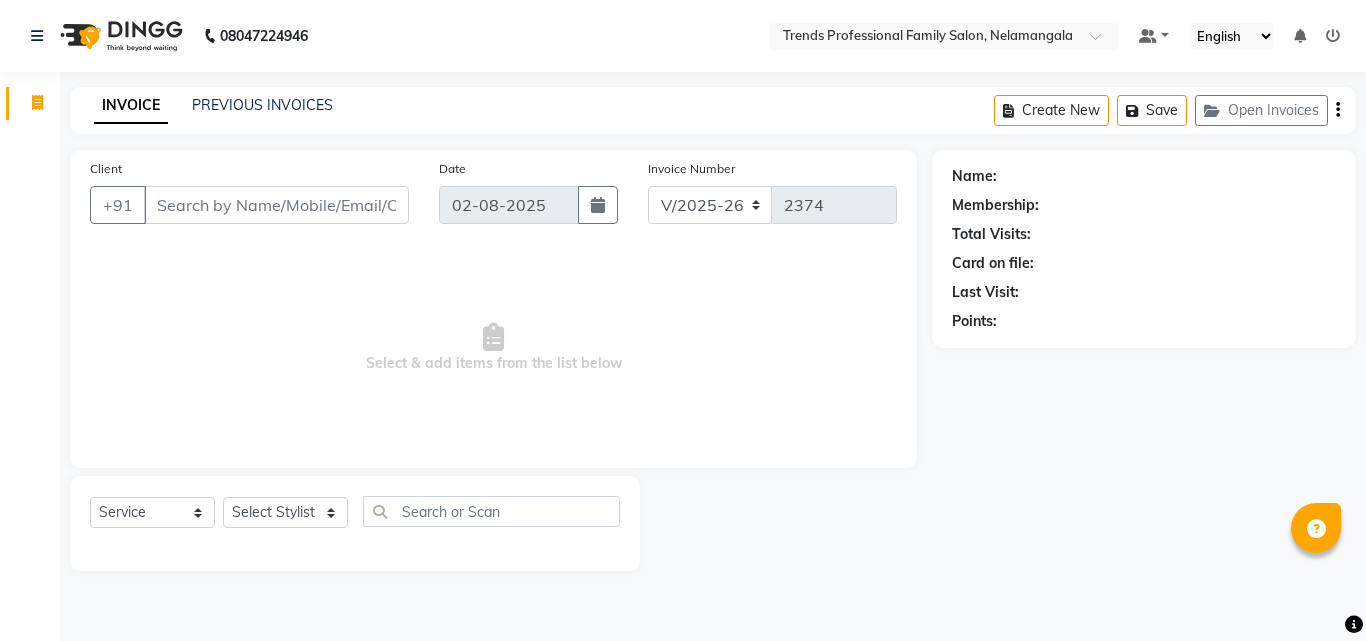 select on "7345" 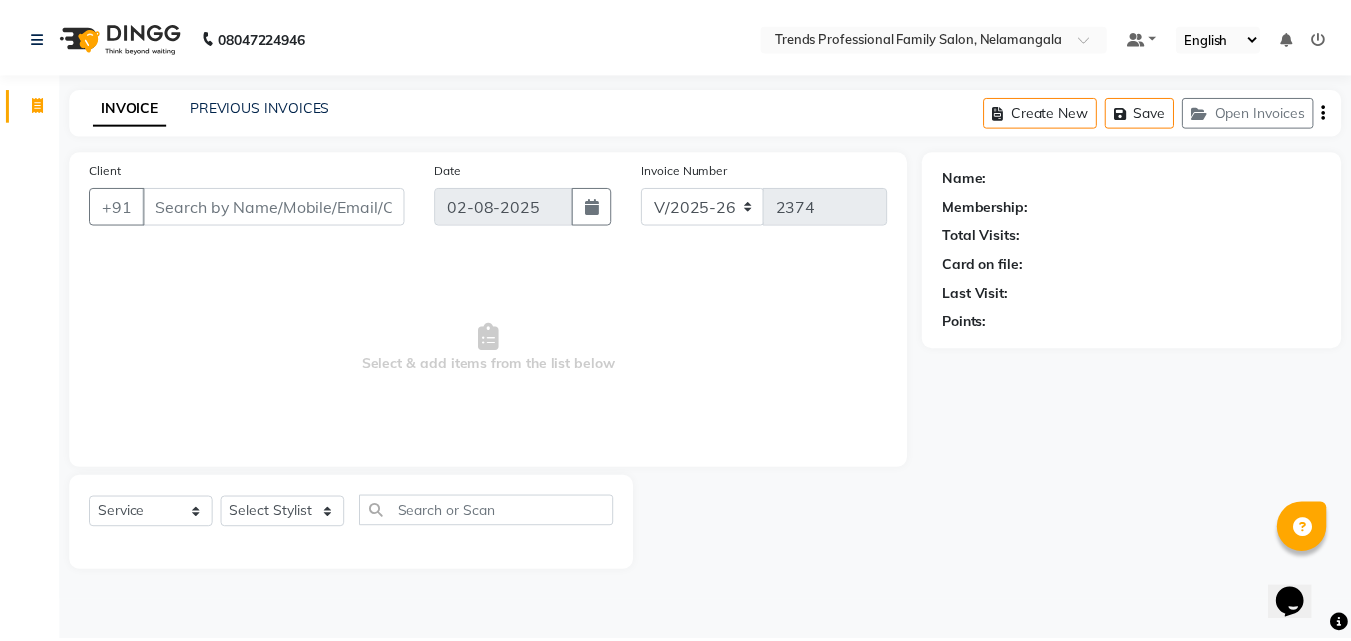 scroll, scrollTop: 0, scrollLeft: 0, axis: both 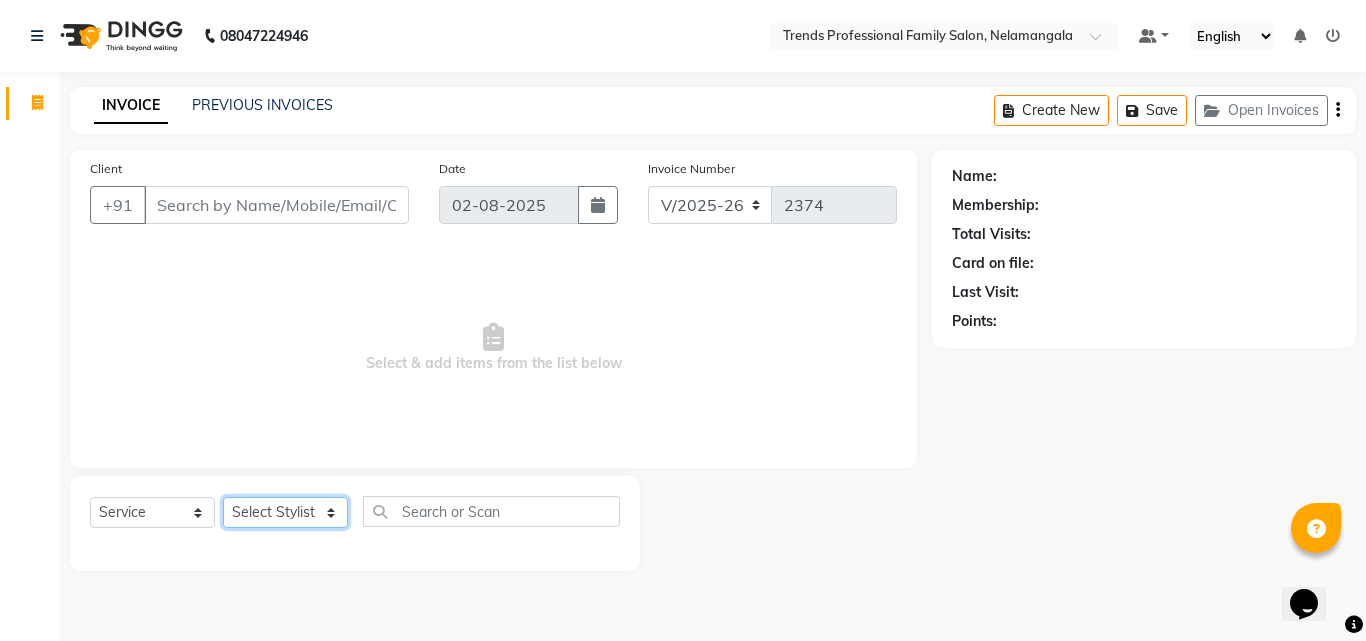 click on "Select Stylist ANITHA AVANTHIKA CHAITANYA Hithaishi IMRAN KHAN MUSKHAN RUSTHAM SEEMA SHIVA SOURAV Sumika Trends" 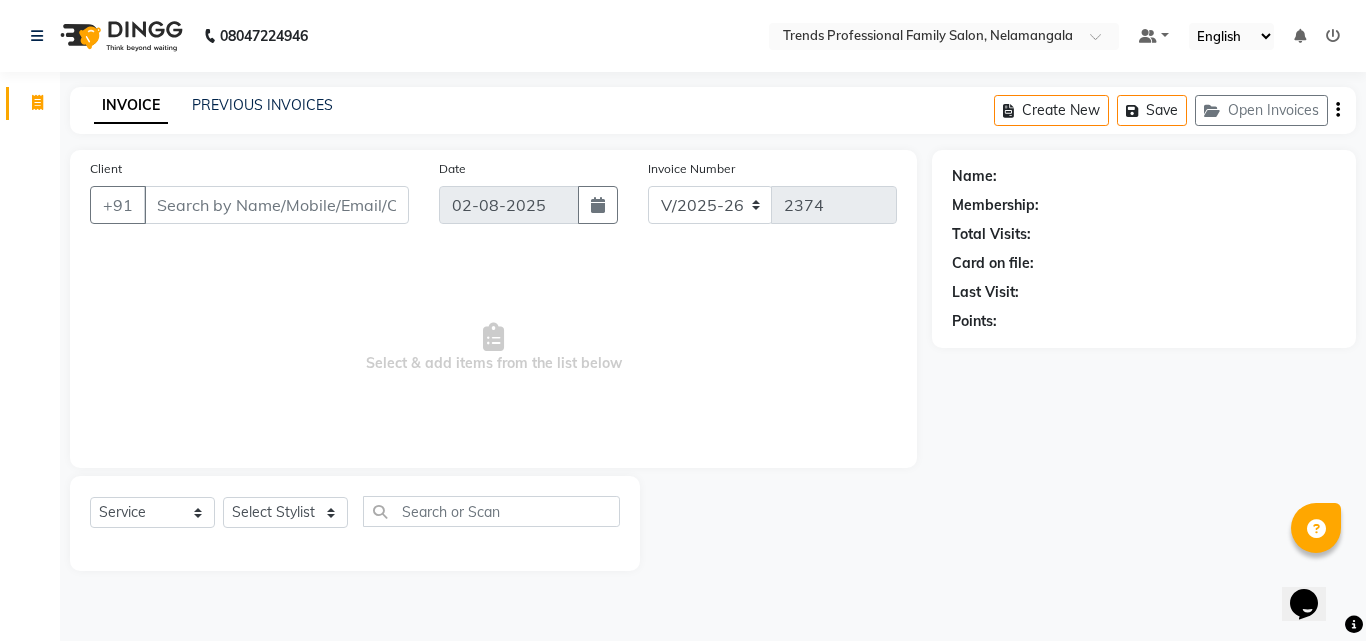 drag, startPoint x: 920, startPoint y: 404, endPoint x: 909, endPoint y: 404, distance: 11 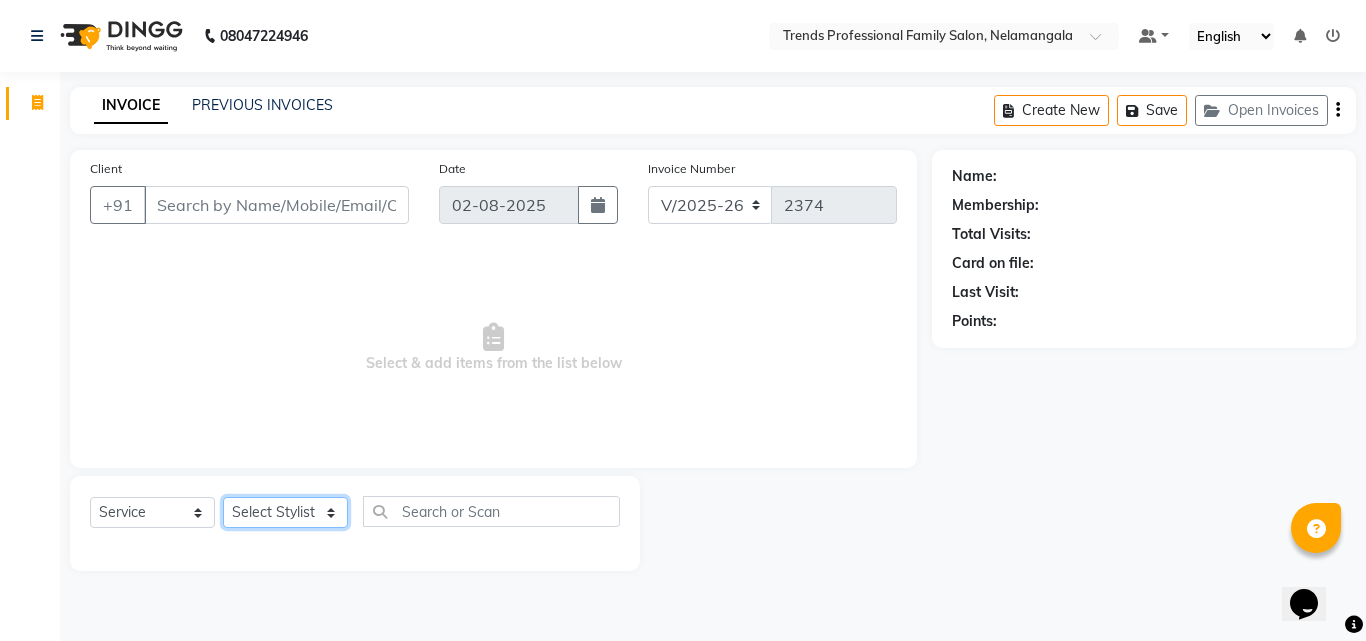 click on "Select Stylist ANITHA AVANTHIKA CHAITANYA Hithaishi IMRAN KHAN MUSKHAN RUSTHAM SEEMA SHIVA SOURAV Sumika Trends" 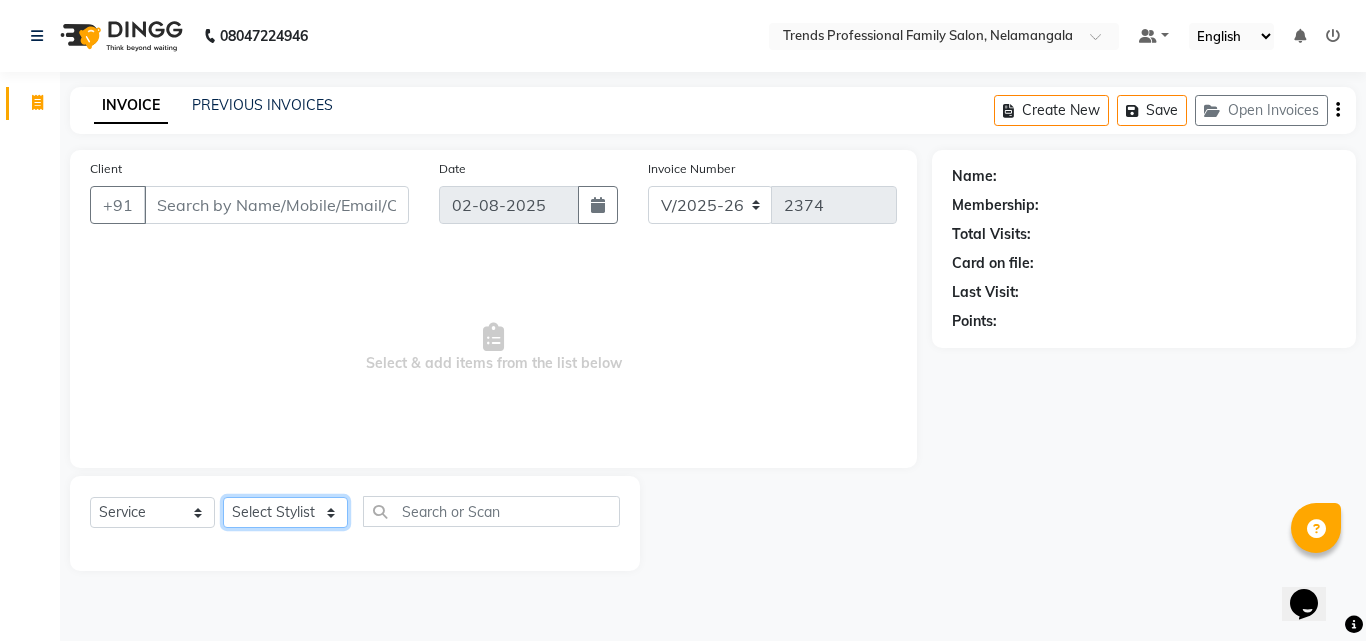 select on "64189" 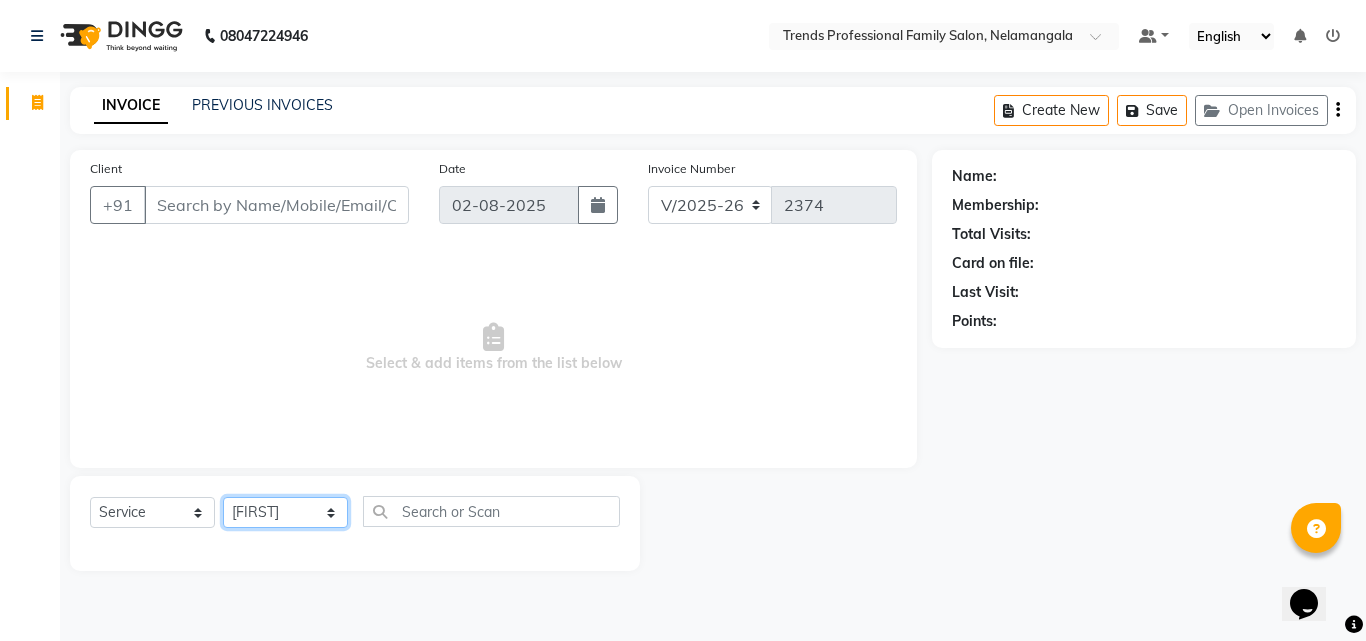 click on "Select Stylist ANITHA AVANTHIKA CHAITANYA Hithaishi IMRAN KHAN MUSKHAN RUSTHAM SEEMA SHIVA SOURAV Sumika Trends" 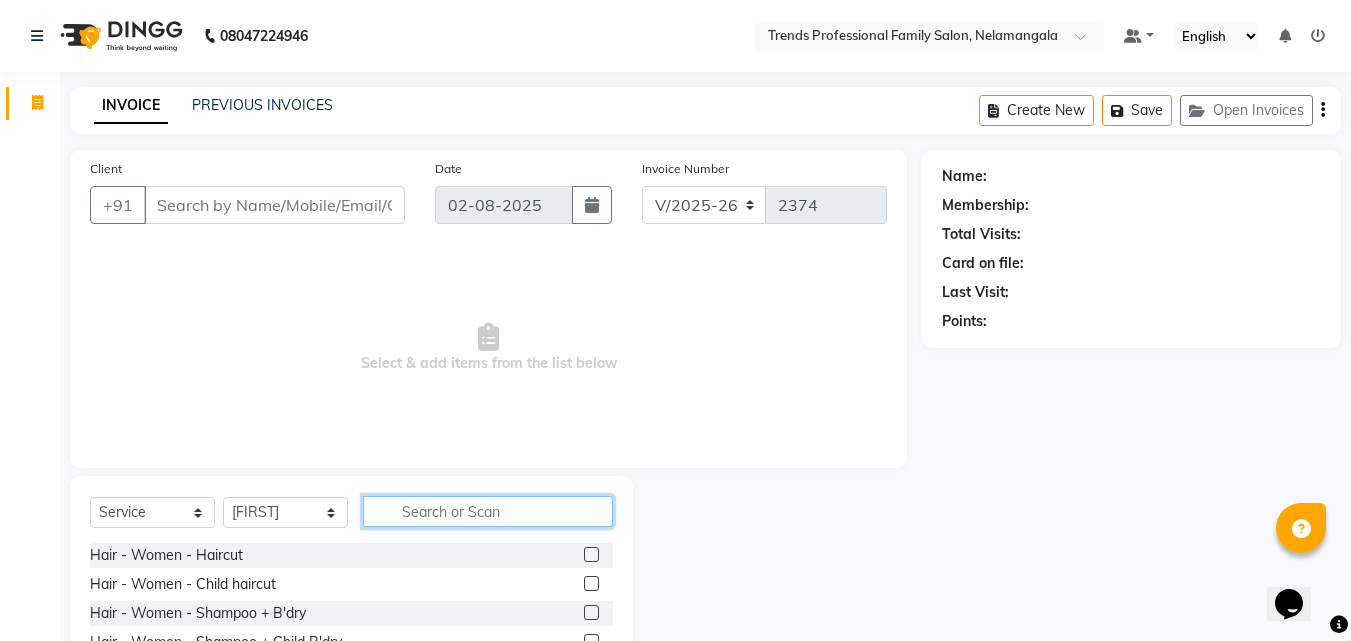 click 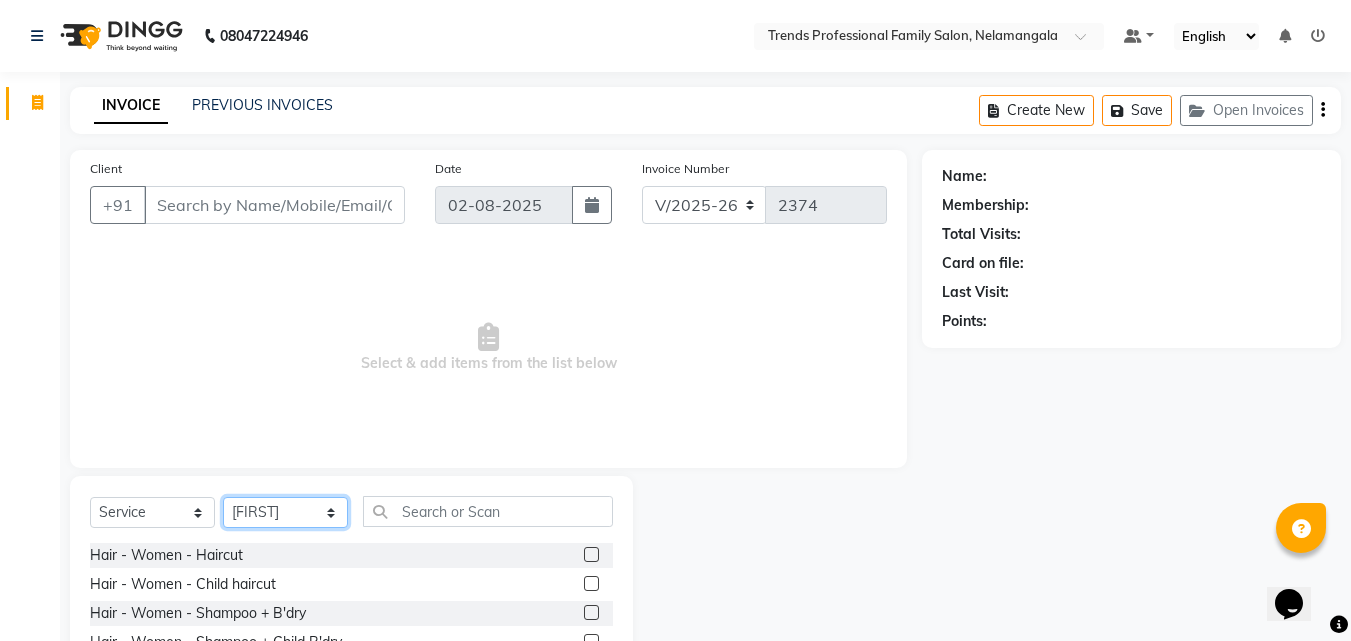 click on "Select Stylist ANITHA AVANTHIKA CHAITANYA Hithaishi IMRAN KHAN MUSKHAN RUSTHAM SEEMA SHIVA SOURAV Sumika Trends" 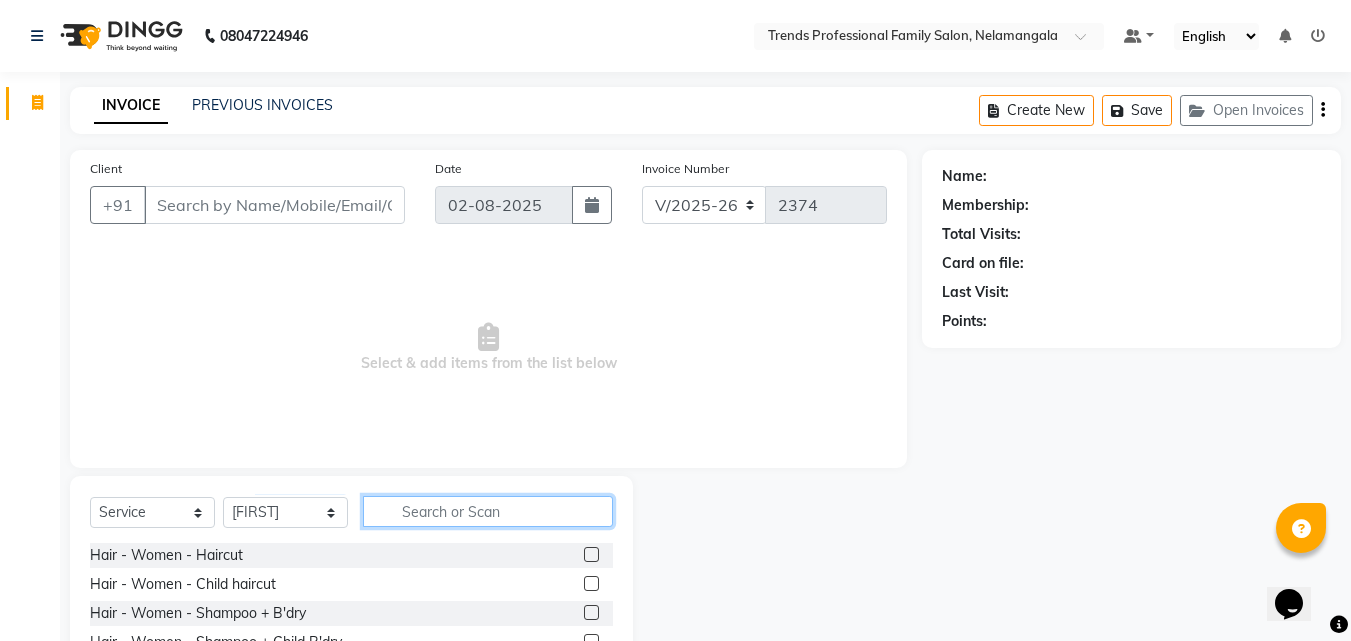 click 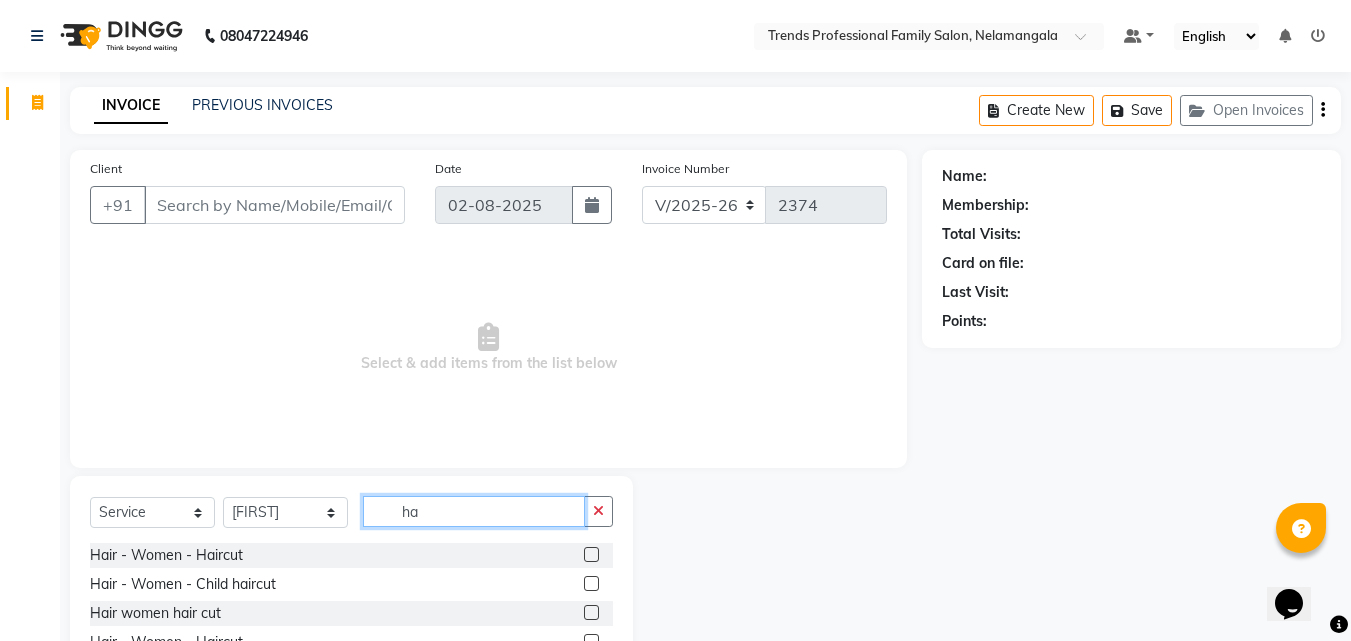 type on "h" 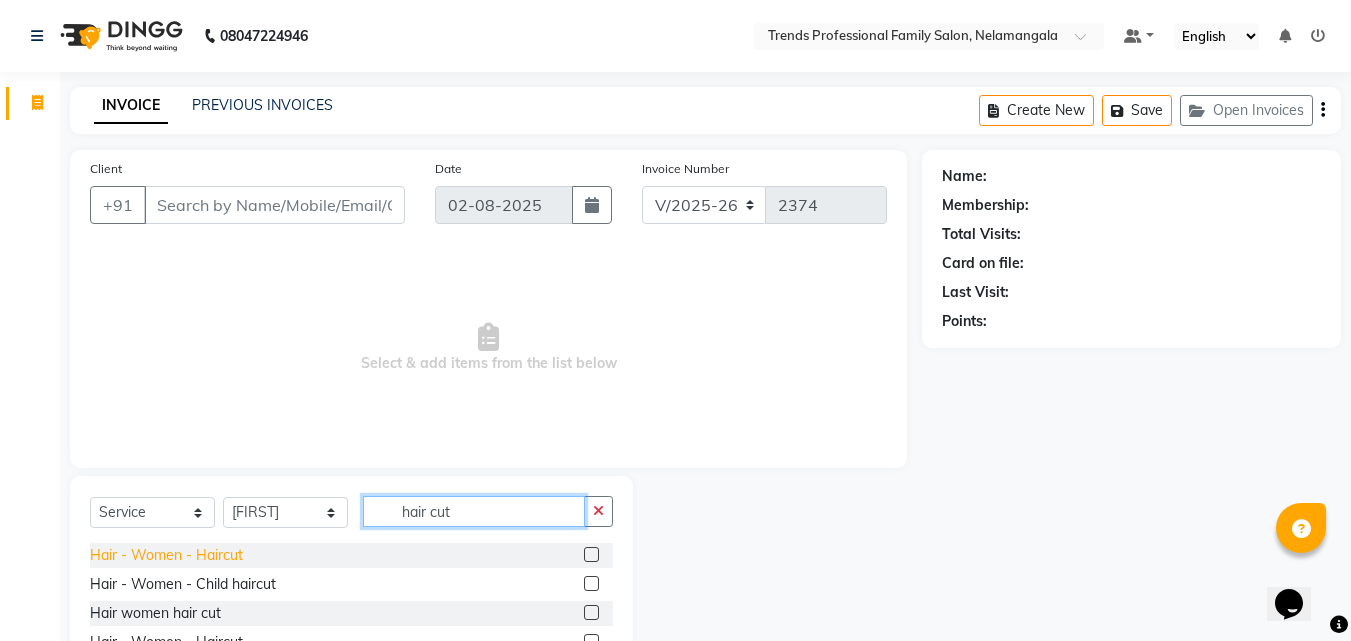 type on "hair cut" 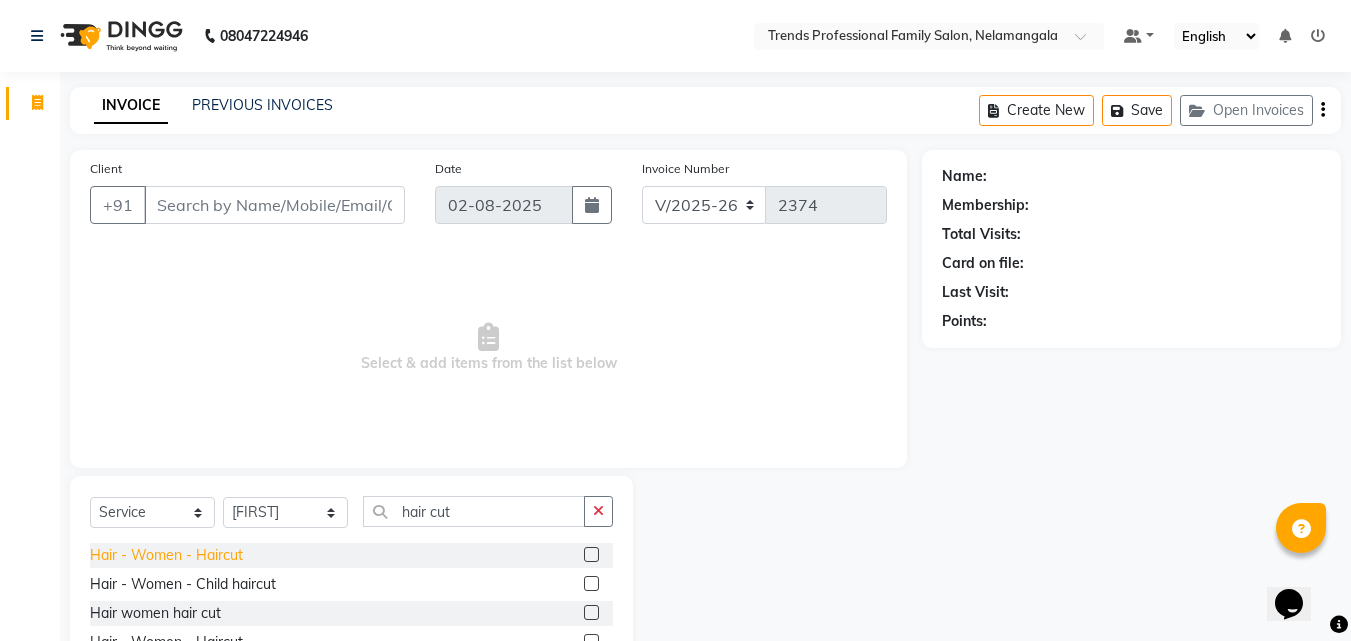 click on "Hair - Women - Haircut" 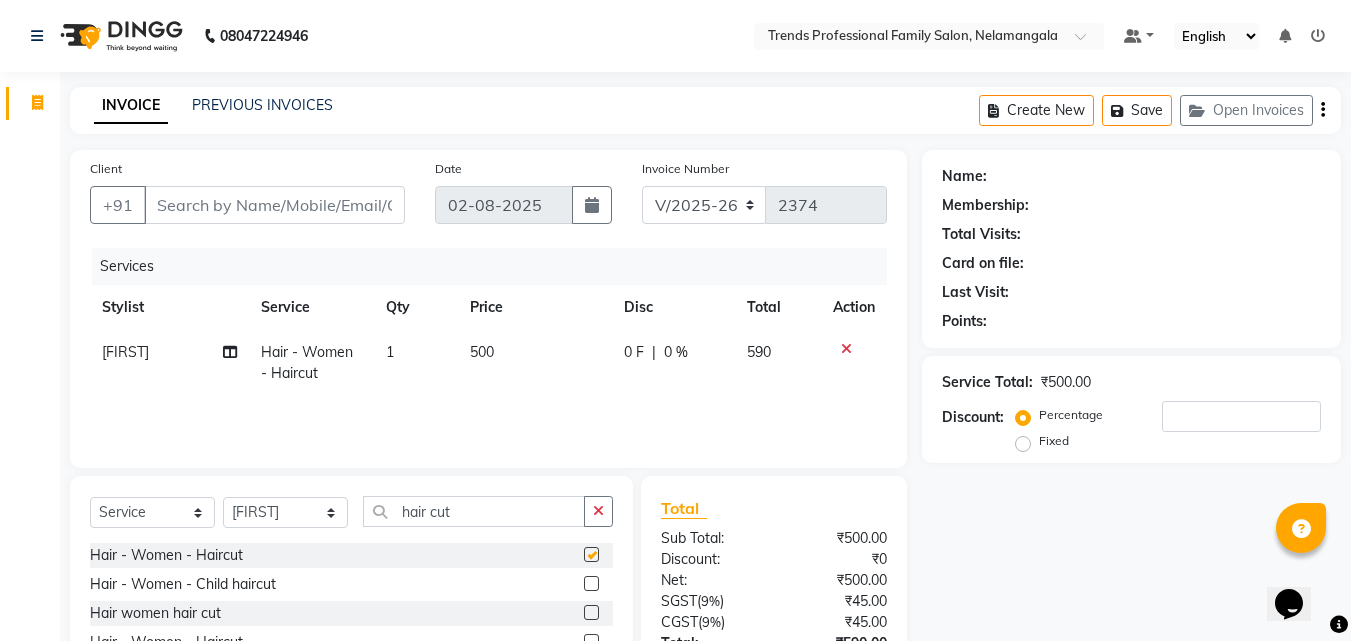 checkbox on "false" 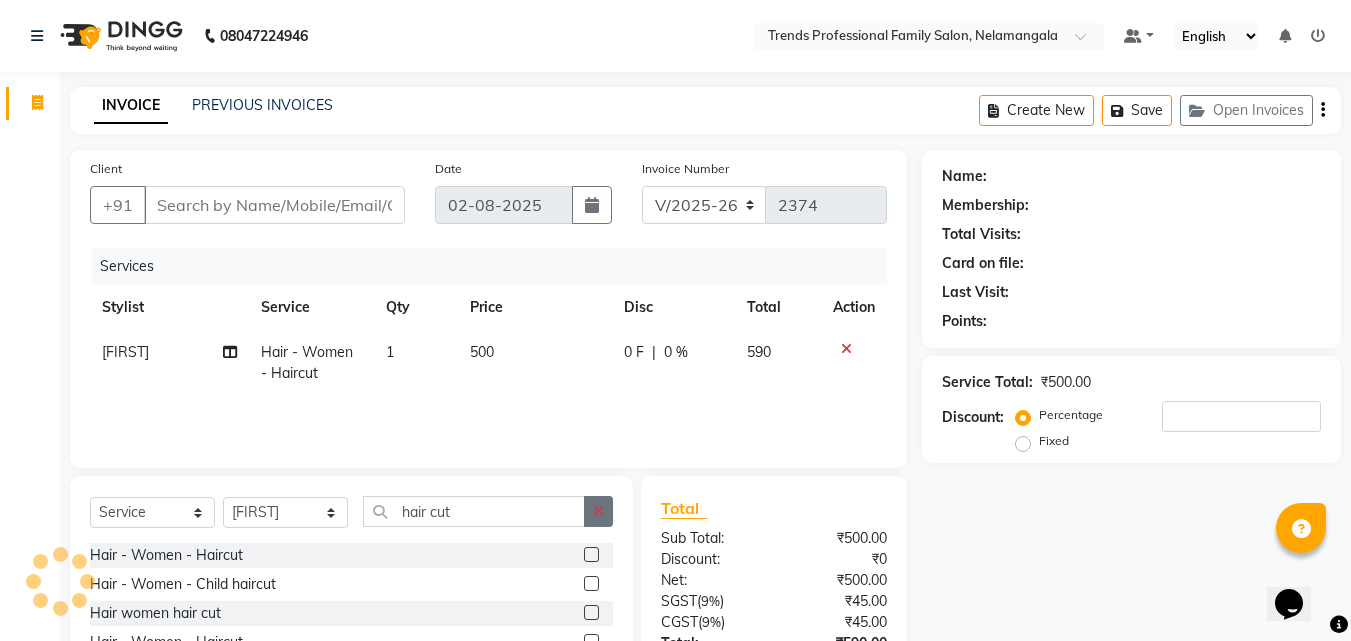 drag, startPoint x: 599, startPoint y: 515, endPoint x: 572, endPoint y: 513, distance: 27.073973 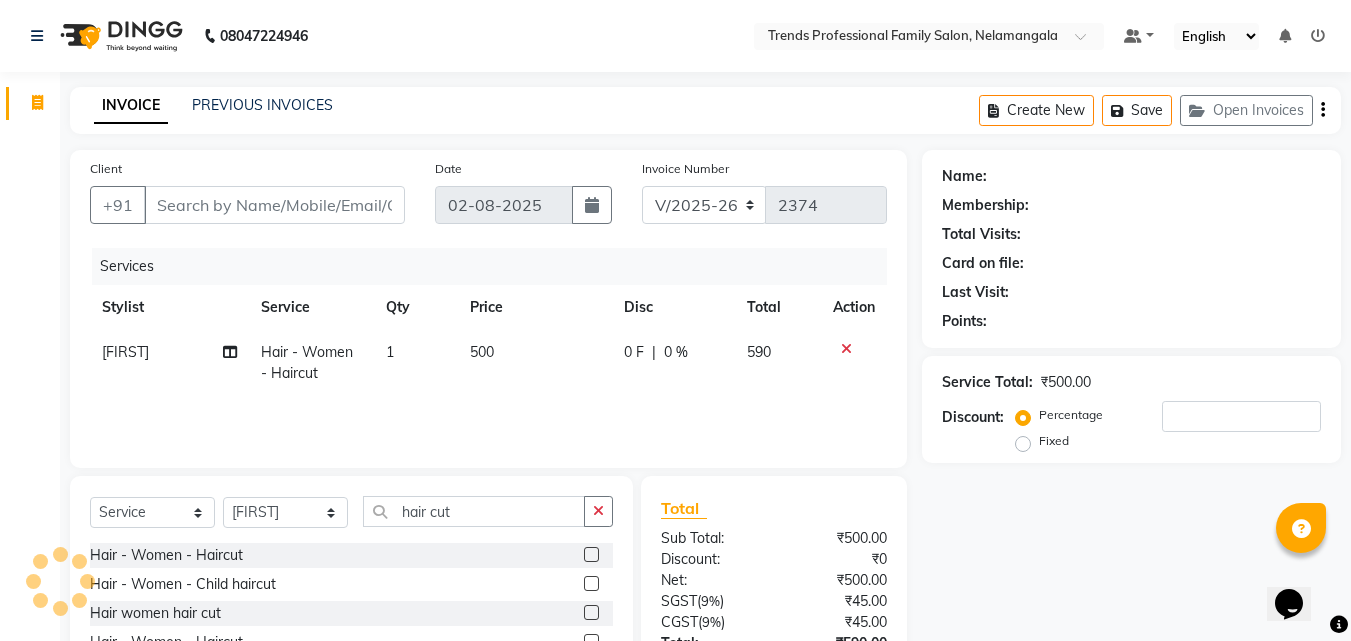 click 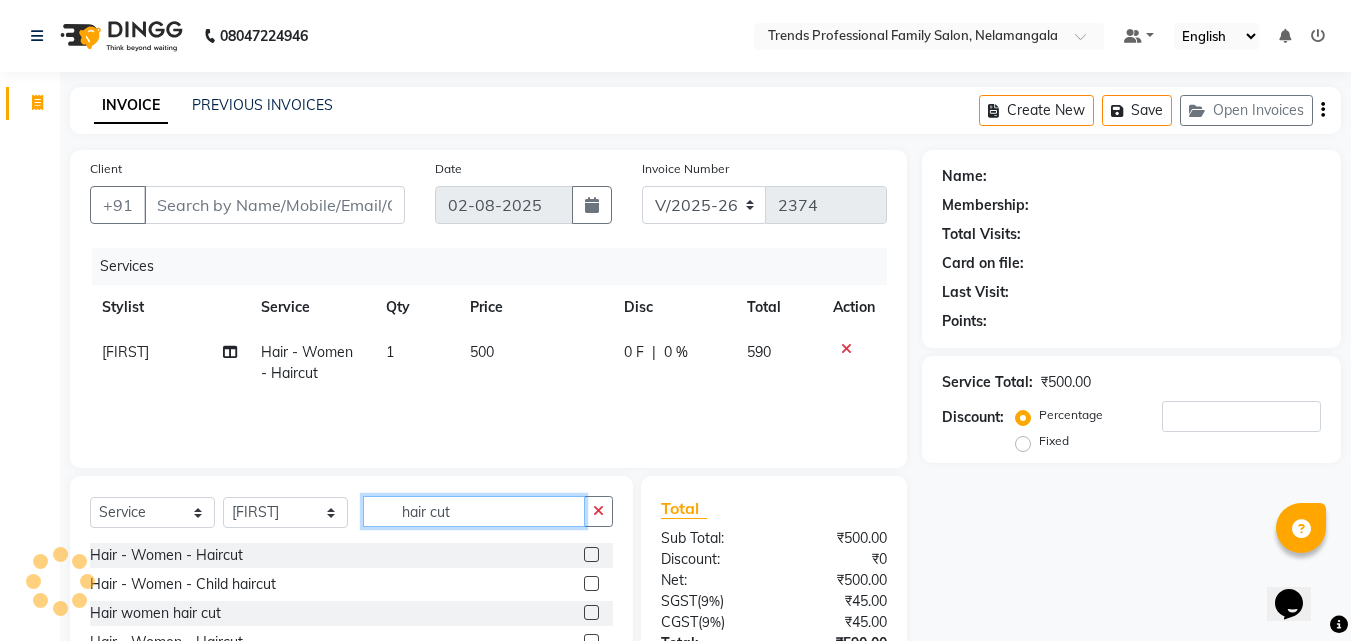 type 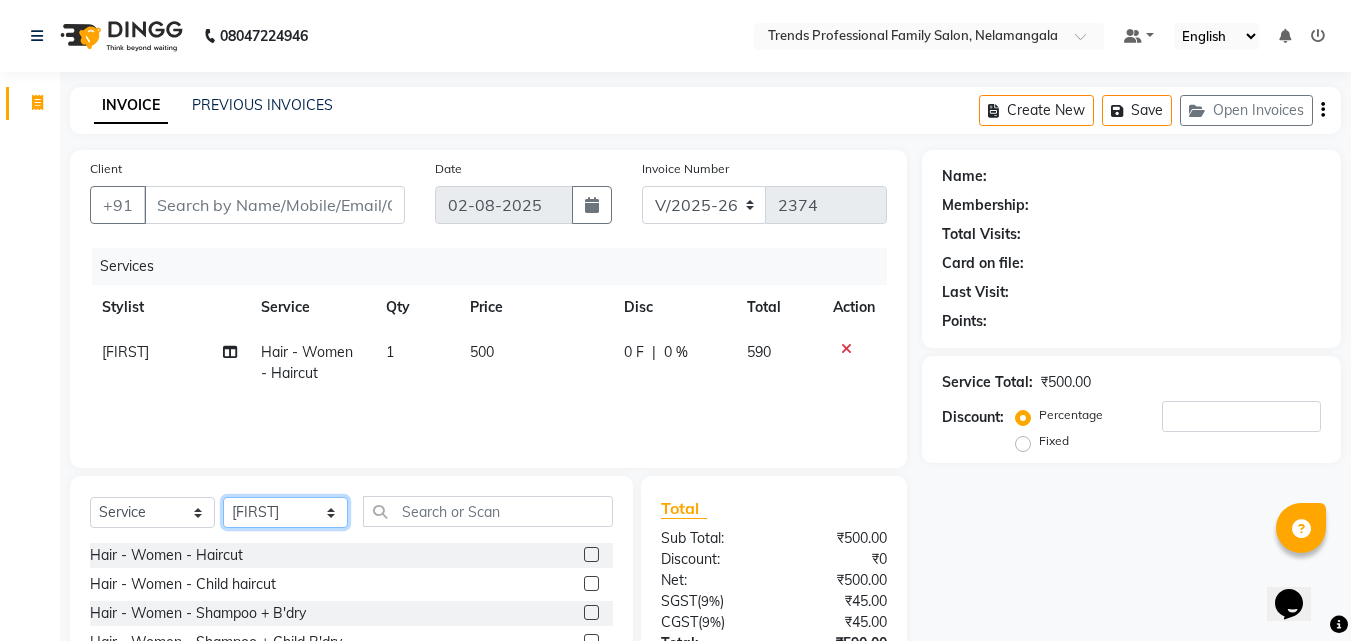 click on "Select Stylist ANITHA AVANTHIKA CHAITANYA Hithaishi IMRAN KHAN MUSKHAN RUSTHAM SEEMA SHIVA SOURAV Sumika Trends" 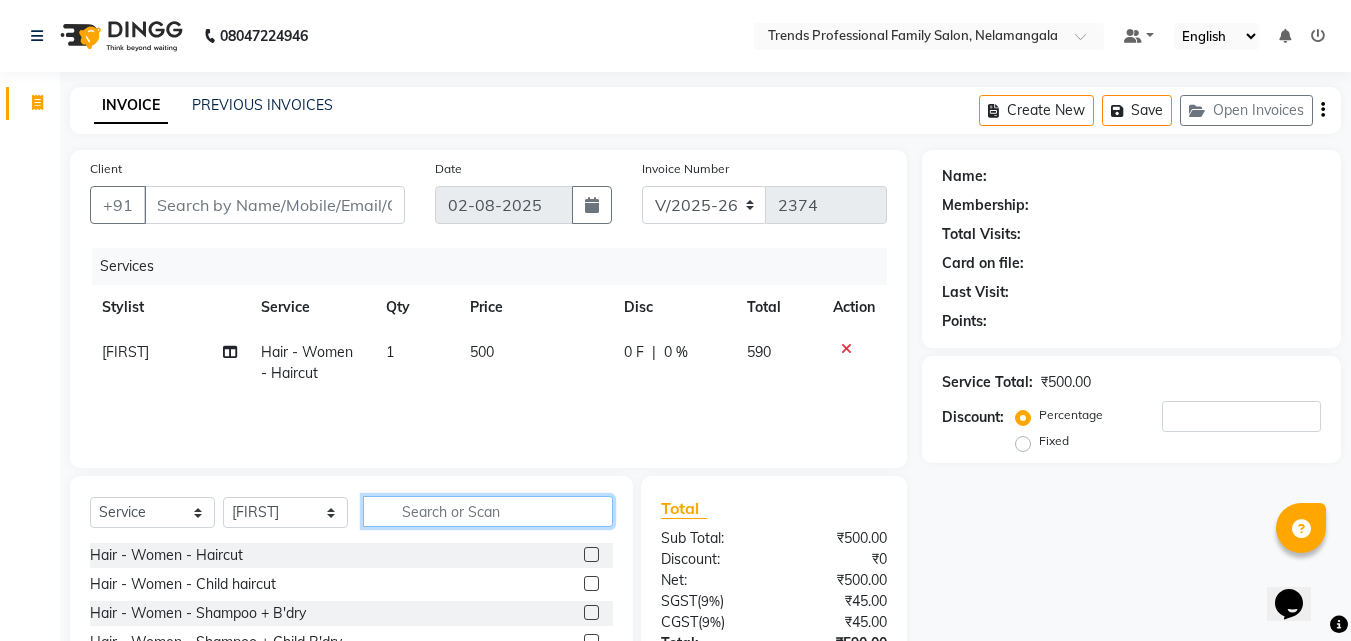 click 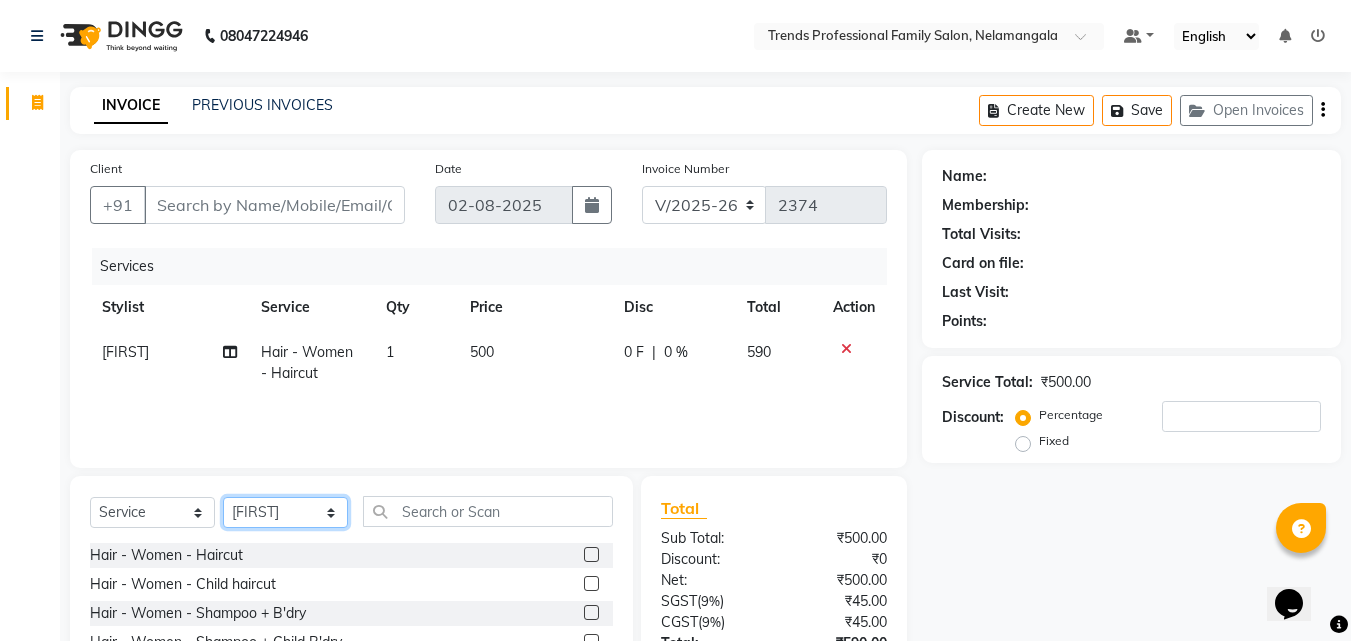 click on "Select Stylist ANITHA AVANTHIKA CHAITANYA Hithaishi IMRAN KHAN MUSKHAN RUSTHAM SEEMA SHIVA SOURAV Sumika Trends" 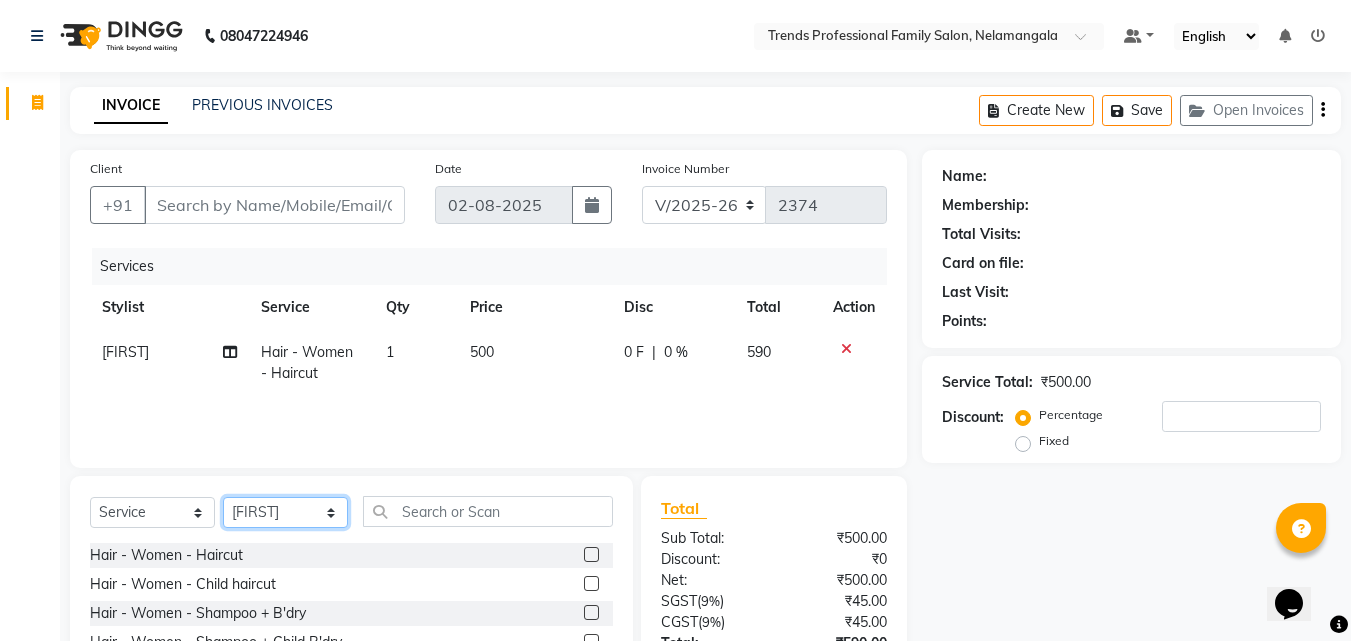 select on "63521" 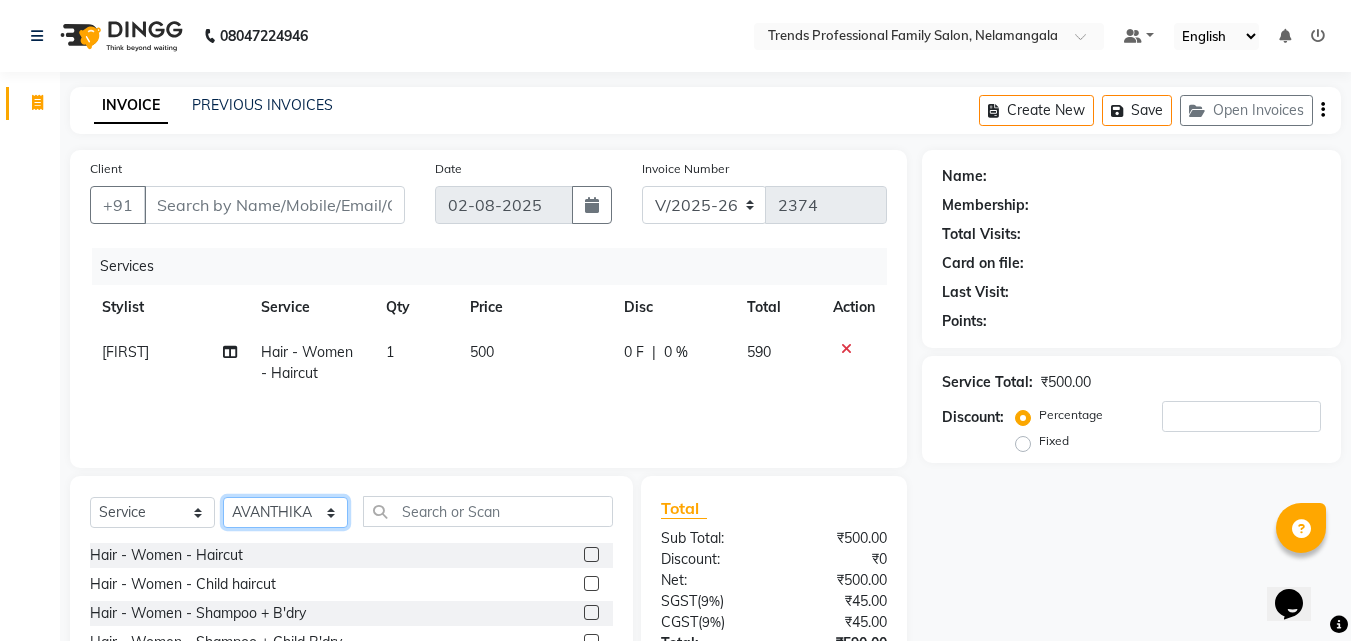 click on "Select Stylist ANITHA AVANTHIKA CHAITANYA Hithaishi IMRAN KHAN MUSKHAN RUSTHAM SEEMA SHIVA SOURAV Sumika Trends" 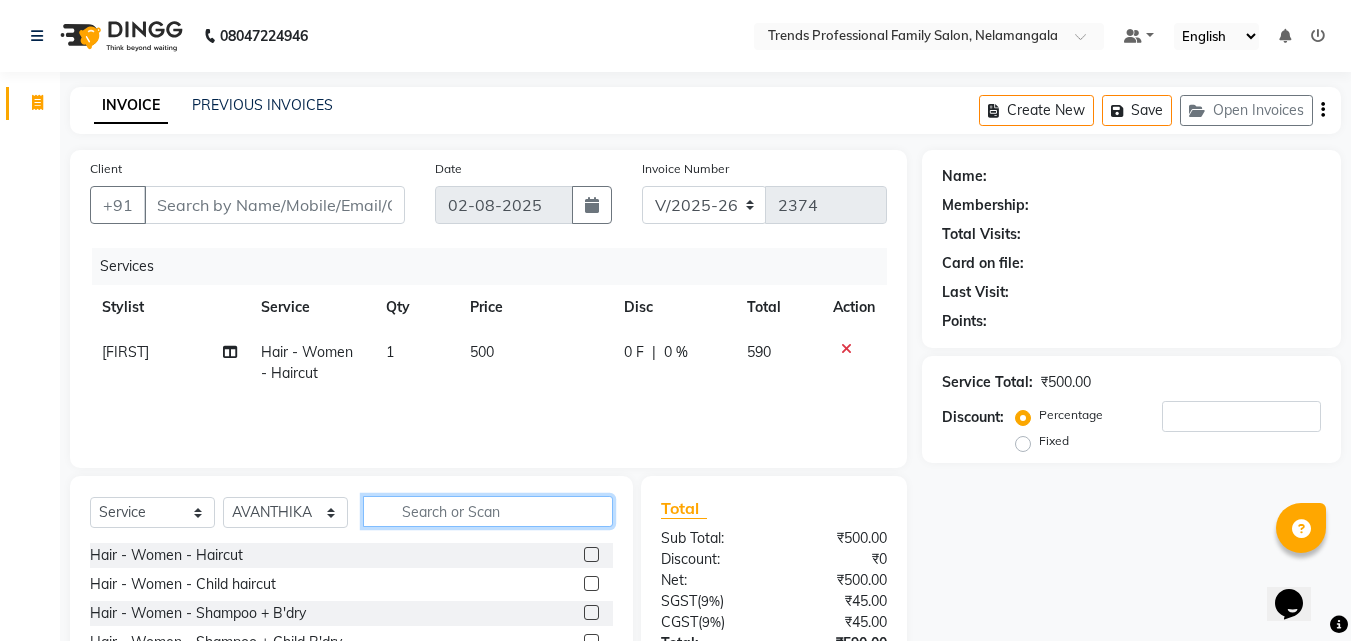 click 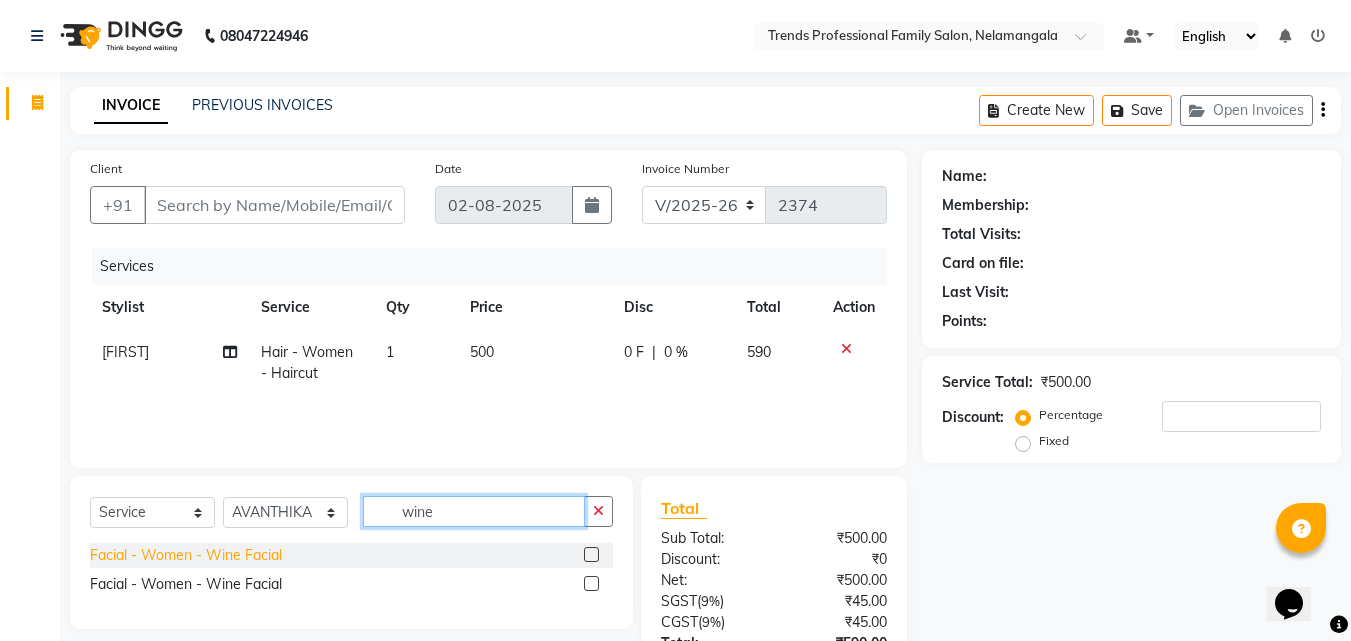type on "wine" 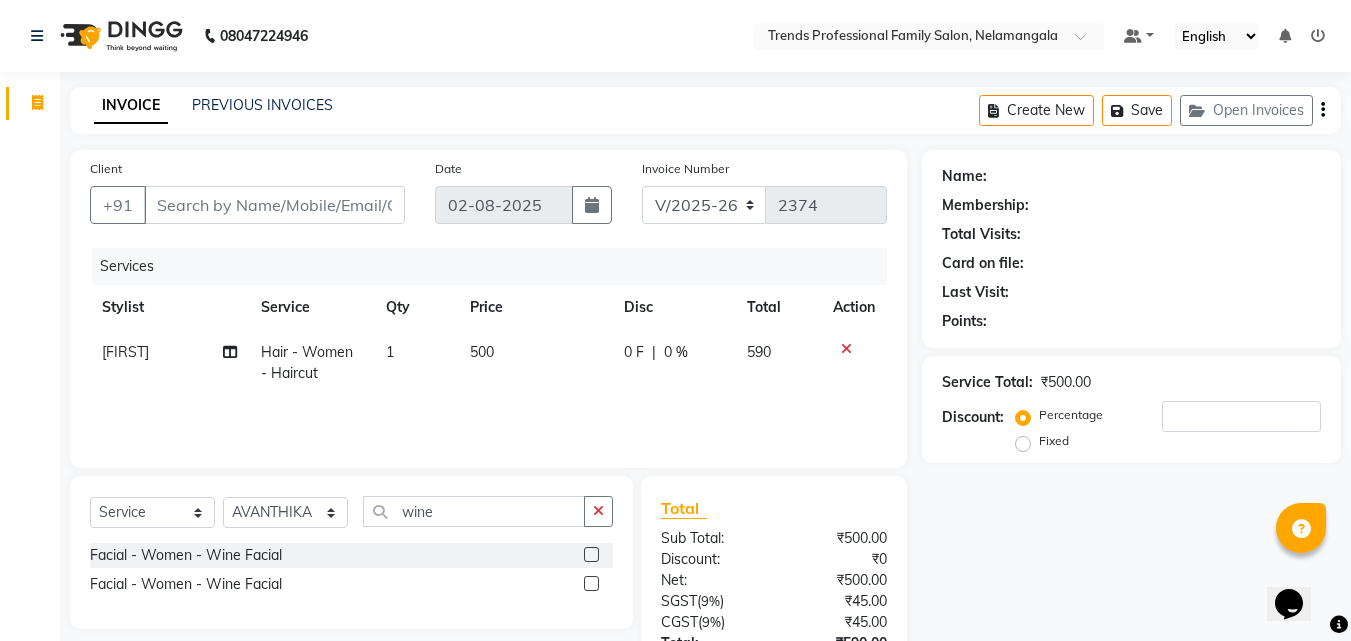 click on "Facial - Women - Wine Facial" 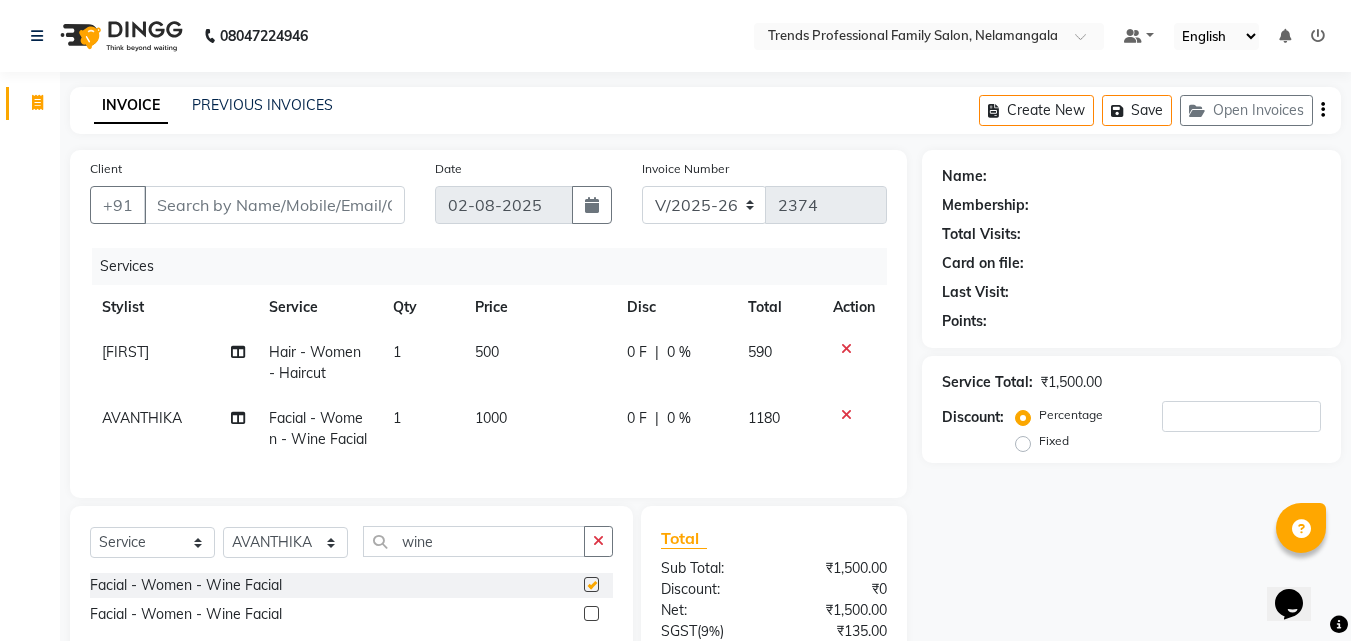 checkbox on "false" 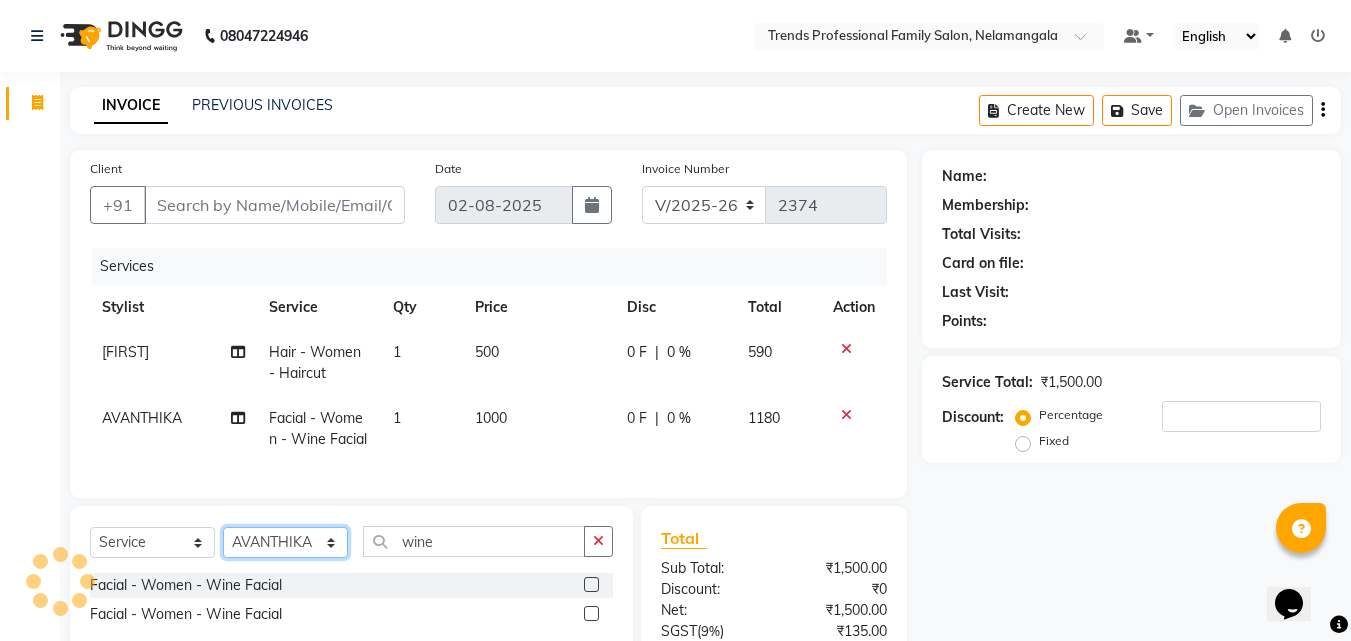 click on "Select Stylist ANITHA AVANTHIKA CHAITANYA Hithaishi IMRAN KHAN MUSKHAN RUSTHAM SEEMA SHIVA SOURAV Sumika Trends" 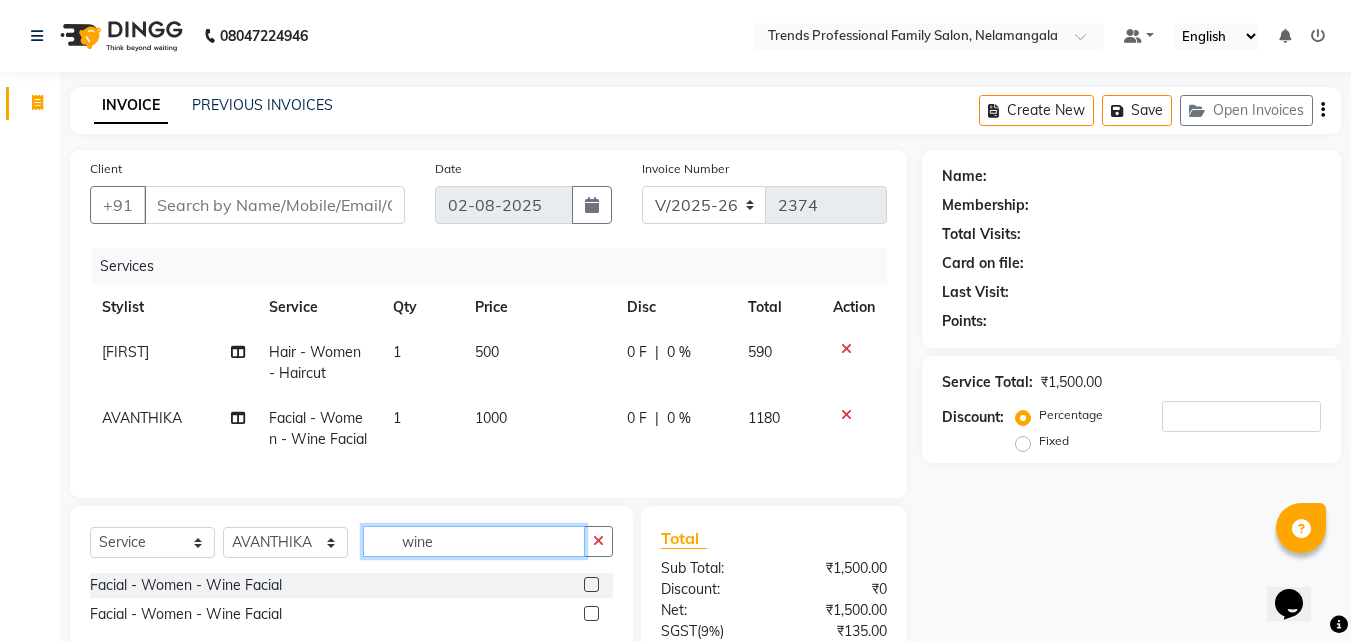 click on "wine" 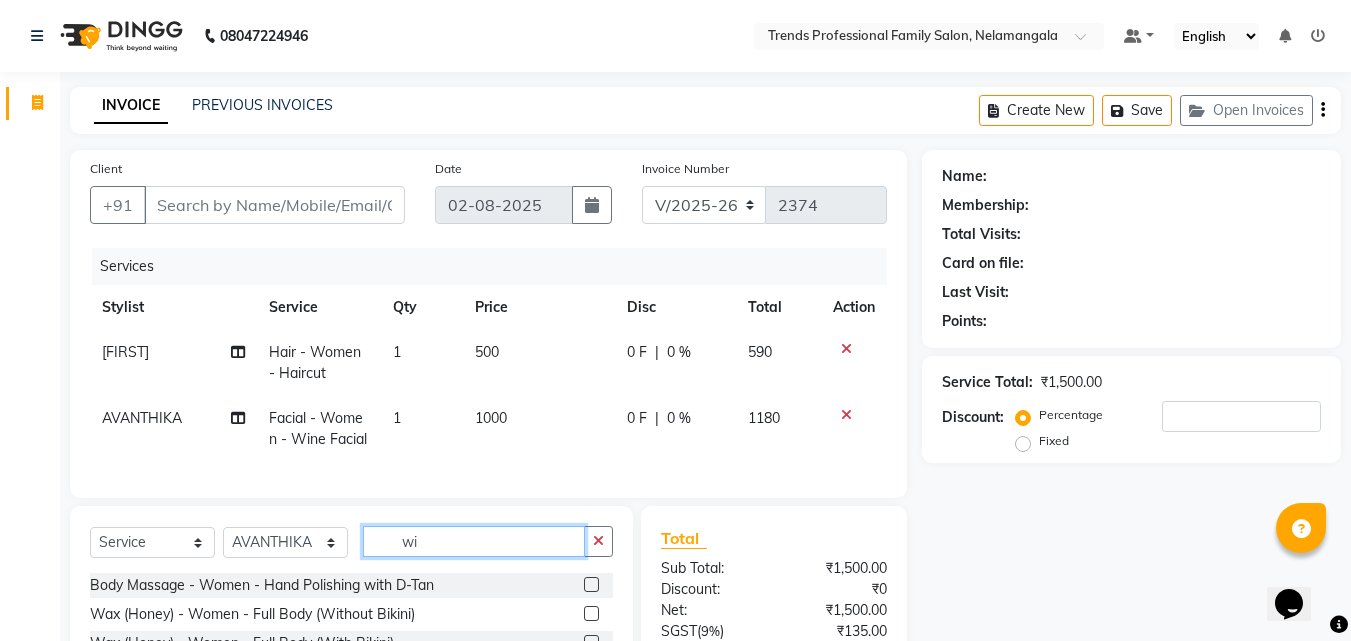 type on "w" 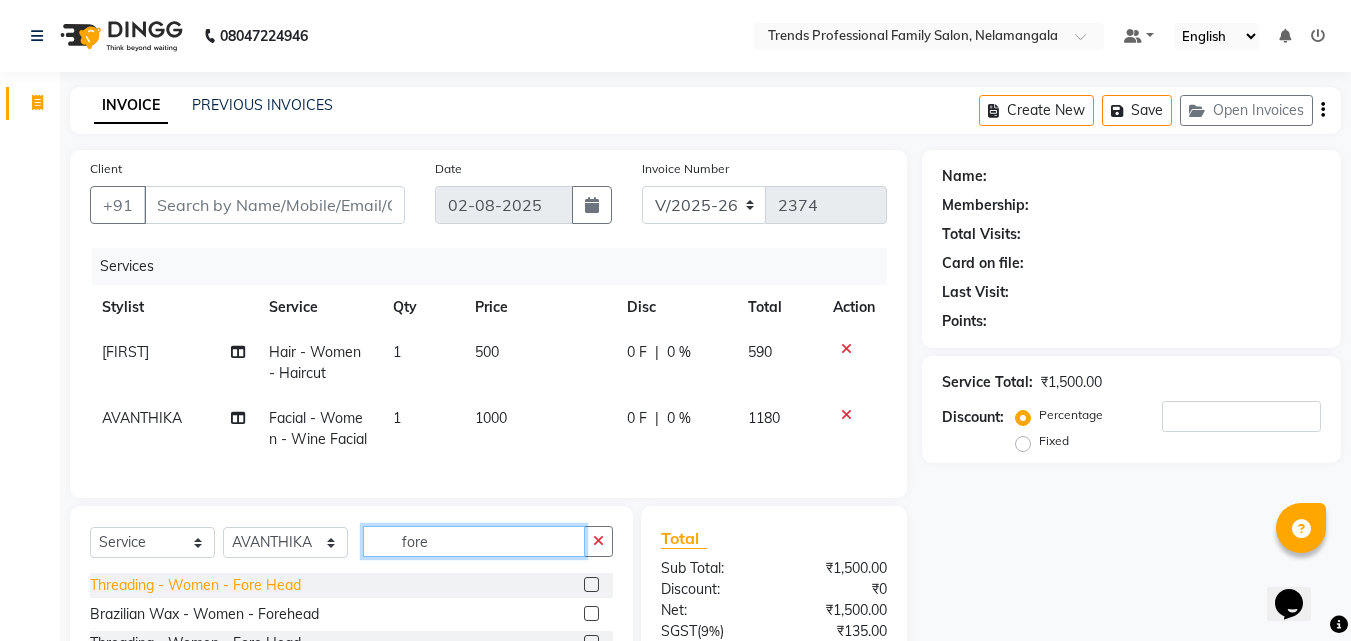 type on "fore" 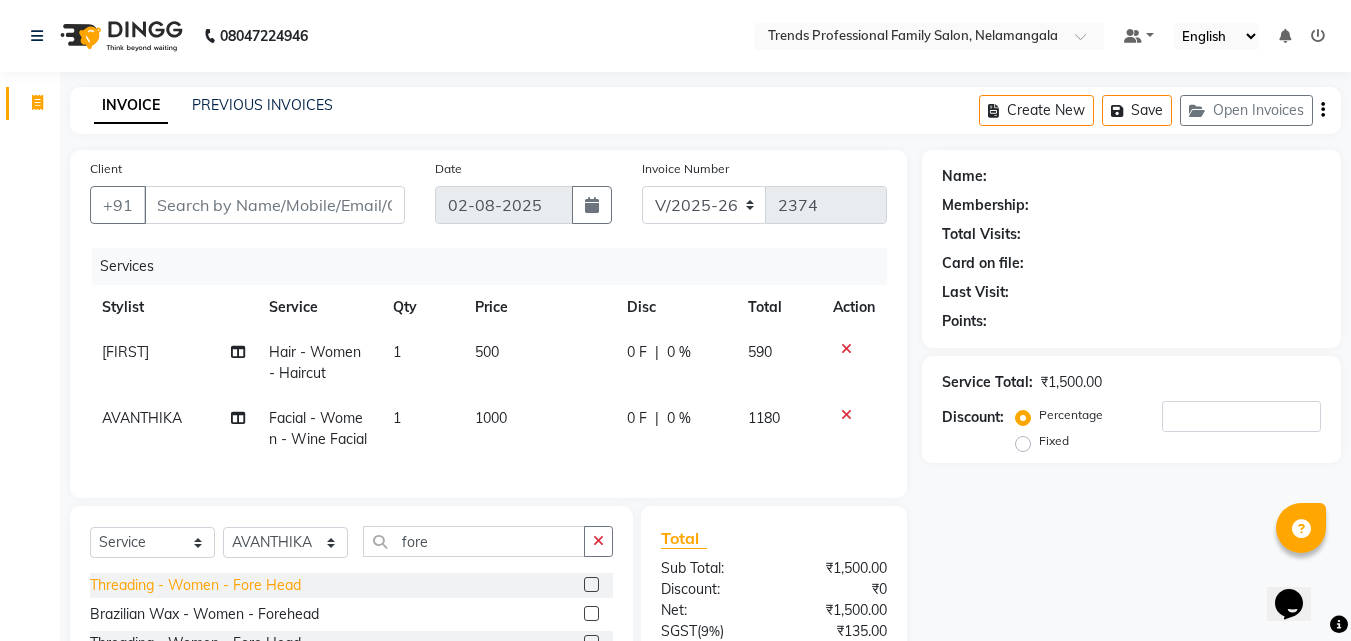 click on "Threading - Women - Fore Head" 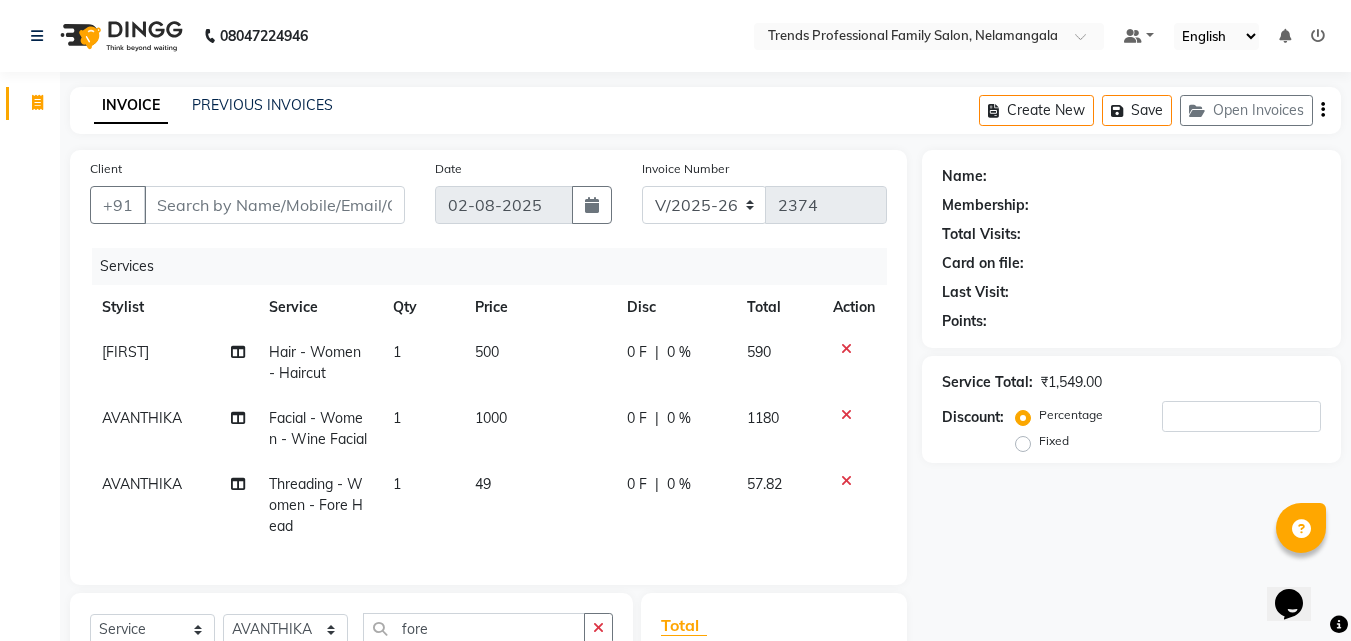 checkbox on "false" 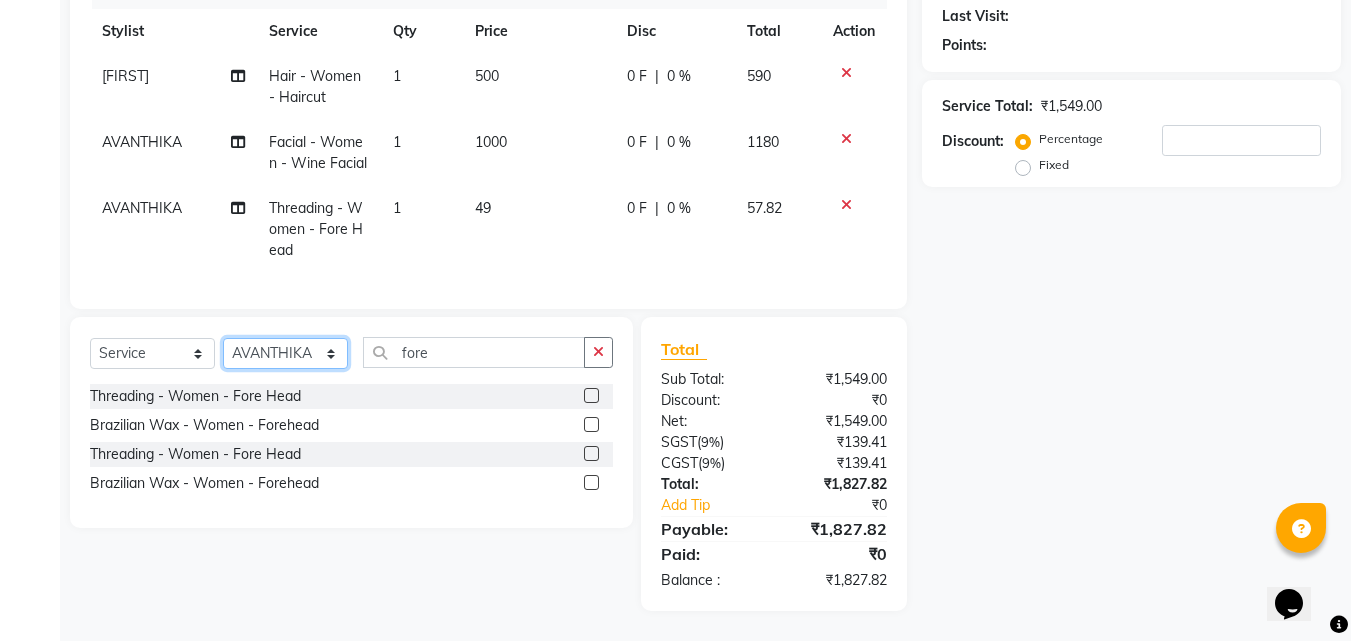 click on "Select Stylist ANITHA AVANTHIKA CHAITANYA Hithaishi IMRAN KHAN MUSKHAN RUSTHAM SEEMA SHIVA SOURAV Sumika Trends" 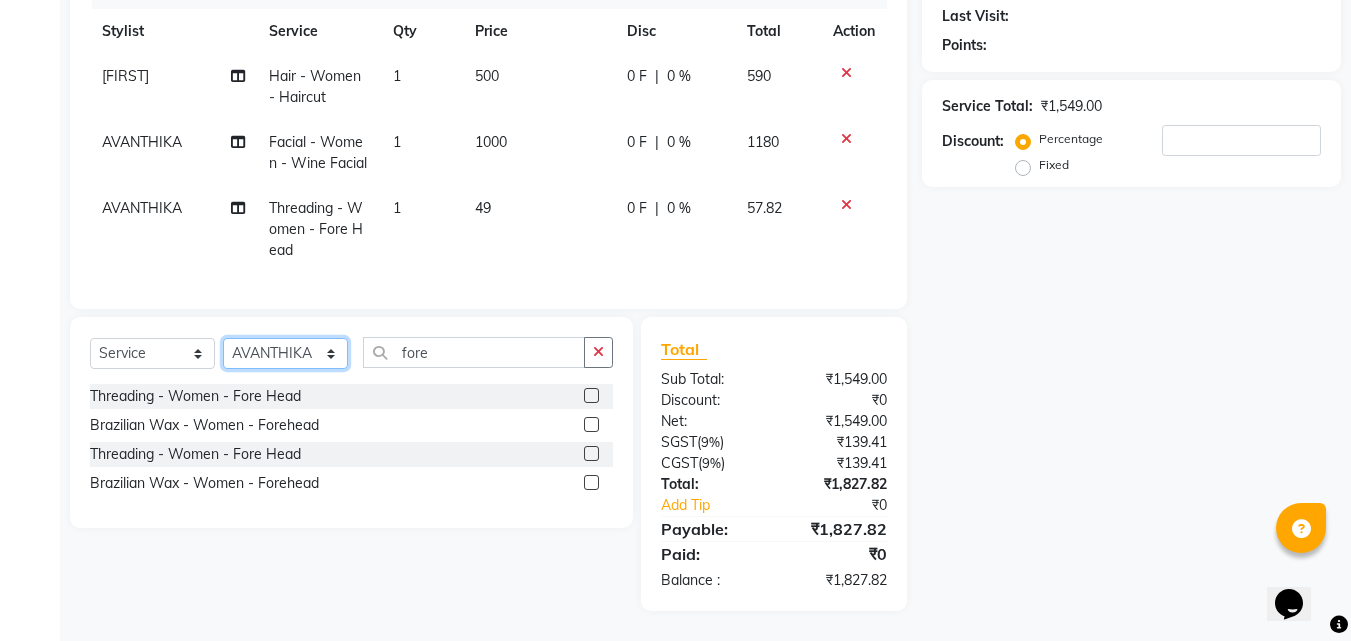 select on "72180" 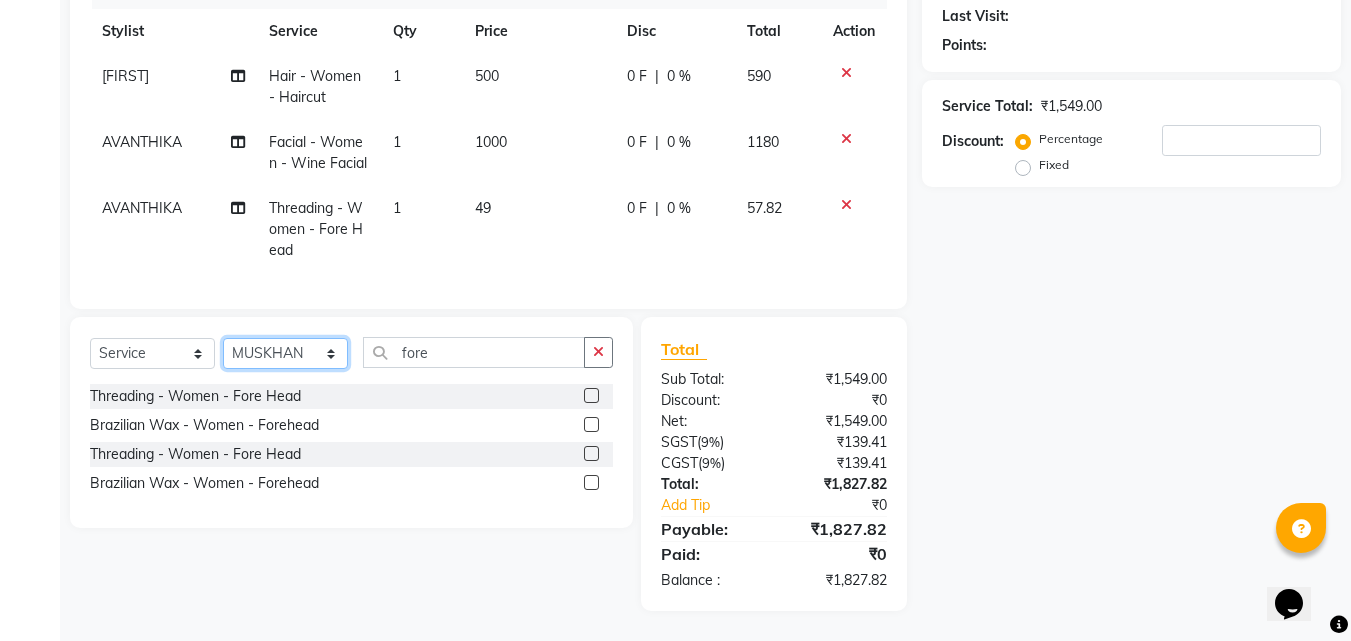 click on "Select Stylist ANITHA AVANTHIKA CHAITANYA Hithaishi IMRAN KHAN MUSKHAN RUSTHAM SEEMA SHIVA SOURAV Sumika Trends" 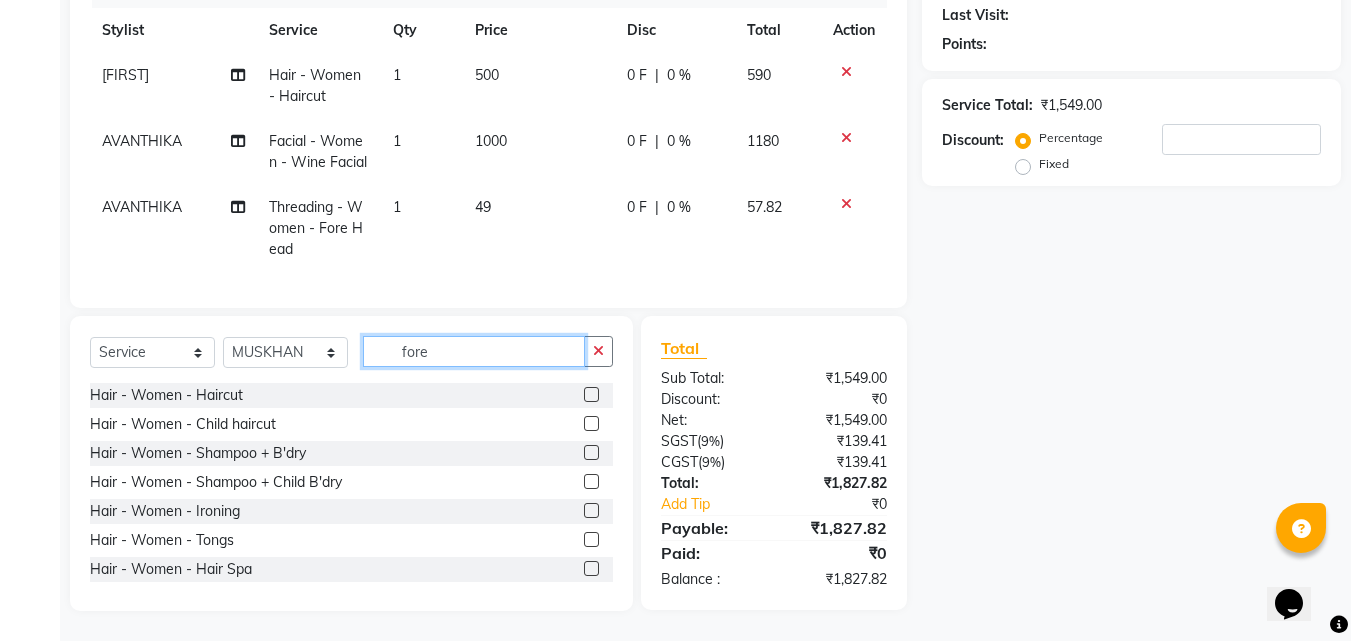 click on "fore" 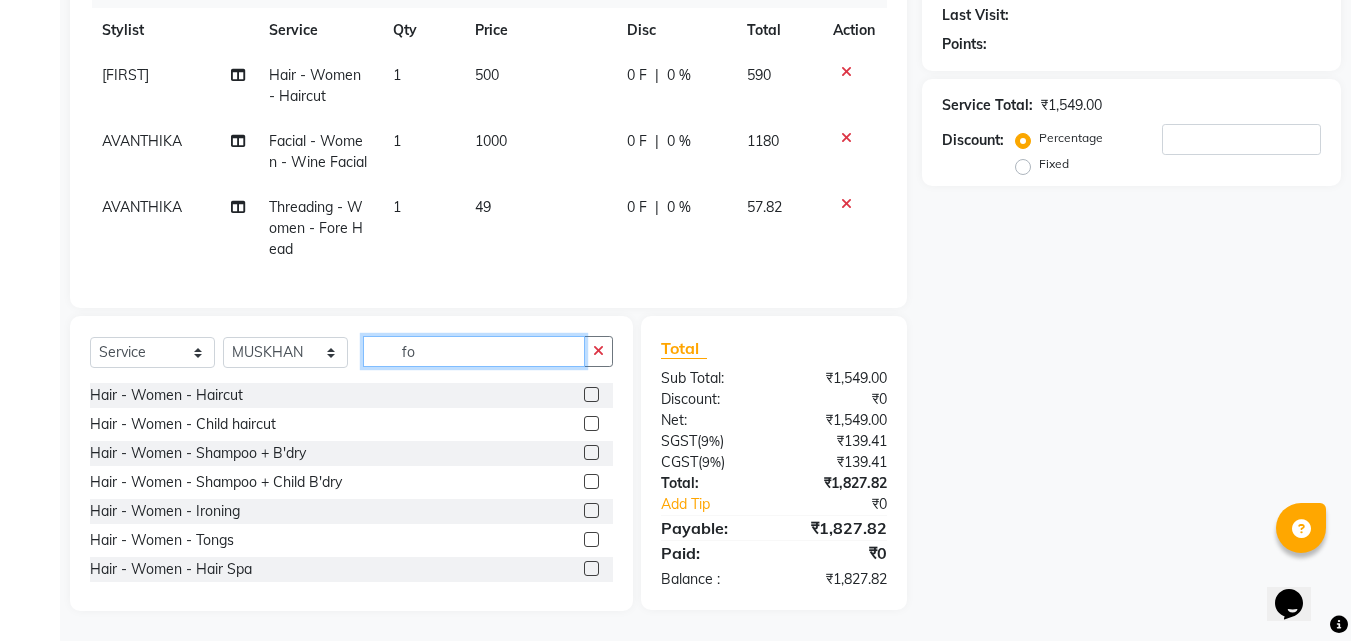 type on "f" 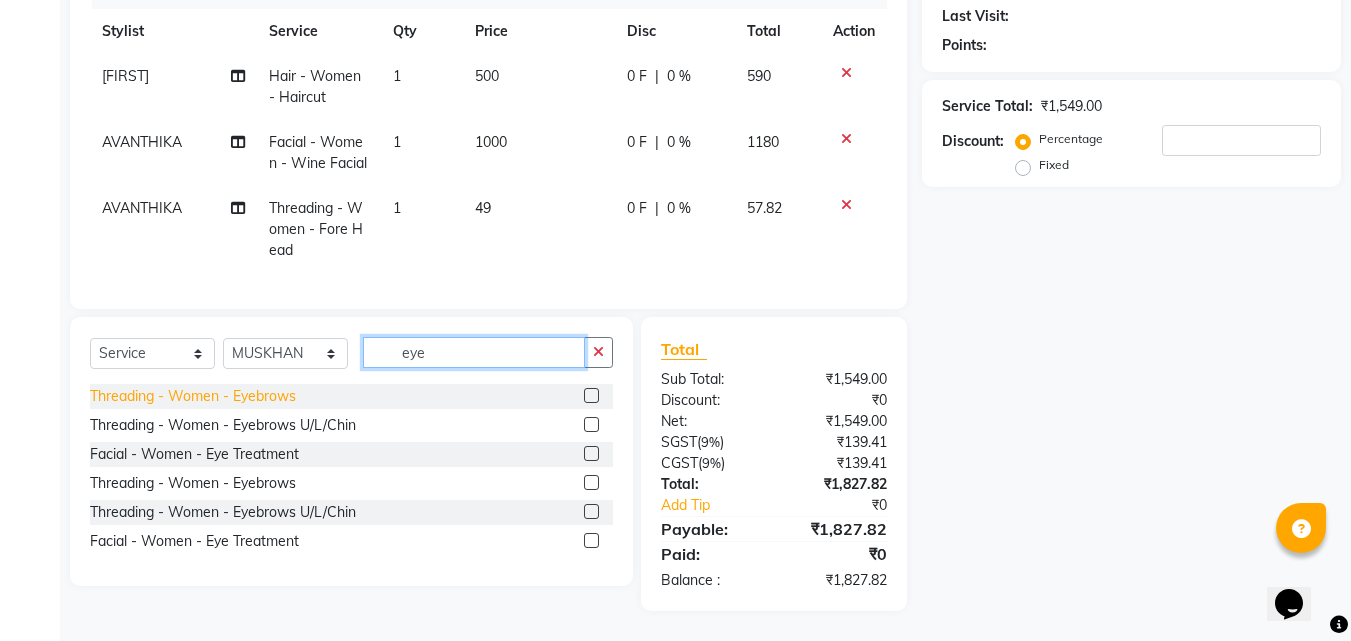 type on "eye" 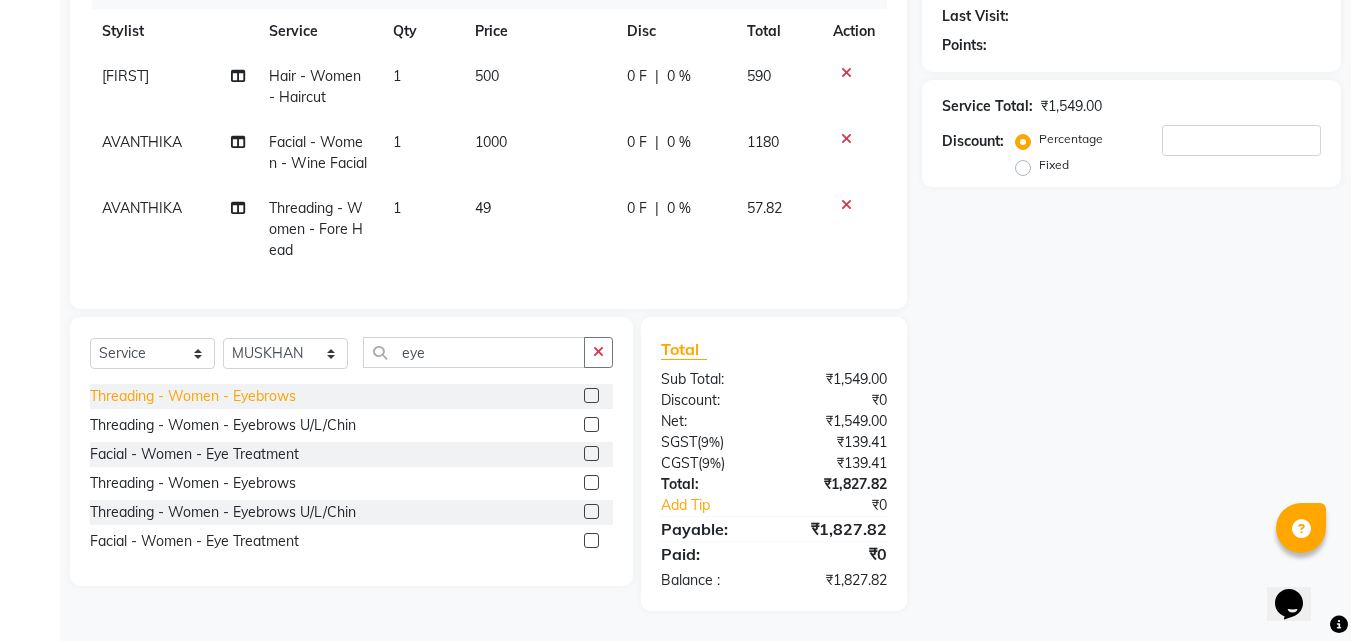 click on "Threading - Women - Eyebrows" 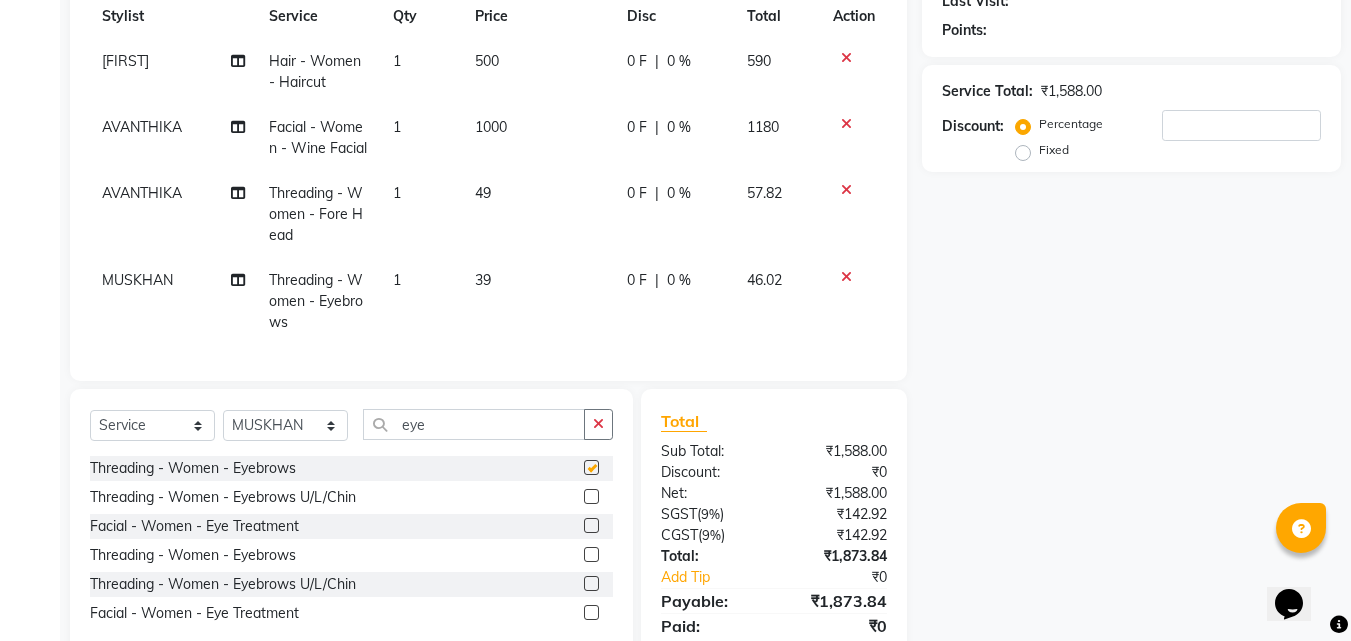 checkbox on "false" 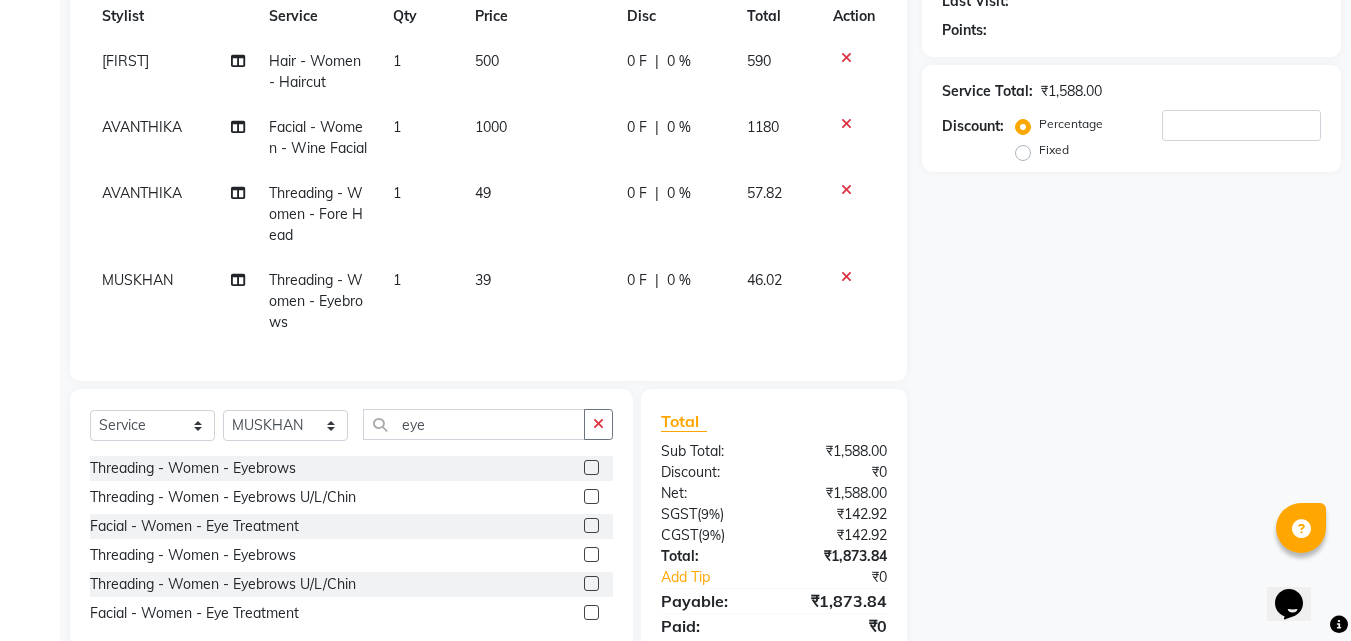 click on "0 %" 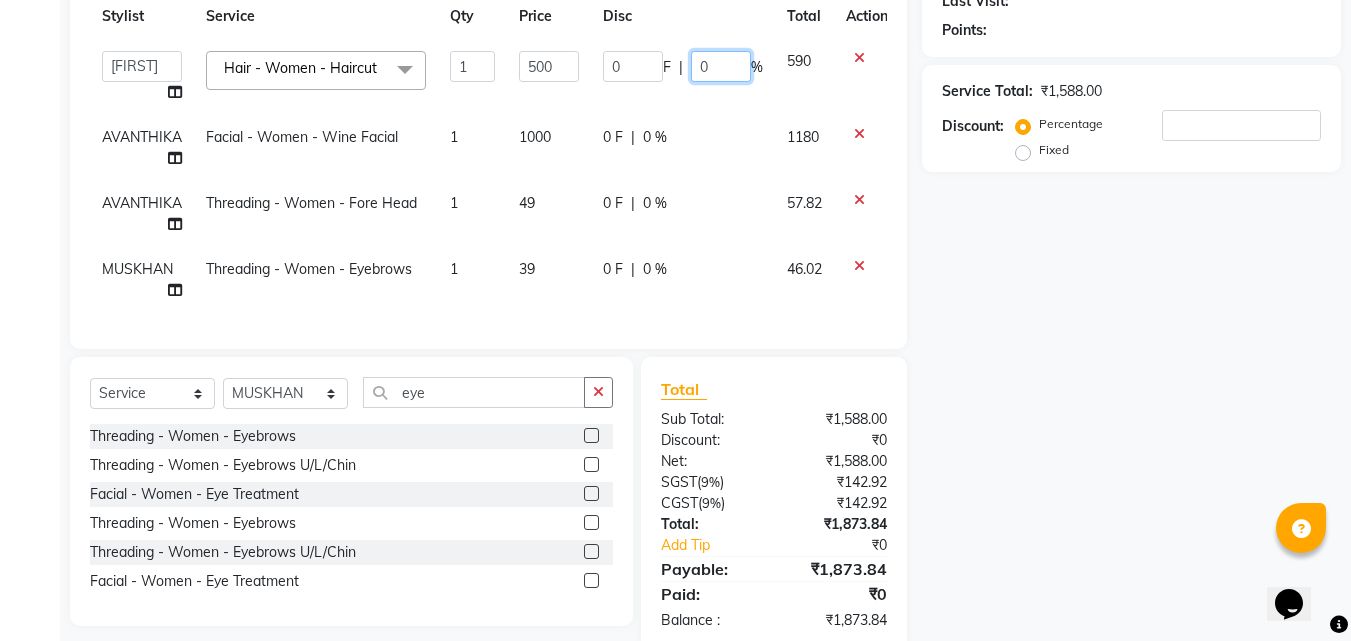 click on "0" 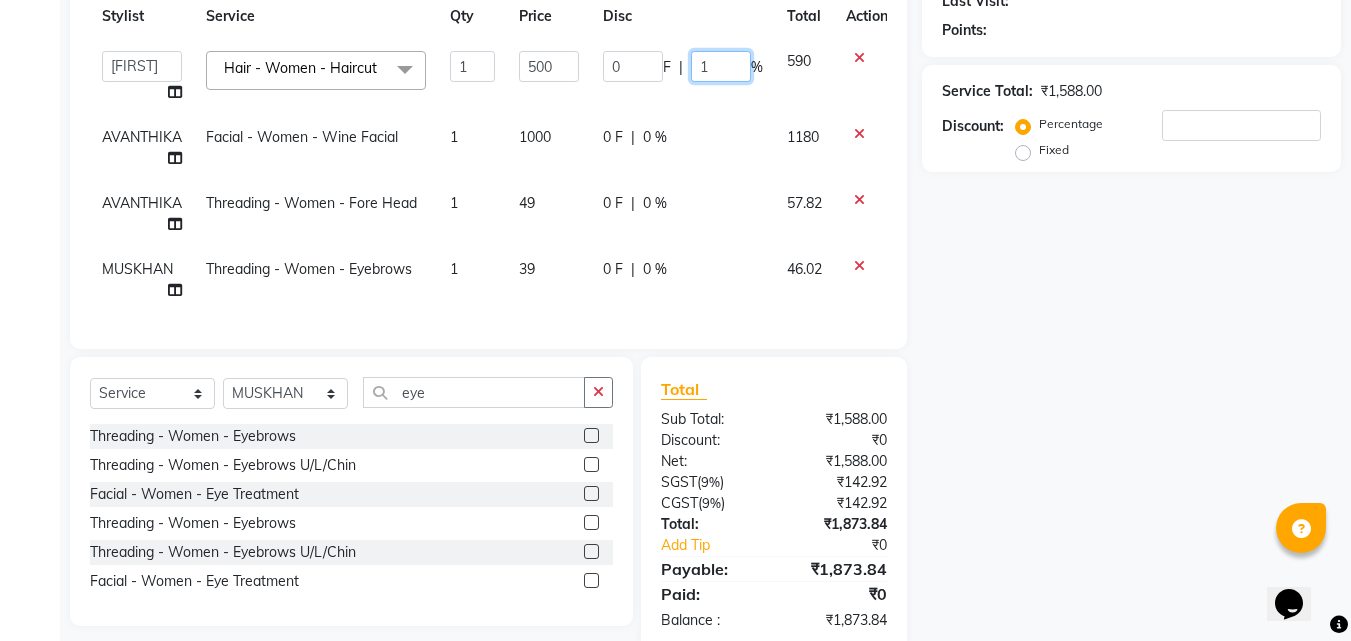 type on "15" 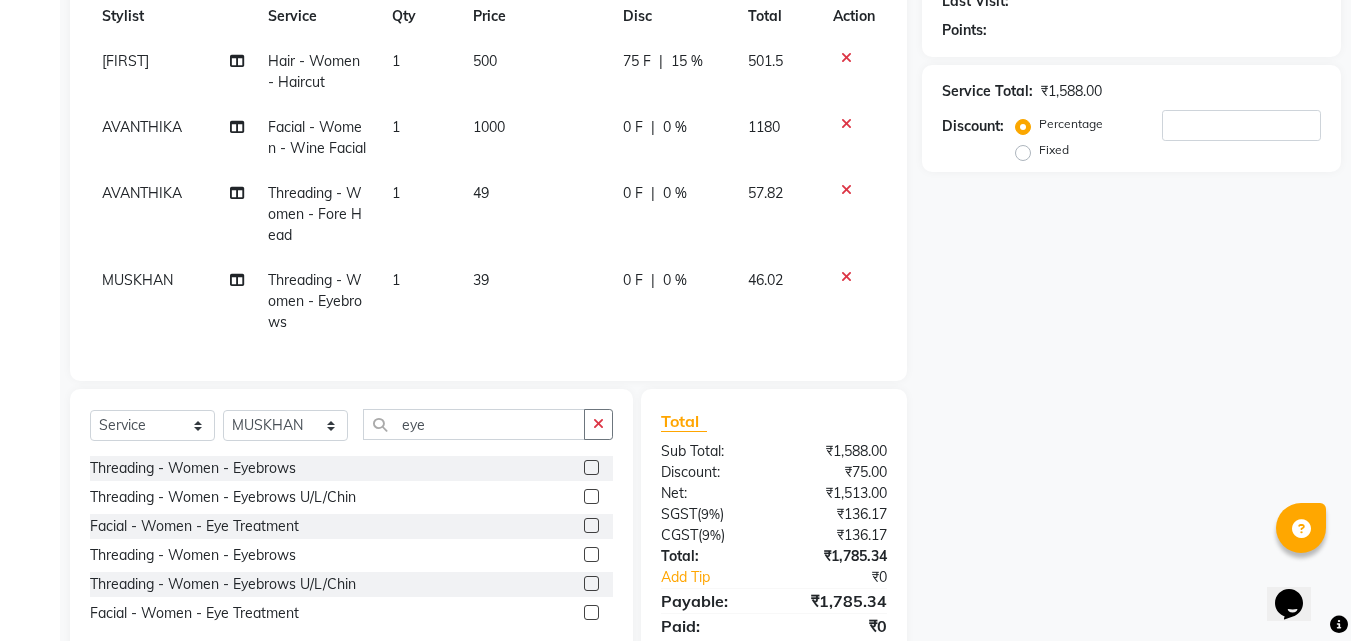 click on "Name: Membership: Total Visits: Card on file: Last Visit:  Points:  Service Total:  ₹1,588.00  Discount:  Percentage   Fixed" 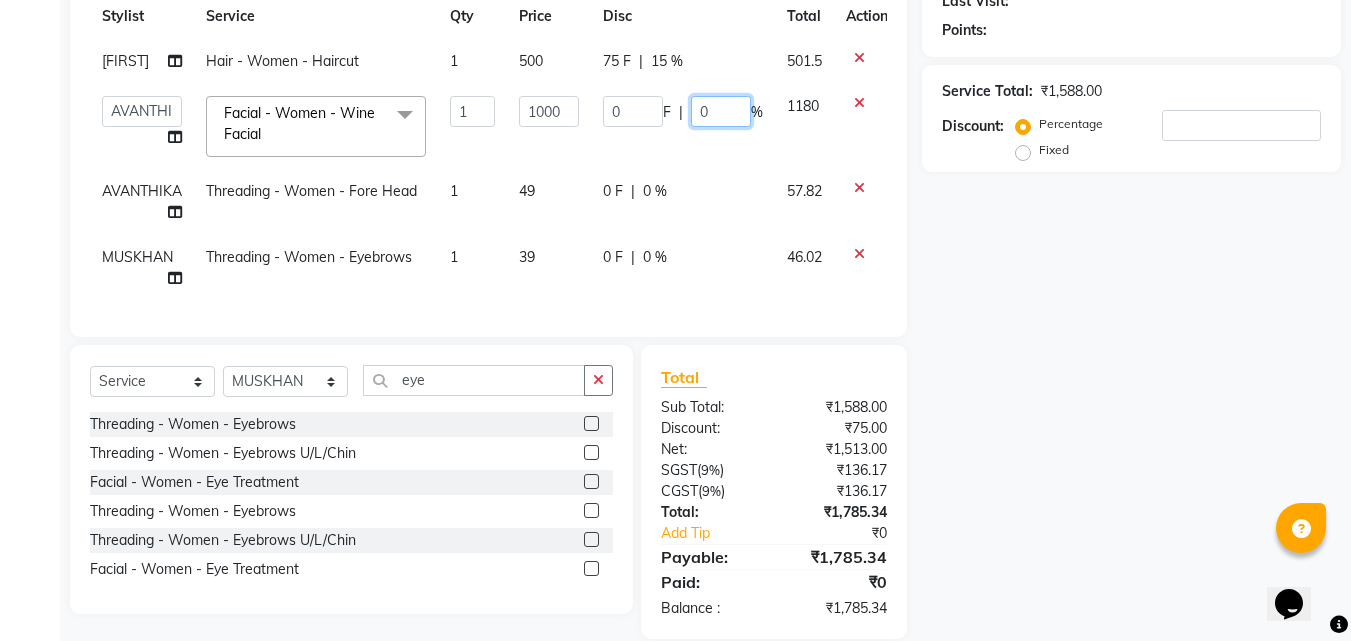 click on "0" 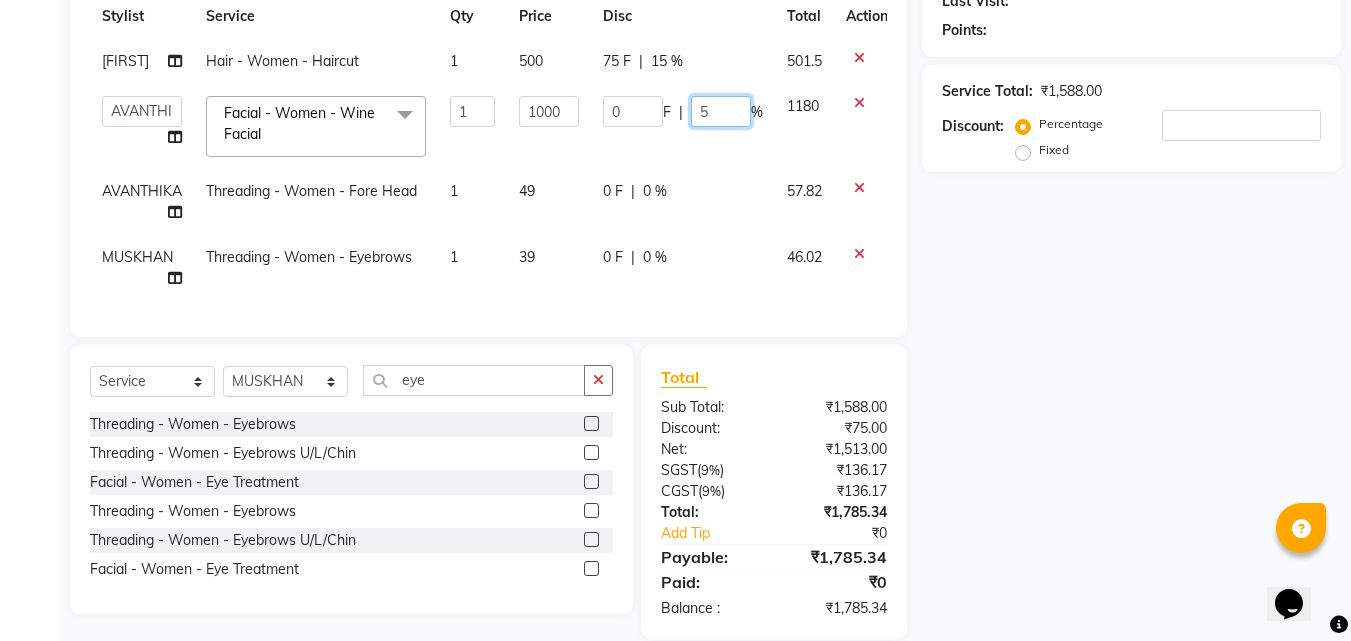 type on "50" 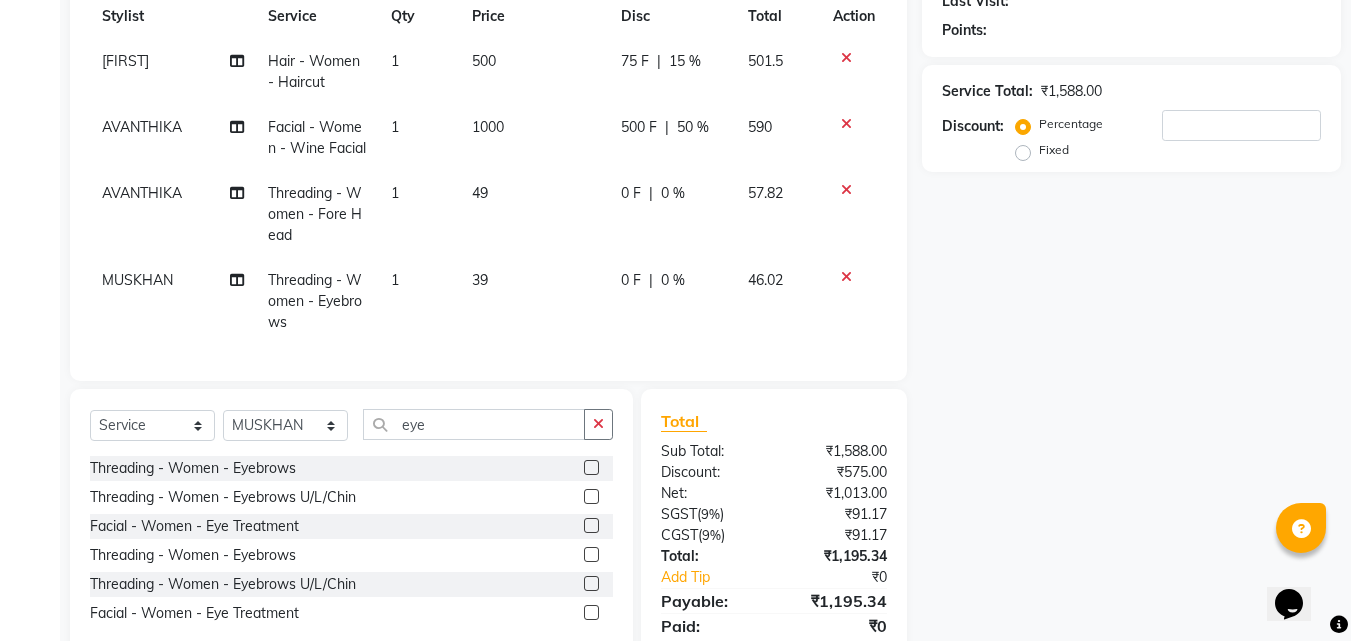 click on "Name: Membership: Total Visits: Card on file: Last Visit:  Points:  Service Total:  ₹1,588.00  Discount:  Percentage   Fixed" 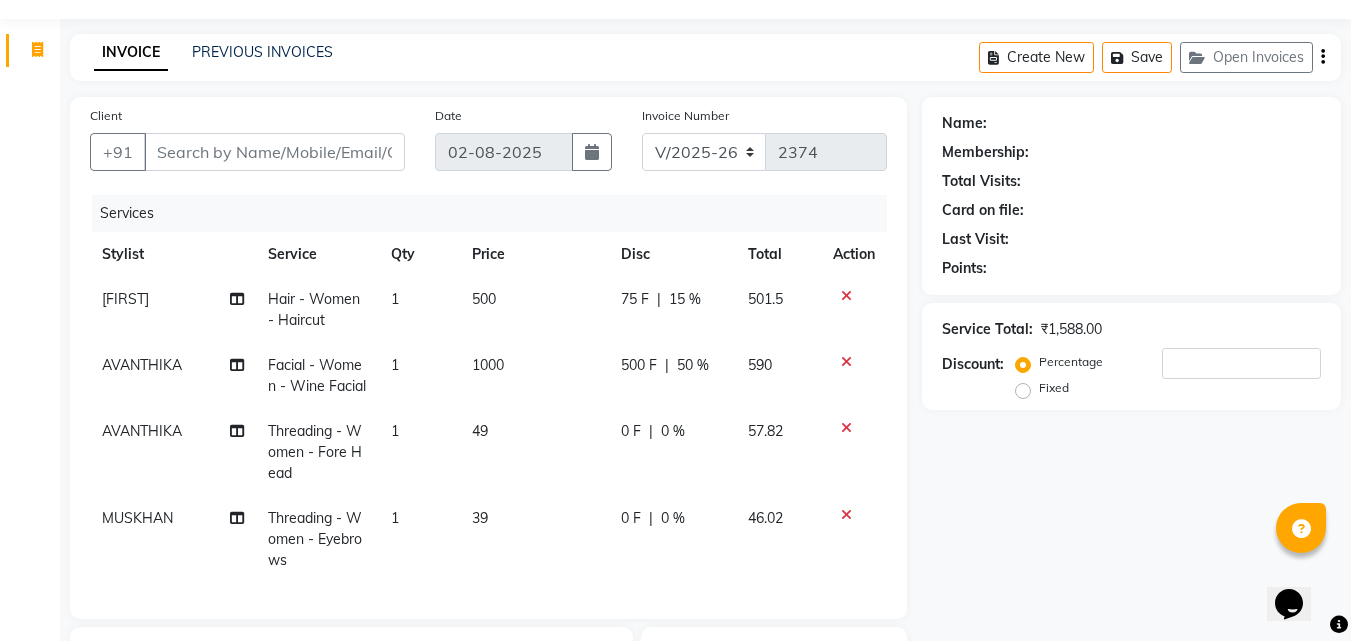 scroll, scrollTop: 0, scrollLeft: 0, axis: both 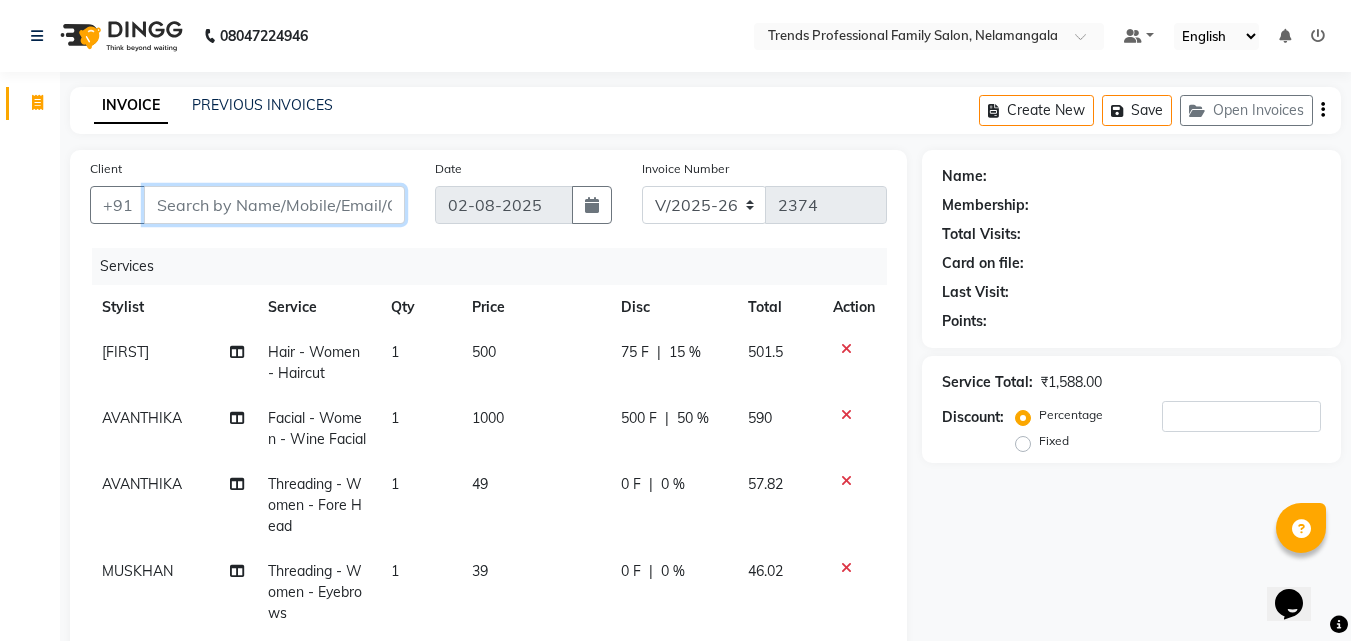 click on "Client" at bounding box center [274, 205] 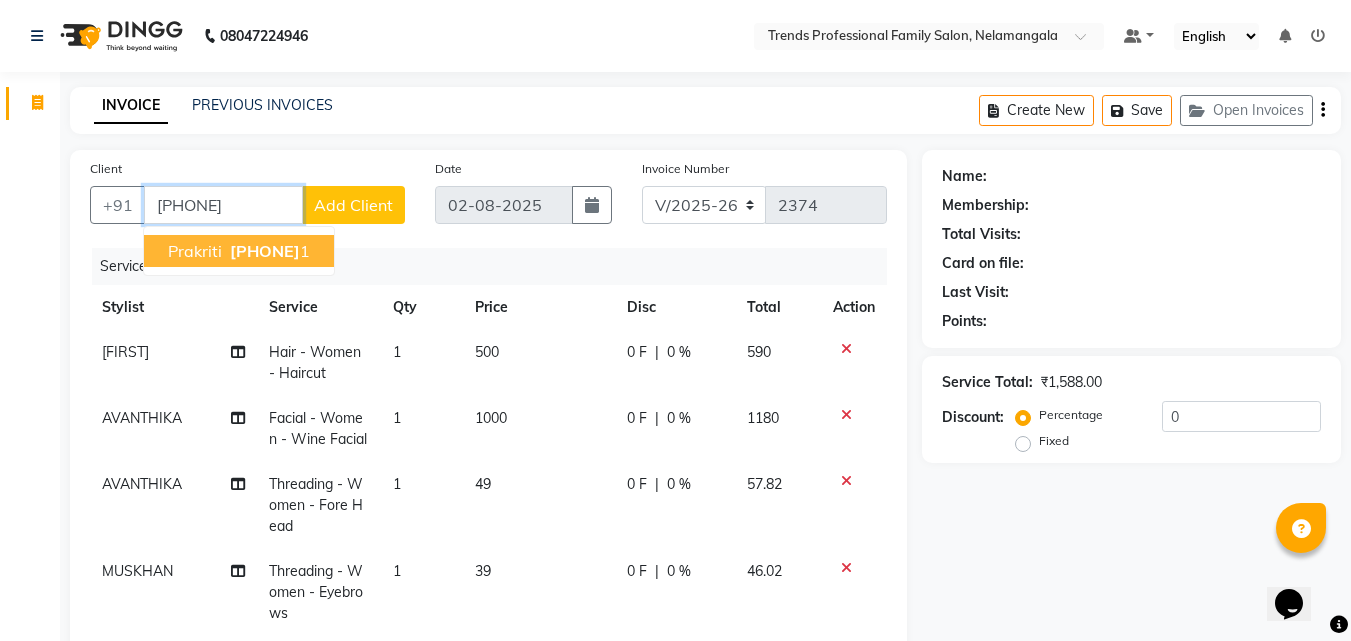 click on "943701309" at bounding box center [265, 251] 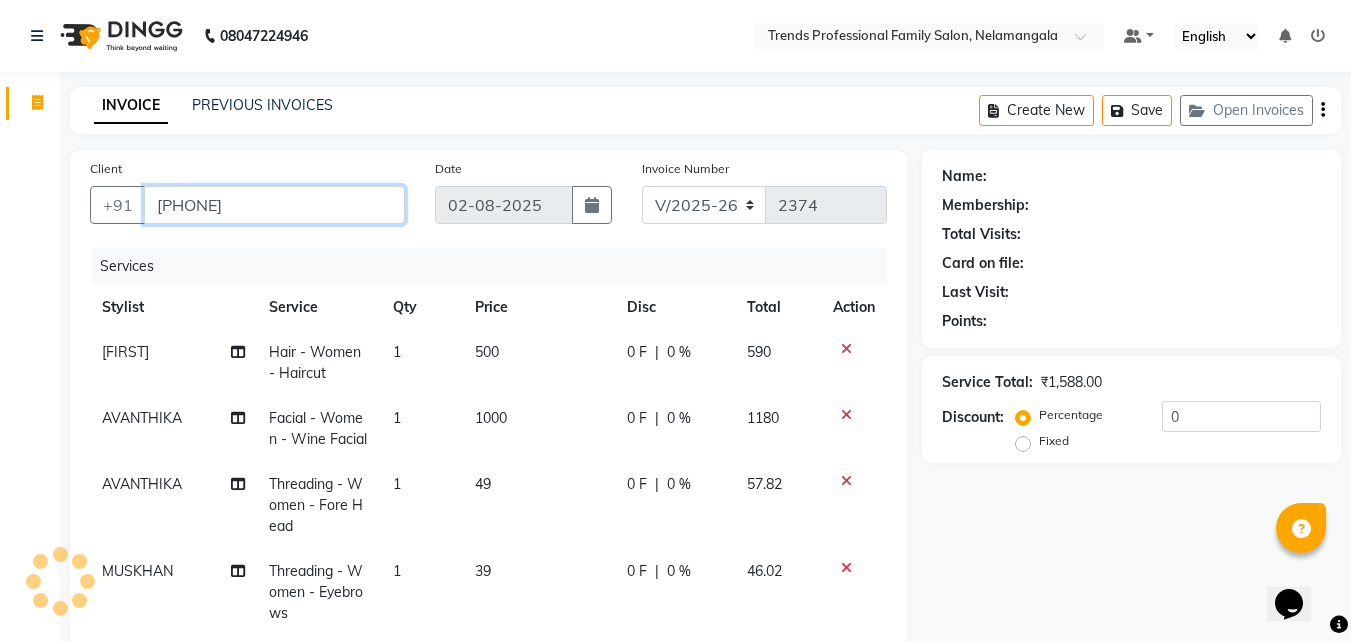type on "9437013091" 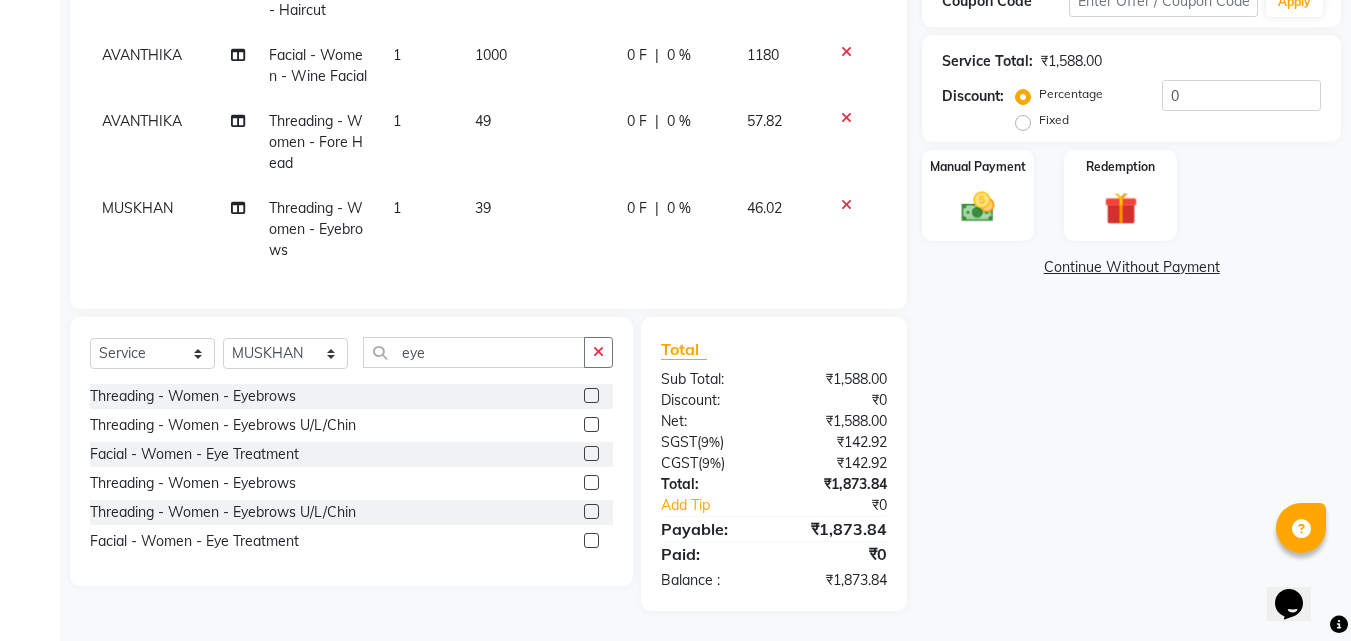 scroll, scrollTop: 0, scrollLeft: 0, axis: both 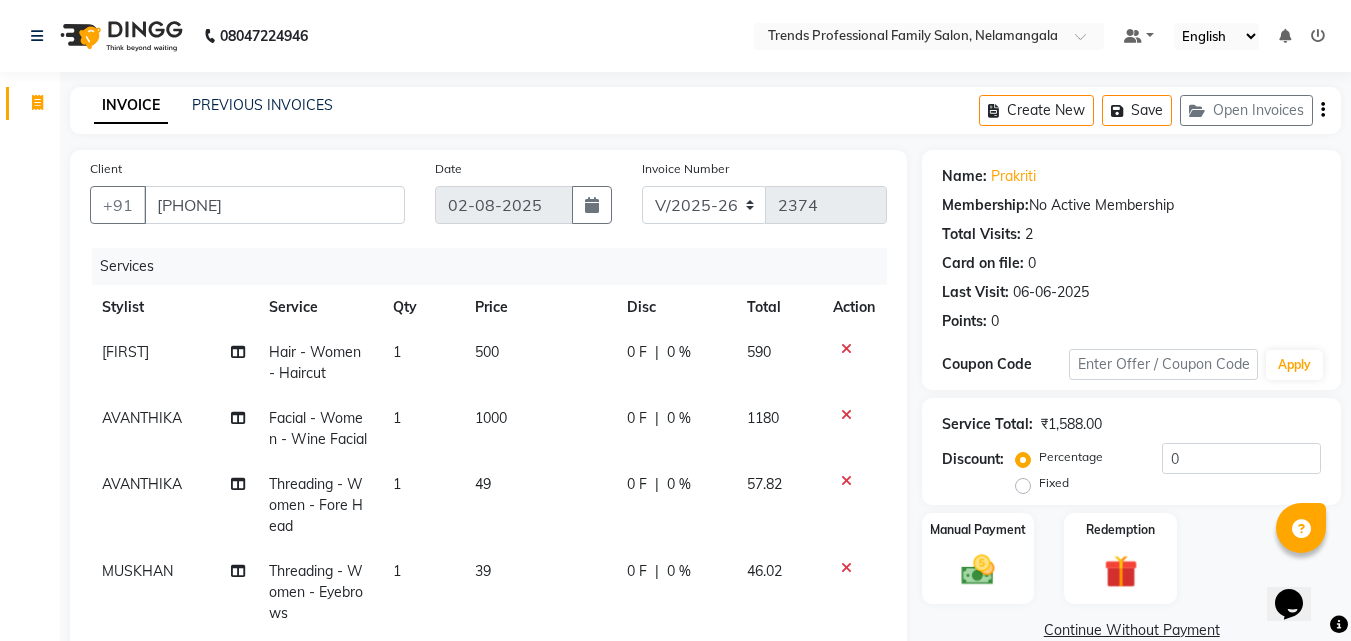 click on "0 %" 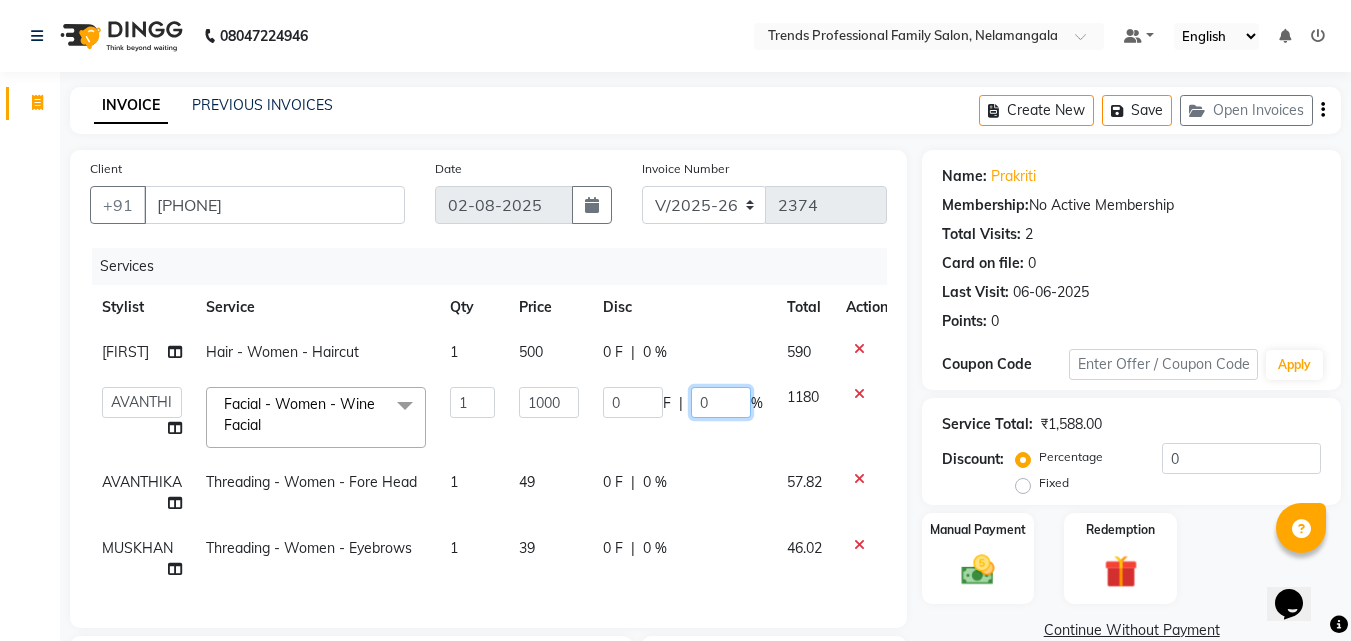 click on "0" 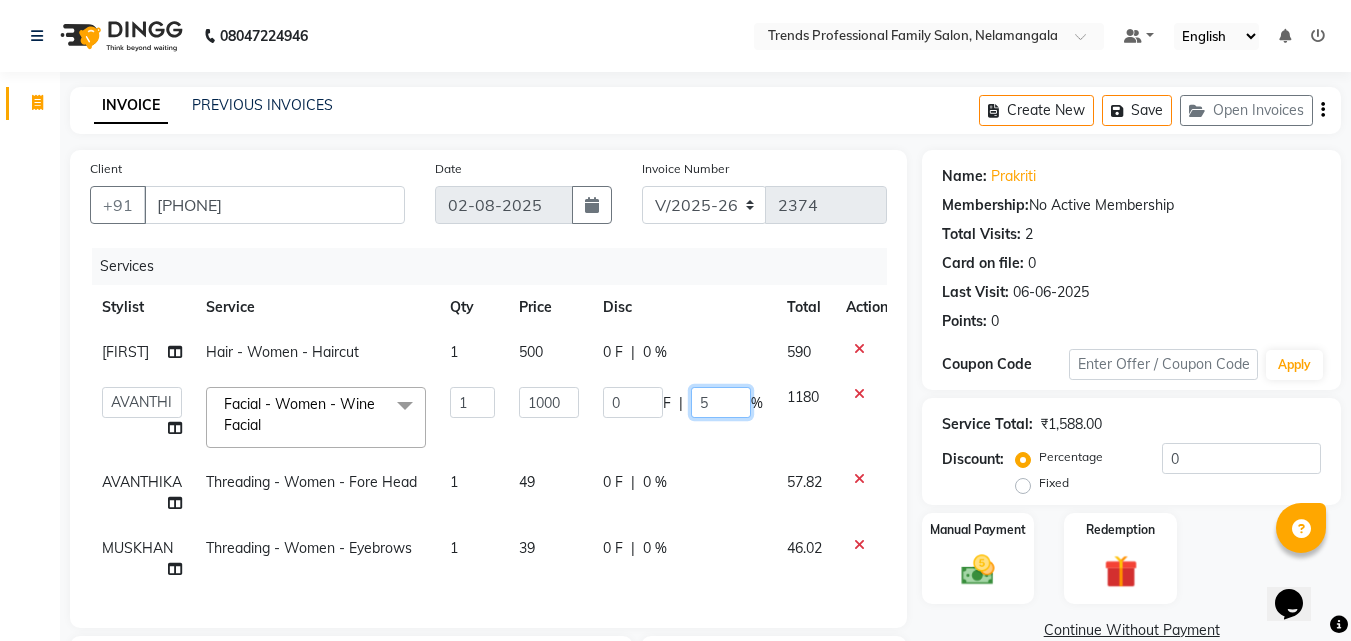 type on "50" 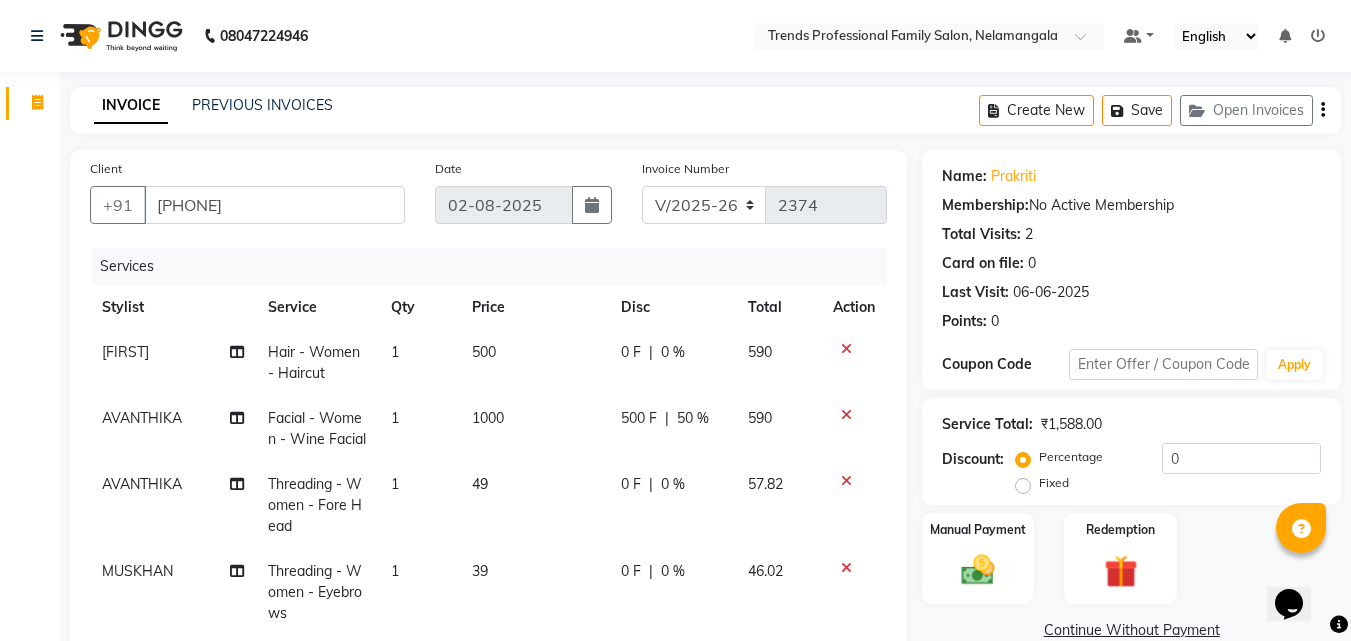 click on "0 %" 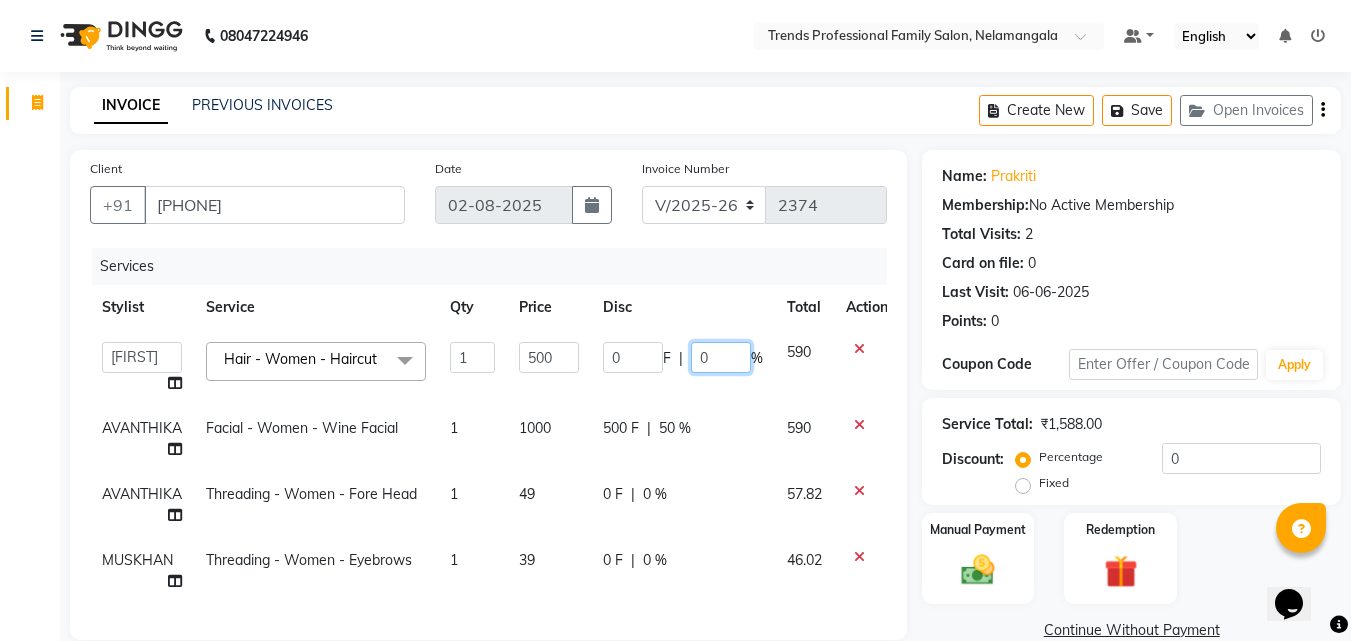 click on "0" 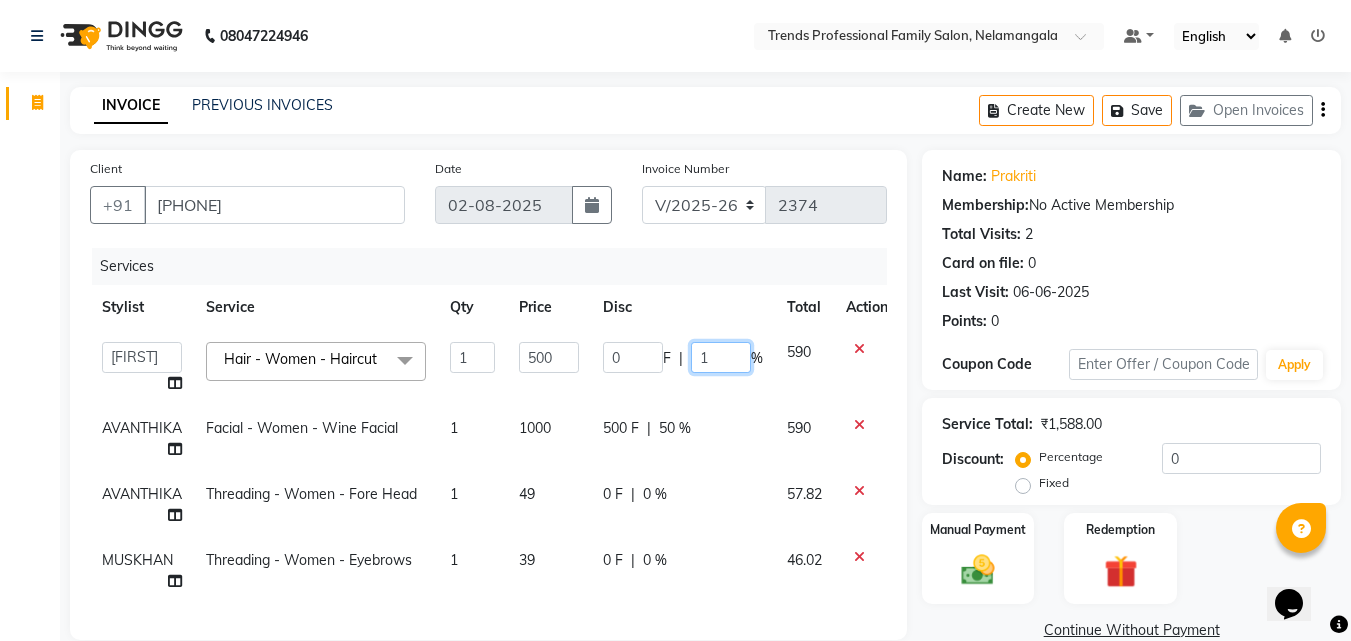 type on "15" 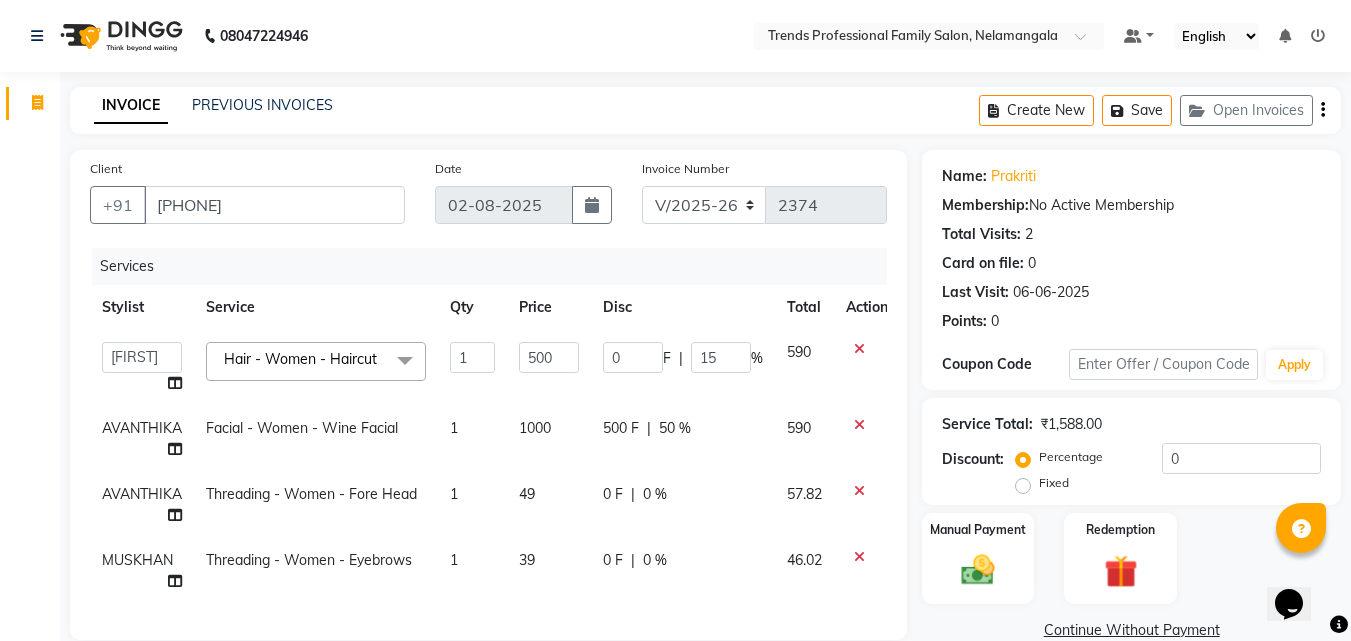 click on "Services" 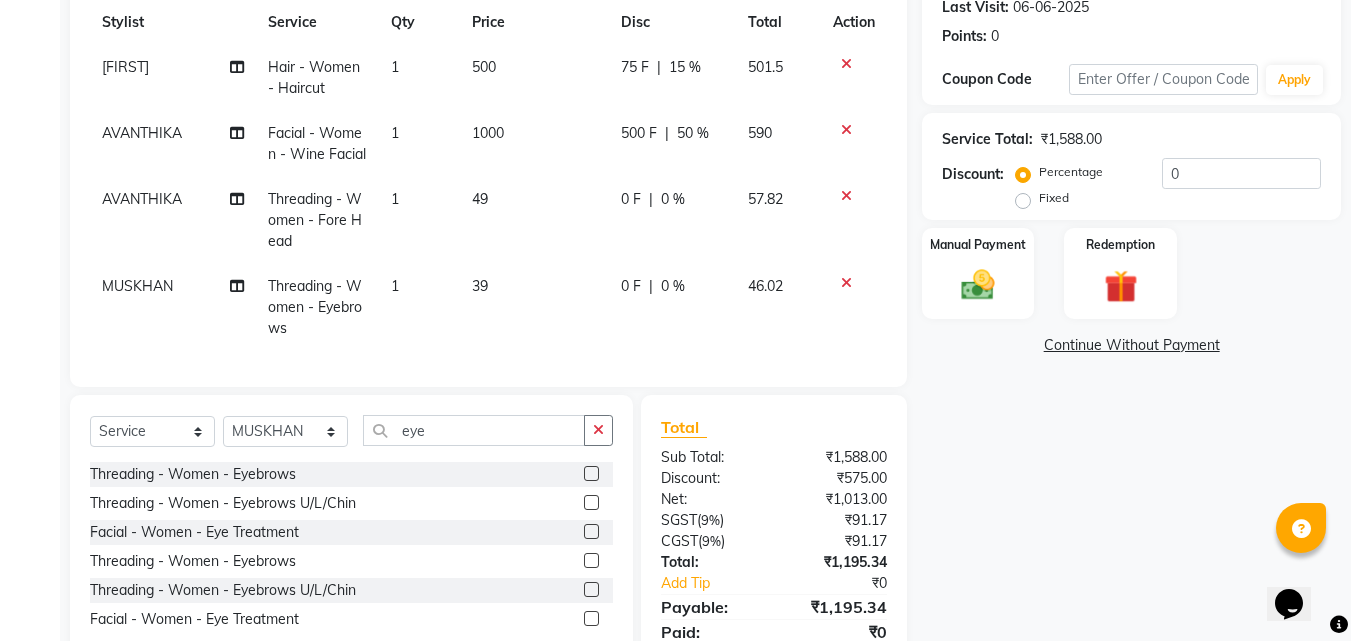 scroll, scrollTop: 378, scrollLeft: 0, axis: vertical 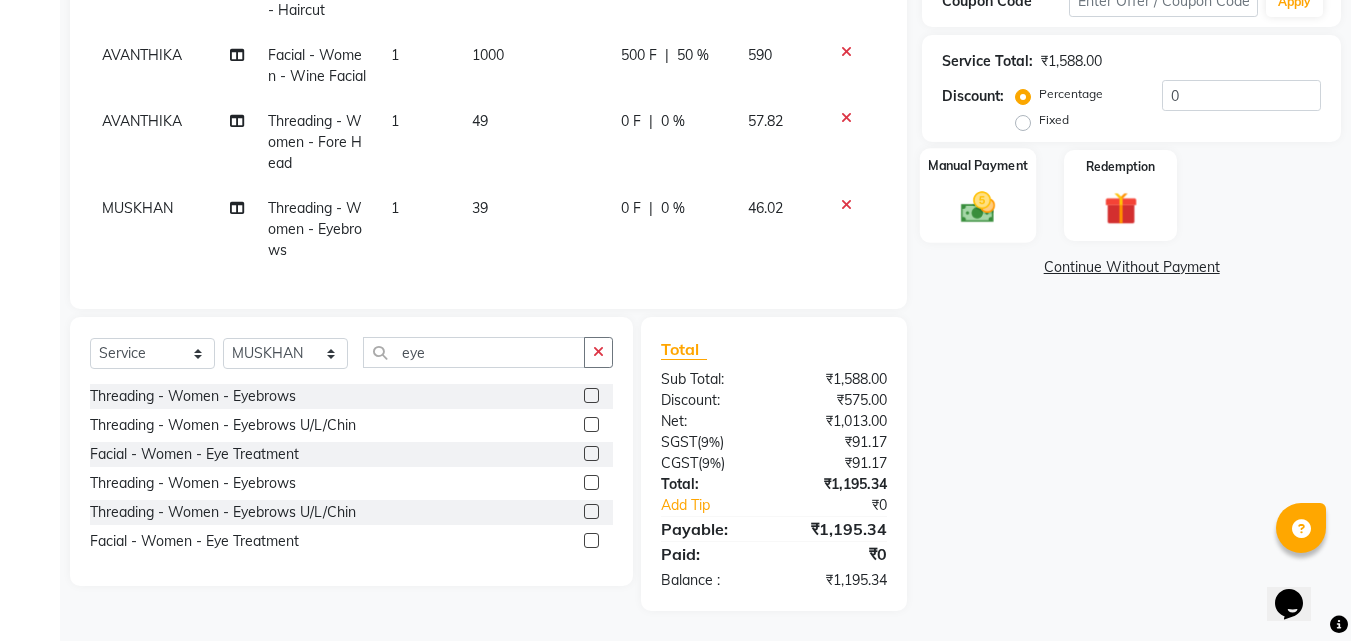 click 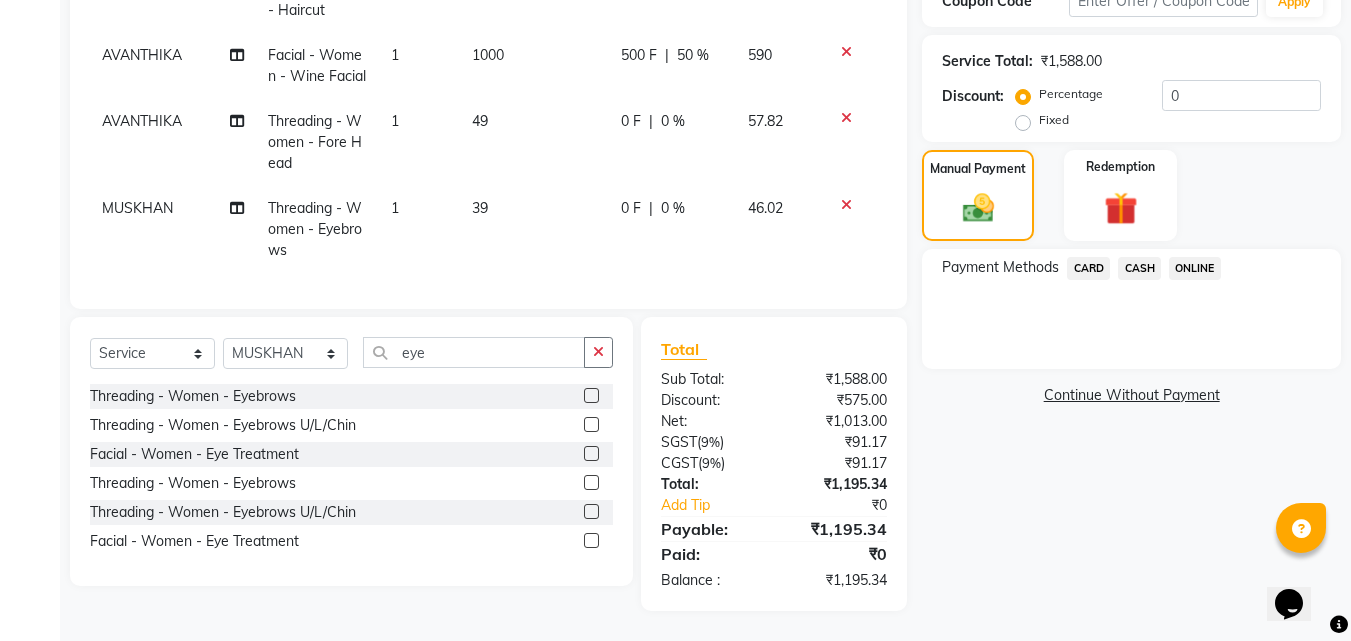 click on "ONLINE" 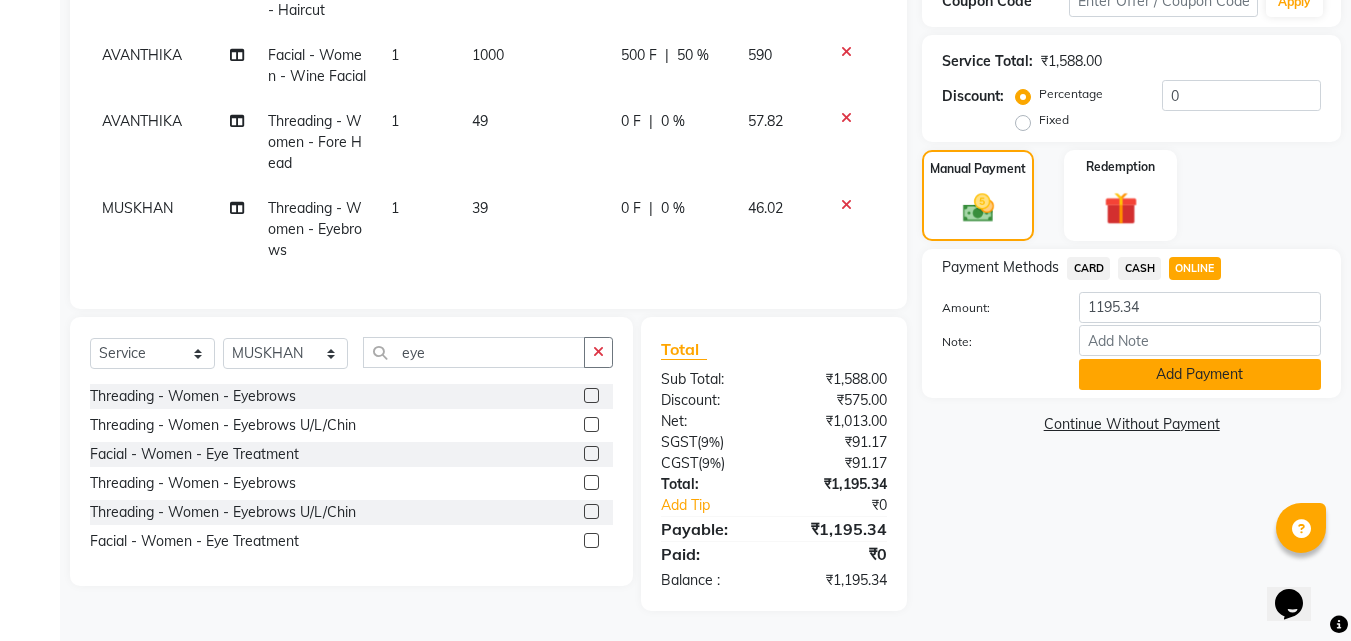 click on "Add Payment" 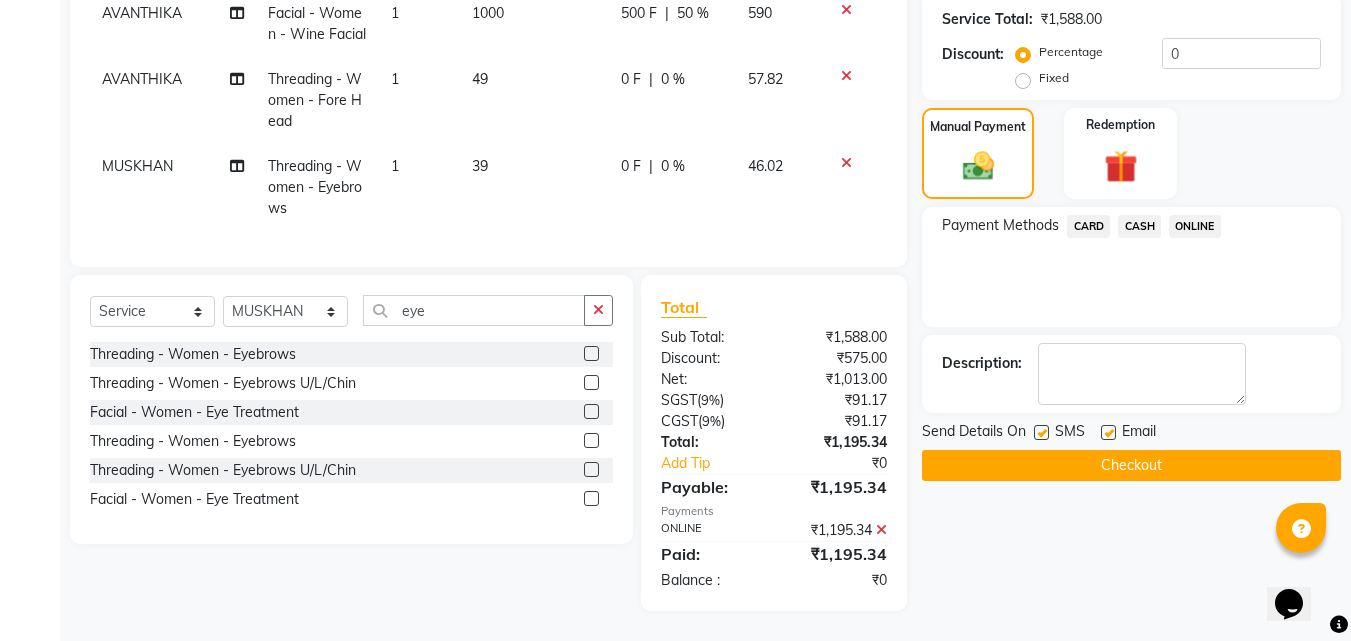 scroll, scrollTop: 420, scrollLeft: 0, axis: vertical 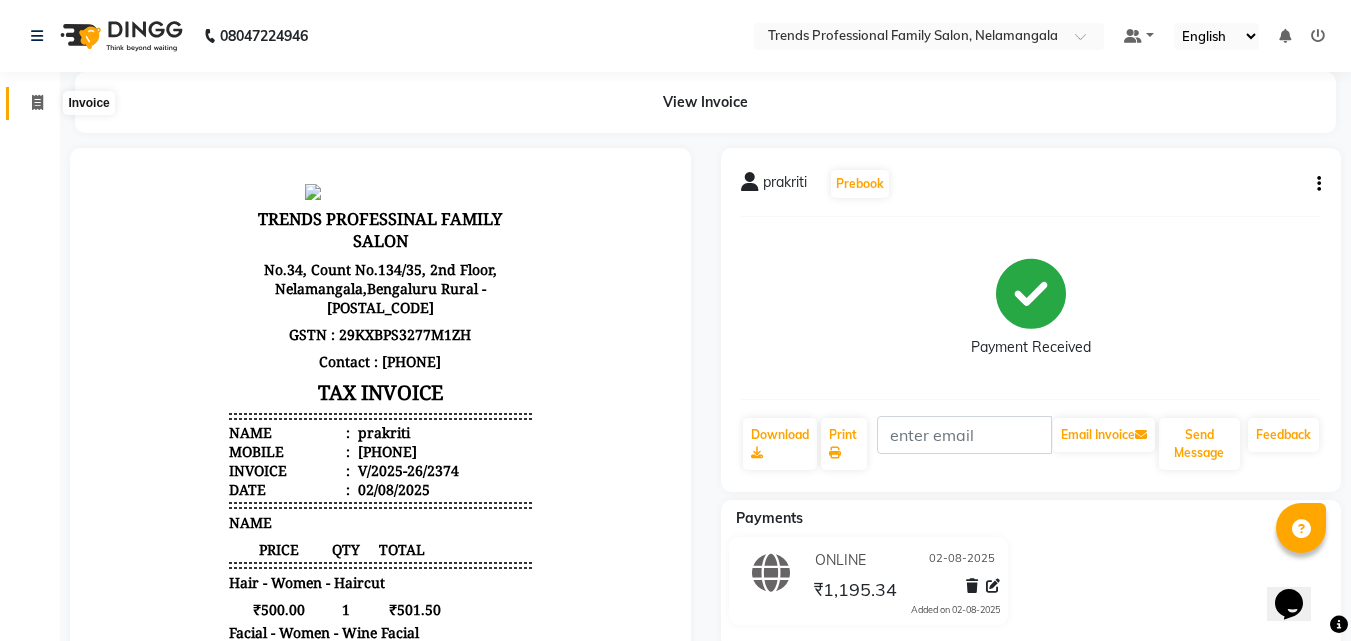 click 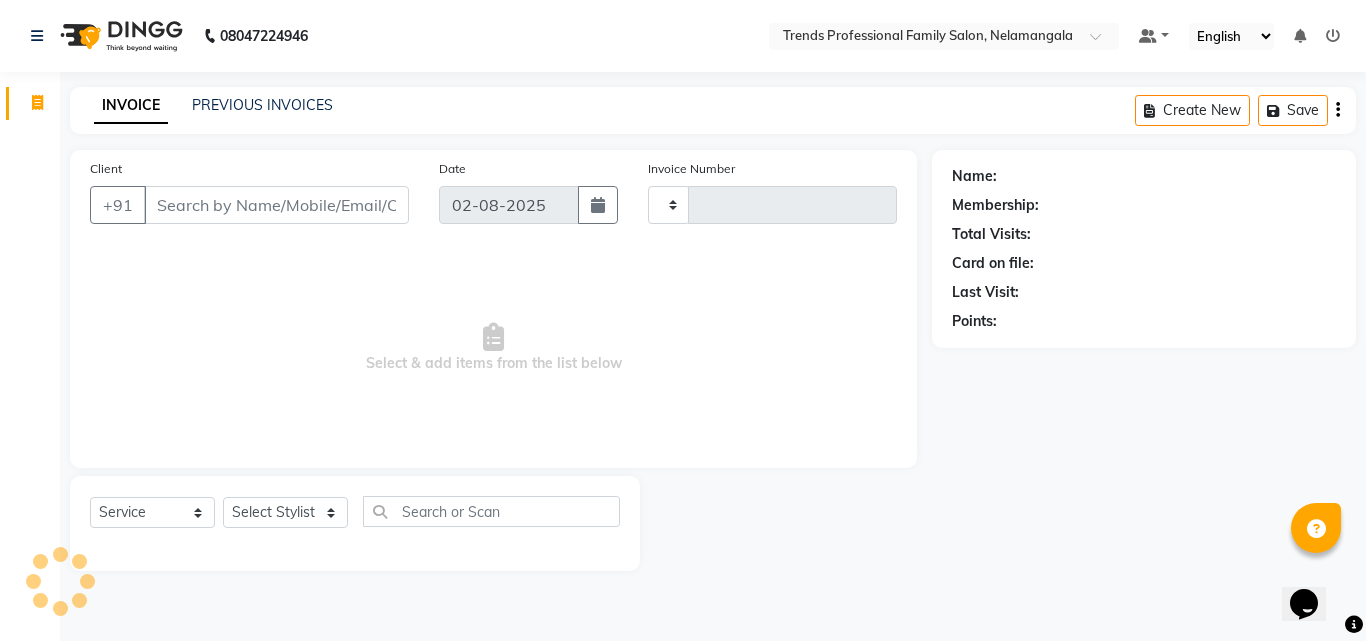 type on "2375" 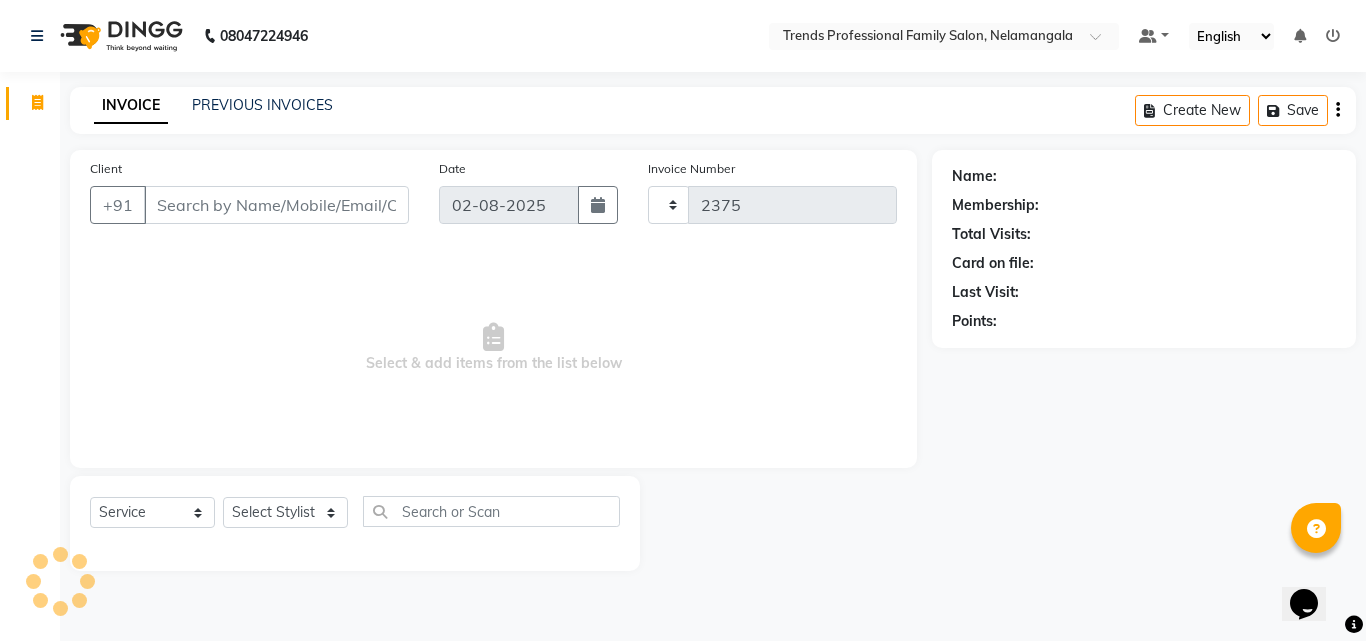 select on "7345" 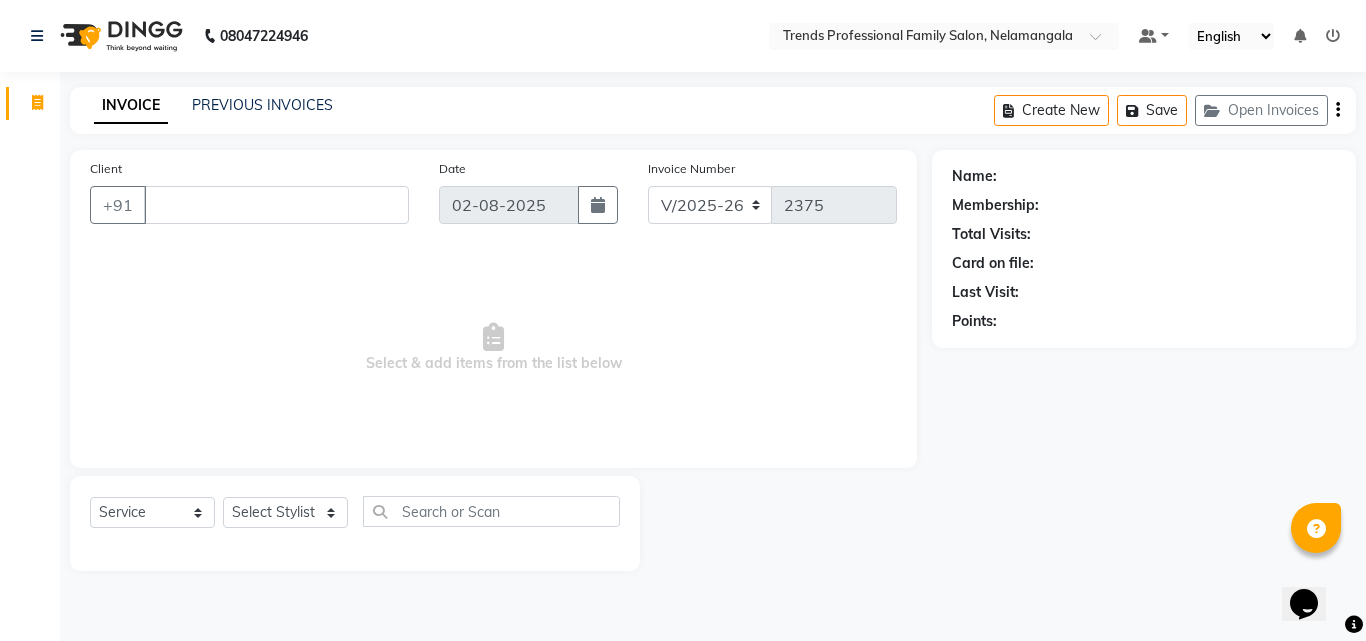 type 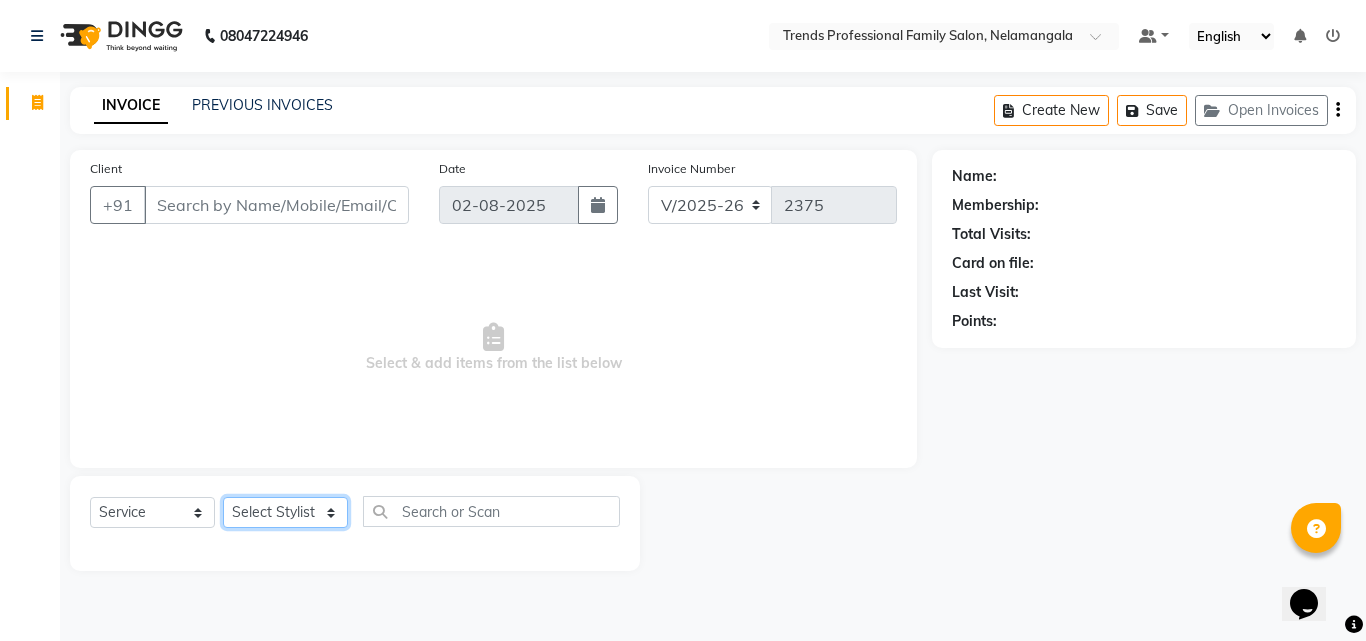 click on "Select Stylist ANITHA AVANTHIKA CHAITANYA Hithaishi IMRAN KHAN MUSKHAN RUSTHAM SEEMA SHIVA SOURAV Sumika Trends" 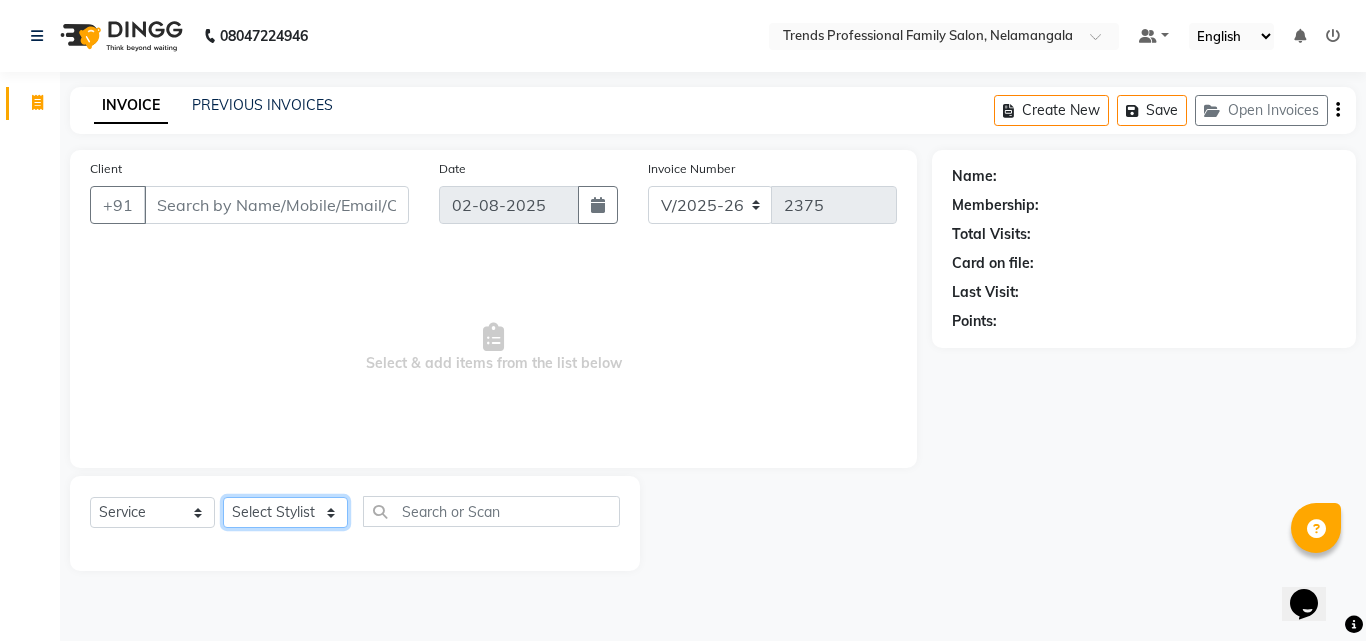 select on "63521" 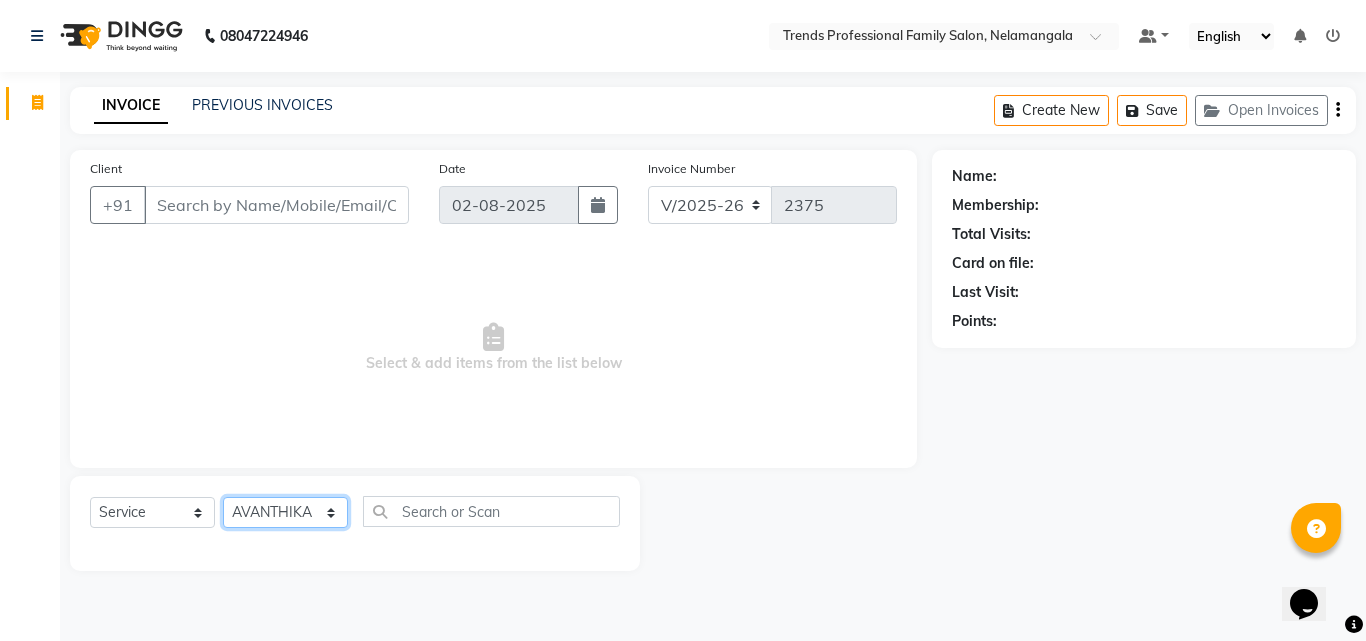 click on "Select Stylist ANITHA AVANTHIKA CHAITANYA Hithaishi IMRAN KHAN MUSKHAN RUSTHAM SEEMA SHIVA SOURAV Sumika Trends" 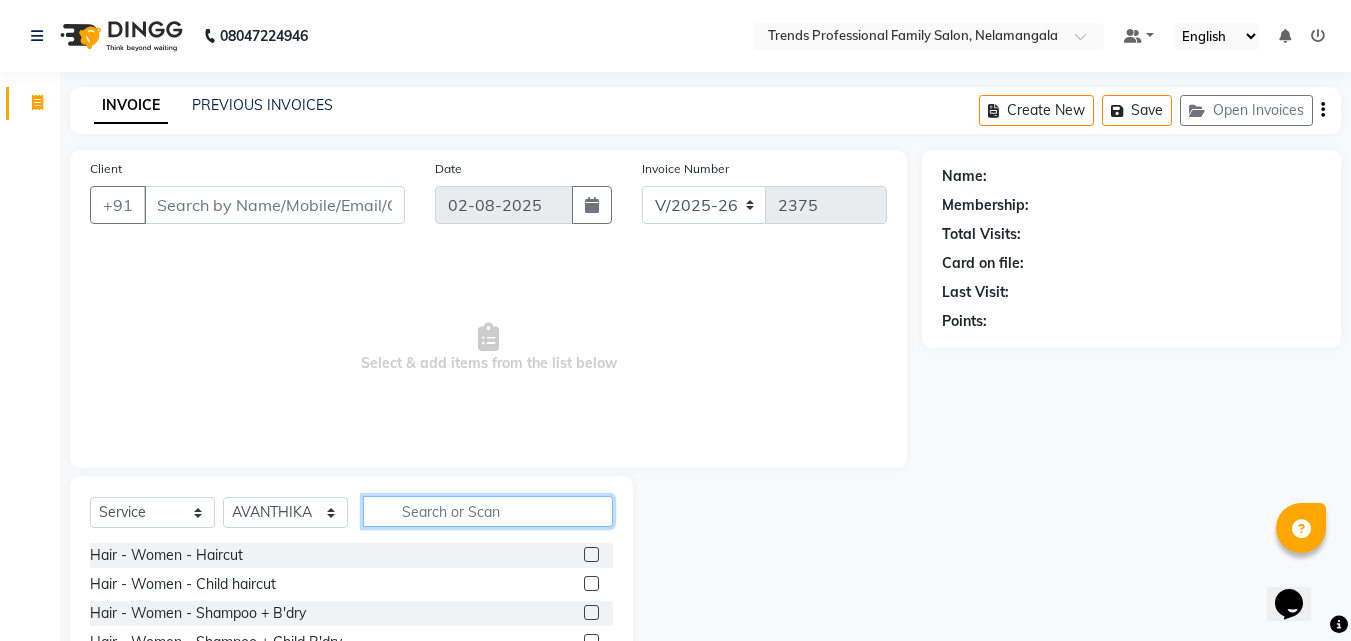 click 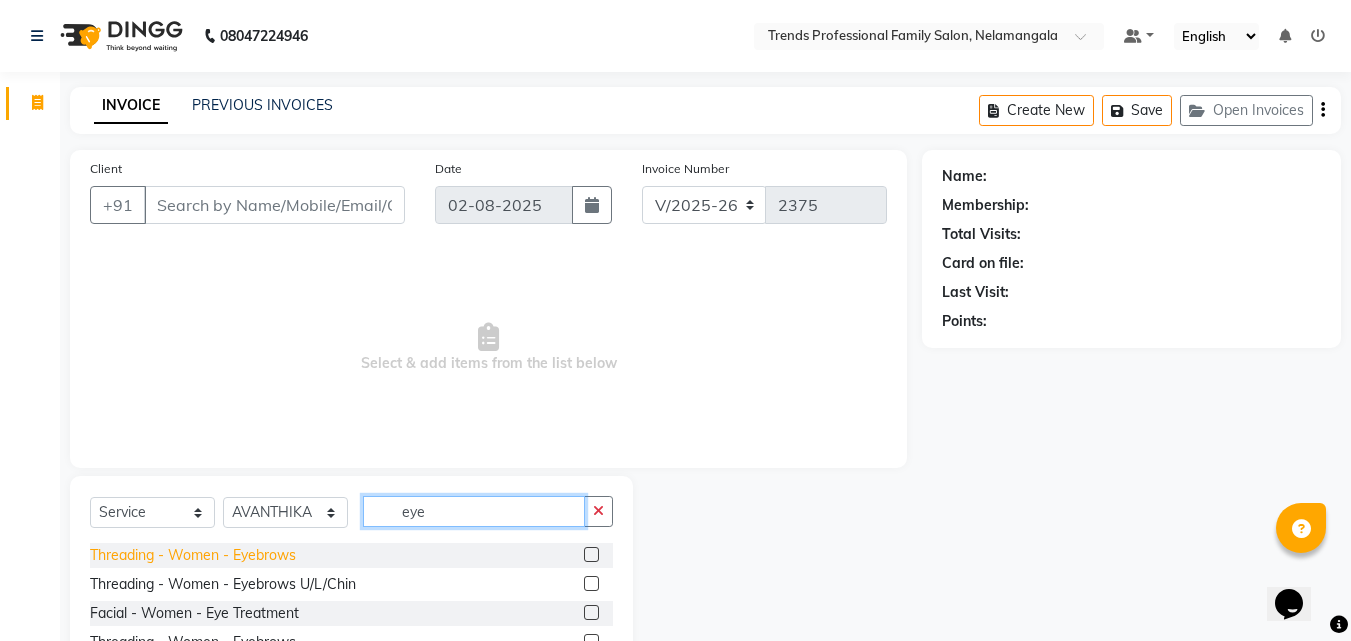 type on "eye" 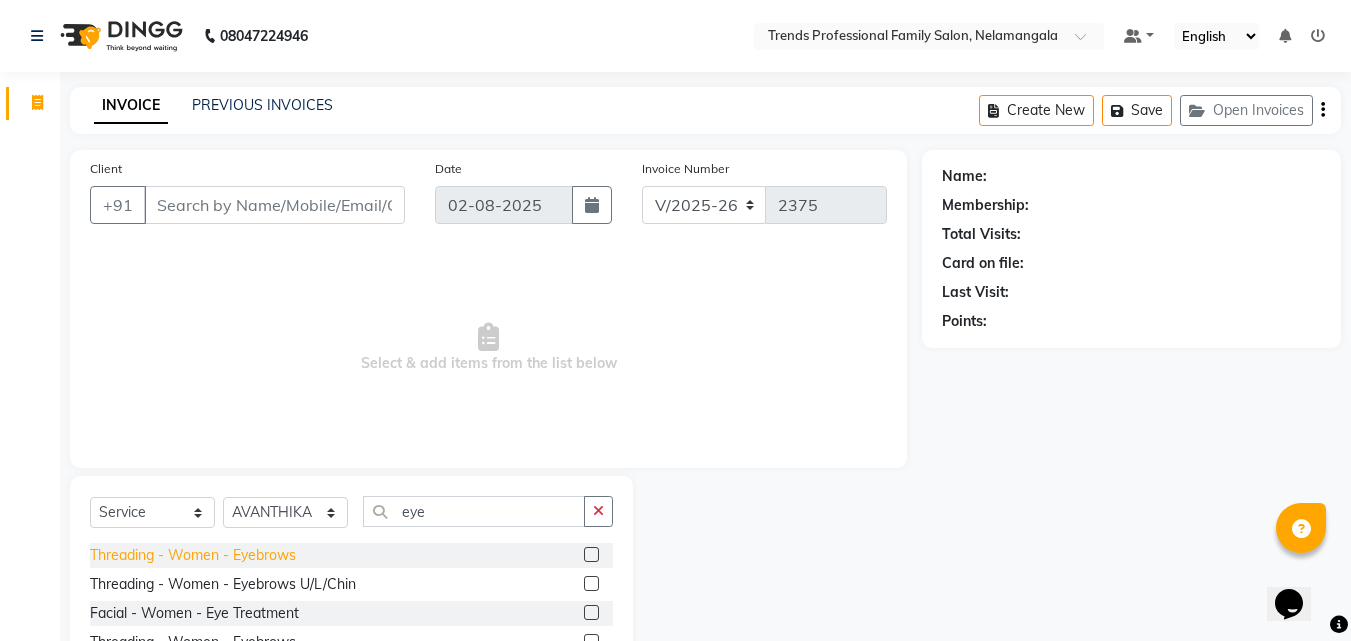 click on "Threading - Women - Eyebrows" 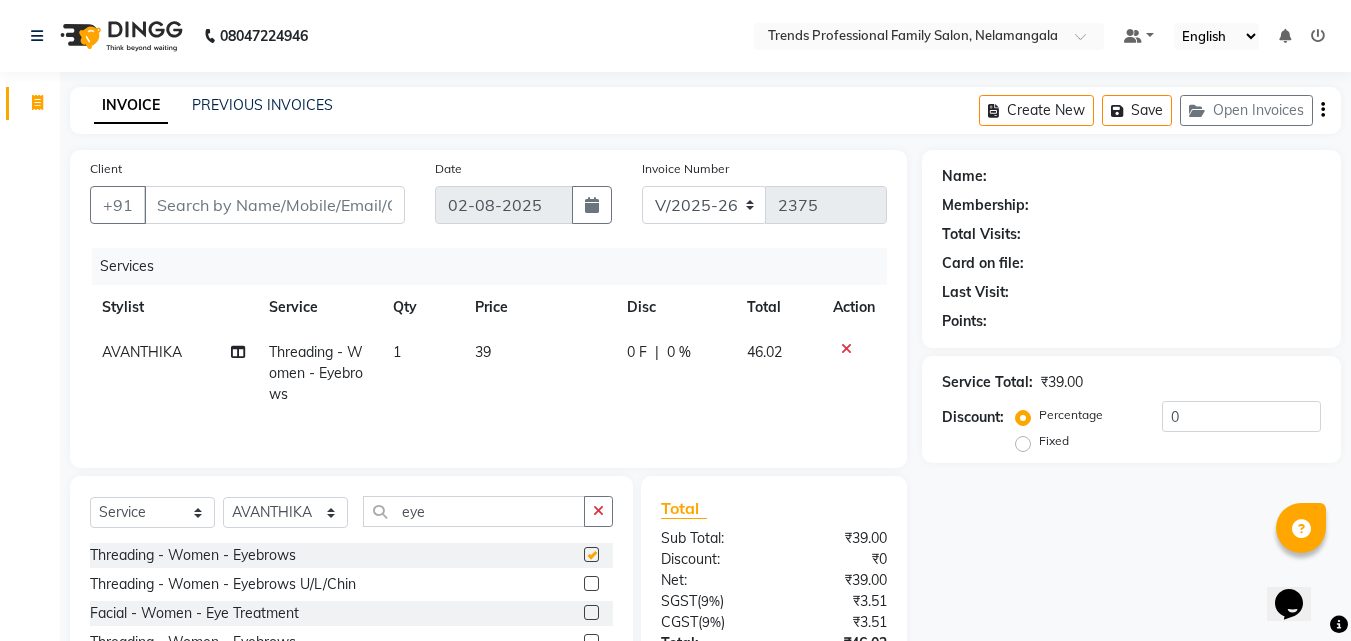 checkbox on "false" 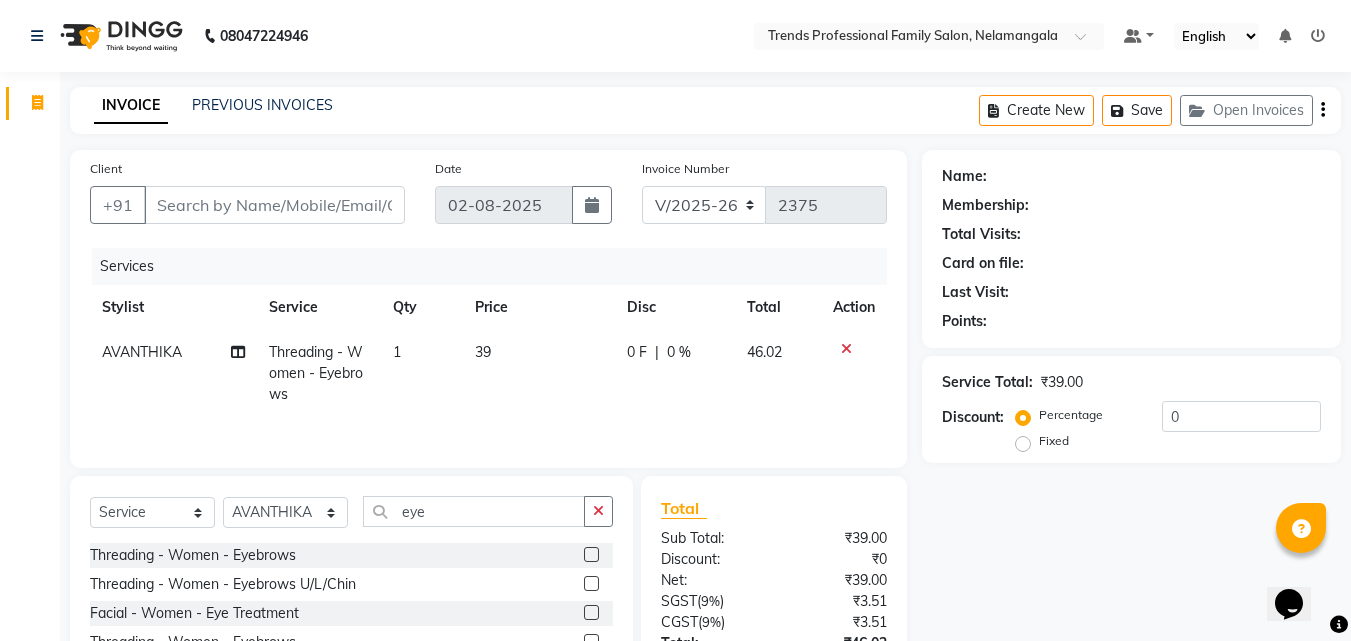 drag, startPoint x: 596, startPoint y: 505, endPoint x: 579, endPoint y: 504, distance: 17.029387 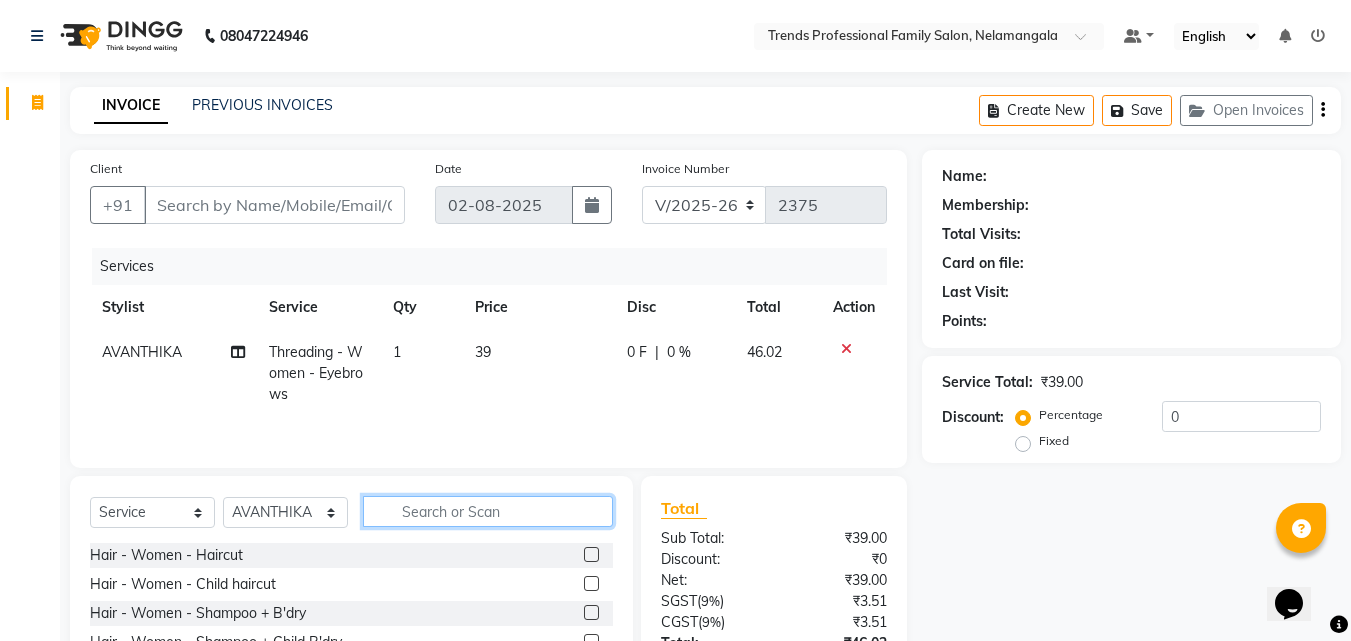 click 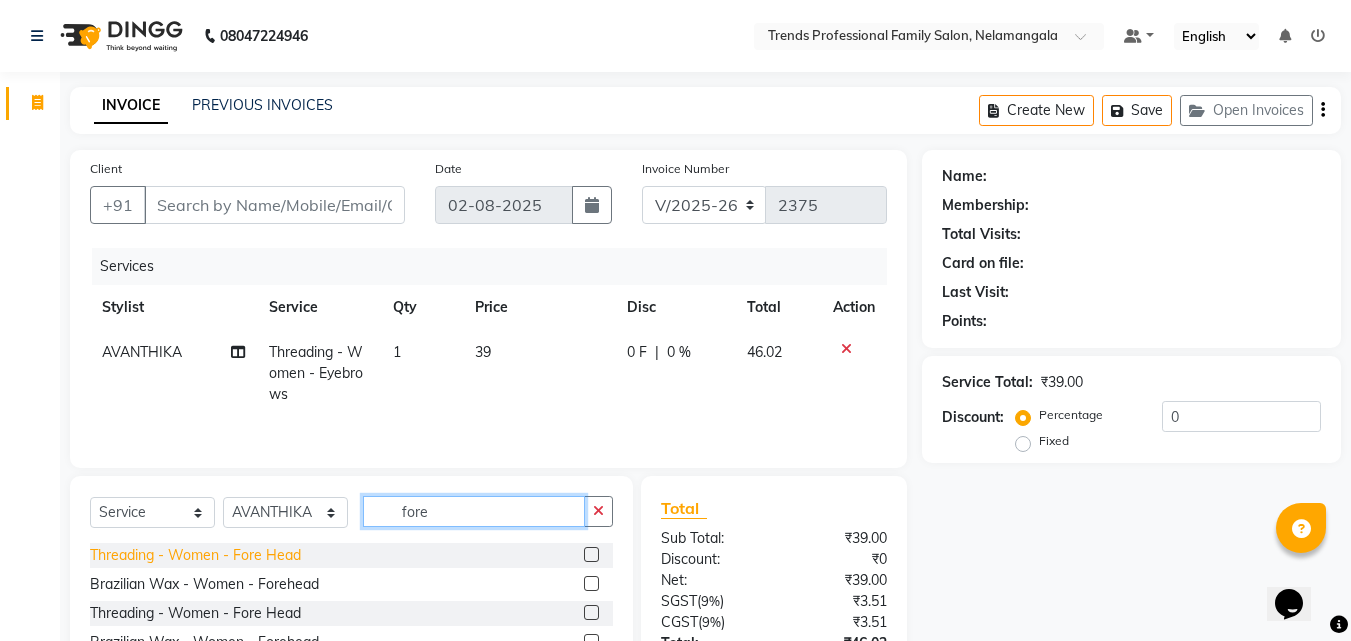 type on "fore" 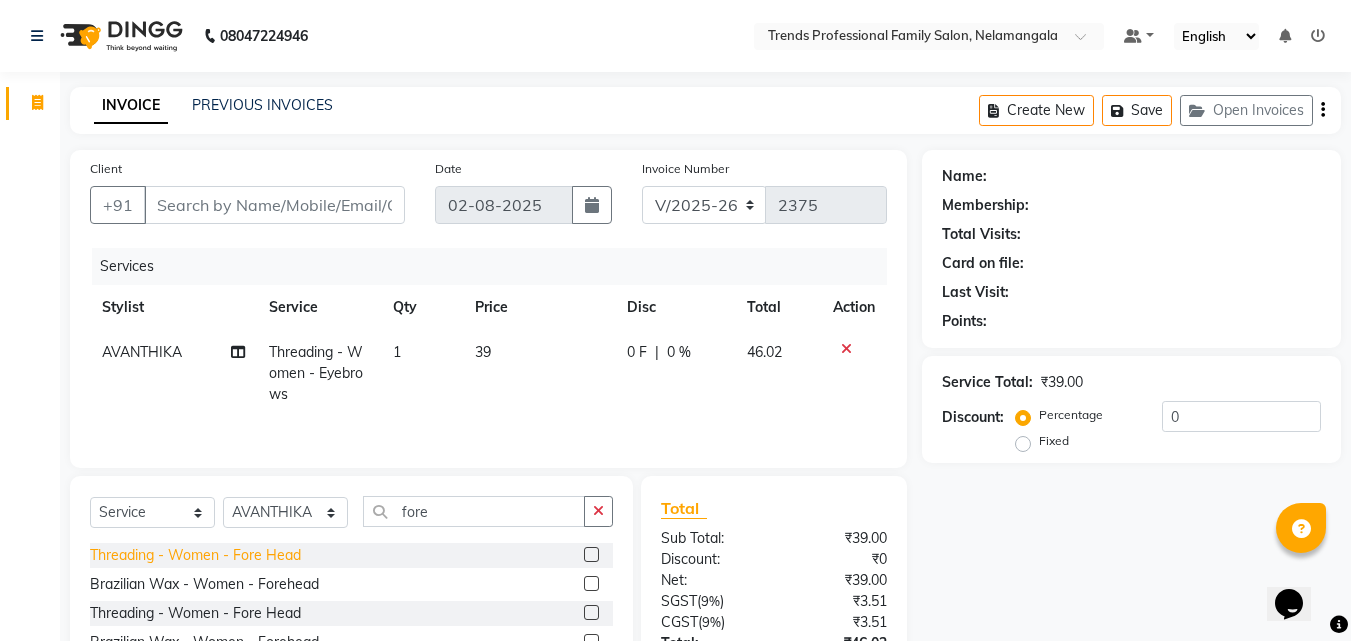 click on "Threading - Women - Fore Head" 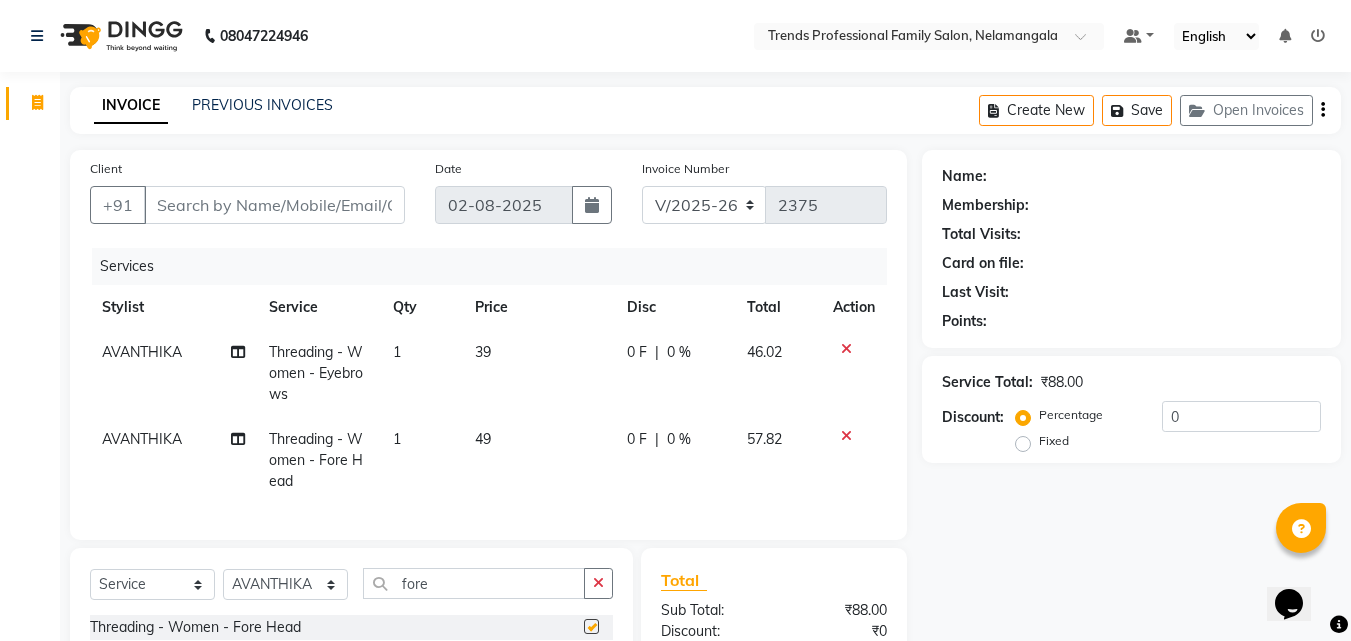 checkbox on "false" 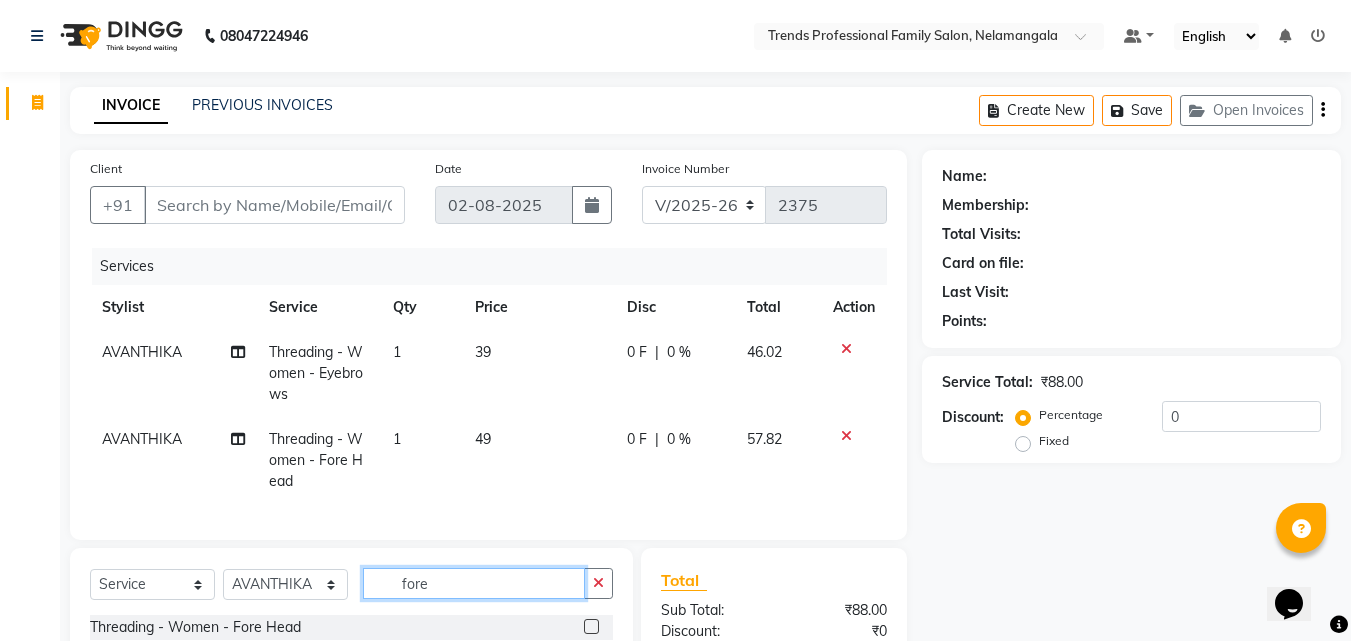 drag, startPoint x: 442, startPoint y: 589, endPoint x: 392, endPoint y: 603, distance: 51.92302 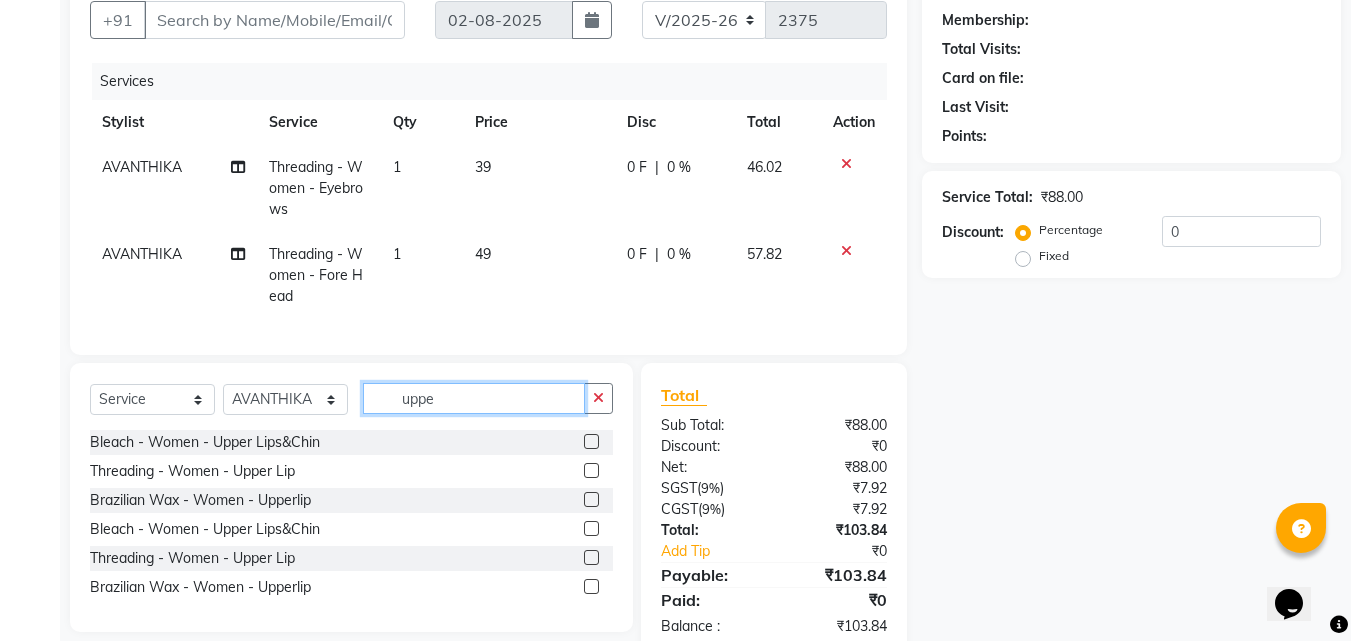 scroll, scrollTop: 246, scrollLeft: 0, axis: vertical 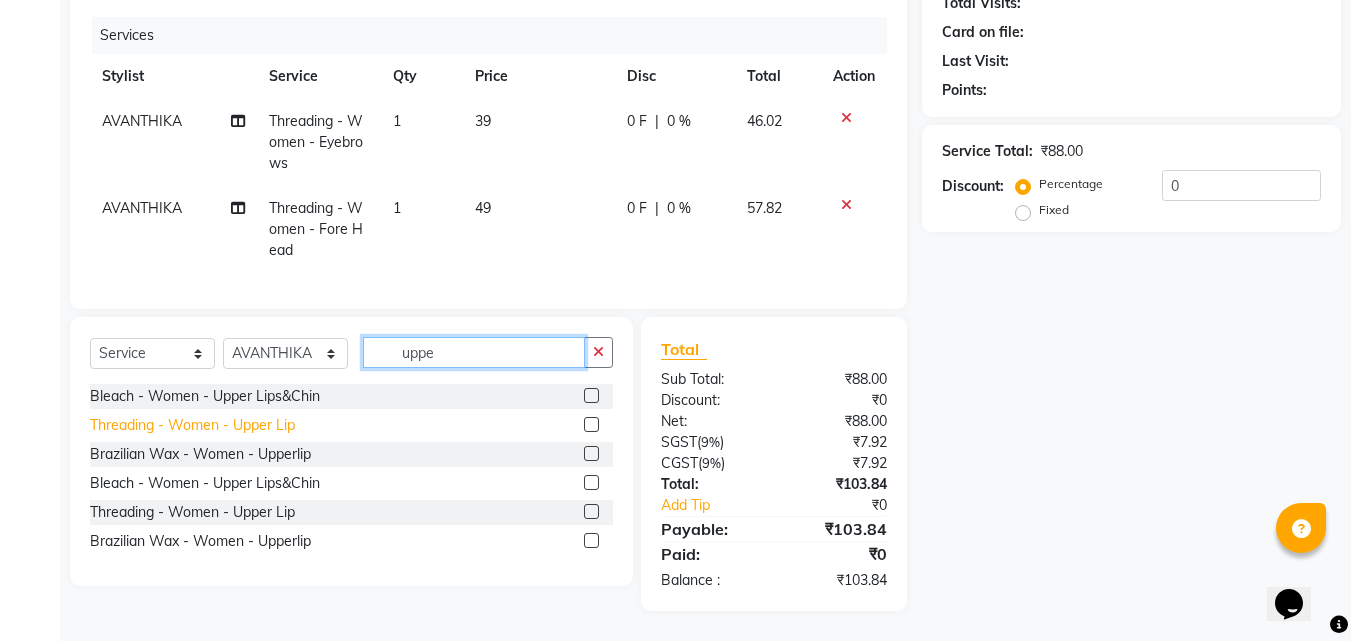 type on "uppe" 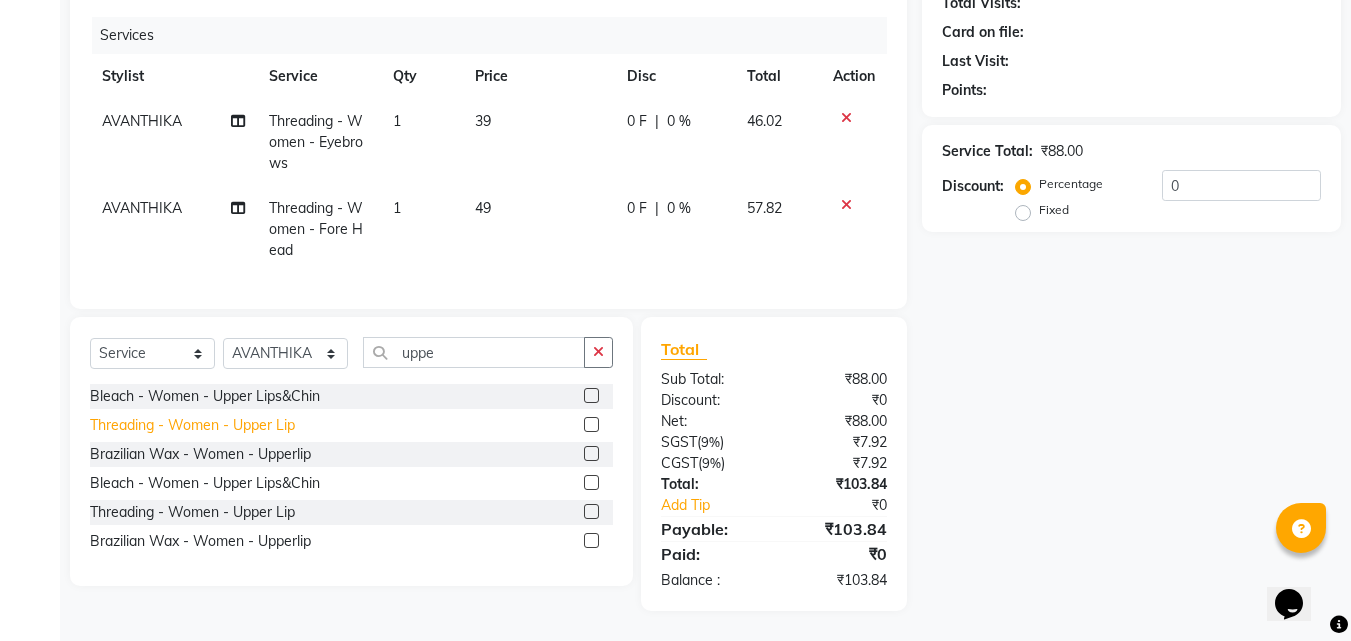 click on "Threading - Women - Upper Lip" 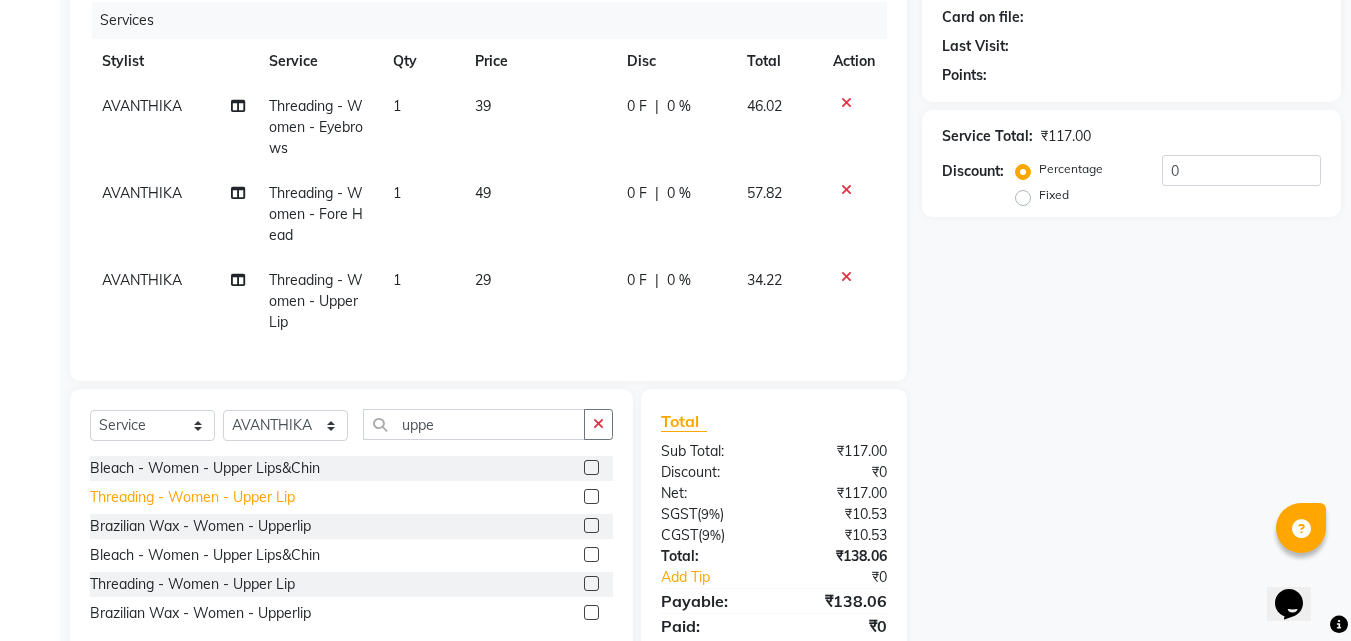 click on "Threading - Women - Upper Lip" 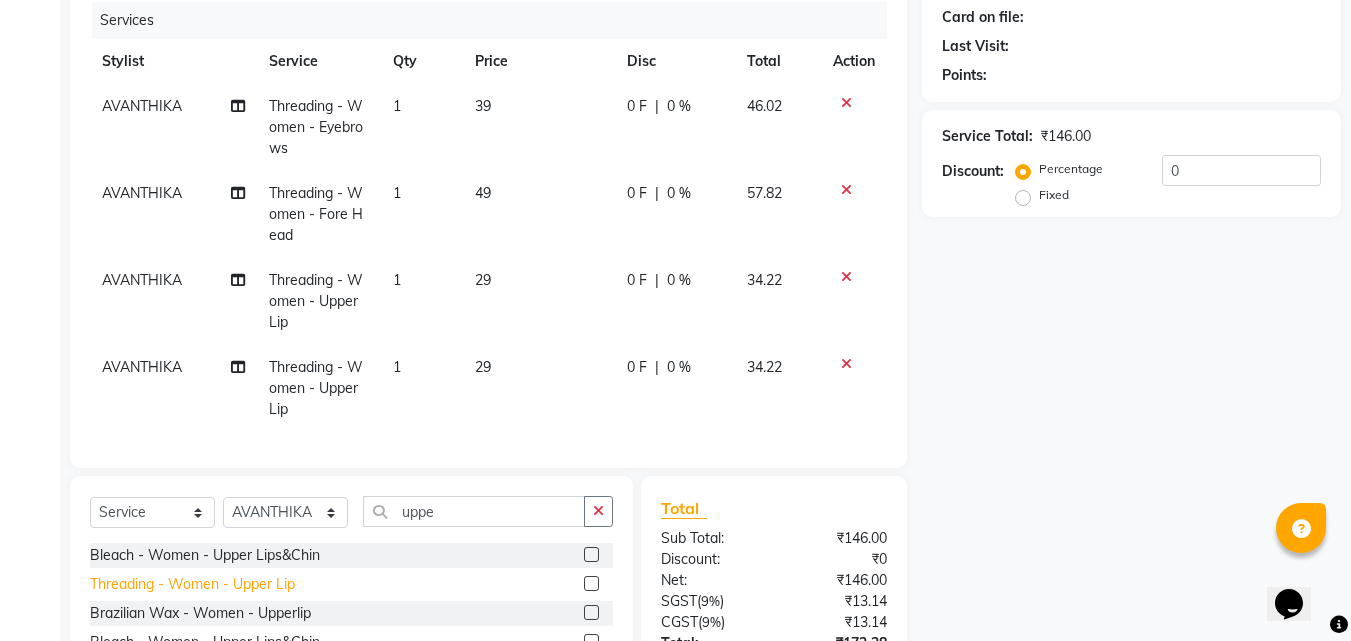 click on "Threading - Women - Upper Lip" 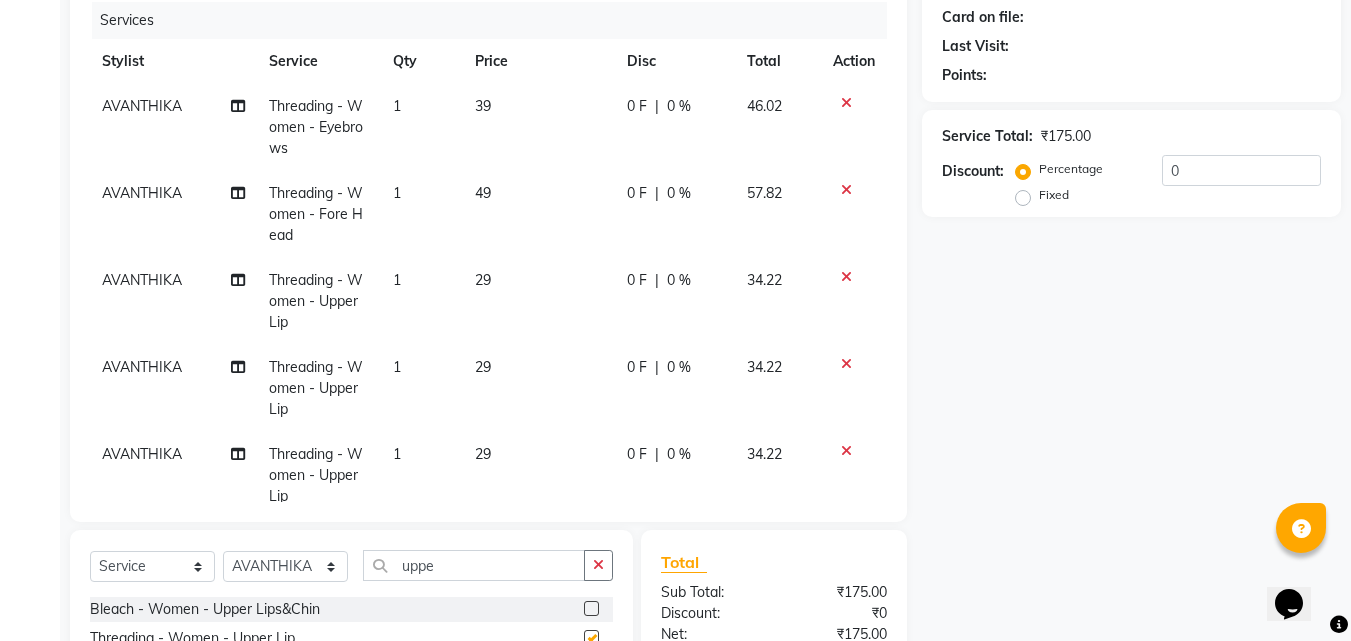checkbox on "false" 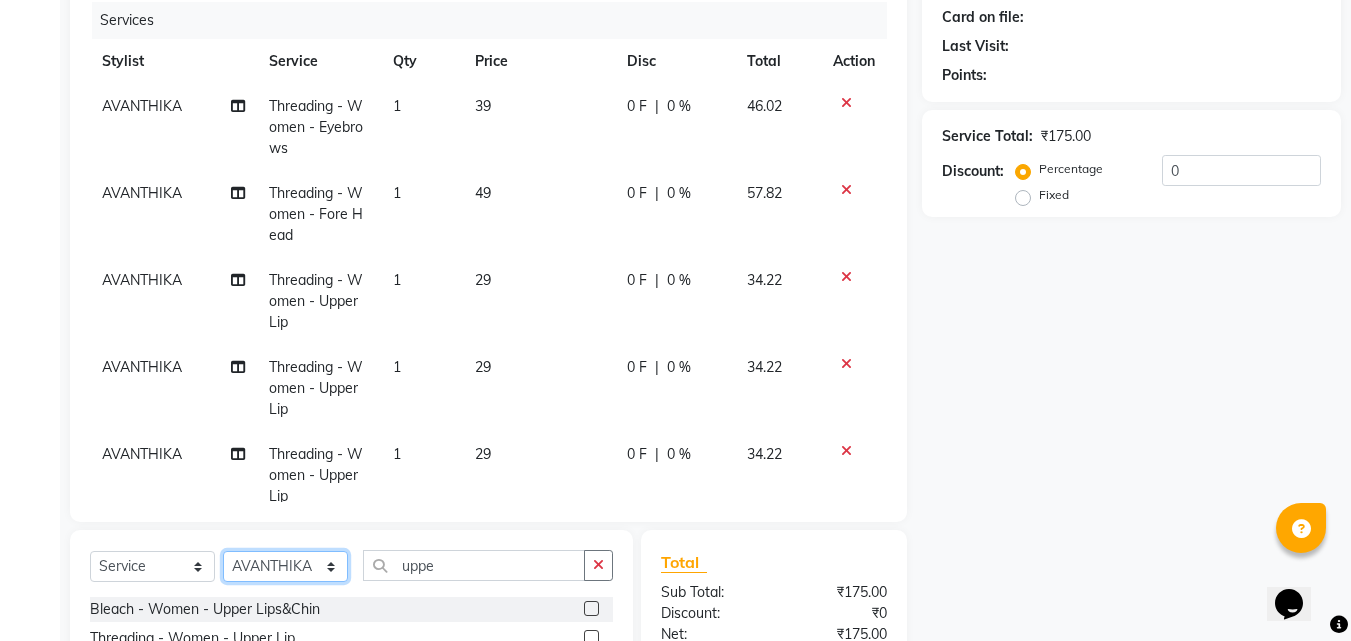 click on "Select Stylist ANITHA AVANTHIKA CHAITANYA Hithaishi IMRAN KHAN MUSKHAN RUSTHAM SEEMA SHIVA SOURAV Sumika Trends" 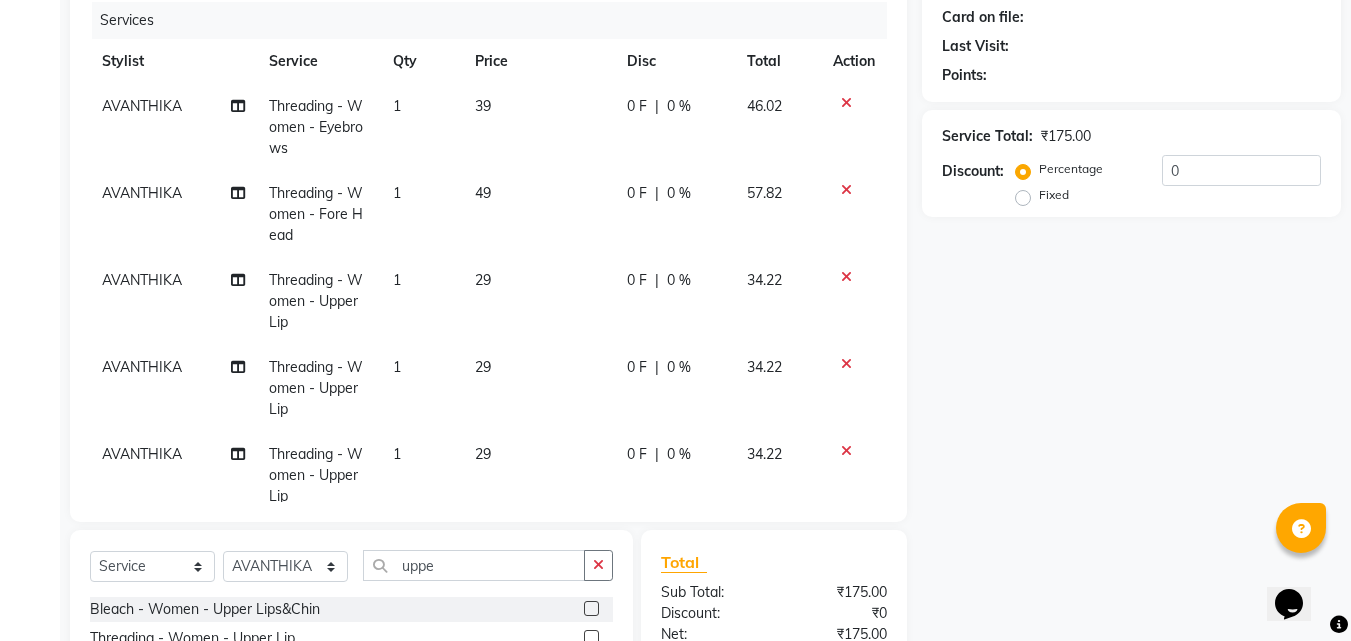 click on "AVANTHIKA" 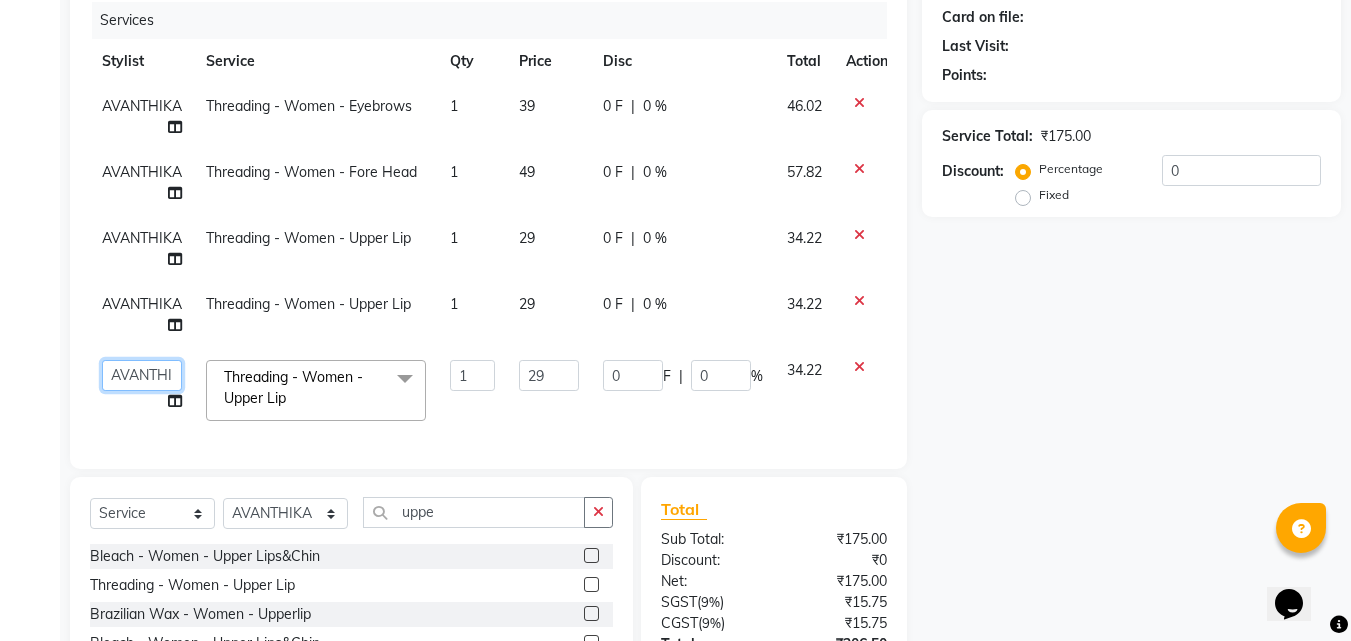 click on "ANITHA   AVANTHIKA   CHAITANYA   Hithaishi   IMRAN KHAN   MUSKHAN   RUSTHAM   SEEMA   SHIVA   SOURAV   Sumika   Trends" 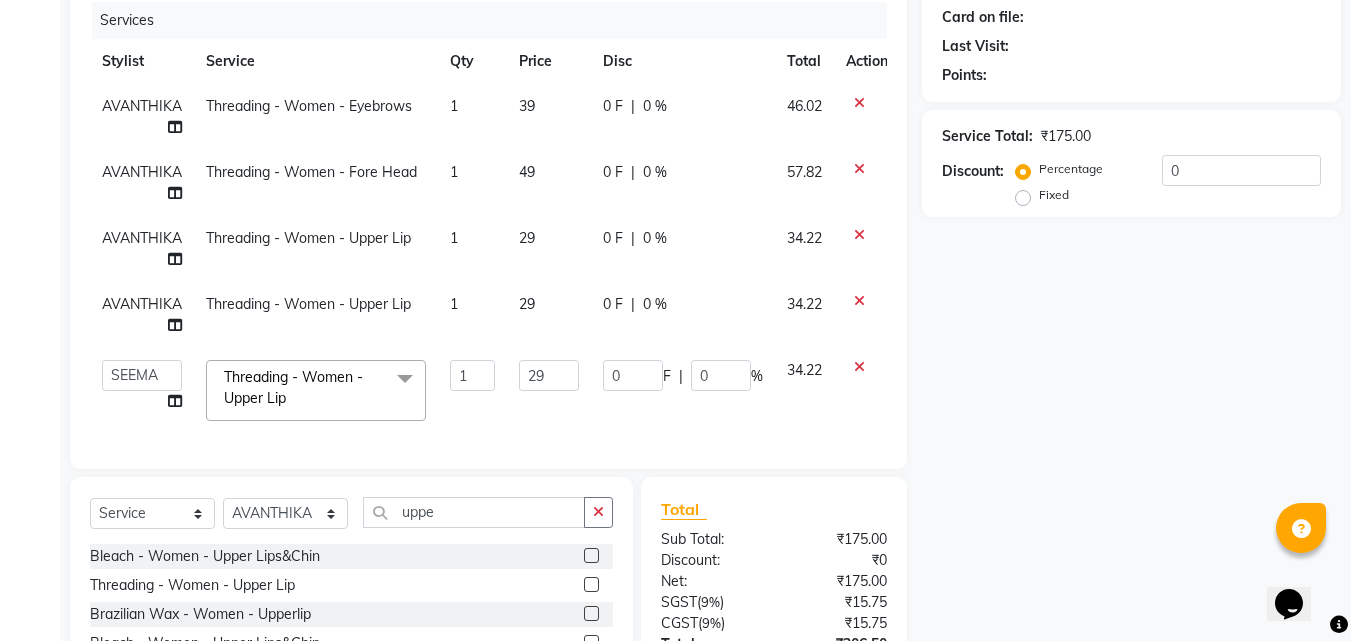 select on "63524" 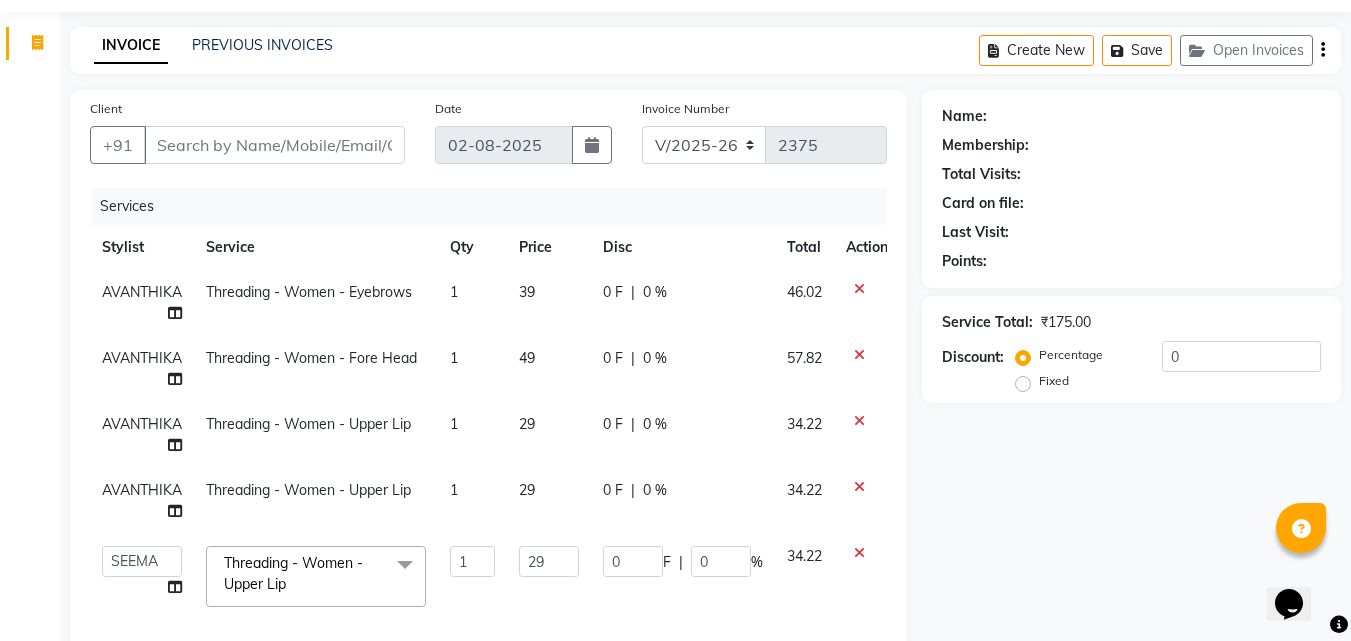 scroll, scrollTop: 0, scrollLeft: 0, axis: both 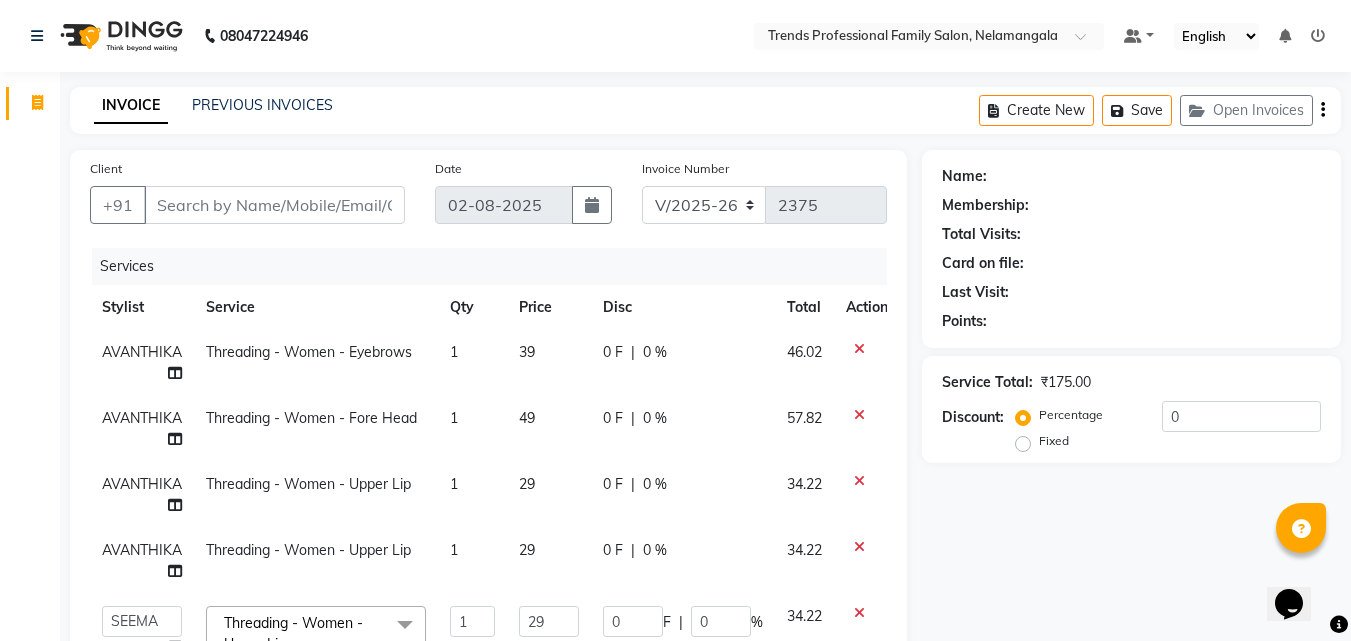 click 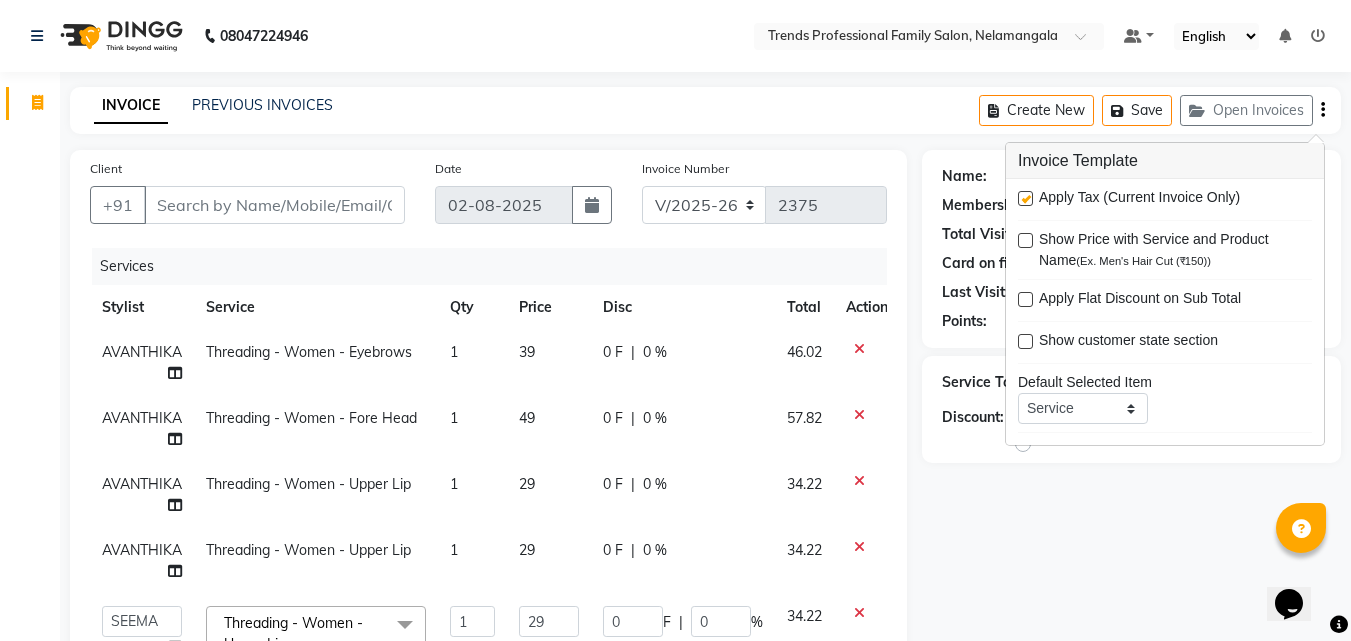 click at bounding box center [1025, 198] 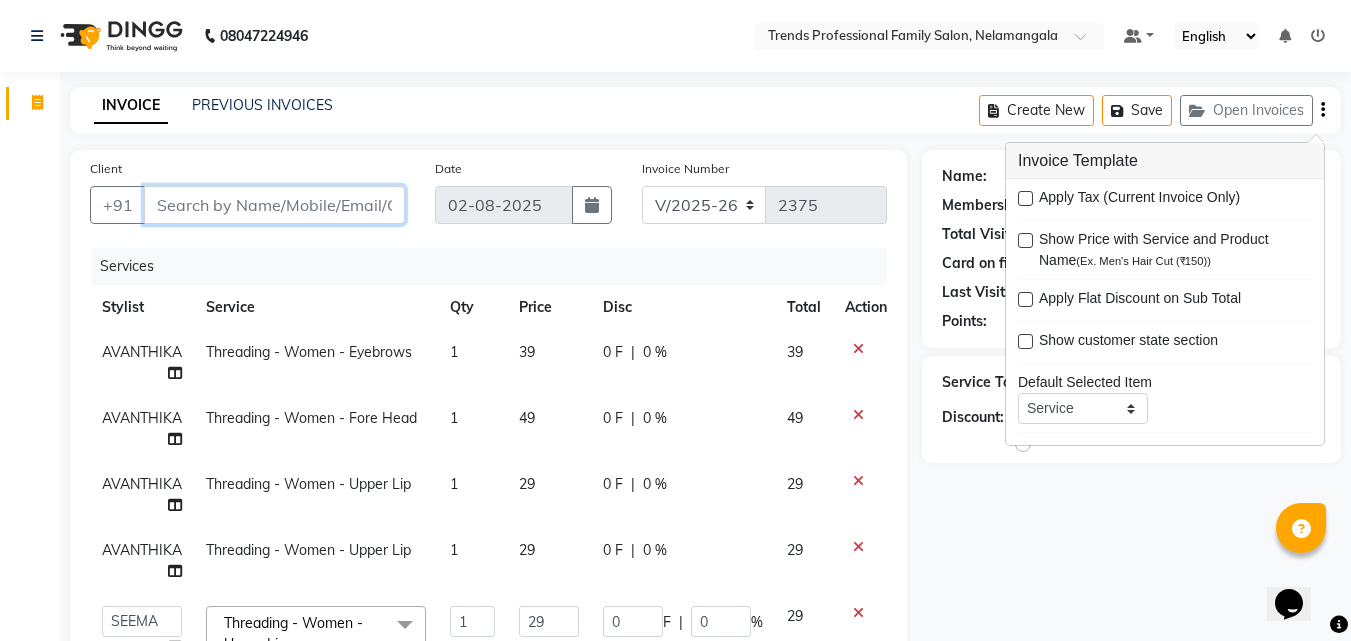 click on "Client" at bounding box center [274, 205] 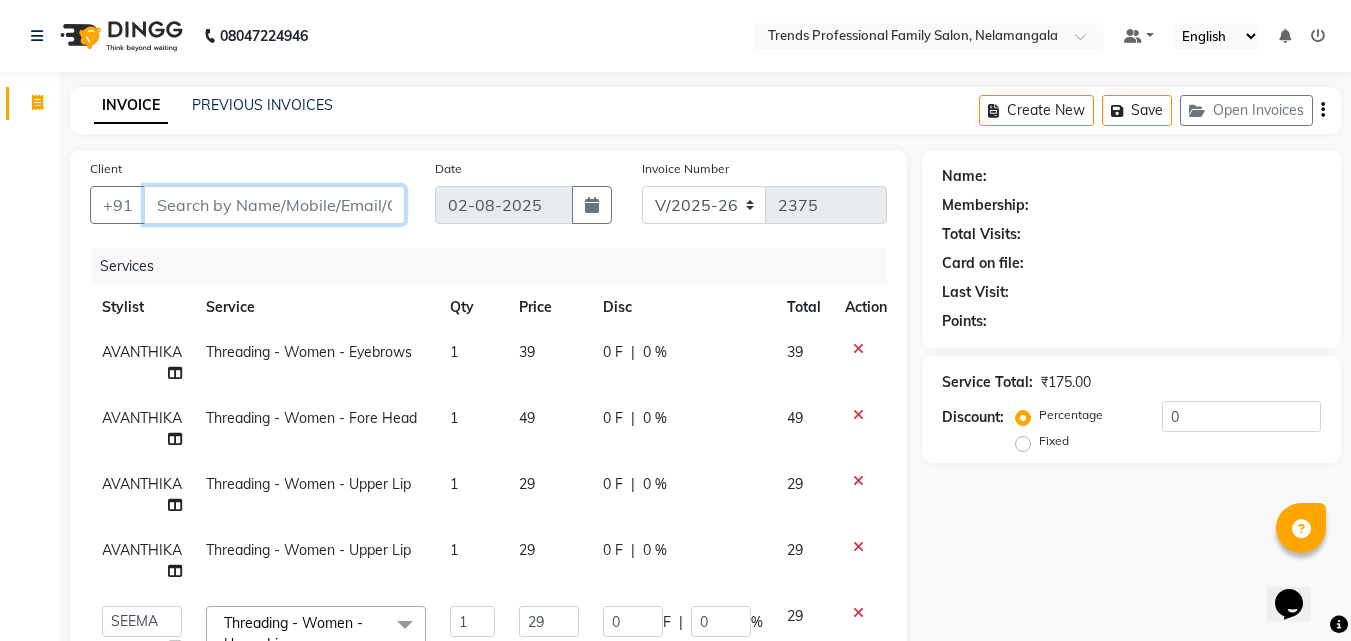 click on "Client" at bounding box center (274, 205) 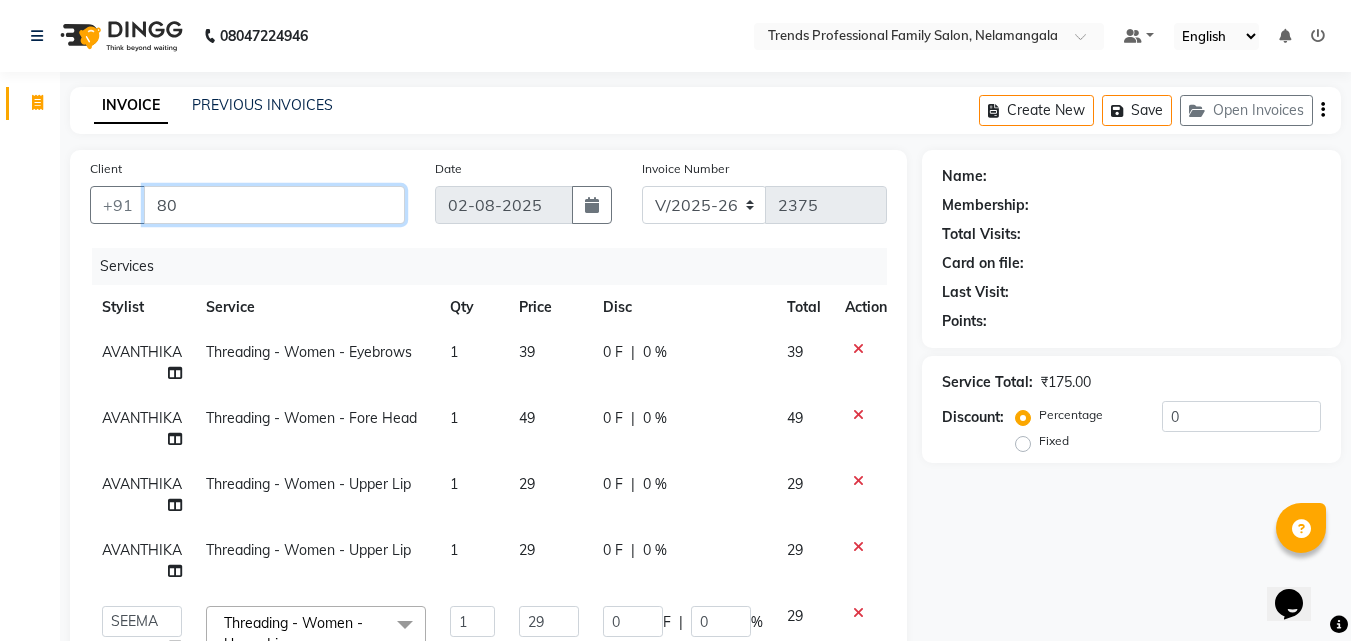 type on "8" 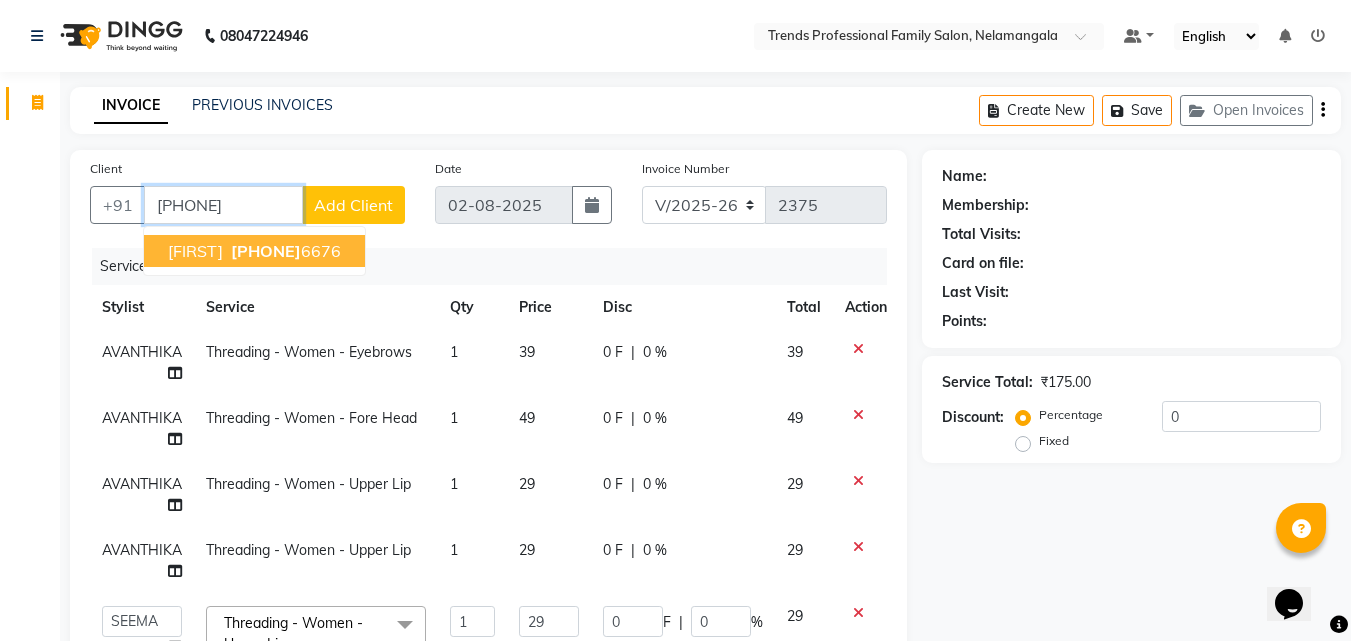 click on "990044 6676" at bounding box center [284, 251] 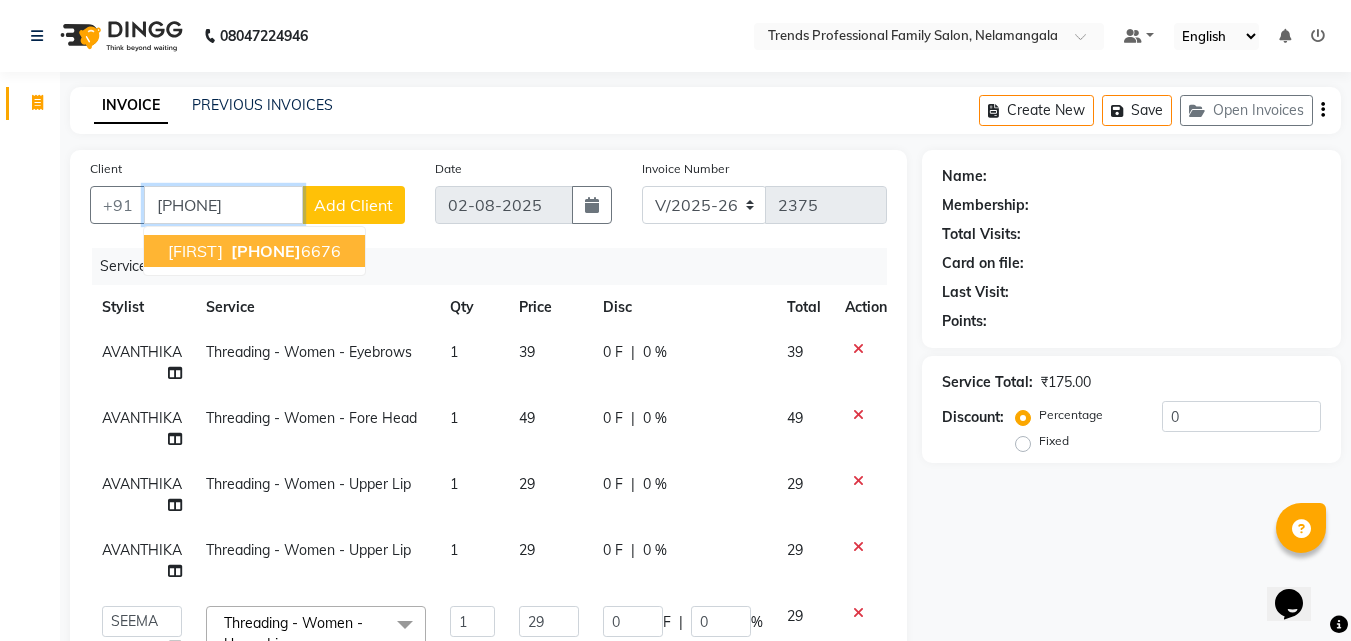 type on "9900446676" 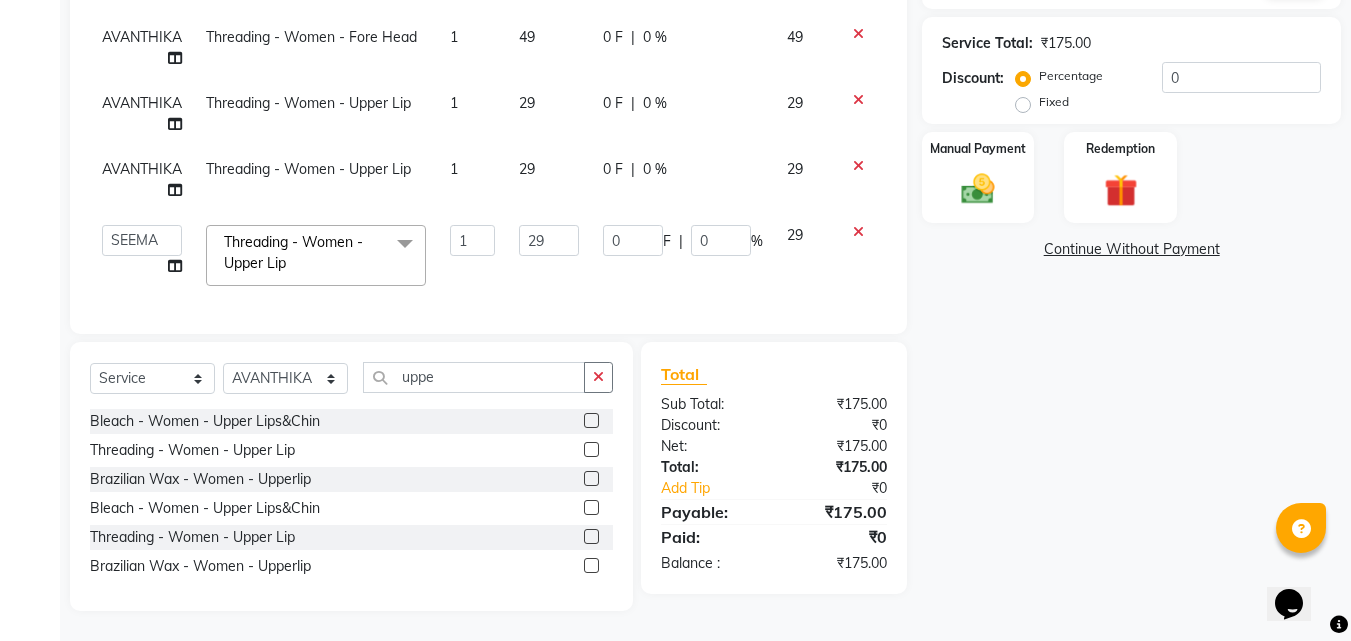 scroll, scrollTop: 63, scrollLeft: 0, axis: vertical 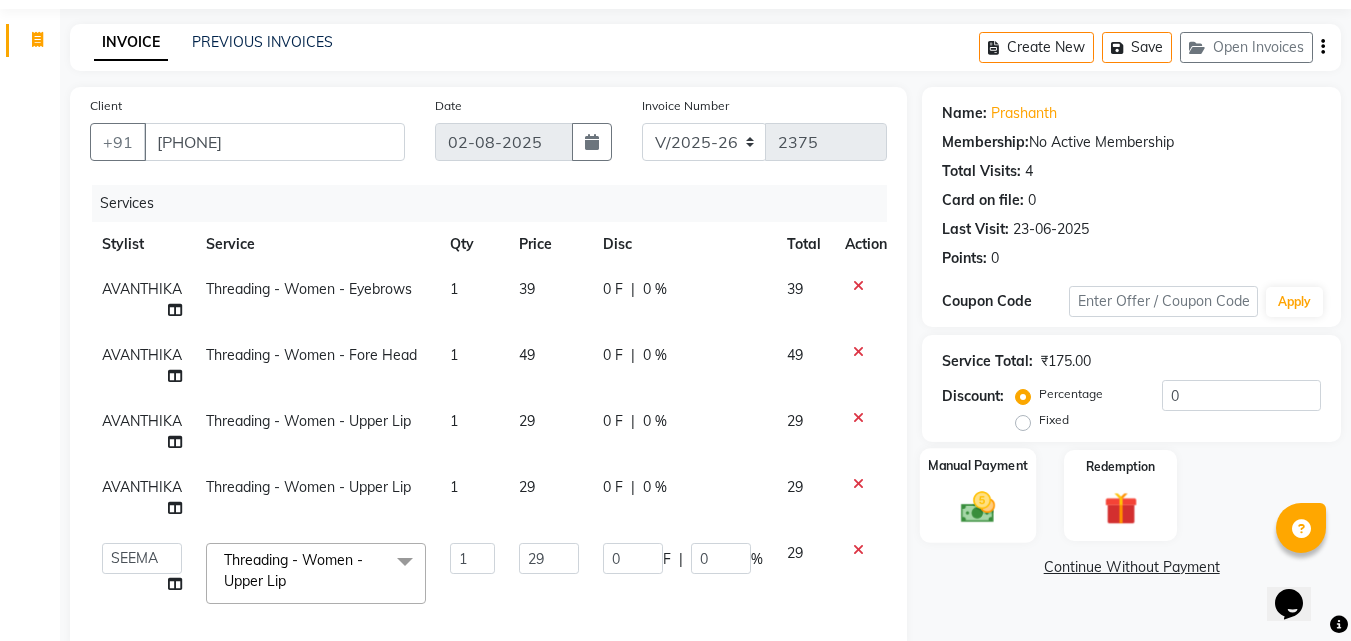 click on "Manual Payment" 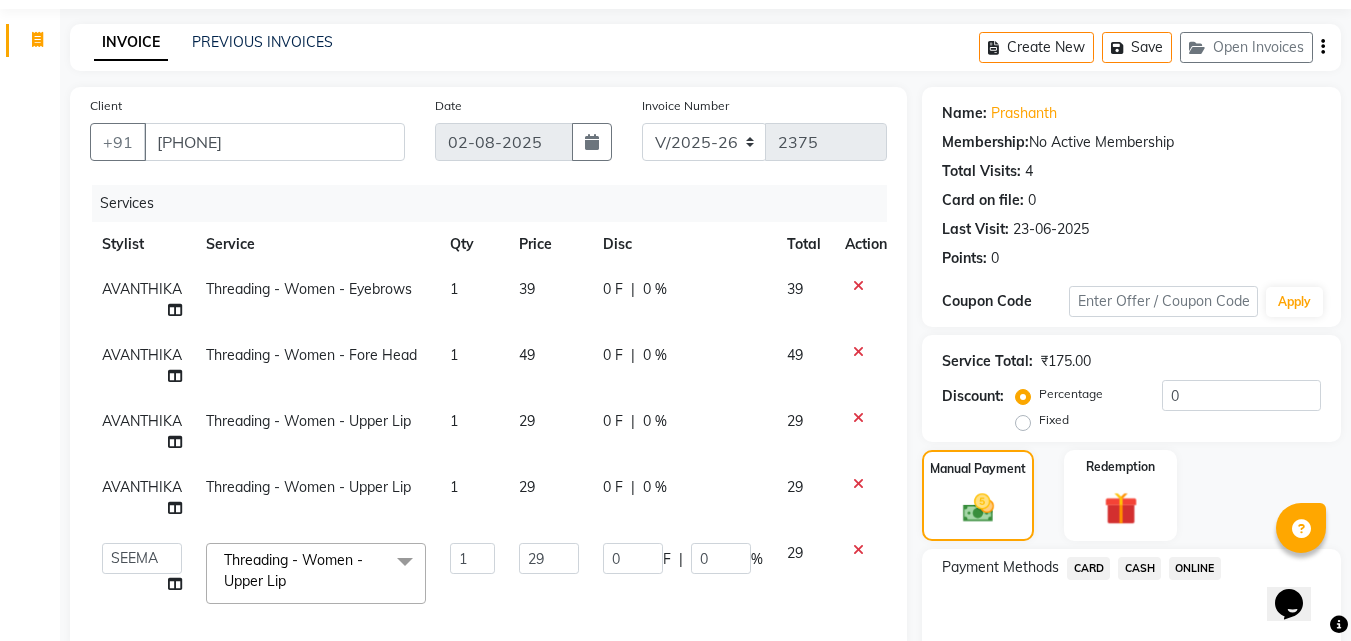 click on "CASH" 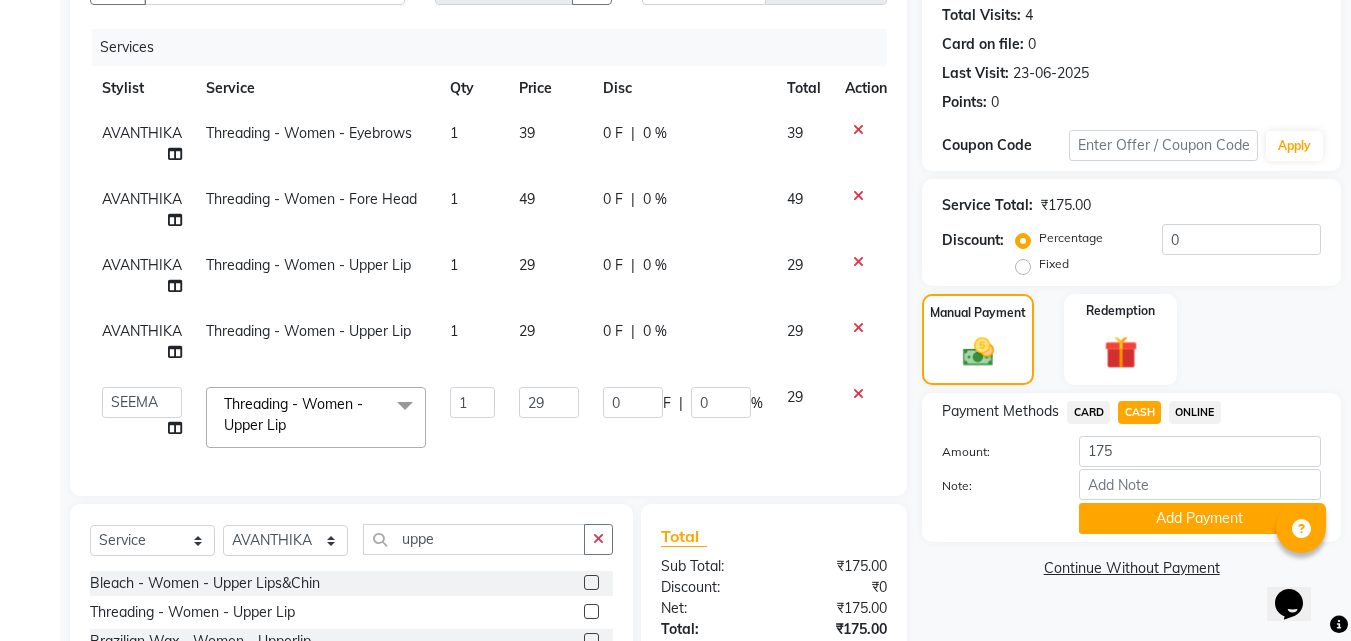 scroll, scrollTop: 396, scrollLeft: 0, axis: vertical 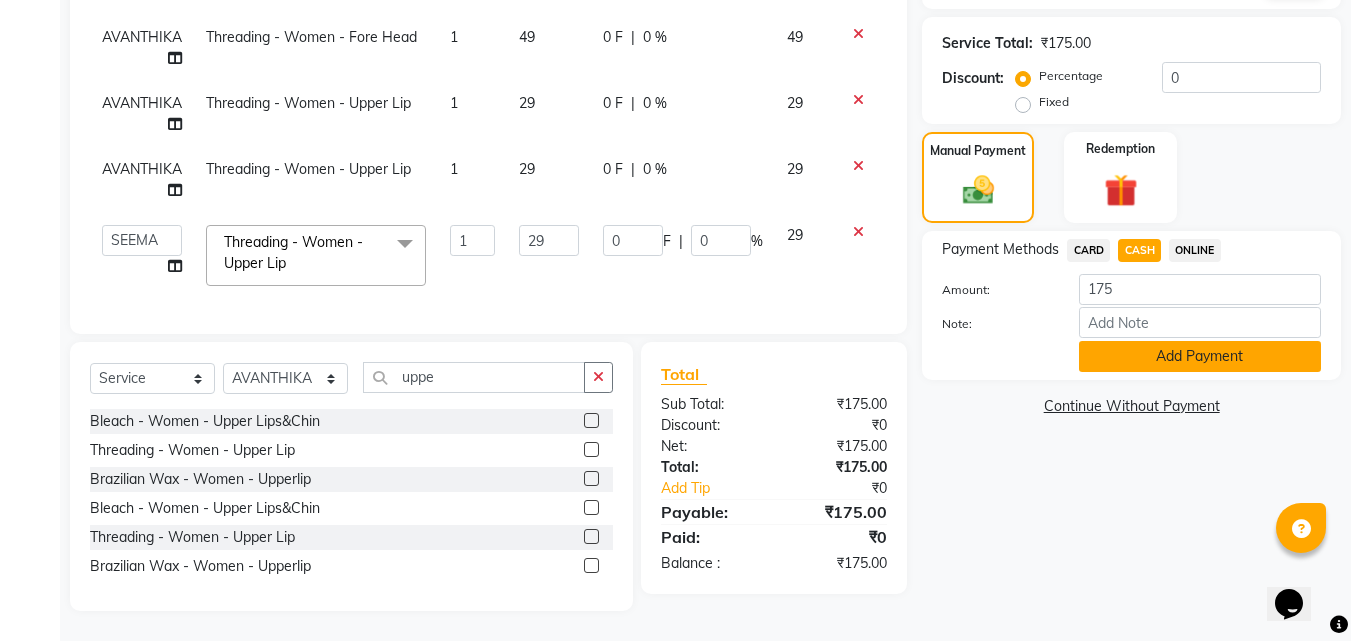 click on "Add Payment" 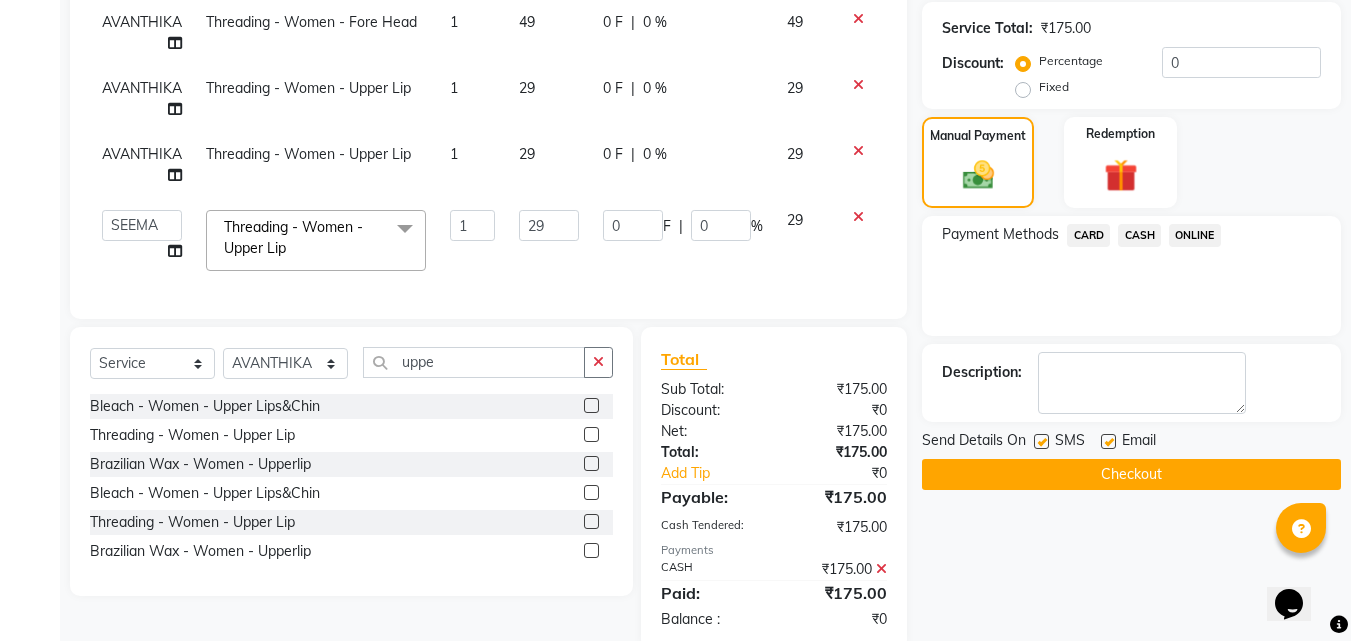 click on "Checkout" 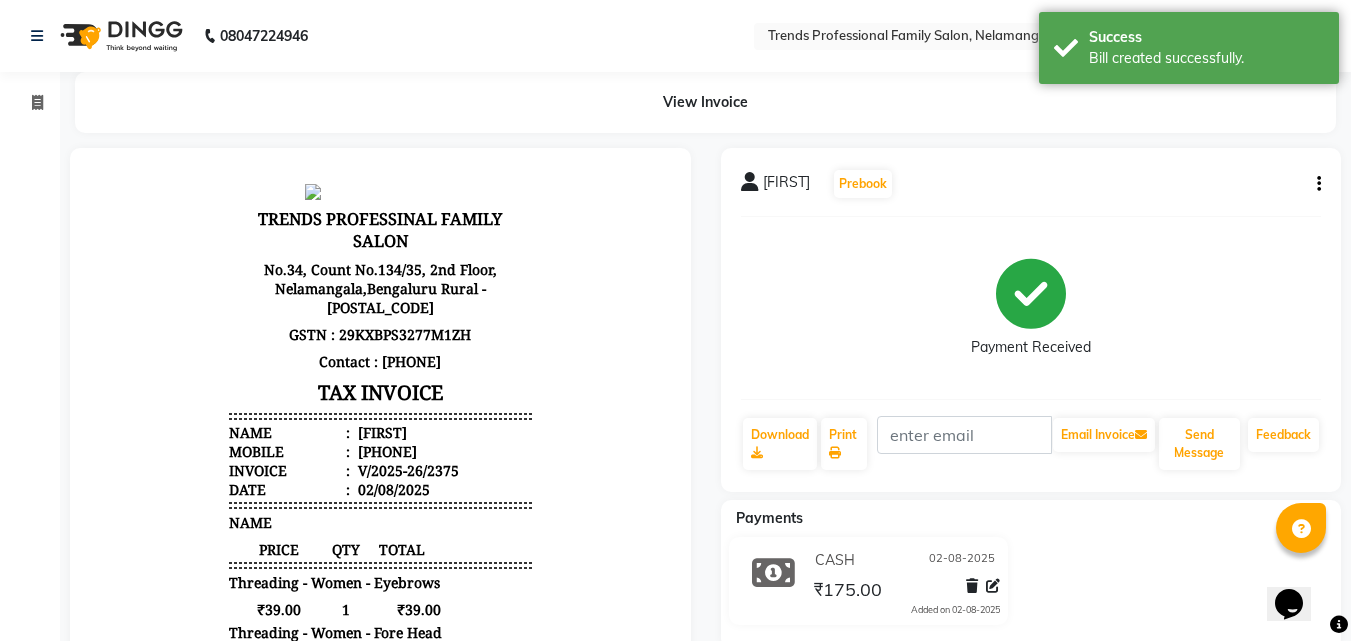 scroll, scrollTop: 0, scrollLeft: 0, axis: both 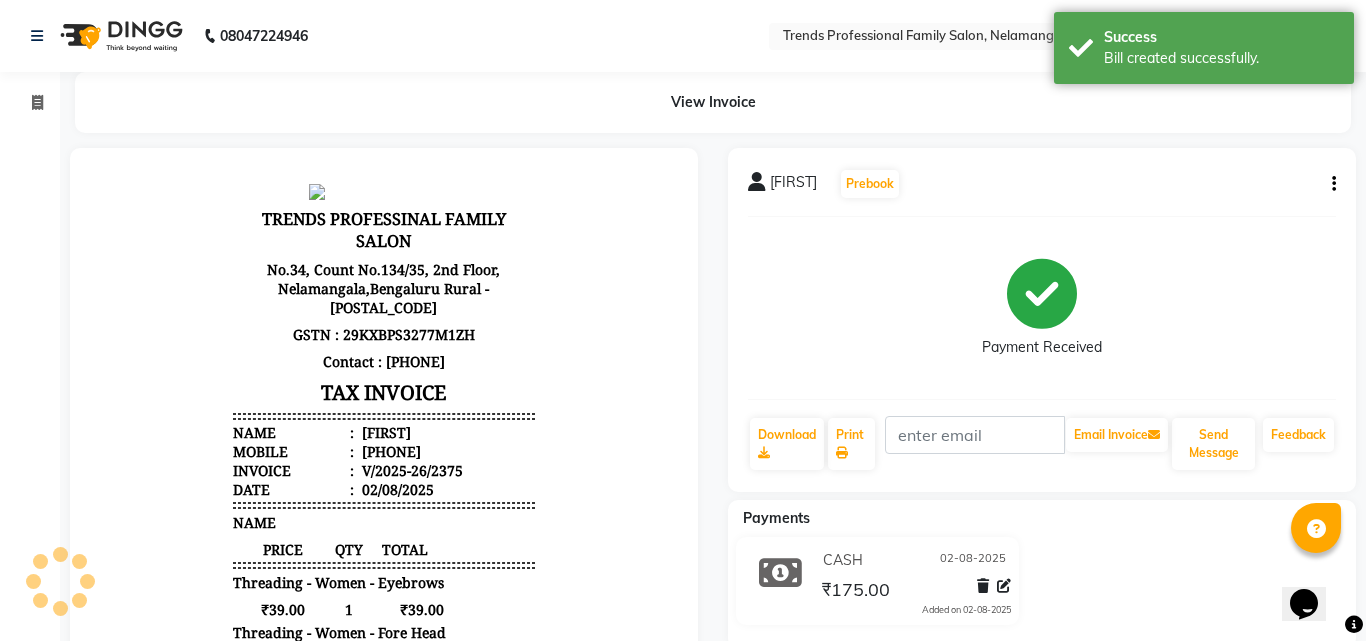 select on "7345" 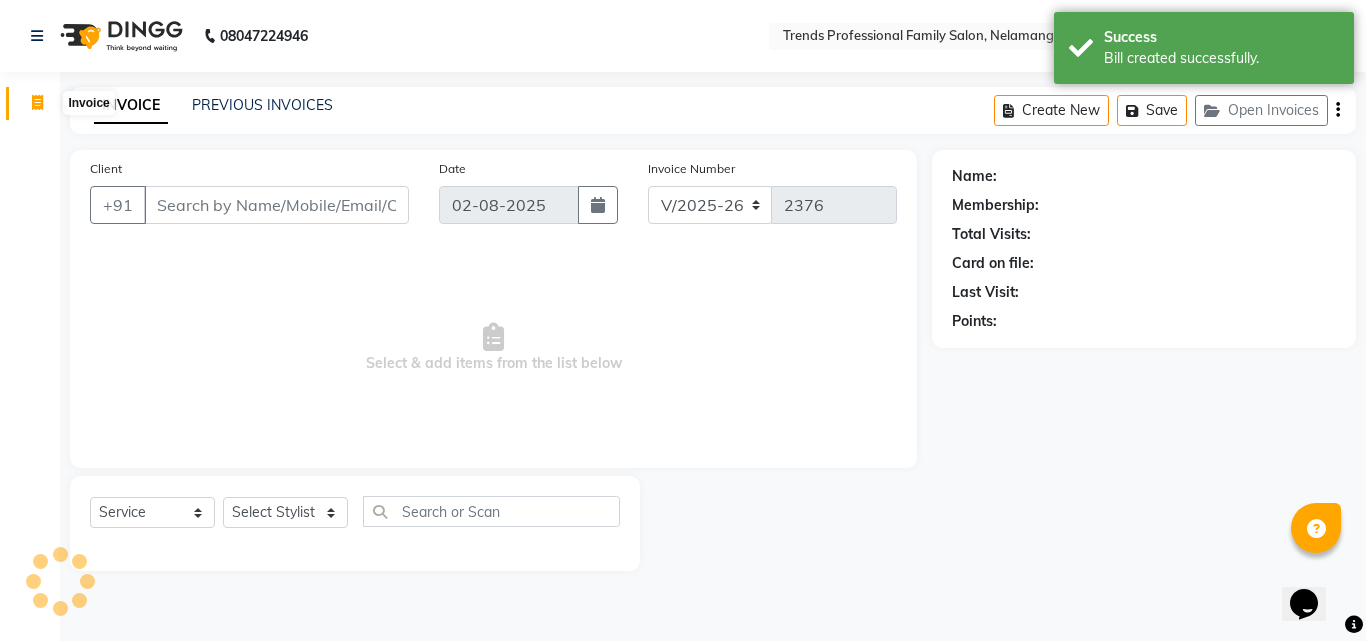 click 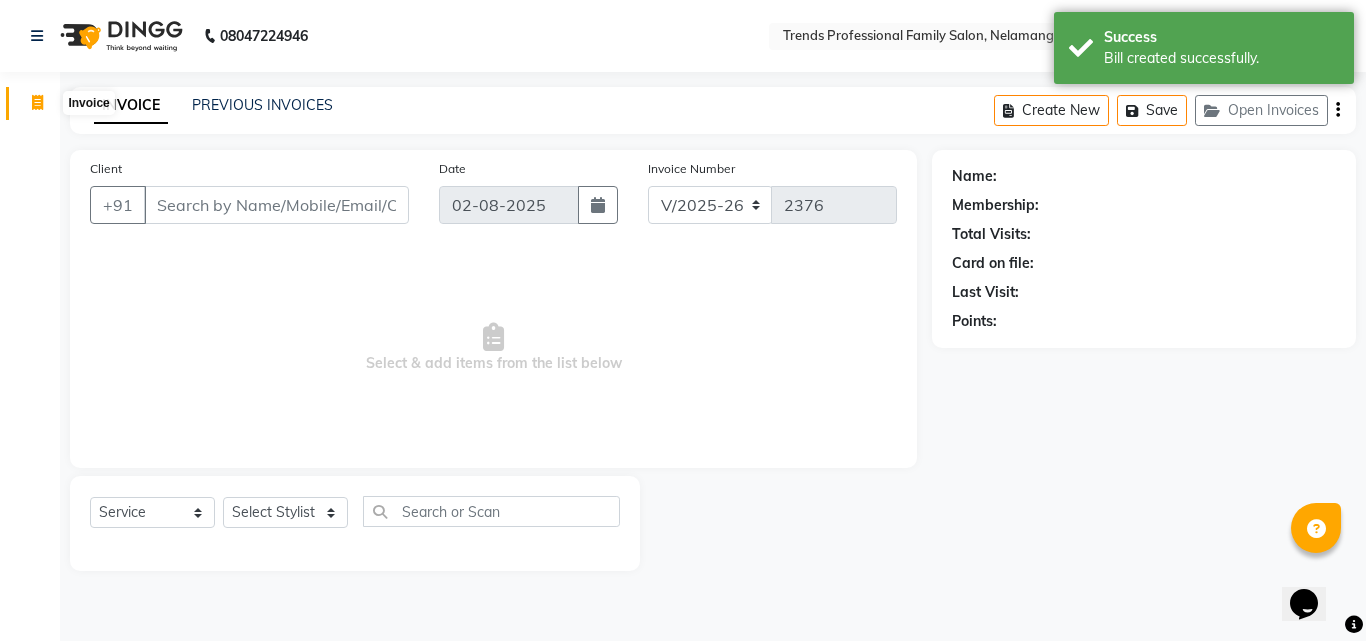 click 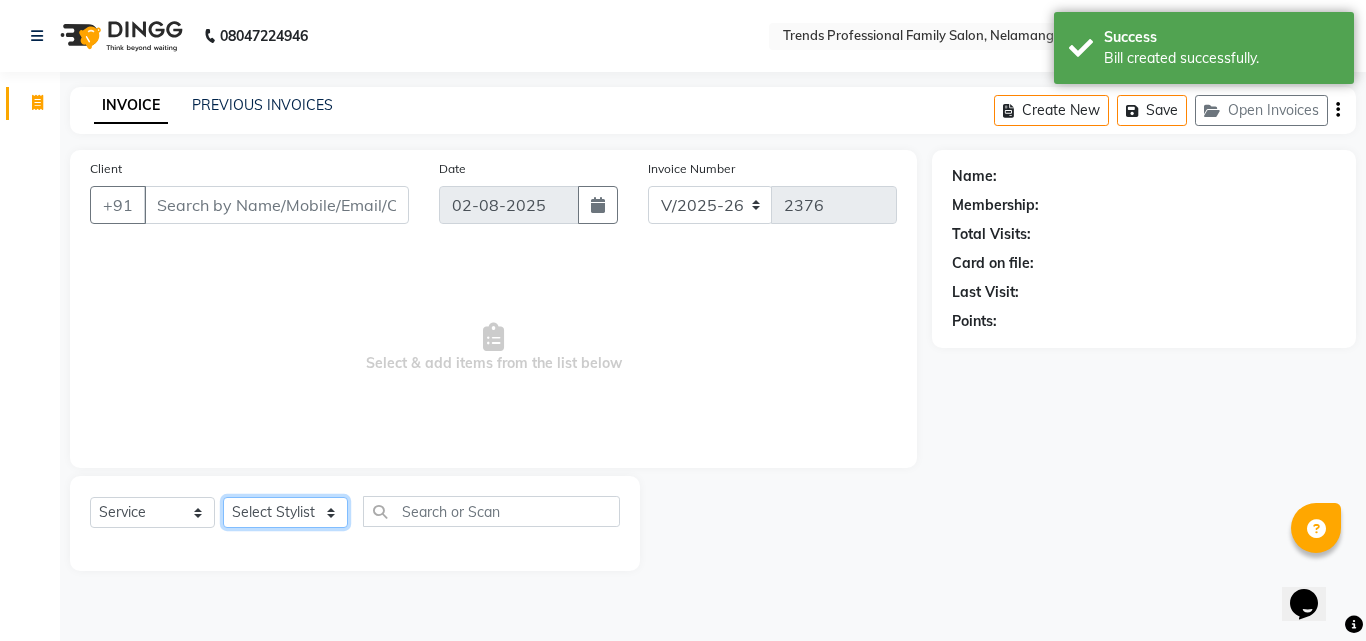 click on "Select Stylist ANITHA AVANTHIKA BEEMLA Hithaishi IMRAN KHAN KANCHAN MUSKHAN RAHUL RUSTHAM SEEMA SHIVA SOURAV Sumika Trends" 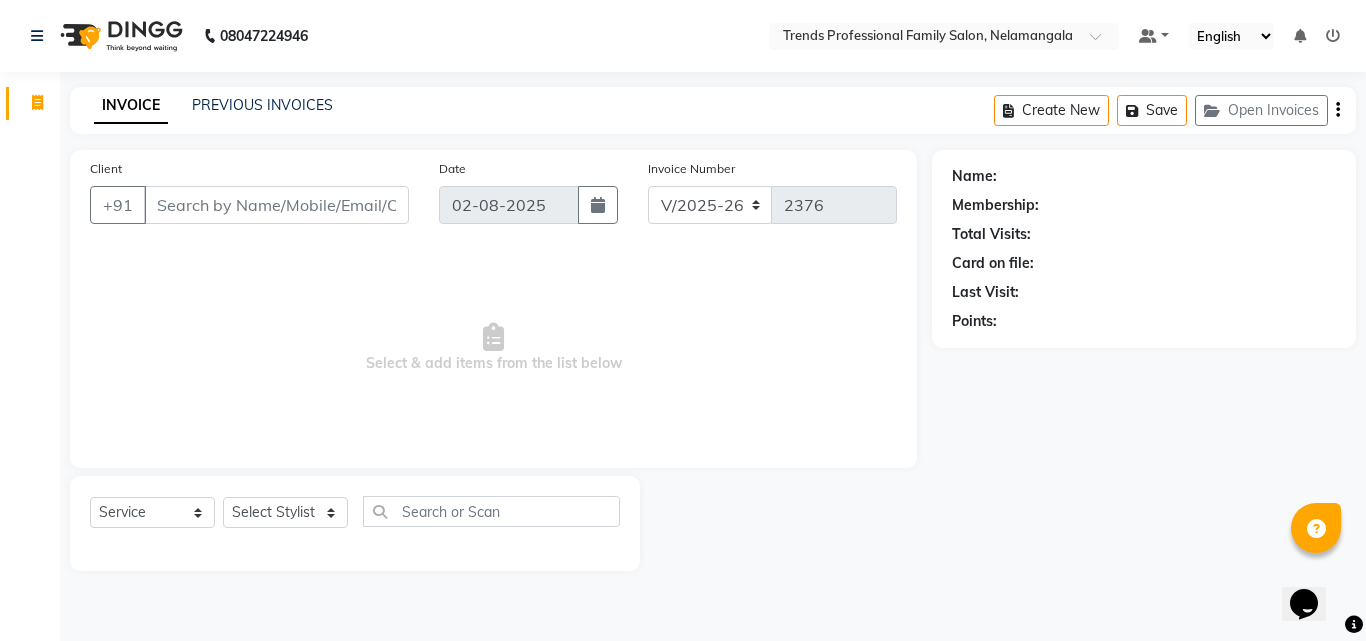 click on "08047224946 Select Location × Trends Professional Family Salon, Nelamangala Default Panel My Panel English ENGLISH Español العربية मराठी हिंदी ગુજરાતી தமிழ் 中文 Notifications nothing to show" 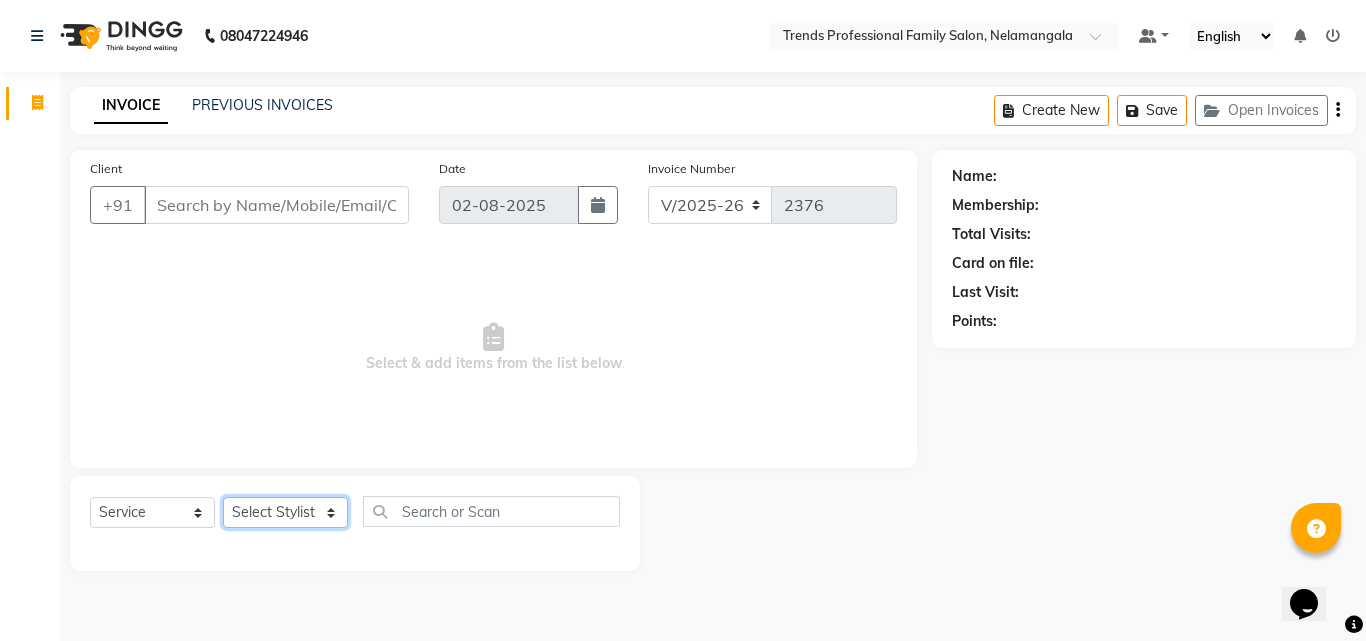 click on "Select Stylist ANITHA AVANTHIKA BEEMLA Hithaishi IMRAN KHAN KANCHAN MUSKHAN RAHUL RUSTHAM SEEMA SHIVA SOURAV Sumika Trends" 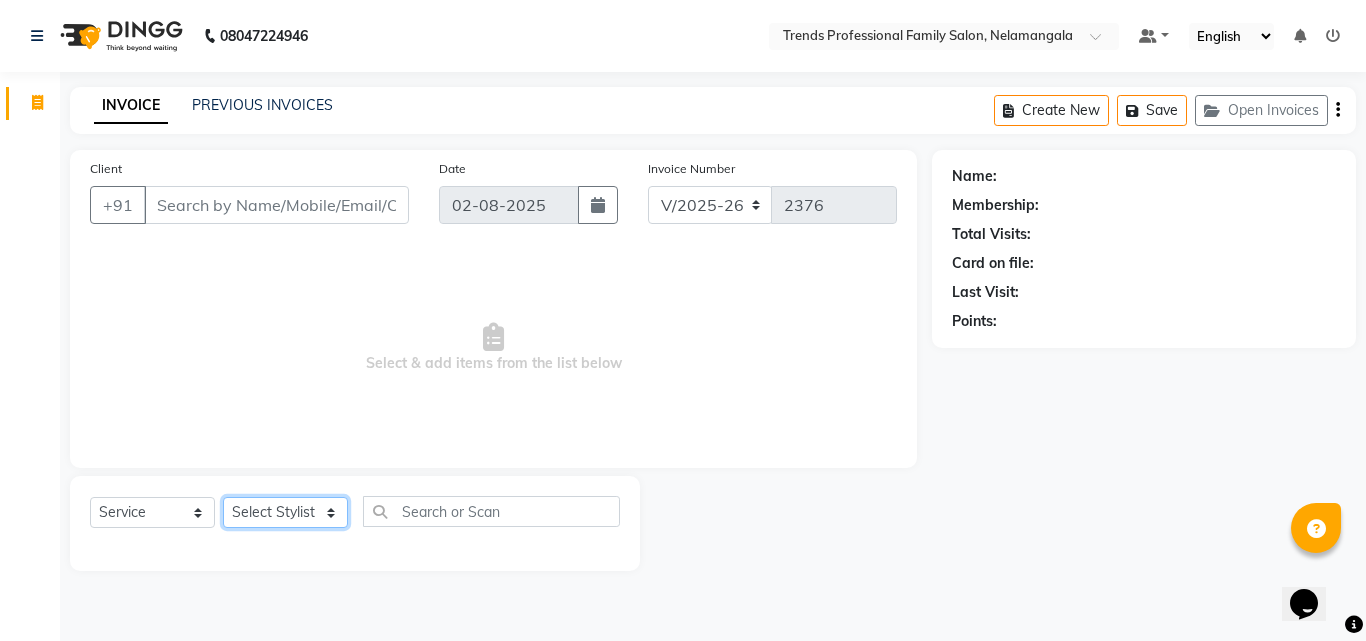 click on "Select Stylist ANITHA AVANTHIKA BEEMLA Hithaishi IMRAN KHAN KANCHAN MUSKHAN RAHUL RUSTHAM SEEMA SHIVA SOURAV Sumika Trends" 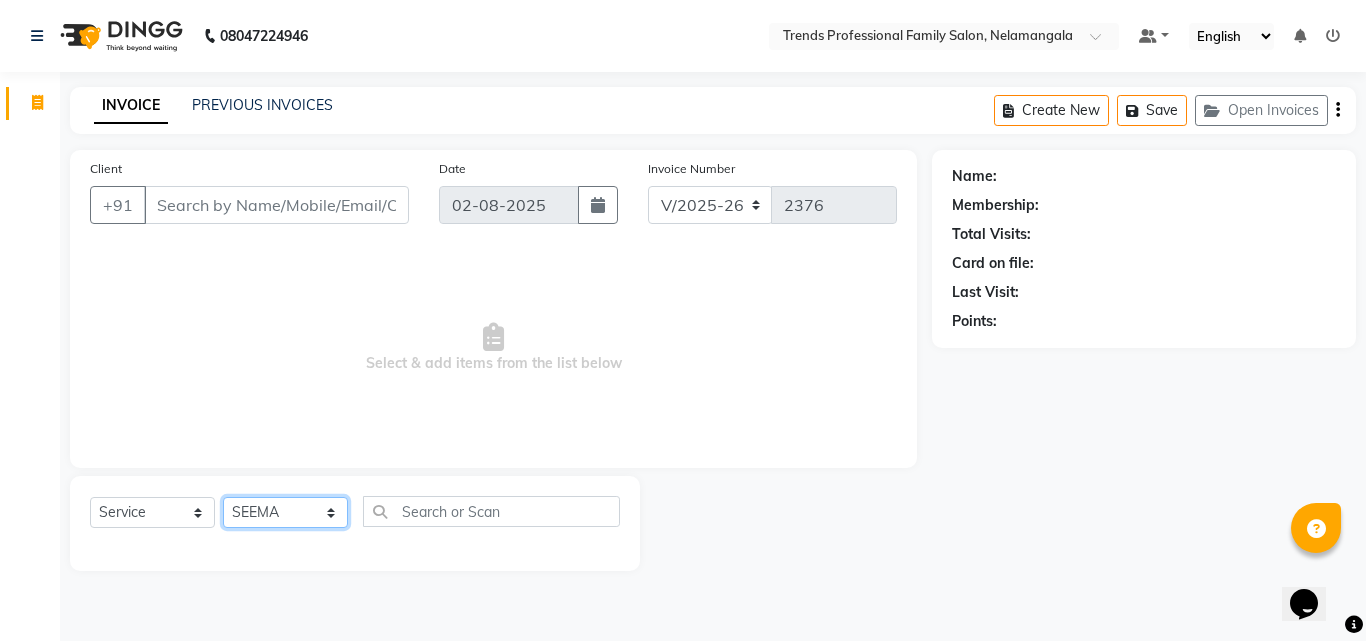 click on "Select Stylist ANITHA AVANTHIKA BEEMLA Hithaishi IMRAN KHAN KANCHAN MUSKHAN RAHUL RUSTHAM SEEMA SHIVA SOURAV Sumika Trends" 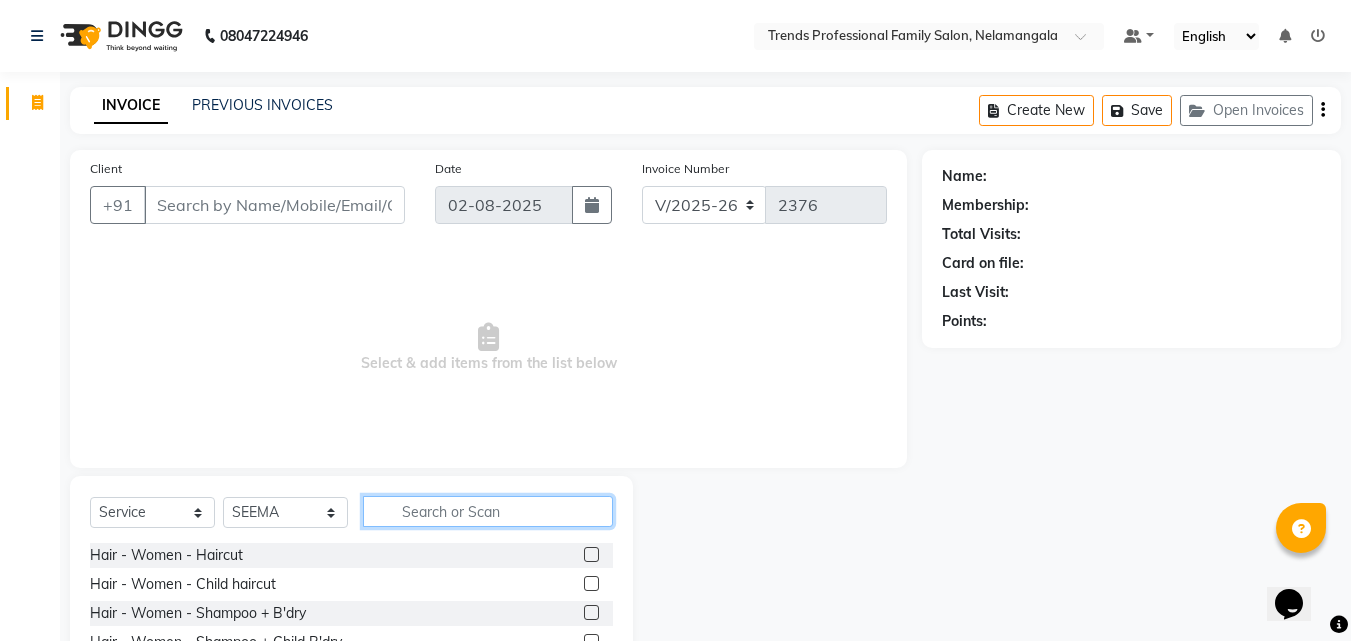click 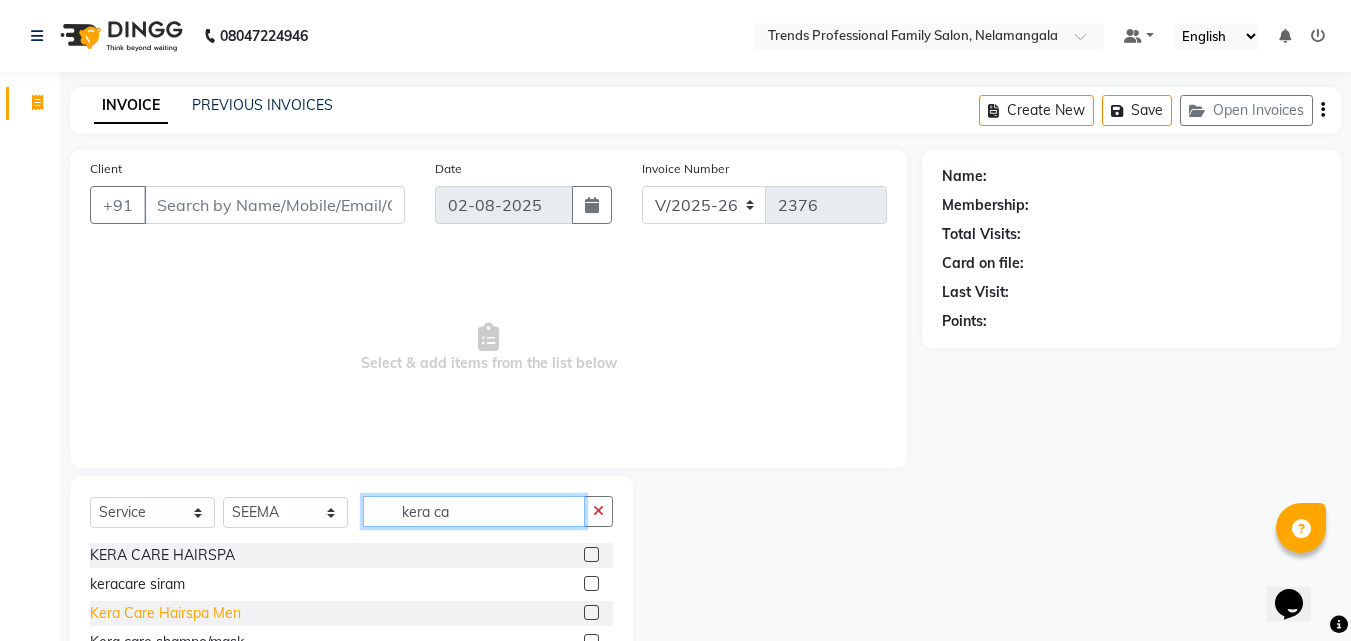 type on "kera ca" 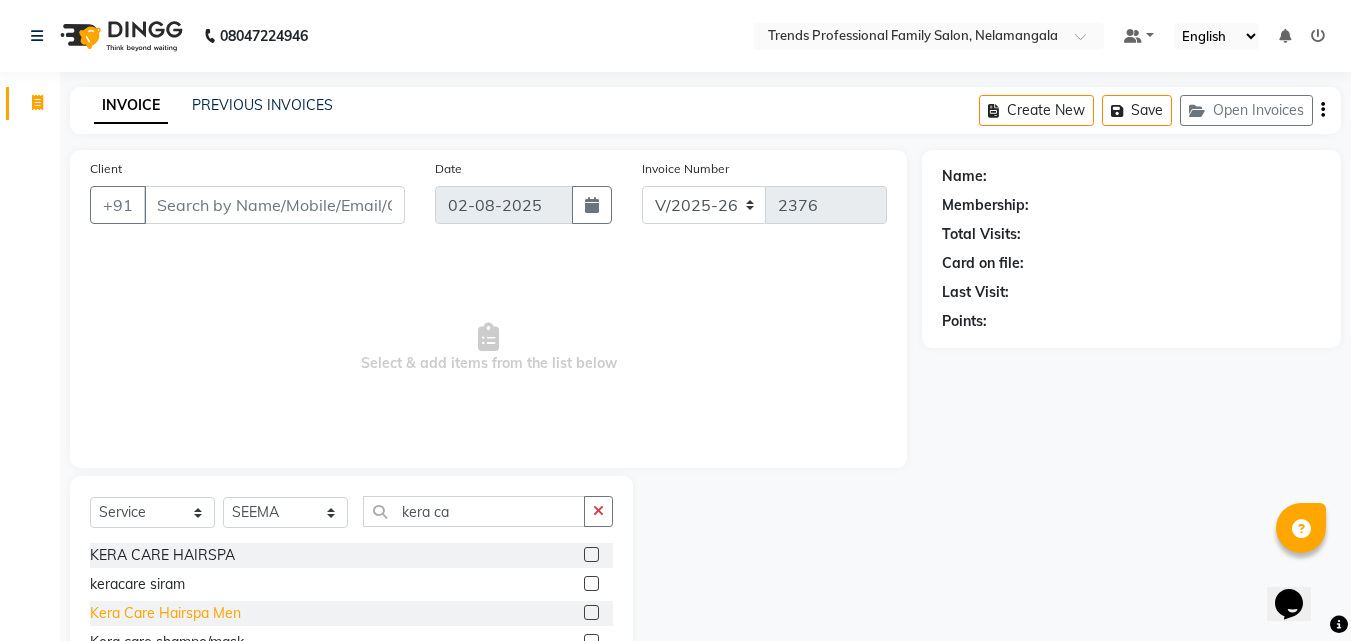 click on "Kera Care Hairspa Men" 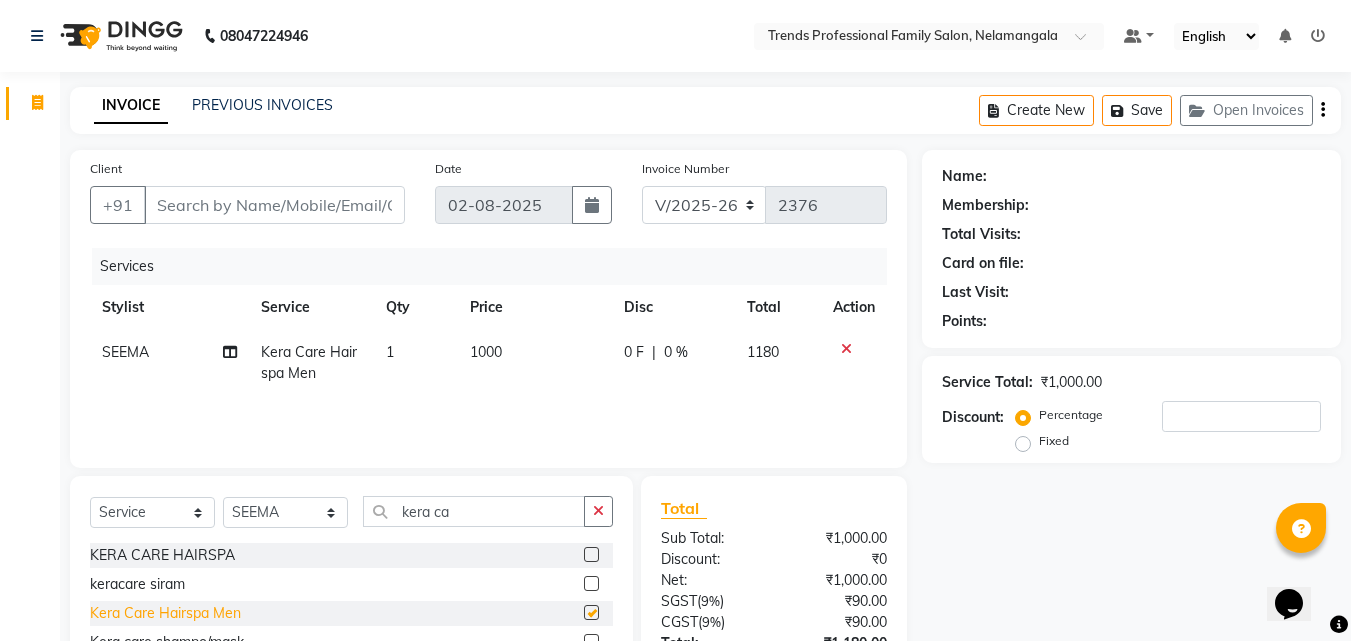 checkbox on "false" 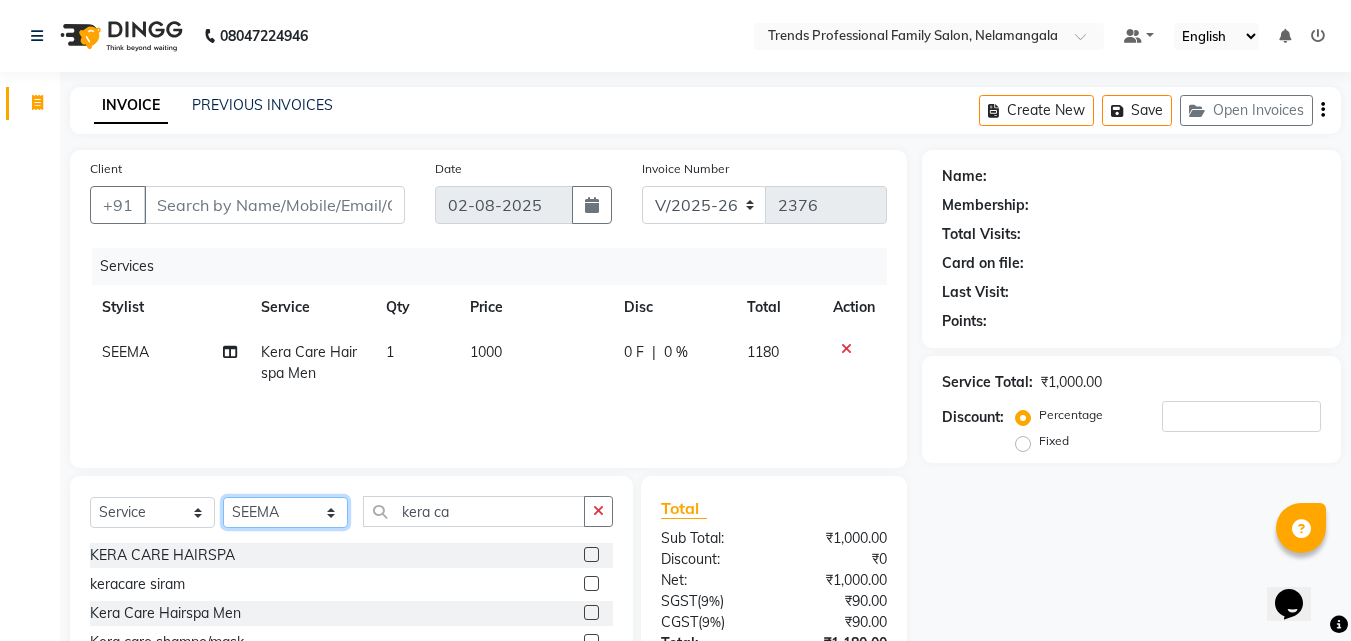 click on "Select Stylist ANITHA AVANTHIKA BEEMLA Hithaishi IMRAN KHAN KANCHAN MUSKHAN RAHUL RUSTHAM SEEMA SHIVA SOURAV Sumika Trends" 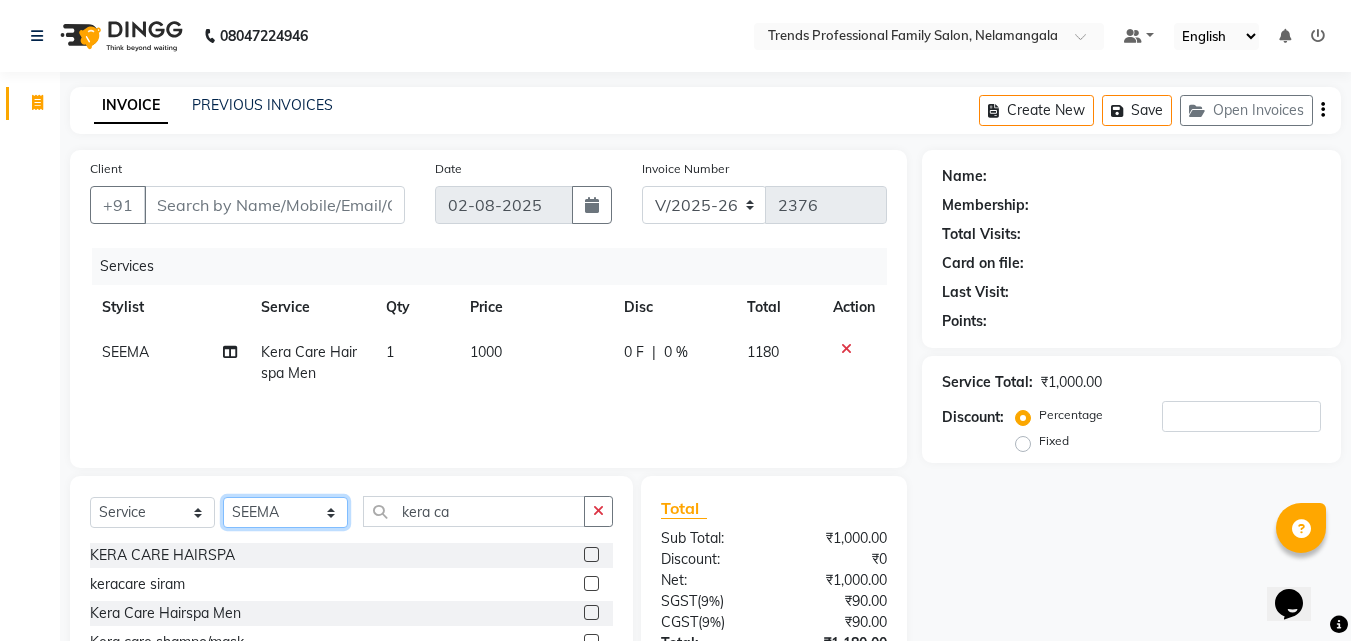 select on "63519" 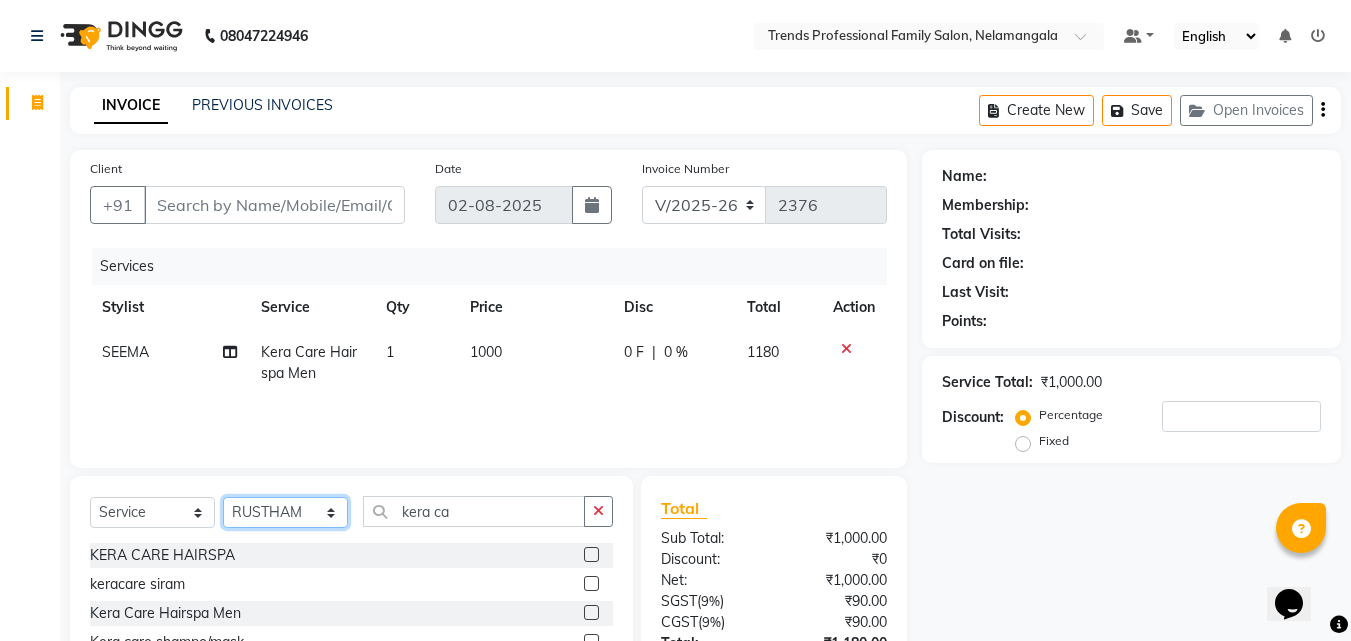 click on "Select Stylist ANITHA AVANTHIKA BEEMLA Hithaishi IMRAN KHAN KANCHAN MUSKHAN RAHUL RUSTHAM SEEMA SHIVA SOURAV Sumika Trends" 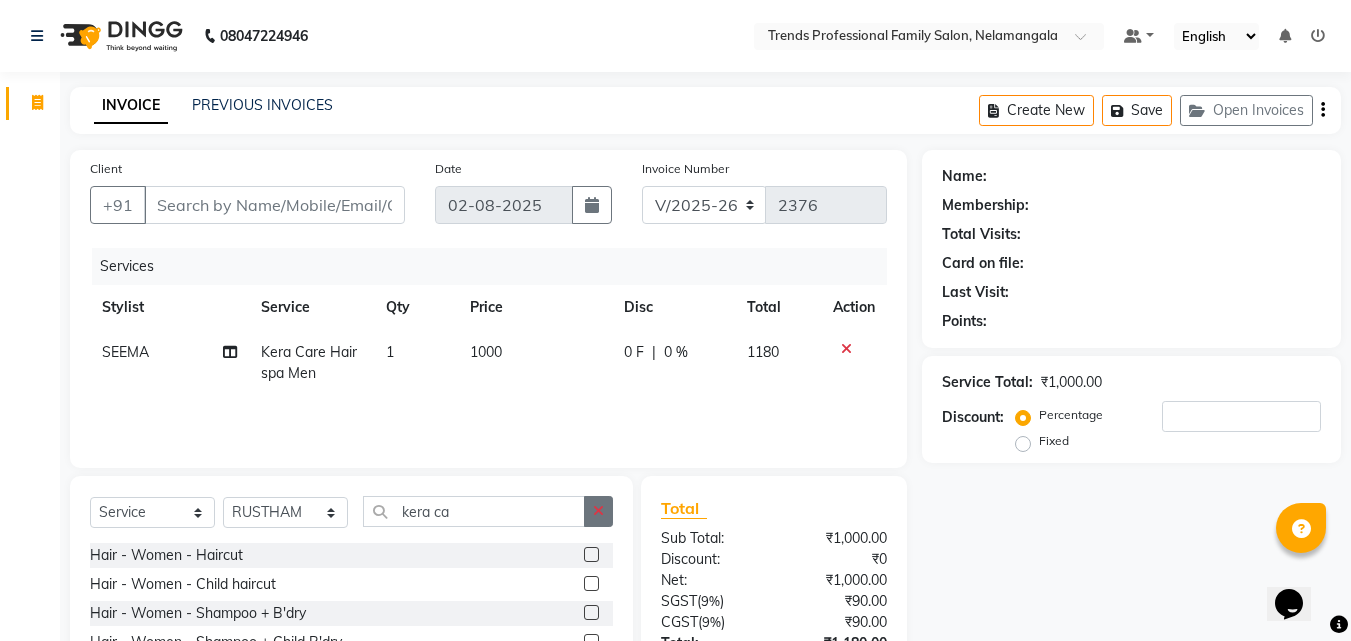 click 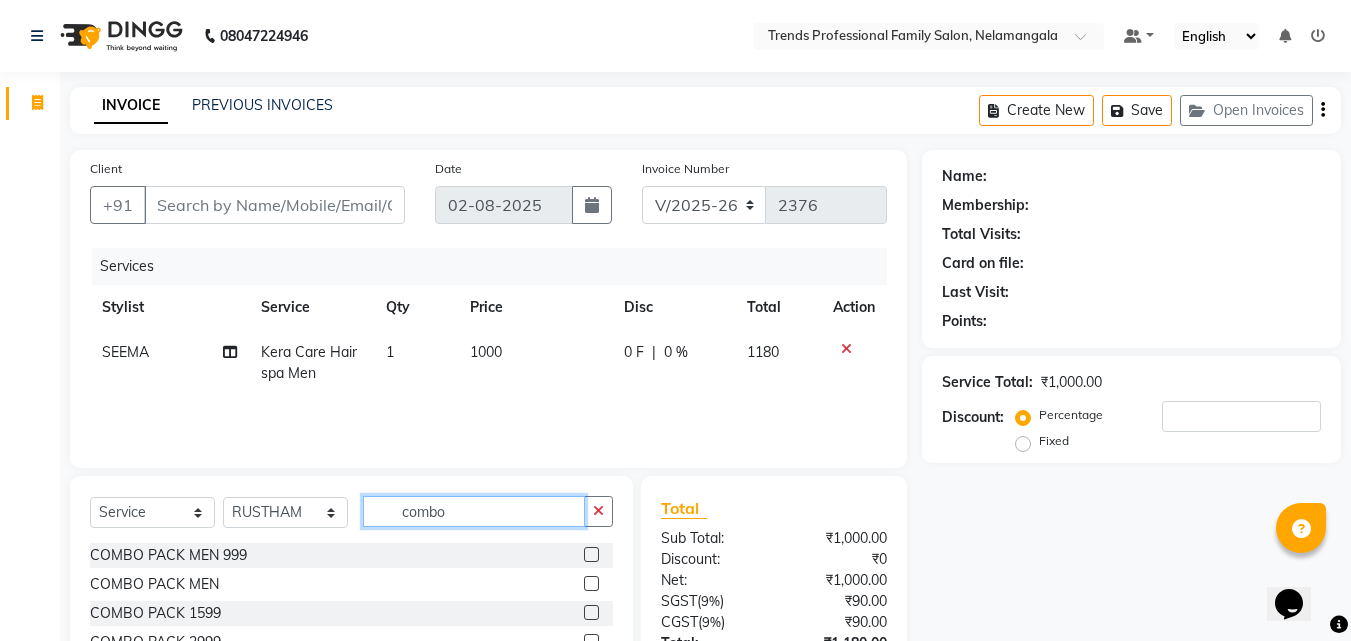 scroll, scrollTop: 160, scrollLeft: 0, axis: vertical 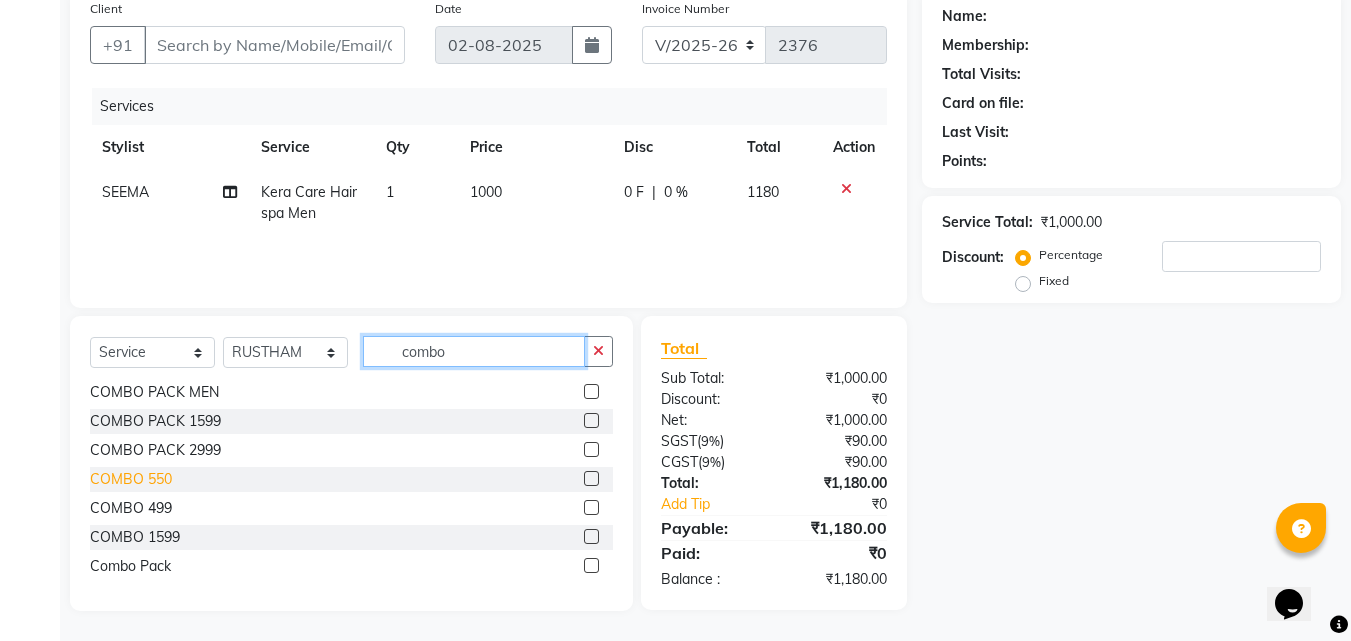 type on "combo" 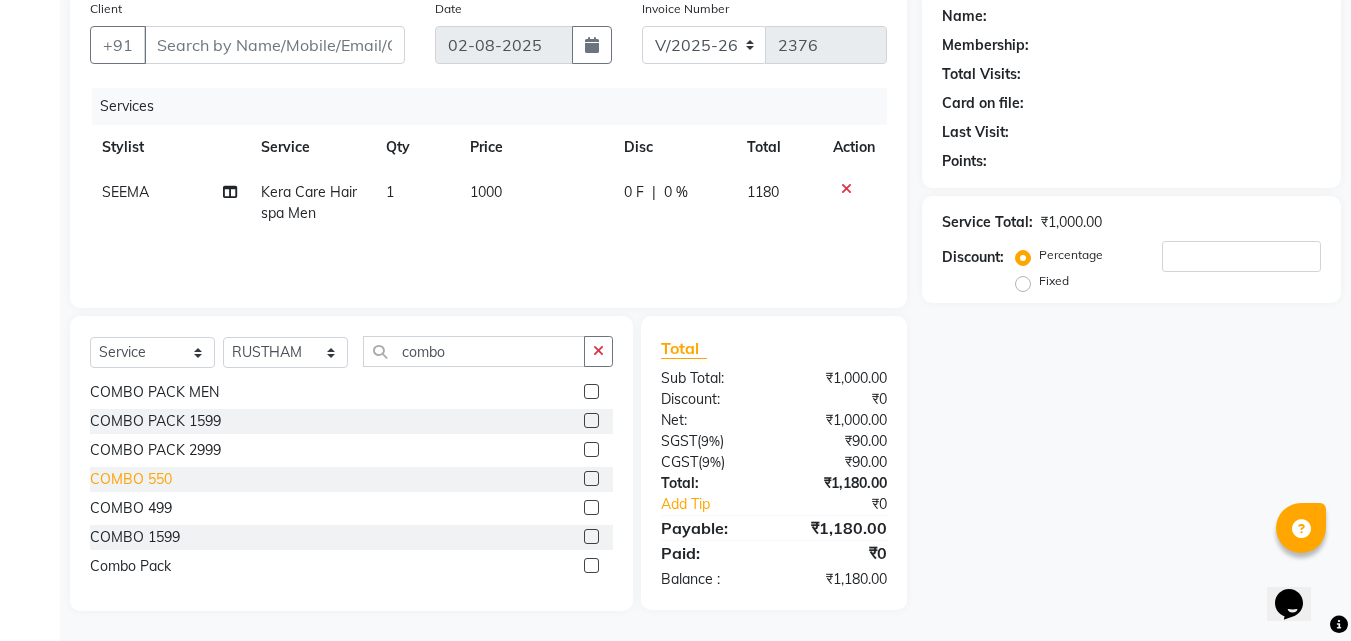 click on "COMBO 550" 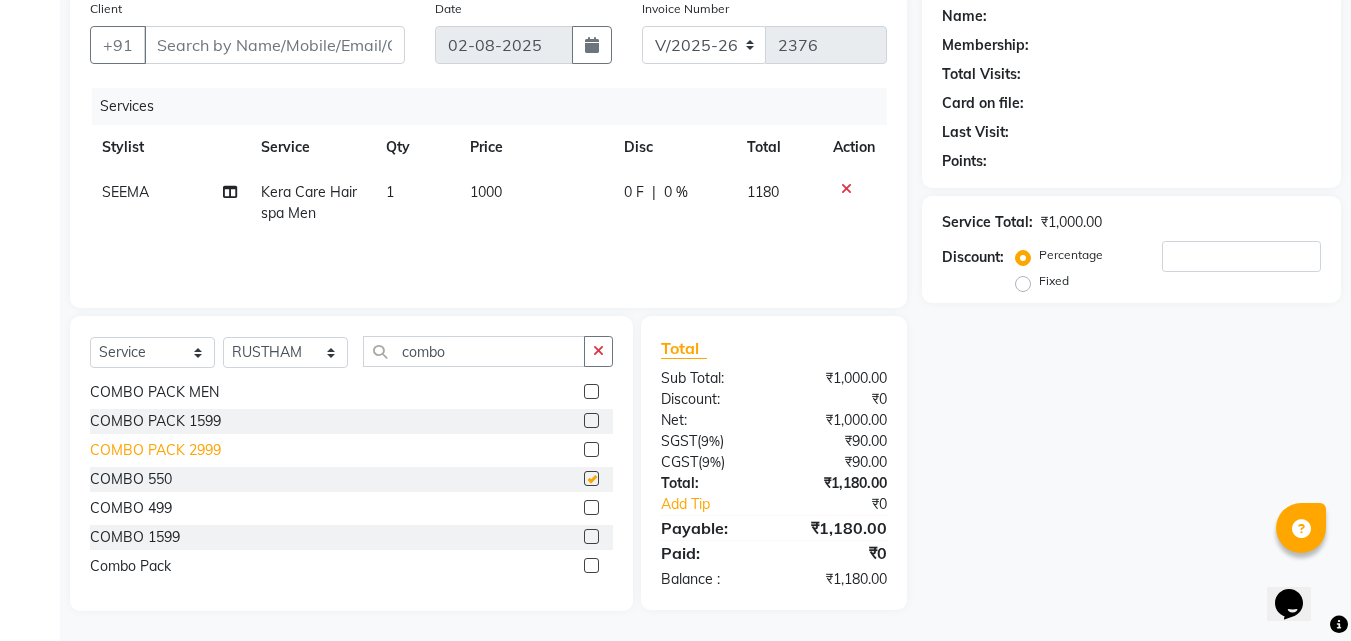 checkbox on "false" 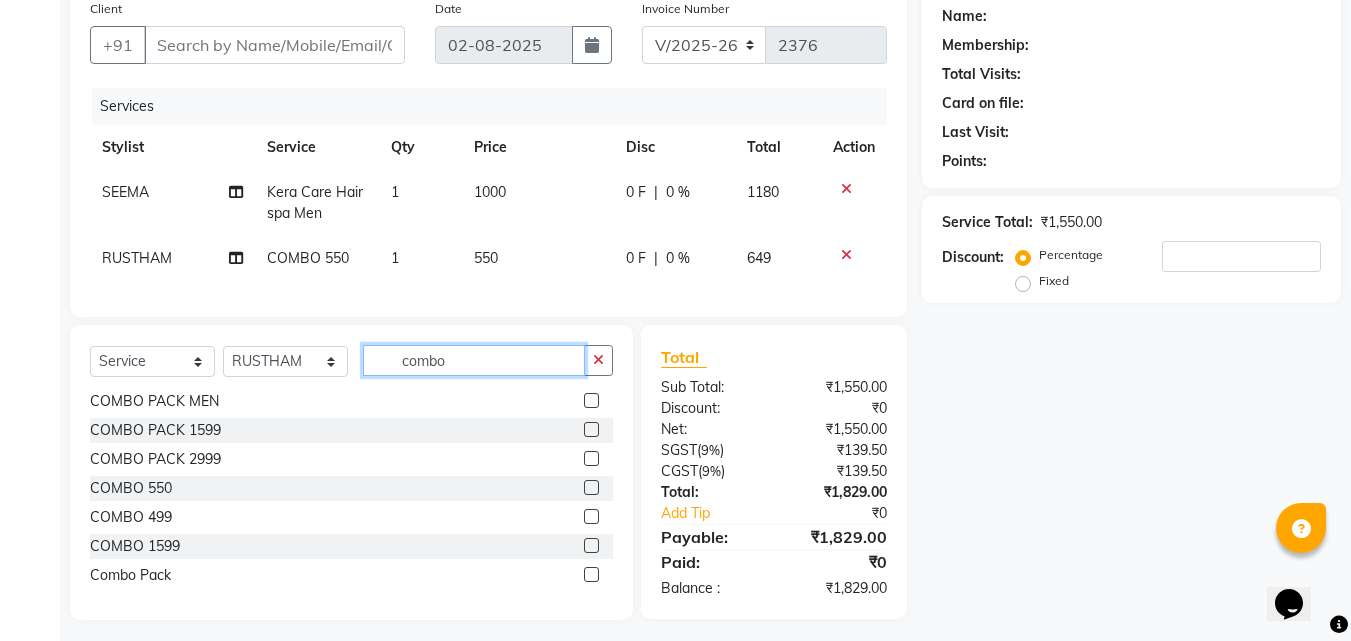 click on "combo" 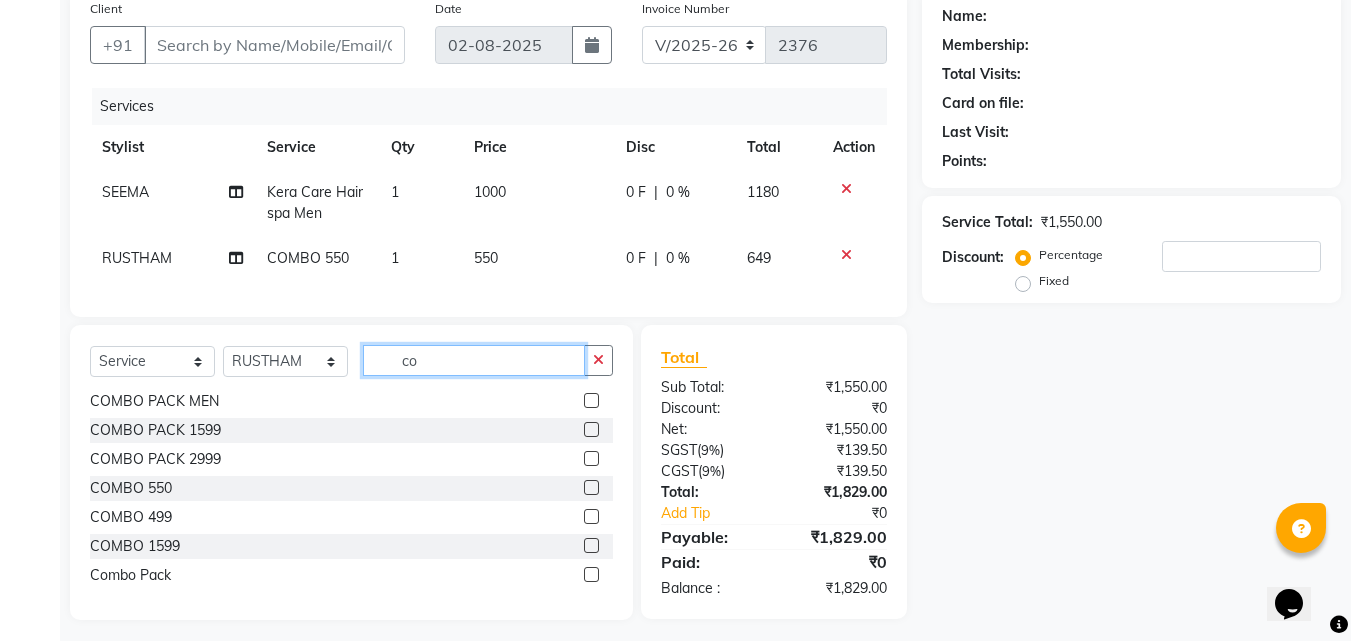 type on "c" 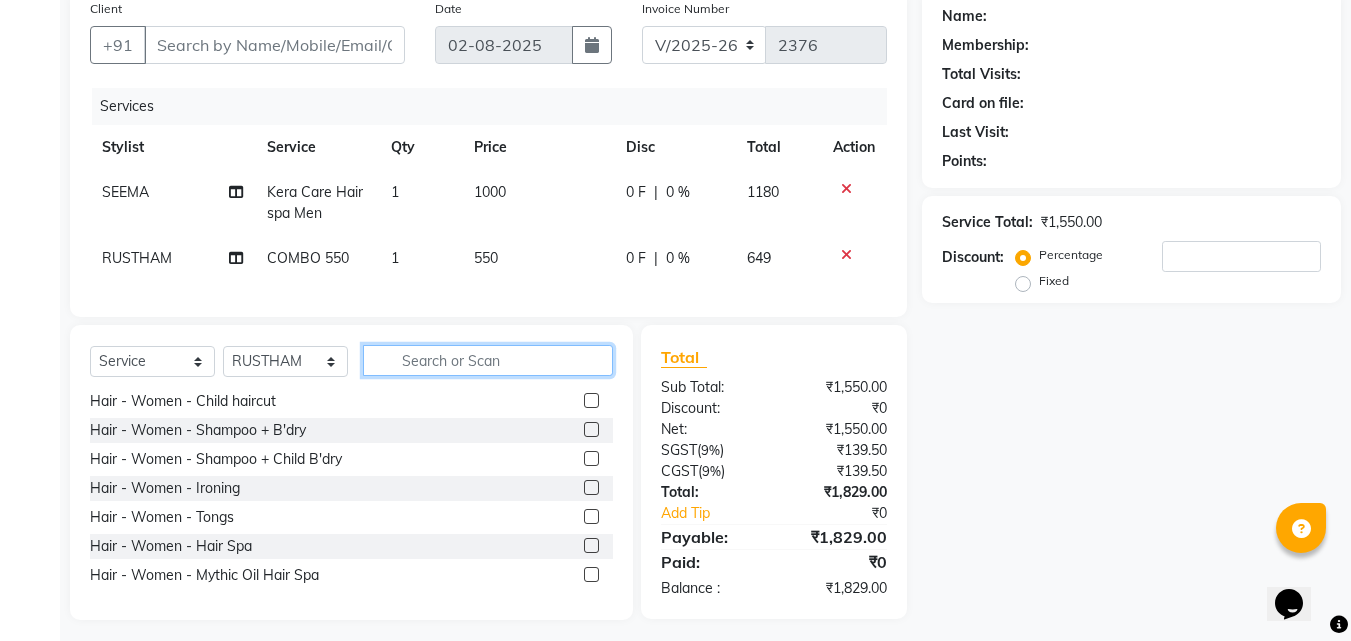 type 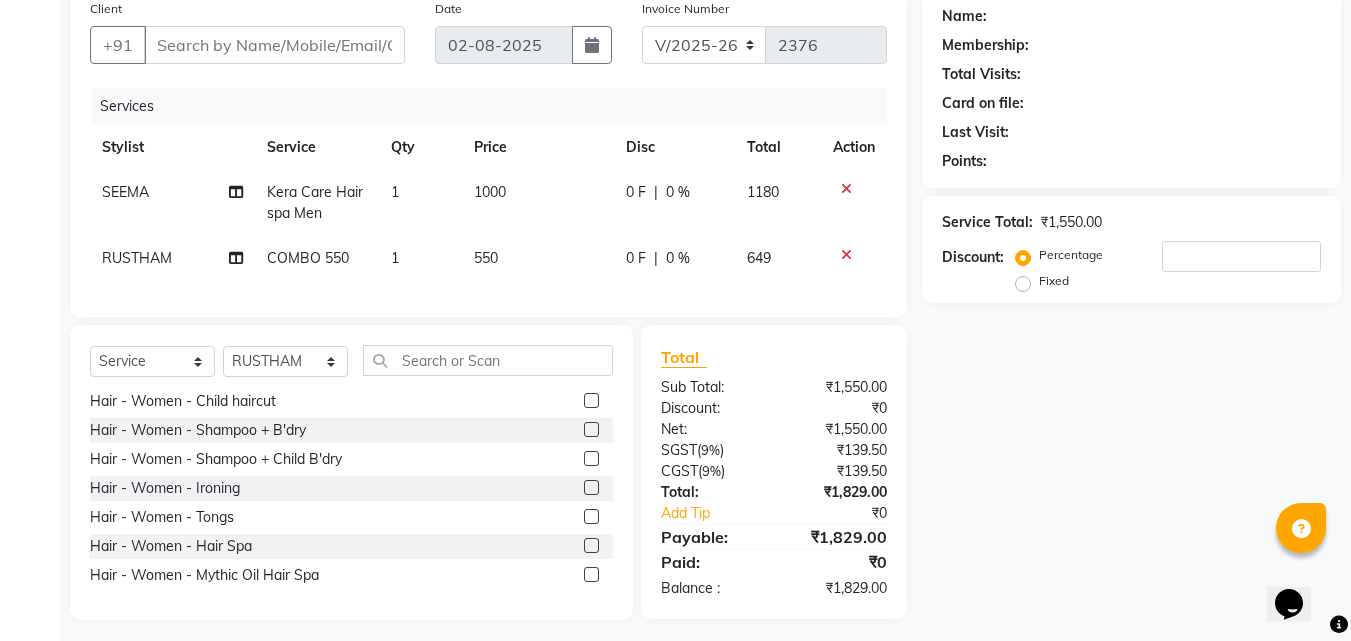 click on "RUSTHAM" 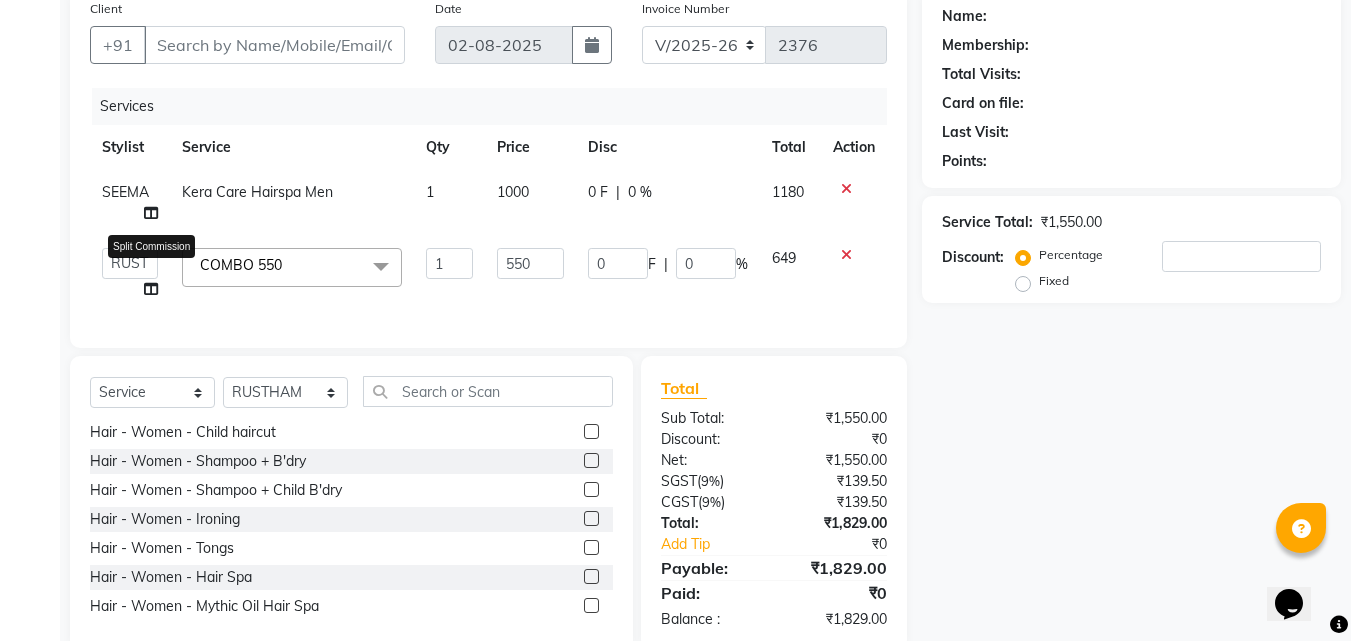 click 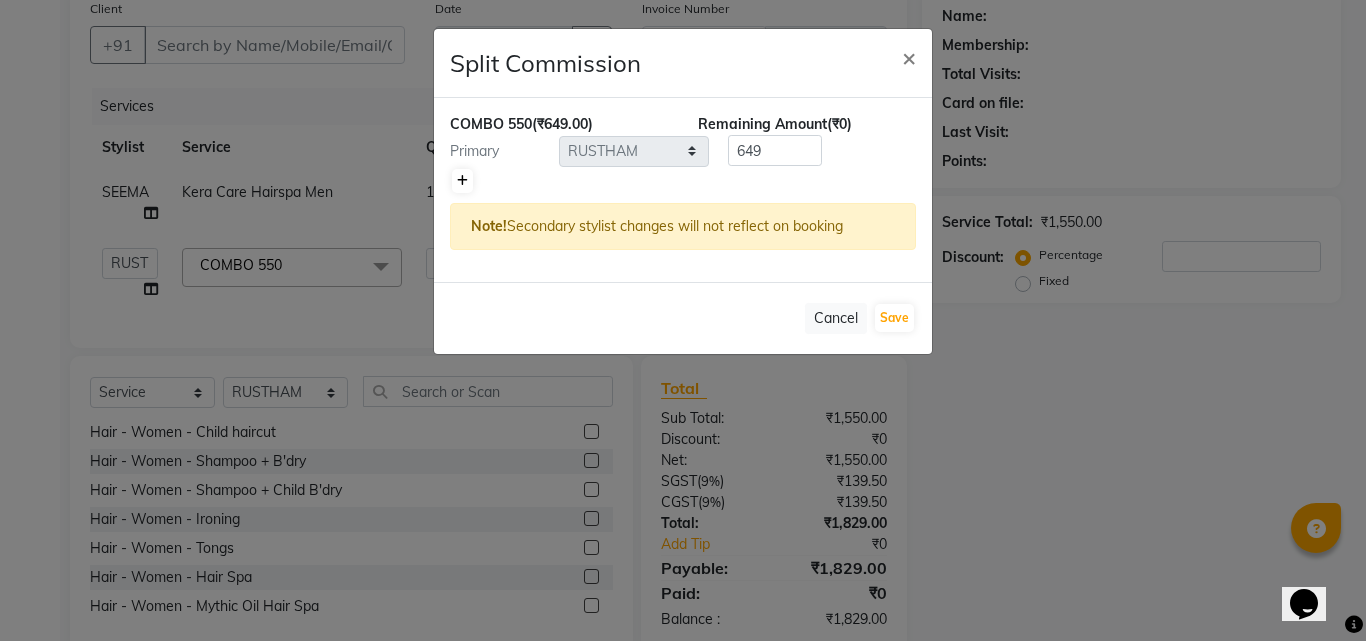 click 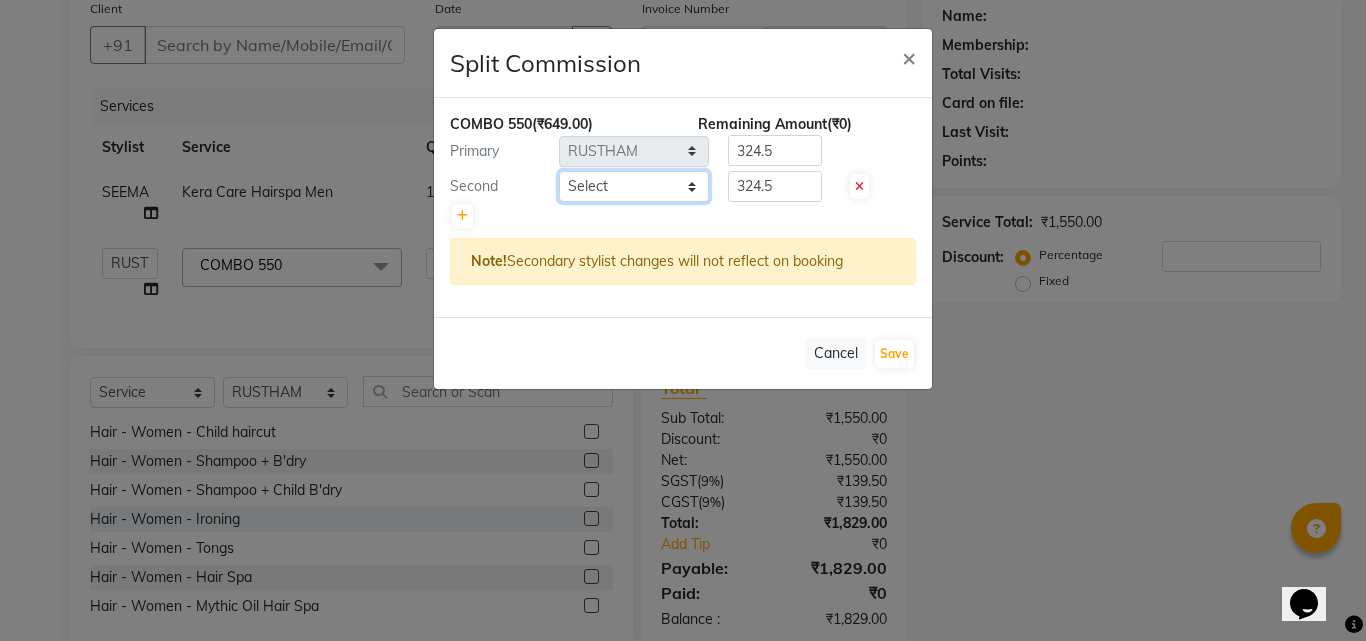 click on "Select  ANITHA   AVANTHIKA   BEEMLA   Hithaishi   IMRAN KHAN   KANCHAN   MUSKHAN   RAHUL   RUSTHAM   SEEMA   SHIVA   SOURAV   Sumika   Trends" 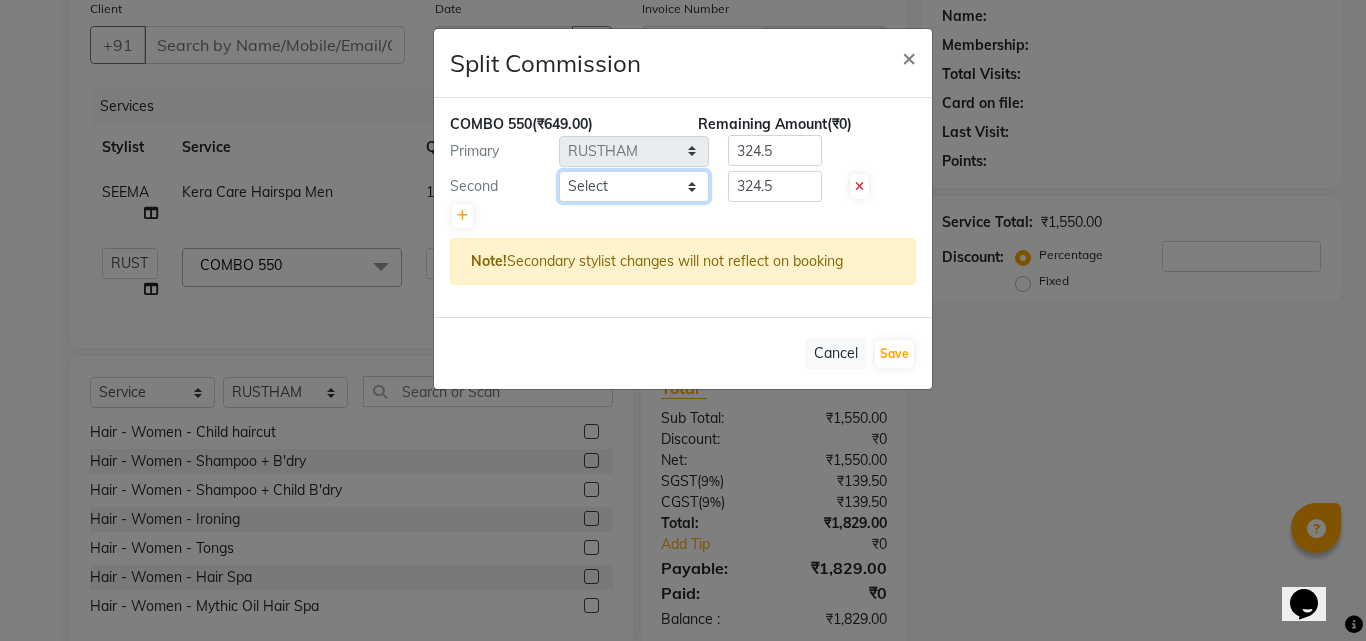 select on "63524" 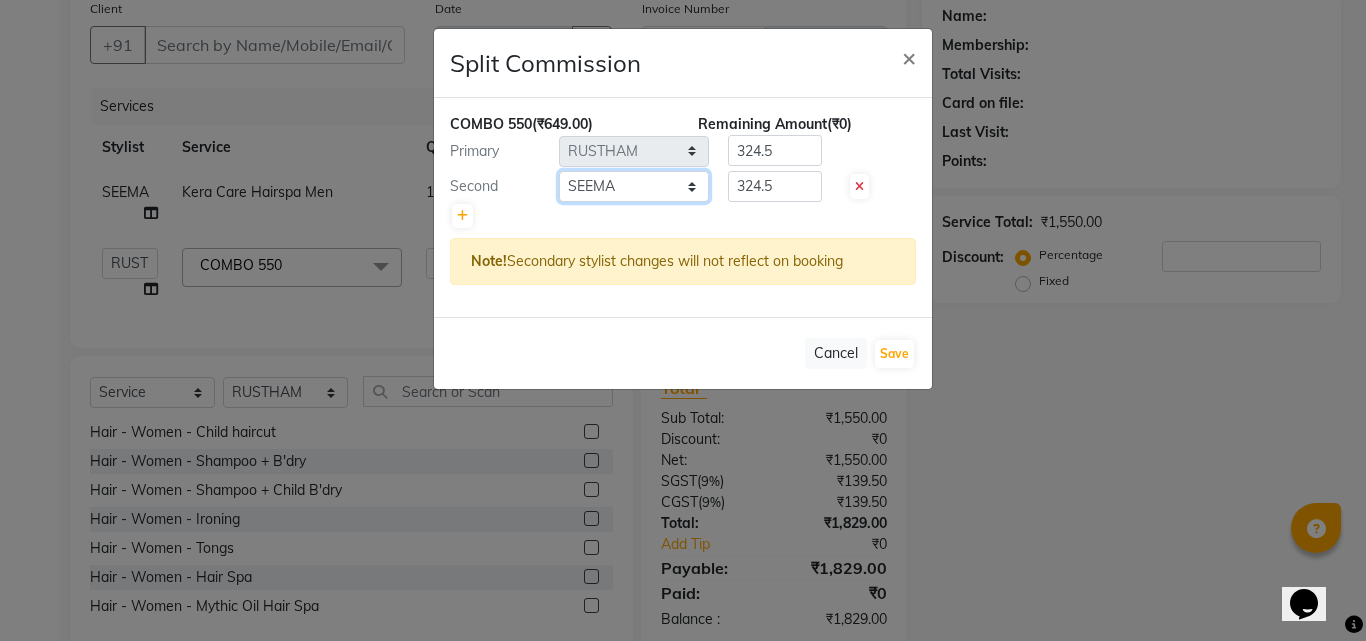 click on "Select  ANITHA   AVANTHIKA   BEEMLA   Hithaishi   IMRAN KHAN   KANCHAN   MUSKHAN   RAHUL   RUSTHAM   SEEMA   SHIVA   SOURAV   Sumika   Trends" 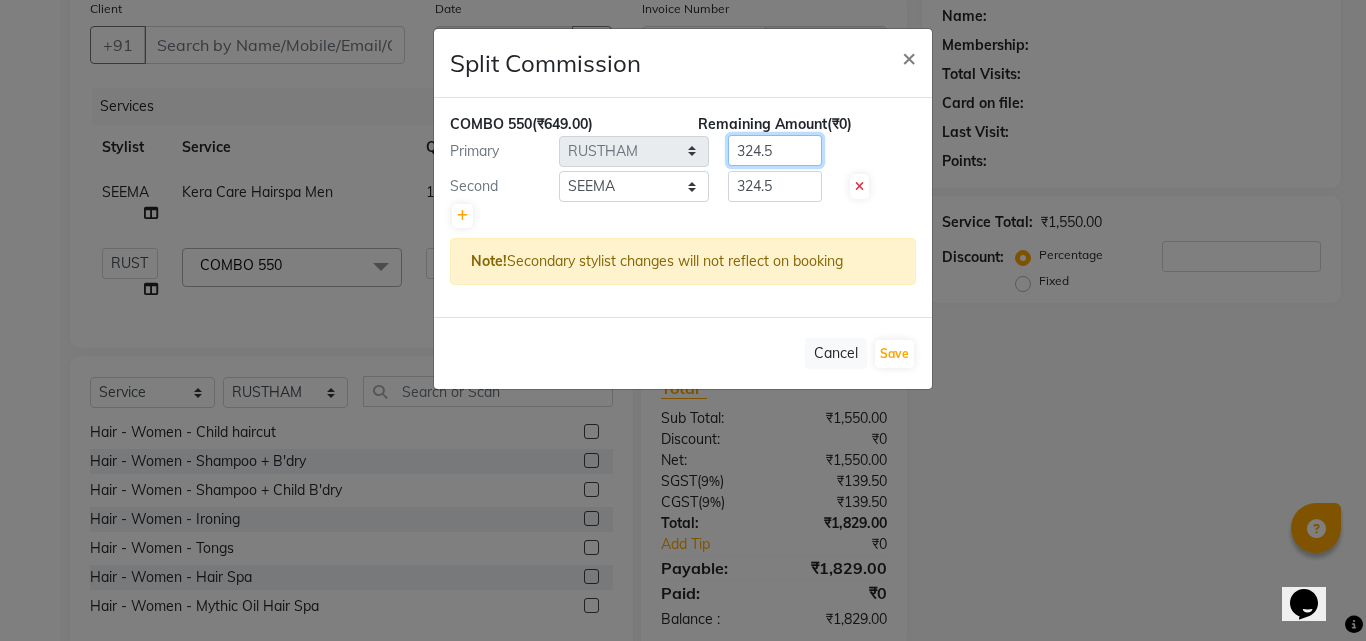 click on "324.5" 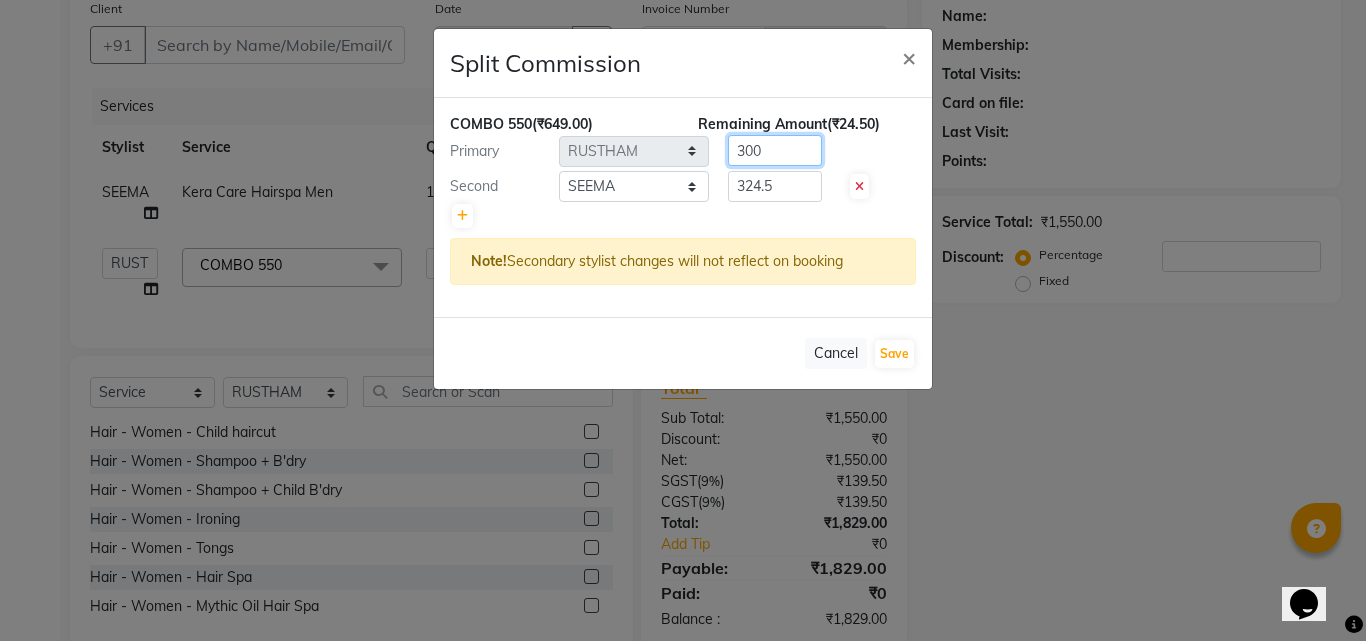 type on "300" 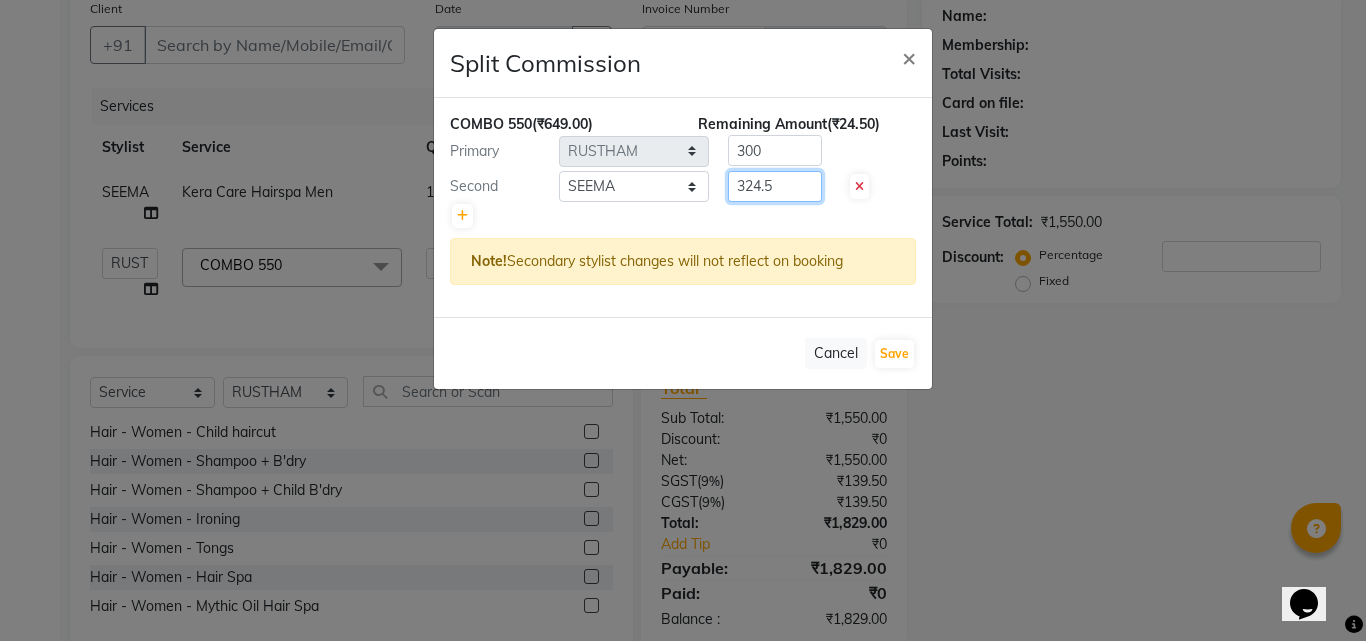 click on "324.5" 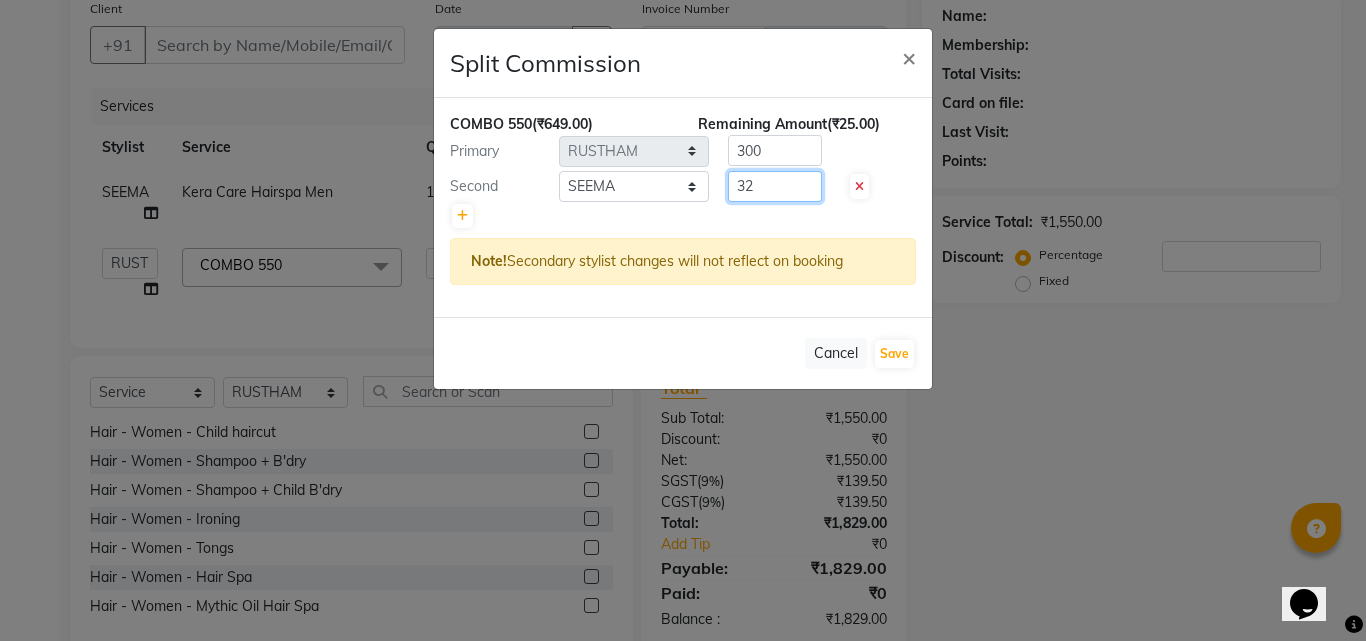 type on "3" 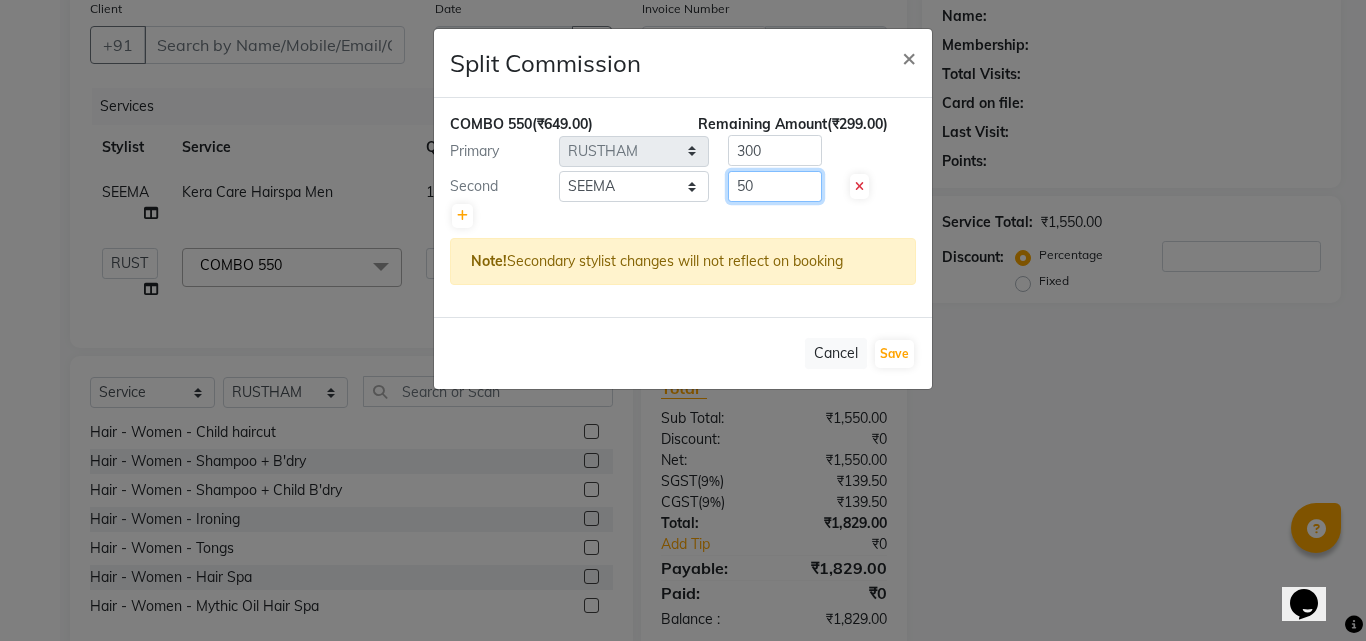type on "5" 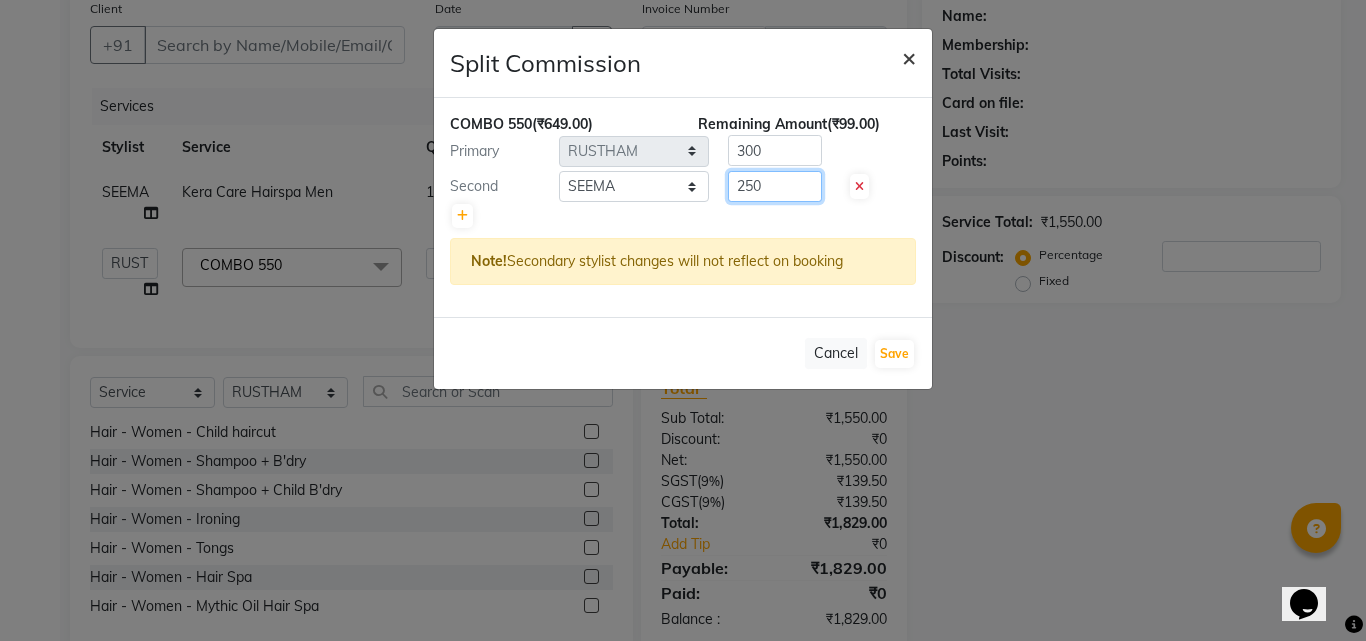 type on "250" 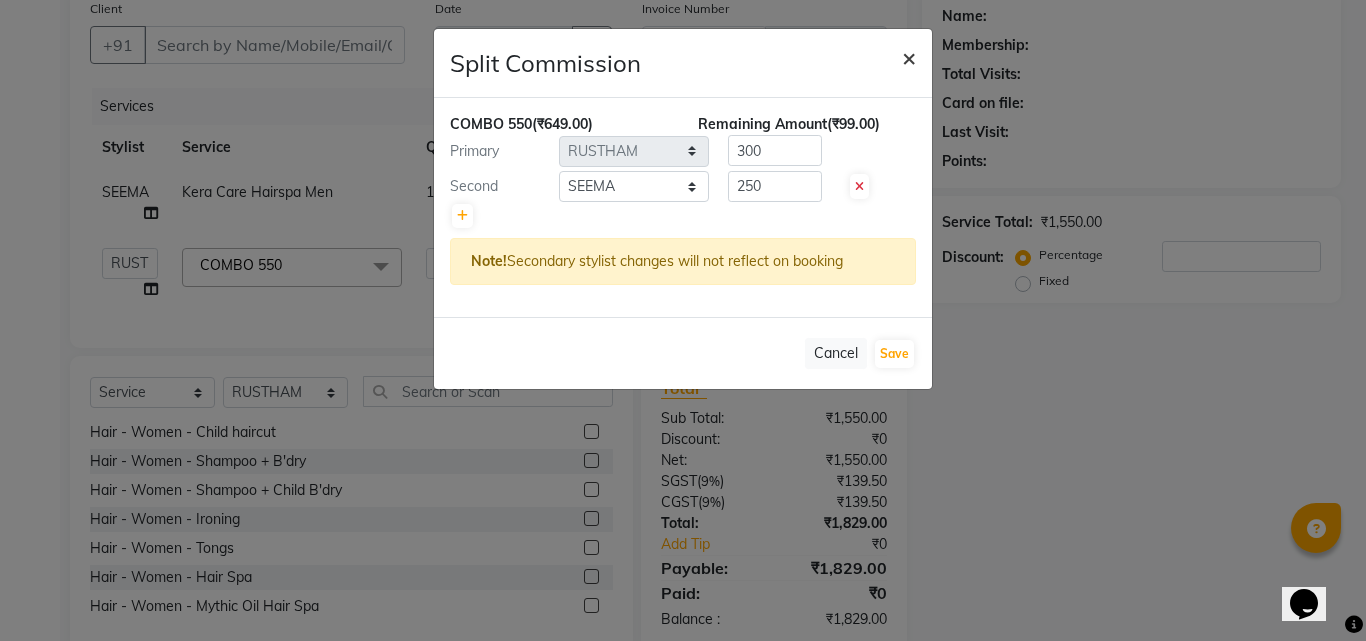 click on "×" 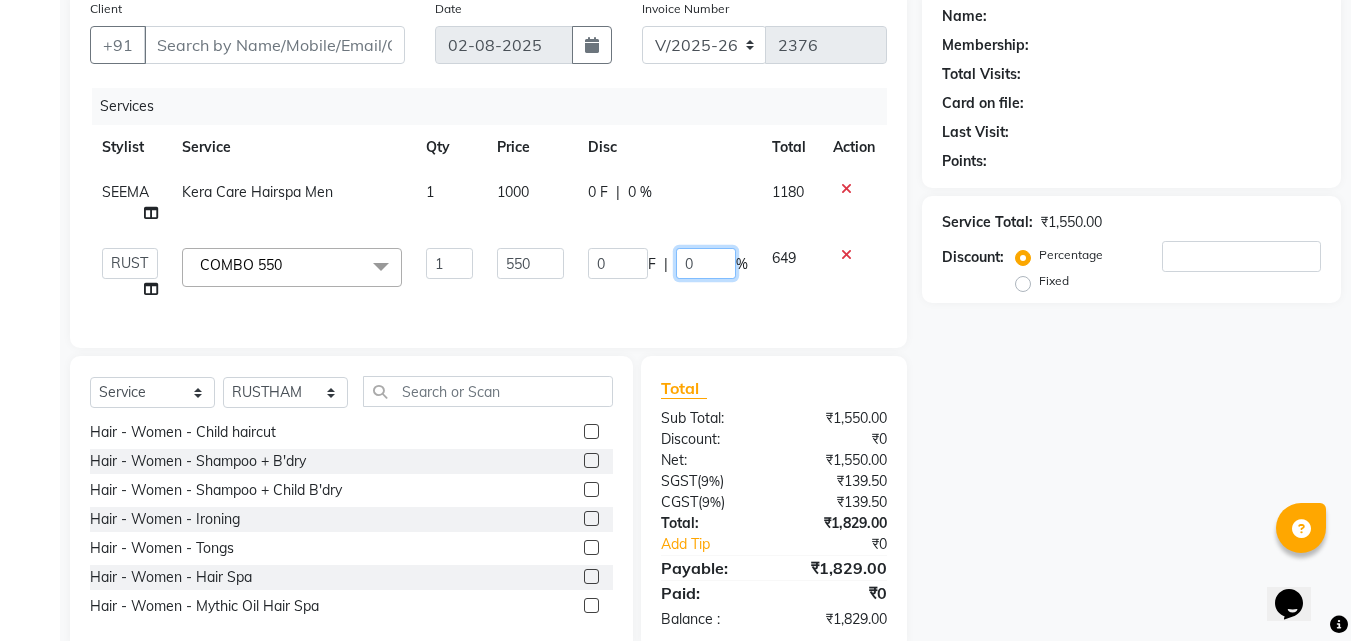 click on "0" 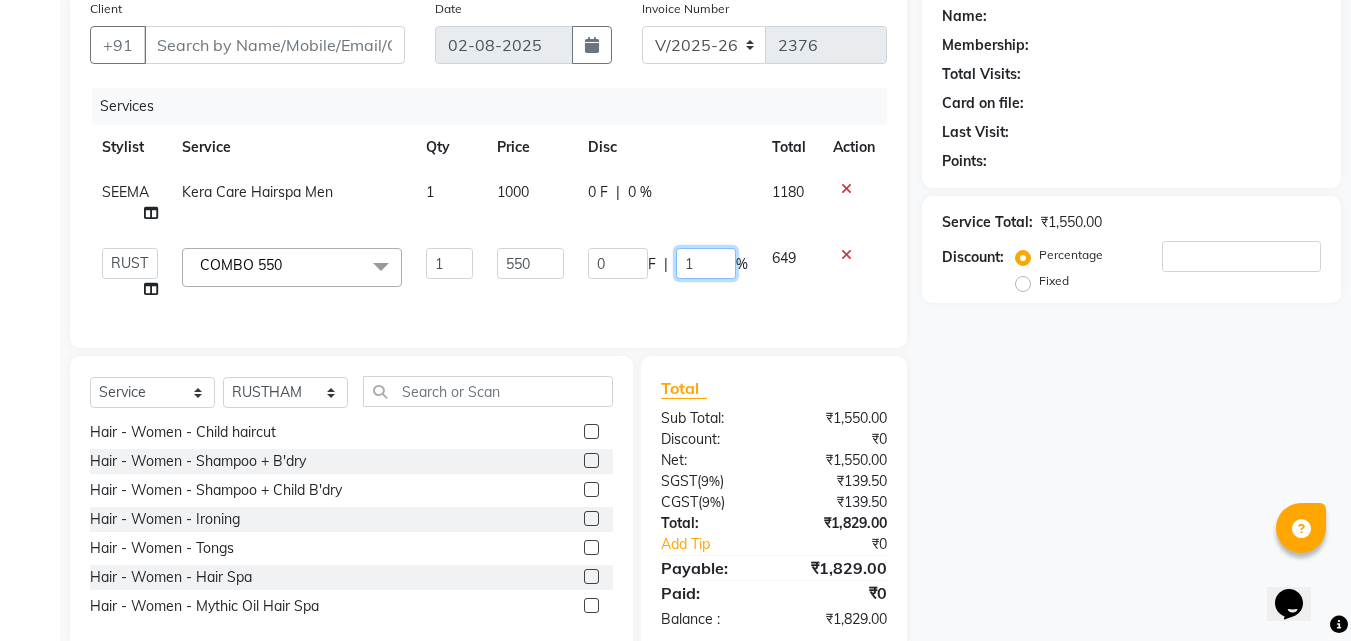 type on "15" 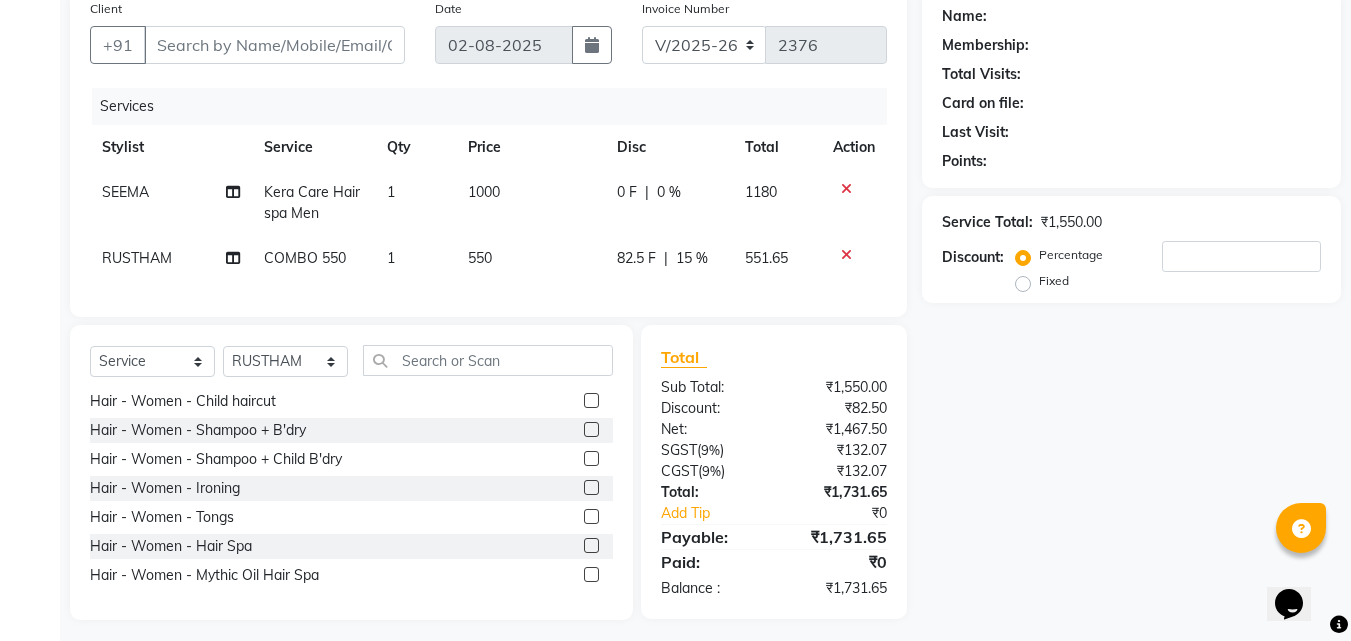click on "Name: Membership: Total Visits: Card on file: Last Visit:  Points:  Service Total:  ₹1,550.00  Discount:  Percentage   Fixed" 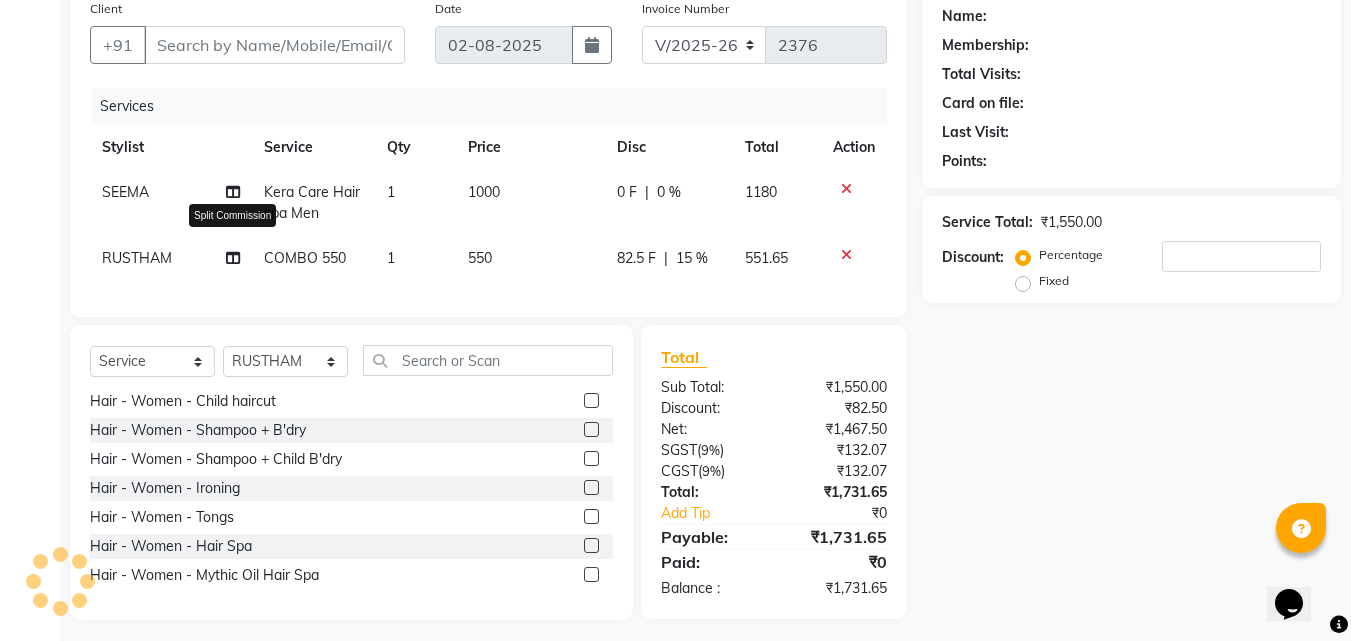 click 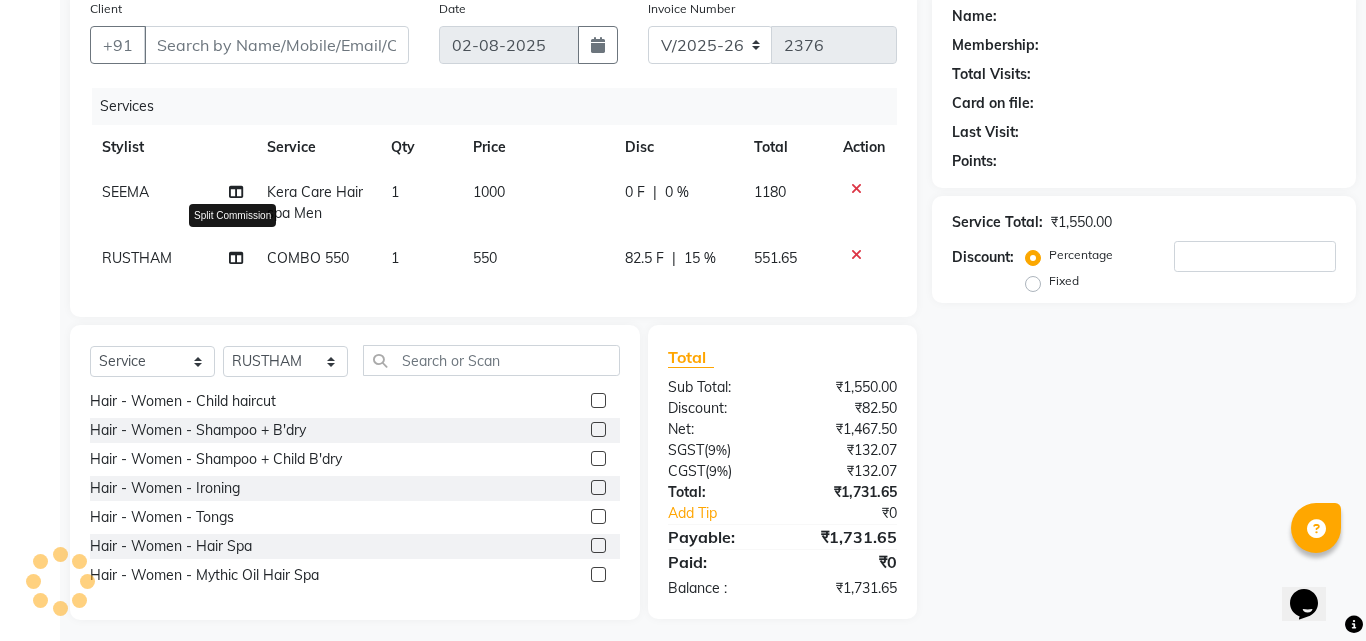select on "63519" 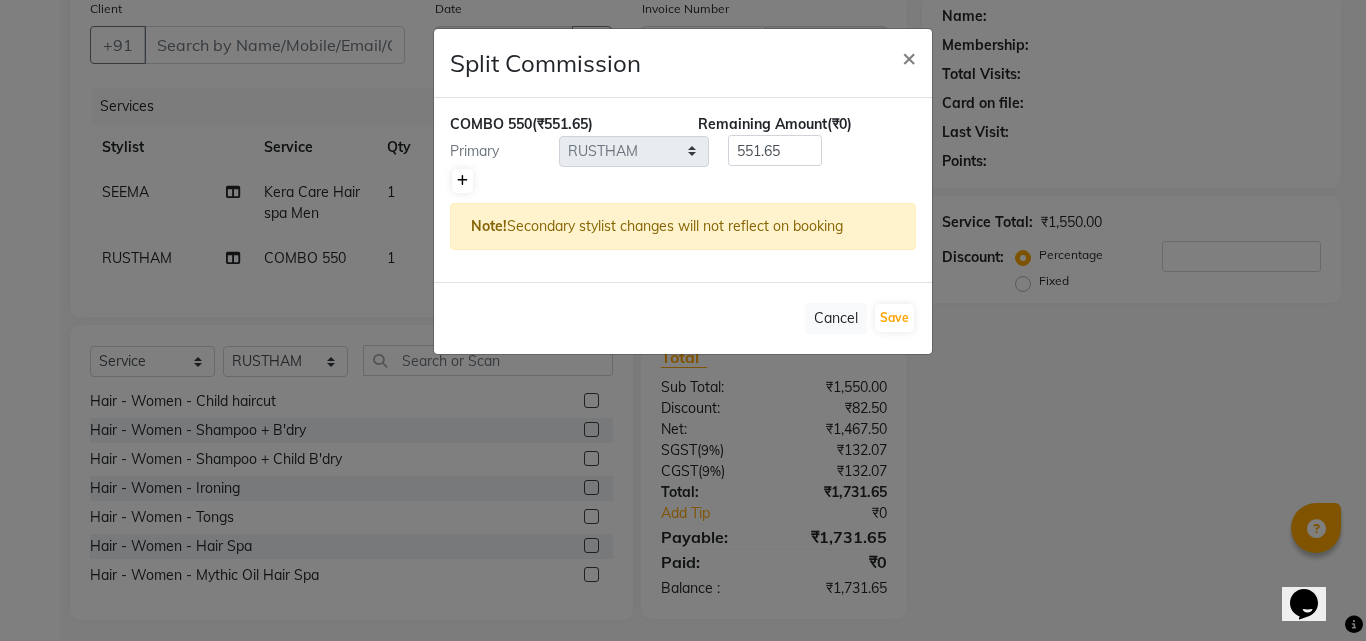 click 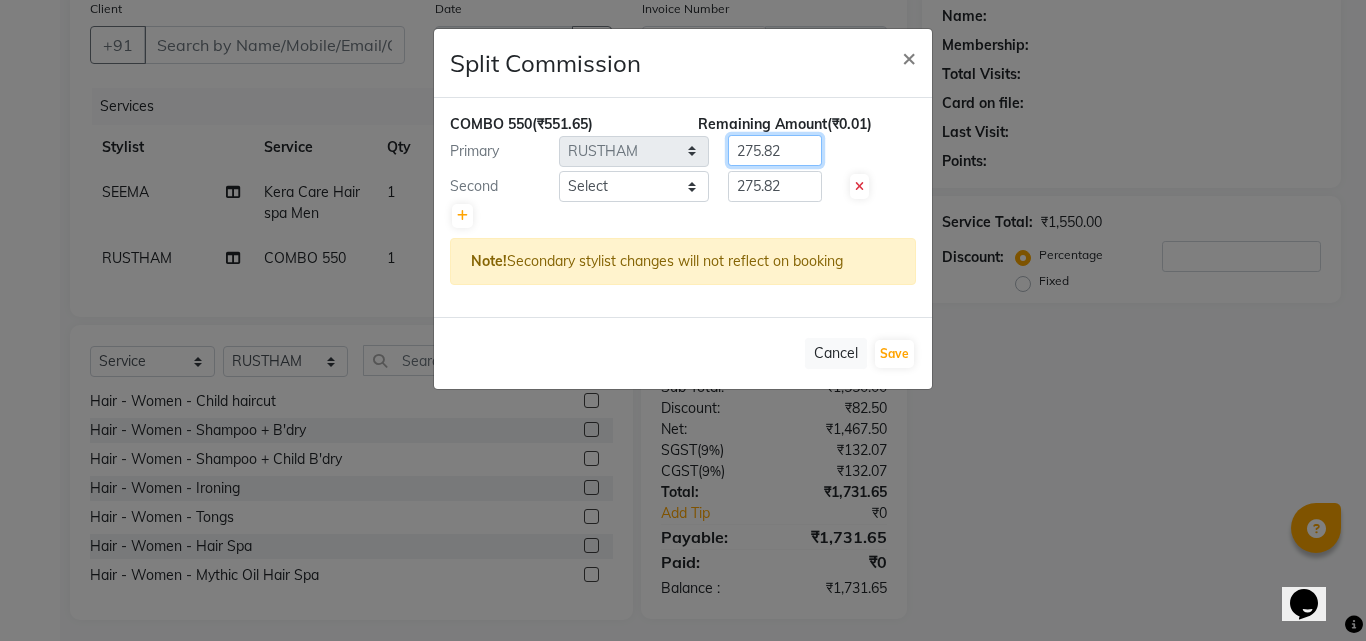 click on "275.82" 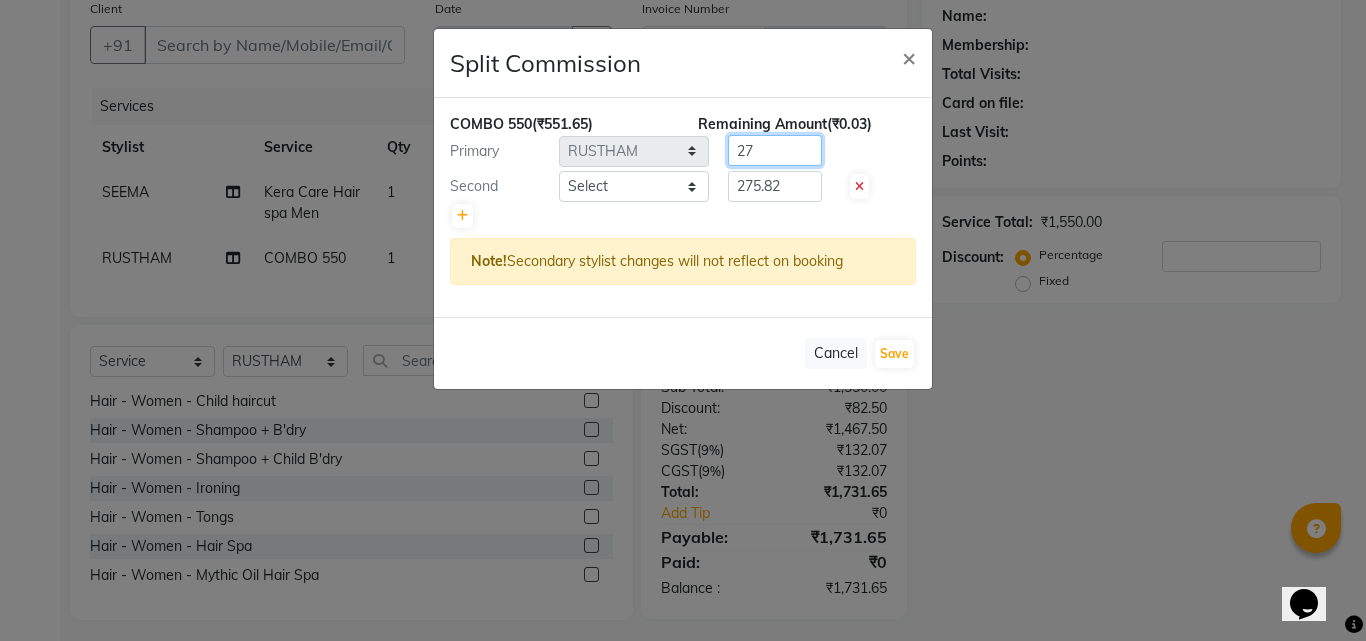 type on "2" 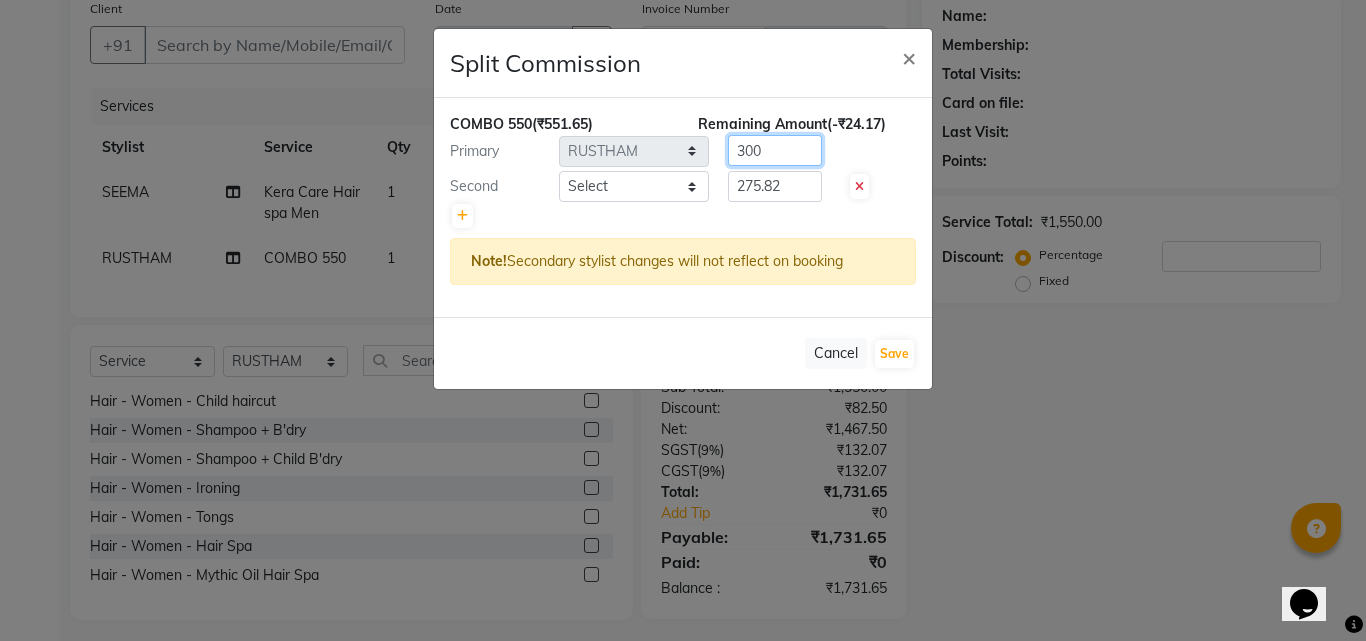type on "300" 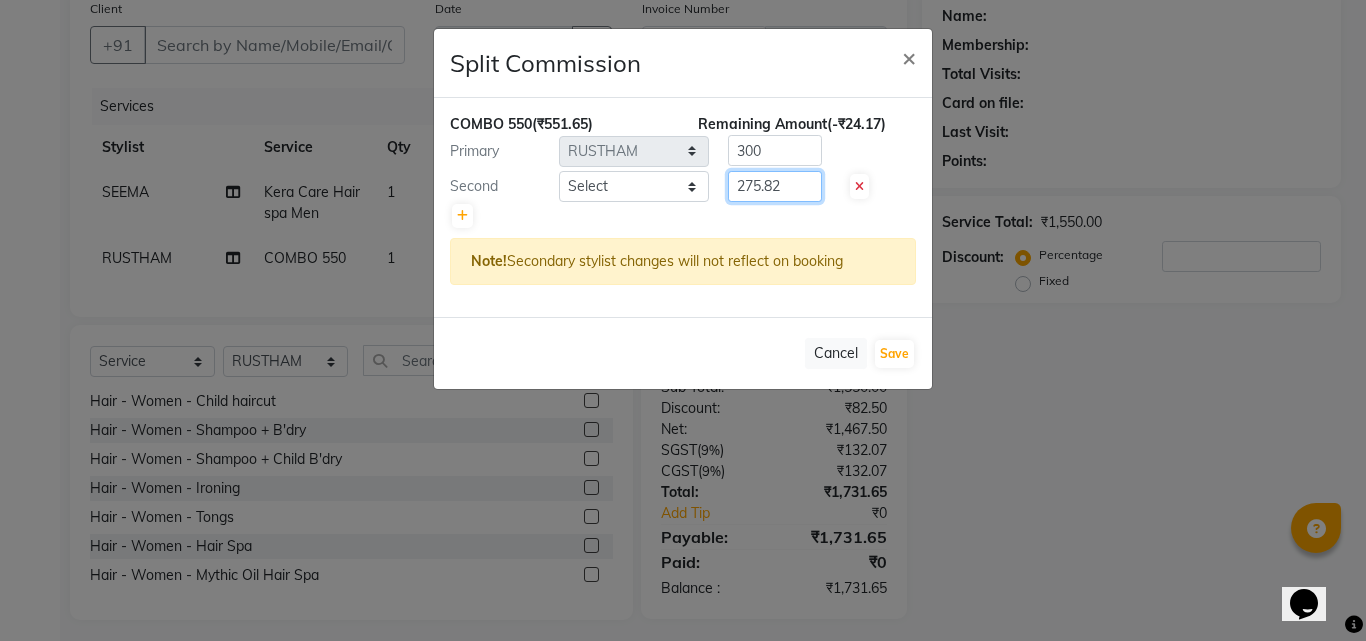 click on "275.82" 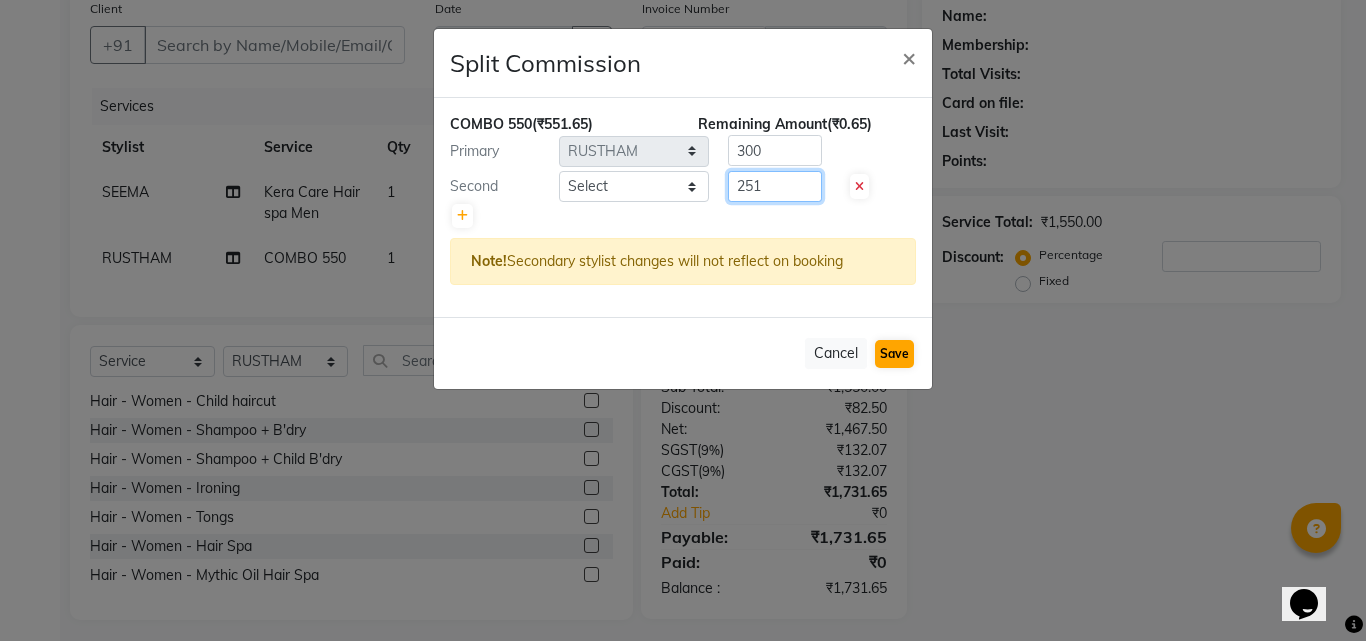 type on "251" 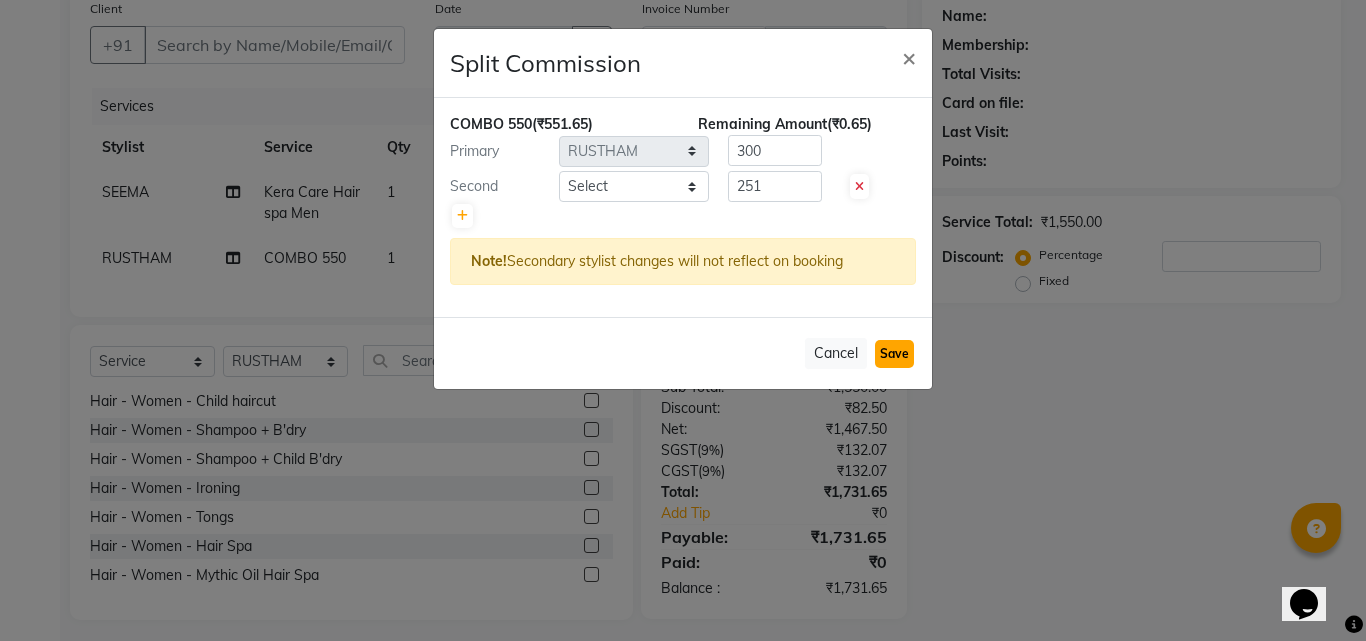 click on "Save" 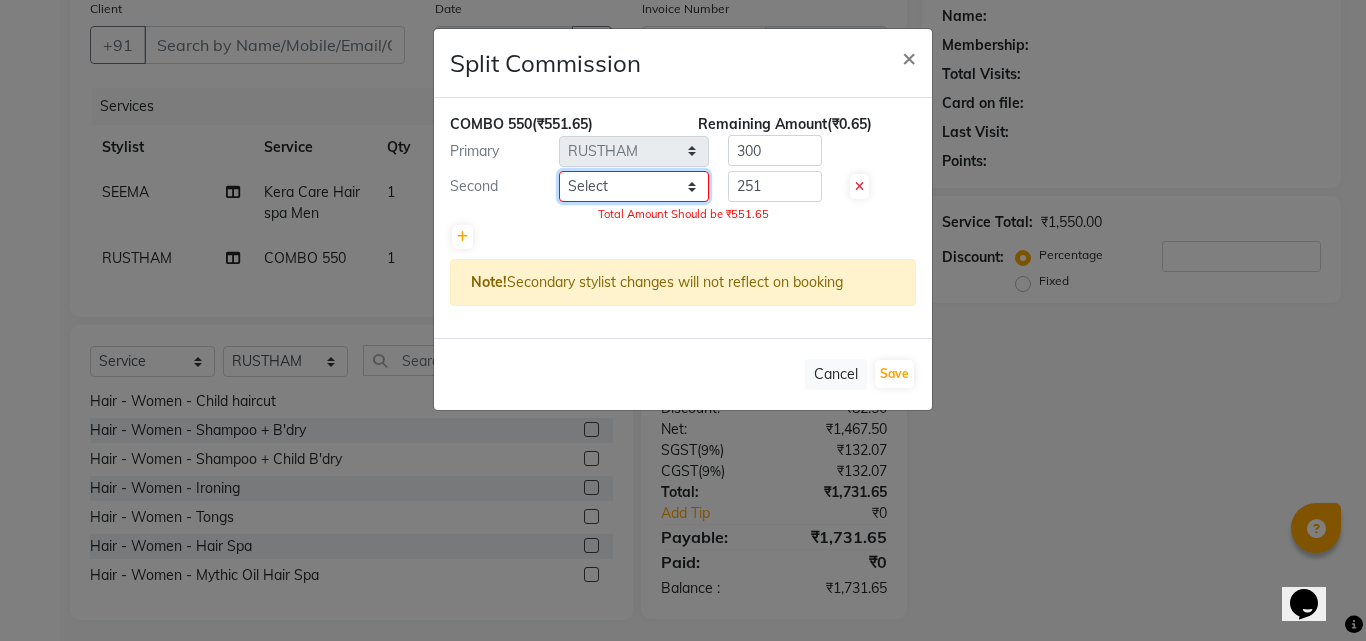 click on "Select  ANITHA   AVANTHIKA   BEEMLA   Hithaishi   IMRAN KHAN   KANCHAN   MUSKHAN   RAHUL   RUSTHAM   SEEMA   SHIVA   SOURAV   Sumika   Trends" 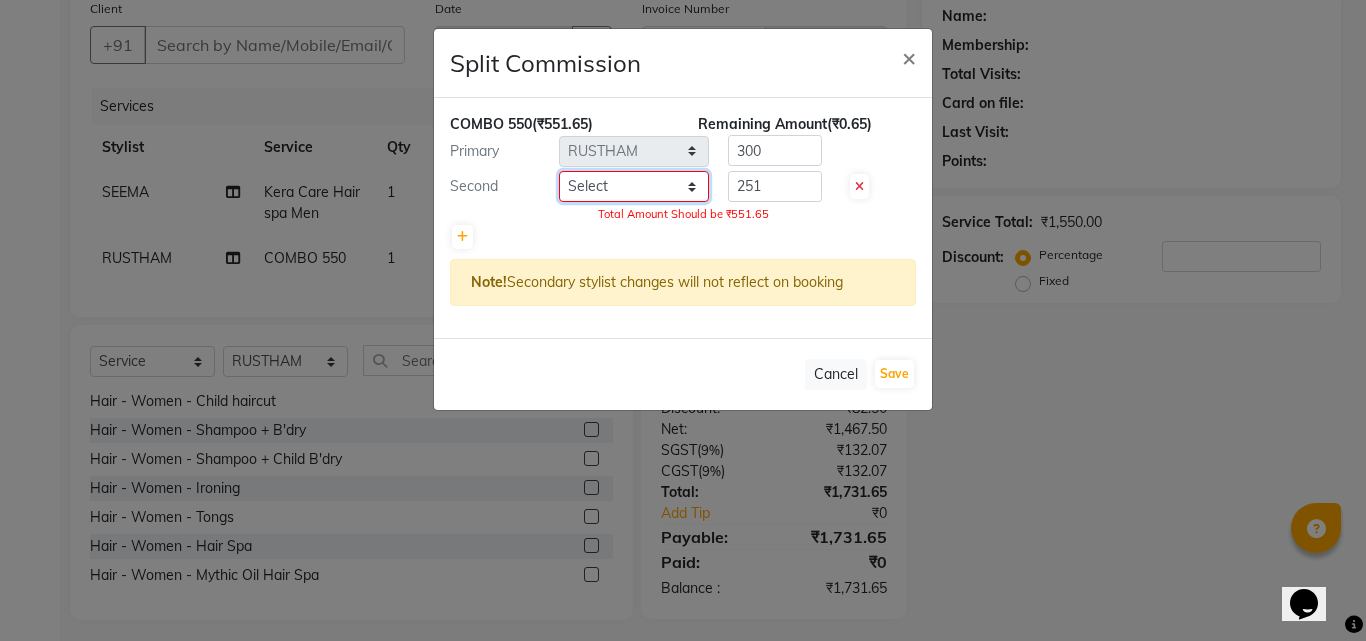 select on "63524" 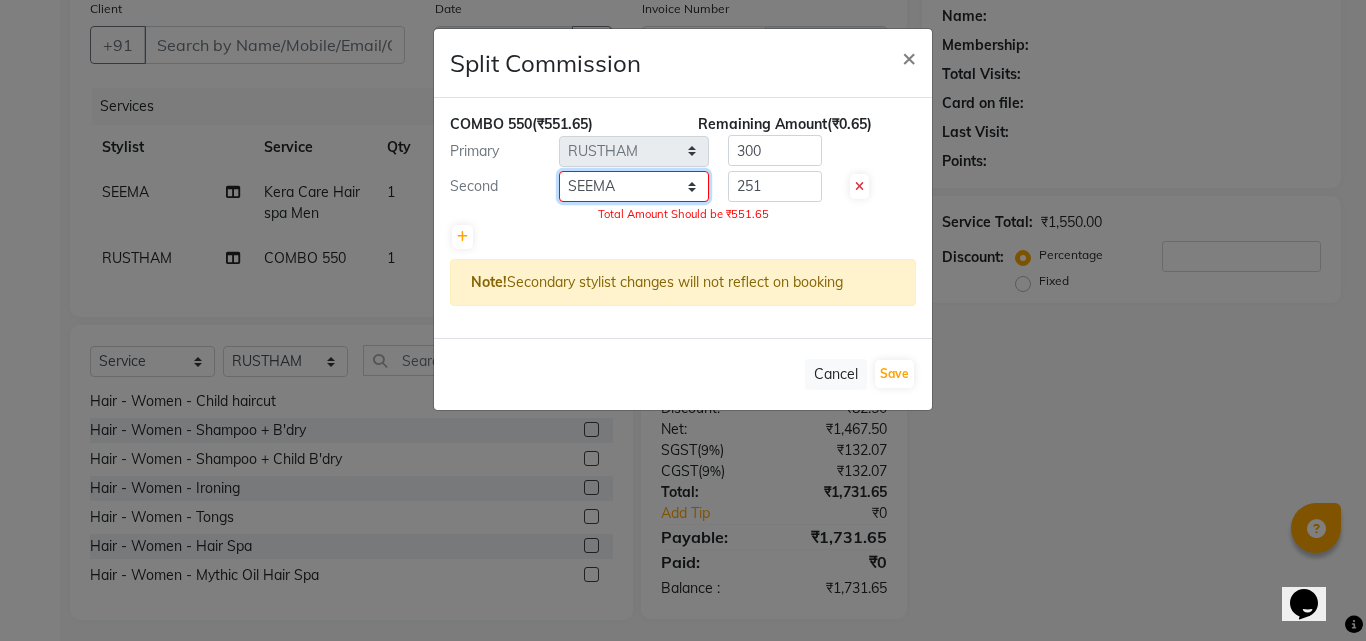 click on "Select  ANITHA   AVANTHIKA   BEEMLA   Hithaishi   IMRAN KHAN   KANCHAN   MUSKHAN   RAHUL   RUSTHAM   SEEMA   SHIVA   SOURAV   Sumika   Trends" 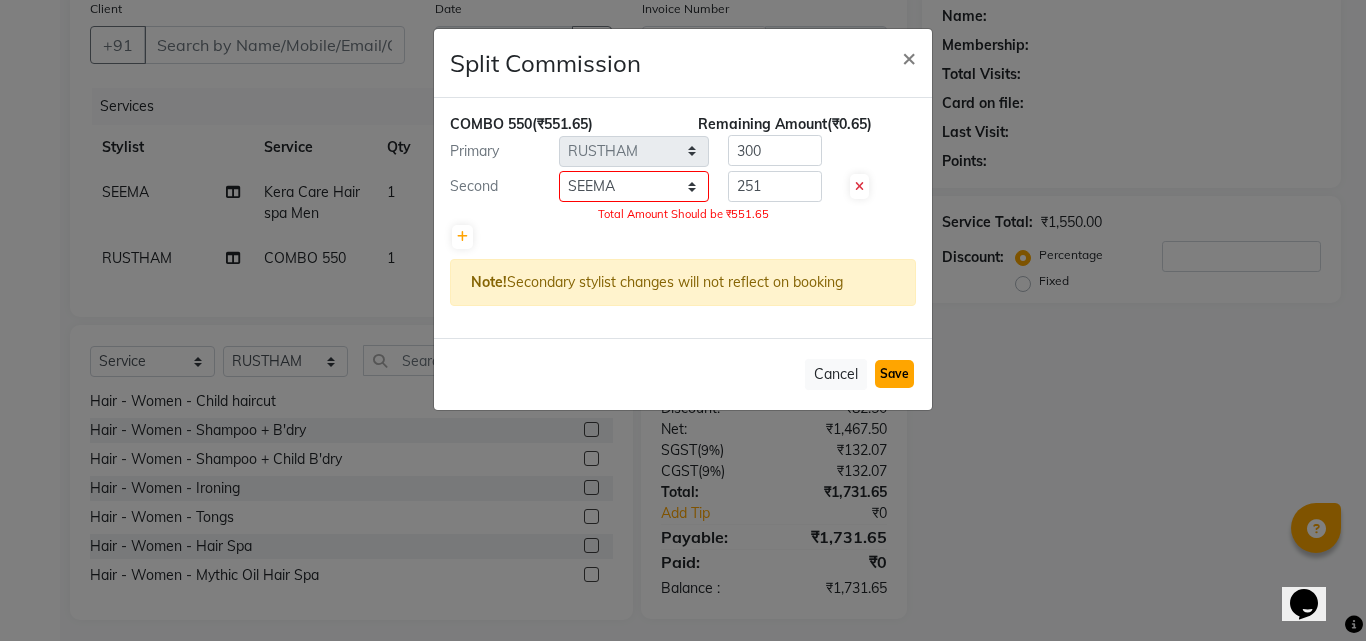 click on "Save" 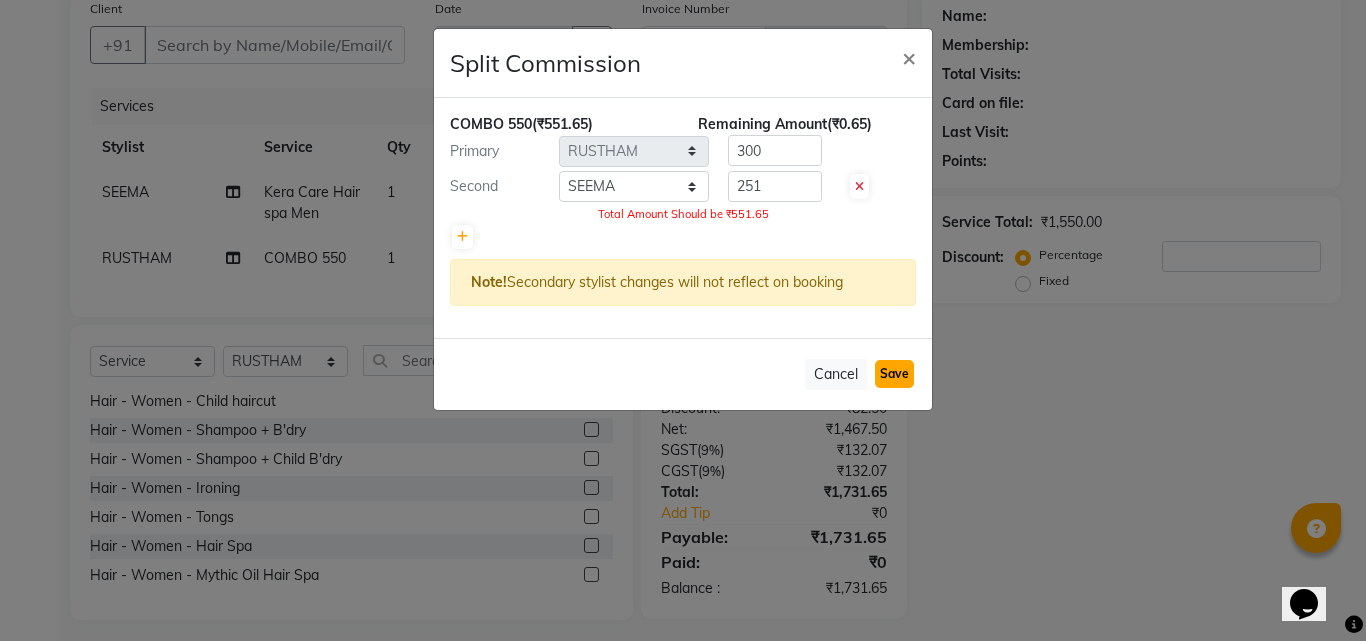 click on "Save" 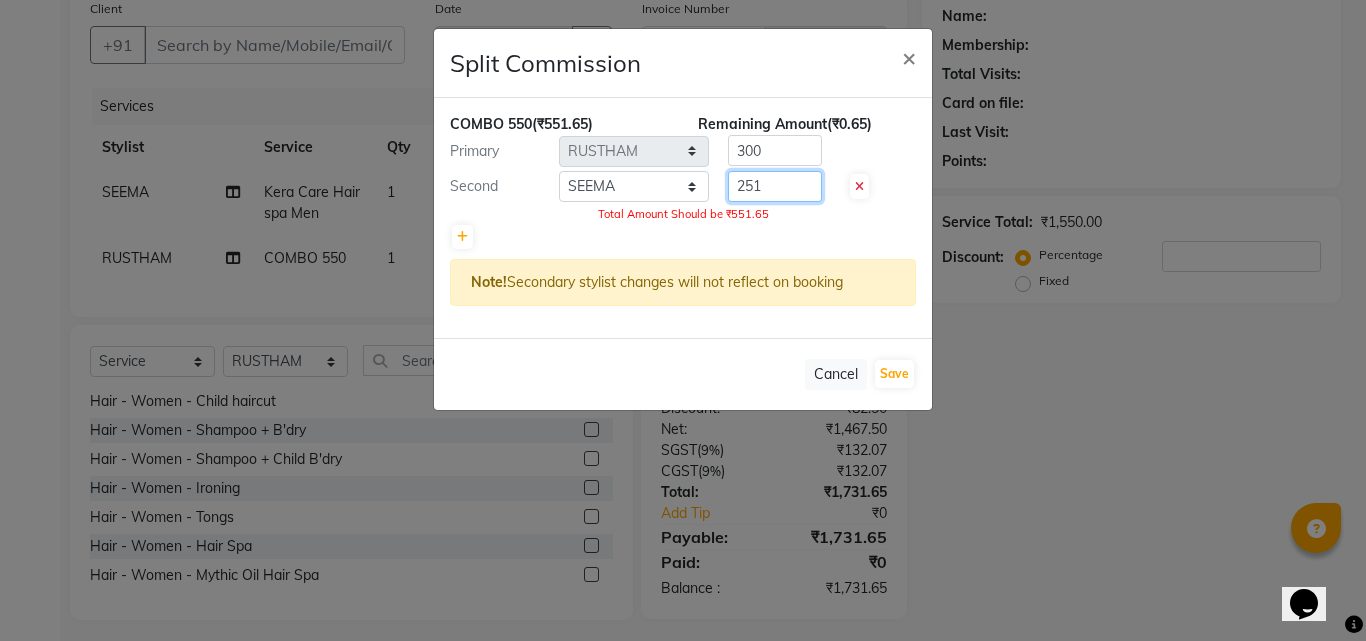 click on "251" 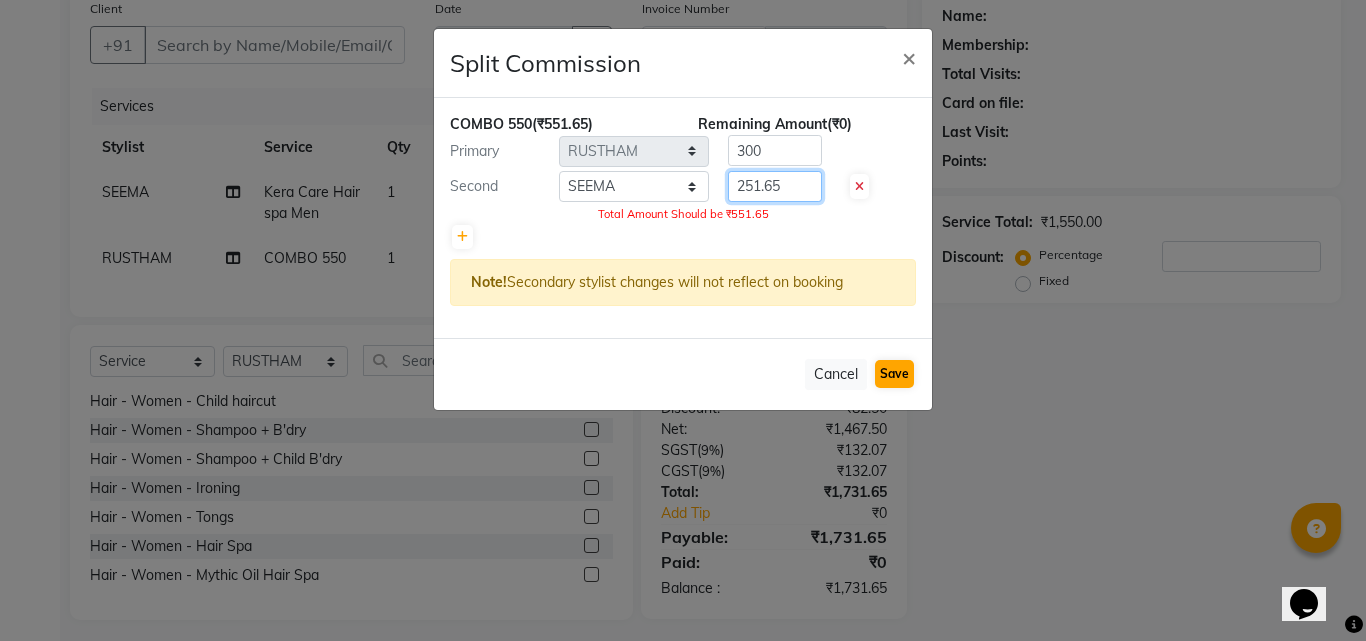 type on "251.65" 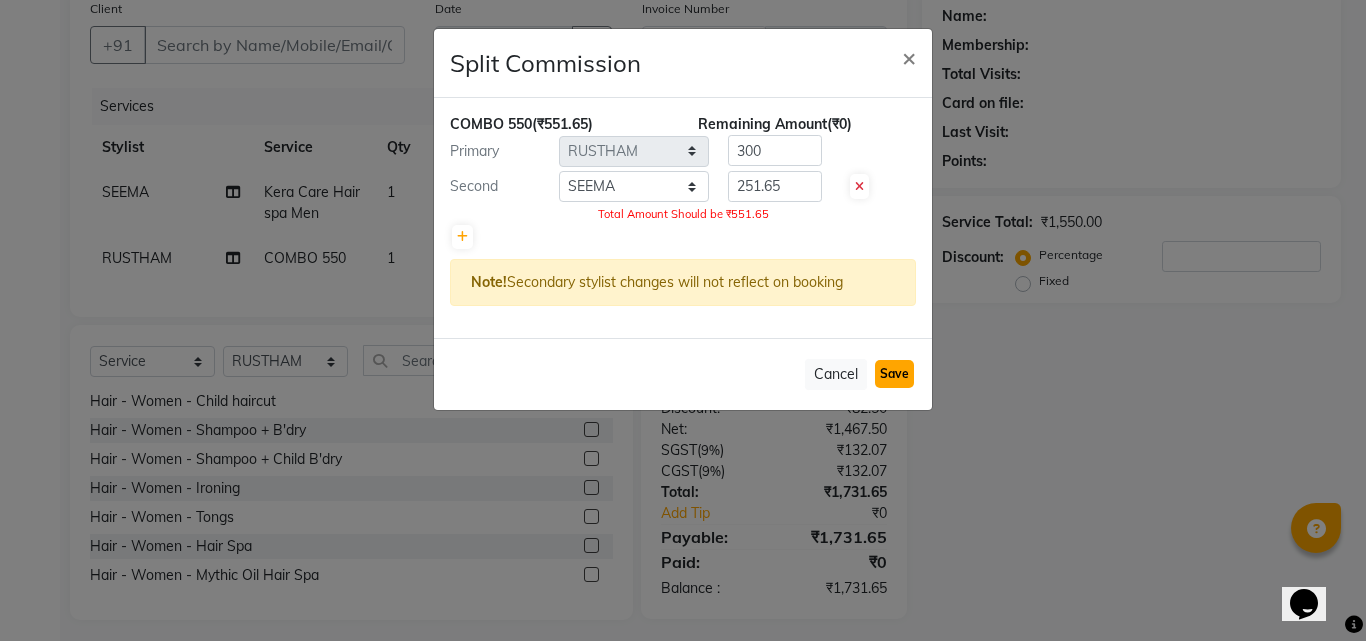 click on "Save" 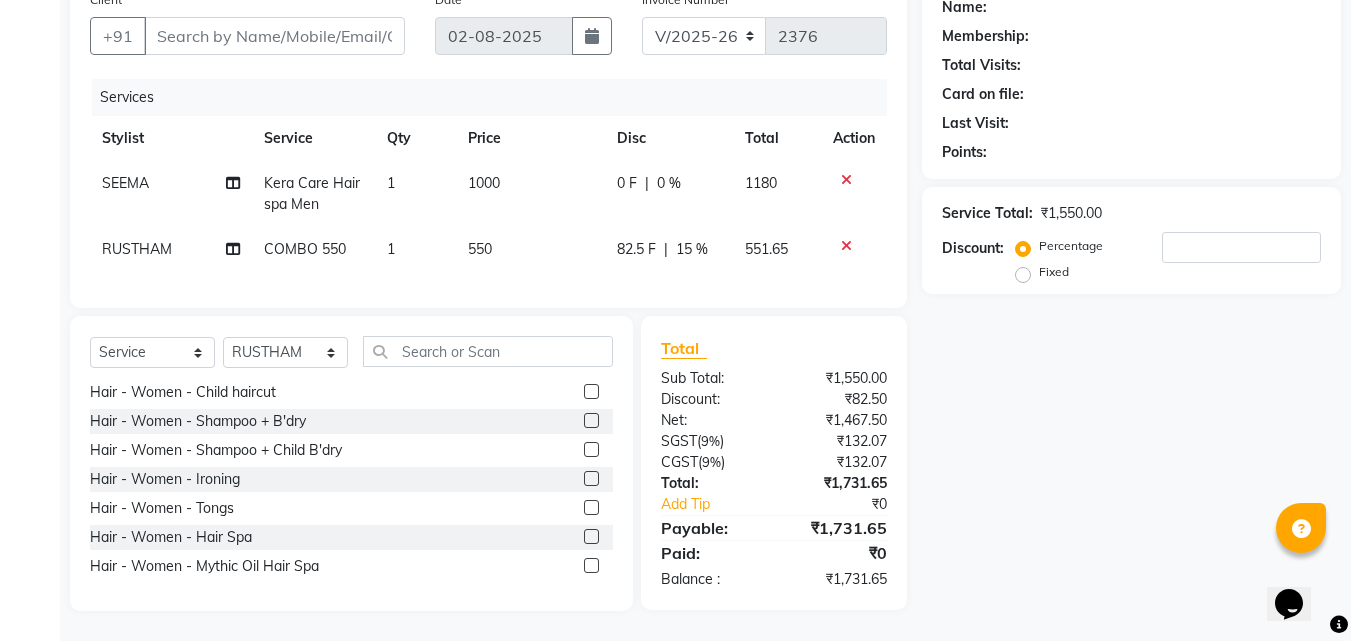 scroll, scrollTop: 184, scrollLeft: 0, axis: vertical 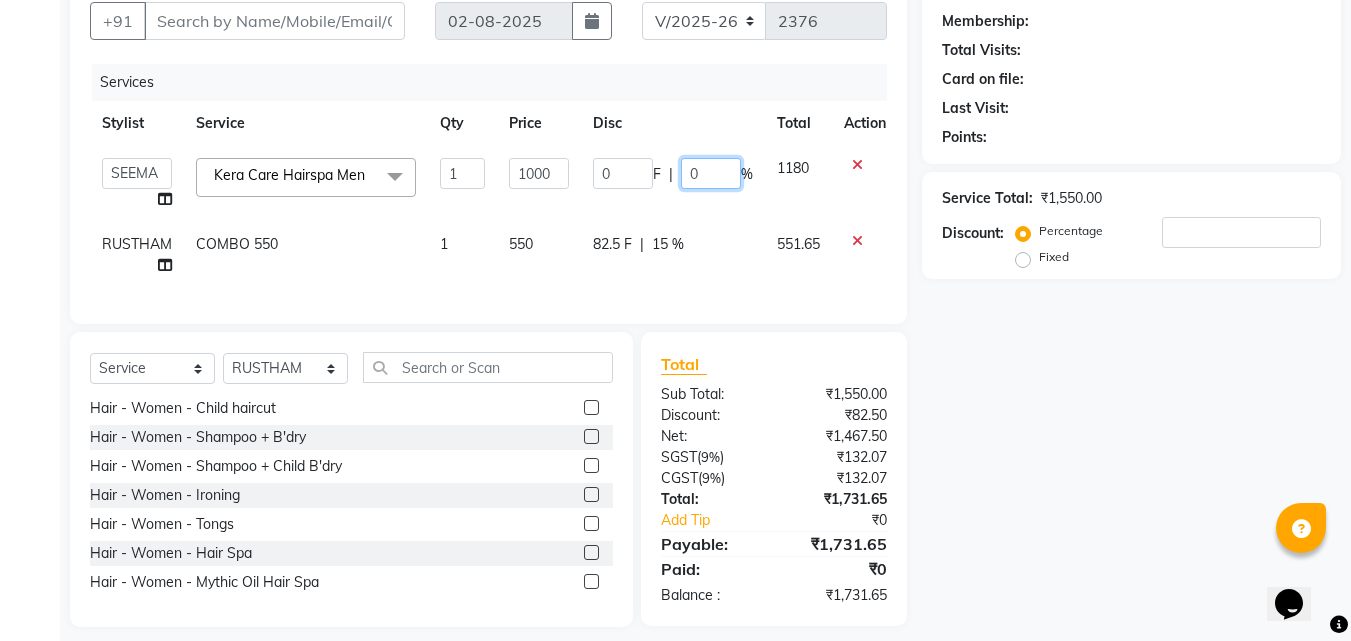 click on "0" 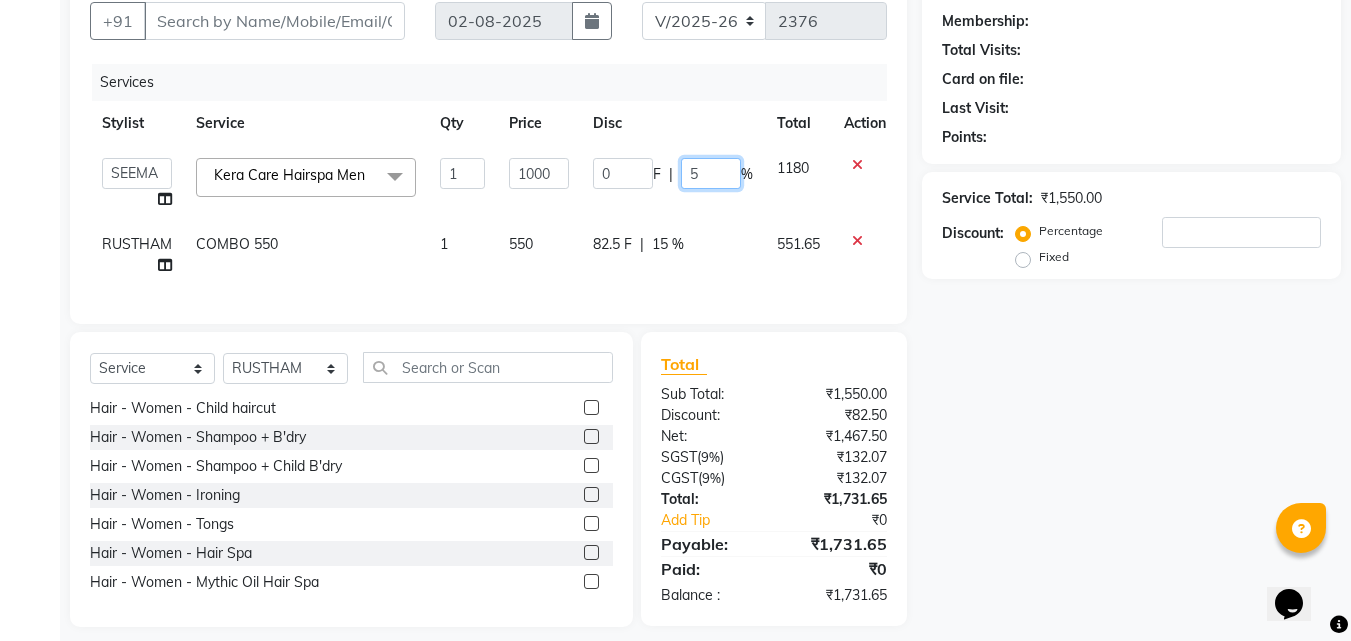 type on "50" 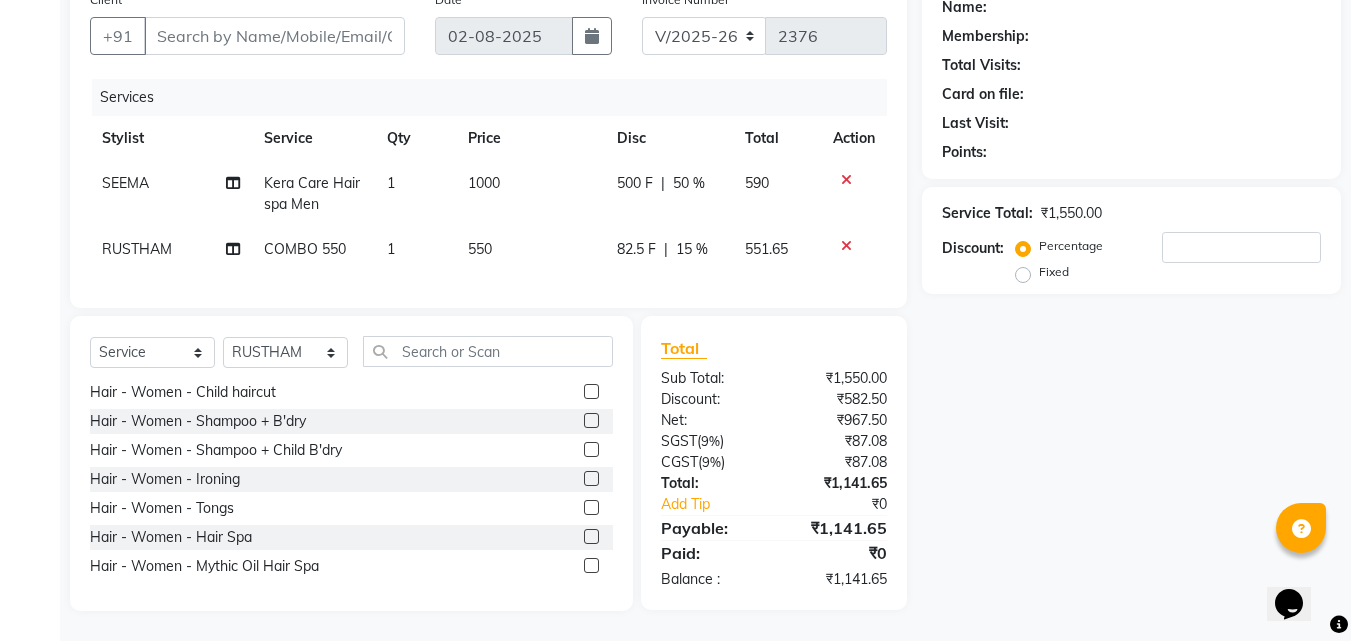click on "Name: Membership: Total Visits: Card on file: Last Visit:  Points:  Service Total:  ₹1,550.00  Discount:  Percentage   Fixed" 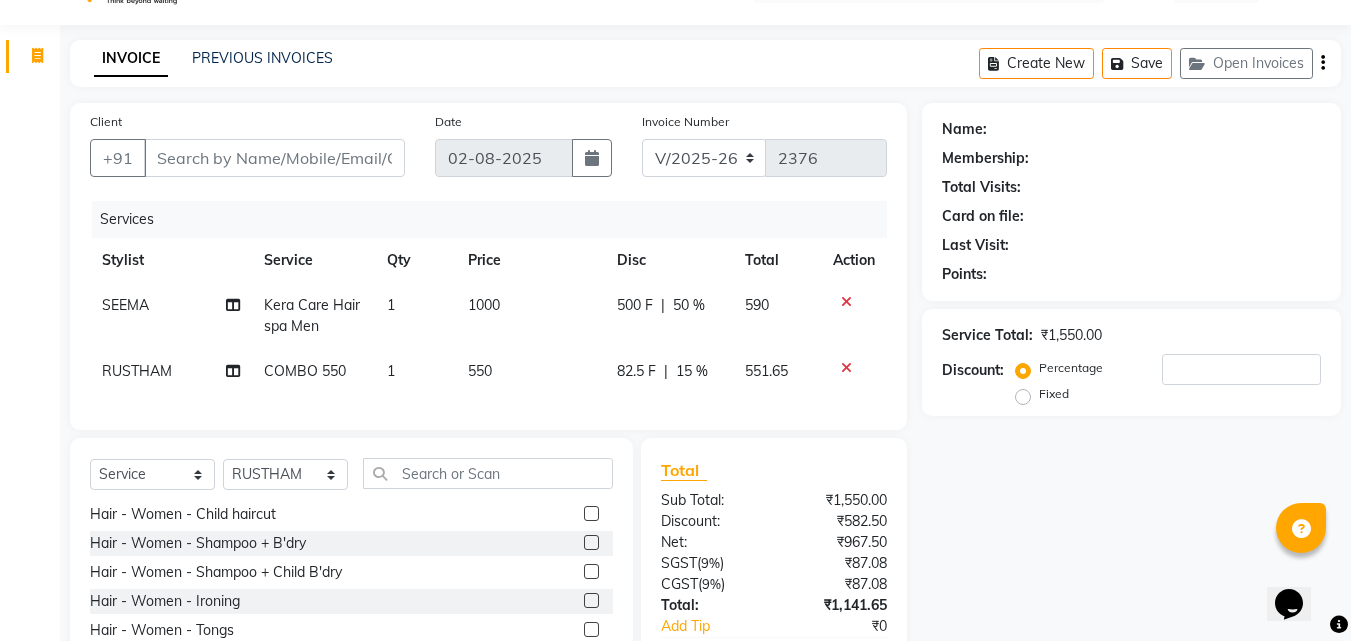 scroll, scrollTop: 0, scrollLeft: 0, axis: both 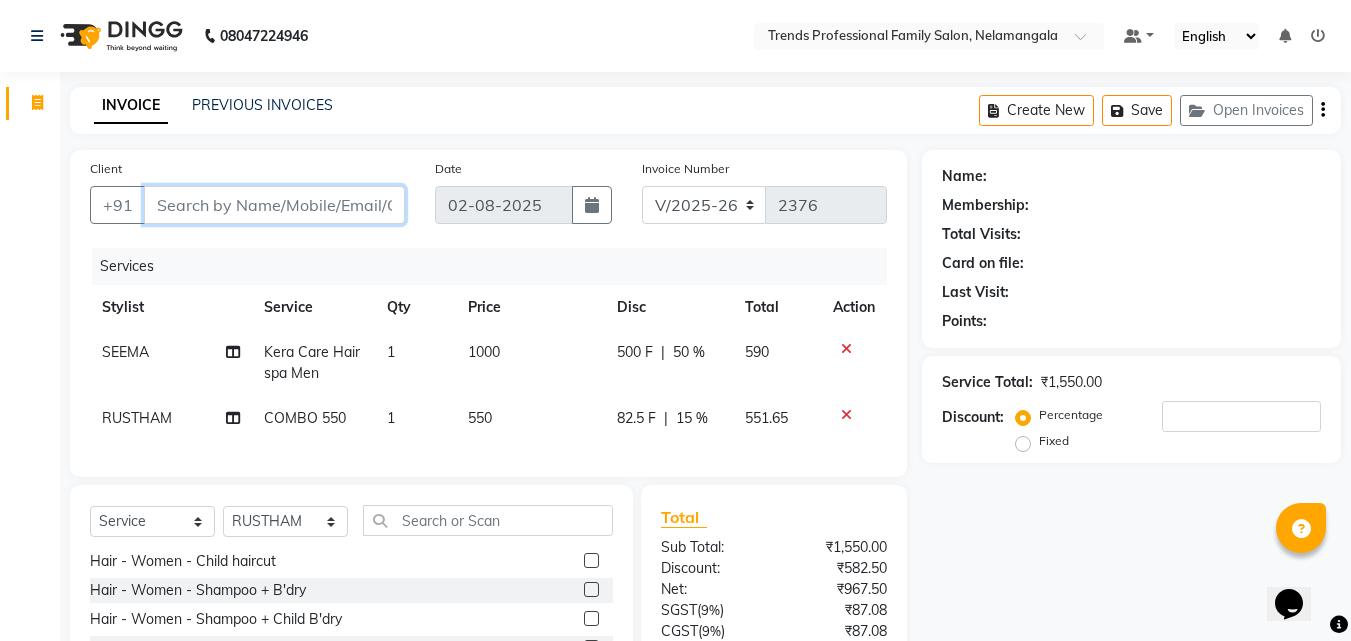 click on "Client" at bounding box center [274, 205] 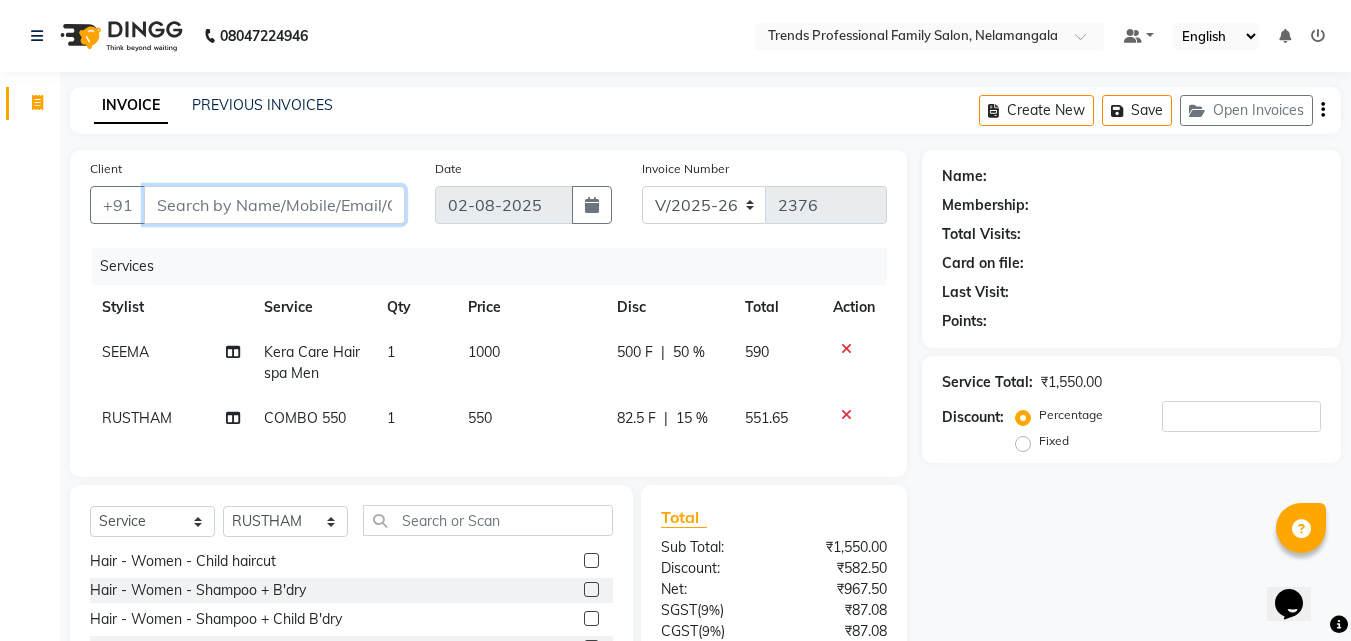 type on "9" 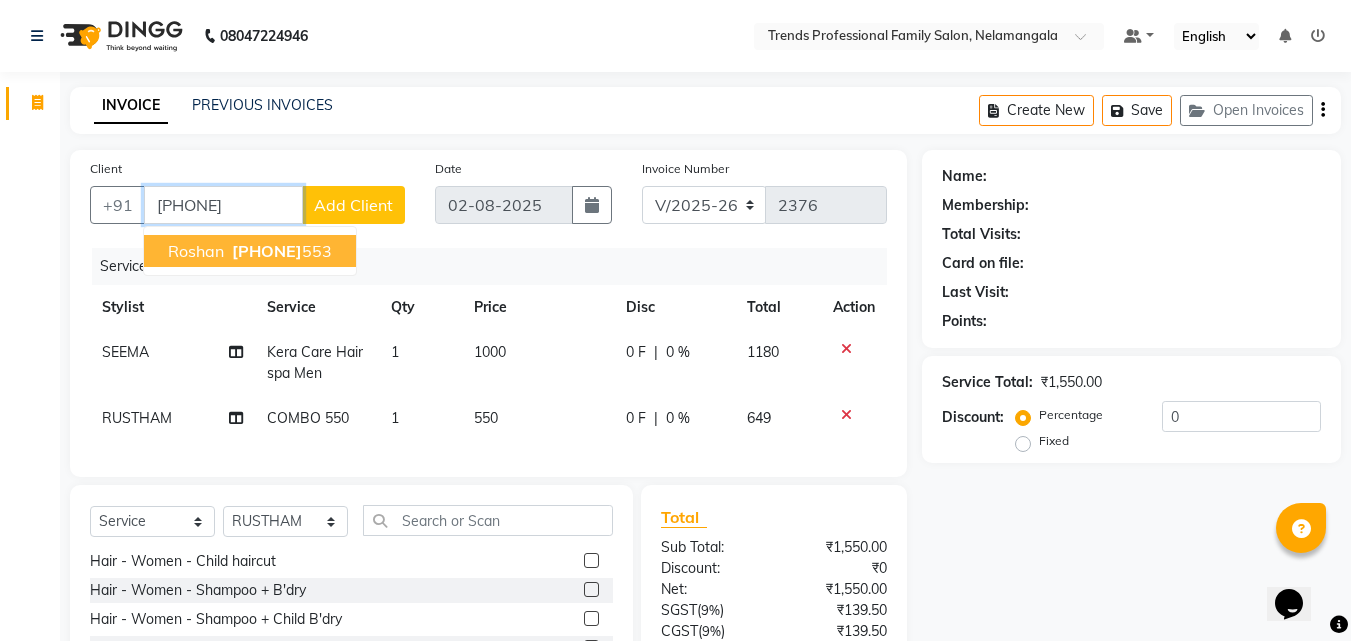 click on "9095056" at bounding box center [267, 251] 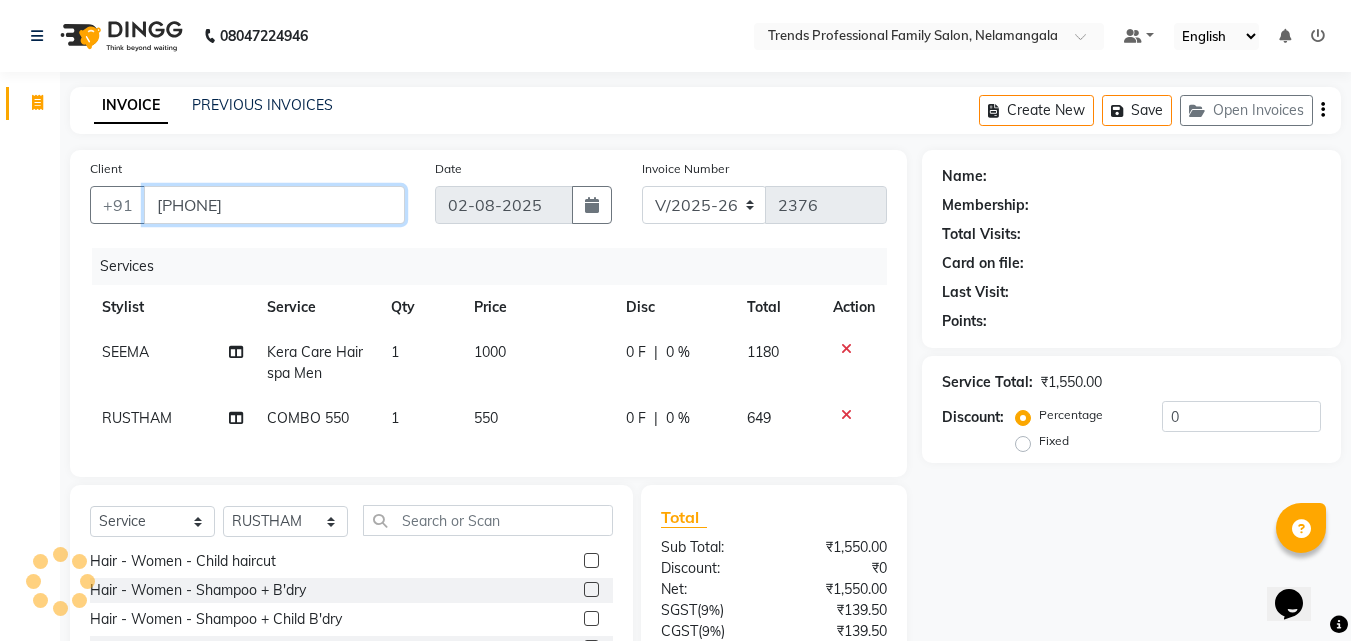 type on "9095056553" 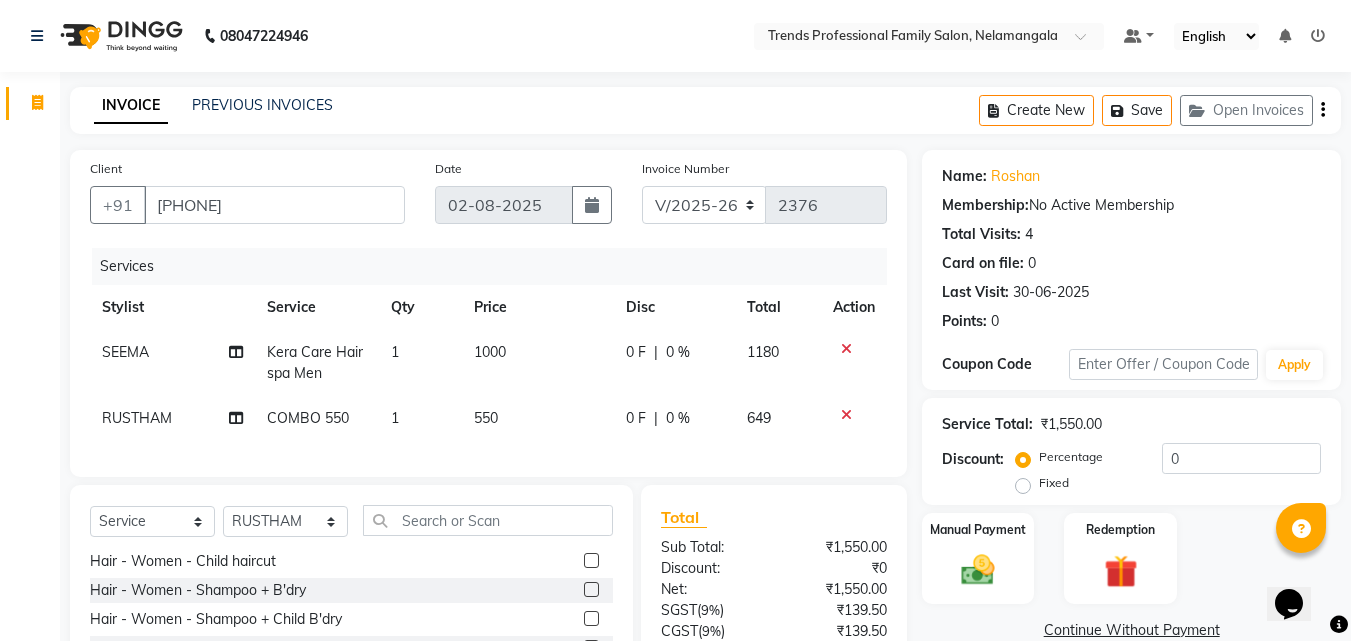 click on "0 F | 0 %" 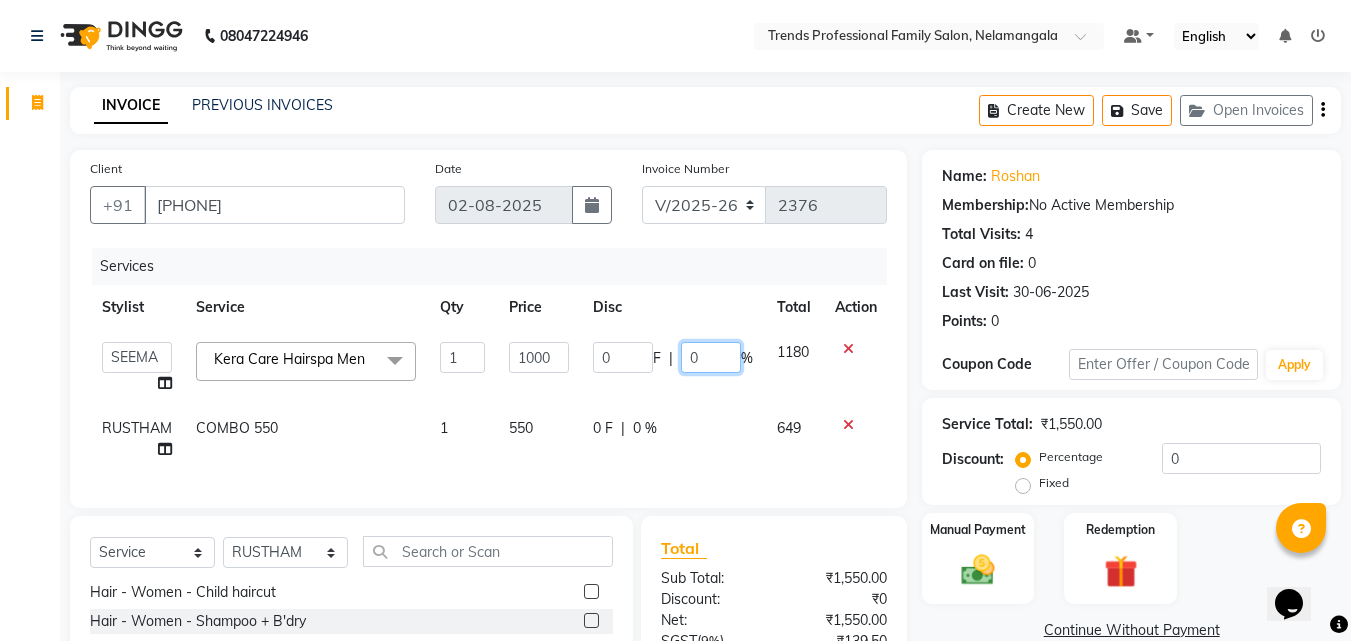 click on "0" 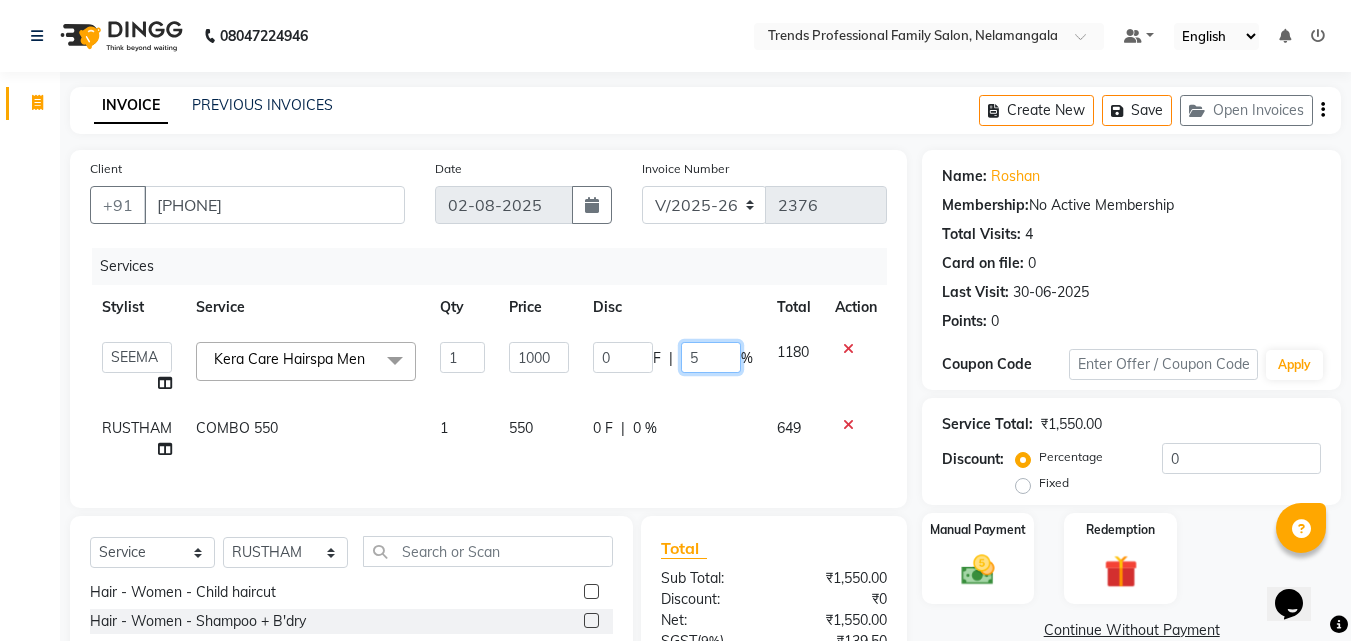 type on "50" 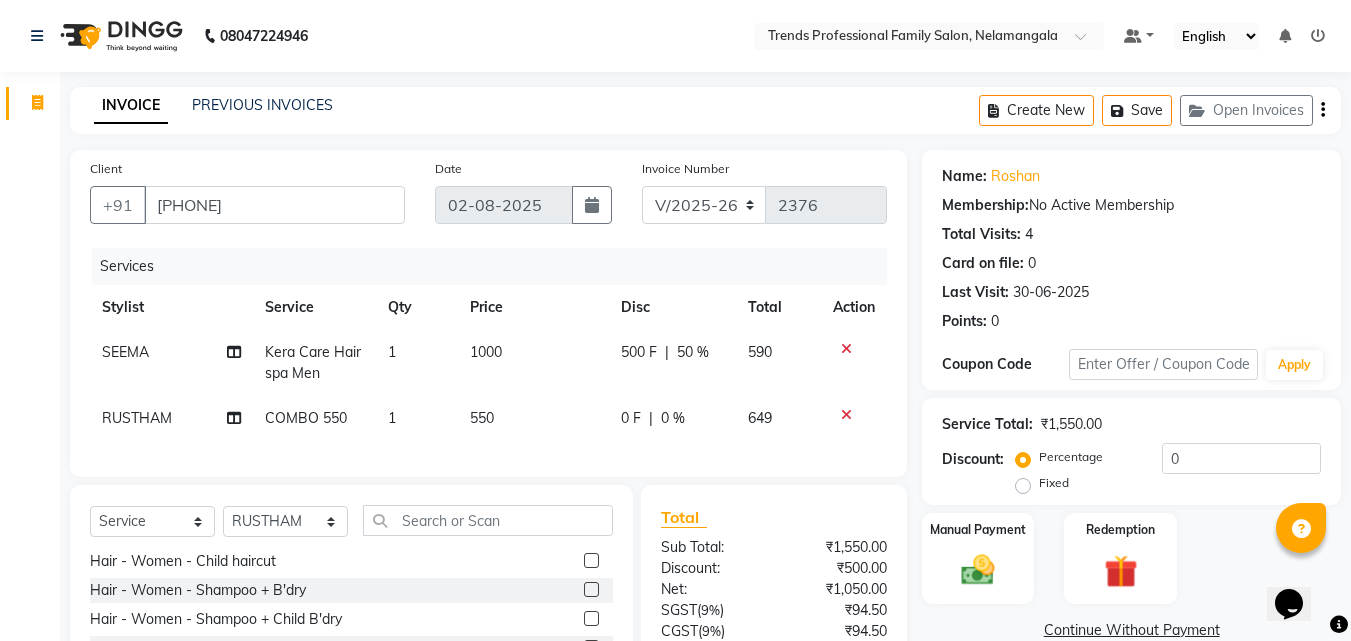 click on "Services Stylist Service Qty Price Disc Total Action SEEMA Kera Care Hairspa Men 1 1000 500 F | 50 % 590 RUSTHAM COMBO 550 1 550 0 F | 0 % 649" 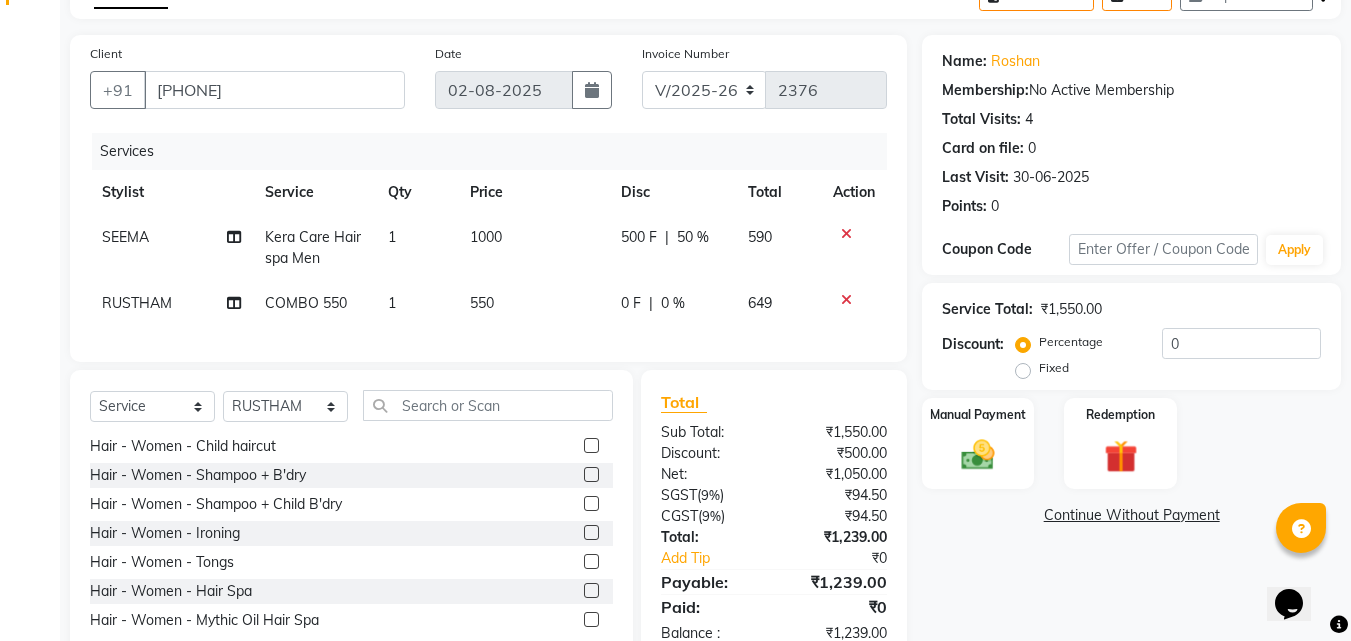scroll, scrollTop: 184, scrollLeft: 0, axis: vertical 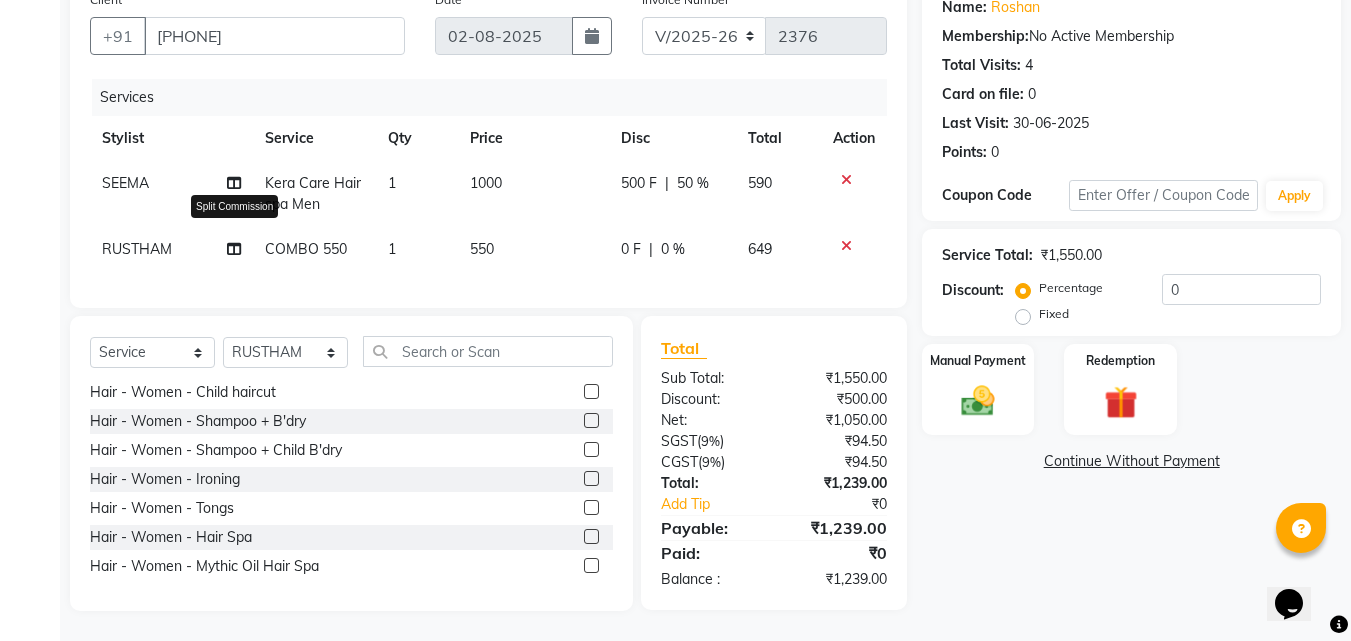 click 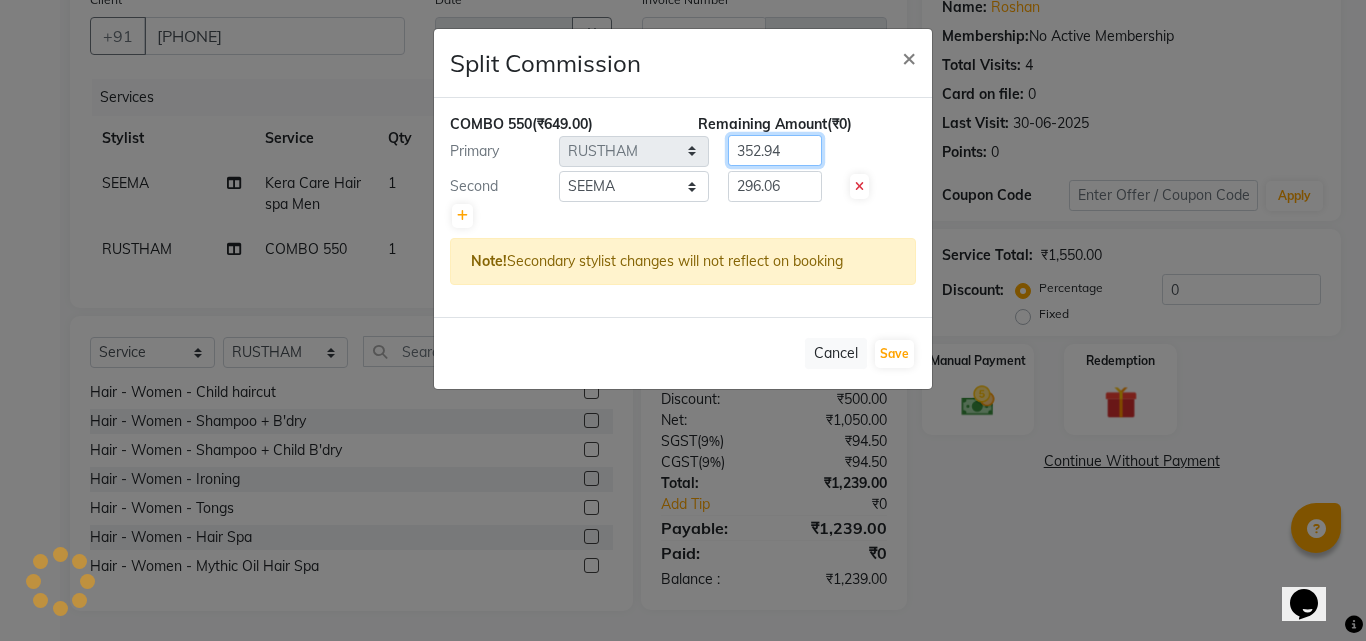 click on "352.94" 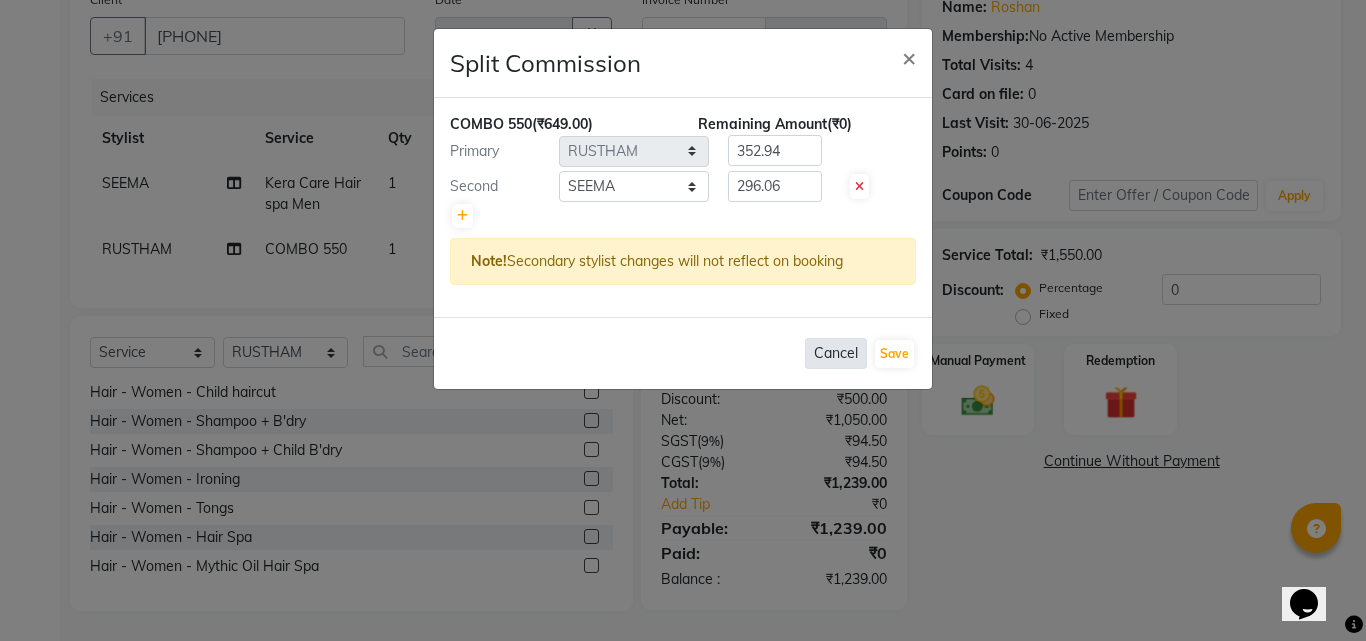 click on "Cancel" 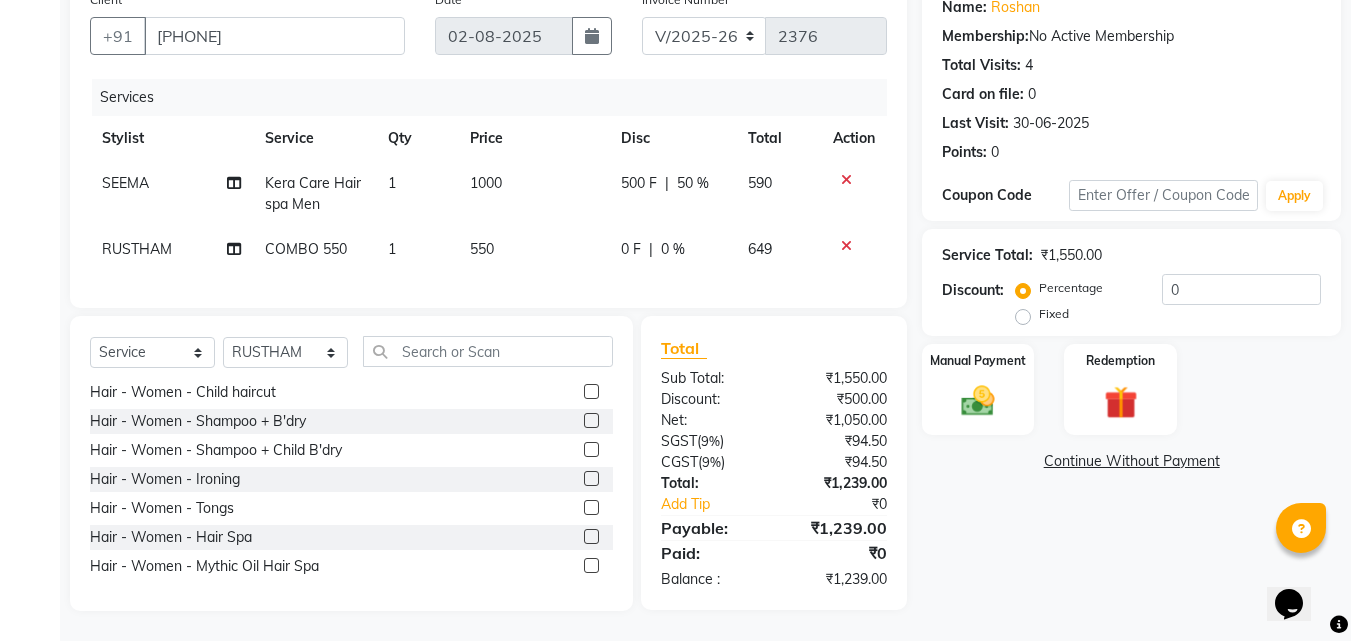 click on "0 %" 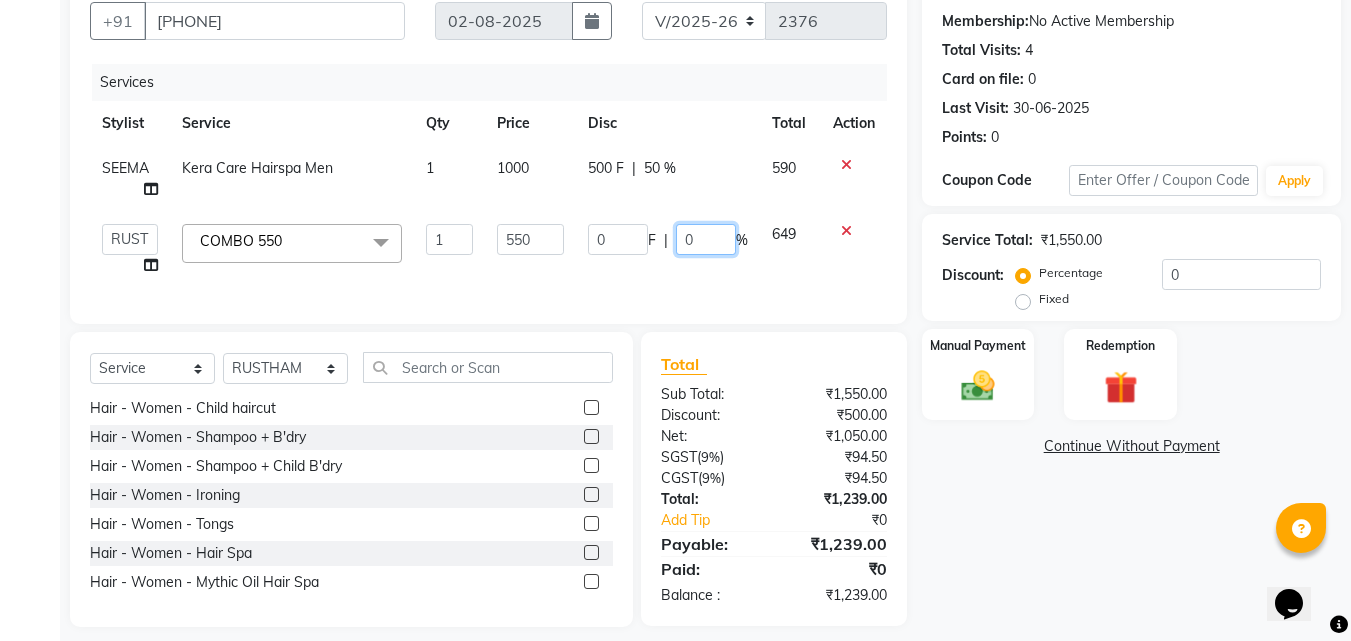 click on "0" 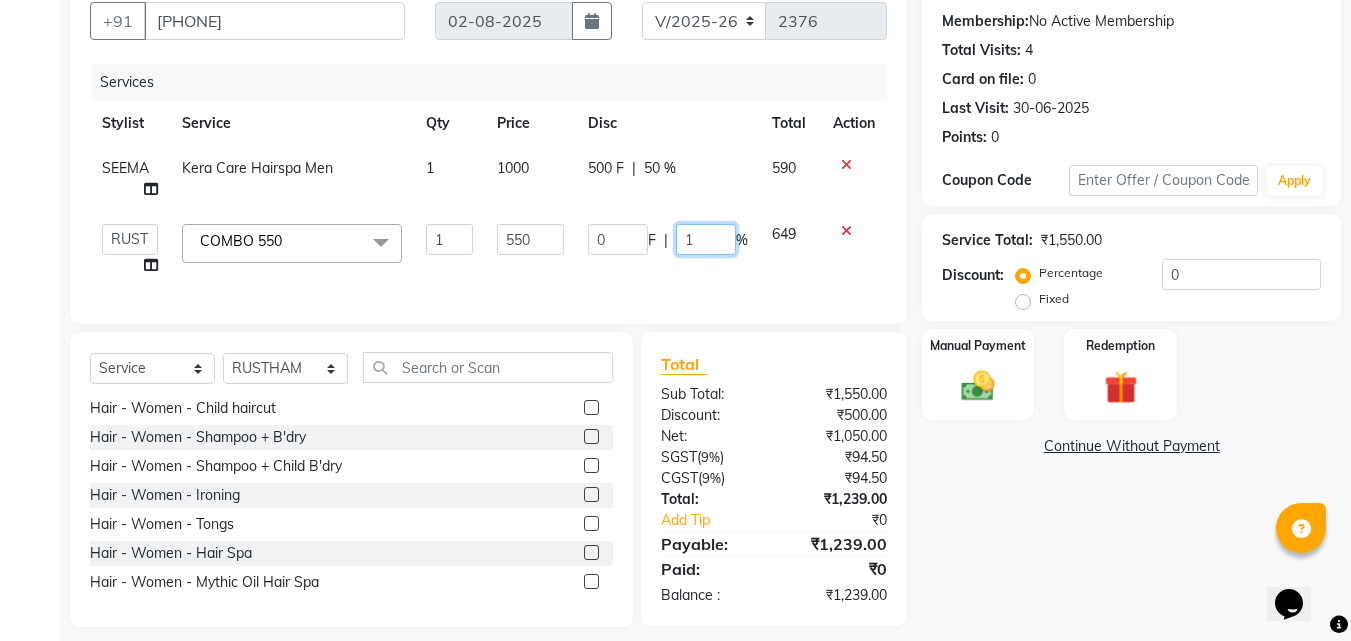type on "15" 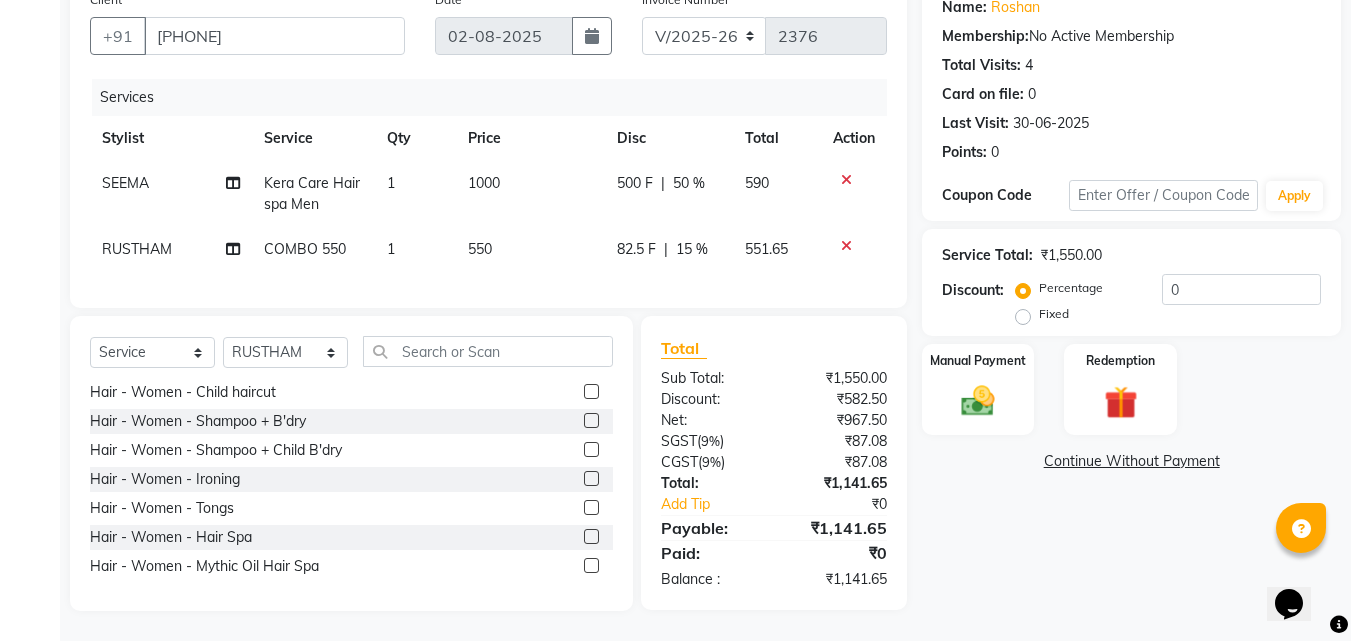 click on "Name: Roshan  Membership:  No Active Membership  Total Visits:  4 Card on file:  0 Last Visit:   30-06-2025 Points:   0  Coupon Code Apply Service Total:  ₹1,550.00  Discount:  Percentage   Fixed  0 Manual Payment Redemption  Continue Without Payment" 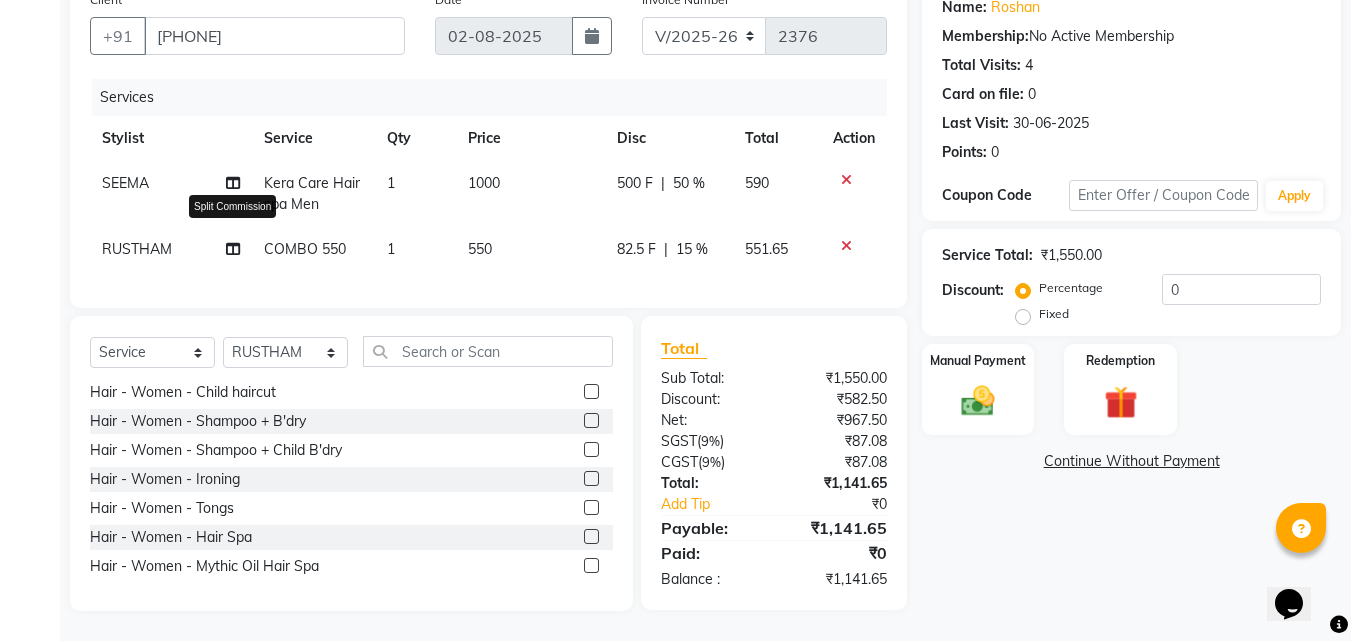 click 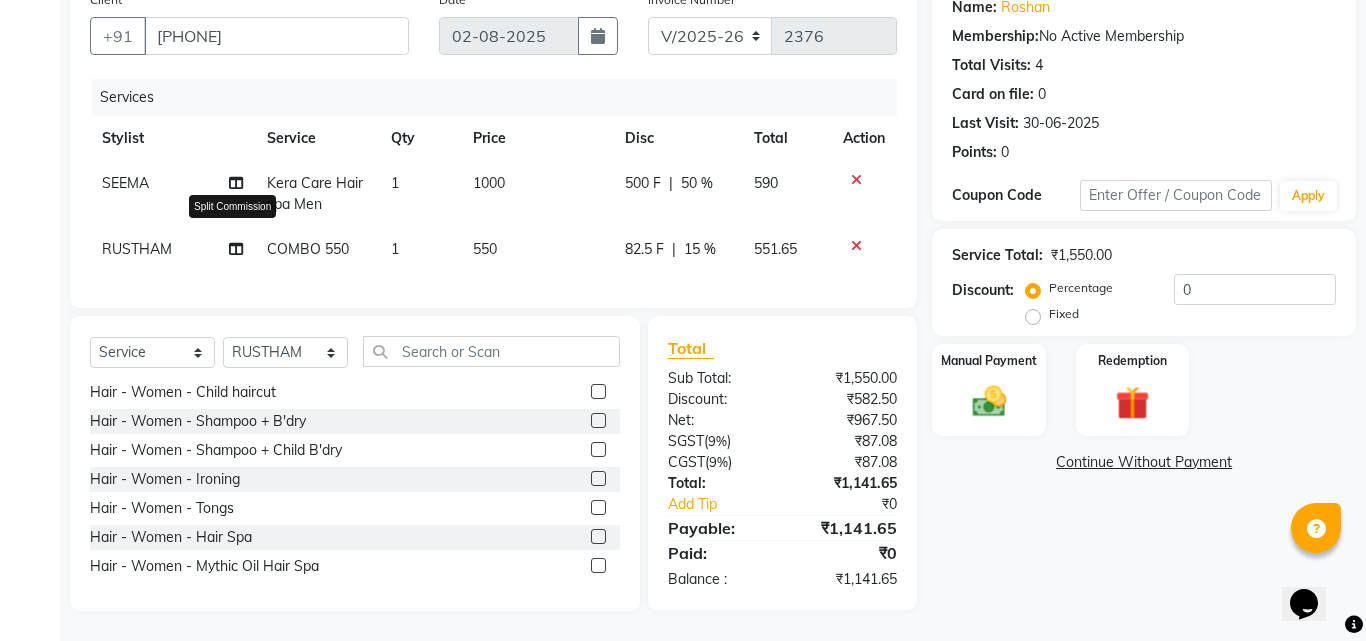 select on "63519" 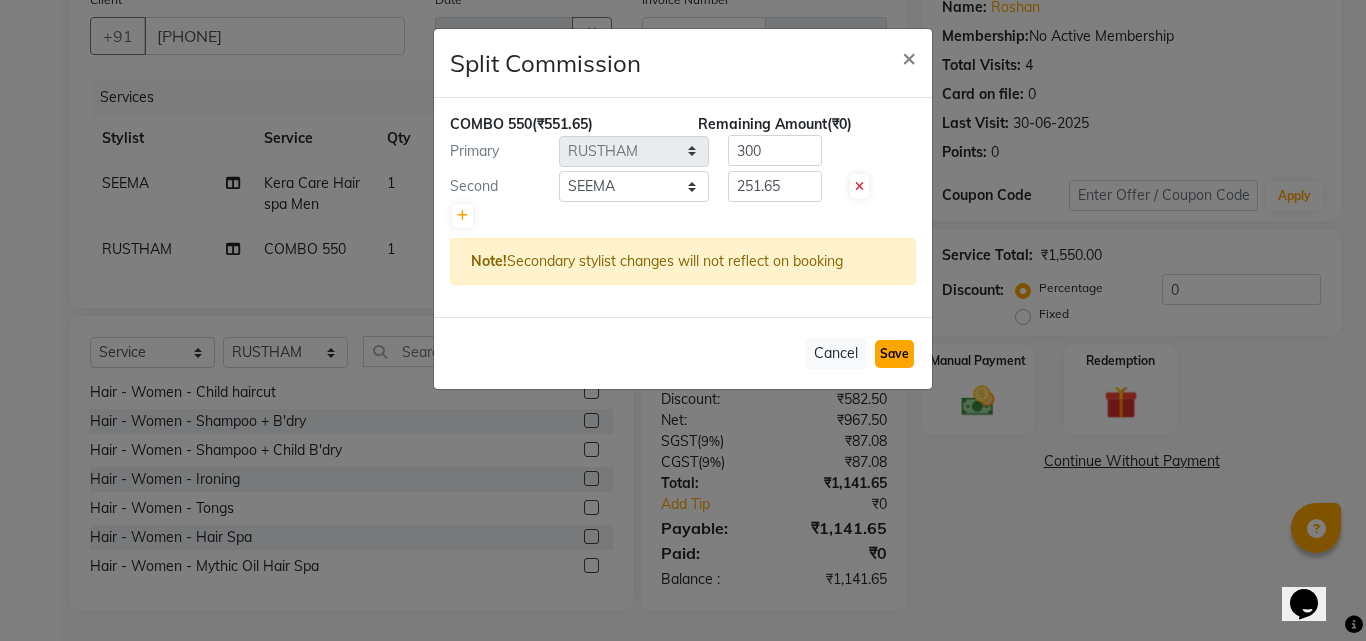 click on "Save" 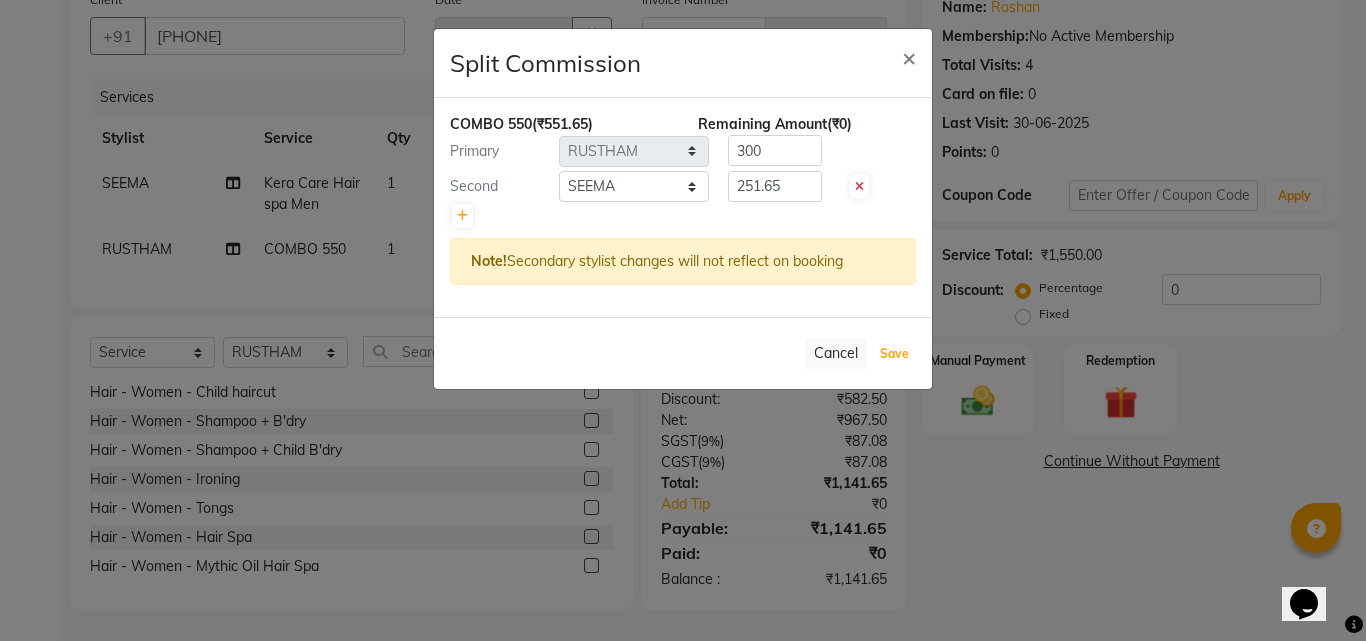 select on "Select" 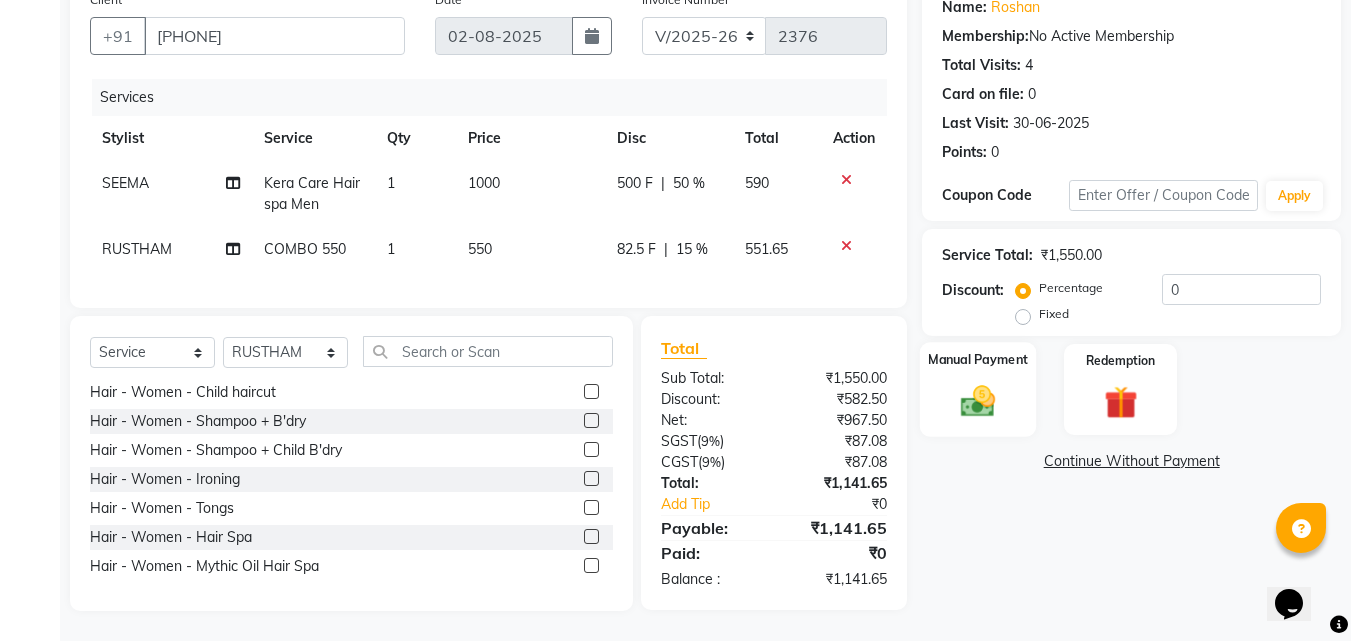 click 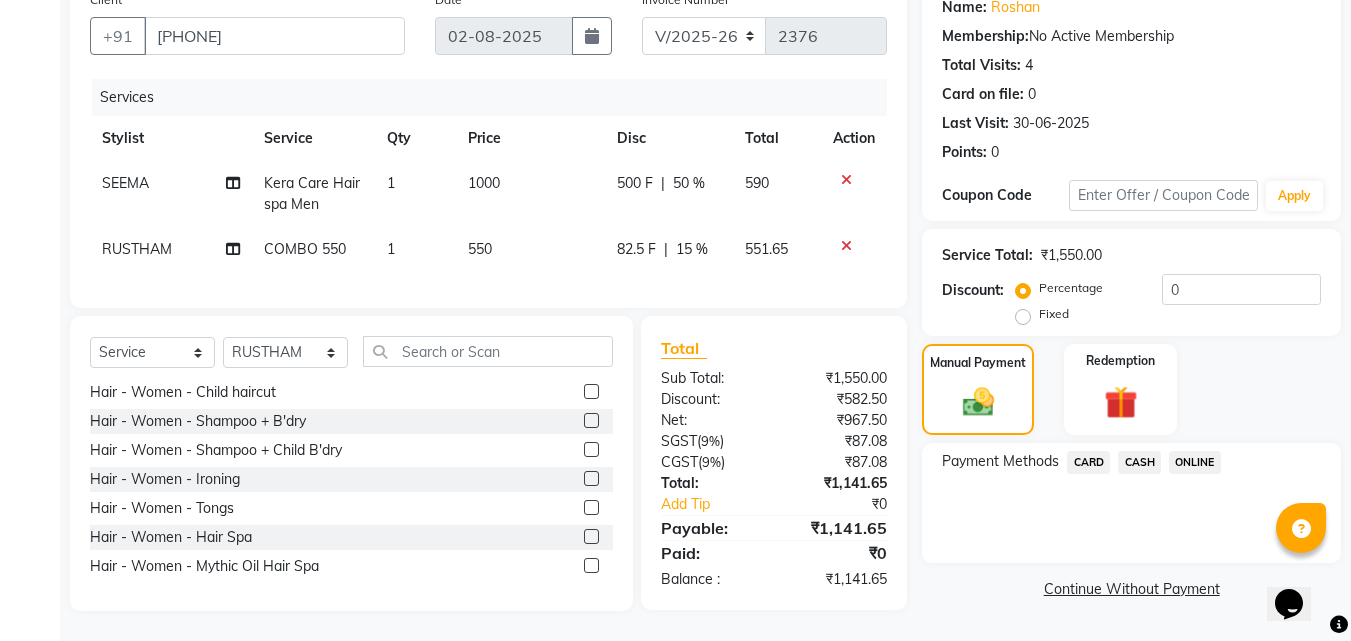 click on "ONLINE" 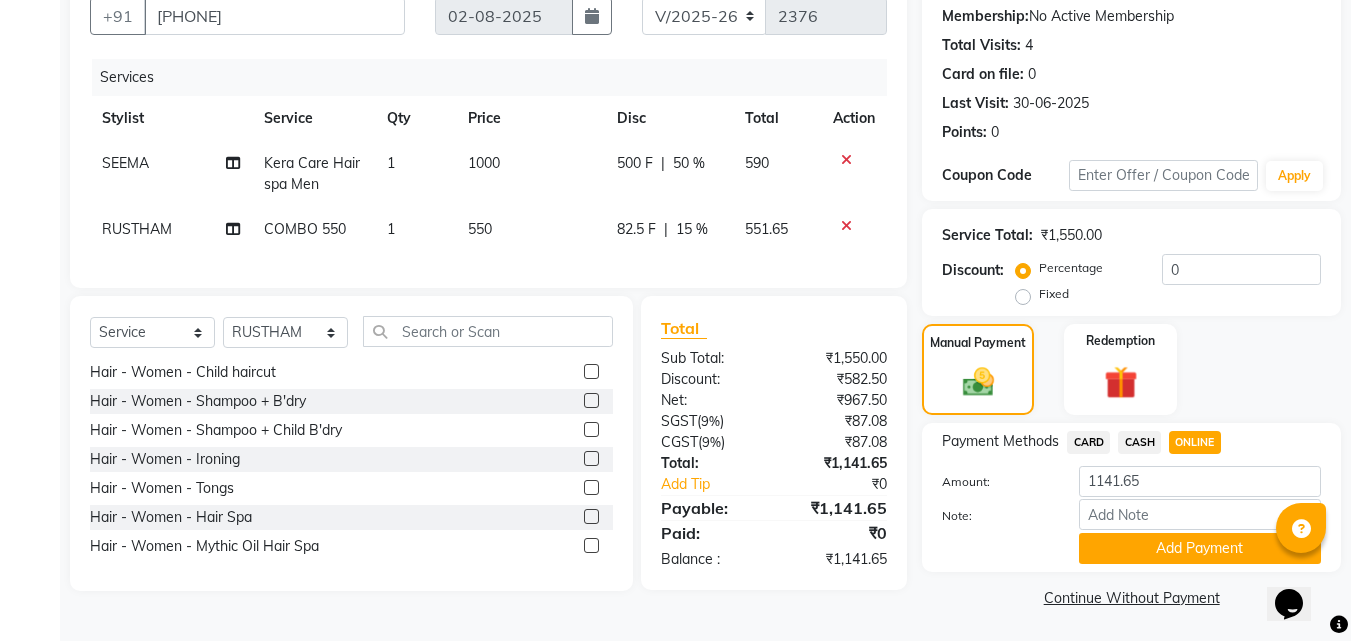 scroll, scrollTop: 191, scrollLeft: 0, axis: vertical 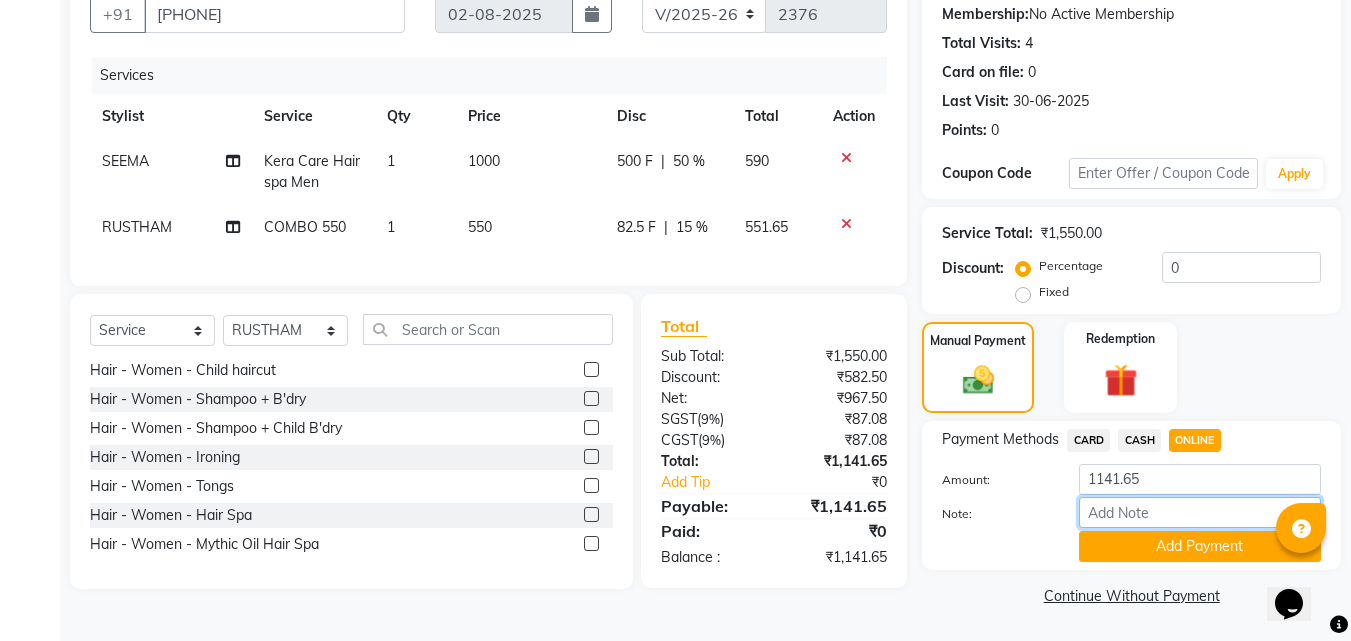 click on "Note:" at bounding box center [1200, 512] 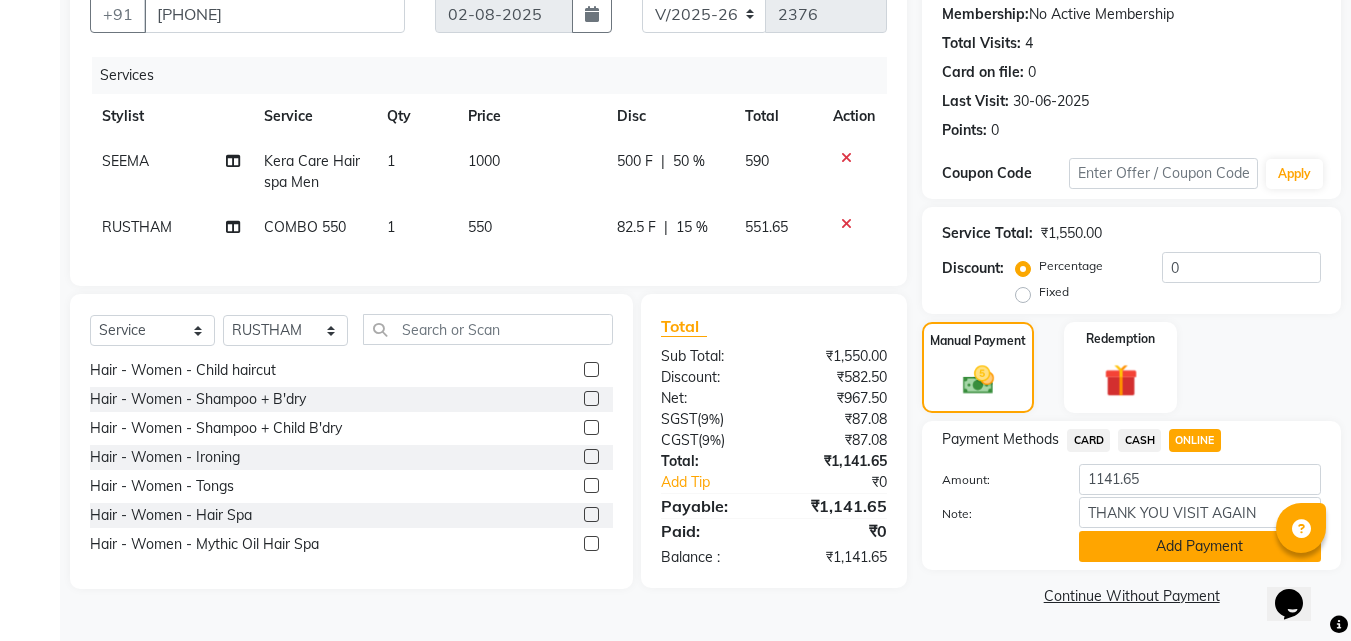 click on "Add Payment" 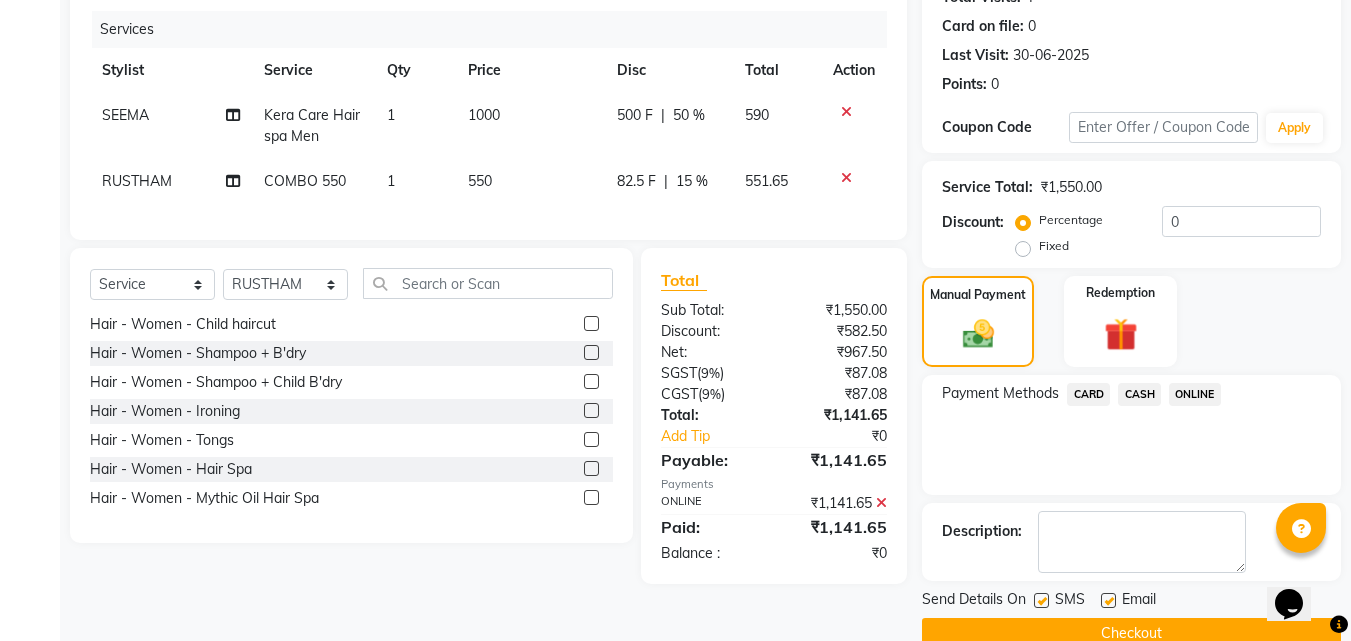 scroll, scrollTop: 275, scrollLeft: 0, axis: vertical 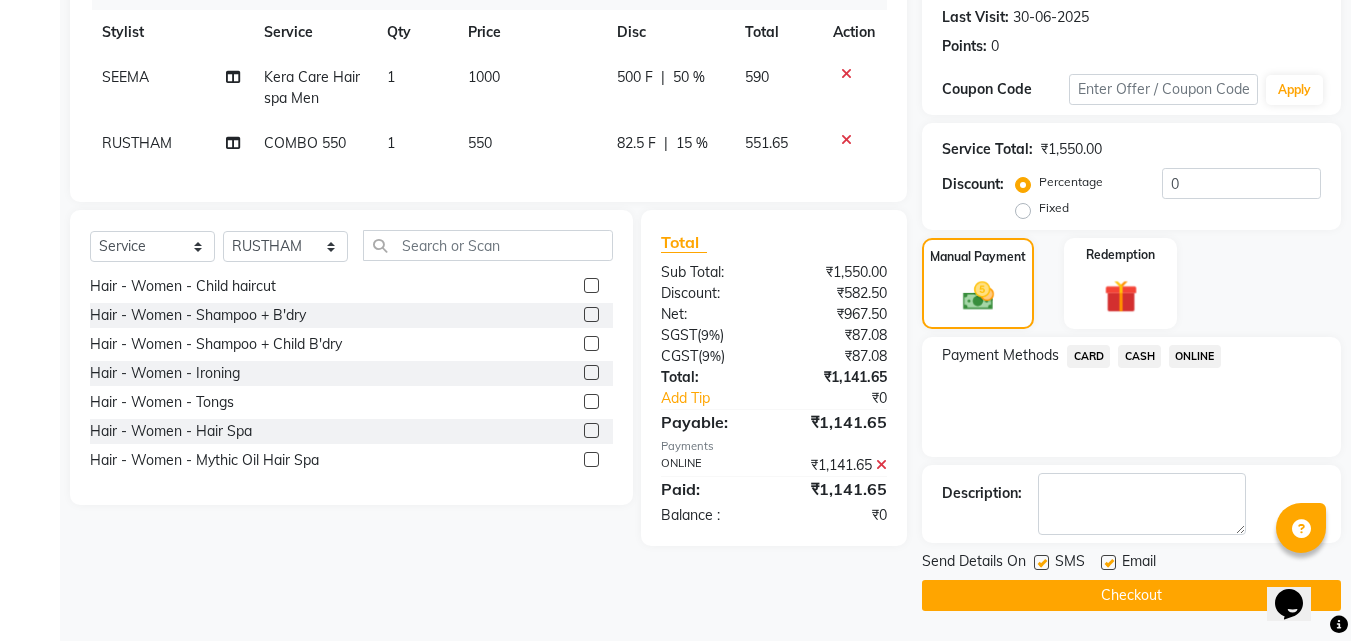 click on "Checkout" 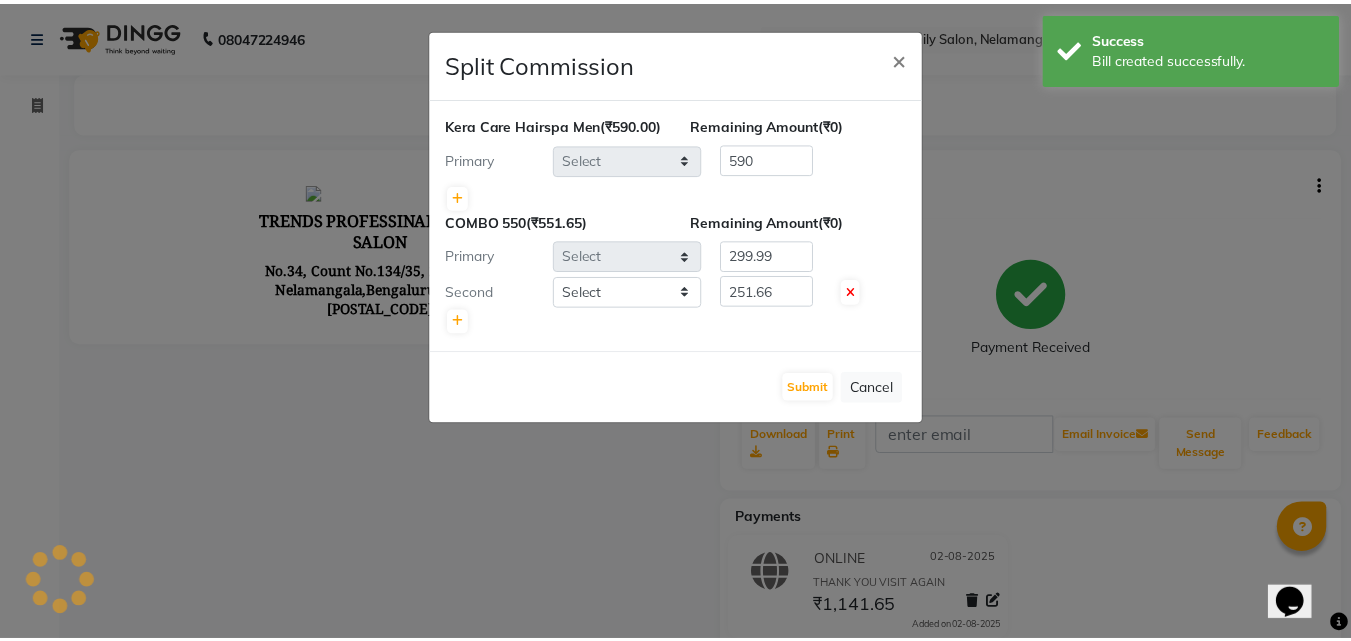 scroll, scrollTop: 0, scrollLeft: 0, axis: both 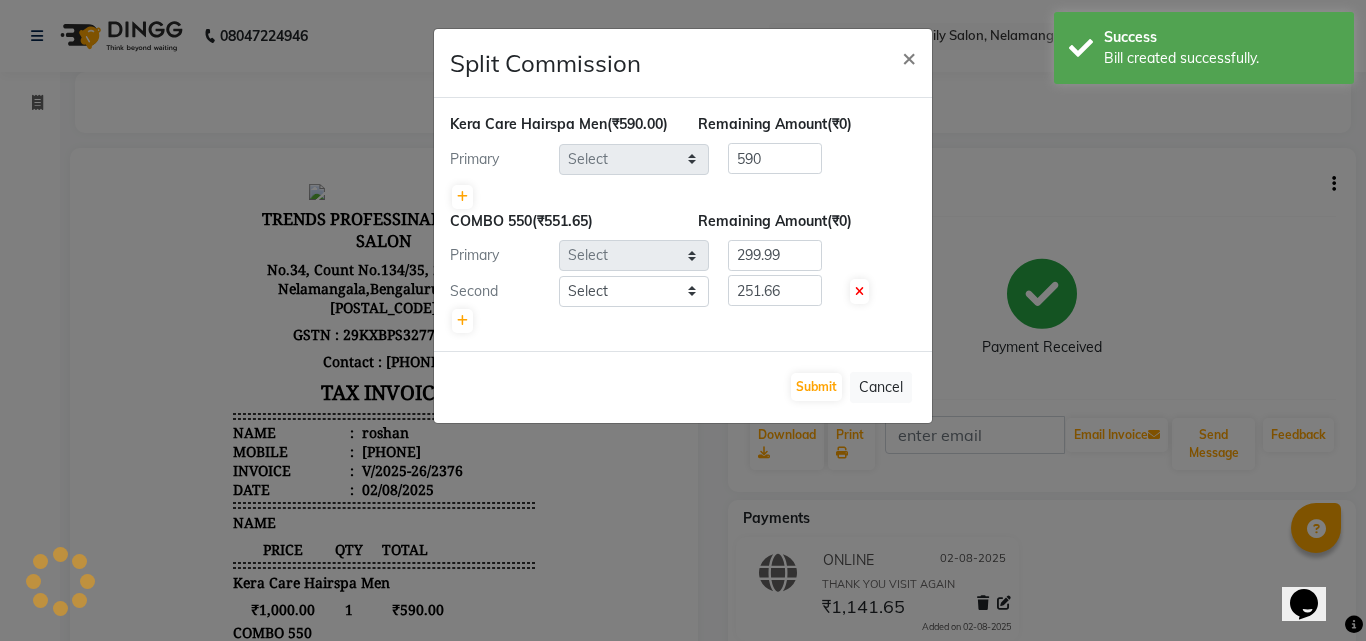 select on "63524" 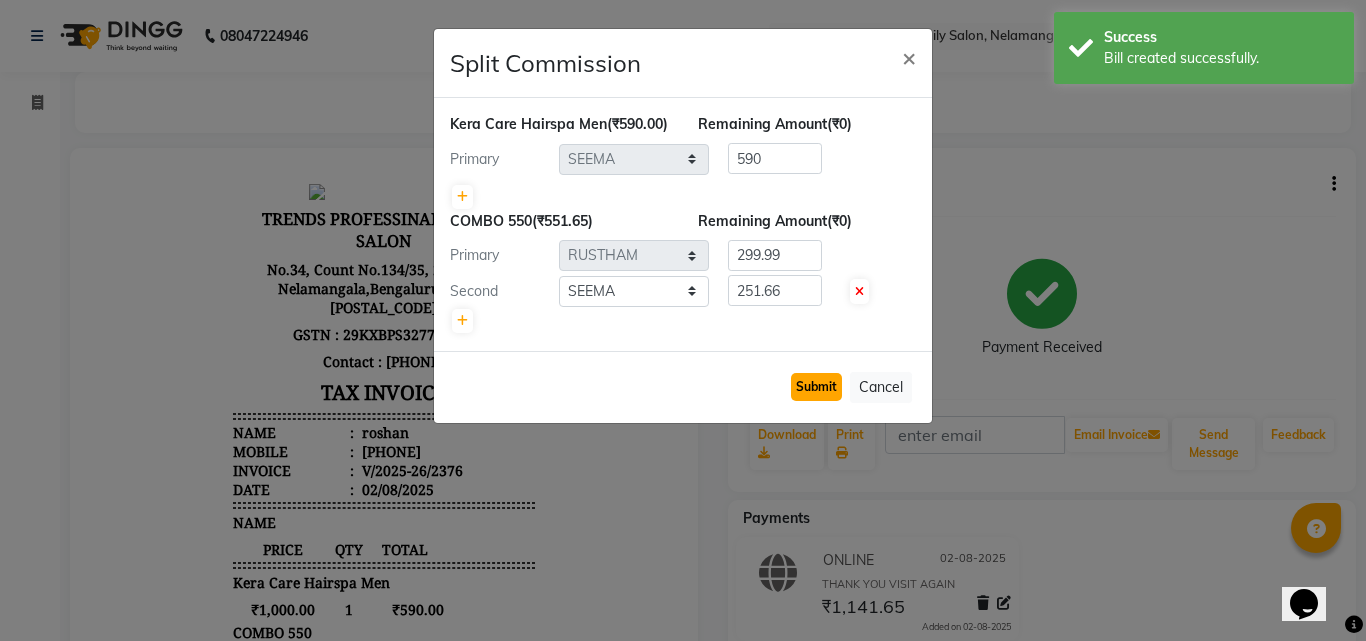 click on "Submit" 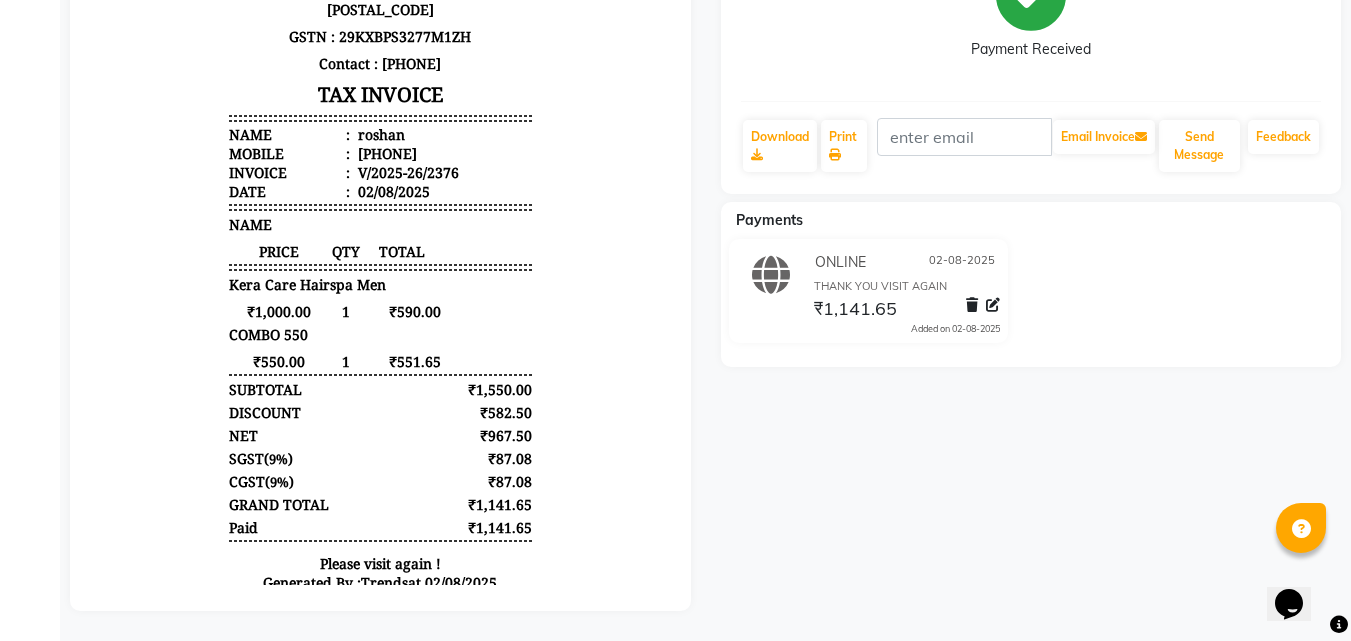 scroll, scrollTop: 0, scrollLeft: 0, axis: both 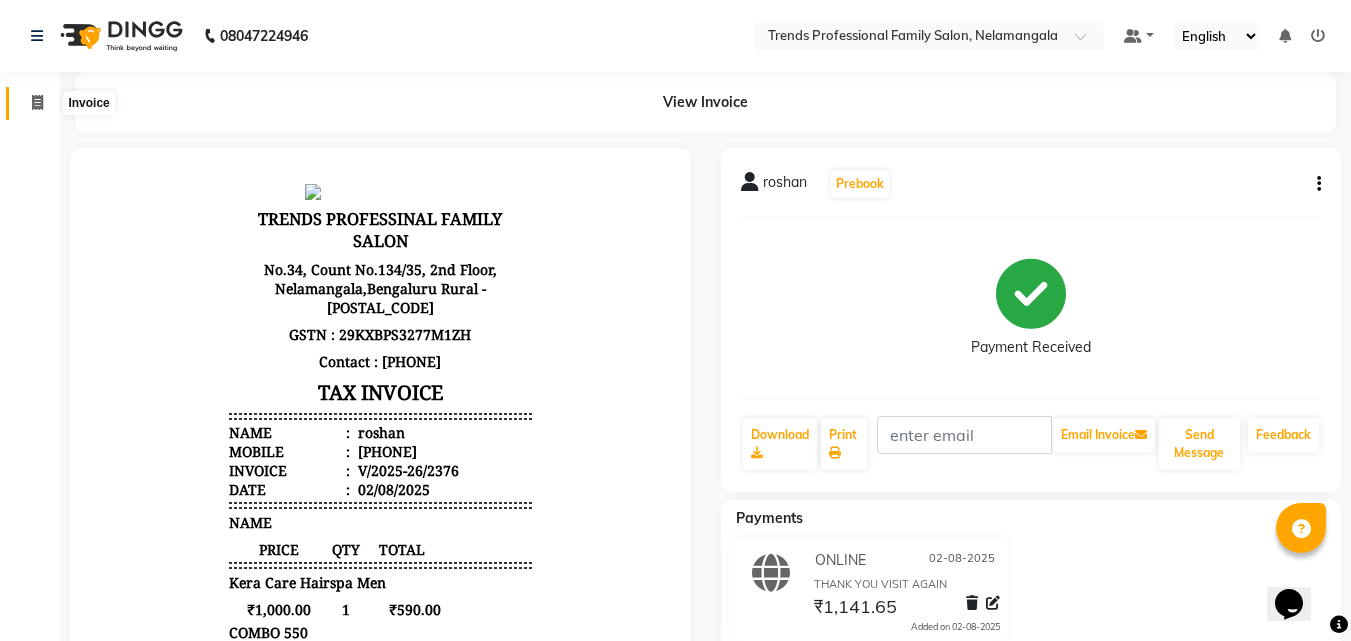 click 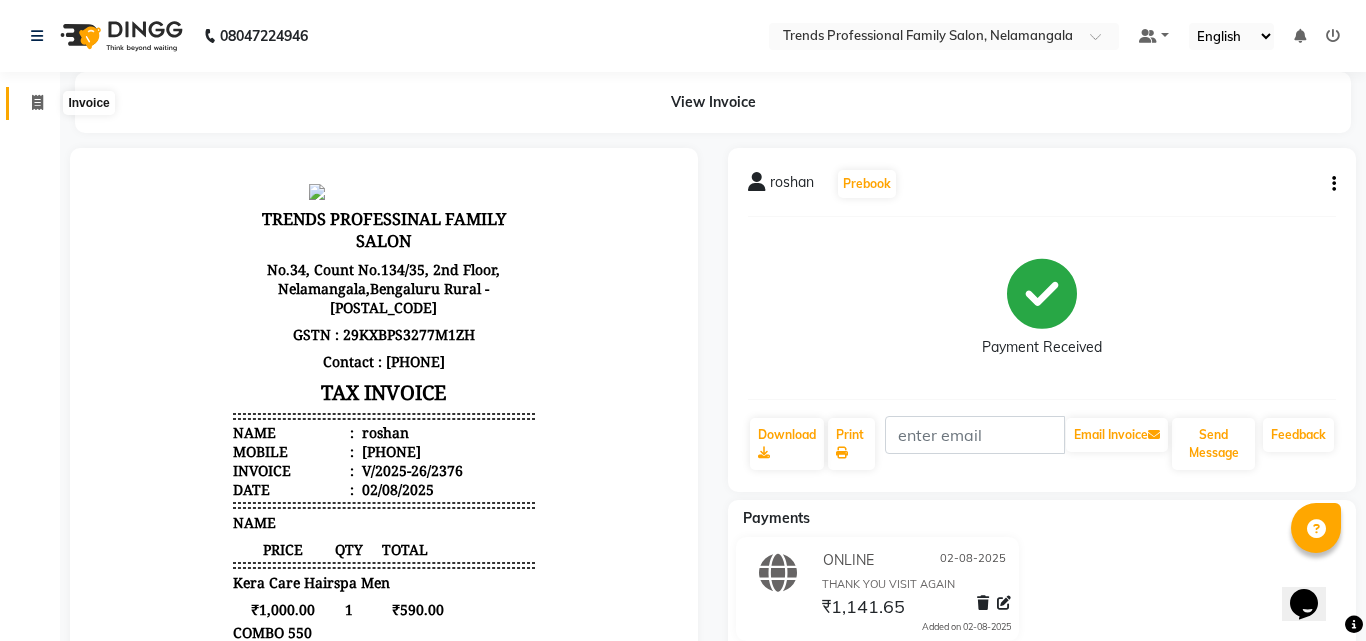 select on "service" 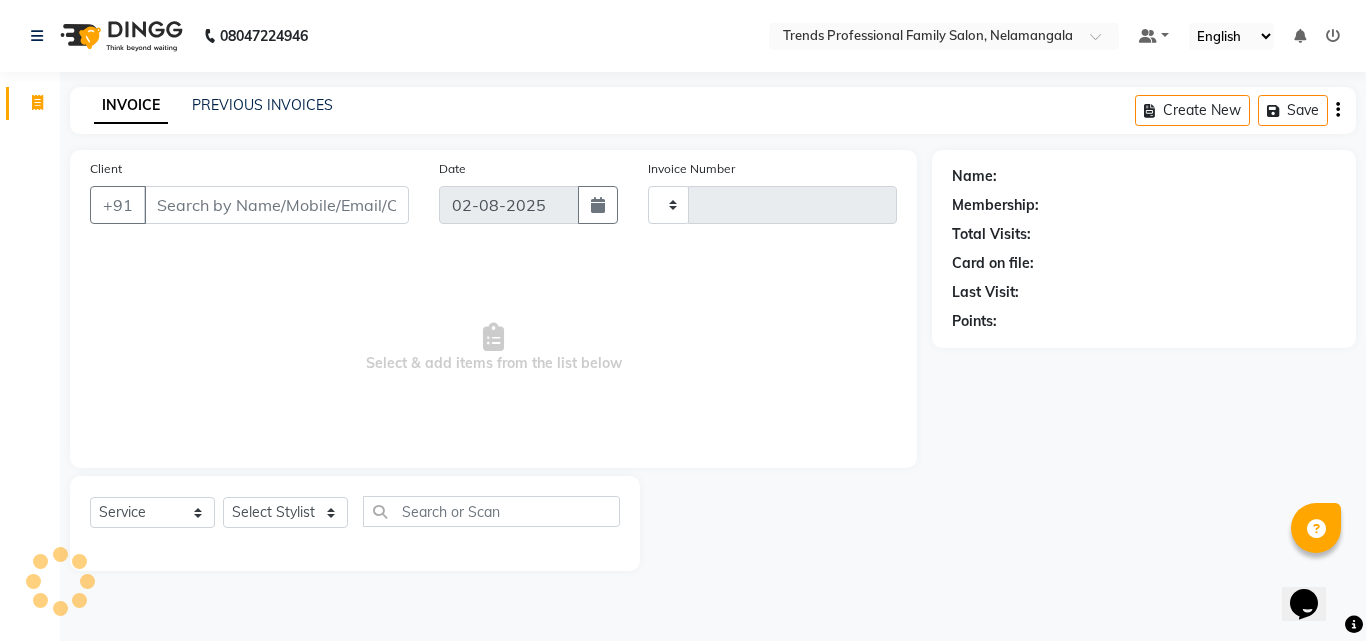type on "2377" 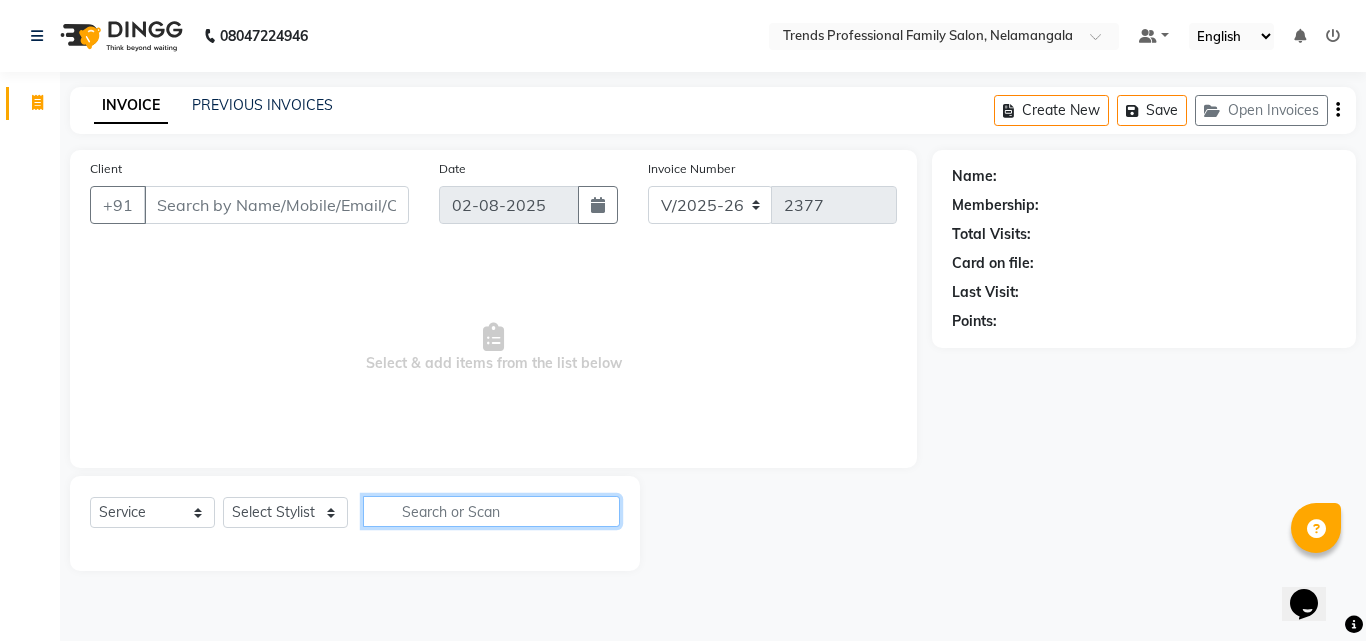 click 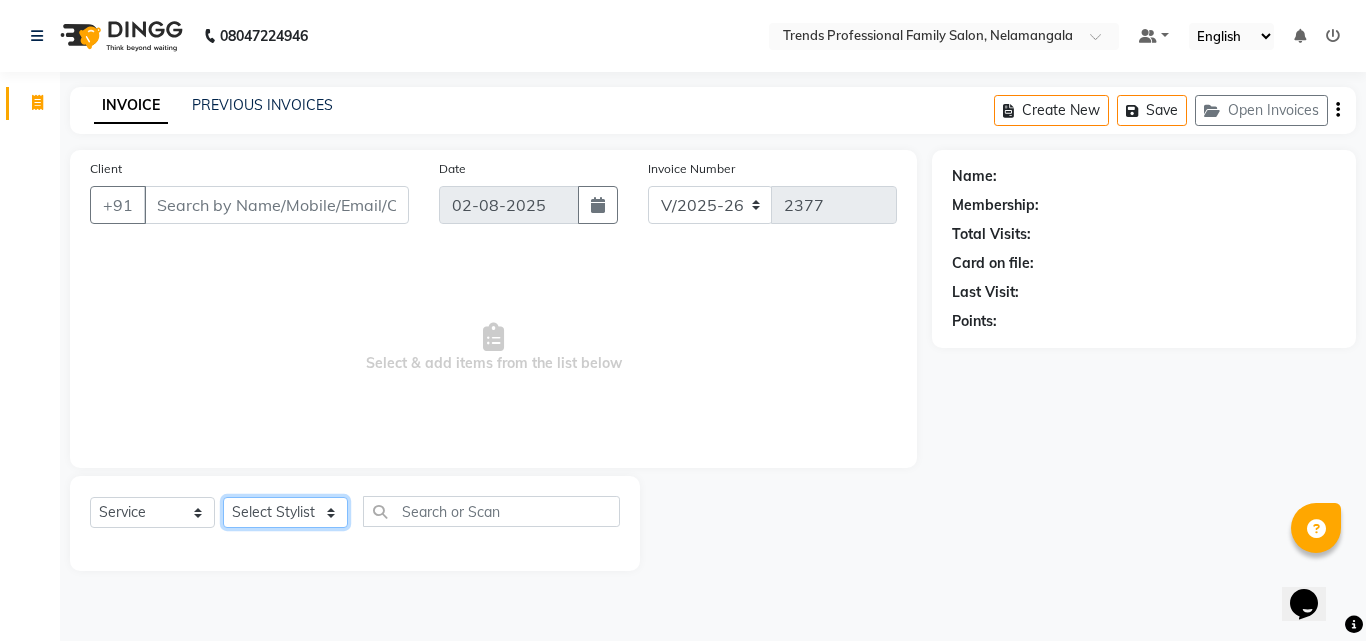click on "Select Stylist ANITHA AVANTHIKA Hithaishi IMRAN KHAN KANCHAN MUSKHAN RUSTHAM SEEMA SHIVA SOURAV Sumika Trends" 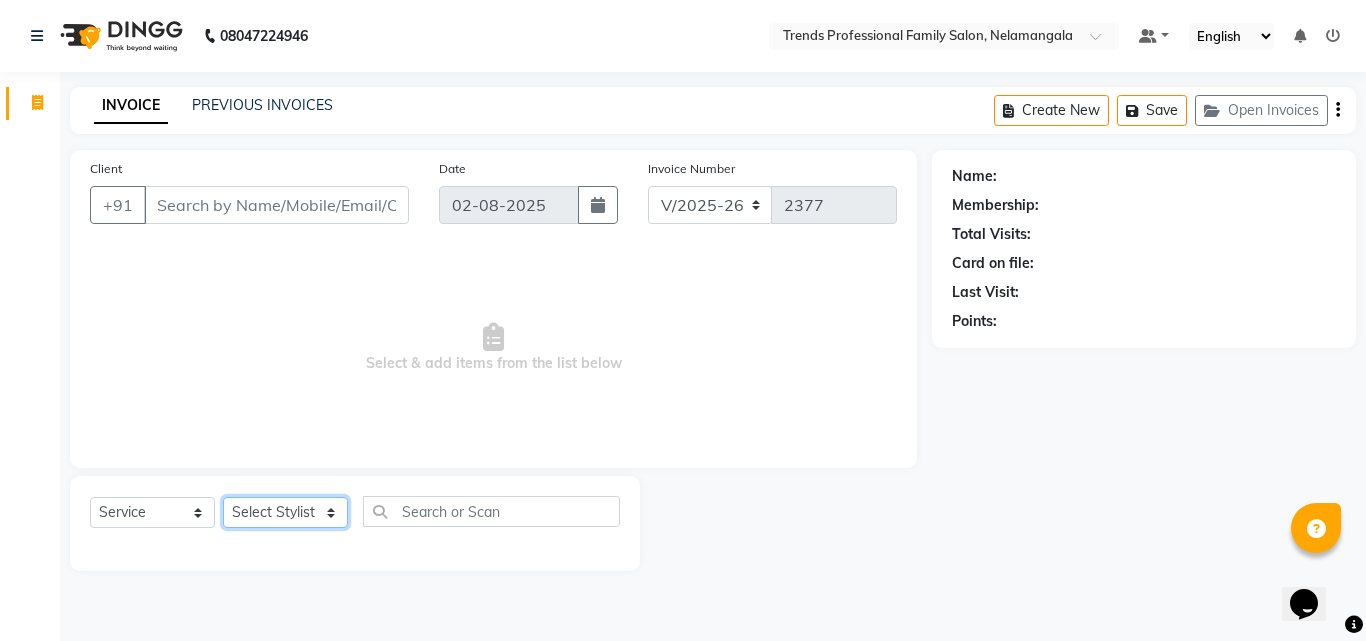 select on "64189" 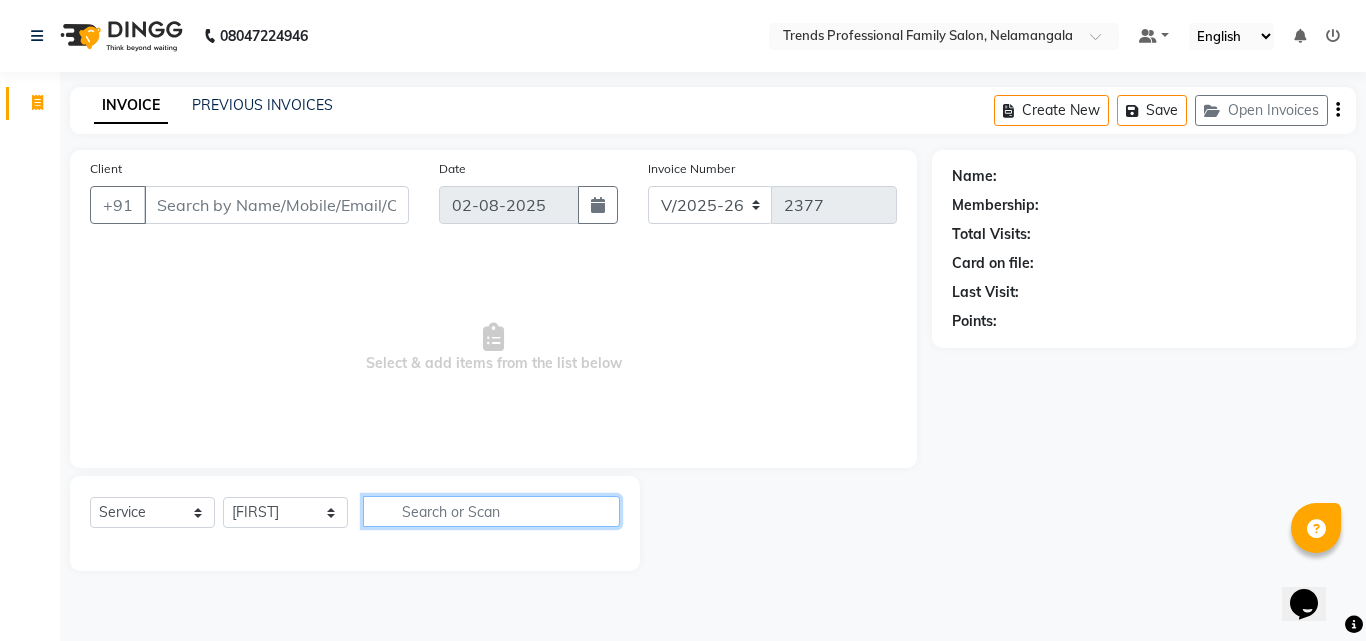click 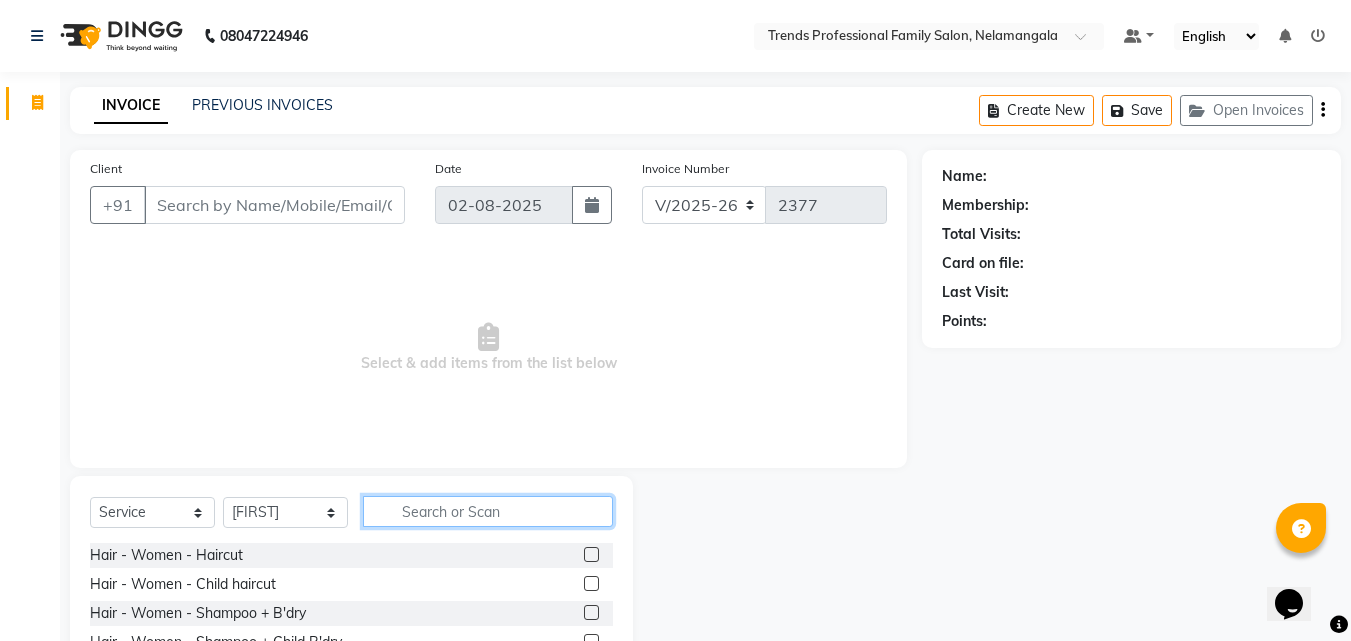 click 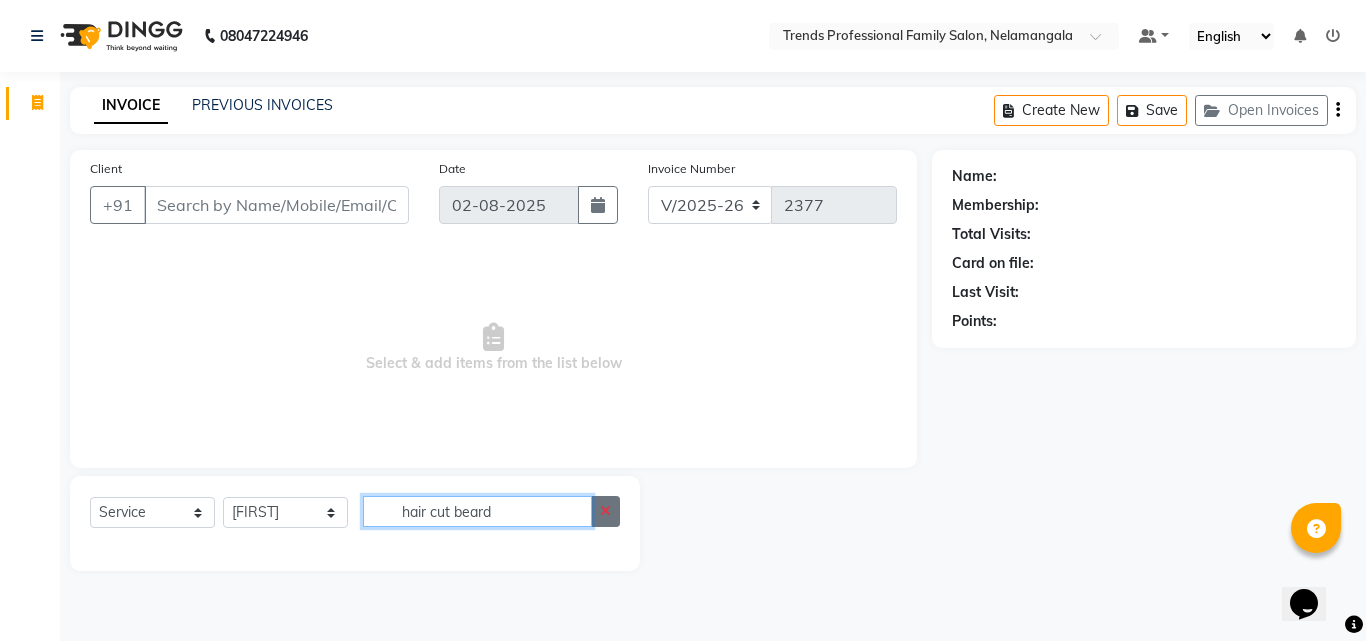 type on "hair cut beard" 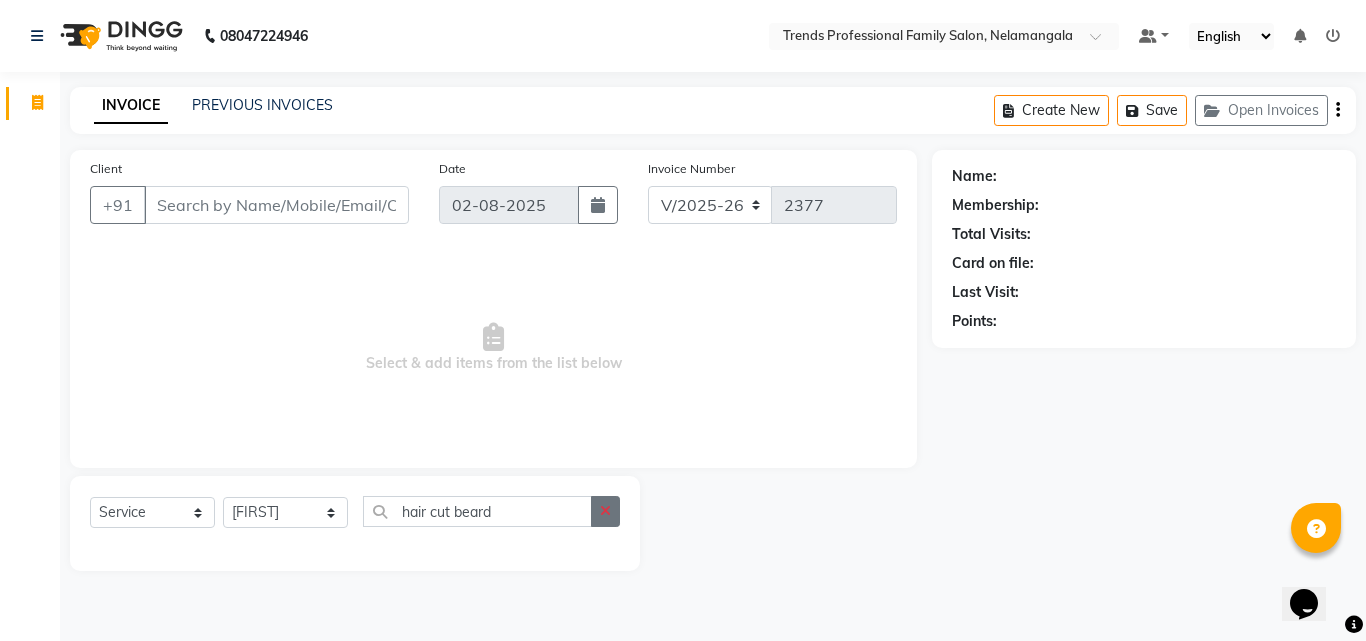 click 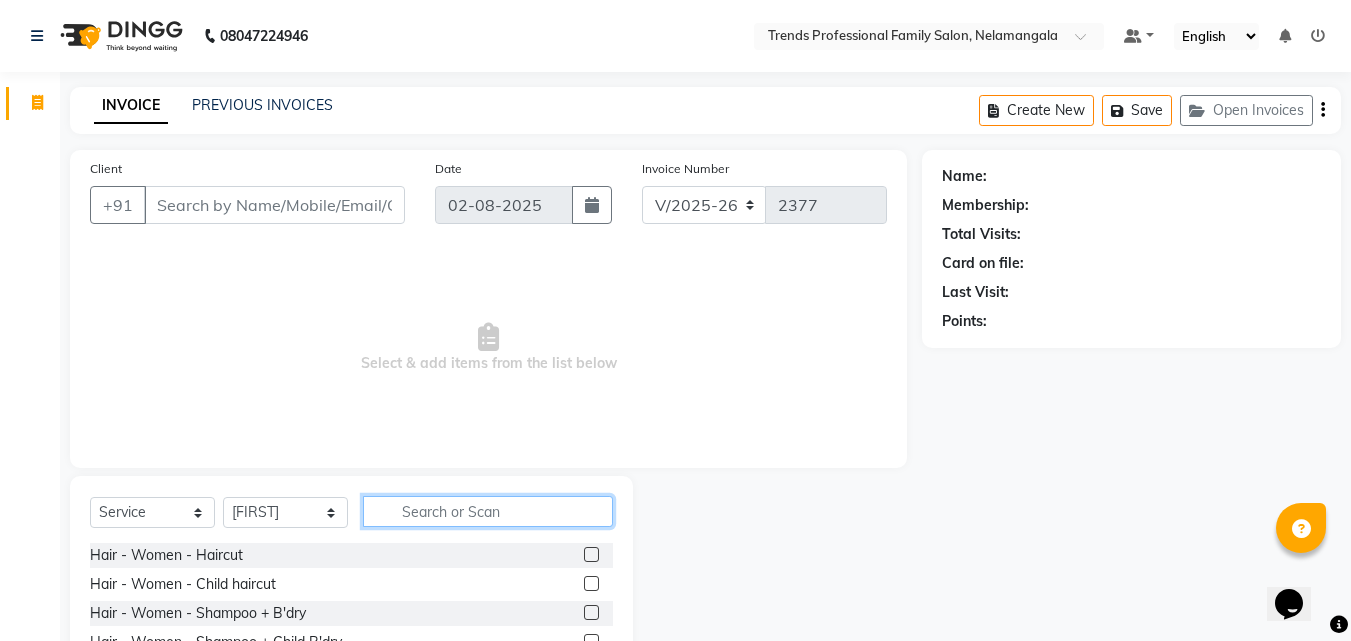 click 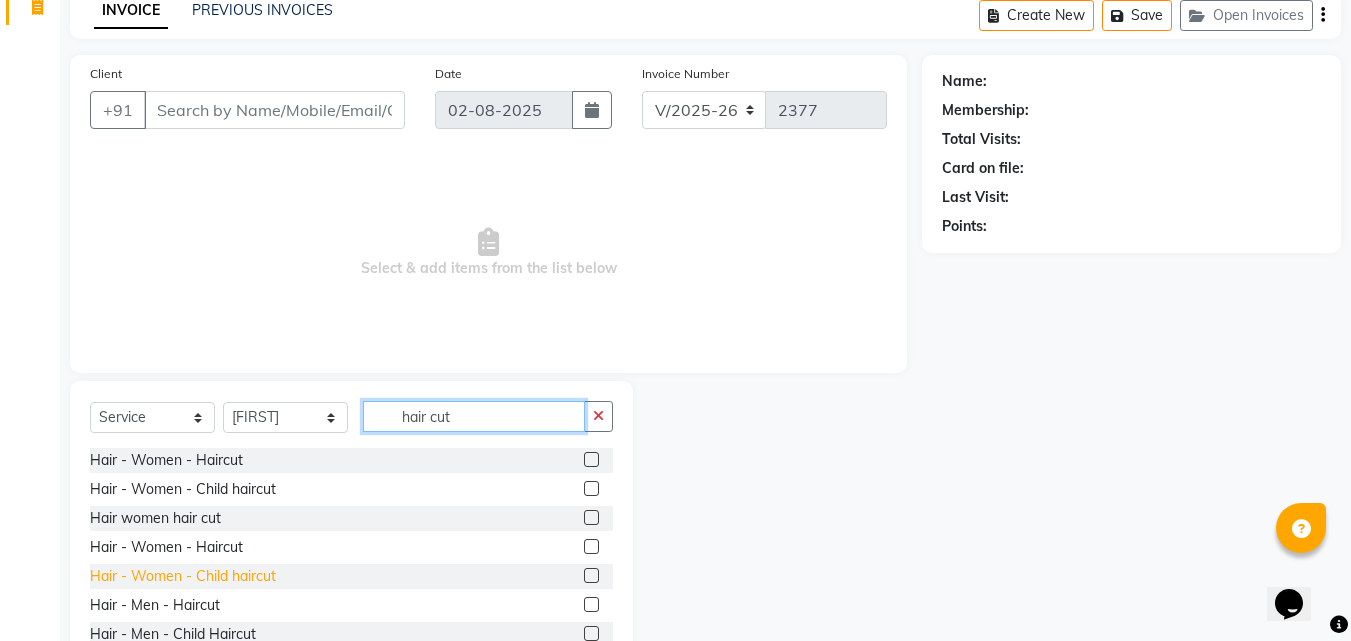 scroll, scrollTop: 160, scrollLeft: 0, axis: vertical 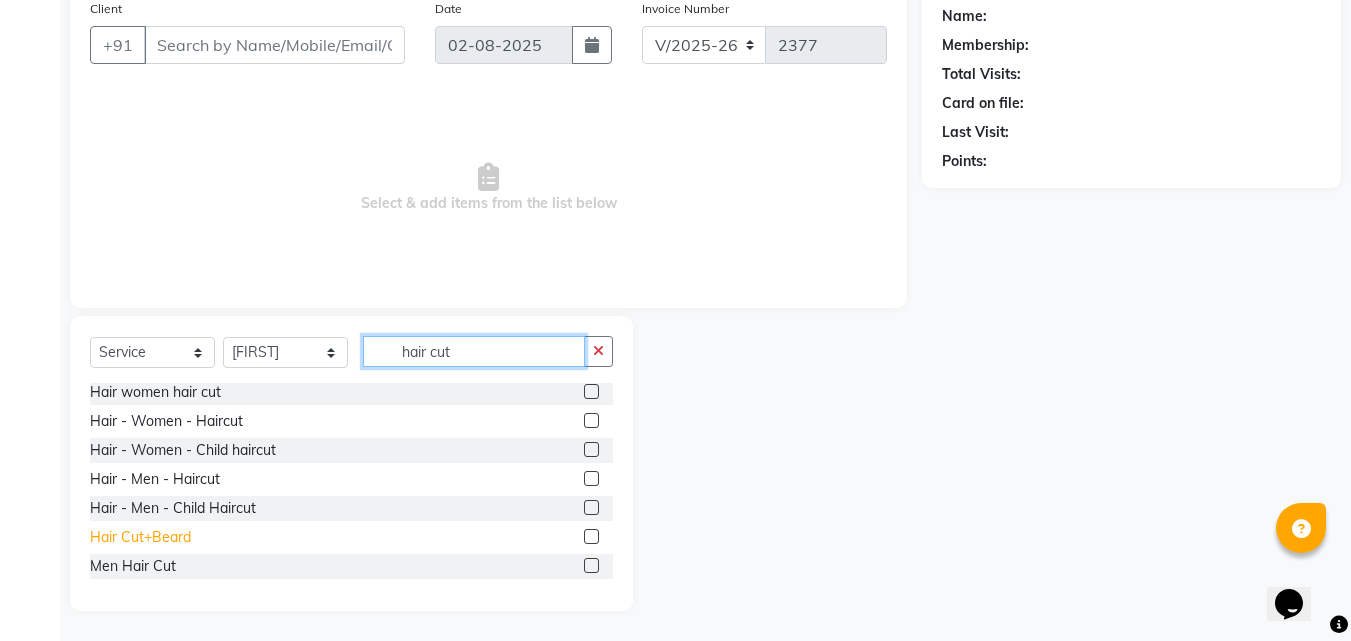 type on "hair cut" 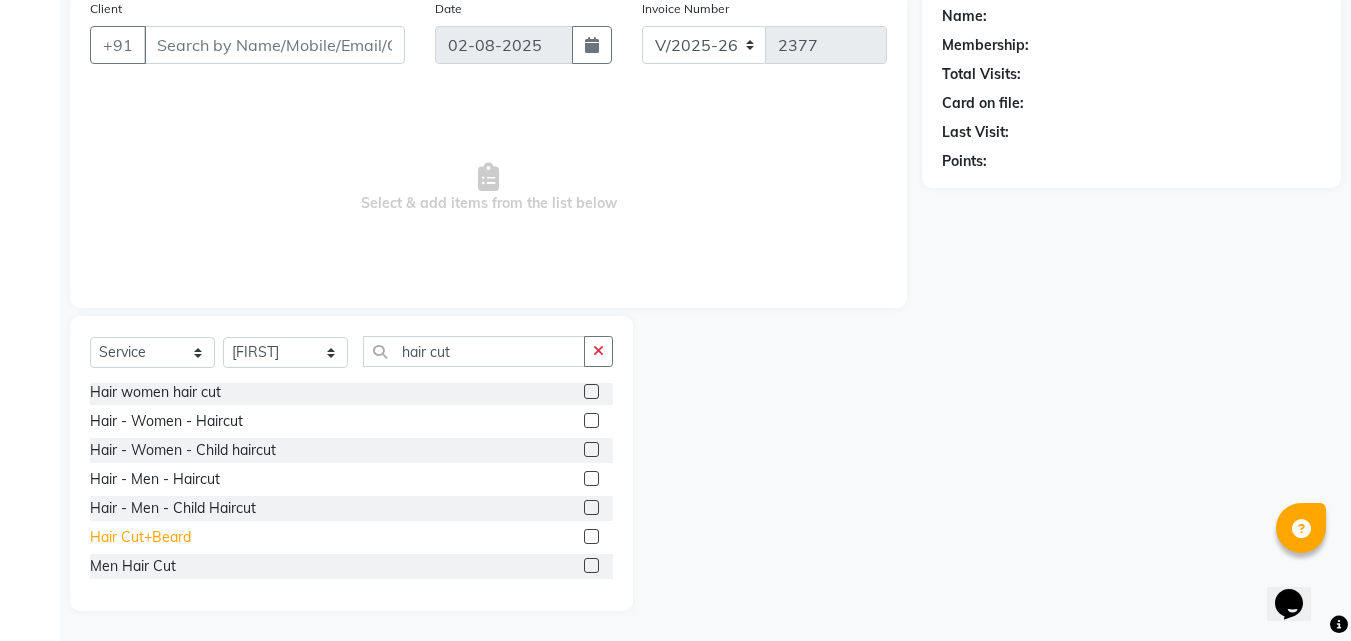click on "Hair Cut+Beard" 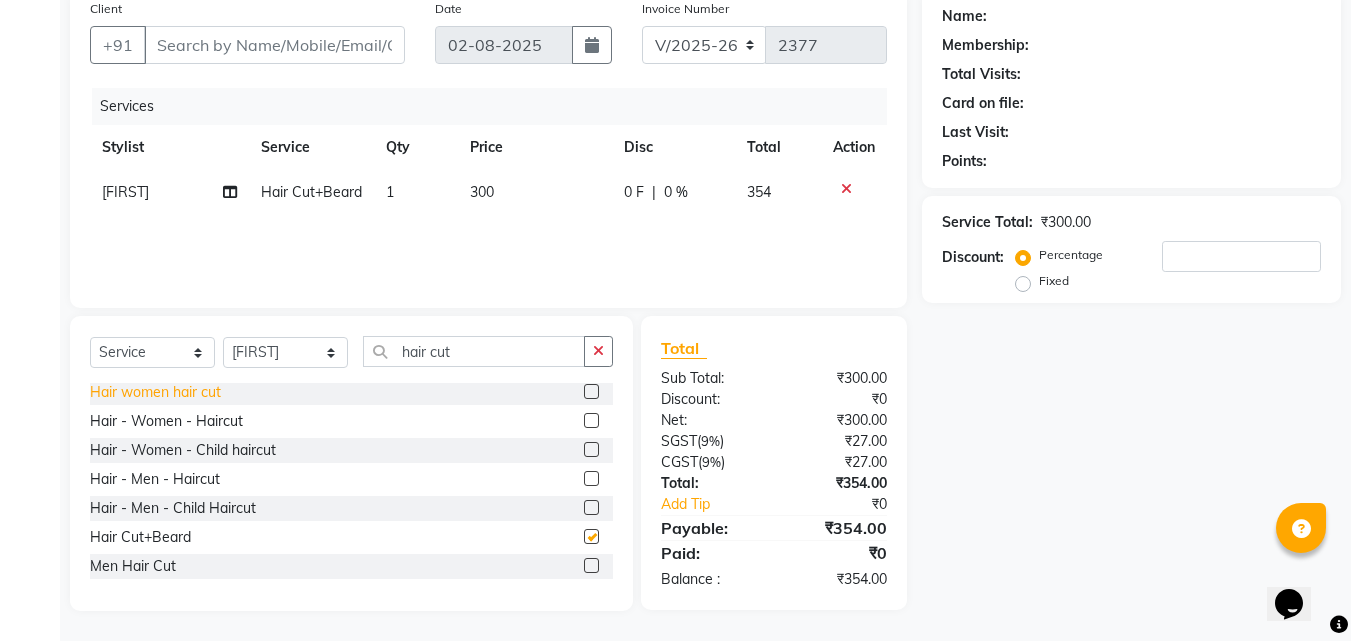 checkbox on "false" 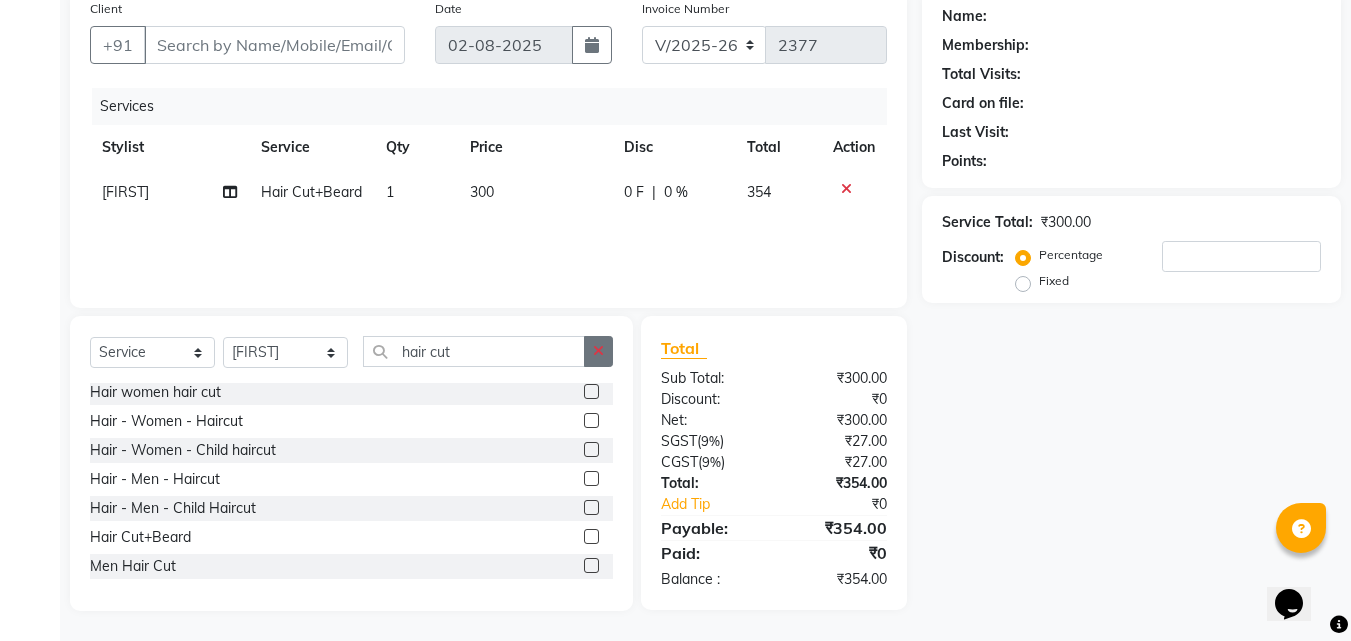 click 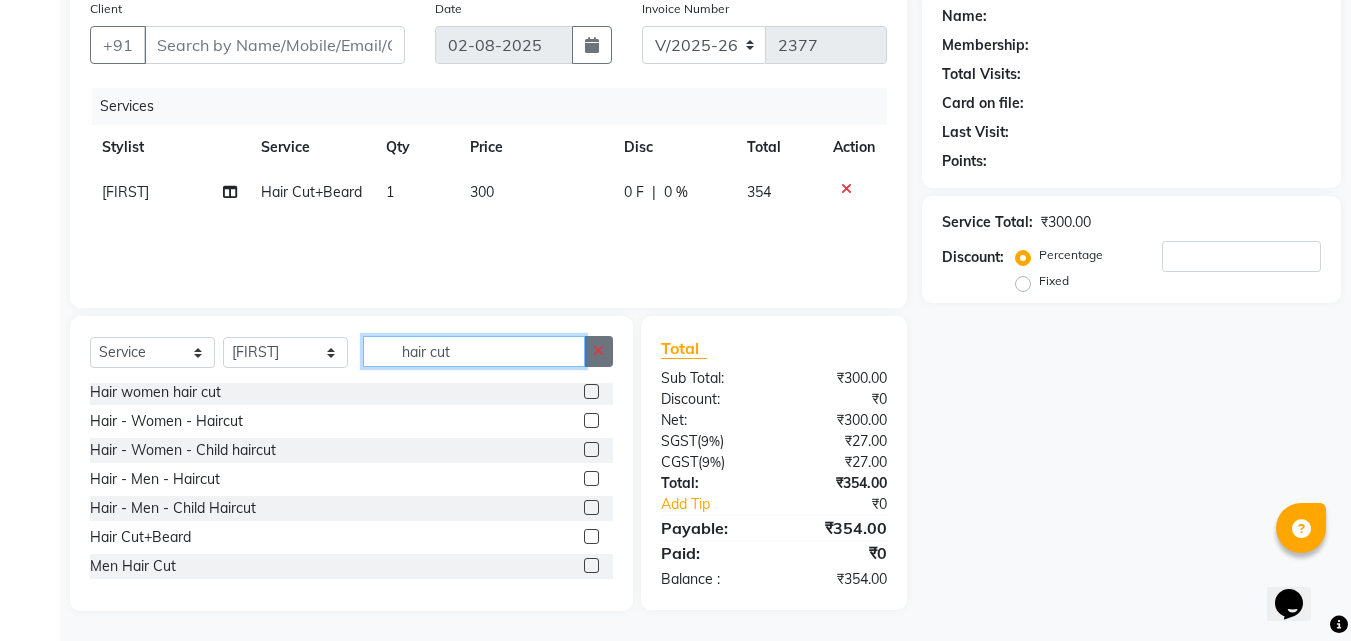 type 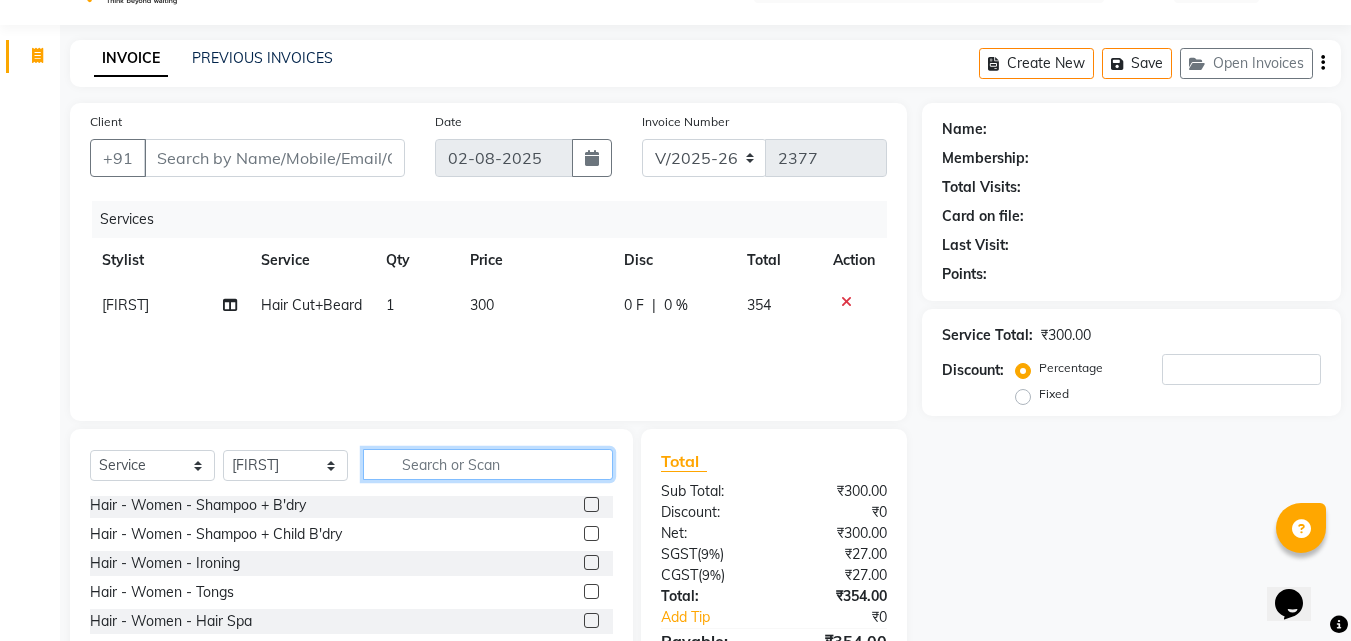 scroll, scrollTop: 0, scrollLeft: 0, axis: both 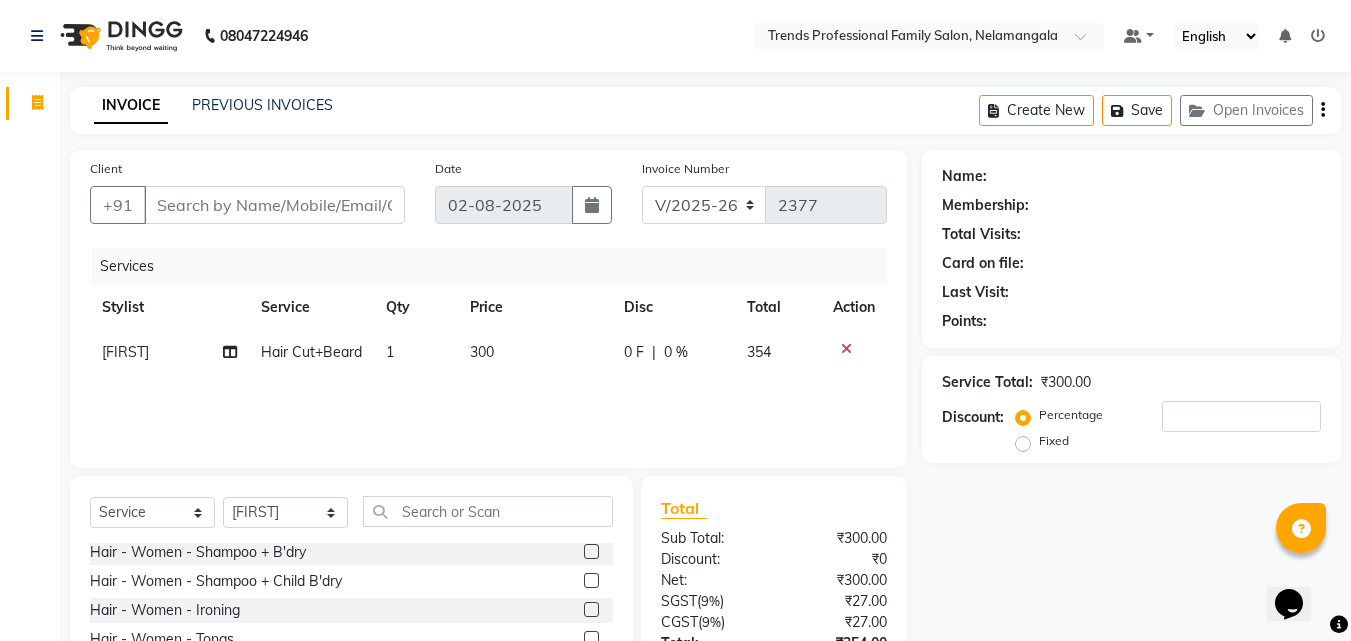 click on "Create New   Save   Open Invoices" 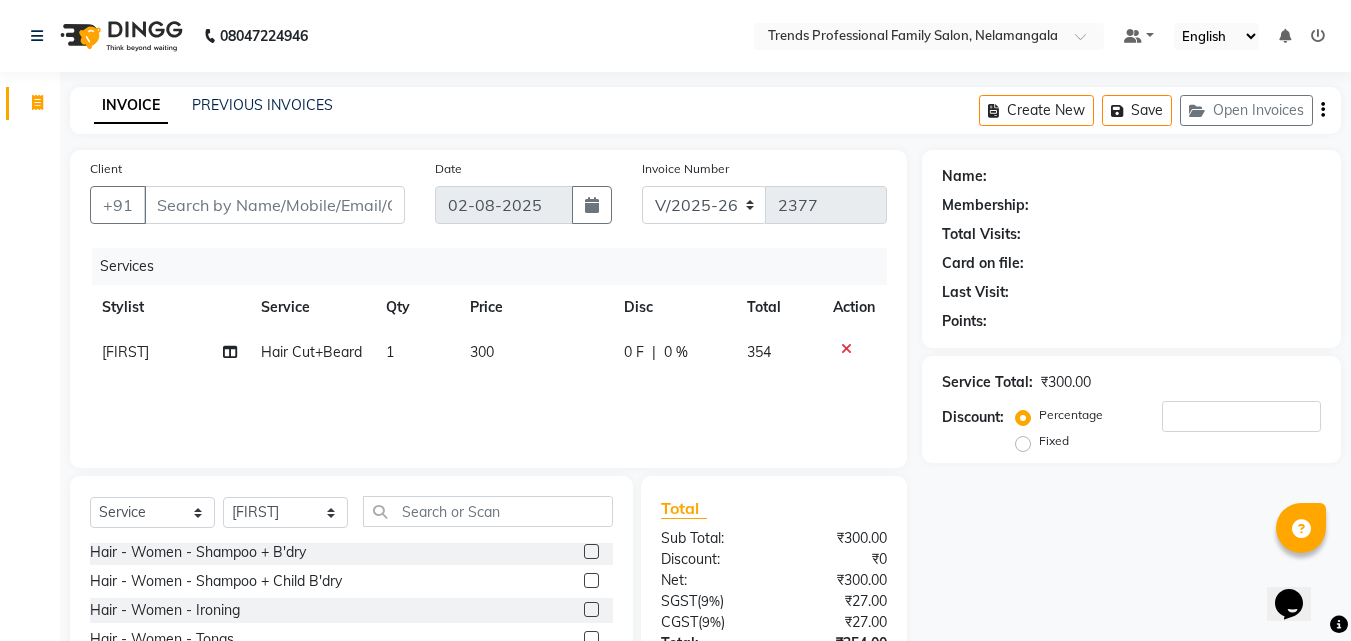 click 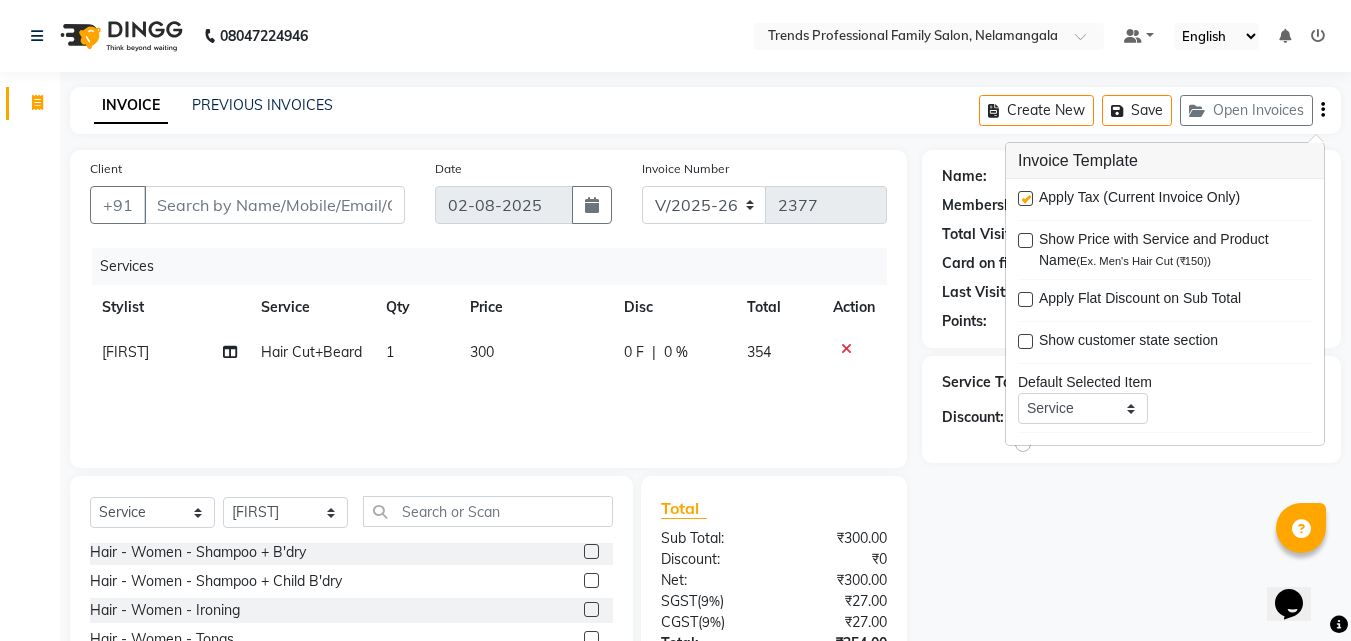 click at bounding box center [1025, 198] 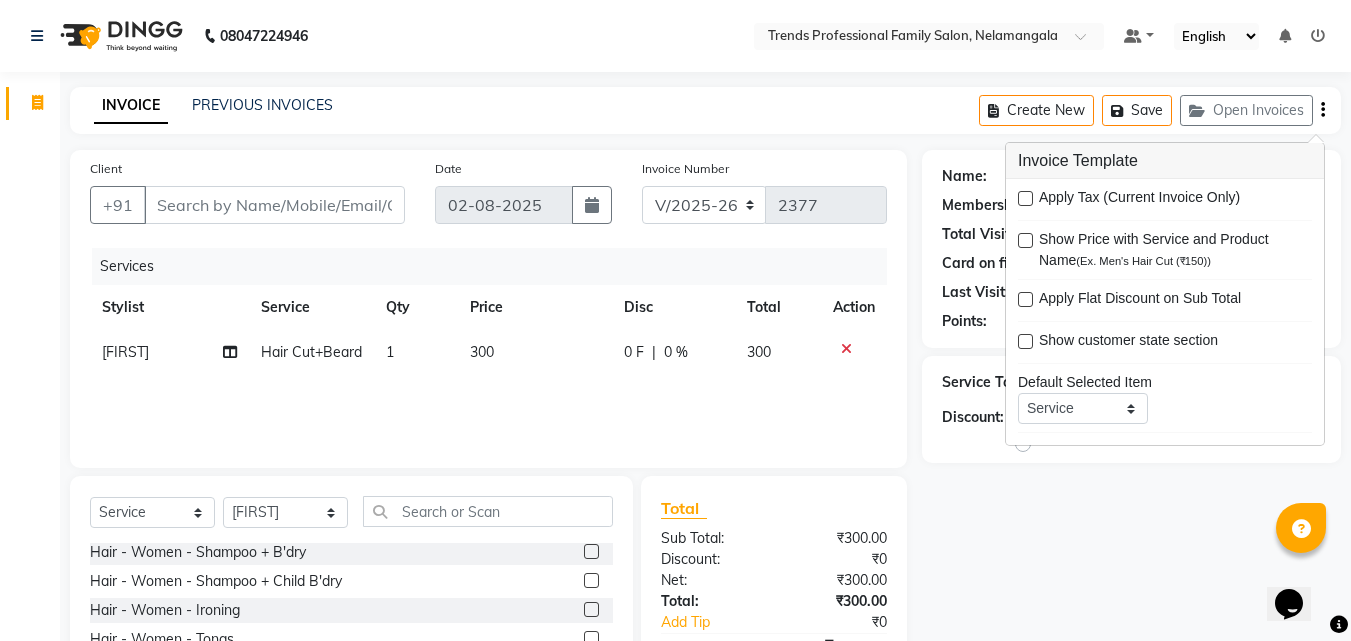 click on "Name: Membership: Total Visits: Card on file: Last Visit:  Points:" 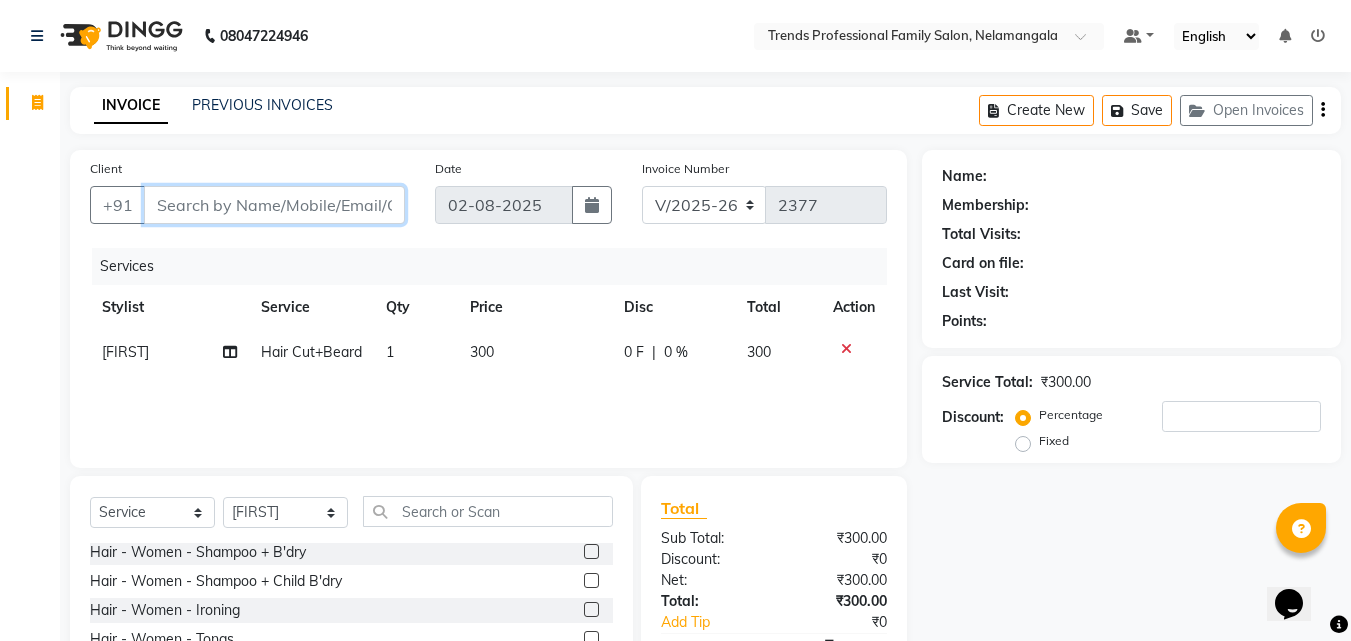 click on "Client" at bounding box center (274, 205) 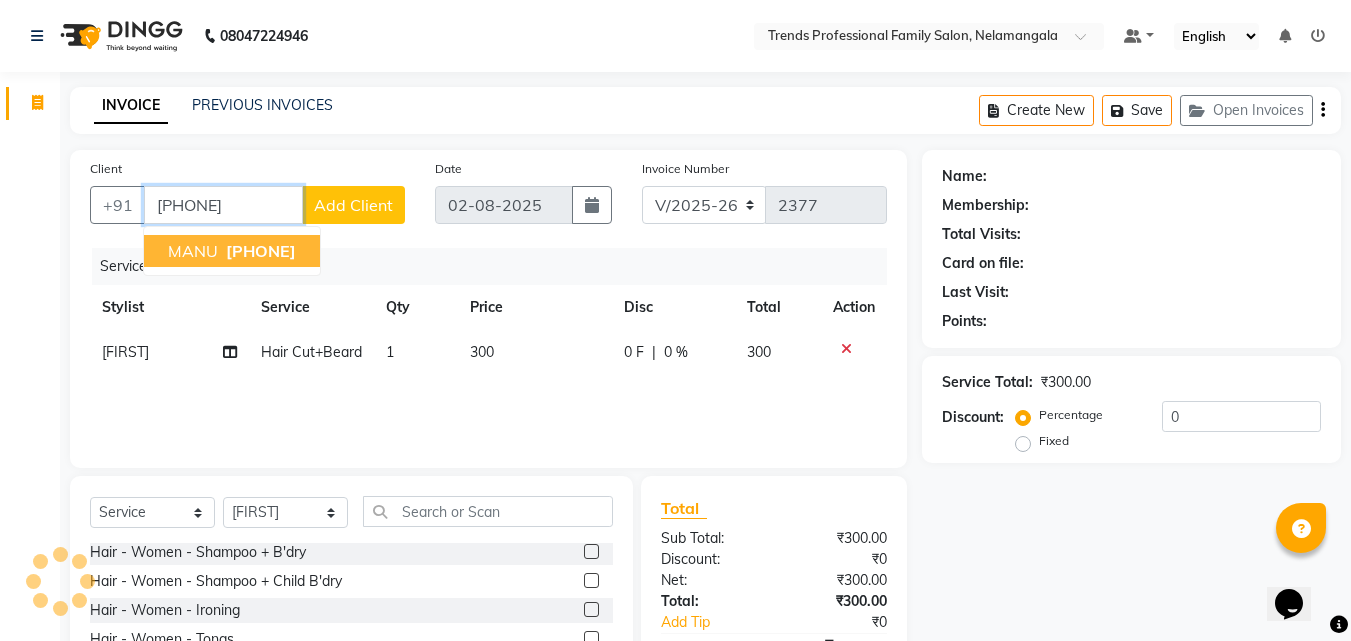 type on "6361329516" 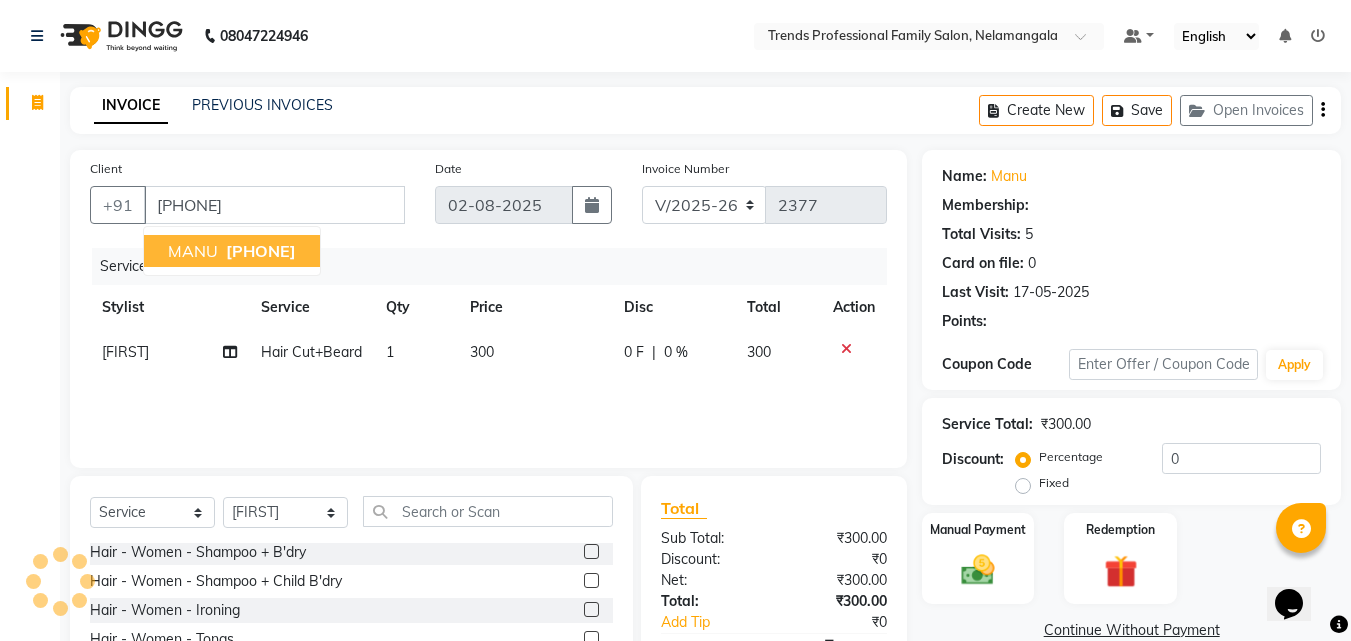 click on "MANU   6361329516" at bounding box center [232, 251] 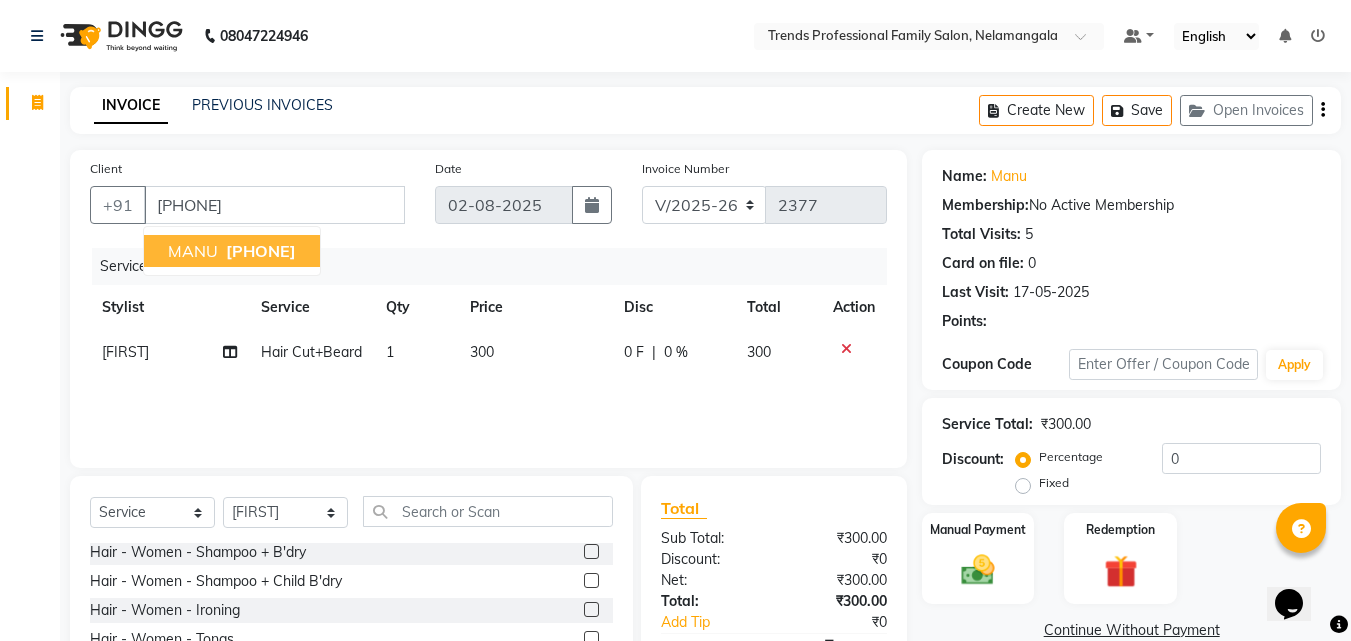 click on "MANU   6361329516" at bounding box center (232, 251) 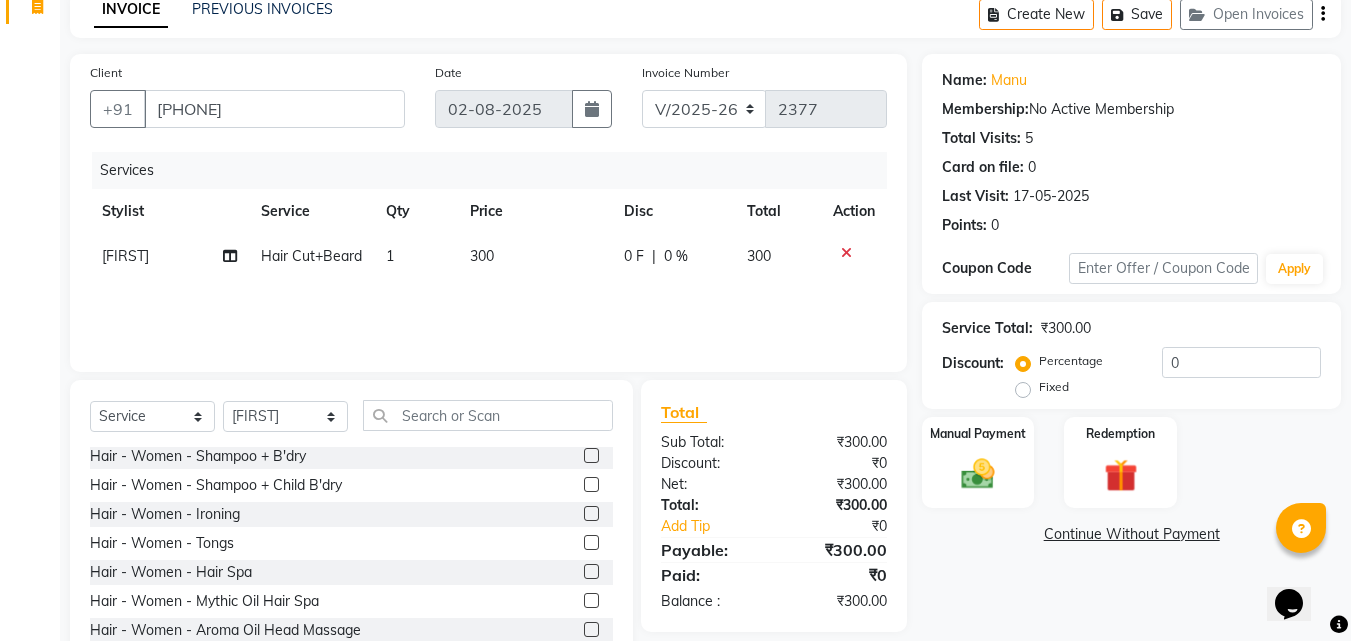scroll, scrollTop: 160, scrollLeft: 0, axis: vertical 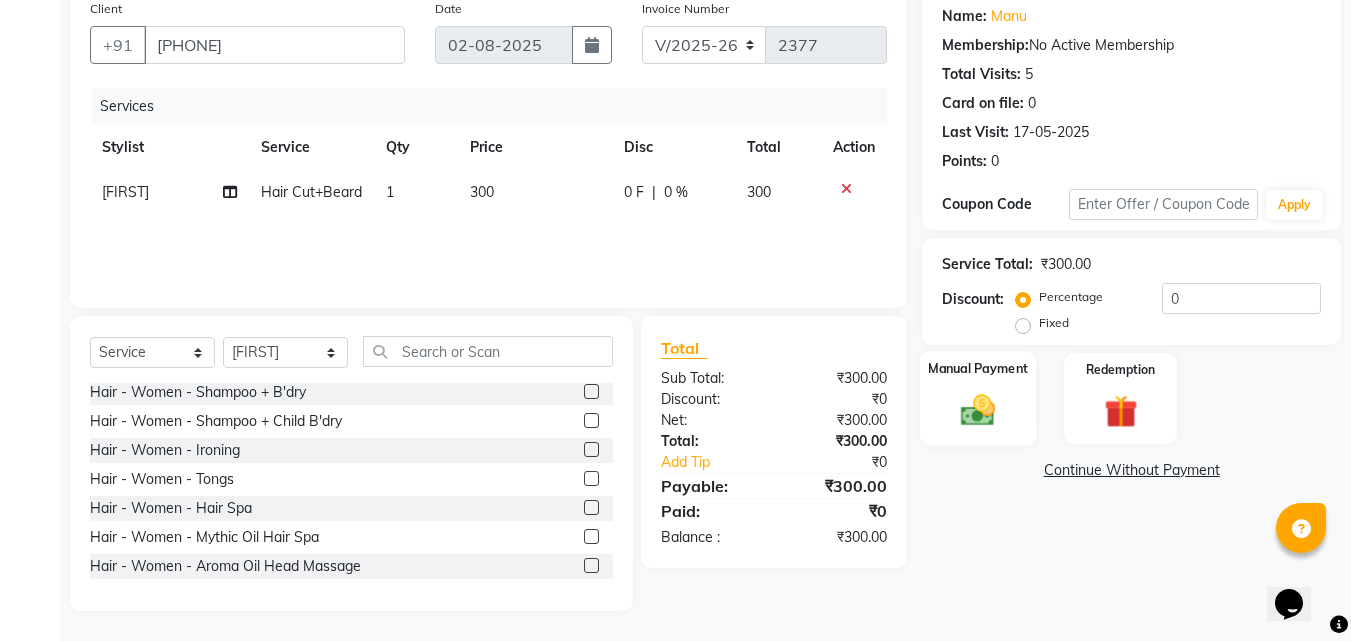 click 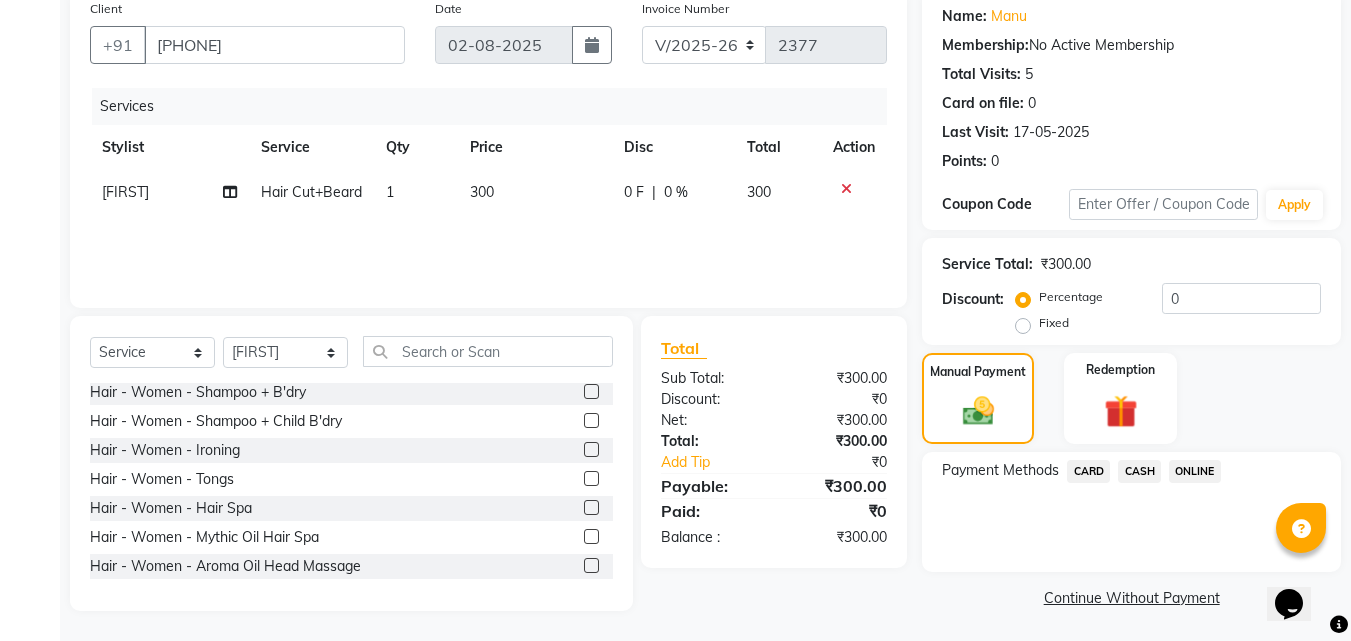 drag, startPoint x: 1191, startPoint y: 467, endPoint x: 1025, endPoint y: 469, distance: 166.01205 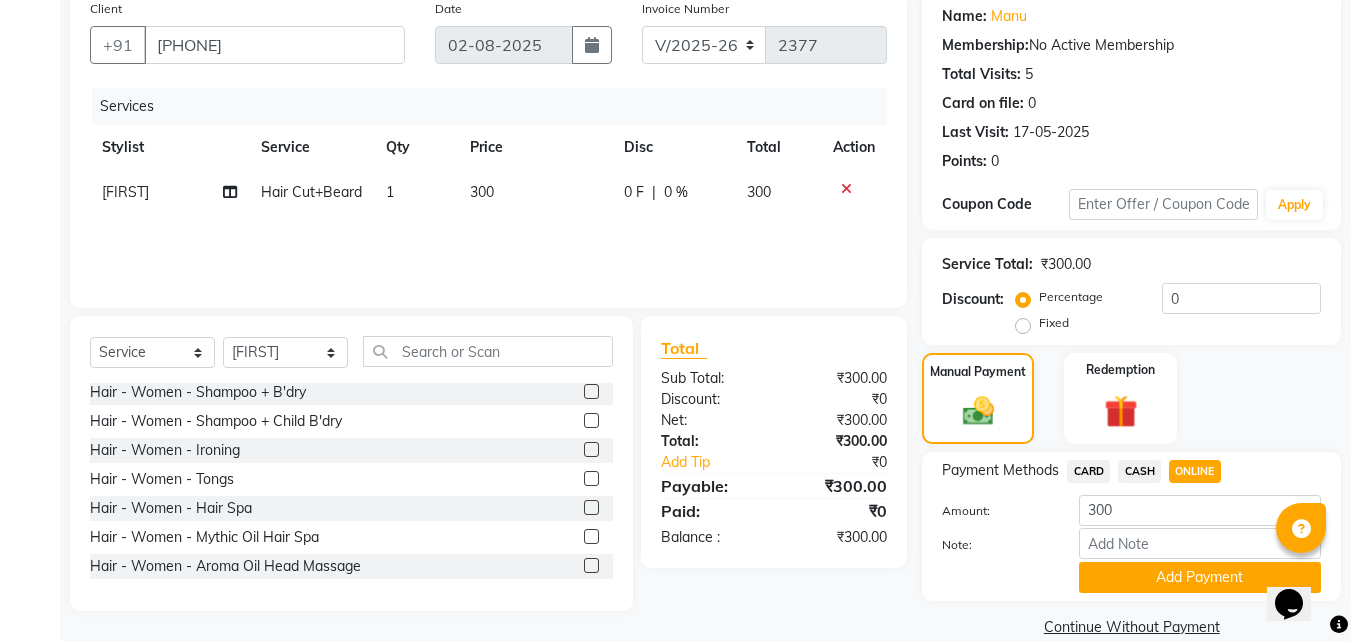 drag, startPoint x: 1135, startPoint y: 465, endPoint x: 1137, endPoint y: 489, distance: 24.083189 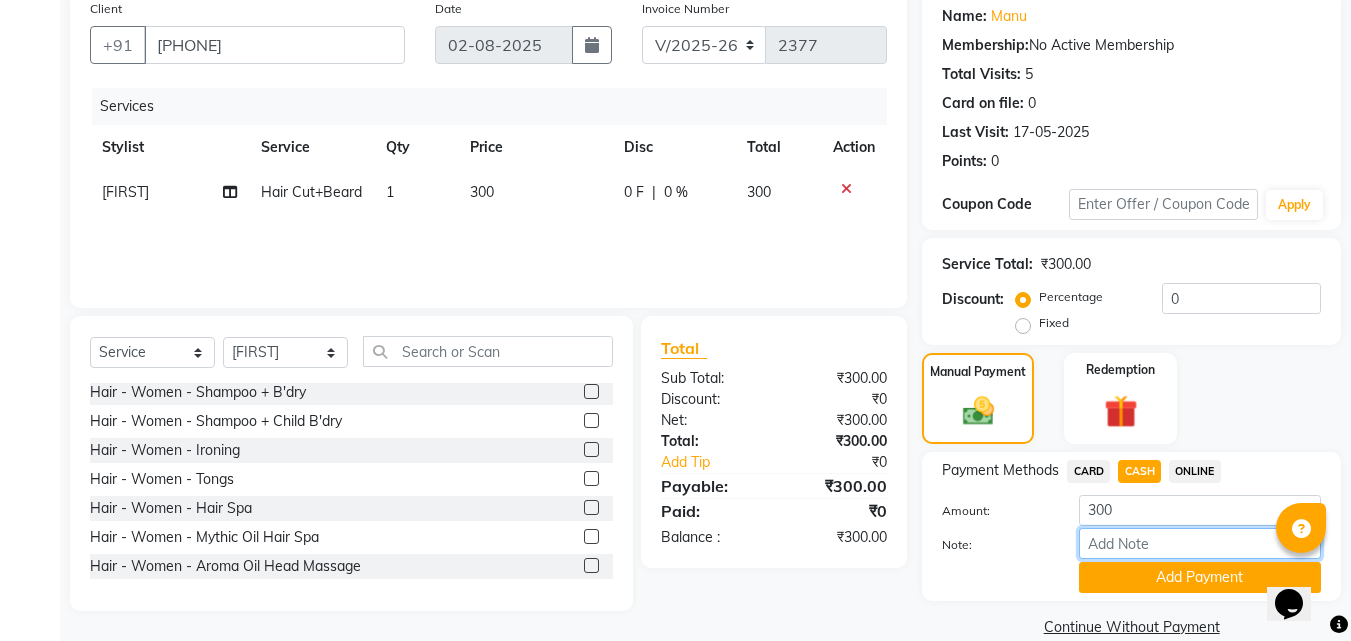 click on "Note:" at bounding box center (1200, 543) 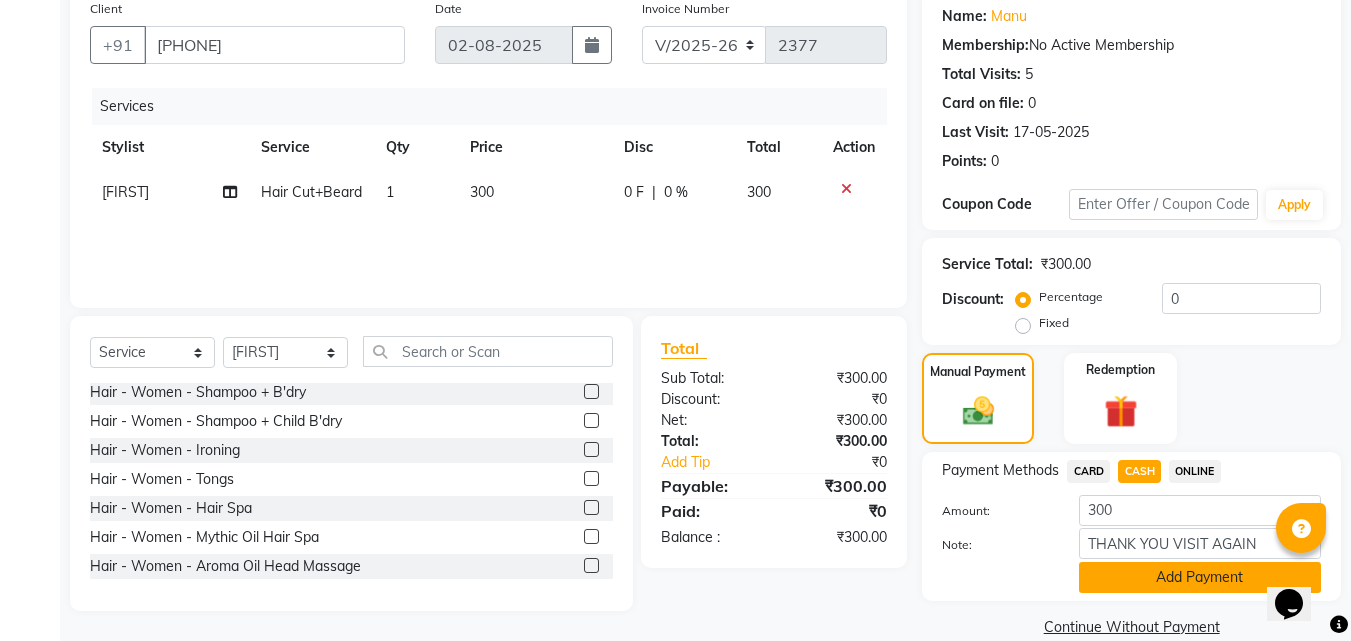click on "Add Payment" 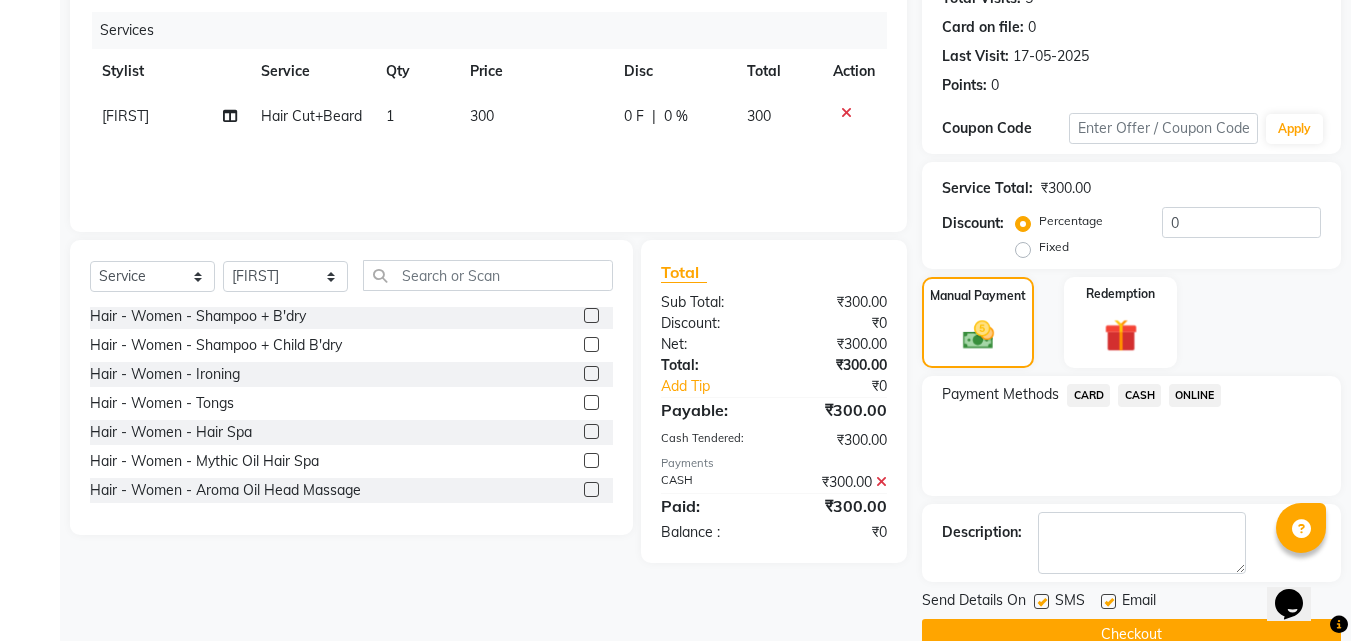 scroll, scrollTop: 275, scrollLeft: 0, axis: vertical 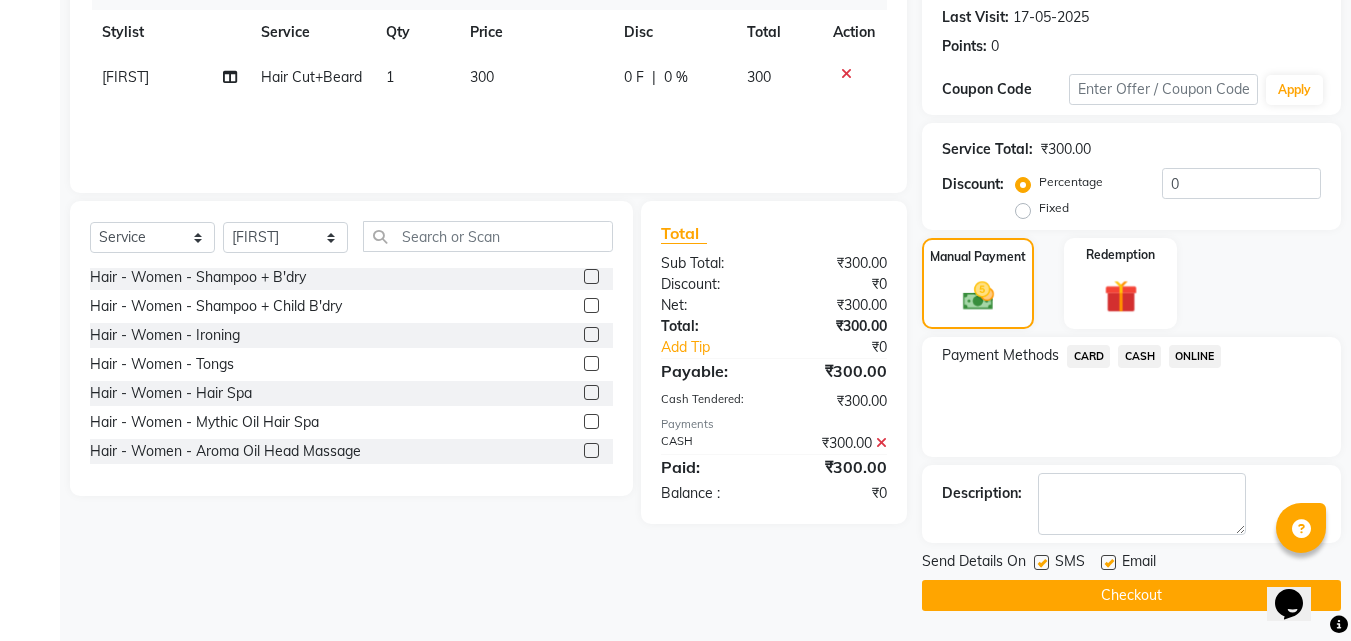 drag, startPoint x: 1041, startPoint y: 562, endPoint x: 1056, endPoint y: 562, distance: 15 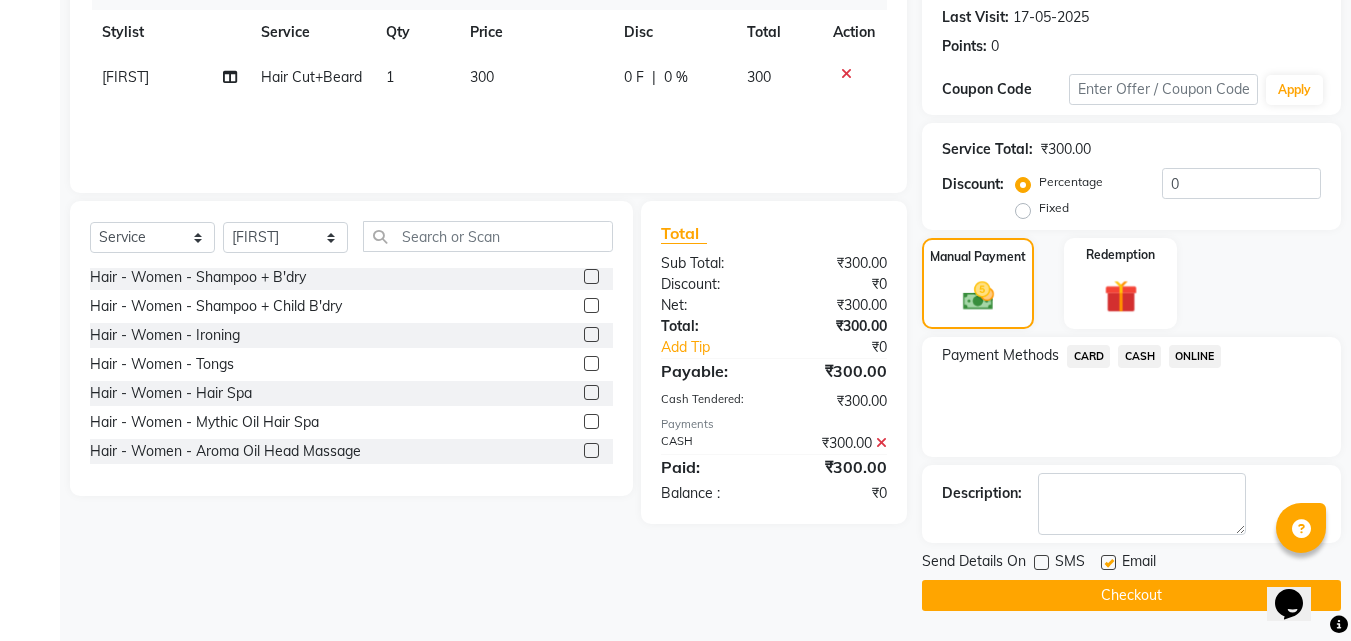 click 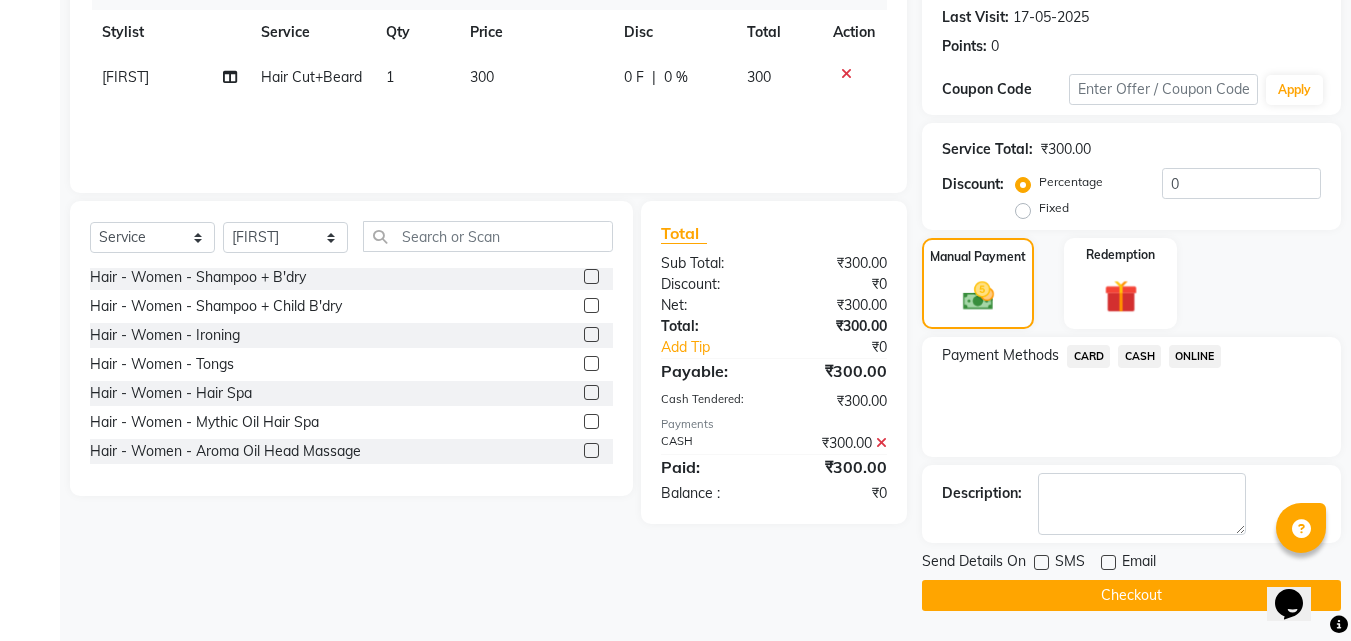 click on "Checkout" 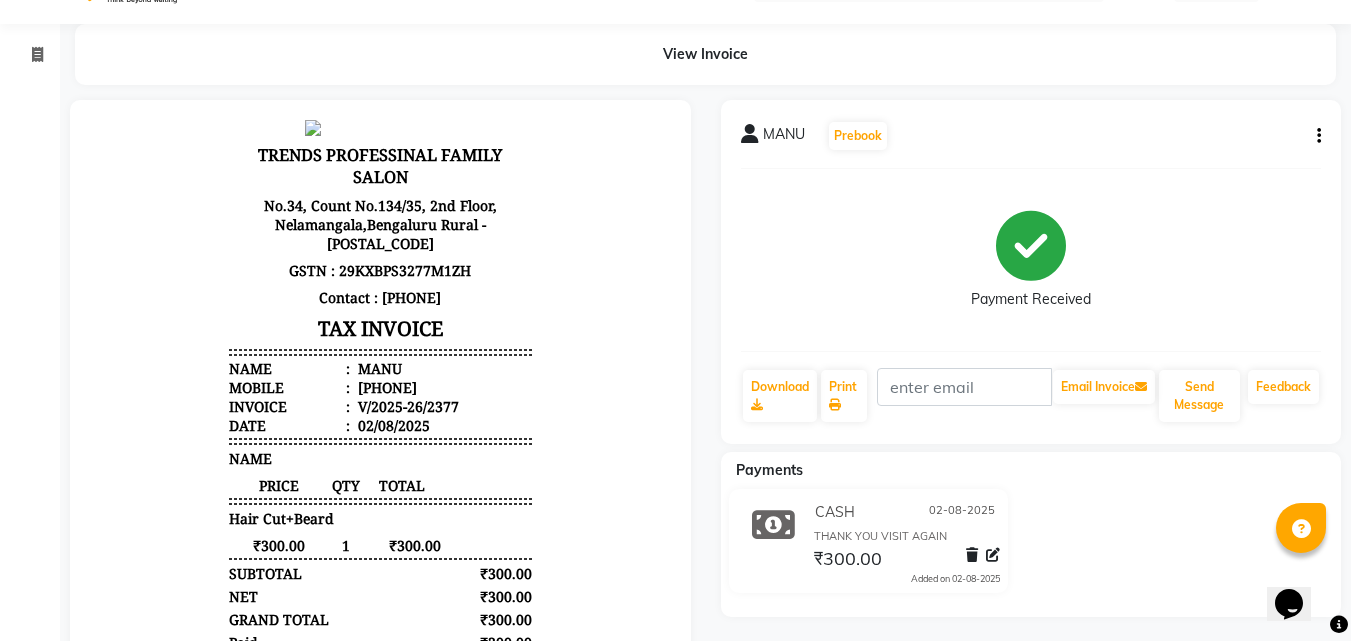scroll, scrollTop: 0, scrollLeft: 0, axis: both 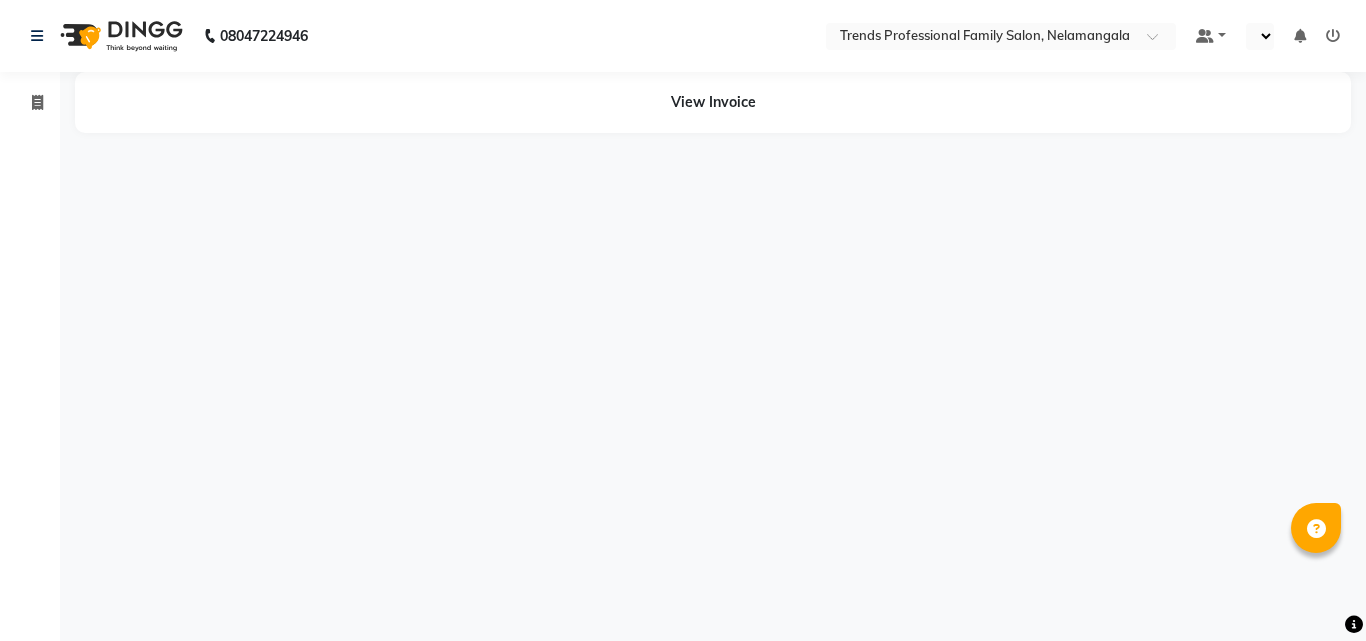 select on "en" 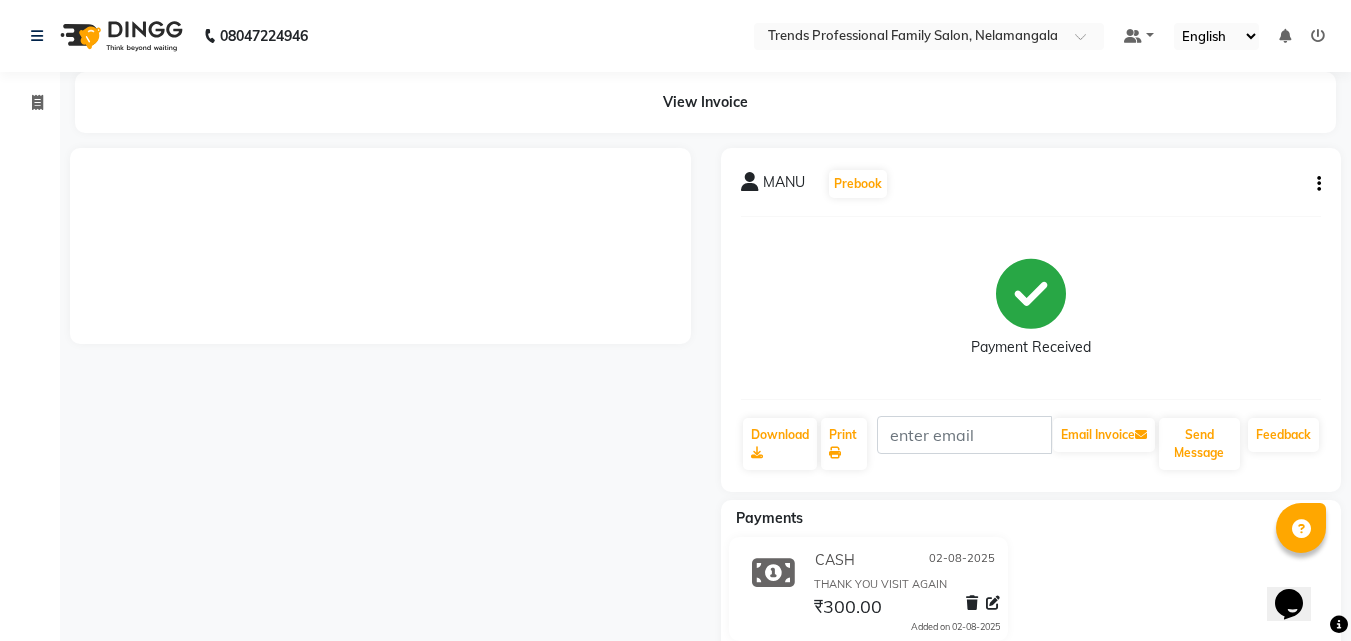 scroll, scrollTop: 0, scrollLeft: 0, axis: both 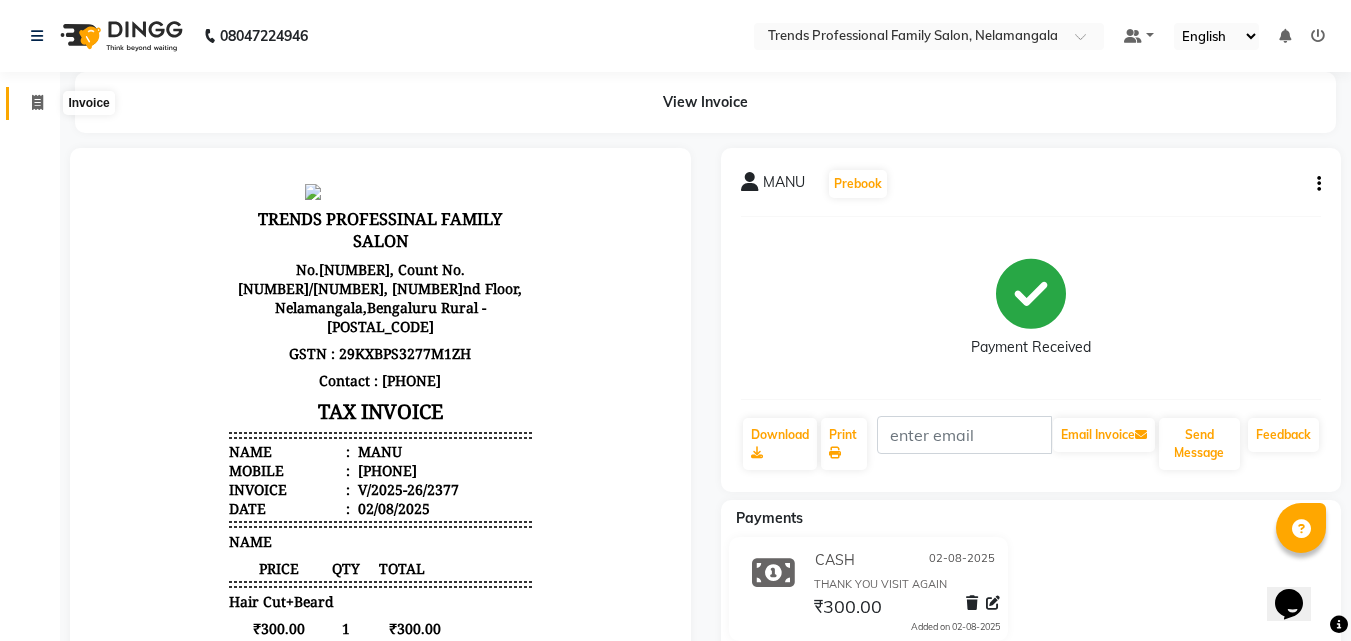 click 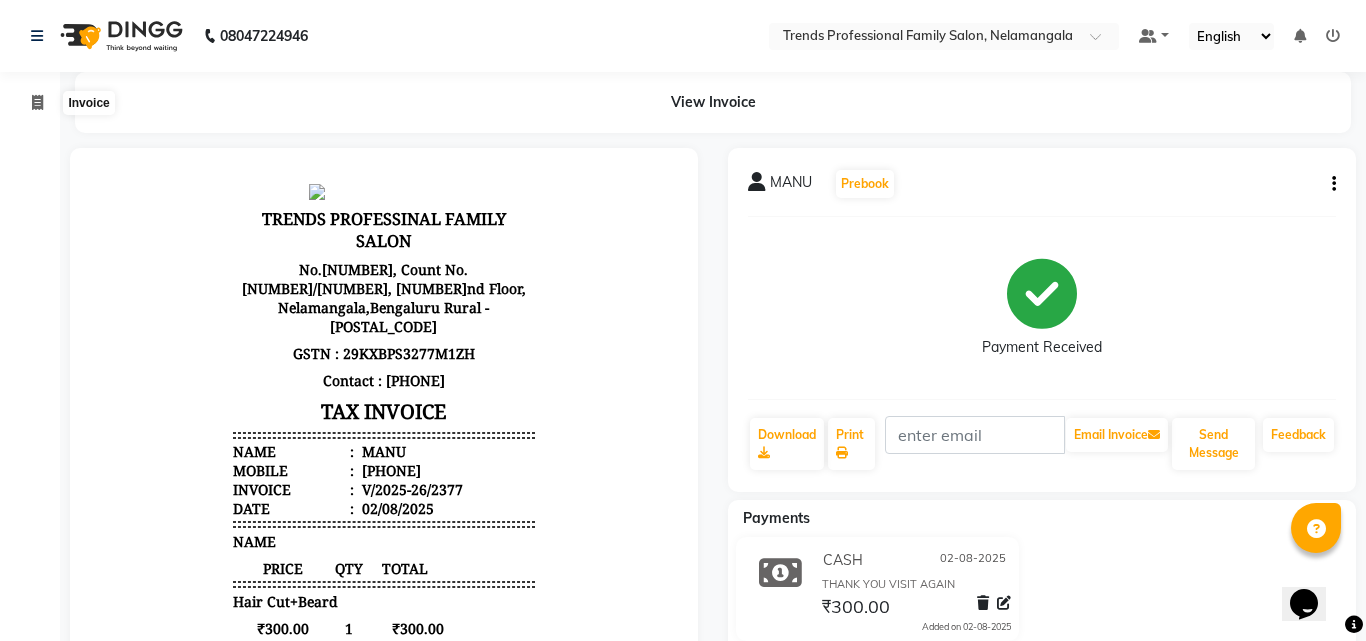 select on "service" 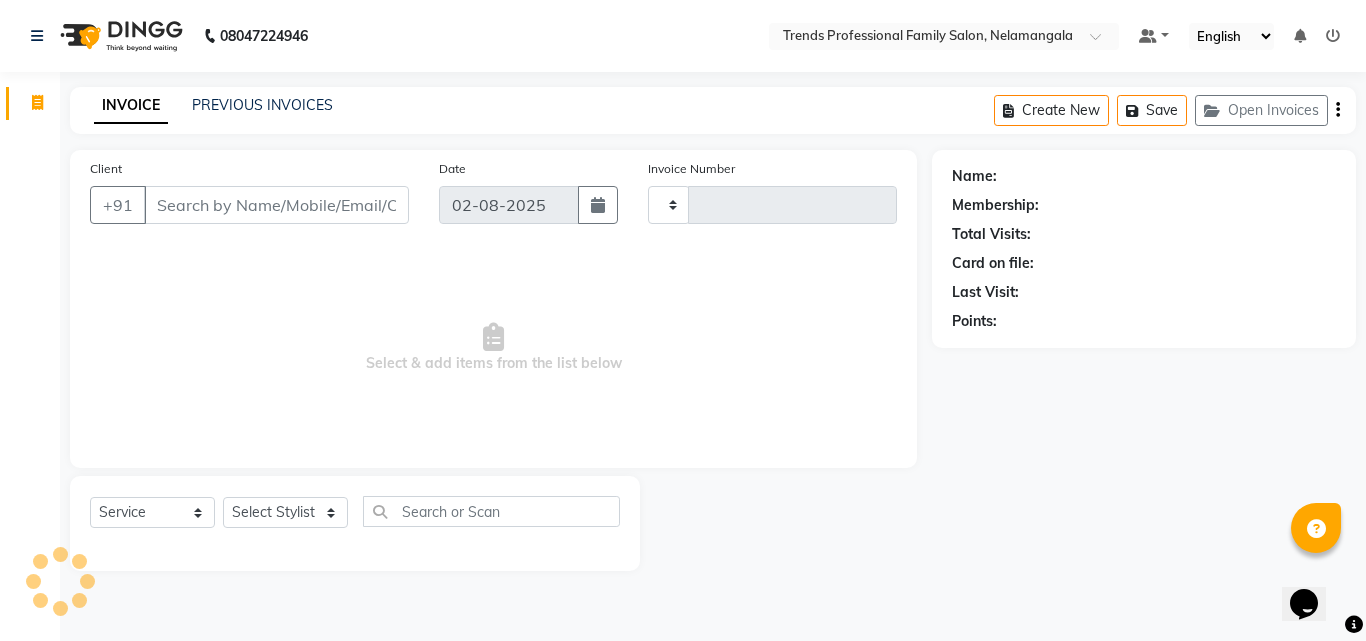 type on "2378" 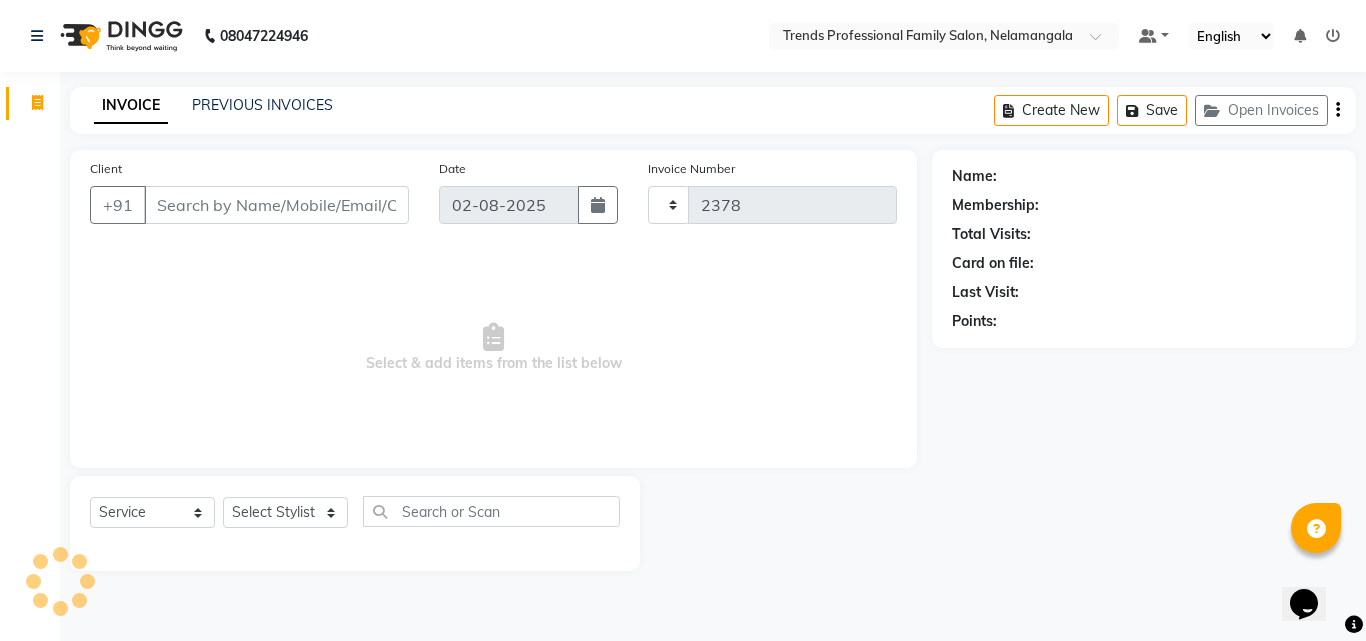 select on "7345" 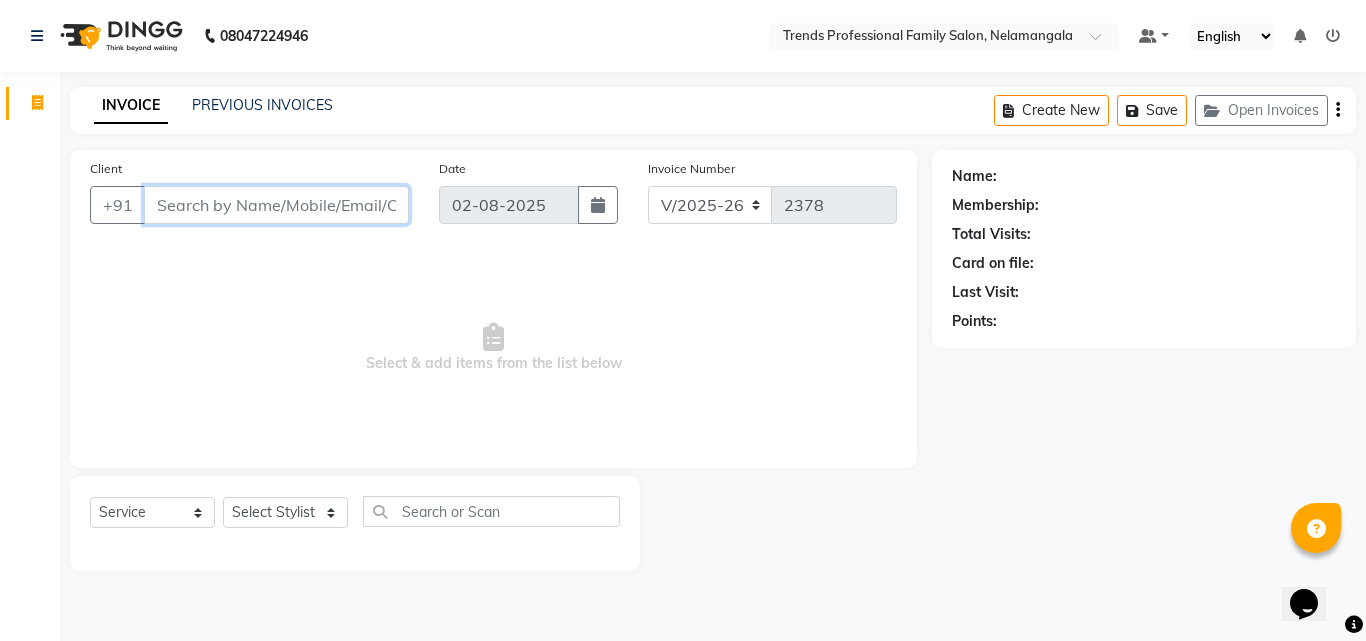 click on "Client" at bounding box center (276, 205) 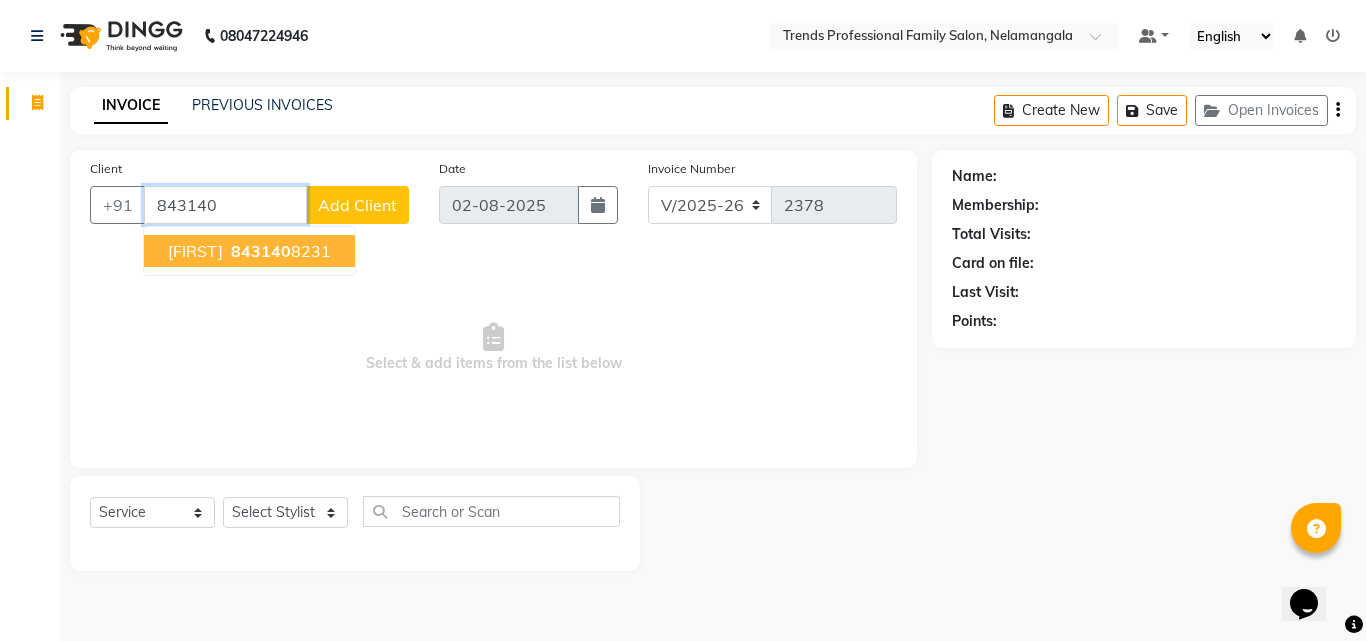 click on "puneeth" at bounding box center [195, 251] 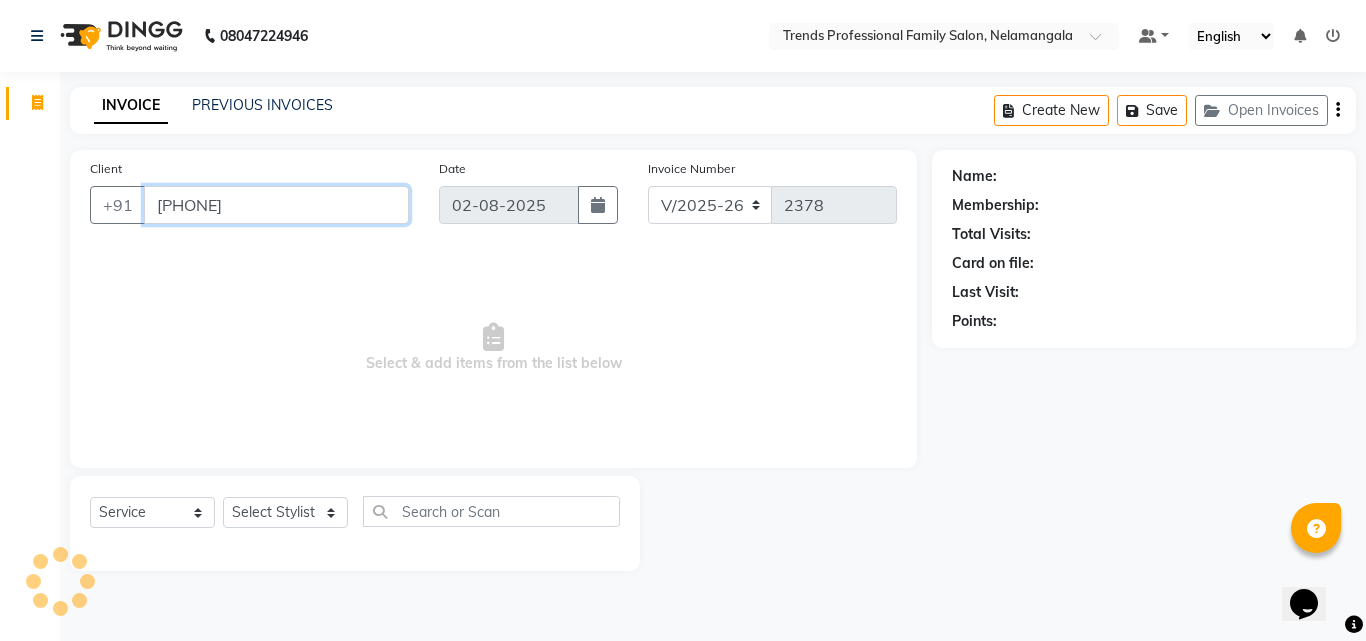 type on "8431408231" 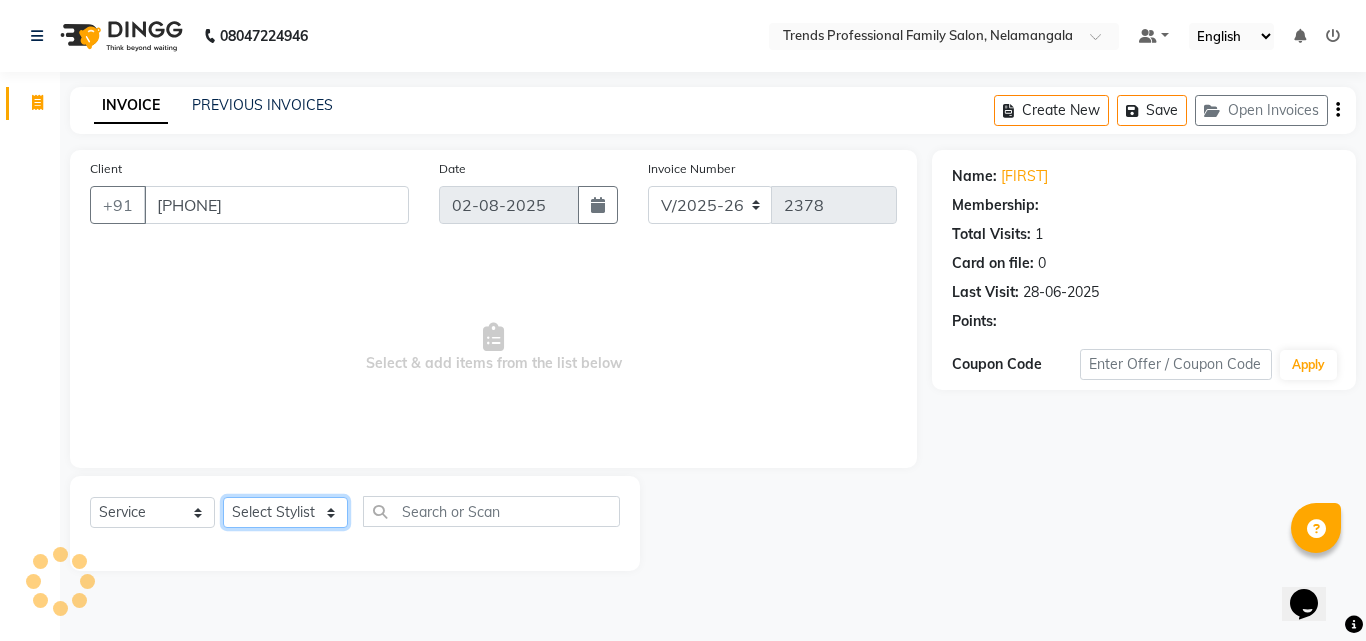 click on "Select Stylist ANITHA AVANTHIKA Hithaishi IMRAN KHAN KANCHAN MUSKHAN RUSTHAM SEEMA SHIVA SOURAV Sumika Trends" 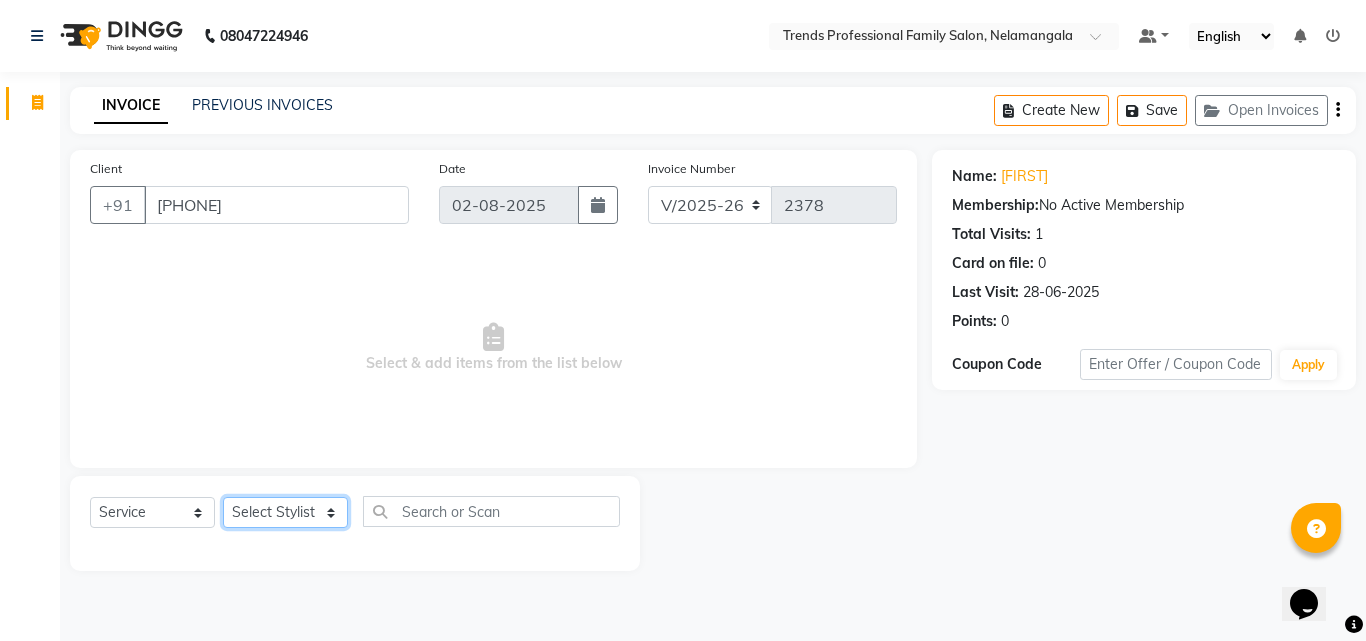 select on "63519" 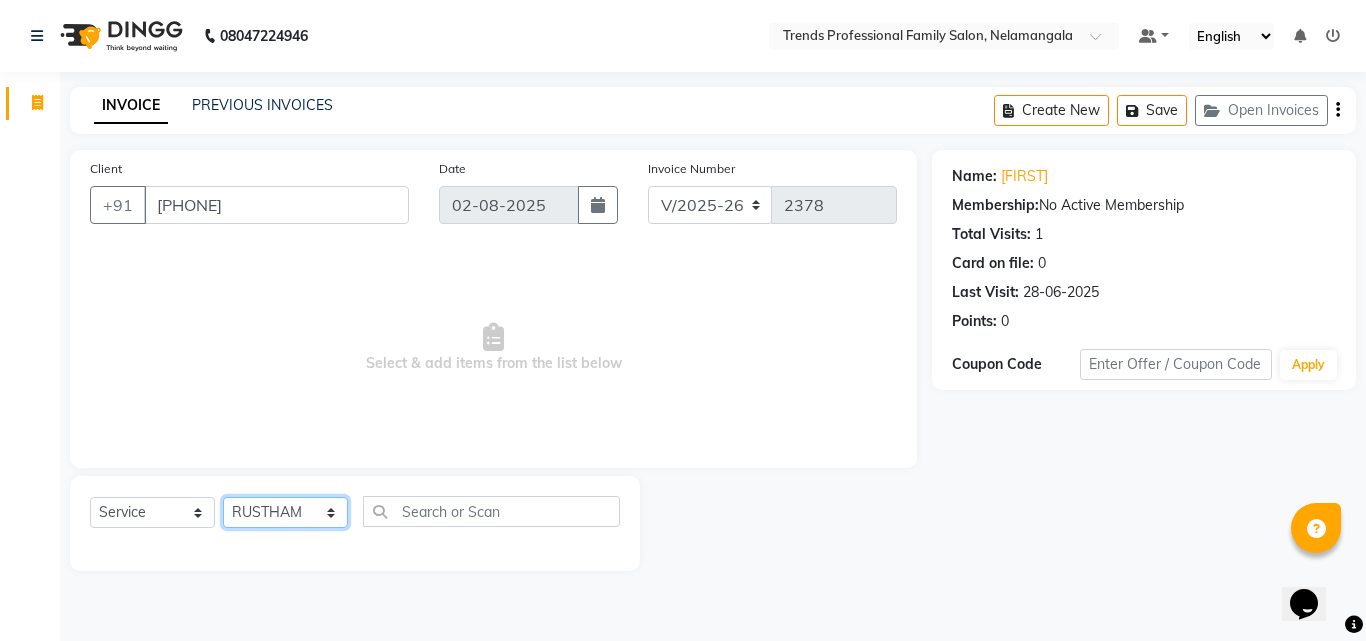 click on "Select Stylist ANITHA AVANTHIKA Hithaishi IMRAN KHAN KANCHAN MUSKHAN RUSTHAM SEEMA SHIVA SOURAV Sumika Trends" 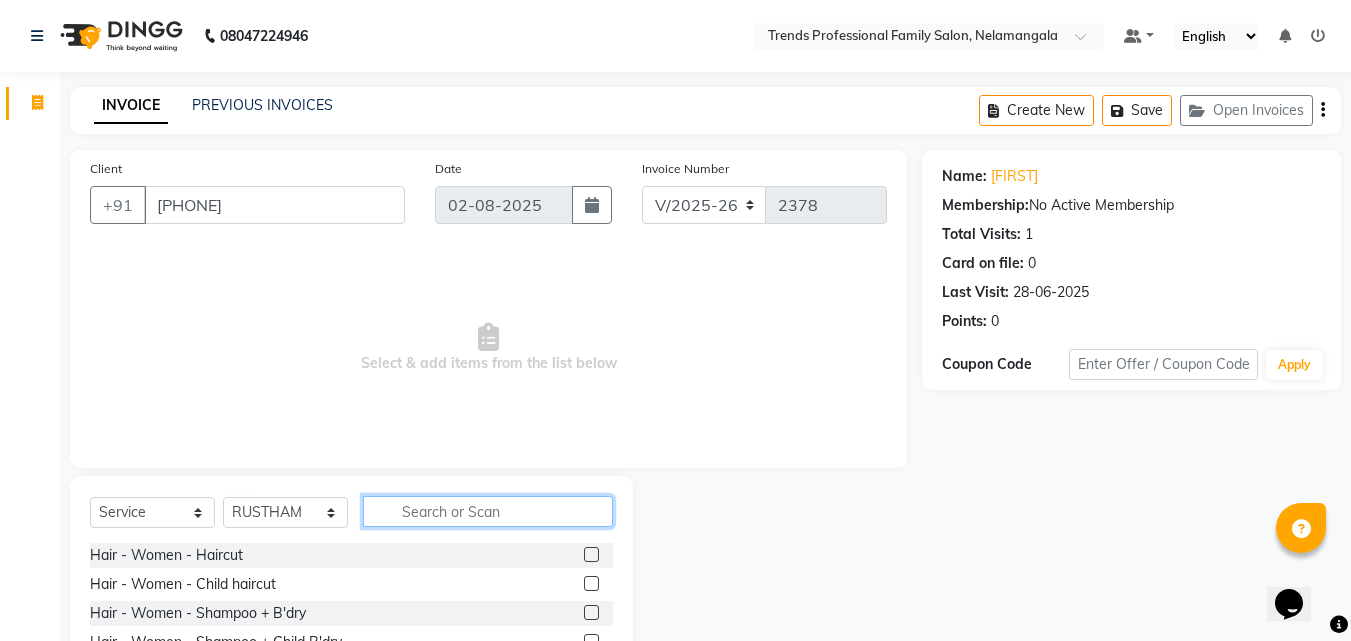 click 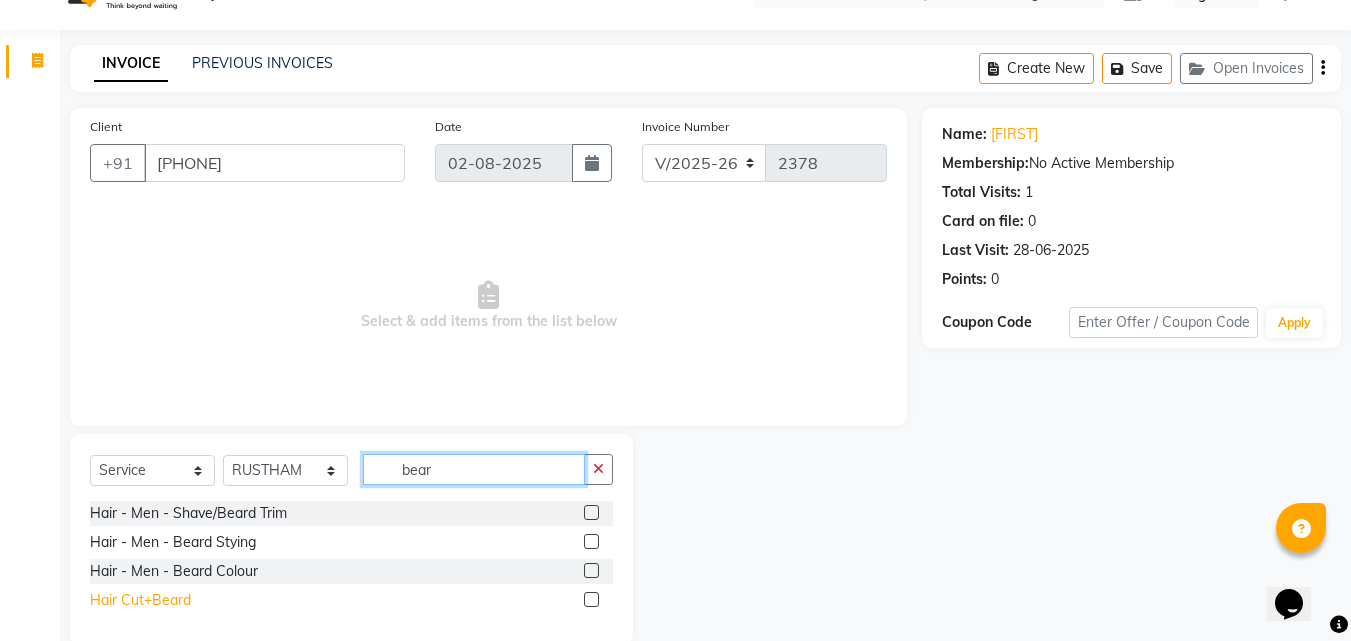 scroll, scrollTop: 76, scrollLeft: 0, axis: vertical 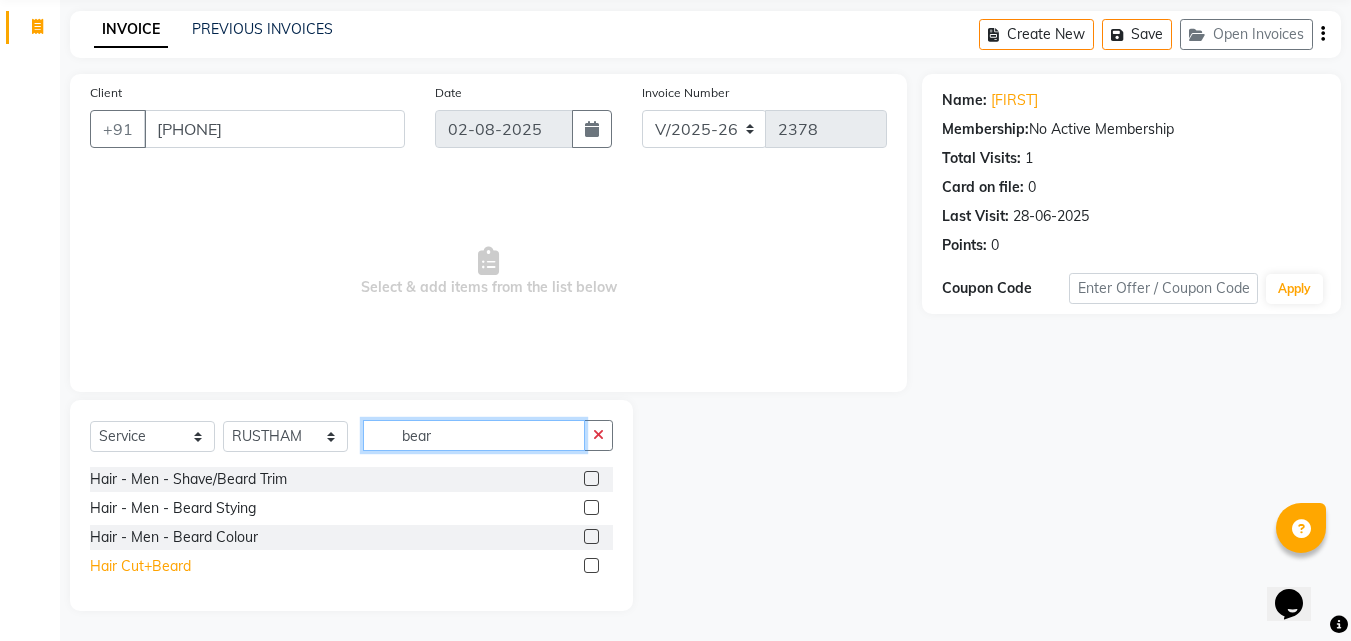 type on "bear" 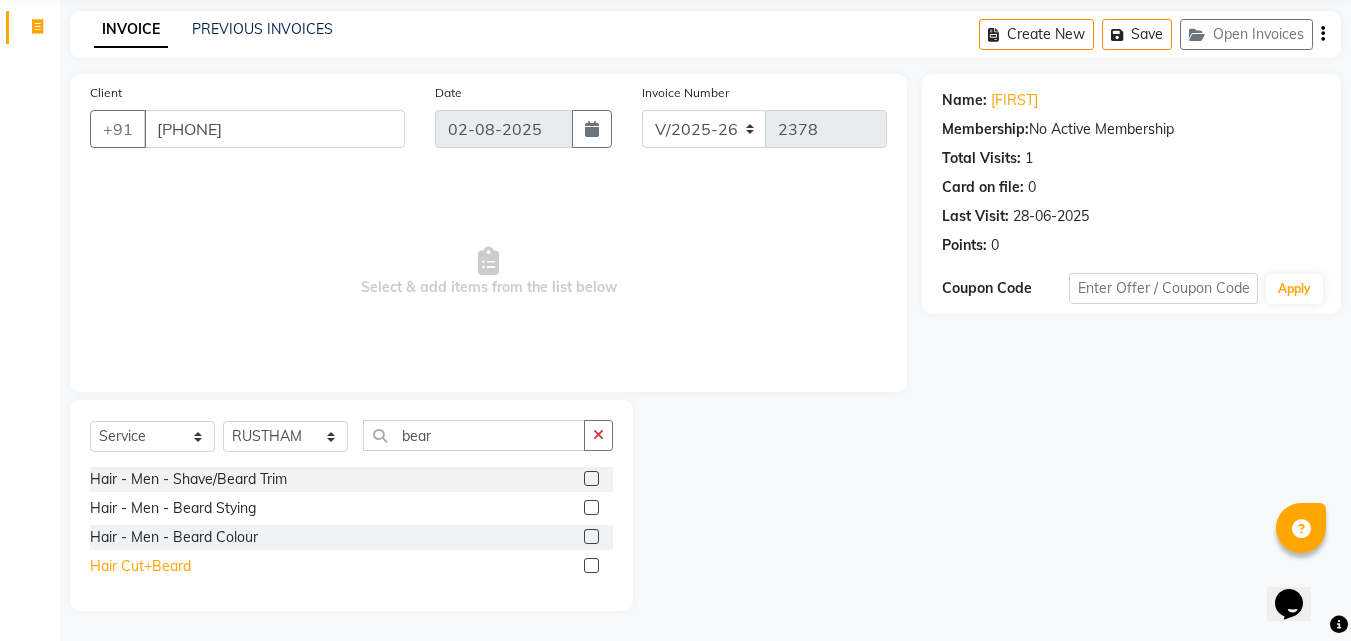 click on "Hair Cut+Beard" 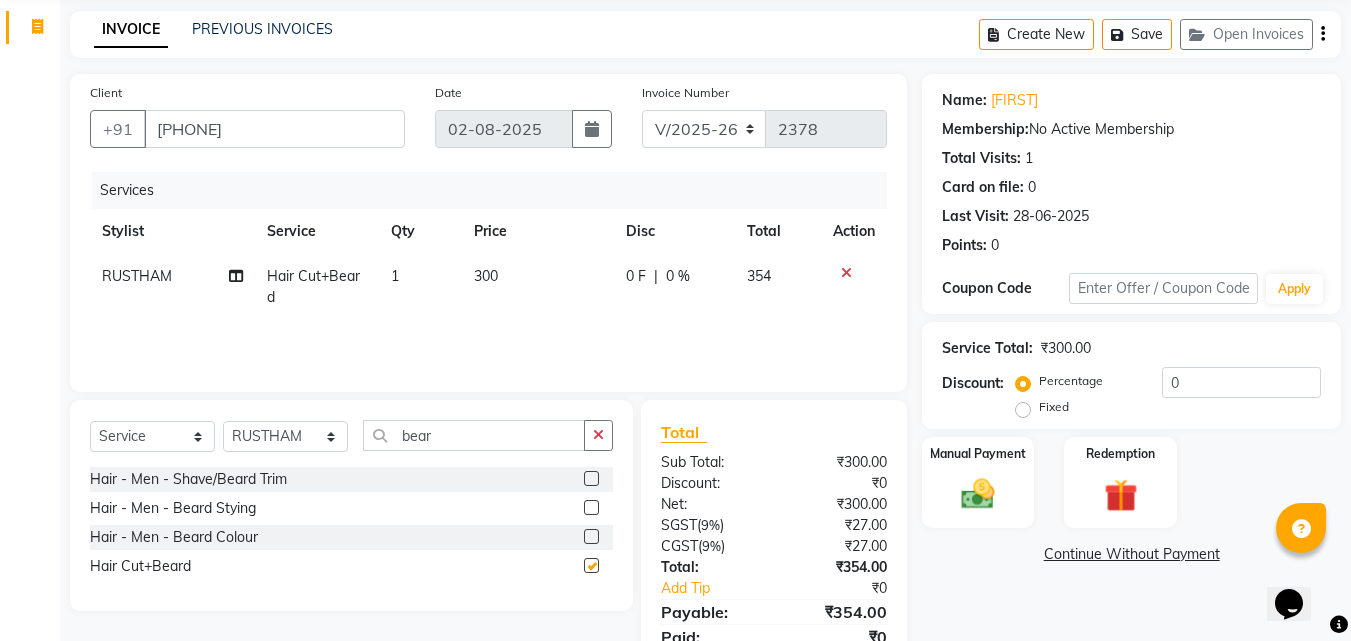 checkbox on "false" 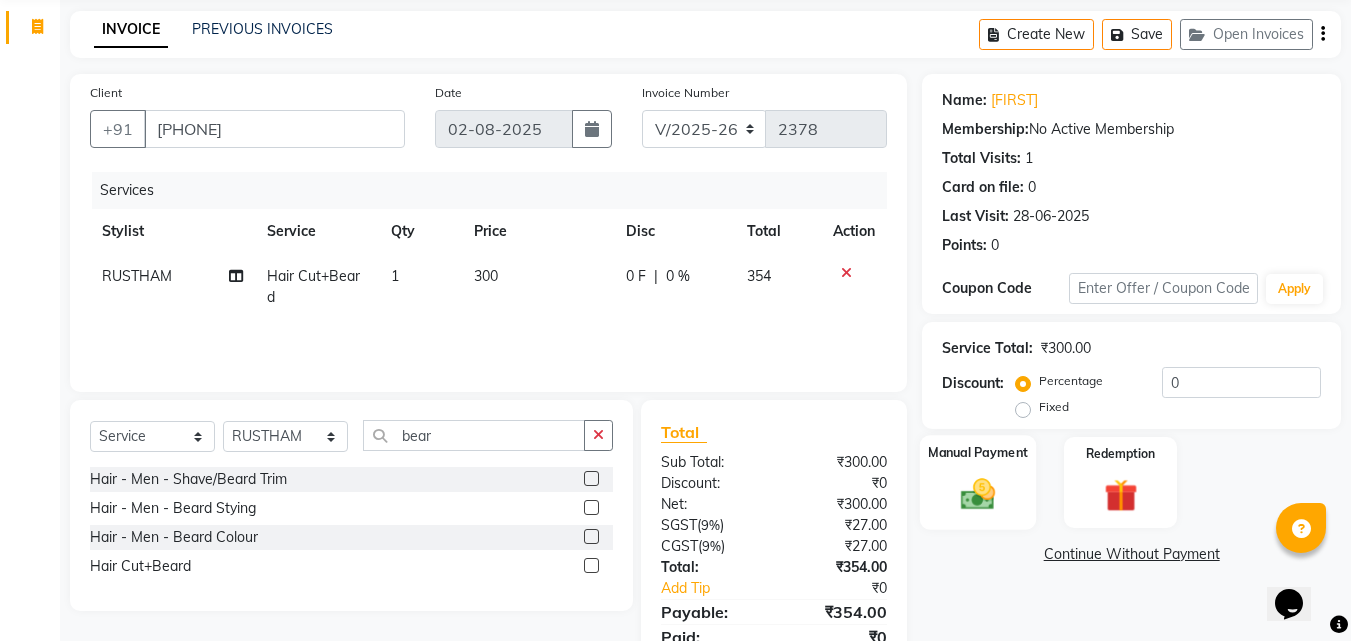 click 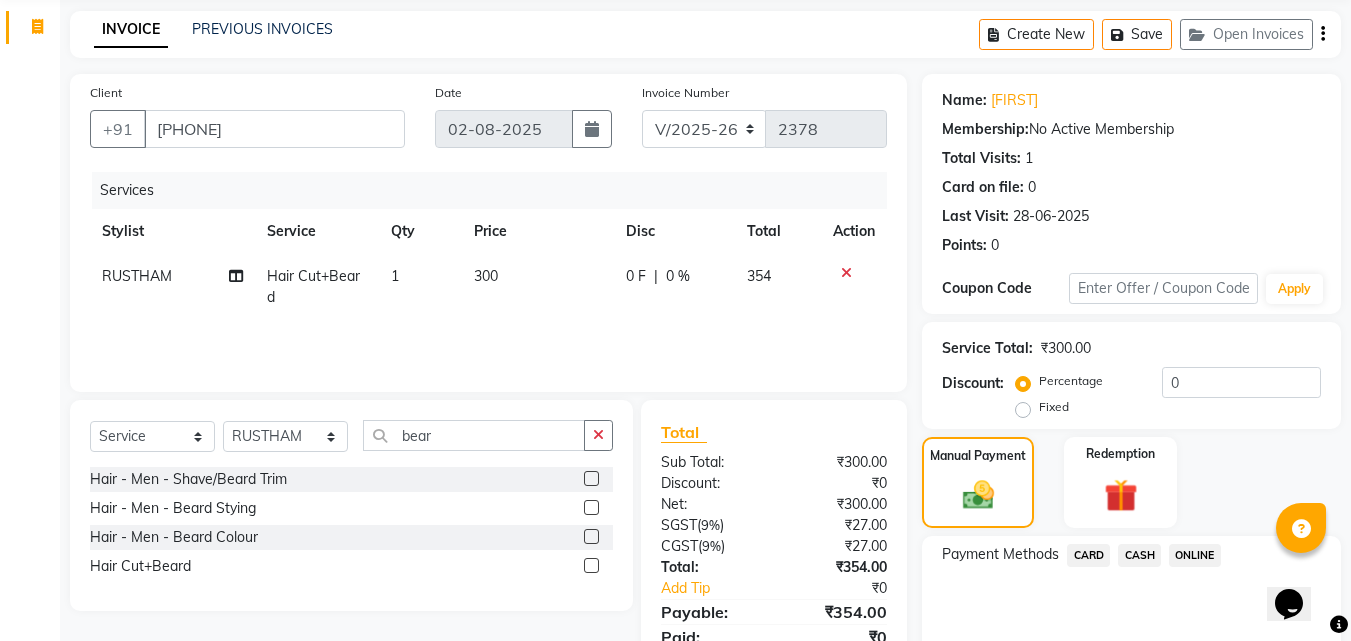 scroll, scrollTop: 0, scrollLeft: 0, axis: both 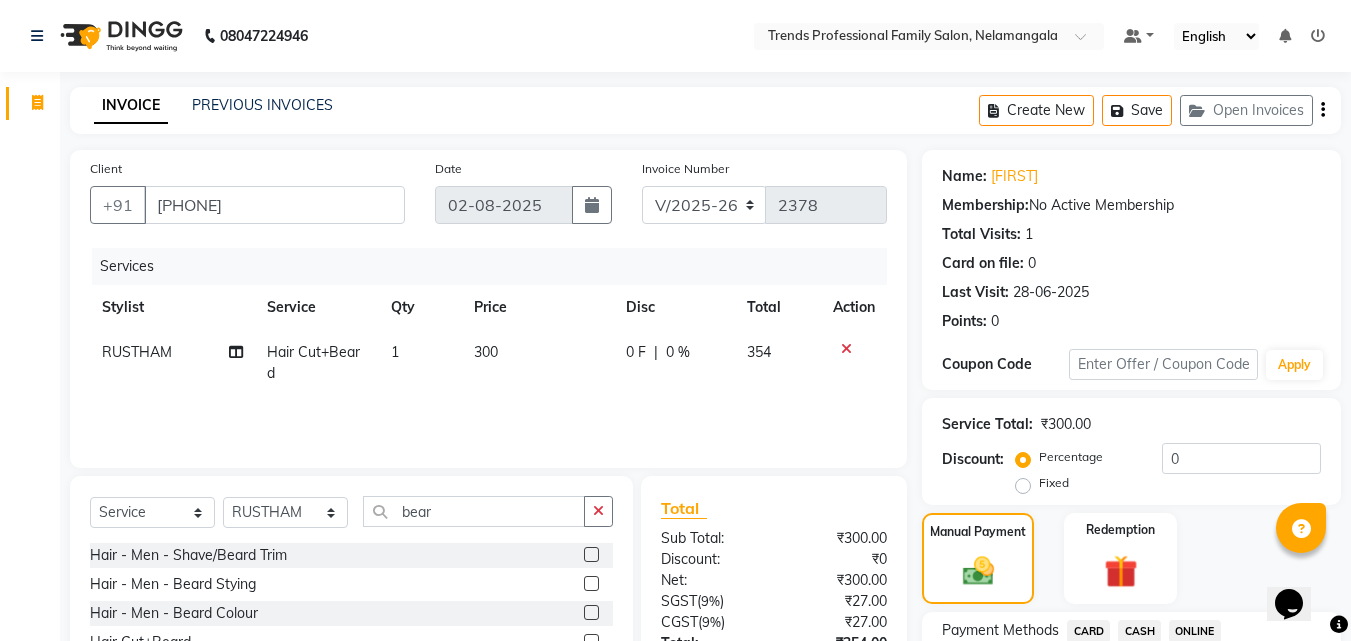 click 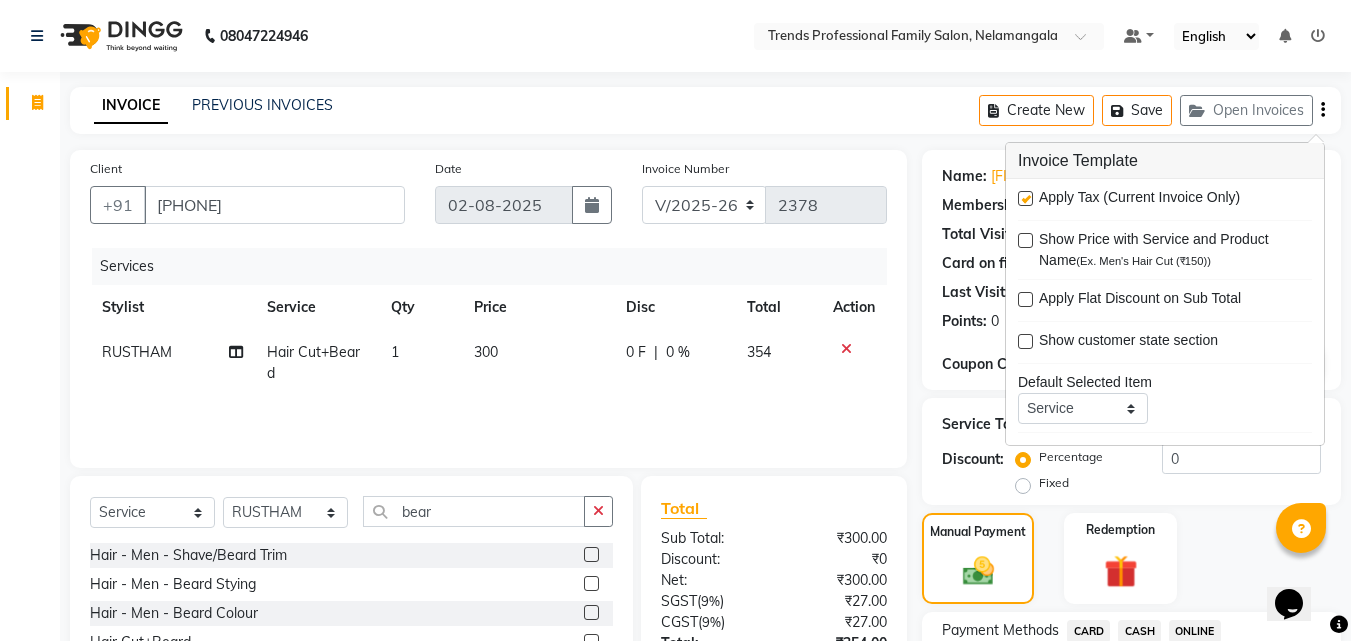 click at bounding box center (1025, 198) 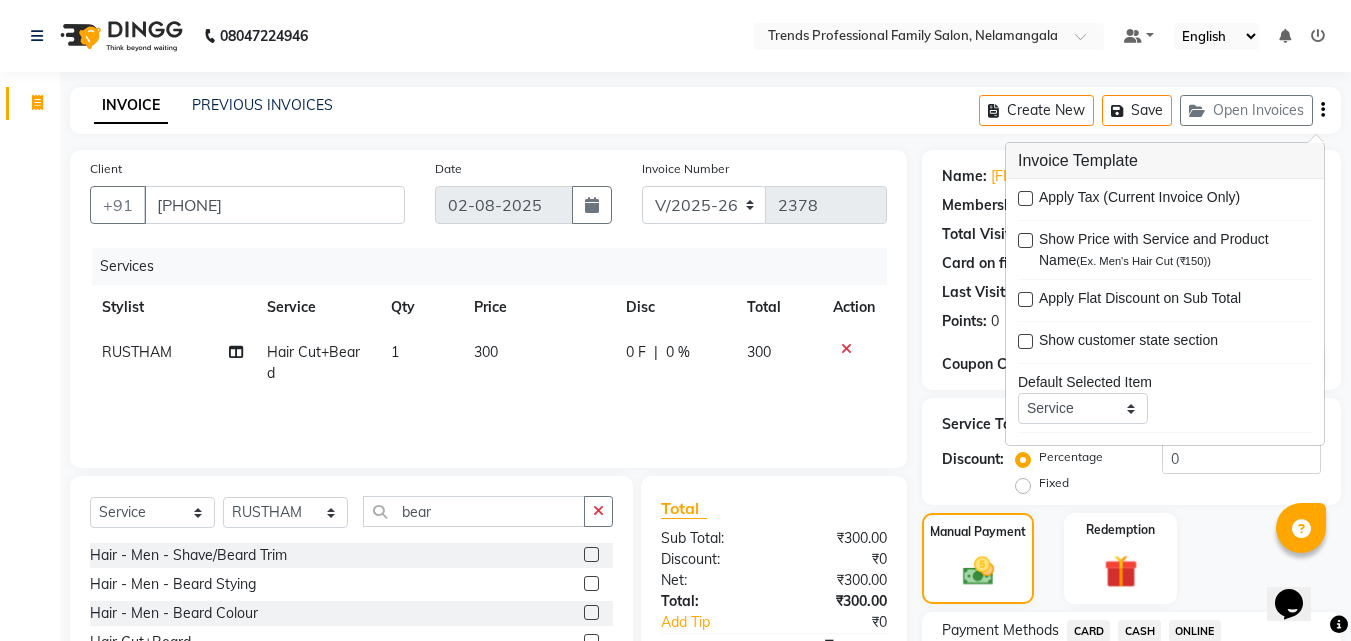 click on "INVOICE PREVIOUS INVOICES Create New   Save   Open Invoices  Client +91 8431408231 Date 02-08-2025 Invoice Number V/2025 V/2025-26 2378 Services Stylist Service Qty Price Disc Total Action RUSTHAM Hair Cut+Beard 1 300 0 F | 0 % 300 Select  Service  Product  Membership  Package Voucher Prepaid Gift Card  Select Stylist ANITHA AVANTHIKA Hithaishi IMRAN KHAN KANCHAN MUSKHAN RUSTHAM SEEMA SHIVA SOURAV Sumika Trends bear Hair - Men - Shave/Beard Trim  Hair - Men - Beard Stying  Hair - Men - Beard Colour  Hair Cut+Beard  Total Sub Total: ₹300.00 Discount: ₹0 Net: ₹300.00 Total: ₹300.00 Add Tip ₹0 Payable: ₹300.00 Paid: ₹0 Balance   : ₹300.00 Name: Puneeth  Membership:  No Active Membership  Total Visits:  1 Card on file:  0 Last Visit:   28-06-2025 Points:   0  Coupon Code Apply Service Total:  ₹300.00  Discount:  Percentage   Fixed  0 Manual Payment Redemption Payment Methods  CARD   CASH   ONLINE   Continue Without Payment" 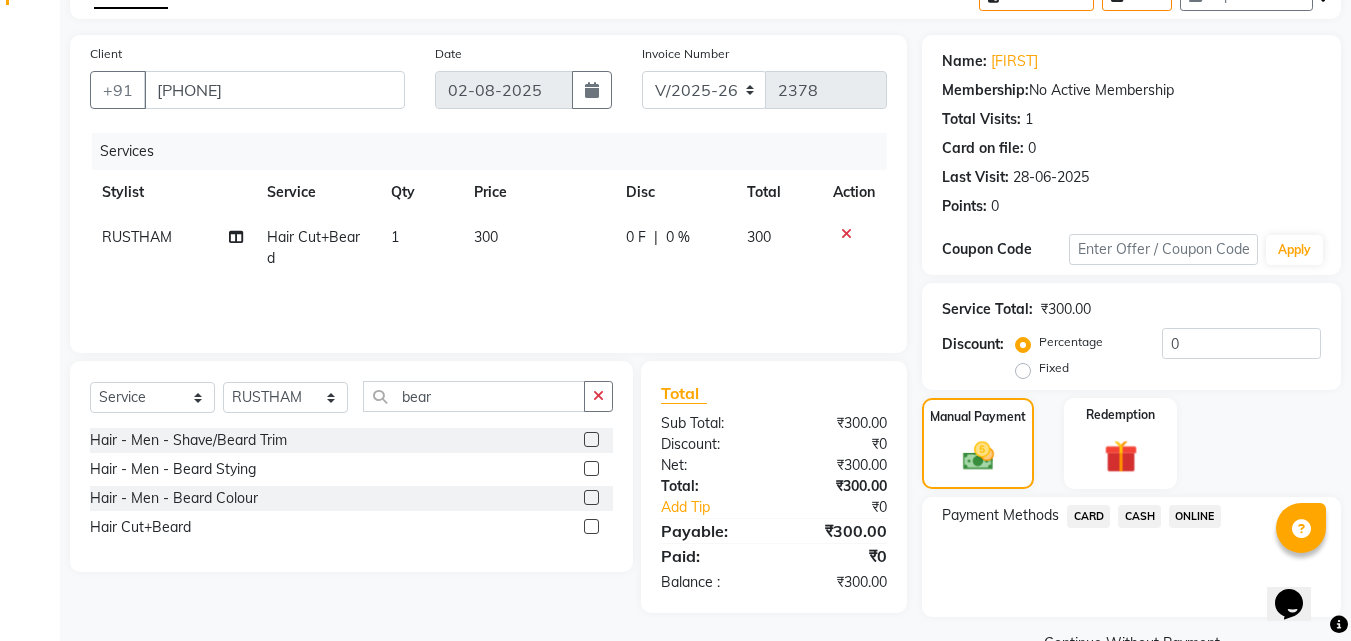 scroll, scrollTop: 162, scrollLeft: 0, axis: vertical 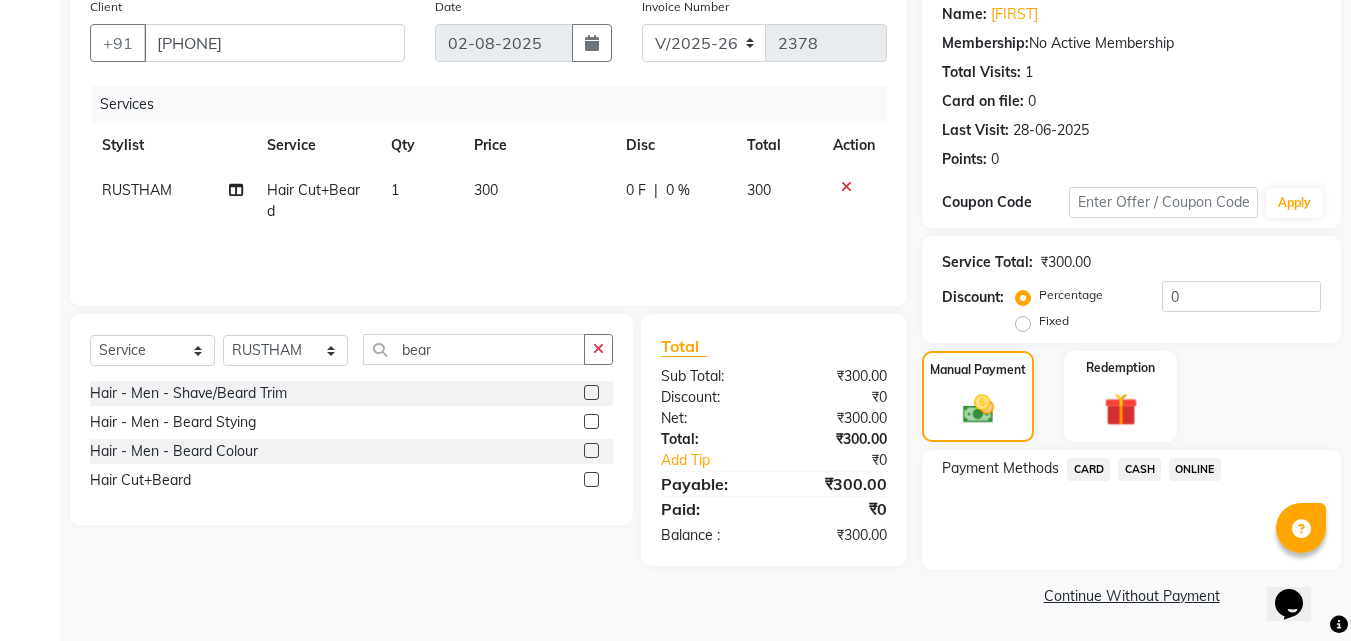 click on "ONLINE" 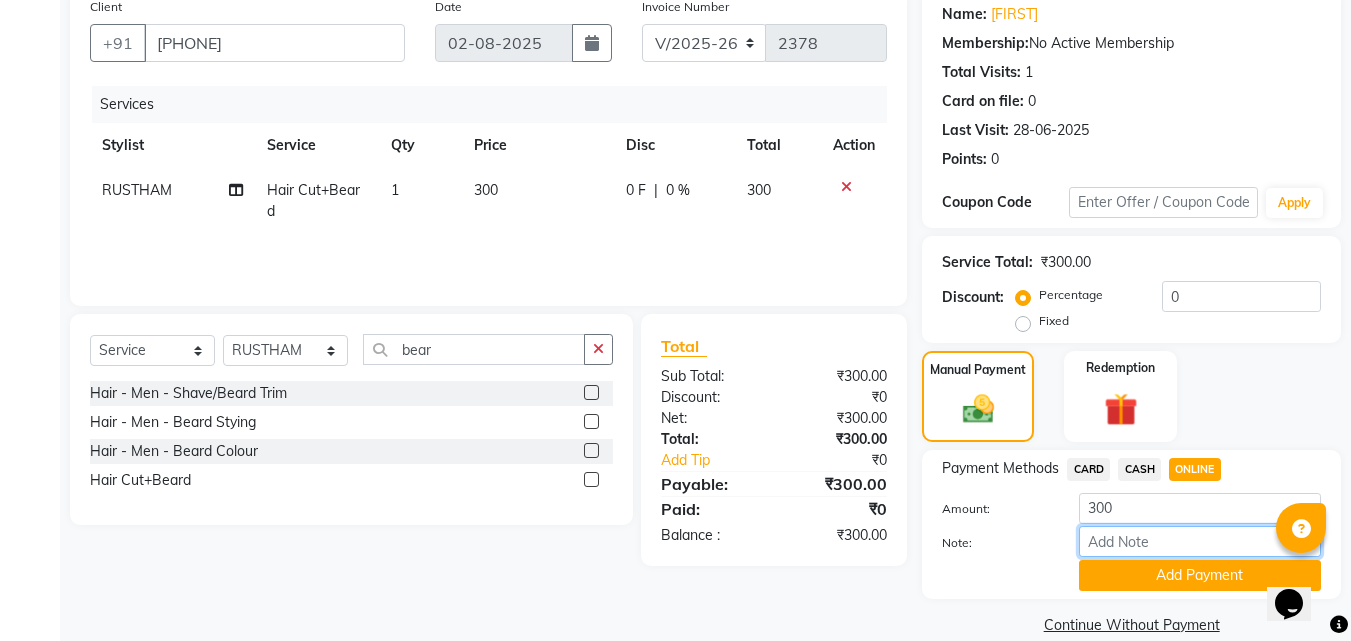 click on "Note:" at bounding box center [1200, 541] 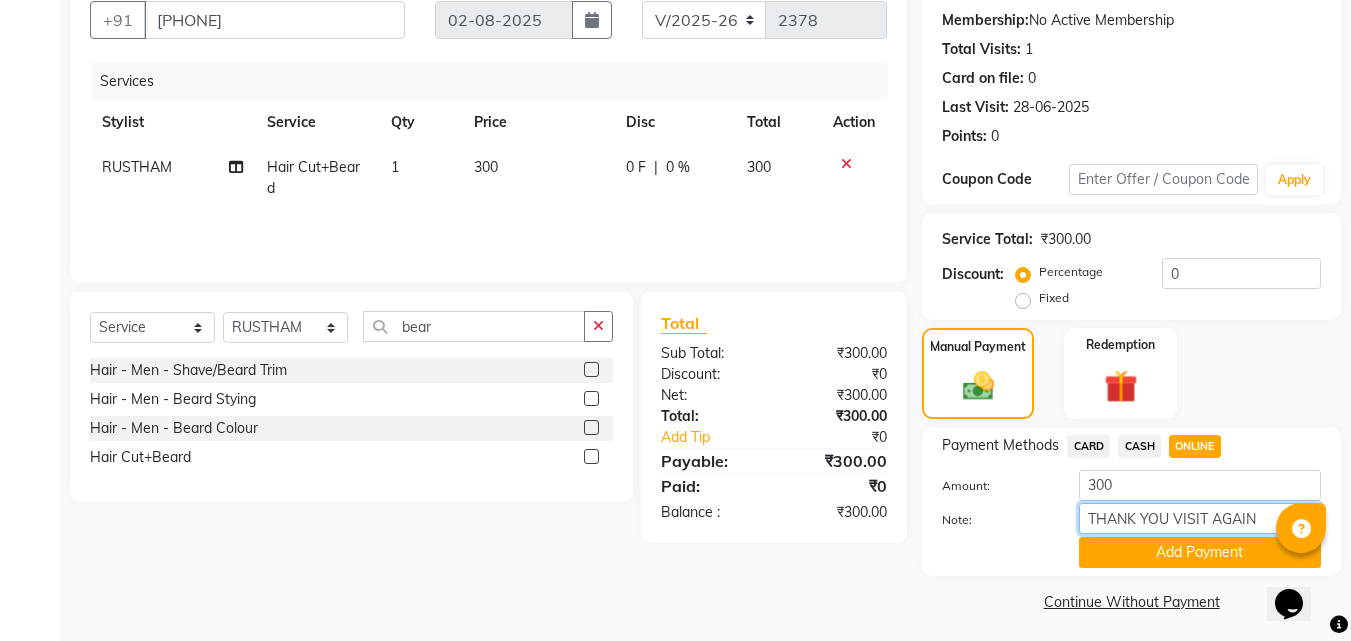 scroll, scrollTop: 191, scrollLeft: 0, axis: vertical 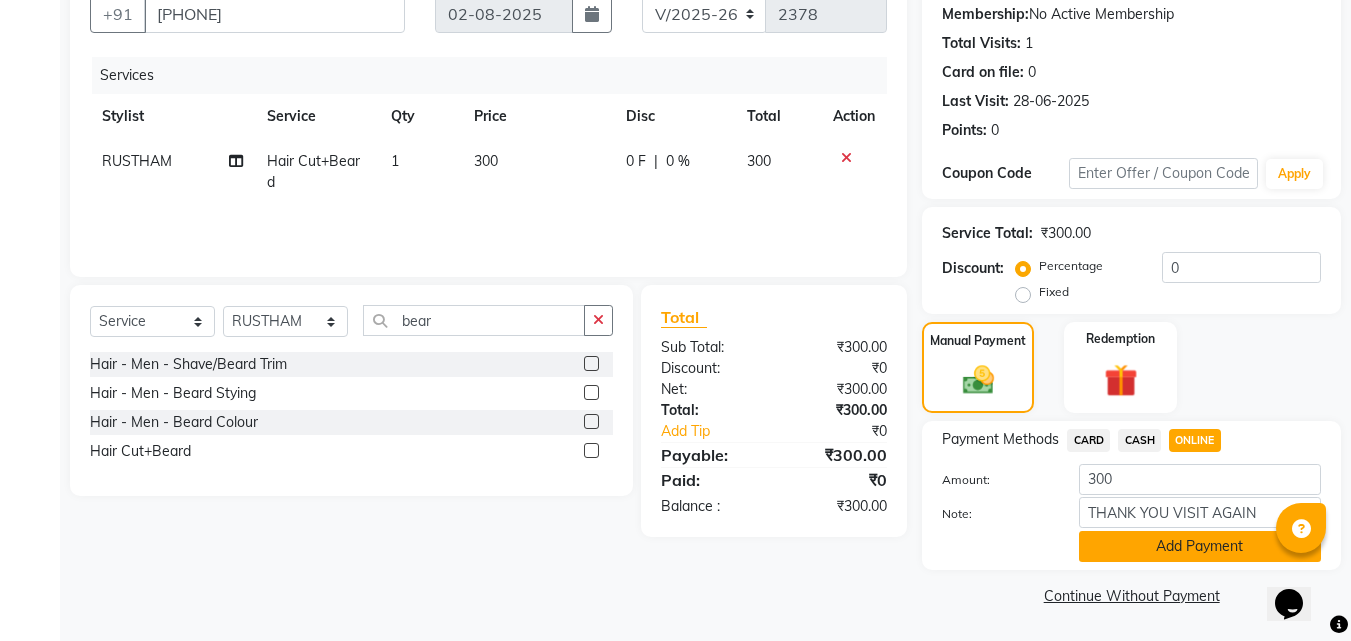 click on "Add Payment" 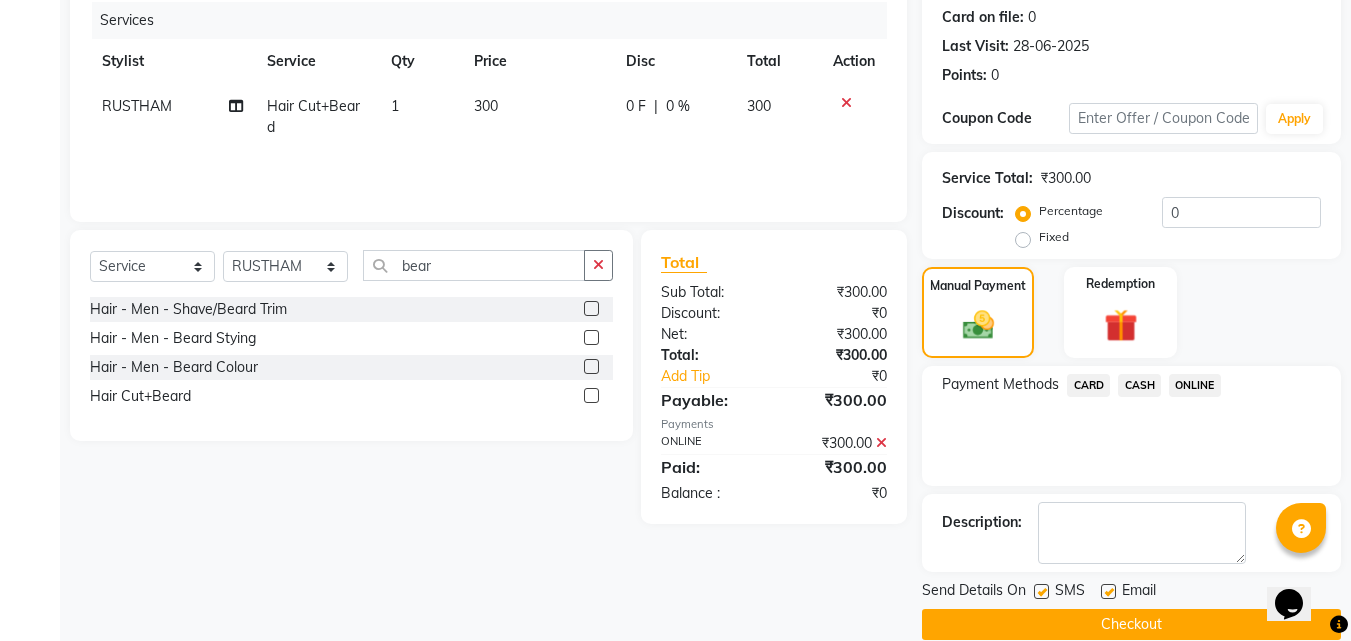 scroll, scrollTop: 275, scrollLeft: 0, axis: vertical 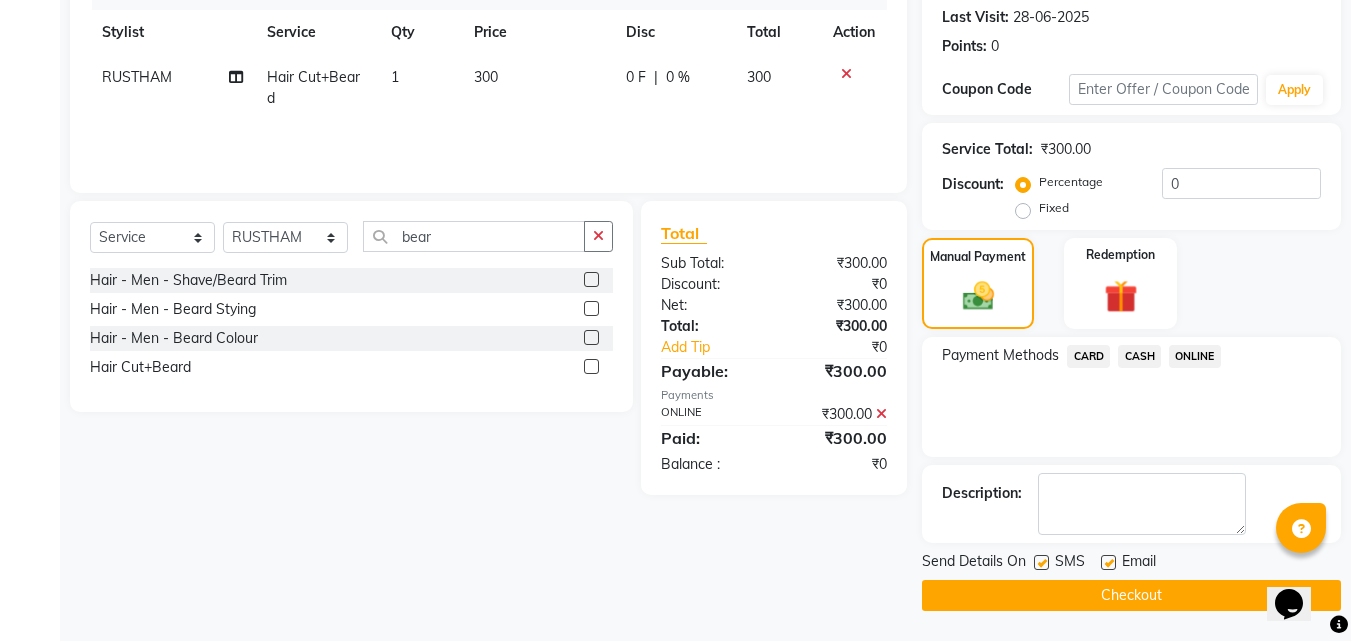 click on "Checkout" 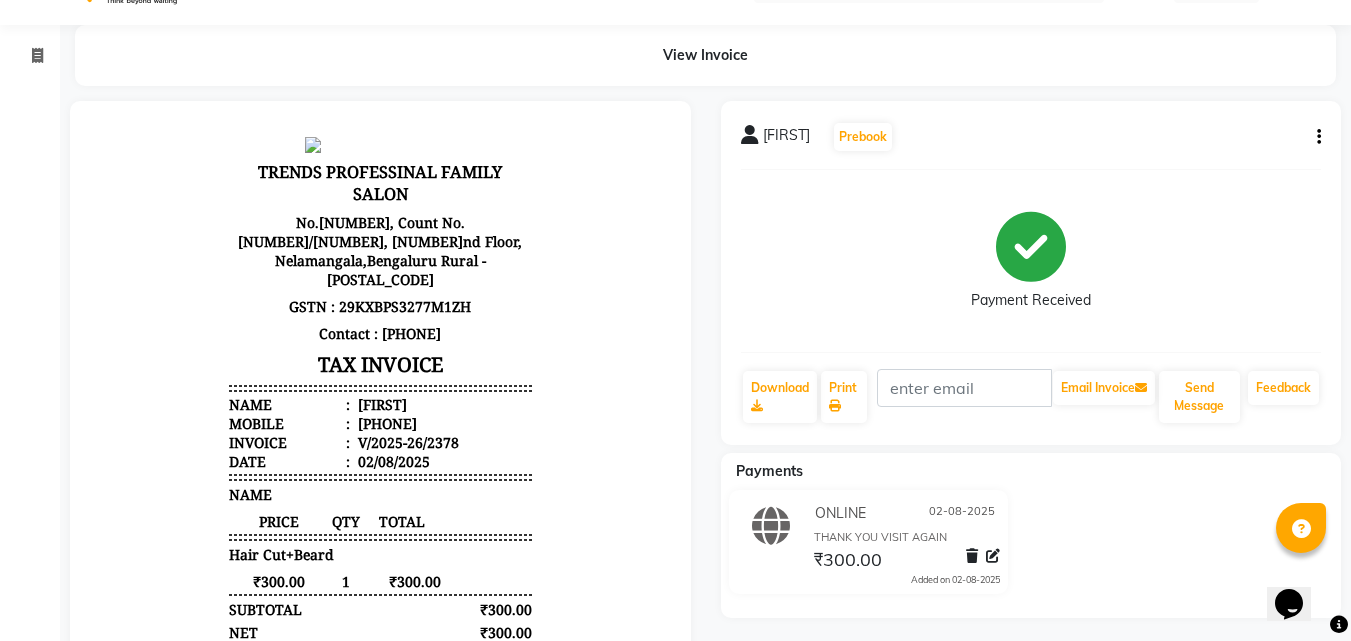 scroll, scrollTop: 0, scrollLeft: 0, axis: both 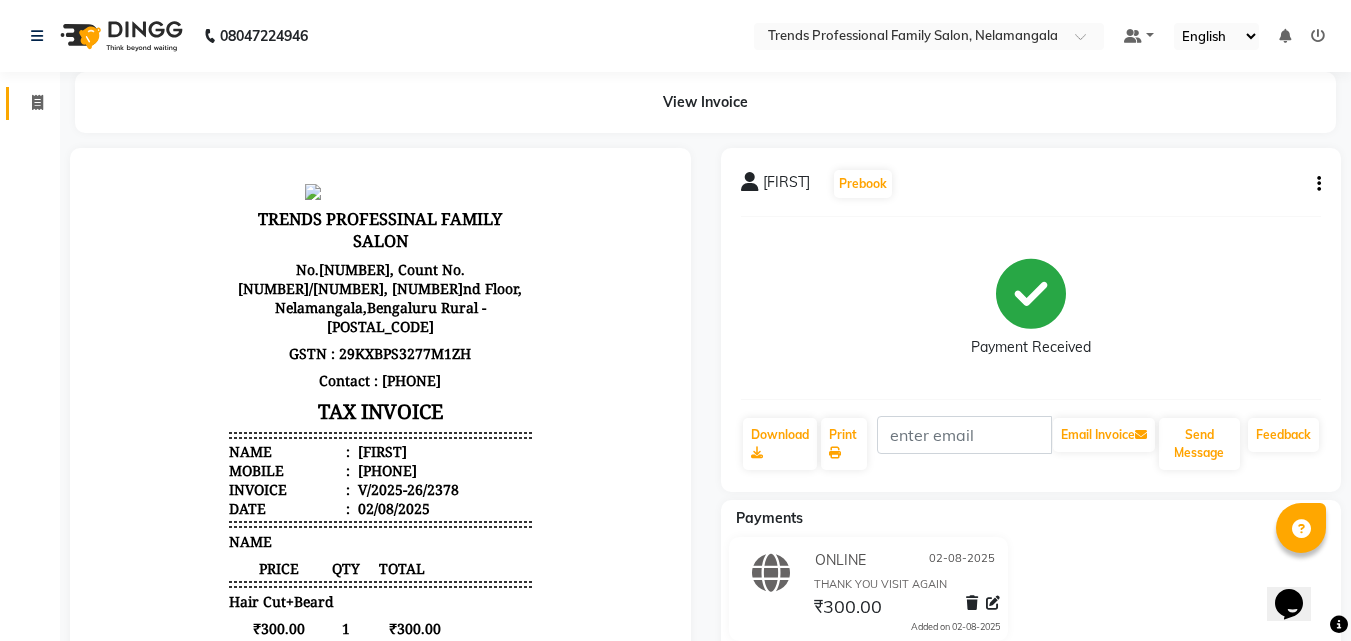 click 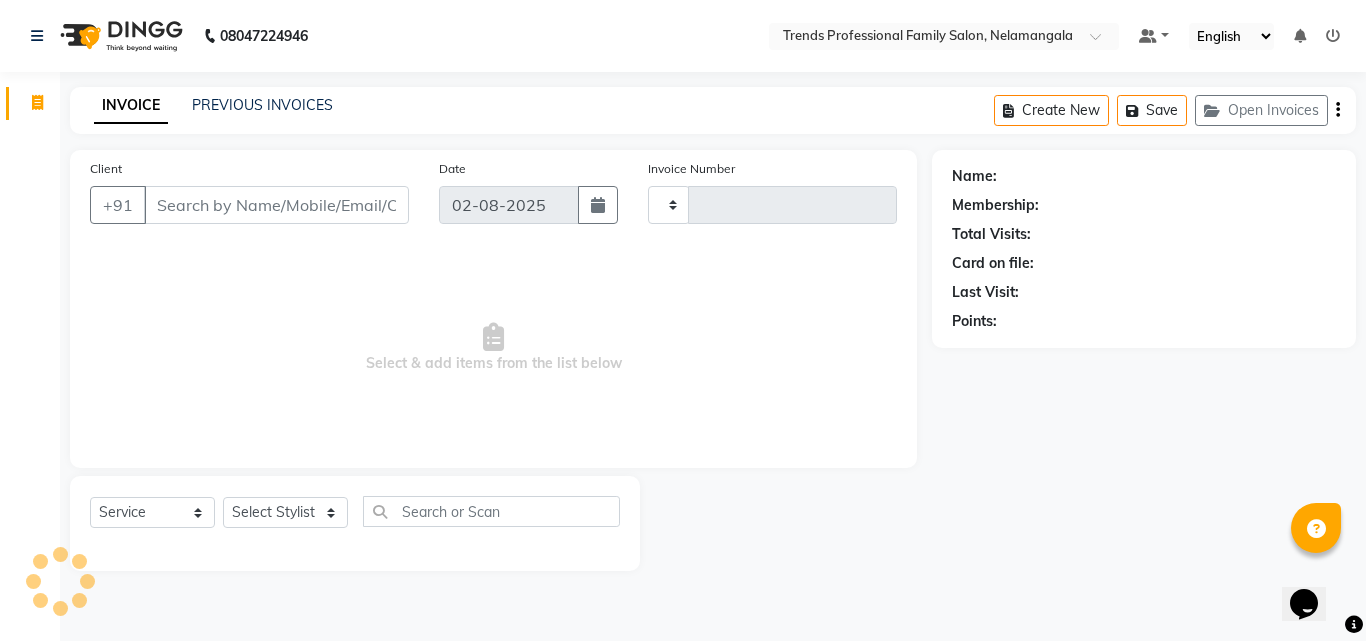 type on "2379" 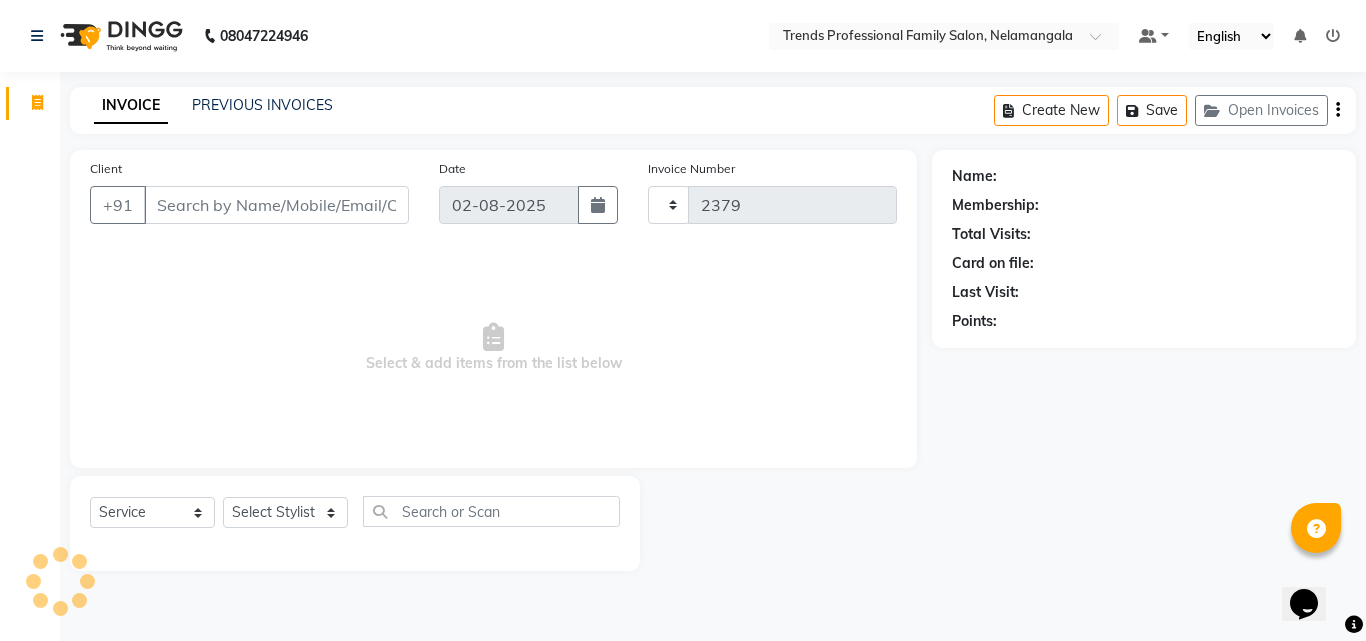 select on "7345" 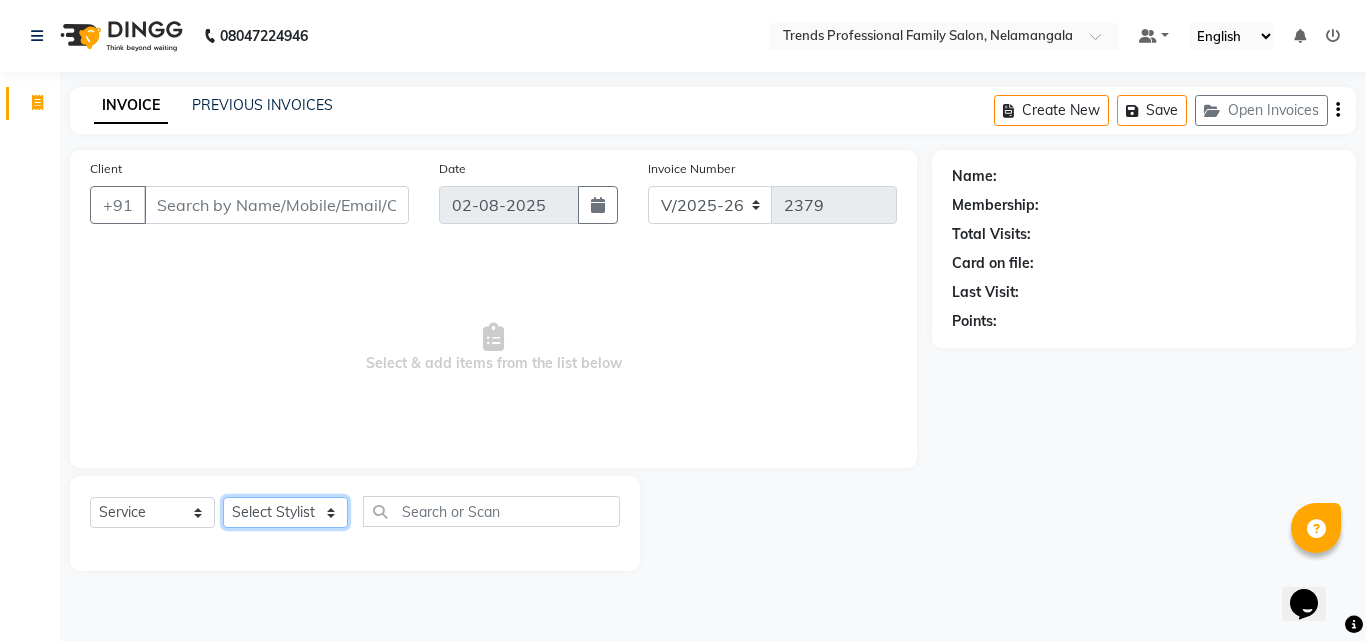 click on "Select Stylist ANITHA AVANTHIKA Hithaishi IMRAN KHAN KANCHAN MUSKHAN RUSTHAM SEEMA SHIVA SOURAV Sumika Trends" 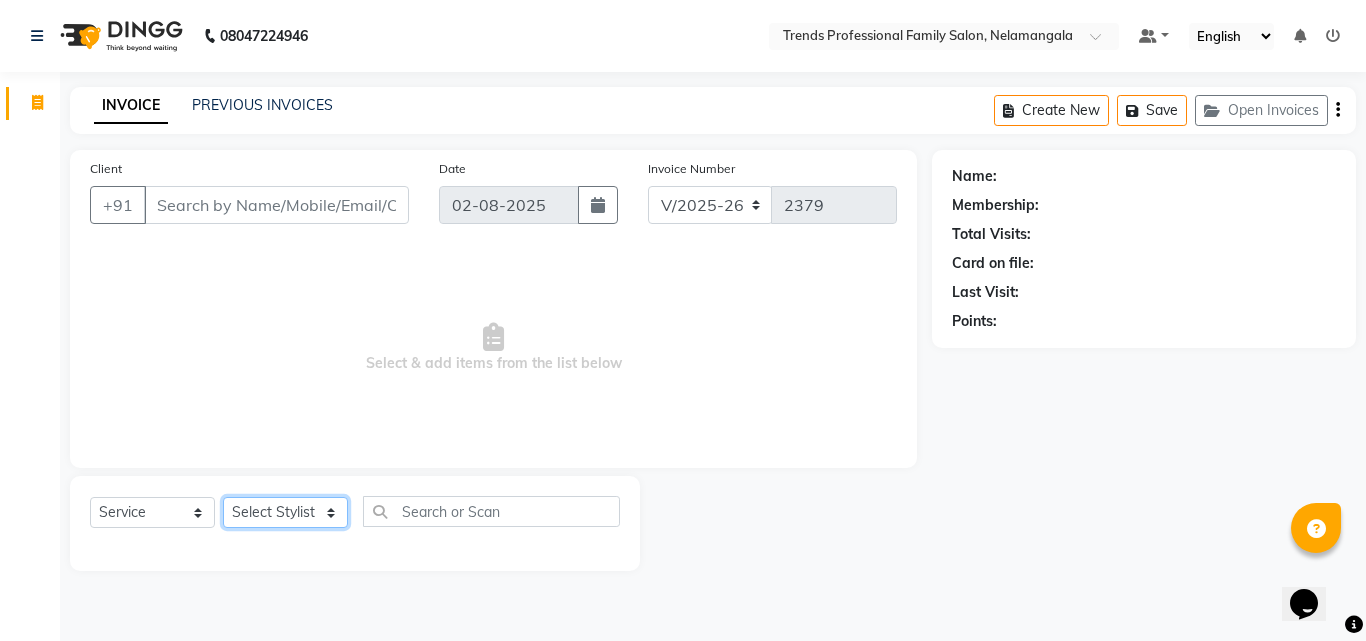 select on "72180" 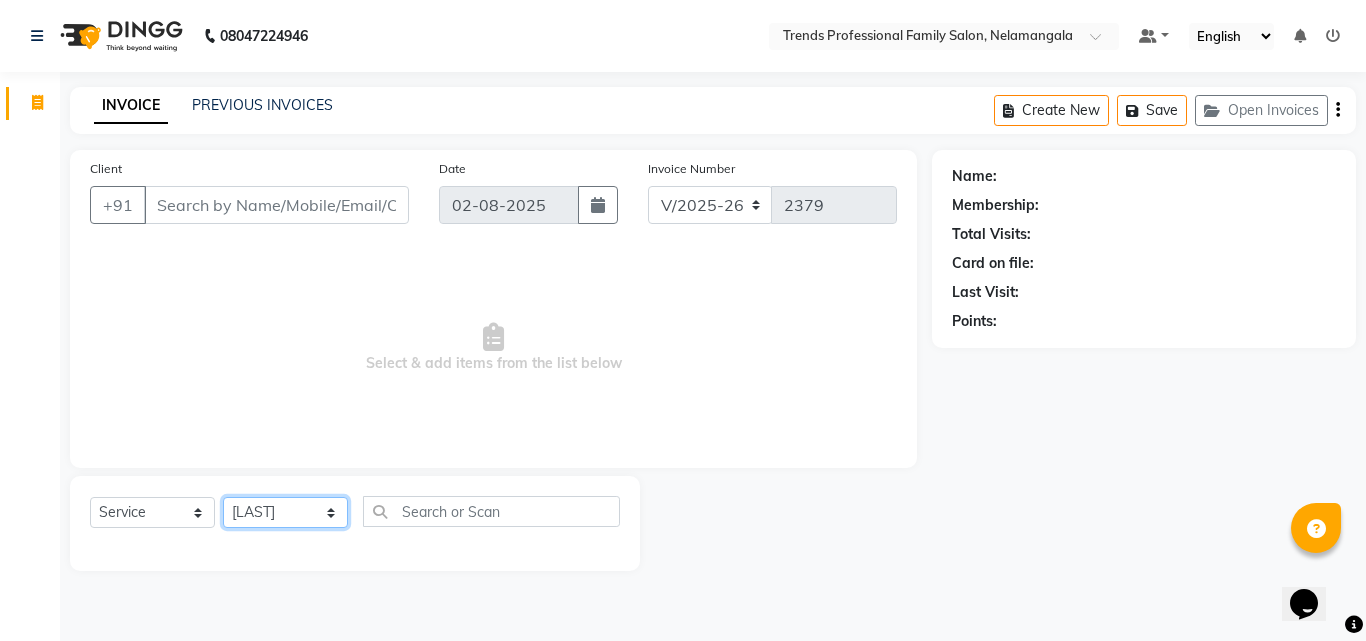 click on "Select Stylist ANITHA AVANTHIKA Hithaishi IMRAN KHAN KANCHAN MUSKHAN RUSTHAM SEEMA SHIVA SOURAV Sumika Trends" 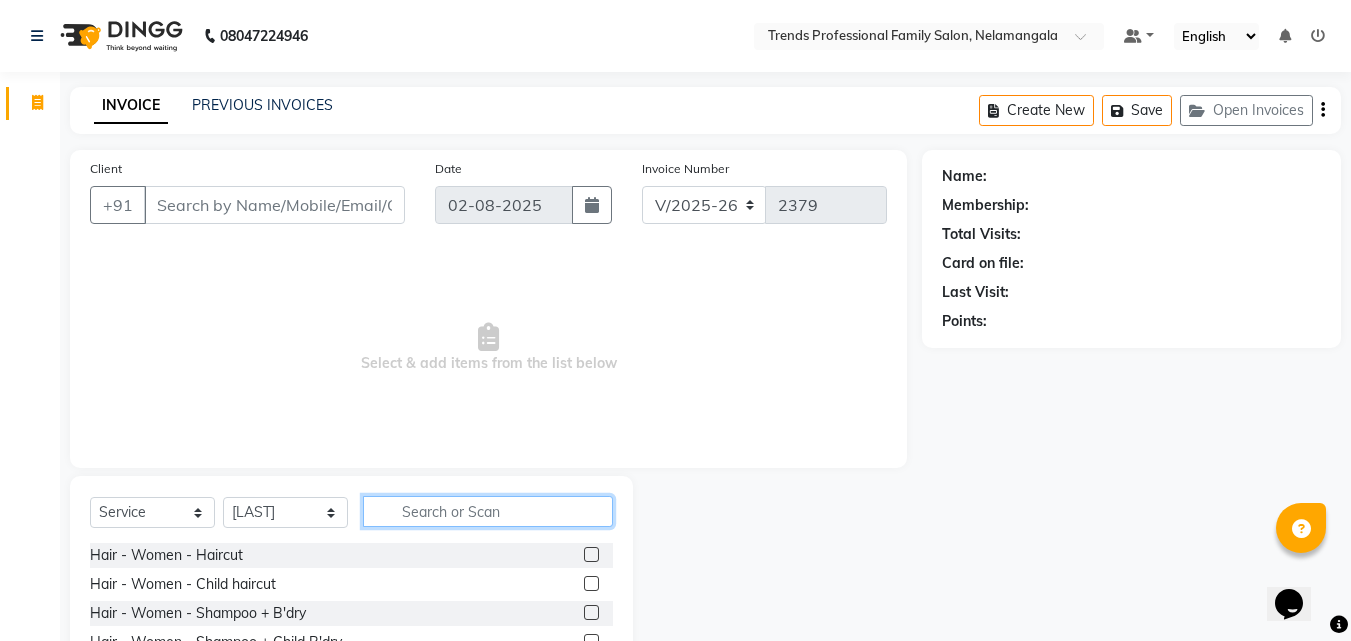 click 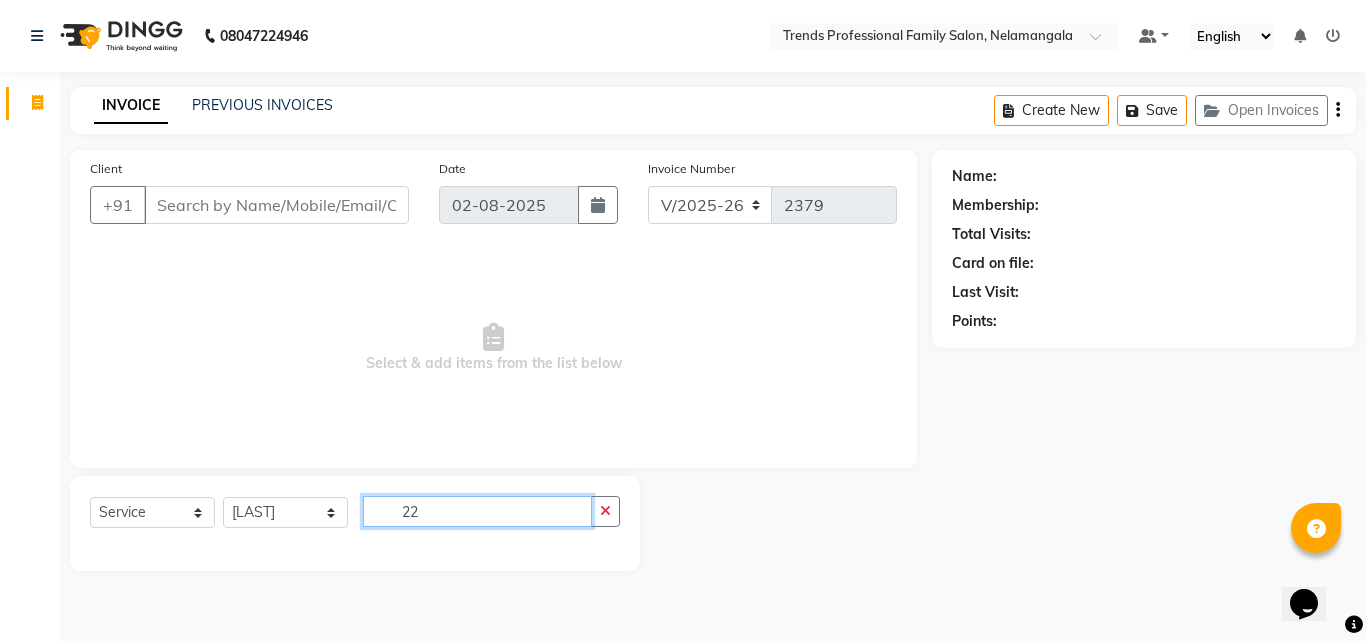 type on "2" 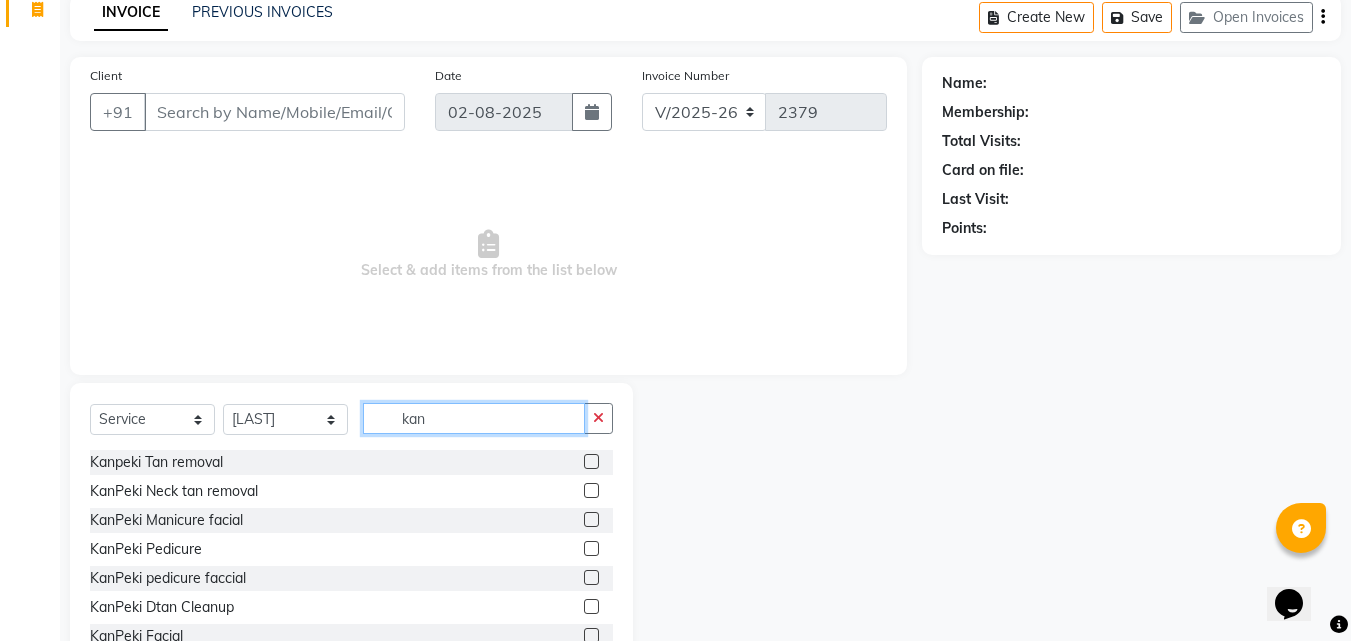 scroll, scrollTop: 160, scrollLeft: 0, axis: vertical 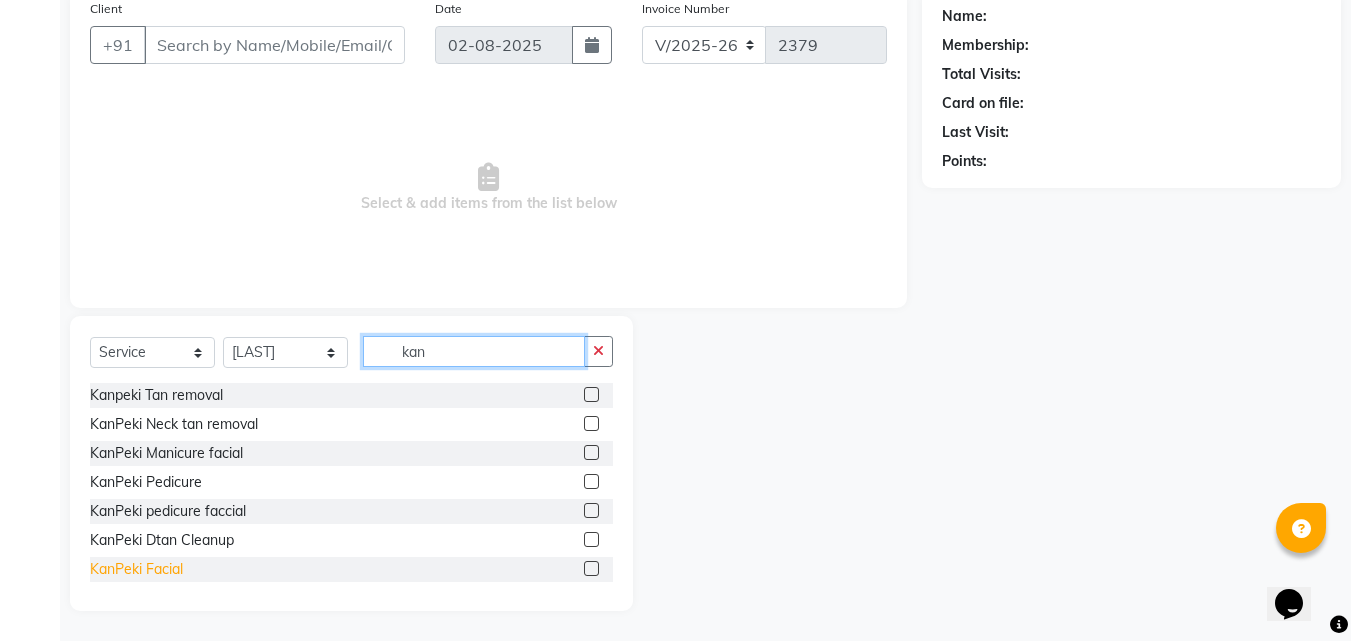 type on "kan" 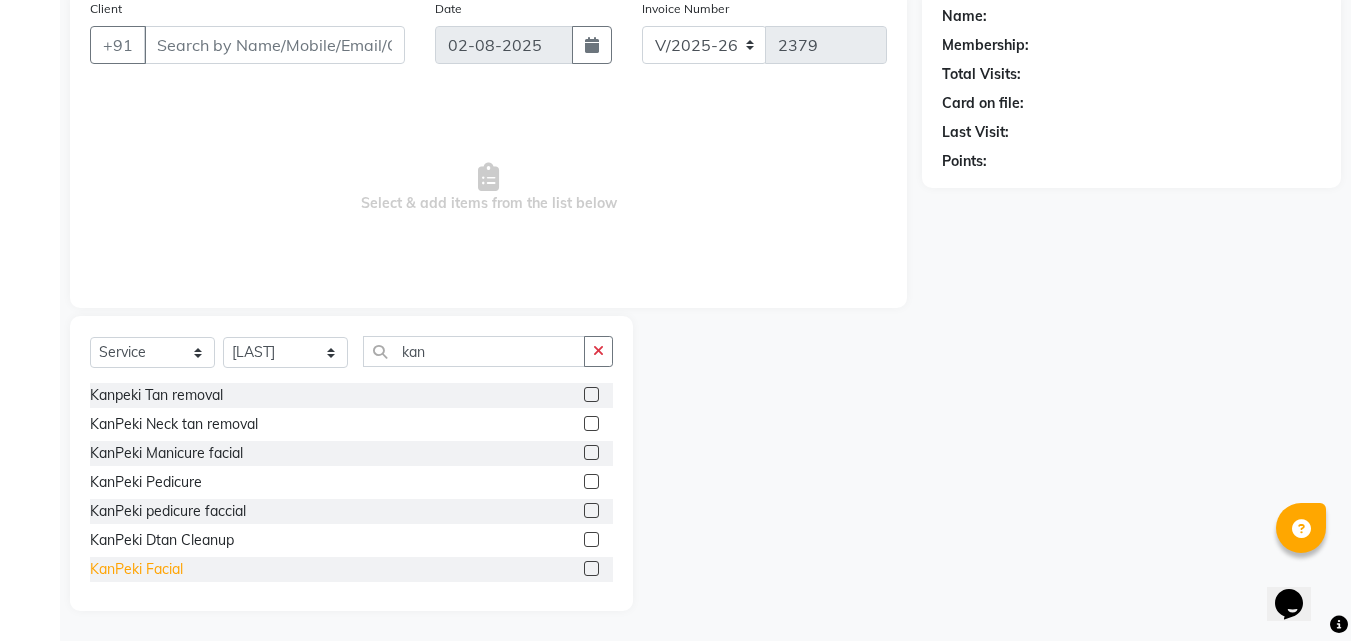 click on "KanPeki Facial" 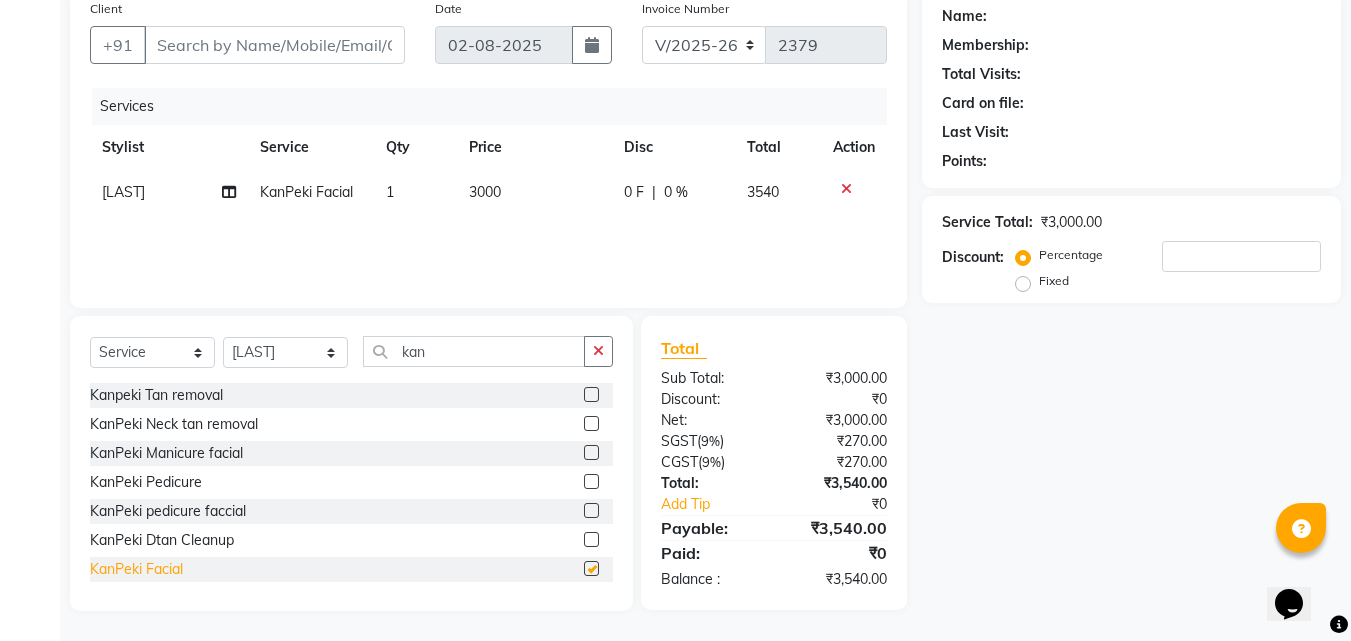 checkbox on "false" 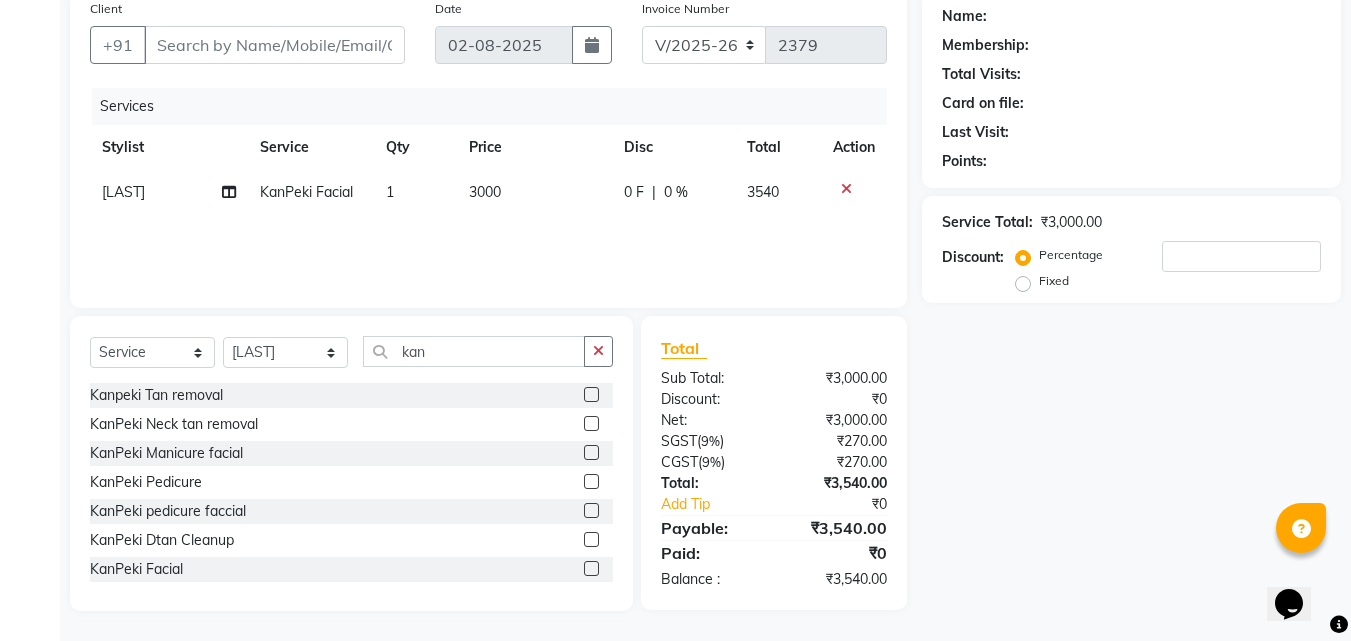 click on "3000" 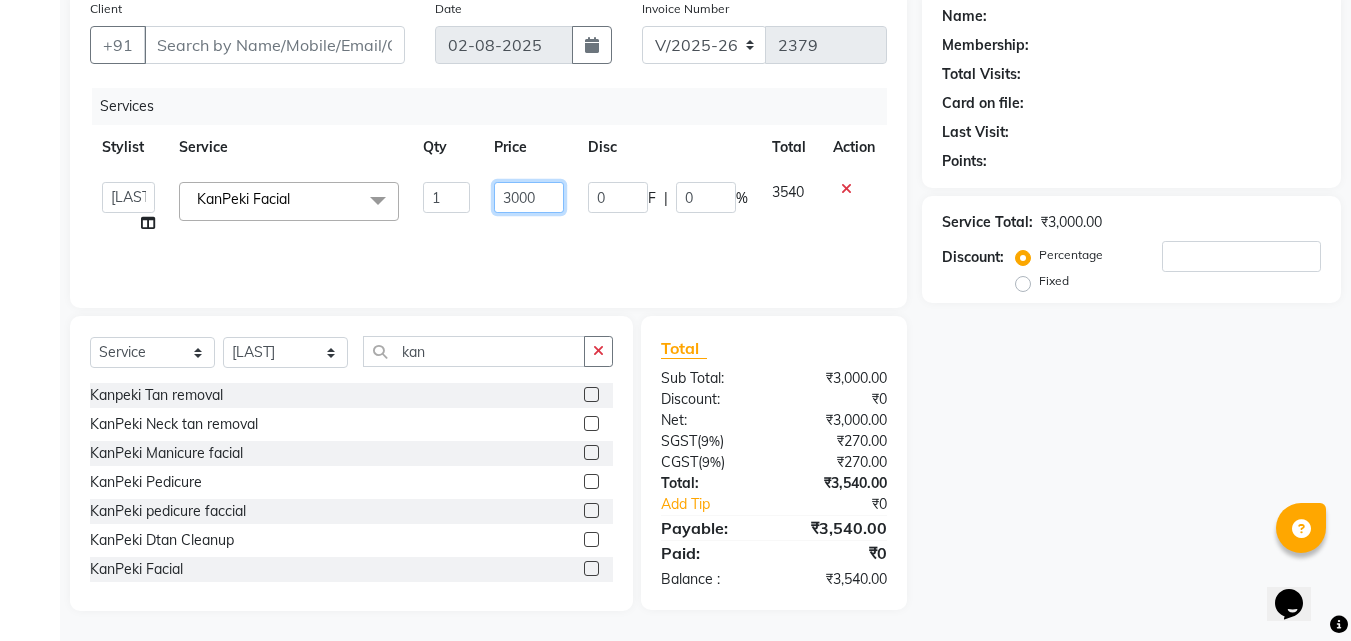 drag, startPoint x: 539, startPoint y: 199, endPoint x: 480, endPoint y: 195, distance: 59.135437 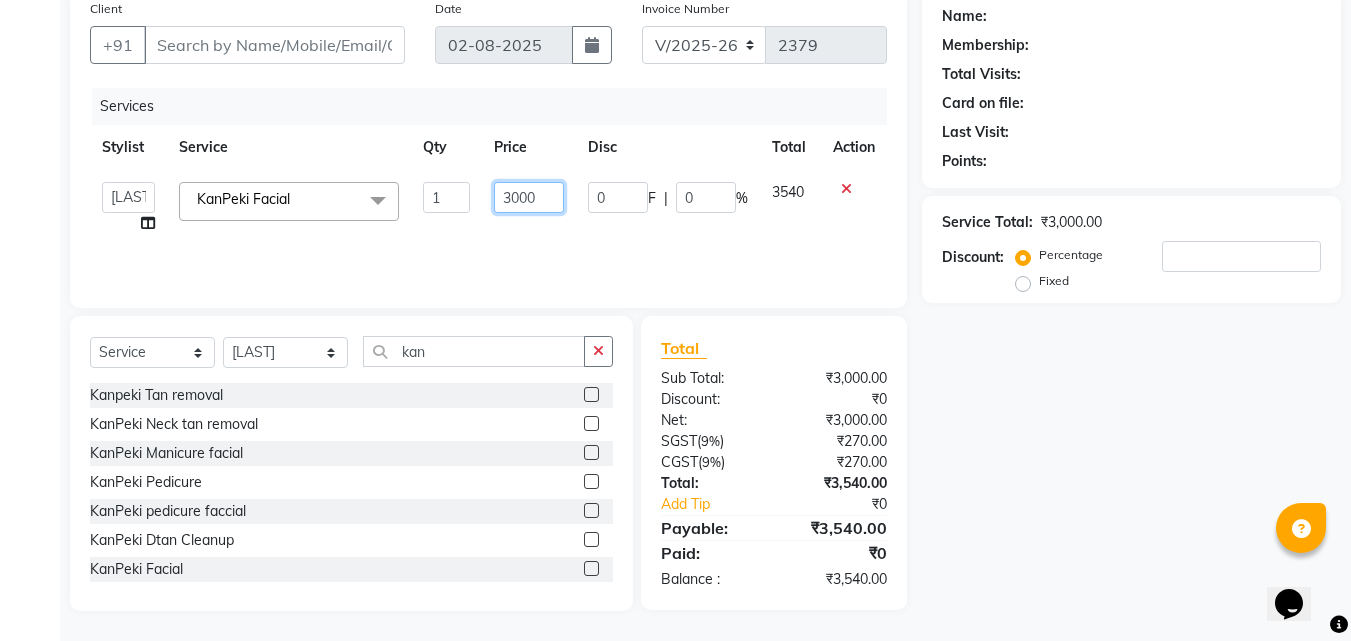 click on "ANITHA   AVANTHIKA   Hithaishi   IMRAN KHAN   KANCHAN   MUSKHAN   RUSTHAM   SEEMA   SHIVA   SOURAV   Sumika   Trends  KanPeki Facial  x Hair - Women - Haircut Hair - Women - Child haircut Hair - Women - Shampoo + B'dry Hair - Women - Shampoo + Child B'dry Hair - Women - Ironing Hair - Women - Tongs Hair - Women - Hair Spa Hair - Women - Mythic Oil Hair Spa Hair - Women - Aroma Oil Head Massage Hair - Women - Almond Oil Head Massage Hair - Women - Olive Oil Head Massage Hair - Women - Coconut Oil Head Massage Hair - Women - Dandruff / Hair Loss Treatment Hair Colour (Global Colour) - Women - Root Touch Up Hair Colour (Global Colour) - Women - Inoa Roots Hair Colour (Global Colour) - Women - Short Hair Colour (Global Colour) - Women - Medium Hair Colour (Global Colour) - Women - Long Hair Colour (Global Colour) - Women - Extra Long Hair Colour (Balayage) - Women - Short Hair Colour (Balayage) - Women - Medium Hair Colour (Balayage) - Women - Long Hair Colour (Balayage) - Women - Extra Long Pedicure Heel Peel" 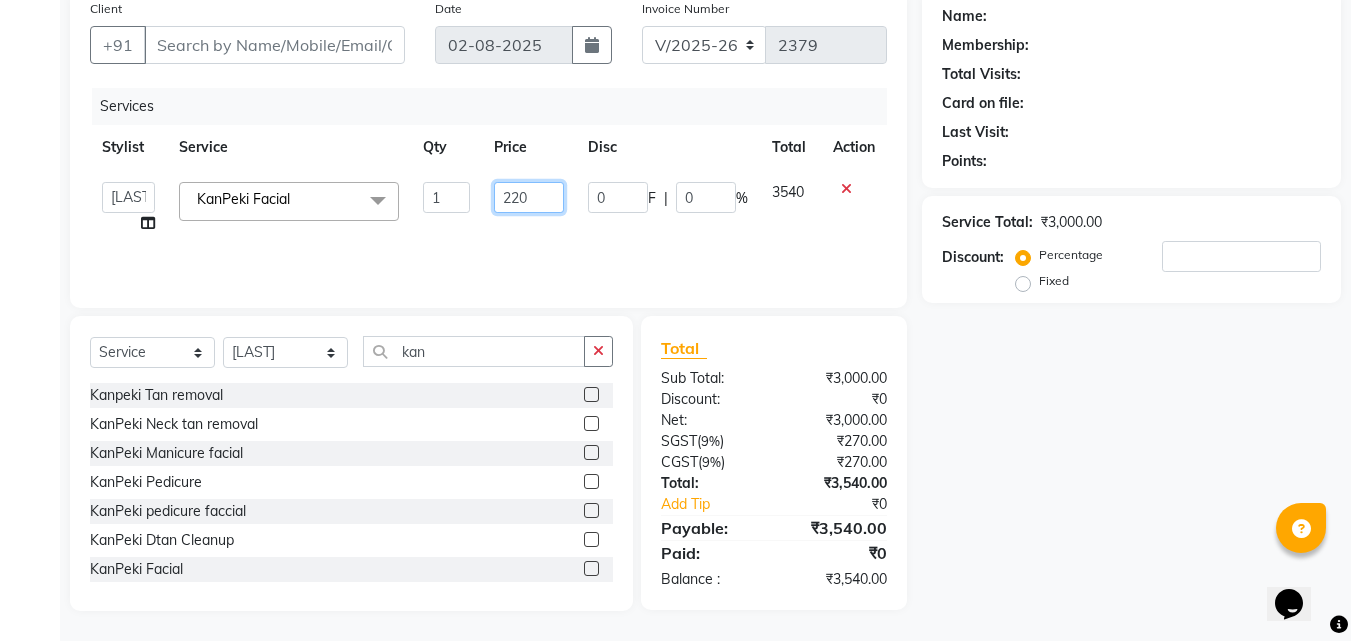 type on "2200" 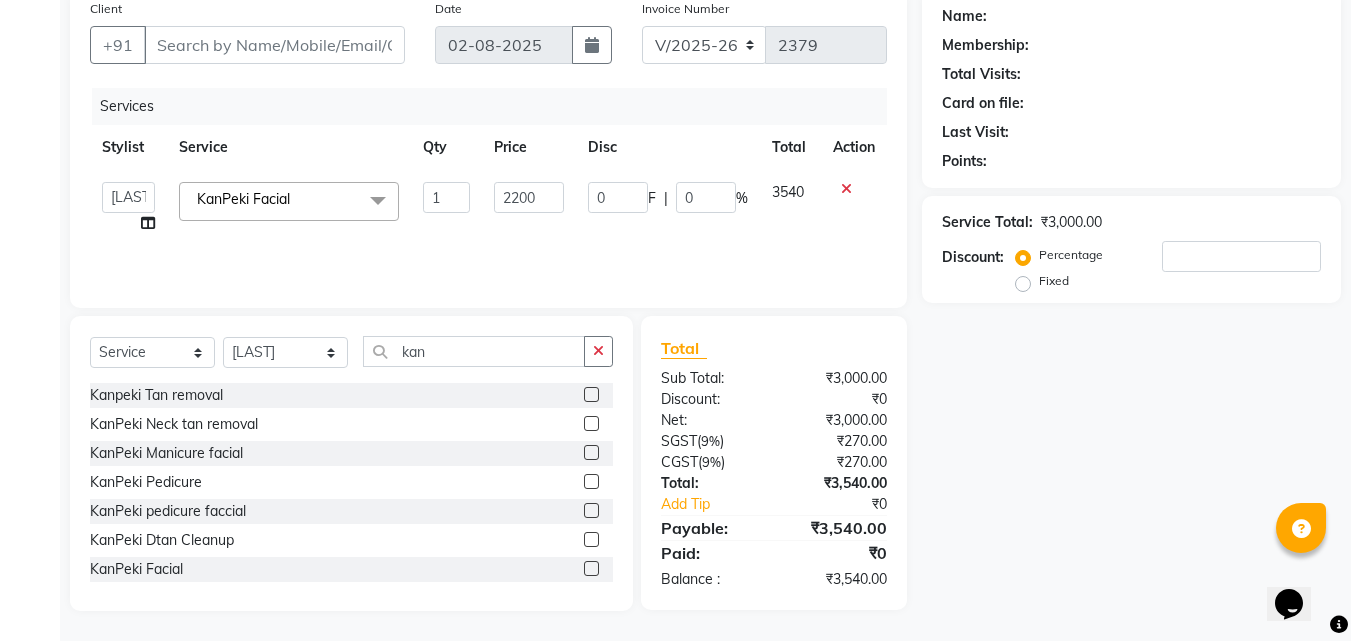 drag, startPoint x: 1056, startPoint y: 466, endPoint x: 705, endPoint y: 291, distance: 392.20657 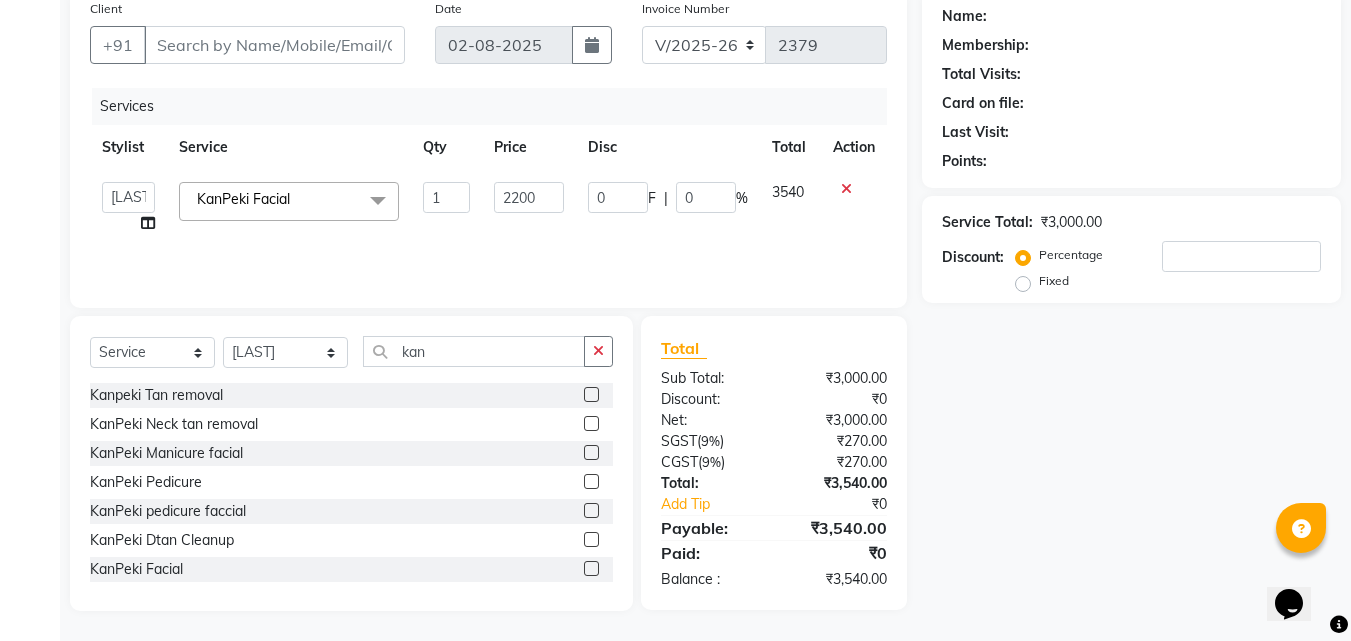 click on "Name: Membership: Total Visits: Card on file: Last Visit:  Points:  Service Total:  ₹3,000.00  Discount:  Percentage   Fixed" 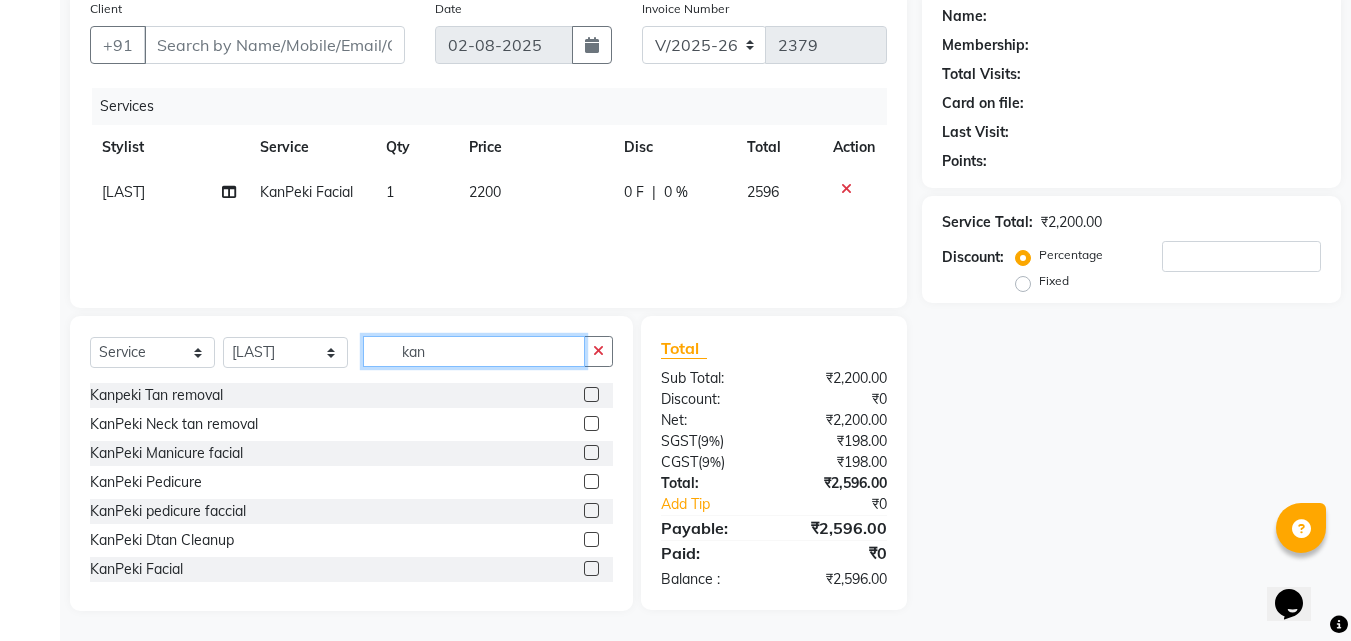 drag, startPoint x: 456, startPoint y: 354, endPoint x: 321, endPoint y: 369, distance: 135.83078 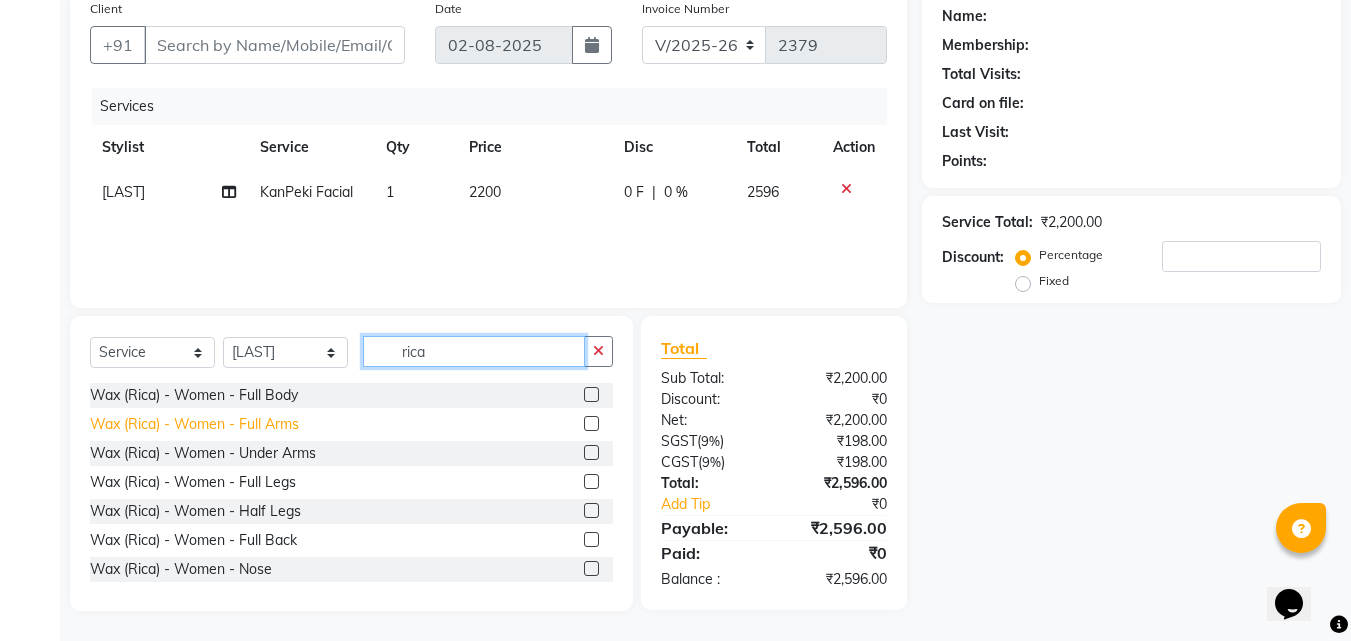 type on "rica" 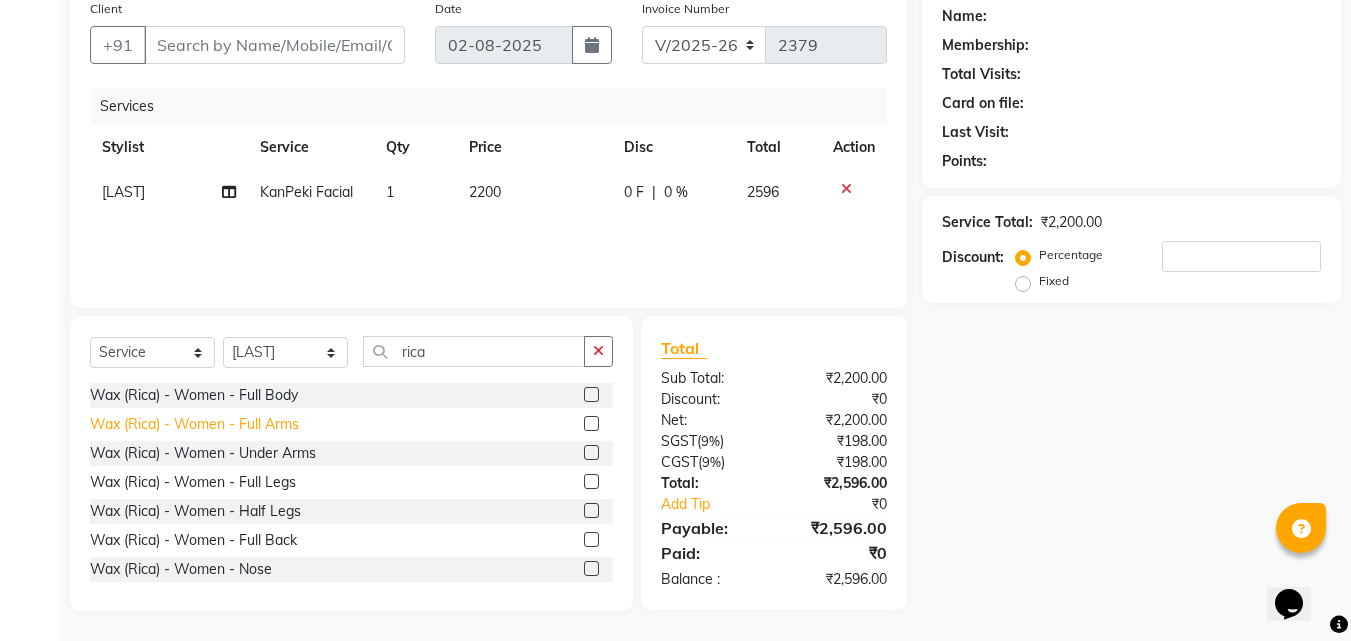 click on "Wax (Rica) - Women - Full Arms" 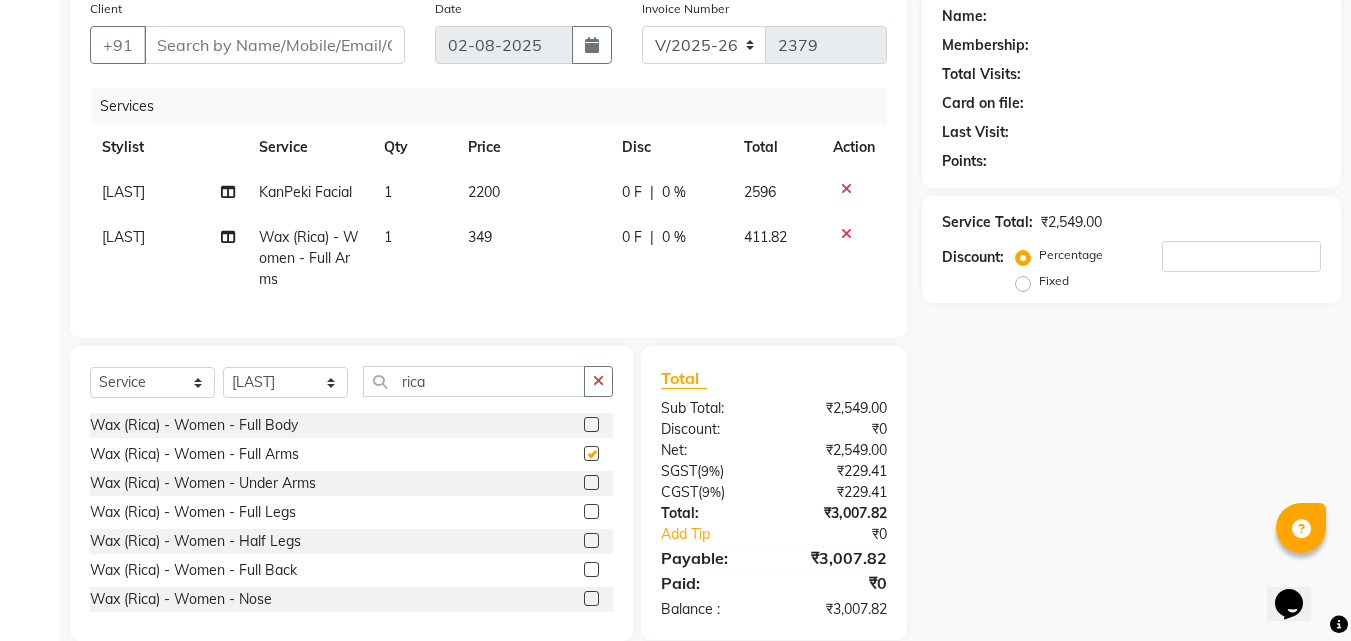 checkbox on "false" 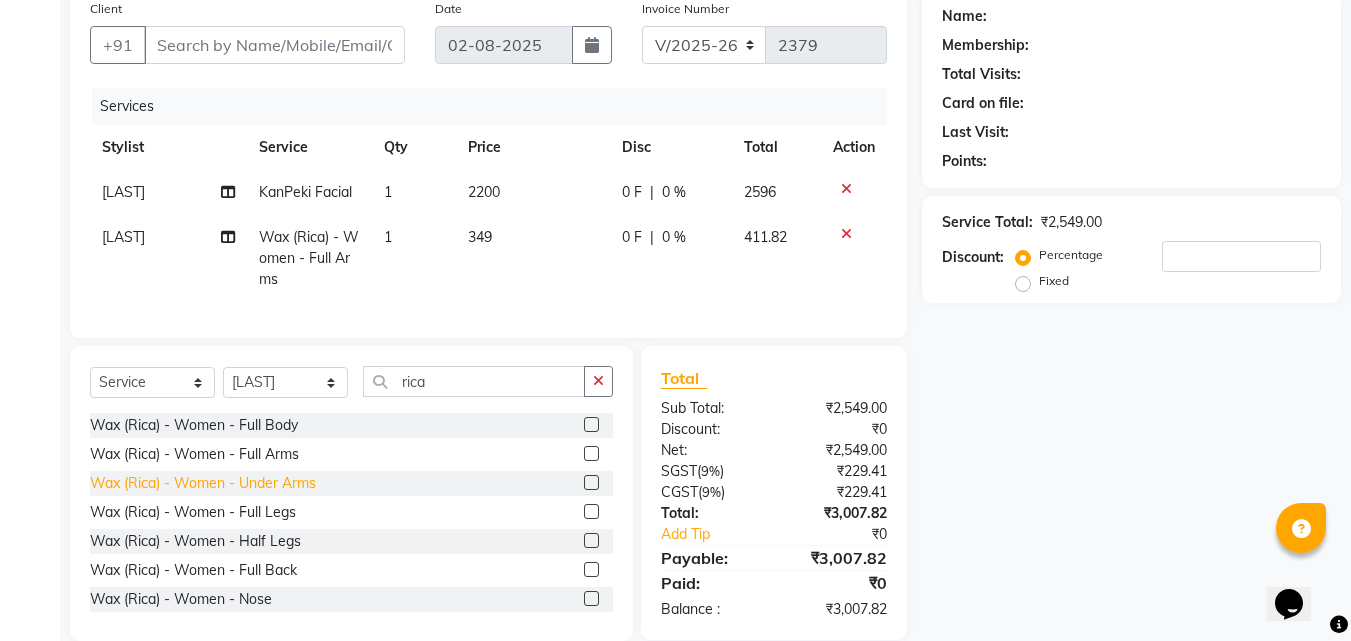 click on "Wax (Rica) - Women - Under Arms" 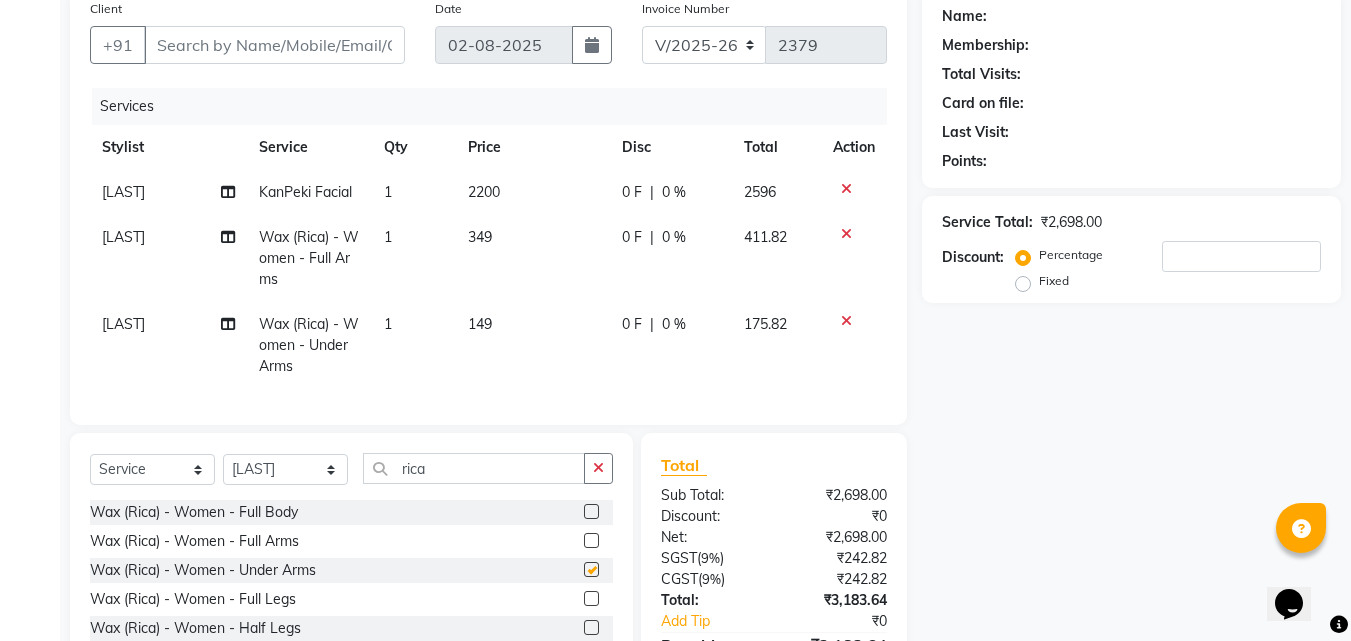 checkbox on "false" 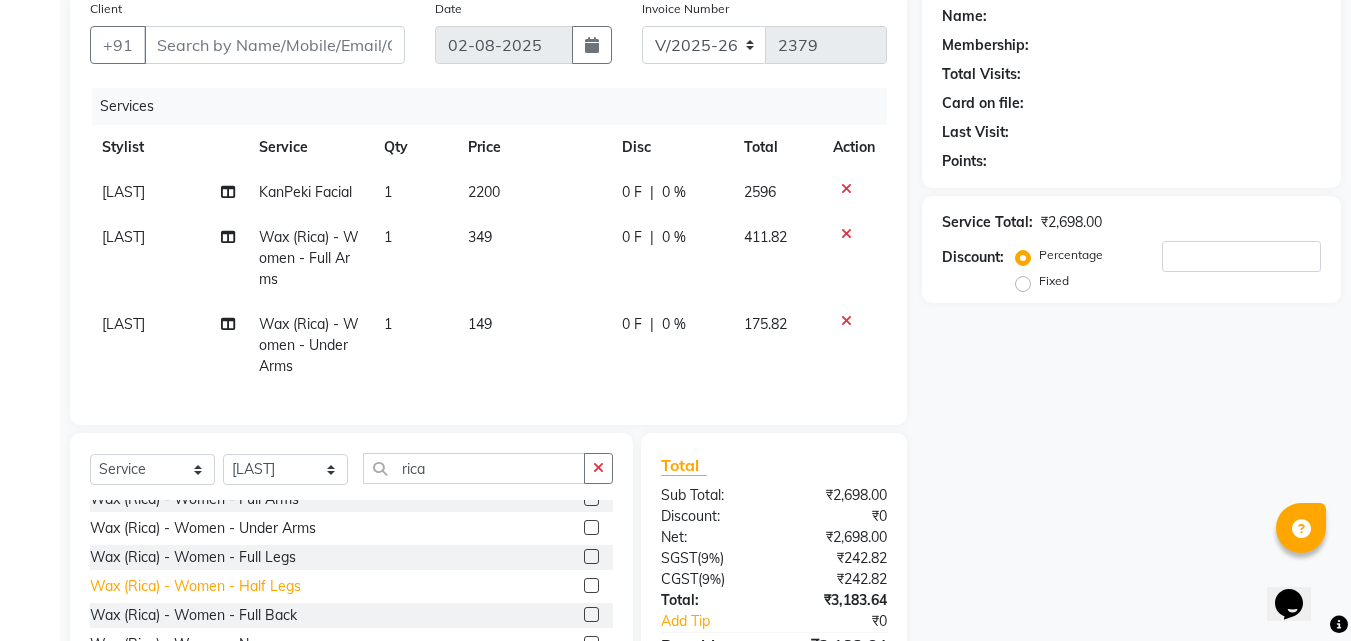 scroll, scrollTop: 322, scrollLeft: 0, axis: vertical 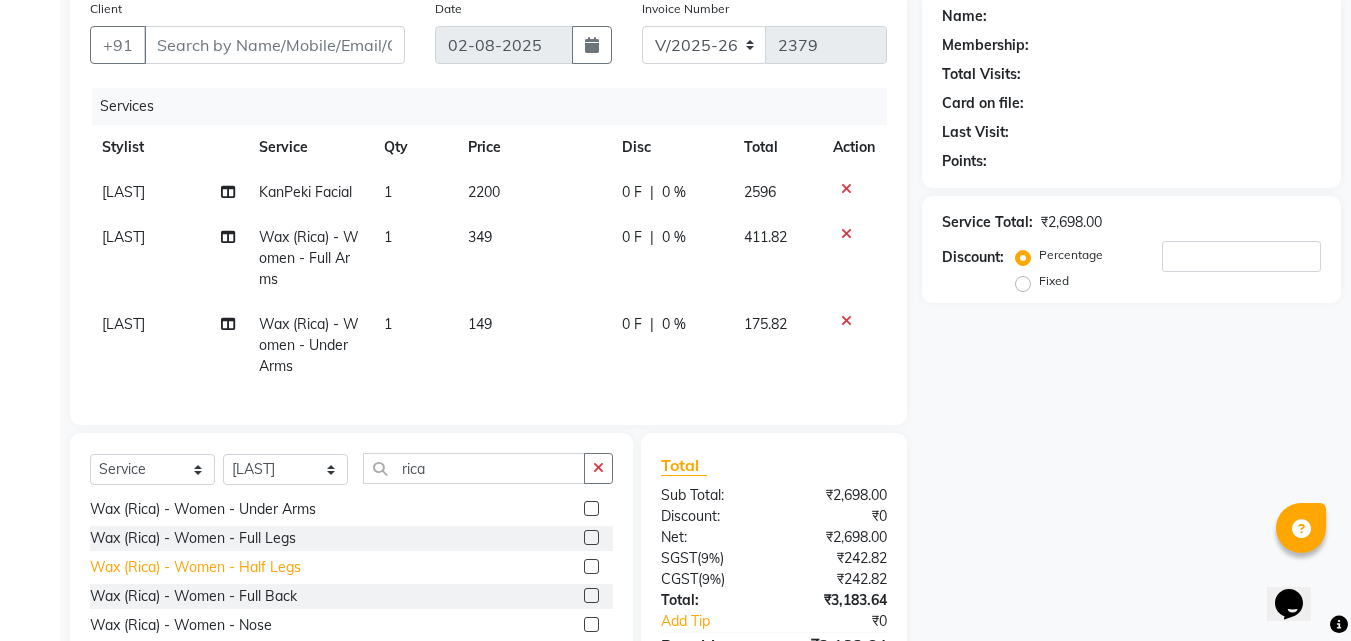 click on "Wax (Rica) - Women - Half Legs" 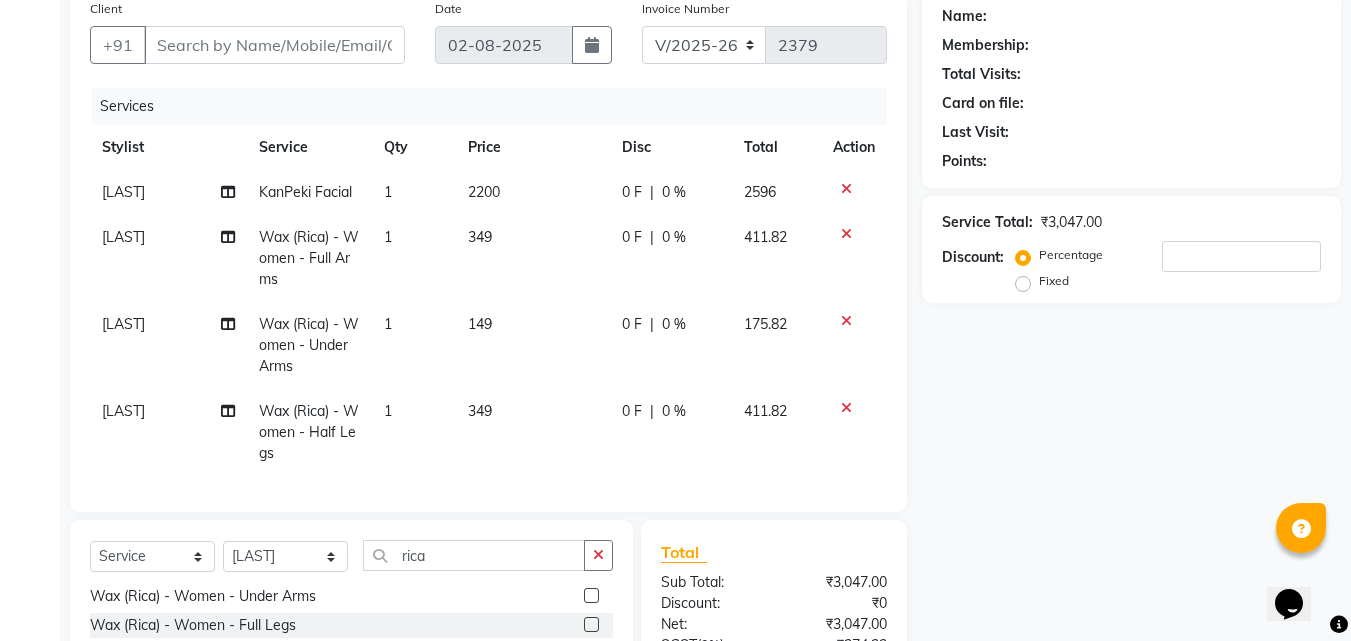 checkbox on "false" 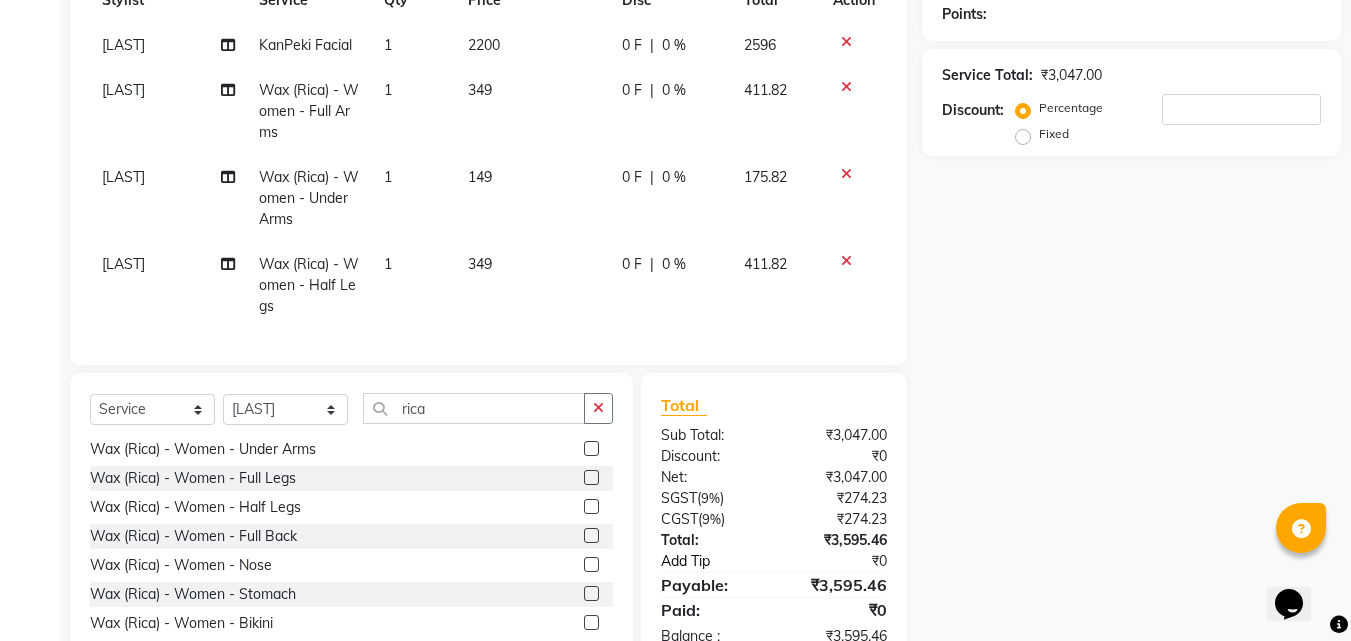 scroll, scrollTop: 379, scrollLeft: 0, axis: vertical 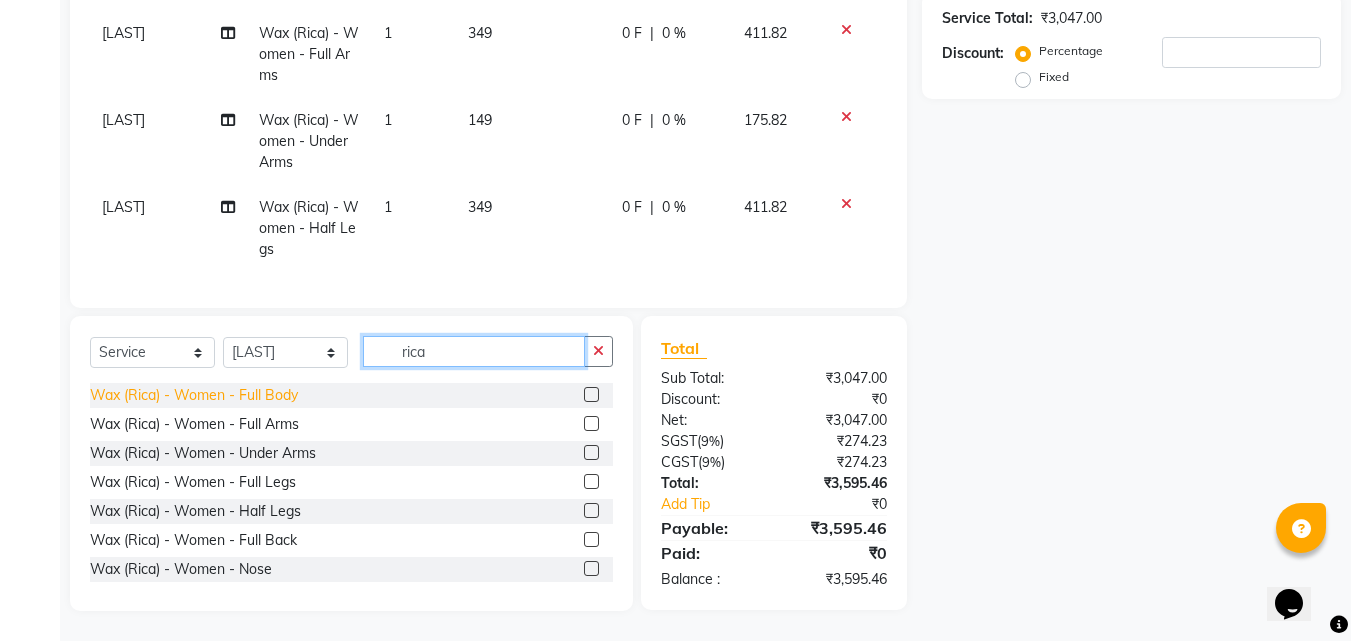drag, startPoint x: 452, startPoint y: 358, endPoint x: 280, endPoint y: 390, distance: 174.95142 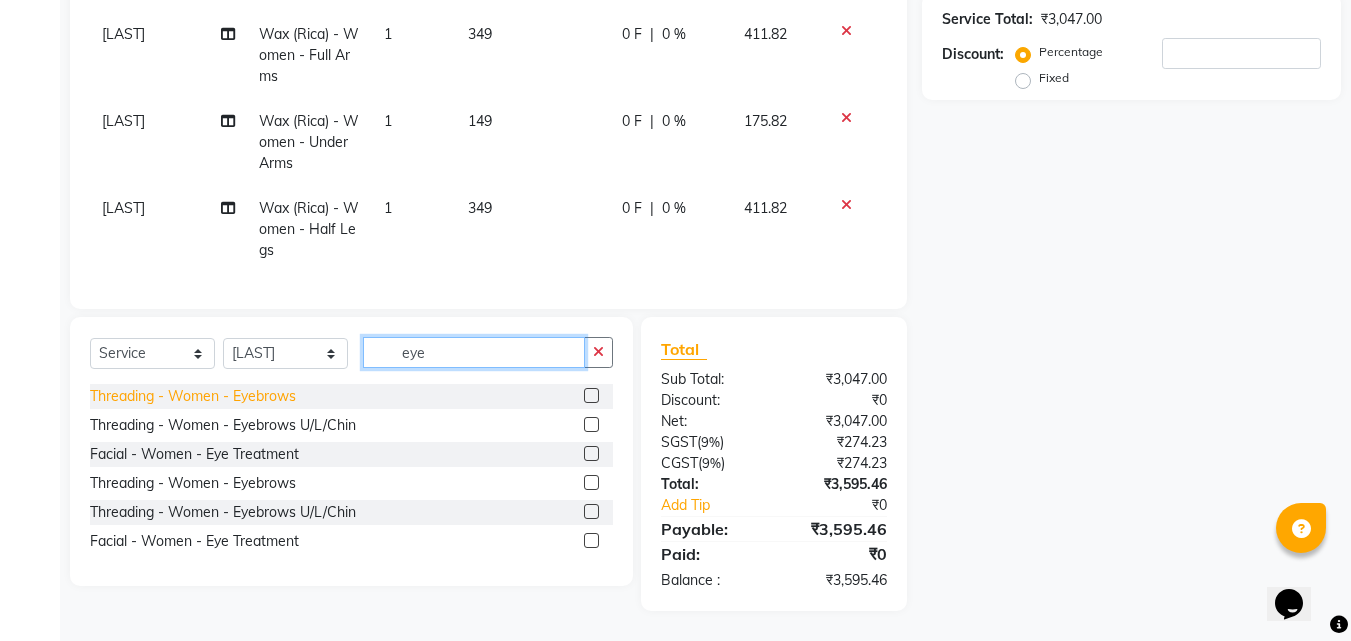 scroll, scrollTop: 378, scrollLeft: 0, axis: vertical 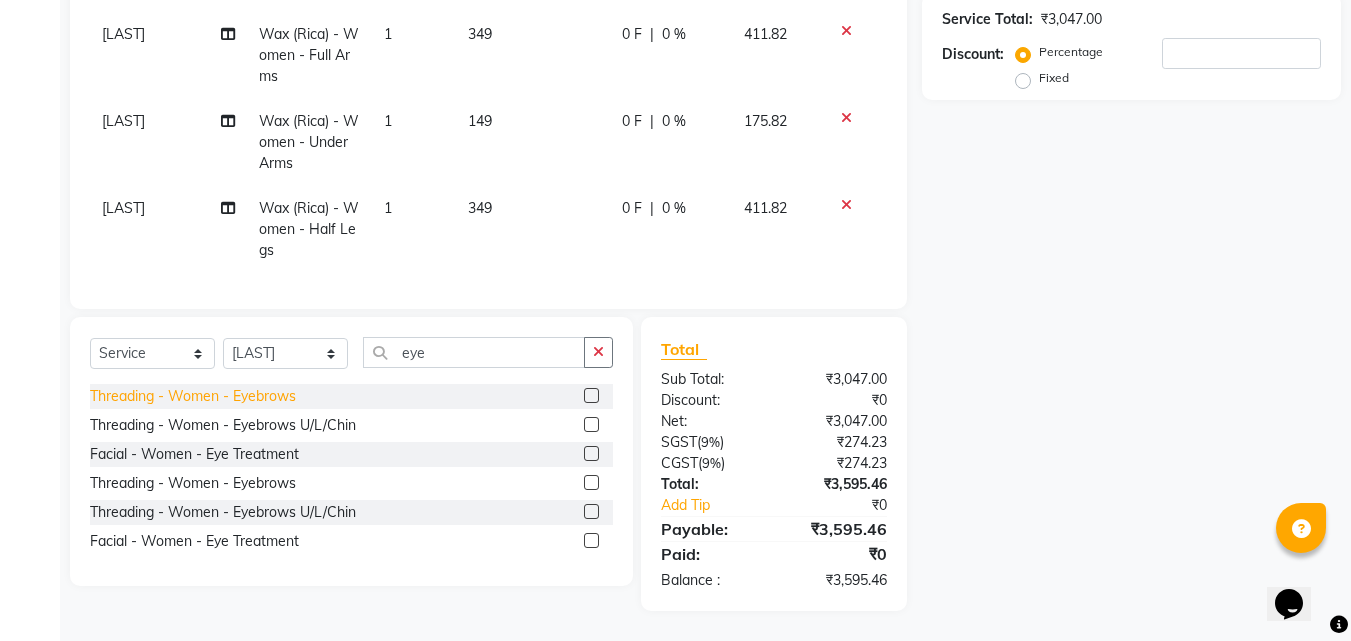 click on "Threading - Women - Eyebrows" 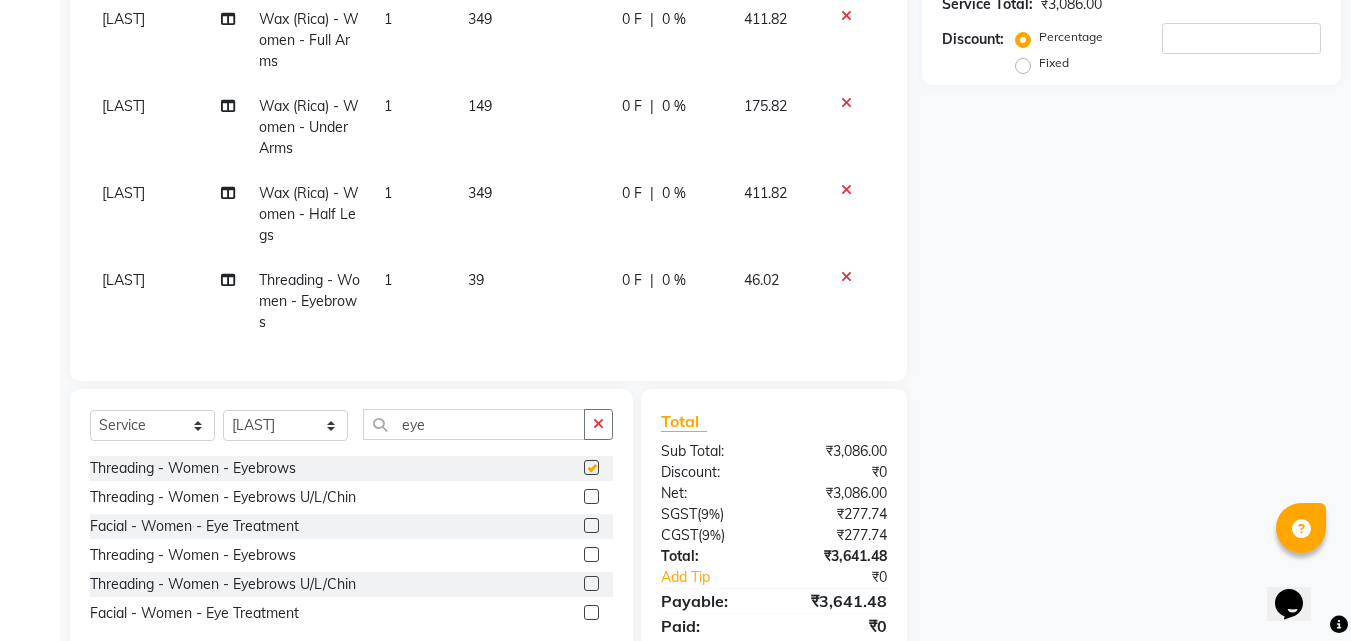 checkbox on "false" 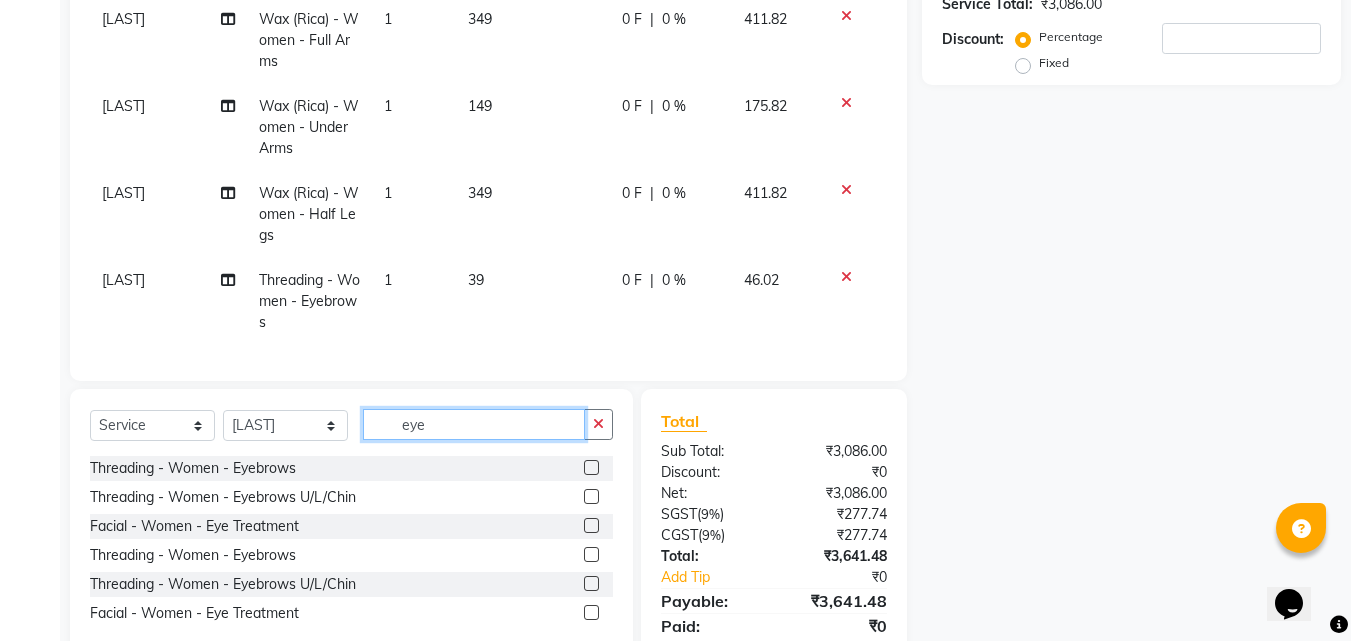 drag, startPoint x: 429, startPoint y: 425, endPoint x: 382, endPoint y: 423, distance: 47.042534 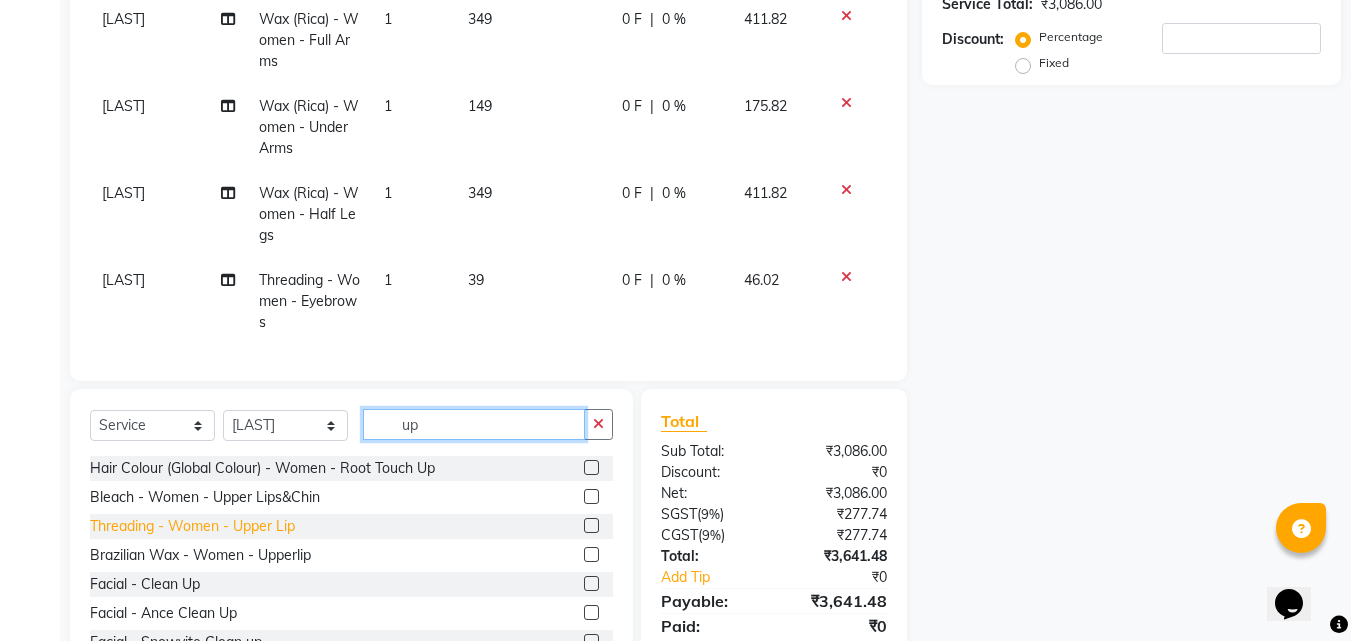 type on "up" 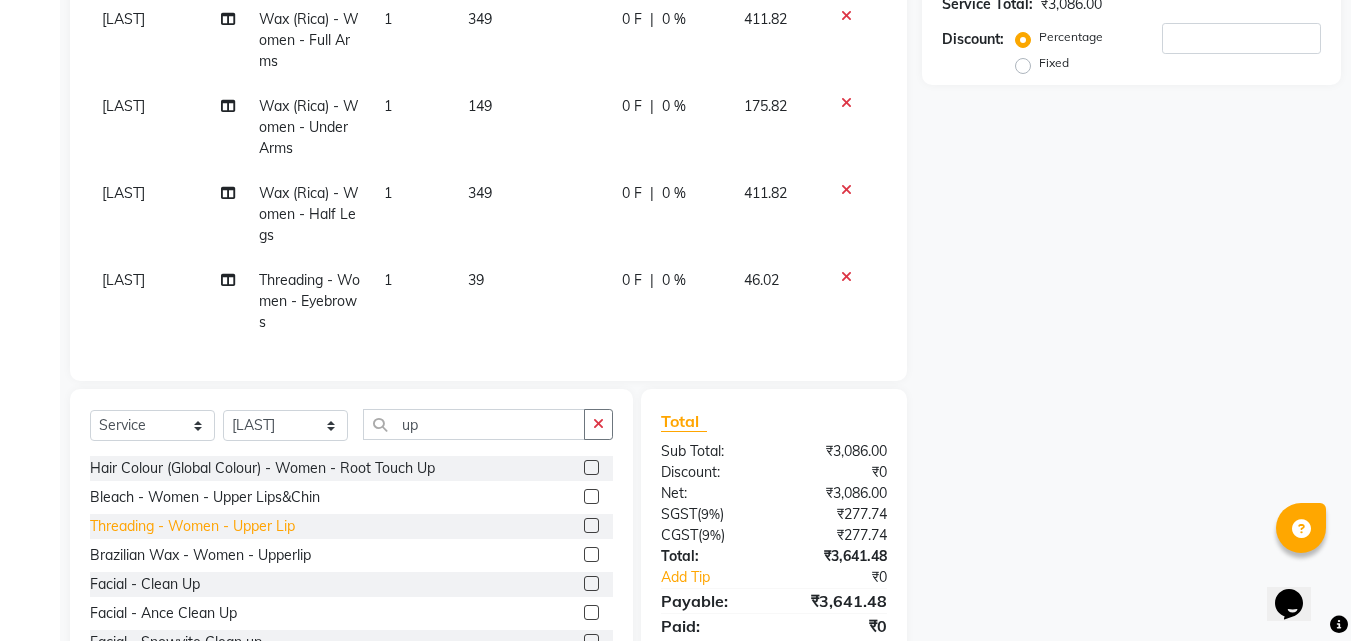 click on "Threading - Women - Upper Lip" 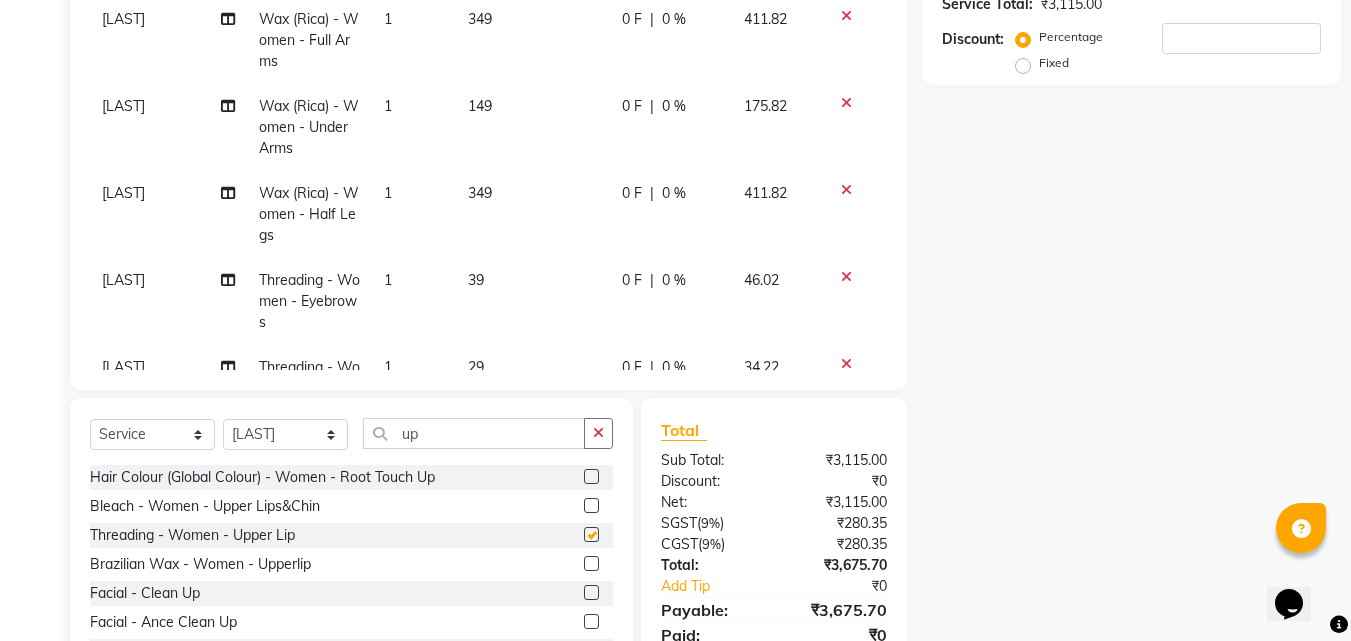 checkbox on "false" 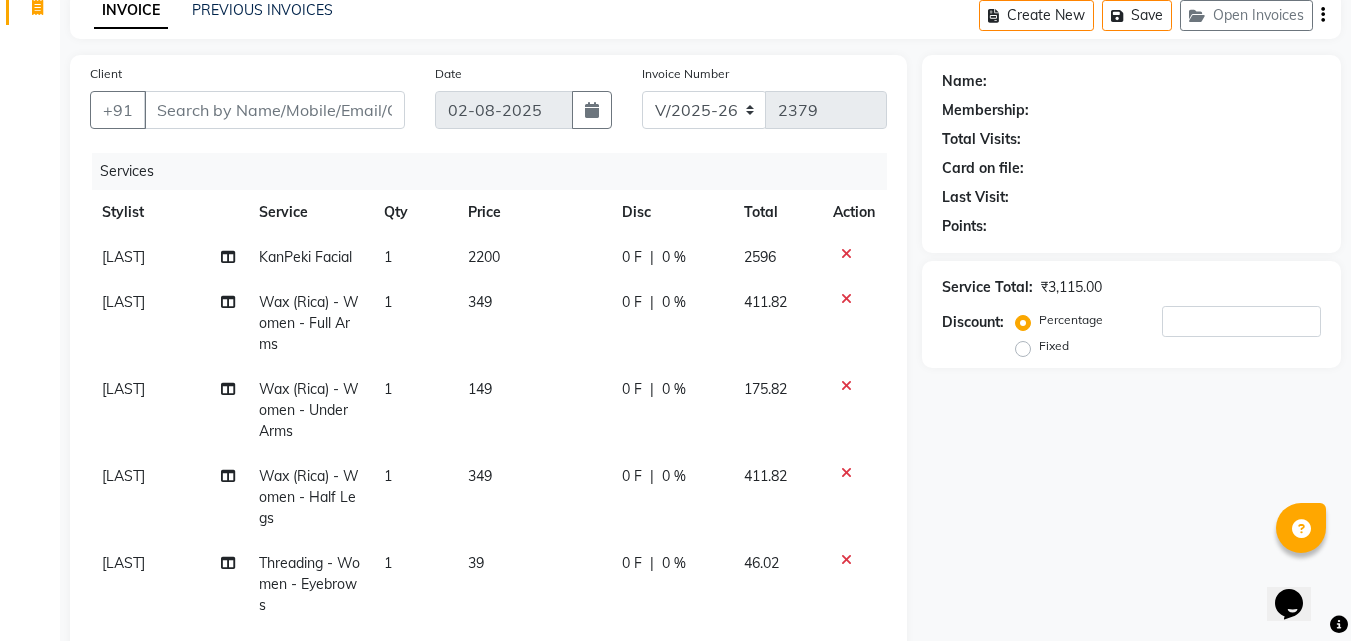 scroll, scrollTop: 45, scrollLeft: 0, axis: vertical 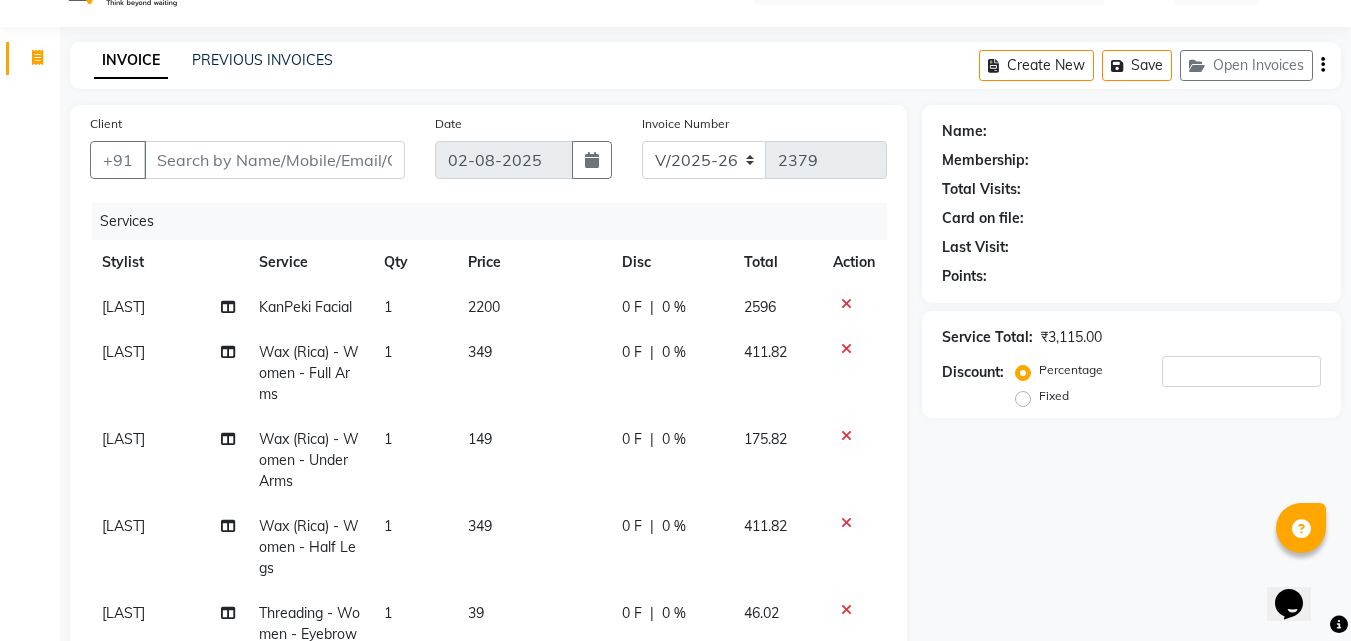 click on "0 %" 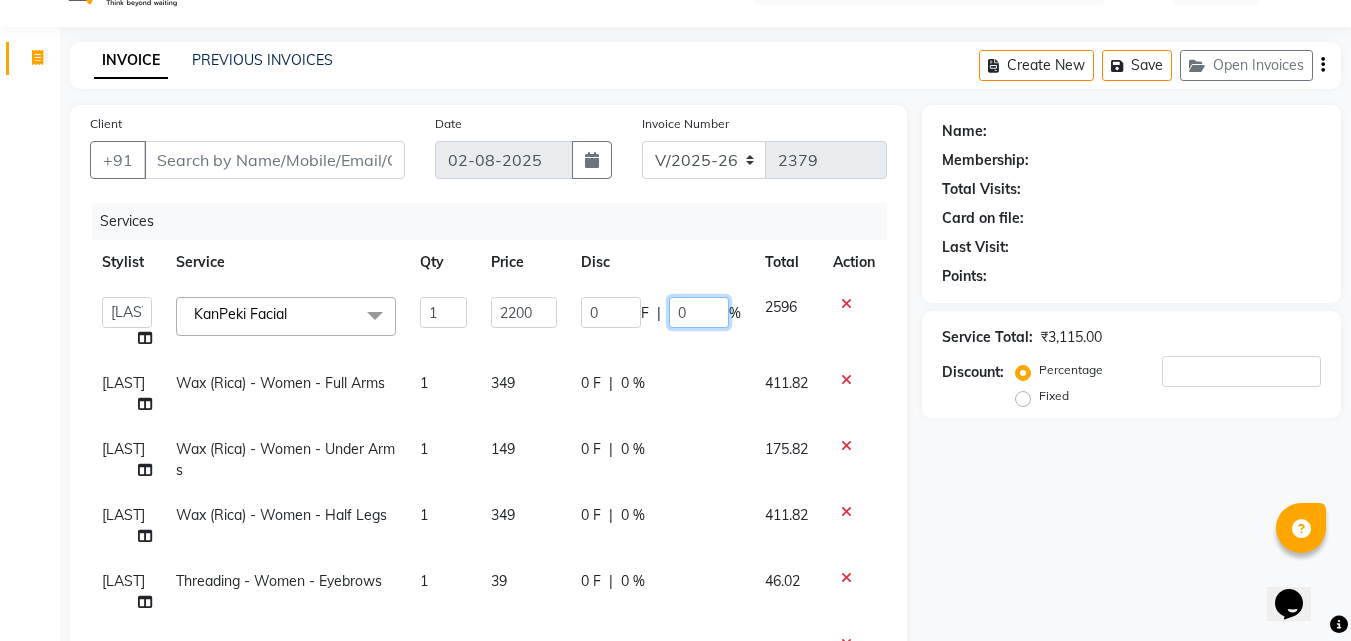 click on "0" 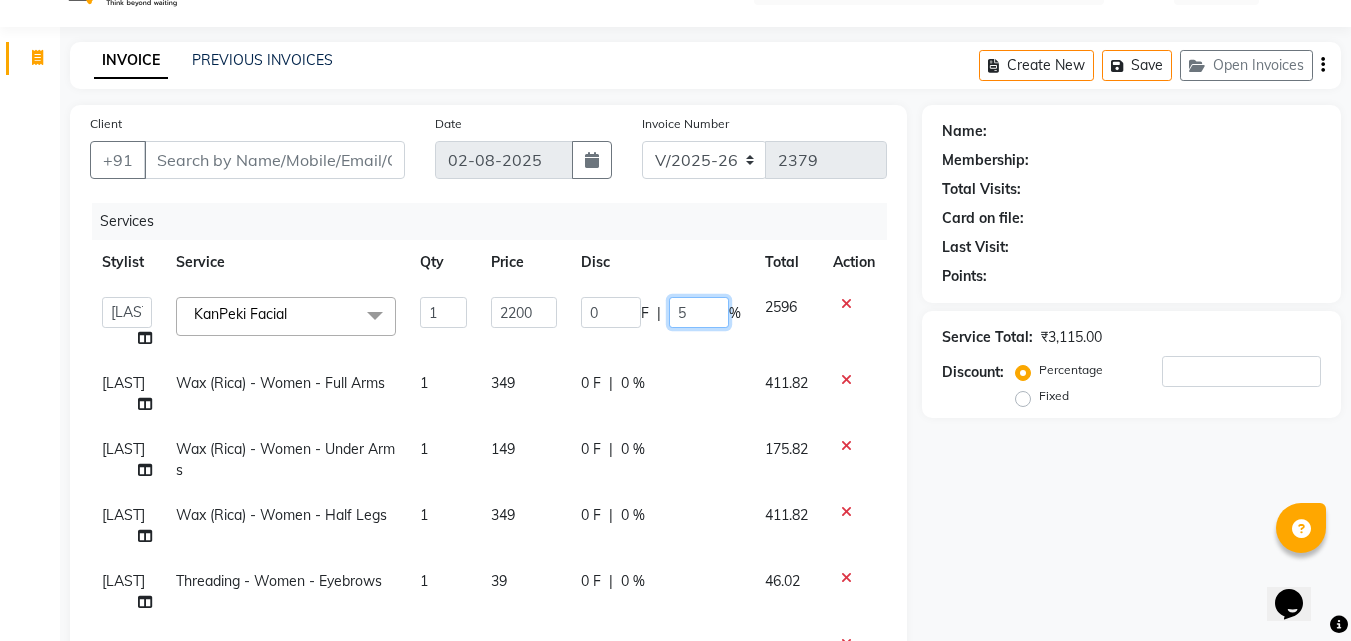 type on "50" 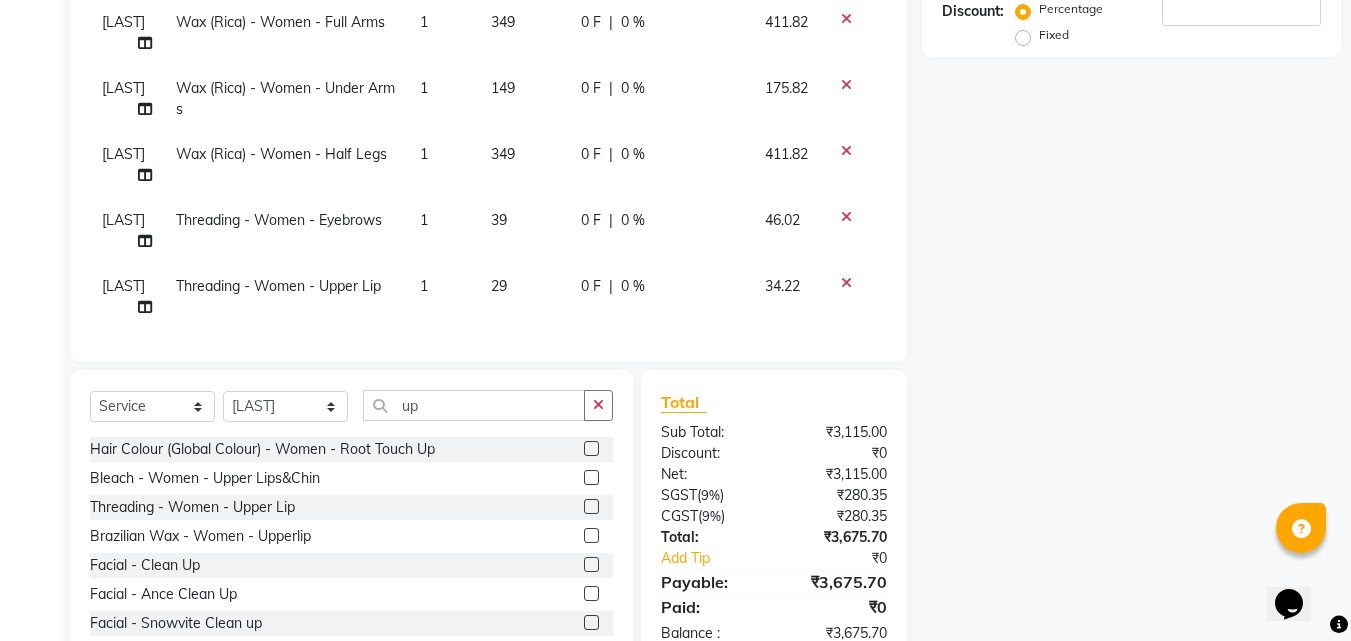 scroll, scrollTop: 460, scrollLeft: 0, axis: vertical 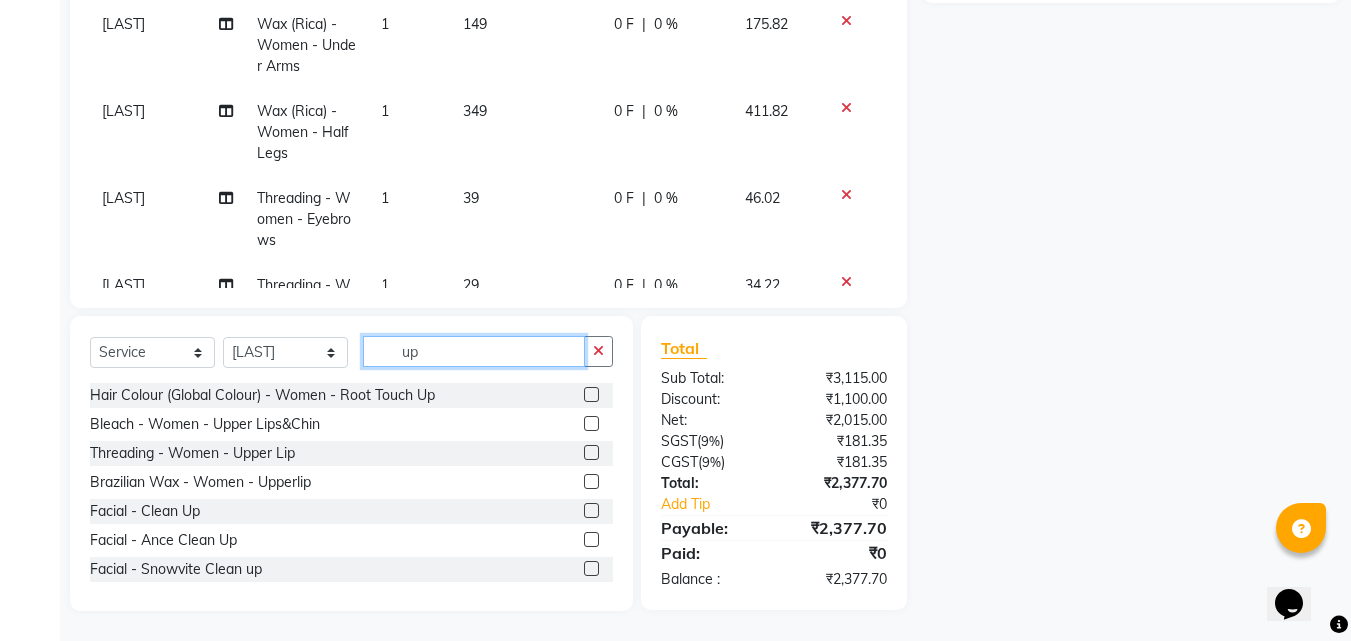 drag, startPoint x: 497, startPoint y: 352, endPoint x: 416, endPoint y: 354, distance: 81.02469 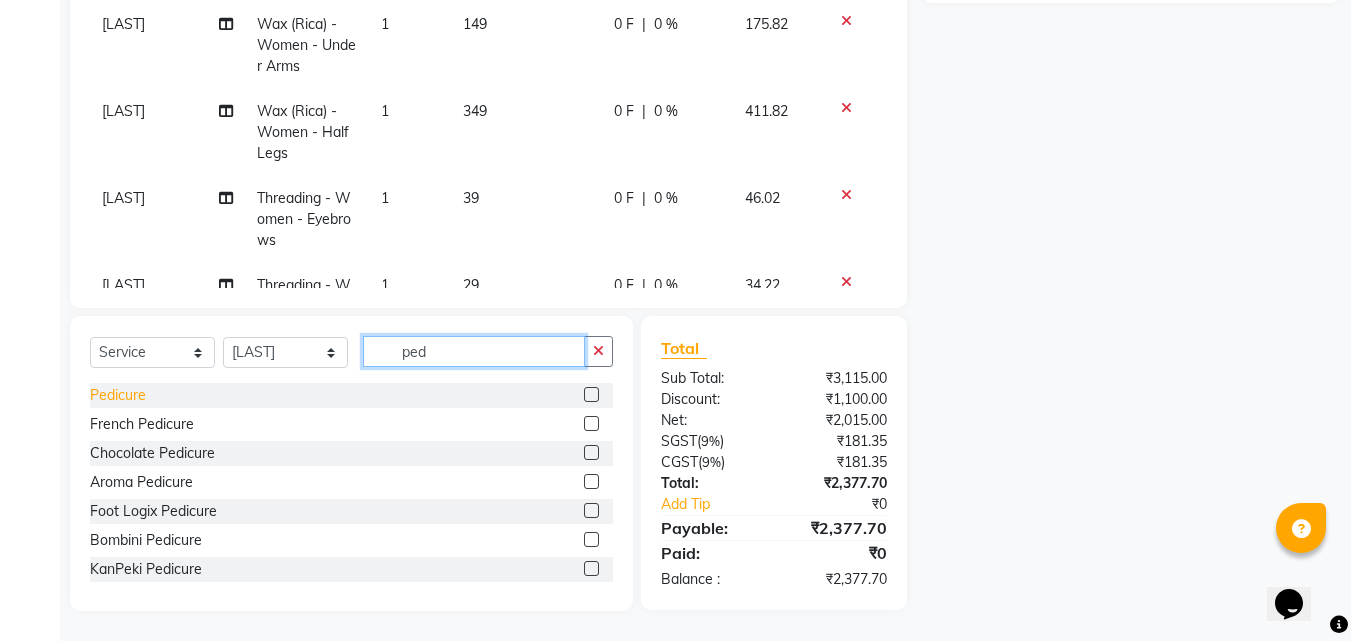type on "ped" 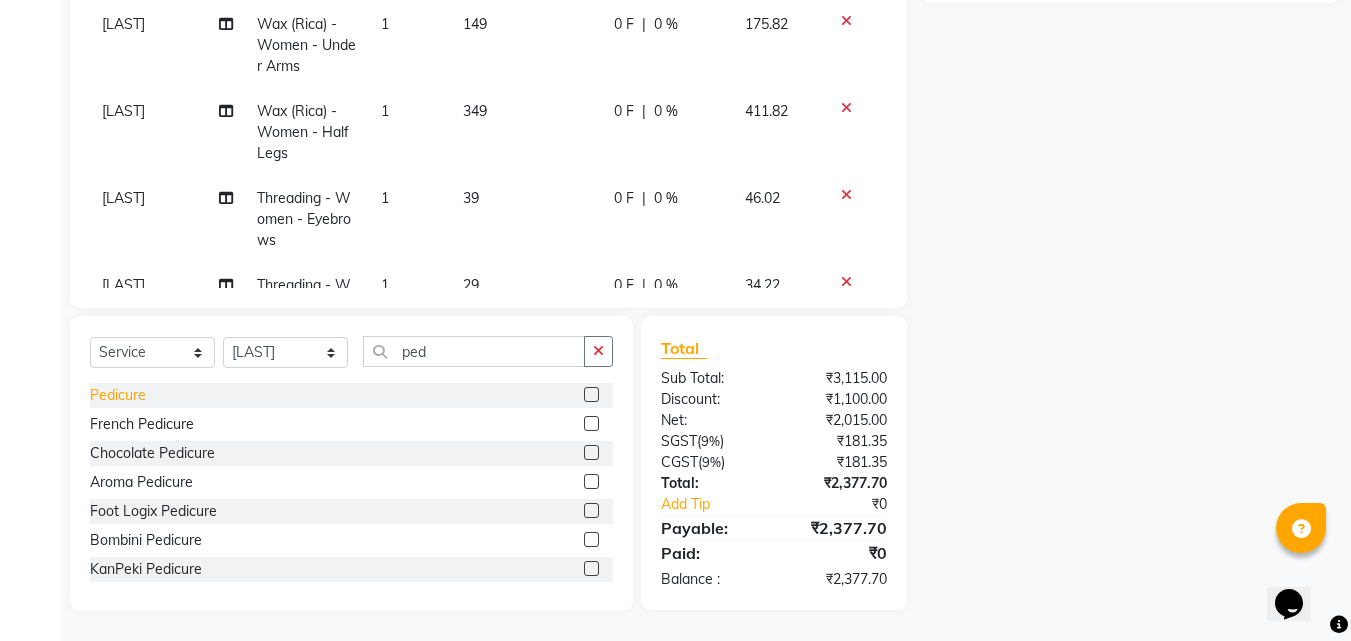click on "Pedicure" 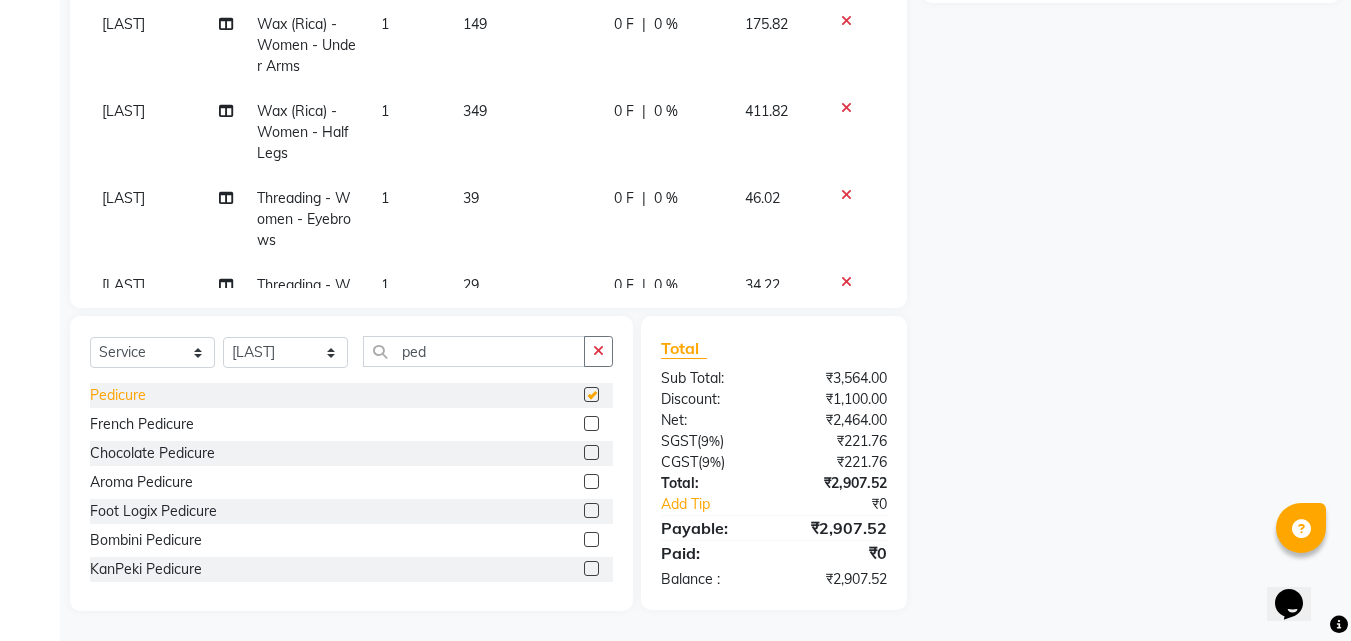 checkbox on "false" 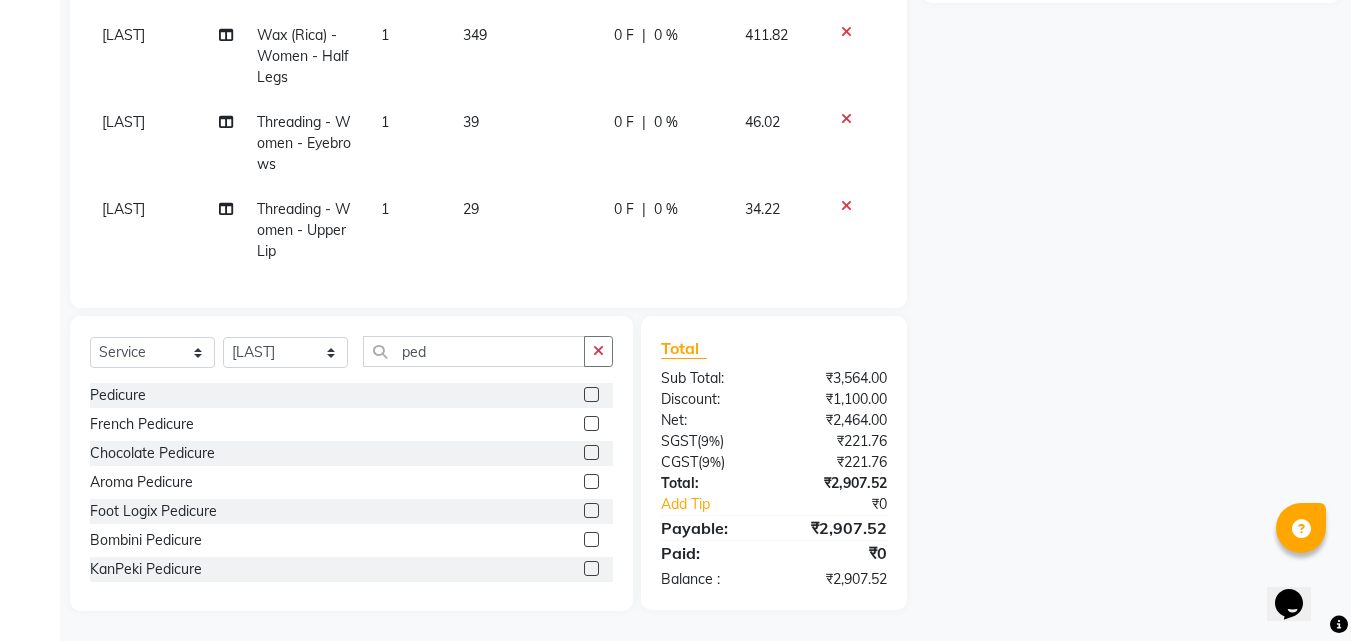 scroll, scrollTop: 138, scrollLeft: 0, axis: vertical 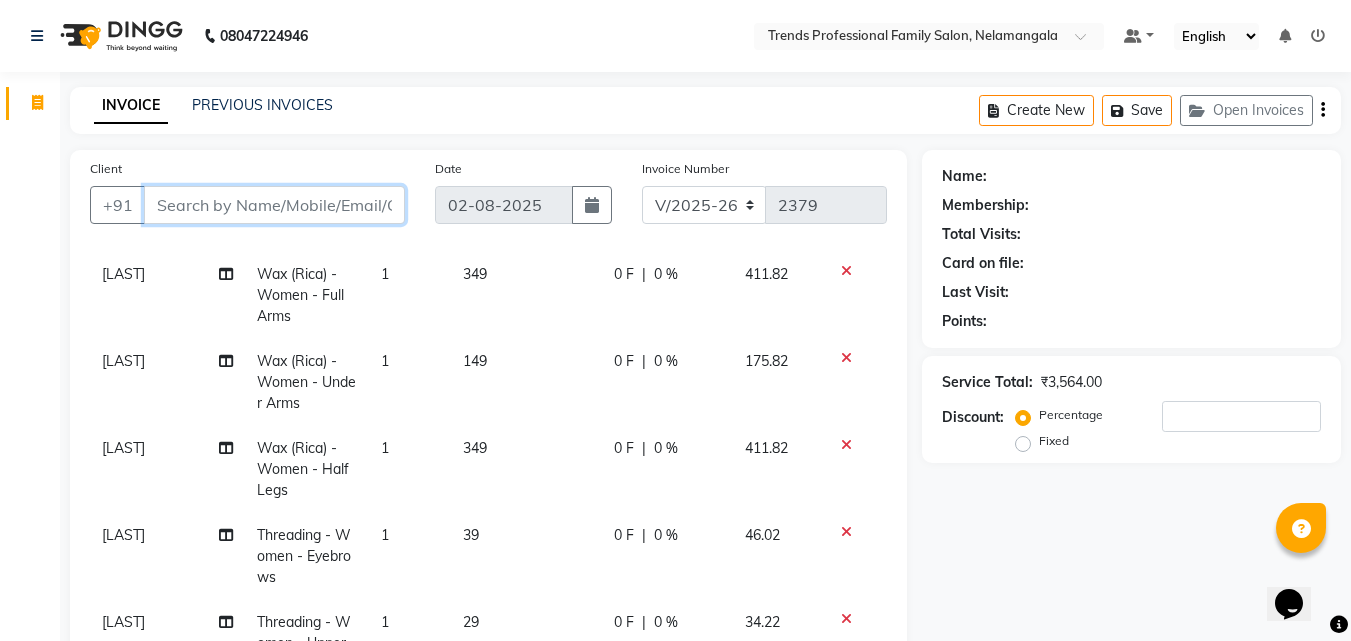 click on "Client" at bounding box center [274, 205] 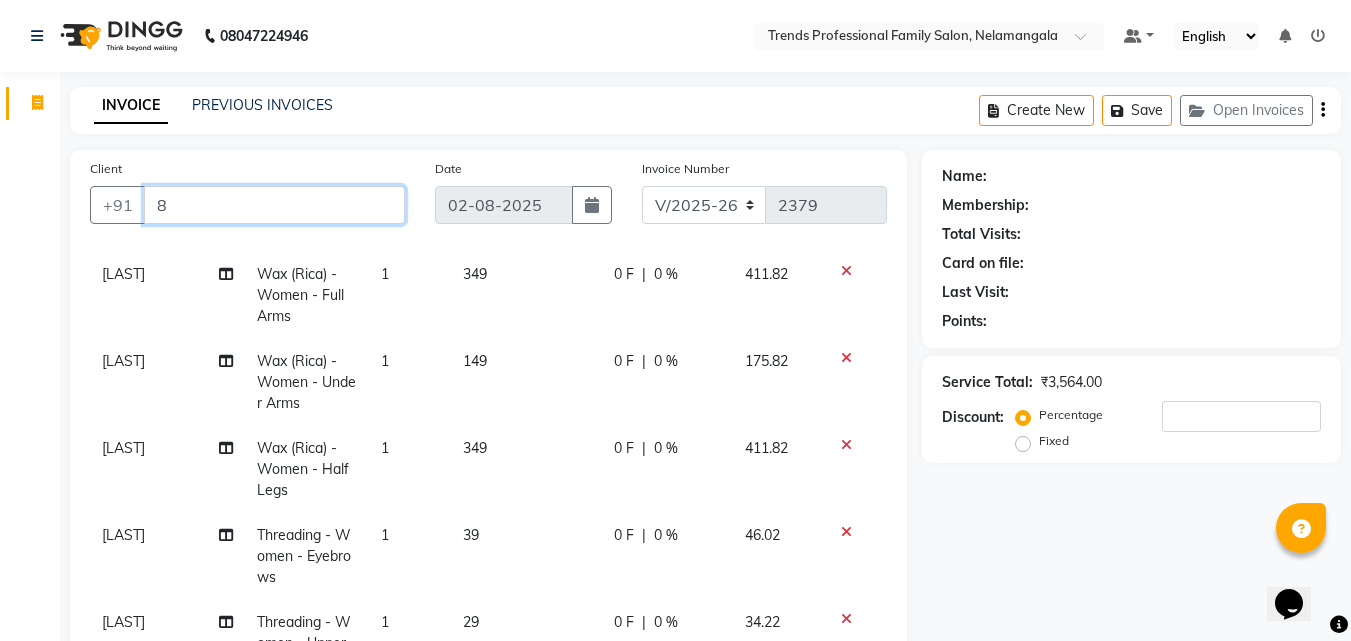 type on "0" 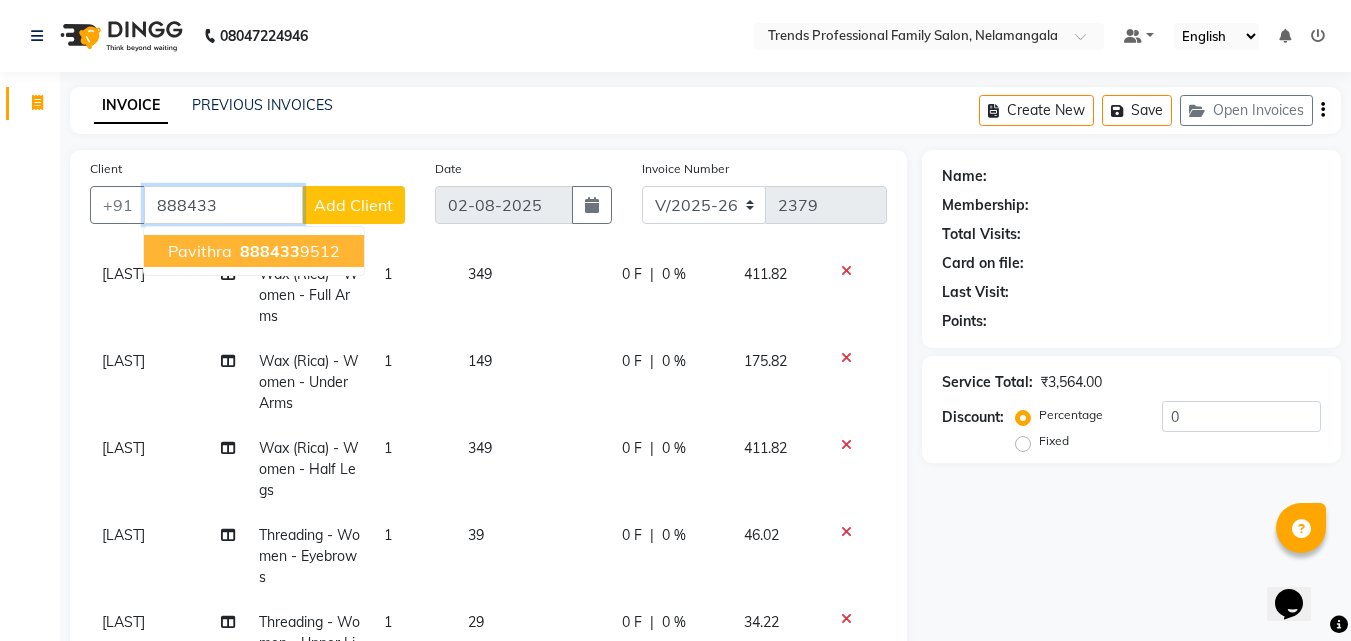 click on "pavithra" at bounding box center (200, 251) 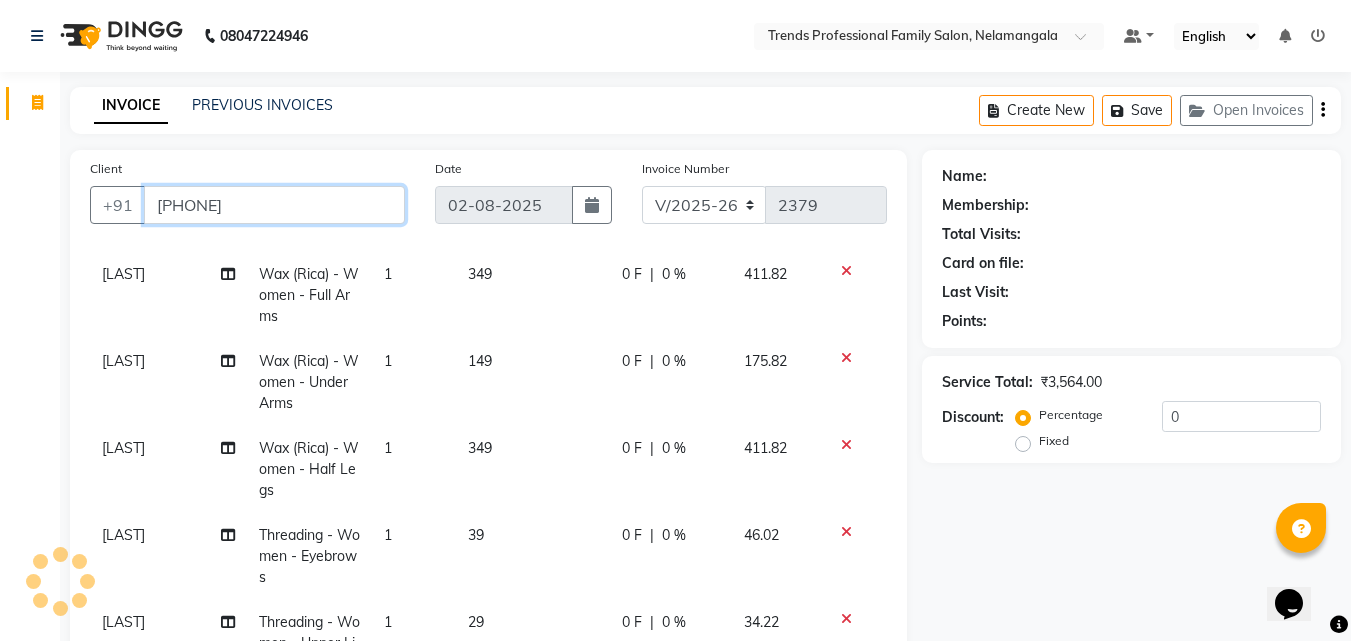 type on "8884339512" 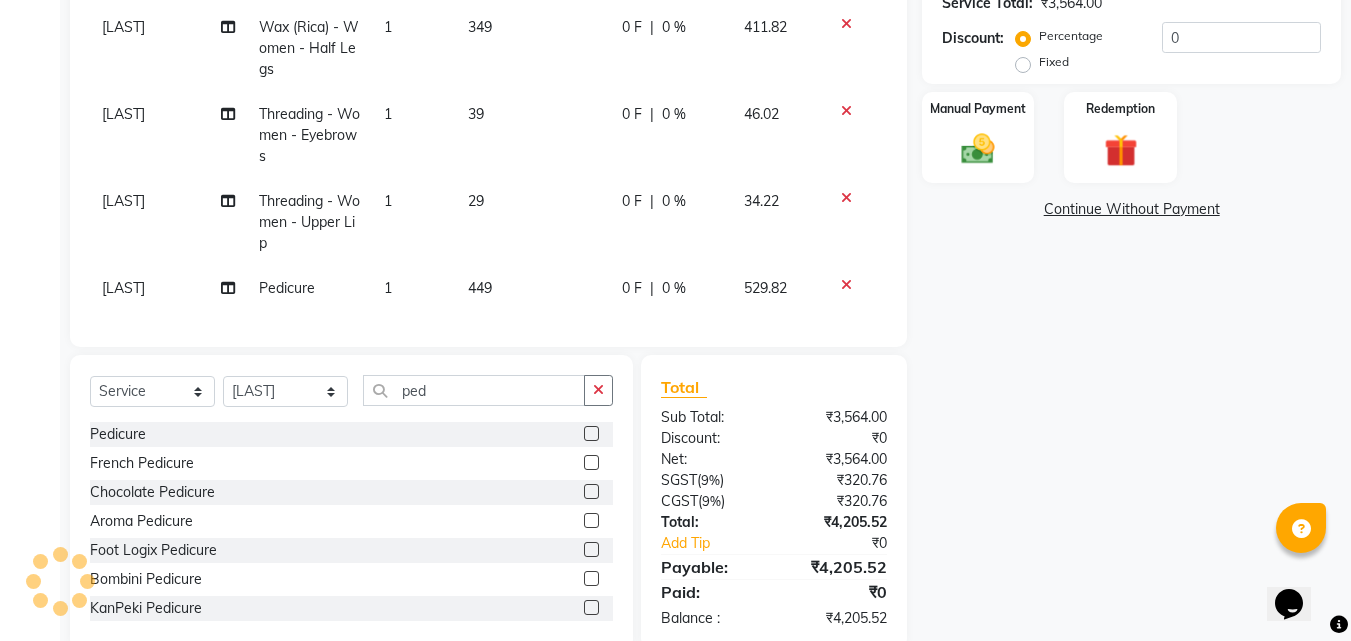 scroll, scrollTop: 0, scrollLeft: 0, axis: both 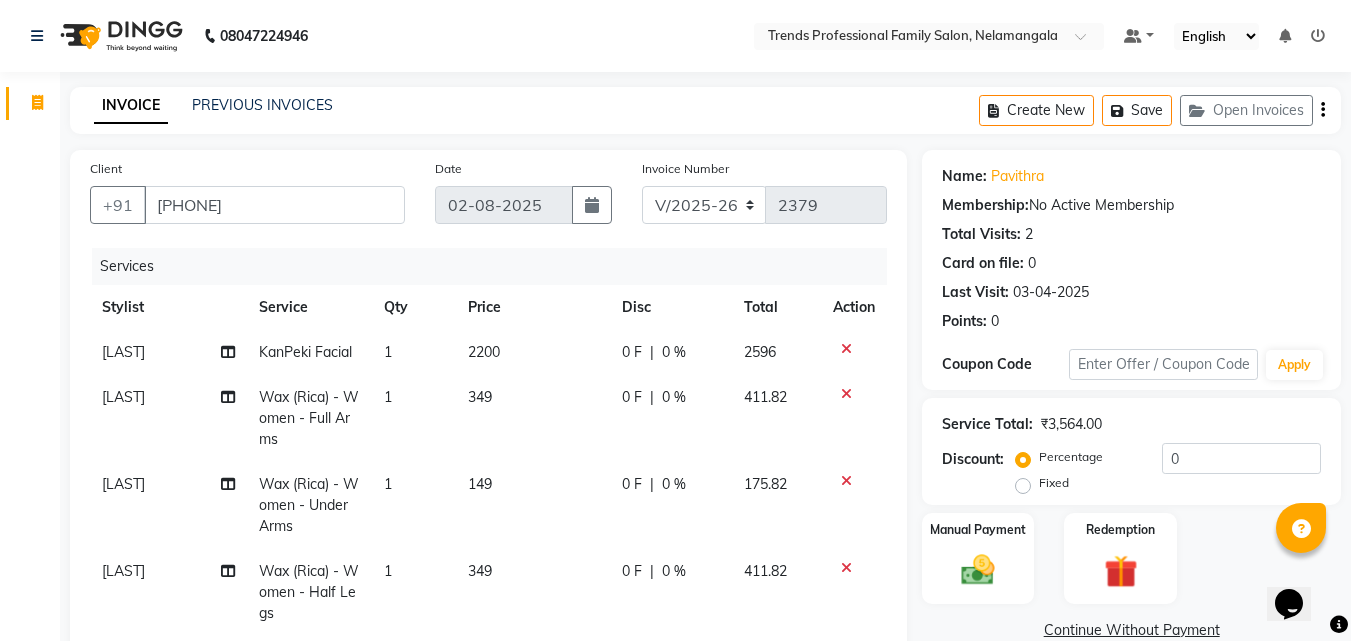click on "0 %" 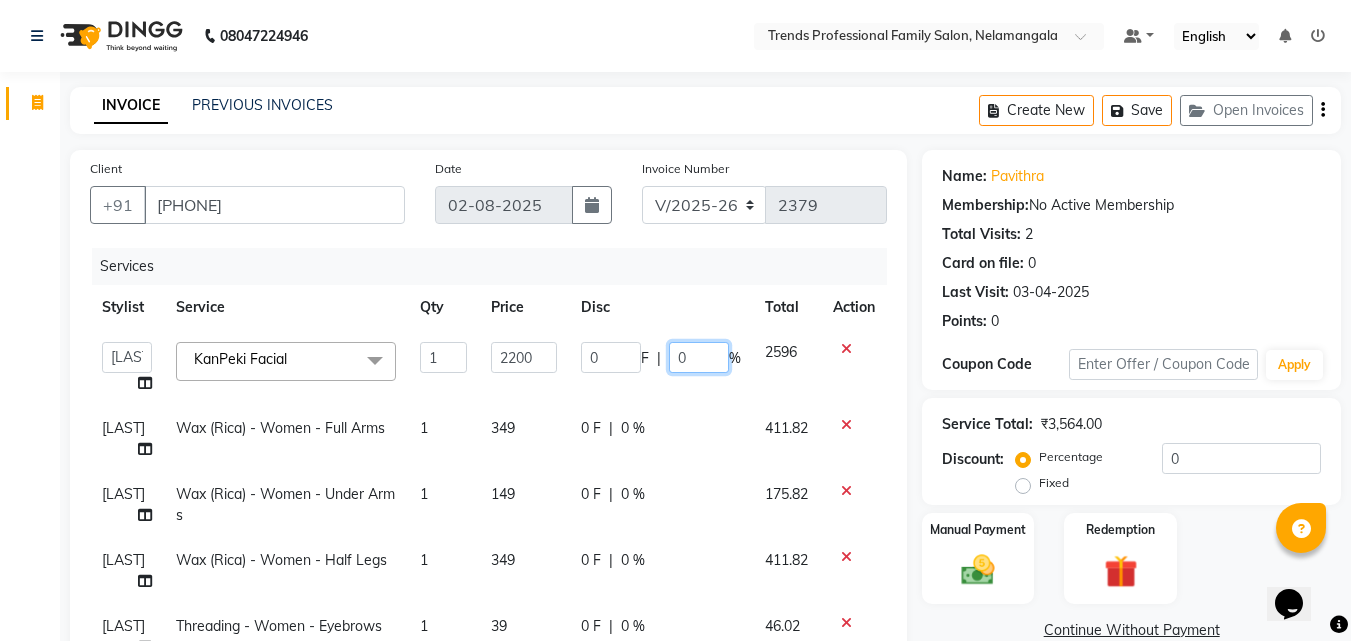 click on "0" 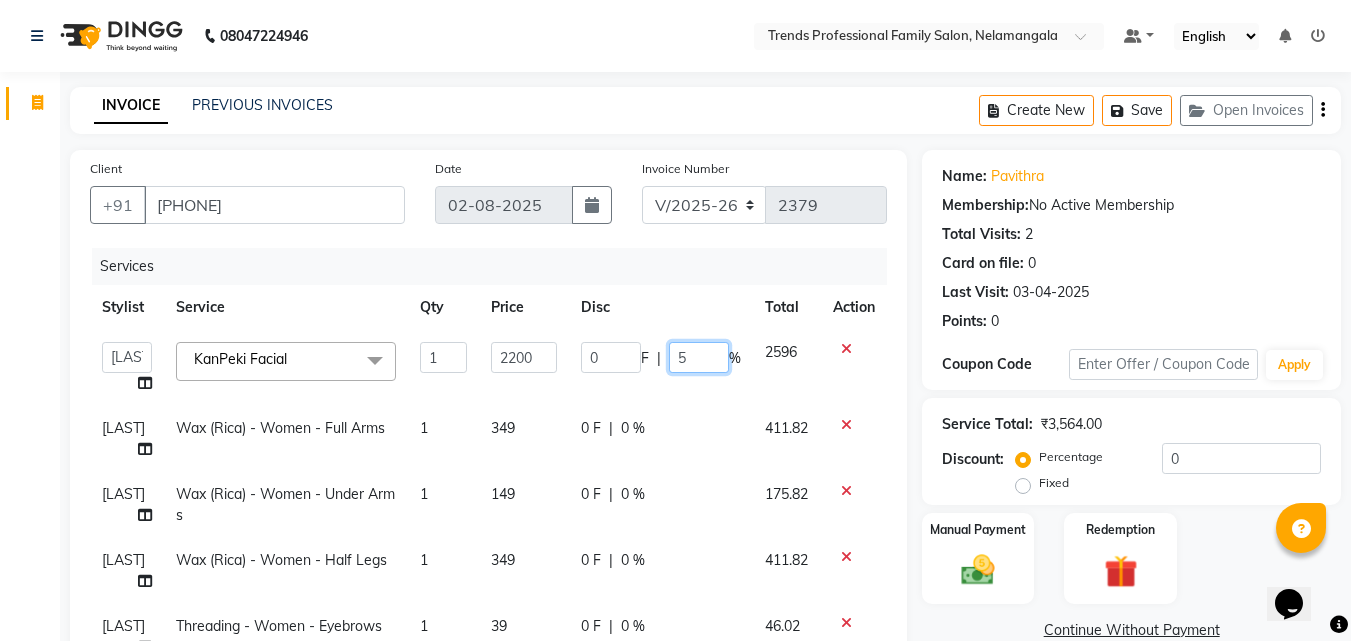 type on "50" 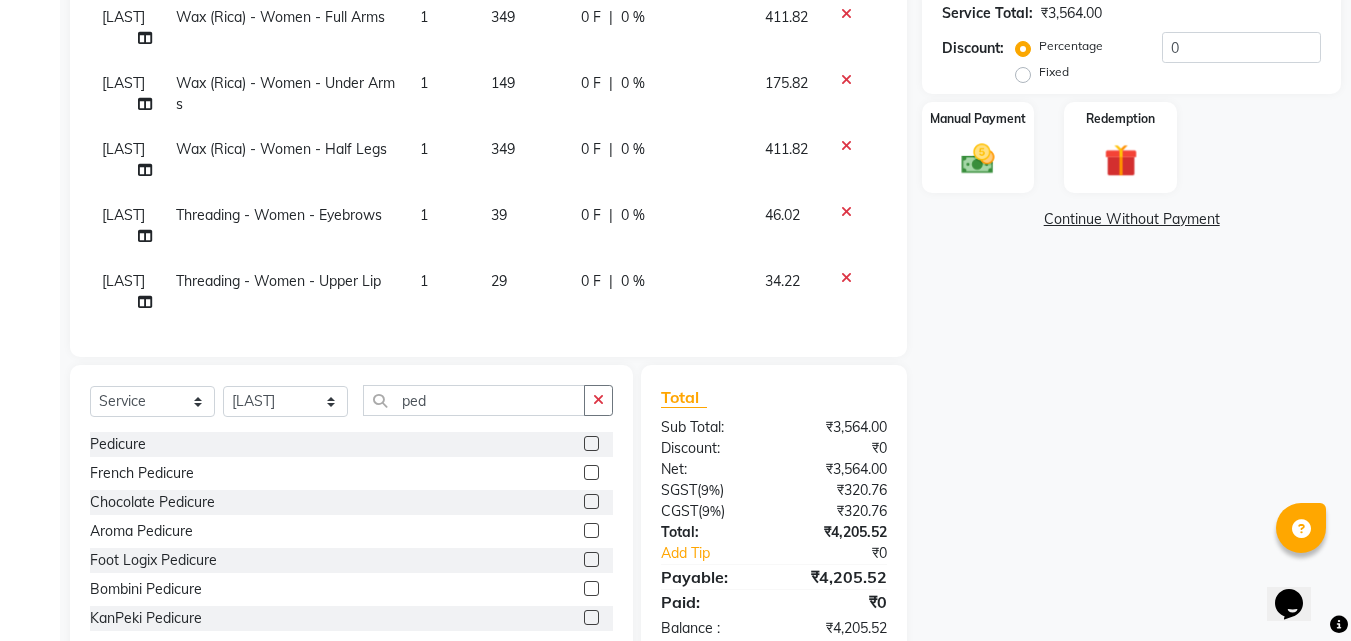 scroll, scrollTop: 460, scrollLeft: 0, axis: vertical 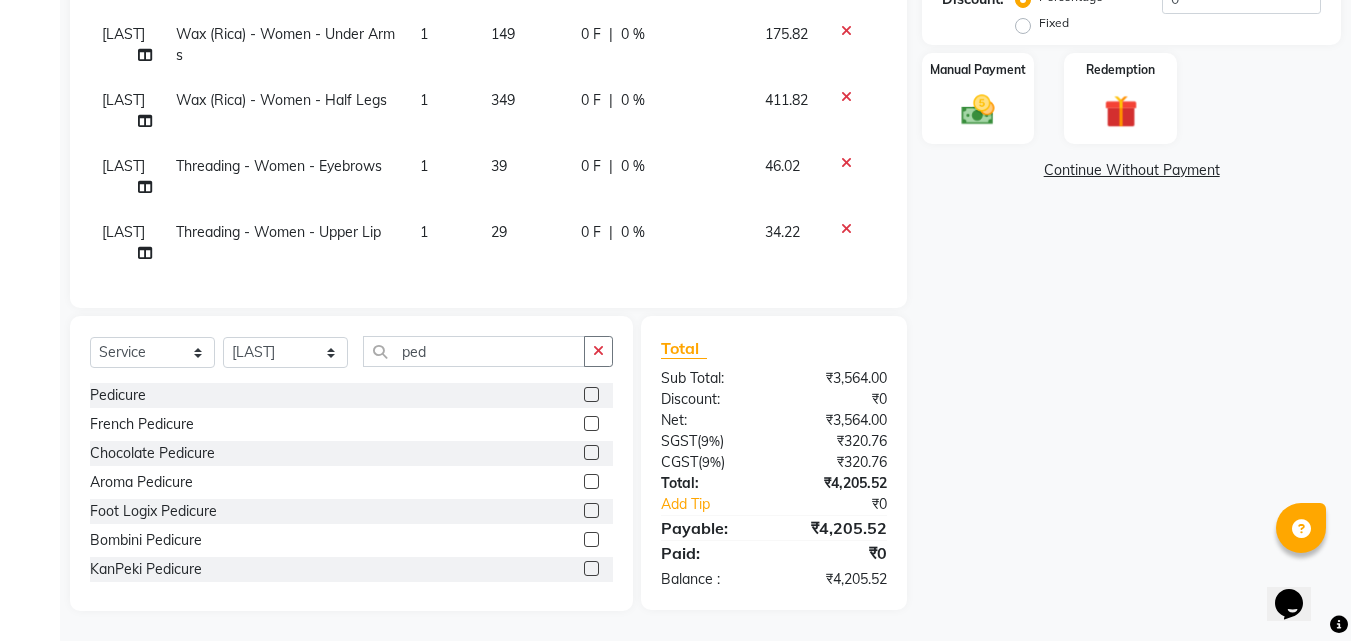 click on "Name: Pavithra  Membership:  No Active Membership  Total Visits:  2 Card on file:  0 Last Visit:   03-04-2025 Points:   0  Coupon Code Apply Service Total:  ₹3,564.00  Discount:  Percentage   Fixed  0 Manual Payment Redemption  Continue Without Payment" 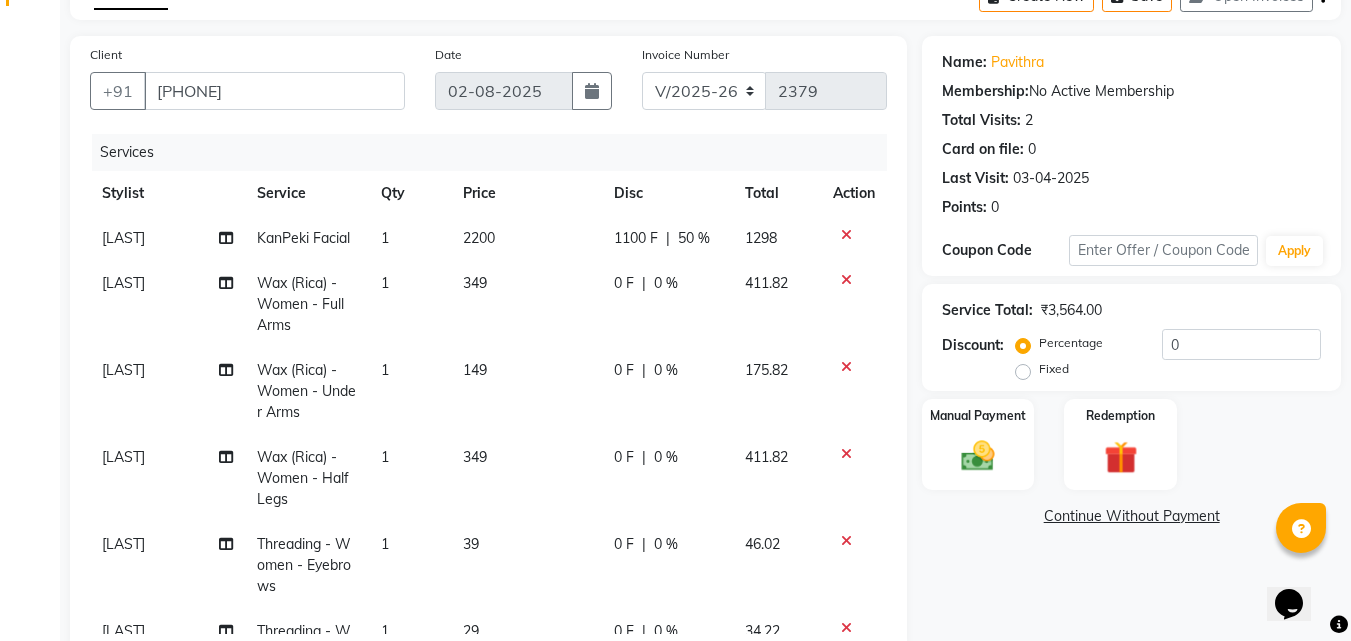scroll, scrollTop: 0, scrollLeft: 0, axis: both 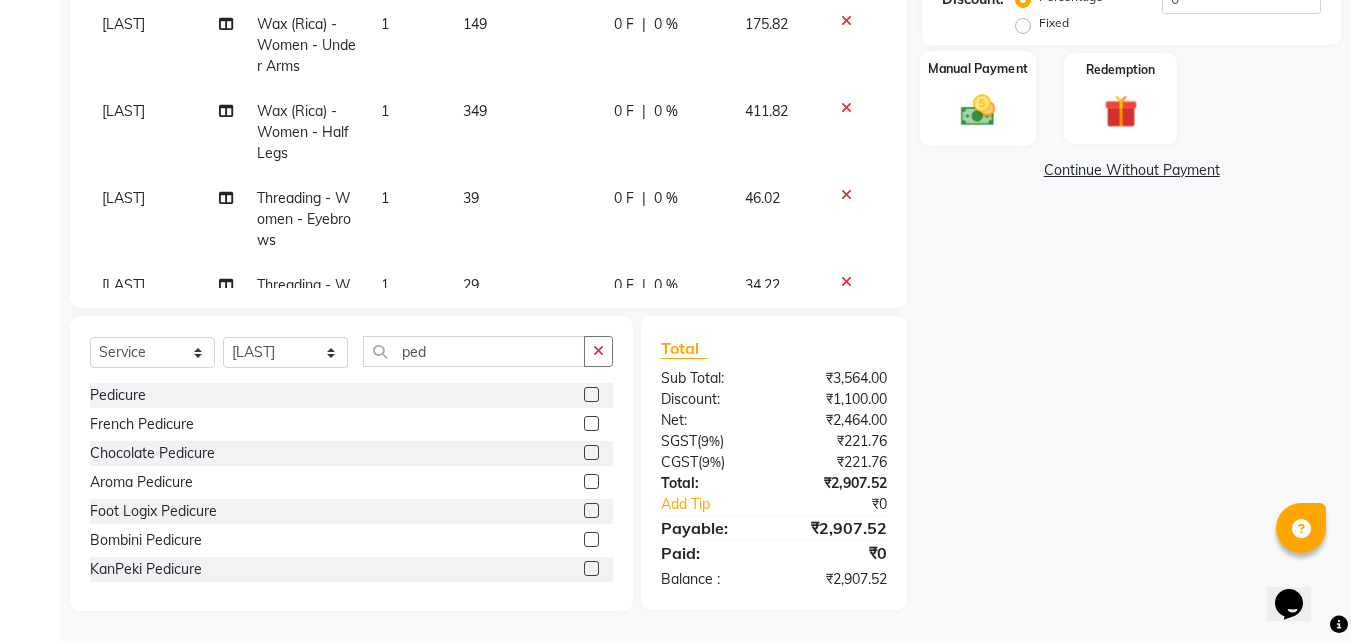 click 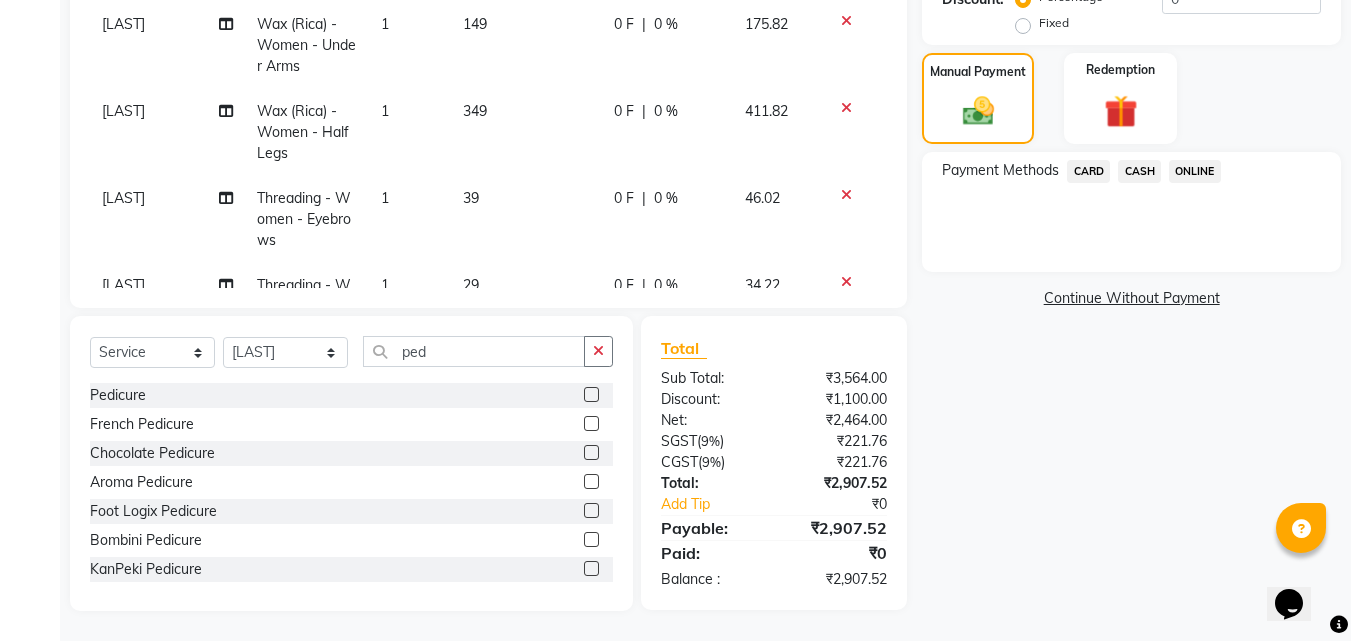 click on "ONLINE" 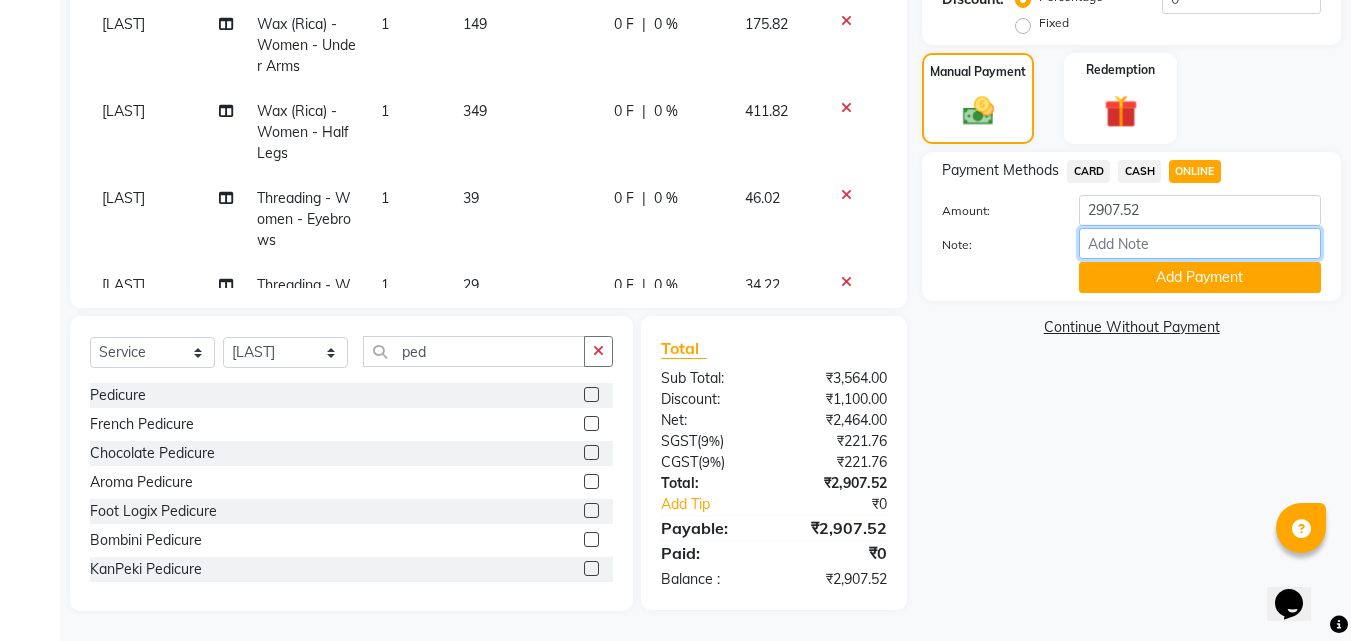 click on "Note:" at bounding box center (1200, 243) 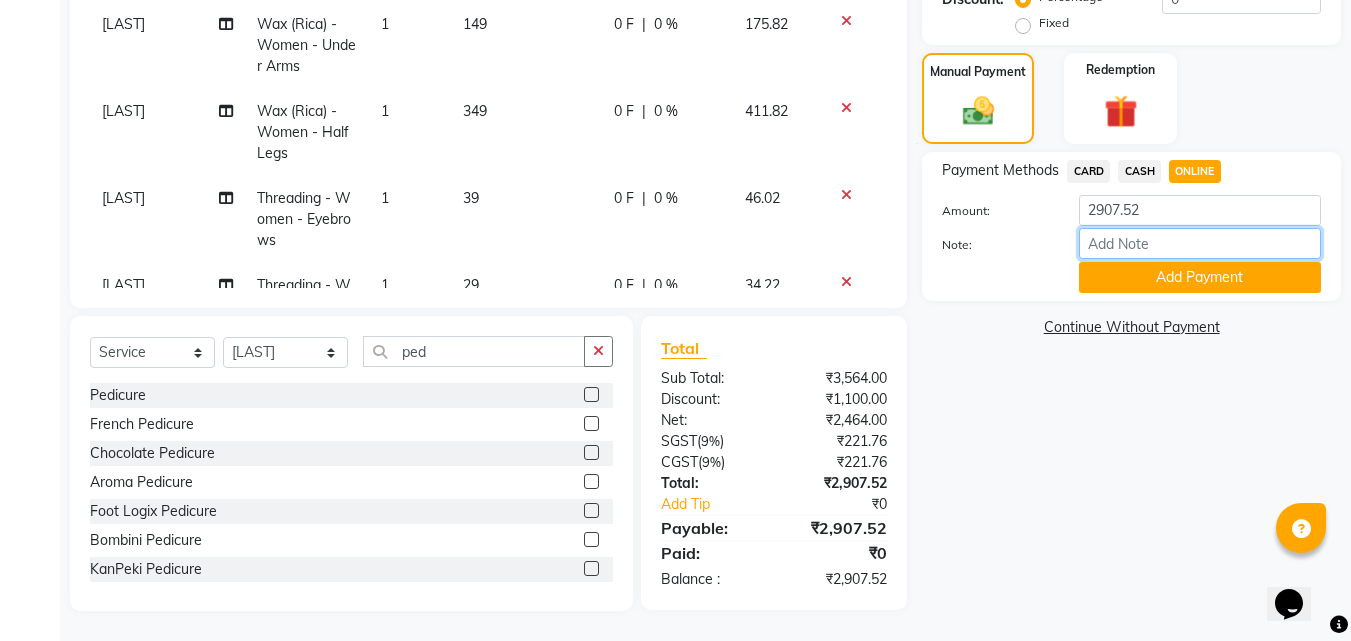 type on "THANK YOU VISIT AGAIN" 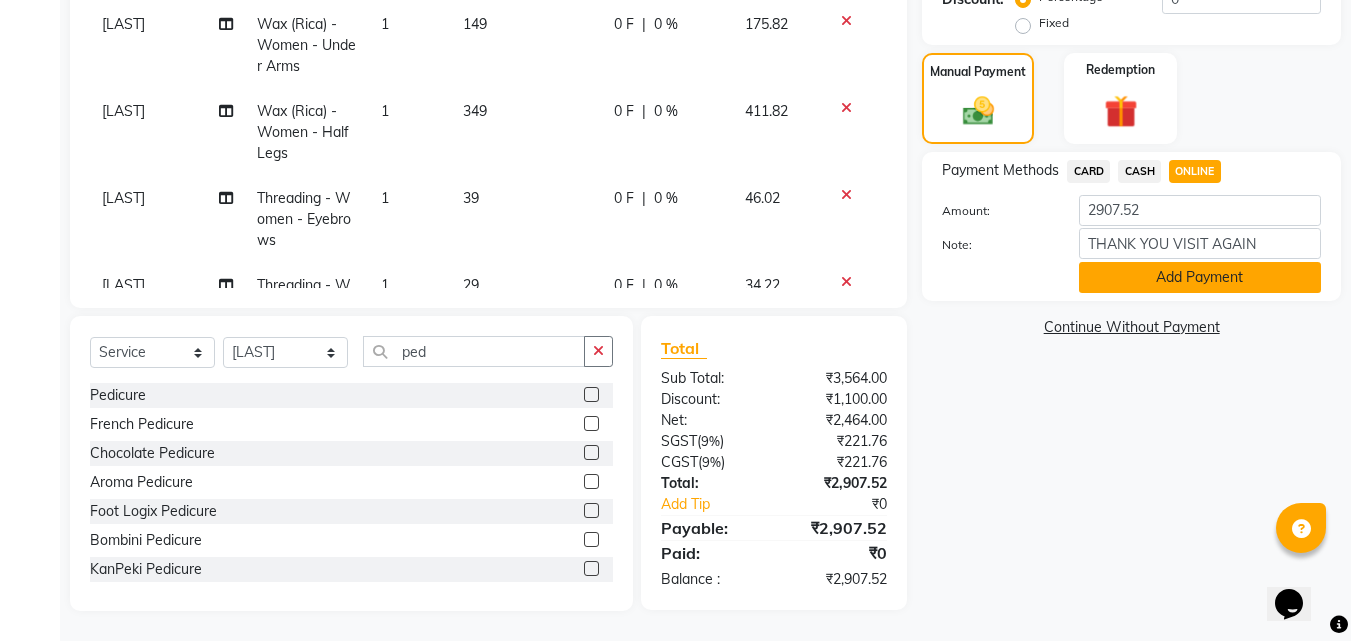 click on "Add Payment" 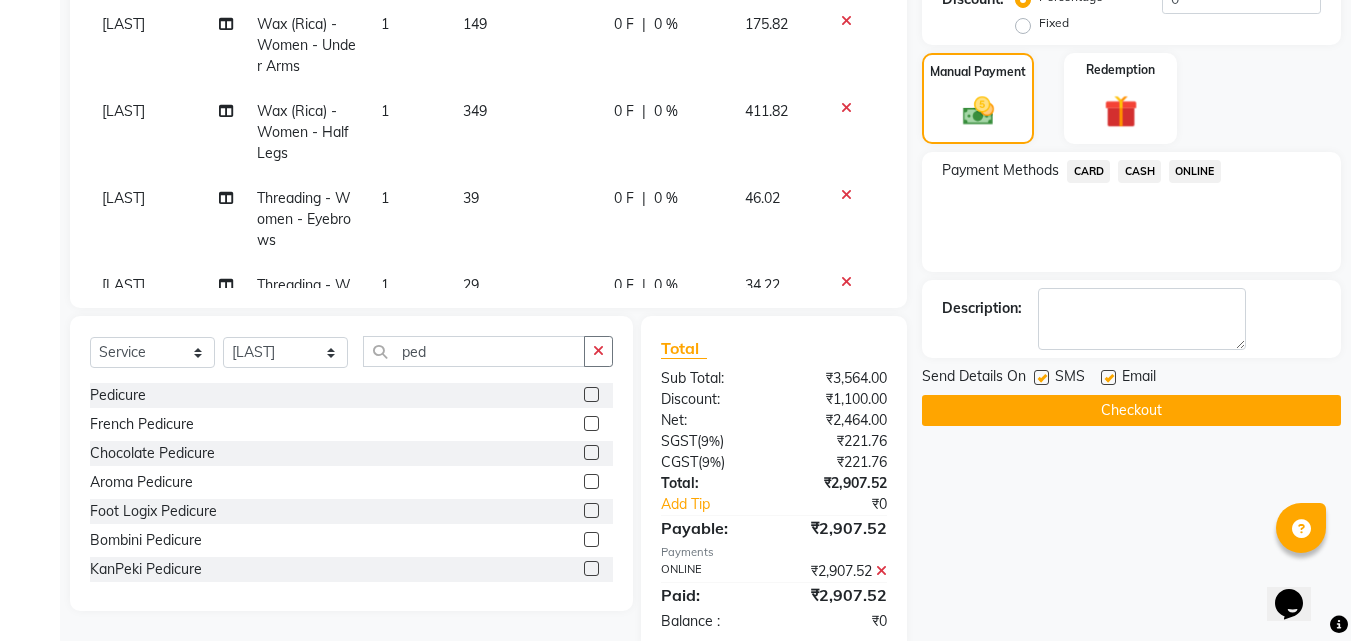 click on "Checkout" 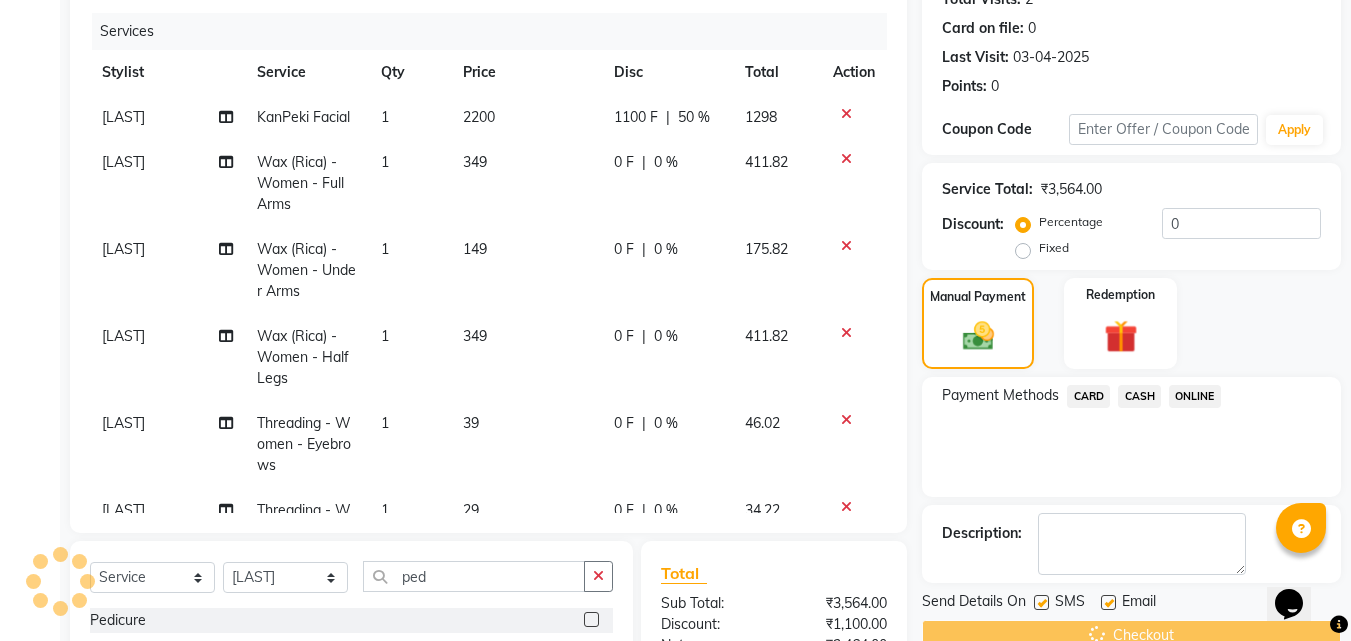 scroll, scrollTop: 127, scrollLeft: 0, axis: vertical 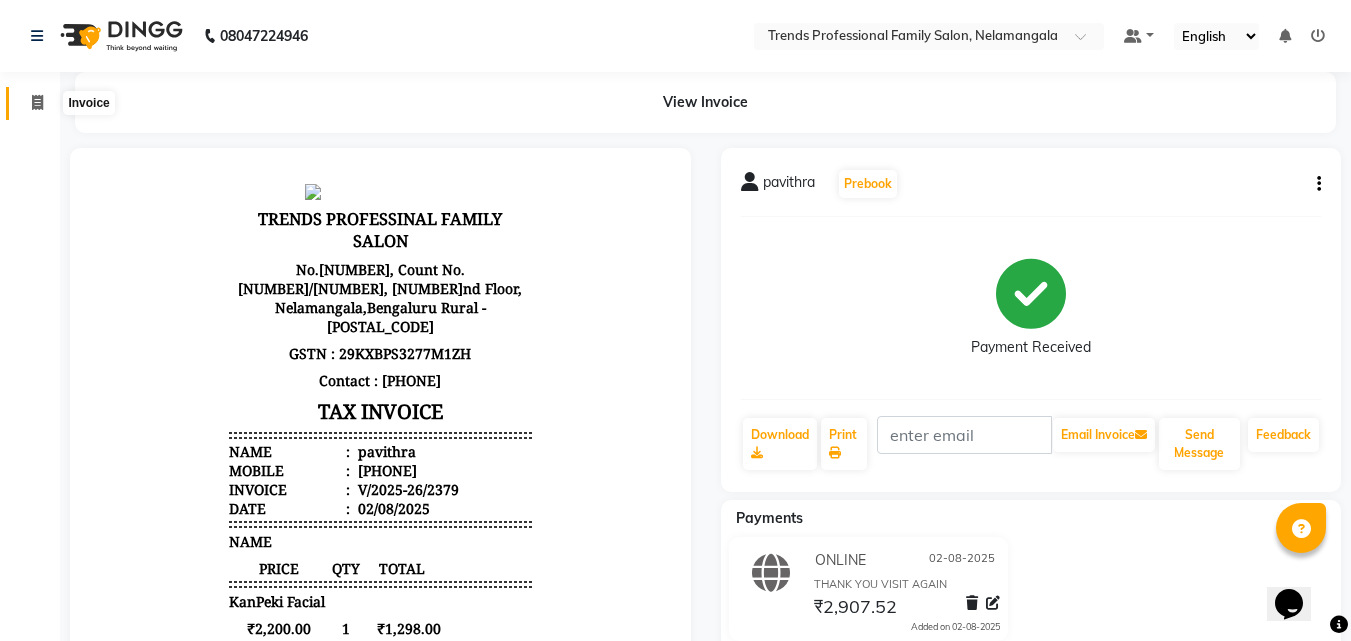 click 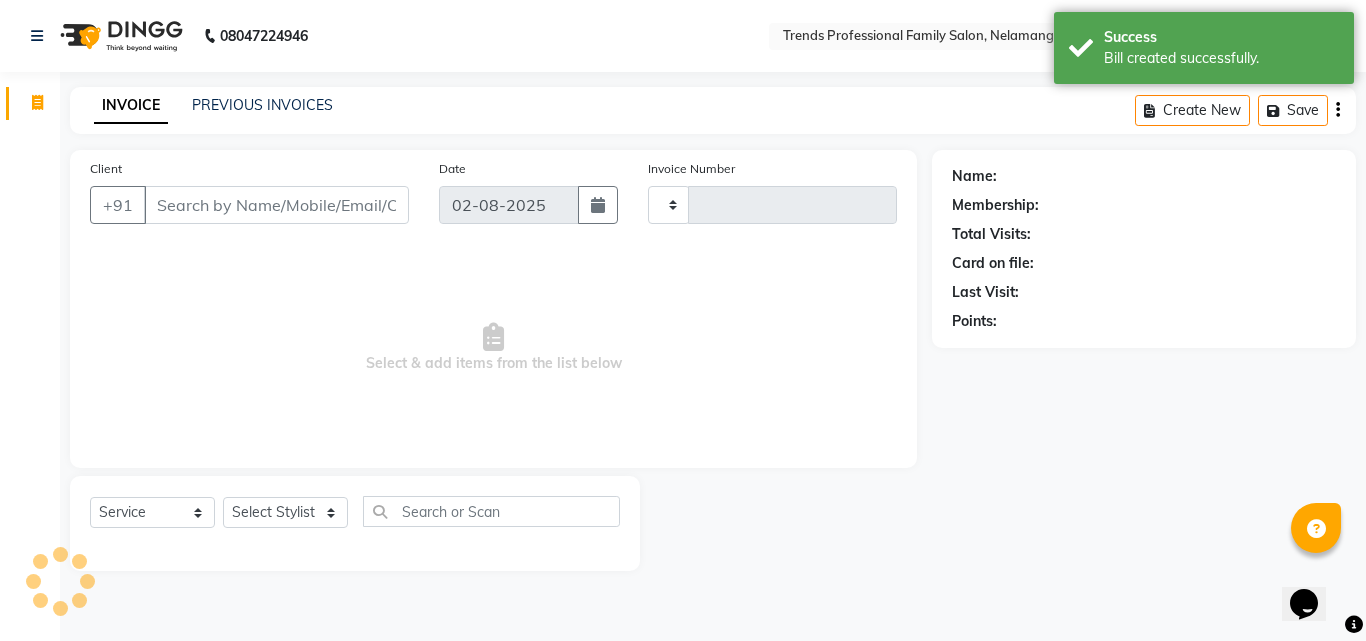 type on "2380" 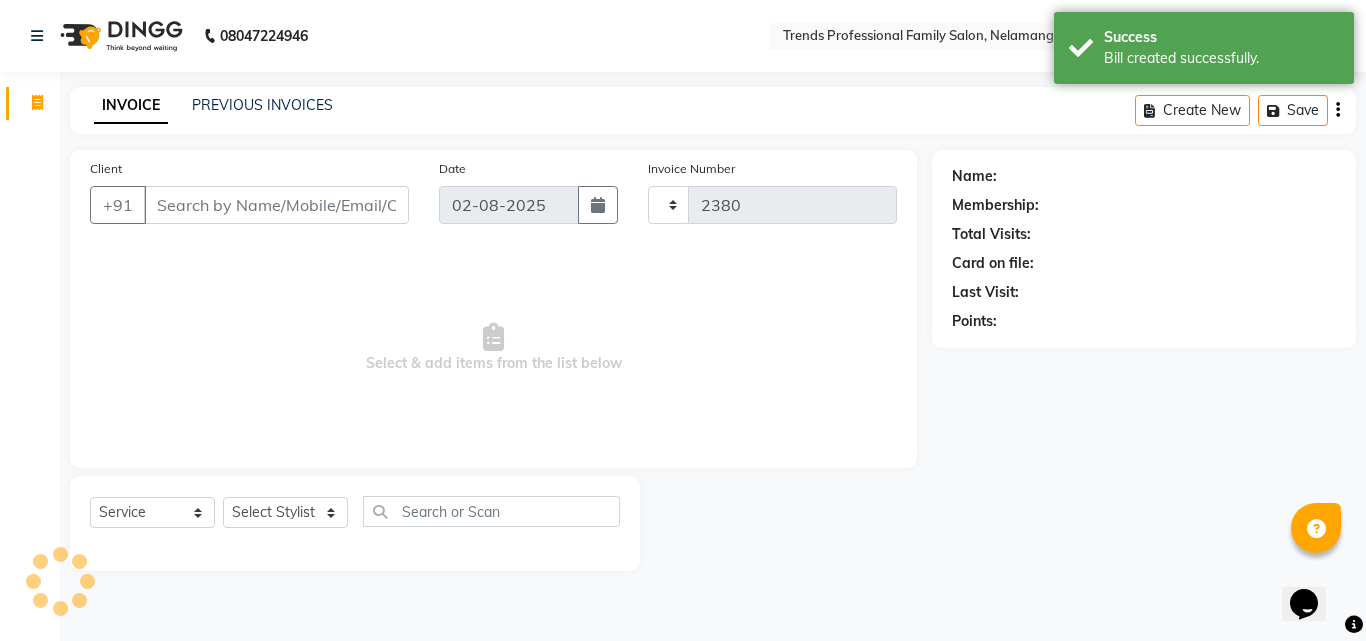 select on "7345" 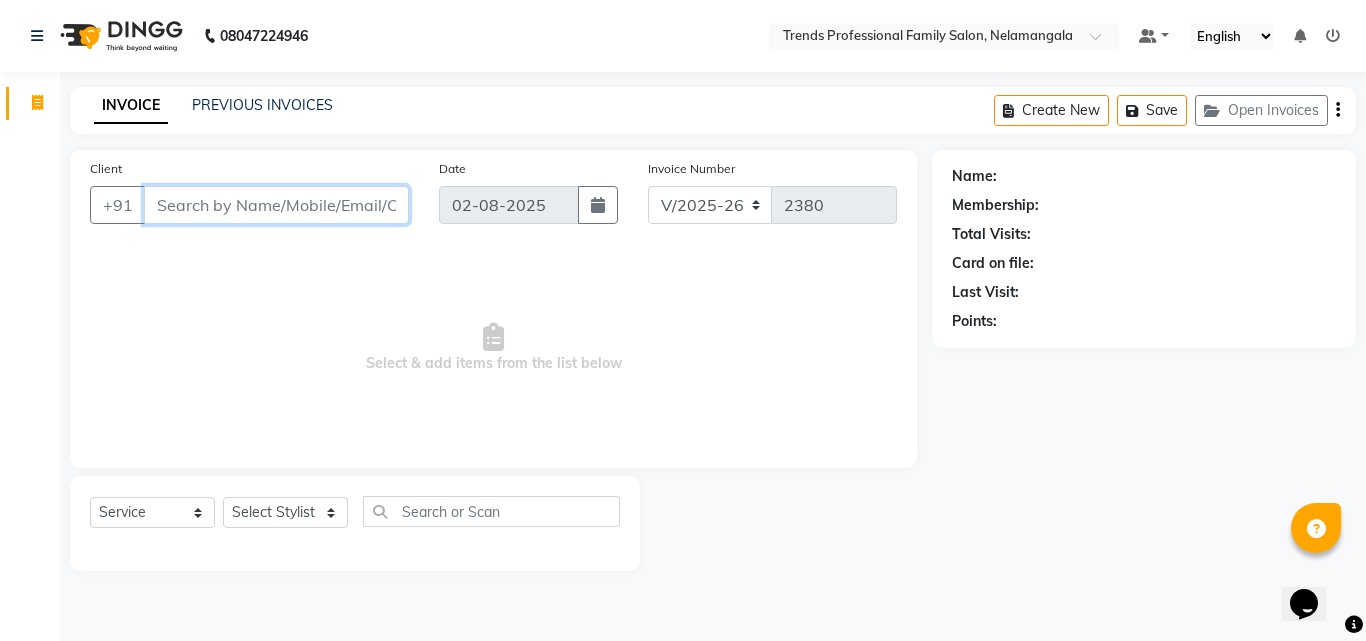 click on "Client" at bounding box center [276, 205] 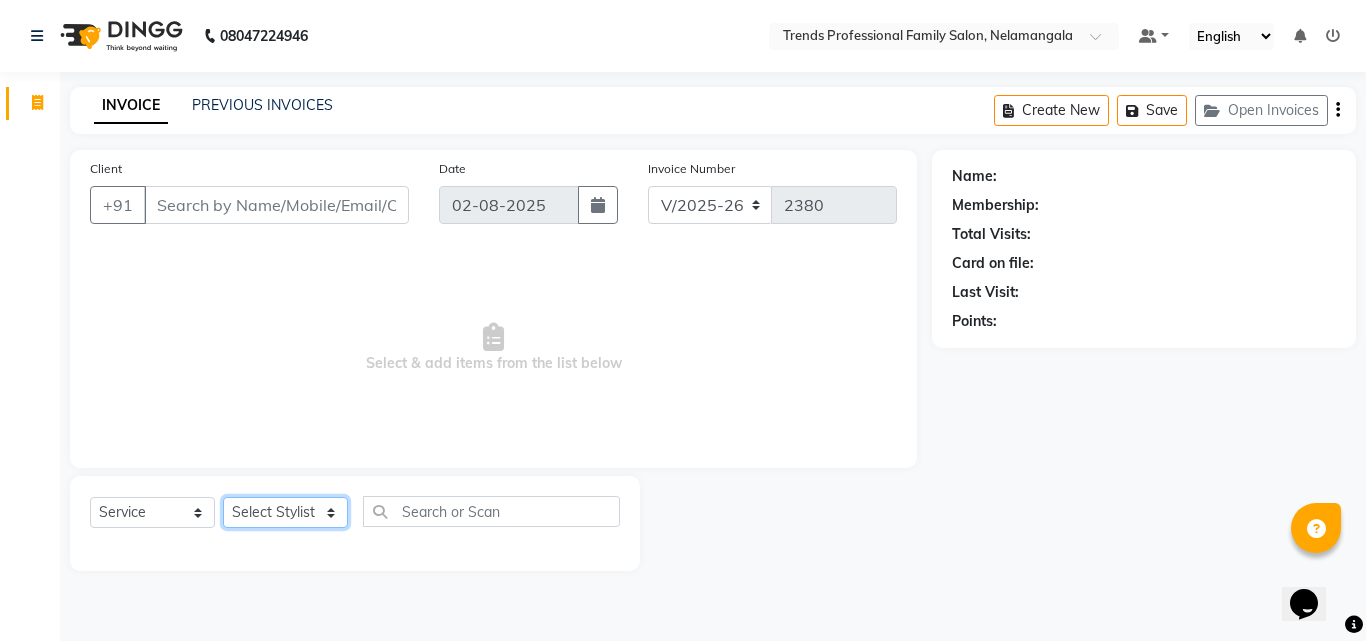 click on "Select Stylist ANITHA AVANTHIKA Hithaishi IMRAN KHAN KANCHAN MUSKHAN RUSTHAM SEEMA SHIVA SOURAV Sumika Trends" 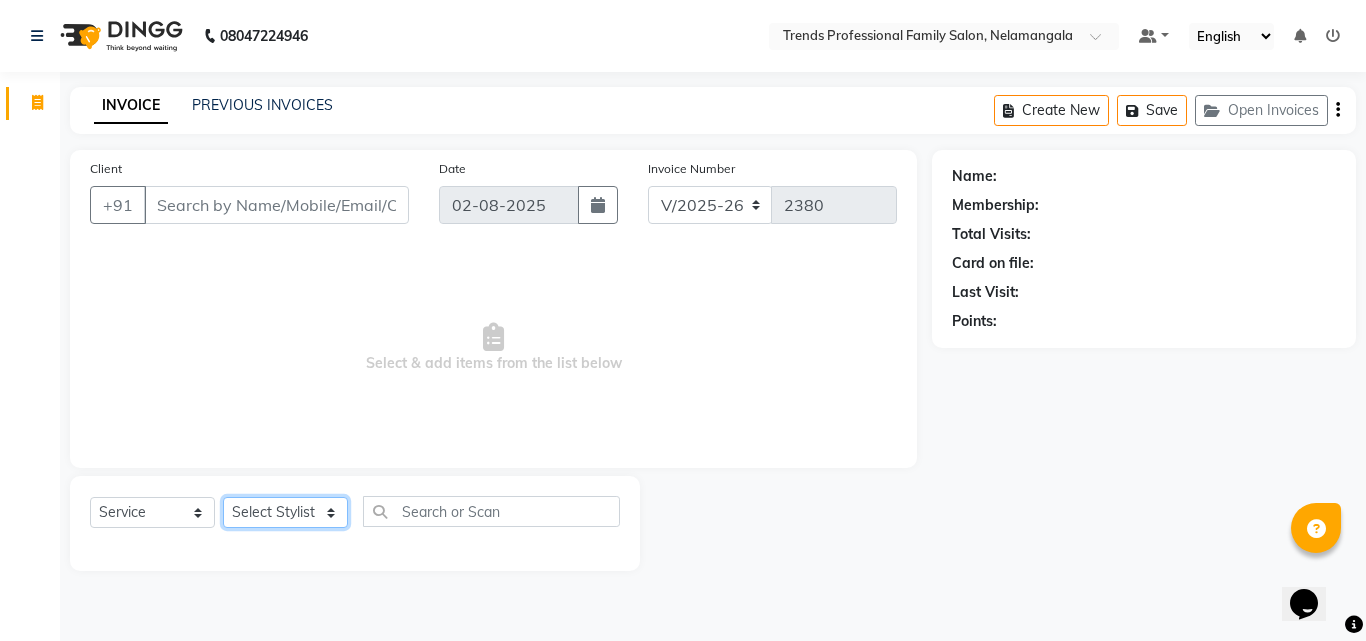 select on "63524" 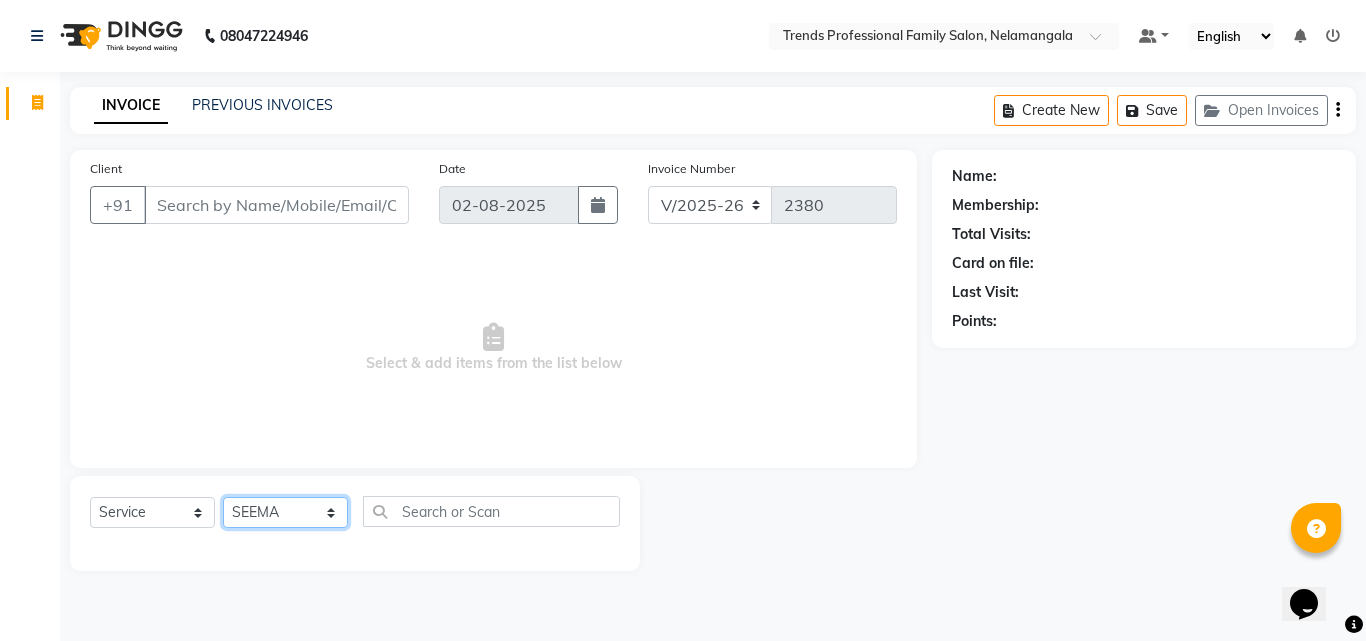 click on "Select Stylist ANITHA AVANTHIKA Hithaishi IMRAN KHAN KANCHAN MUSKHAN RUSTHAM SEEMA SHIVA SOURAV Sumika Trends" 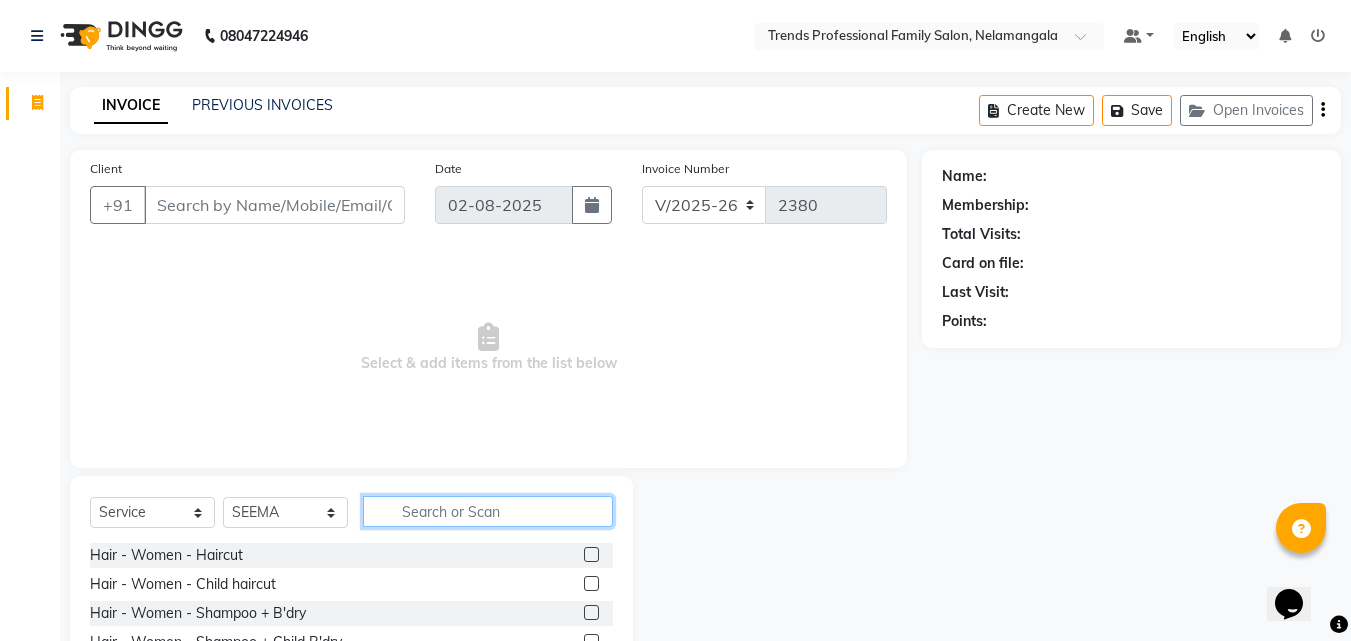 click 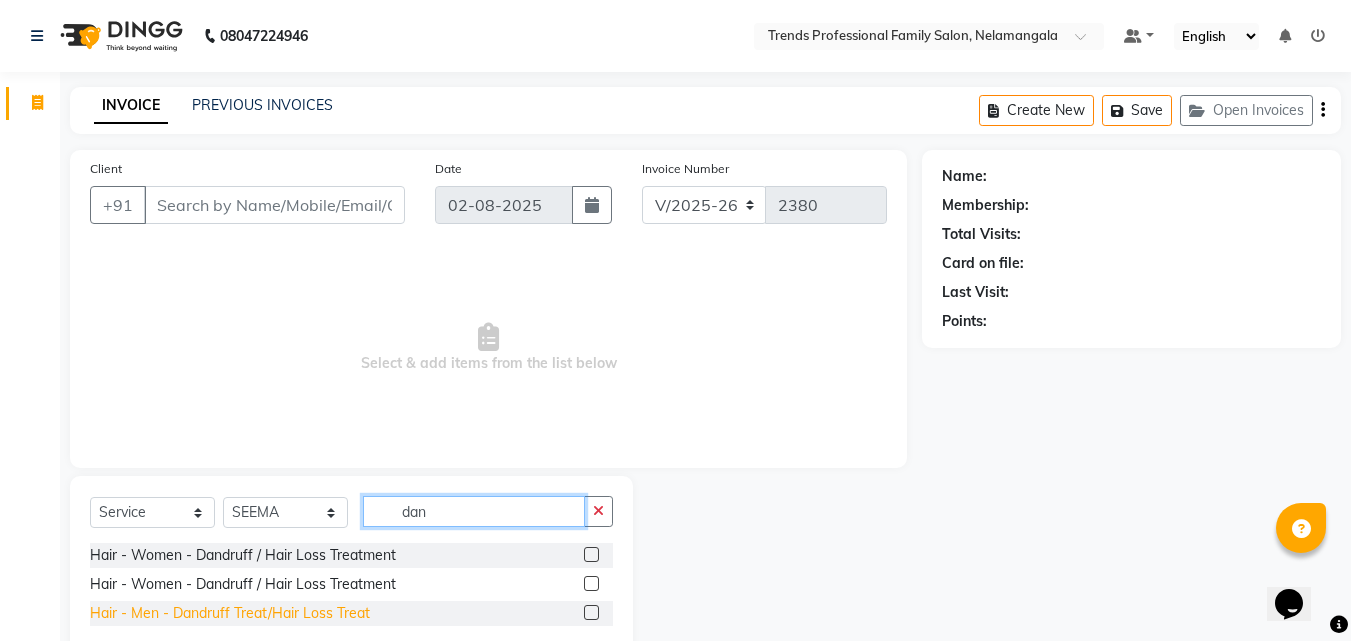 type on "dan" 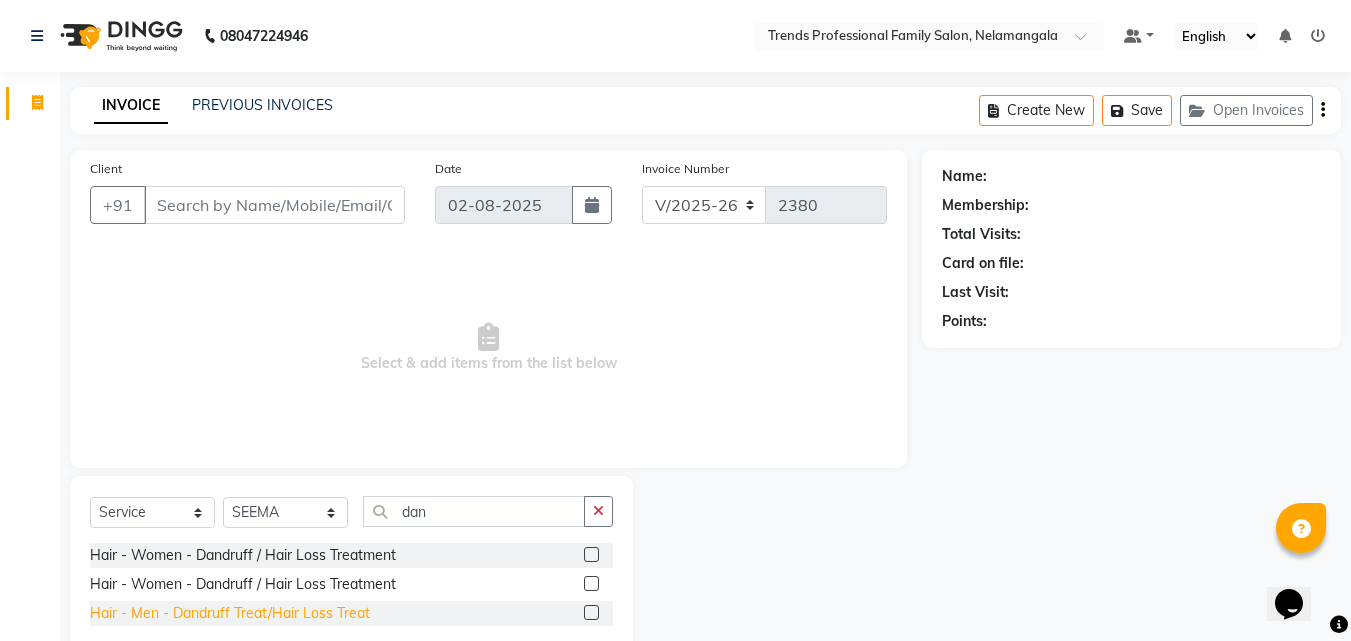 click on "Hair - Men - Dandruff Treat/Hair Loss Treat" 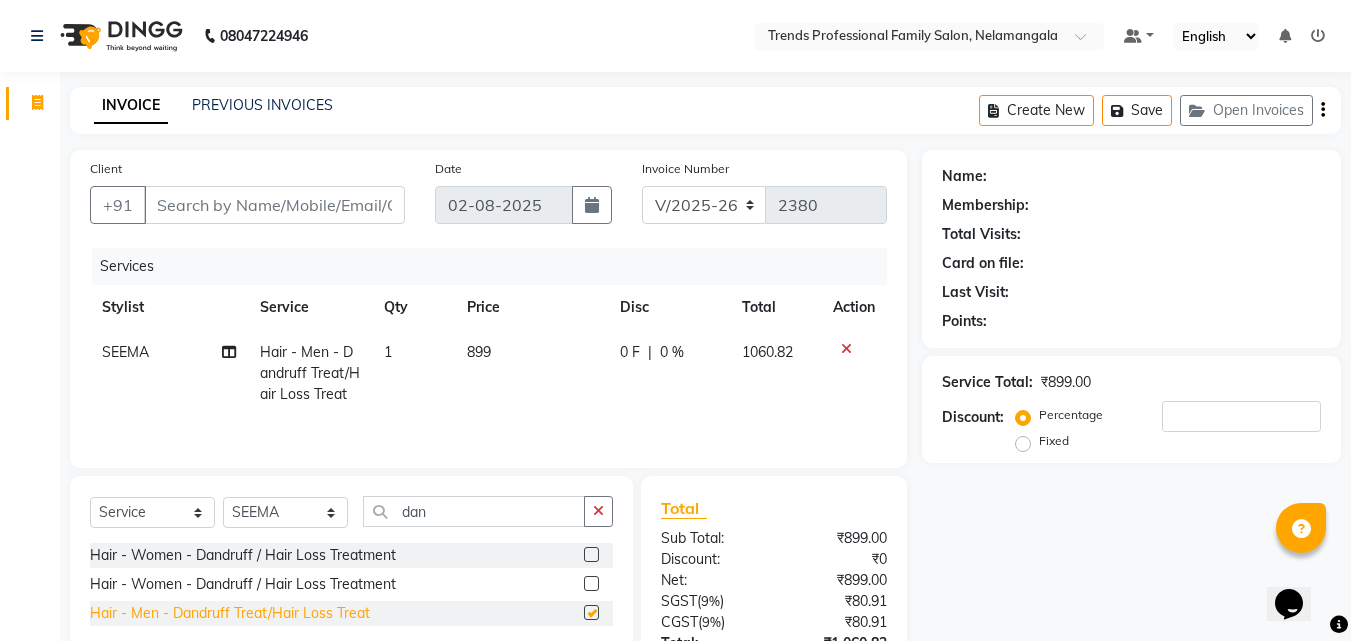 checkbox on "false" 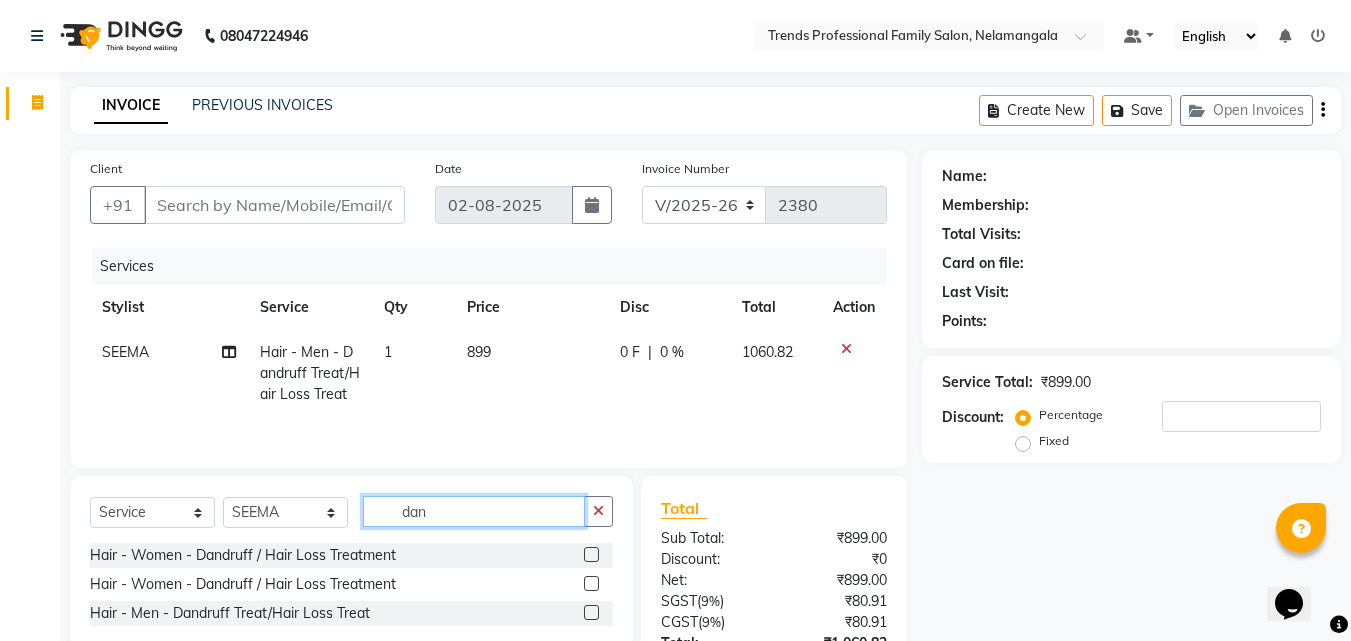 click on "Select  Service  Product  Membership  Package Voucher Prepaid Gift Card  Select Stylist ANITHA AVANTHIKA Hithaishi IMRAN KHAN KANCHAN MUSKHAN RUSTHAM SEEMA SHIVA SOURAV Sumika Trends dan" 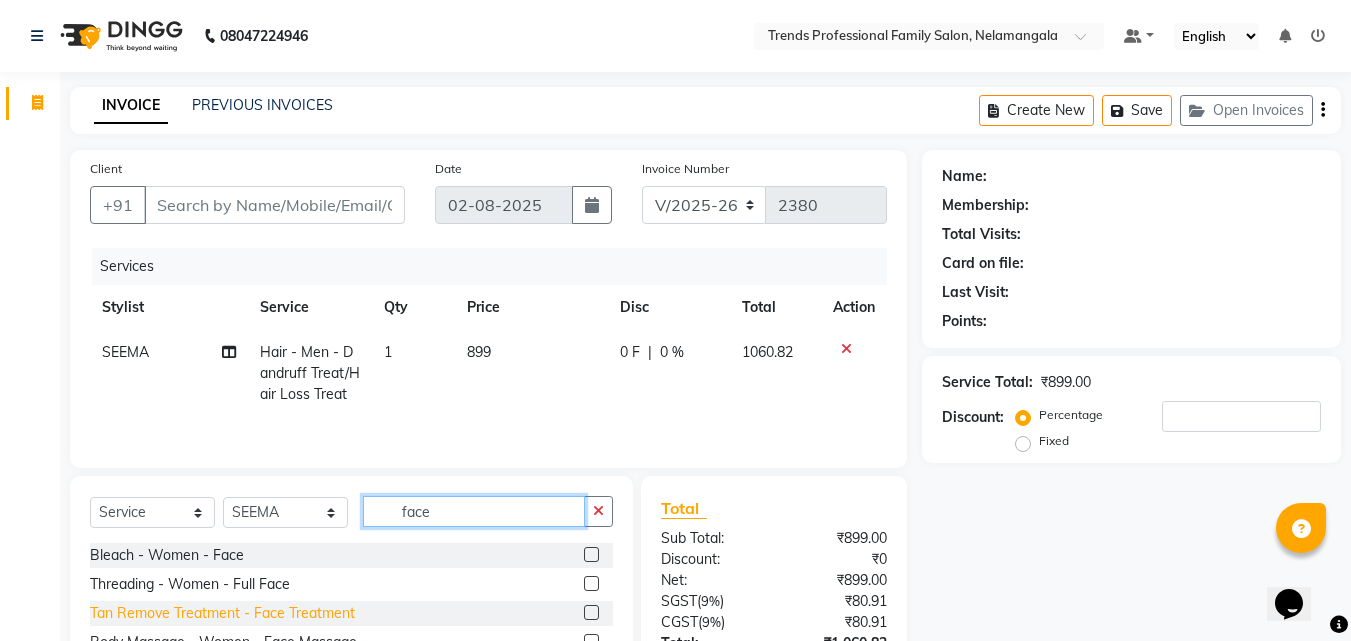 type on "face" 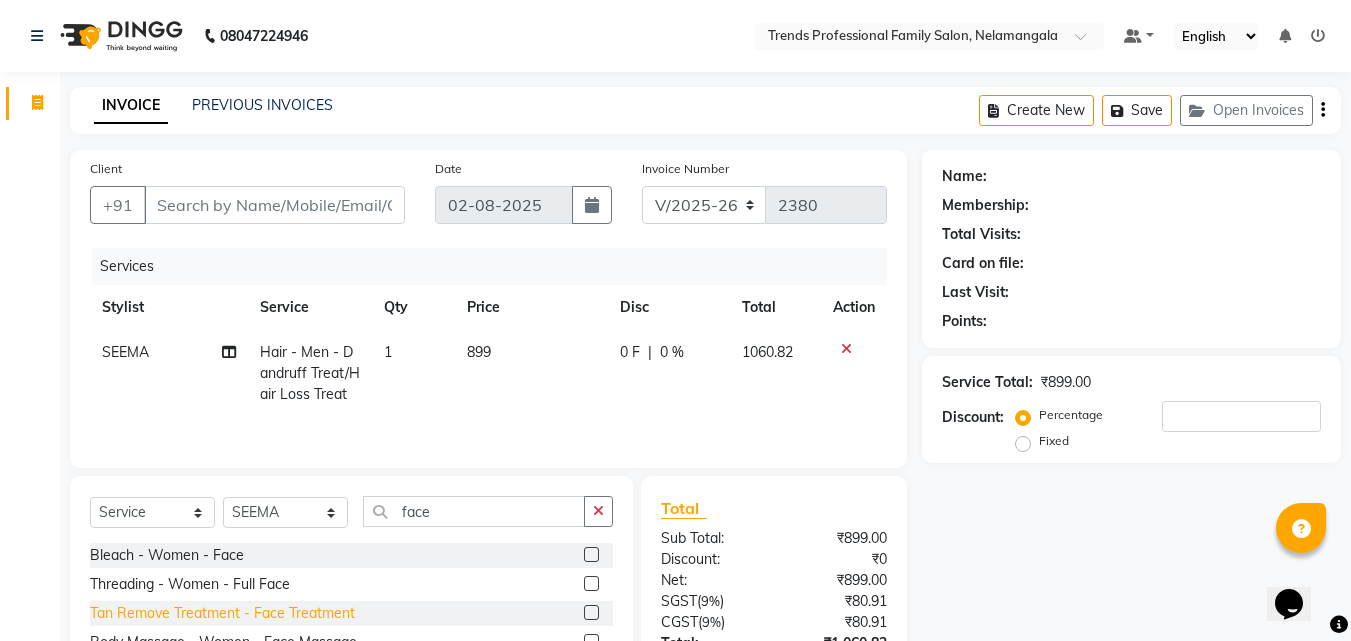 click on "Tan Remove Treatment - Face Treatment" 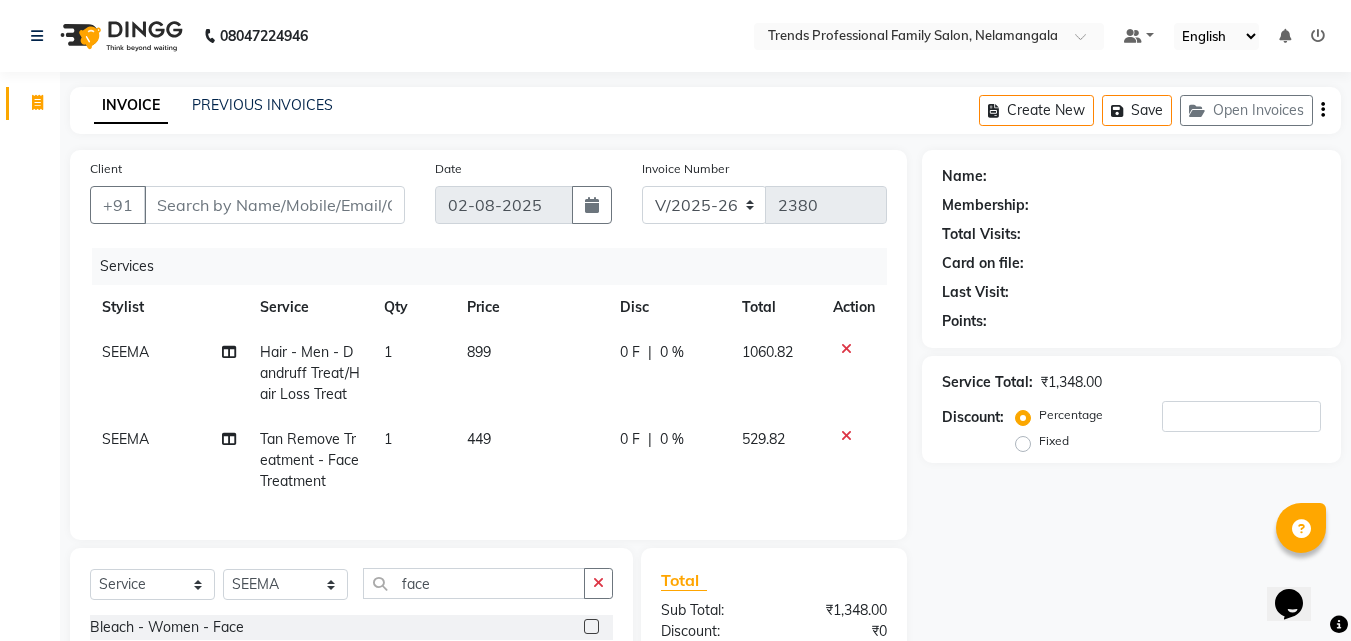 checkbox on "false" 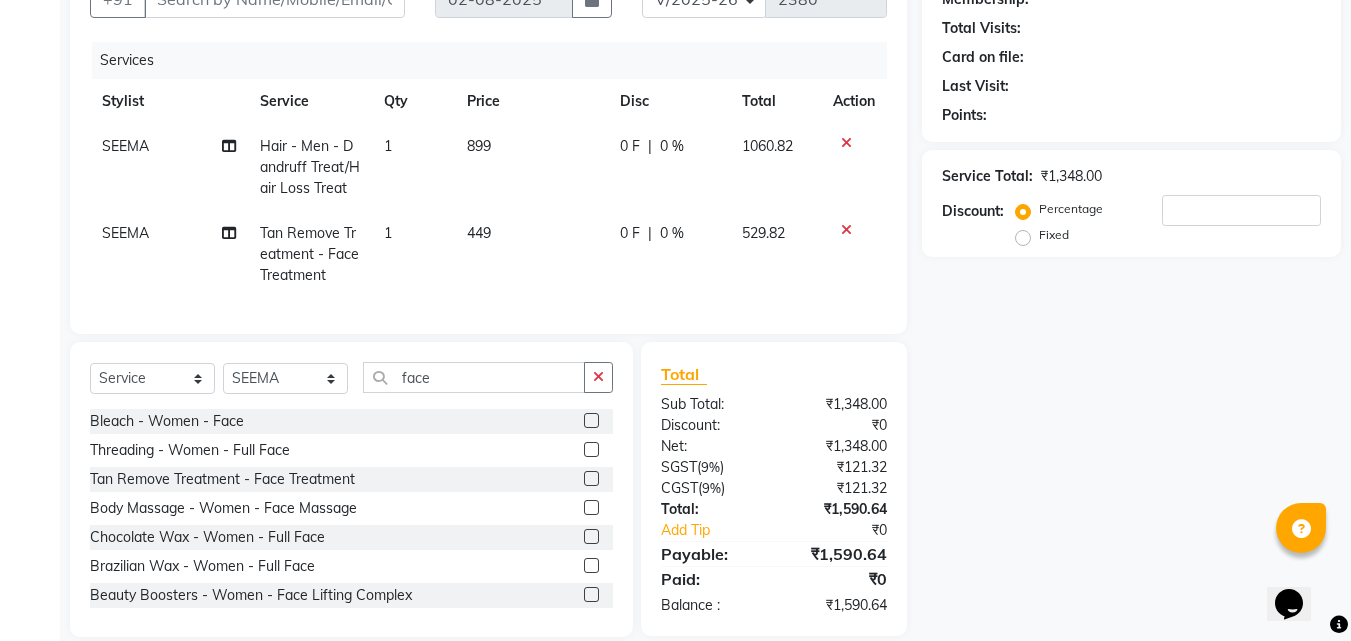scroll, scrollTop: 247, scrollLeft: 0, axis: vertical 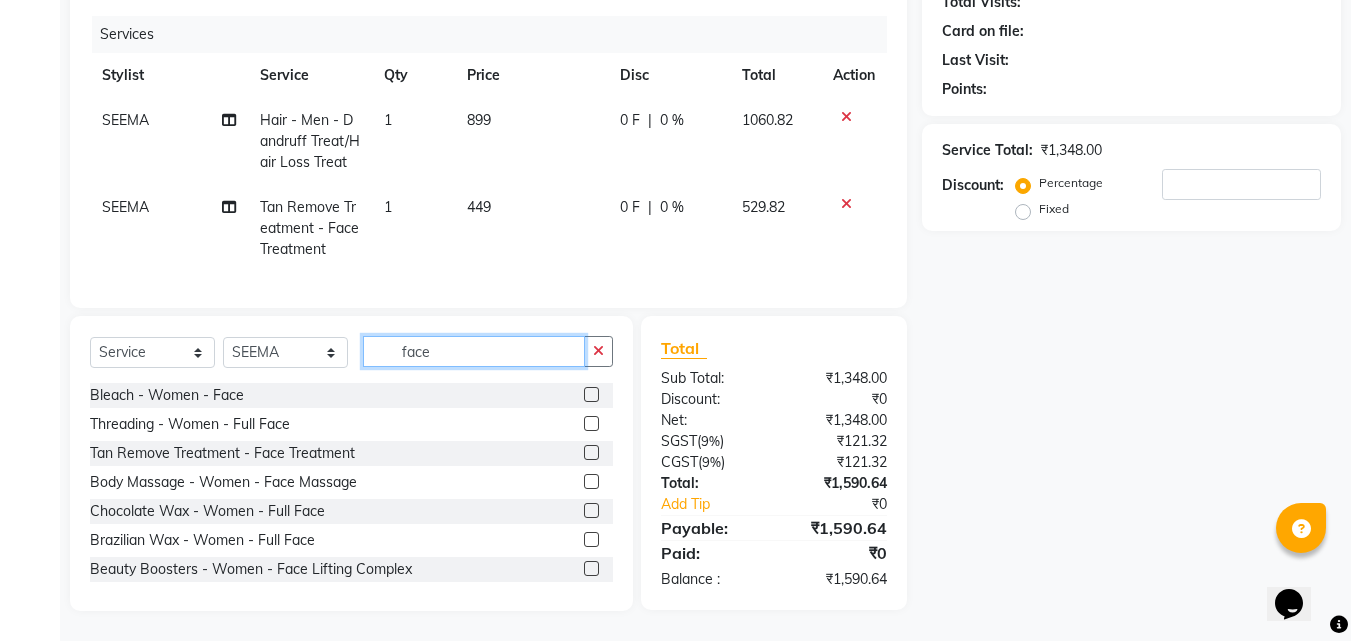 drag, startPoint x: 430, startPoint y: 350, endPoint x: 312, endPoint y: 362, distance: 118.6086 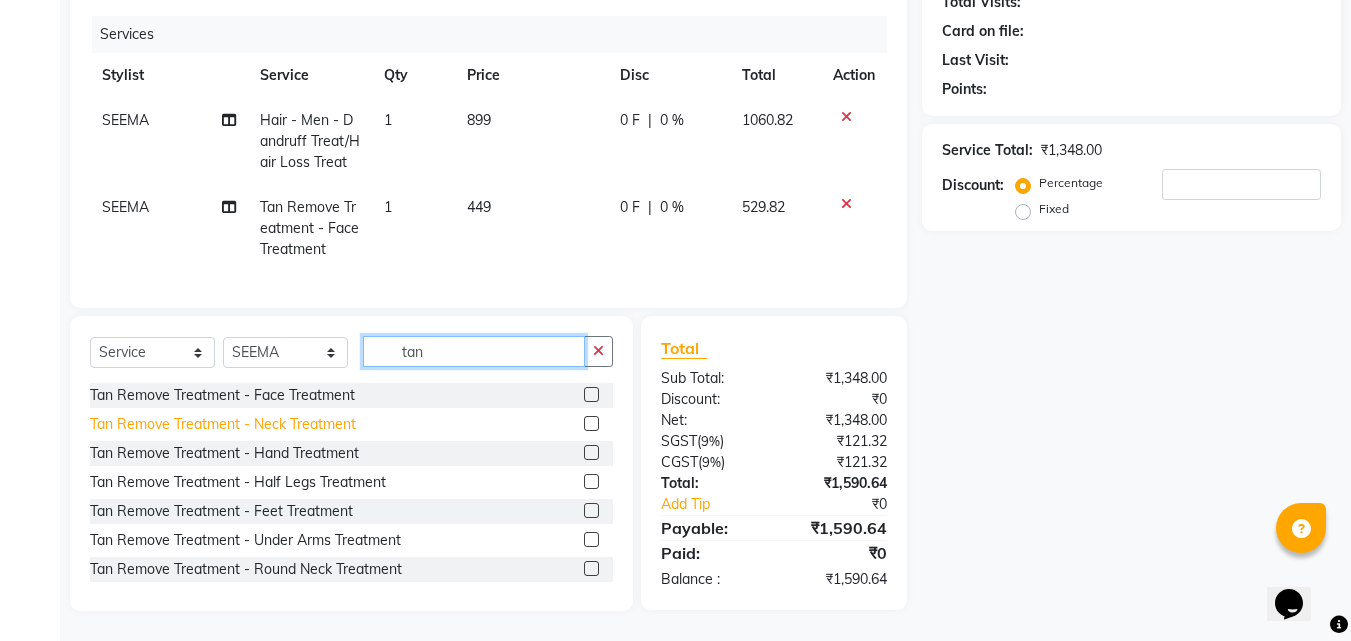 type on "tan" 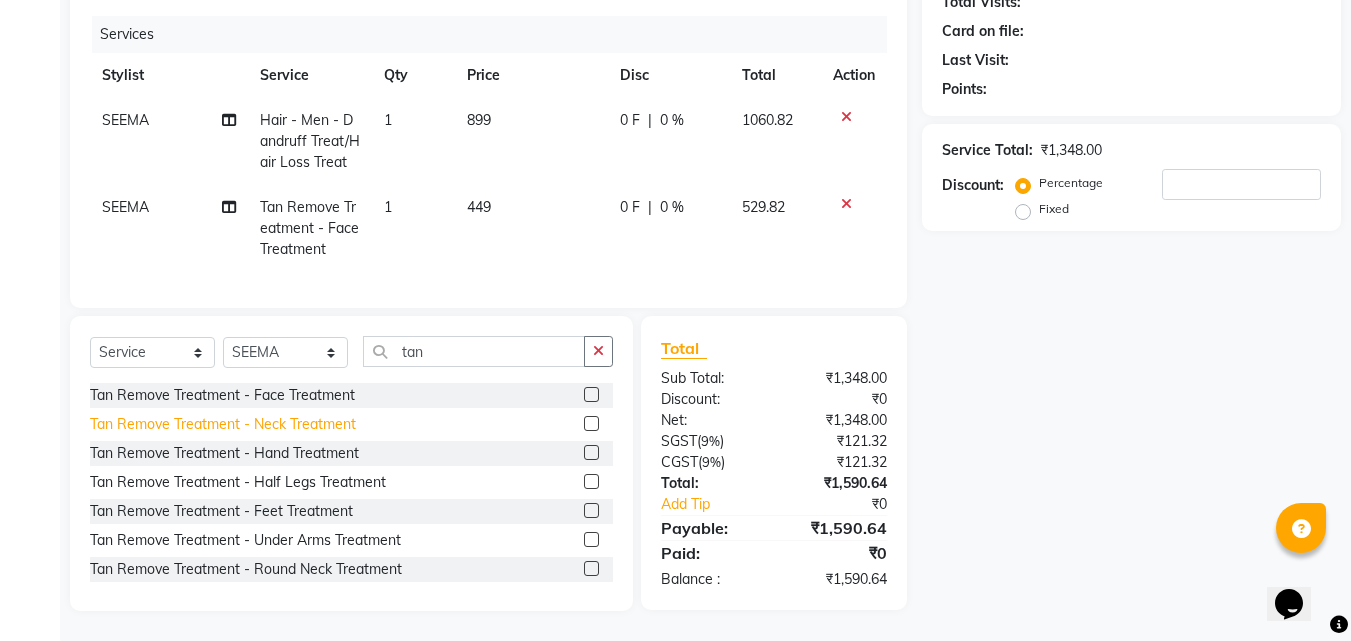 click on "Tan Remove Treatment - Neck Treatment" 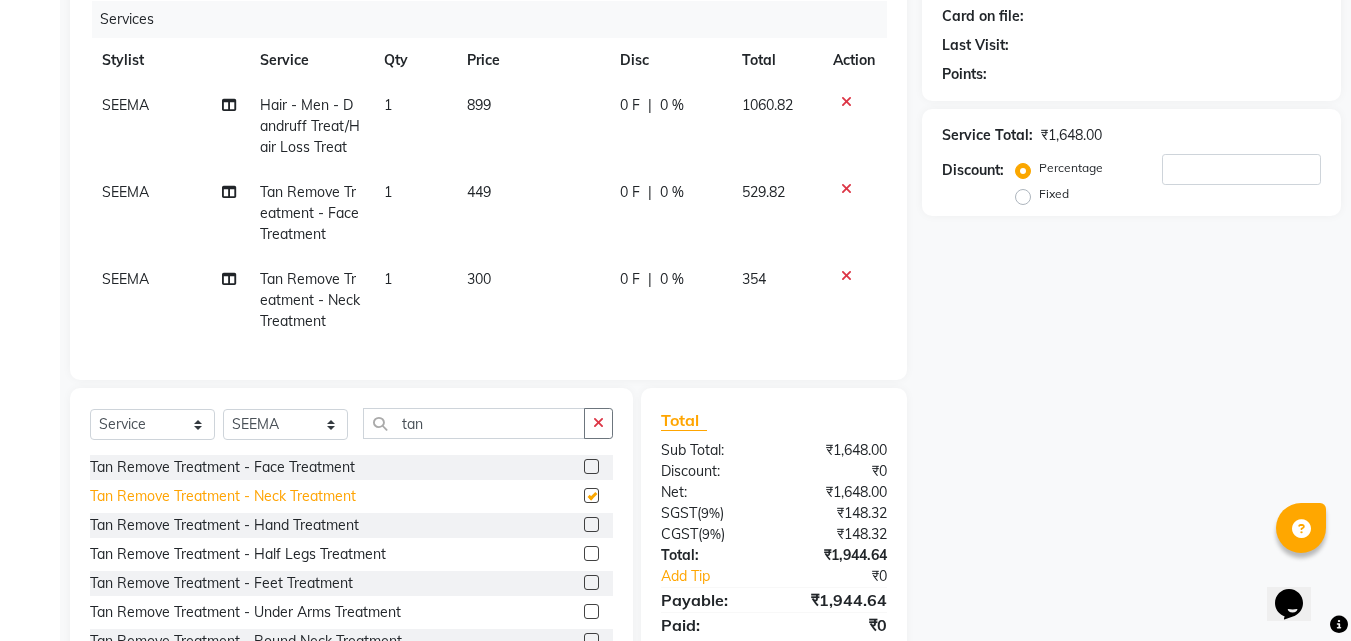 checkbox on "false" 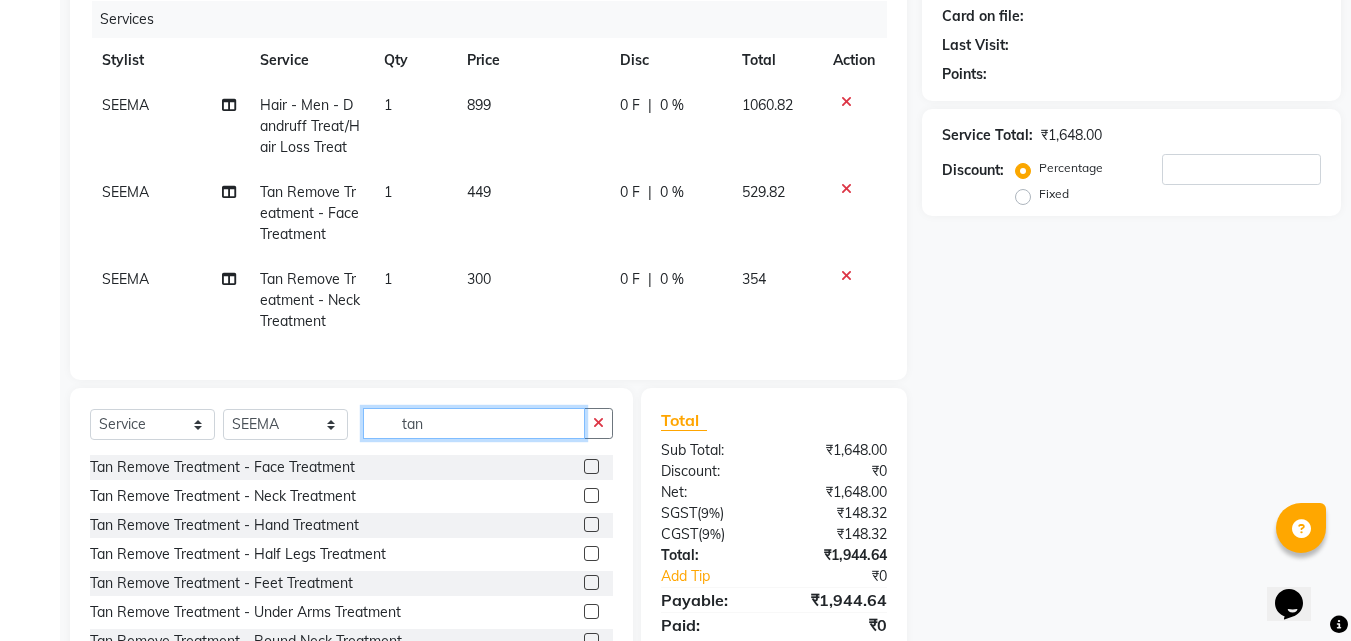 drag, startPoint x: 357, startPoint y: 450, endPoint x: 292, endPoint y: 459, distance: 65.62012 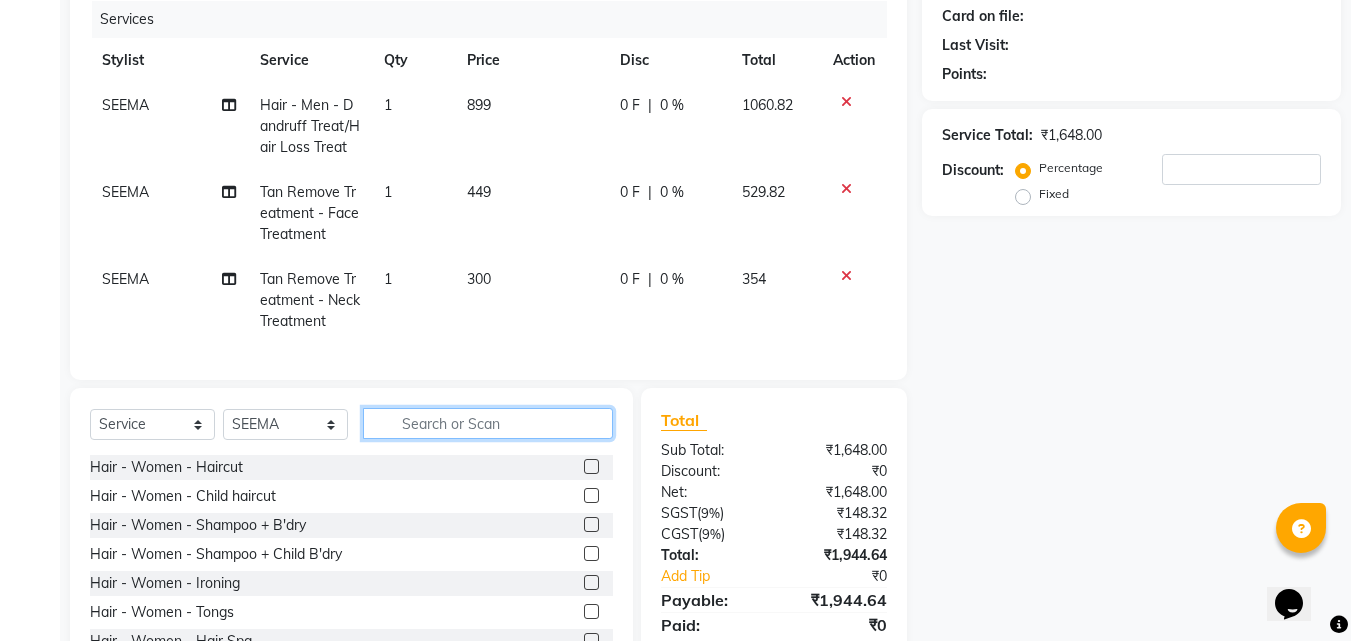 type 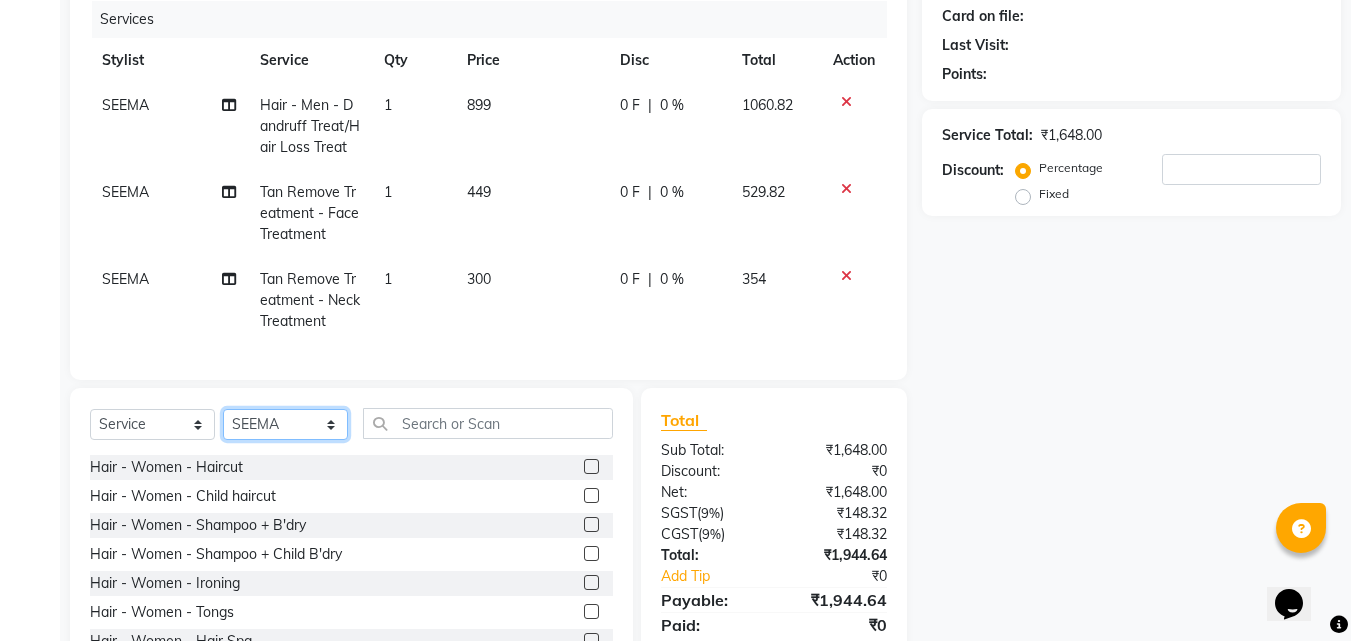 click on "Select Stylist ANITHA AVANTHIKA Hithaishi IMRAN KHAN KANCHAN MUSKHAN RUSTHAM SEEMA SHIVA SOURAV Sumika Trends" 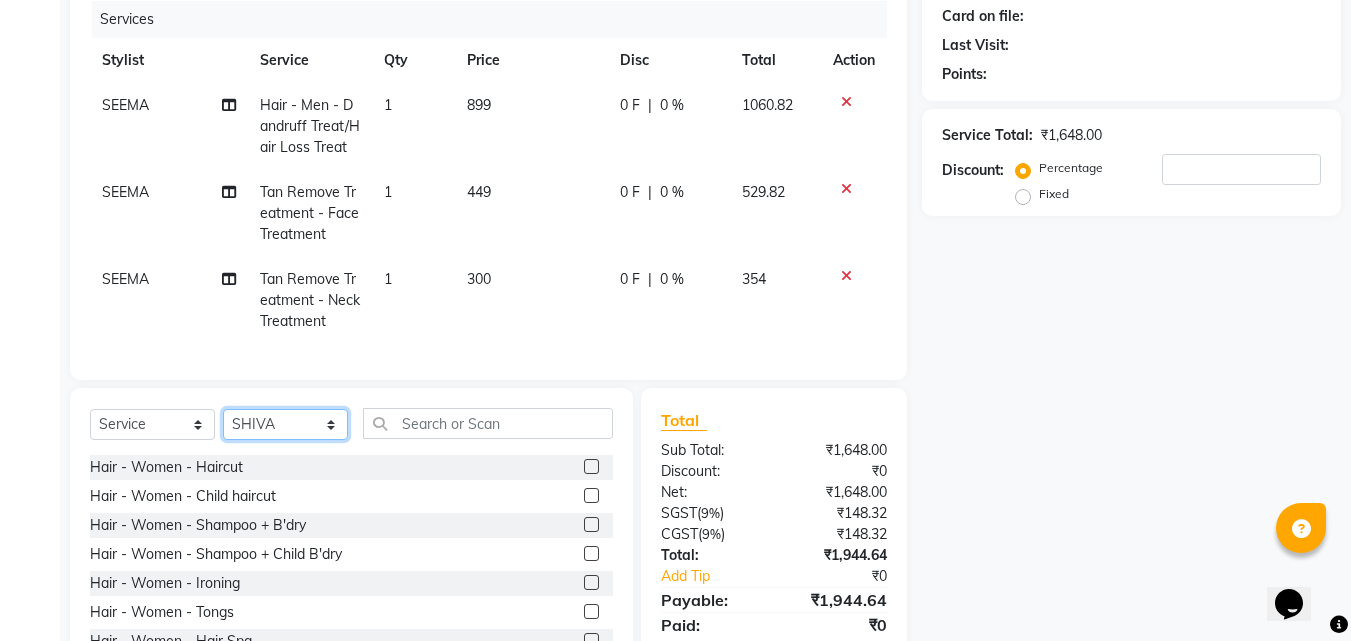 click on "Select Stylist ANITHA AVANTHIKA Hithaishi IMRAN KHAN KANCHAN MUSKHAN RUSTHAM SEEMA SHIVA SOURAV Sumika Trends" 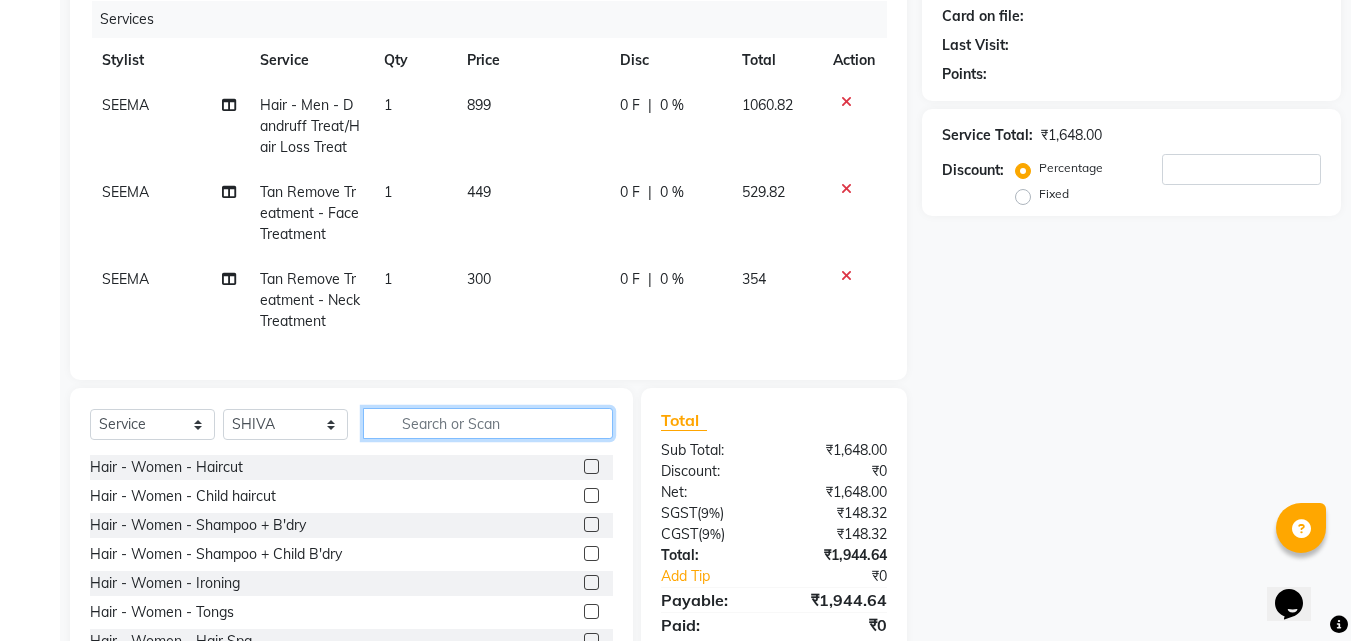 click 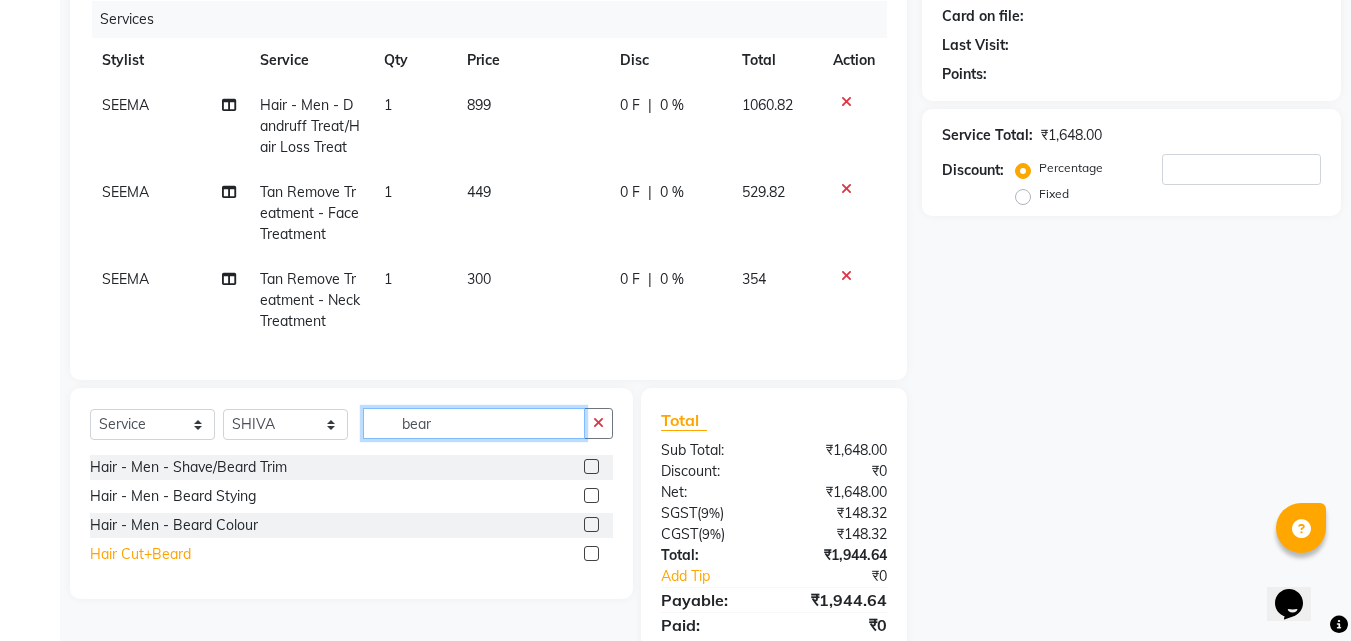 type on "bear" 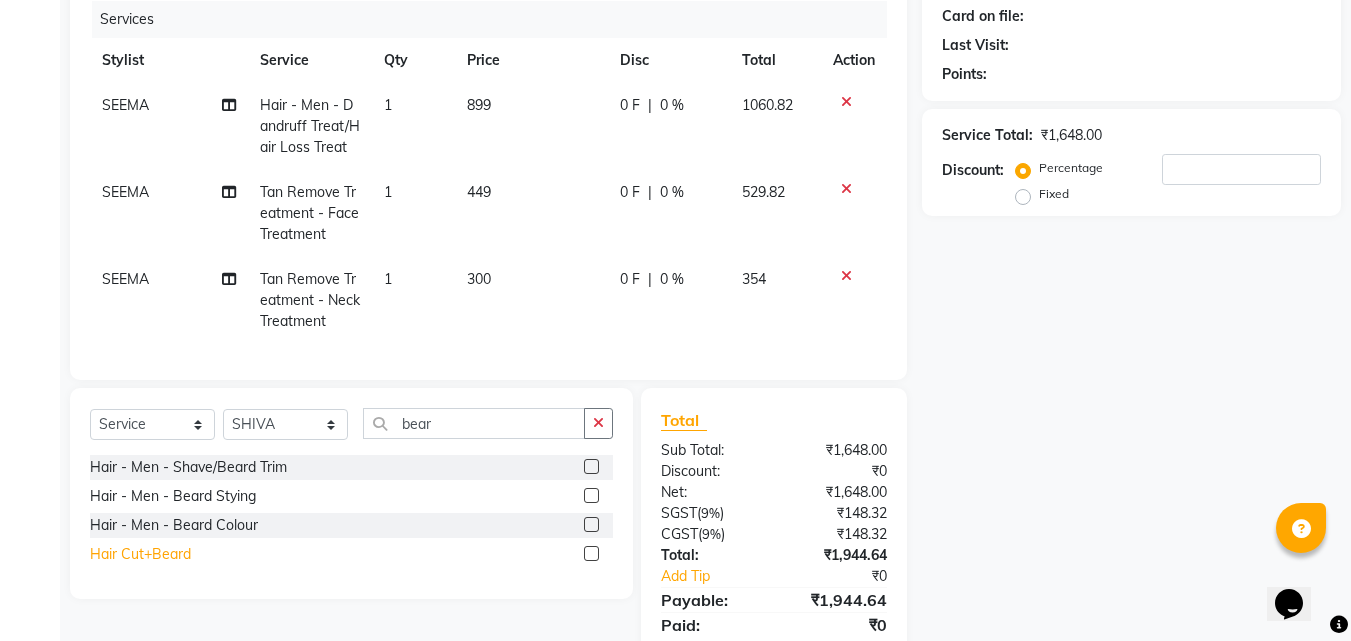 click on "Hair Cut+Beard" 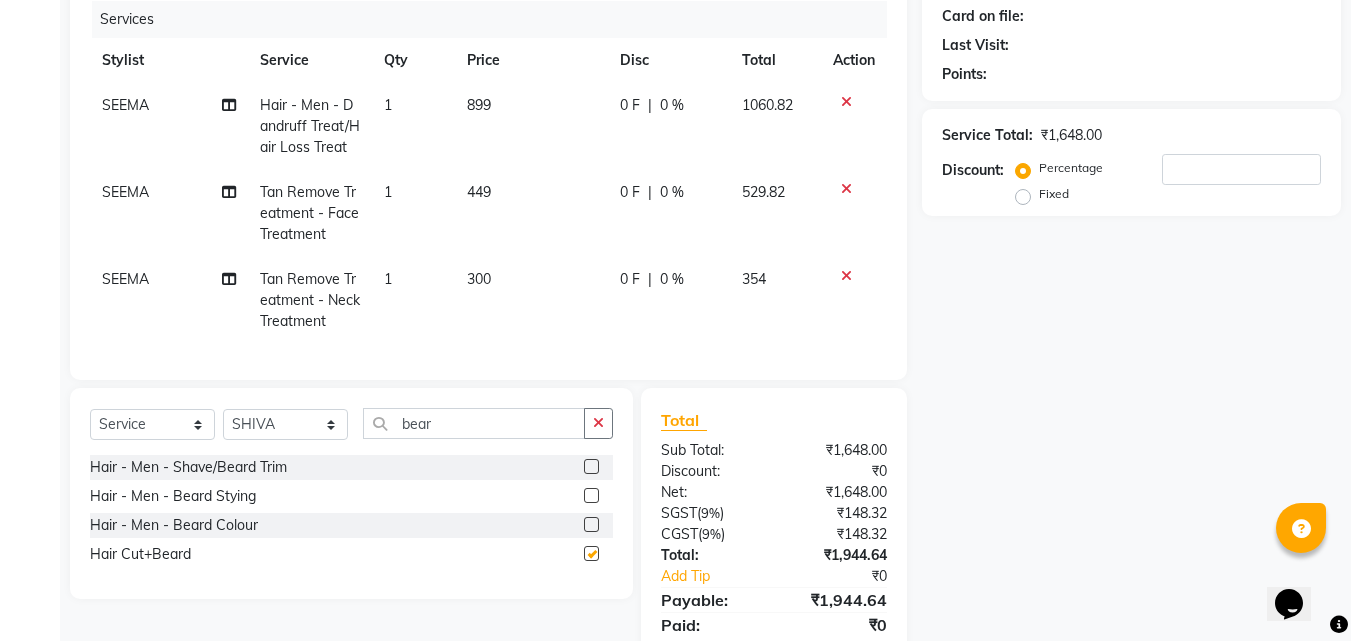 checkbox on "false" 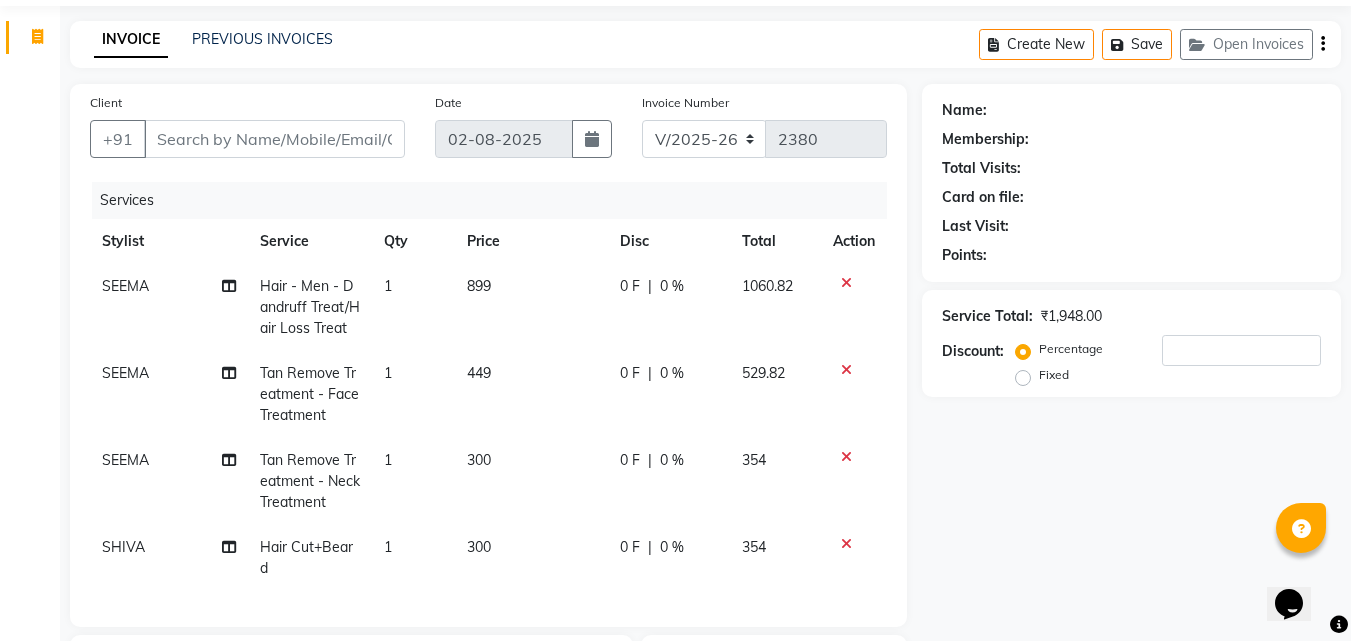 scroll, scrollTop: 0, scrollLeft: 0, axis: both 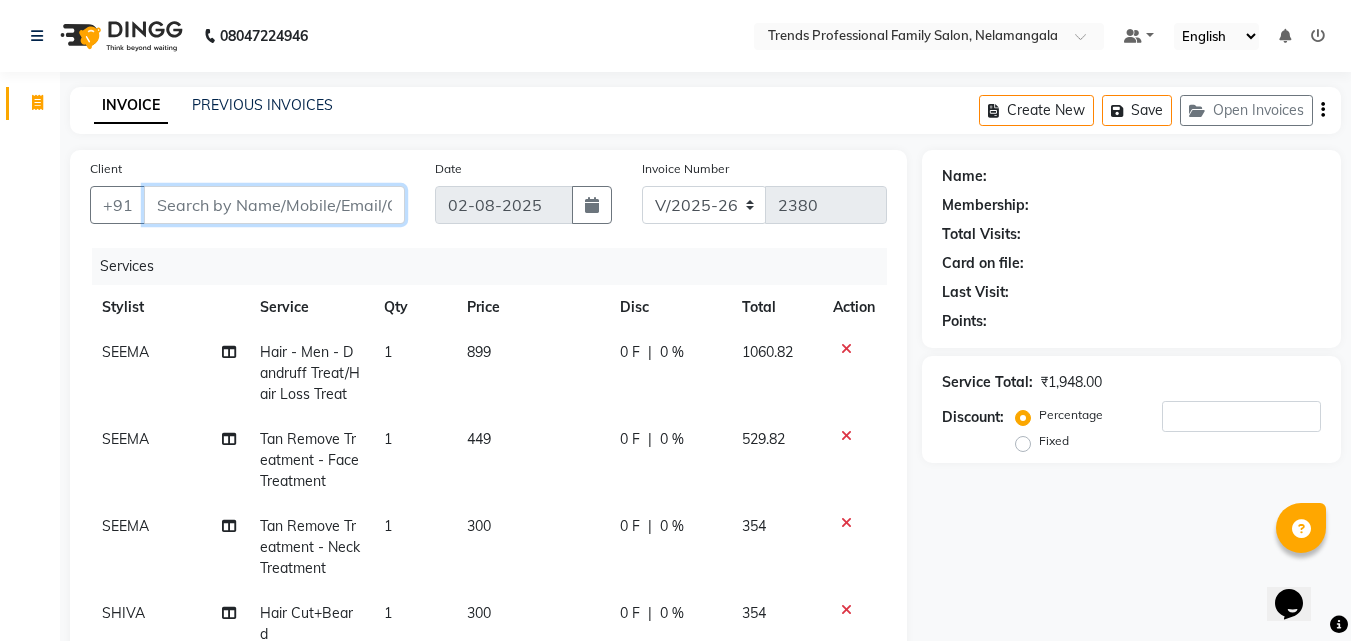 click on "Client" at bounding box center (274, 205) 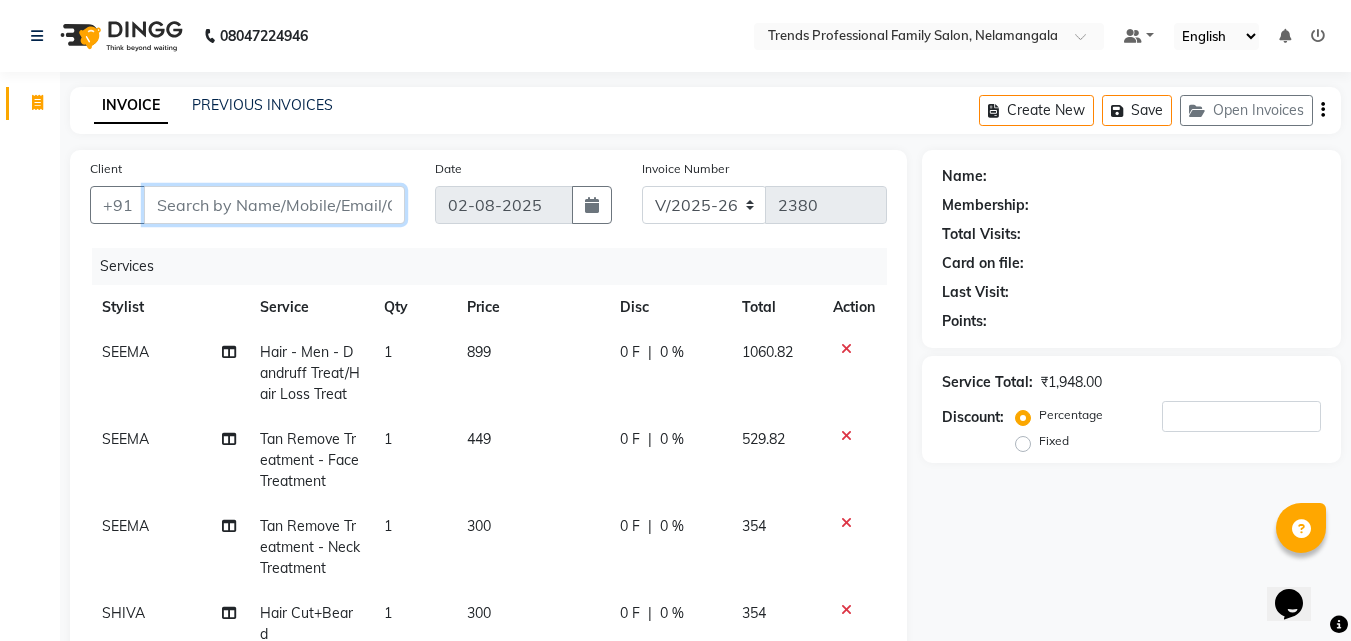 type on "8" 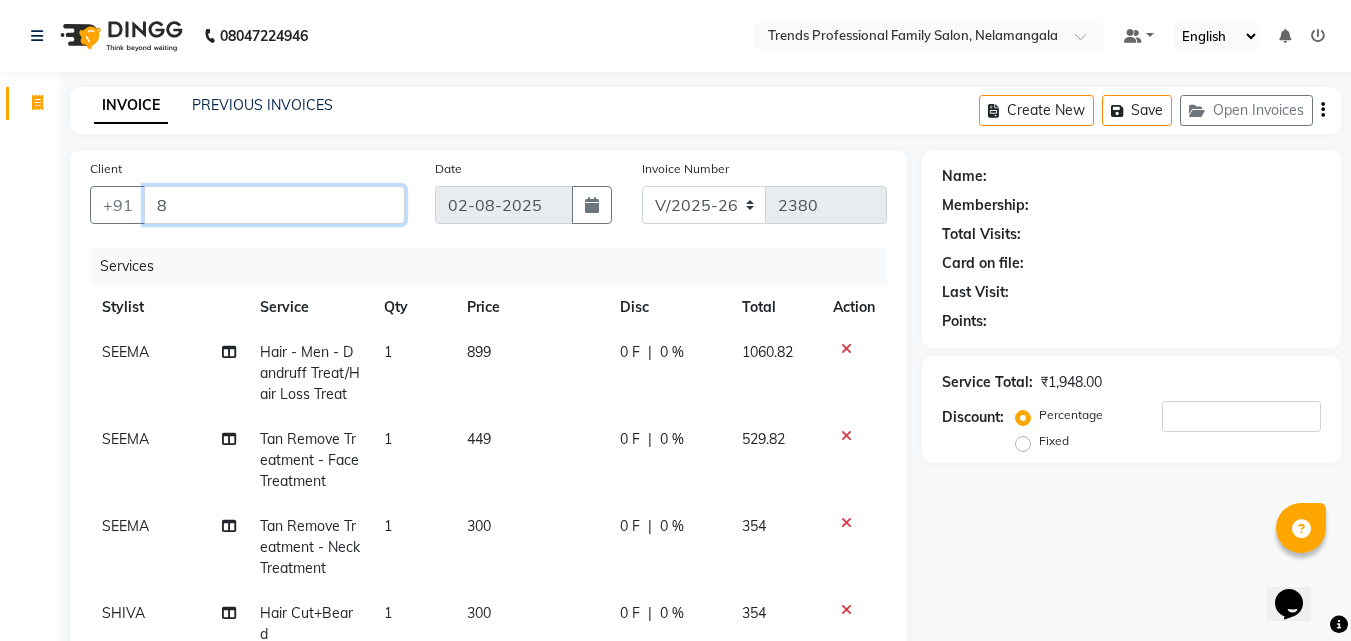 type on "0" 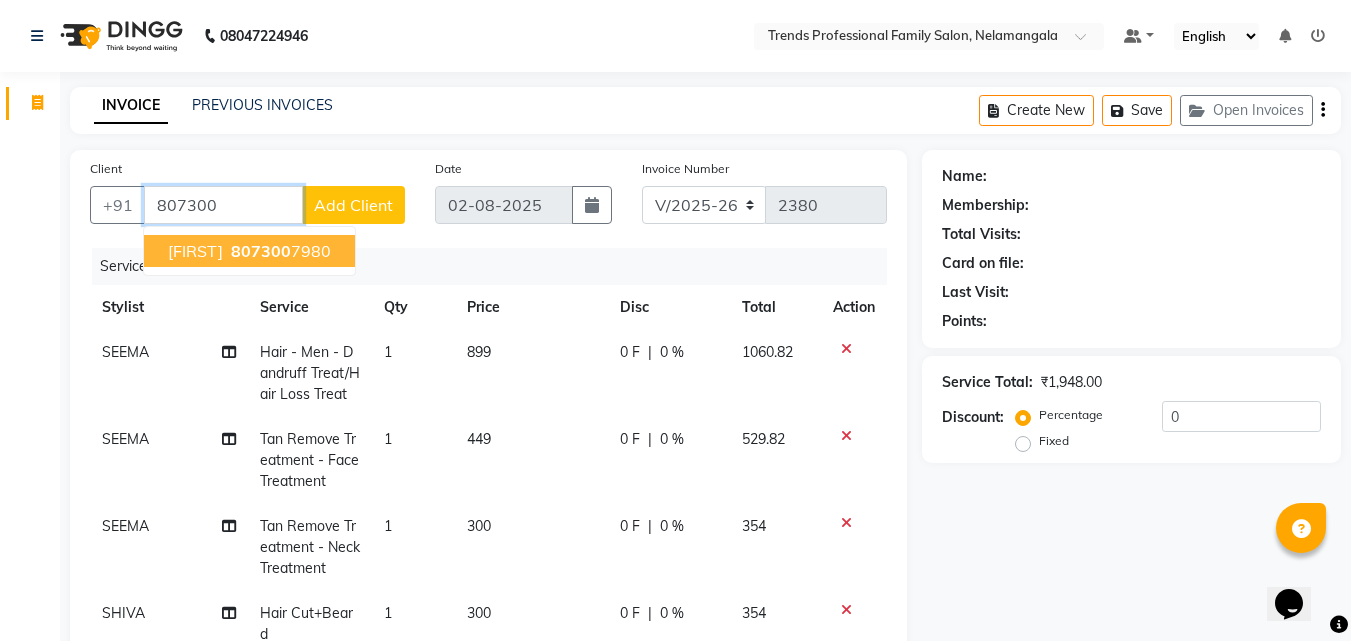 click on "shasank" at bounding box center [195, 251] 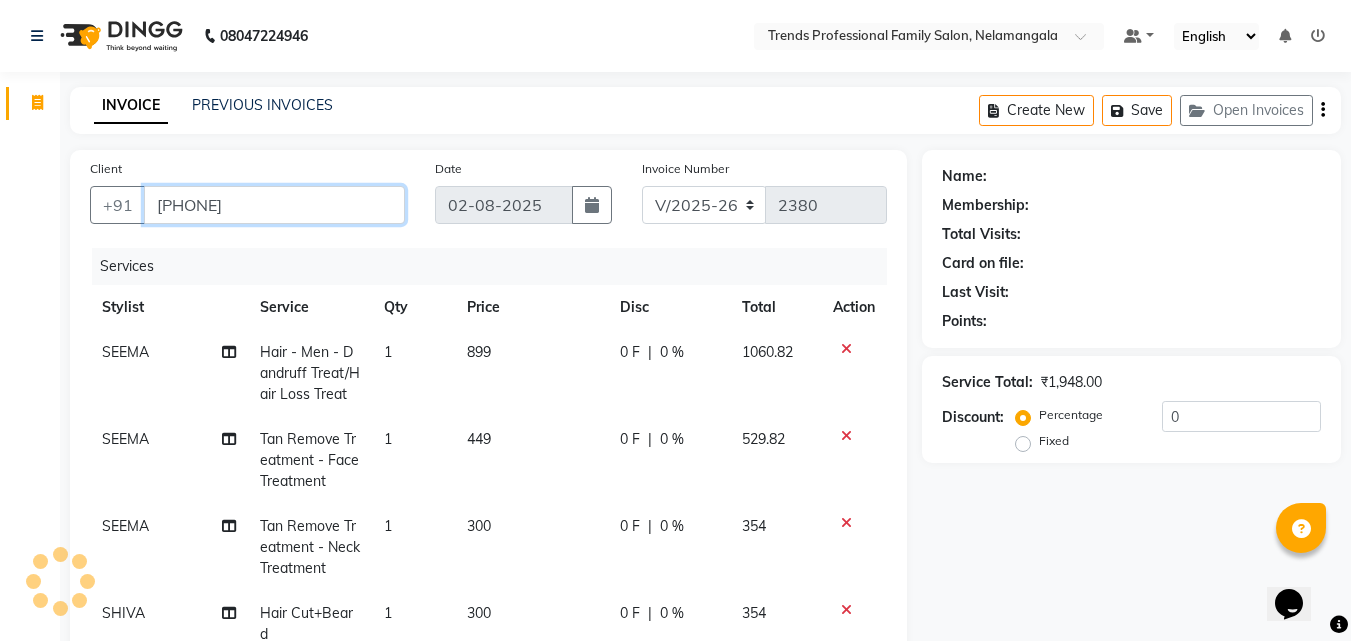 type on "8073007980" 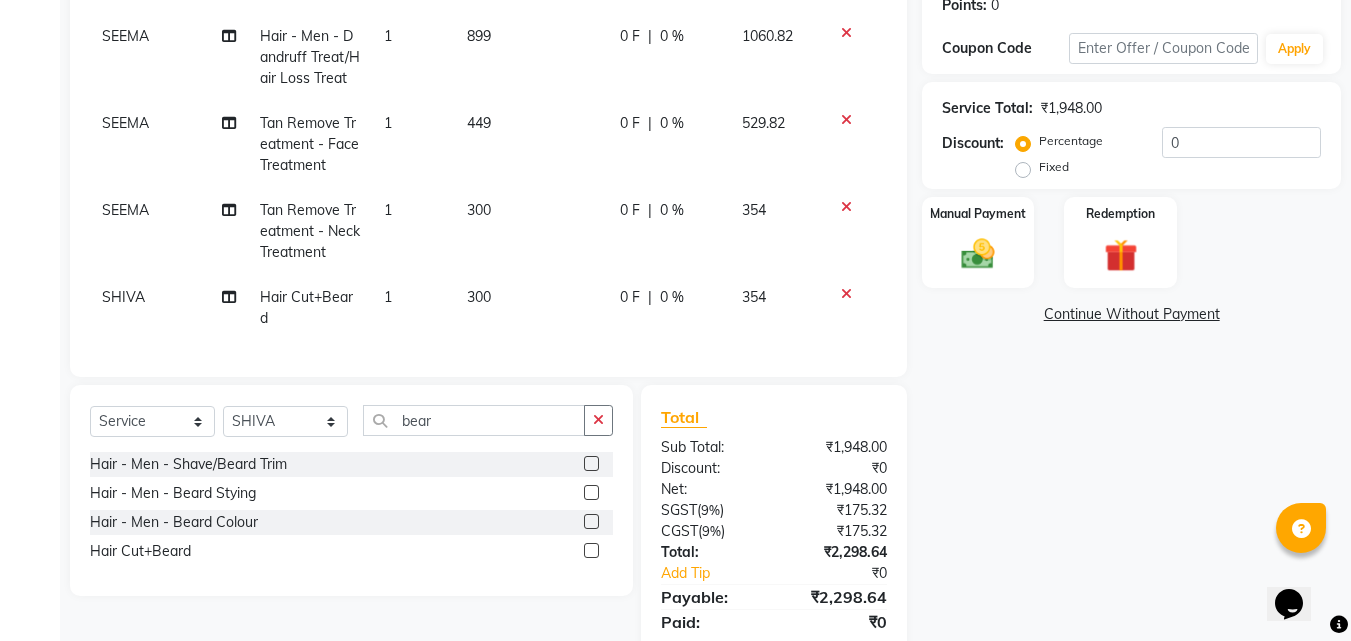 scroll, scrollTop: 333, scrollLeft: 0, axis: vertical 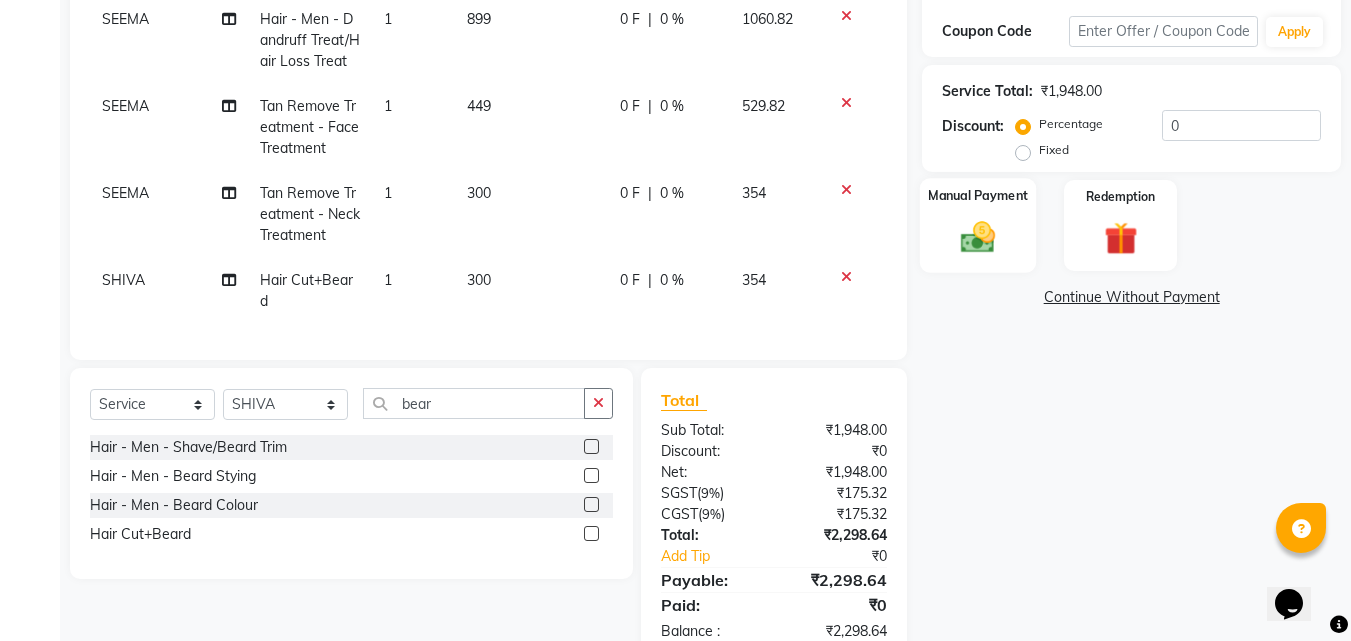 click 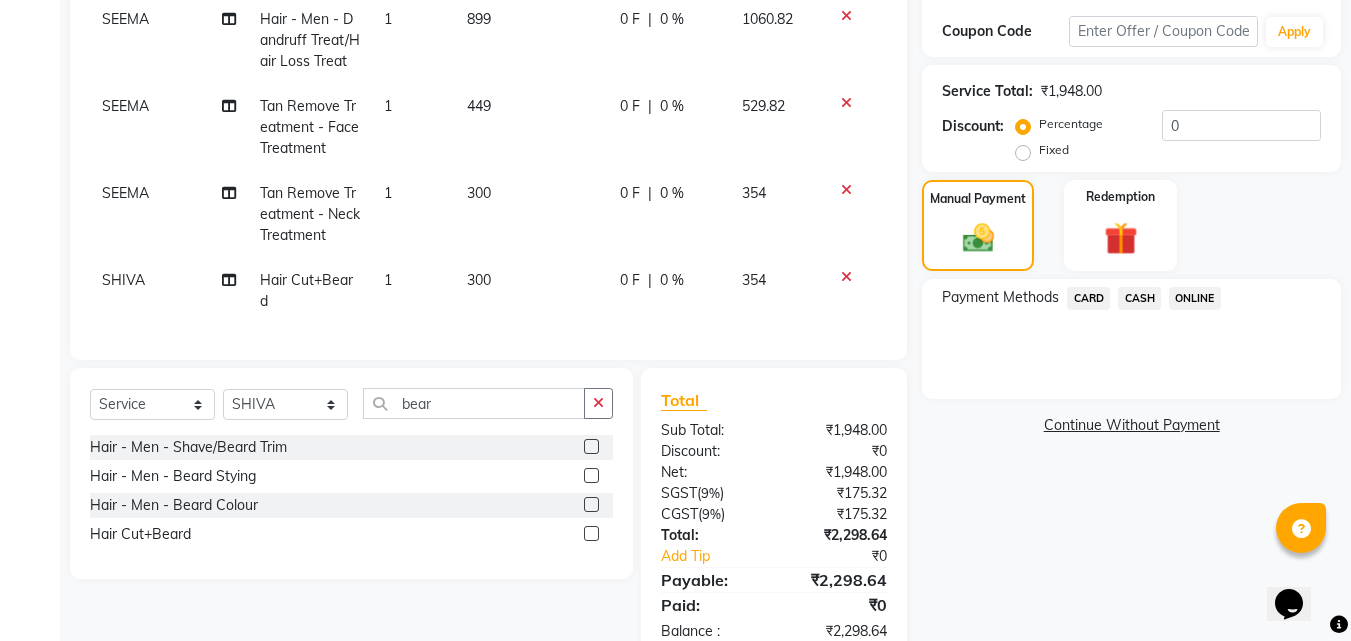 click on "Name: Shasank  Membership:  No Active Membership  Total Visits:  1 Card on file:  0 Last Visit:   09-06-2025 Points:   0  Coupon Code Apply Service Total:  ₹1,948.00  Discount:  Percentage   Fixed  0 Manual Payment Redemption Payment Methods  CARD   CASH   ONLINE   Continue Without Payment" 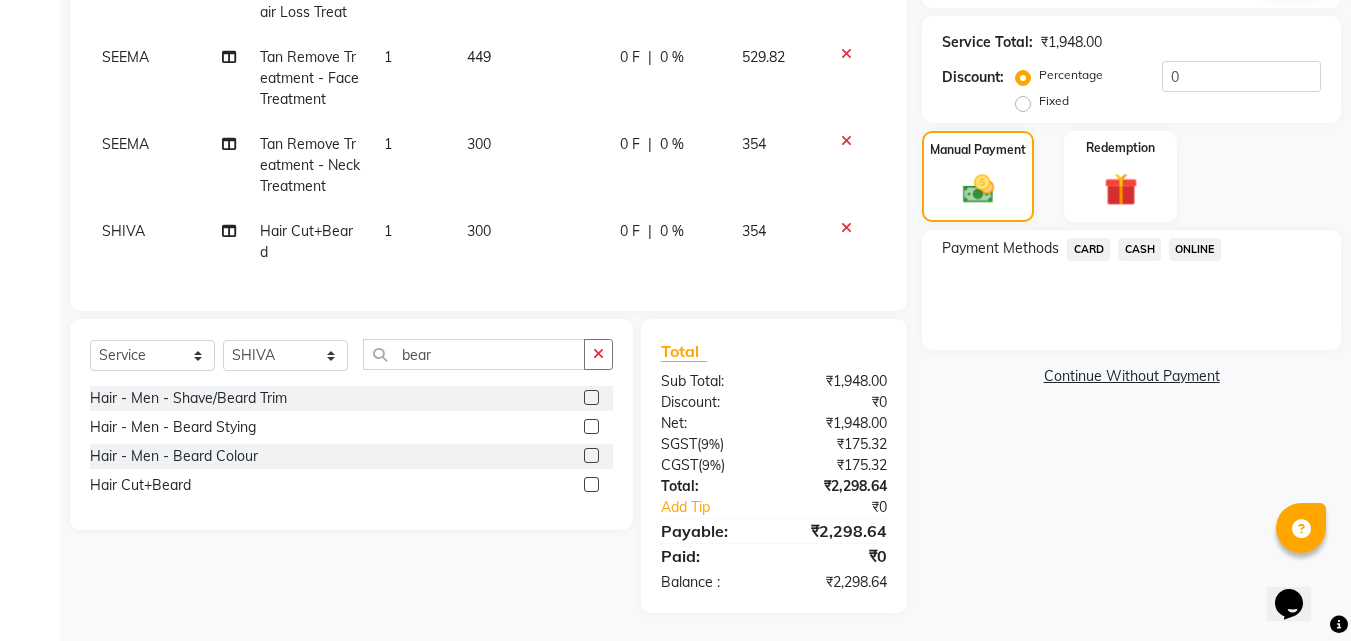scroll, scrollTop: 399, scrollLeft: 0, axis: vertical 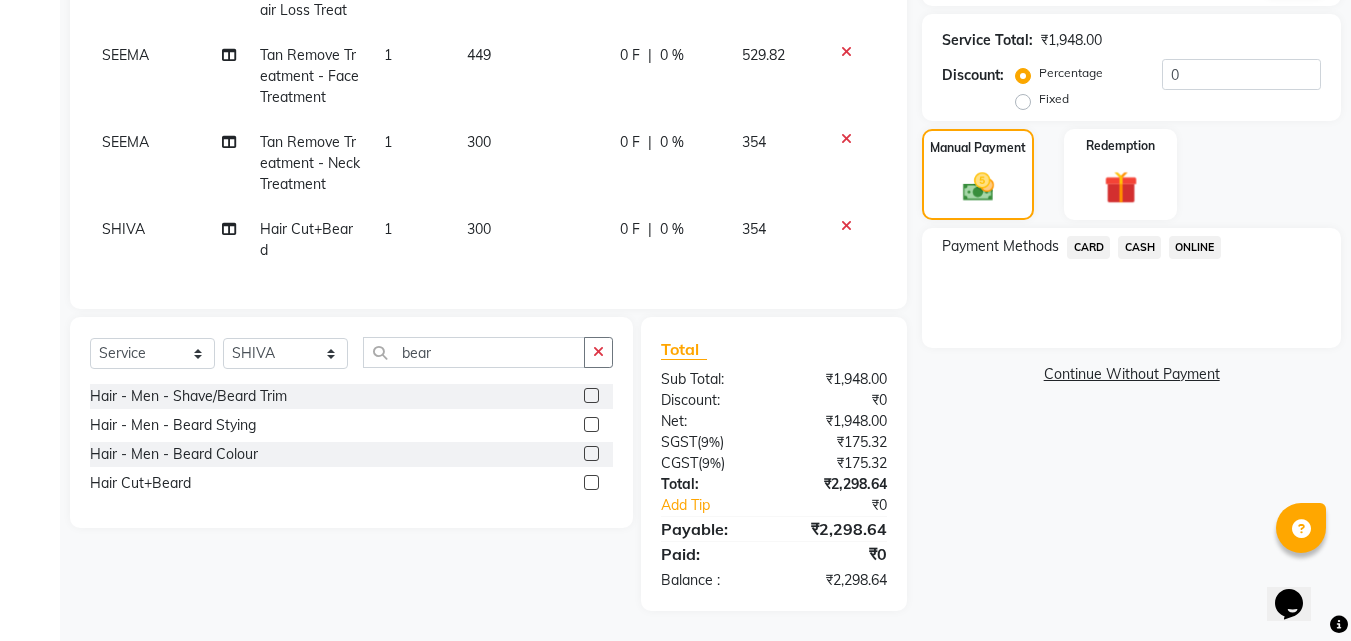 click on "Name: Shasank  Membership:  No Active Membership  Total Visits:  1 Card on file:  0 Last Visit:   09-06-2025 Points:   0  Coupon Code Apply Service Total:  ₹1,948.00  Discount:  Percentage   Fixed  0 Manual Payment Redemption Payment Methods  CARD   CASH   ONLINE   Continue Without Payment" 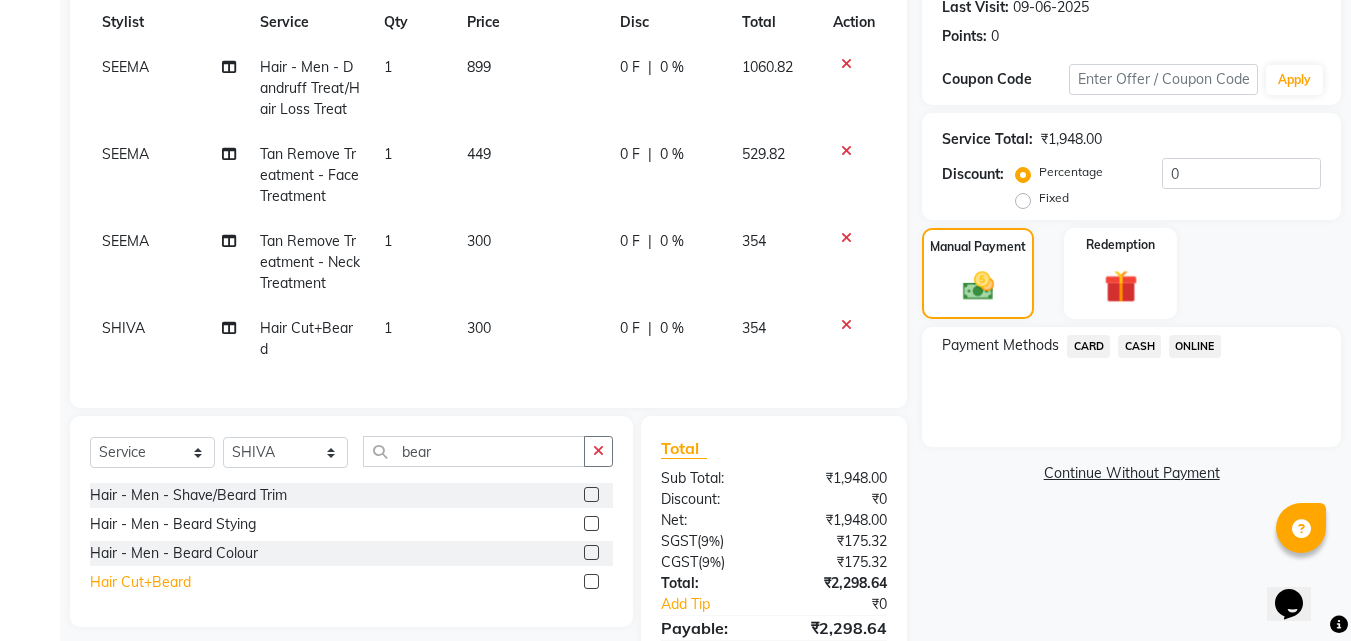 scroll, scrollTop: 399, scrollLeft: 0, axis: vertical 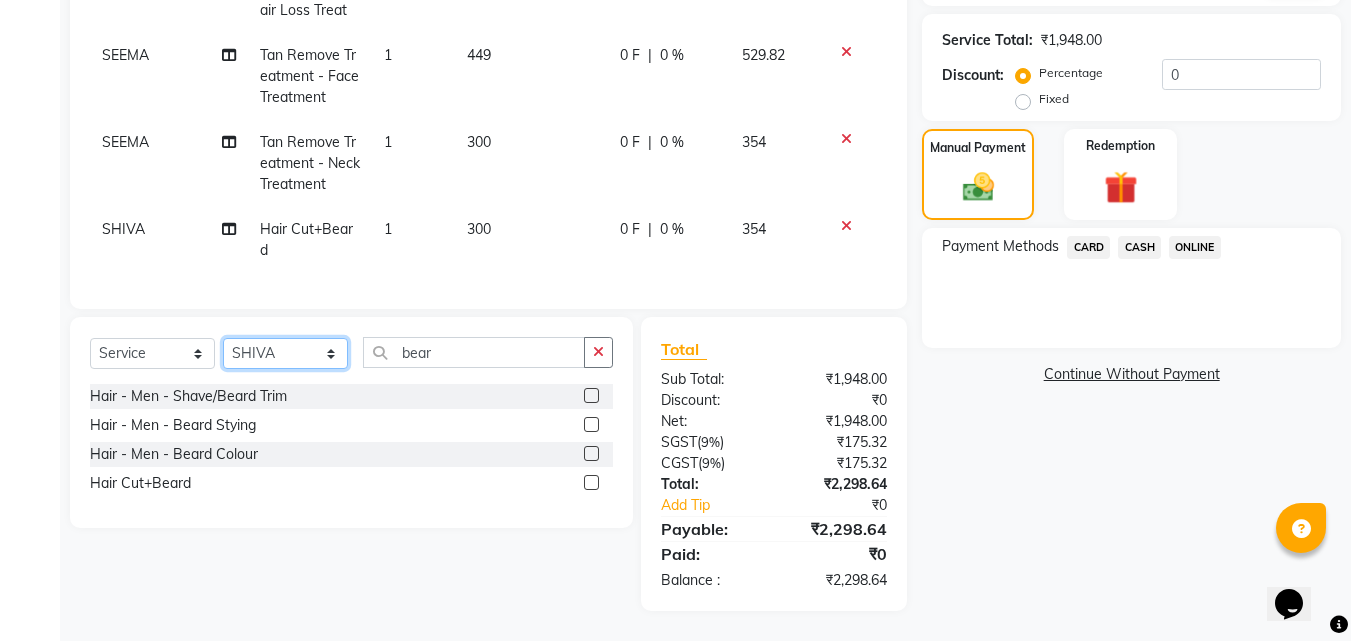 click on "Select Stylist ANITHA AVANTHIKA Hithaishi IMRAN KHAN KANCHAN MUSKHAN RUSTHAM SEEMA SHIVA SOURAV Sumika Trends" 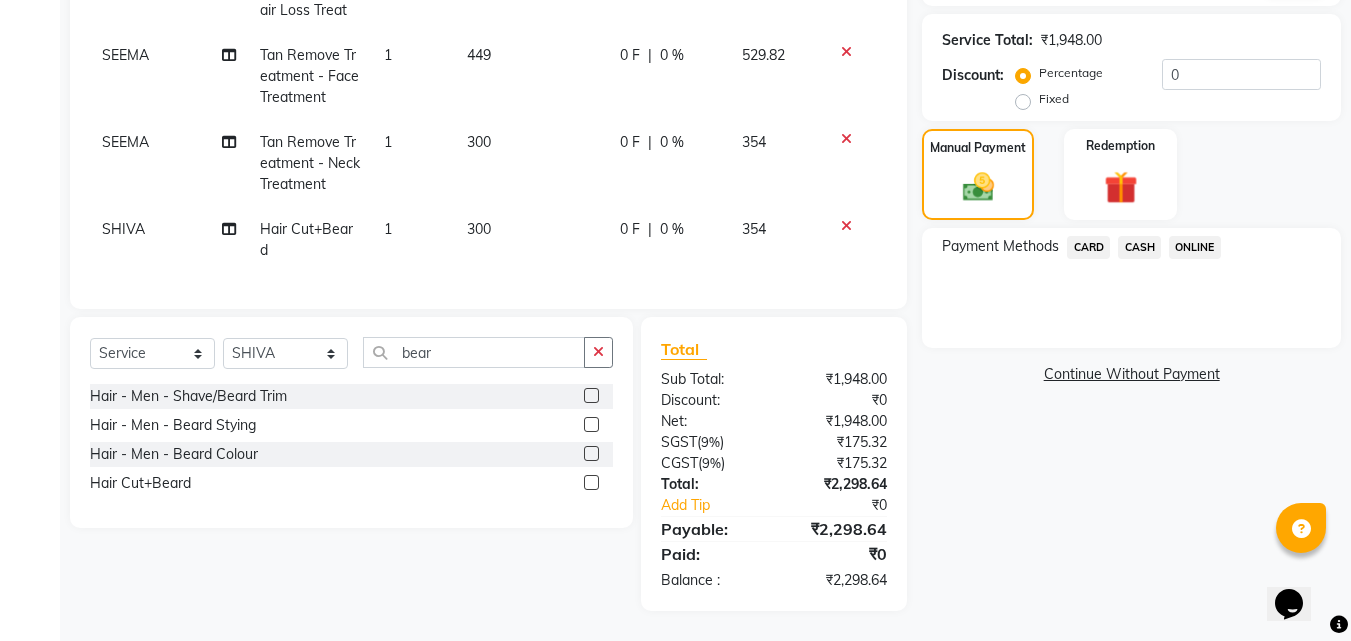 click on "Name: Shasank  Membership:  No Active Membership  Total Visits:  1 Card on file:  0 Last Visit:   09-06-2025 Points:   0  Coupon Code Apply Service Total:  ₹1,948.00  Discount:  Percentage   Fixed  0 Manual Payment Redemption Payment Methods  CARD   CASH   ONLINE   Continue Without Payment" 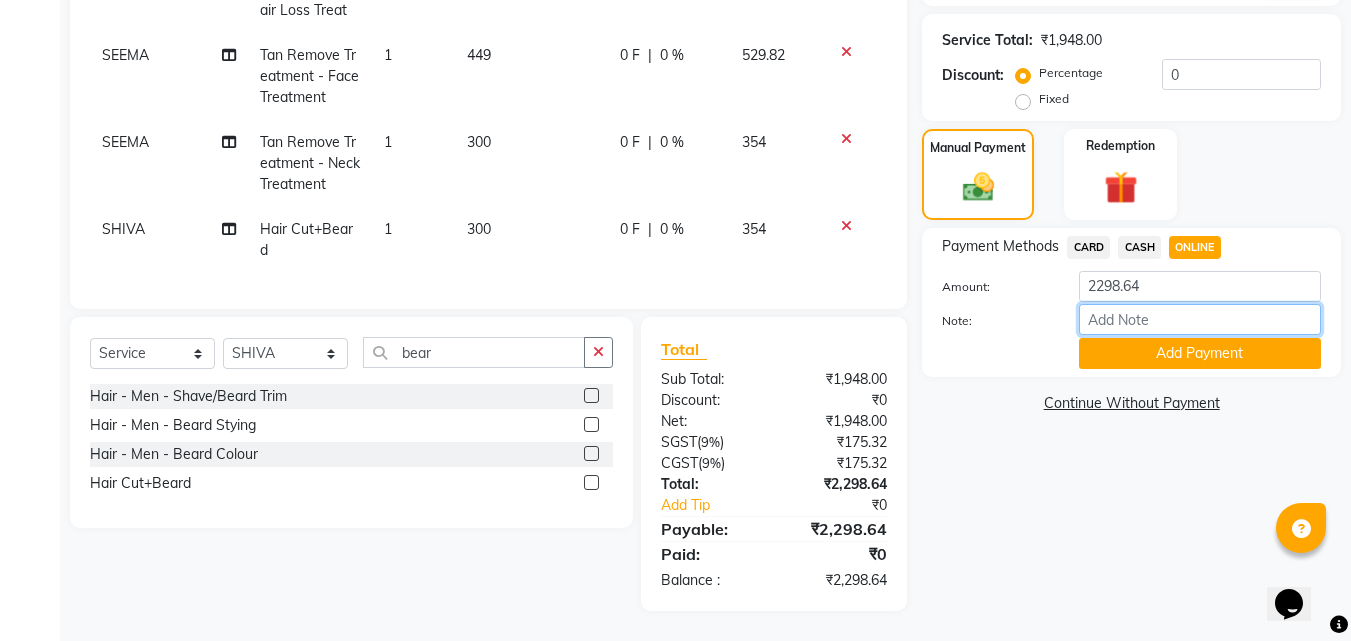 drag, startPoint x: 1157, startPoint y: 297, endPoint x: 1259, endPoint y: 320, distance: 104.56099 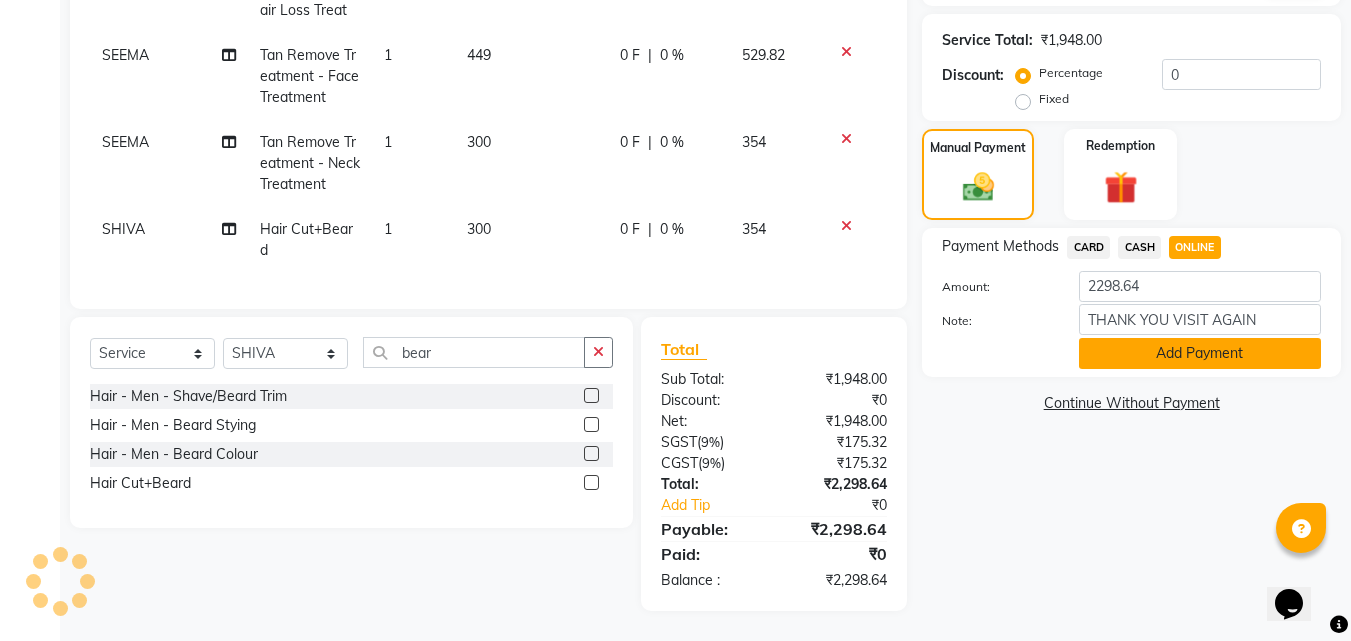 click on "Add Payment" 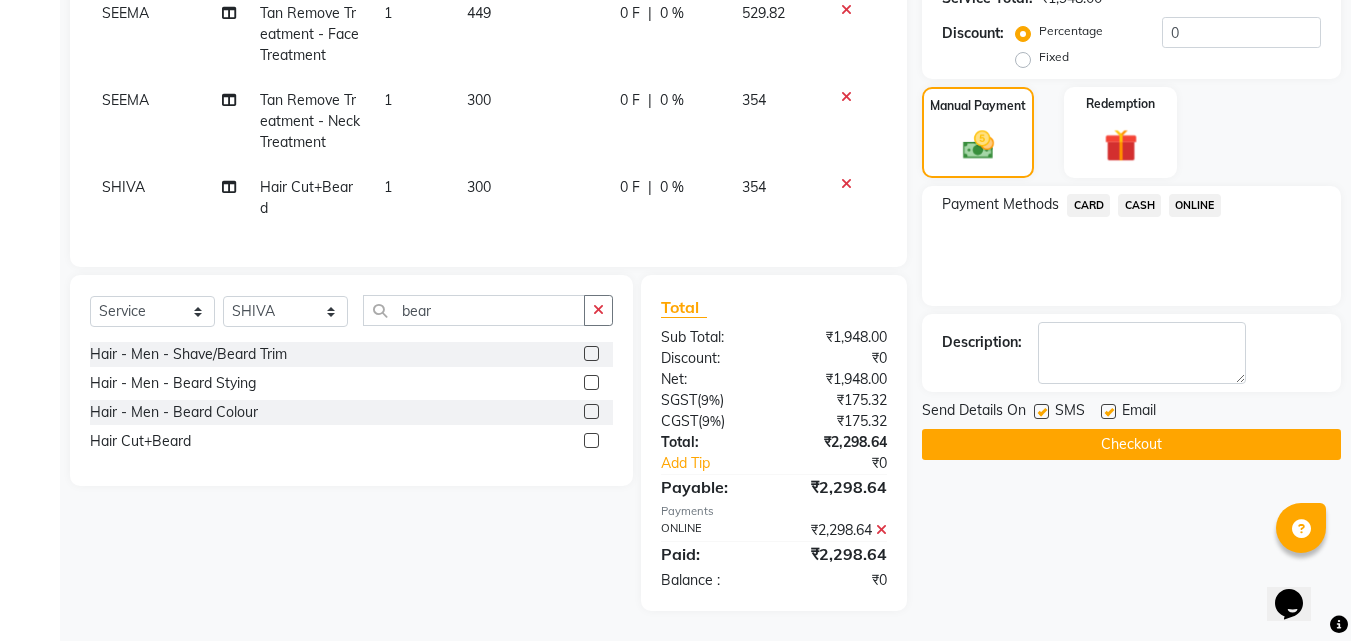 scroll, scrollTop: 441, scrollLeft: 0, axis: vertical 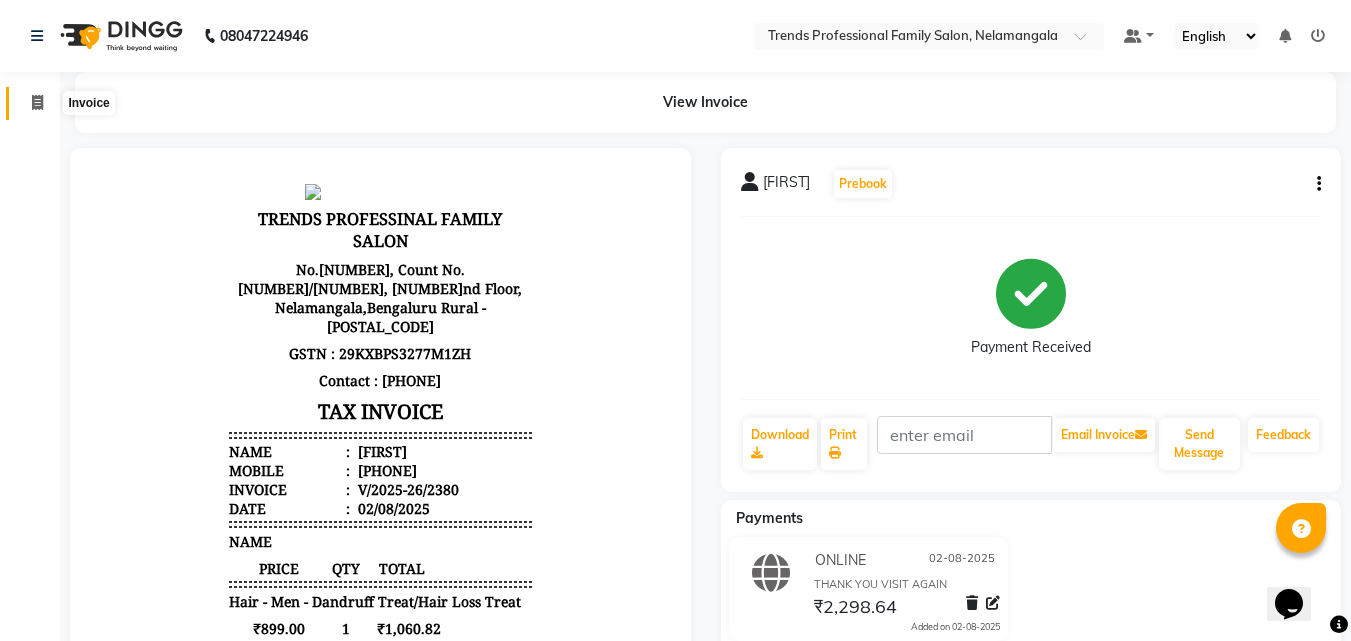 click 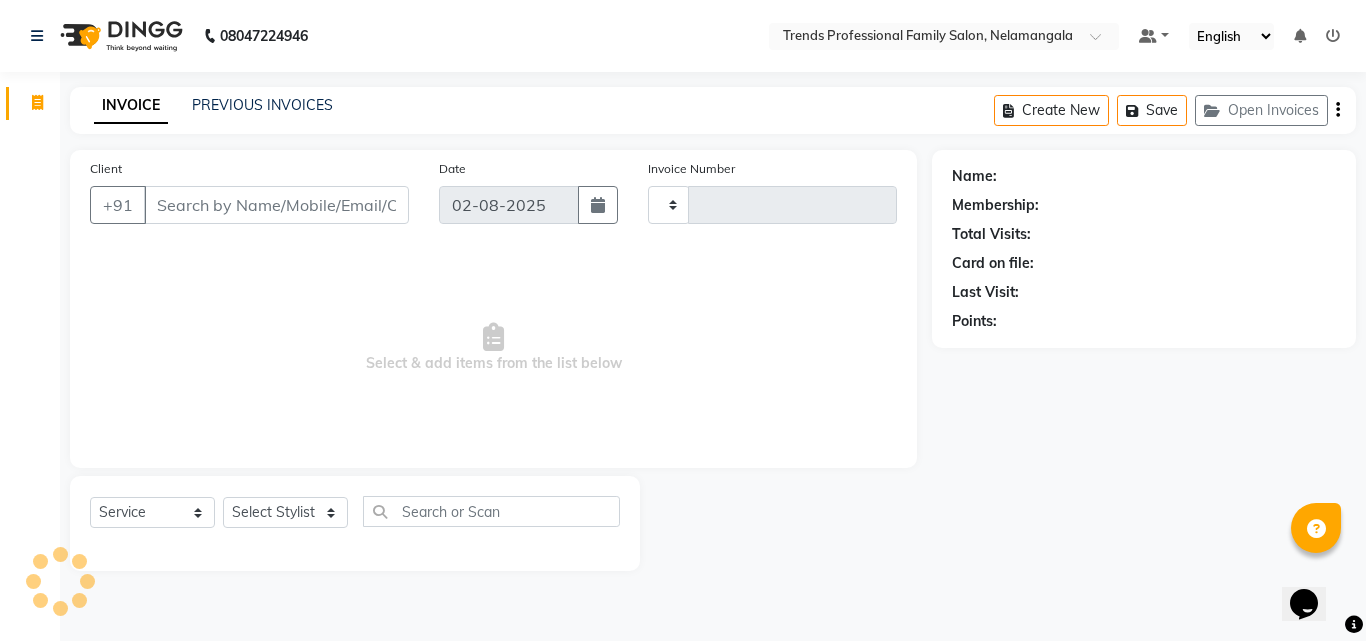type on "2381" 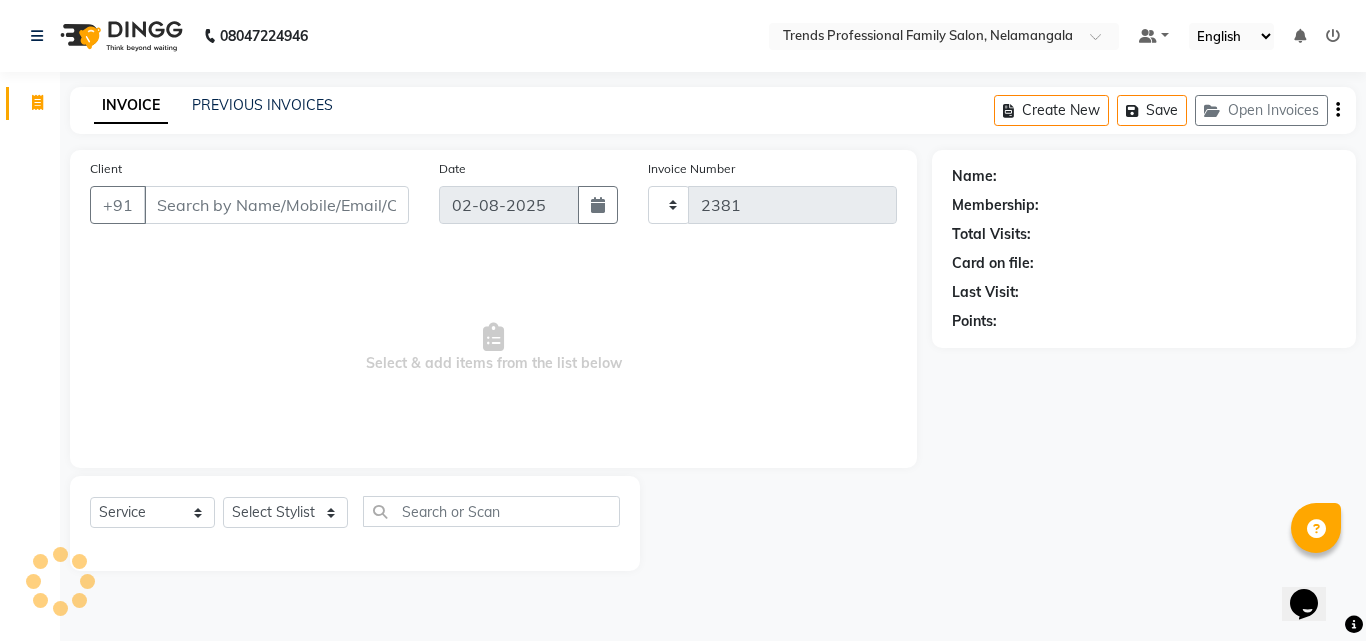 select on "7345" 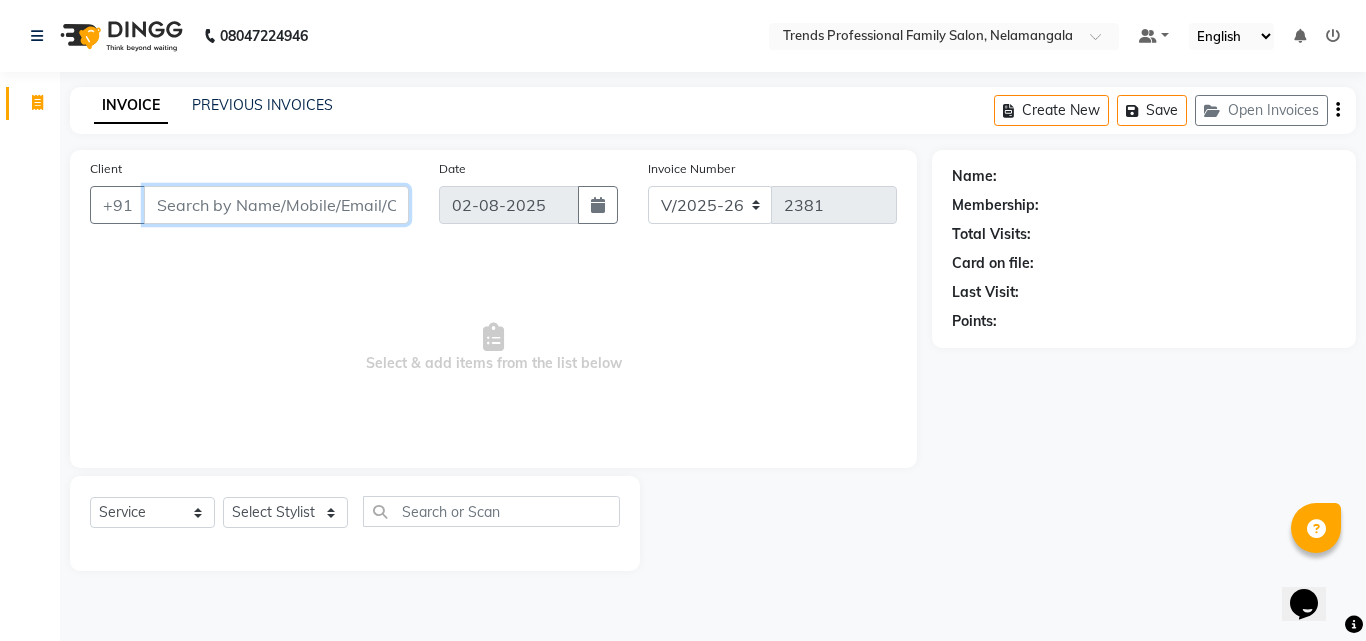 click on "Client" at bounding box center [276, 205] 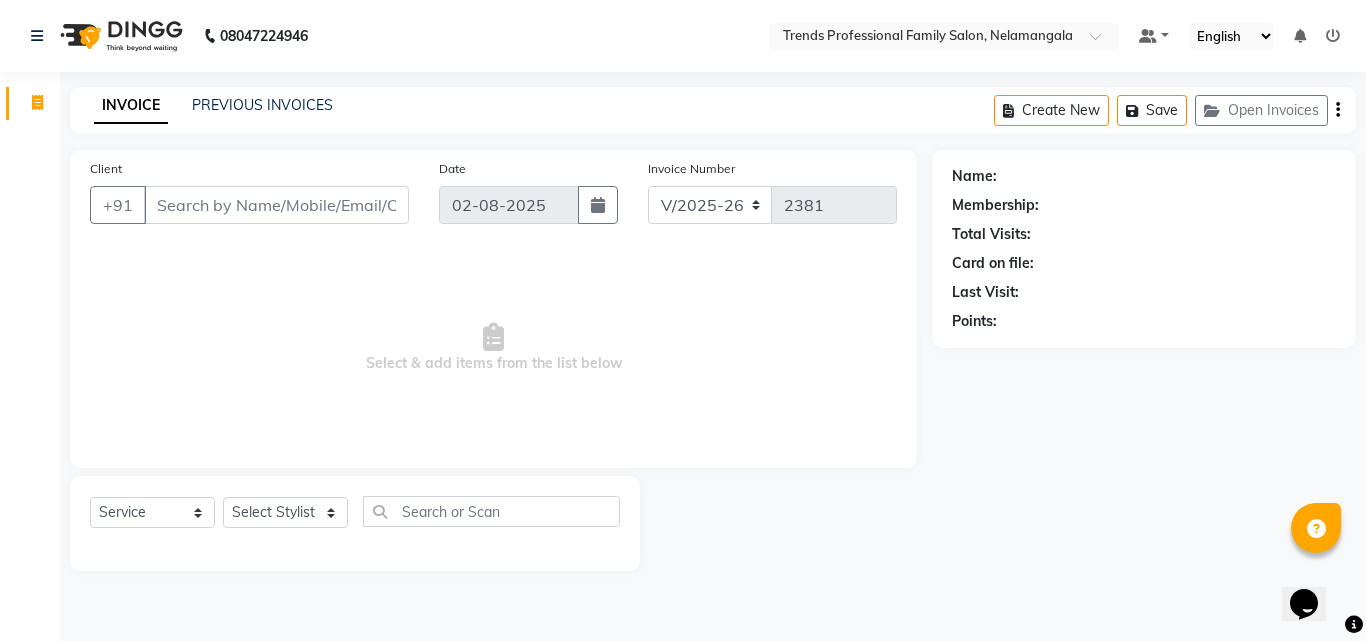 drag, startPoint x: 267, startPoint y: 499, endPoint x: 253, endPoint y: 511, distance: 18.439089 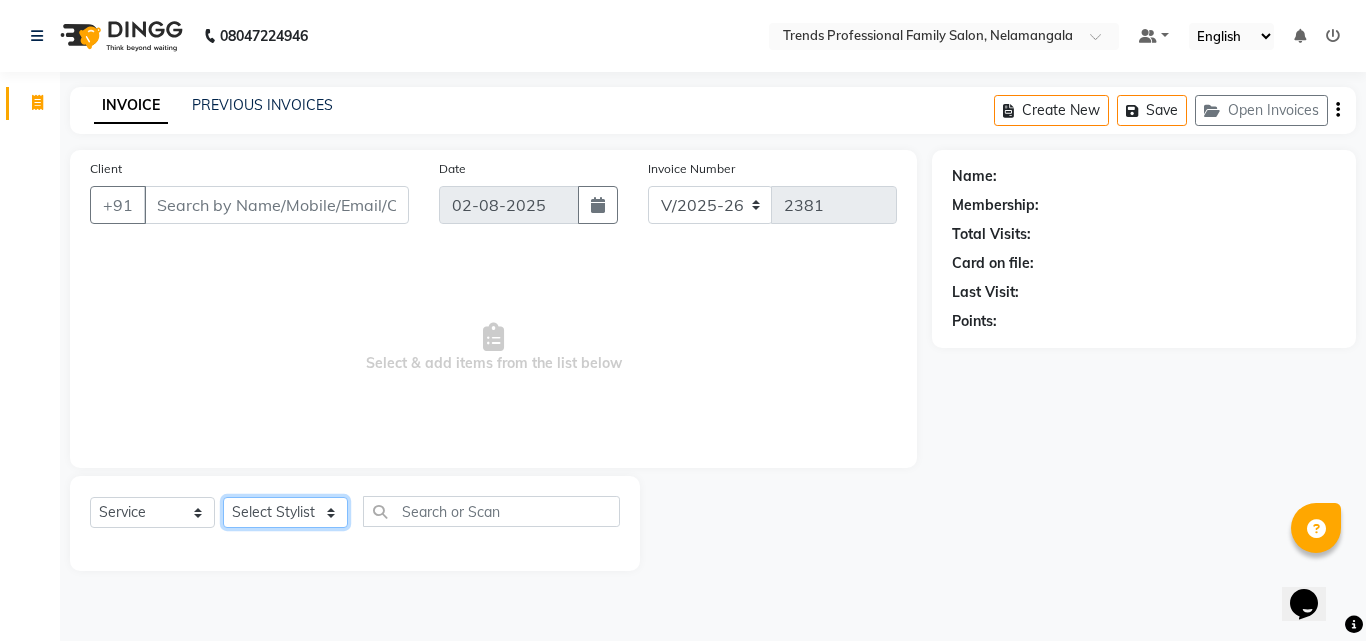 click on "Select Stylist ANITHA AVANTHIKA Hithaishi IMRAN KHAN KANCHAN MUSKHAN RUSTHAM SEEMA SHIVA SOURAV Sumika Trends" 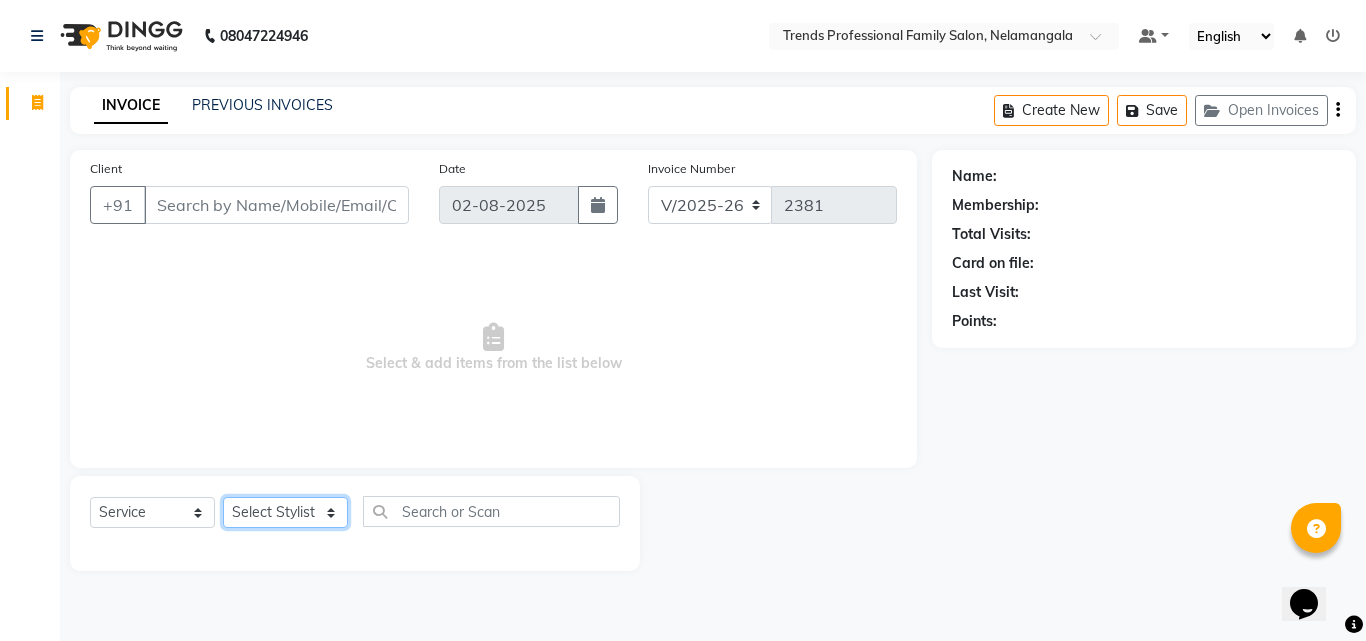 select on "63551" 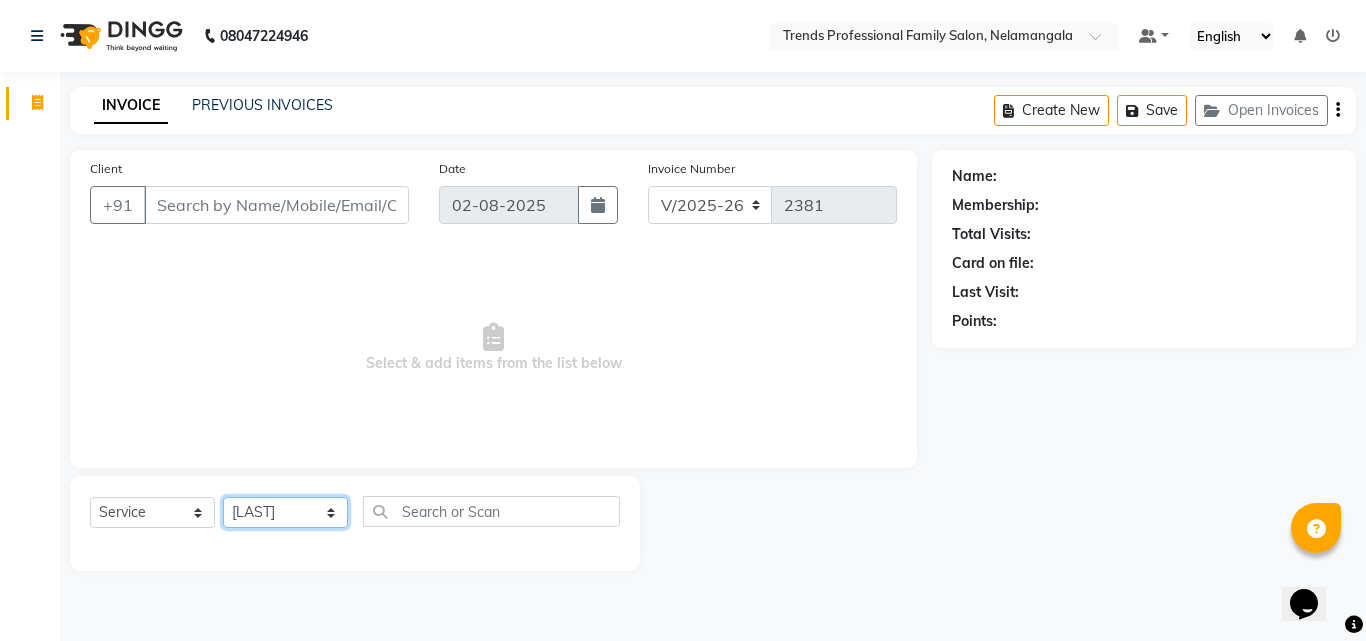 click on "Select Stylist ANITHA AVANTHIKA Hithaishi IMRAN KHAN KANCHAN MUSKHAN RUSTHAM SEEMA SHIVA SOURAV Sumika Trends" 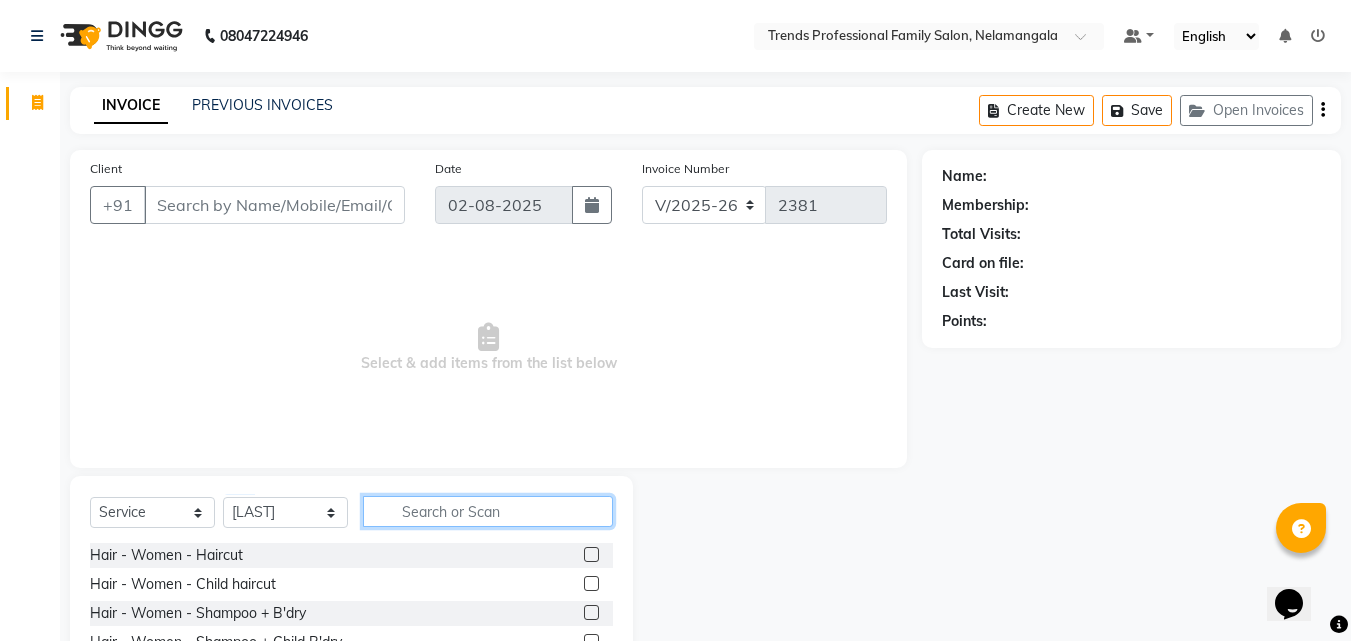click 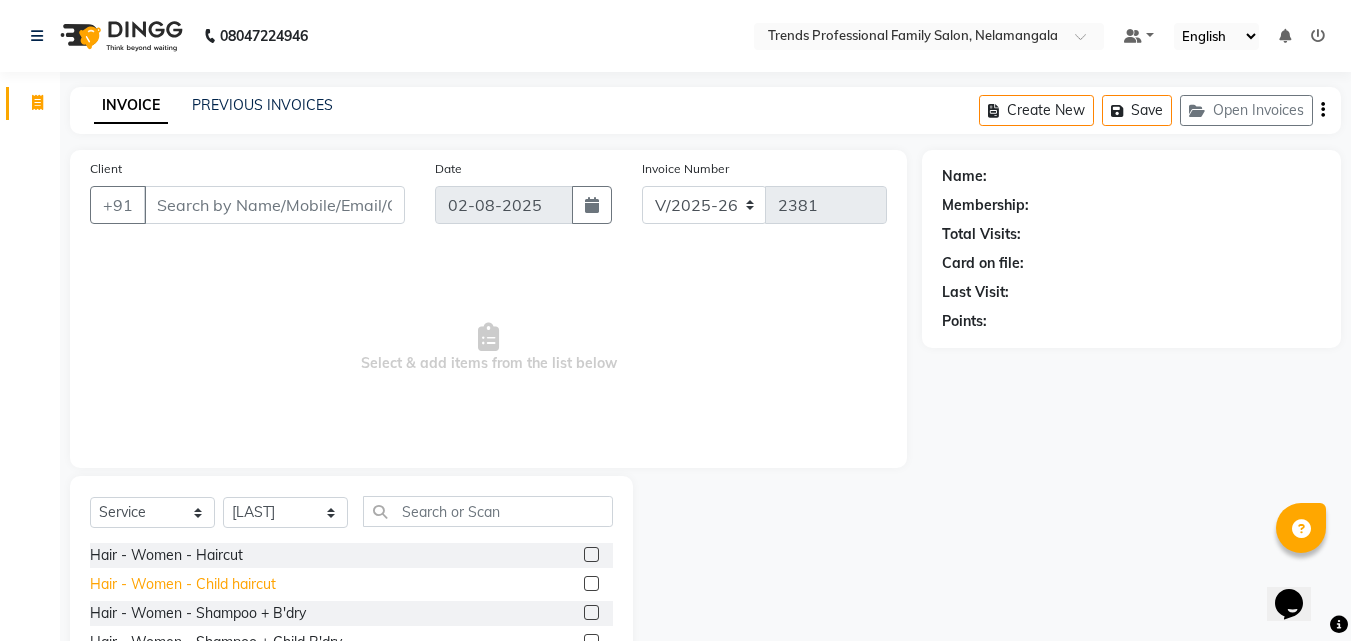 click on "Hair - Women - Child haircut" 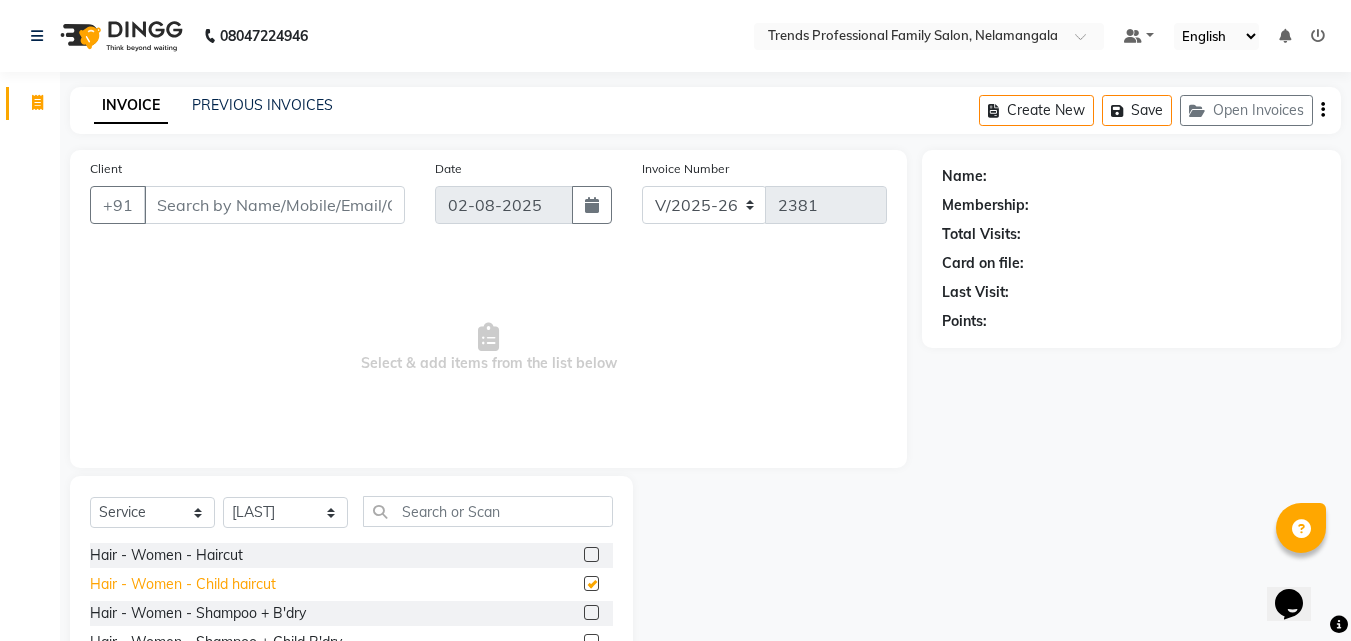 checkbox on "false" 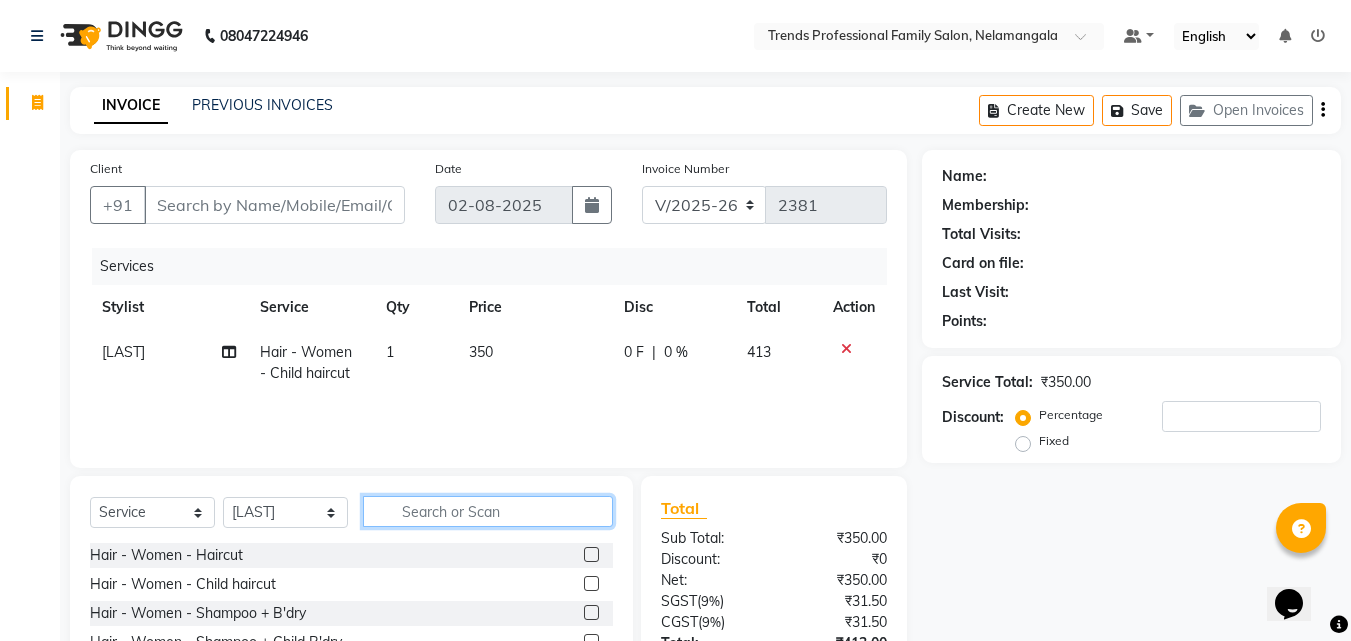 click 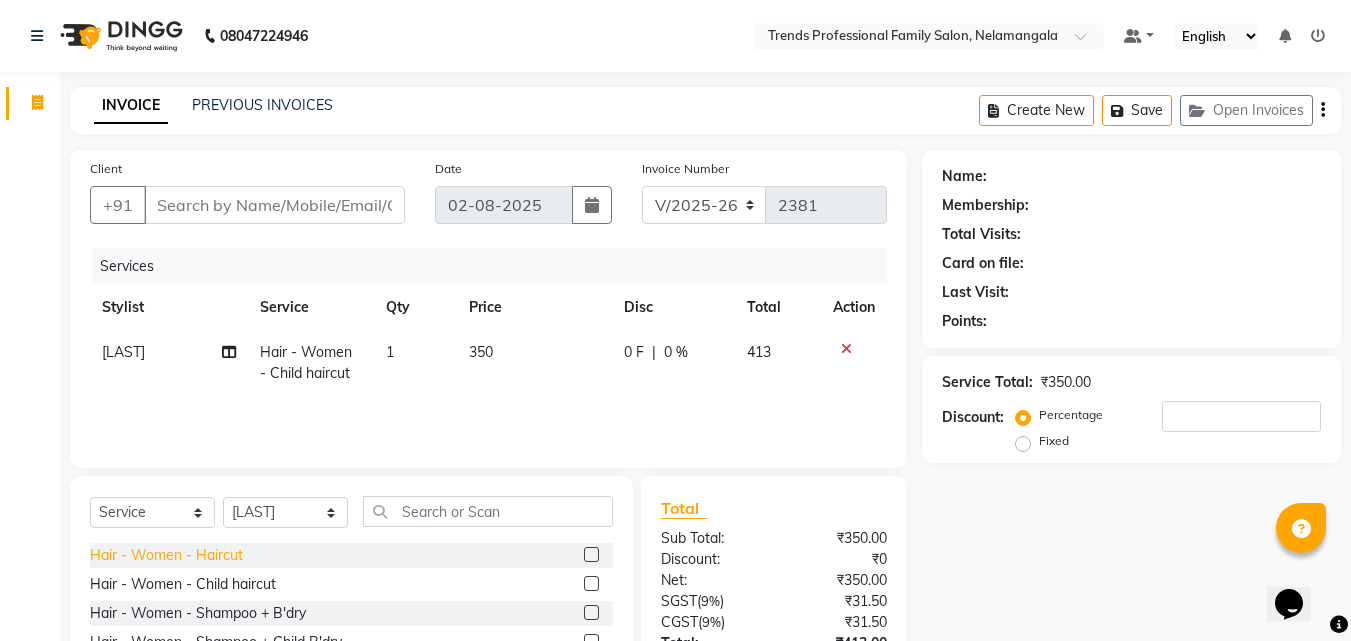 click on "Hair - Women - Haircut" 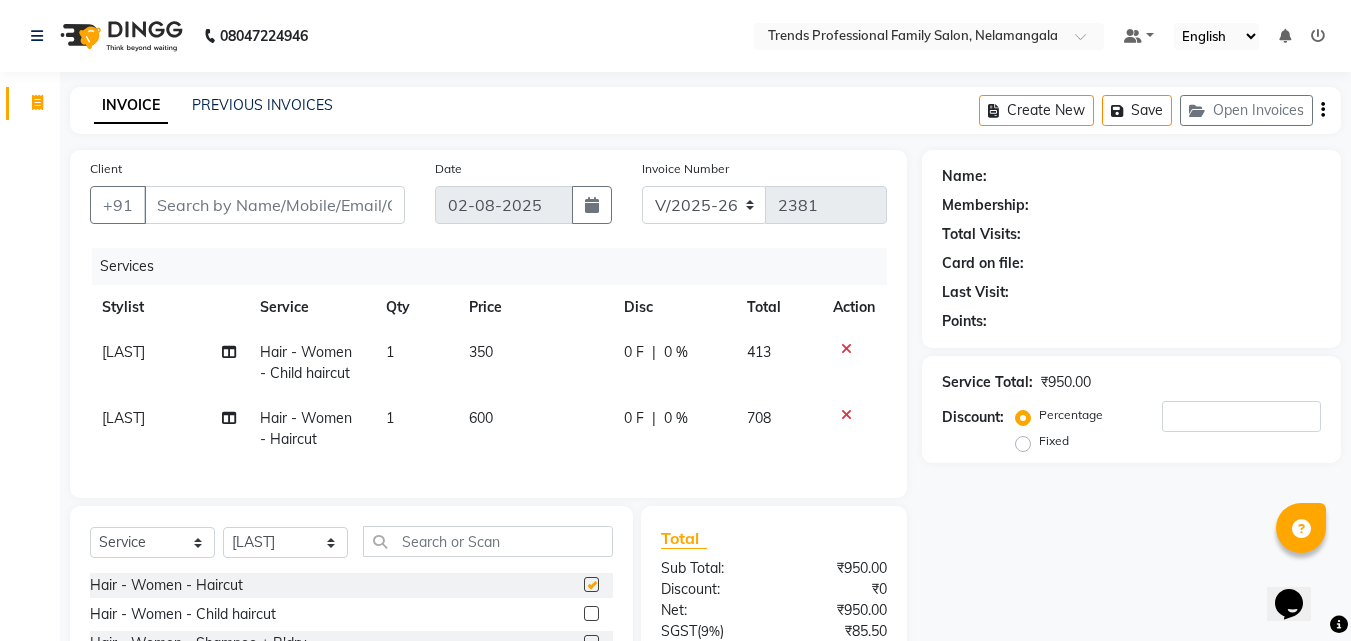 checkbox on "false" 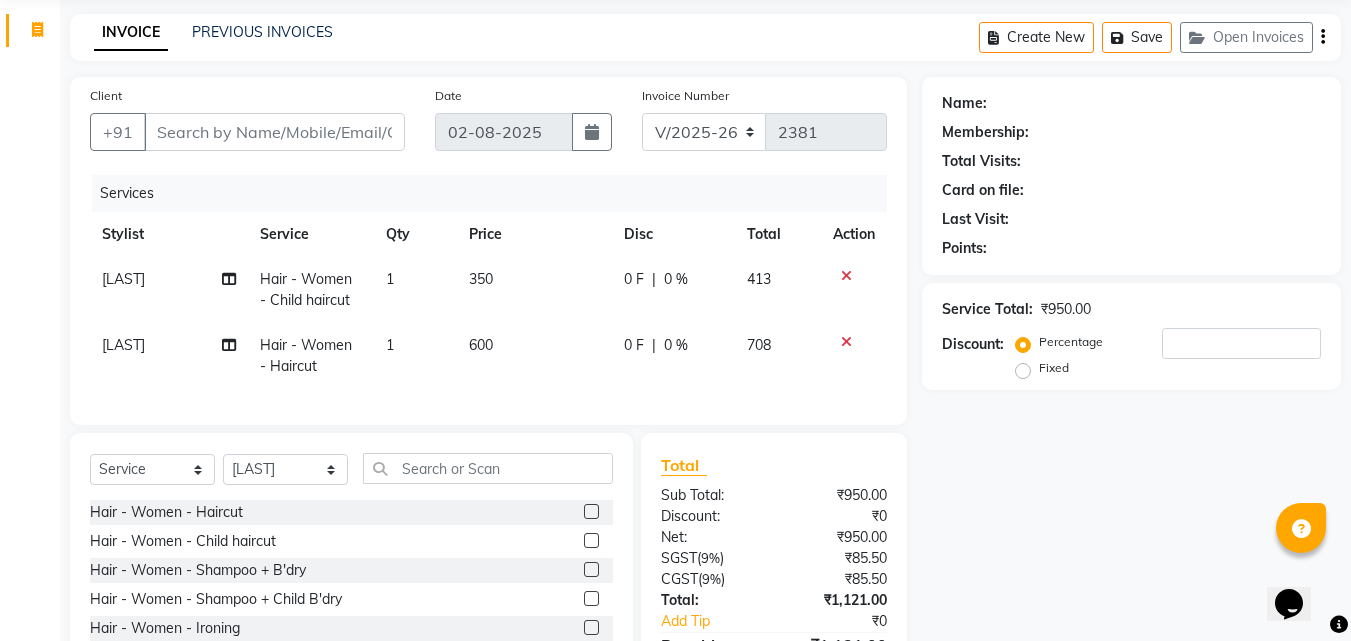 scroll, scrollTop: 0, scrollLeft: 0, axis: both 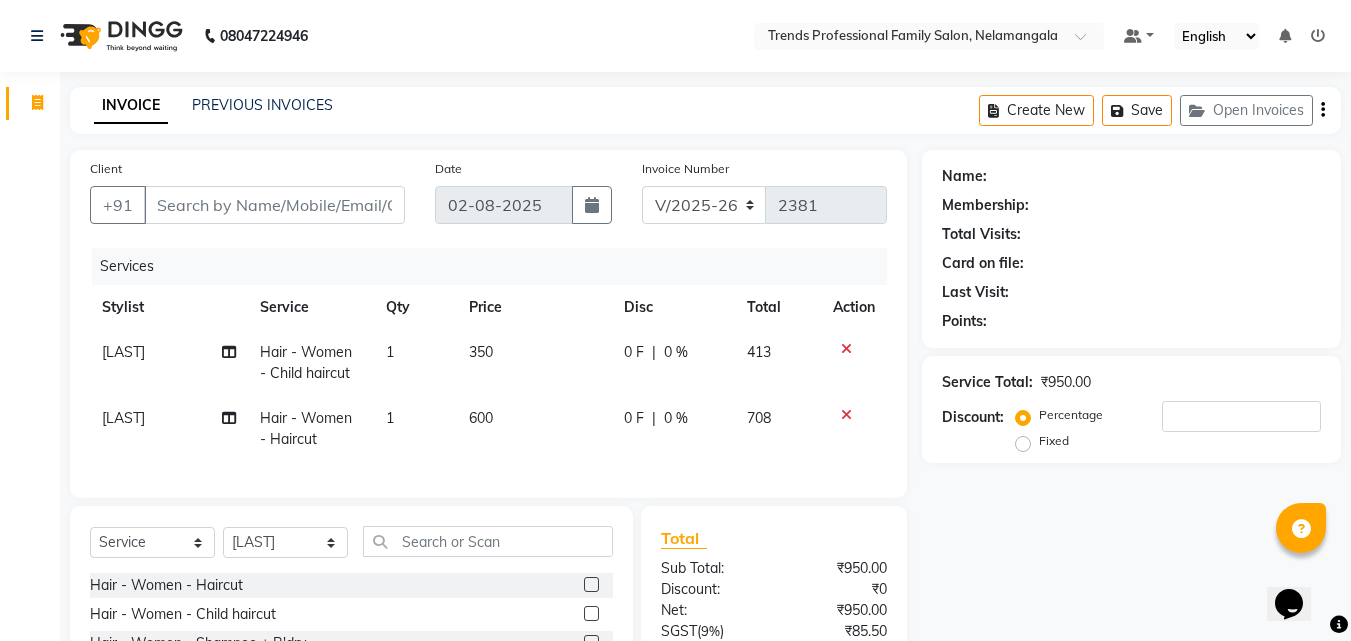 click 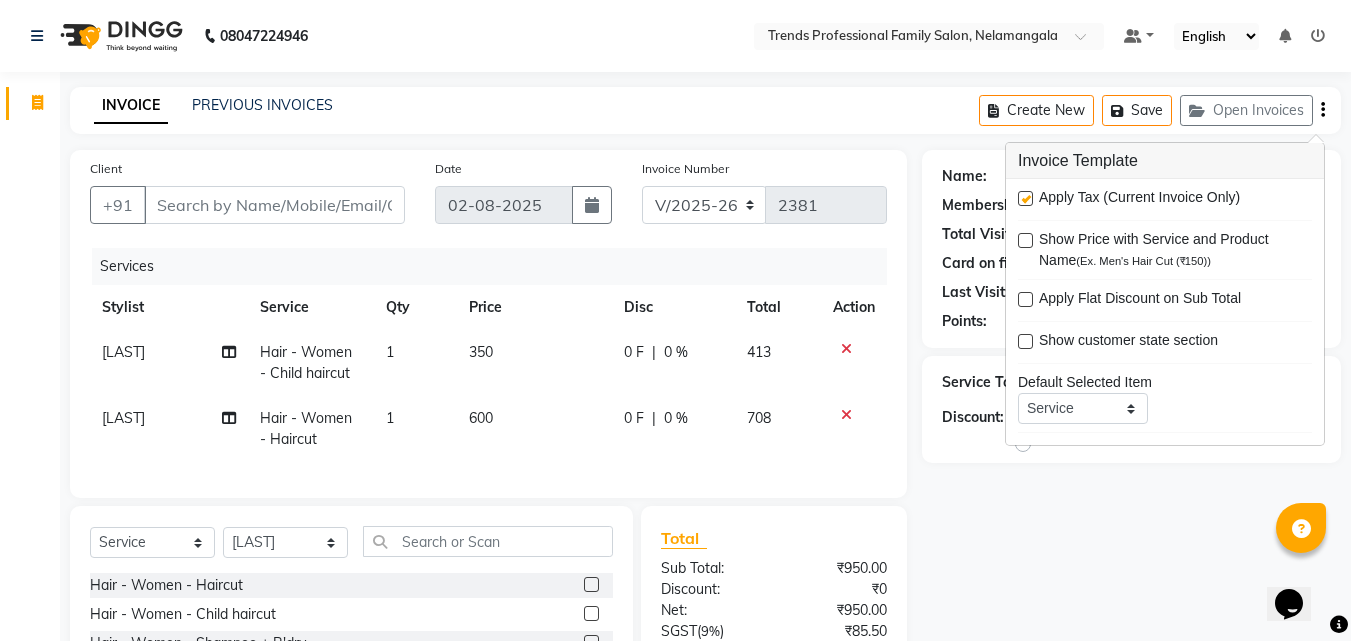 click at bounding box center (1025, 198) 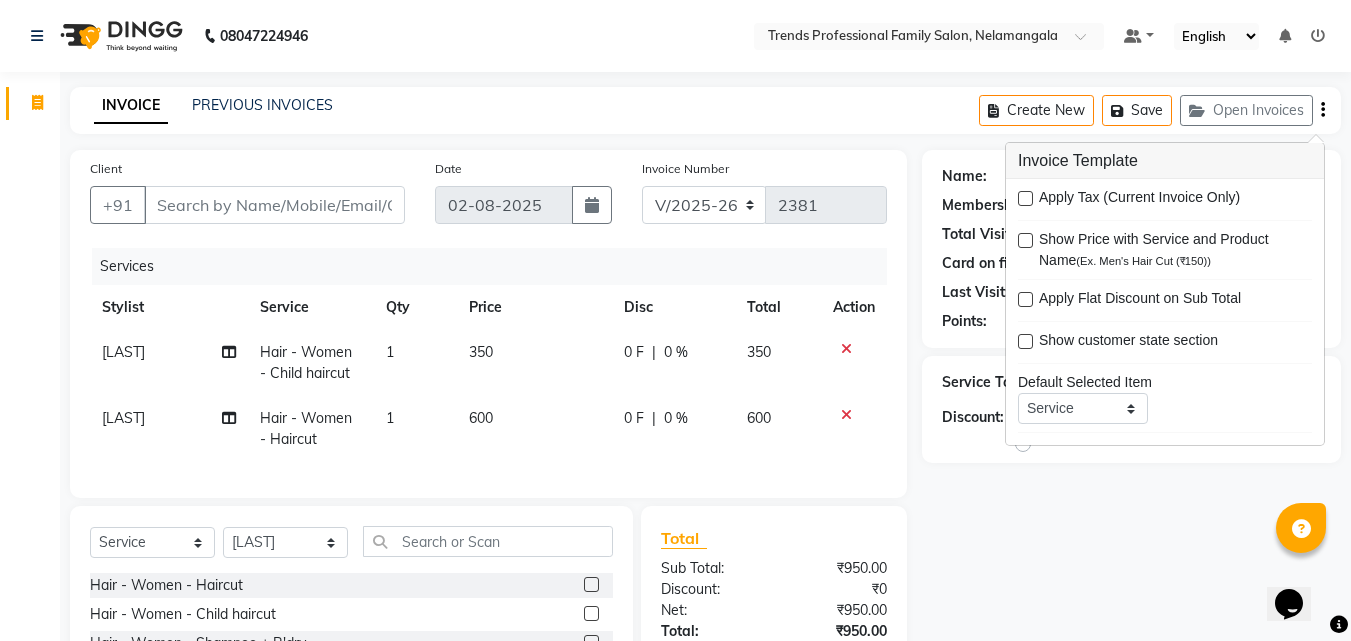 click on "INVOICE PREVIOUS INVOICES Create New   Save   Open Invoices" 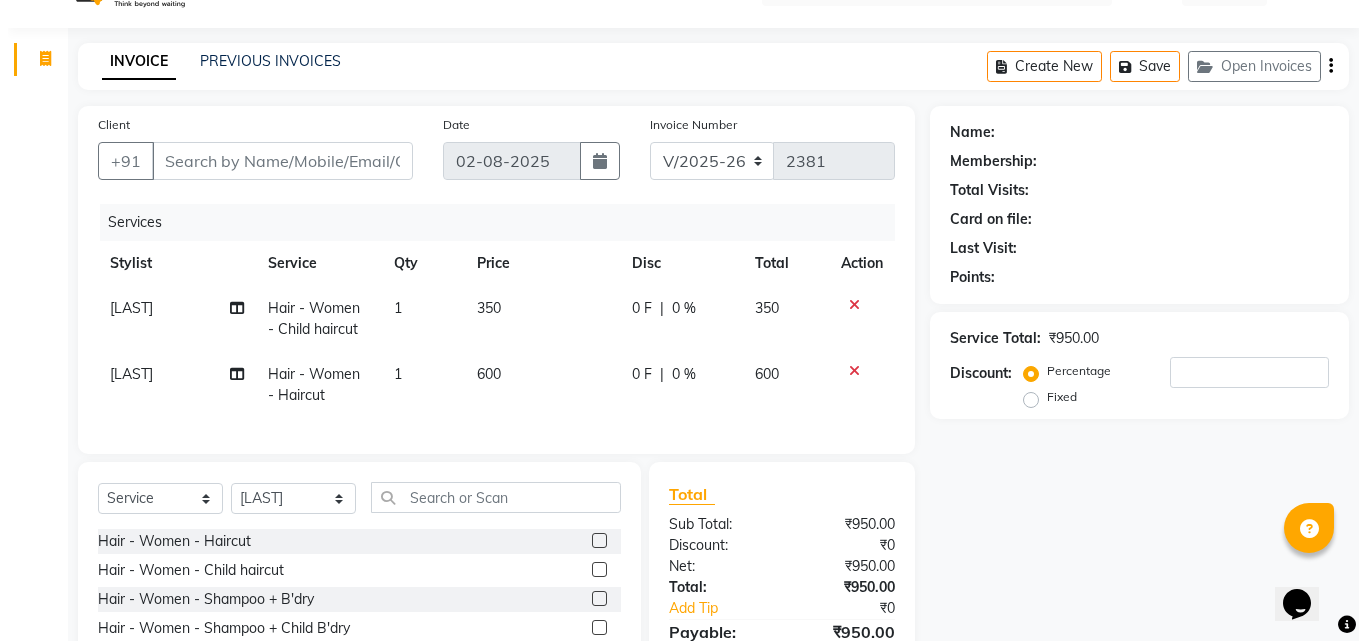 scroll, scrollTop: 0, scrollLeft: 0, axis: both 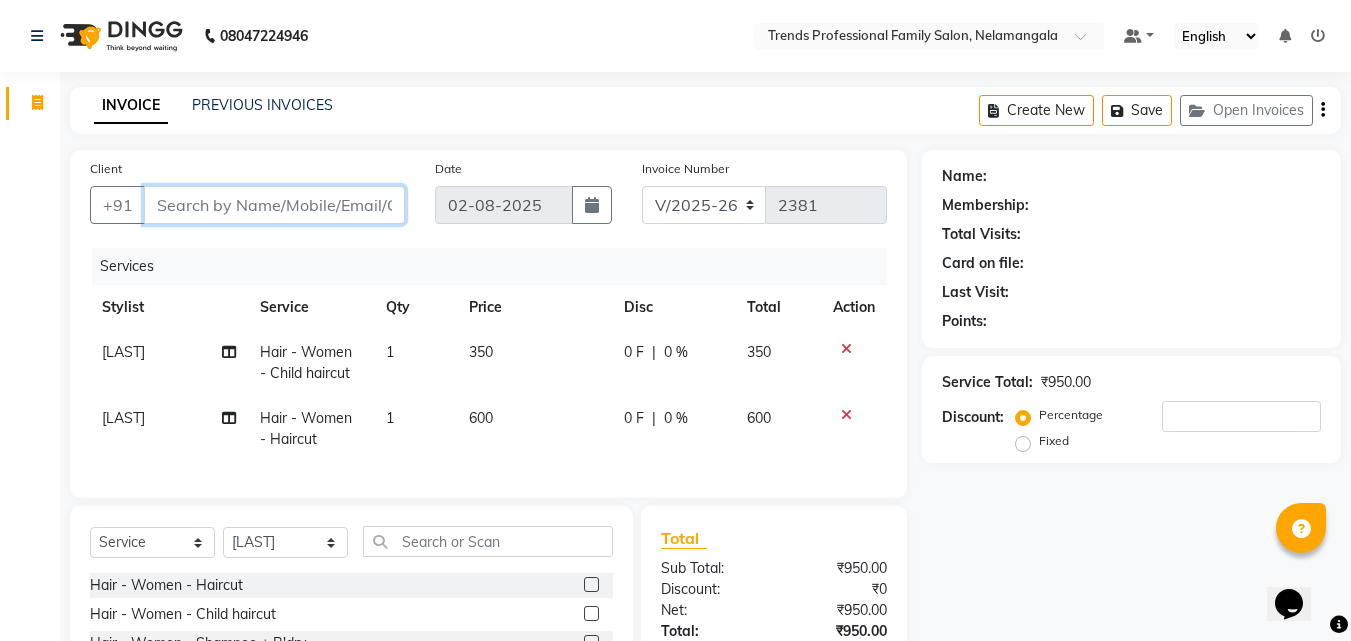 click on "Client" at bounding box center (274, 205) 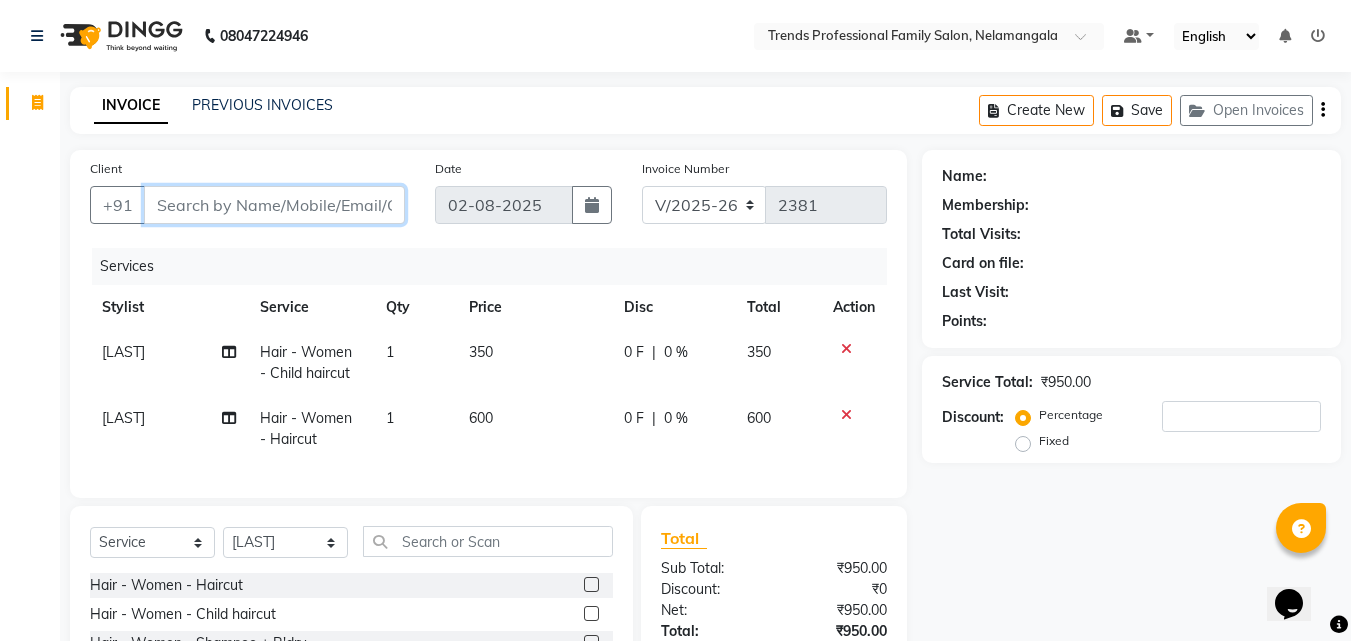 type on "9" 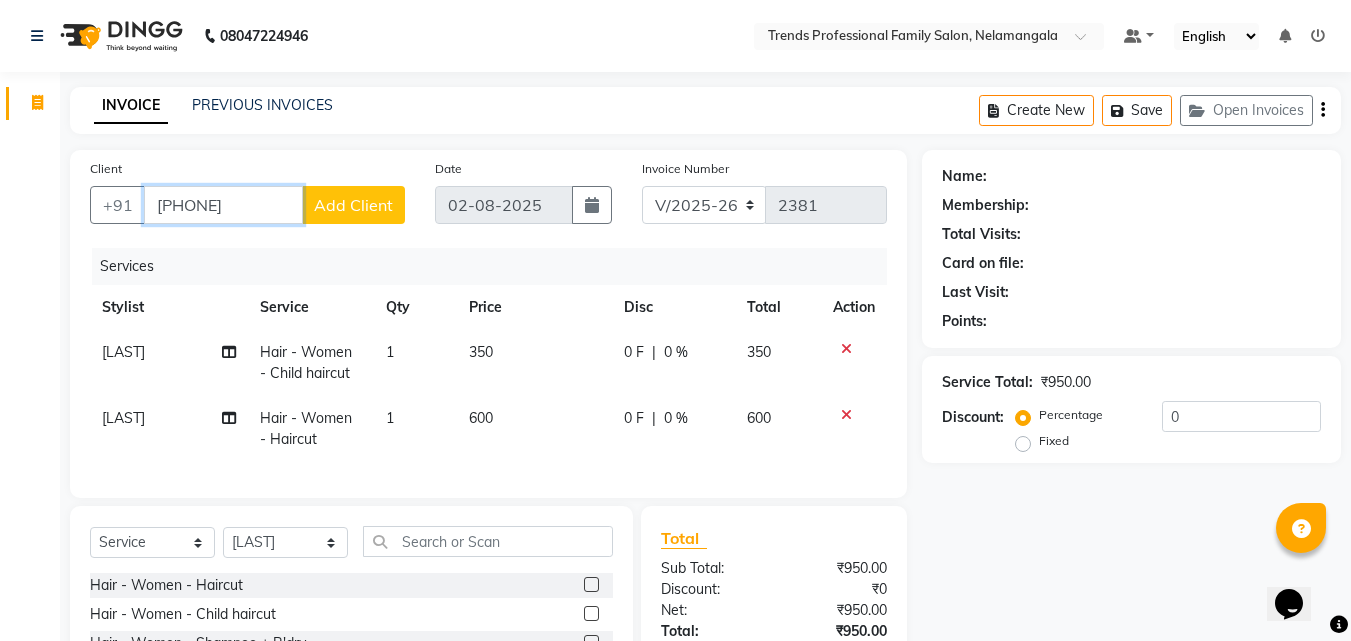 type on "9980990771" 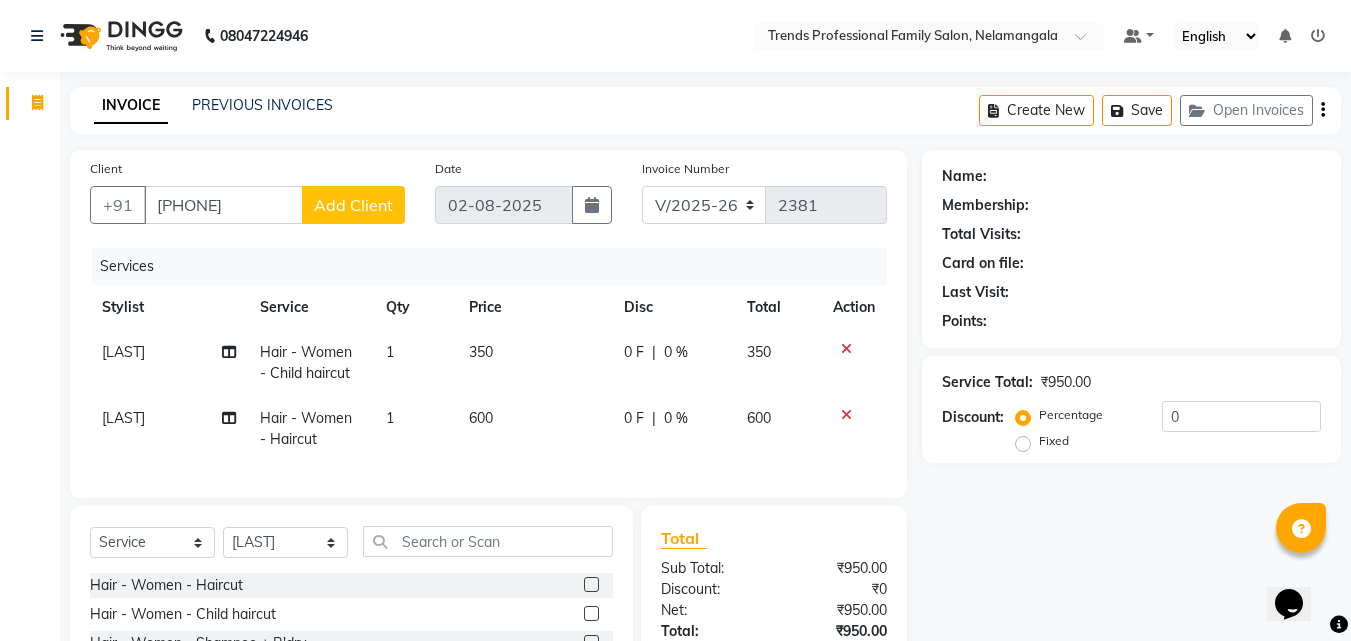click on "Add Client" 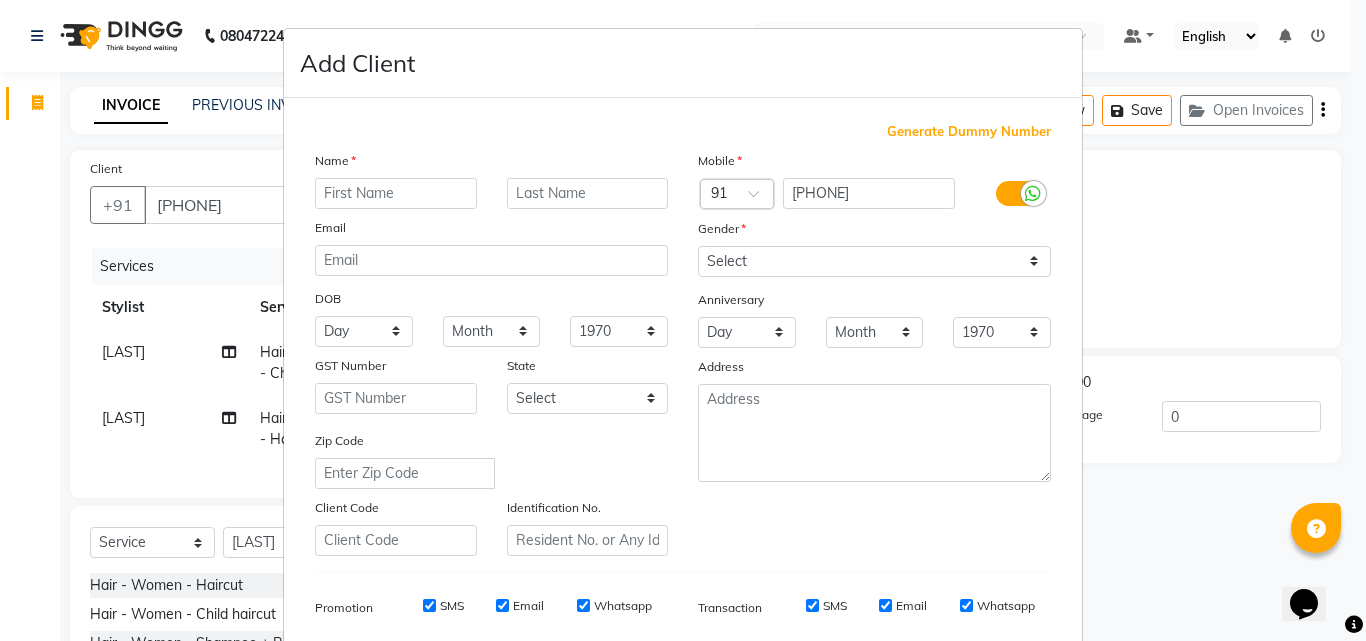 click at bounding box center (396, 193) 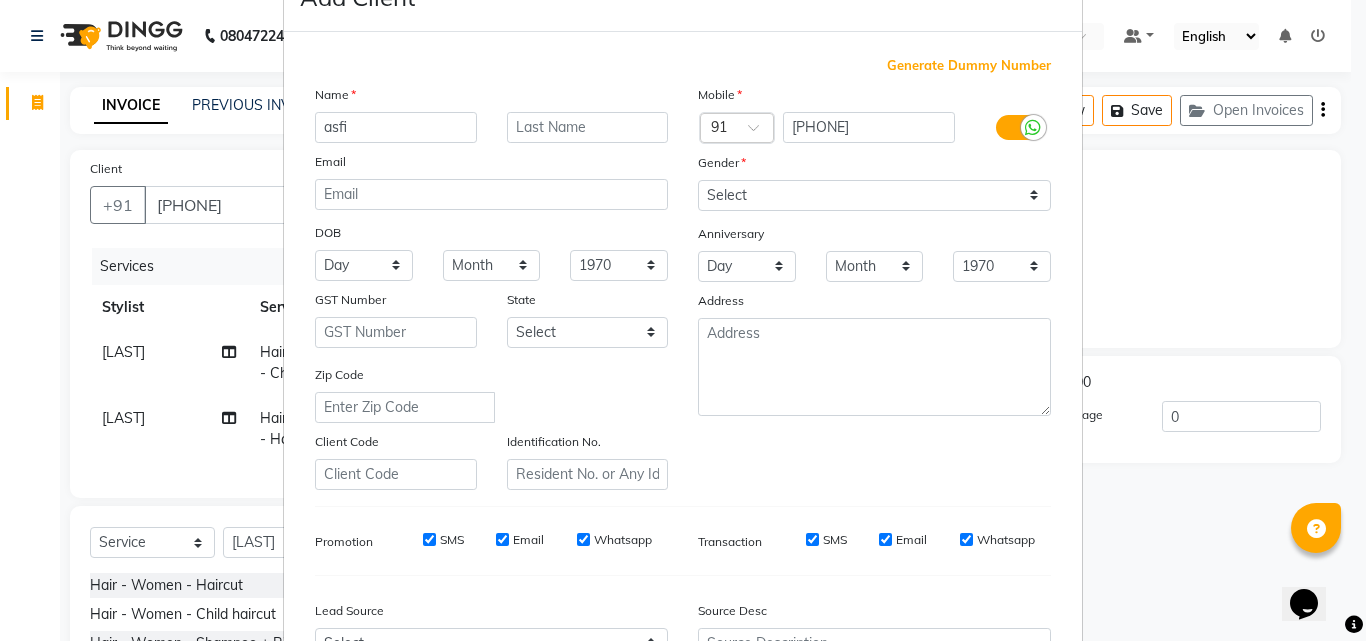 scroll, scrollTop: 0, scrollLeft: 0, axis: both 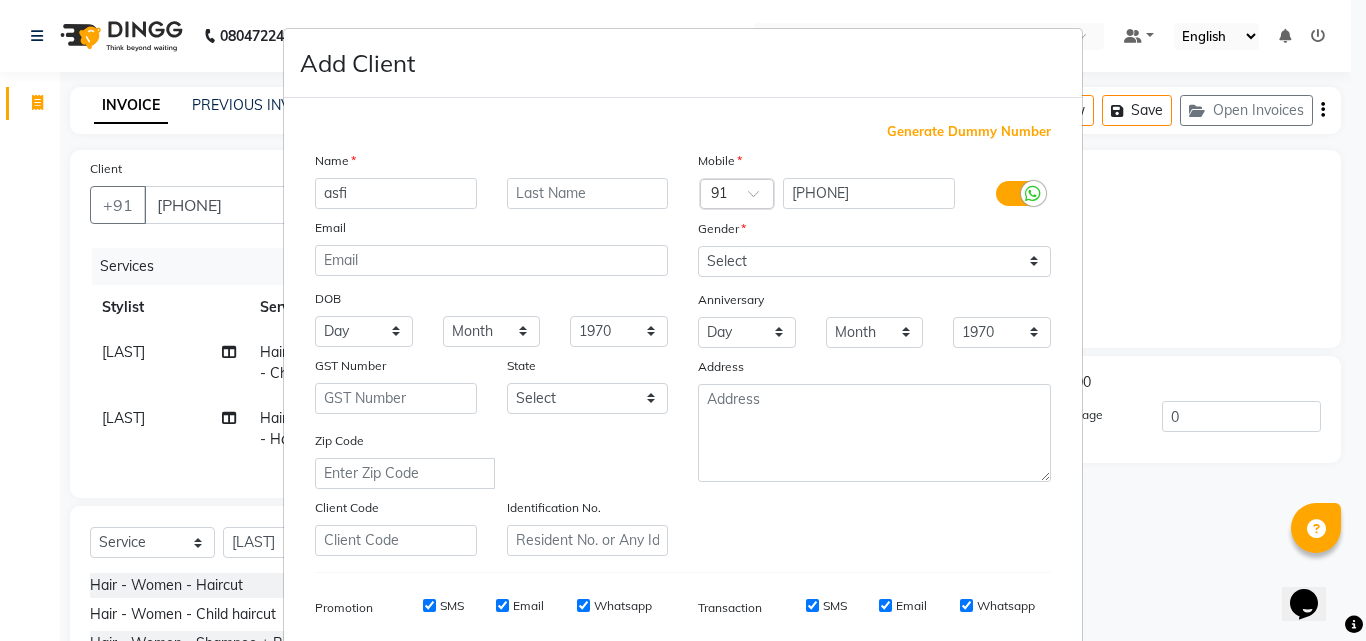 type on "asfi" 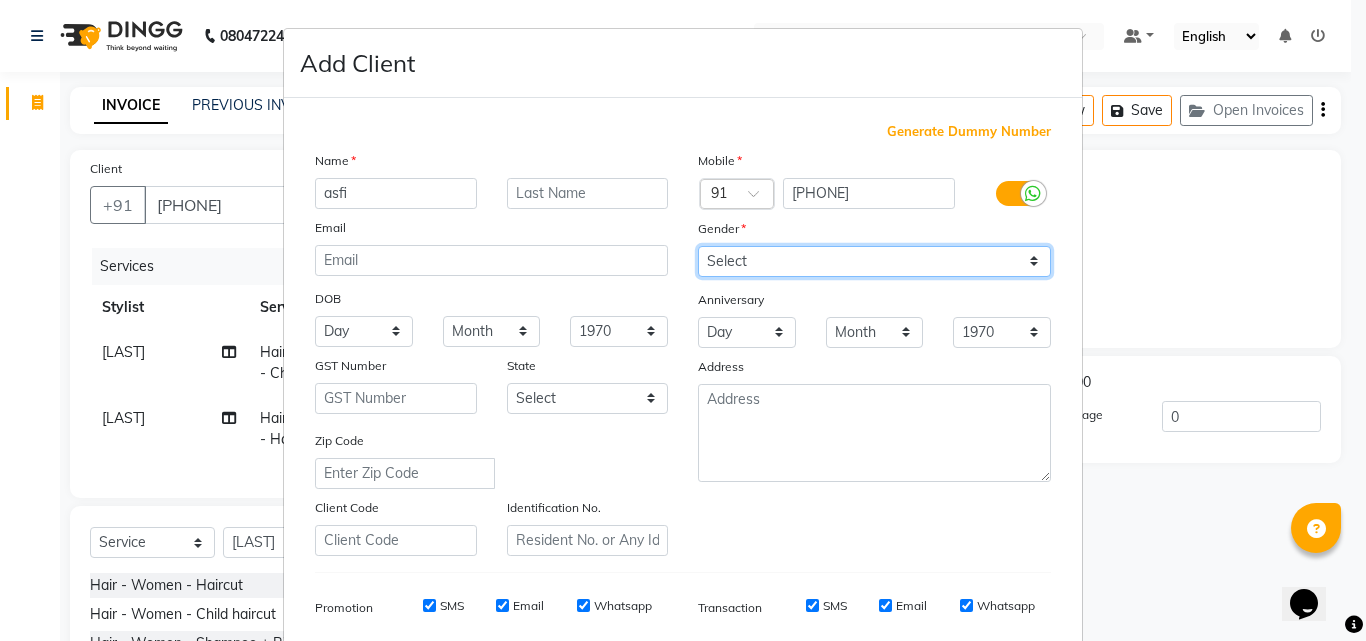 click on "Select Male Female Other Prefer Not To Say" at bounding box center [874, 261] 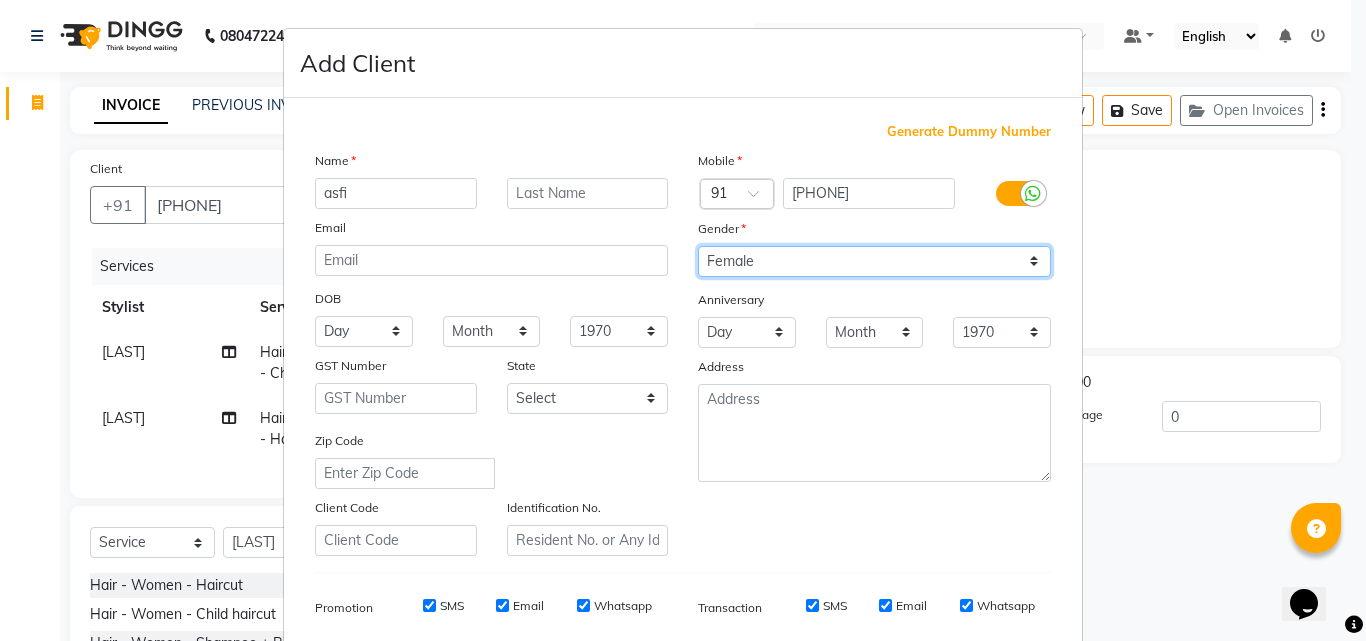 click on "Select Male Female Other Prefer Not To Say" at bounding box center [874, 261] 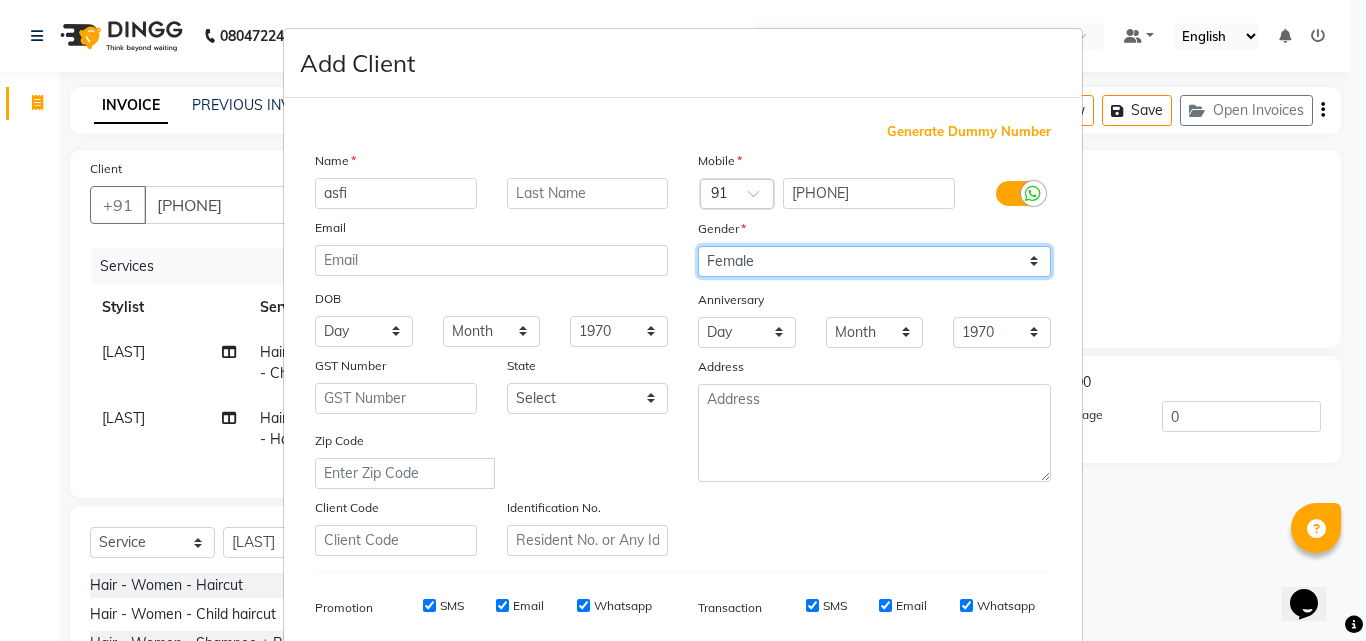 select on "male" 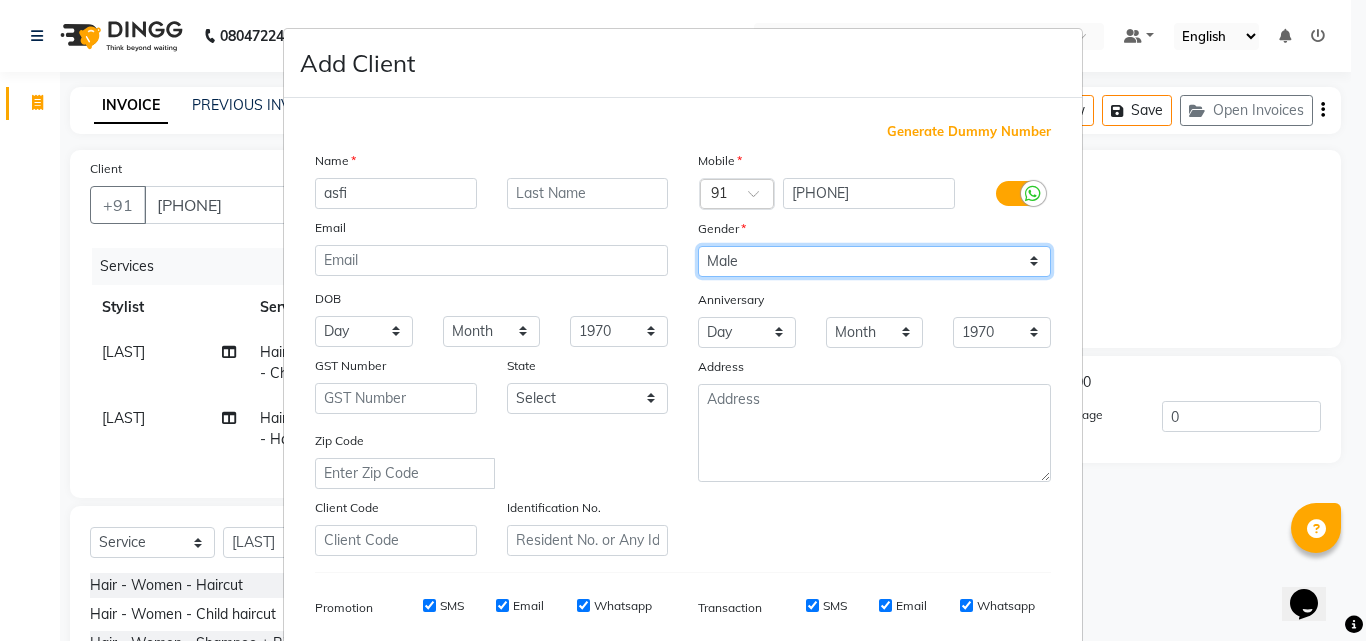 click on "Select Male Female Other Prefer Not To Say" at bounding box center [874, 261] 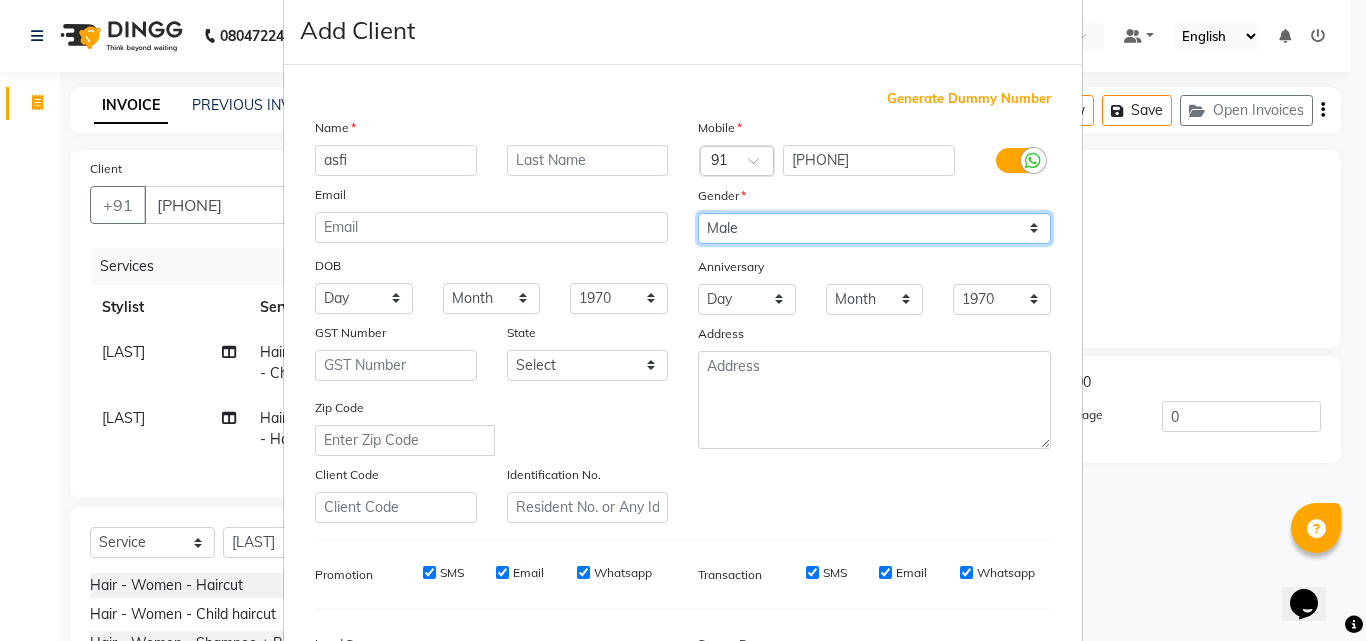 scroll, scrollTop: 0, scrollLeft: 0, axis: both 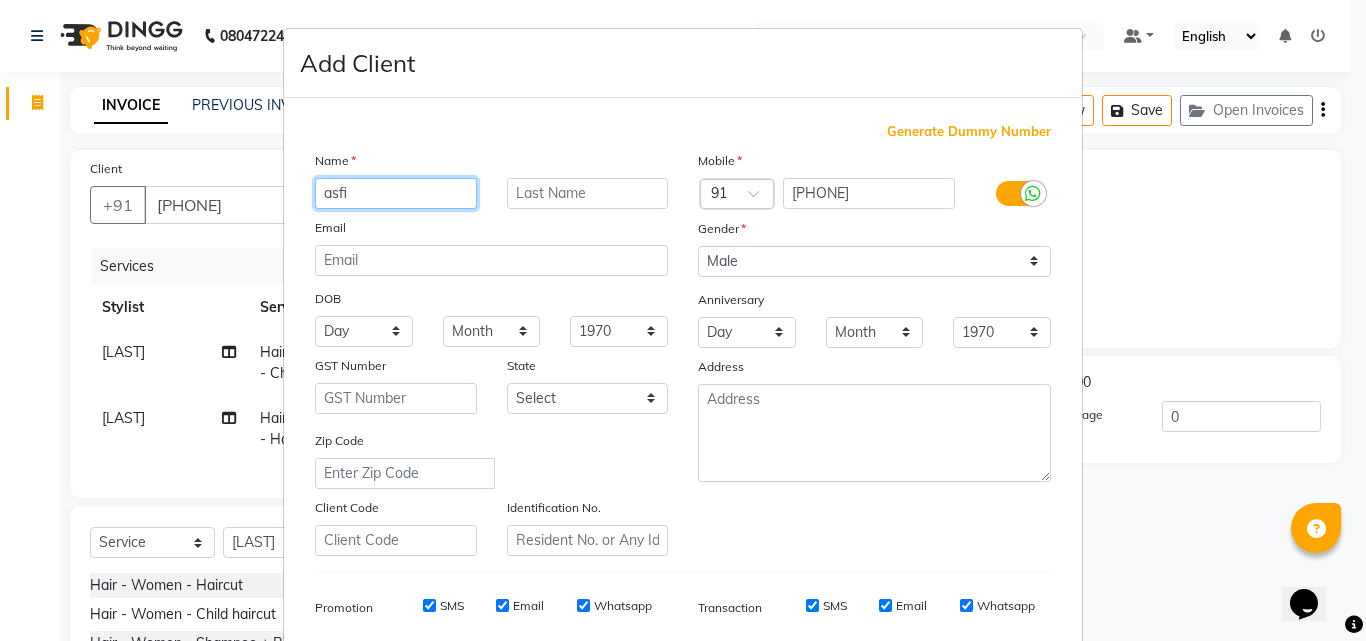 click on "asfi" at bounding box center (396, 193) 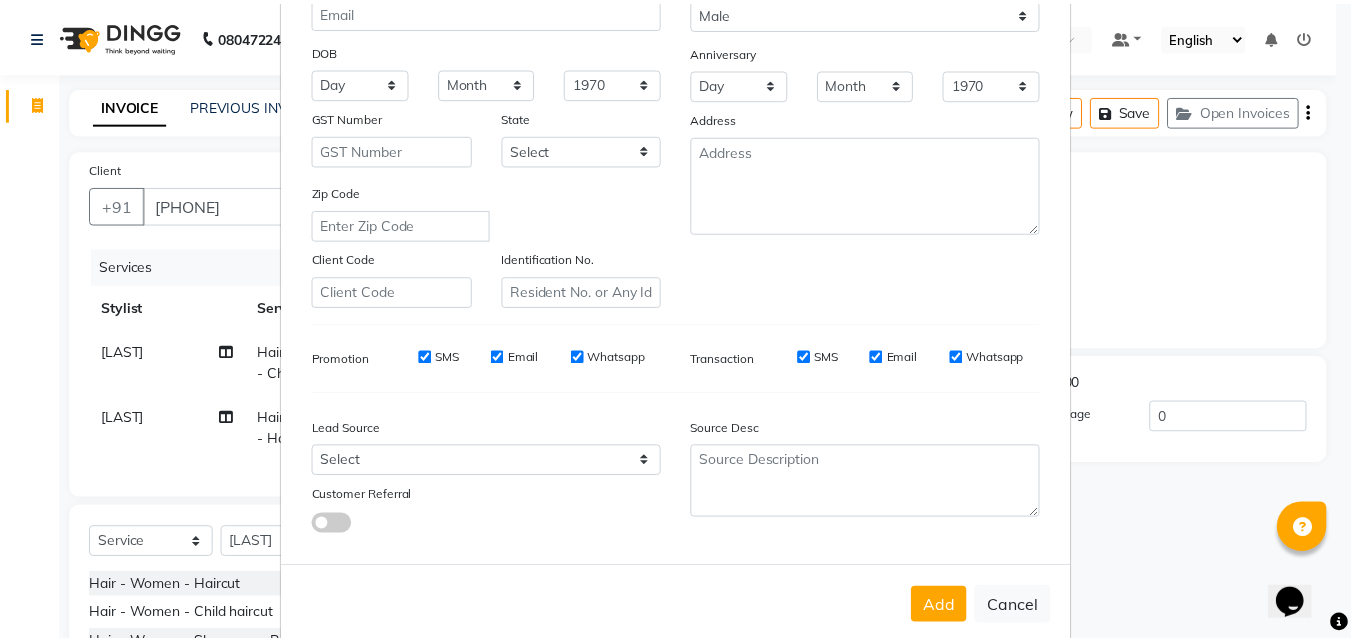 scroll, scrollTop: 282, scrollLeft: 0, axis: vertical 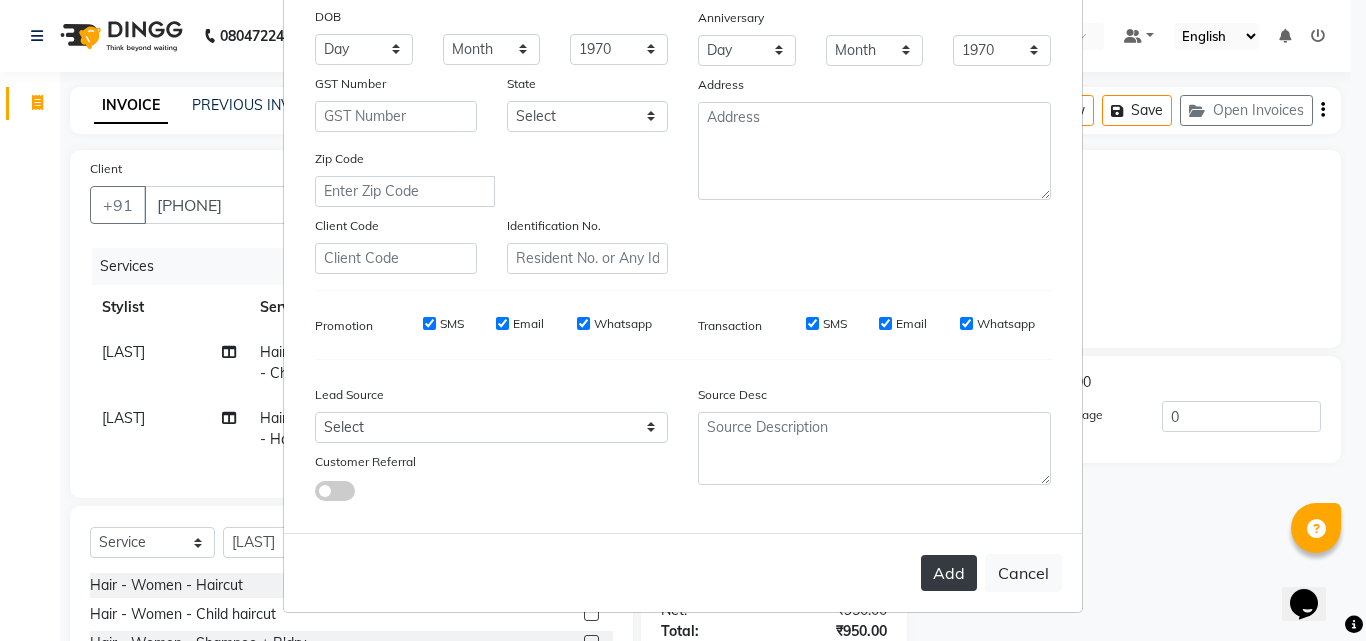 type on "asif" 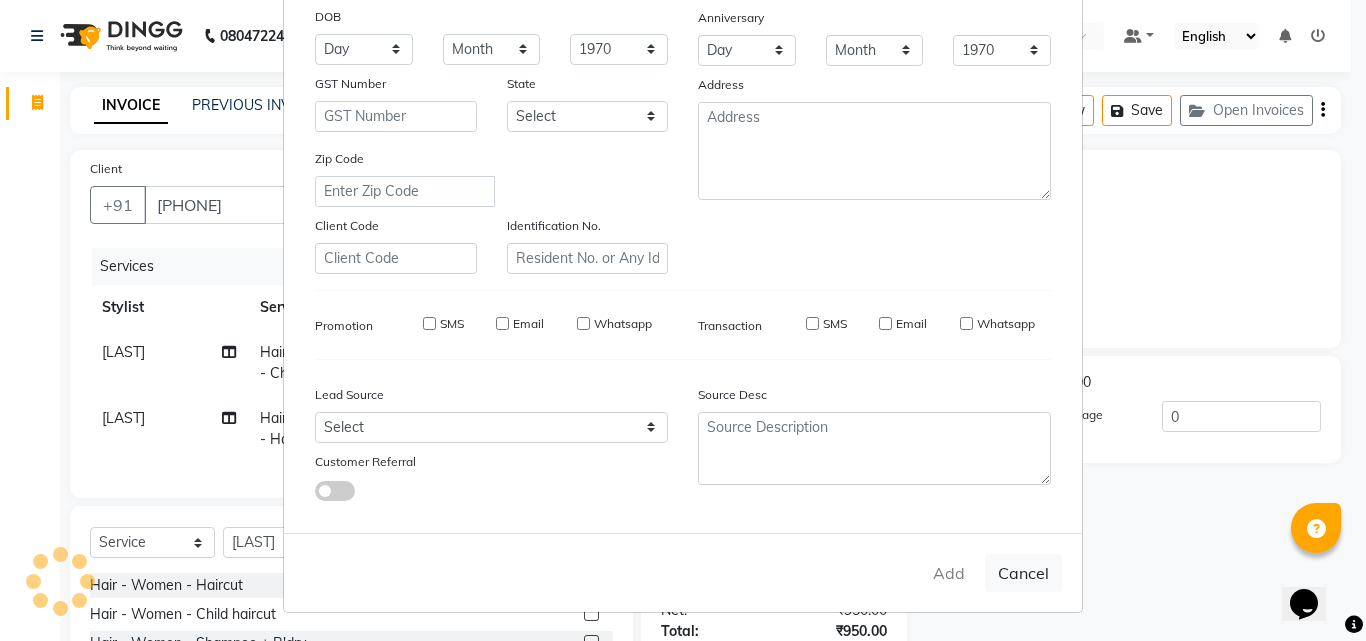 type 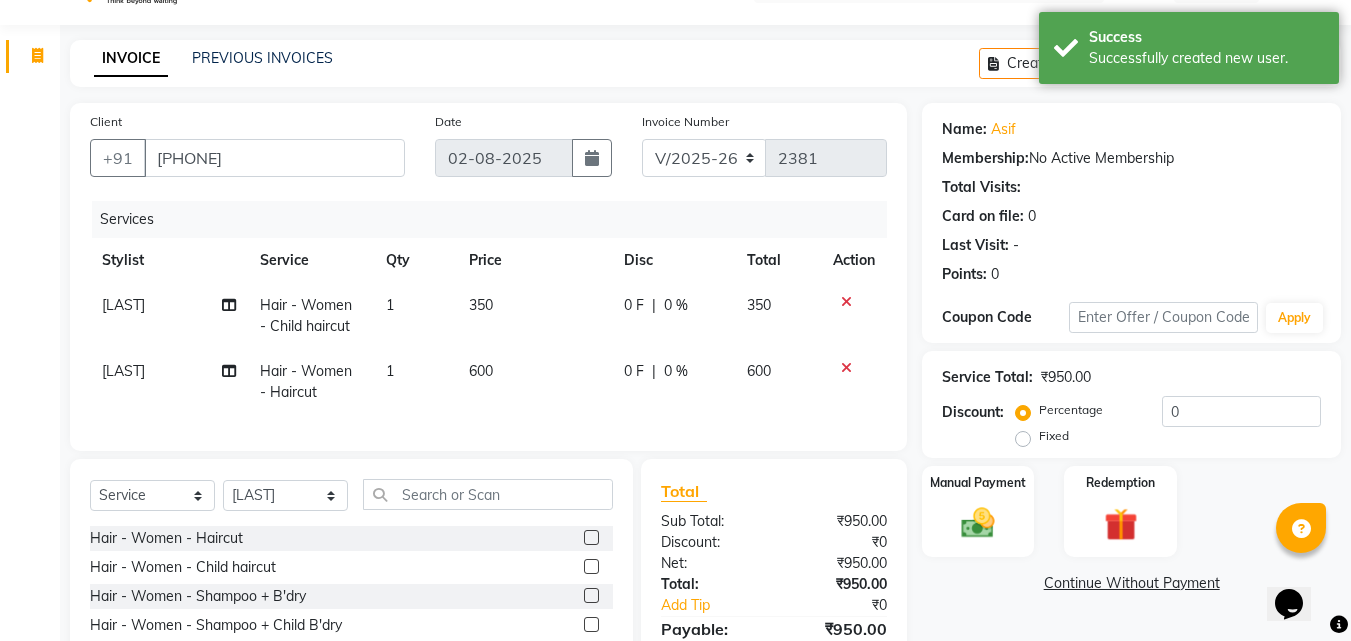 scroll, scrollTop: 0, scrollLeft: 0, axis: both 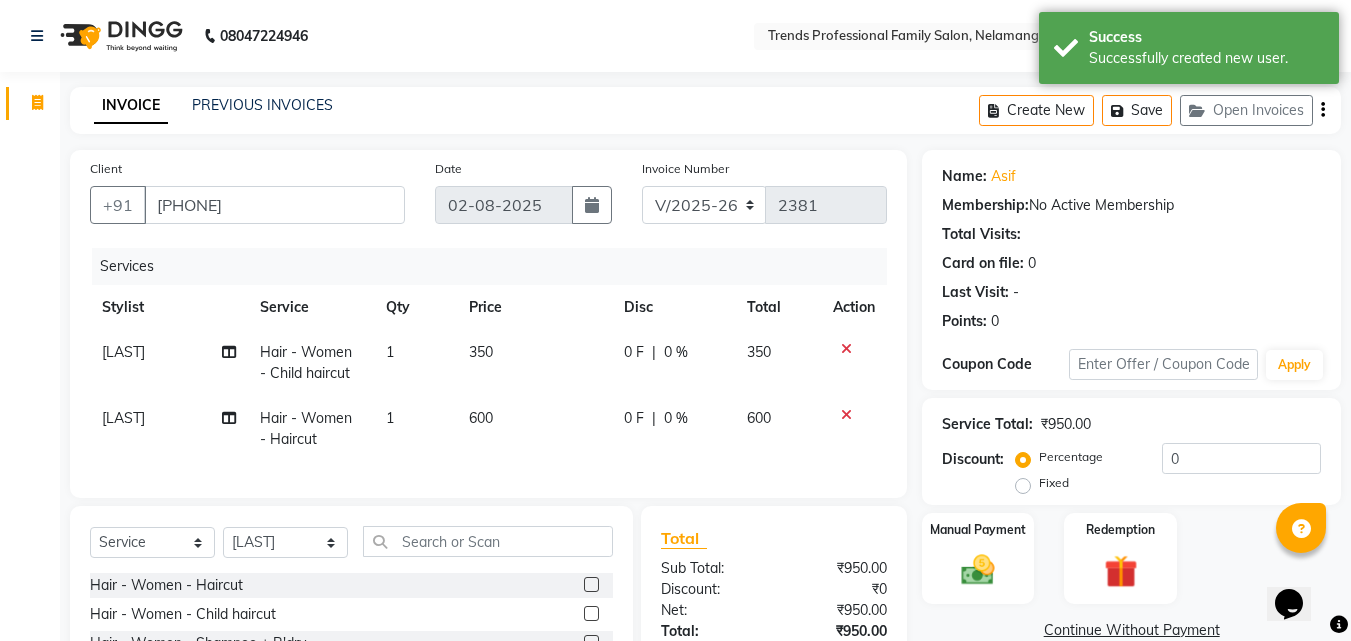 click 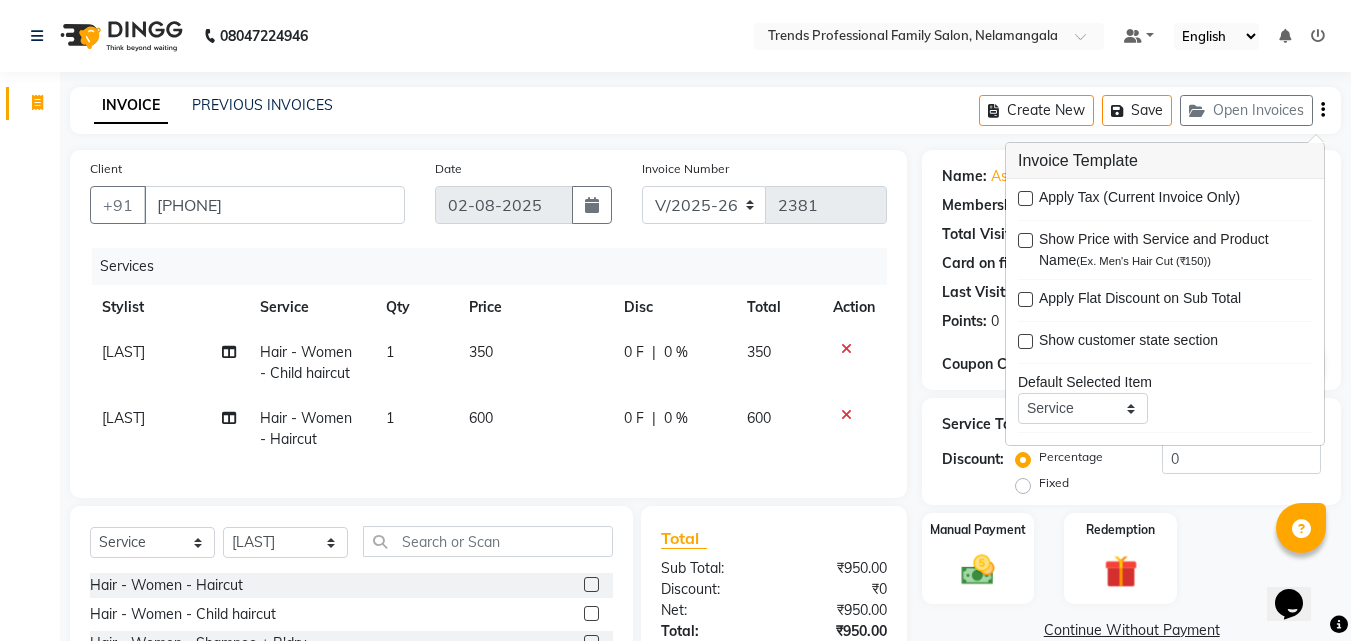 click on "08047224946 Select Location × Trends Professional Family Salon, Nelamangala Default Panel My Panel English ENGLISH Español العربية मराठी हिंदी ગુજરાતી தமிழ் 中文 Notifications nothing to show" 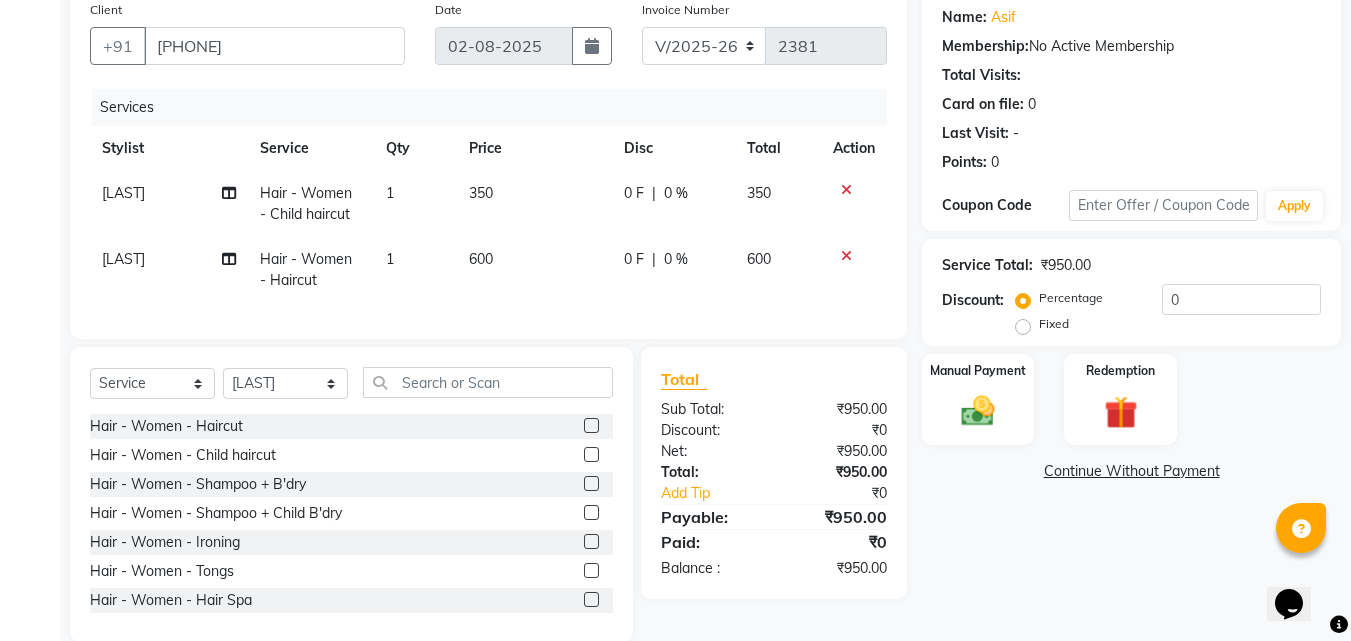 scroll, scrollTop: 205, scrollLeft: 0, axis: vertical 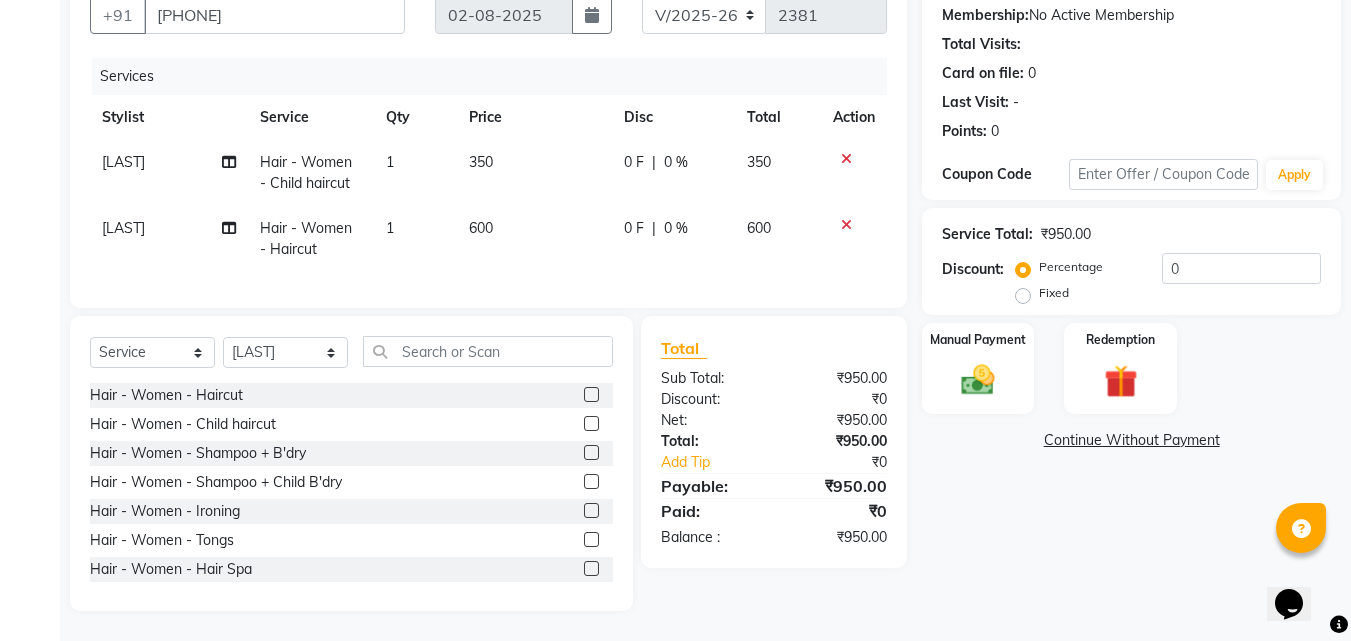 click on "Name: Asif  Membership:  No Active Membership  Total Visits:   Card on file:  0 Last Visit:   - Points:   0  Coupon Code Apply Service Total:  ₹950.00  Discount:  Percentage   Fixed  0 Manual Payment Redemption  Continue Without Payment" 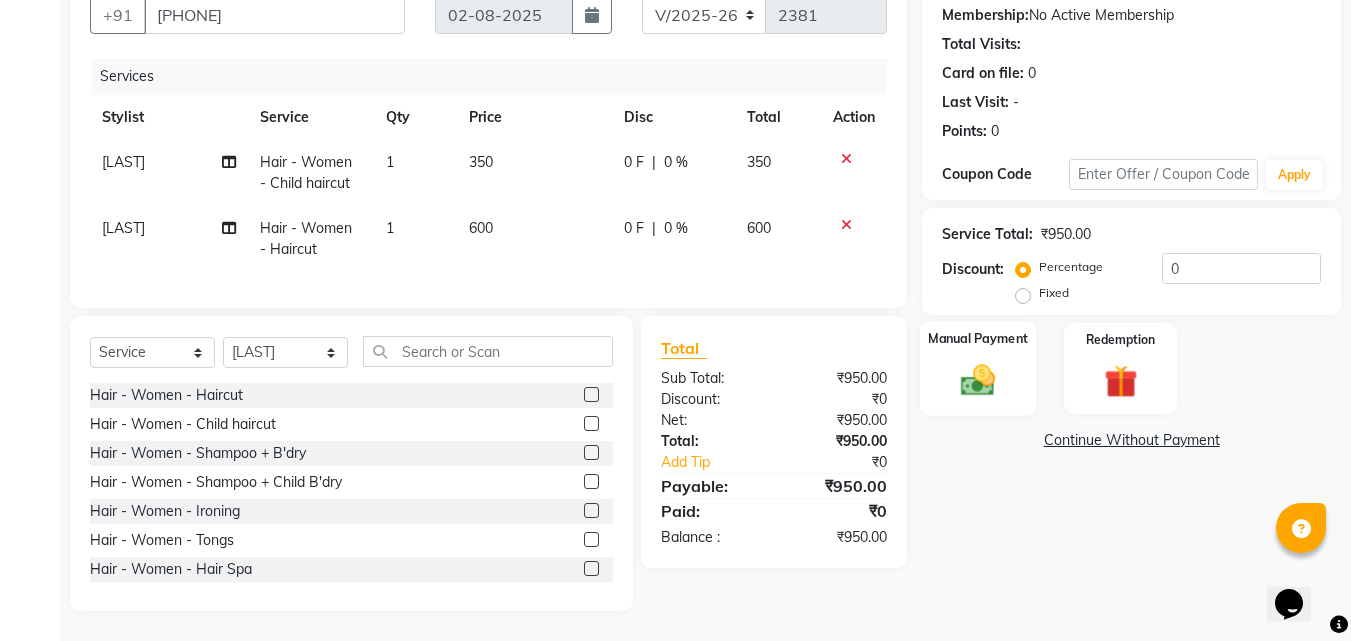 click 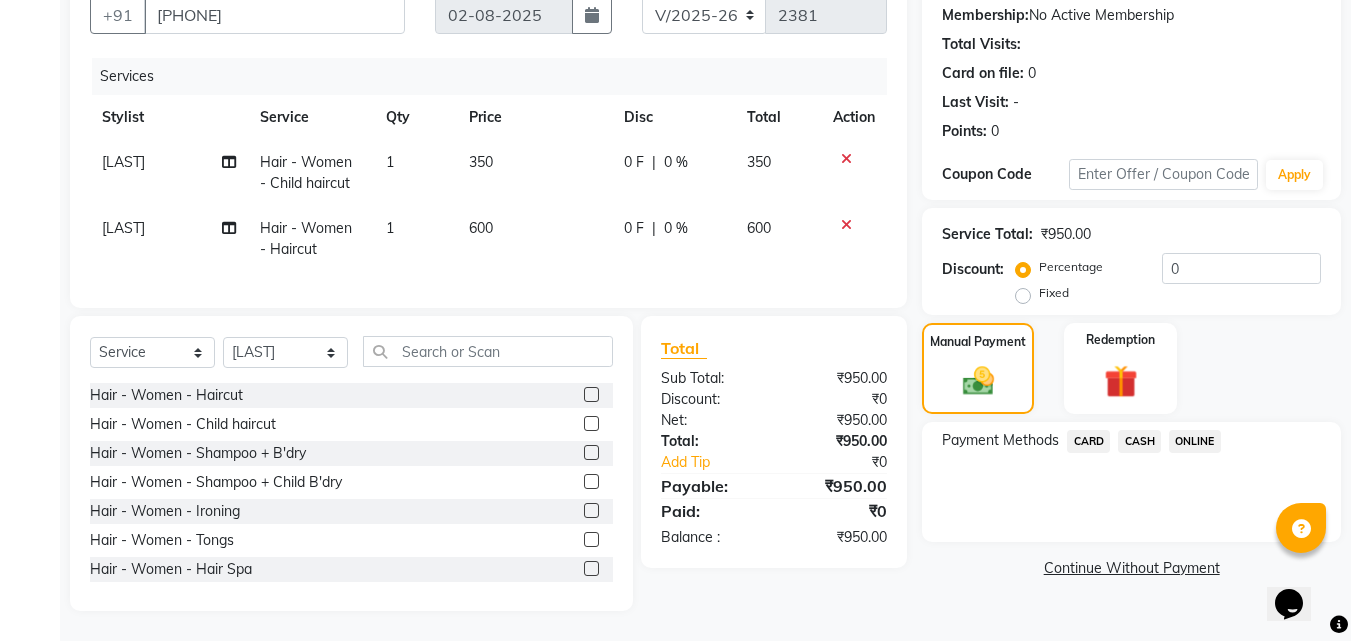 click on "ONLINE" 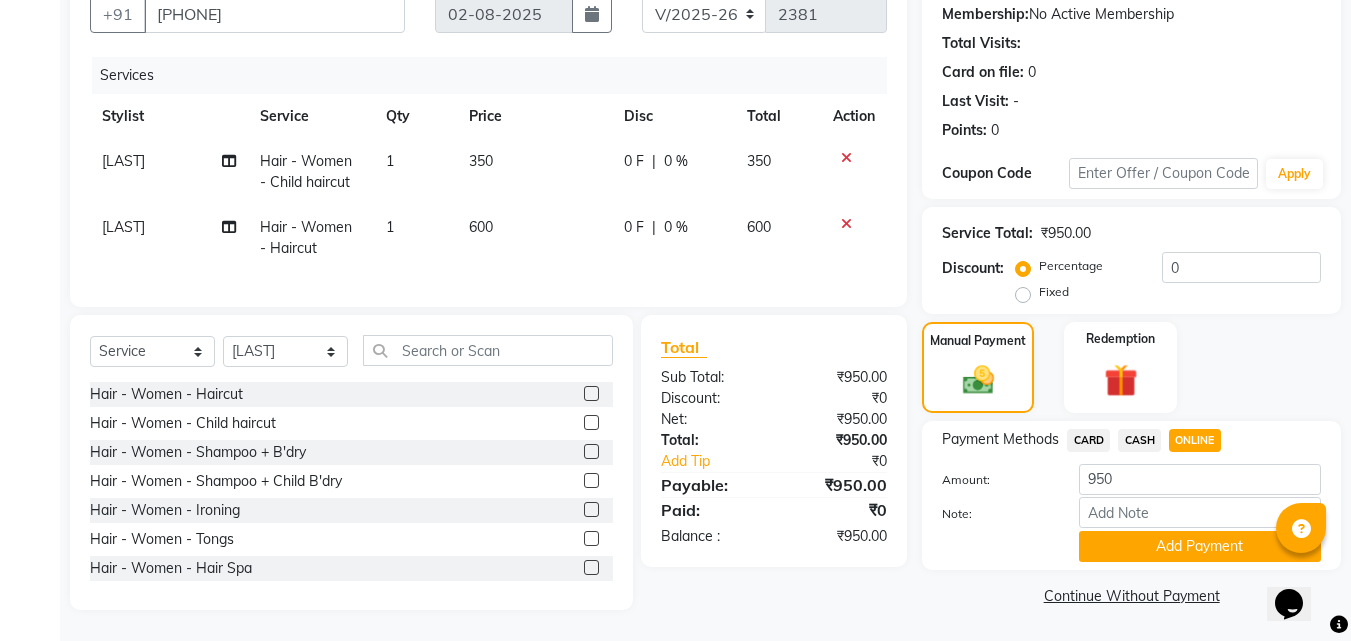 click on "[FIRST] [LAST]" 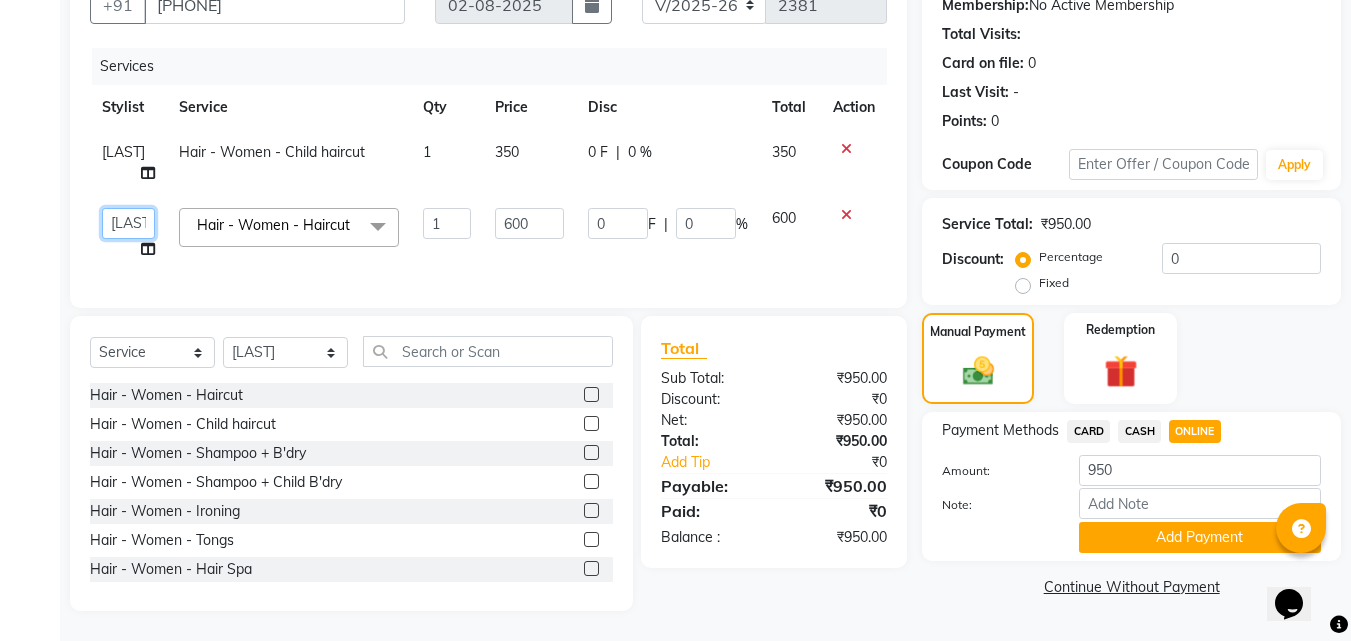 click on "[FIRST] [FIRST] [FIRST] [FIRST] [LAST] [FIRST] [FIRST] [FIRST] [FIRST] [FIRST] [FIRST] [FIRST]" 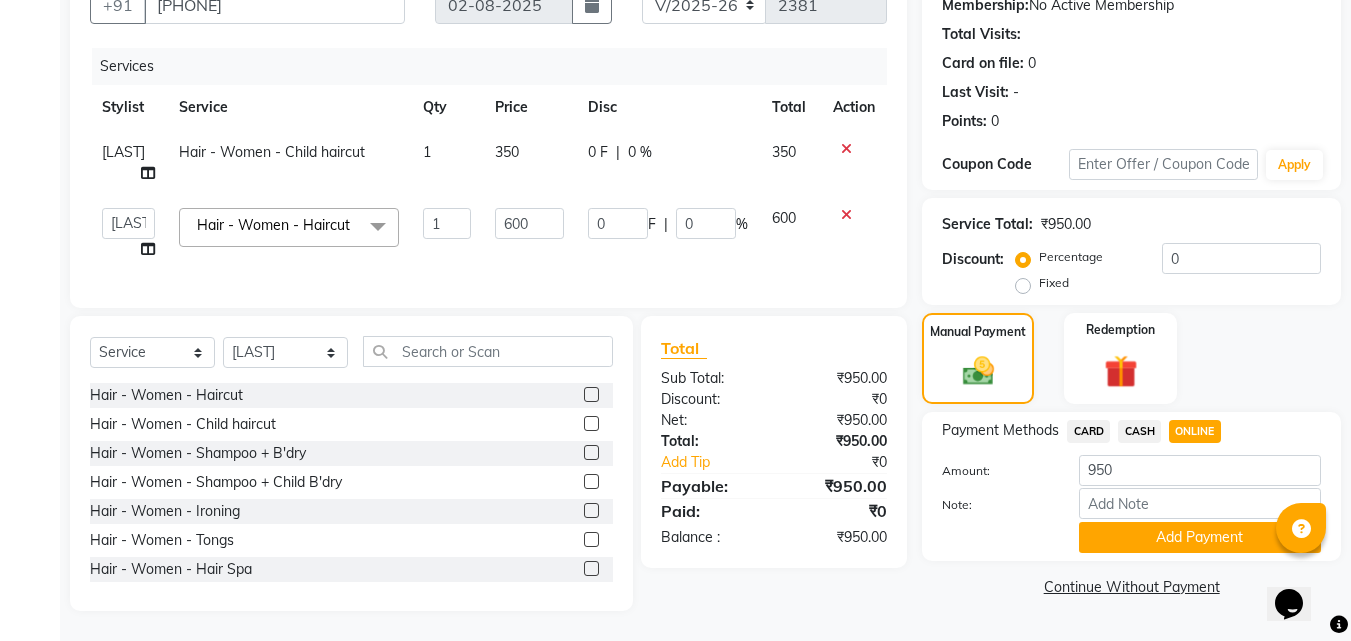 select on "64189" 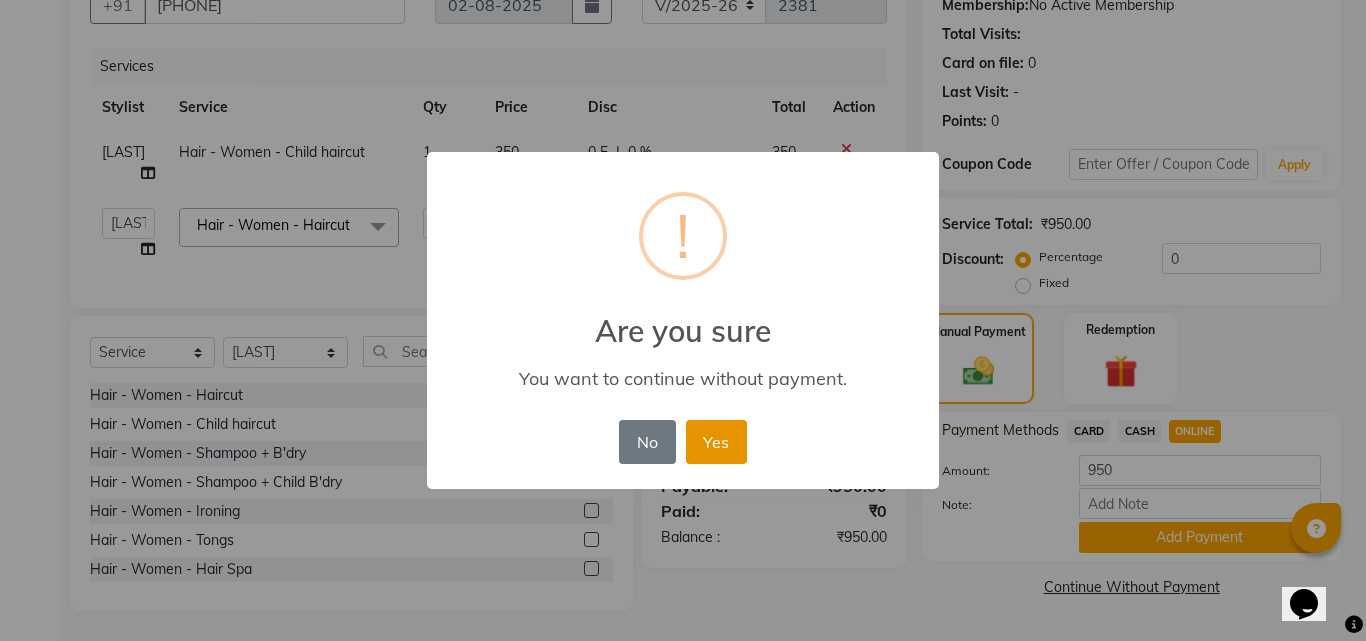 click on "Yes" at bounding box center (716, 442) 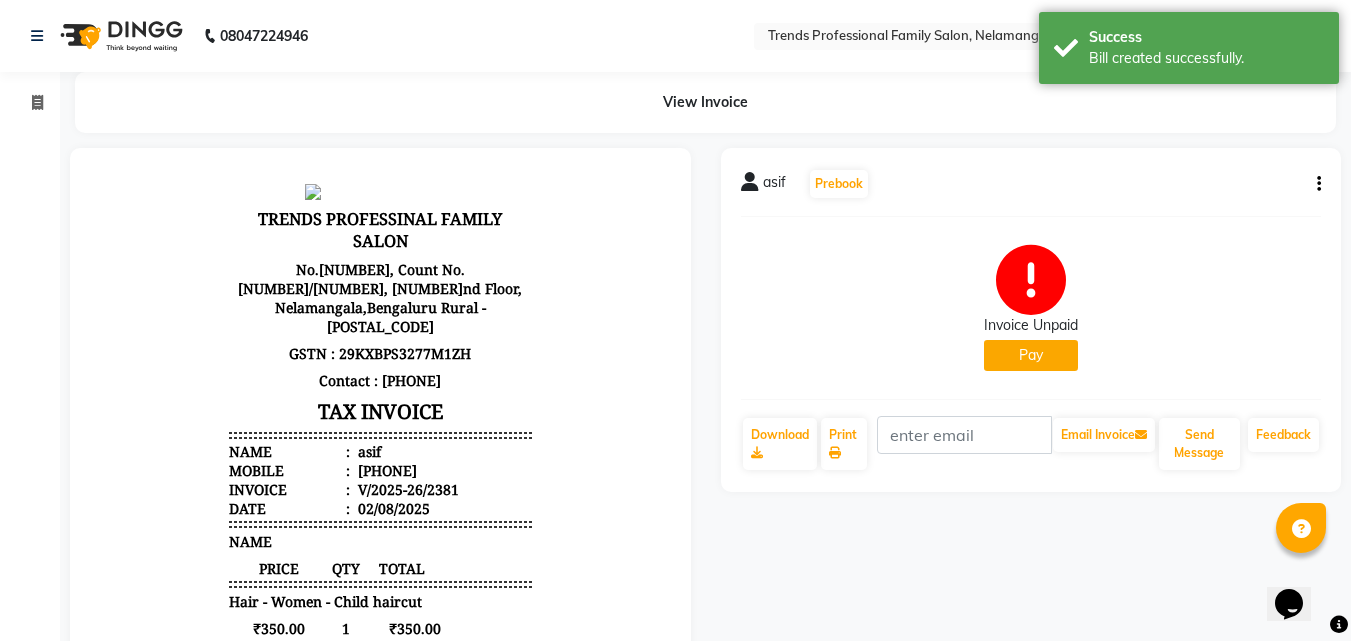 scroll, scrollTop: 0, scrollLeft: 0, axis: both 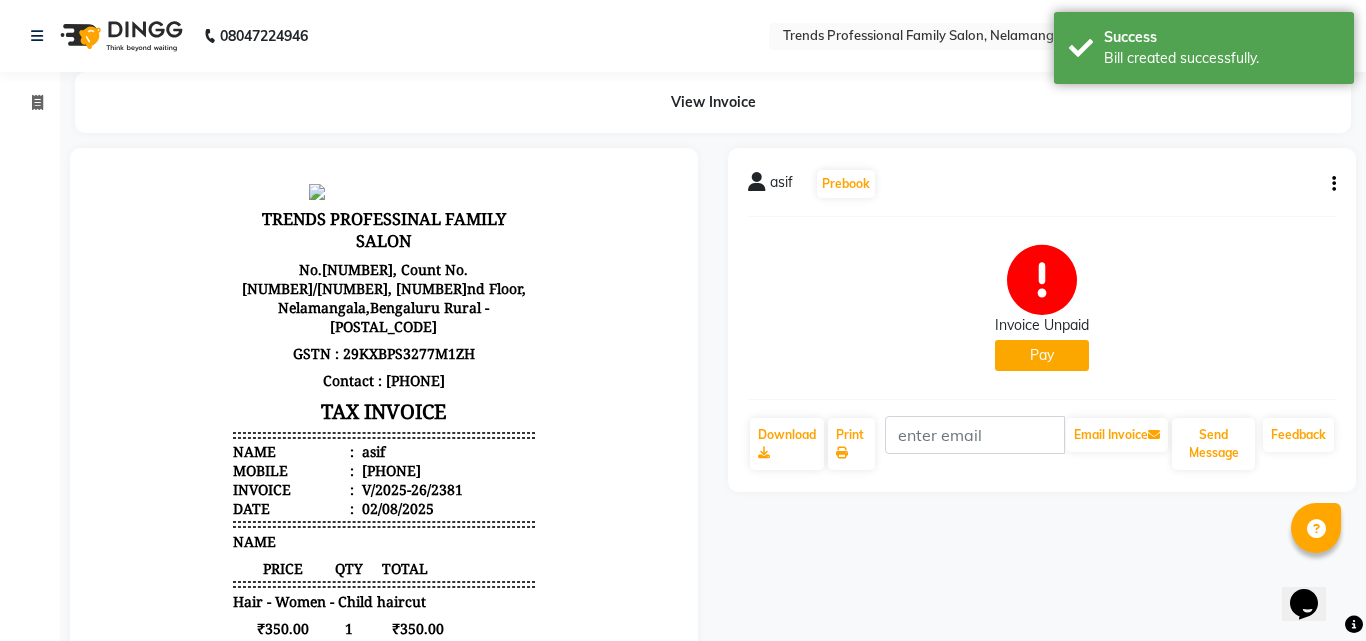 select on "1" 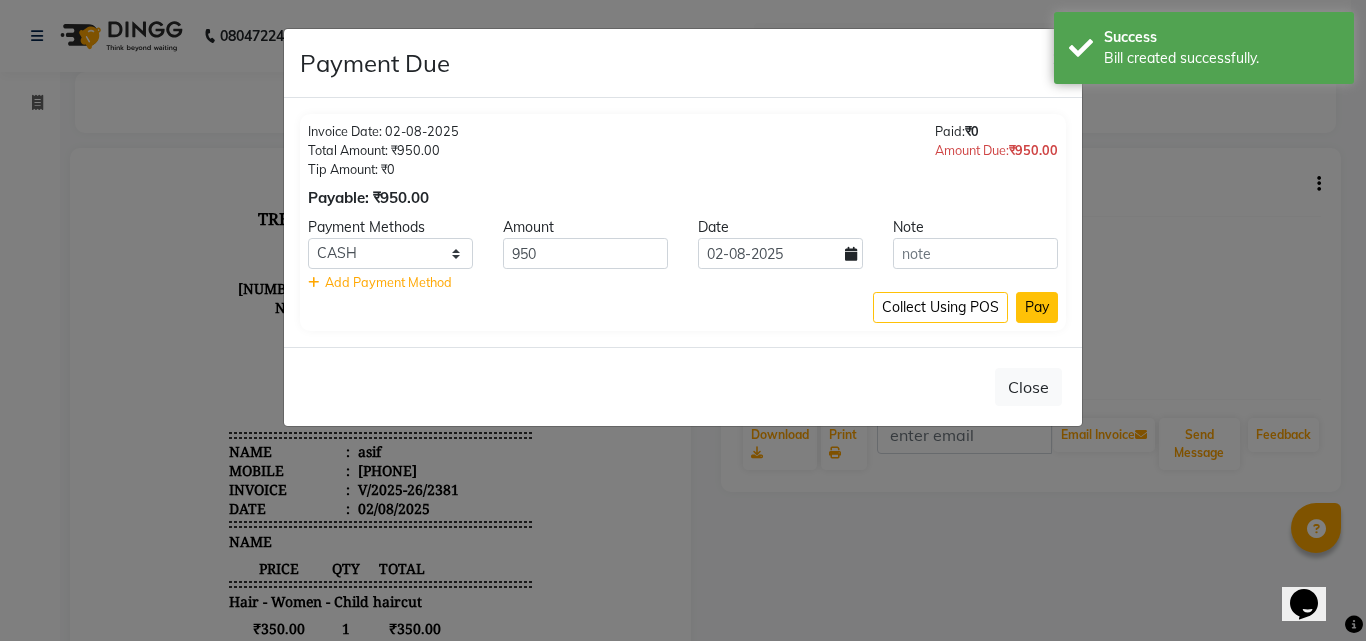 click on "Pay" 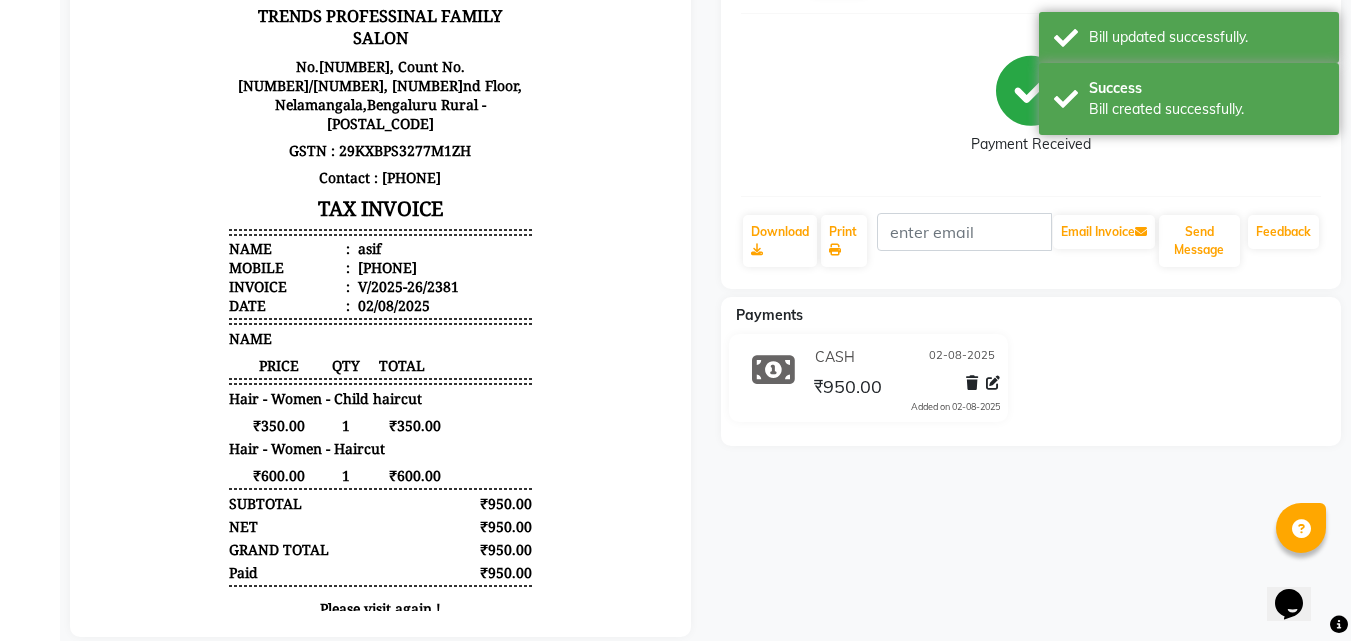 scroll, scrollTop: 244, scrollLeft: 0, axis: vertical 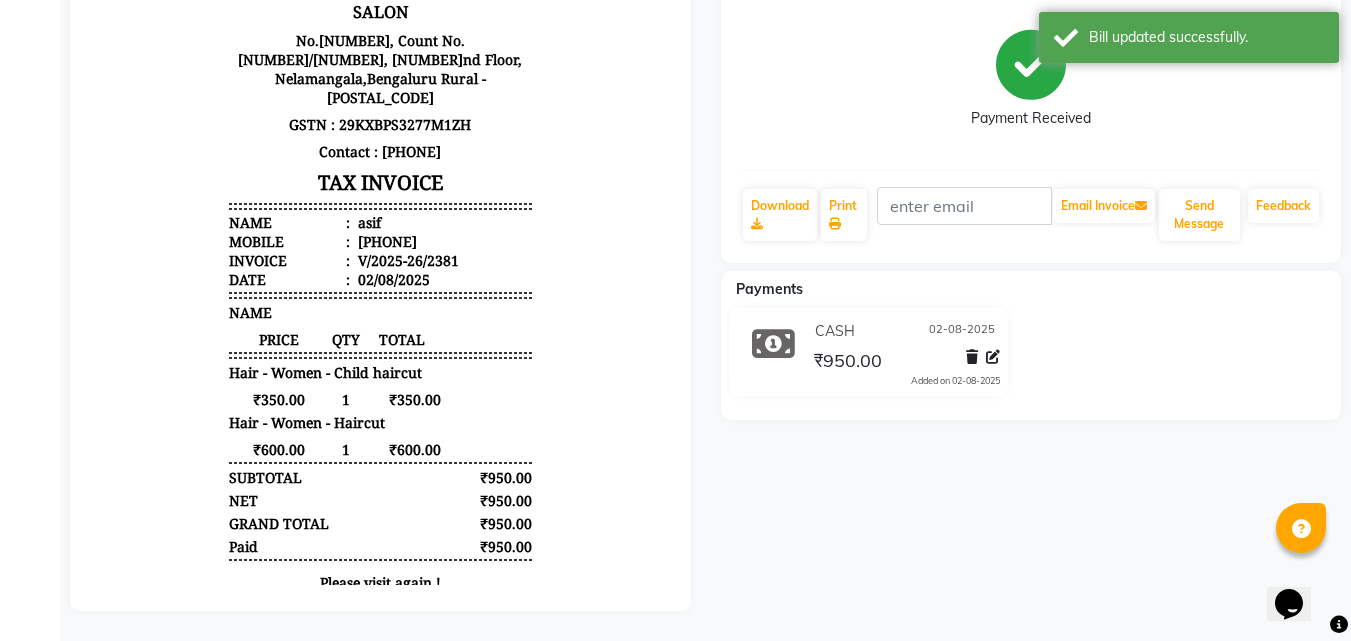 click 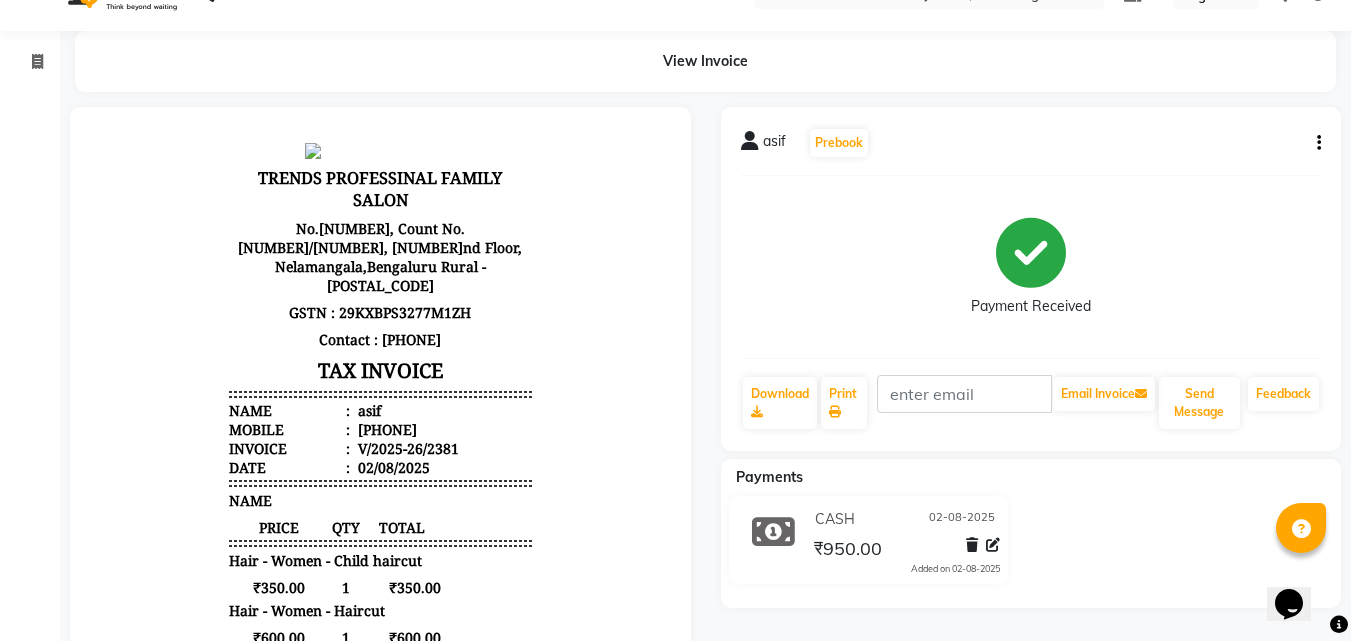 scroll, scrollTop: 0, scrollLeft: 0, axis: both 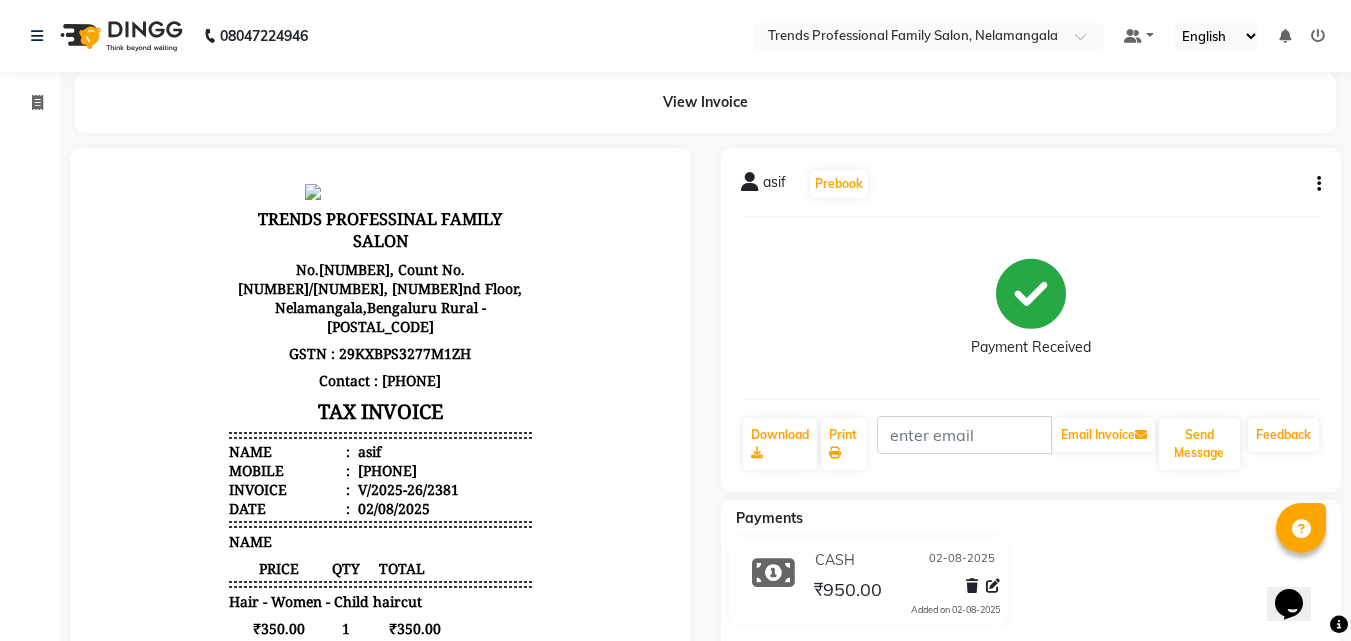 click 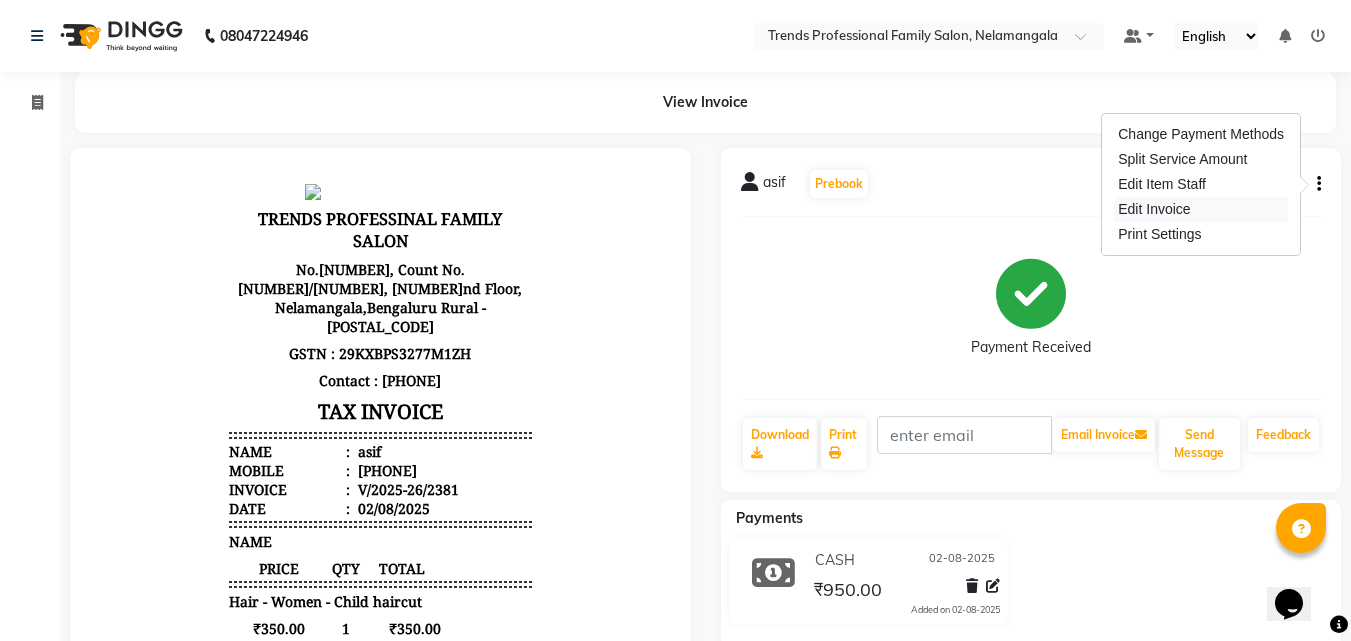 click on "Edit Invoice" at bounding box center [1201, 209] 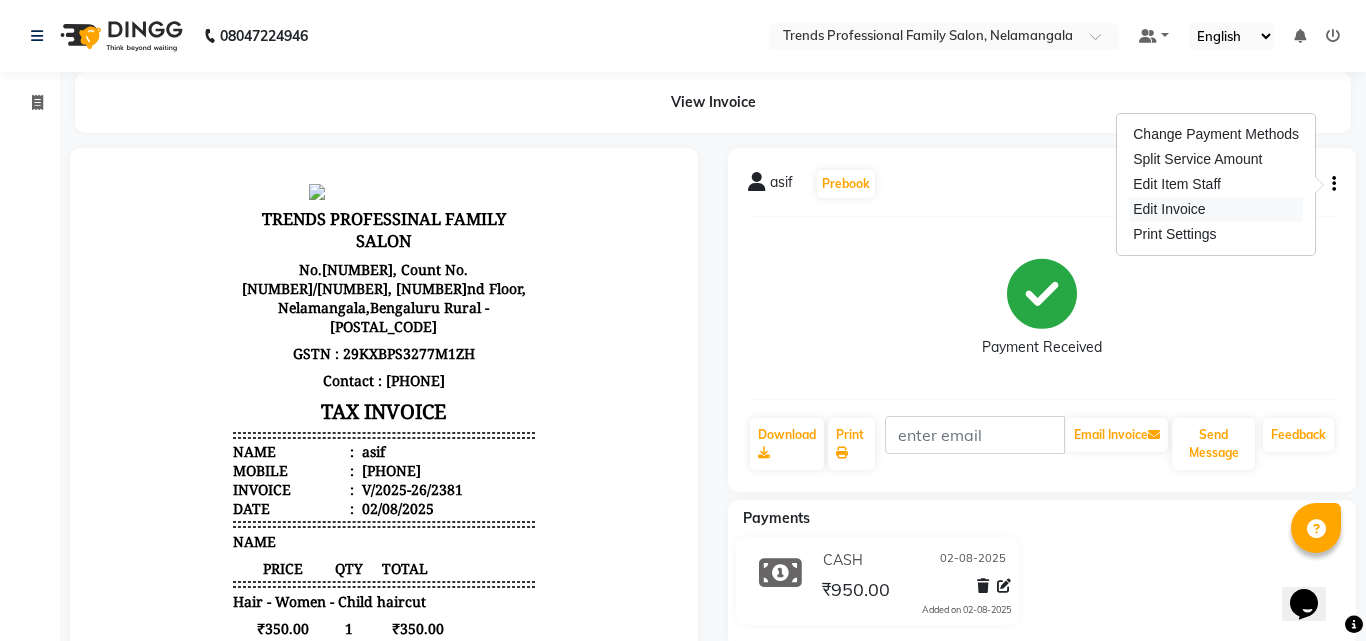select on "service" 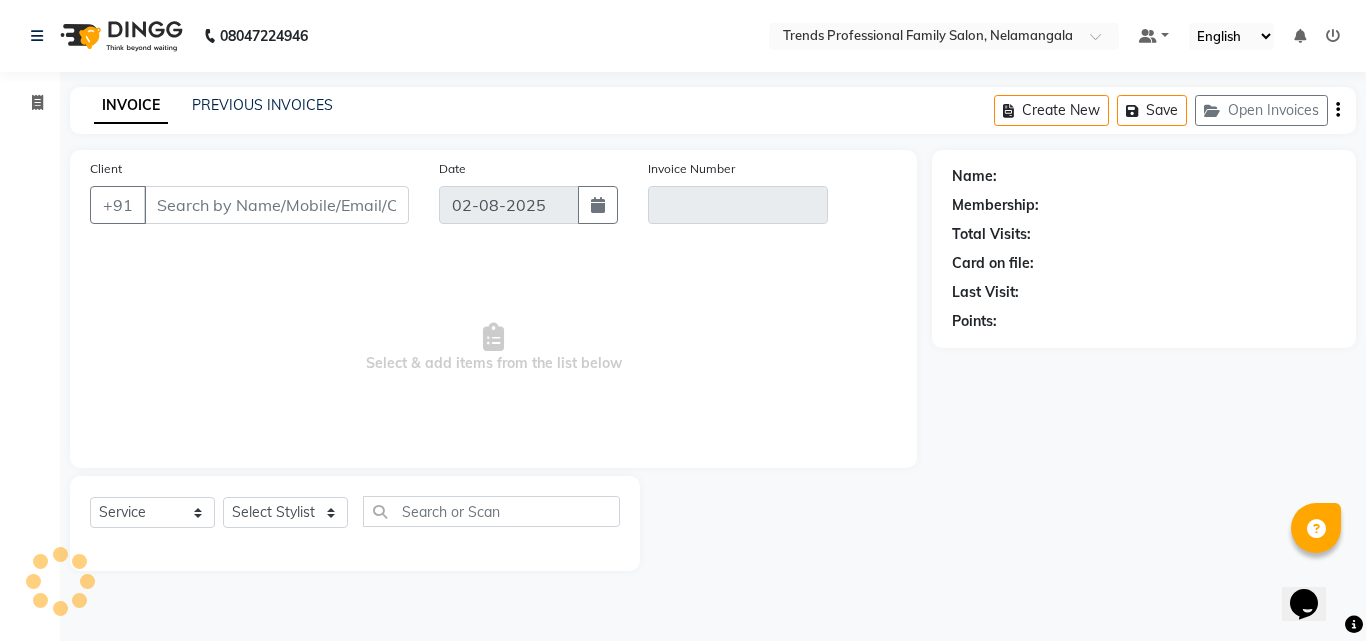 type on "9980990771" 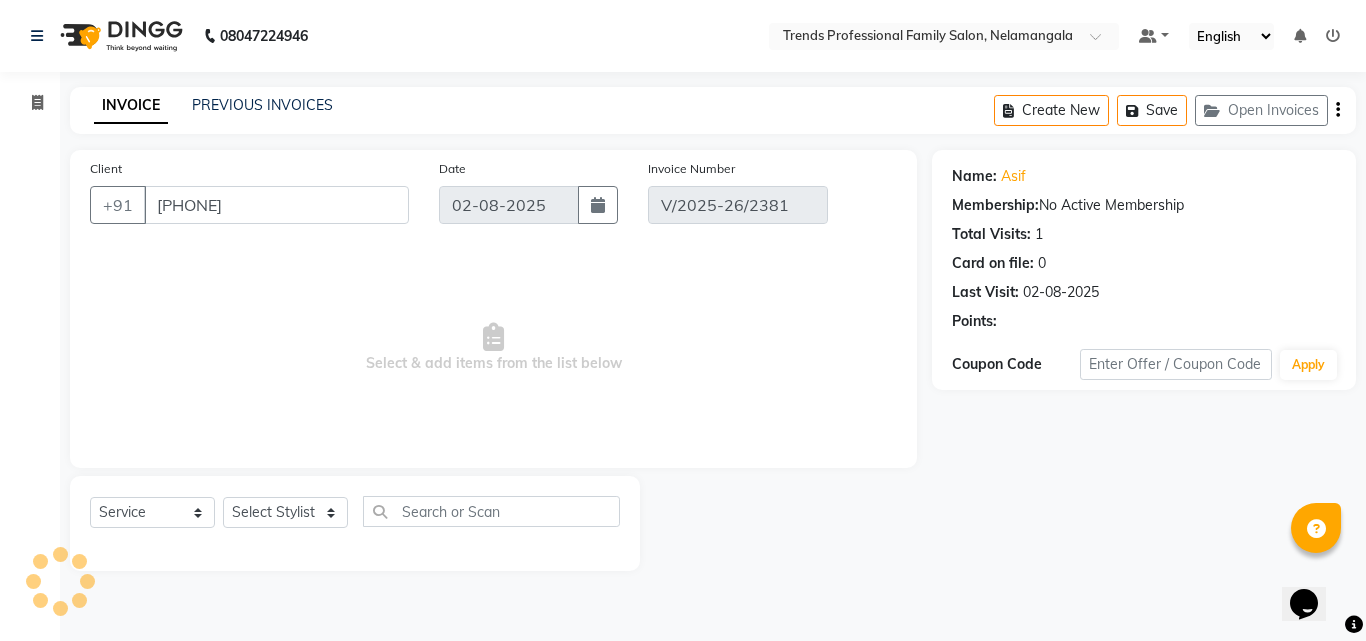 select on "select" 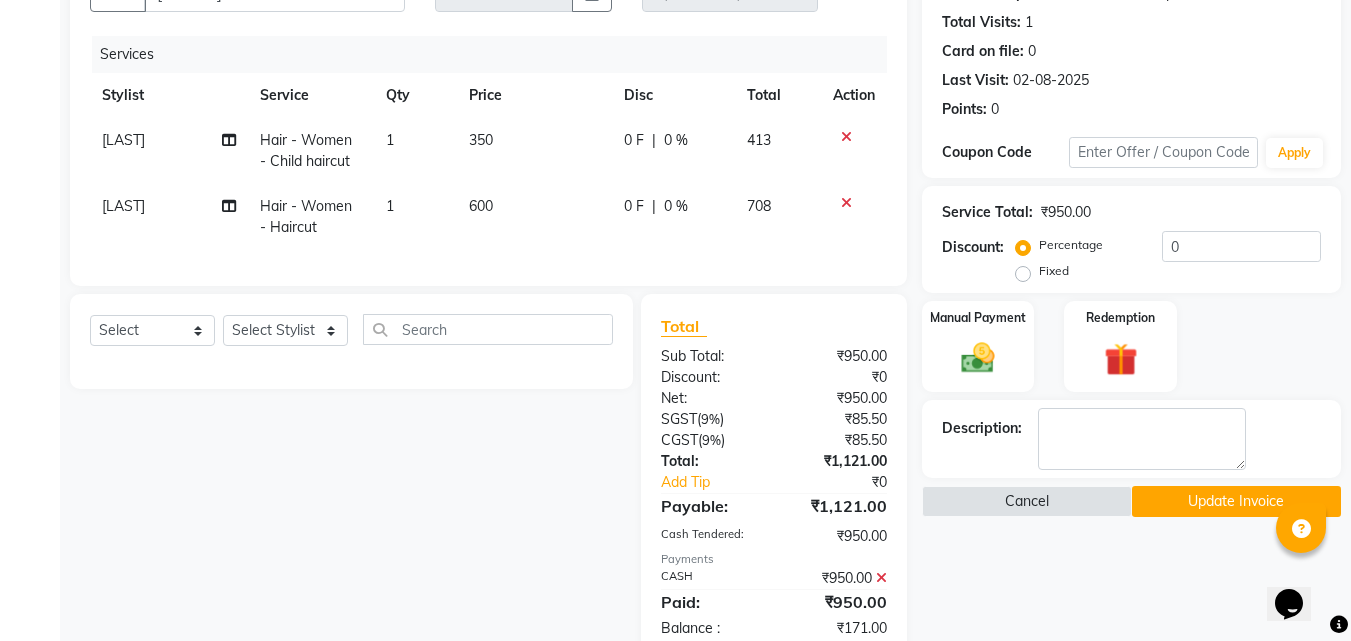 scroll, scrollTop: 275, scrollLeft: 0, axis: vertical 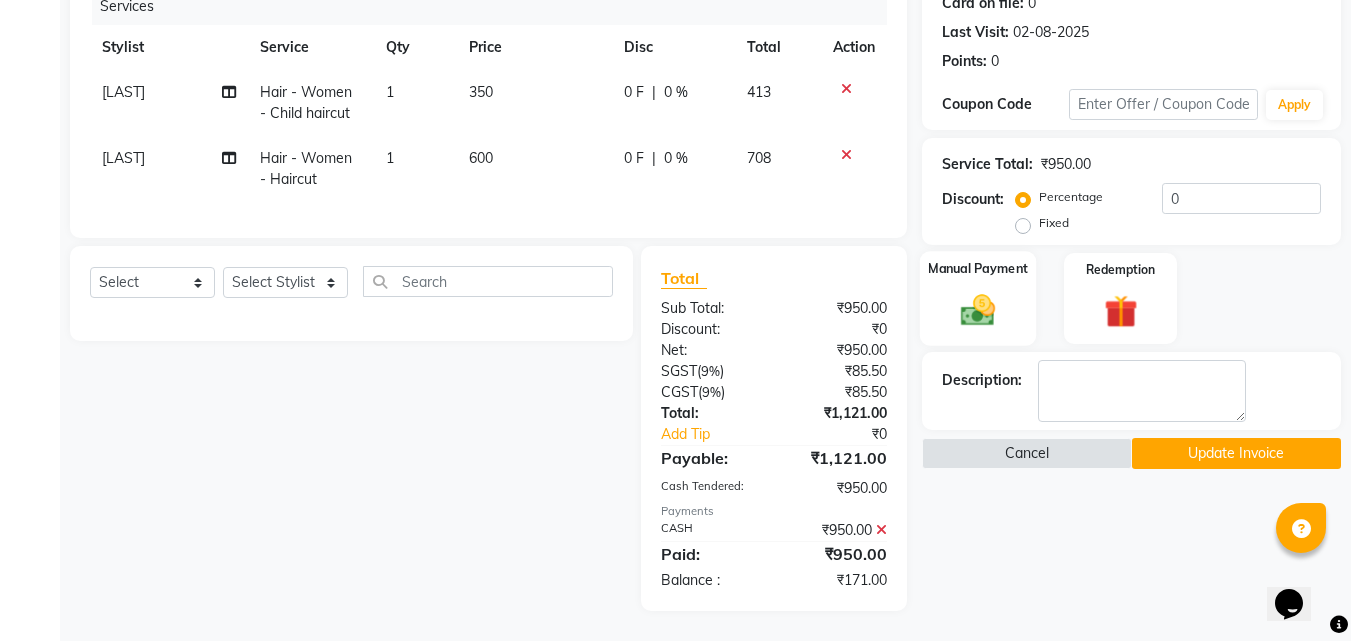 click 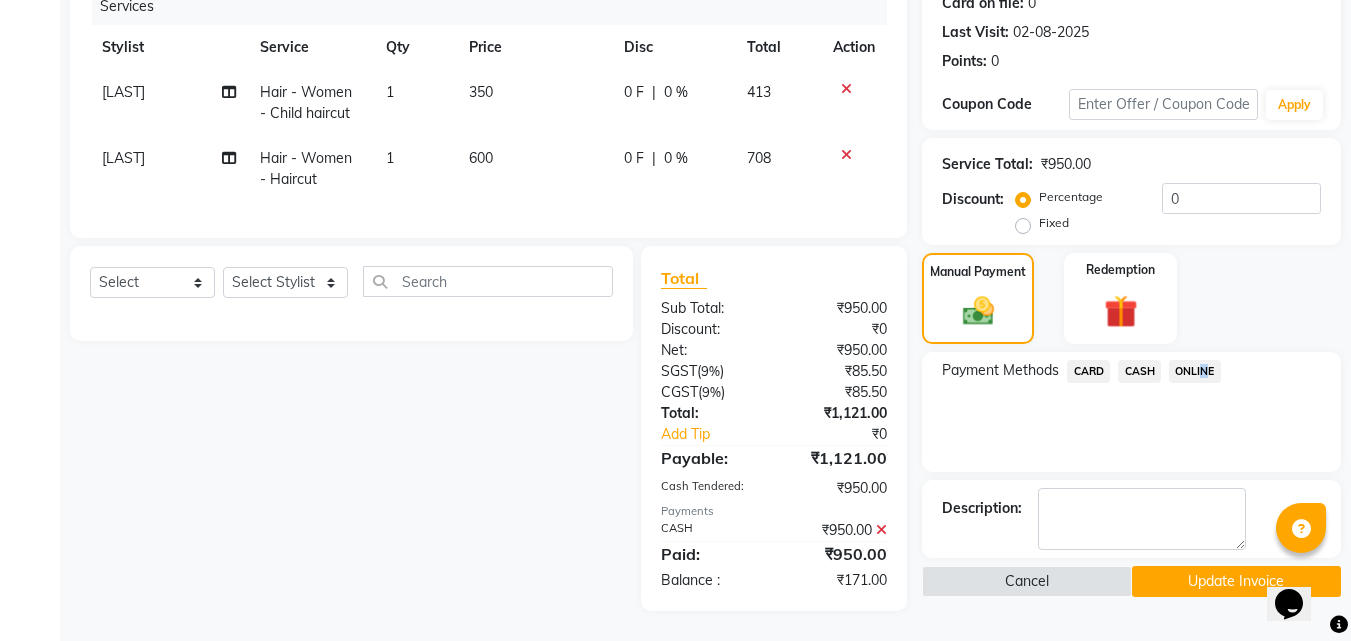 click on "ONLINE" 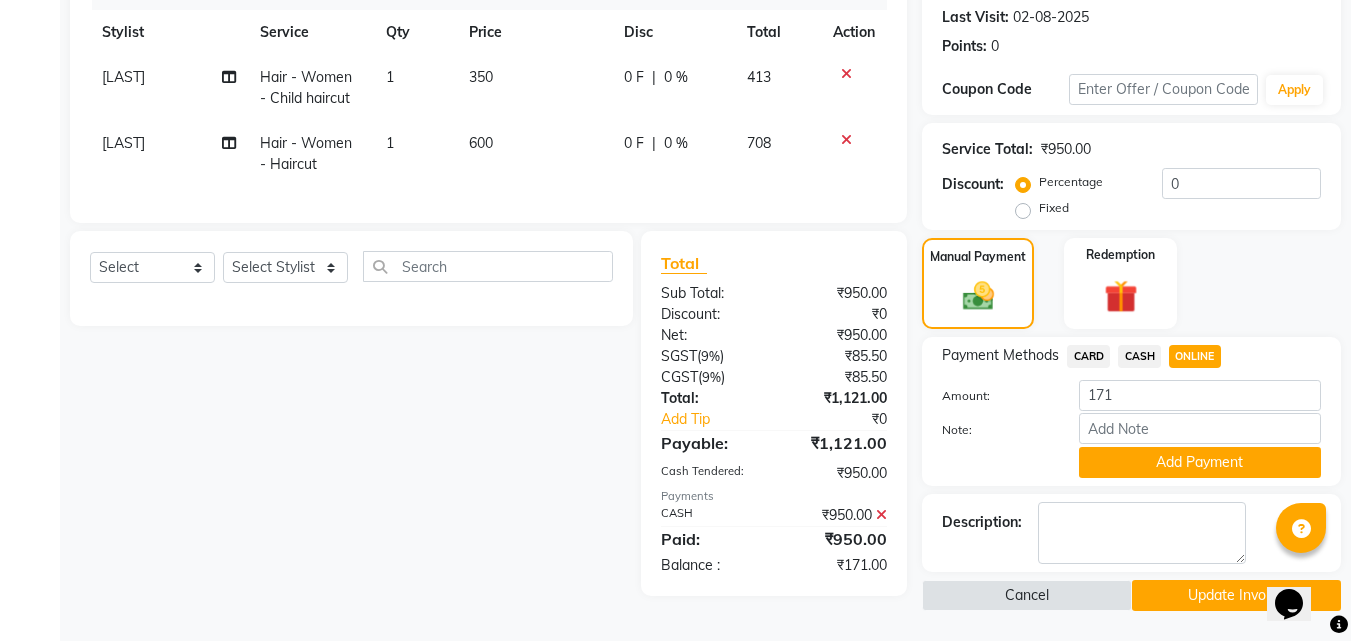 click 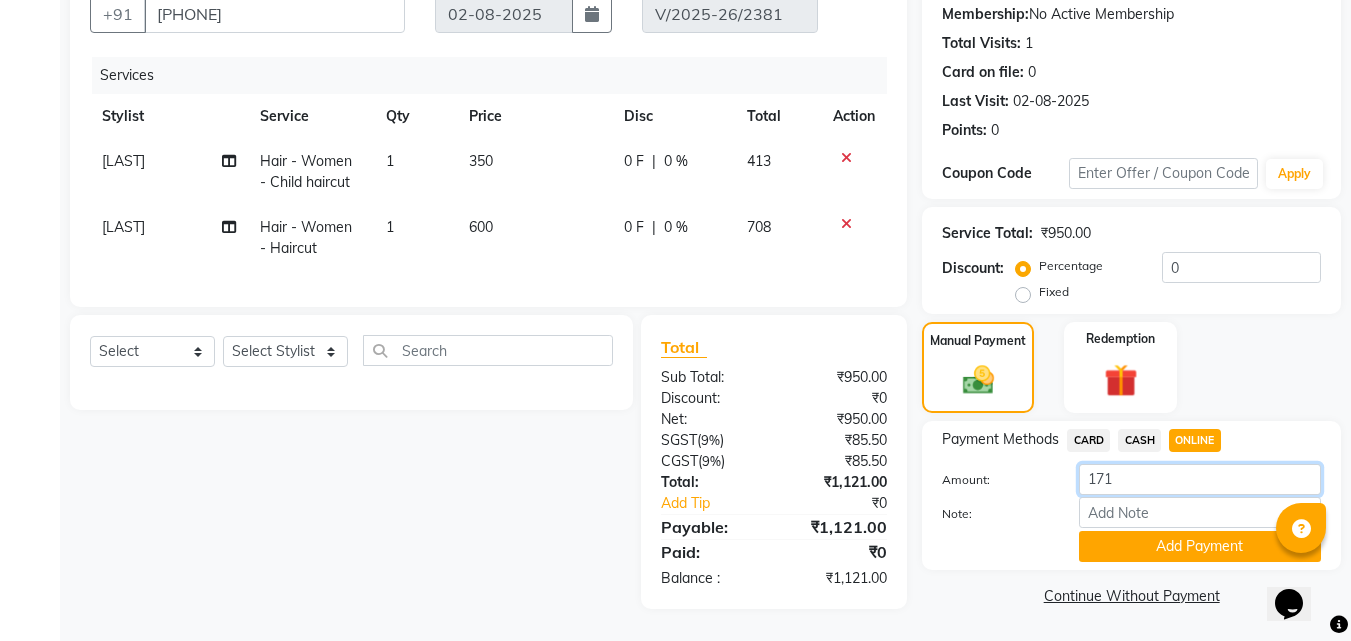 drag, startPoint x: 1131, startPoint y: 453, endPoint x: 1039, endPoint y: 459, distance: 92.19544 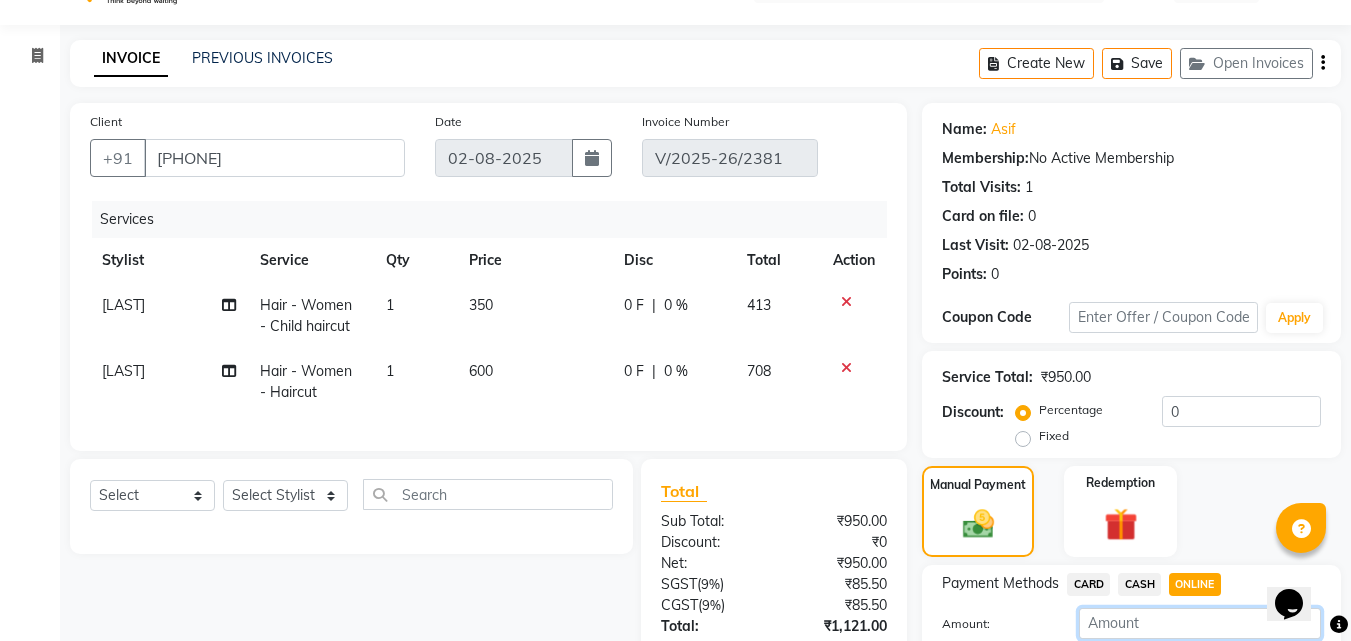 scroll, scrollTop: 0, scrollLeft: 0, axis: both 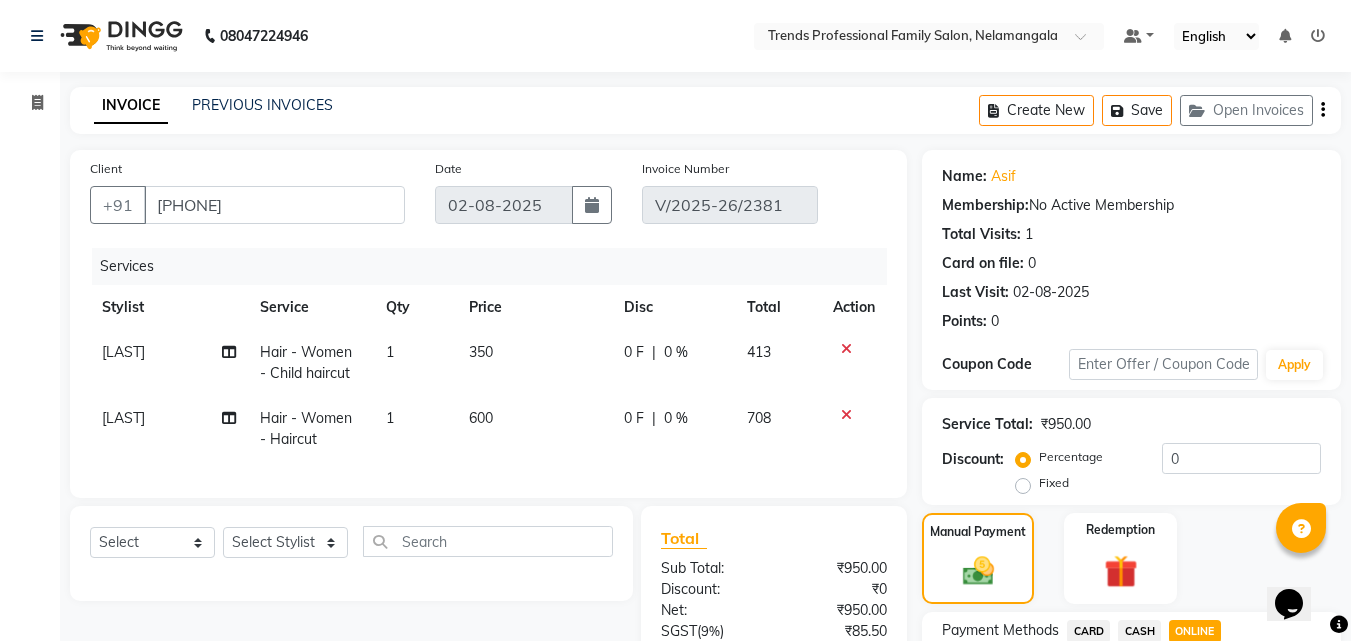 type 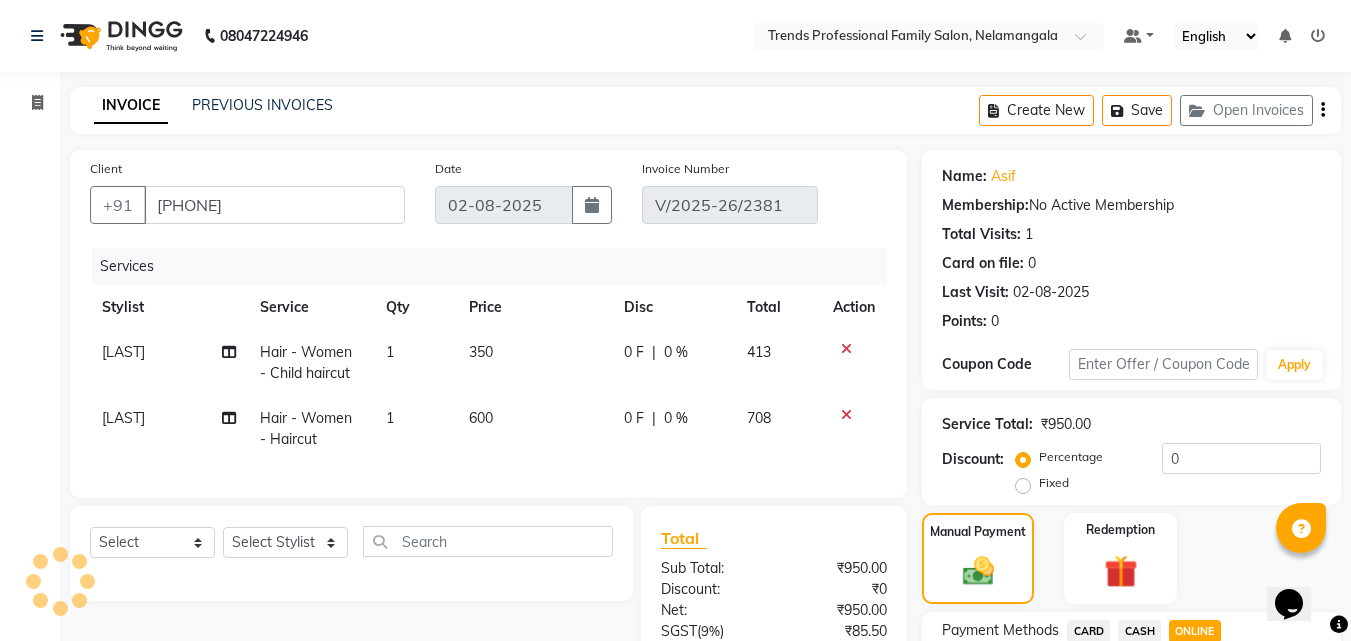 click 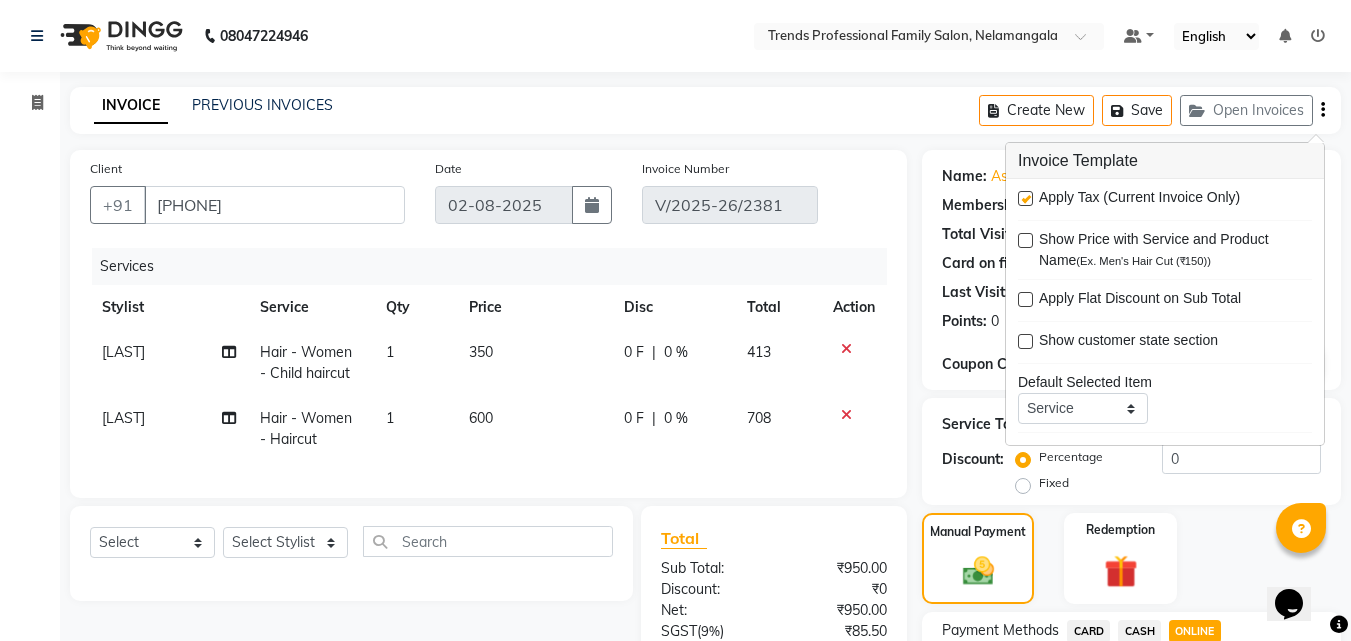 click at bounding box center (1025, 198) 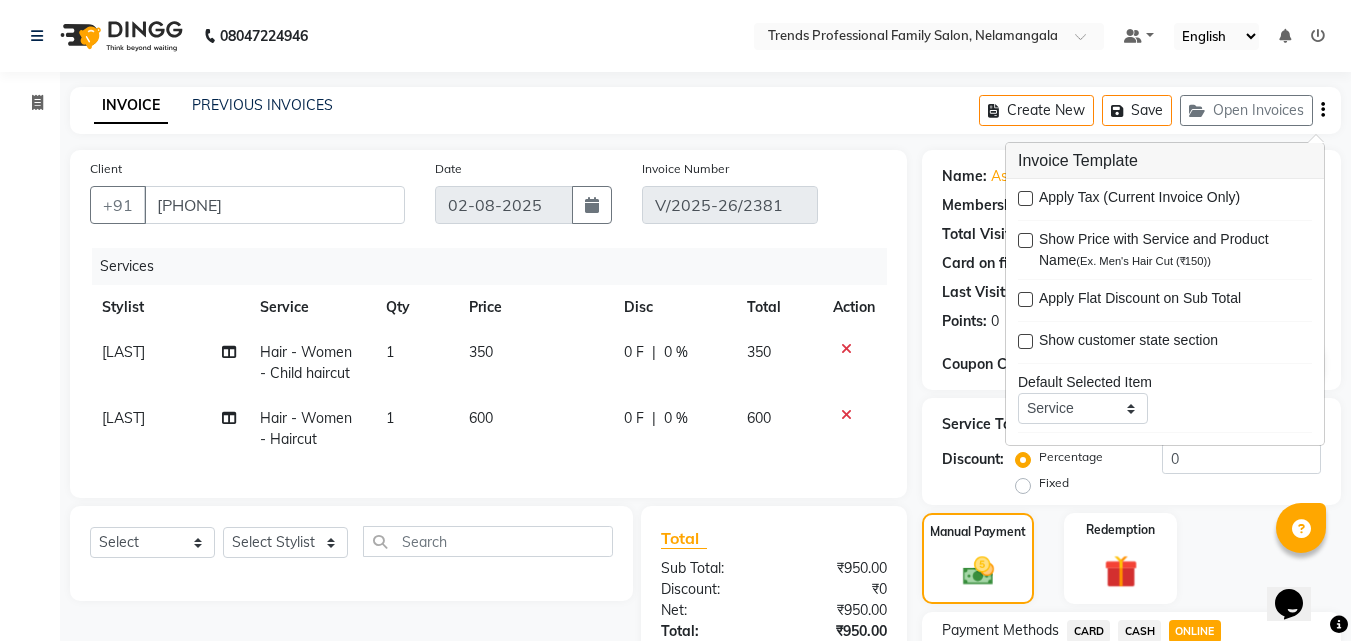 click on "INVOICE PREVIOUS INVOICES Create New   Save   Open Invoices  Client +91 9980990771 Date 02-08-2025 Invoice Number V/2025-26/2381 Services Stylist Service Qty Price Disc Total Action IMRAN KHAN Hair - Women - Child haircut 1 350 0 F | 0 % 350 SOURAV Hair - Women - Haircut 1 600 0 F | 0 % 600 Select  Service  Product  Membership  Package Voucher Prepaid Gift Card  Select Stylist ANITHA AVANTHIKA Hithaishi IMRAN KHAN KANCHAN MUSKHAN RUSTHAM SEEMA SHIVA SOURAV Sumika Trends Total Sub Total: ₹950.00 Discount: ₹0 Net: ₹950.00 Total: ₹950.00 Add Tip ₹0 Payable: ₹950.00 Paid: ₹0 Balance   : ₹950.00 Name: Asif  Membership:  No Active Membership  Total Visits:  1 Card on file:  0 Last Visit:   02-08-2025 Points:   0  Coupon Code Apply Service Total:  ₹950.00  Discount:  Percentage   Fixed  0 Manual Payment Redemption Payment Methods  CARD   CASH   ONLINE  Amount: Note: Add Payment  Continue Without Payment" 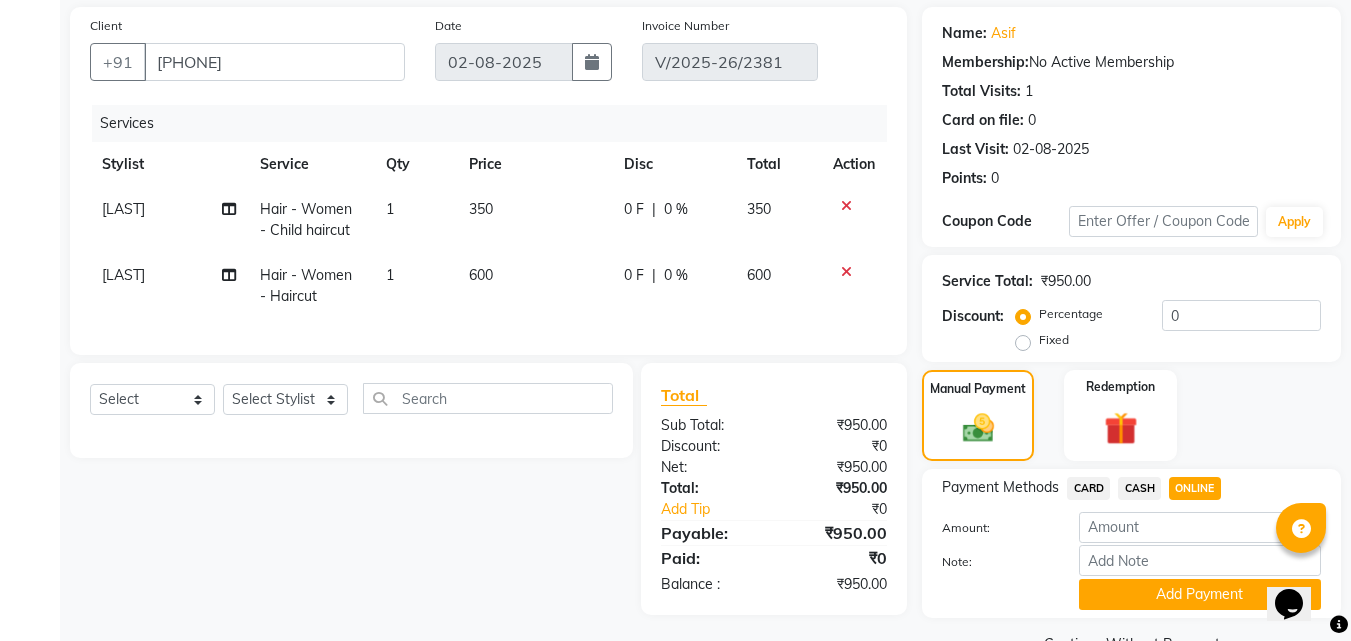 scroll, scrollTop: 191, scrollLeft: 0, axis: vertical 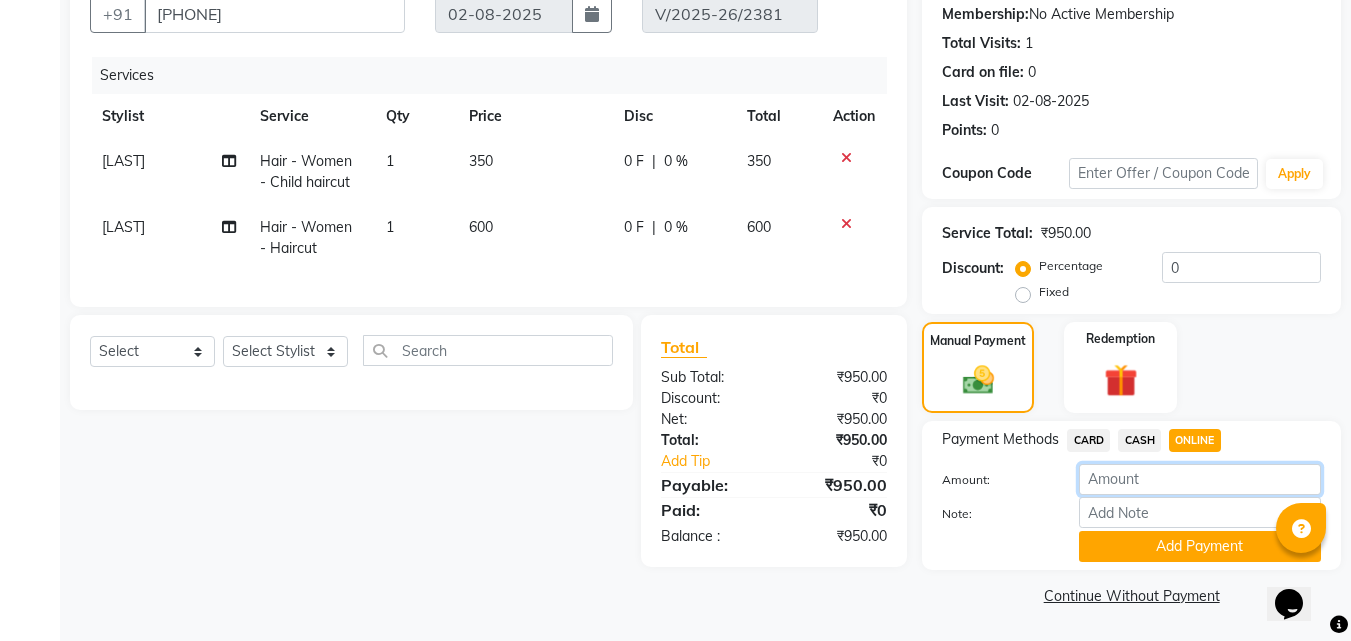 click 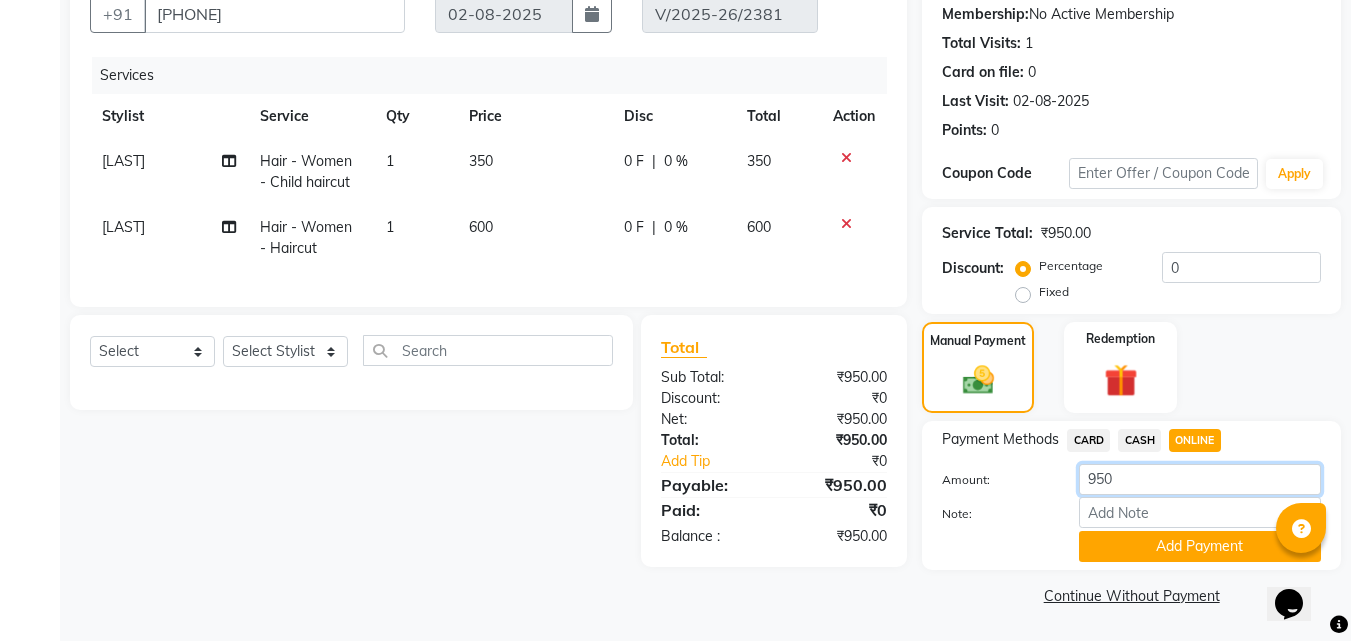 type on "950" 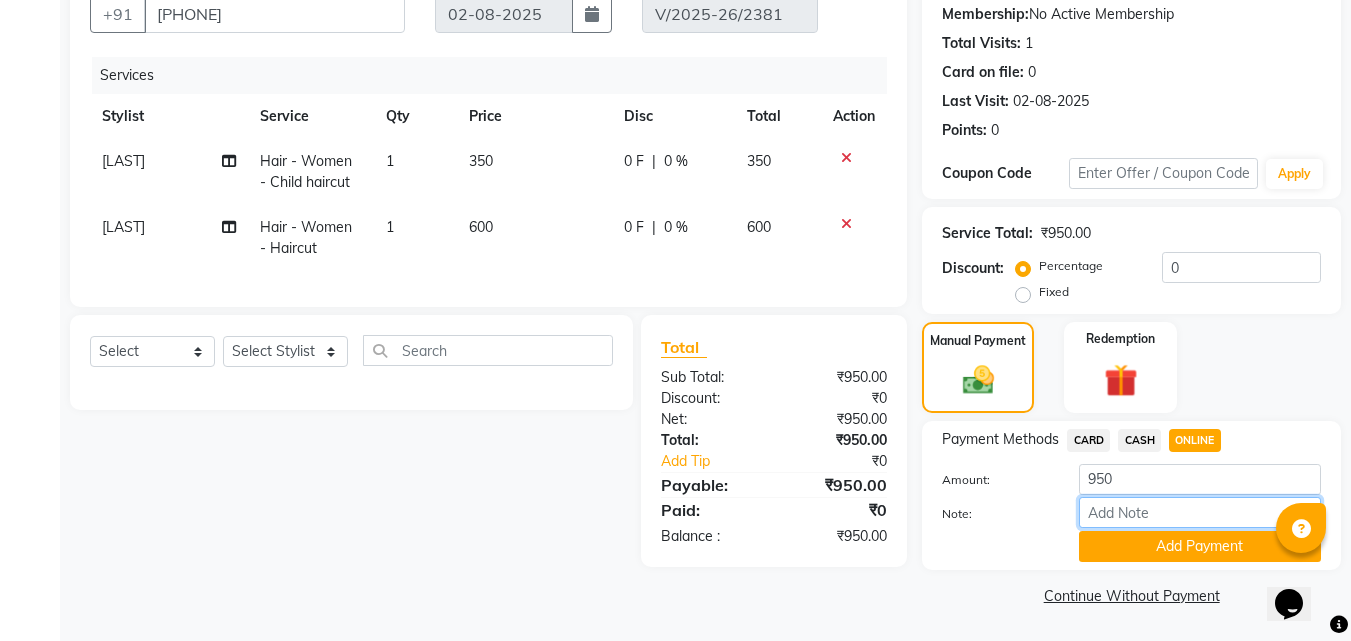 click on "Note:" at bounding box center (1200, 512) 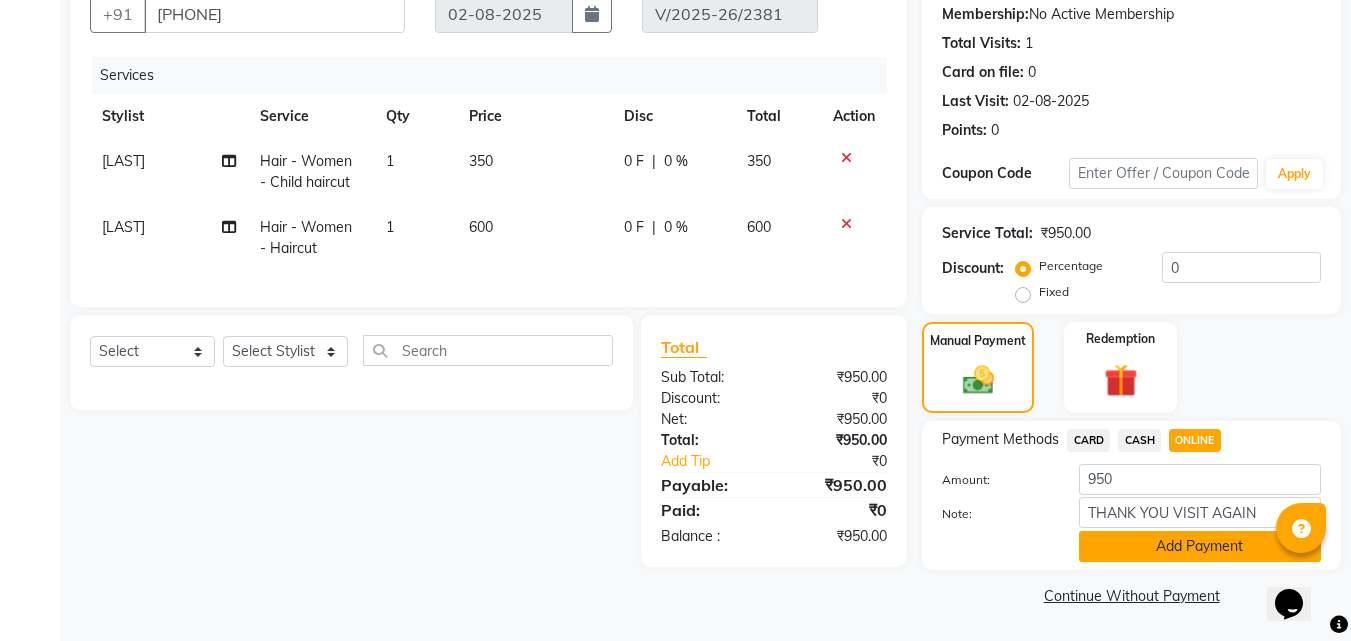 click on "Add Payment" 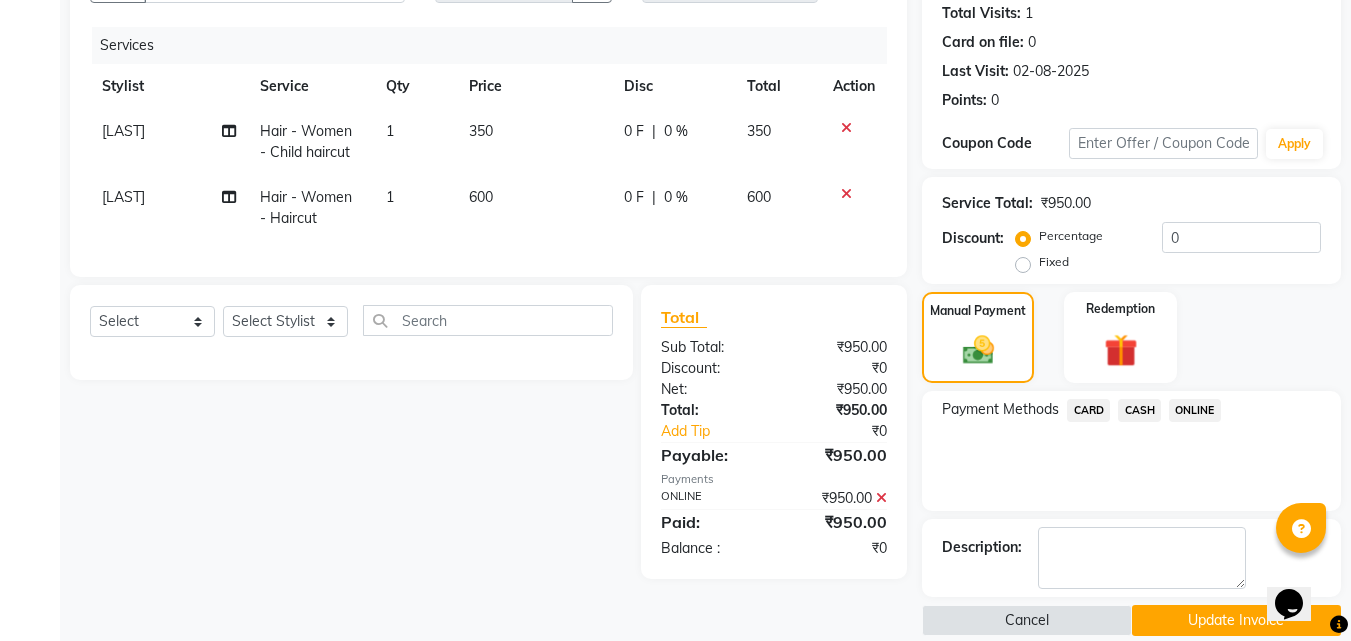 scroll, scrollTop: 246, scrollLeft: 0, axis: vertical 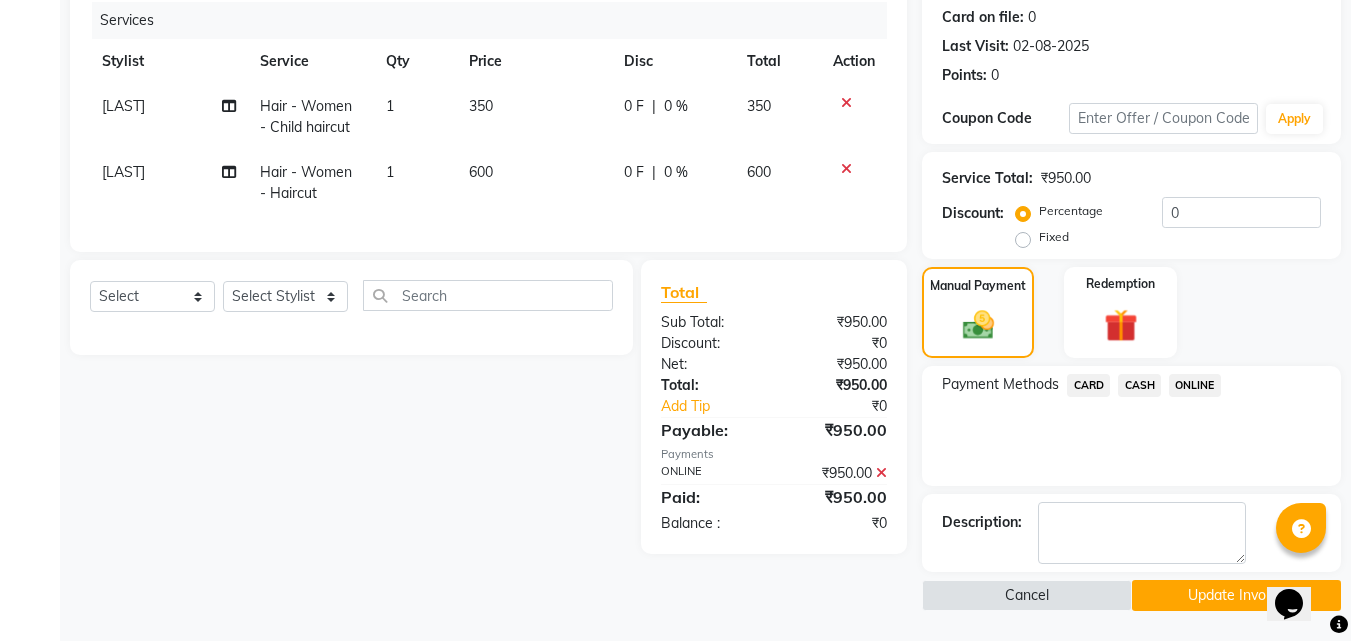 click on "Update Invoice" 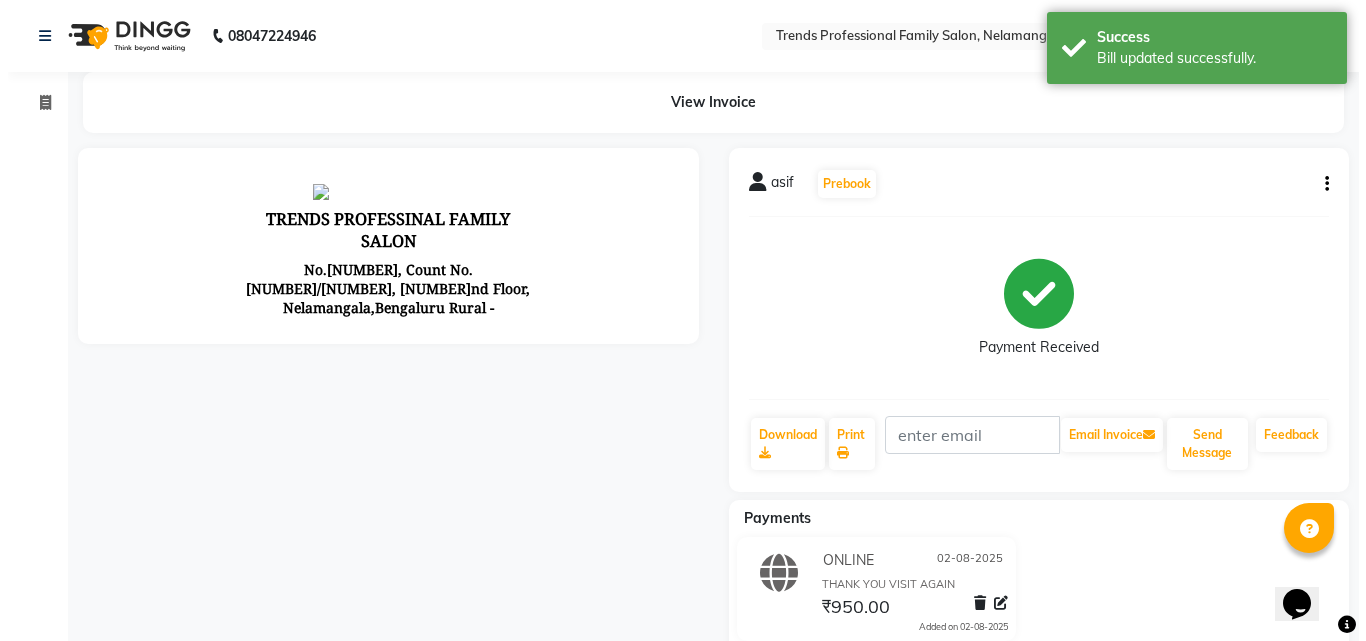 scroll, scrollTop: 0, scrollLeft: 0, axis: both 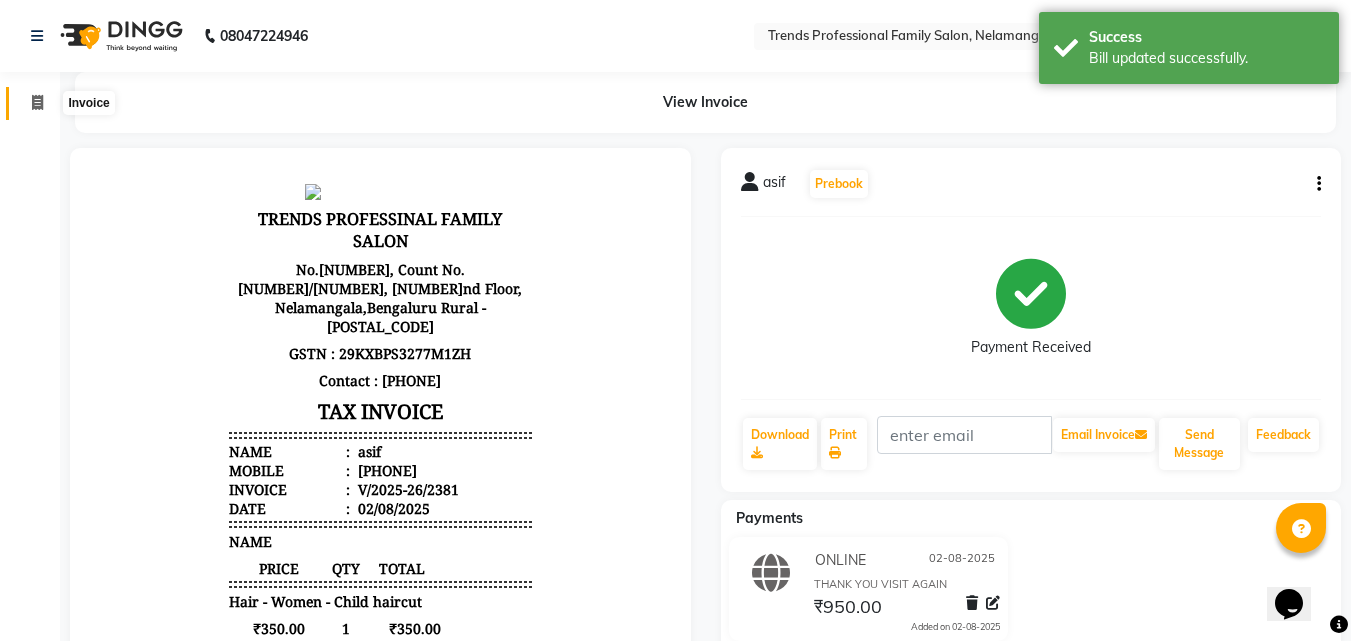click 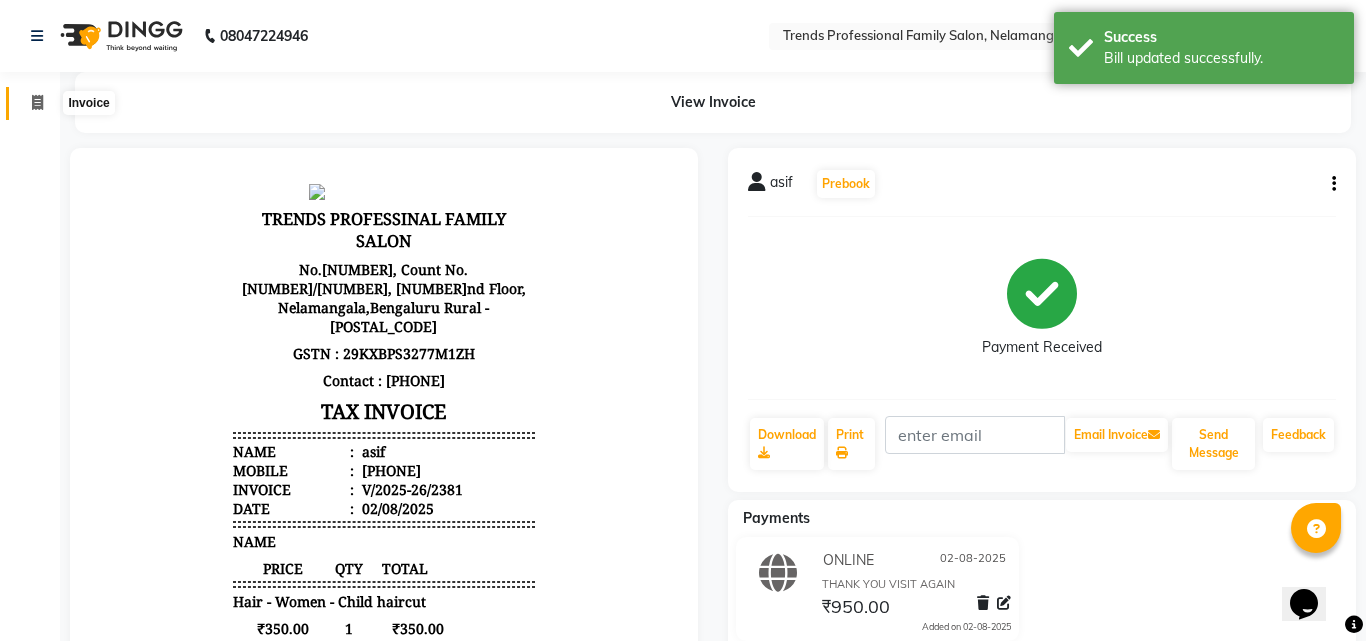 select on "service" 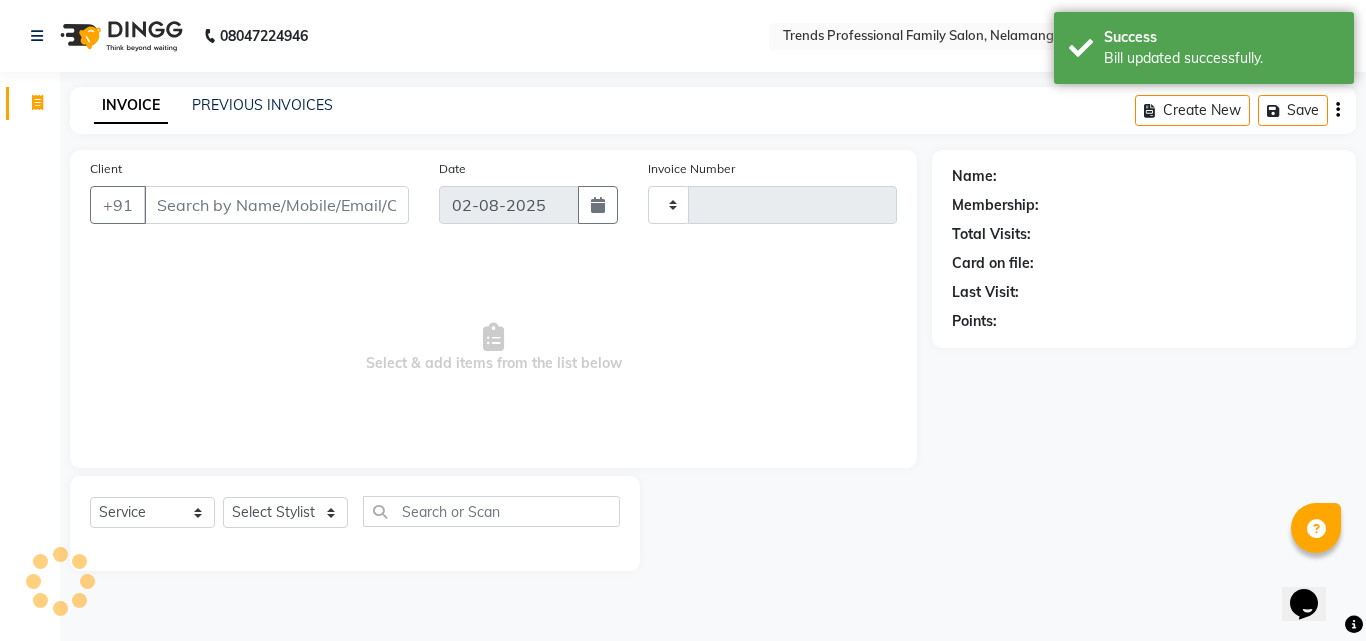 type on "2382" 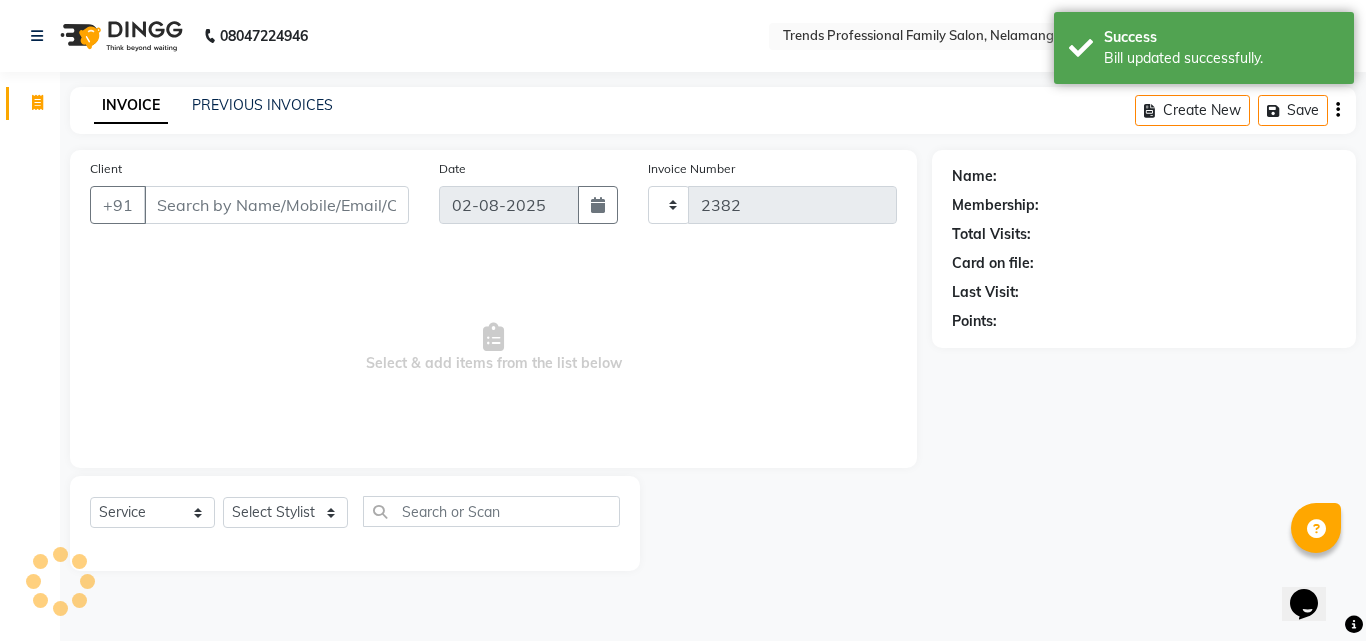 select on "7345" 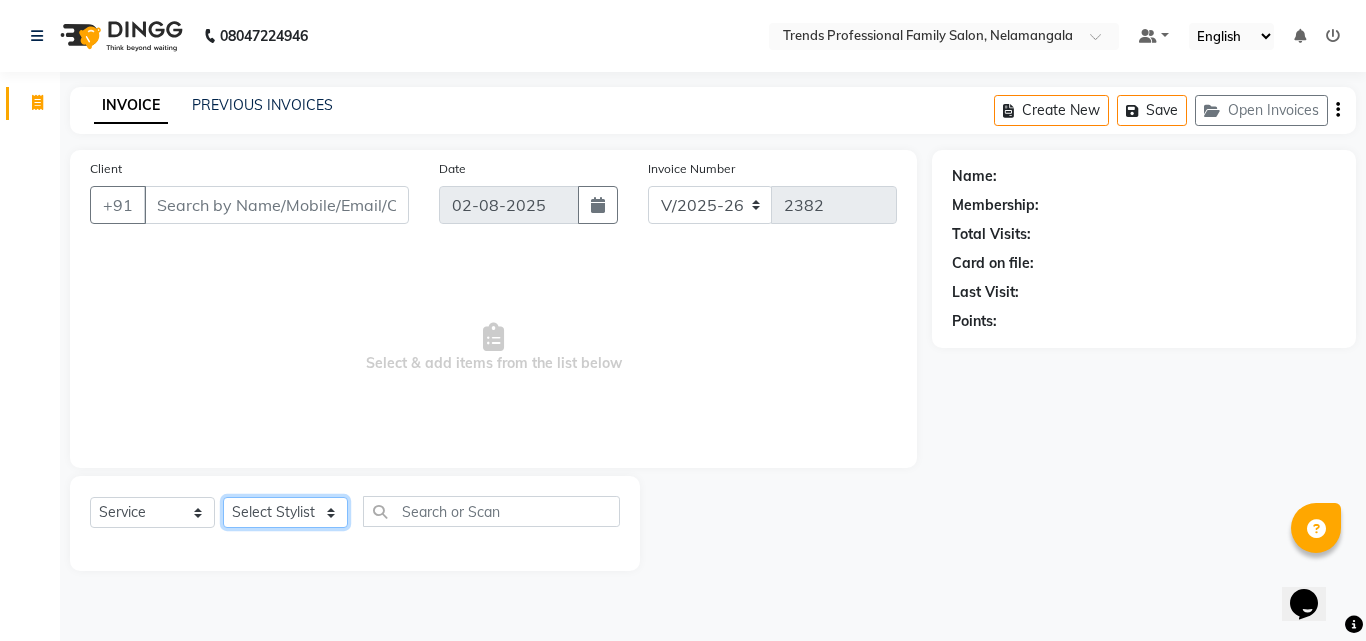click on "Select Stylist ANITHA AVANTHIKA Hithaishi IMRAN KHAN KANCHAN MUSKHAN RUSTHAM SEEMA SHIVA SOURAV Sumika Trends" 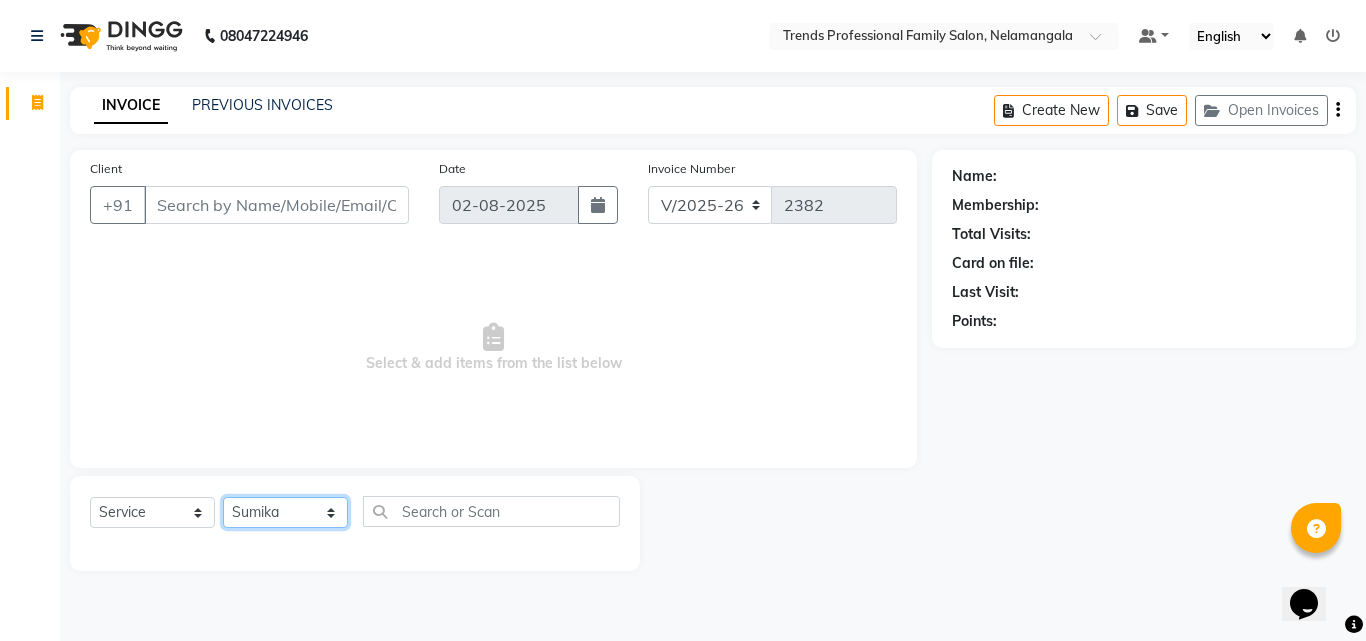 click on "Select Stylist ANITHA AVANTHIKA Hithaishi IMRAN KHAN KANCHAN MUSKHAN RUSTHAM SEEMA SHIVA SOURAV Sumika Trends" 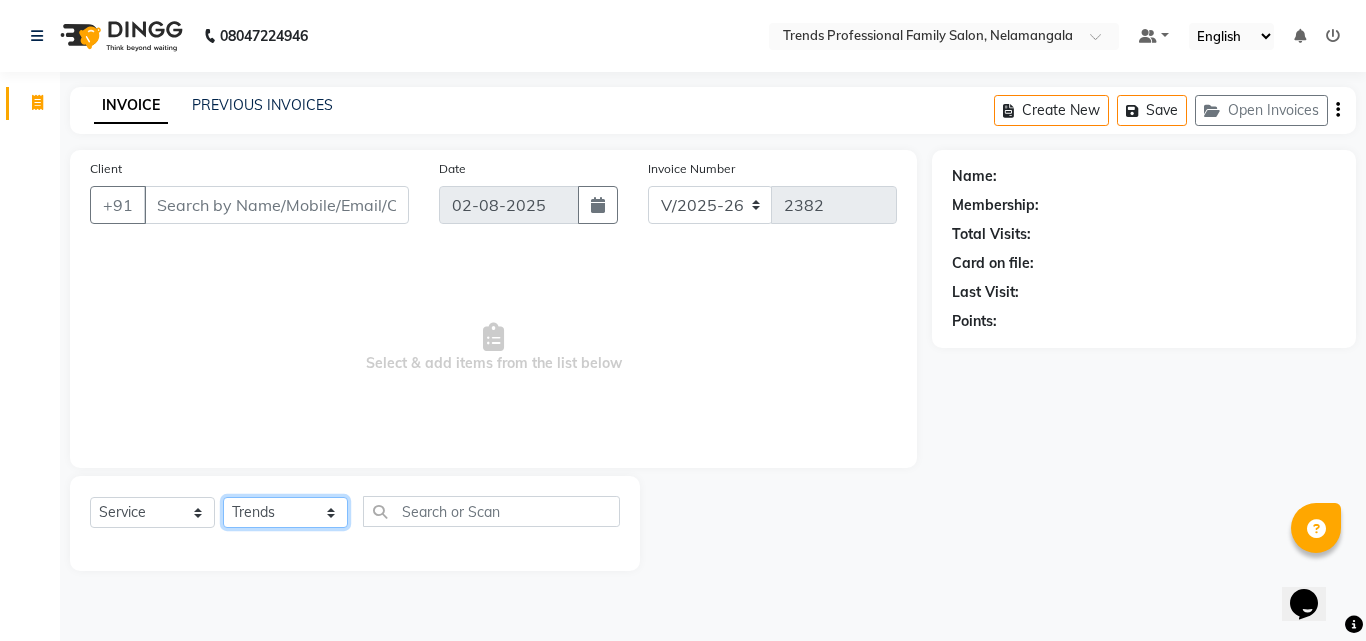 click on "Select Stylist ANITHA AVANTHIKA Hithaishi IMRAN KHAN KANCHAN MUSKHAN RUSTHAM SEEMA SHIVA SOURAV Sumika Trends" 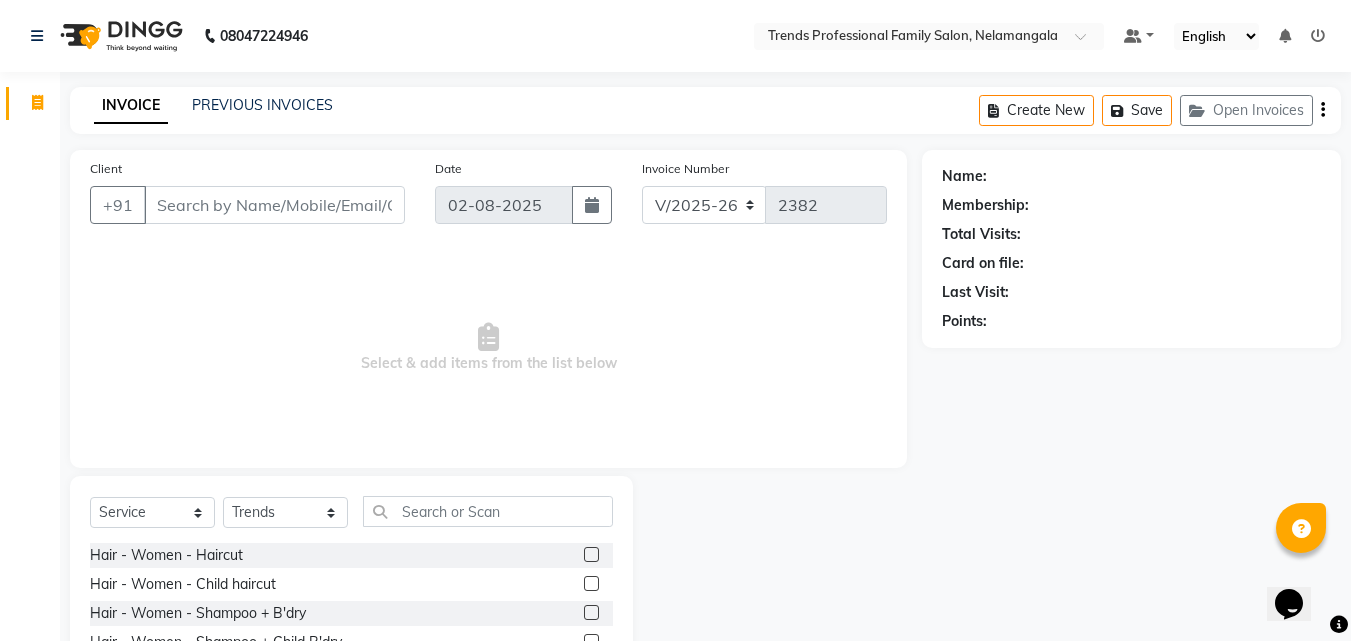 click on "Hair - Women - Haircut" 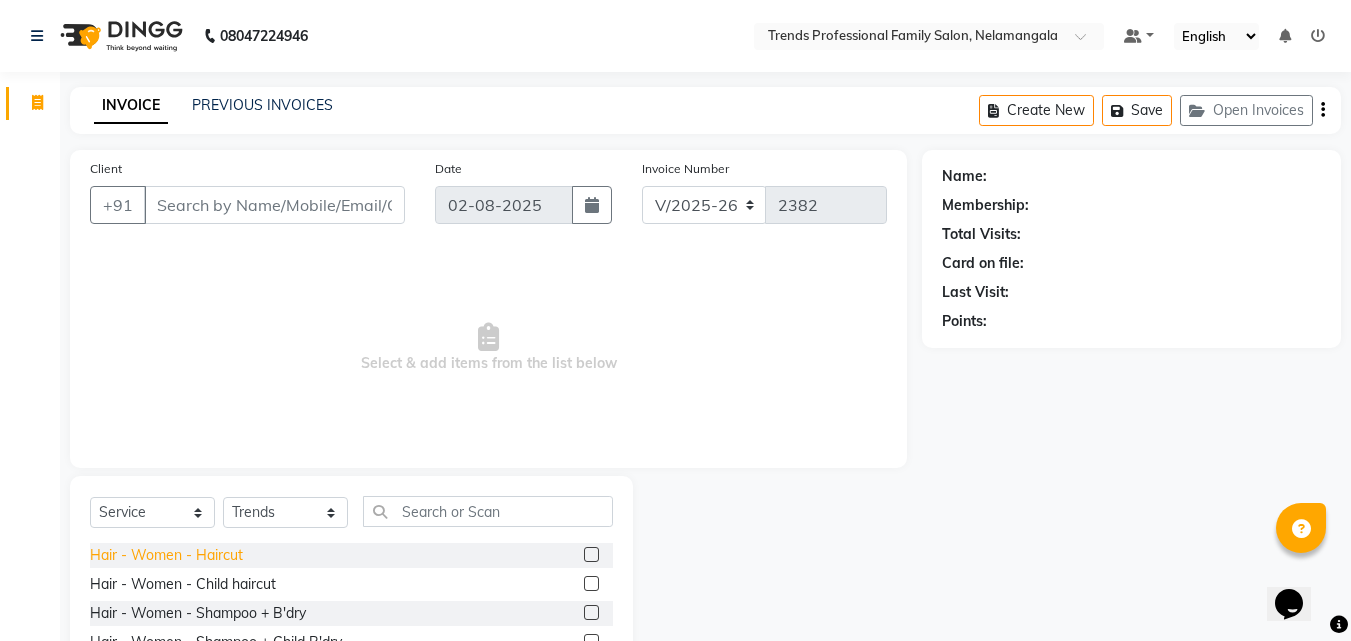 click on "Hair - Women - Haircut" 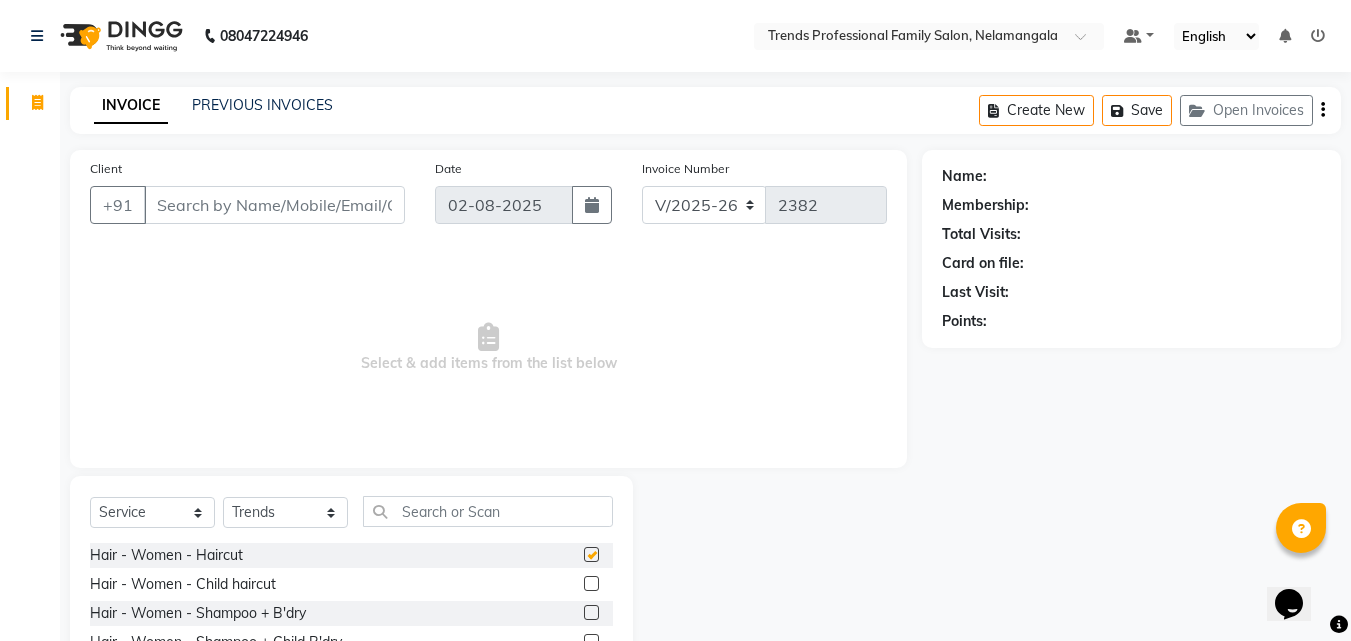 checkbox on "false" 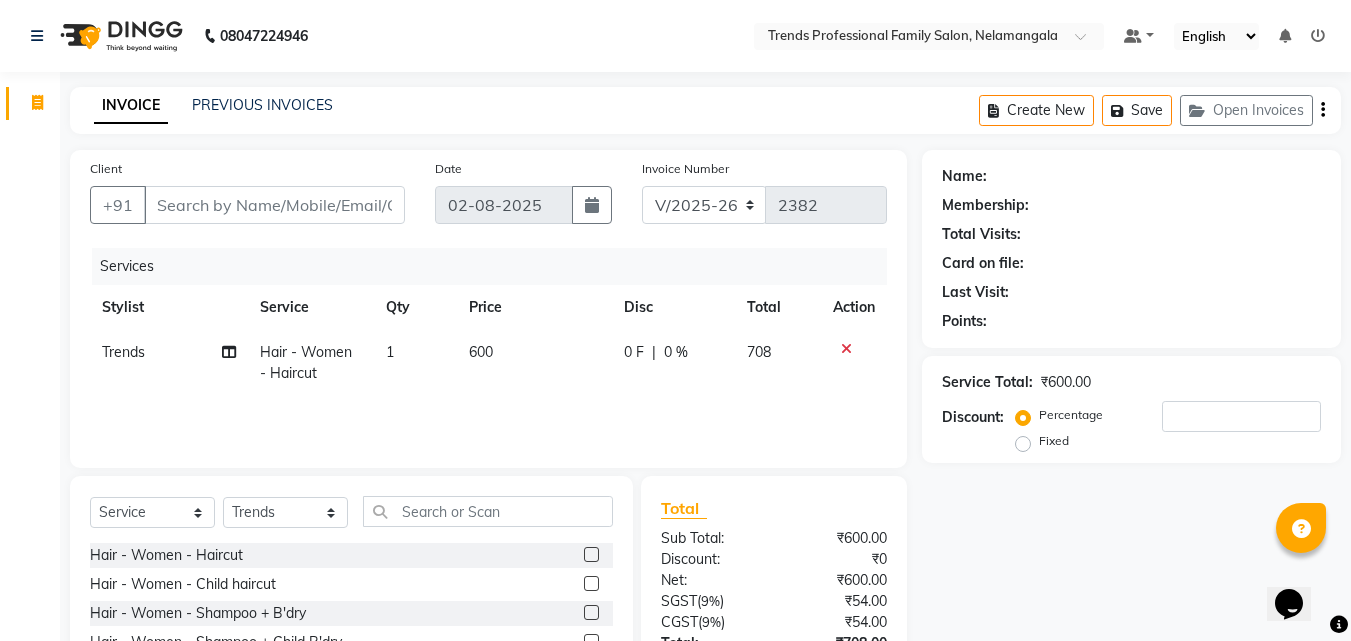 click on "Trends" 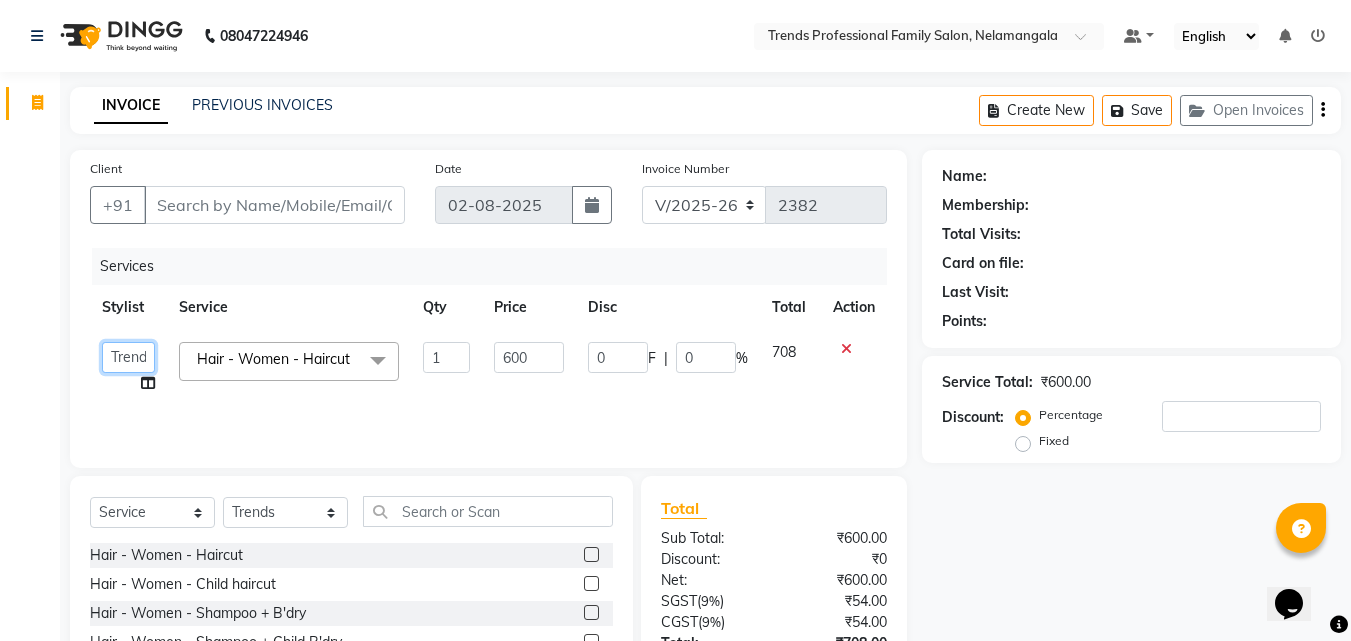 click on "[FIRST] [FIRST] [FIRST] [FIRST] [LAST] [FIRST] [FIRST] [FIRST] [FIRST] [FIRST] [FIRST] [FIRST]" 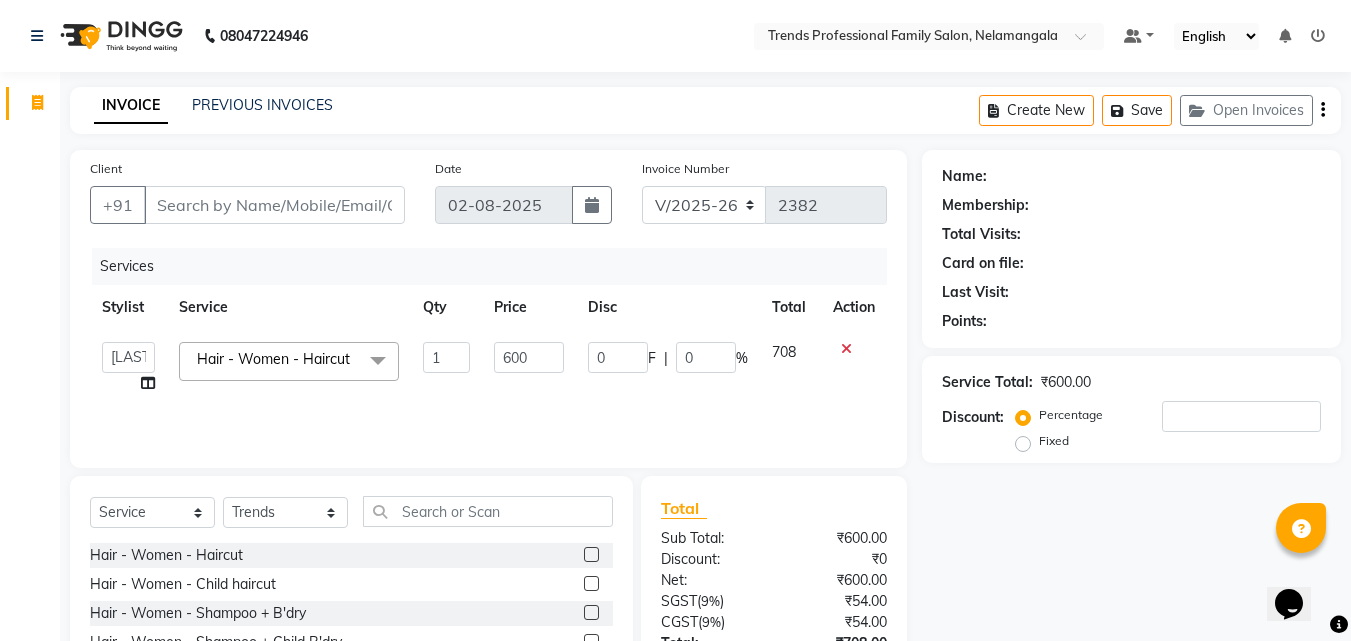 select on "63551" 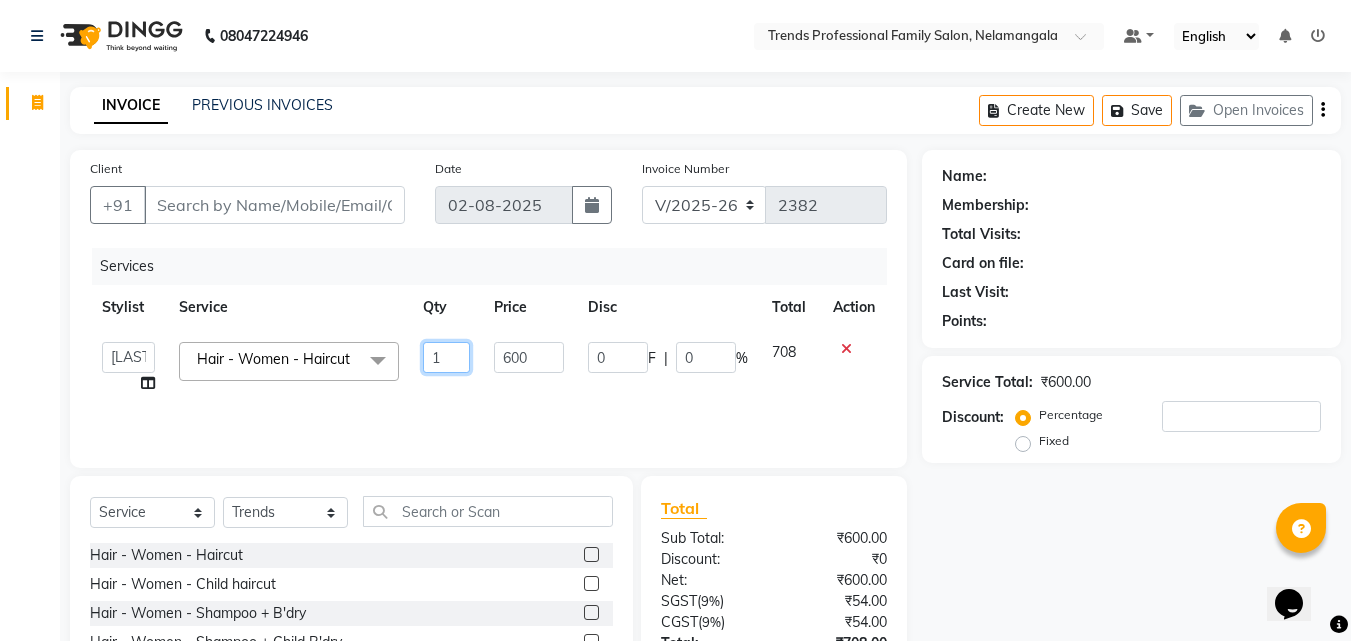 click on "1" 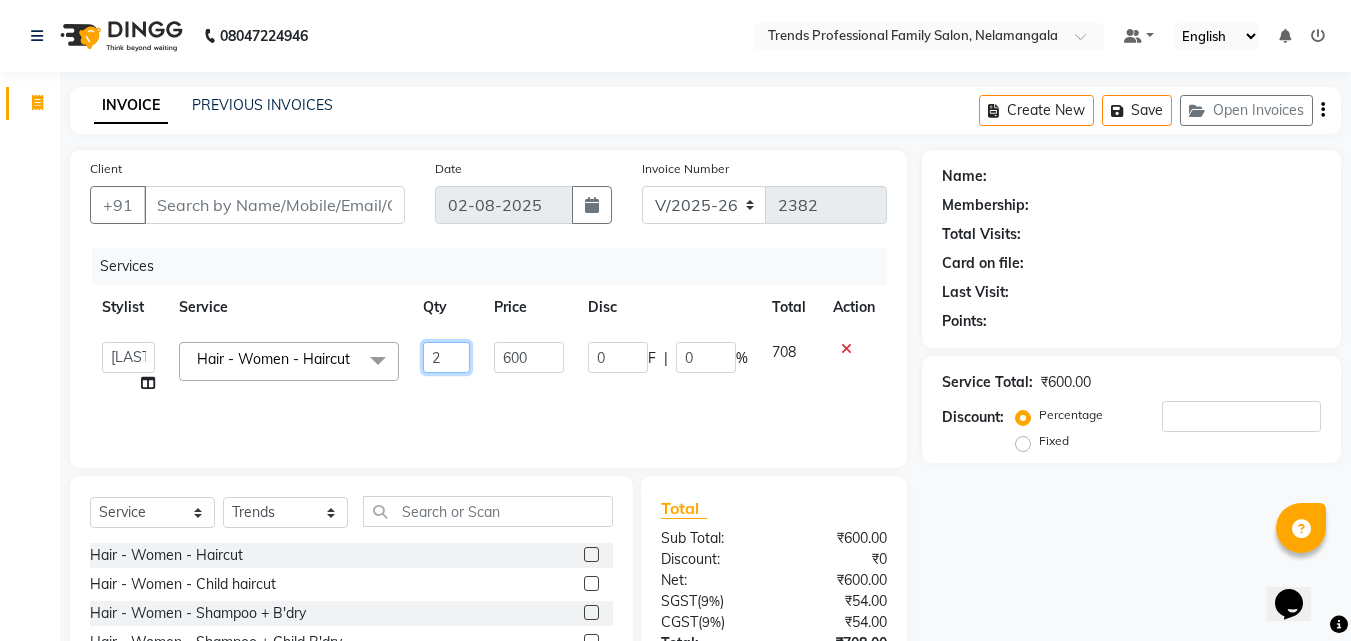 type on "20" 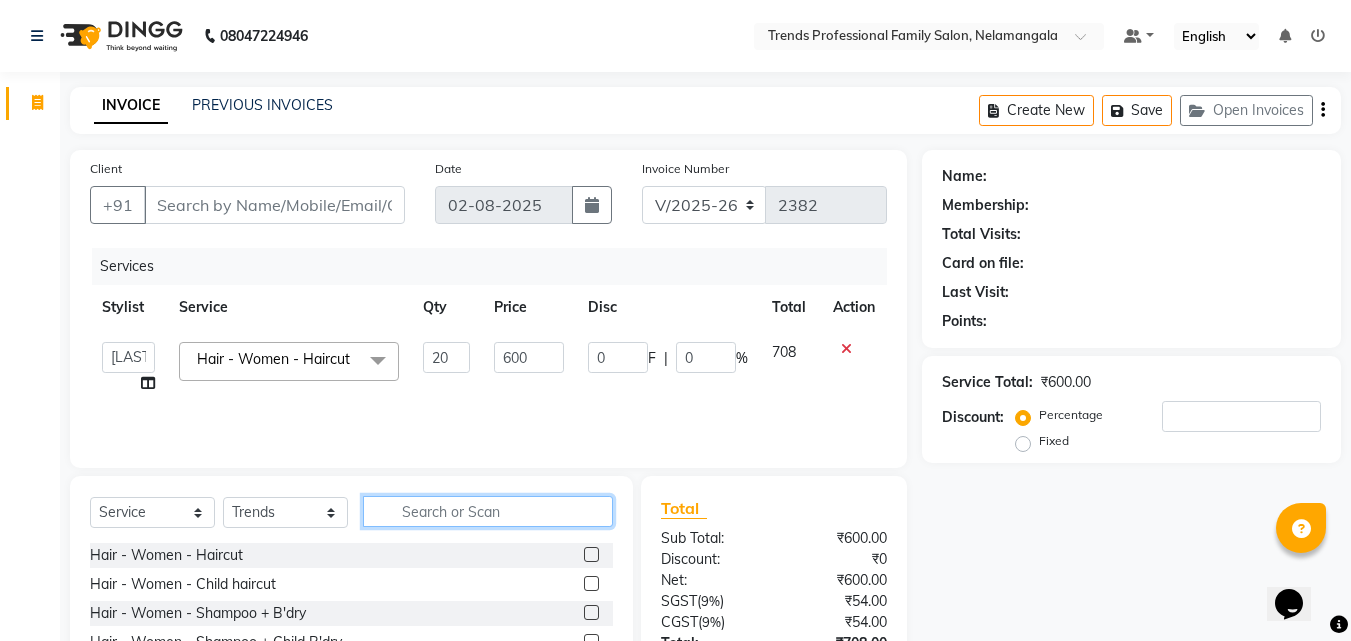 click 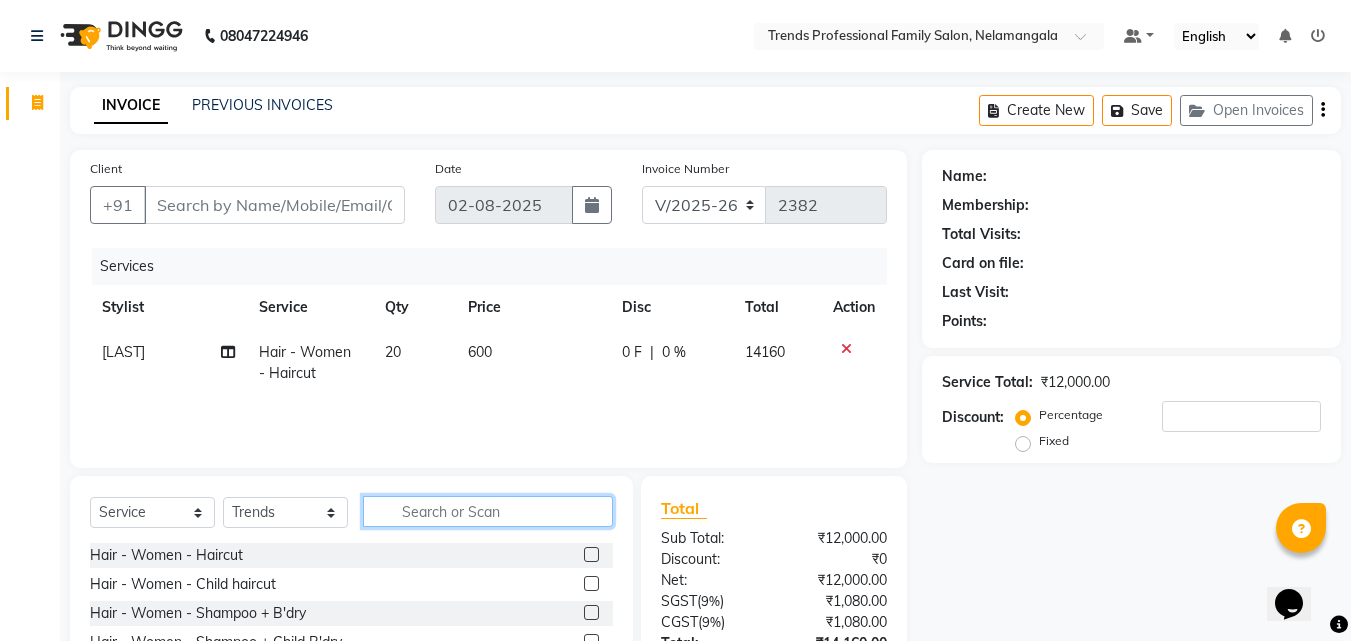 type on "r" 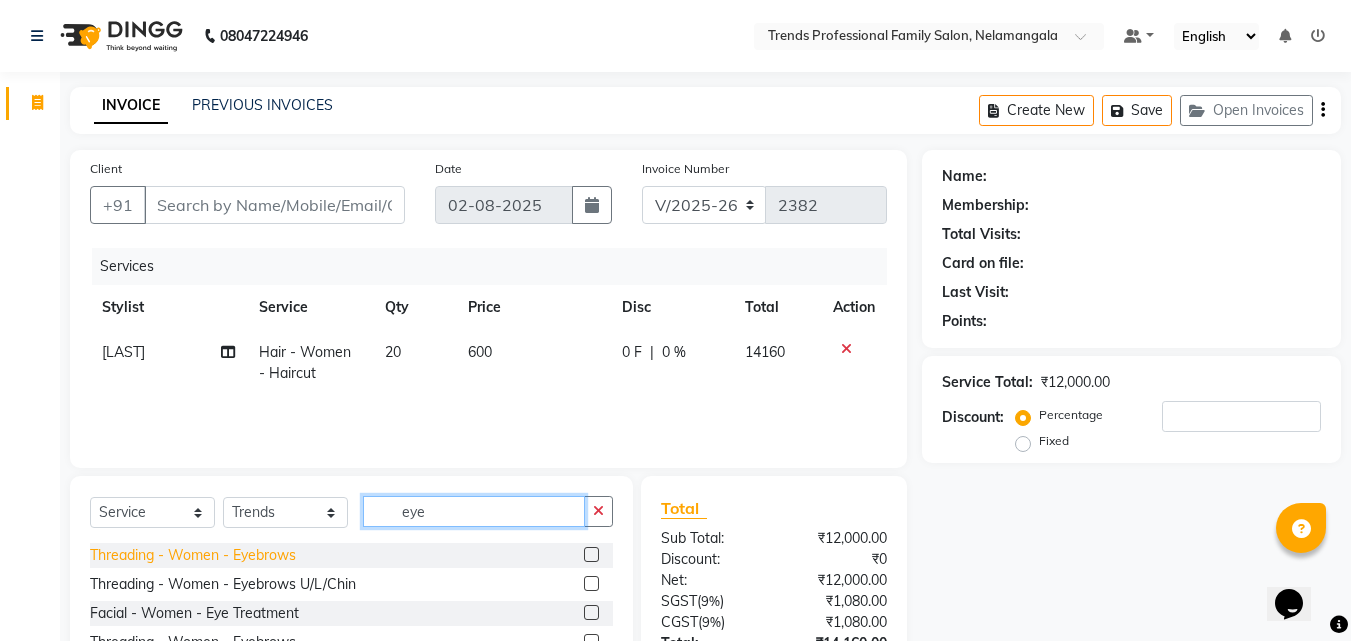 type on "eye" 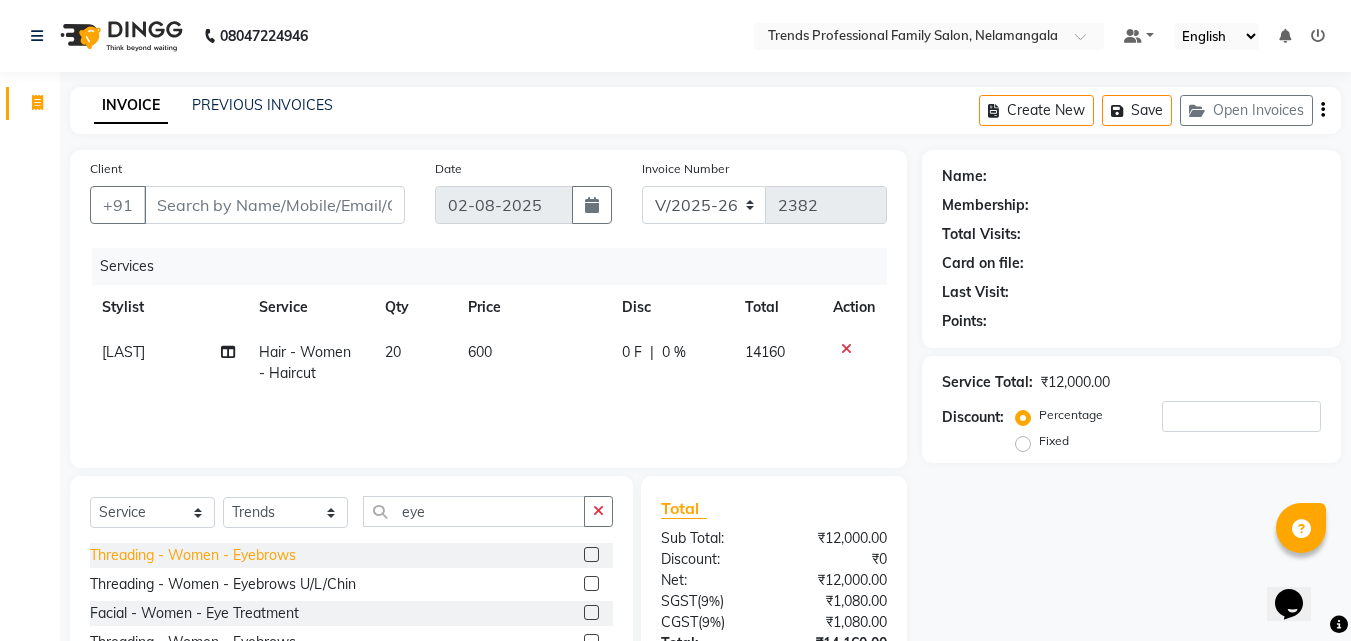 click on "Threading - Women - Eyebrows" 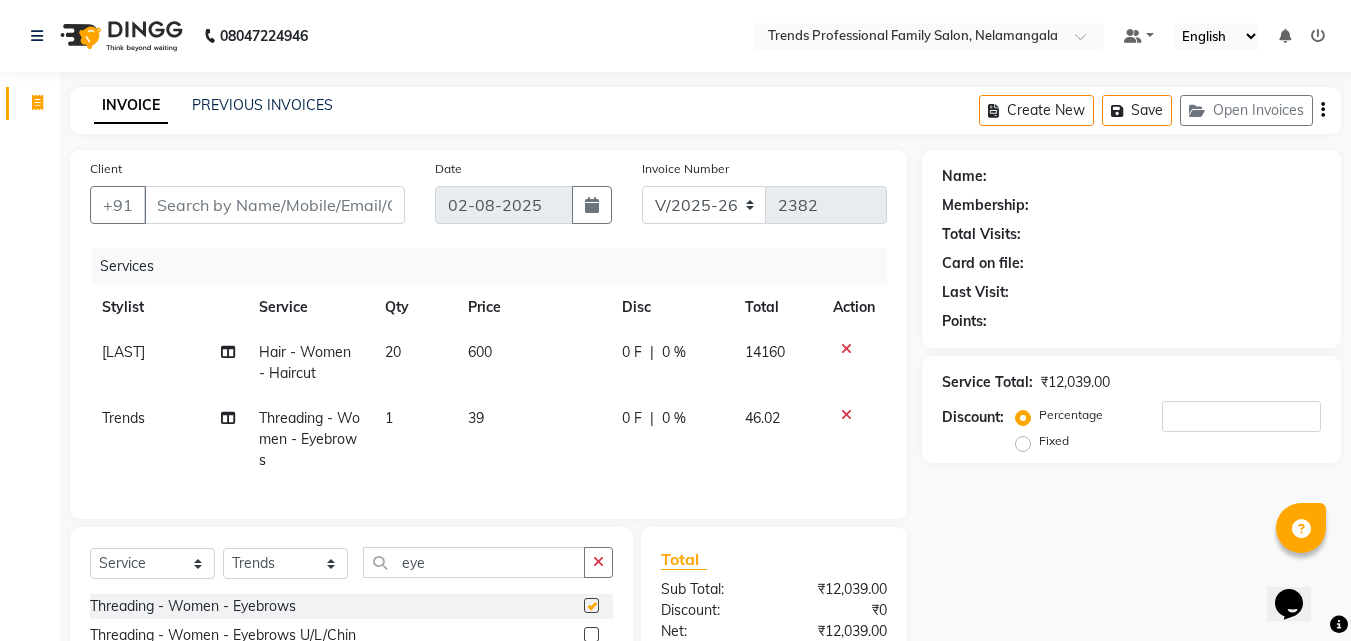 checkbox on "false" 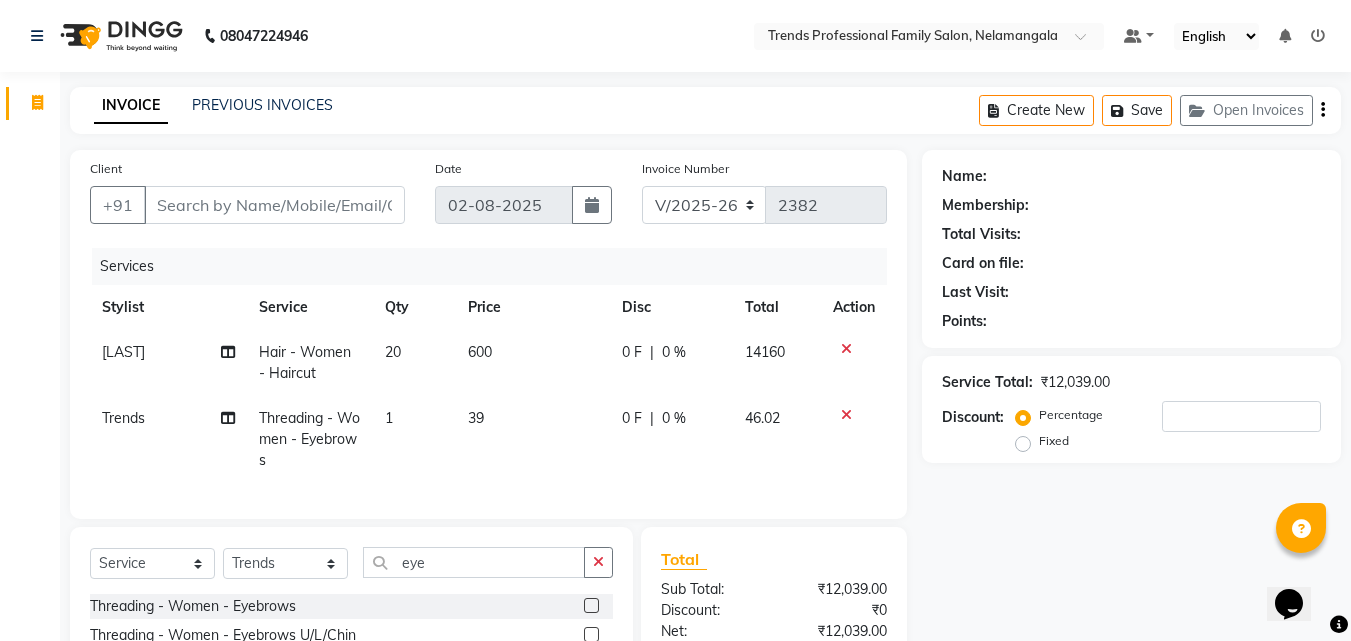 click on "Trends" 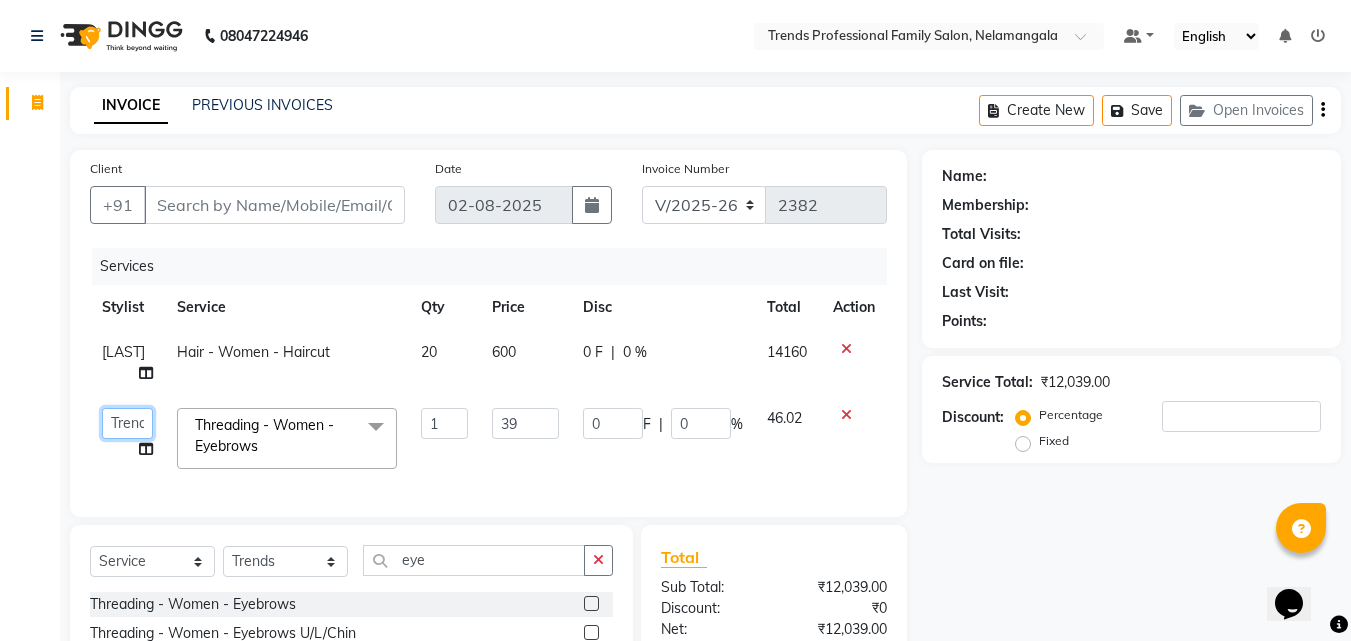 click on "[FIRST] [FIRST] [FIRST] [FIRST] [LAST] [FIRST] [FIRST] [FIRST] [FIRST] [FIRST] [FIRST] [FIRST]" 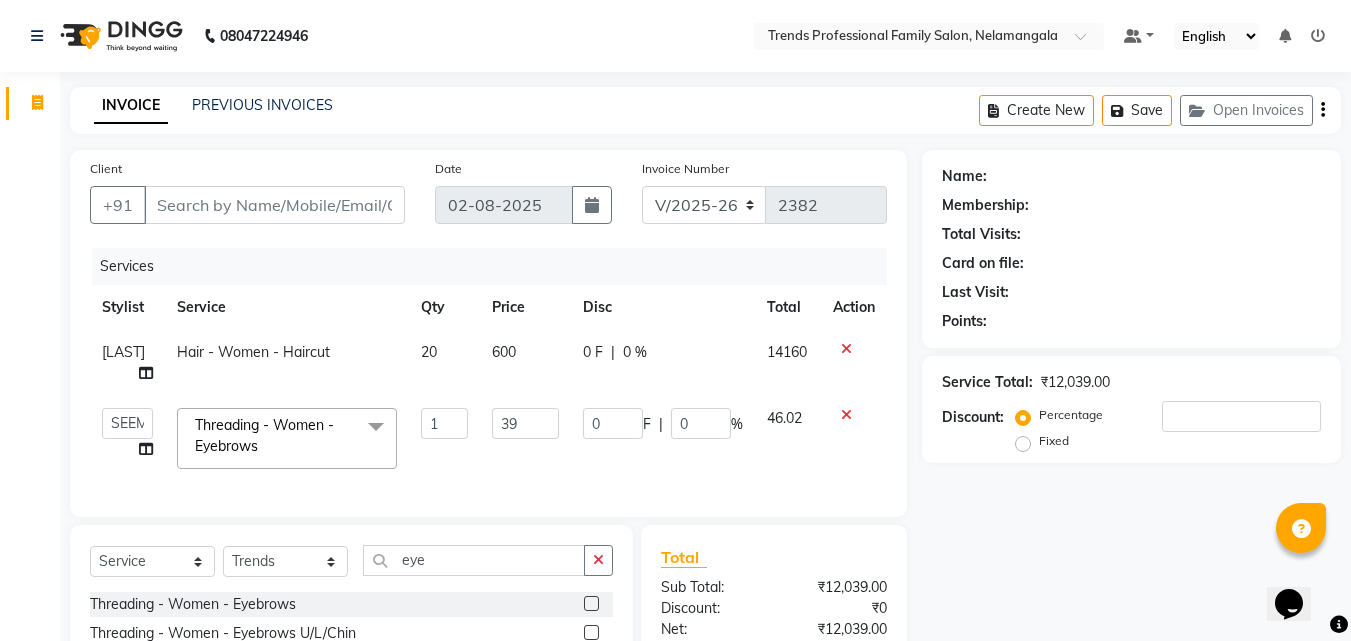 select on "63524" 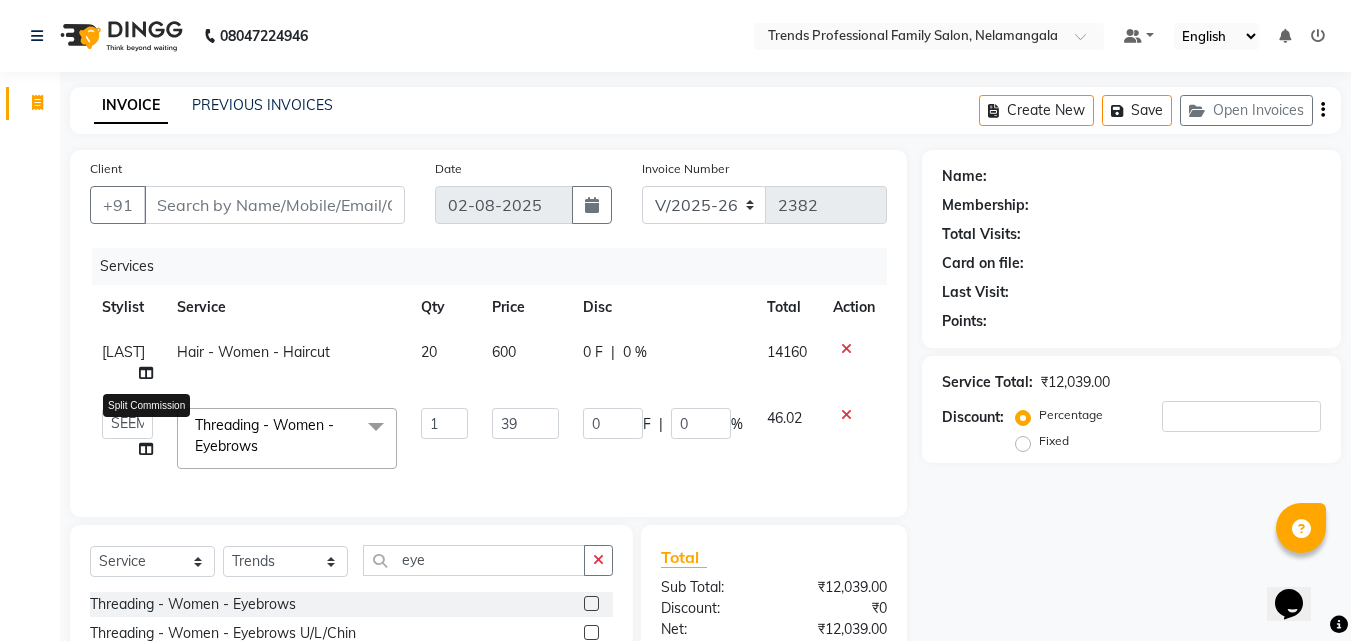 click 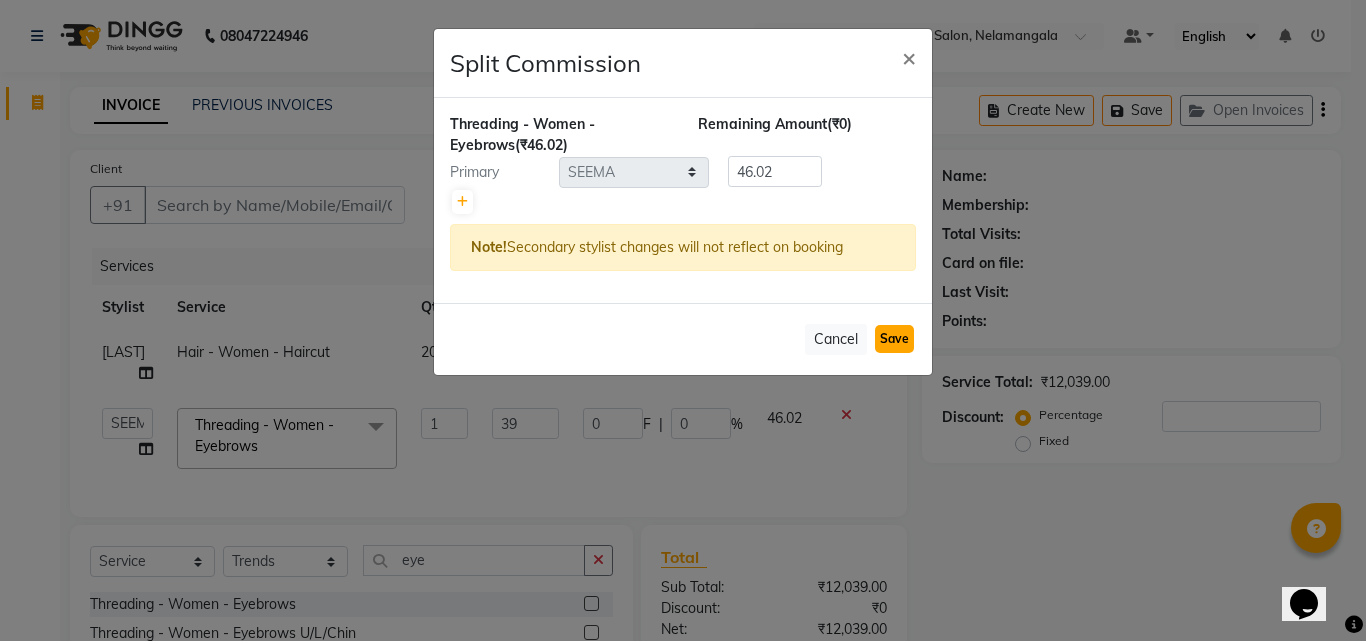 drag, startPoint x: 892, startPoint y: 337, endPoint x: 288, endPoint y: 392, distance: 606.49896 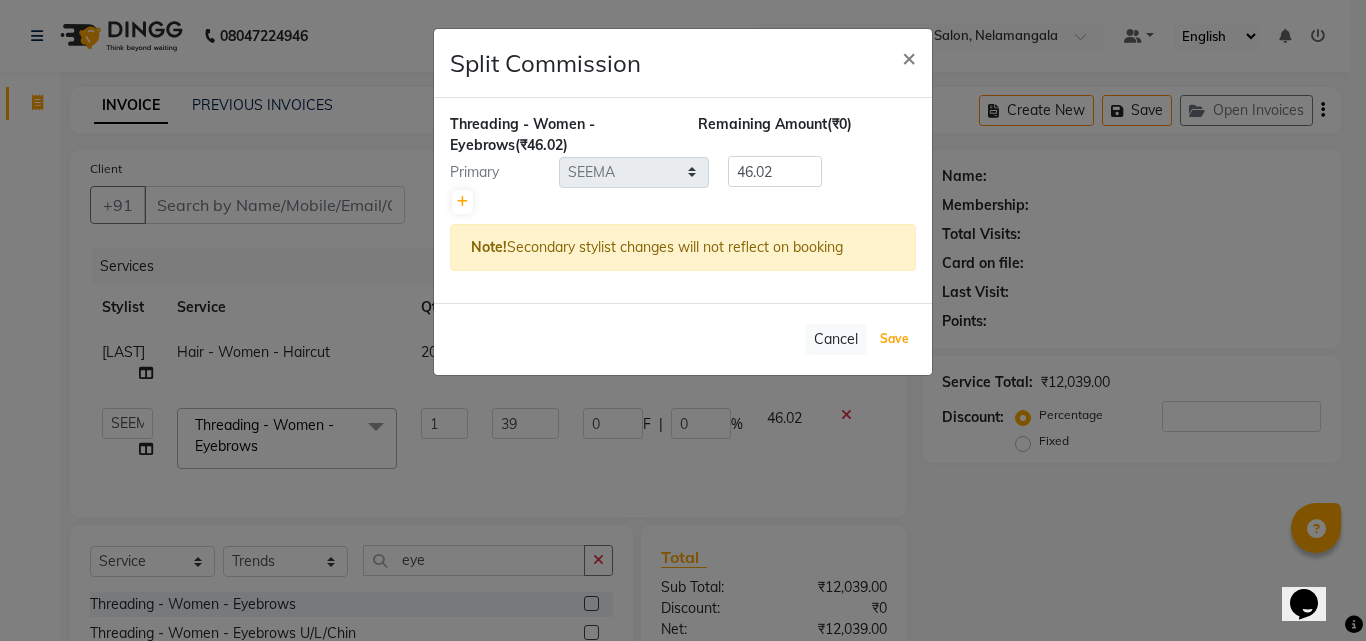 select on "Select" 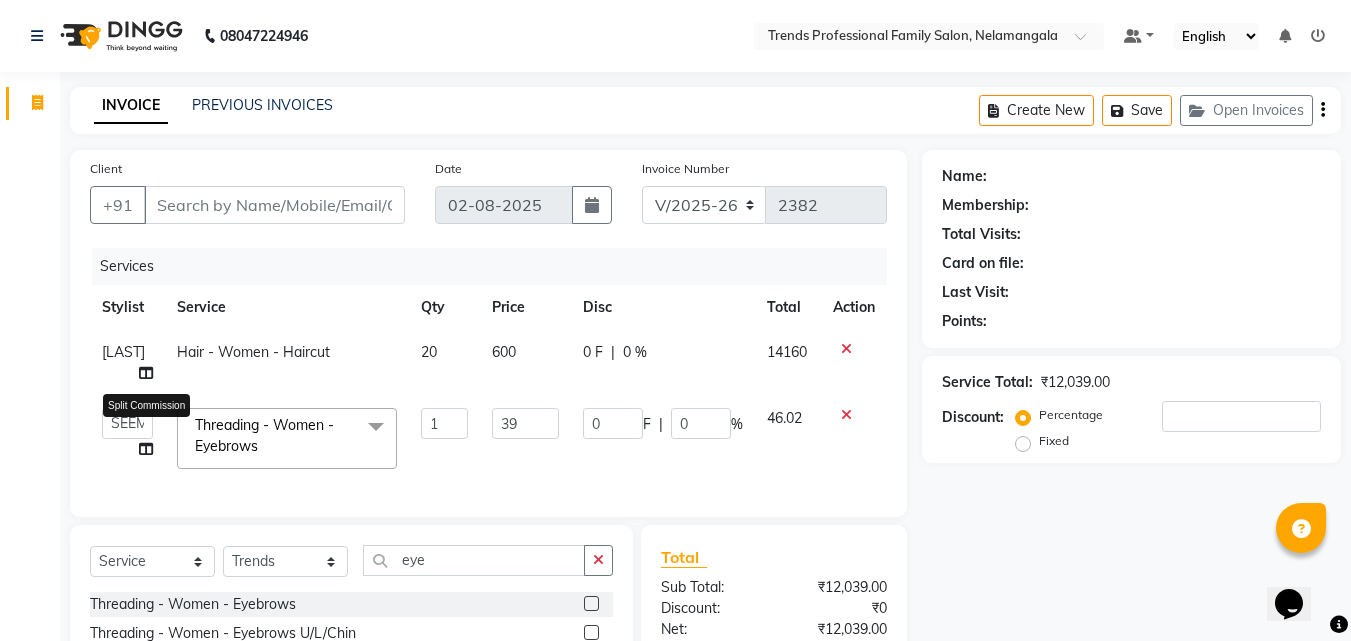 click 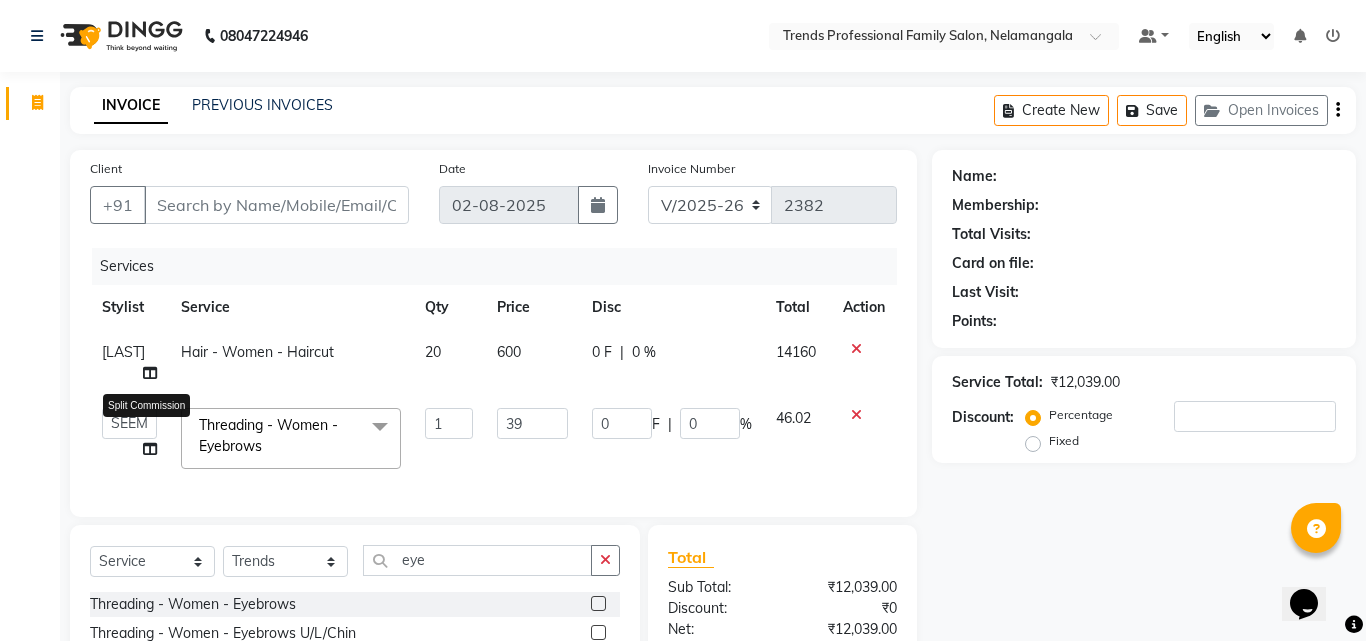select on "63524" 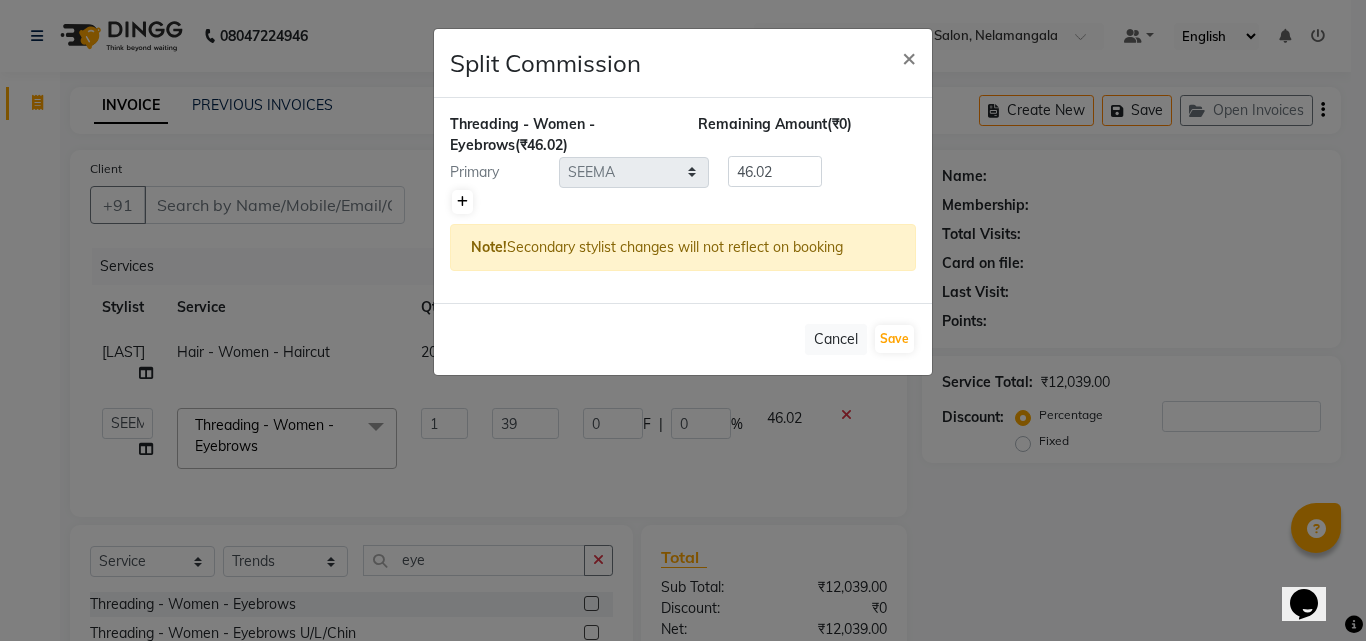 click 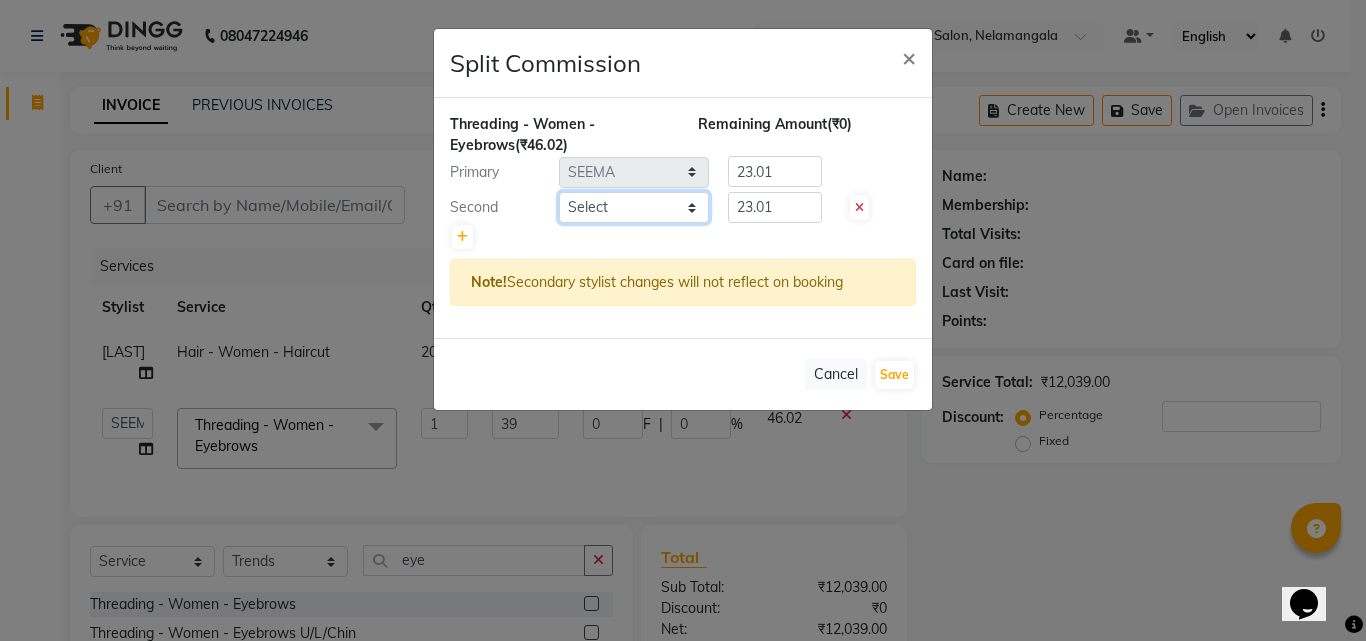 drag, startPoint x: 606, startPoint y: 208, endPoint x: 626, endPoint y: 219, distance: 22.825424 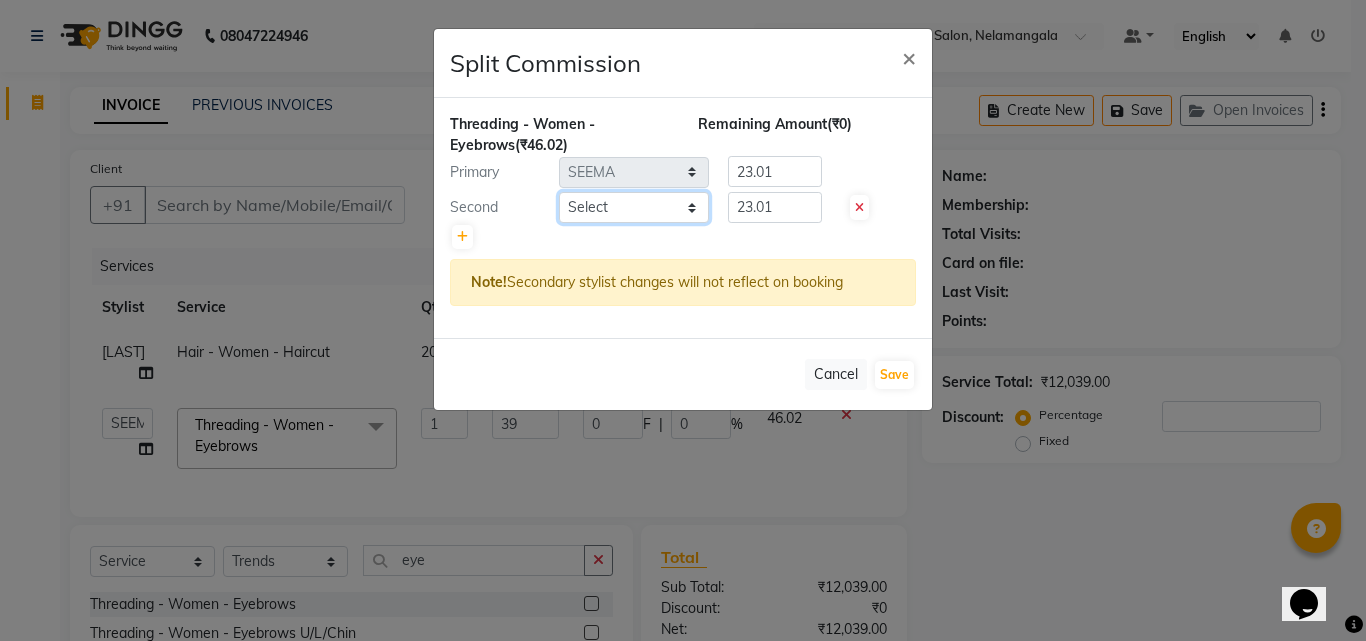 select on "72180" 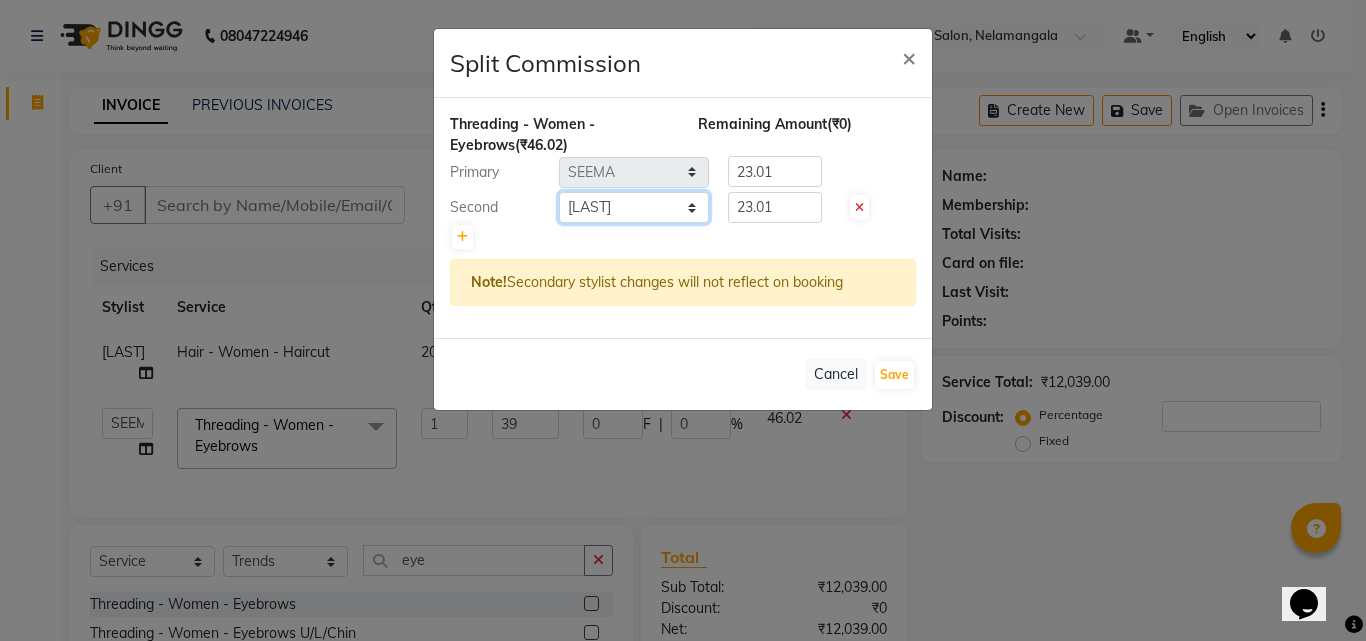 click on "Select [FIRST] [FIRST] [FIRST] [FIRST] [LAST] [FIRST] [FIRST] [FIRST] [FIRST] [FIRST] [FIRST] [FIRST]" 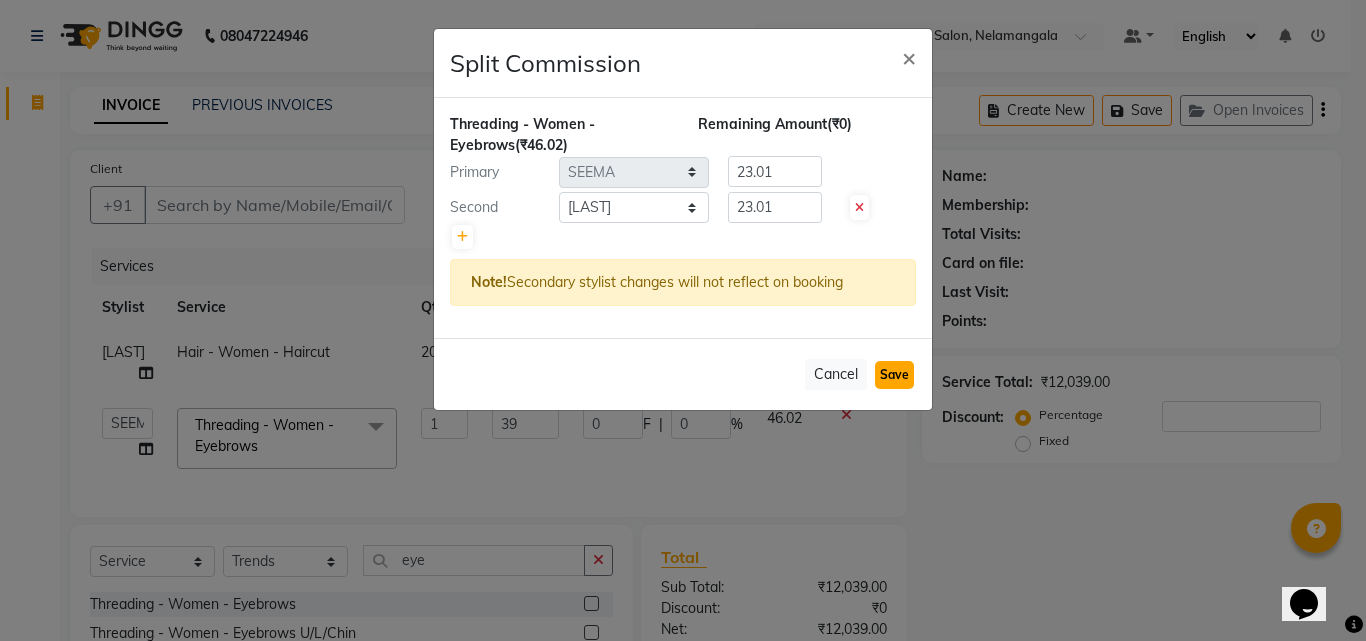 click on "Save" 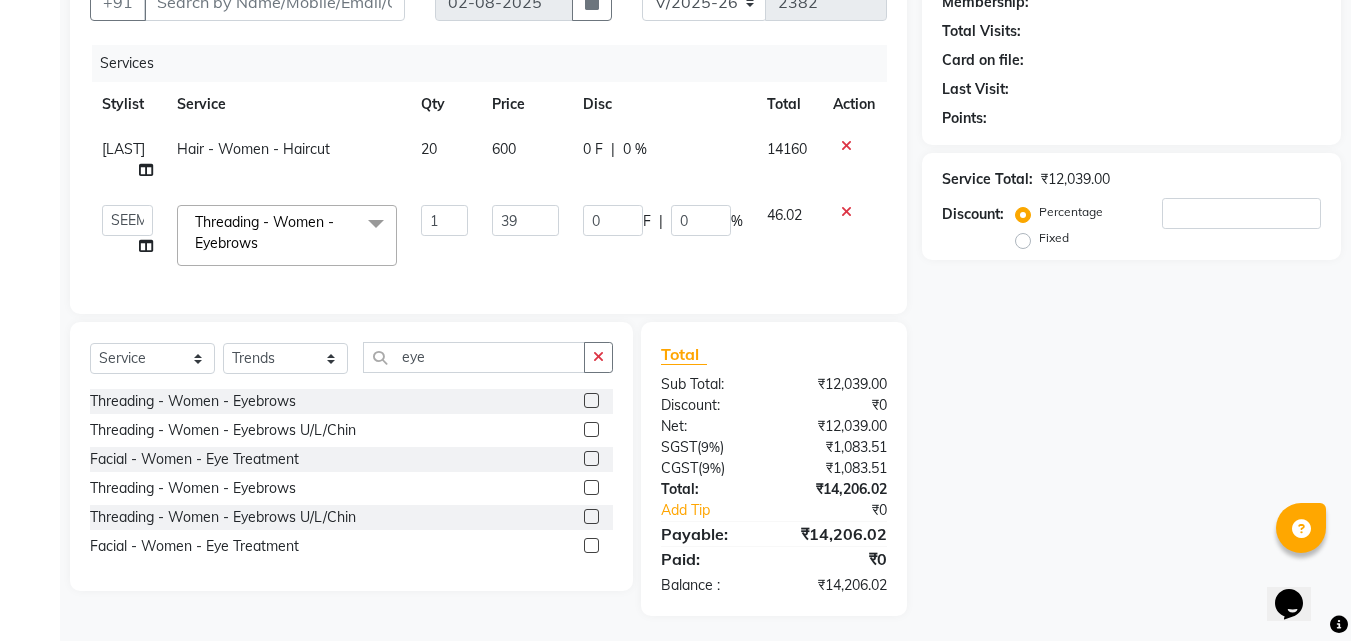scroll, scrollTop: 244, scrollLeft: 0, axis: vertical 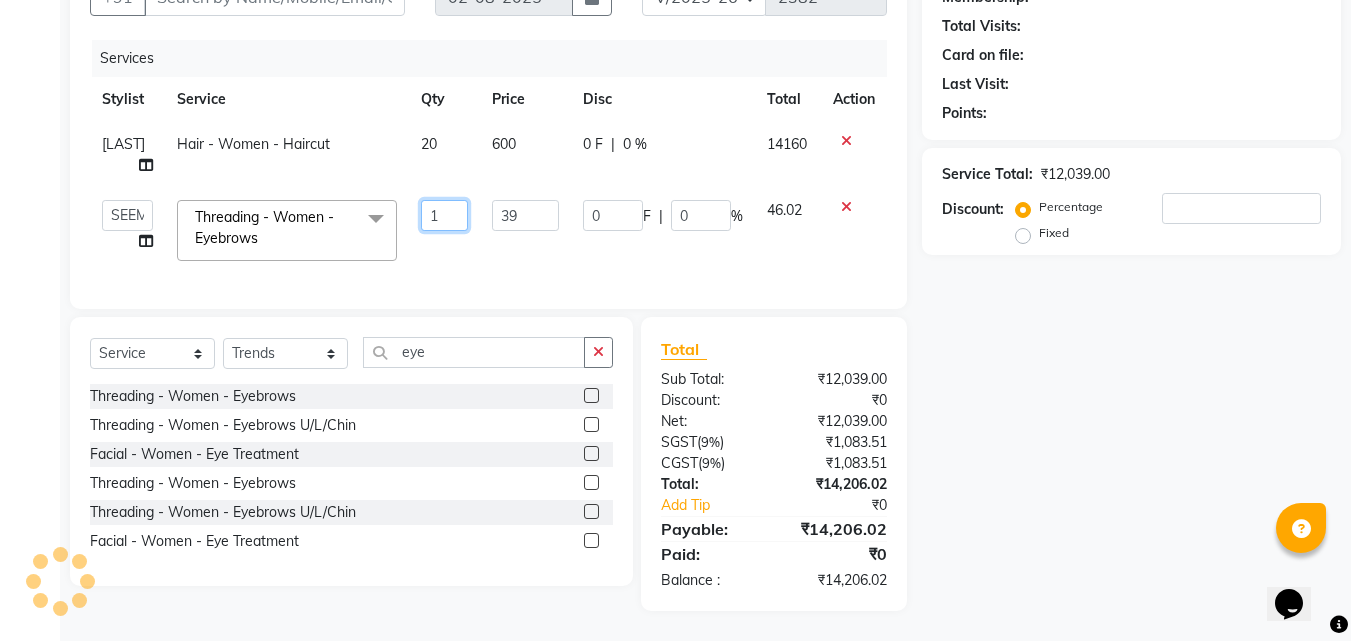 click on "1" 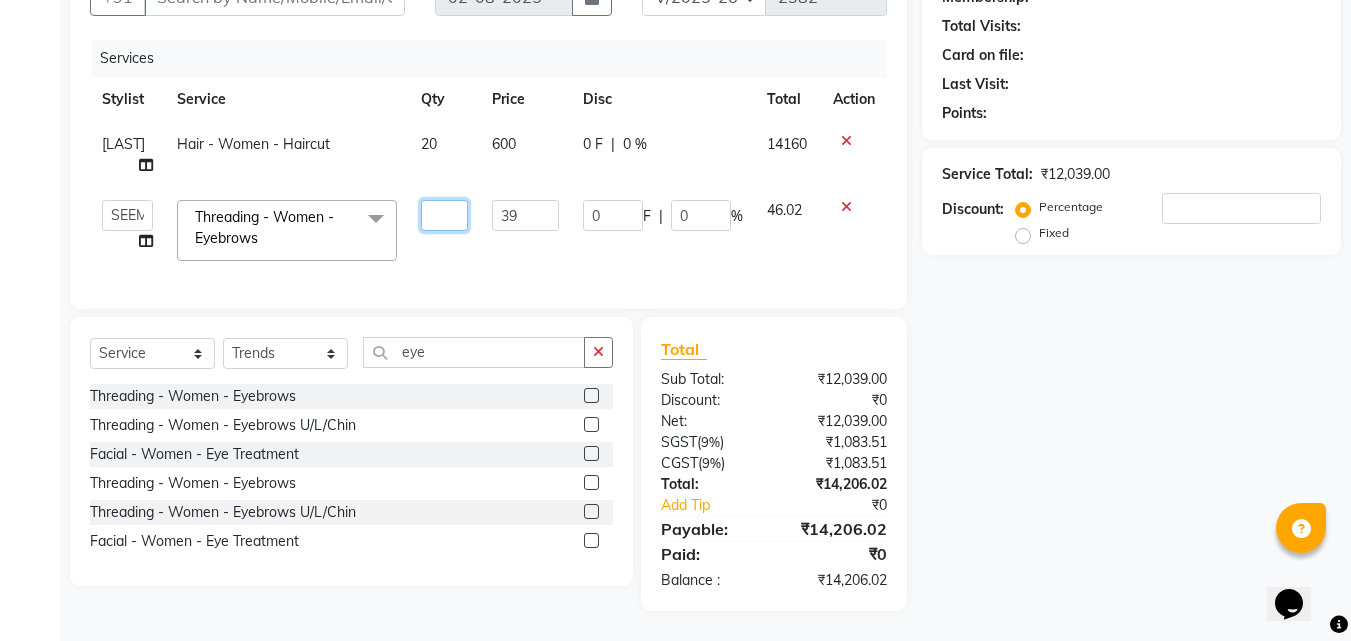 type on "2" 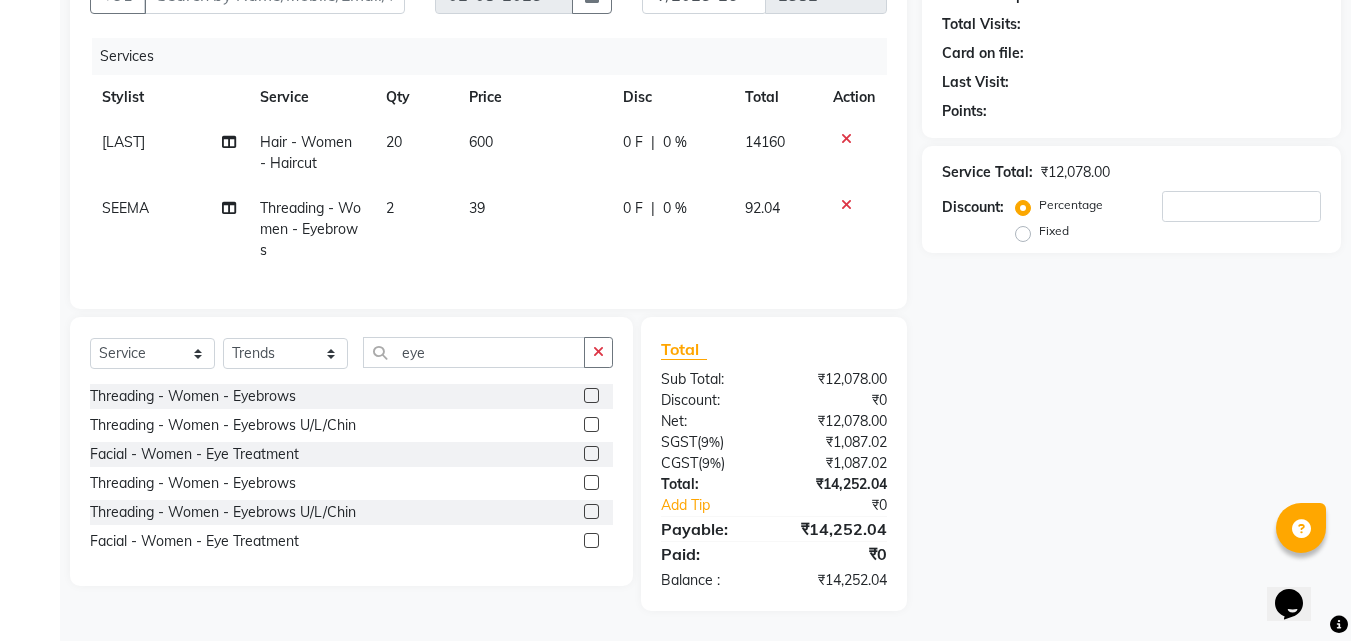 click on "Name: Membership: Total Visits: Card on file: Last Visit:  Points:  Service Total:  ₹12,078.00  Discount:  Percentage   Fixed" 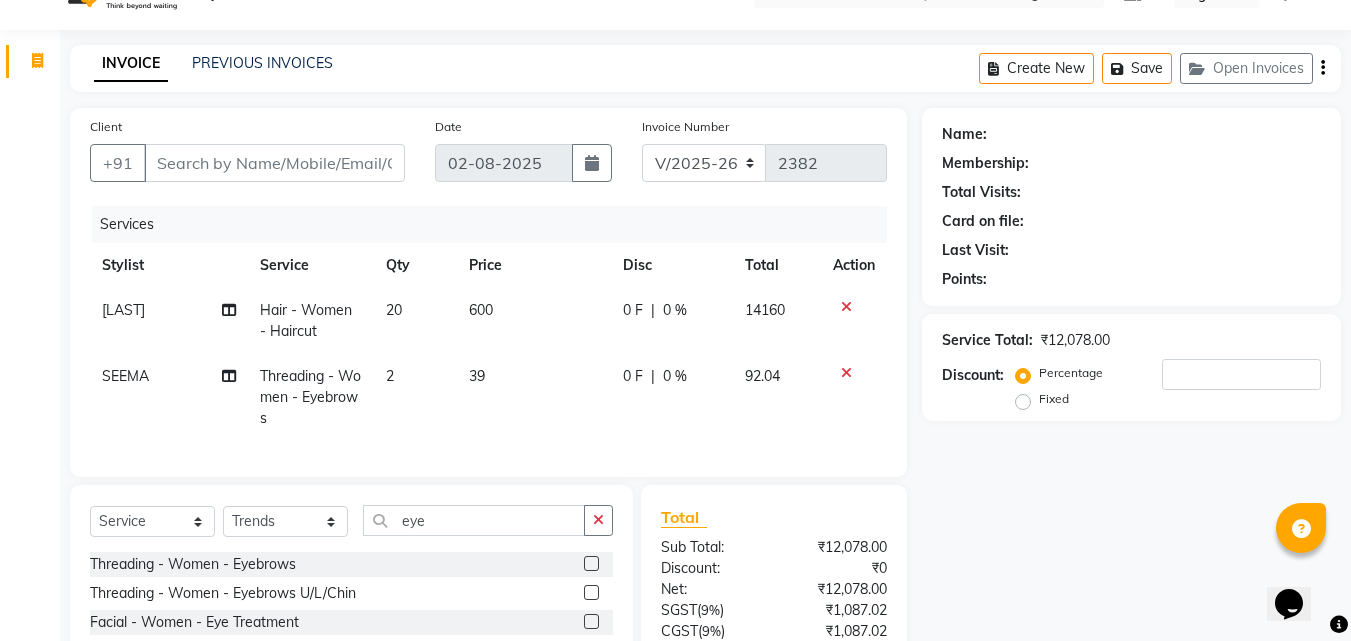 scroll, scrollTop: 0, scrollLeft: 0, axis: both 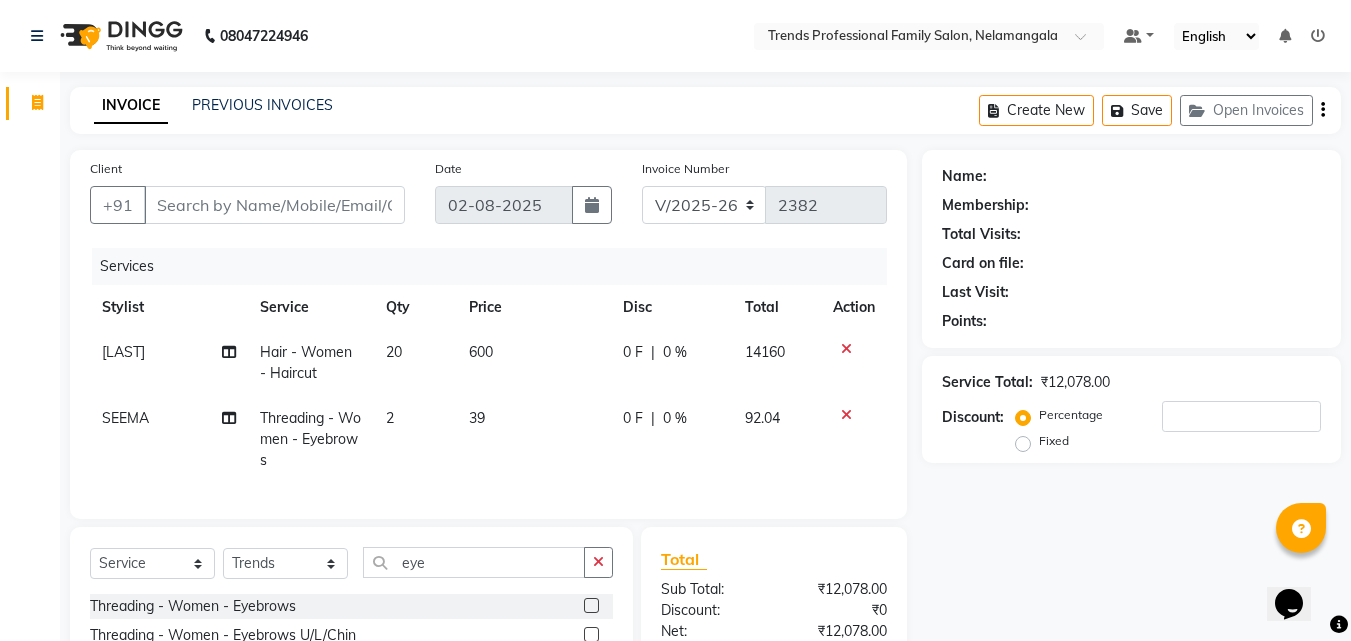 click 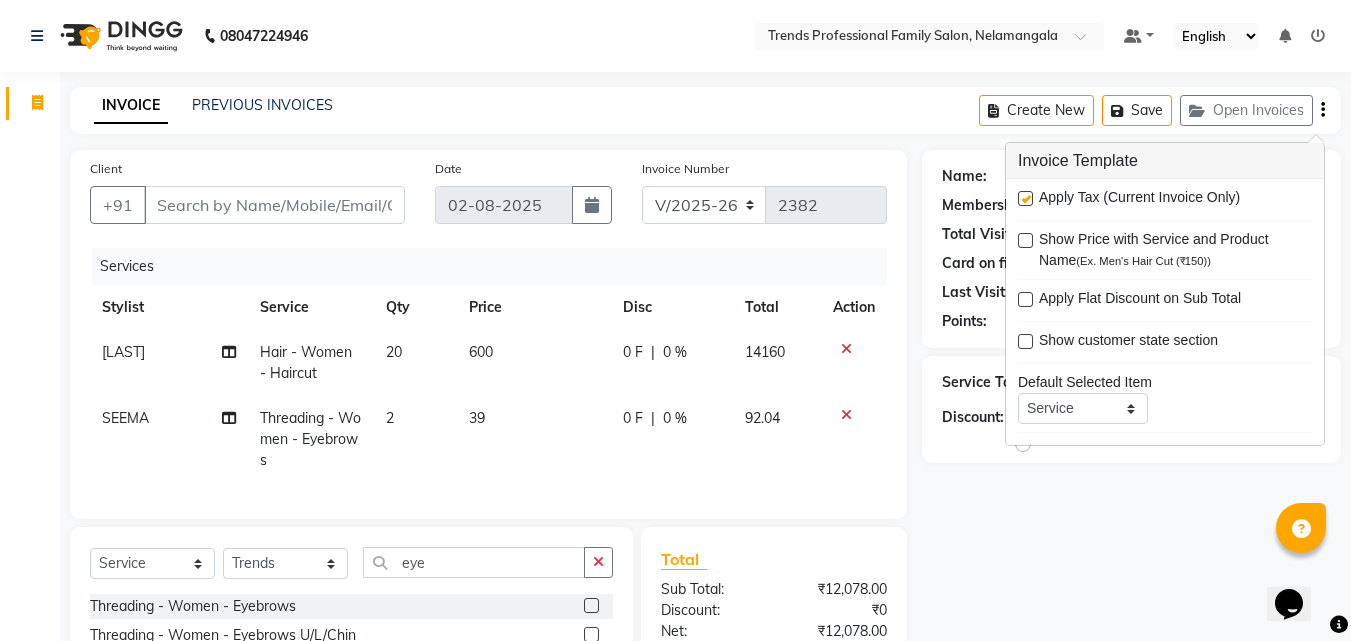 click at bounding box center (1025, 198) 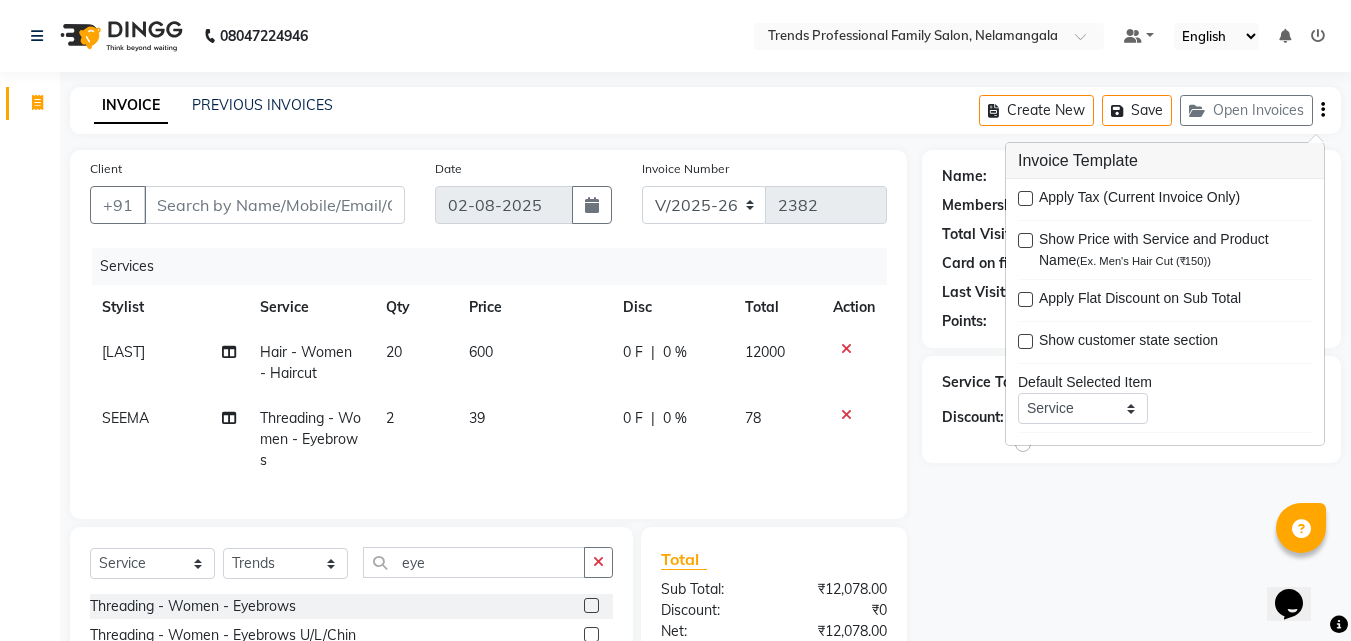 click on "INVOICE PREVIOUS INVOICES Create New   Save   Open Invoices" 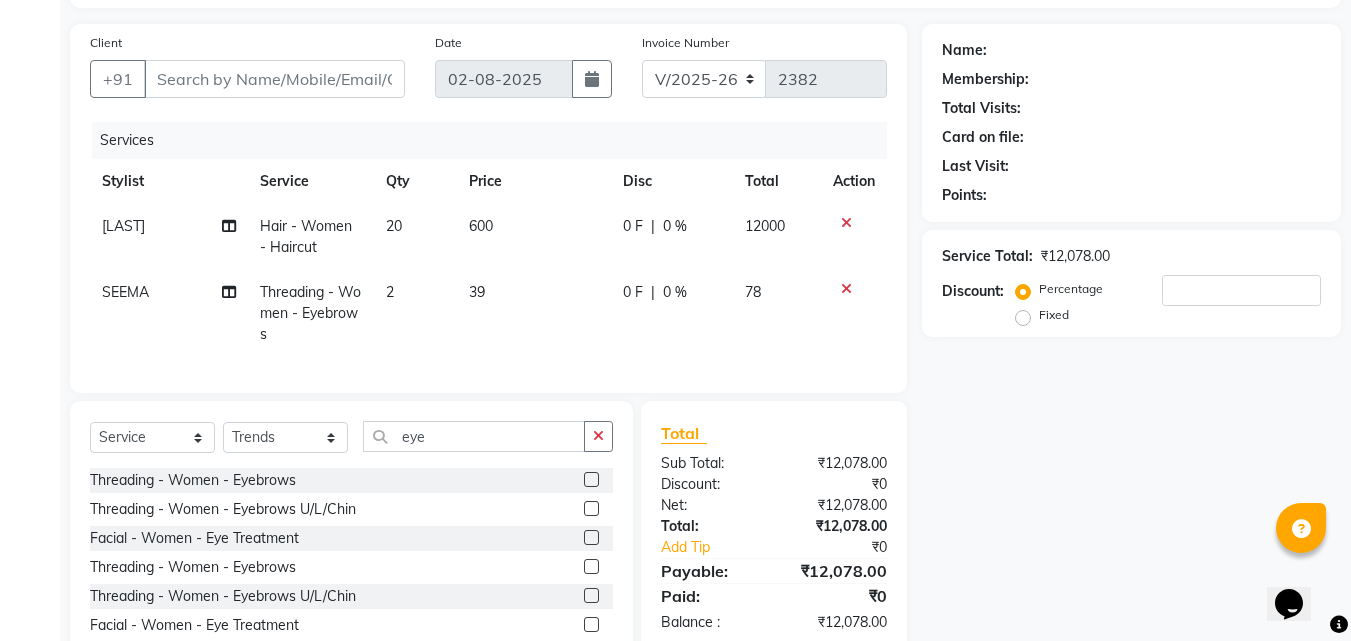scroll, scrollTop: 200, scrollLeft: 0, axis: vertical 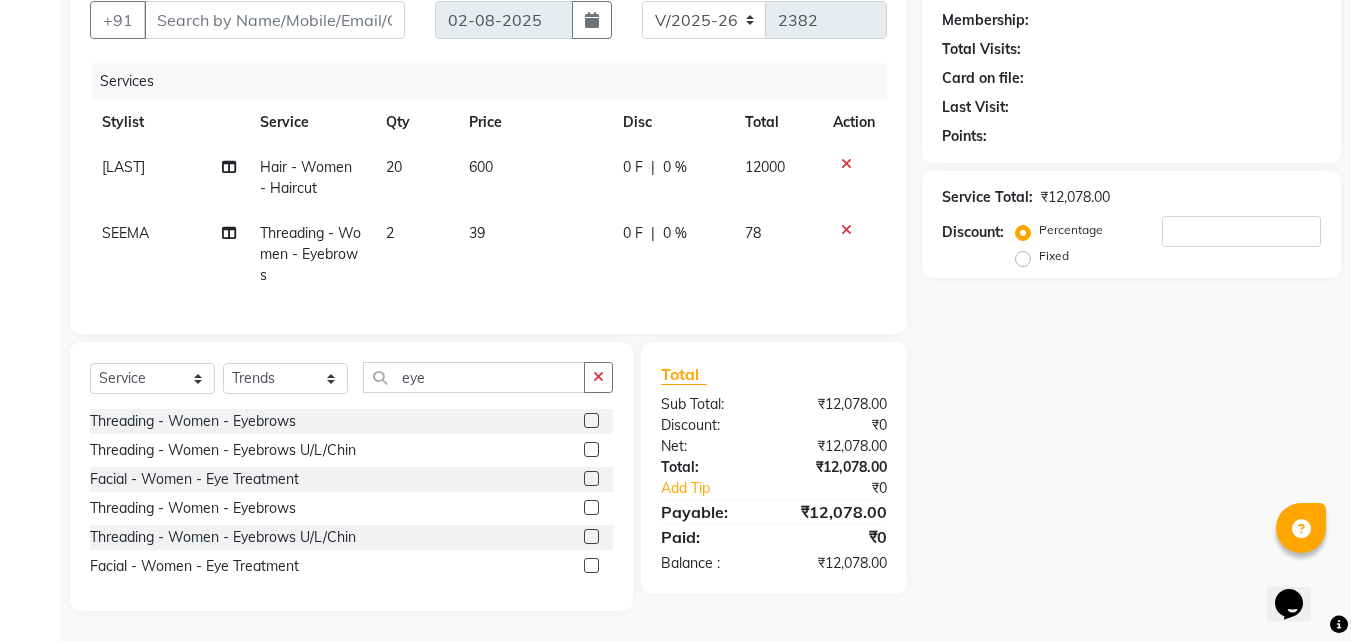 click on "20" 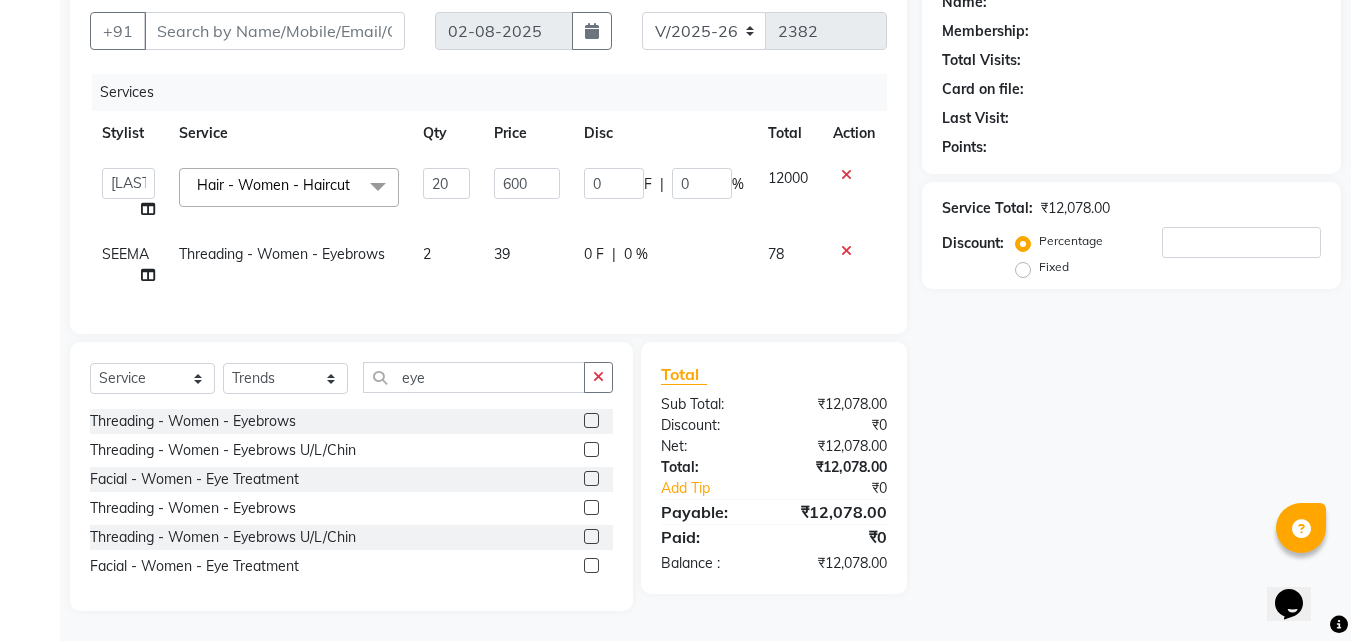scroll, scrollTop: 189, scrollLeft: 0, axis: vertical 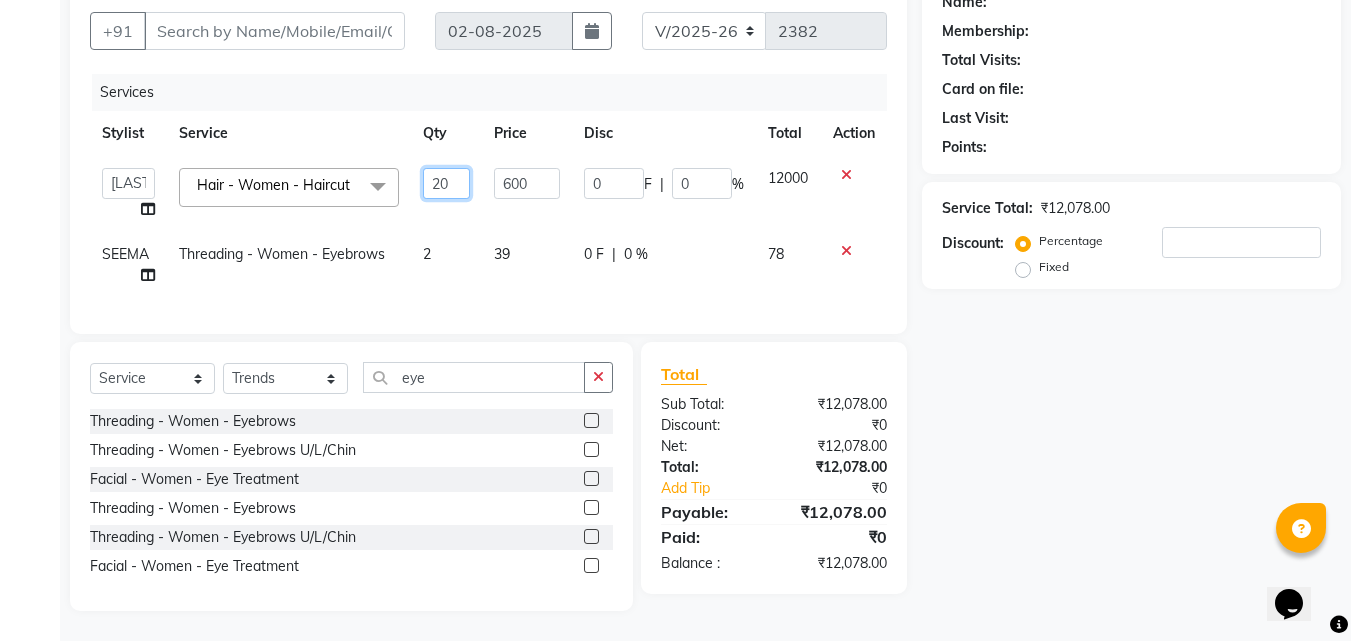 click on "20" 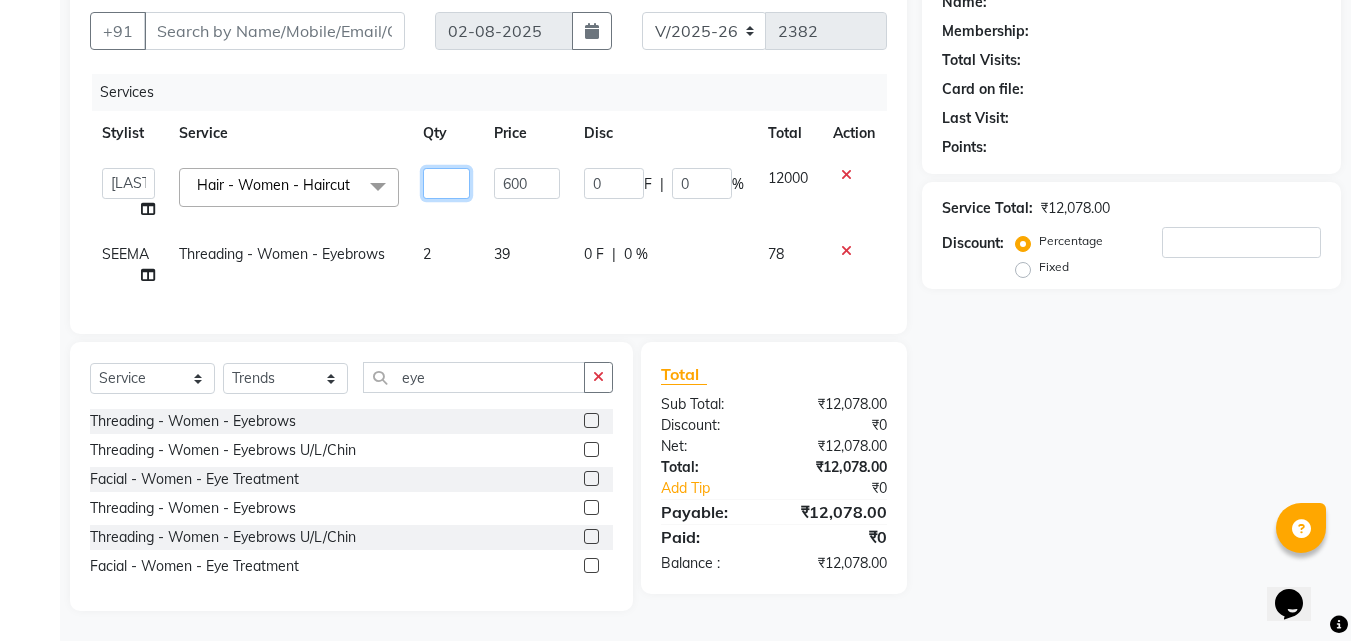 type on "2" 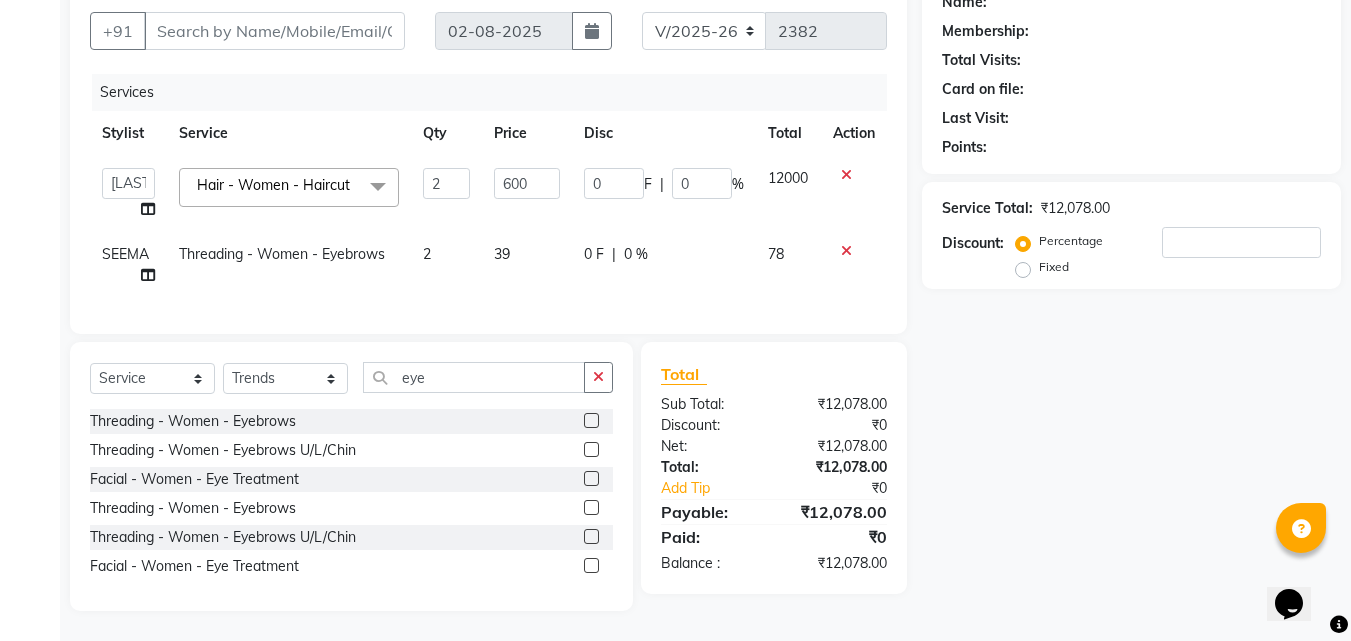 click on "Name: Membership: Total Visits: Card on file: Last Visit:  Points:  Service Total:  ₹12,078.00  Discount:  Percentage   Fixed" 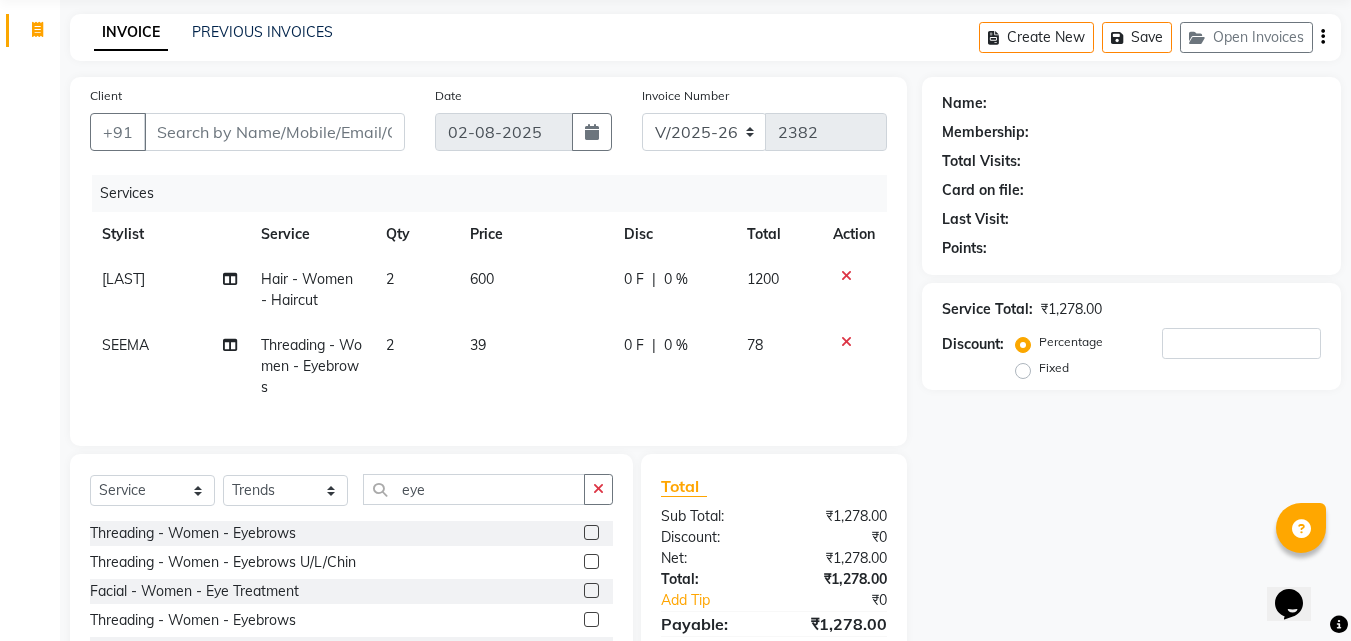 scroll, scrollTop: 0, scrollLeft: 0, axis: both 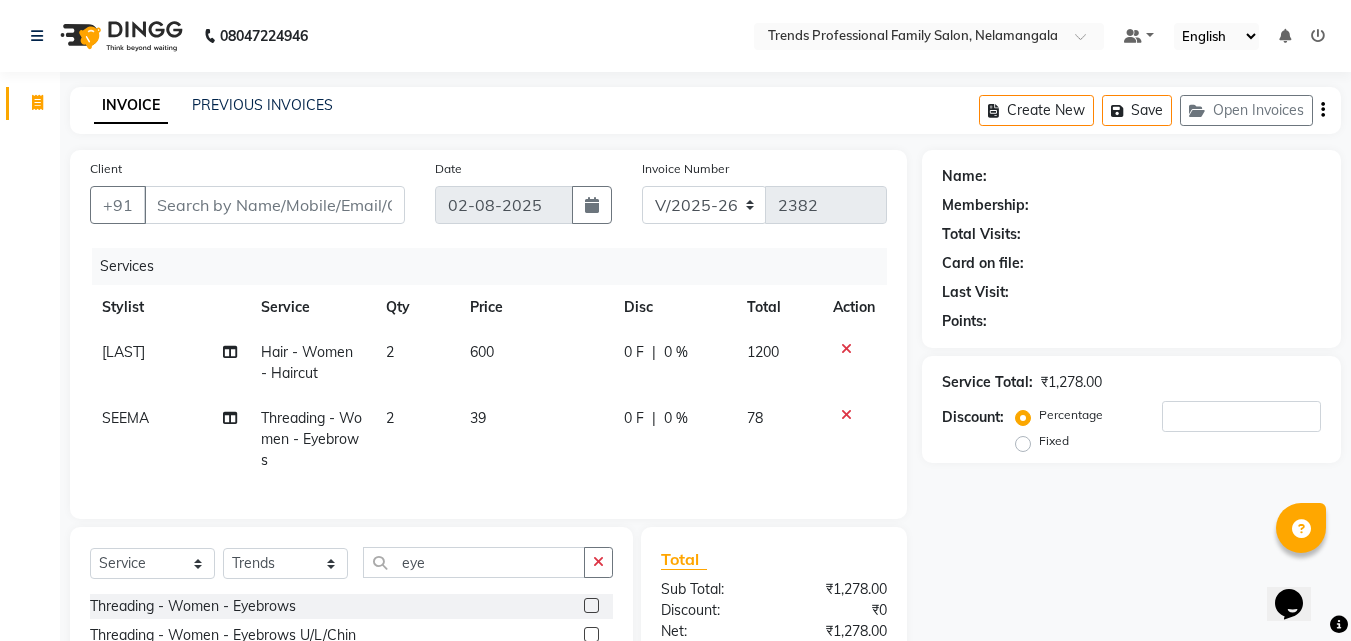 click 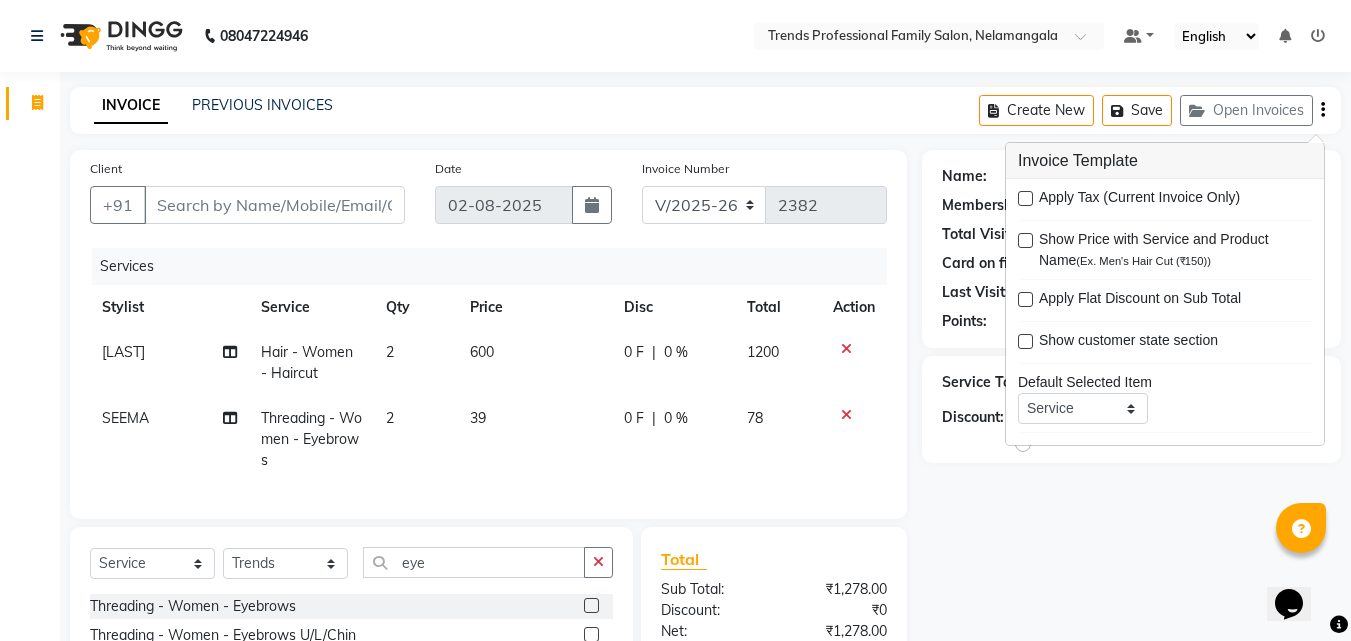 click on "INVOICE PREVIOUS INVOICES Create New   Save   Open Invoices  Client +91 Date 02-08-2025 Invoice Number V/2025 V/2025-26 2382 Services Stylist Service Qty Price Disc Total Action IMRAN KHAN Hair - Women - Haircut 2 600 0 F | 0 % 1200 SEEMA Threading - Women - Eyebrows 2 39 0 F | 0 % 78 Select  Service  Product  Membership  Package Voucher Prepaid Gift Card  Select Stylist ANITHA AVANTHIKA Hithaishi IMRAN KHAN KANCHAN MUSKHAN RUSTHAM SEEMA SHIVA SOURAV Sumika Trends eye Threading - Women - Eyebrows  Threading - Women - Eyebrows U/L/Chin  Facial - Women - Eye Treatment  Threading - Women - Eyebrows  Threading - Women - Eyebrows U/L/Chin  Facial - Women - Eye Treatment  Total Sub Total: ₹1,278.00 Discount: ₹0 Net: ₹1,278.00 Total: ₹1,278.00 Add Tip ₹0 Payable: ₹1,278.00 Paid: ₹0 Balance   : ₹1,278.00 Name: Membership: Total Visits: Card on file: Last Visit:  Points:  Service Total:  ₹1,278.00  Discount:  Percentage   Fixed" 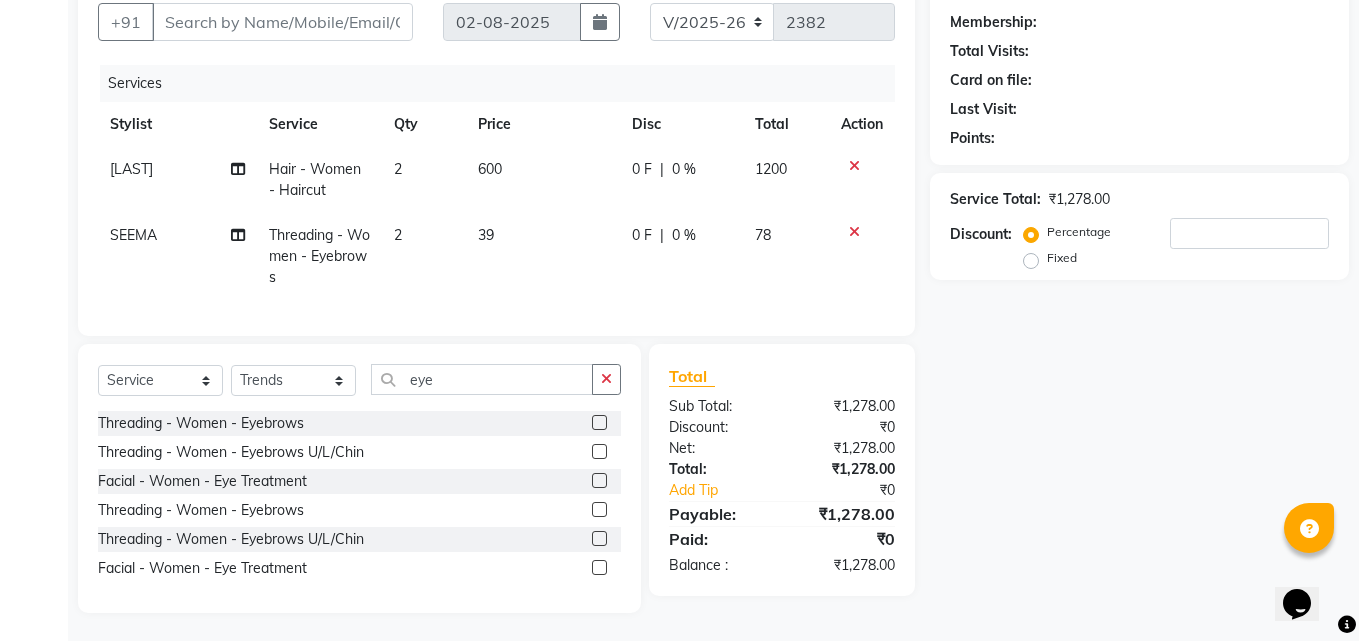 scroll, scrollTop: 0, scrollLeft: 0, axis: both 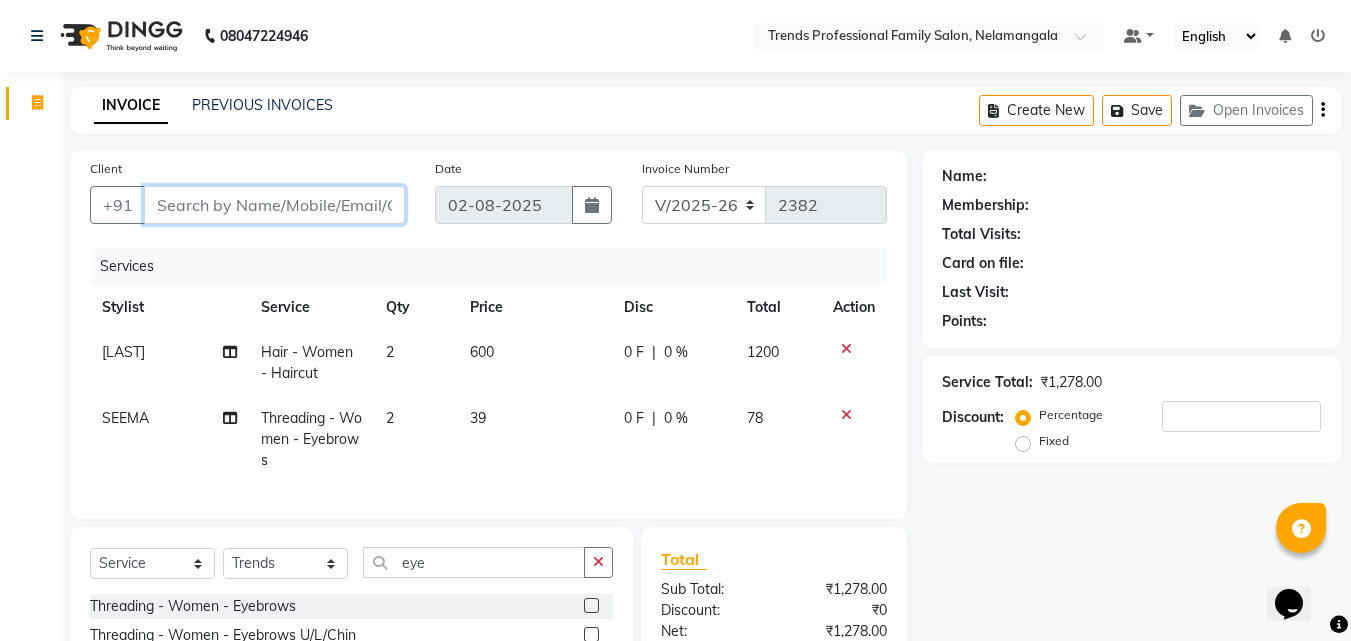 click on "Client" at bounding box center (274, 205) 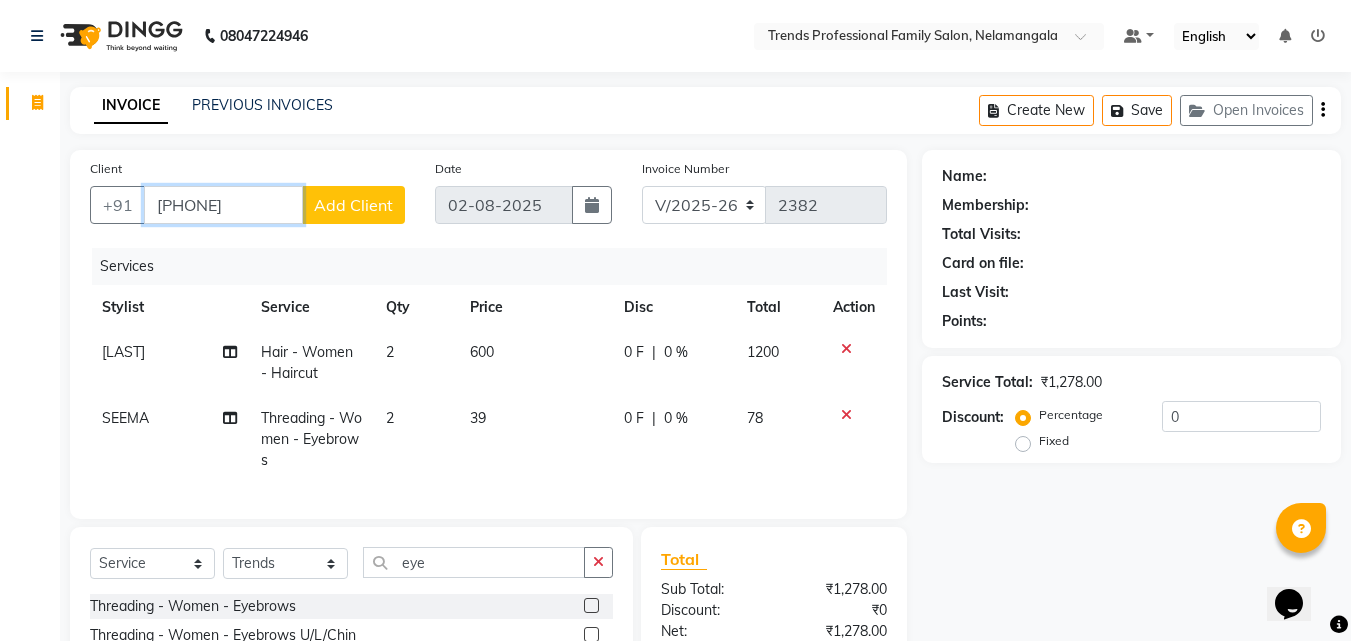 type on "9035089795" 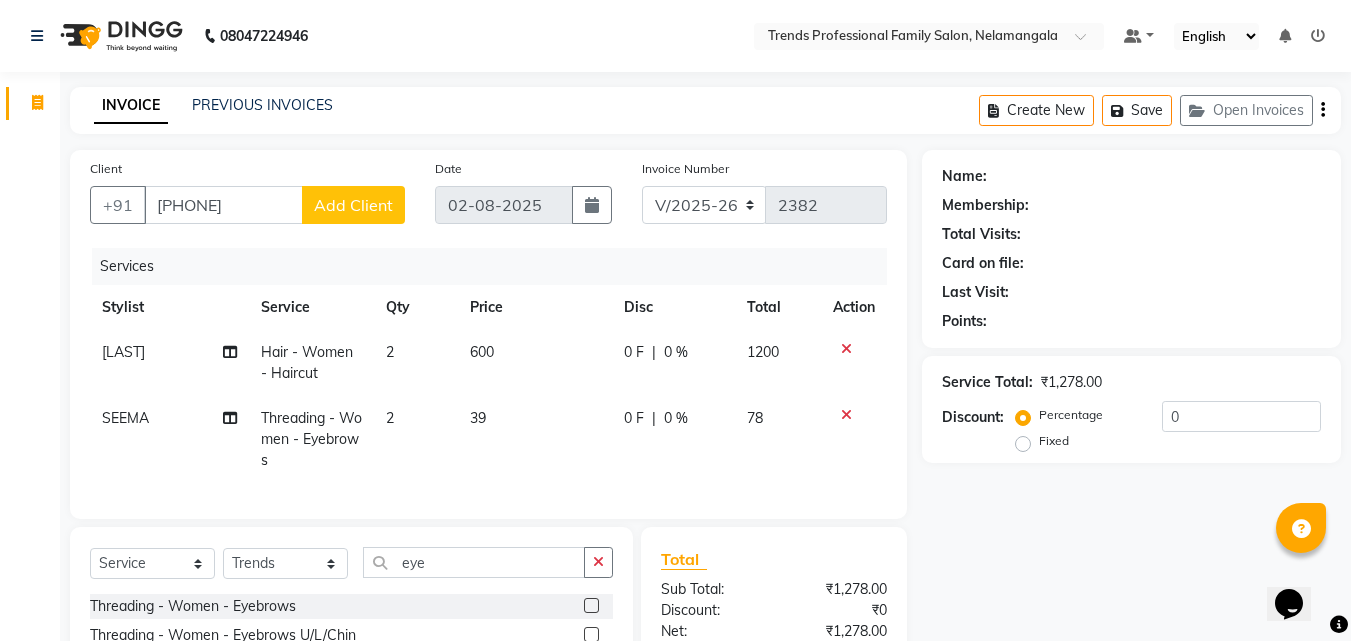 click on "Add Client" 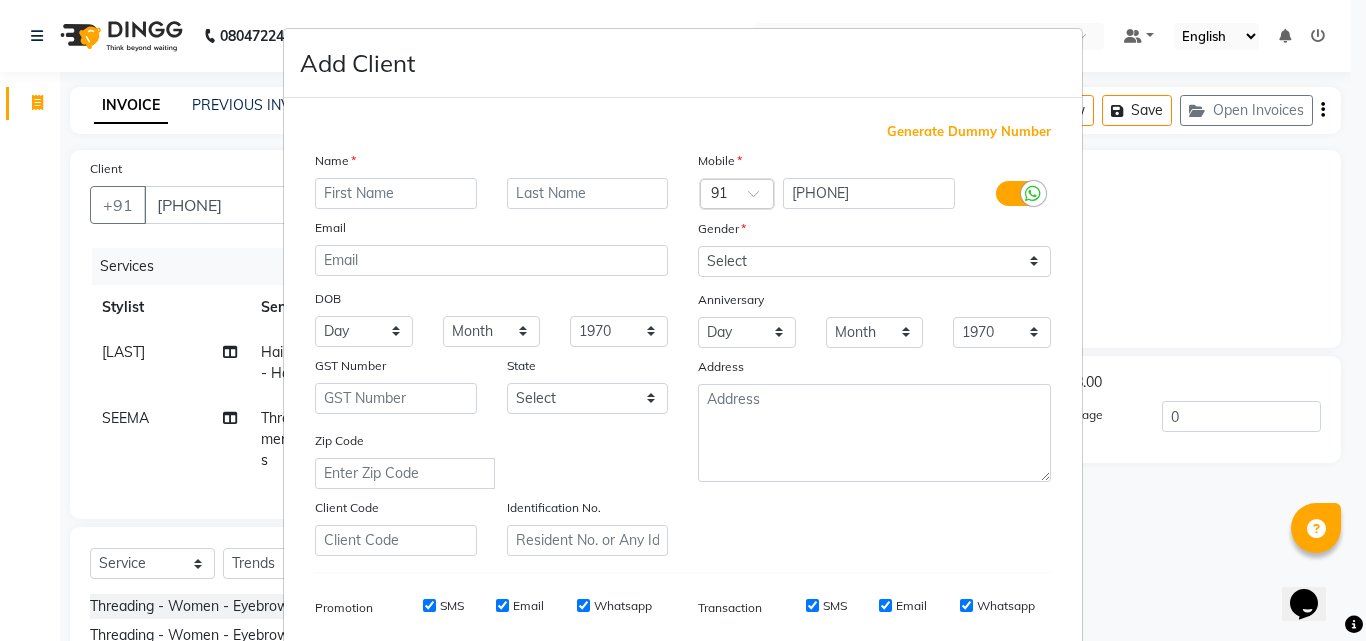 click at bounding box center (396, 193) 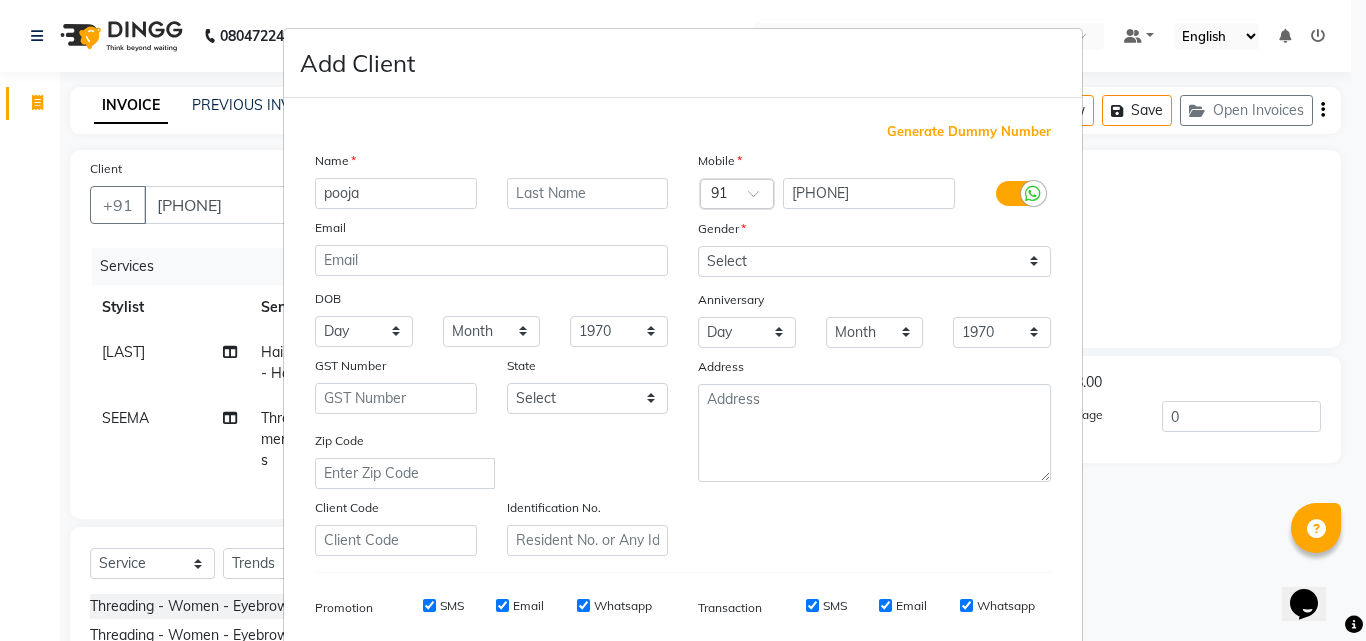 type on "pooja" 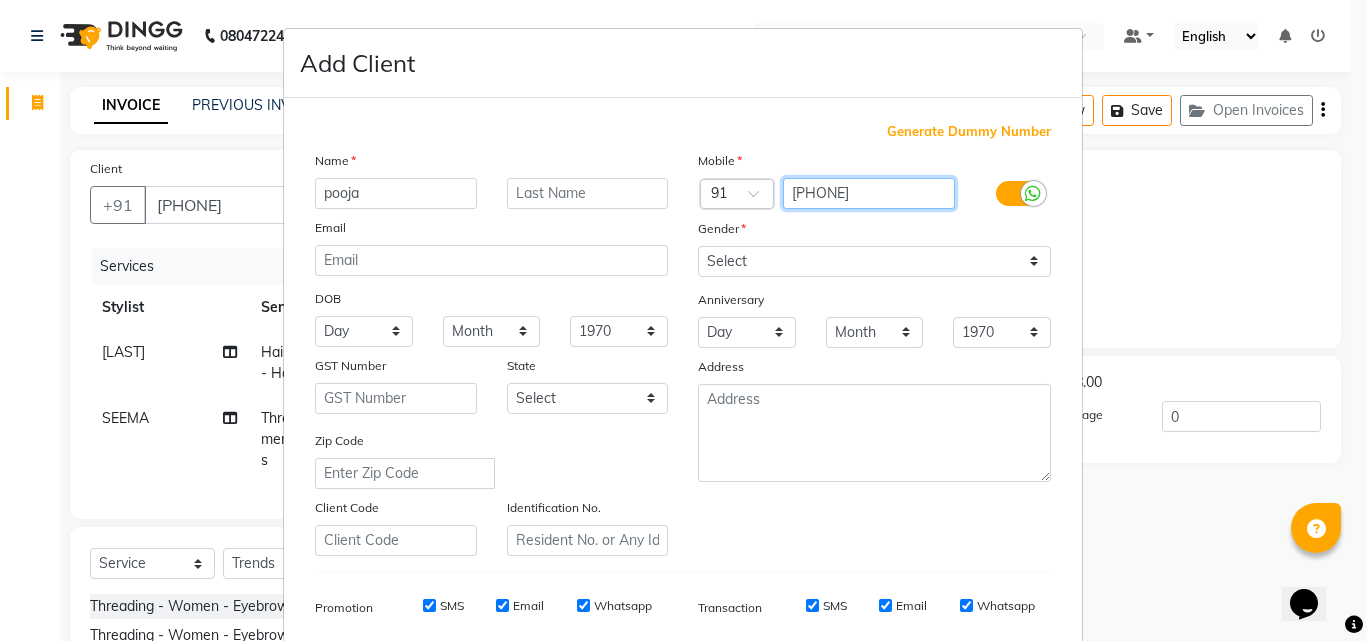click on "9035089795" at bounding box center (869, 193) 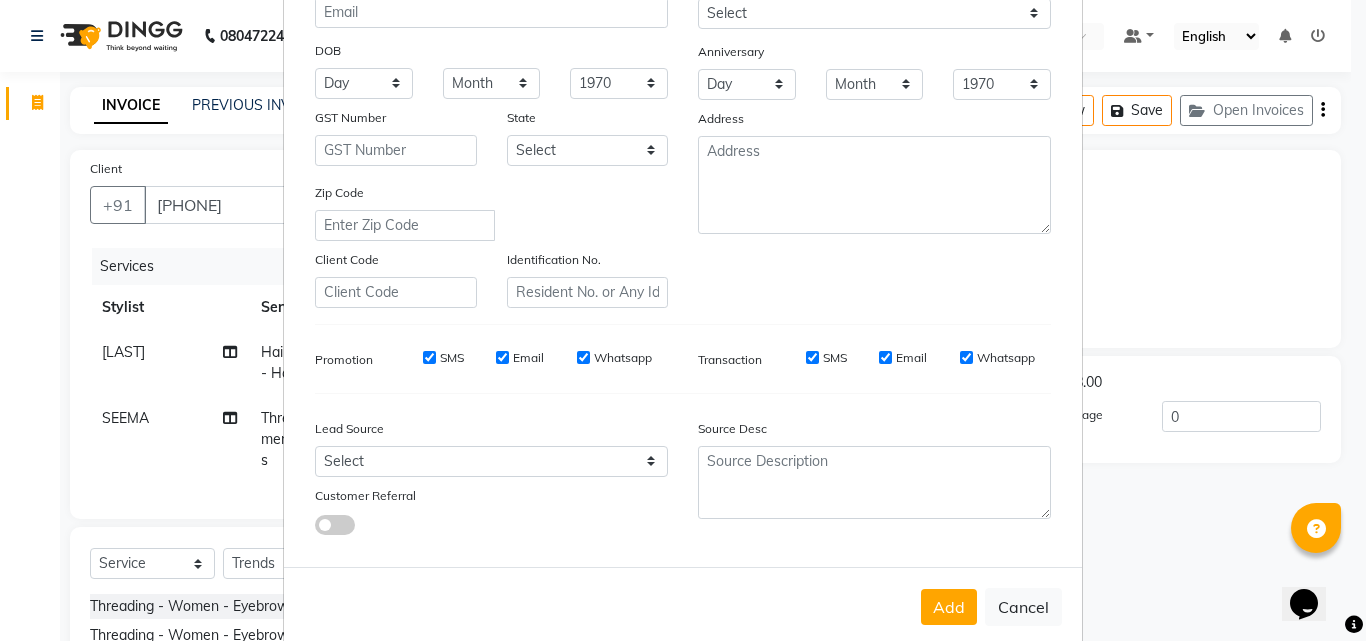 scroll, scrollTop: 282, scrollLeft: 0, axis: vertical 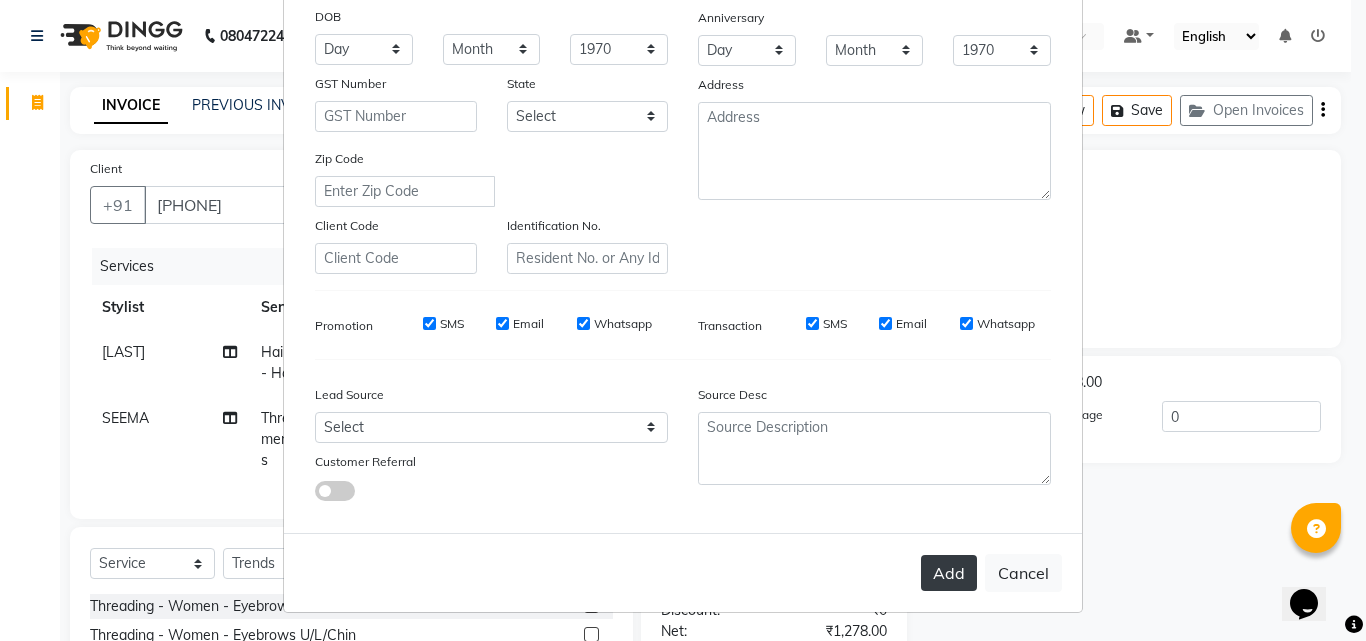 type on "9085089795" 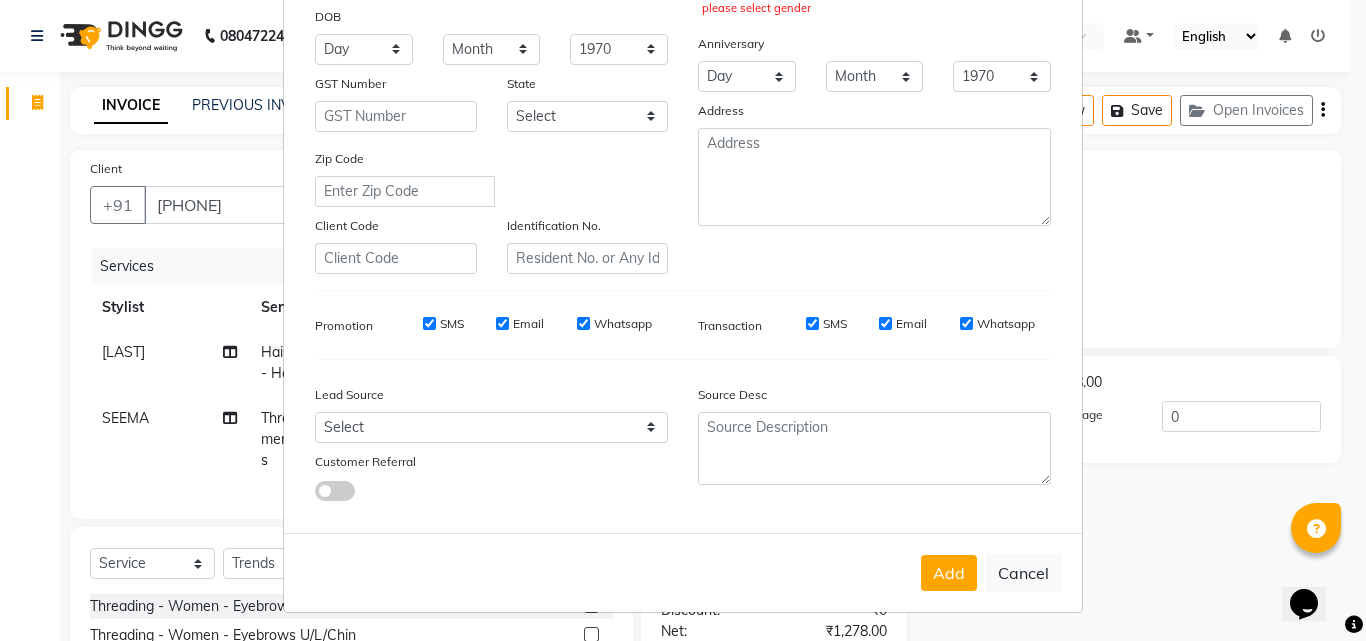 click on "Add Client Generate Dummy Number Name pooja Email DOB Day 01 02 03 04 05 06 07 08 09 10 11 12 13 14 15 16 17 18 19 20 21 22 23 24 25 26 27 28 29 30 31 Month January February March April May June July August September October November December 1940 1941 1942 1943 1944 1945 1946 1947 1948 1949 1950 1951 1952 1953 1954 1955 1956 1957 1958 1959 1960 1961 1962 1963 1964 1965 1966 1967 1968 1969 1970 1971 1972 1973 1974 1975 1976 1977 1978 1979 1980 1981 1982 1983 1984 1985 1986 1987 1988 1989 1990 1991 1992 1993 1994 1995 1996 1997 1998 1999 2000 2001 2002 2003 2004 2005 2006 2007 2008 2009 2010 2011 2012 2013 2014 2015 2016 2017 2018 2019 2020 2021 2022 2023 2024 GST Number State Select Andaman and Nicobar Islands Andhra Pradesh Arunachal Pradesh Assam Bihar Chandigarh Chhattisgarh Dadra and Nagar Haveli Daman and Diu Delhi Goa Gujarat Haryana Himachal Pradesh Jammu and Kashmir Jharkhand Karnataka Kerala Lakshadweep Madhya Pradesh Maharashtra Manipur Meghalaya Mizoram Nagaland Odisha Pondicherry Punjab Rajasthan" at bounding box center [683, 320] 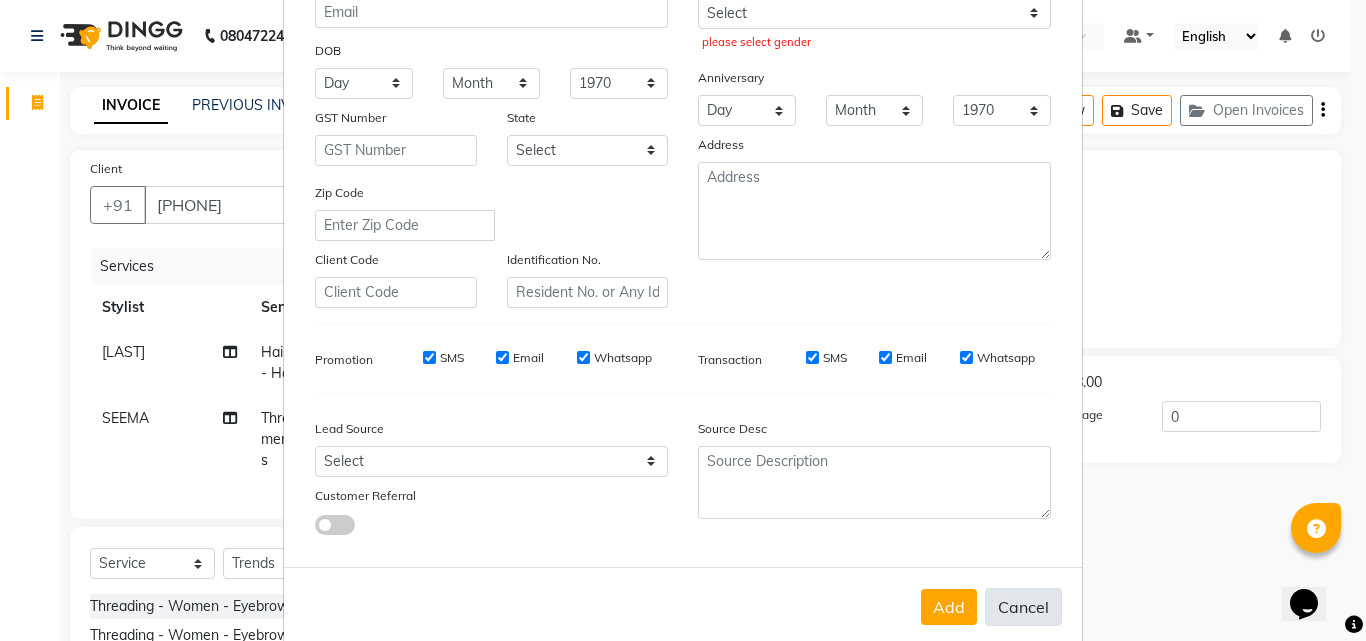 scroll, scrollTop: 282, scrollLeft: 0, axis: vertical 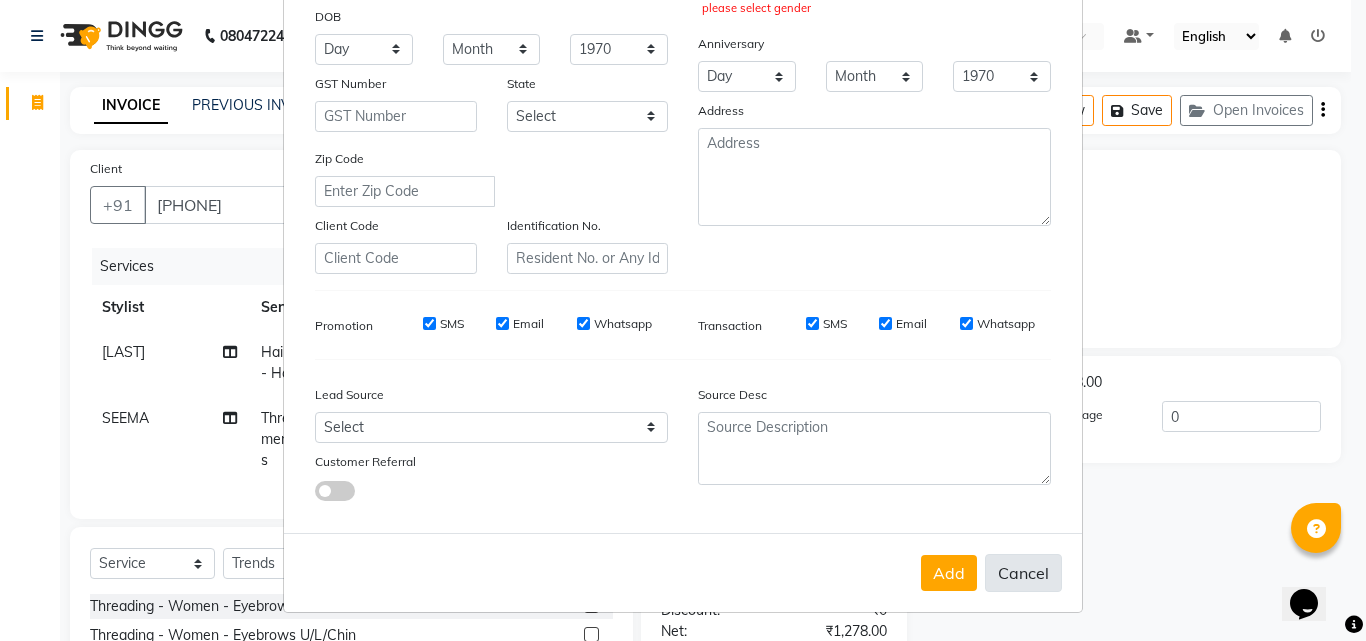 click on "Cancel" at bounding box center (1023, 573) 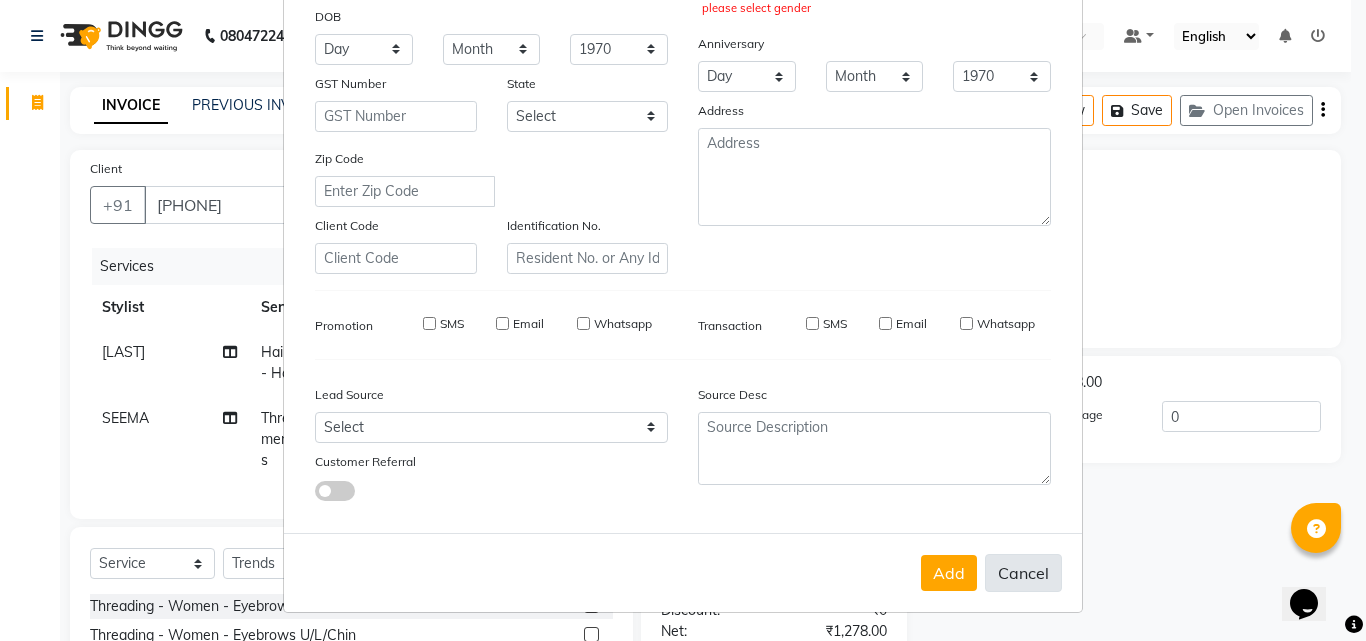 type 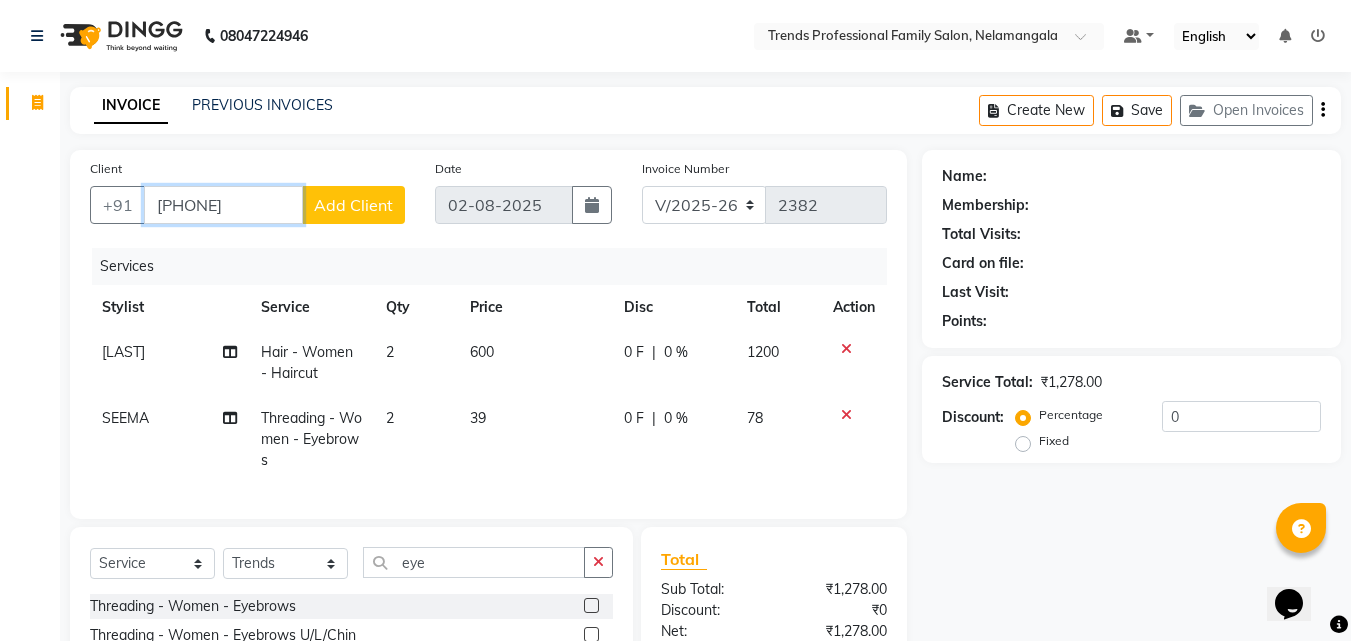 click on "9035089795" at bounding box center (223, 205) 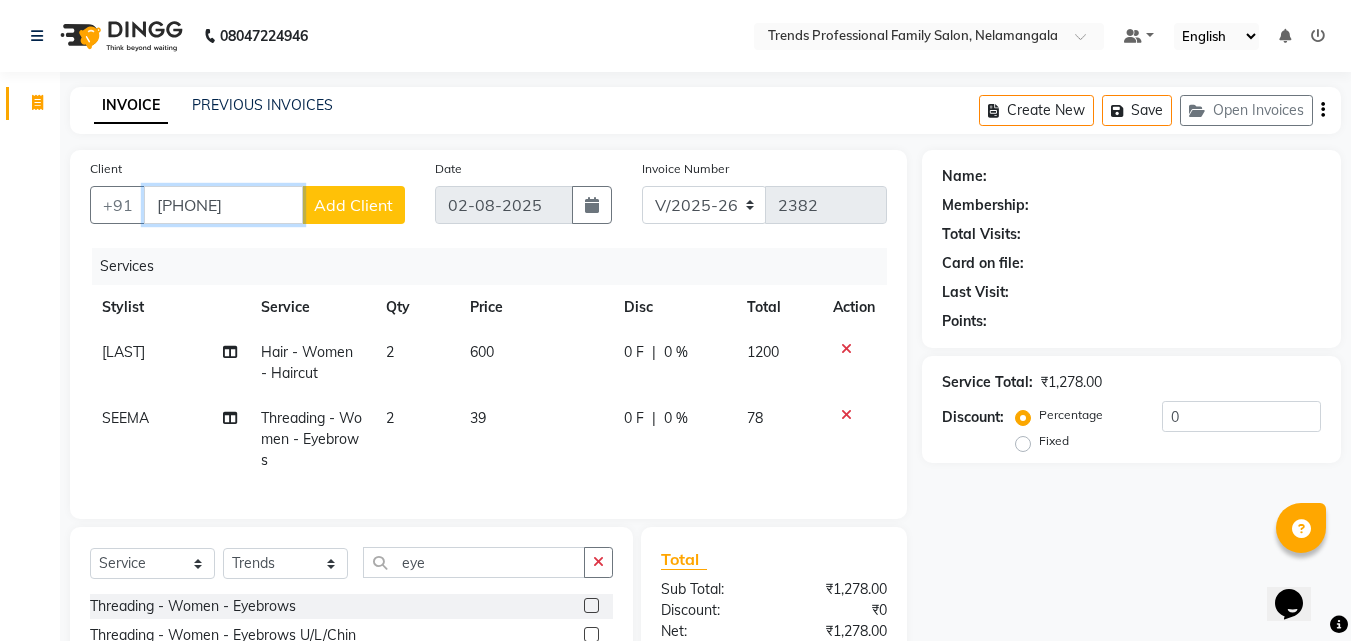 type on "9085089795" 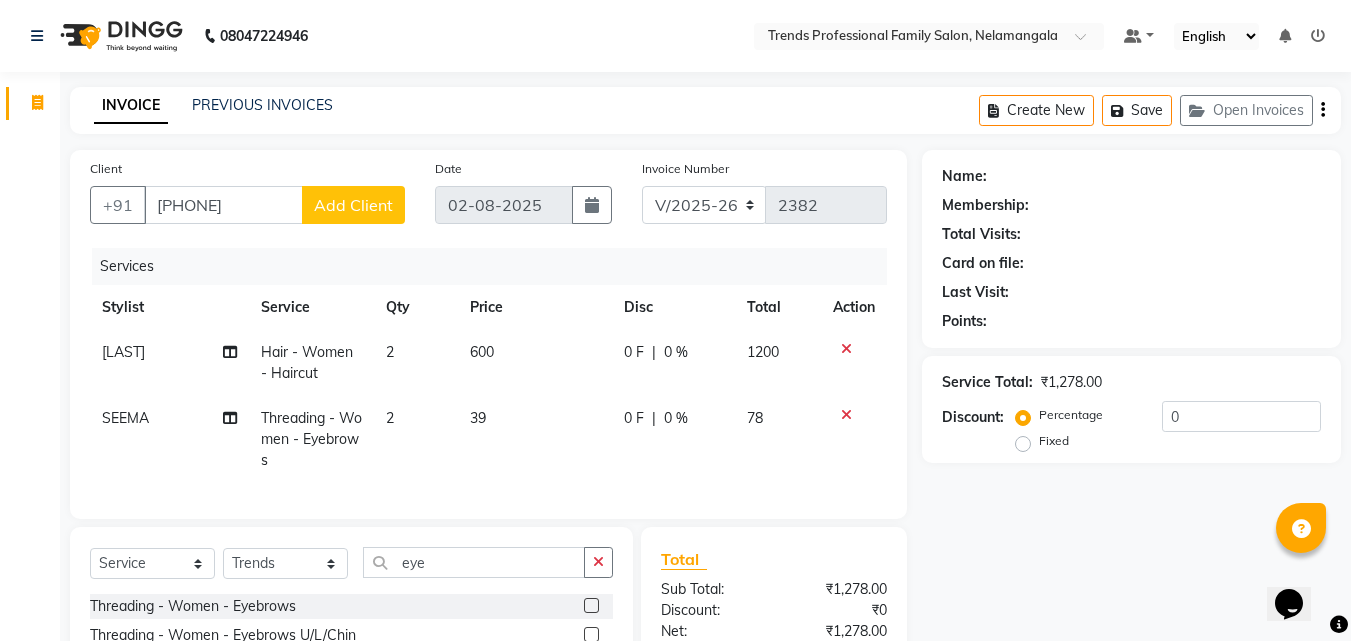 click on "Add Client" 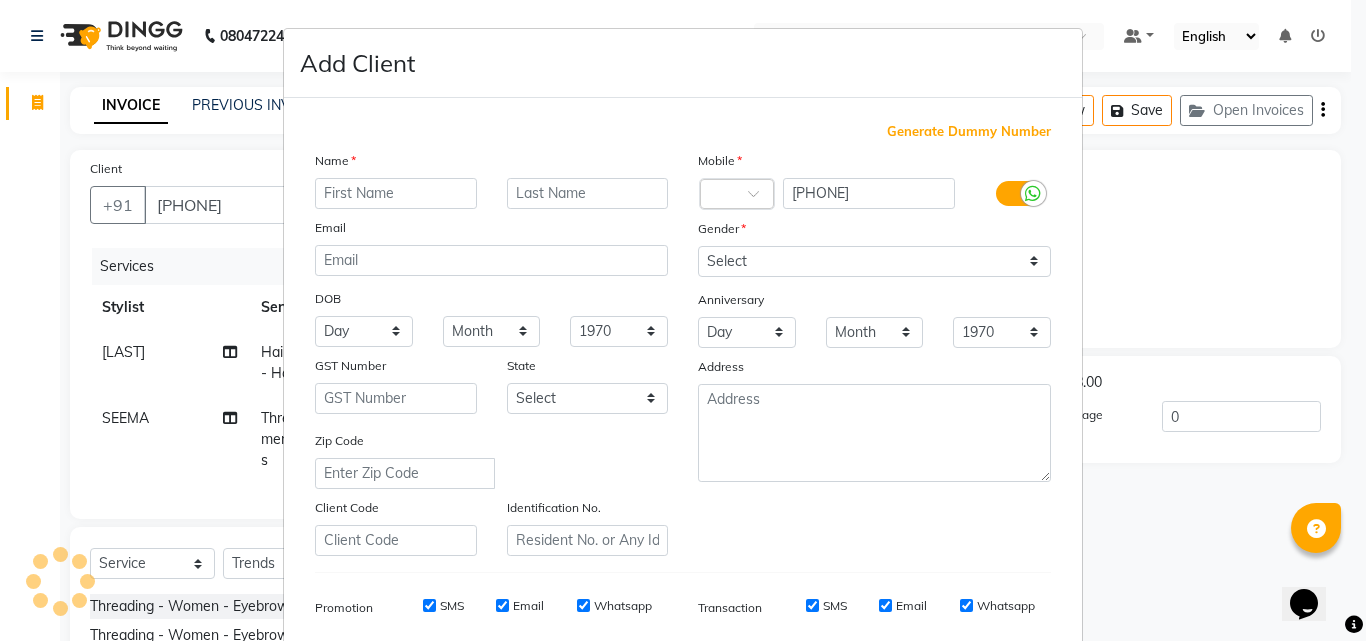 click at bounding box center (396, 193) 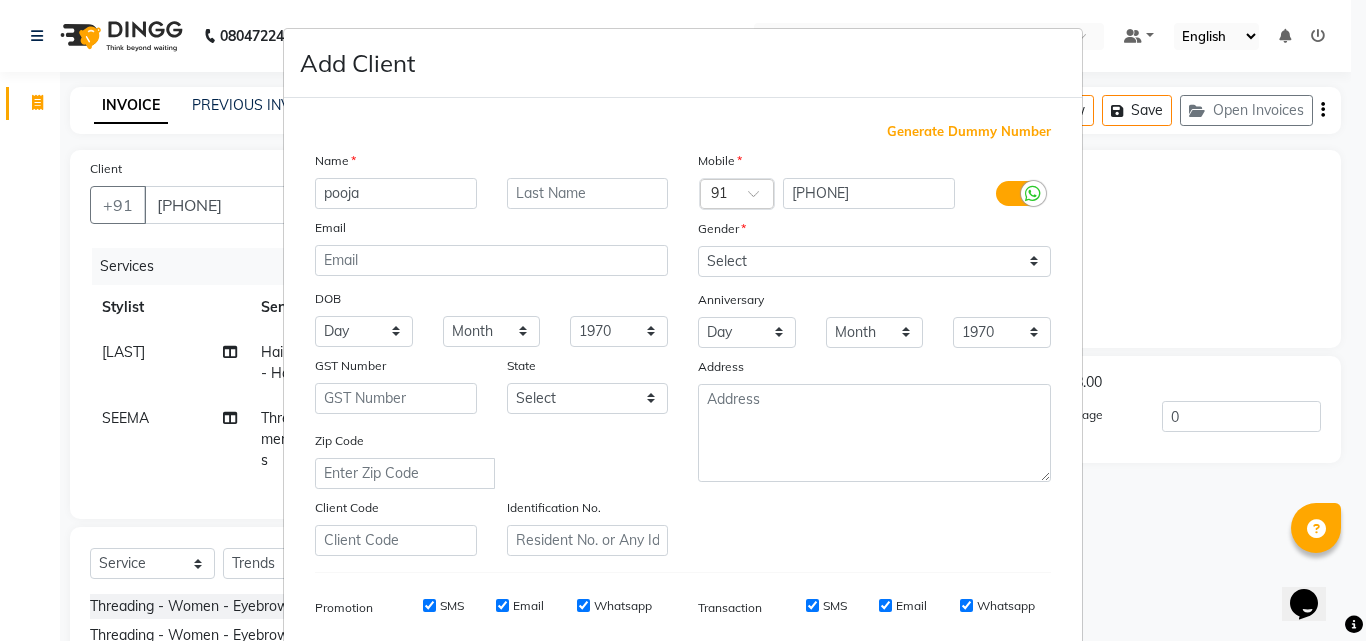 type on "pooja" 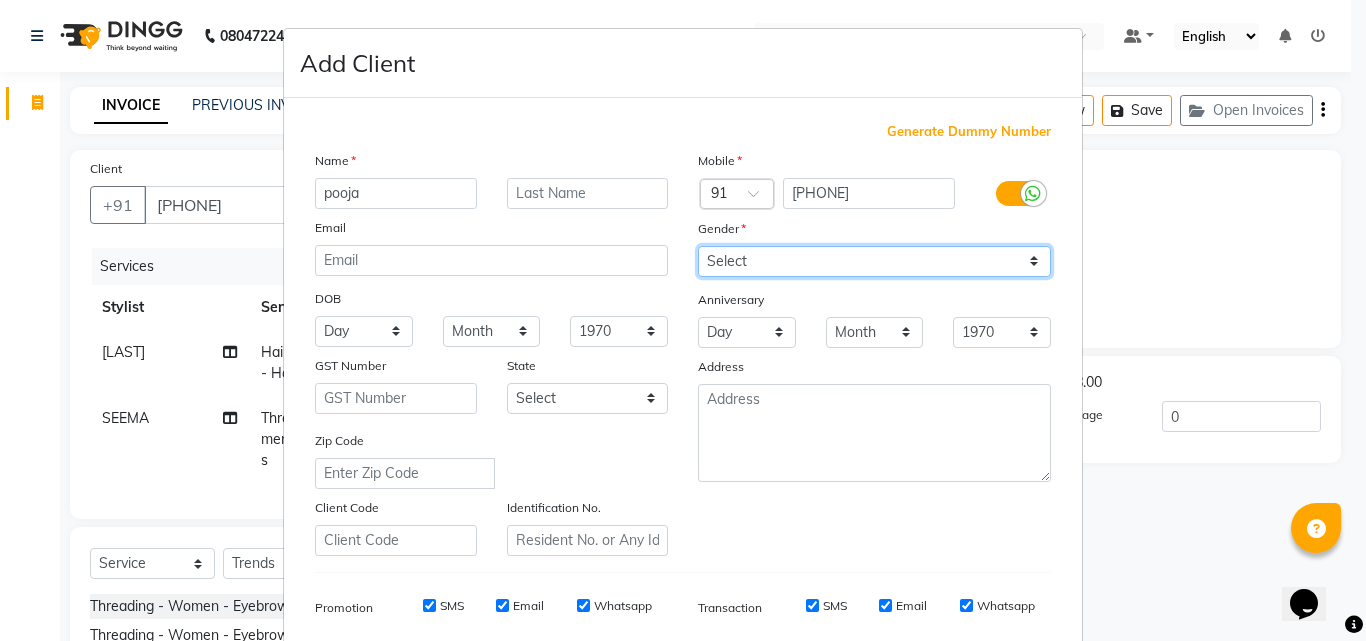 click on "Select Male Female Other Prefer Not To Say" at bounding box center (874, 261) 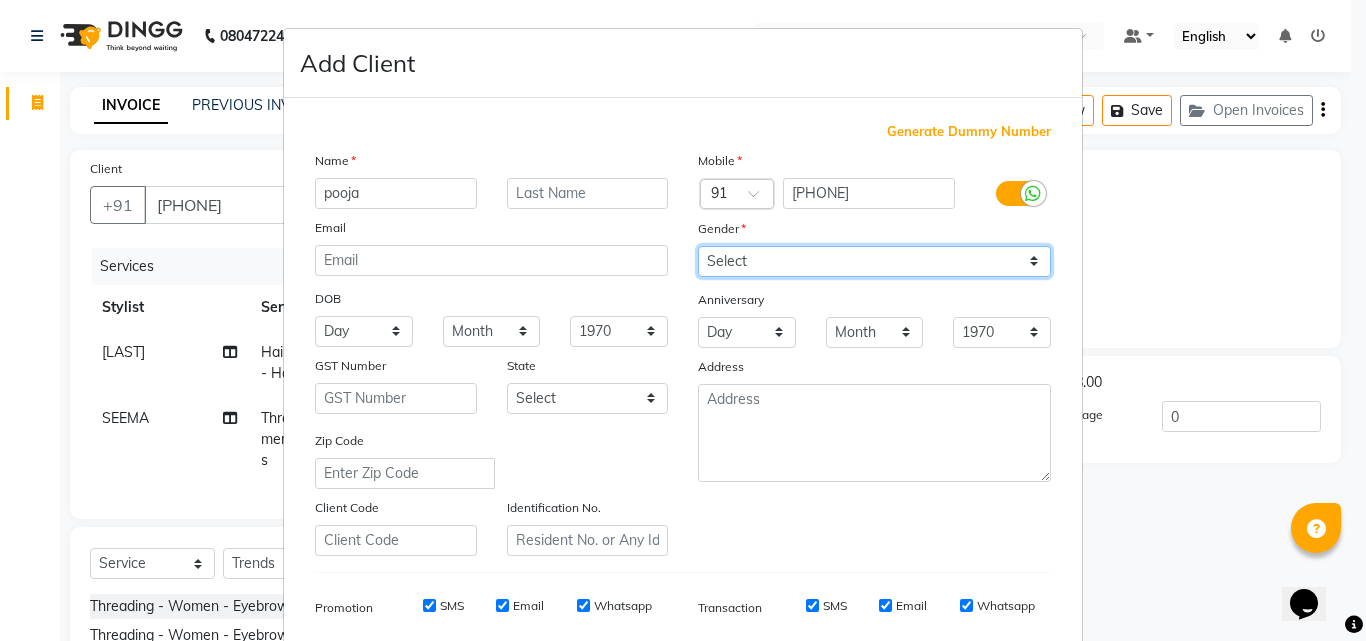 select on "female" 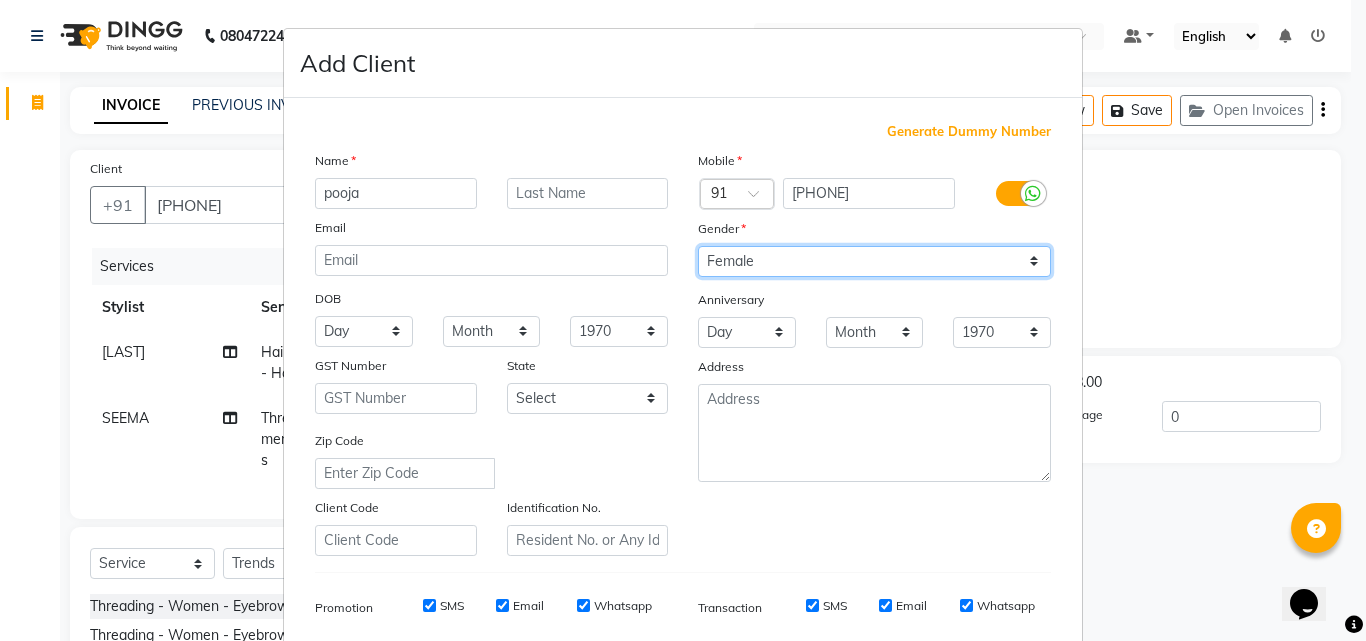 click on "Select Male Female Other Prefer Not To Say" at bounding box center [874, 261] 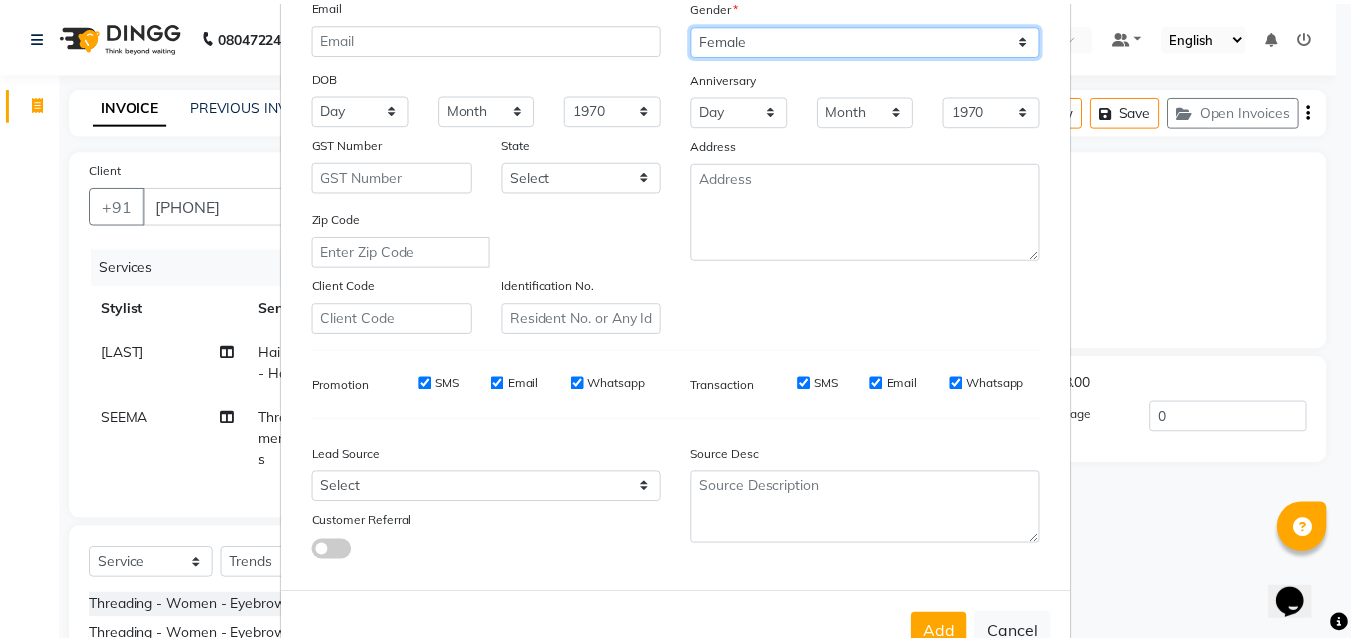 scroll, scrollTop: 282, scrollLeft: 0, axis: vertical 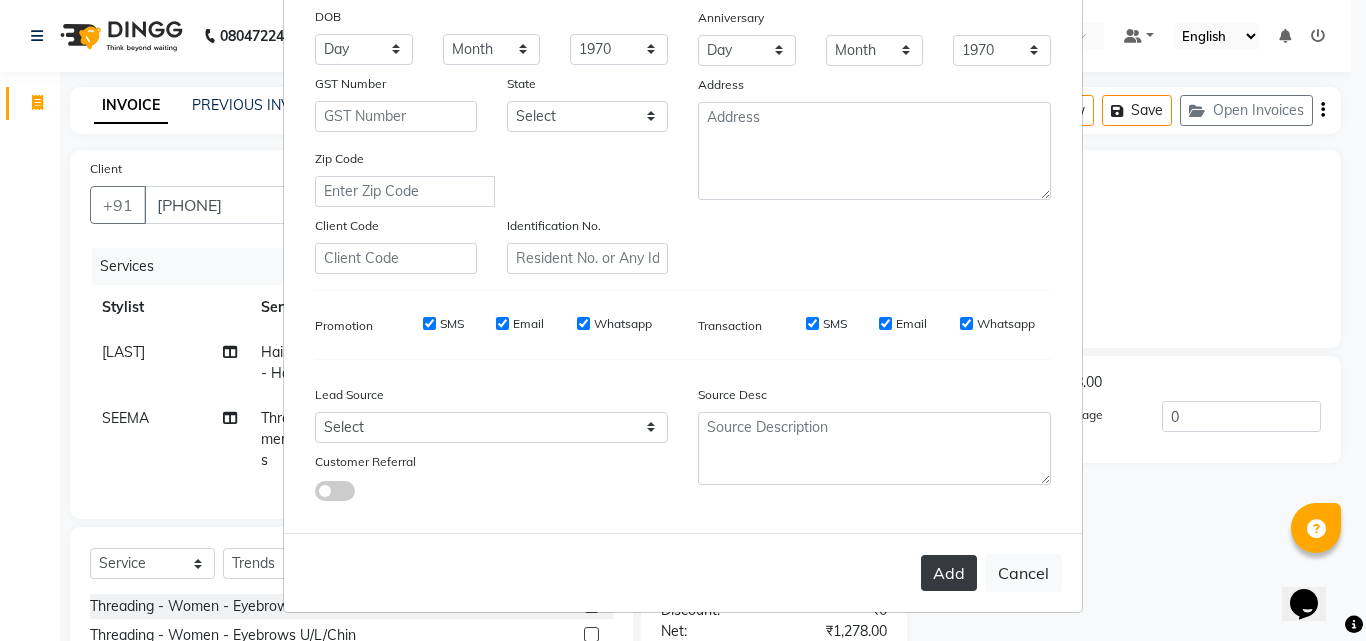 click on "Add" at bounding box center [949, 573] 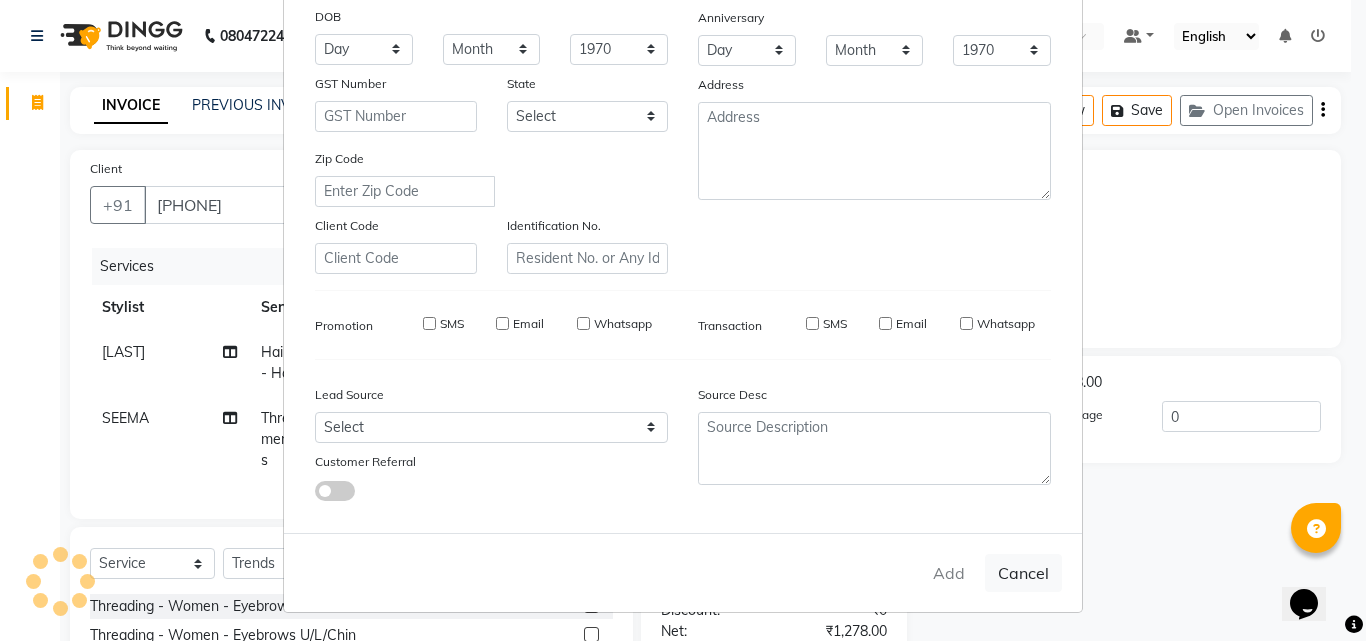 type 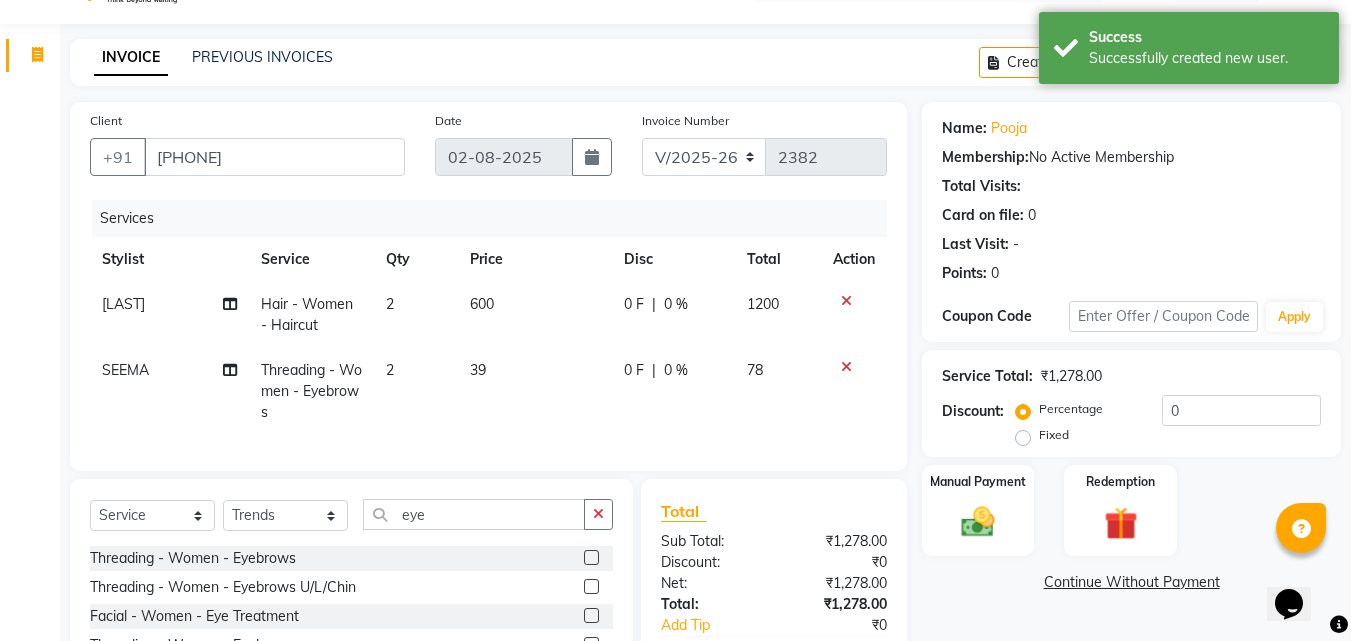 scroll, scrollTop: 0, scrollLeft: 0, axis: both 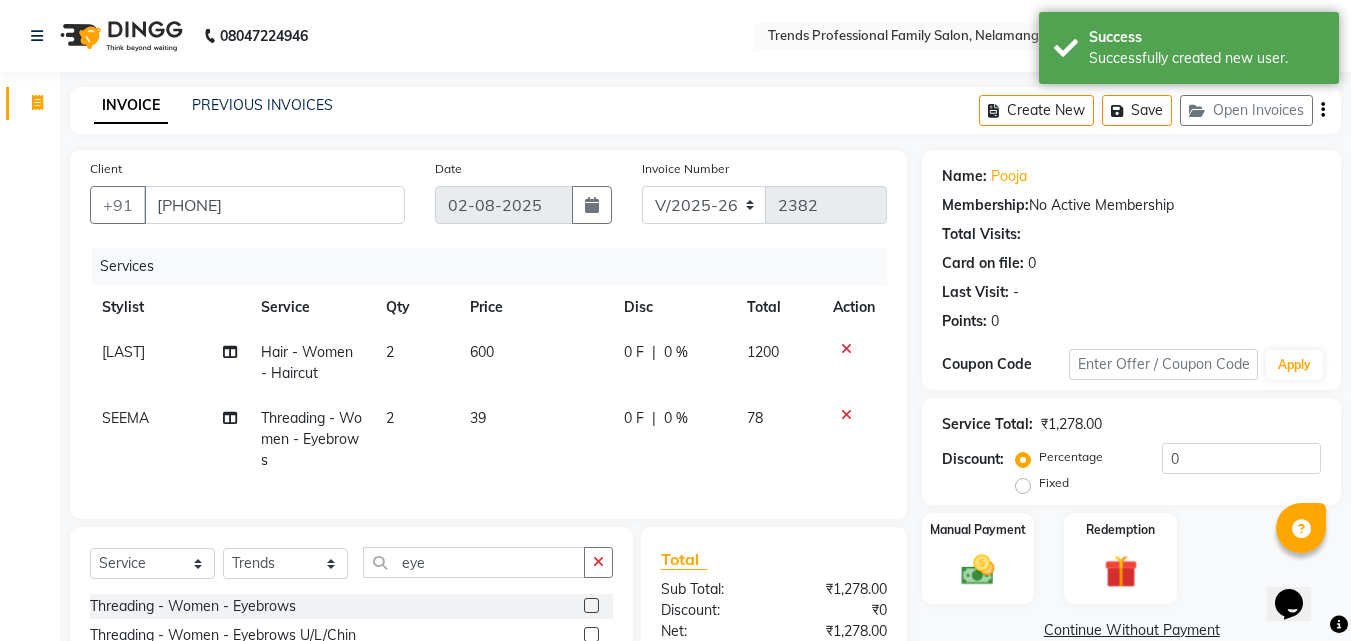click on "Create New   Save   Open Invoices" 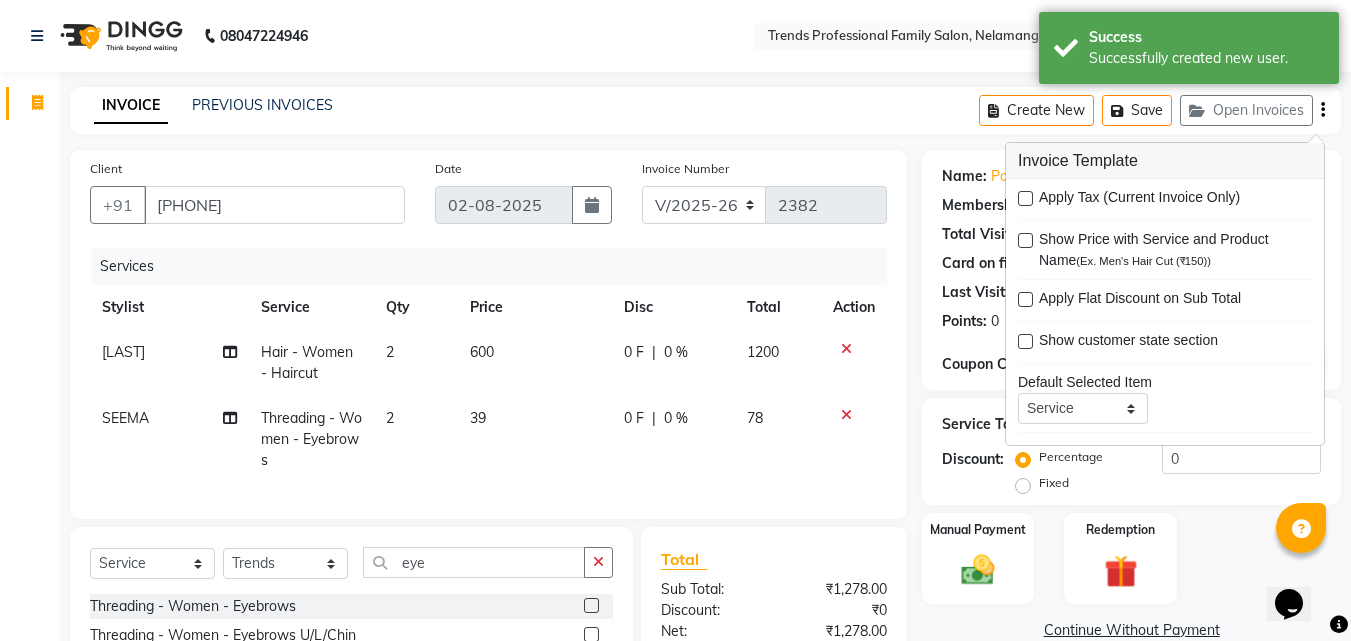 click on "08047224946 Select Location × Trends Professional Family Salon, Nelamangala Default Panel My Panel English ENGLISH Español العربية मराठी हिंदी ગુજરાતી தமிழ் 中文 Notifications nothing to show ☀ Trends Professional Family Salon, Nelamangala  Invoice Segments Page Builder INVOICE PREVIOUS INVOICES Create New   Save   Open Invoices  Client +91 9085089795 Date 02-08-2025 Invoice Number V/2025 V/2025-26 2382 Services Stylist Service Qty Price Disc Total Action IMRAN KHAN Hair - Women - Haircut 2 600 0 F | 0 % 1200 SEEMA Threading - Women - Eyebrows 2 39 0 F | 0 % 78 Select  Service  Product  Membership  Package Voucher Prepaid Gift Card  Select Stylist ANITHA AVANTHIKA Hithaishi IMRAN KHAN KANCHAN MUSKHAN RUSTHAM SEEMA SHIVA SOURAV Sumika Trends eye Threading - Women - Eyebrows  Threading - Women - Eyebrows U/L/Chin  Facial - Women - Eye Treatment  Threading - Women - Eyebrows  Threading - Women - Eyebrows U/L/Chin  Facial - Women - Eye Treatment  ₹0" at bounding box center [675, 413] 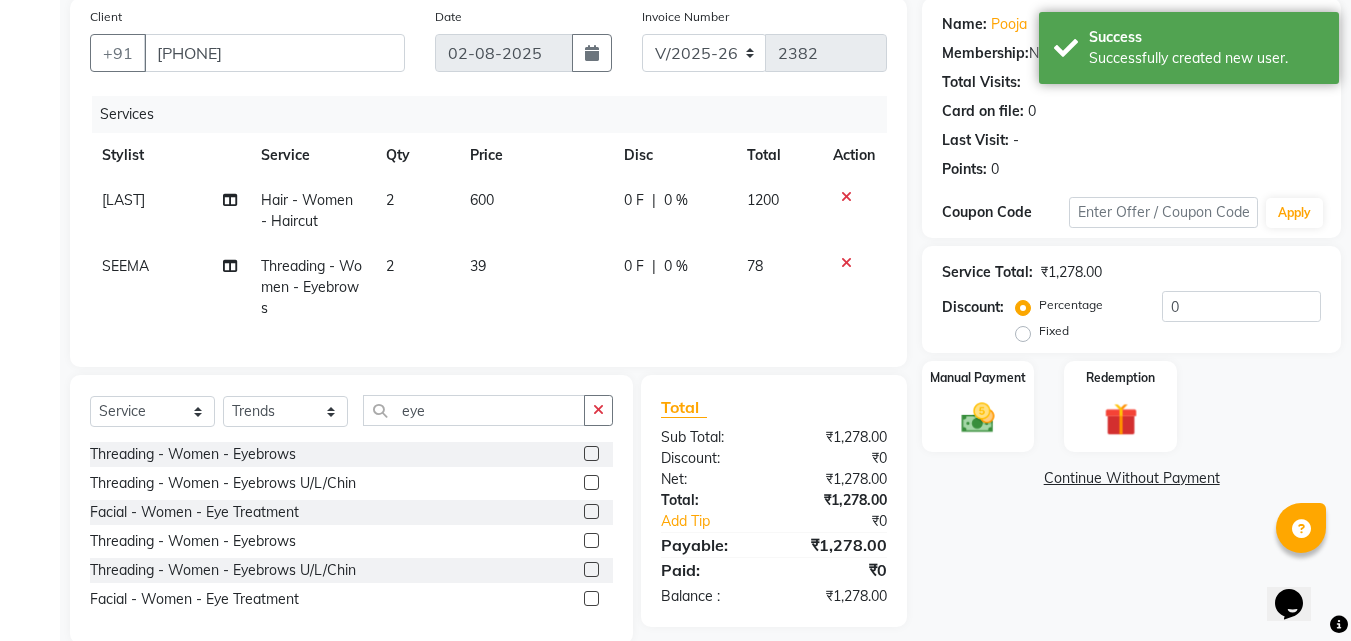 scroll, scrollTop: 200, scrollLeft: 0, axis: vertical 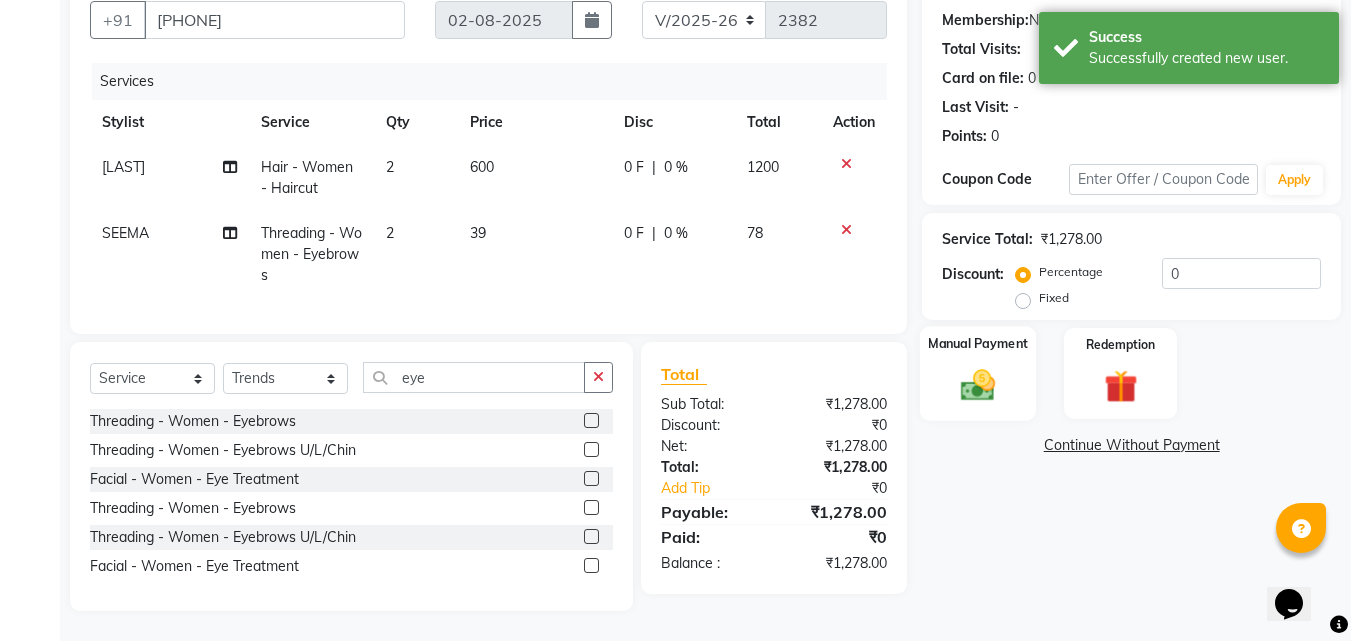 click 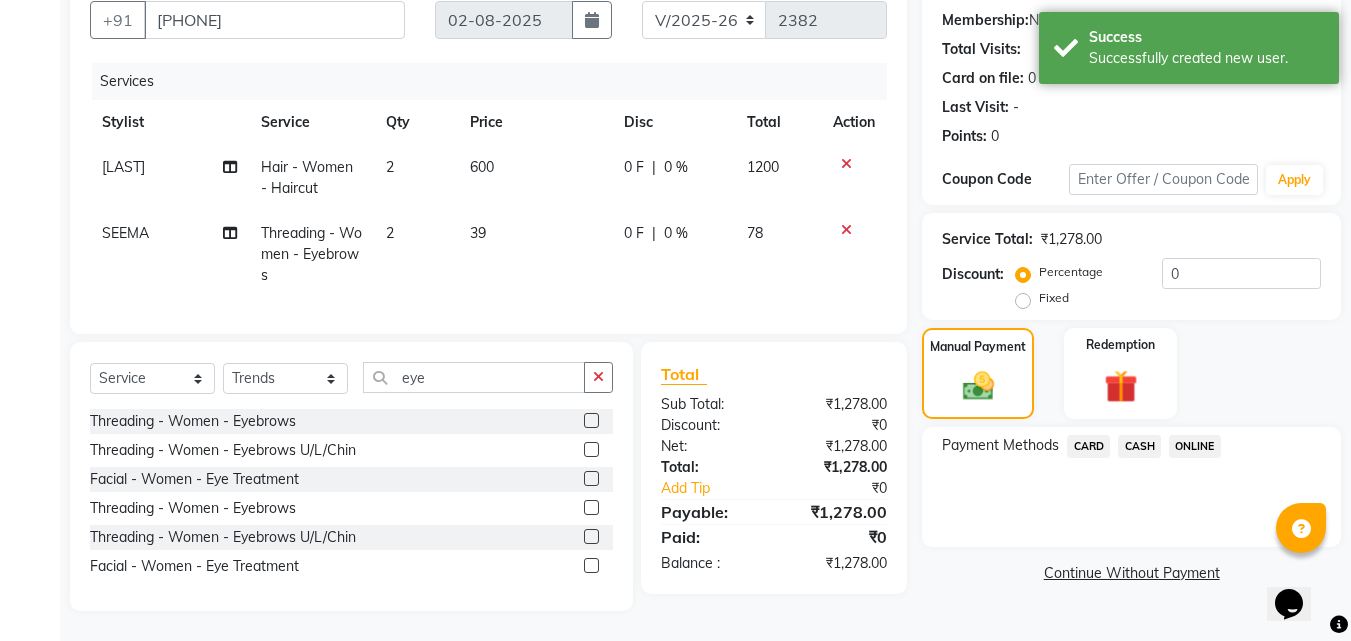 click on "ONLINE" 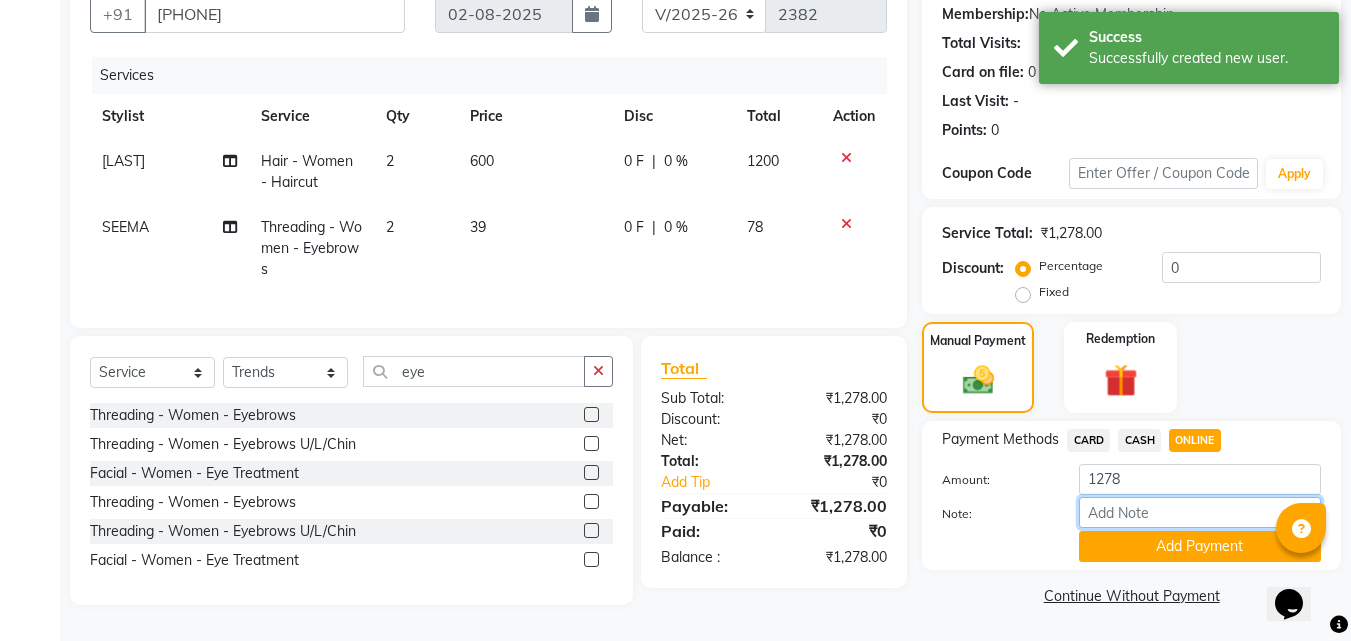 drag, startPoint x: 1118, startPoint y: 505, endPoint x: 1141, endPoint y: 518, distance: 26.41969 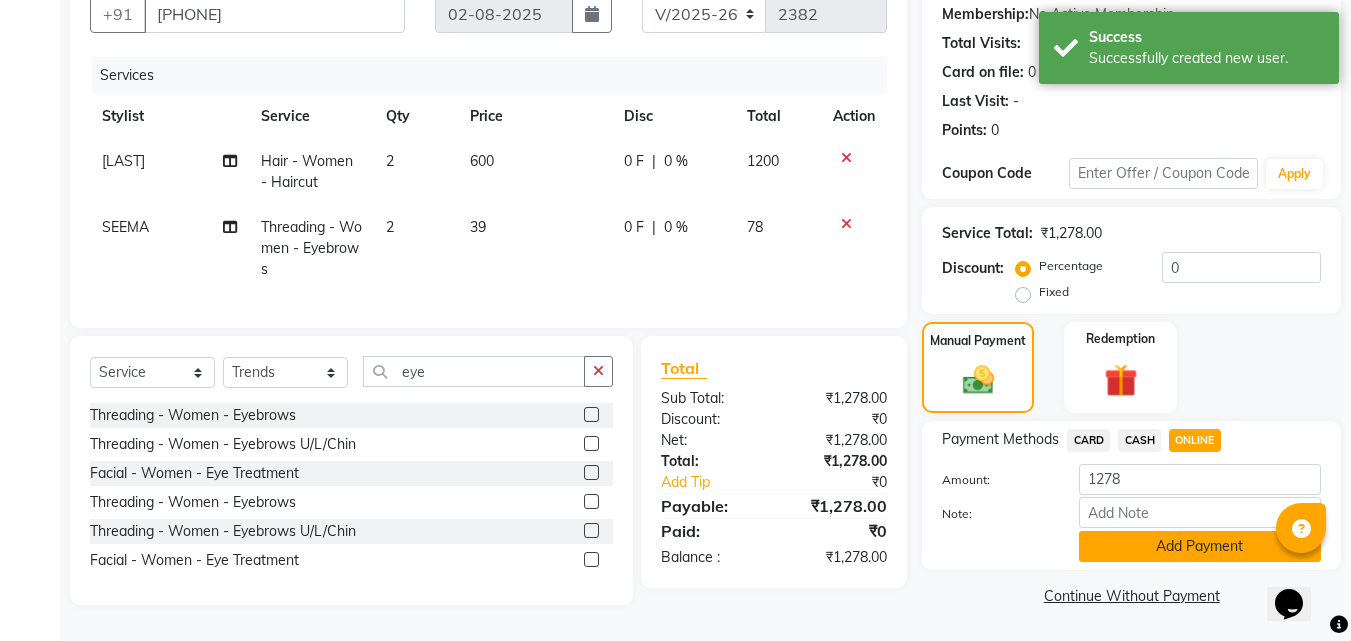 click on "Add Payment" 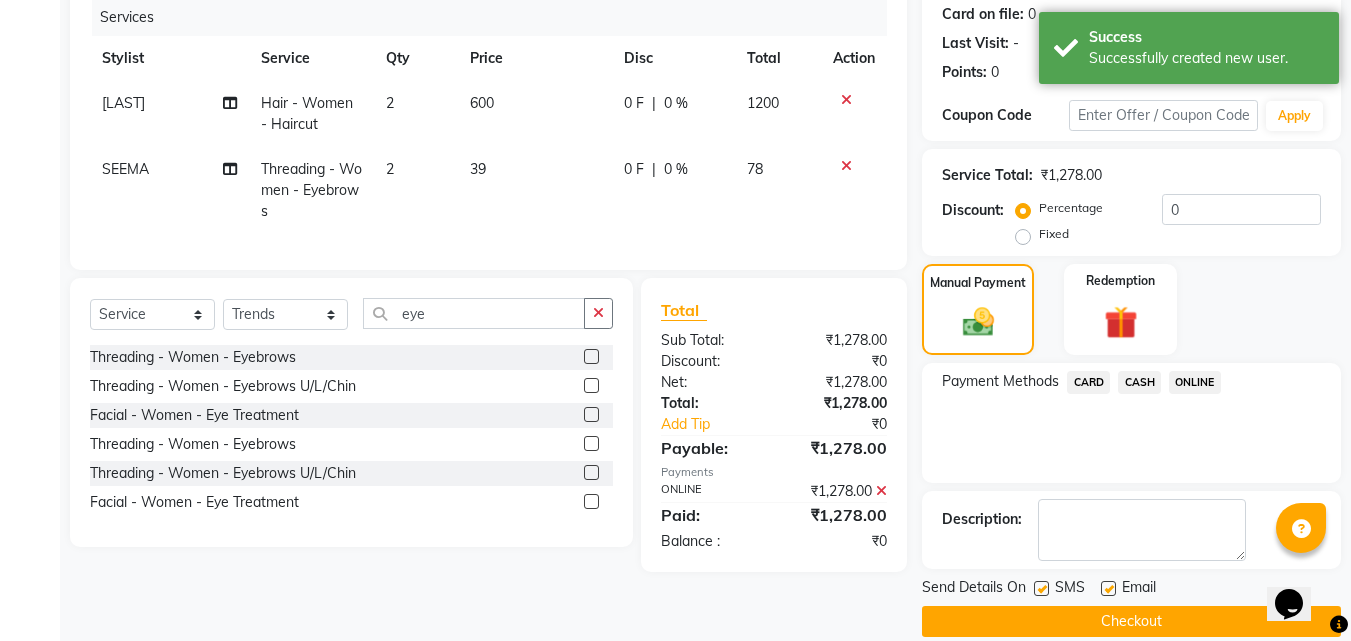 scroll, scrollTop: 275, scrollLeft: 0, axis: vertical 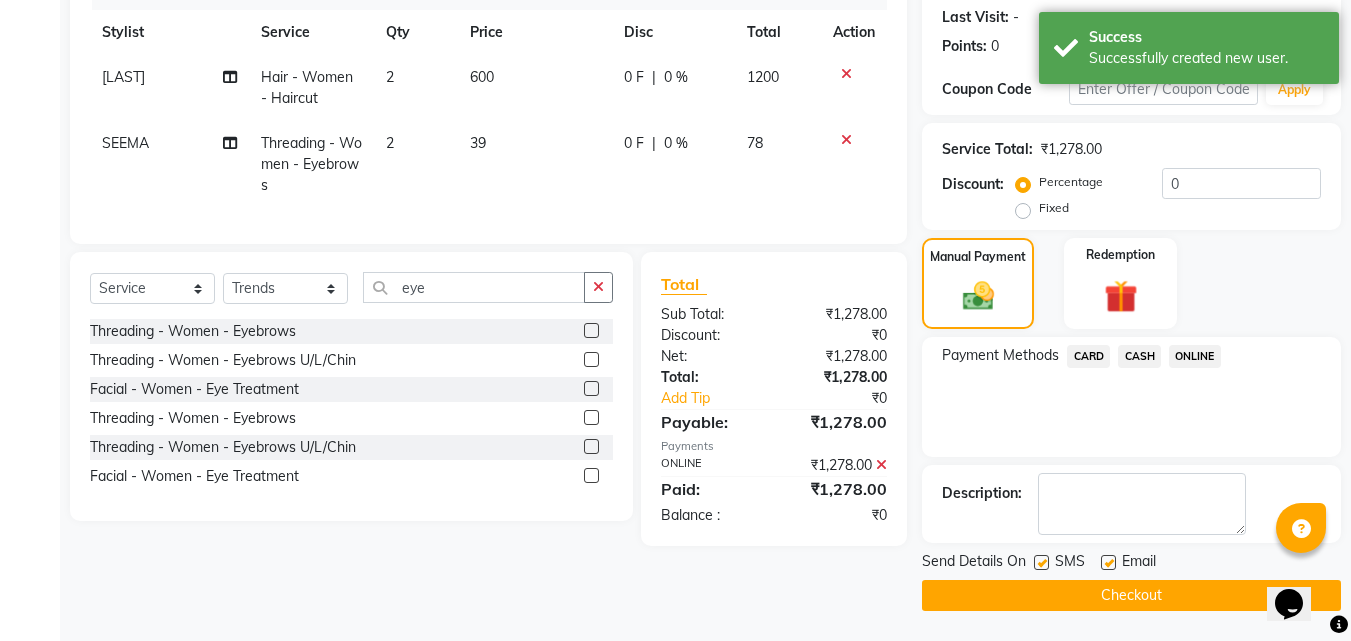 click on "Checkout" 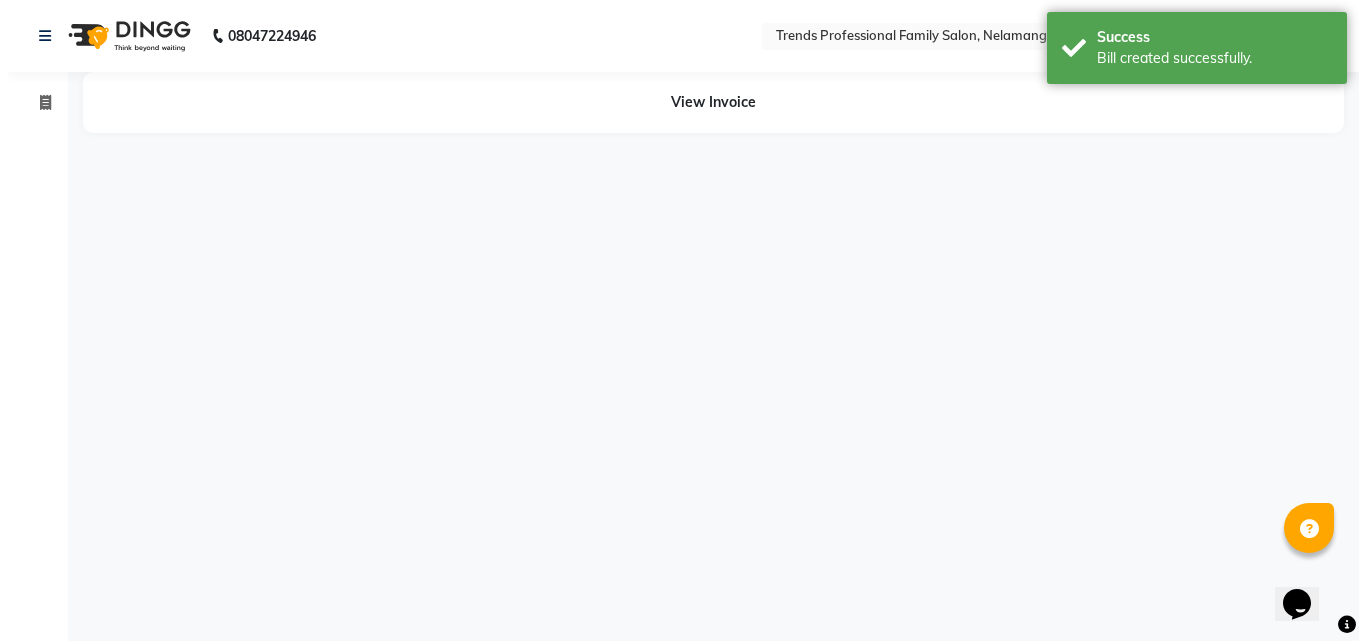 scroll, scrollTop: 0, scrollLeft: 0, axis: both 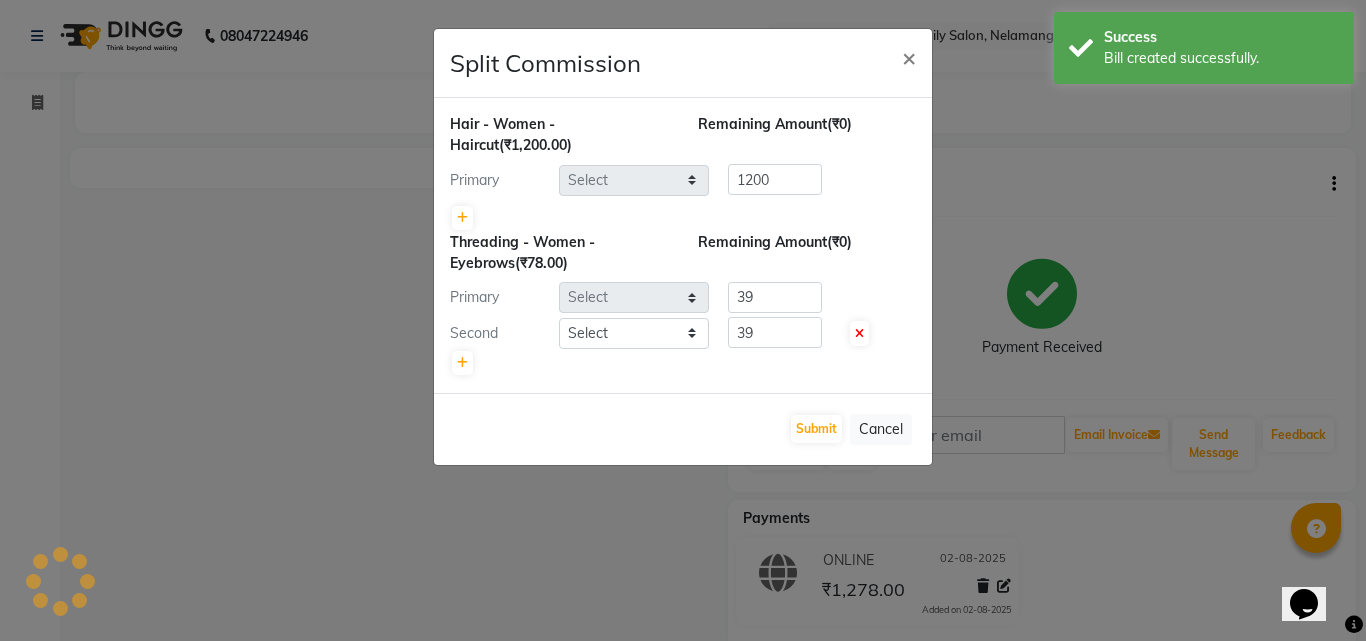 select on "63551" 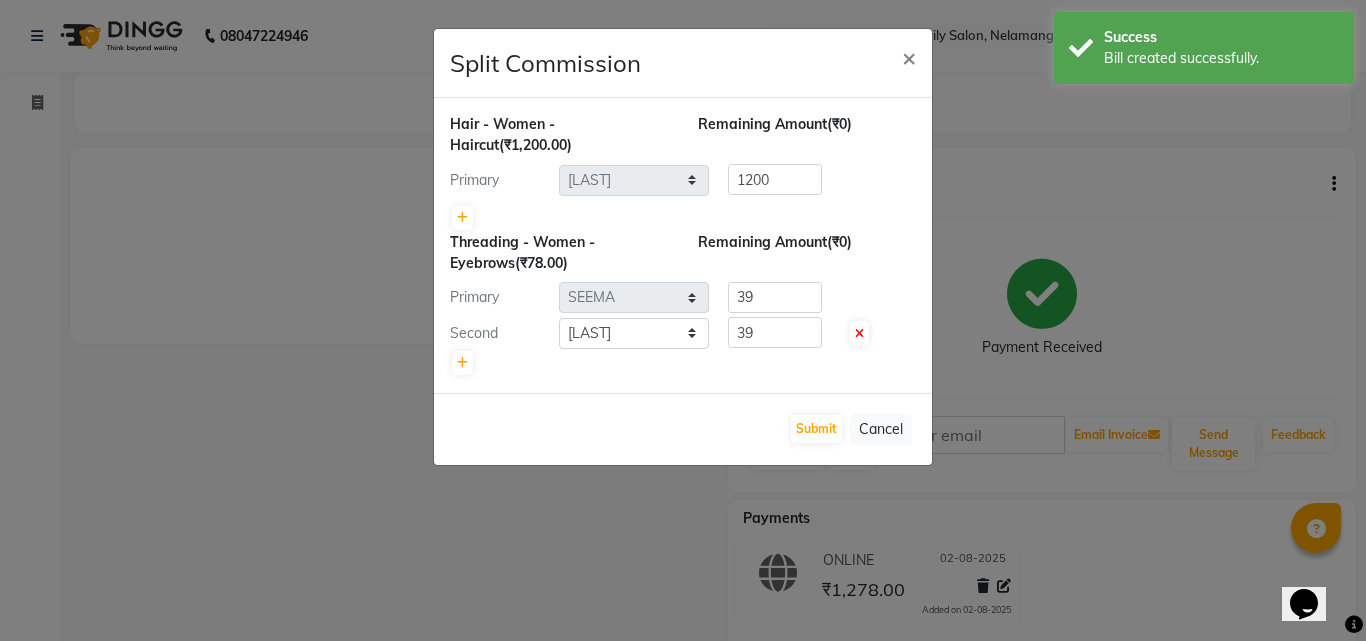 click on "Split Commission × Hair - Women - Haircut  (₹1,200.00) Remaining Amount  (₹0) Primary Select  ANITHA   AVANTHIKA   Hithaishi   IMRAN KHAN   KANCHAN   MUSKHAN   RUSTHAM   SEEMA   SHIVA   SOURAV   Sumika   Trends  1200 Threading - Women - Eyebrows  (₹78.00) Remaining Amount  (₹0) Primary Select  ANITHA   AVANTHIKA   Hithaishi   IMRAN KHAN   KANCHAN   MUSKHAN   RUSTHAM   SEEMA   SHIVA   SOURAV   Sumika   Trends  39 Second Select  ANITHA   AVANTHIKA   Hithaishi   IMRAN KHAN   KANCHAN   MUSKHAN   RUSTHAM   SEEMA   SHIVA   SOURAV   Sumika   Trends  39  Submit   Cancel" 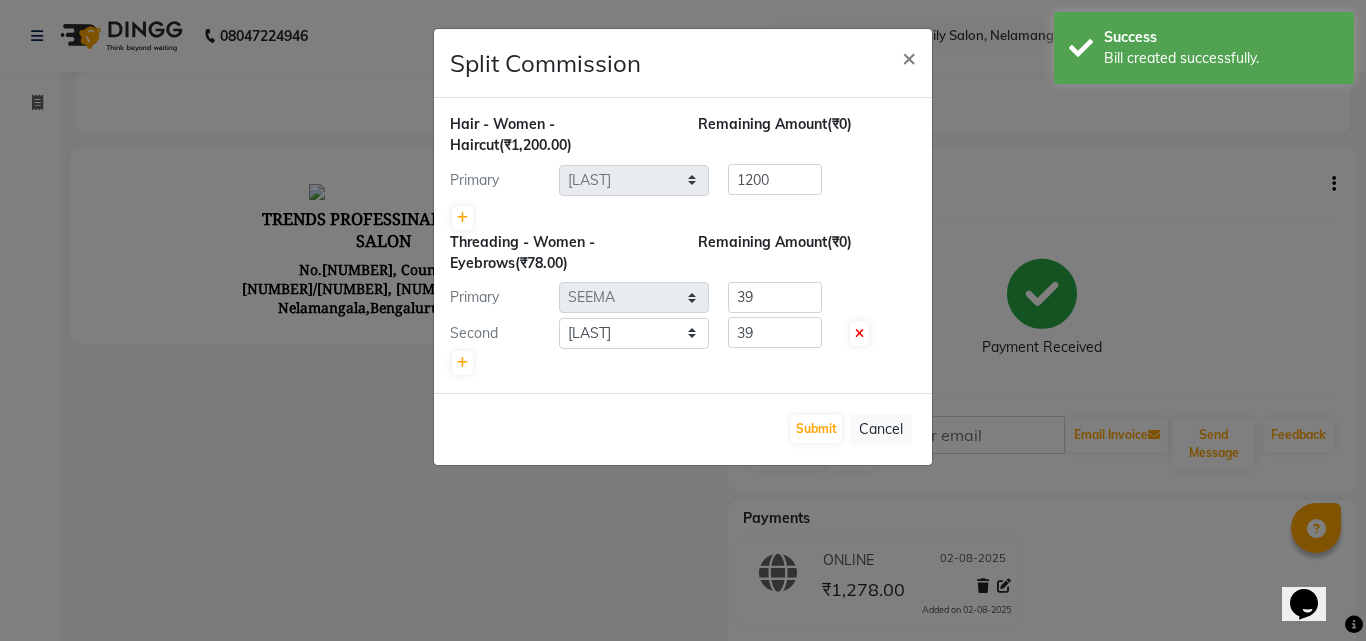 scroll, scrollTop: 0, scrollLeft: 0, axis: both 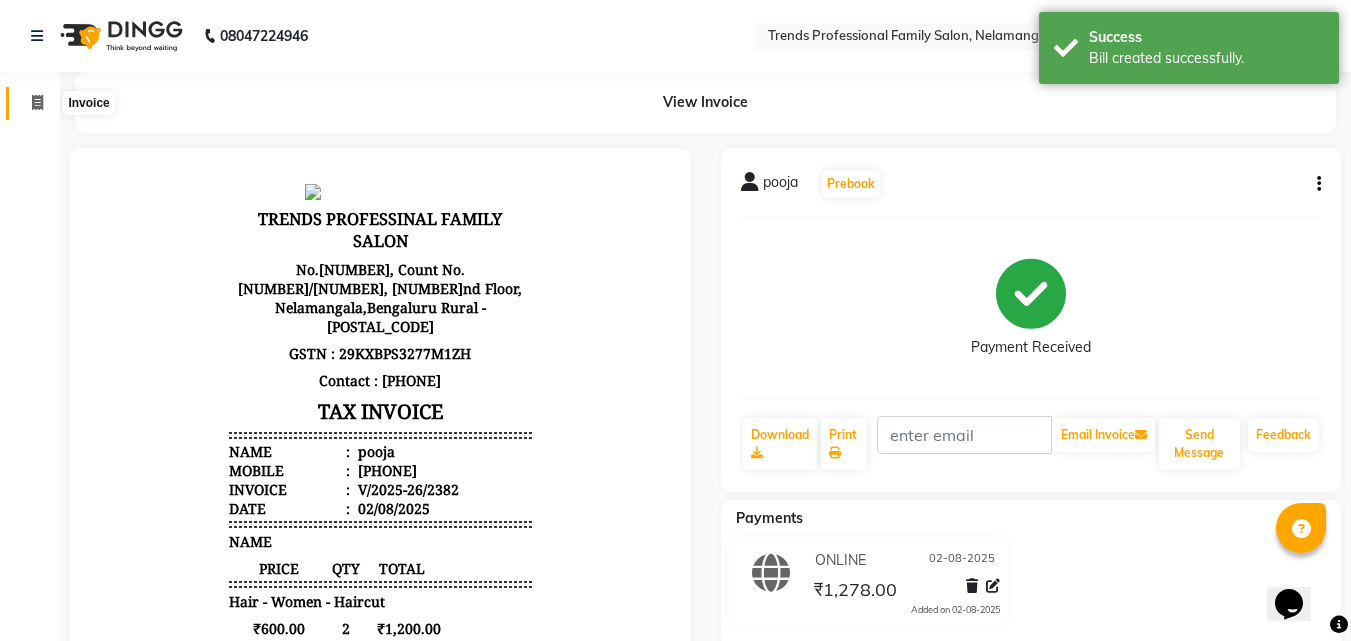 click 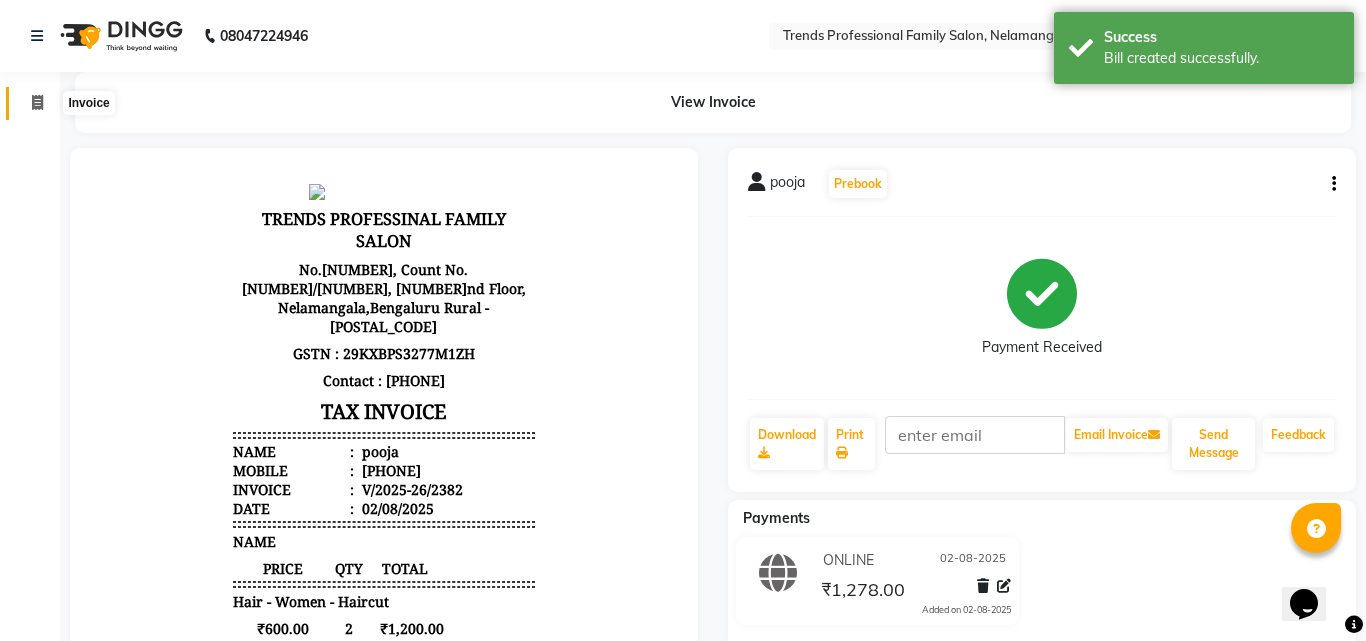 select on "service" 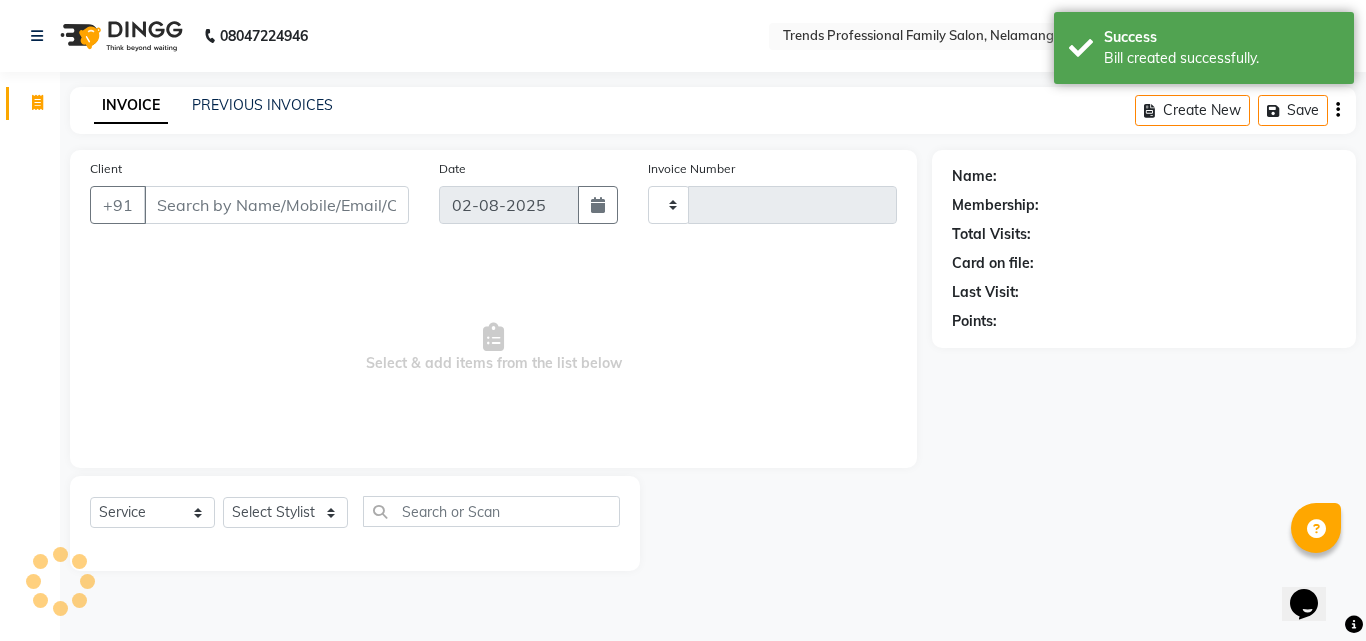 type on "2383" 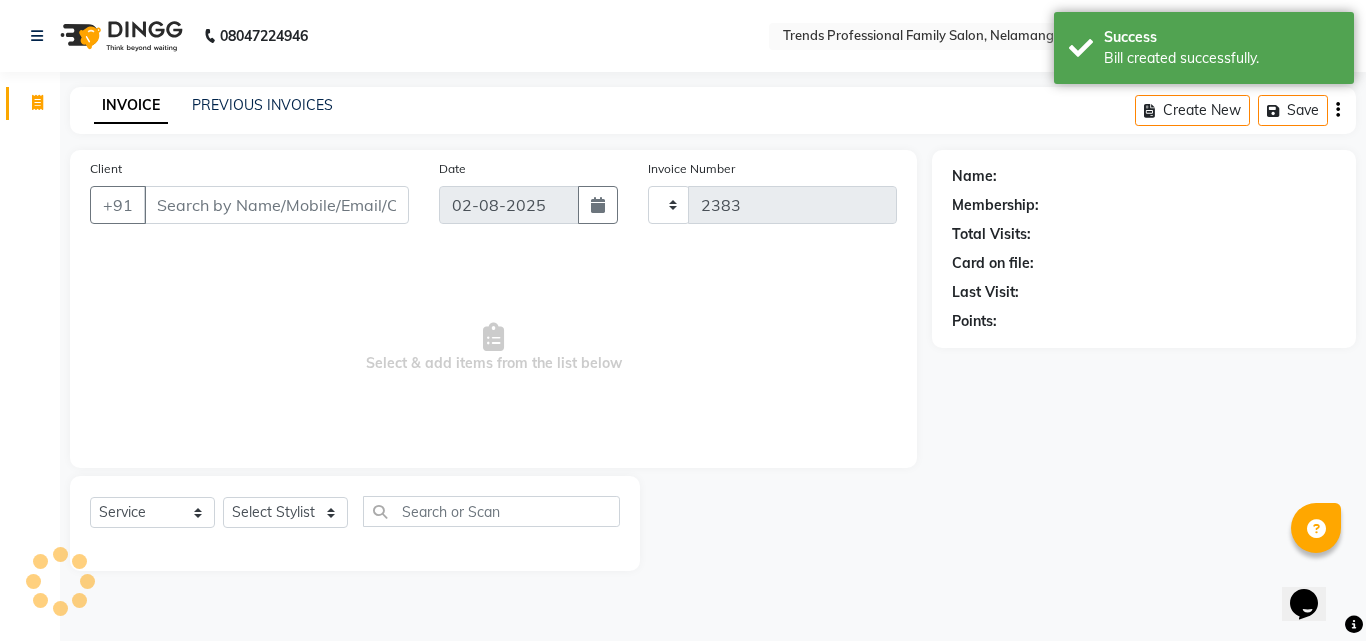 select on "7345" 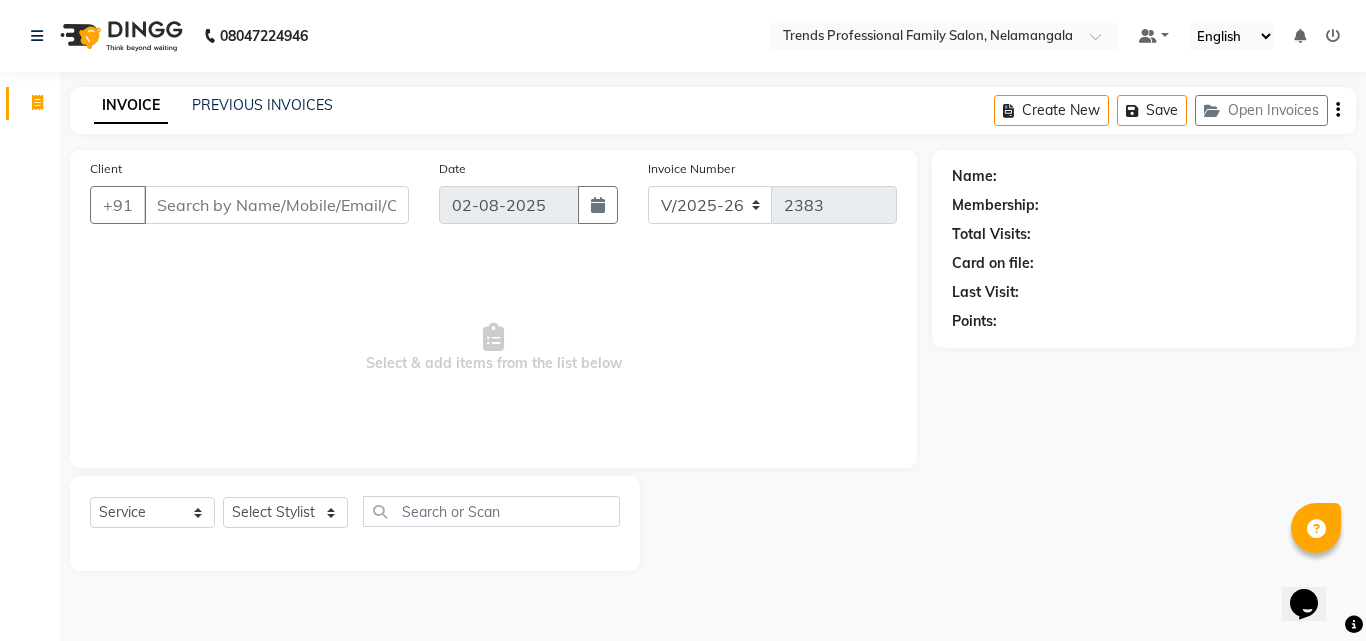 click on "Client" at bounding box center (276, 205) 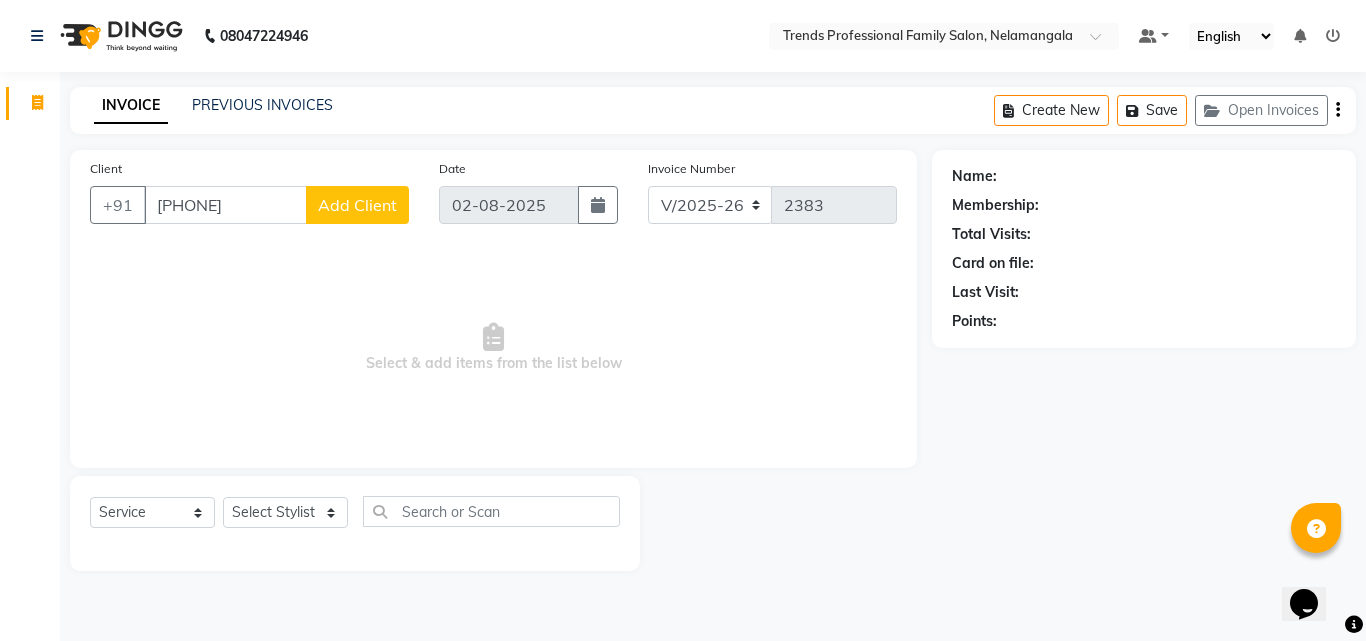 type on "974375261" 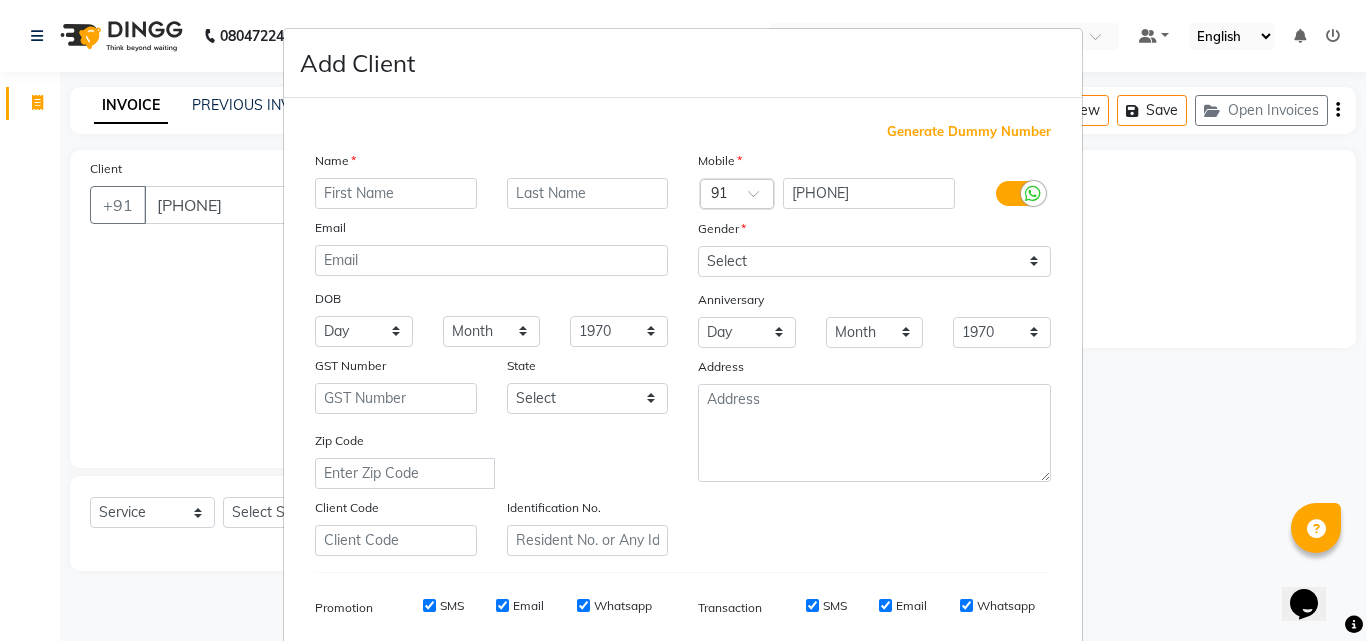 click at bounding box center [396, 193] 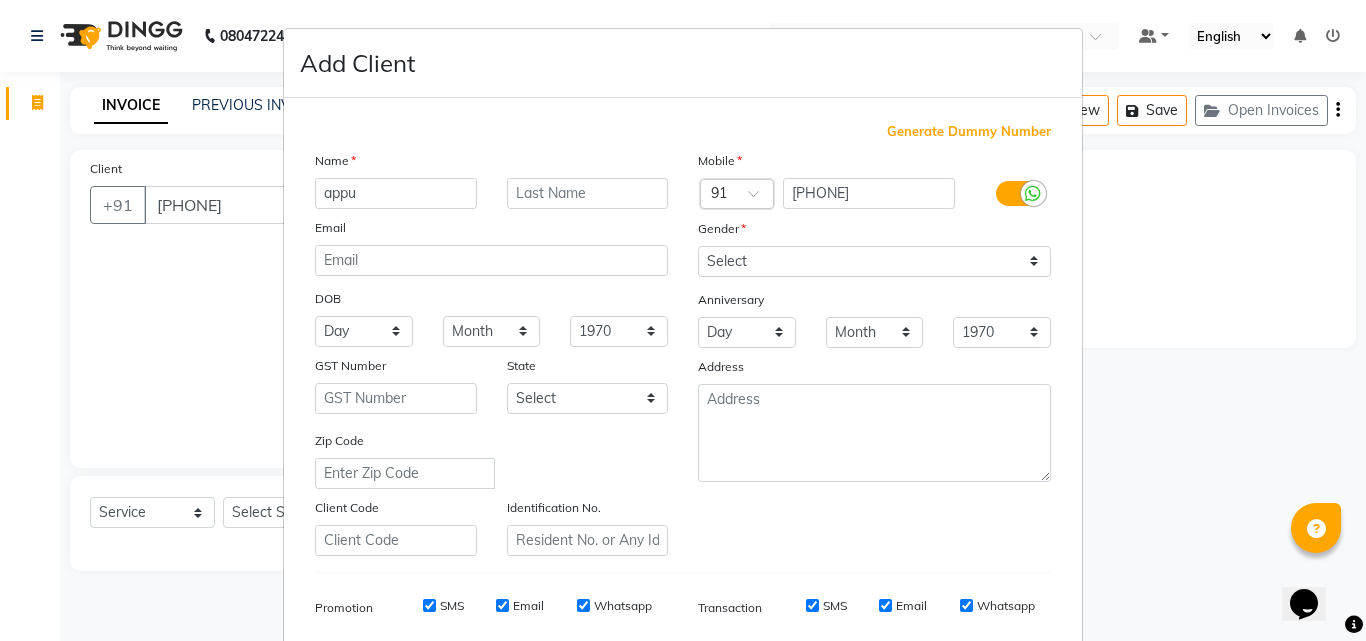 type on "appu" 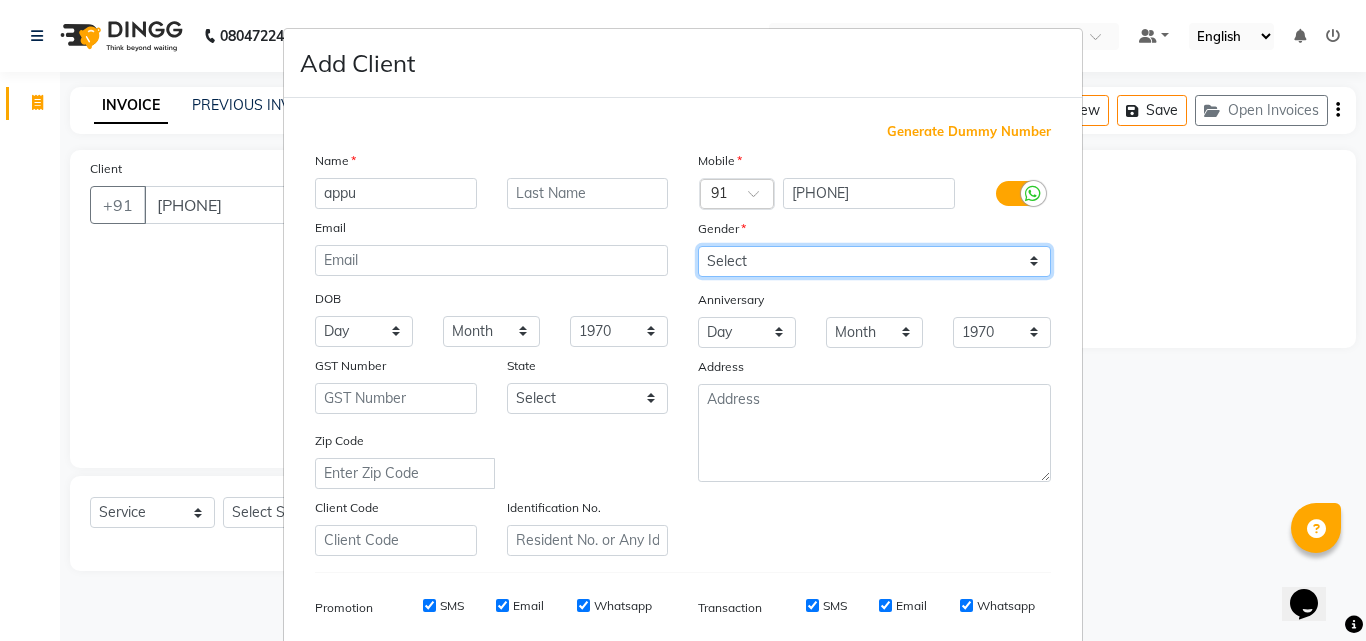 drag, startPoint x: 737, startPoint y: 248, endPoint x: 770, endPoint y: 273, distance: 41.400482 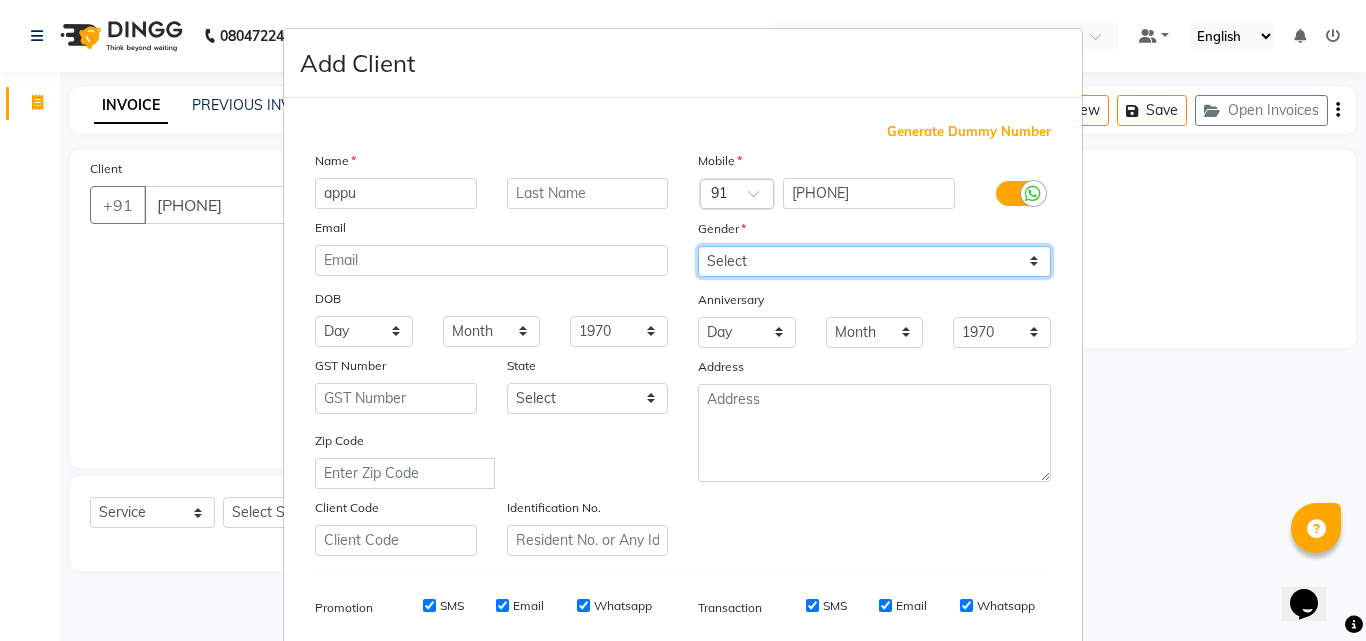 click on "Select Male Female Other Prefer Not To Say" at bounding box center [874, 261] 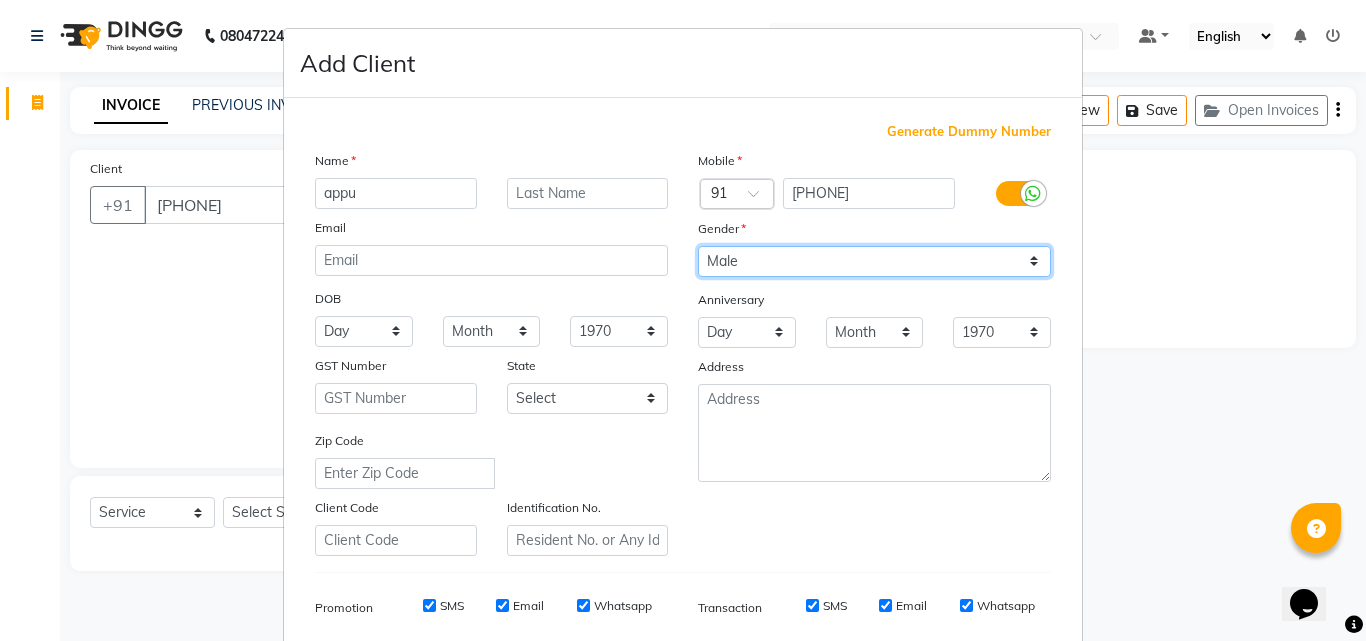 click on "Select Male Female Other Prefer Not To Say" at bounding box center (874, 261) 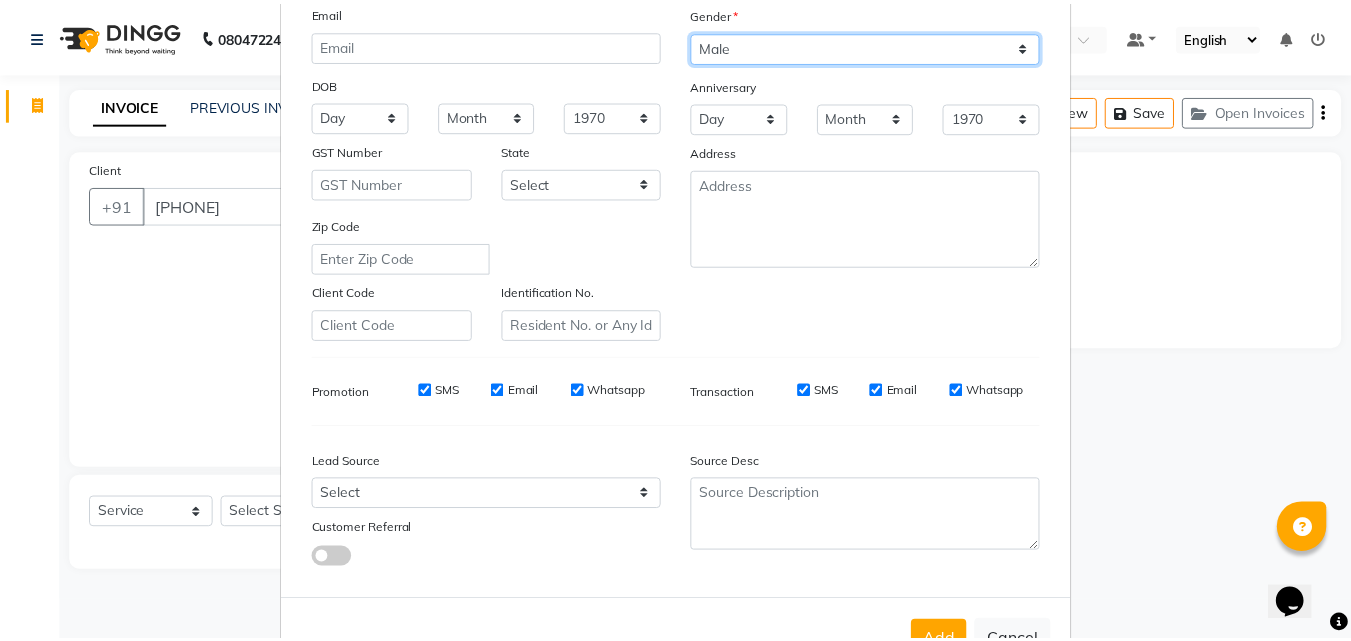 scroll, scrollTop: 282, scrollLeft: 0, axis: vertical 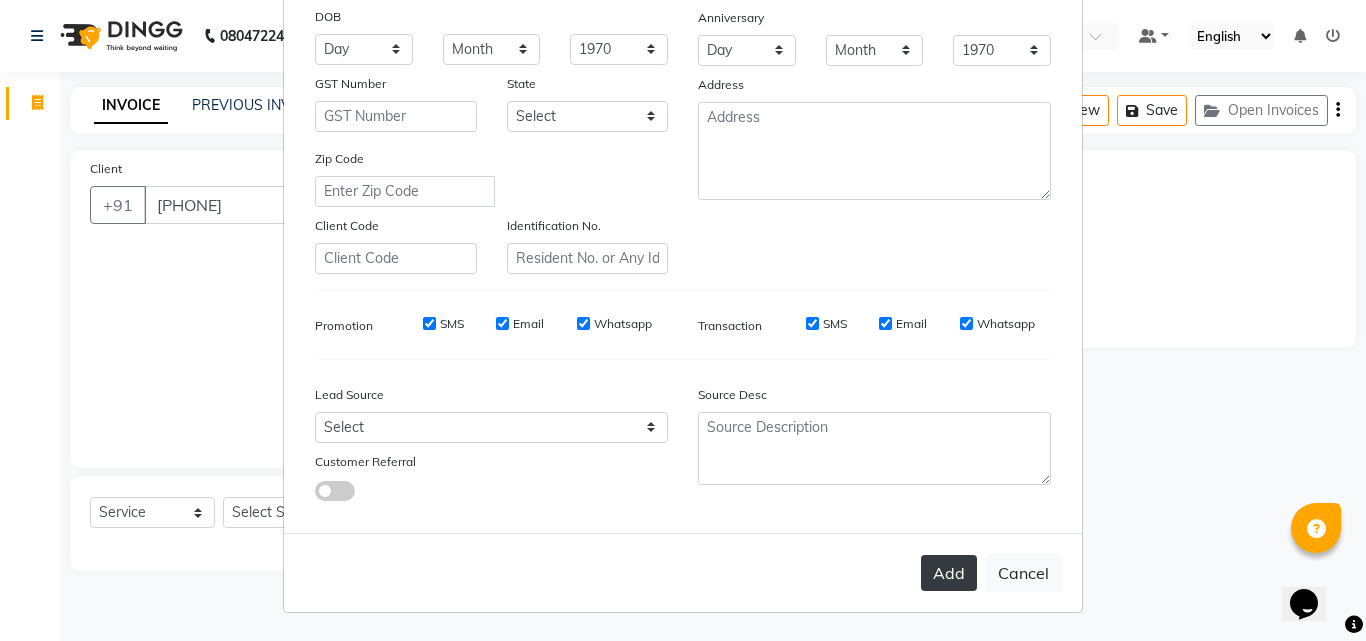 click on "Add" at bounding box center [949, 573] 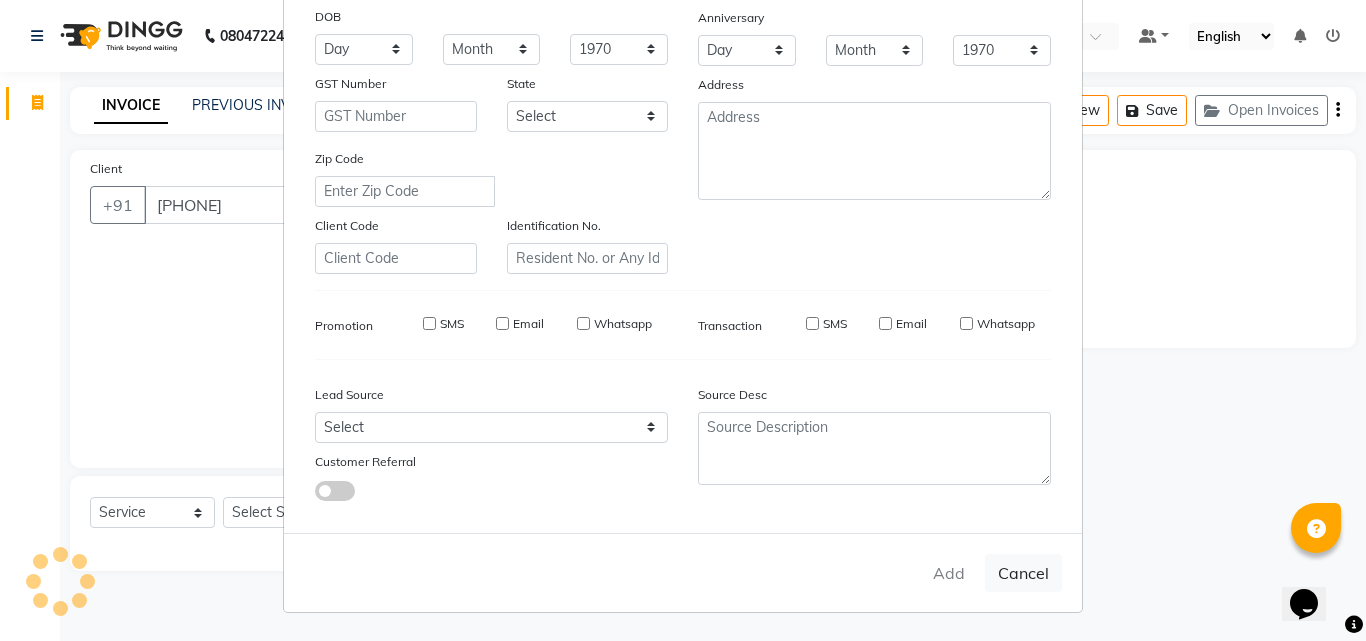 type 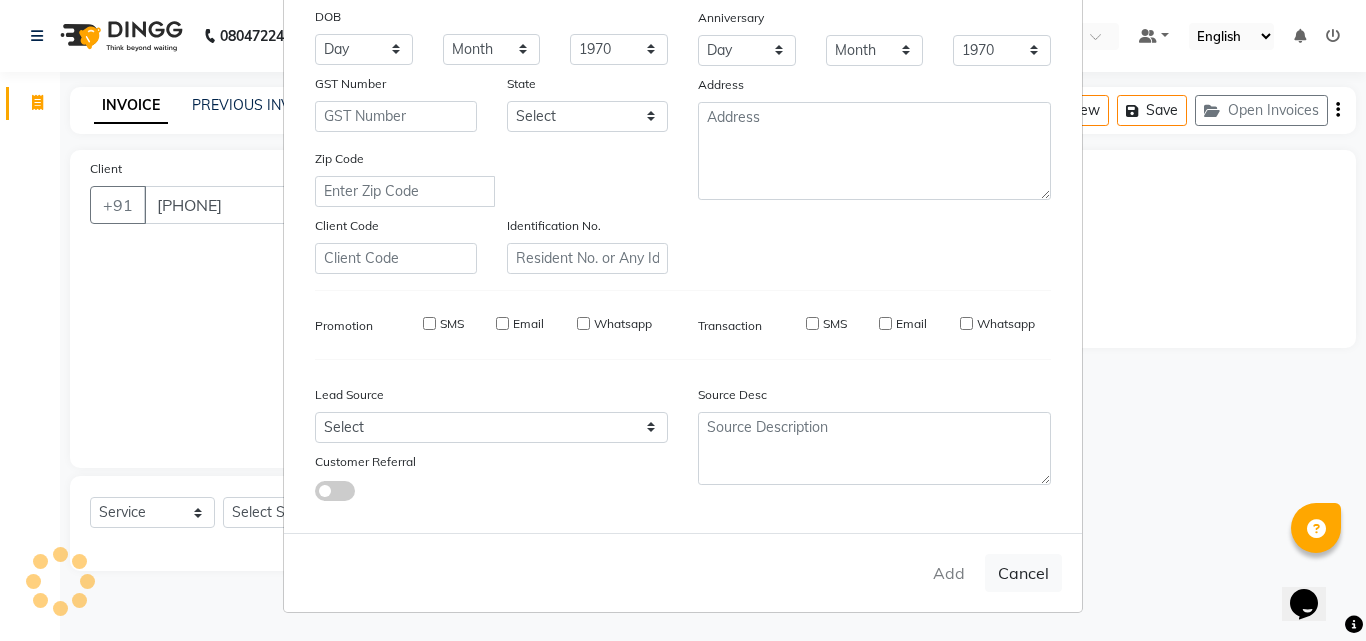 select 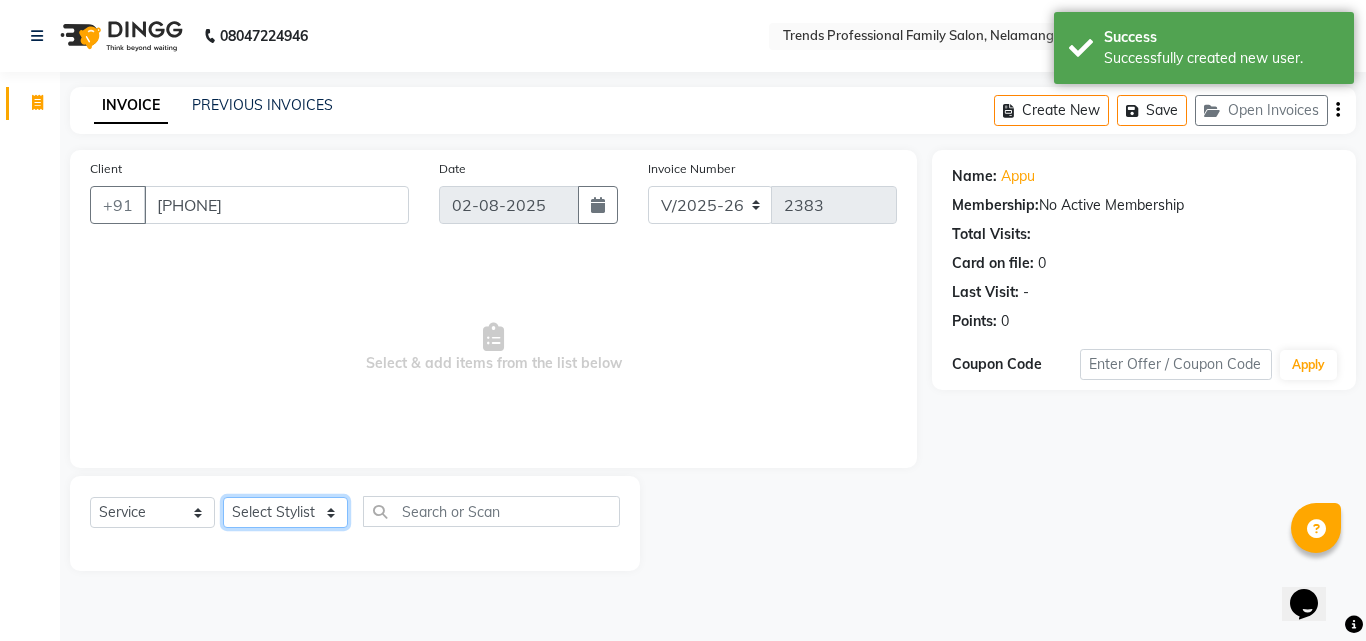 click on "Select Stylist ANITHA AVANTHIKA Hithaishi IMRAN KHAN KANCHAN MUSKHAN RUSTHAM SEEMA SHIVA SOURAV Sumika Trends" 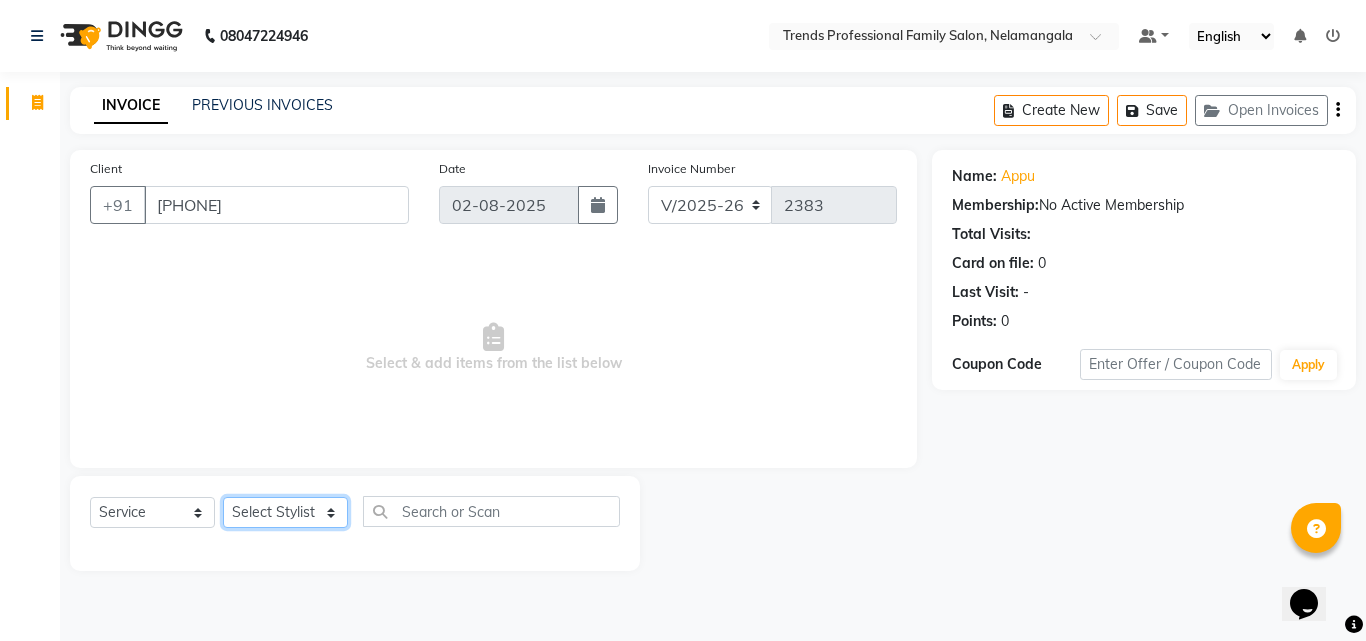 select on "63521" 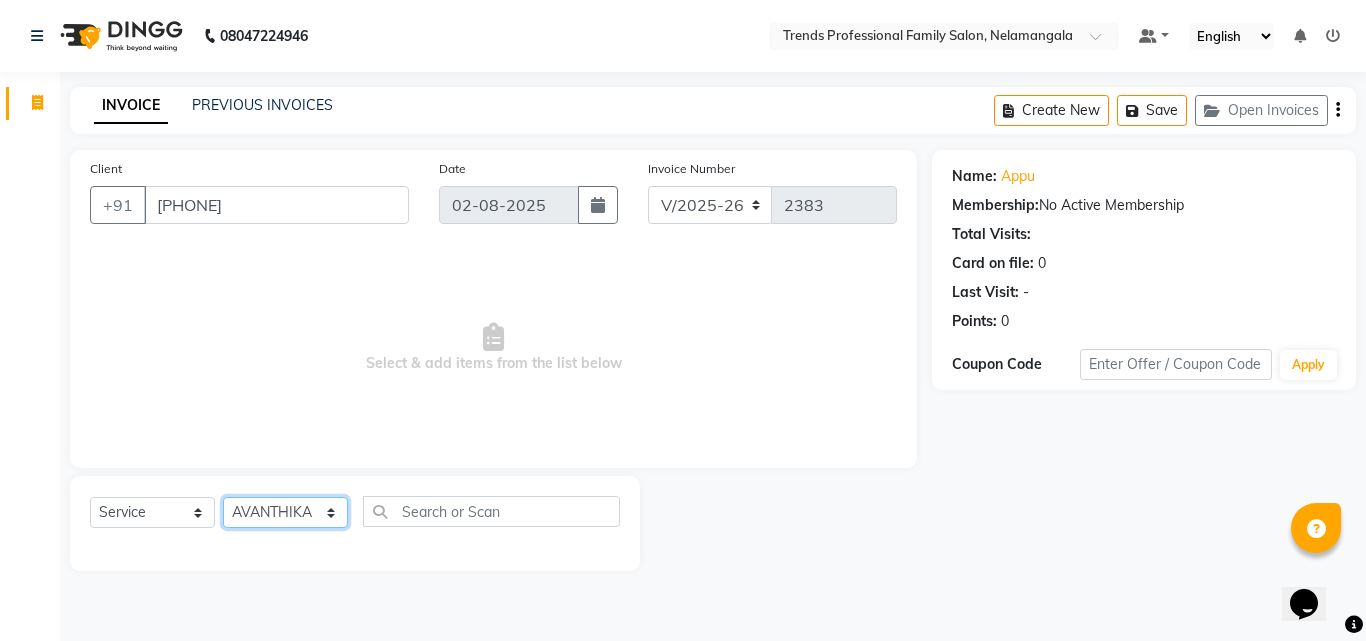click on "Select Stylist ANITHA AVANTHIKA Hithaishi IMRAN KHAN KANCHAN MUSKHAN RUSTHAM SEEMA SHIVA SOURAV Sumika Trends" 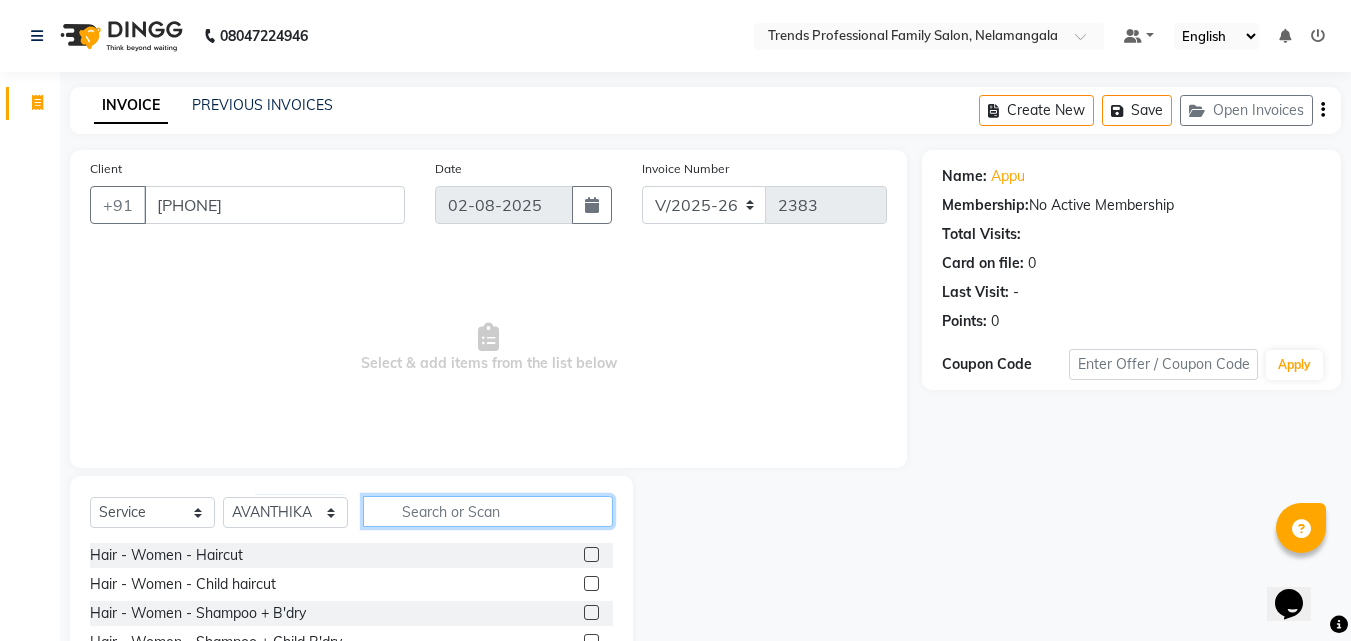 click 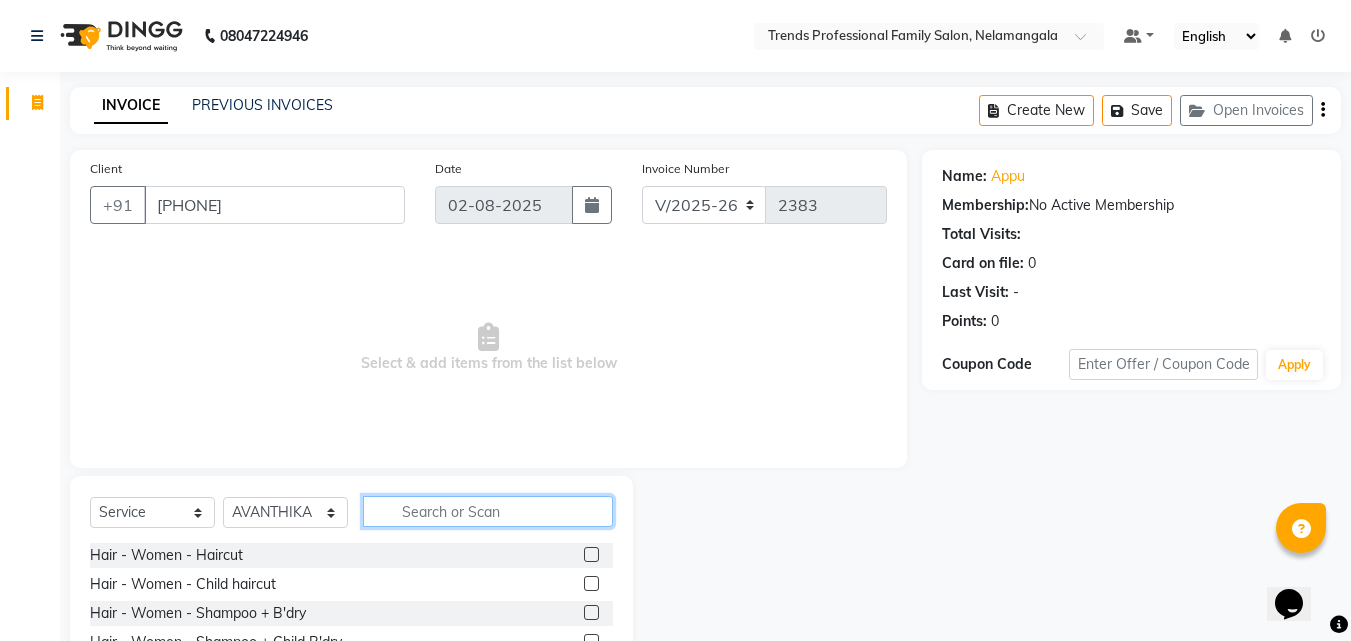 click 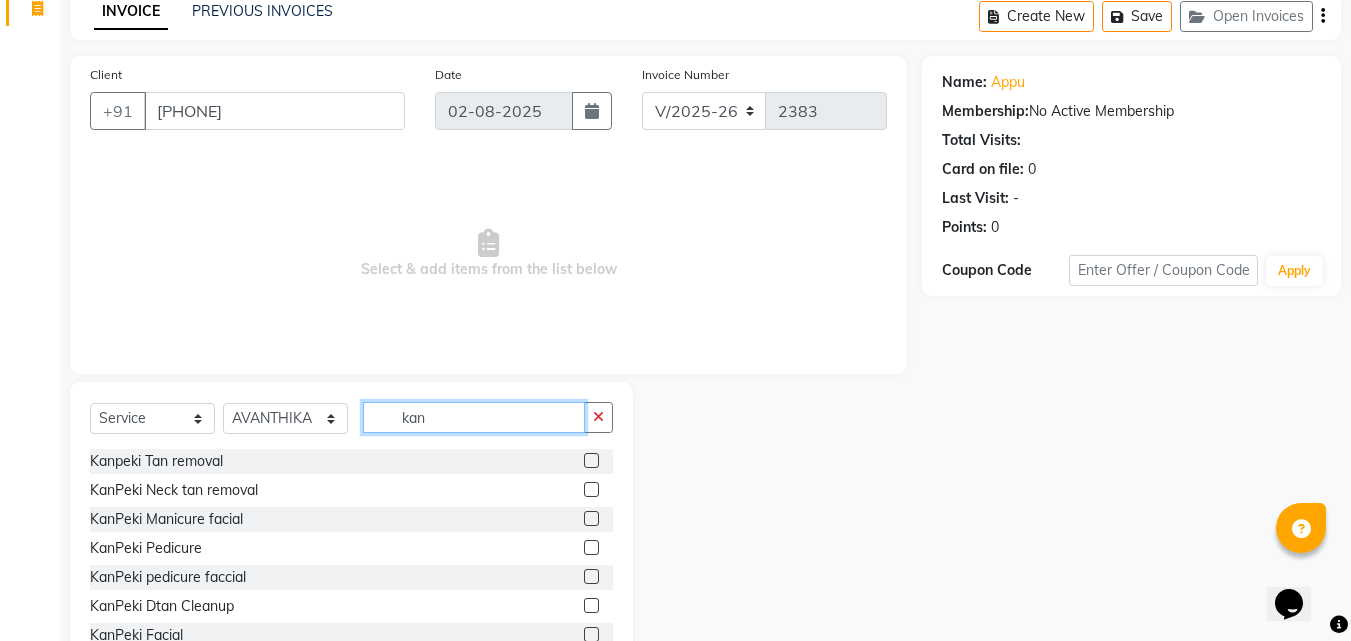 scroll, scrollTop: 160, scrollLeft: 0, axis: vertical 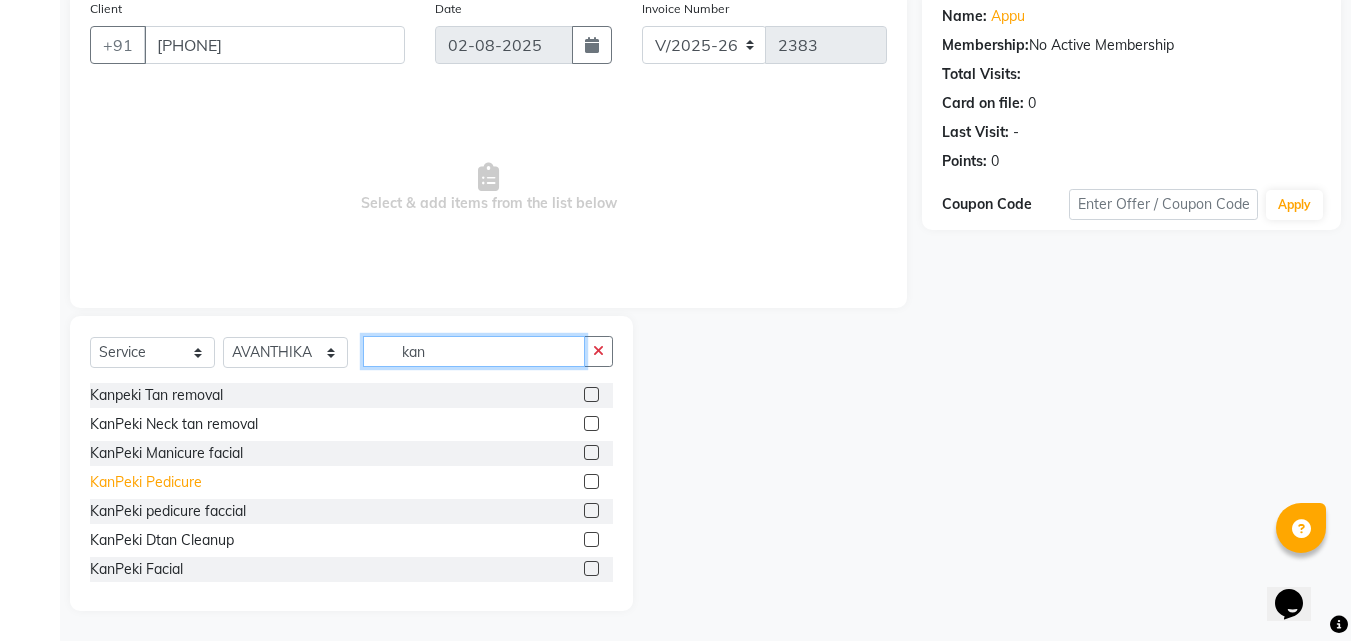 type on "kan" 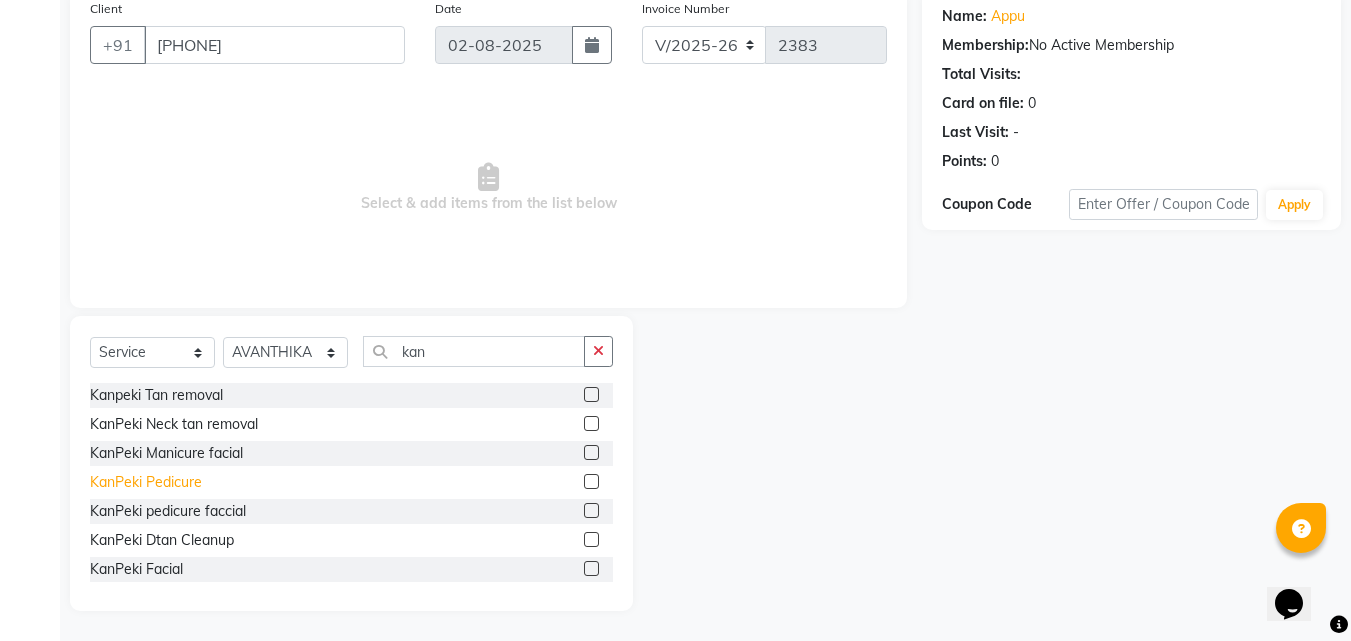 click on "KanPeki Pedicure" 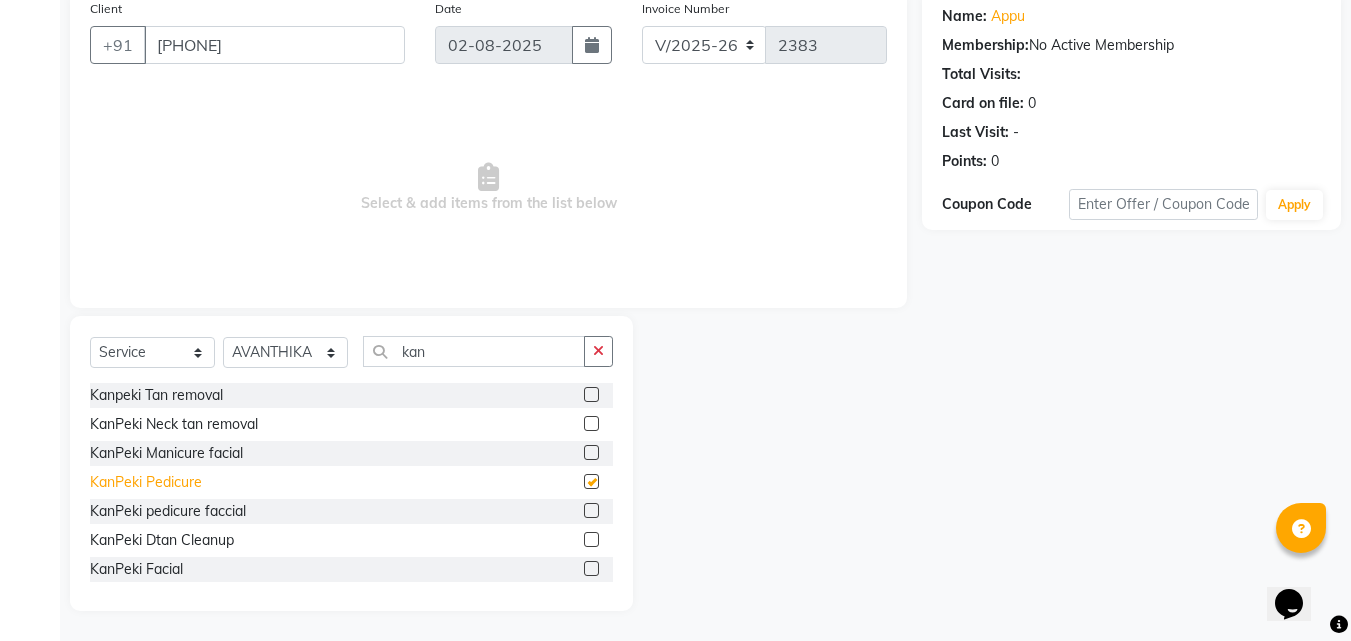 checkbox on "false" 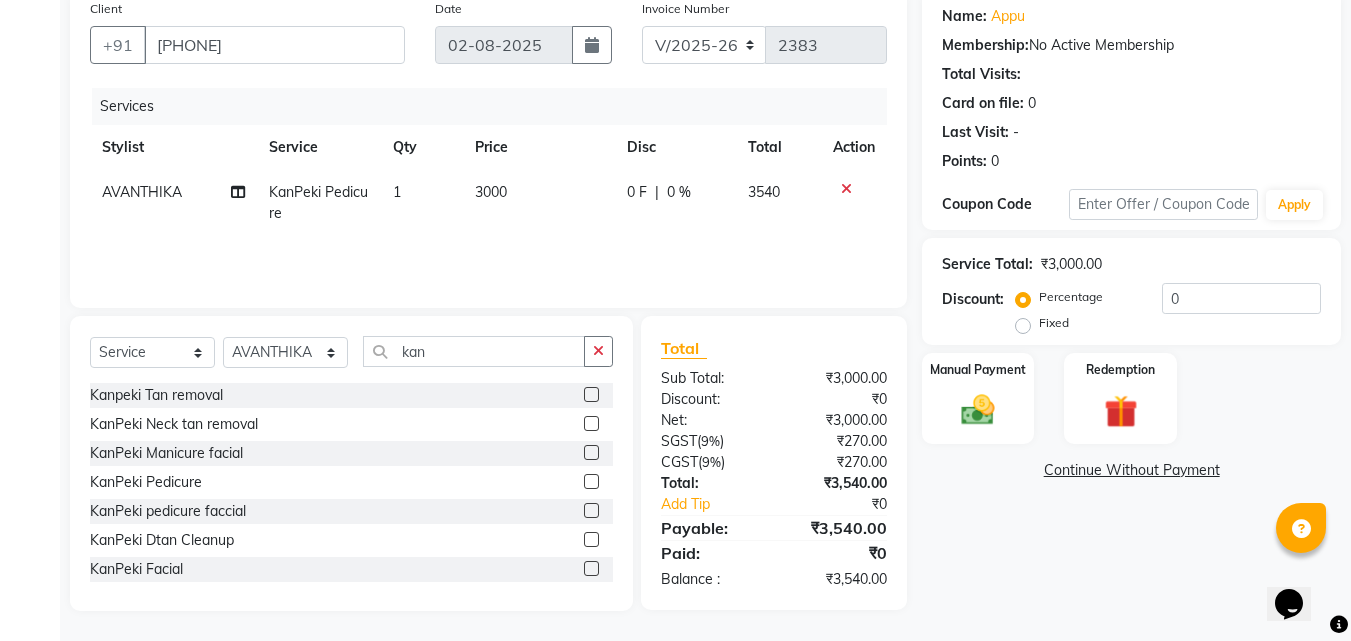 click on "0 %" 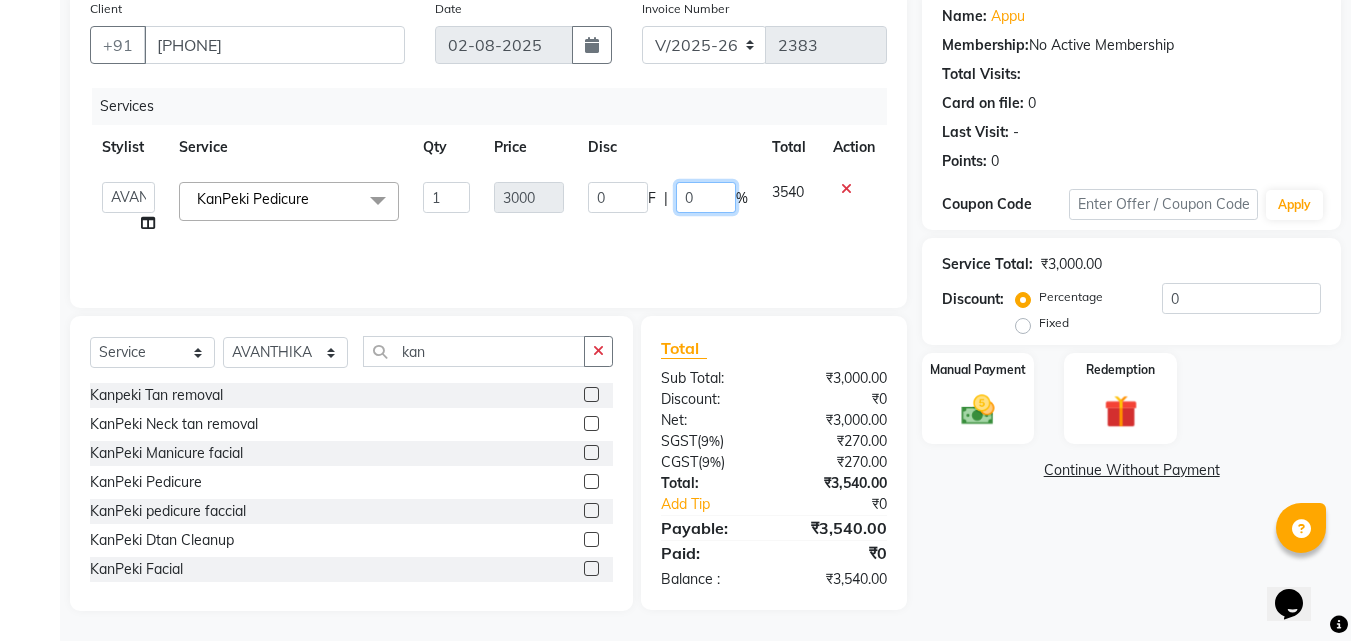 click on "0" 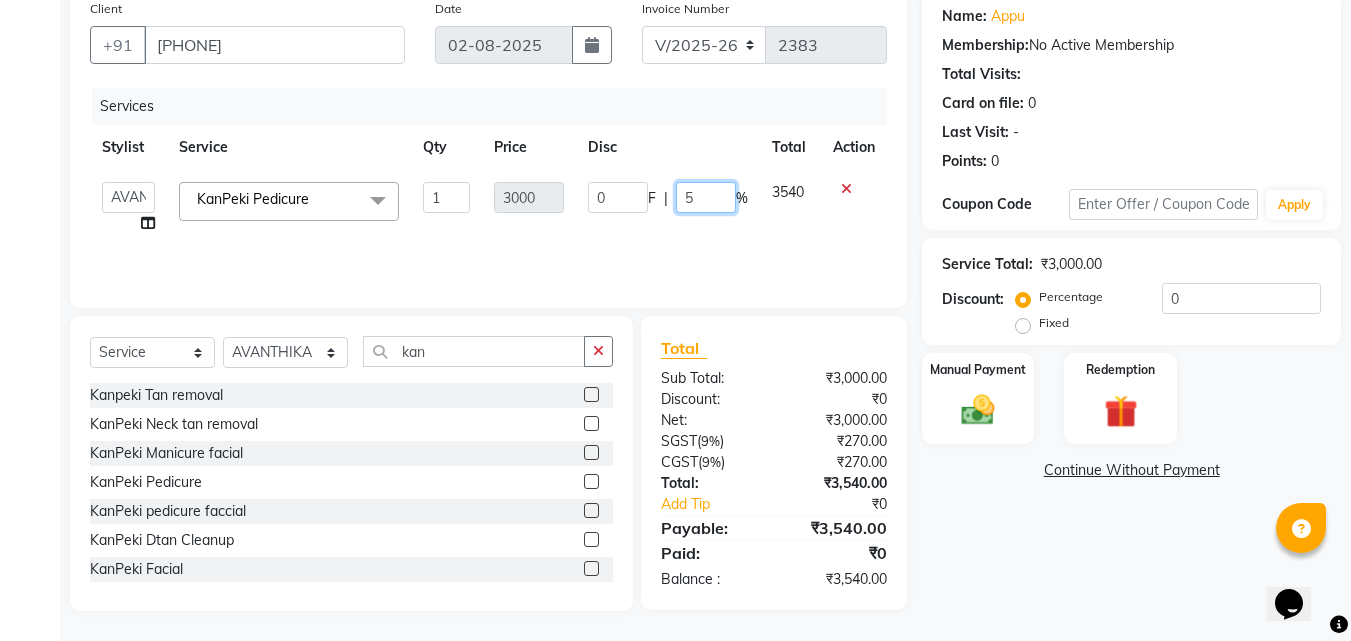type on "50" 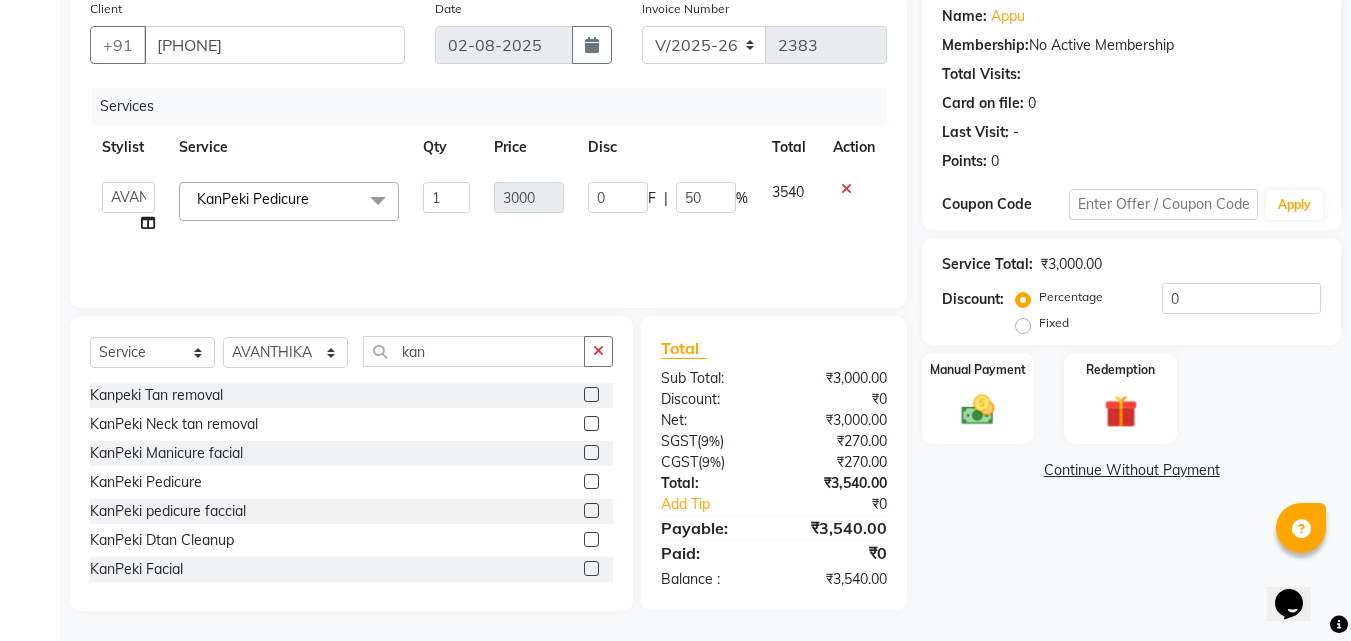 click on "Name: Appu  Membership:  No Active Membership  Total Visits:   Card on file:  0 Last Visit:   - Points:   0  Coupon Code Apply Service Total:  ₹3,000.00  Discount:  Percentage   Fixed  0 Manual Payment Redemption  Continue Without Payment" 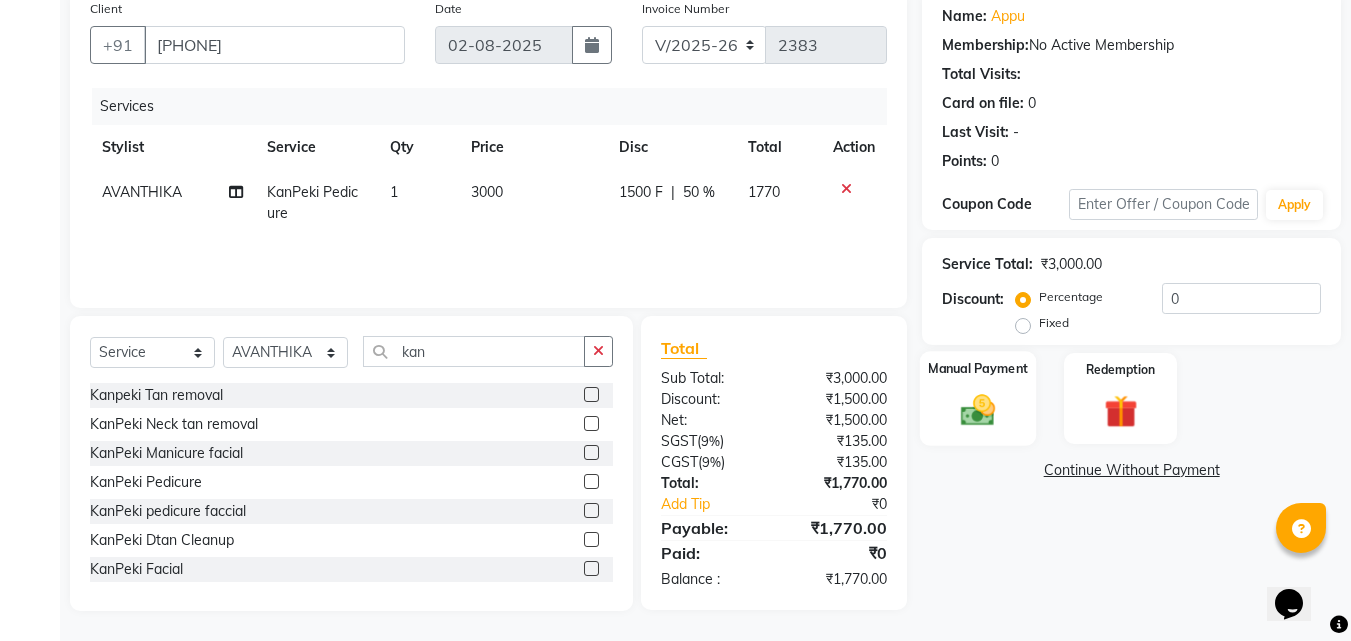 click 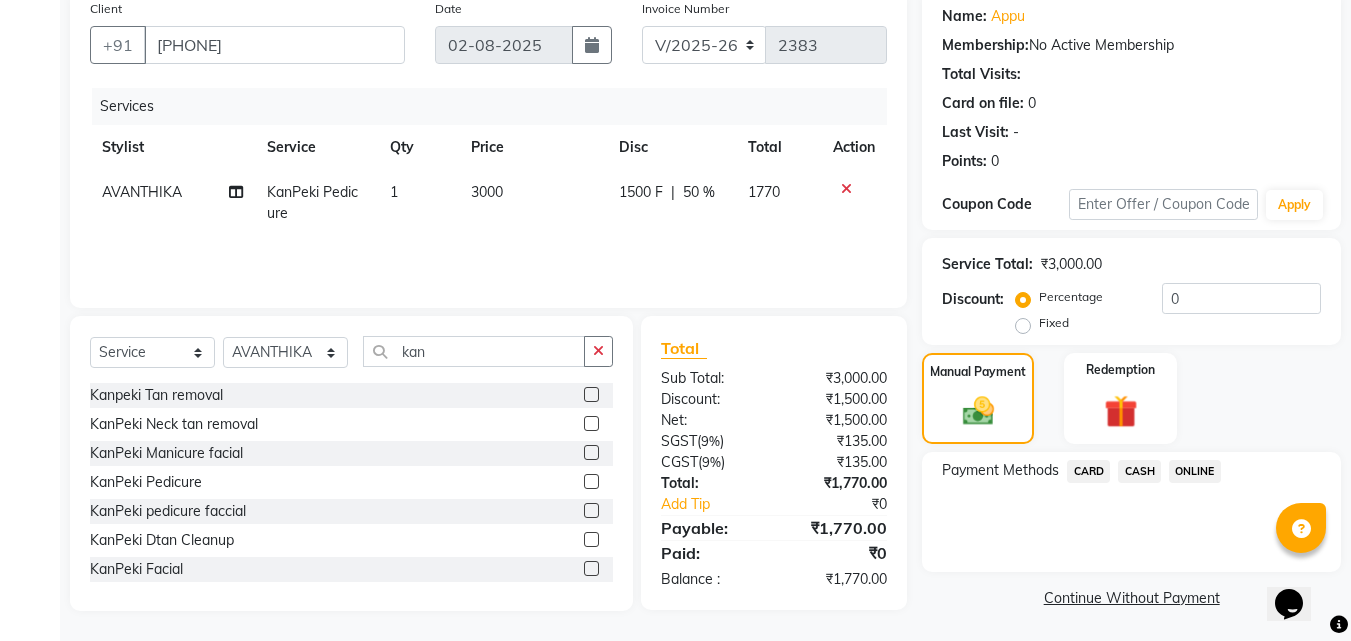 click on "ONLINE" 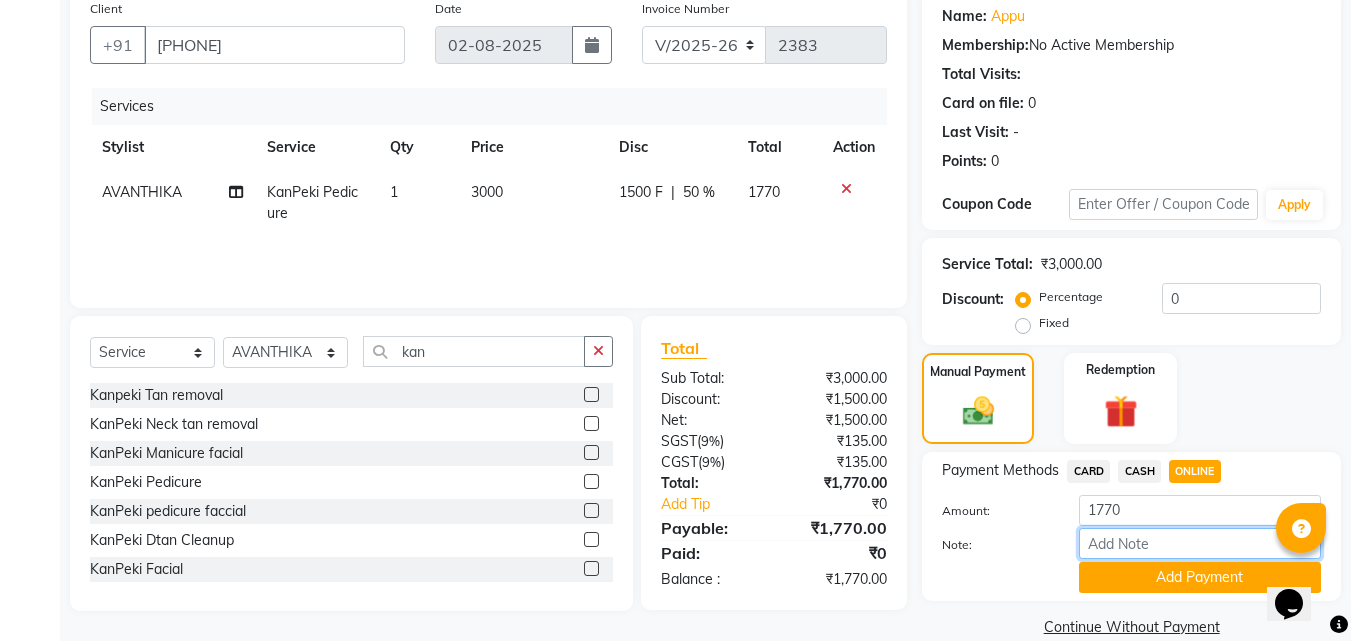 click on "Note:" at bounding box center (1200, 543) 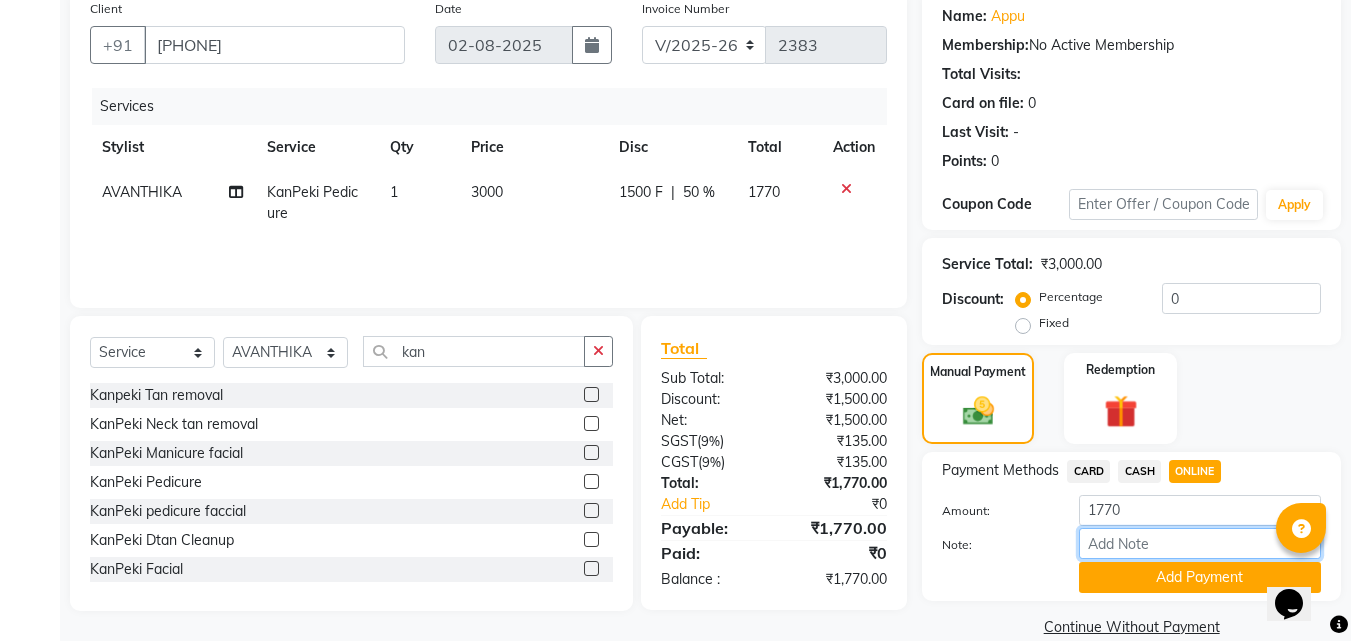 click on "Note:" at bounding box center (1200, 543) 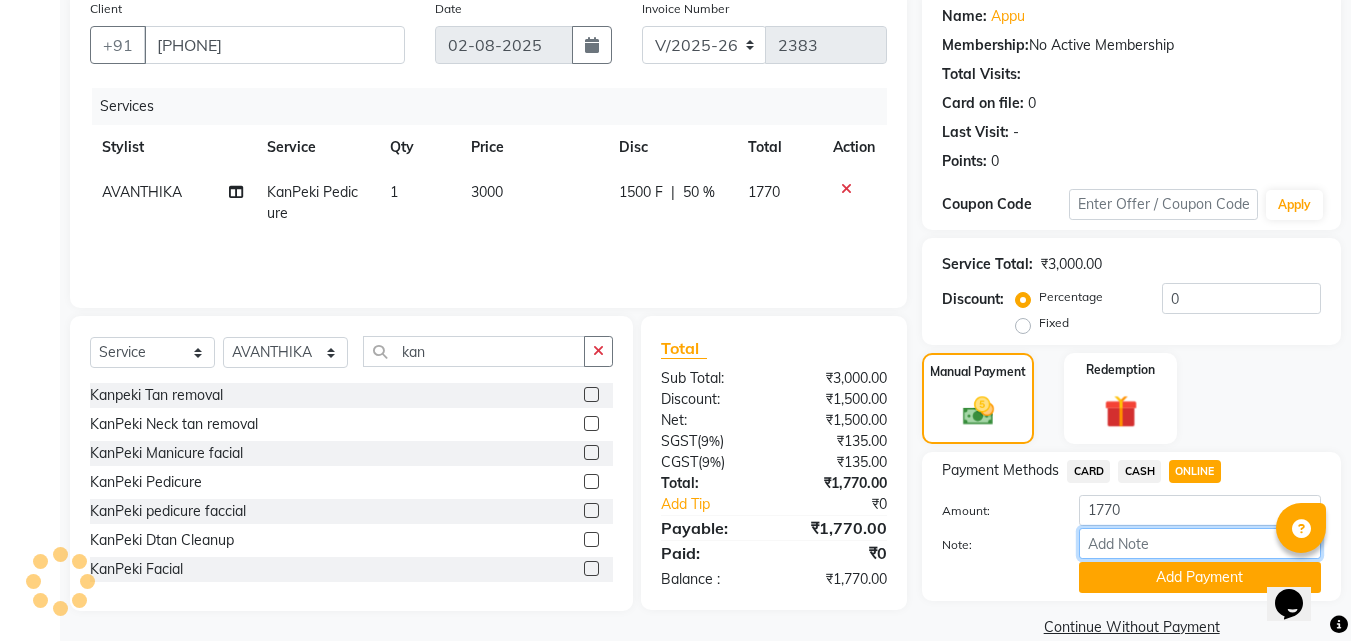 type on "THANK YOU VISIT AGAIN" 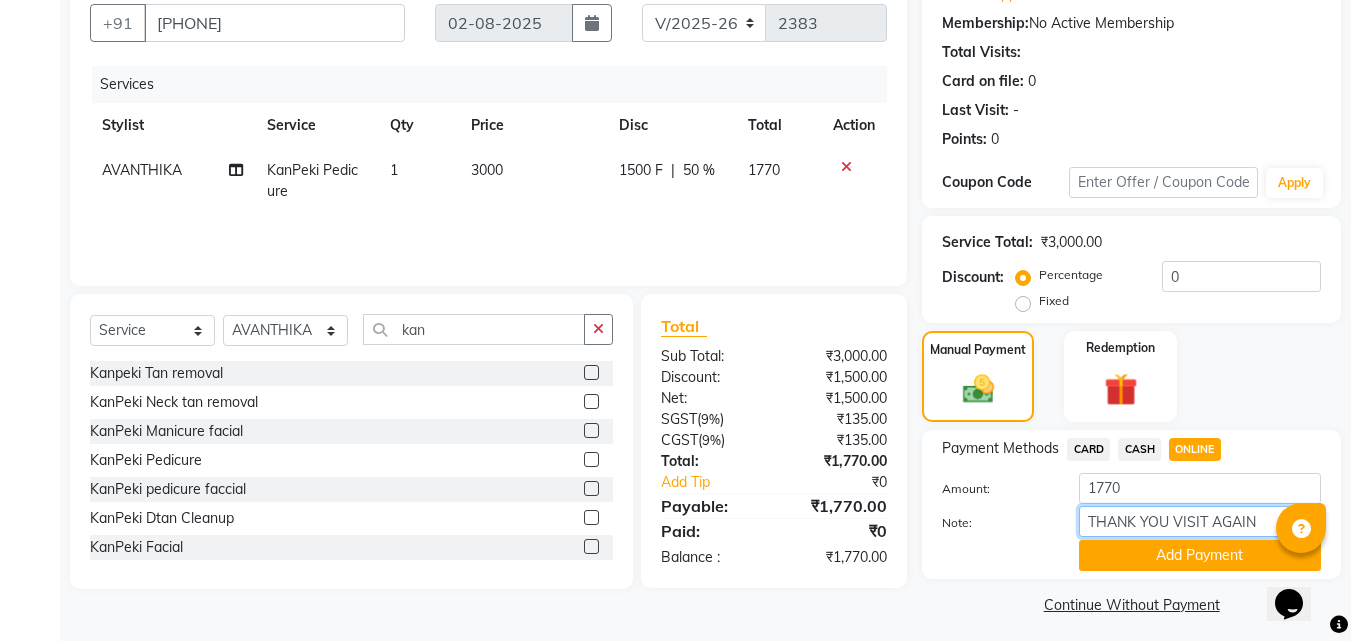 scroll, scrollTop: 191, scrollLeft: 0, axis: vertical 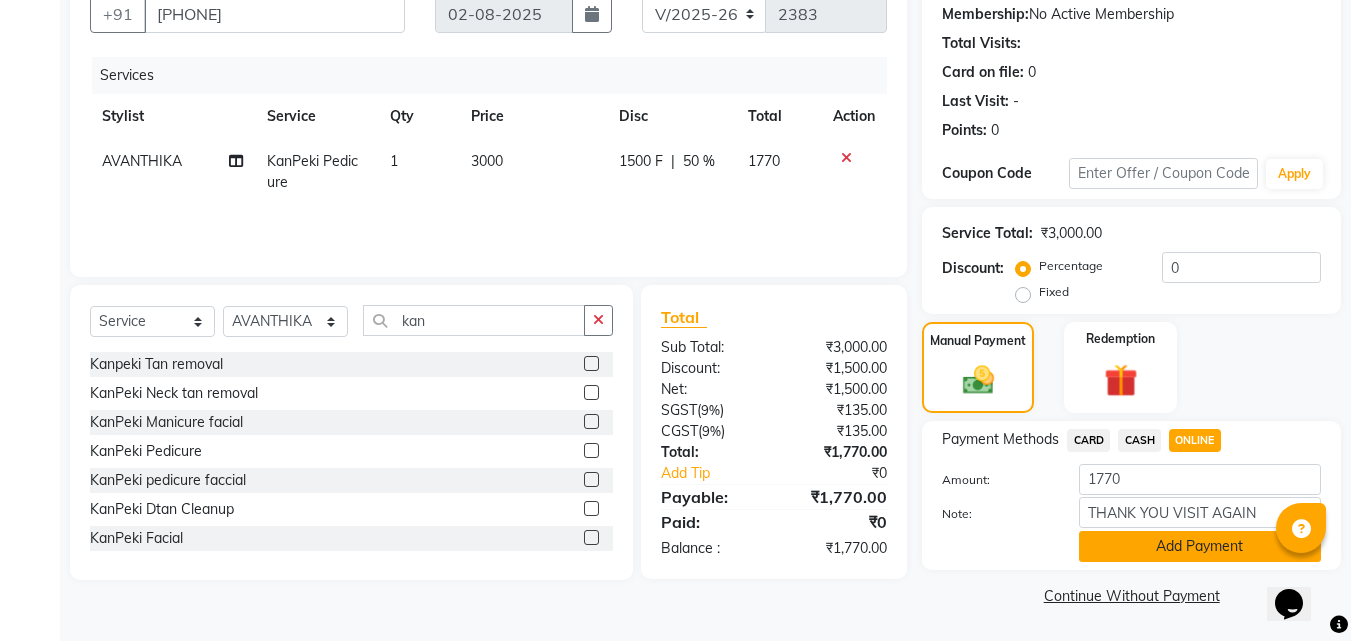 click on "Add Payment" 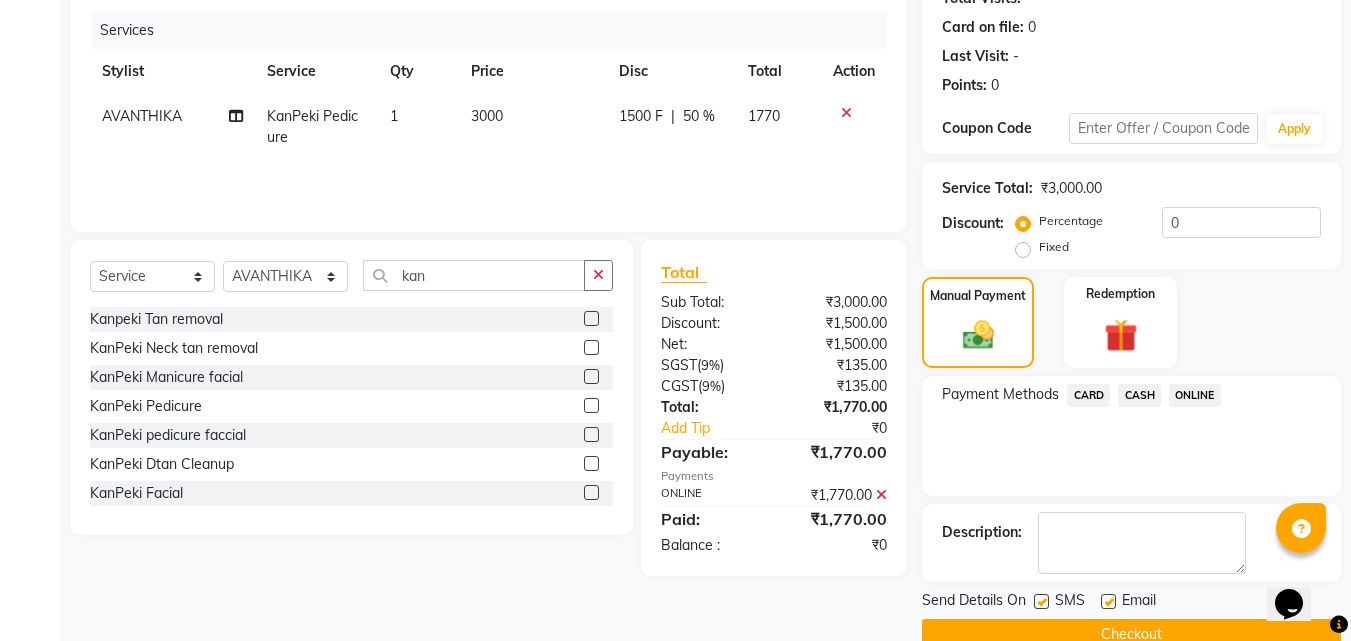 scroll, scrollTop: 275, scrollLeft: 0, axis: vertical 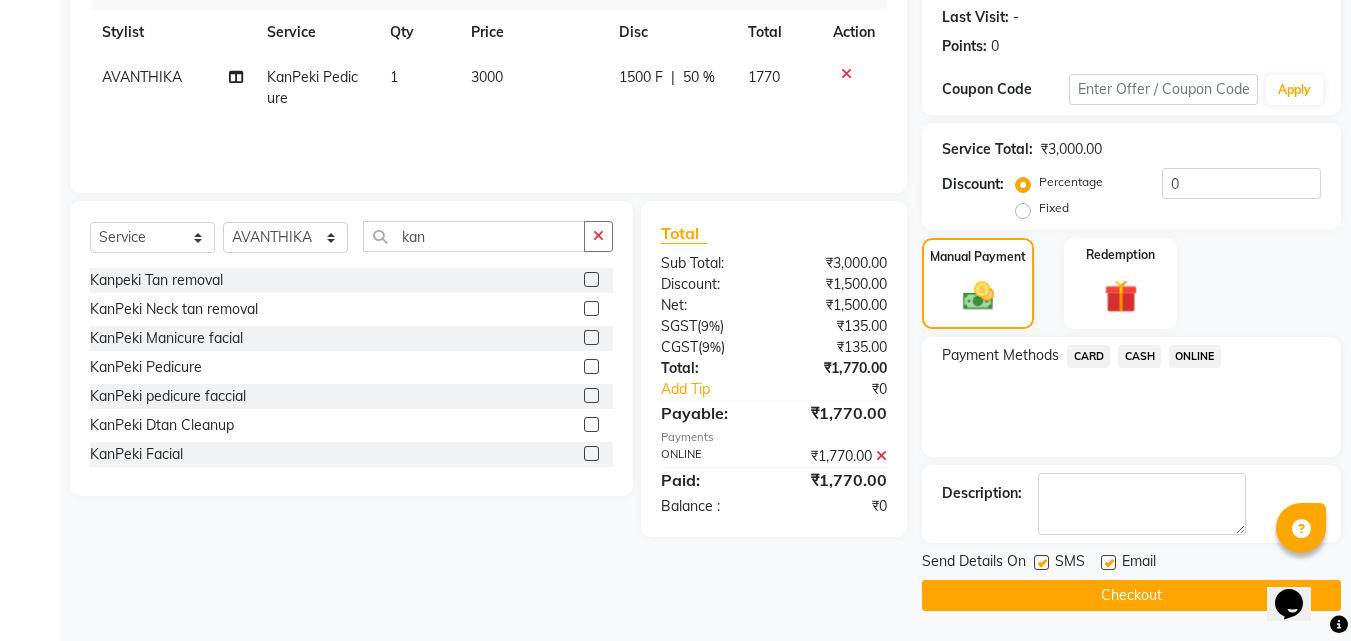 click on "Checkout" 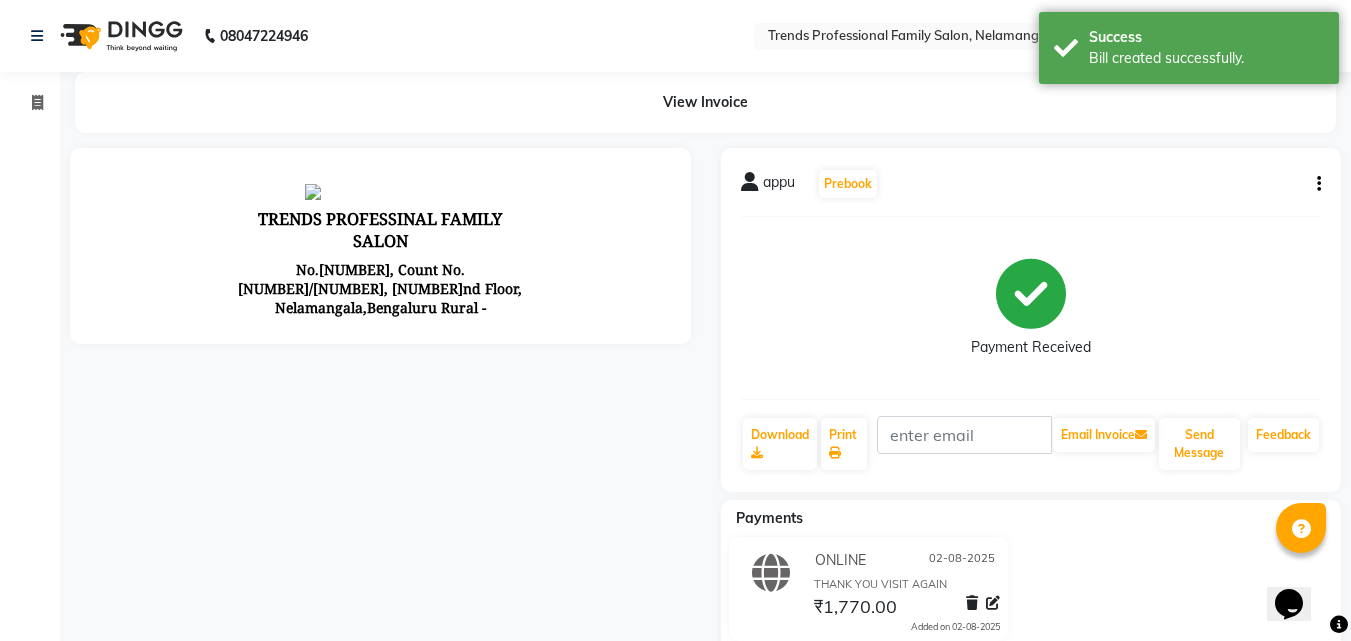 scroll, scrollTop: 0, scrollLeft: 0, axis: both 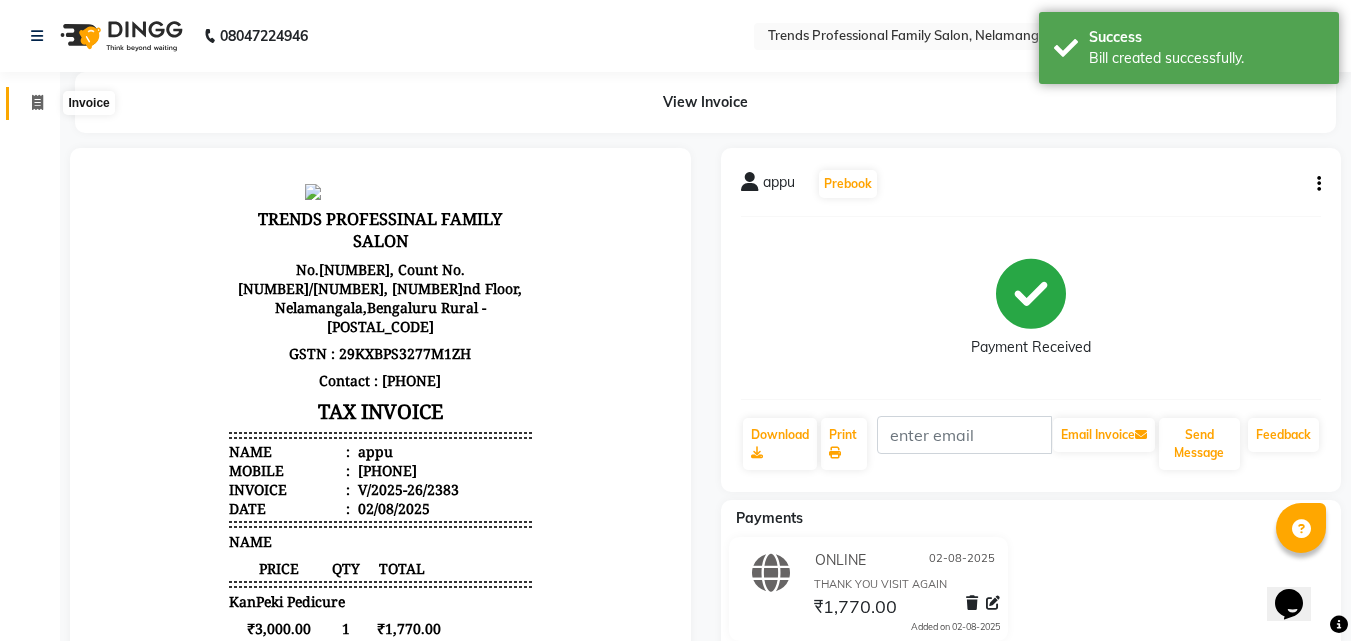 click 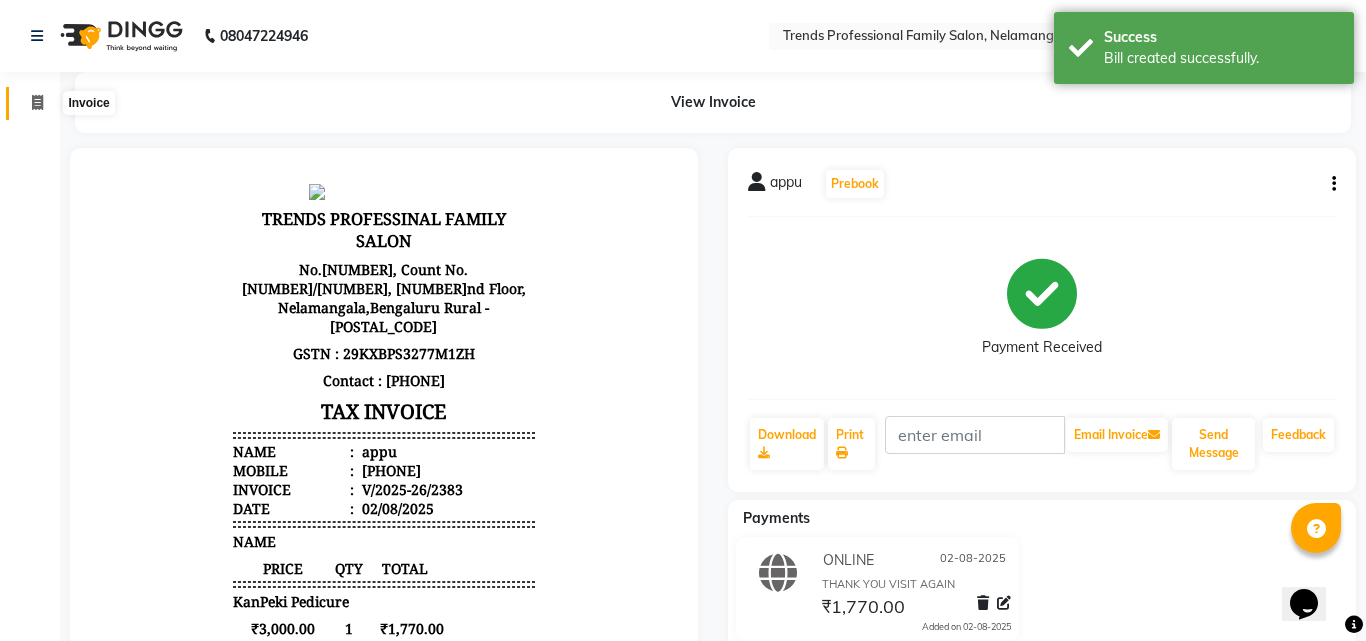 select on "service" 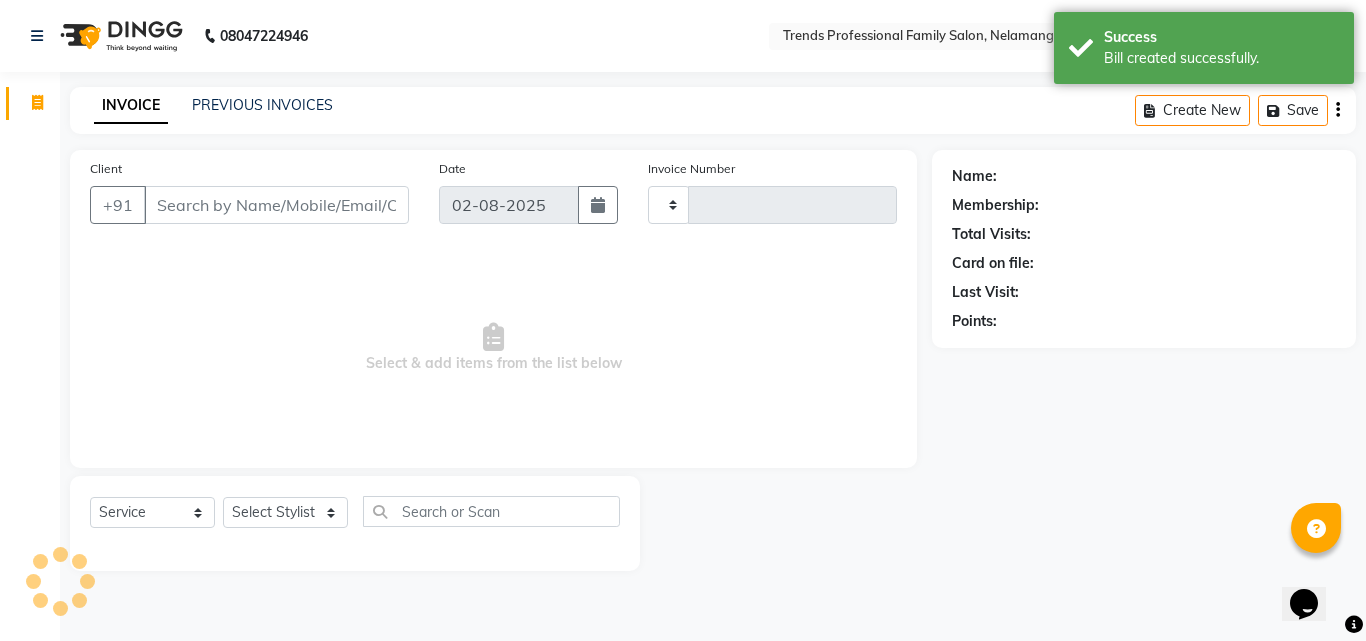type on "2384" 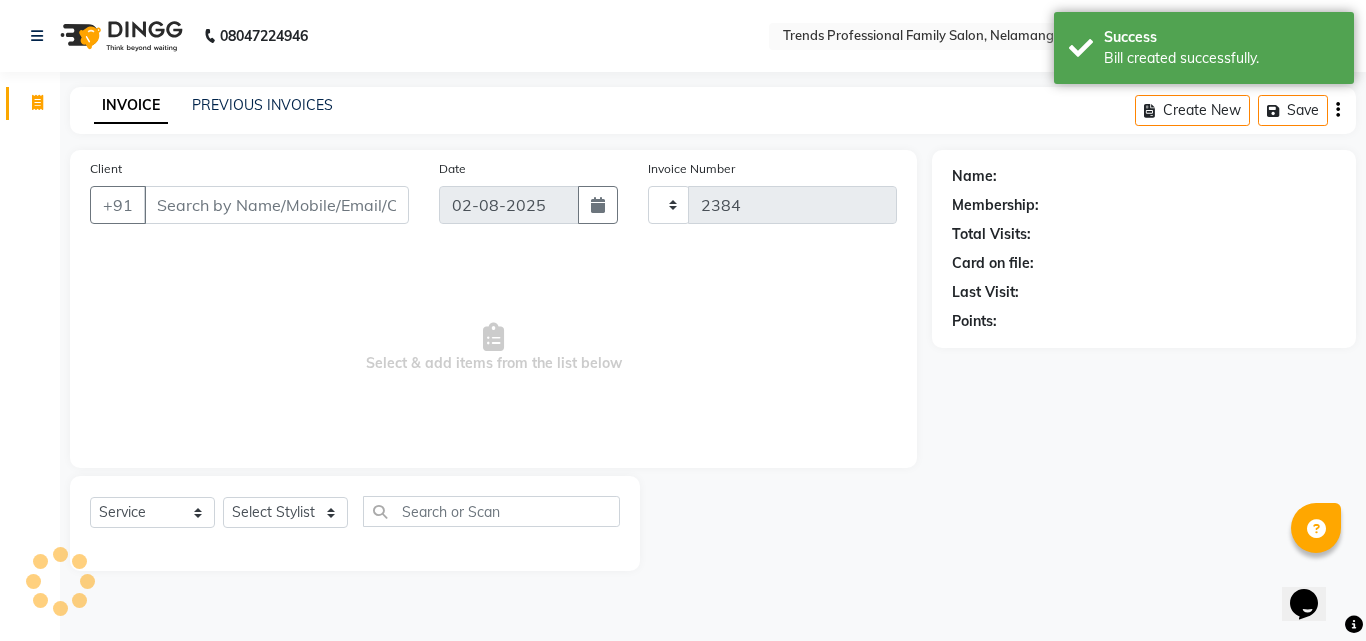 select on "7345" 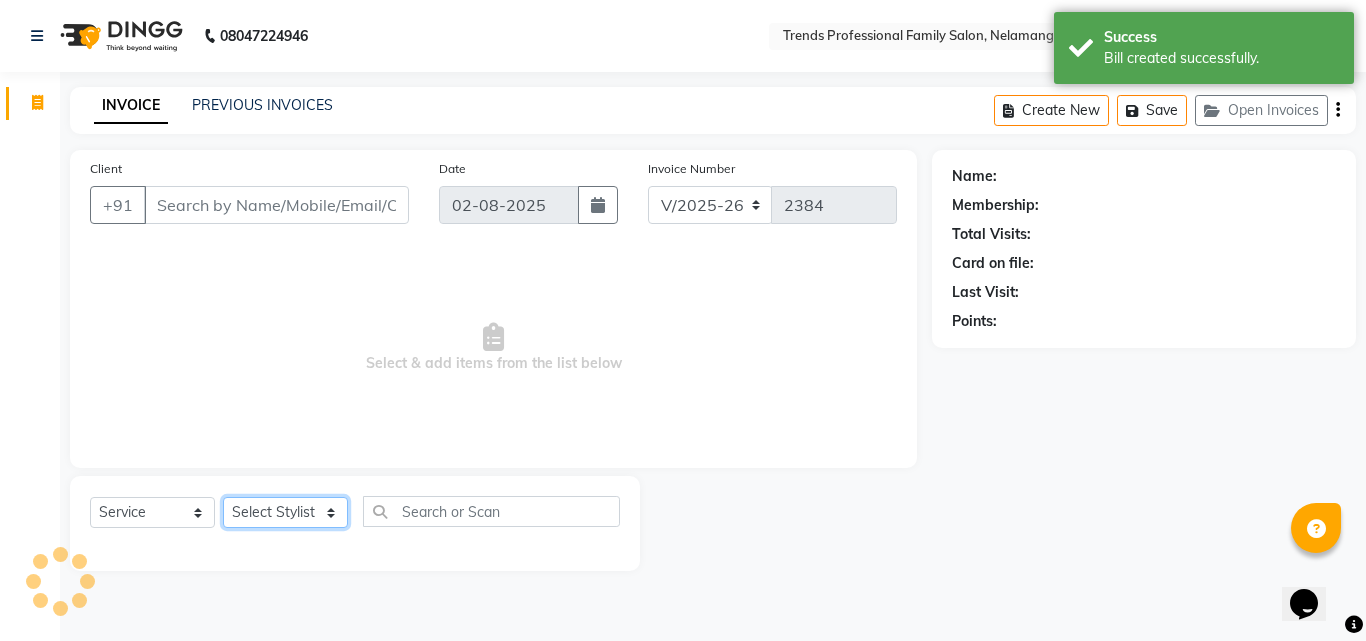 click on "Select Stylist" 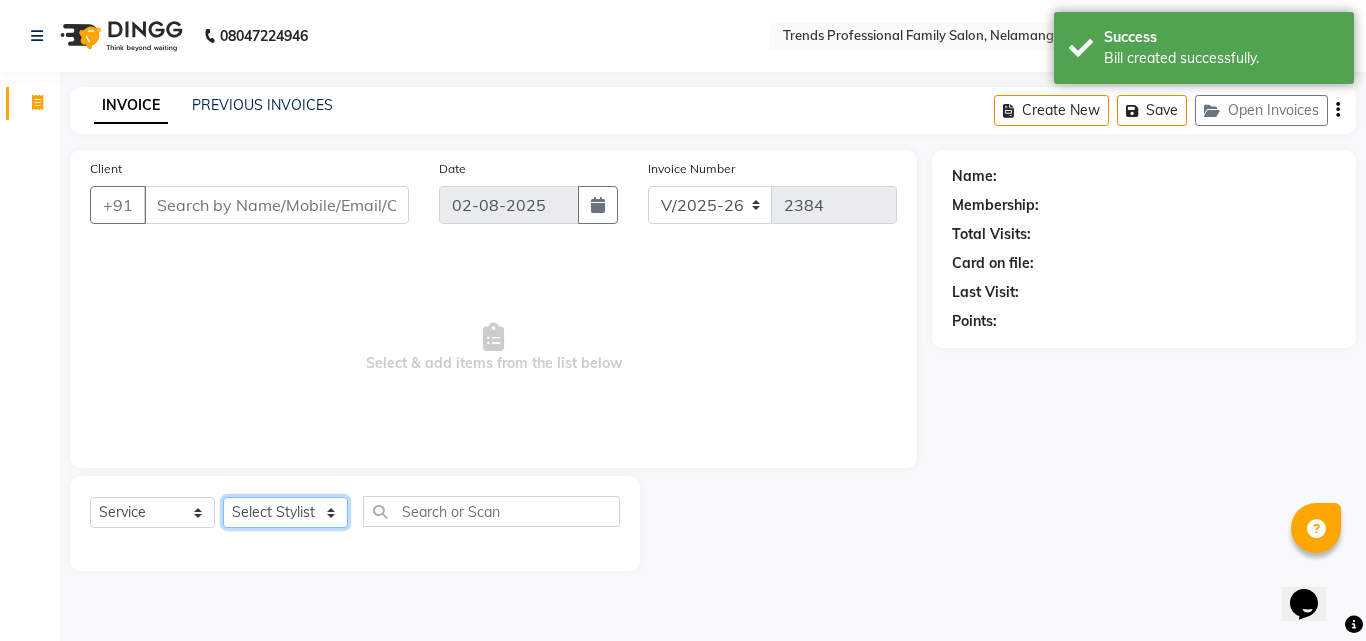 click on "Select Stylist" 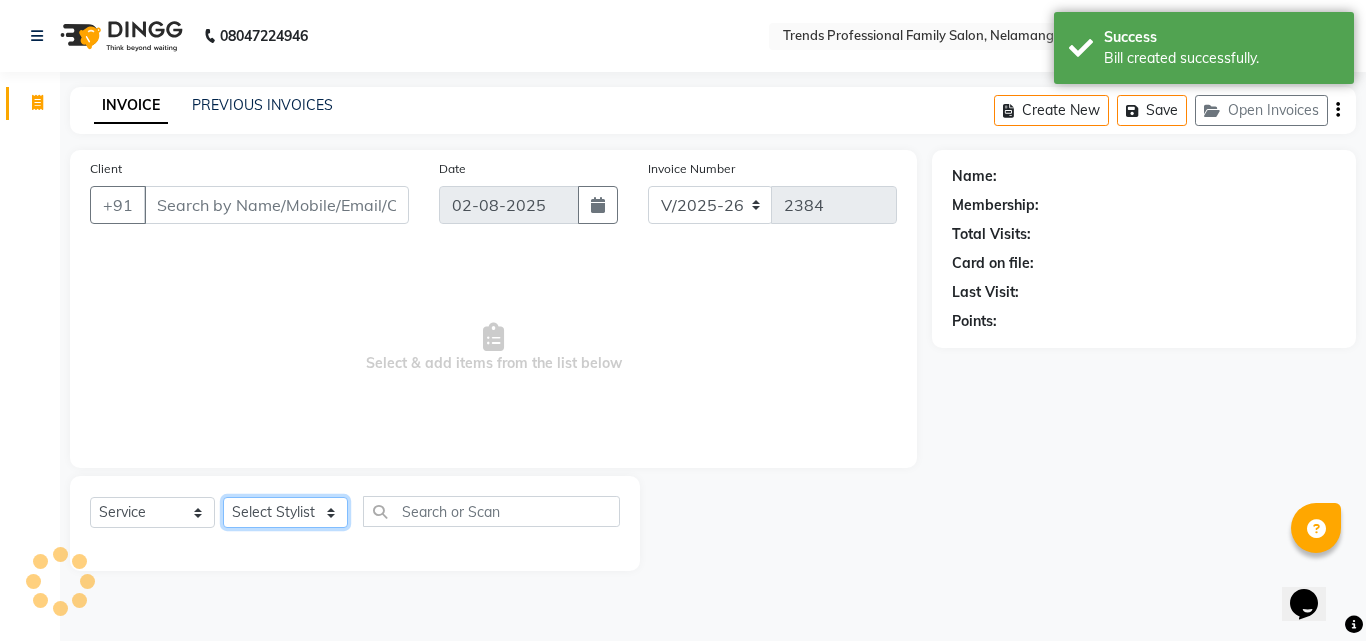 click on "Select Stylist" 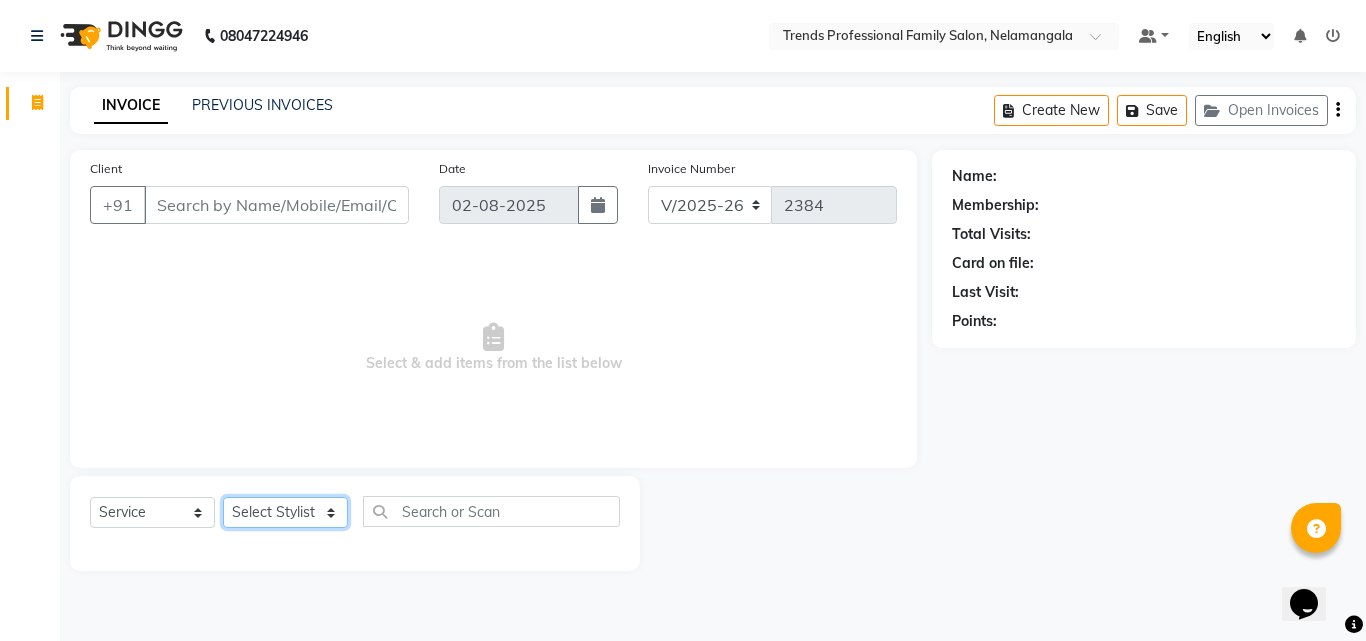 click on "Select Stylist ANITHA AVANTHIKA Hithaishi IMRAN KHAN KANCHAN MUSKHAN RUSTHAM SEEMA SHIVA SOURAV Sumika Trends" 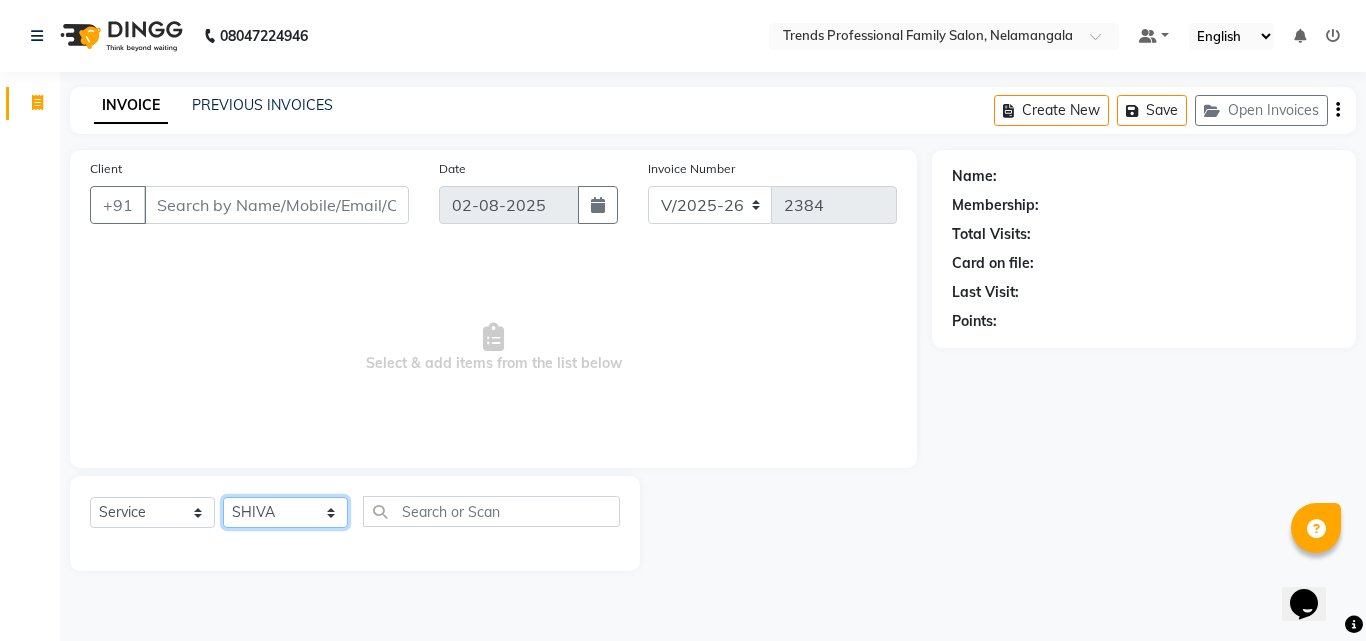 click on "Select Stylist ANITHA AVANTHIKA Hithaishi IMRAN KHAN KANCHAN MUSKHAN RUSTHAM SEEMA SHIVA SOURAV Sumika Trends" 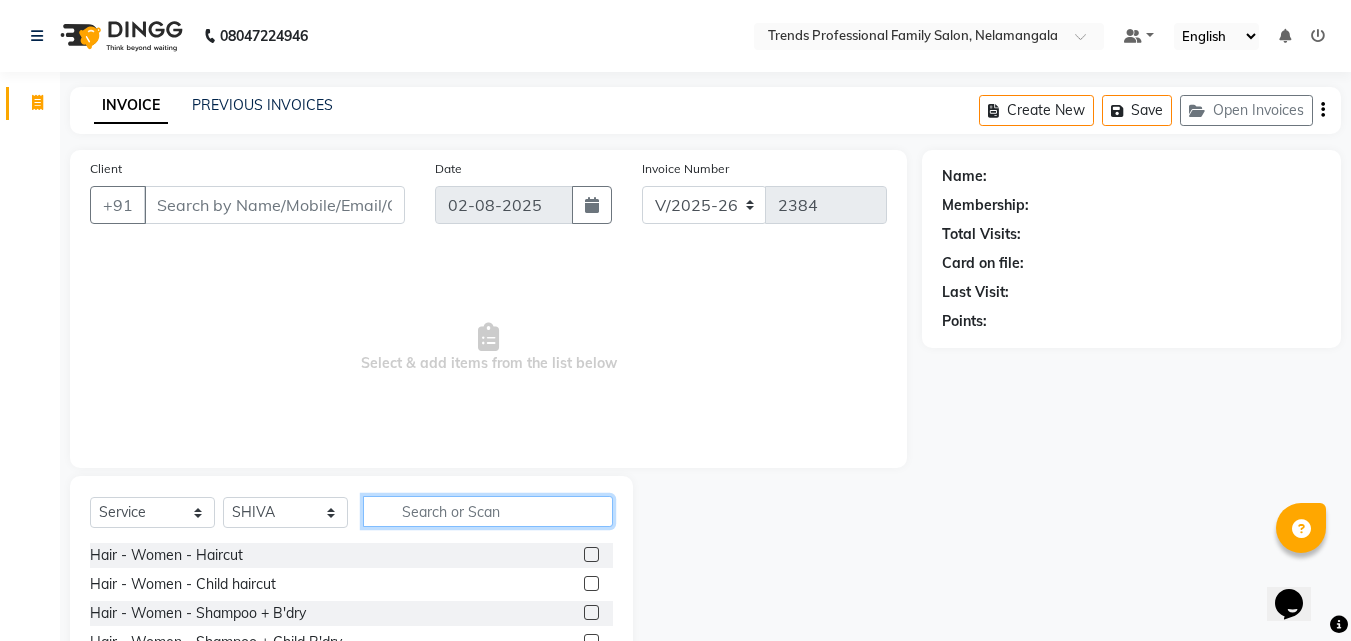 click 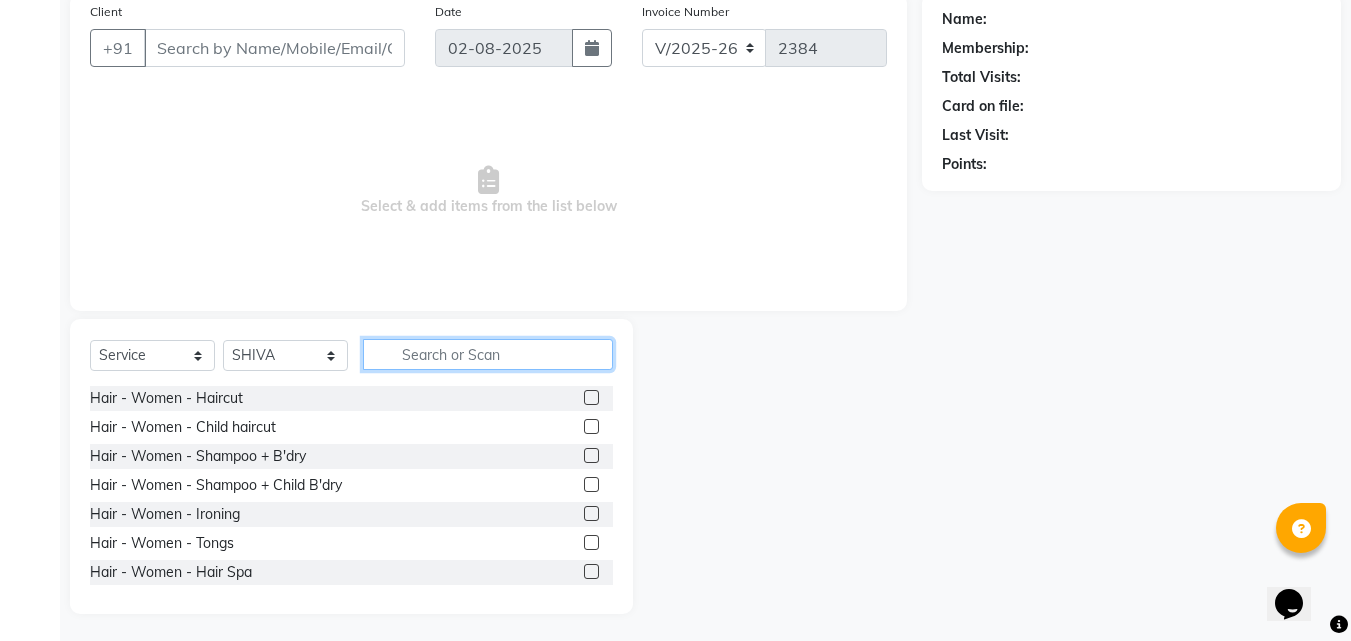 scroll, scrollTop: 160, scrollLeft: 0, axis: vertical 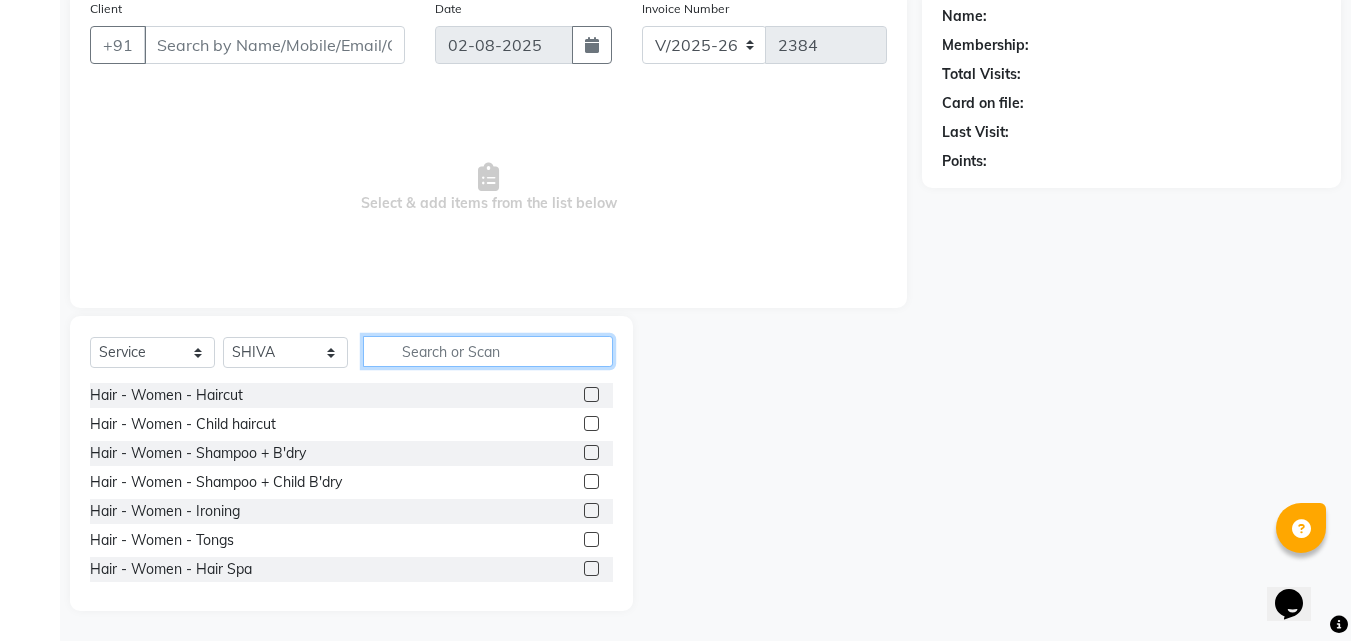 click 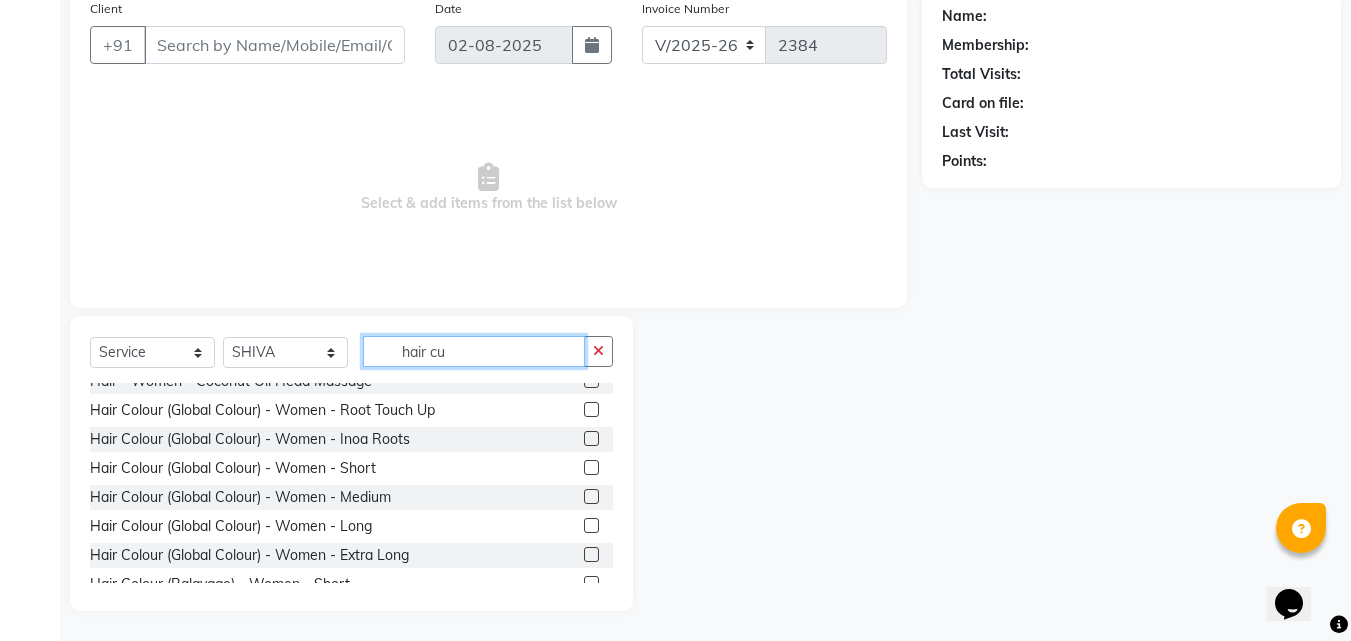scroll, scrollTop: 61, scrollLeft: 0, axis: vertical 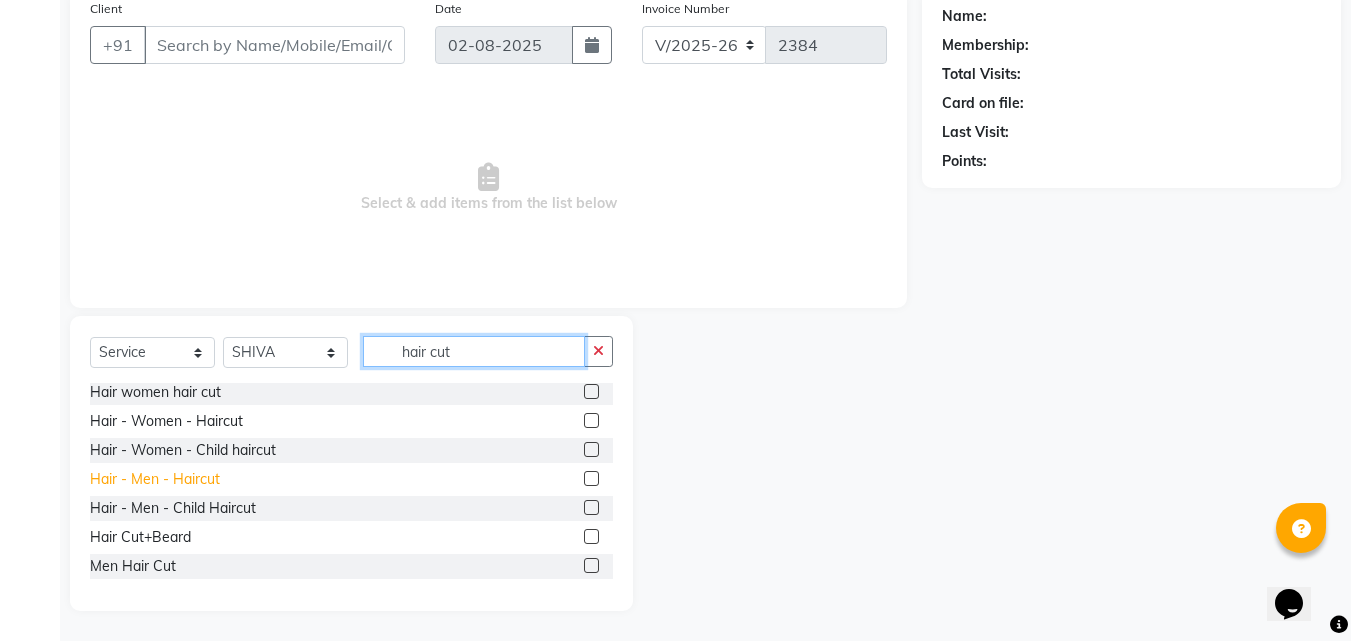 type on "hair cut" 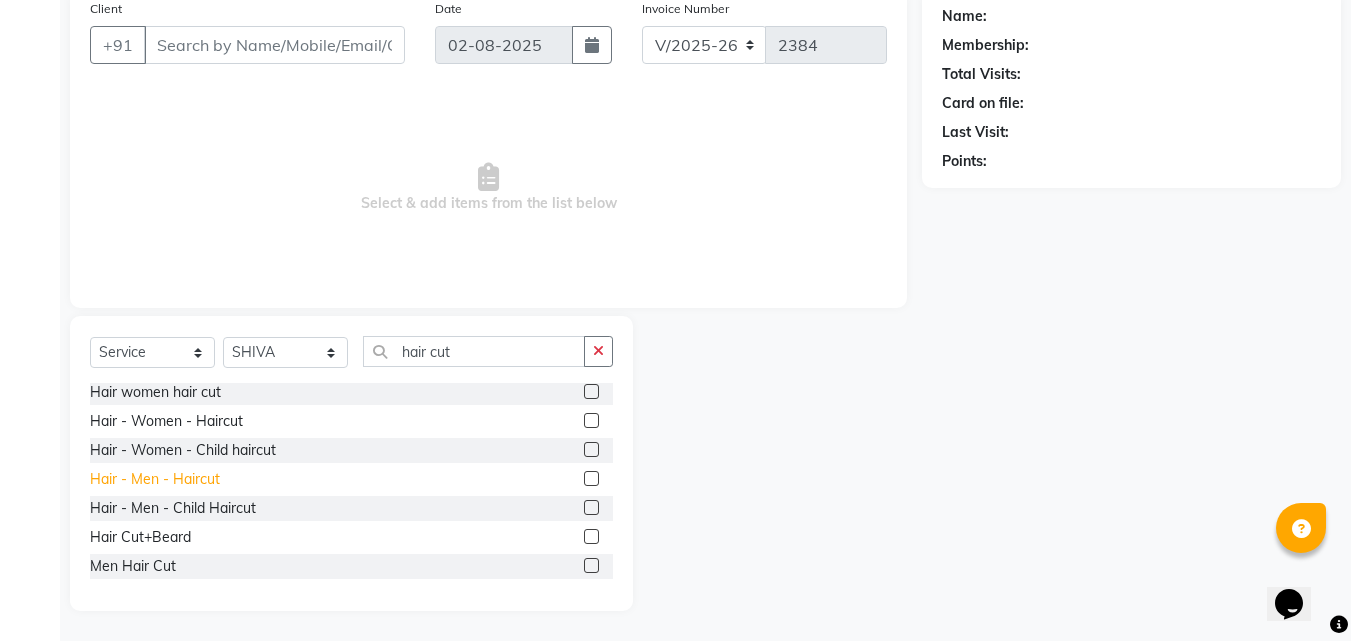 click on "Hair - Men - Haircut" 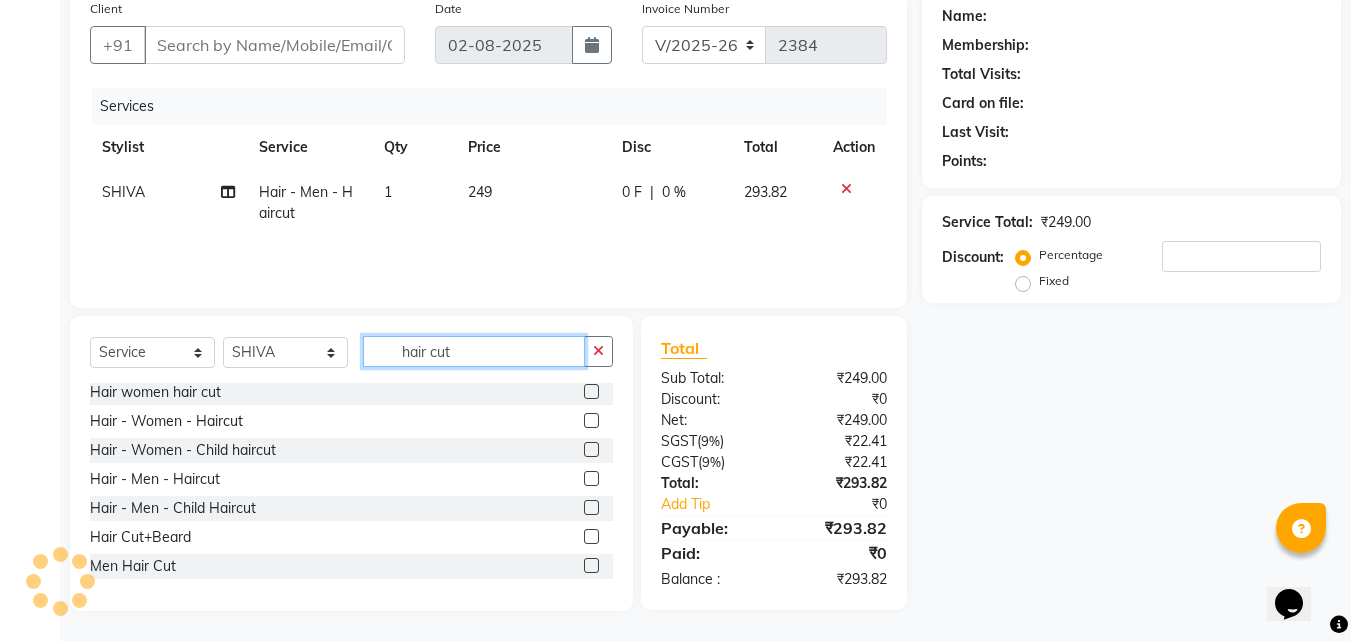 click on "hair cut" 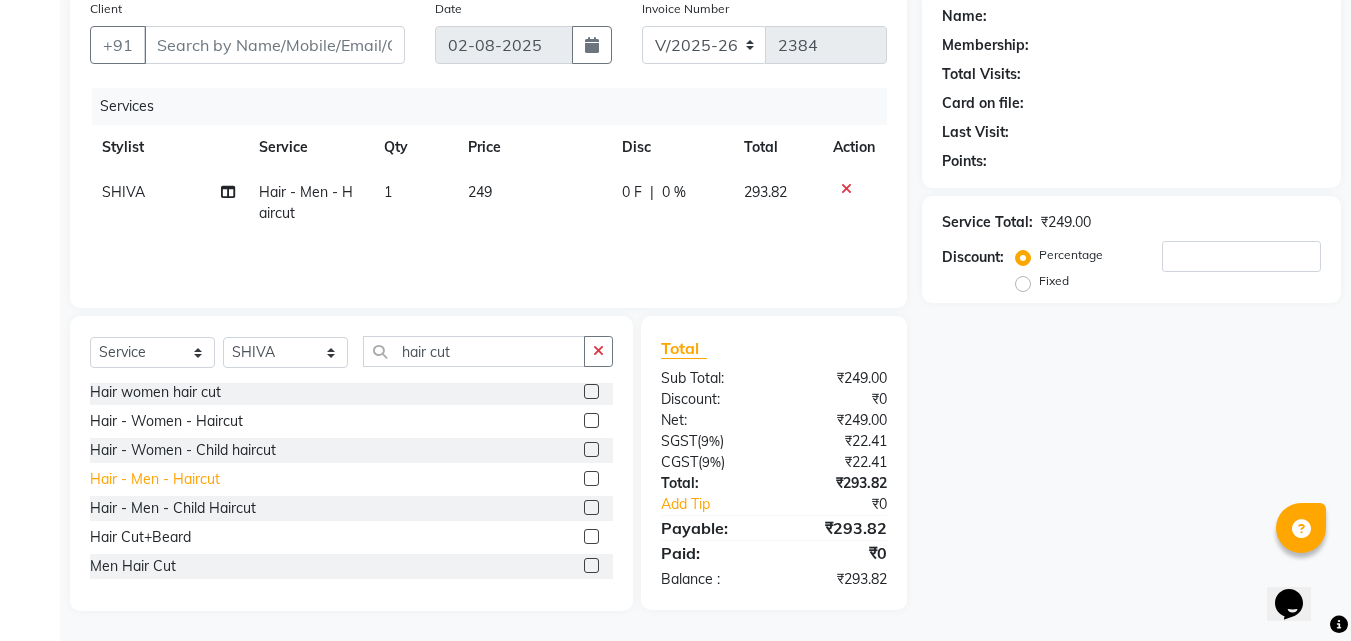 click on "Hair - Men - Haircut" 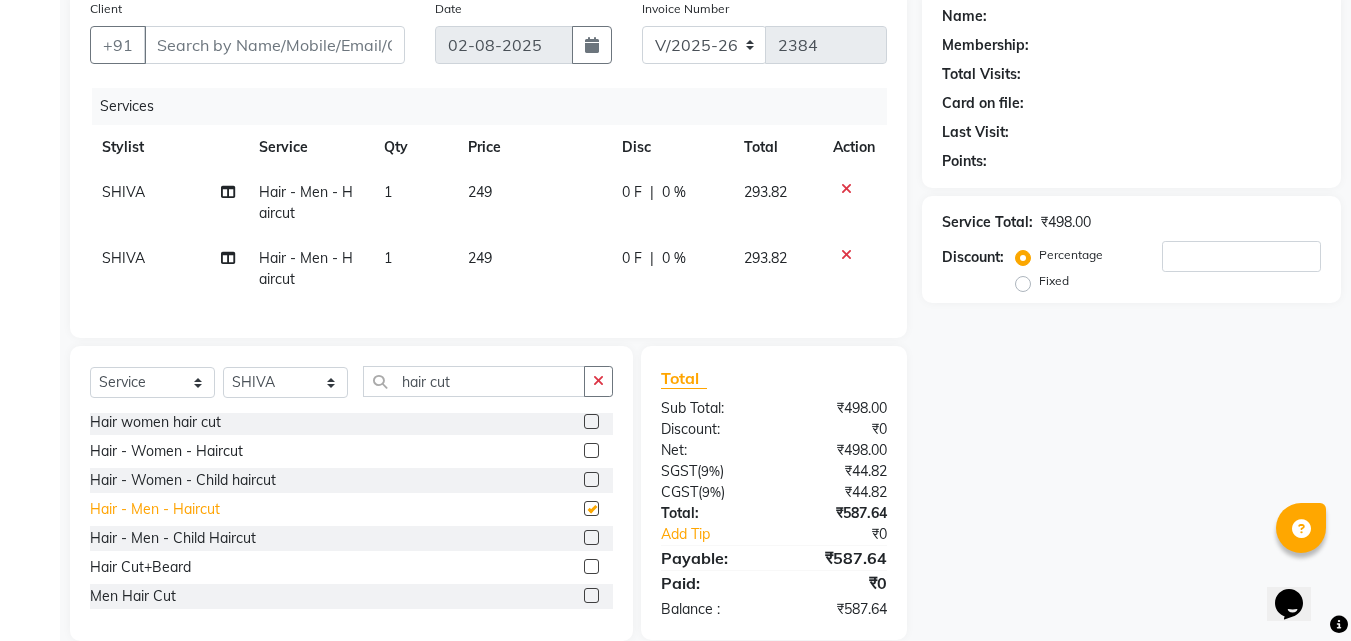 checkbox on "false" 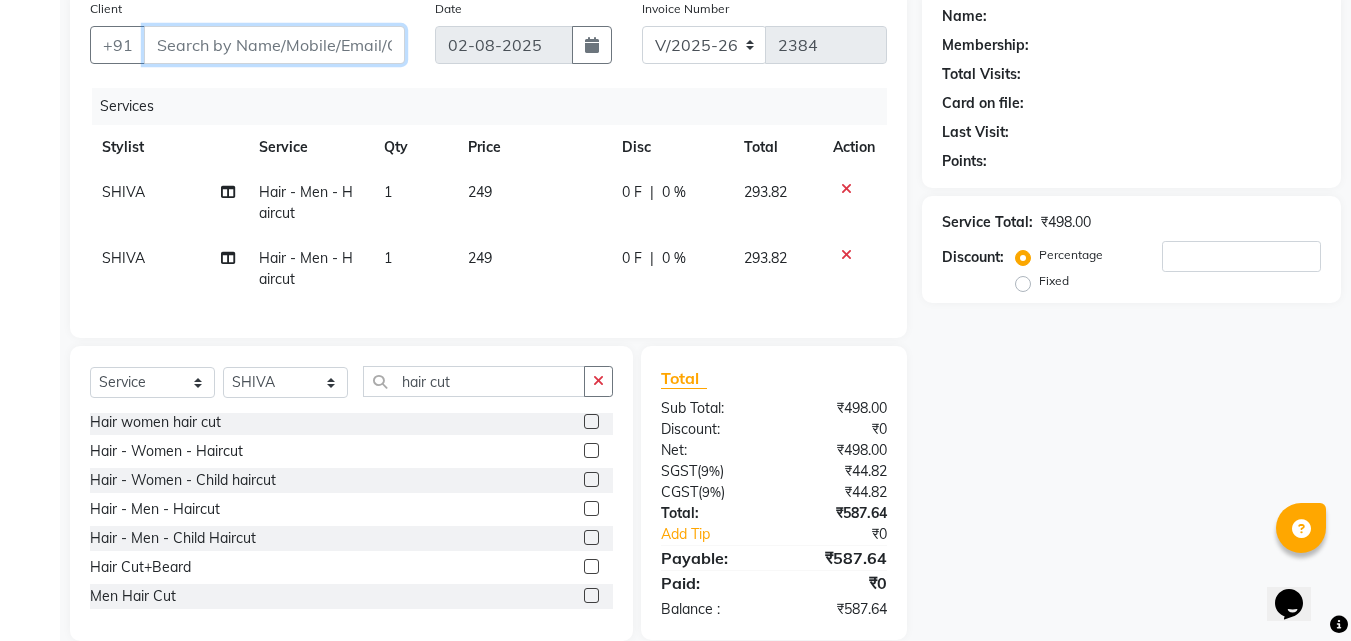 click on "Client" at bounding box center (274, 45) 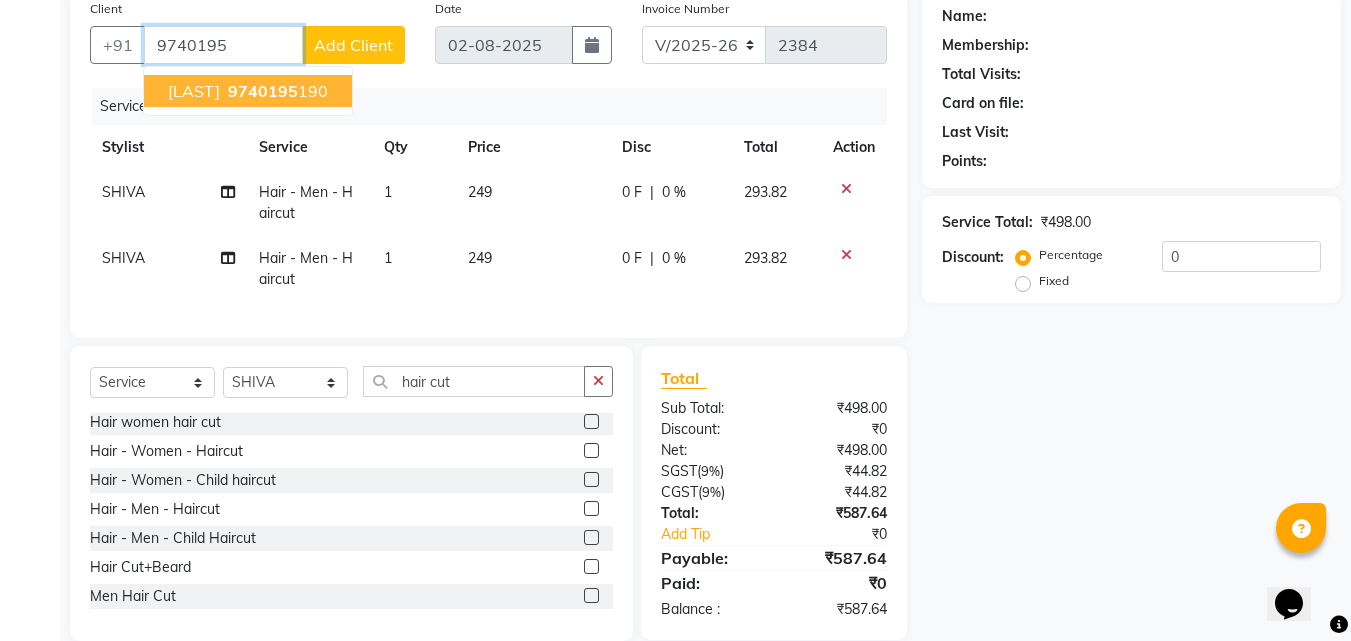 click on "9740195" at bounding box center [263, 91] 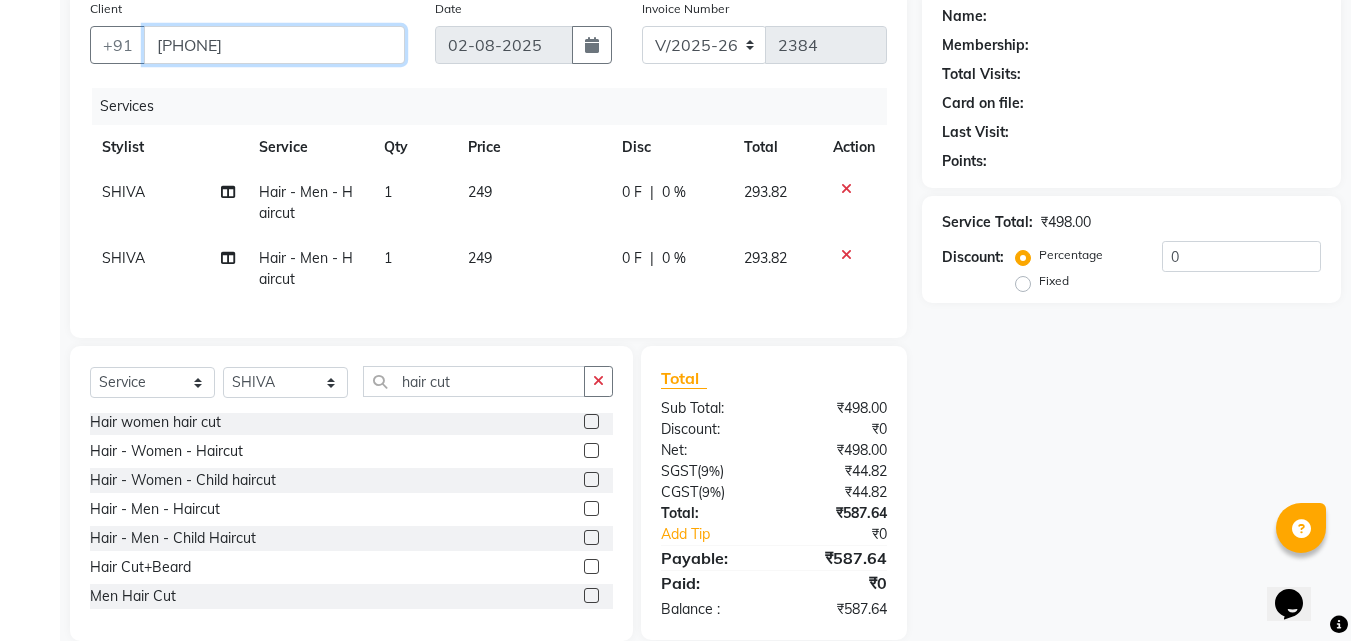 type on "9740195190" 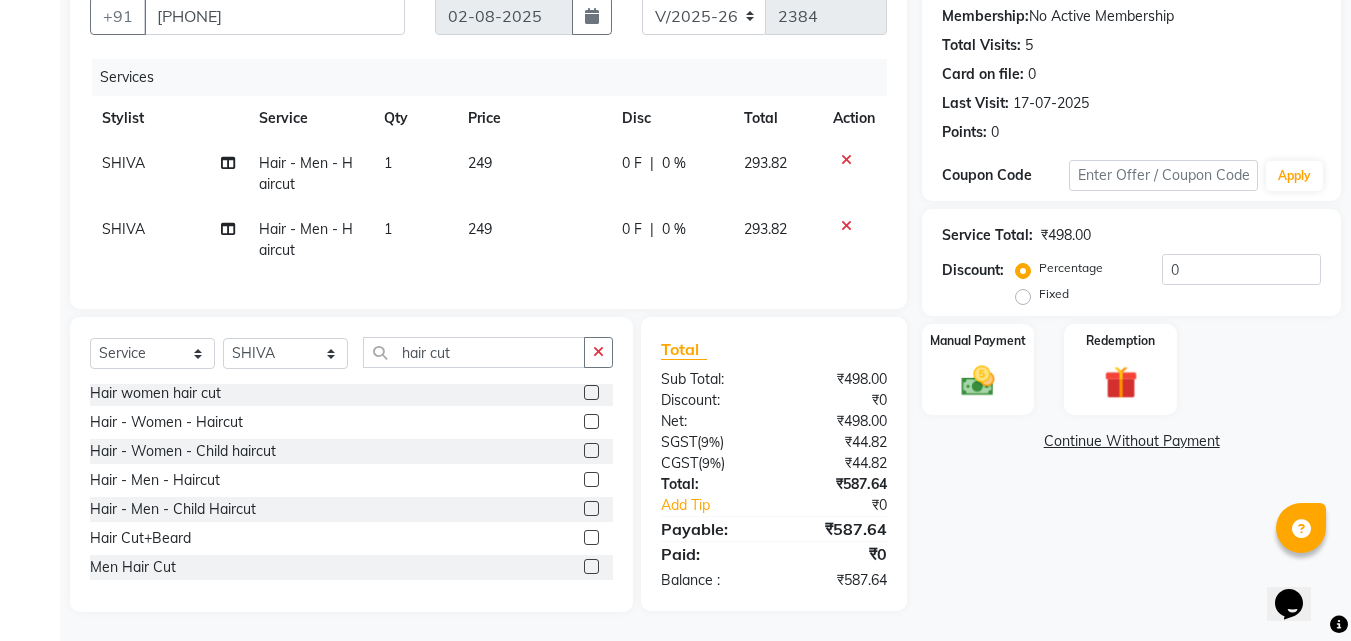 scroll, scrollTop: 205, scrollLeft: 0, axis: vertical 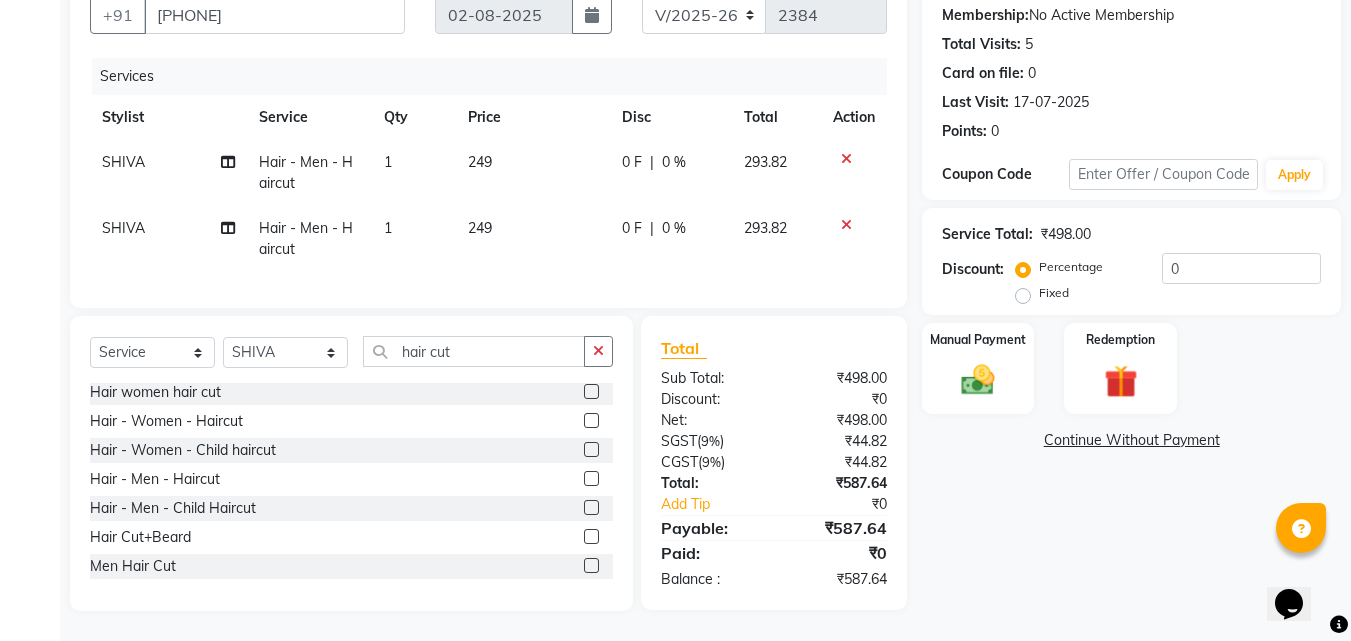 click 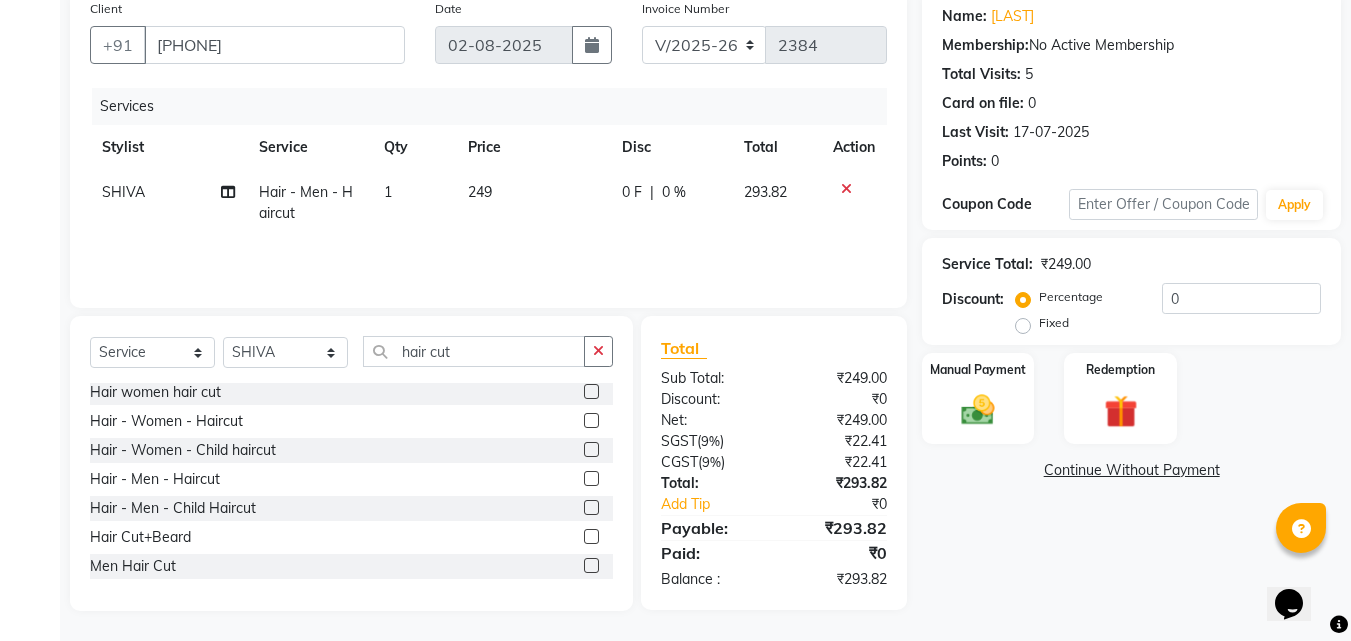 scroll, scrollTop: 160, scrollLeft: 0, axis: vertical 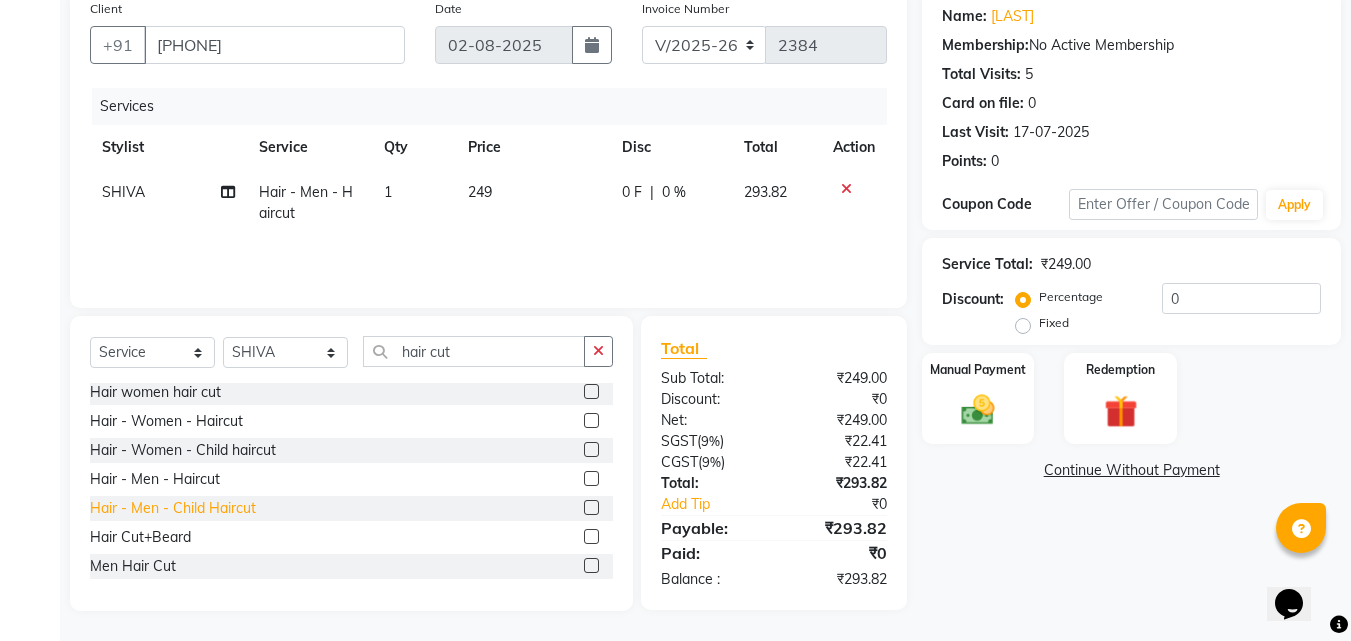 click on "Hair - Men - Child Haircut" 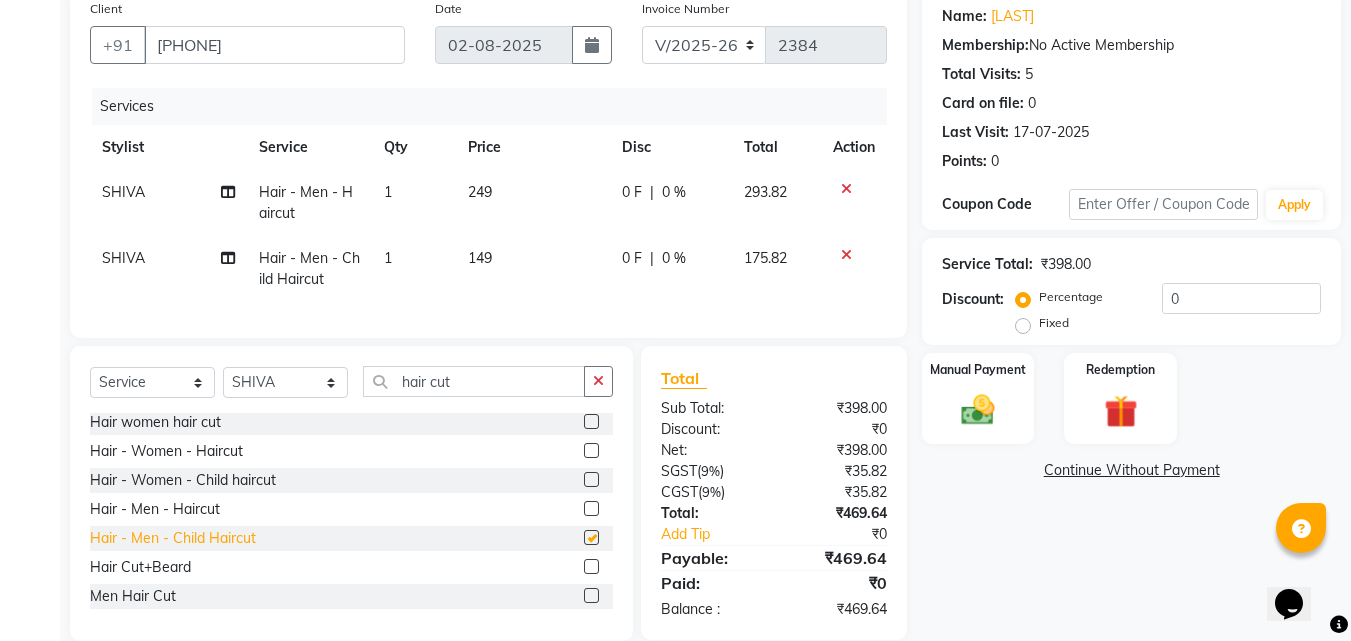 scroll, scrollTop: 205, scrollLeft: 0, axis: vertical 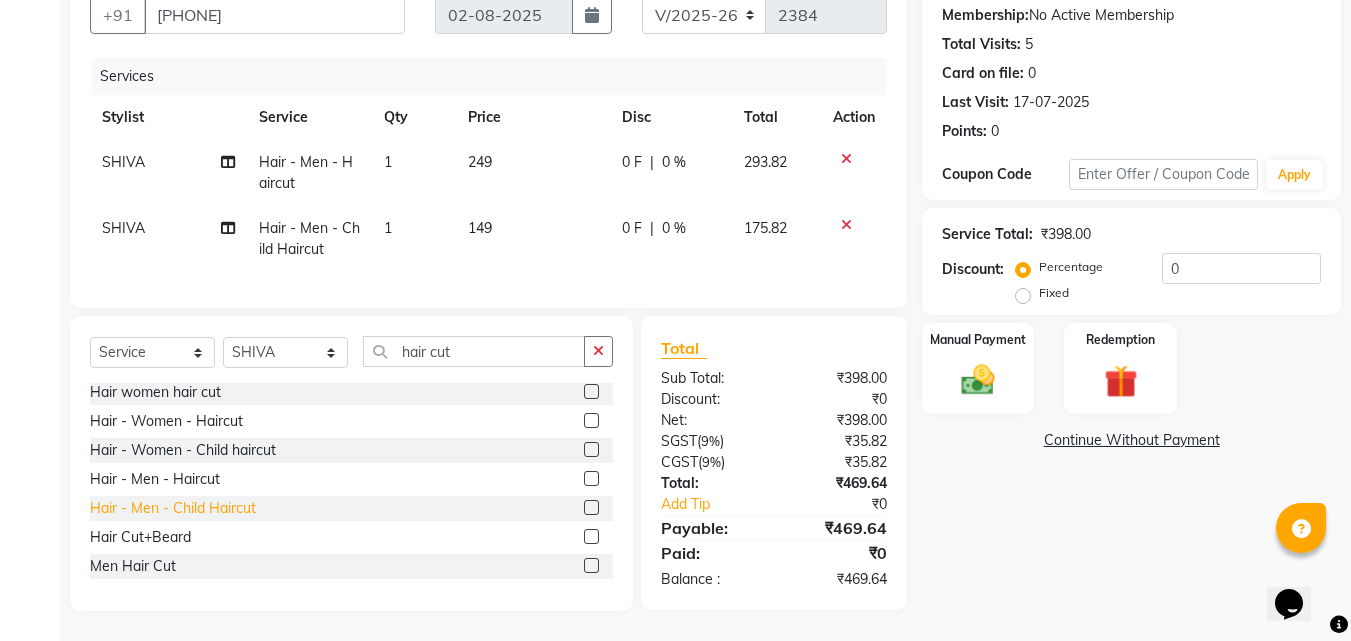 checkbox on "false" 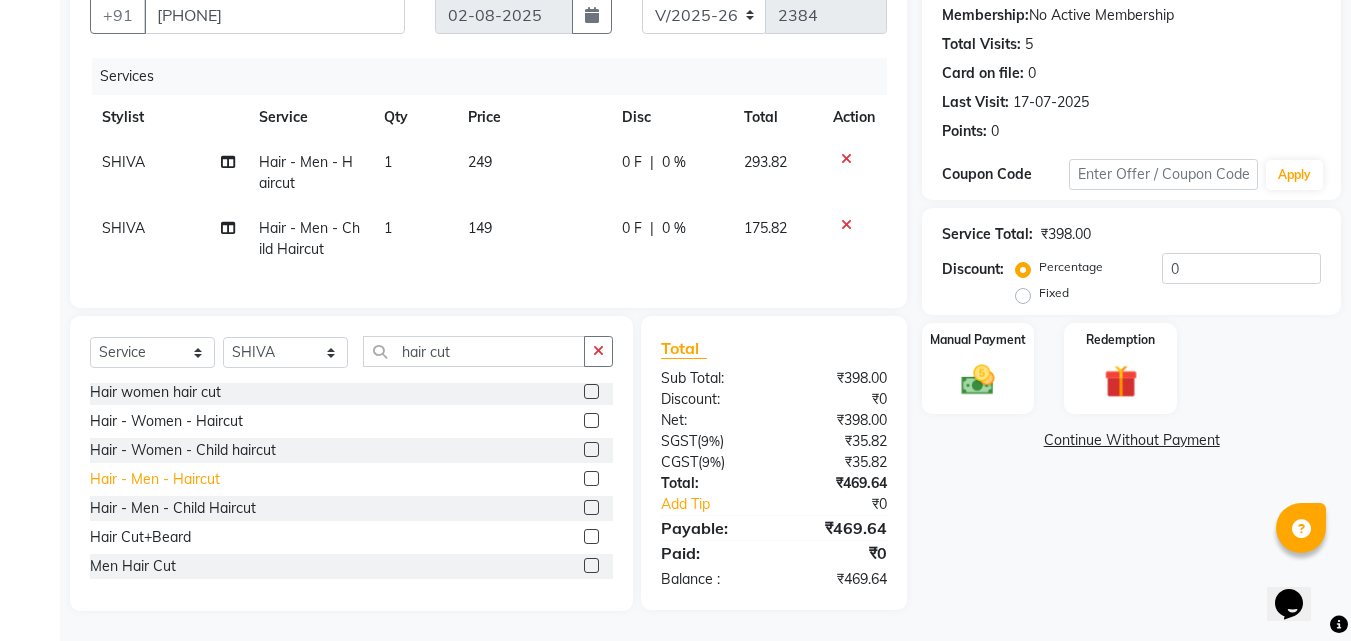 click on "Hair - Men - Haircut" 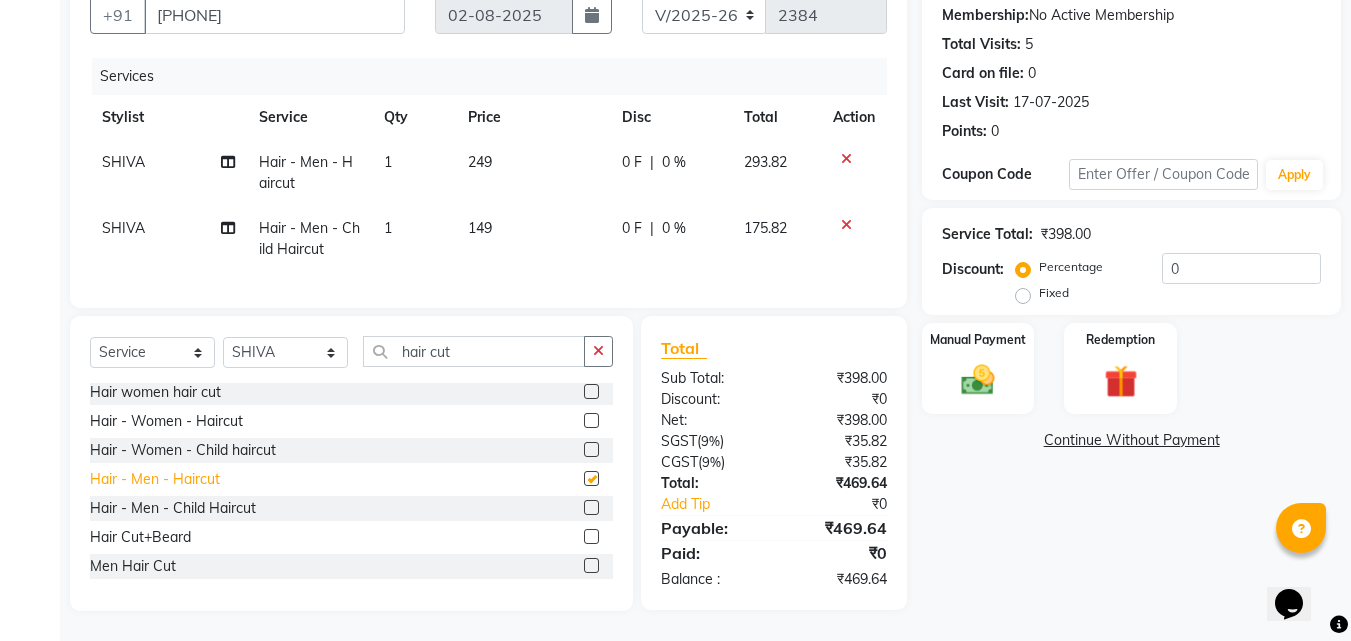 checkbox on "false" 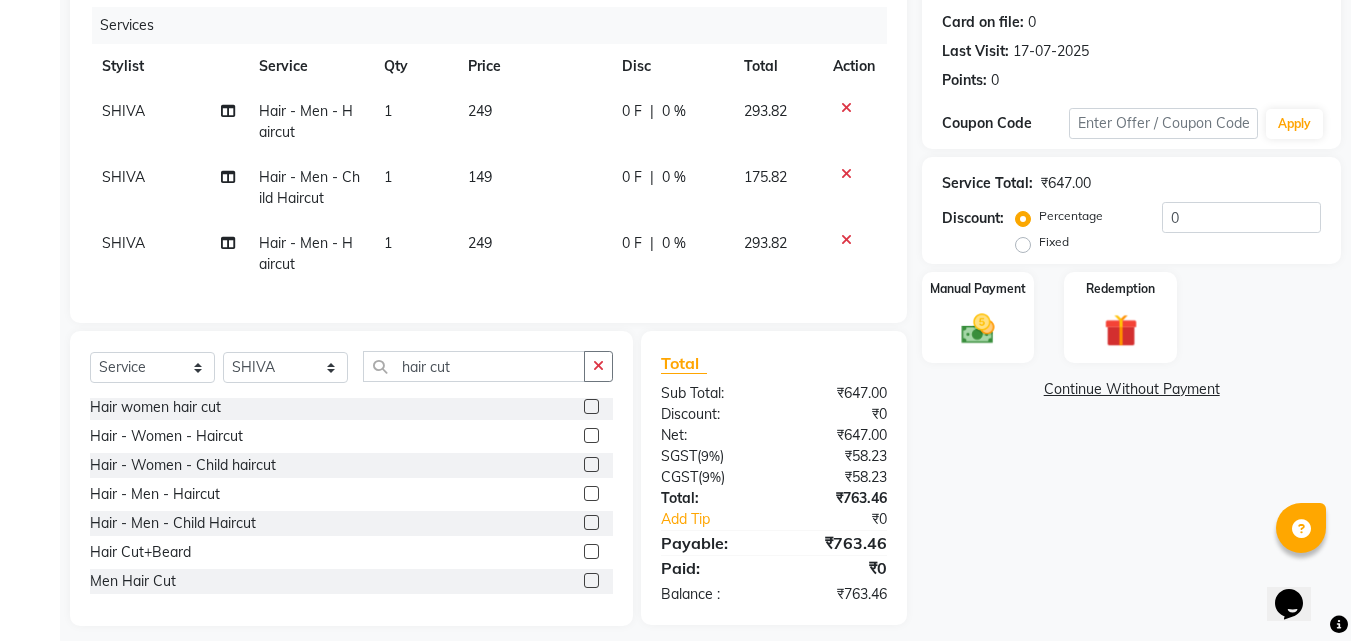 scroll, scrollTop: 271, scrollLeft: 0, axis: vertical 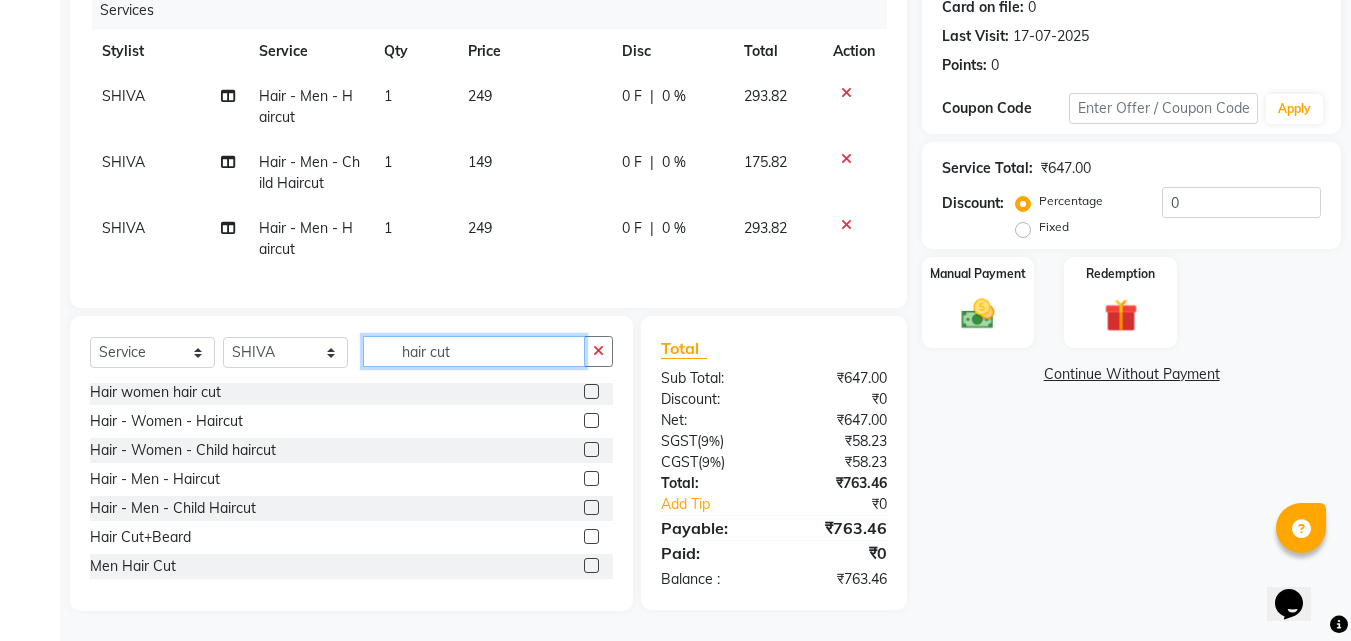 drag, startPoint x: 465, startPoint y: 355, endPoint x: 443, endPoint y: 358, distance: 22.203604 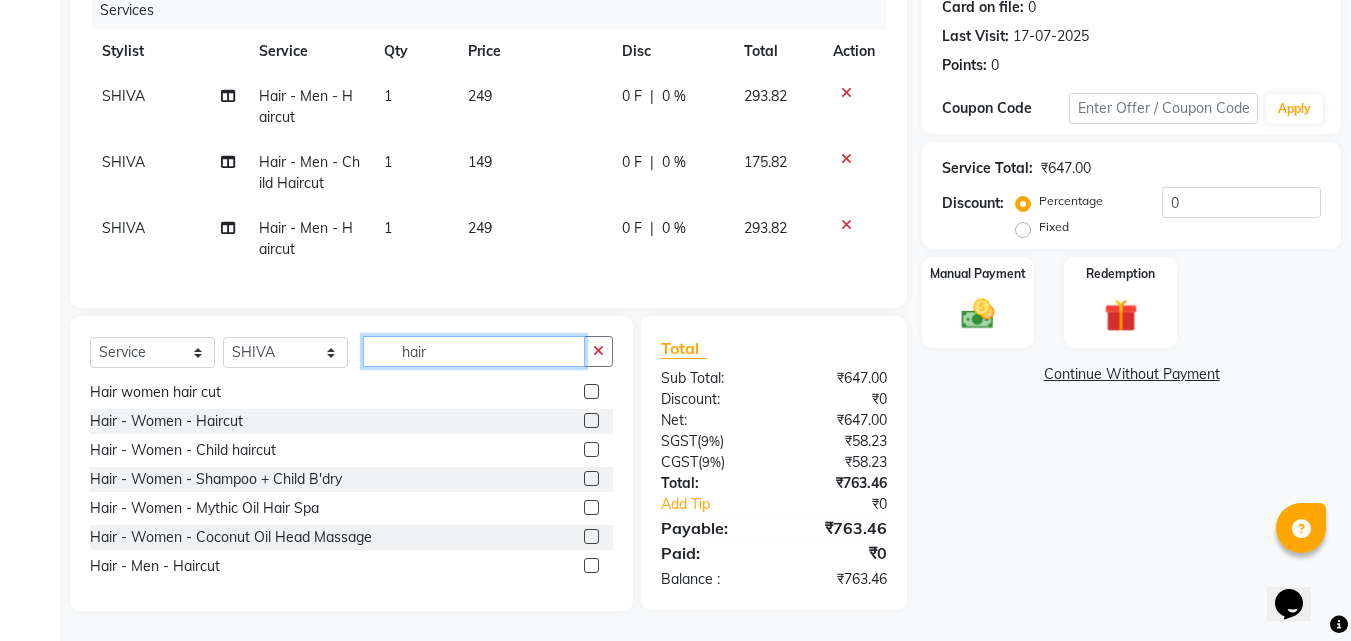 scroll, scrollTop: 873, scrollLeft: 0, axis: vertical 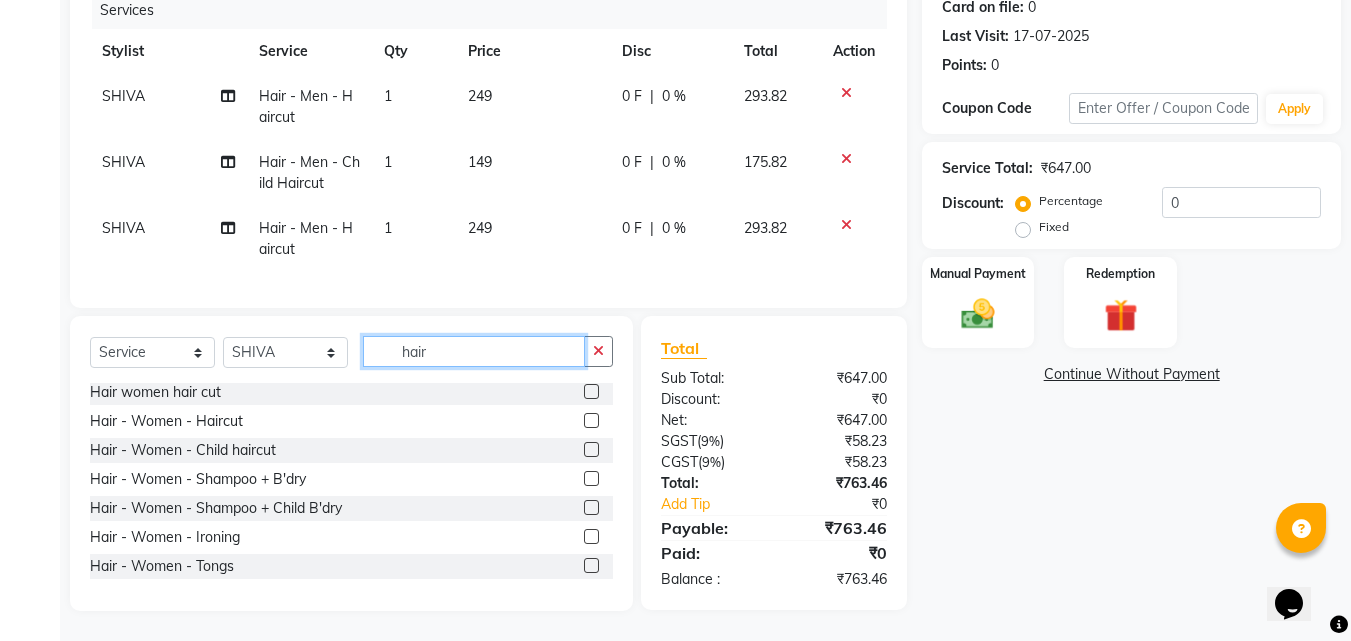 click on "hair" 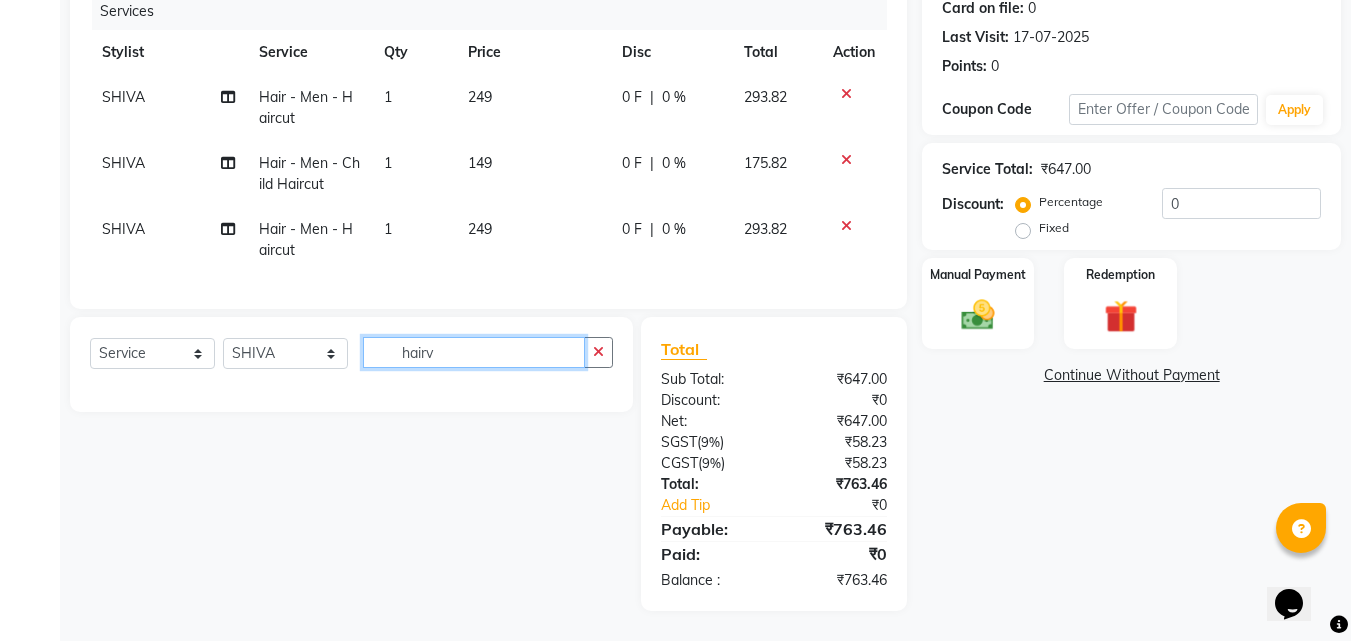 scroll, scrollTop: 270, scrollLeft: 0, axis: vertical 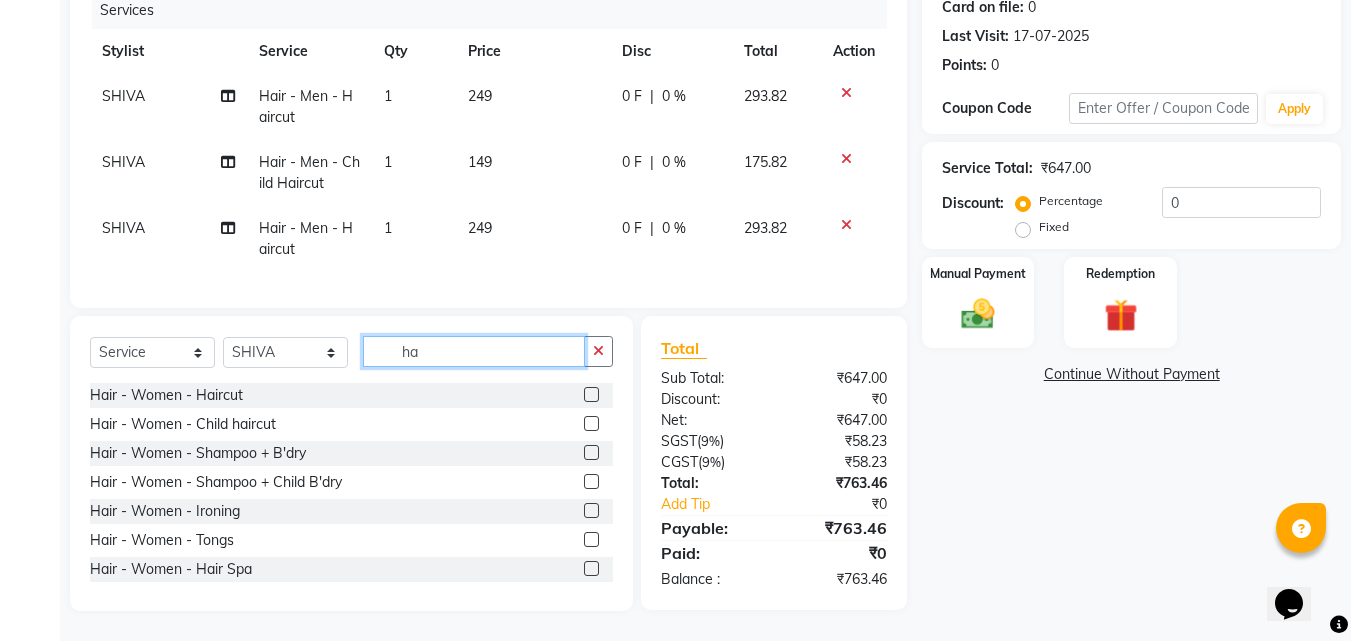 type on "h" 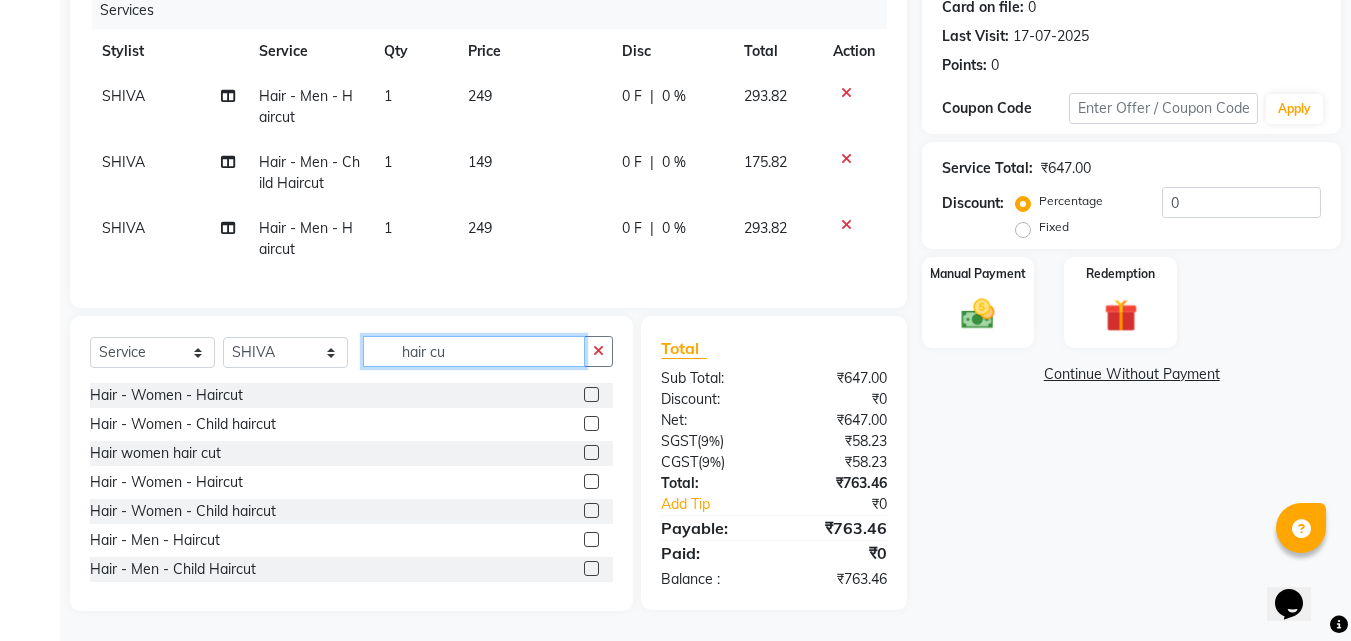 type on "hair cut" 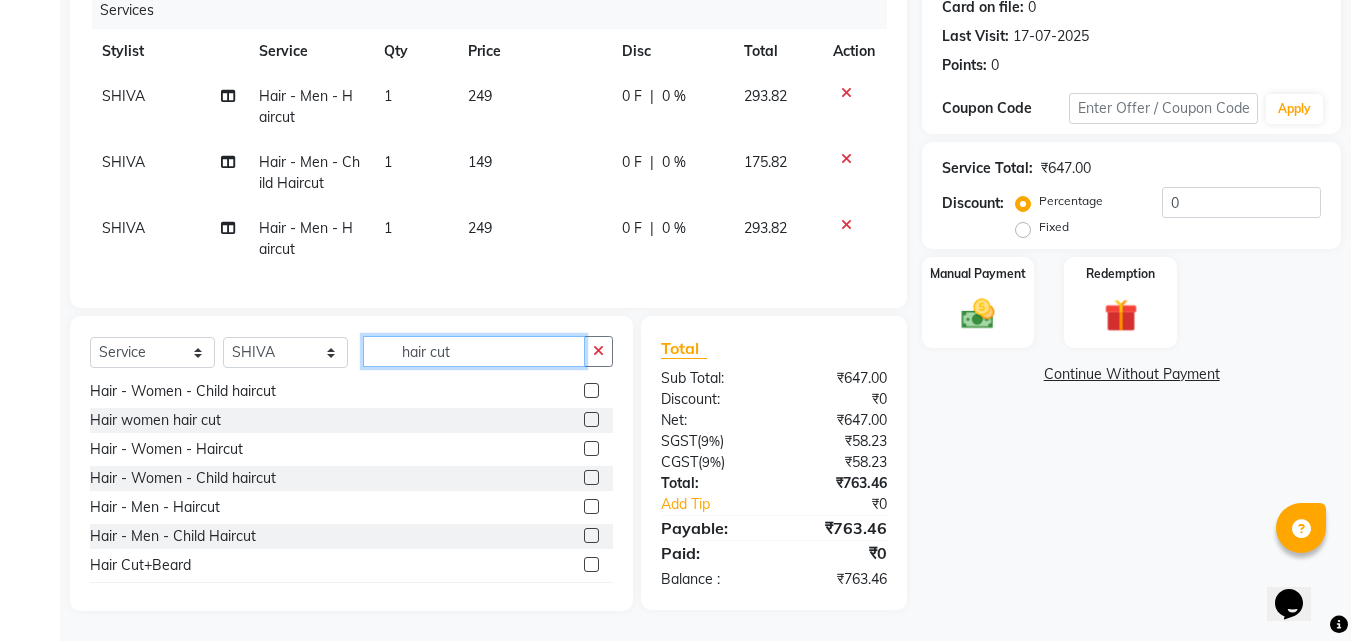 scroll, scrollTop: 61, scrollLeft: 0, axis: vertical 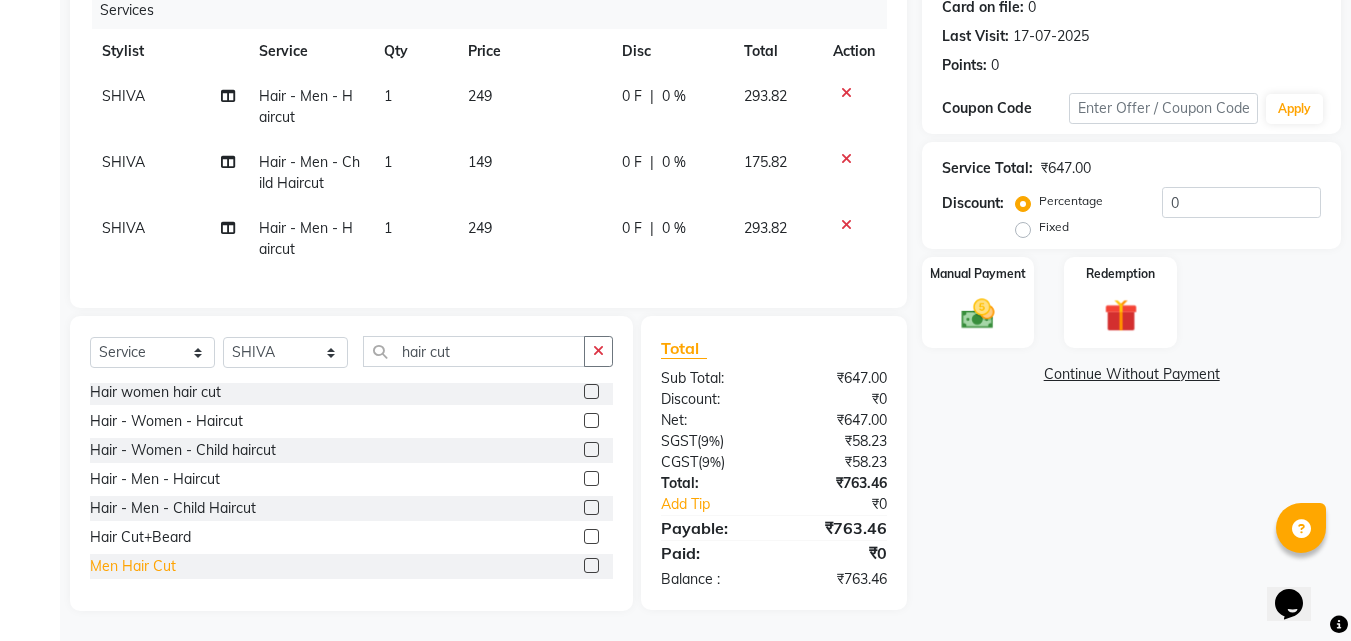 click on "Men Hair Cut" 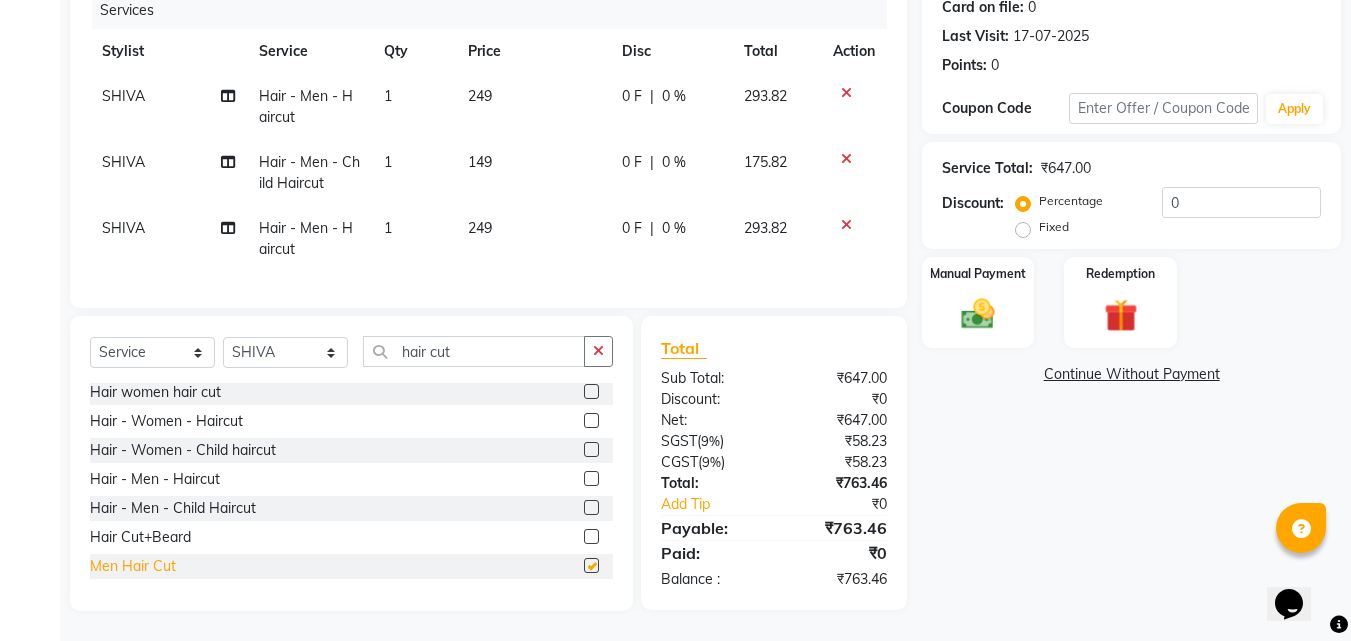 checkbox on "false" 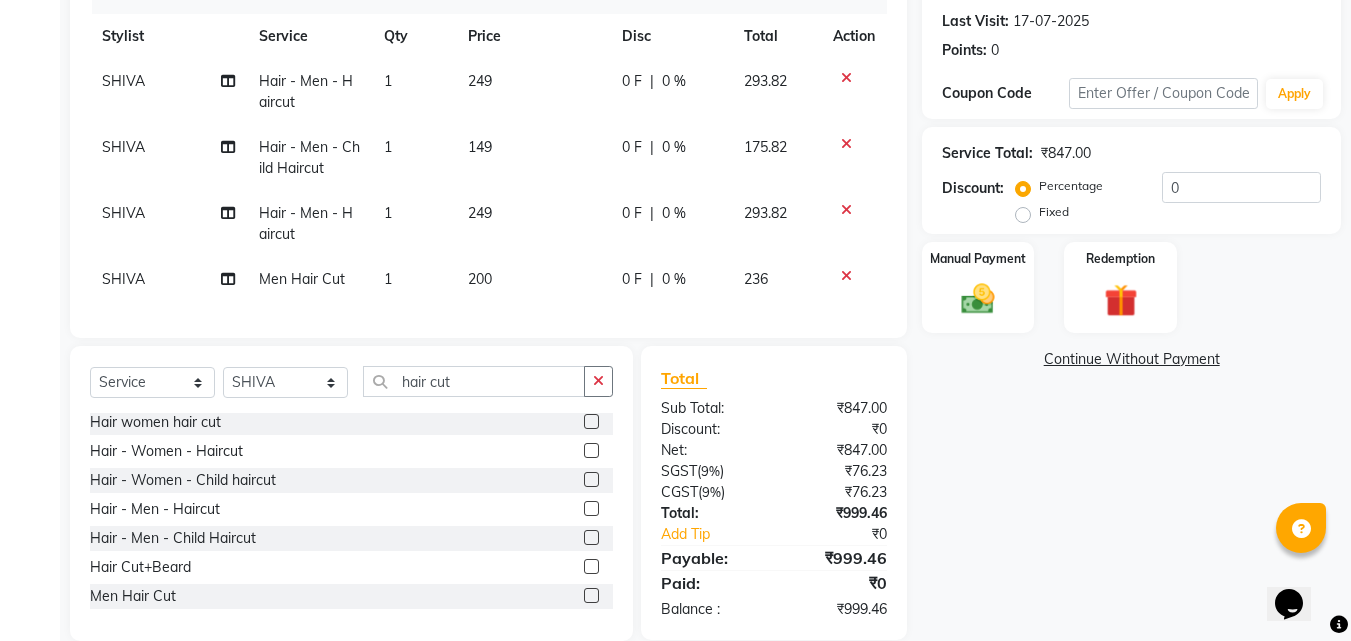 click 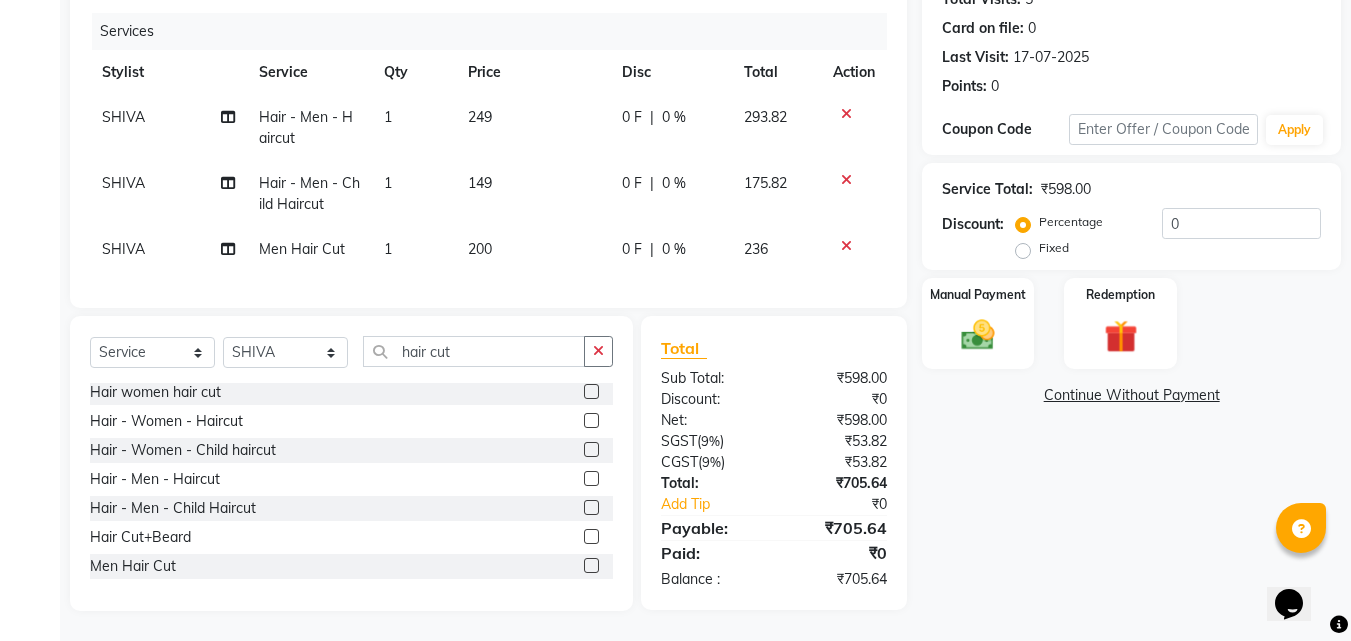 click 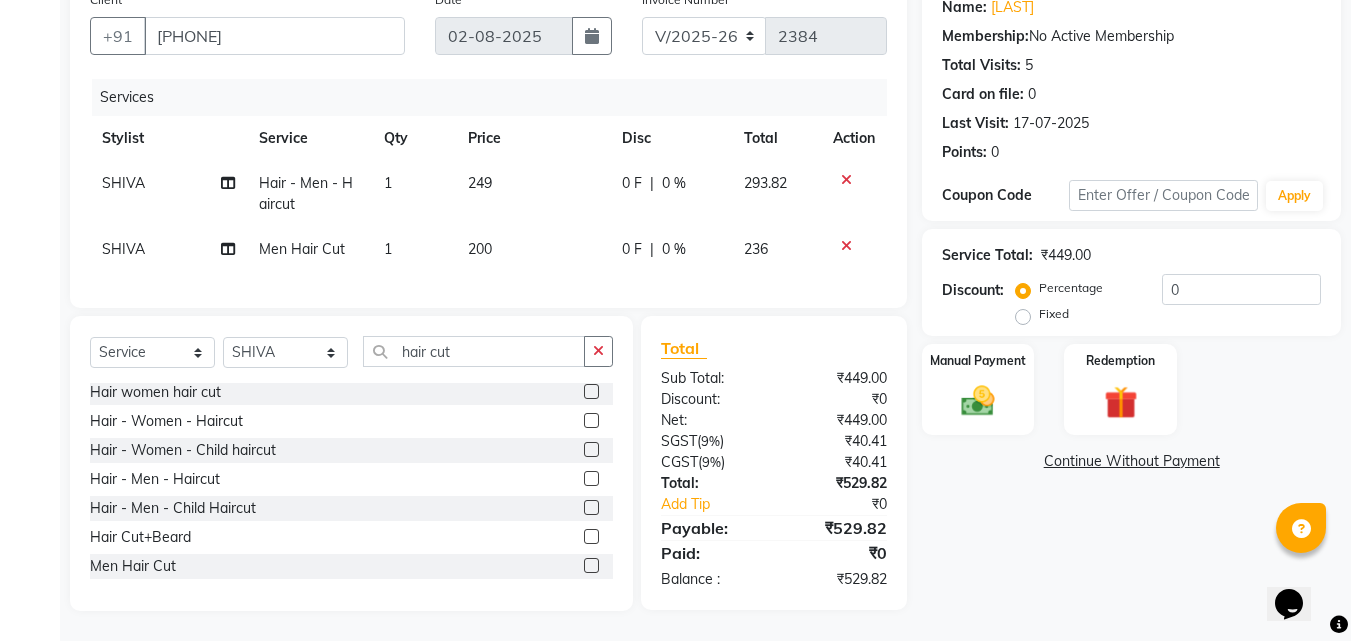 click 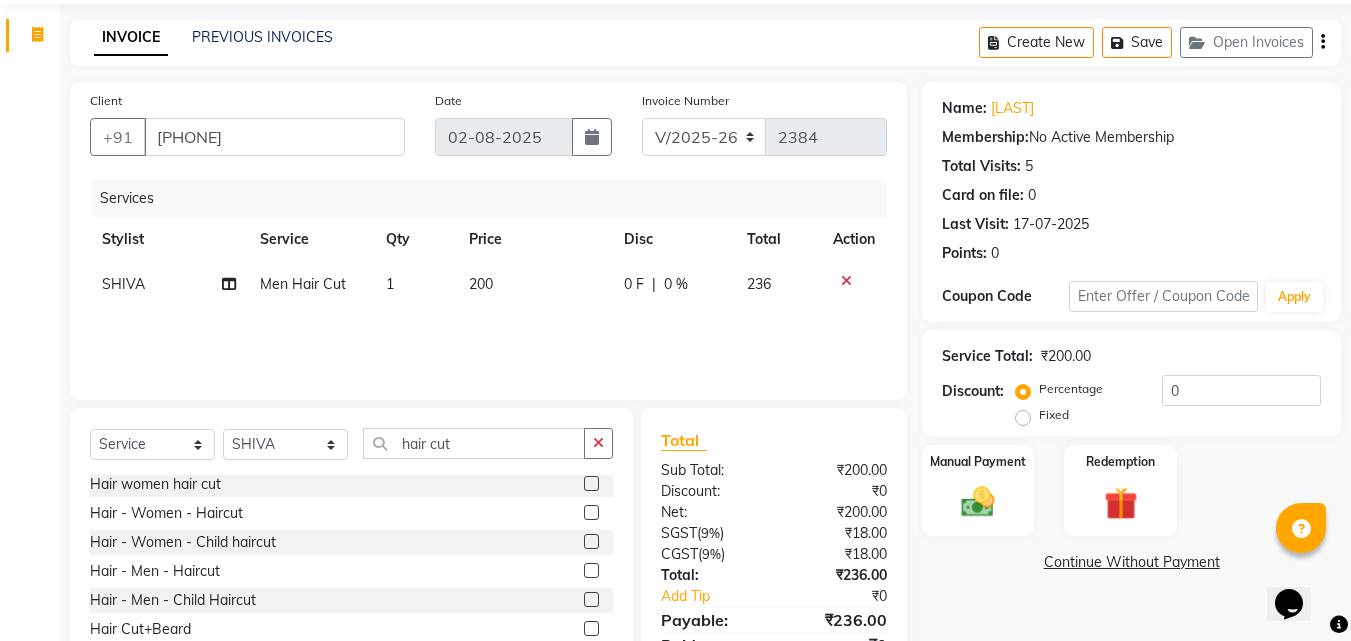 scroll, scrollTop: 0, scrollLeft: 0, axis: both 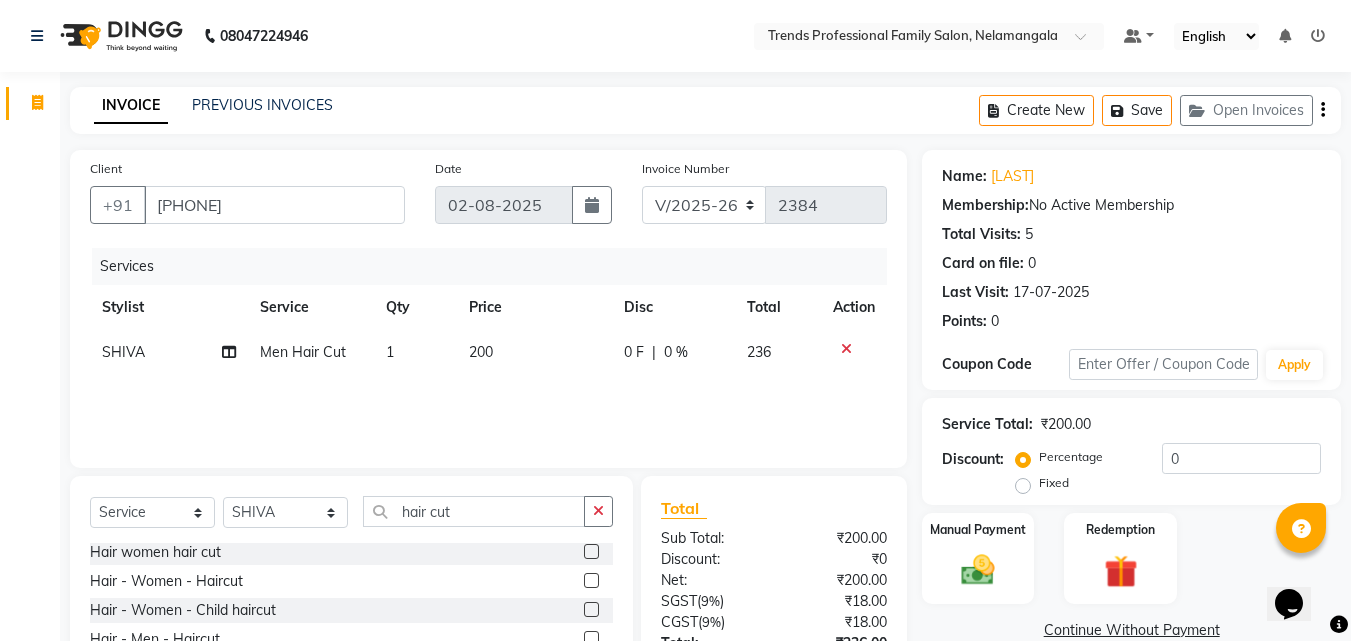 click 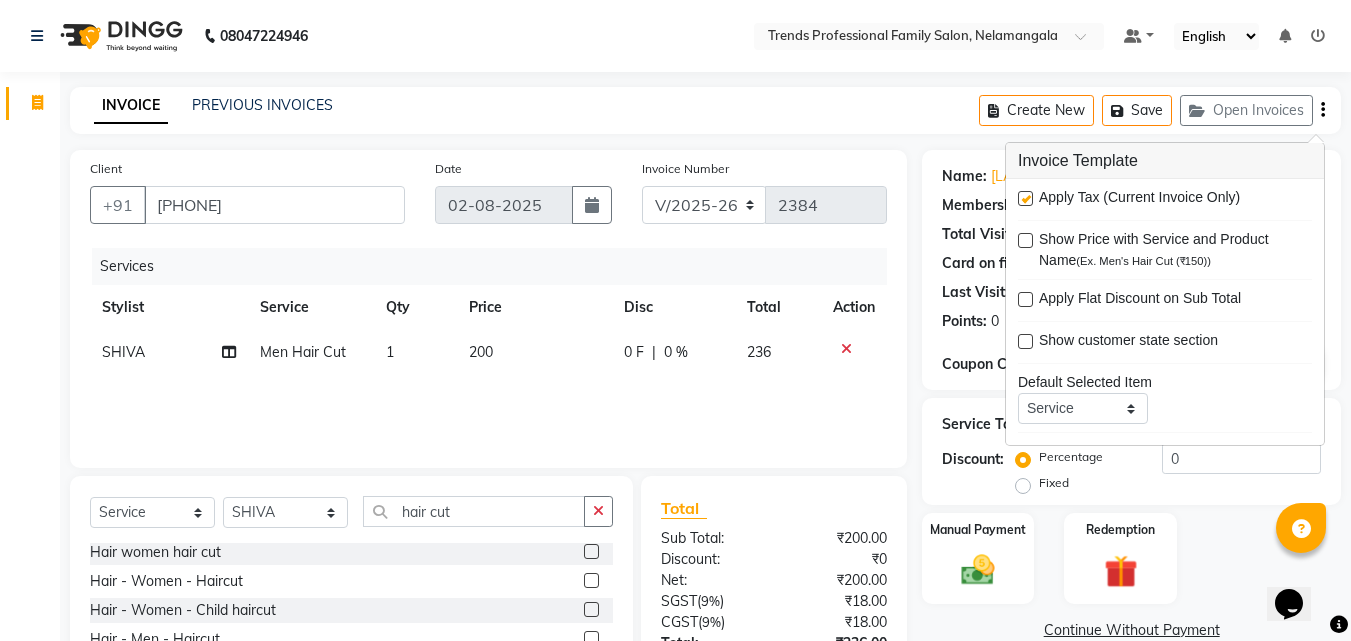drag, startPoint x: 1032, startPoint y: 201, endPoint x: 1003, endPoint y: 189, distance: 31.38471 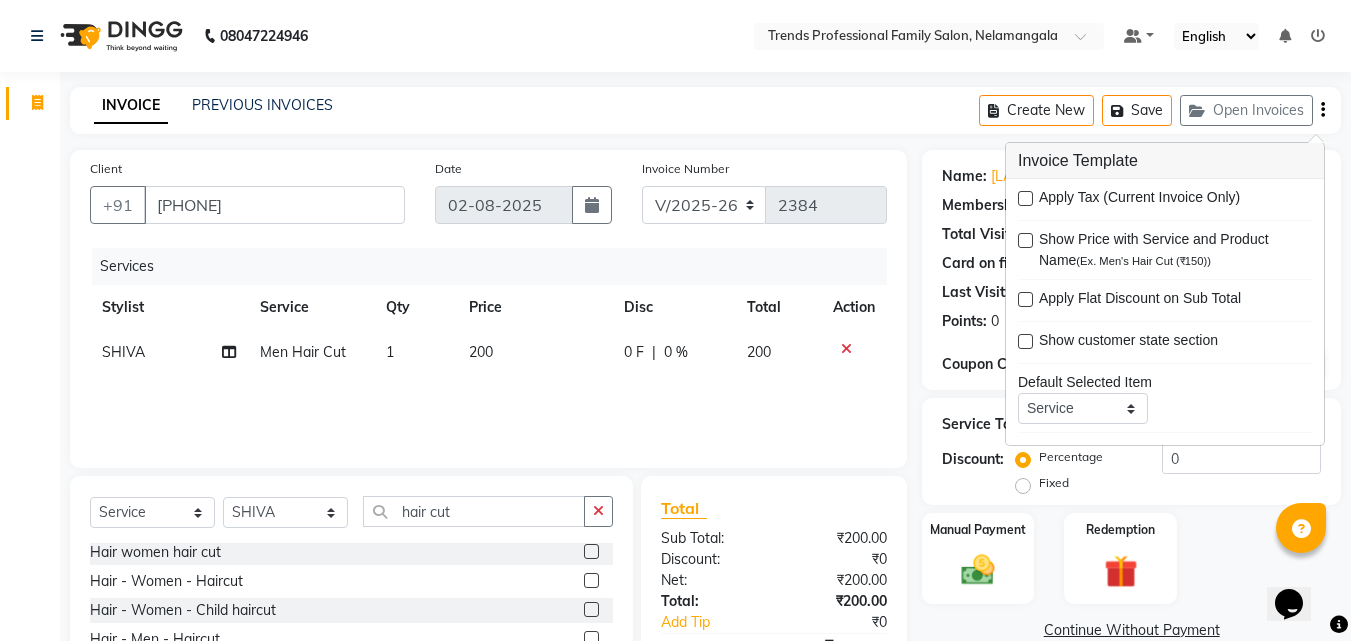 click on "Client +91 9740195190 Date 02-08-2025 Invoice Number V/2025 V/2025-26 2384 Services Stylist Service Qty Price Disc Total Action SHIVA Men Hair Cut 1 200 0 F | 0 % 200" 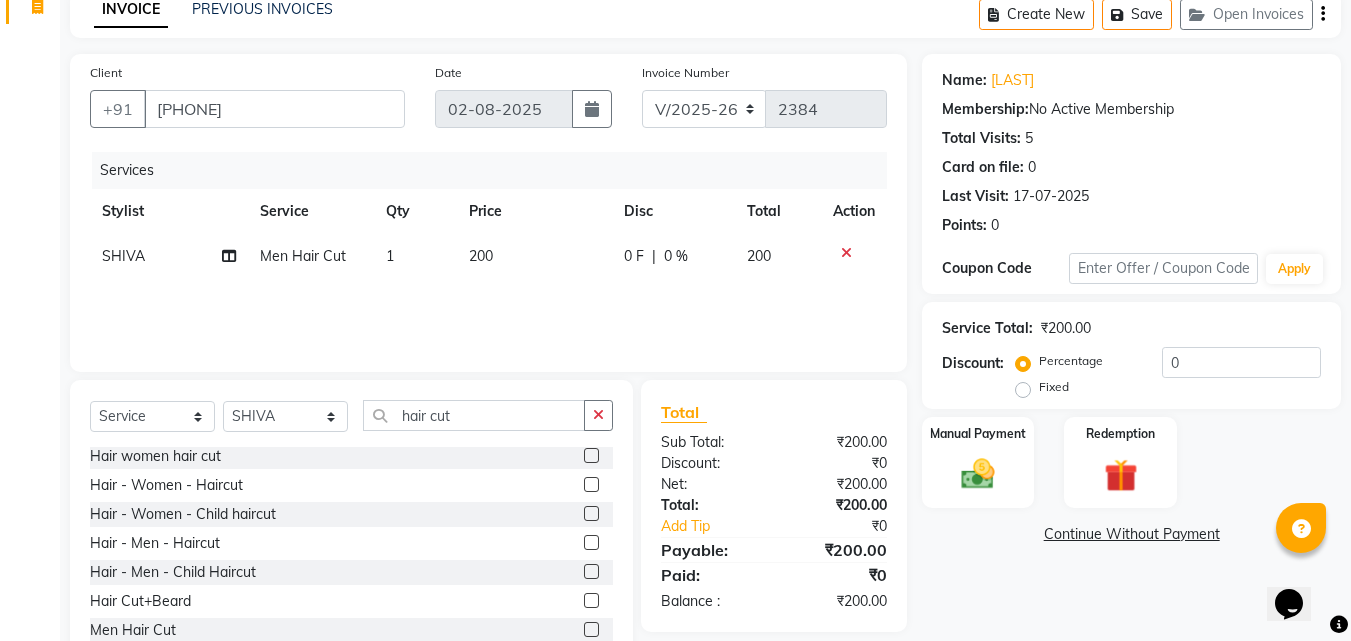 scroll, scrollTop: 160, scrollLeft: 0, axis: vertical 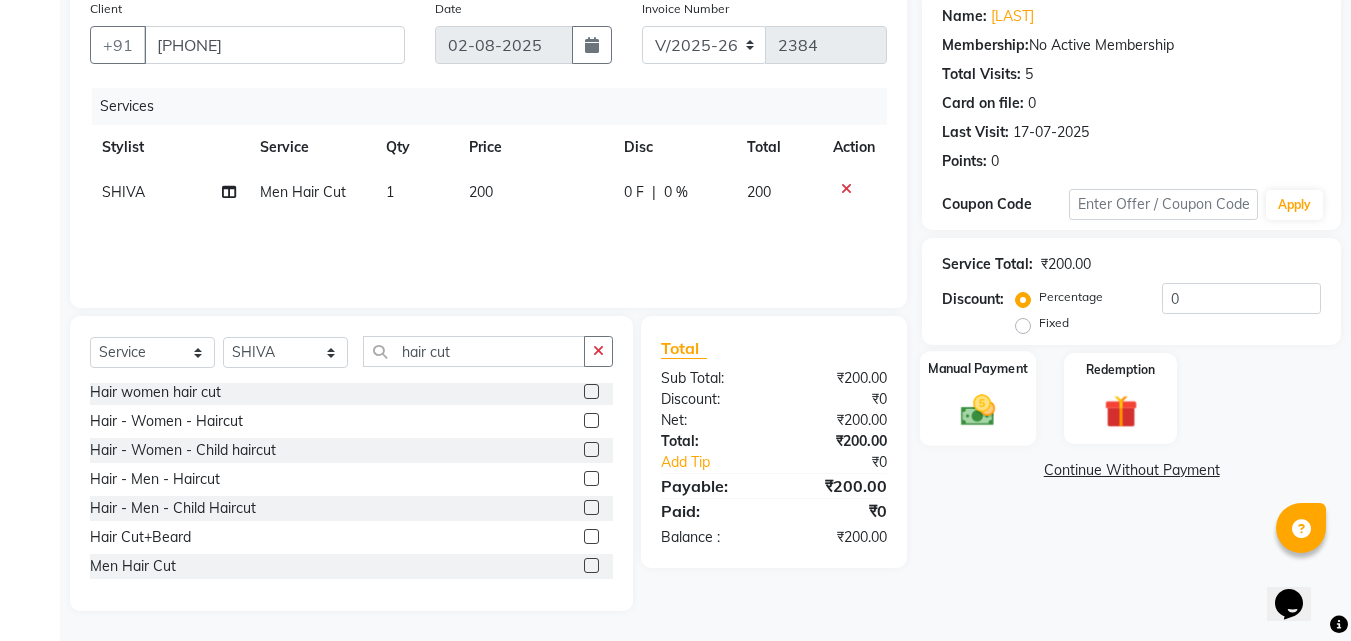 click 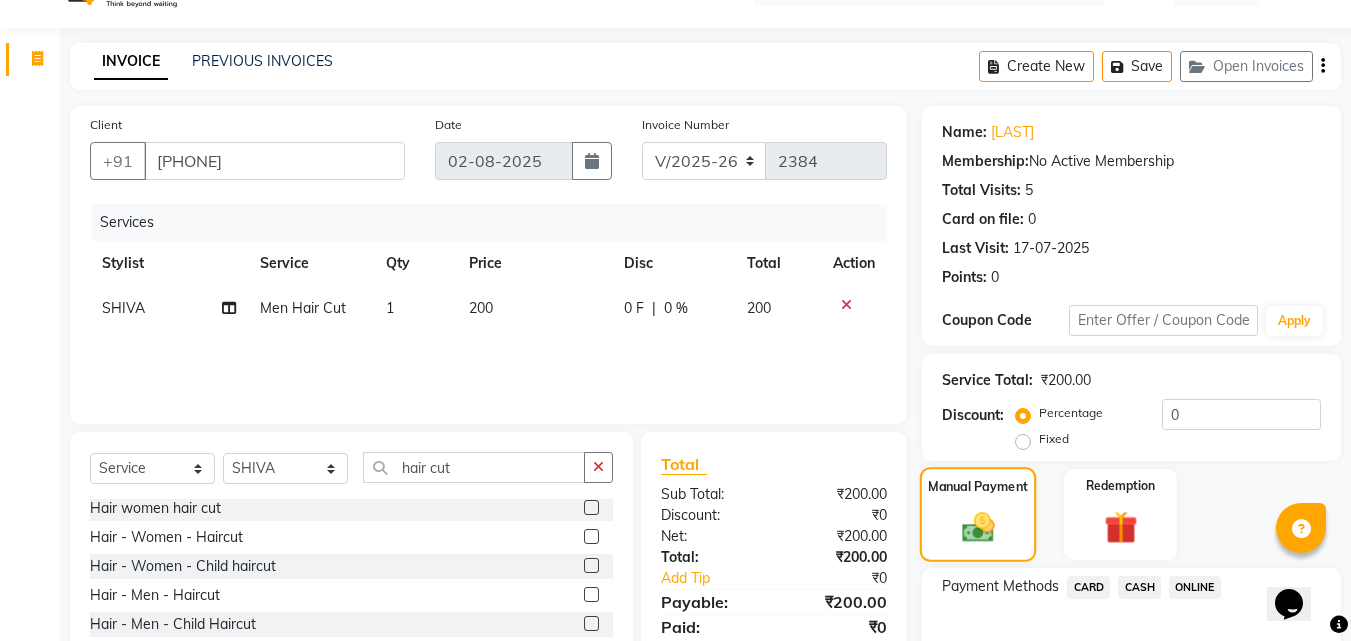 scroll, scrollTop: 162, scrollLeft: 0, axis: vertical 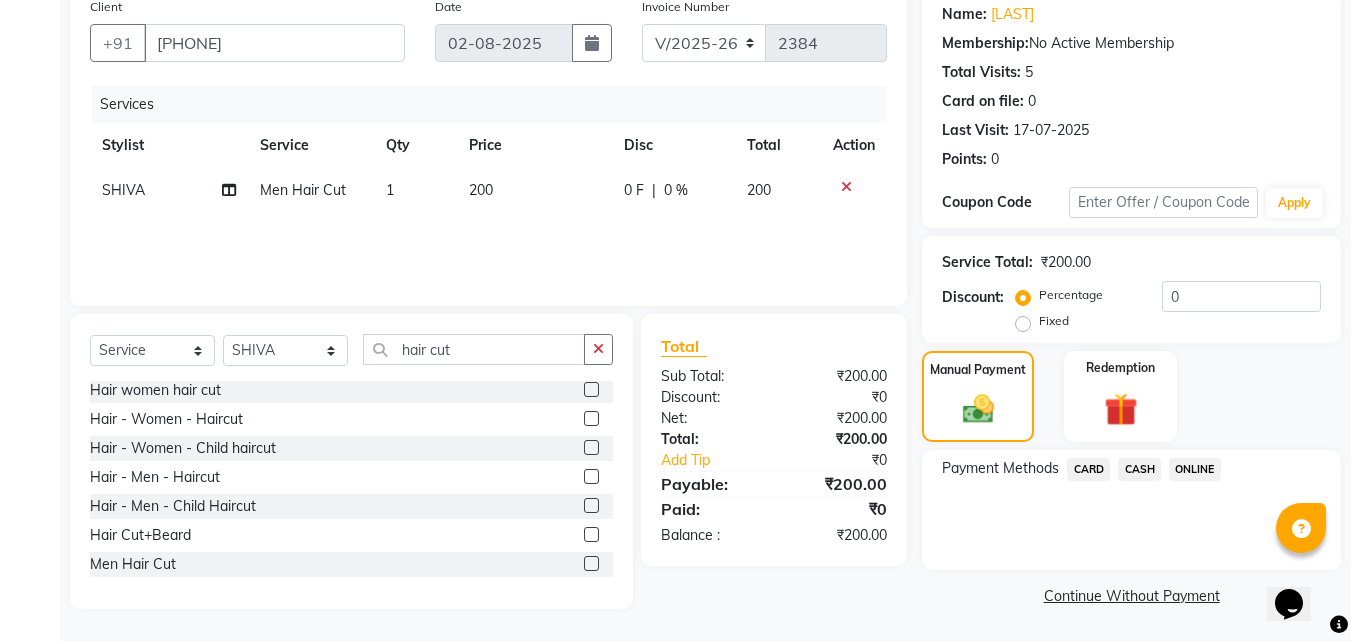 click on "ONLINE" 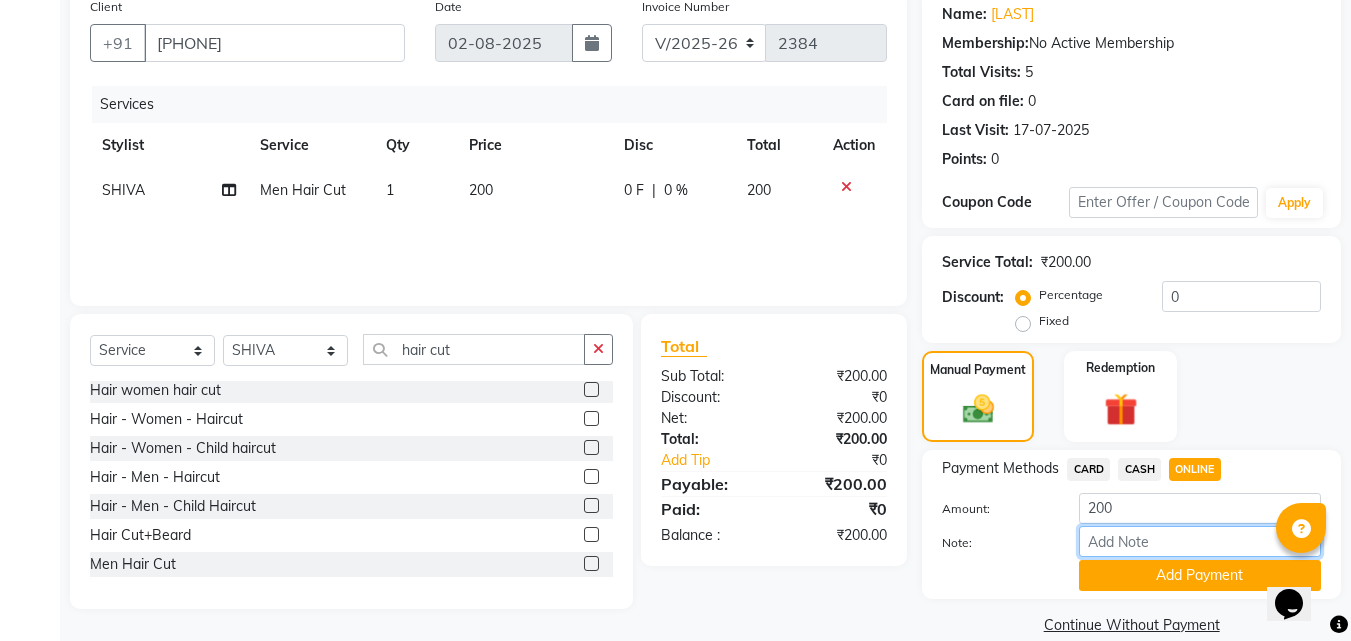 drag, startPoint x: 1125, startPoint y: 543, endPoint x: 1150, endPoint y: 542, distance: 25.019993 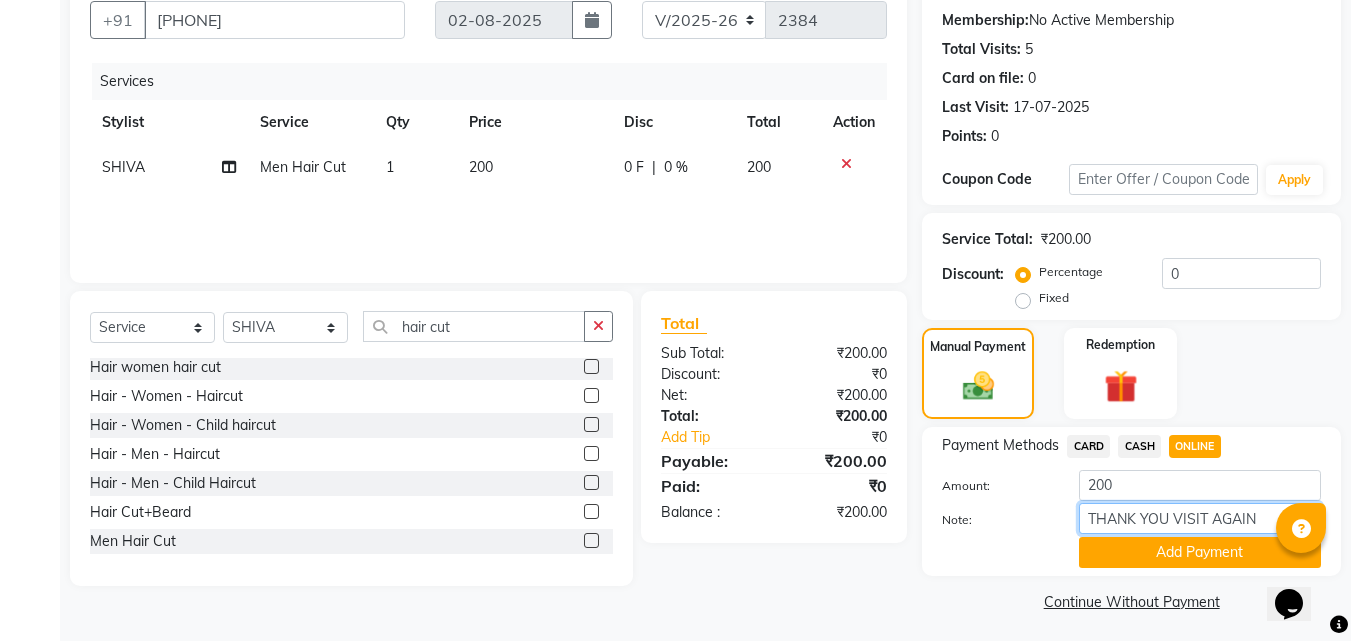 scroll, scrollTop: 191, scrollLeft: 0, axis: vertical 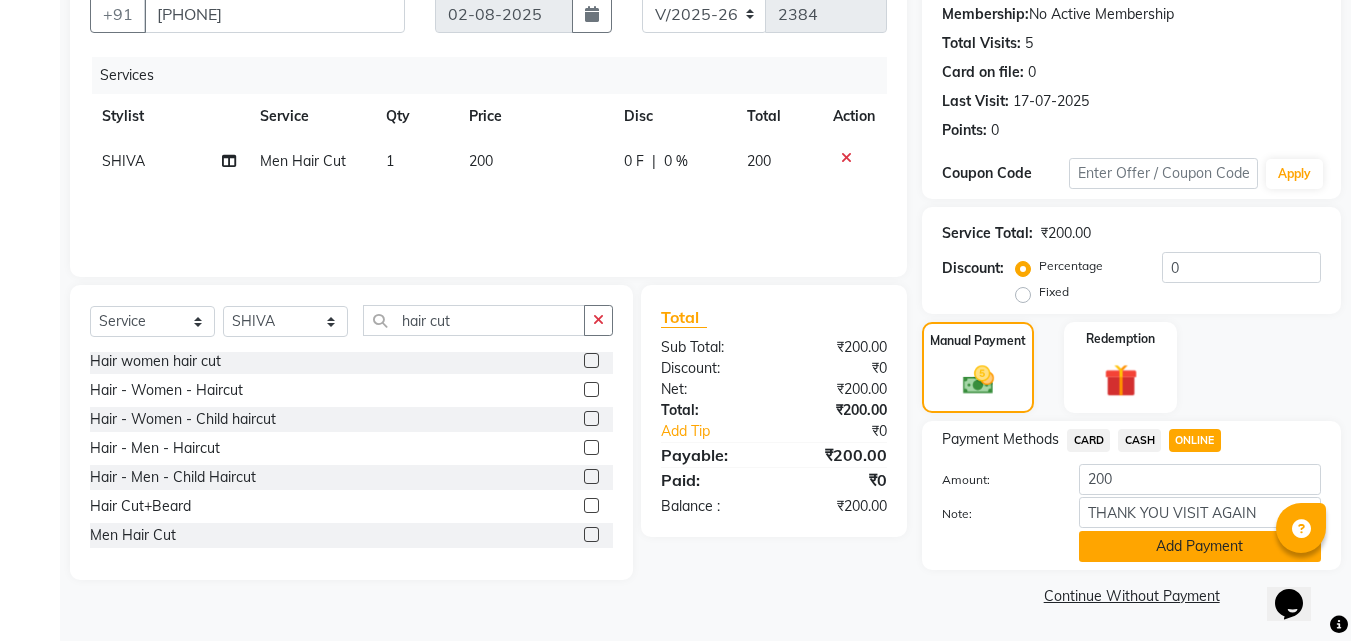 click on "Add Payment" 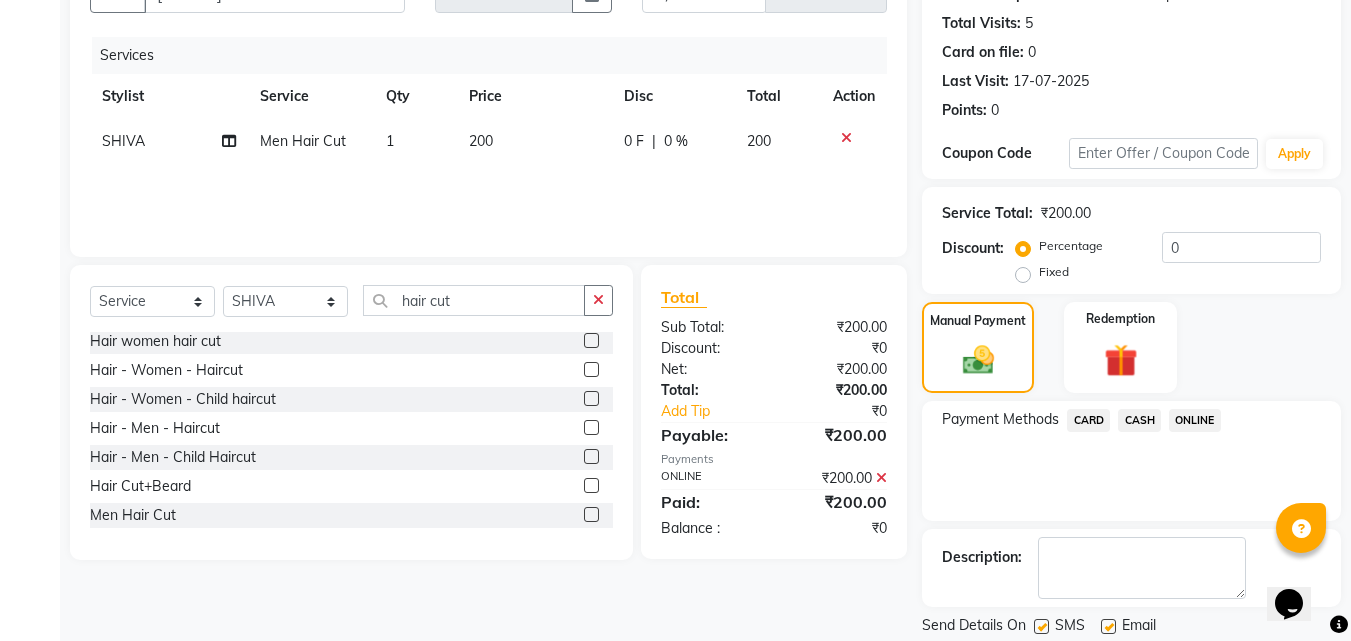 scroll, scrollTop: 275, scrollLeft: 0, axis: vertical 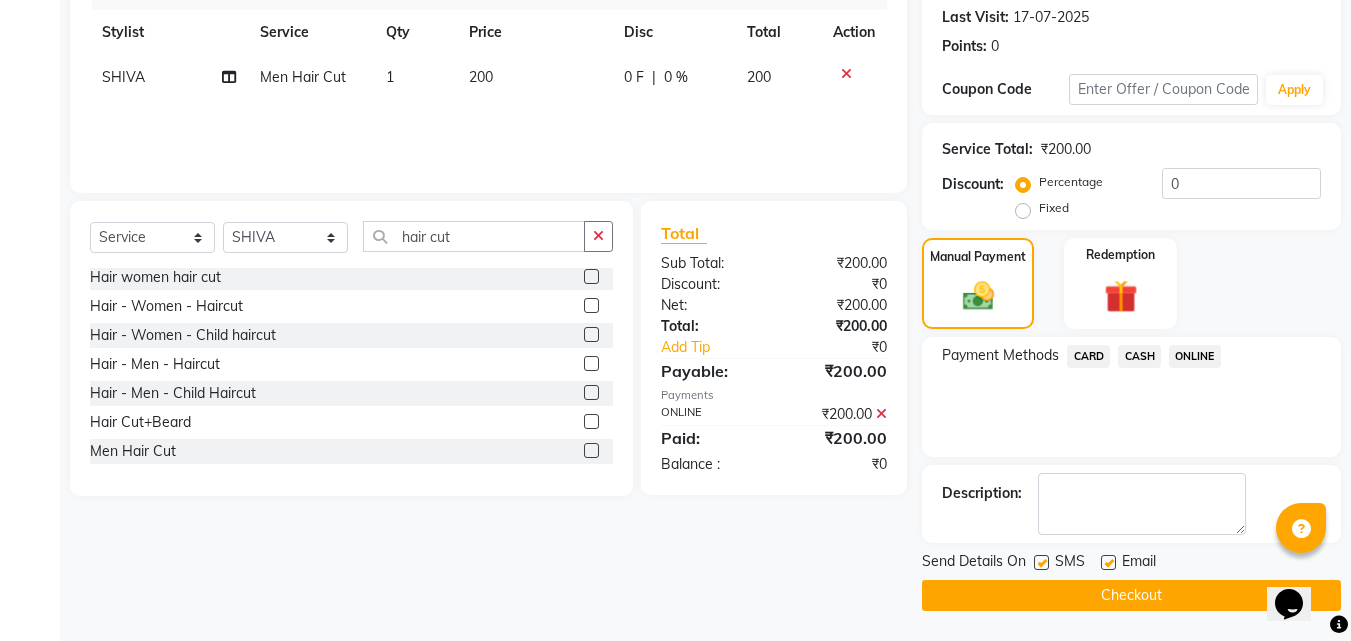 click on "Checkout" 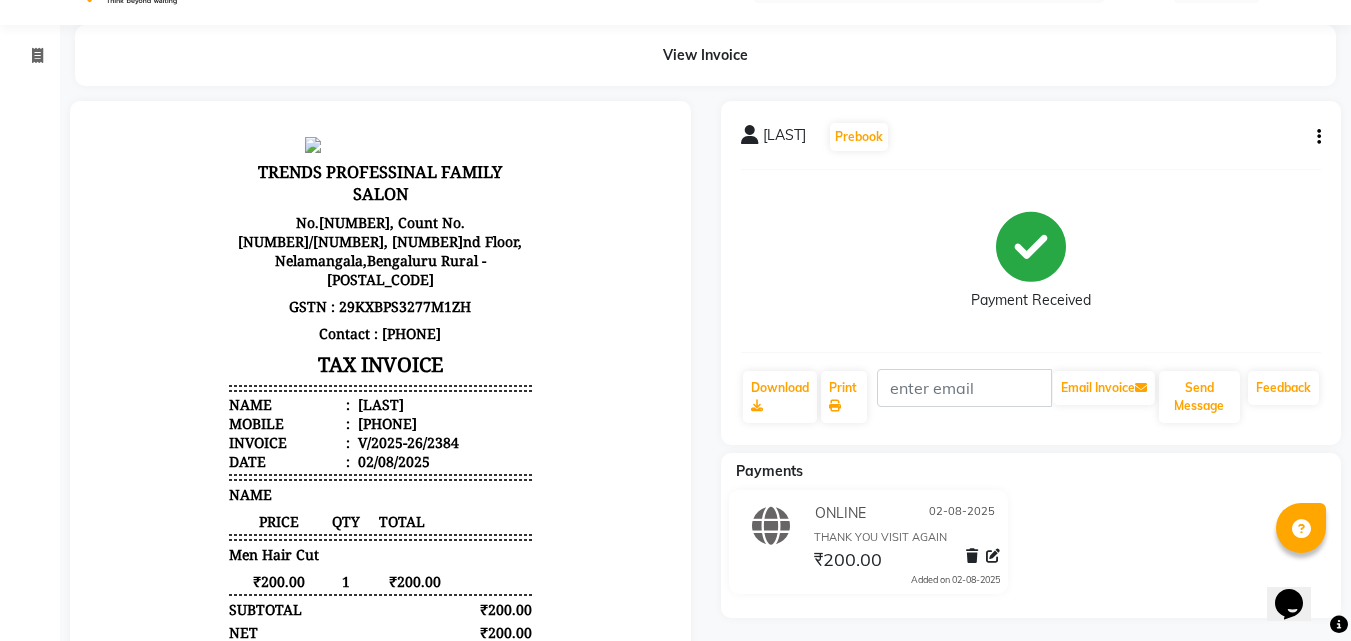 scroll, scrollTop: 0, scrollLeft: 0, axis: both 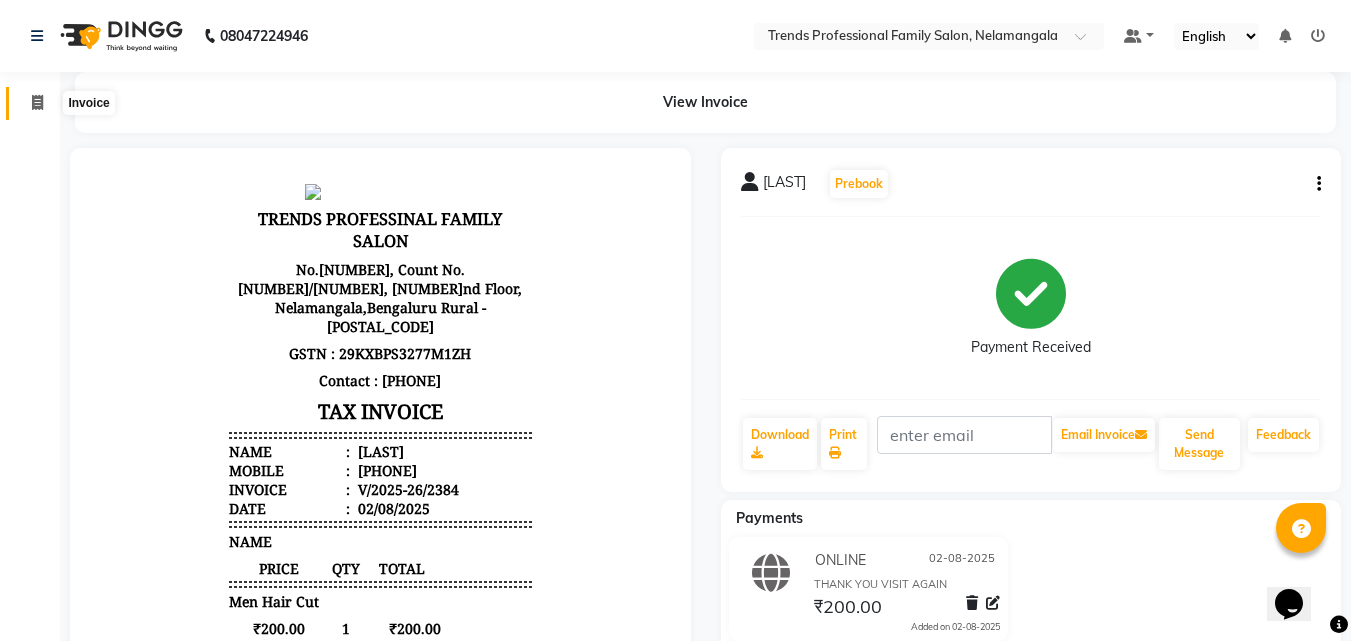 click 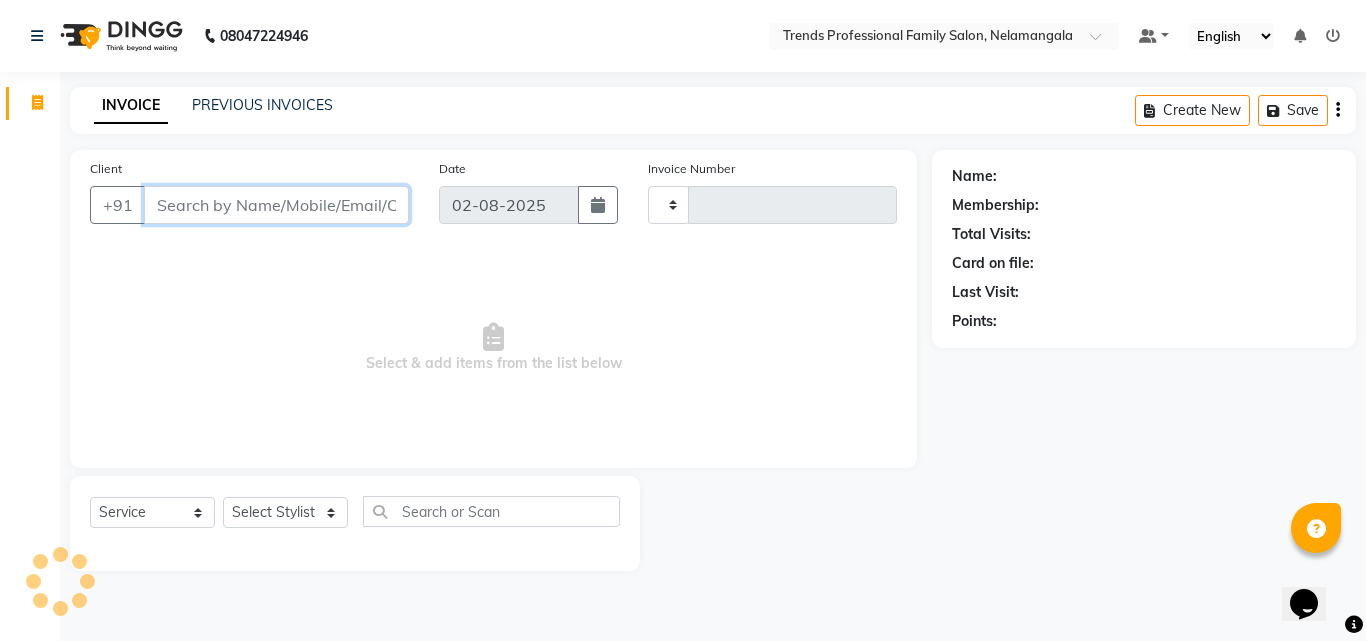 type on "2385" 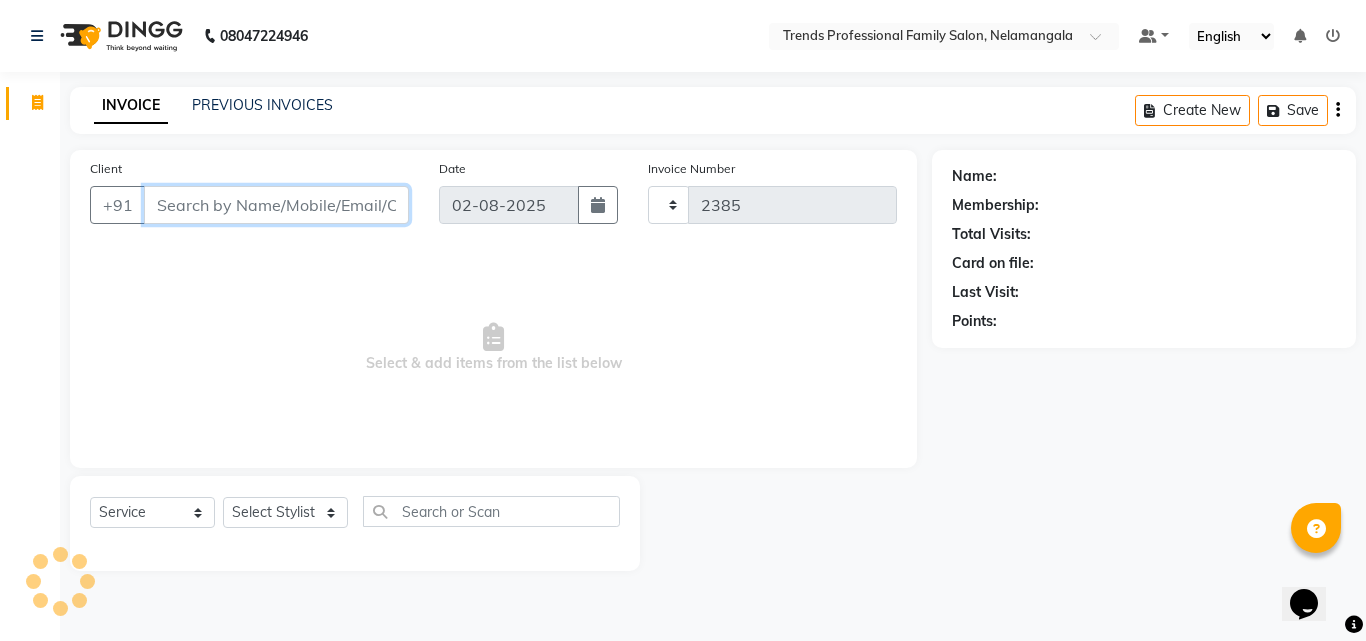 select on "7345" 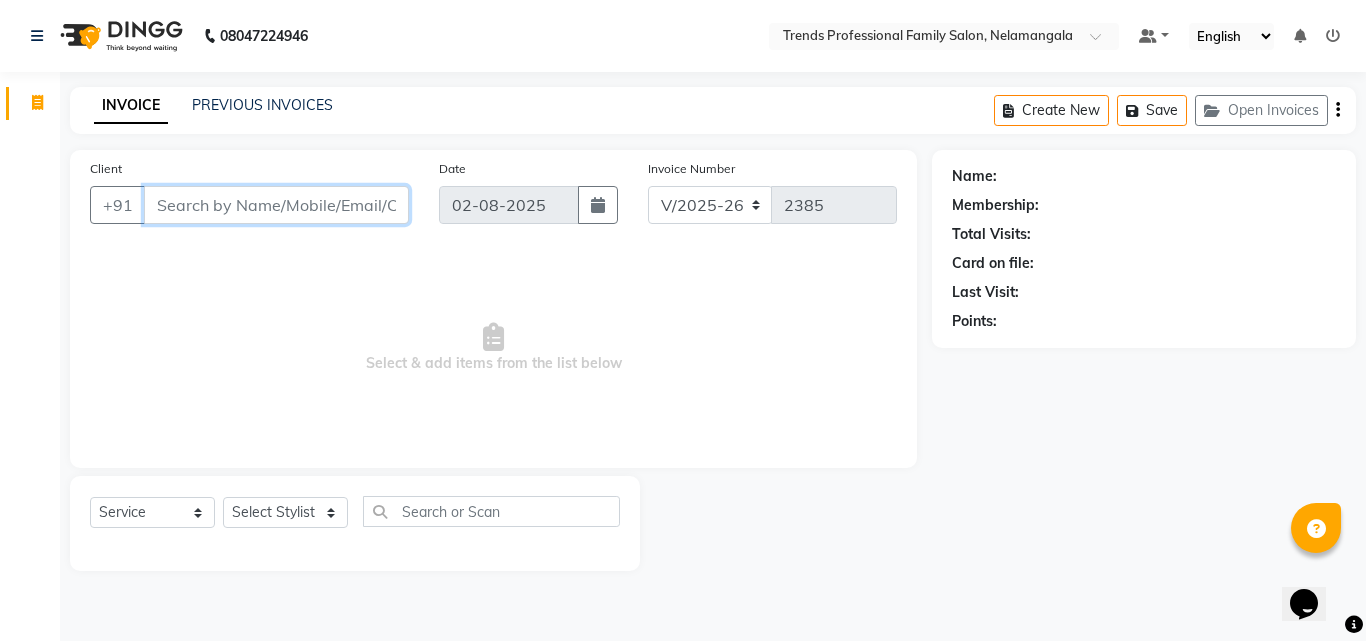 click on "Client" at bounding box center (276, 205) 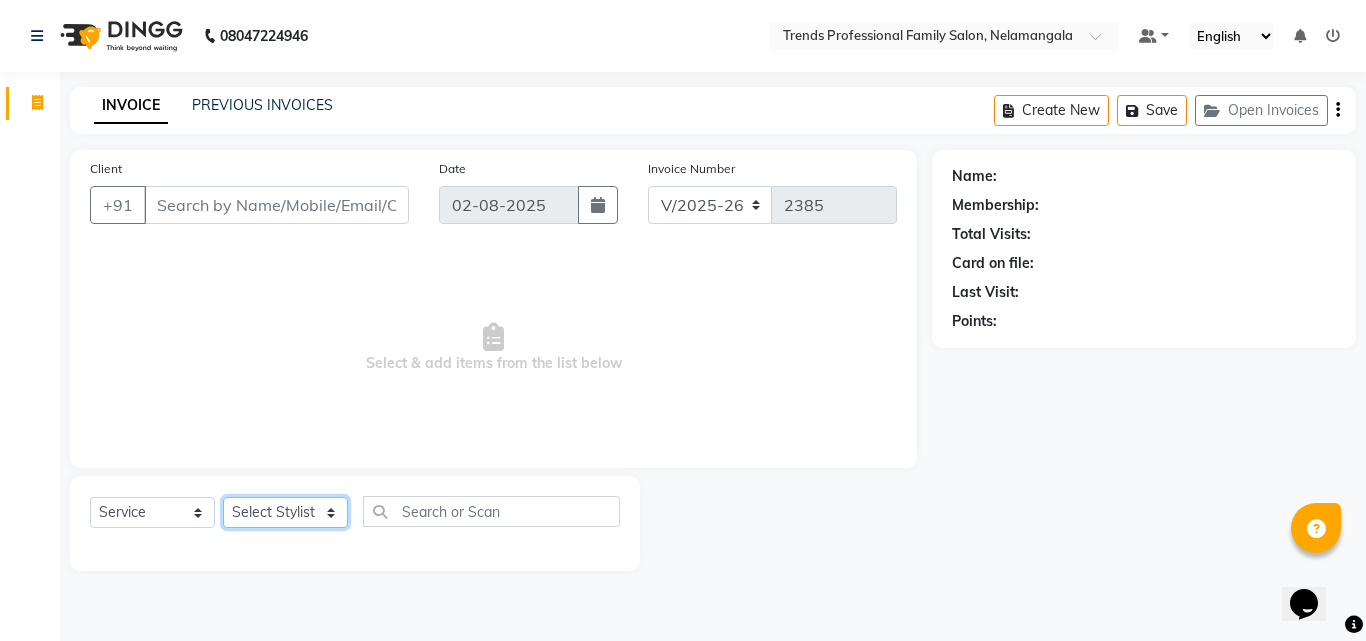 click on "Select Stylist ANITHA AVANTHIKA Hithaishi IMRAN KHAN KANCHAN MUSKHAN RUSTHAM SEEMA SHIVA SOURAV Sumika Trends" 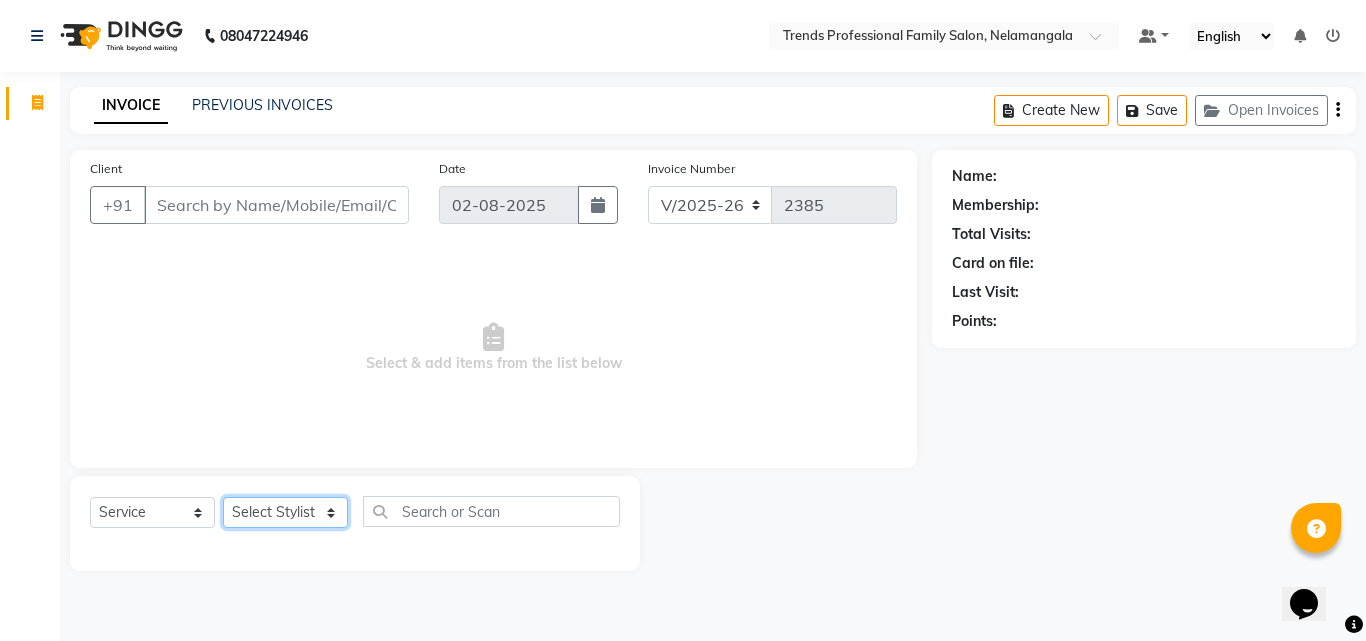 select on "63519" 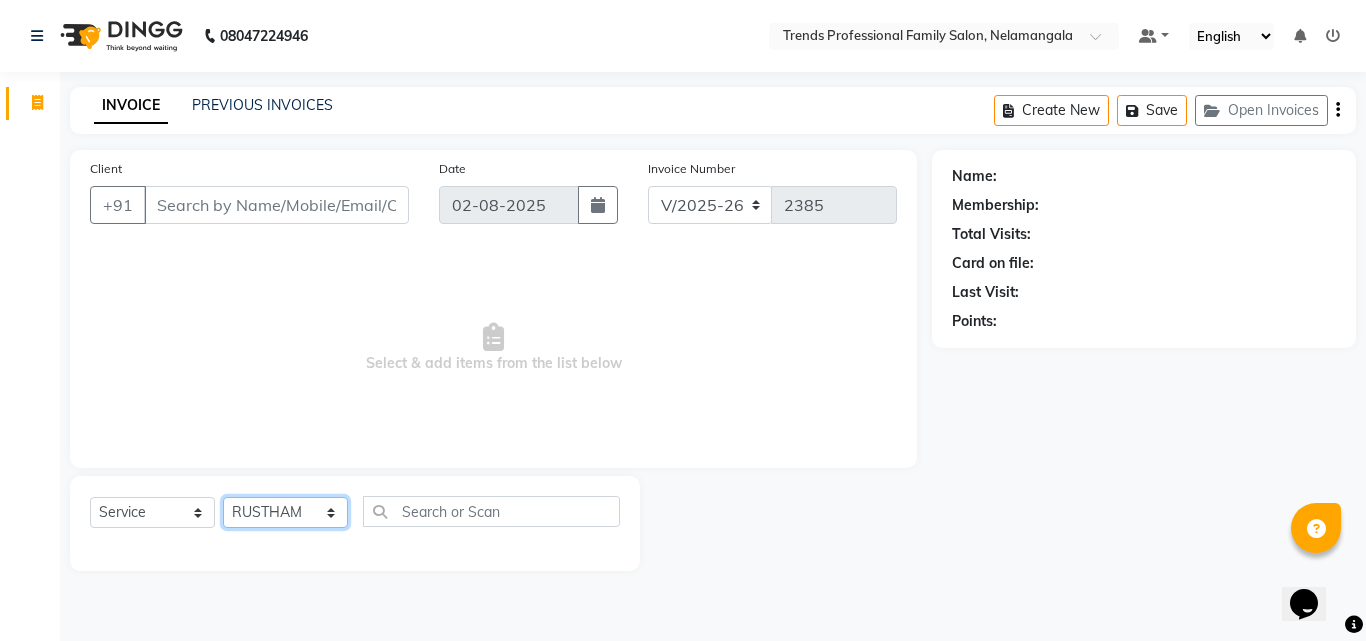 click on "Select Stylist ANITHA AVANTHIKA Hithaishi IMRAN KHAN KANCHAN MUSKHAN RUSTHAM SEEMA SHIVA SOURAV Sumika Trends" 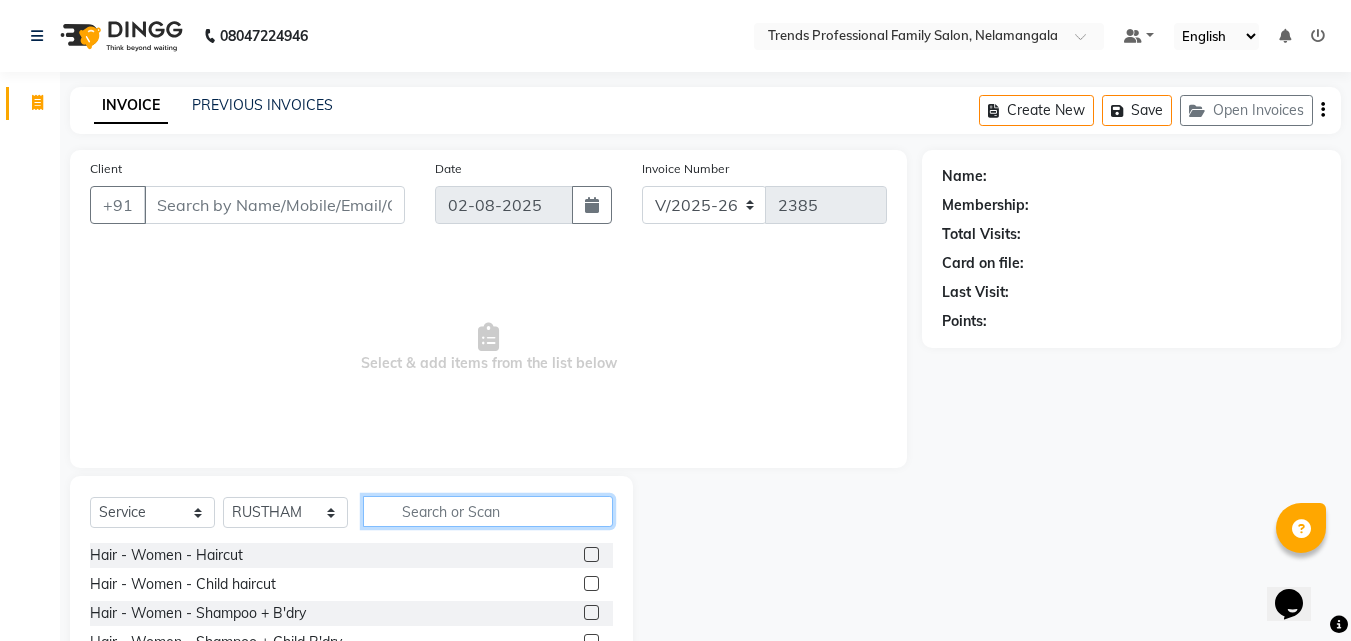 click 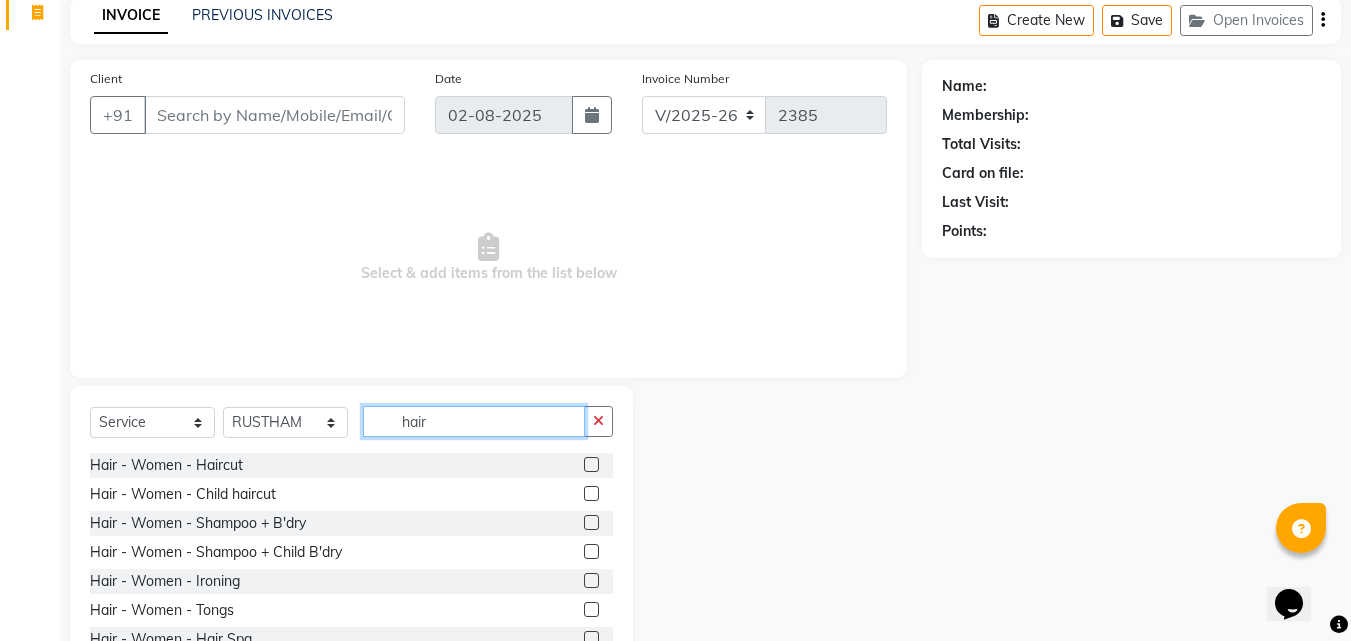 scroll, scrollTop: 160, scrollLeft: 0, axis: vertical 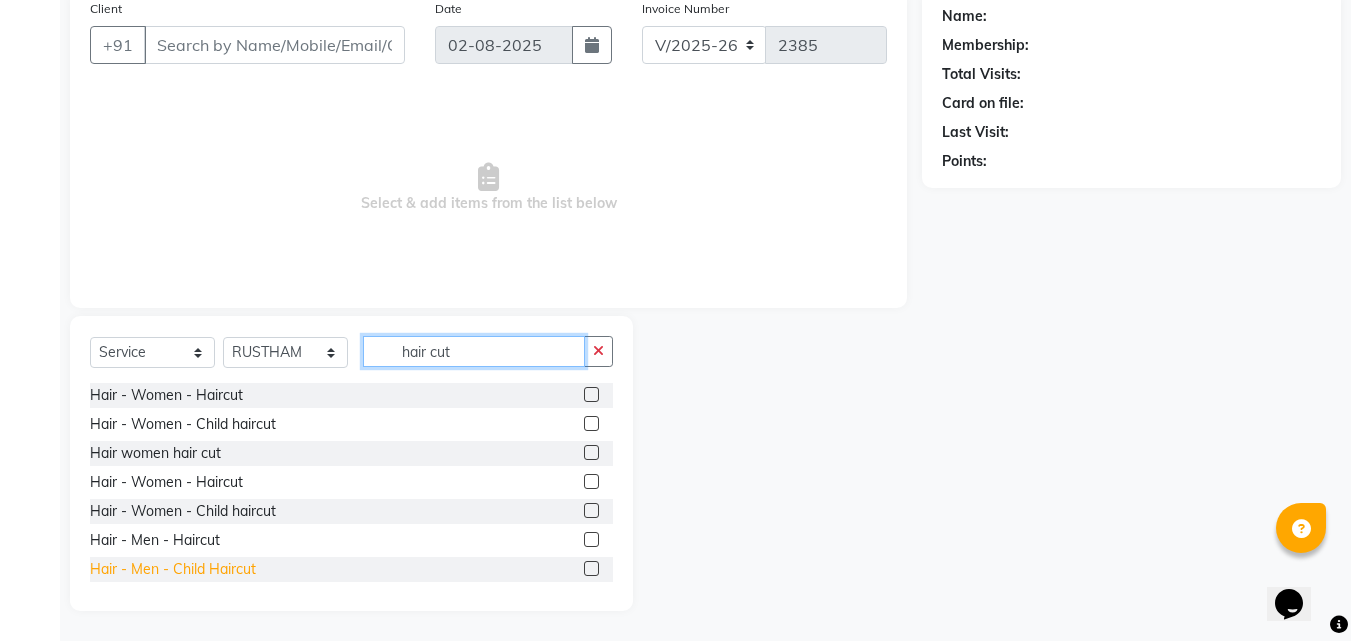 type 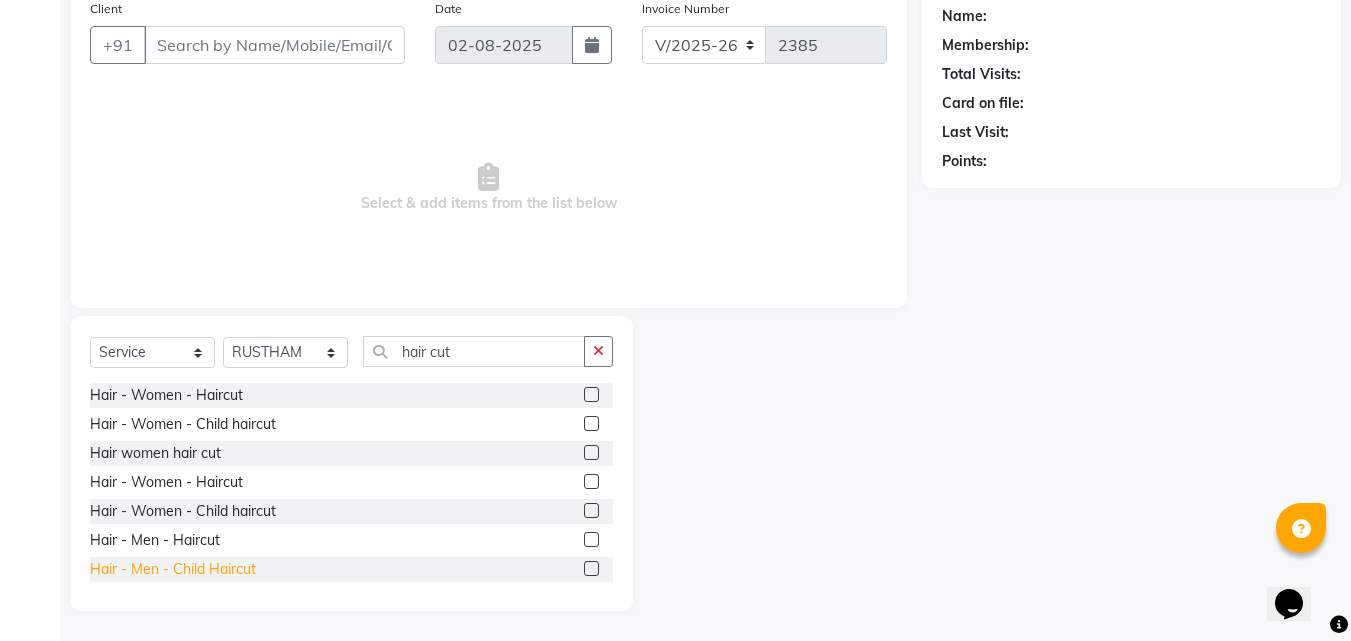 click on "Hair - Men - Child Haircut" 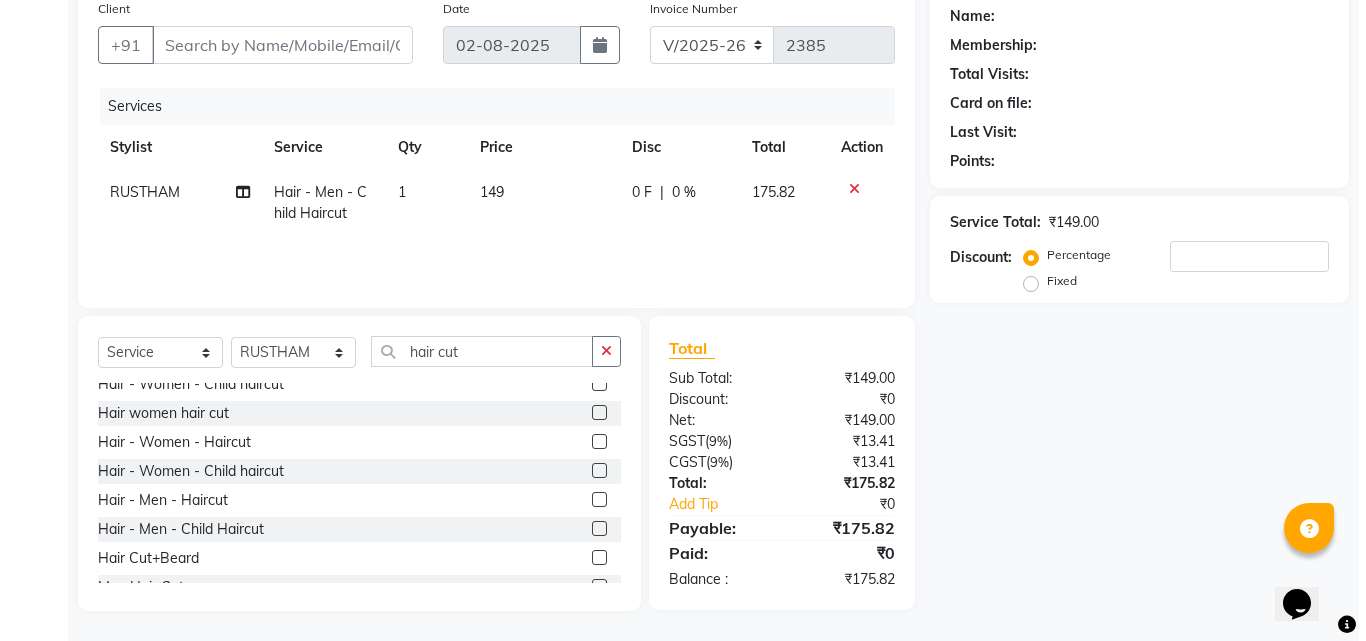 scroll, scrollTop: 61, scrollLeft: 0, axis: vertical 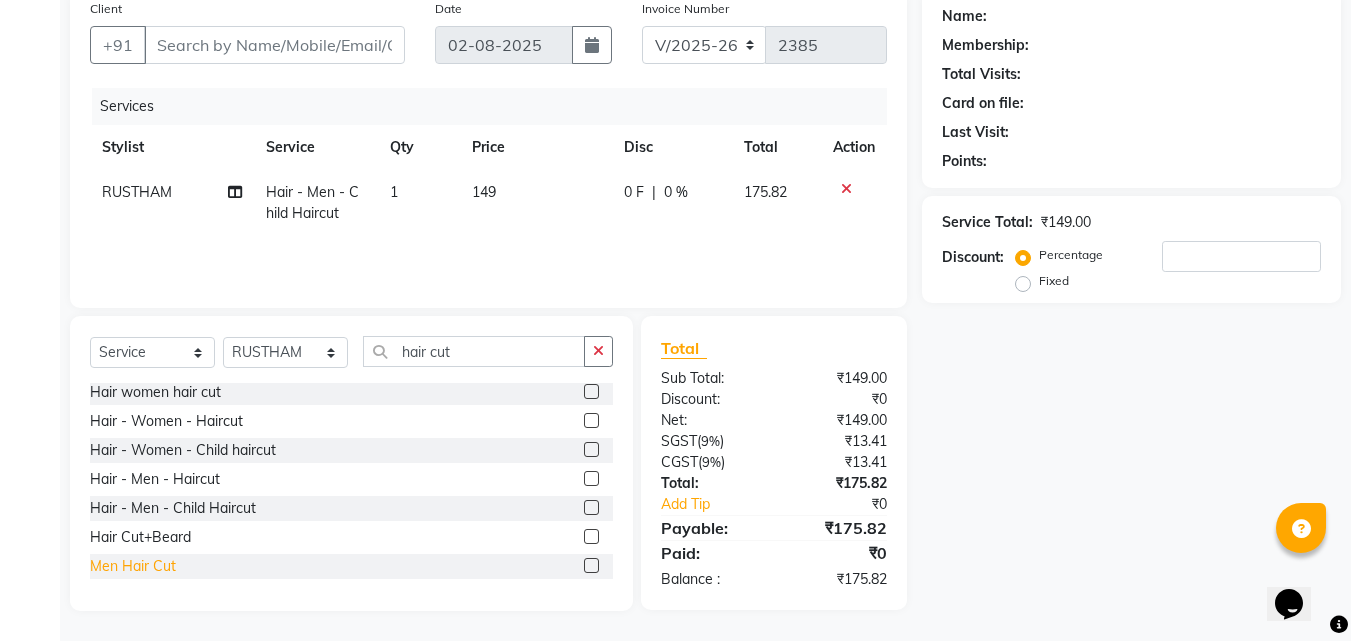 click on "Men Hair Cut" 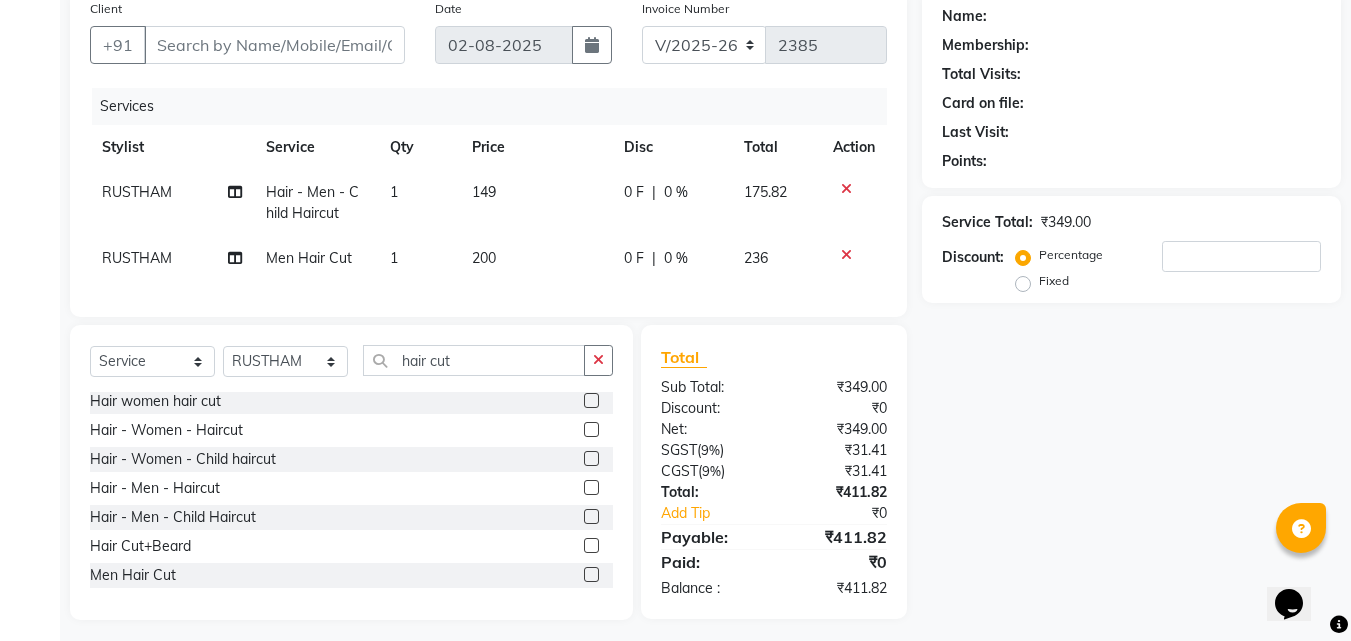 click 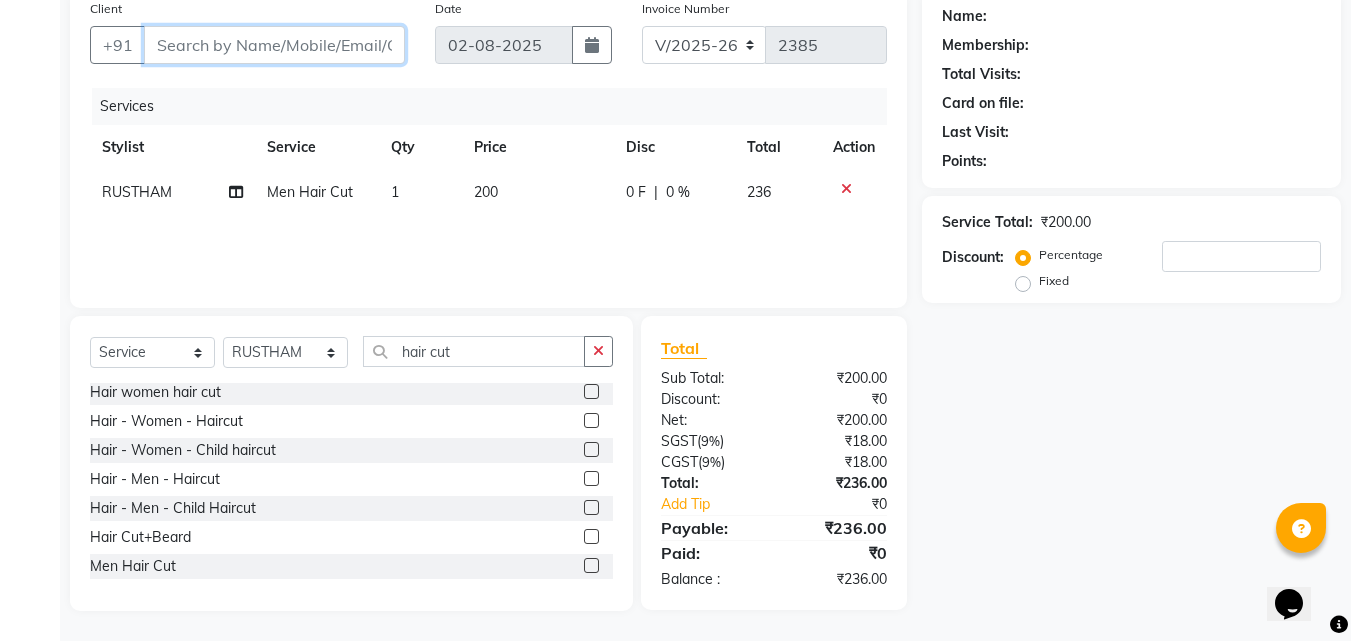 click on "Client" at bounding box center [274, 45] 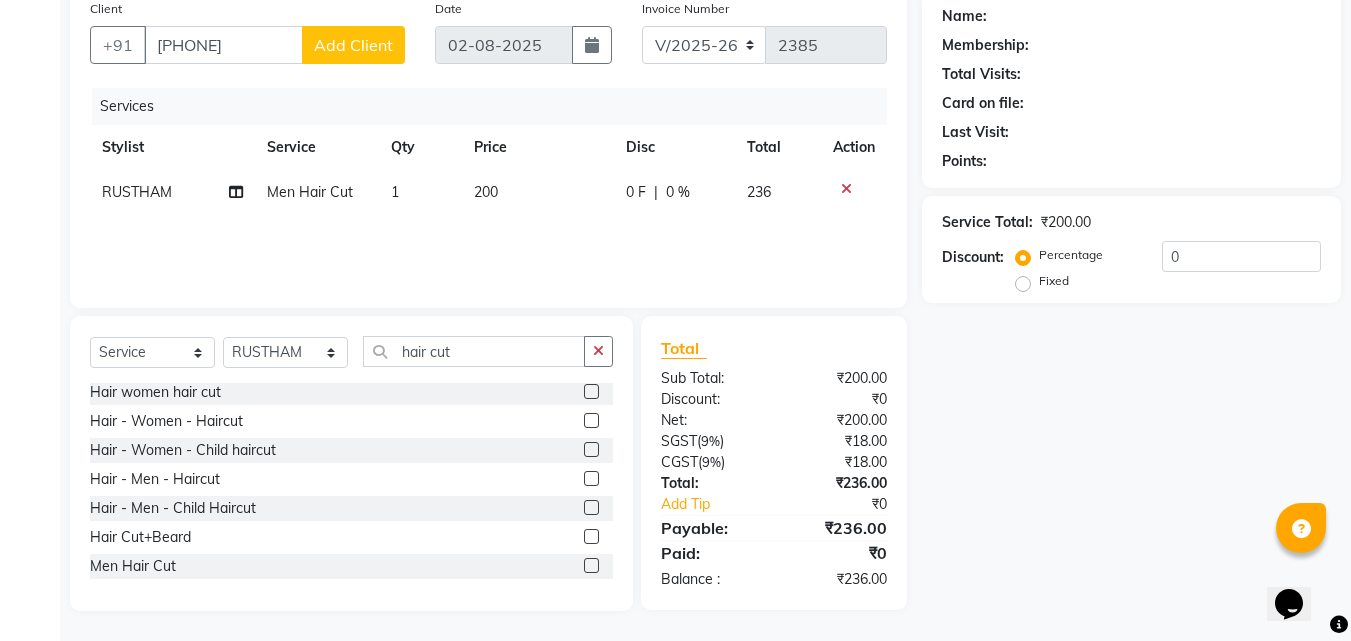 click on "Add Client" 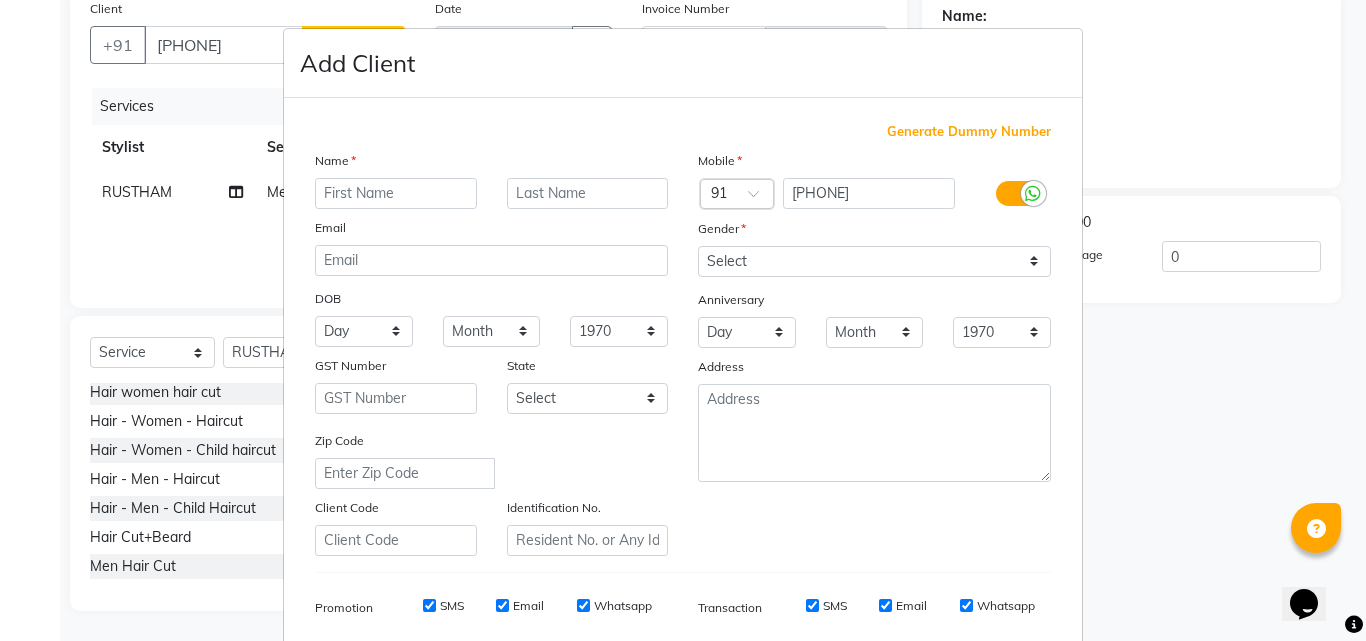 click at bounding box center (396, 193) 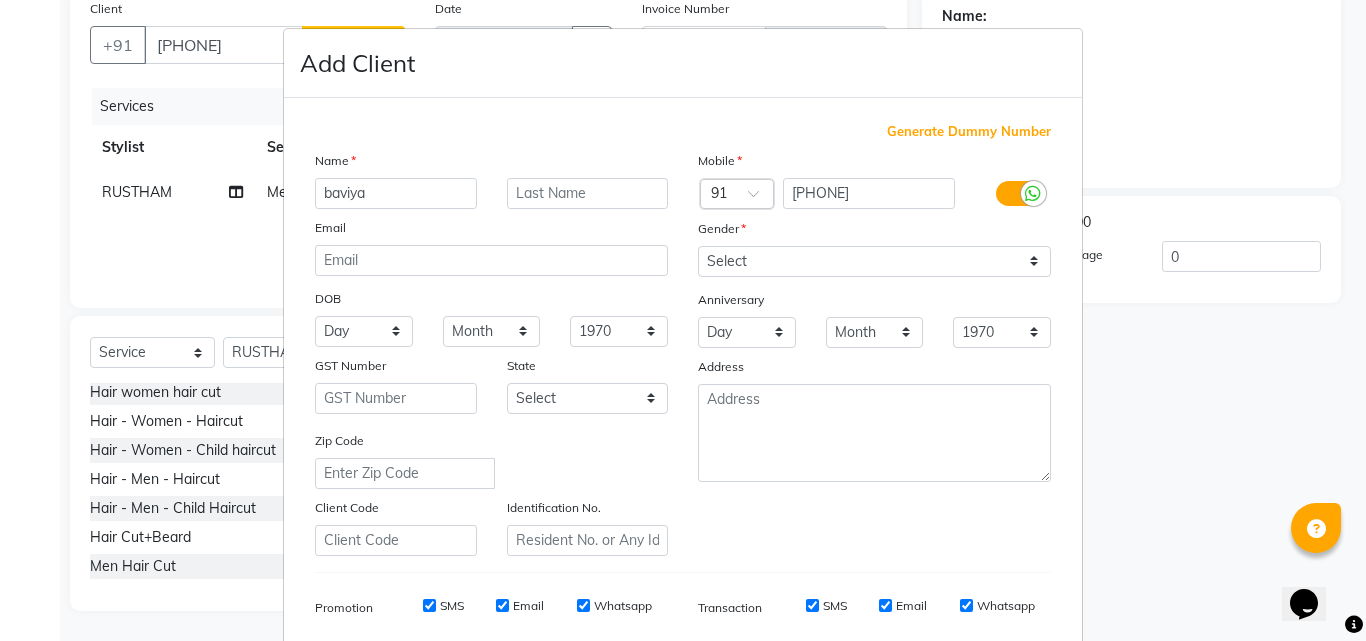 click on "baviya" at bounding box center (396, 193) 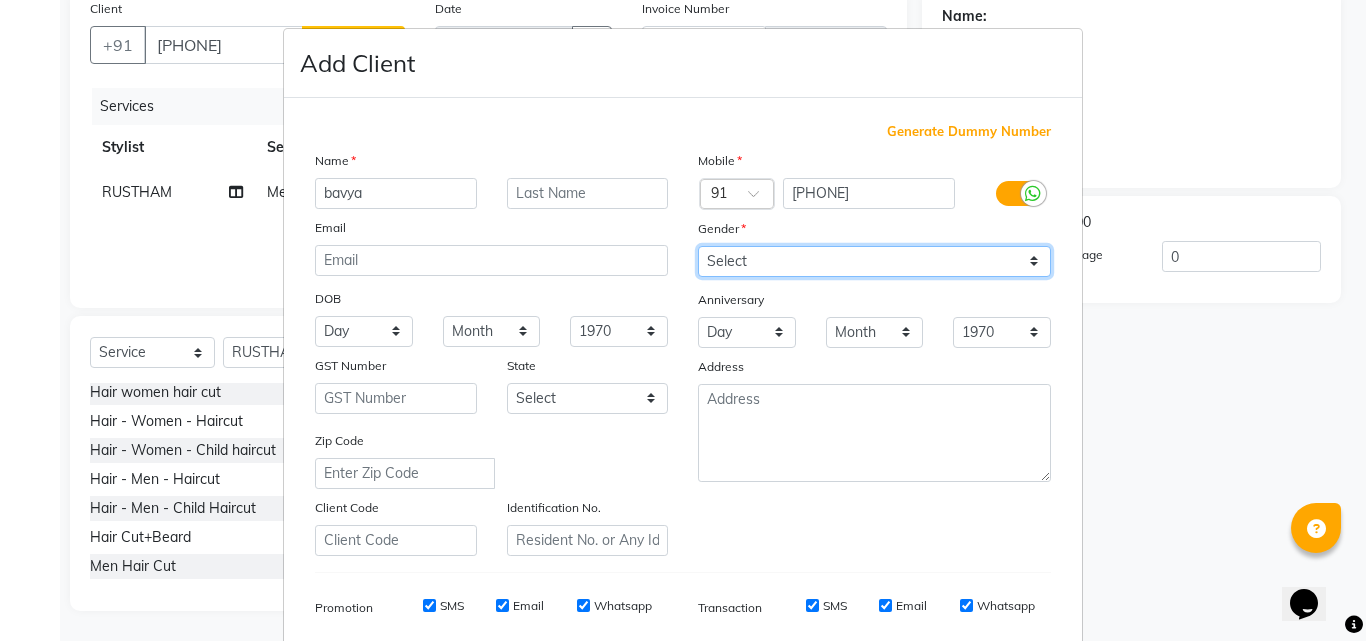 click on "Select Male Female Other Prefer Not To Say" at bounding box center [874, 261] 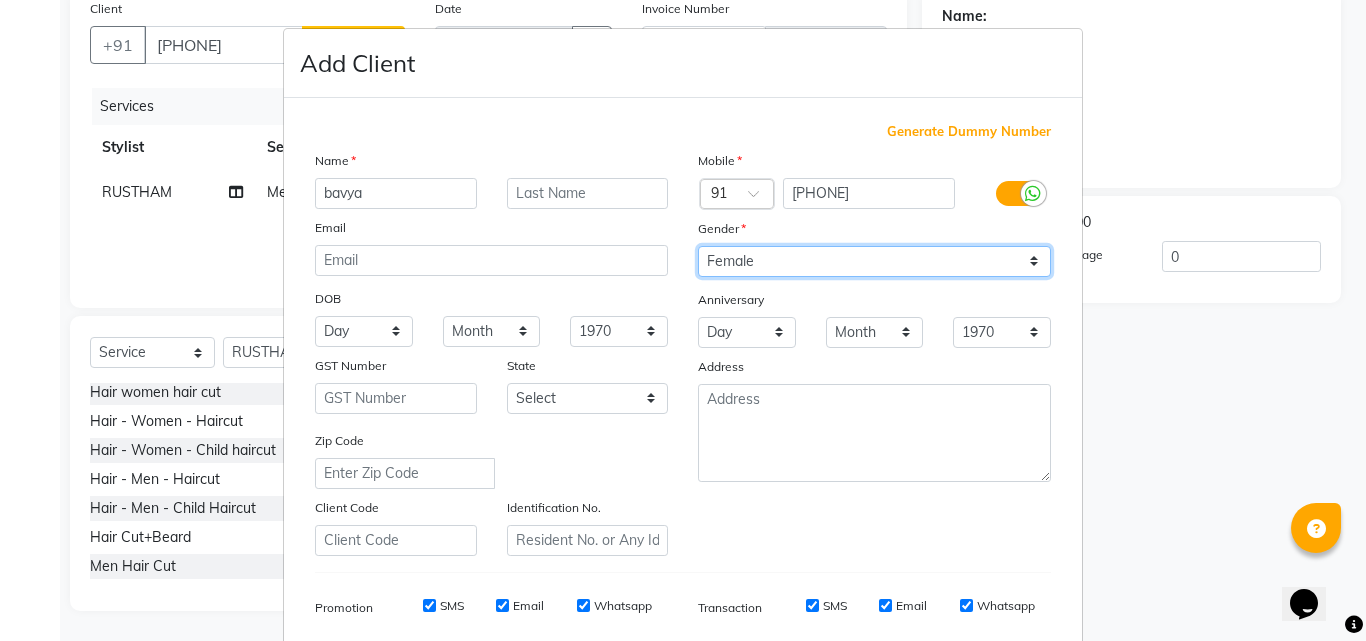 click on "Select Male Female Other Prefer Not To Say" at bounding box center (874, 261) 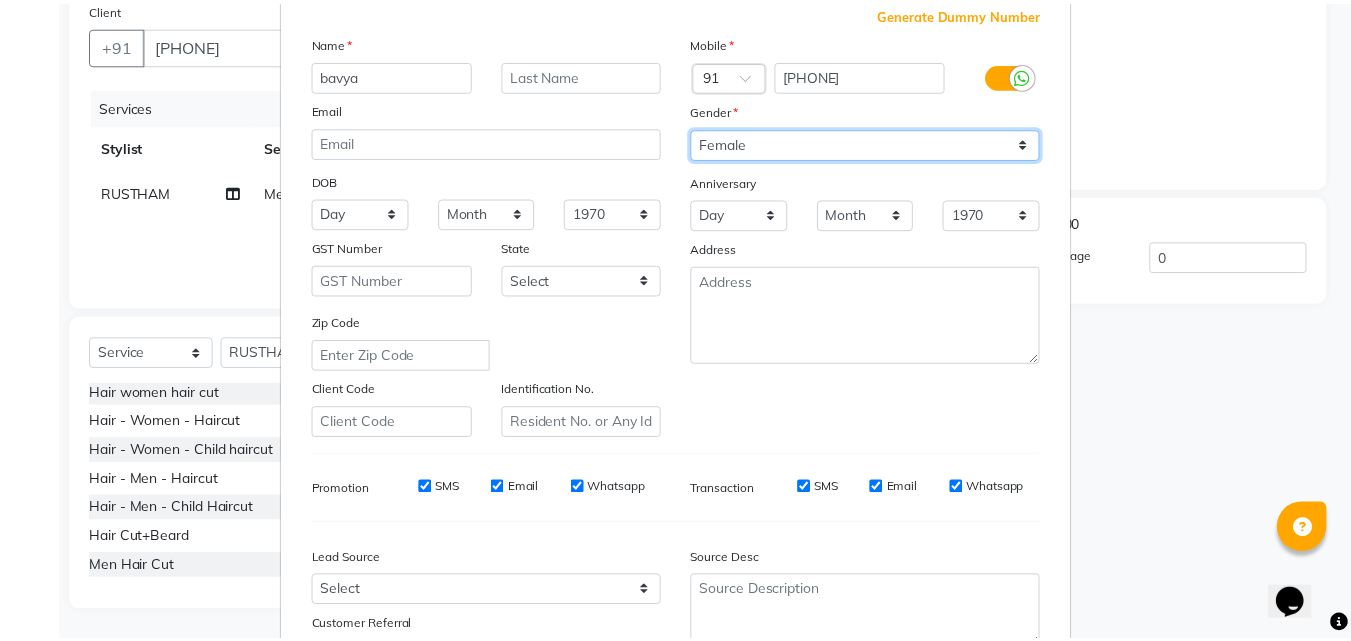 scroll, scrollTop: 282, scrollLeft: 0, axis: vertical 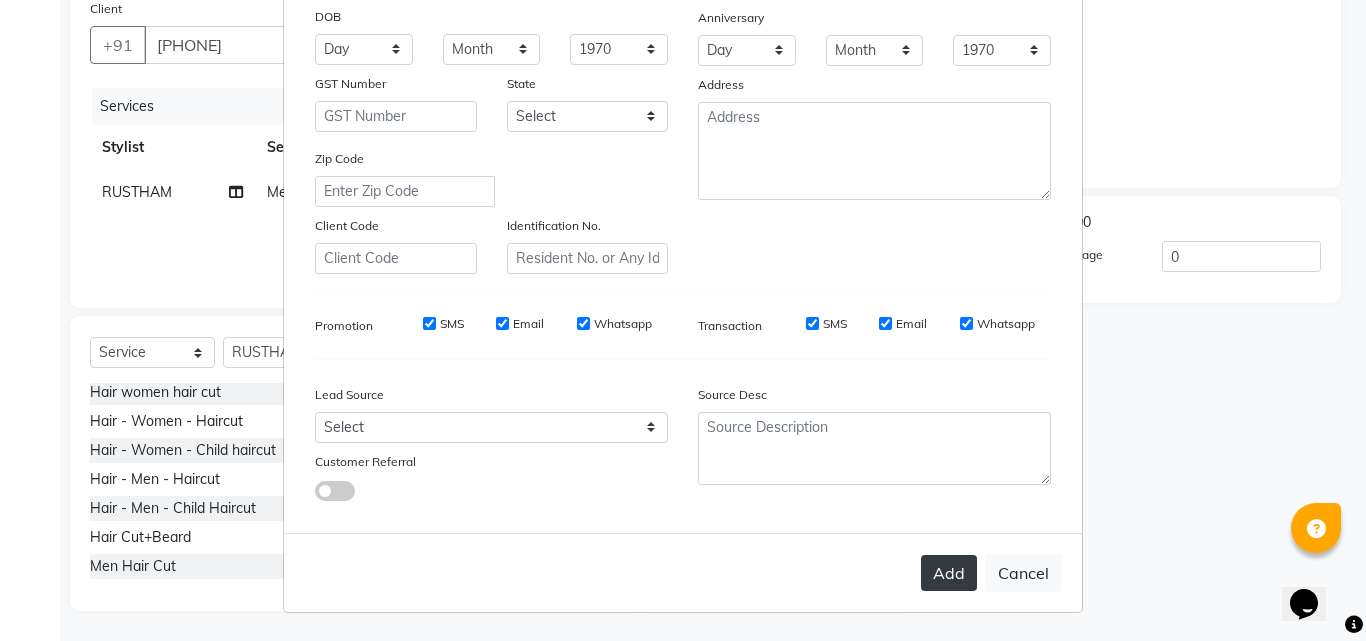 click on "Add" at bounding box center [949, 573] 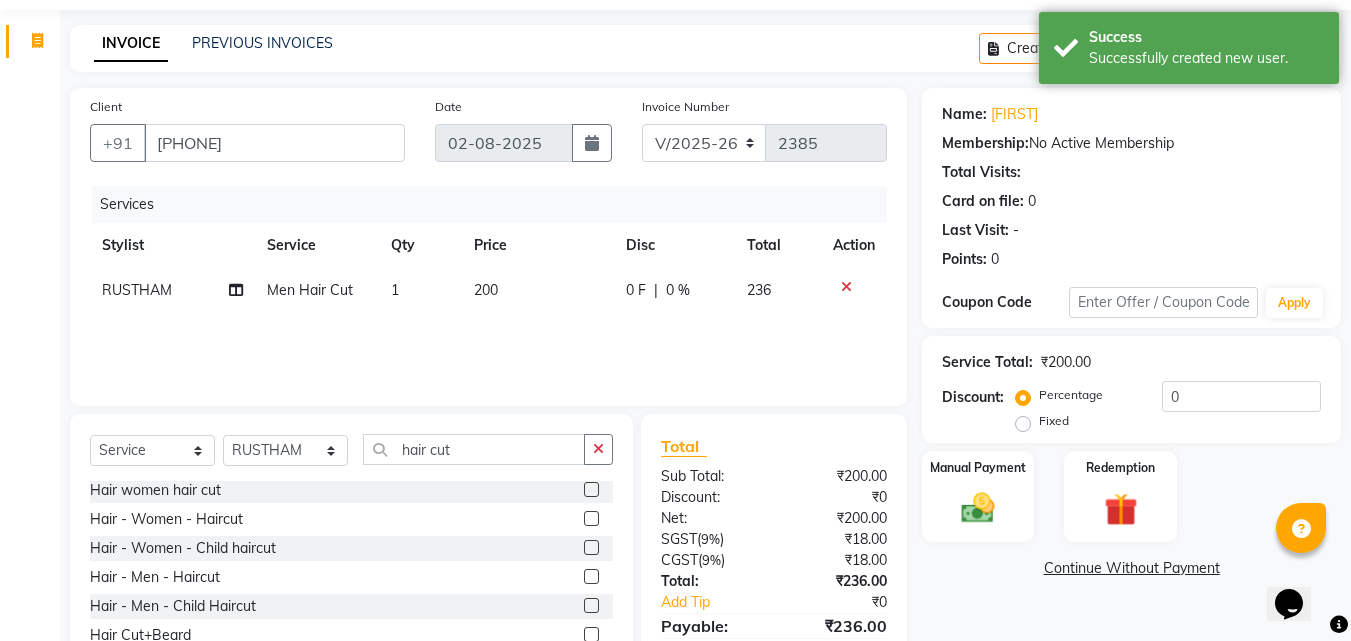 scroll, scrollTop: 0, scrollLeft: 0, axis: both 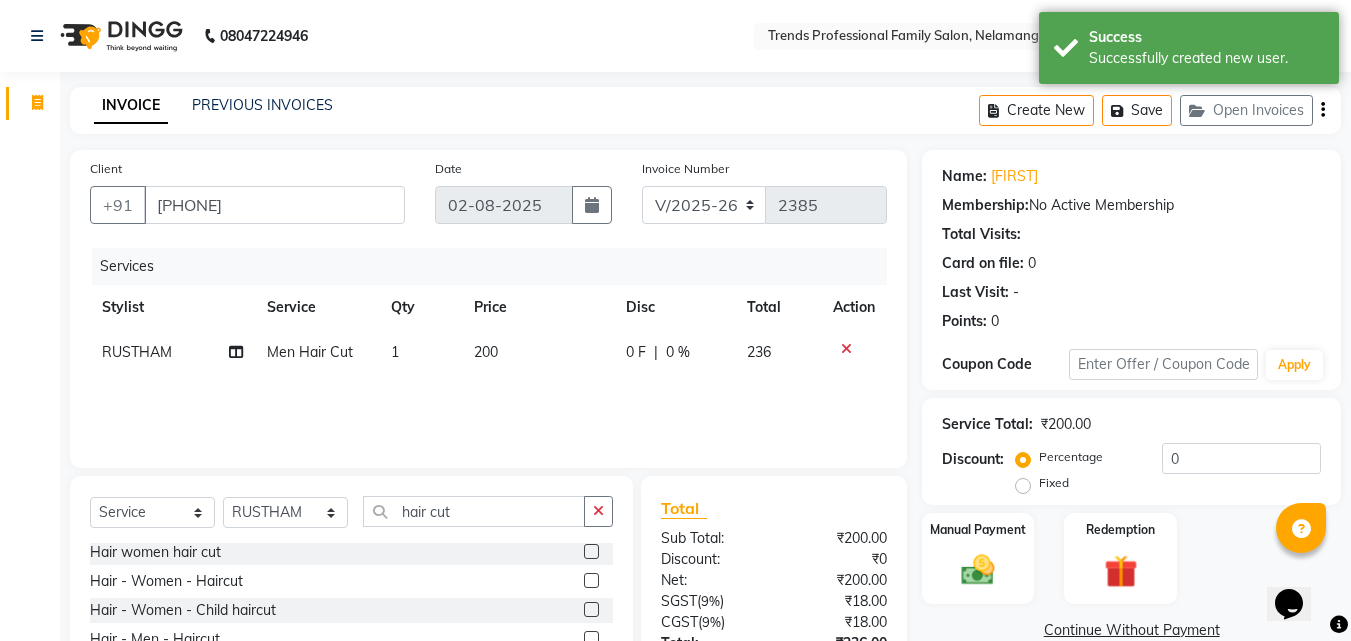click 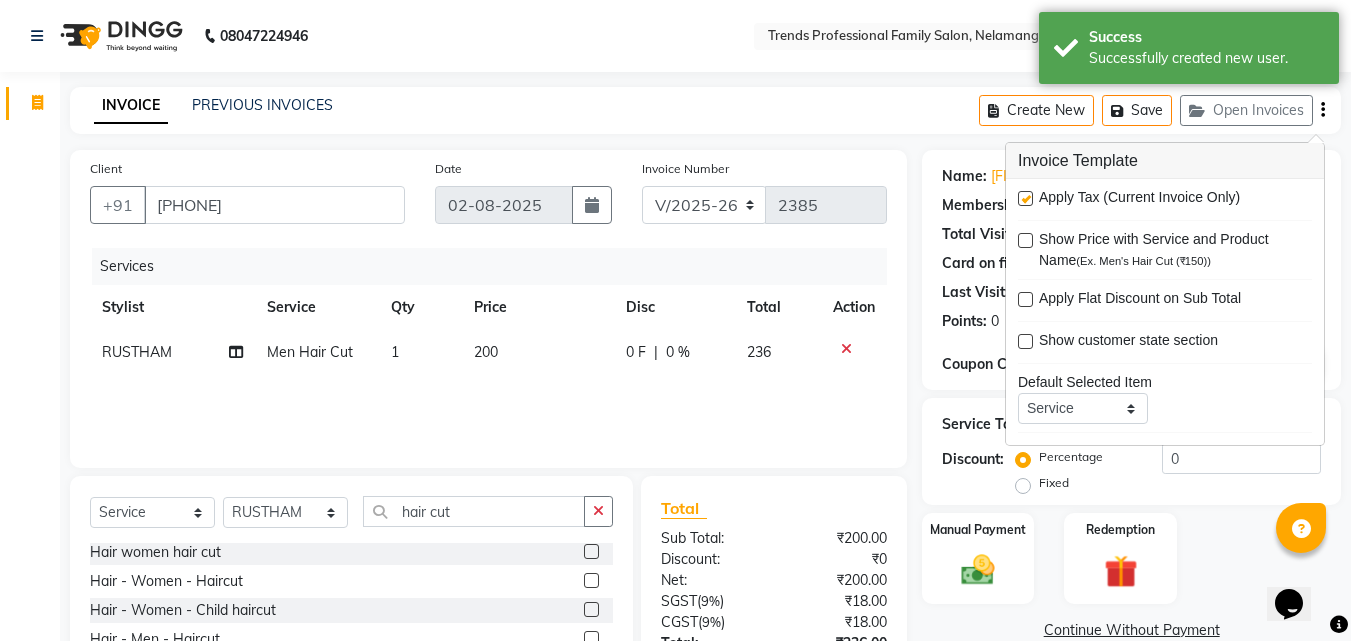click at bounding box center [1025, 198] 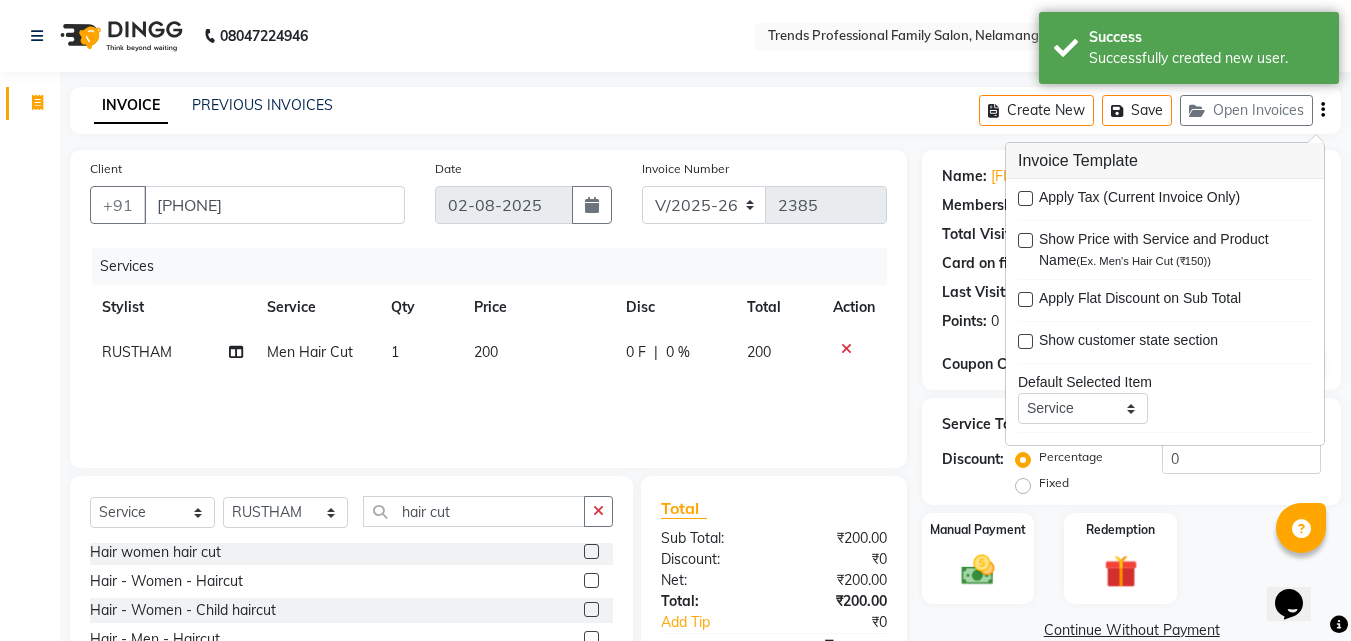 click on "08047224946 Select Location × Trends Professional Family Salon, Nelamangala Default Panel My Panel English ENGLISH Español العربية मराठी हिंदी ગુજરાતી தமிழ் 中文 Notifications nothing to show ☀ Trends Professional Family Salon, Nelamangala  Invoice Segments Page Builder INVOICE PREVIOUS INVOICES Create New   Save   Open Invoices  Client +91 9611582069 Date 02-08-2025 Invoice Number V/2025 V/2025-26 2385 Services Stylist Service Qty Price Disc Total Action RUSTHAM Men Hair Cut 1 200 0 F | 0 % 200 Select  Service  Product  Membership  Package Voucher Prepaid Gift Card  Select Stylist ANITHA AVANTHIKA Hithaishi IMRAN KHAN KANCHAN MUSKHAN RUSTHAM SEEMA SHIVA SOURAV Sumika Trends hair cut Hair - Women - Haircut  Hair - Women - Child haircut  Hair women hair cut  Hair - Women - Haircut  Hair - Women - Child haircut  Hair - Men - Haircut  Hair - Men - Child Haircut  Hair Cut+Beard  Men Hair Cut  Total Sub Total: ₹200.00 Discount: ₹0 Net: ₹200.00  :" at bounding box center (675, 400) 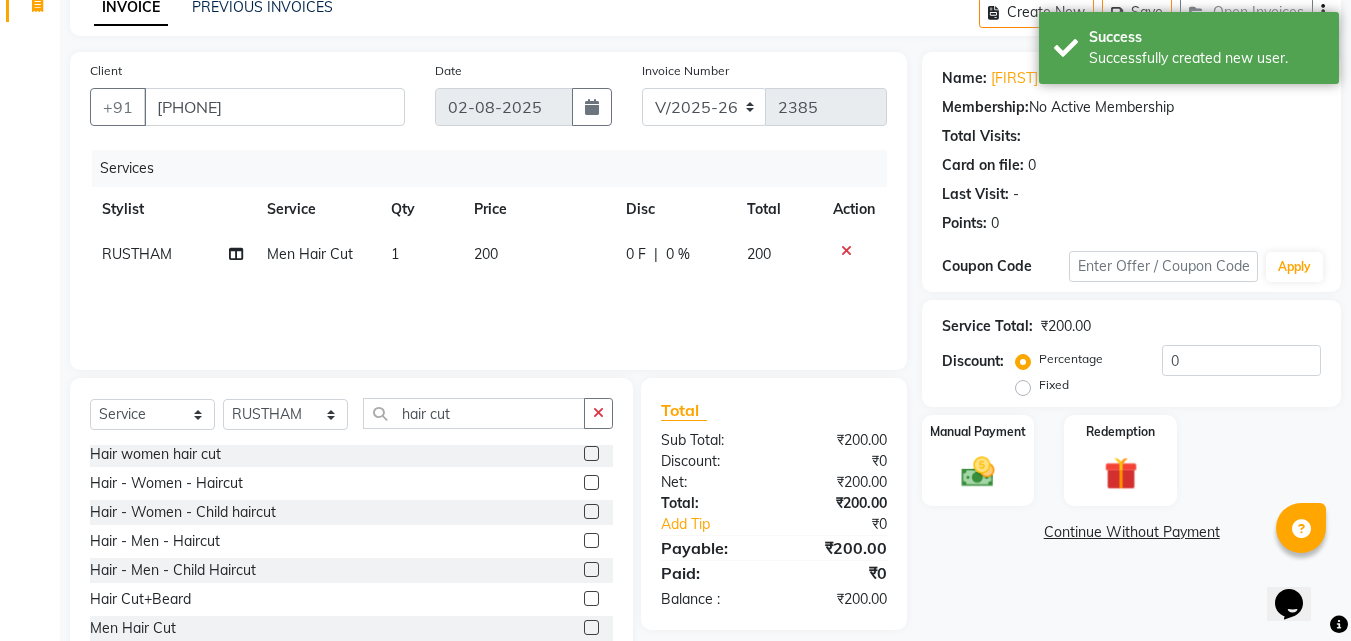 scroll, scrollTop: 160, scrollLeft: 0, axis: vertical 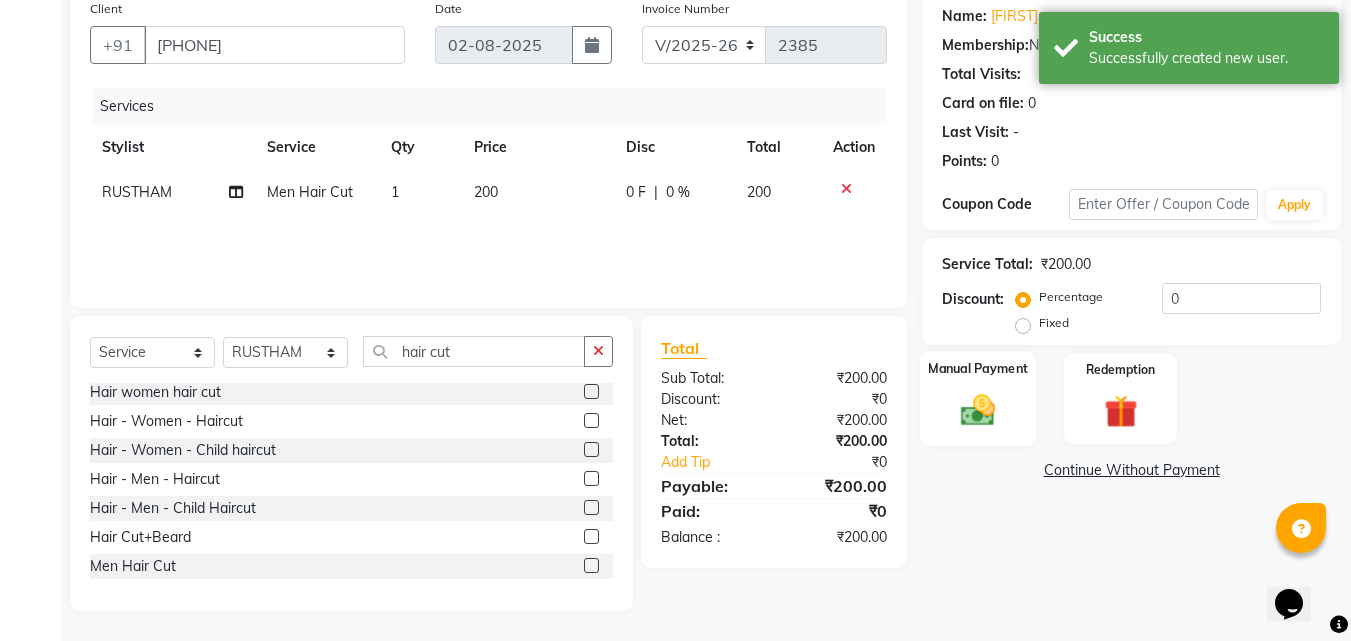 click 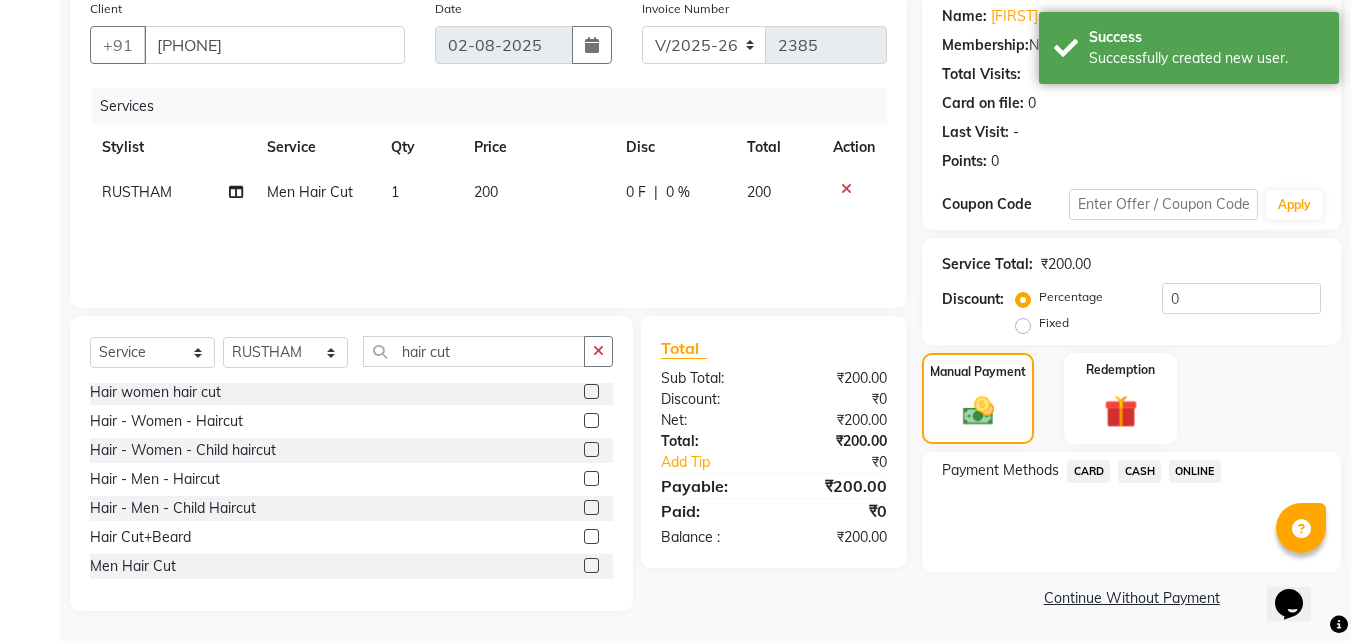click on "ONLINE" 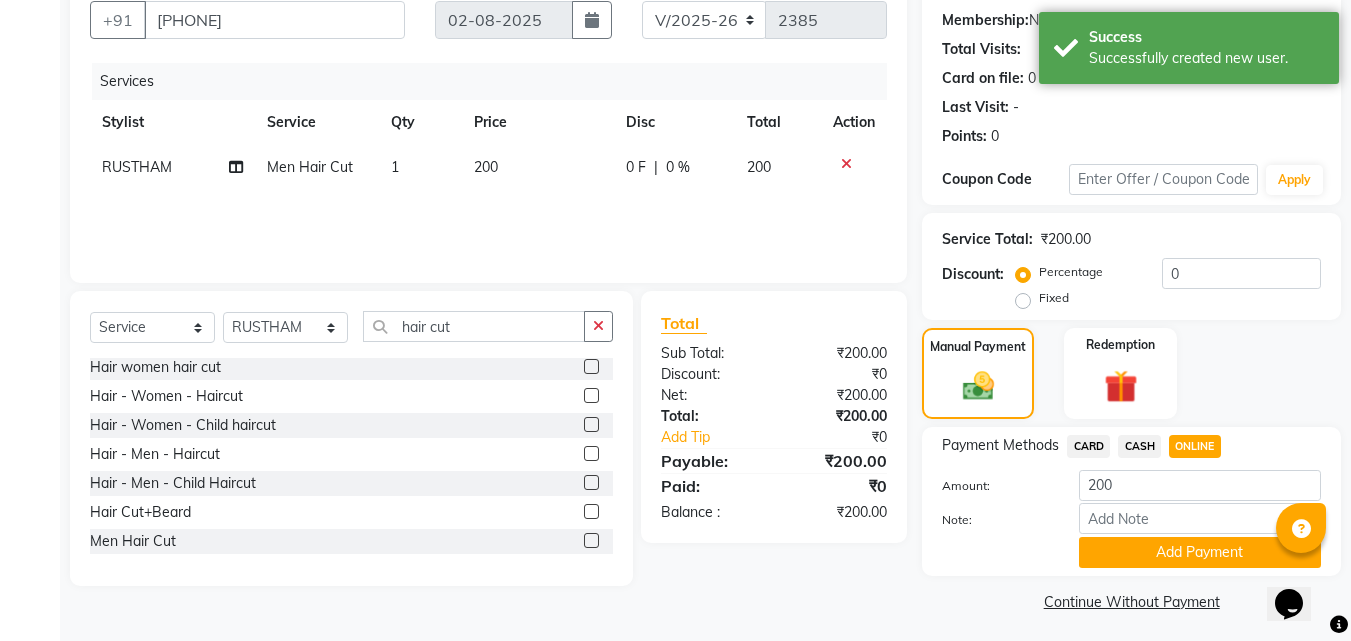 scroll, scrollTop: 191, scrollLeft: 0, axis: vertical 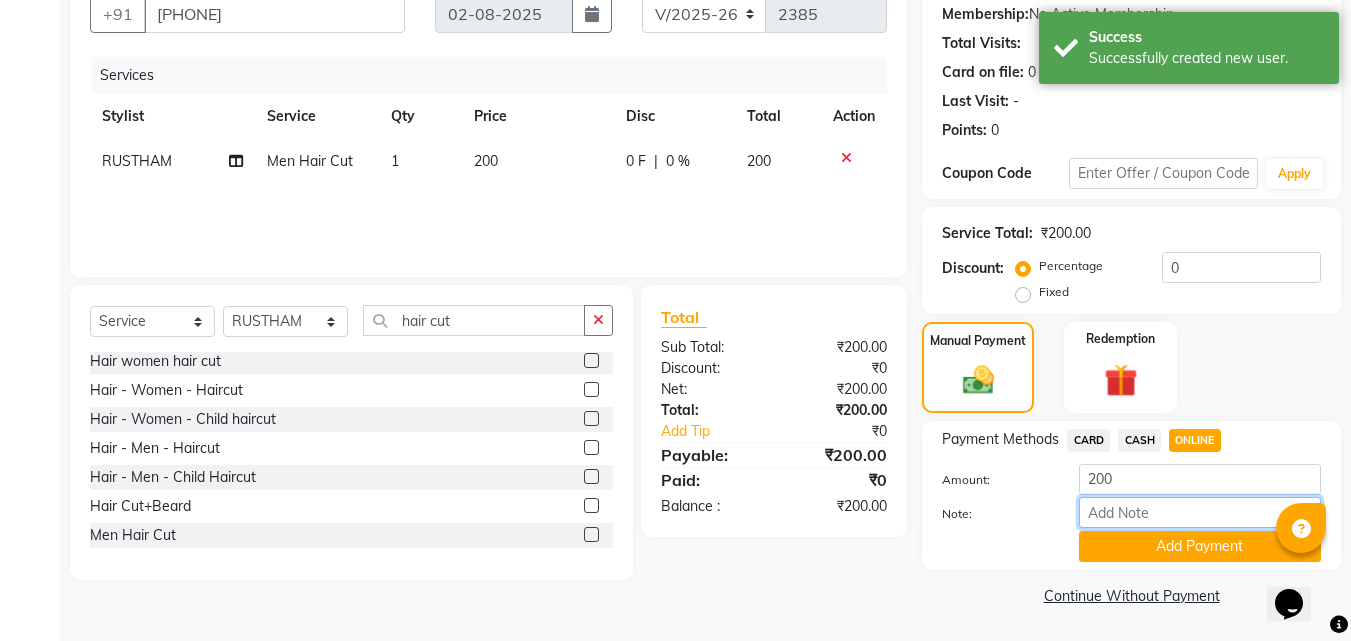click on "Note:" at bounding box center (1200, 512) 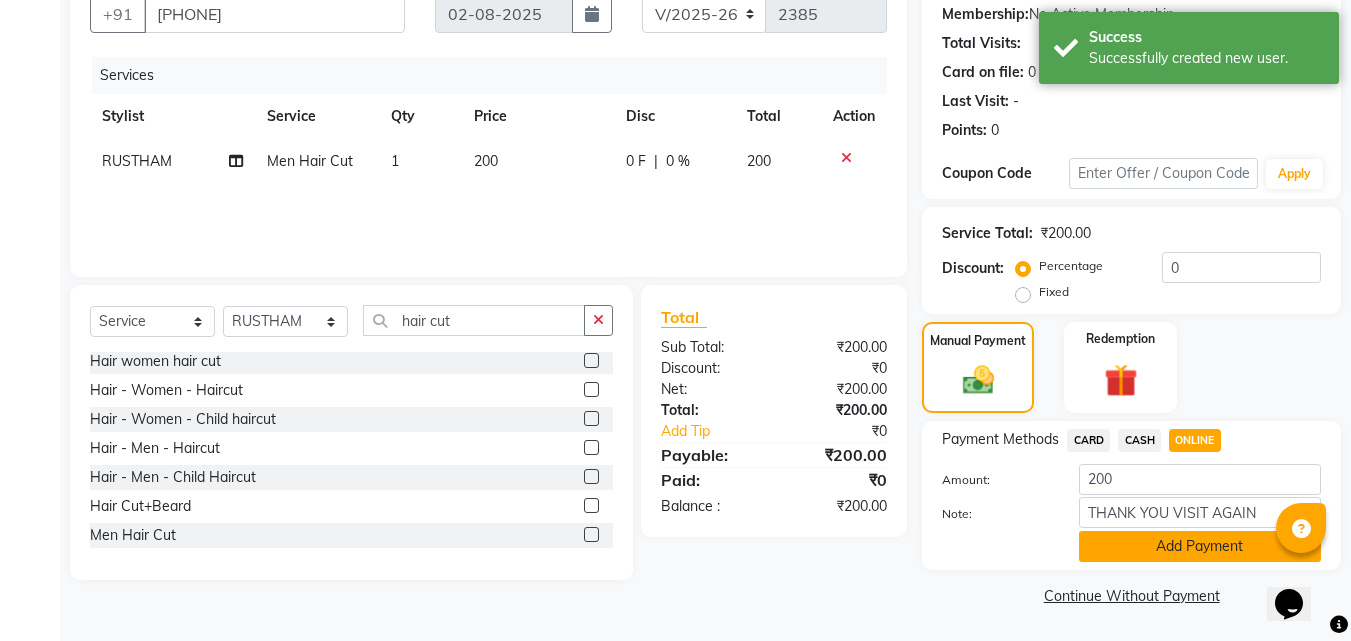 click on "Add Payment" 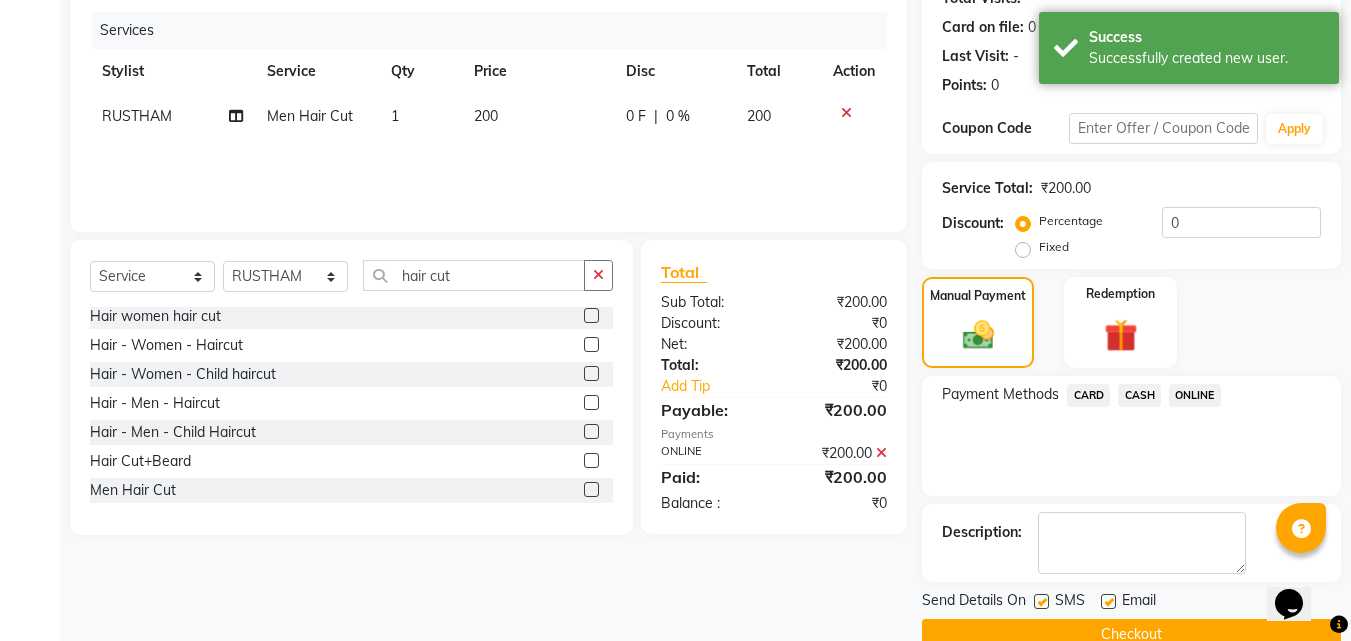 scroll, scrollTop: 275, scrollLeft: 0, axis: vertical 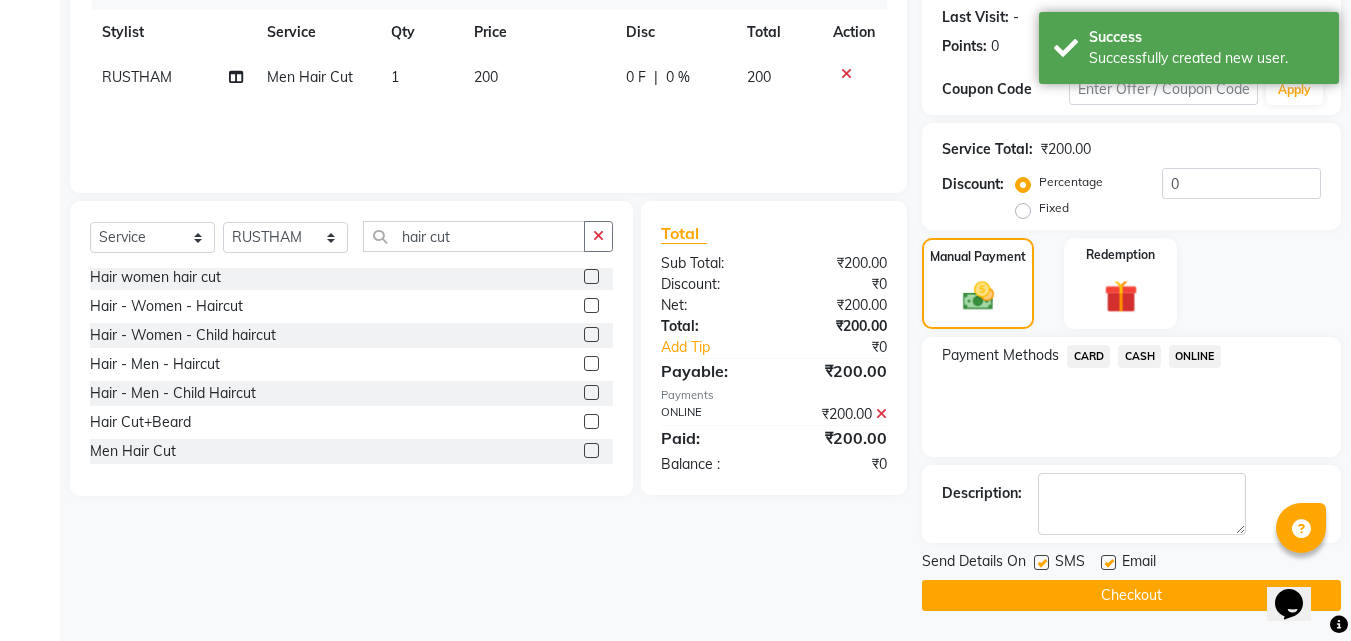 drag, startPoint x: 1071, startPoint y: 587, endPoint x: 1082, endPoint y: 589, distance: 11.18034 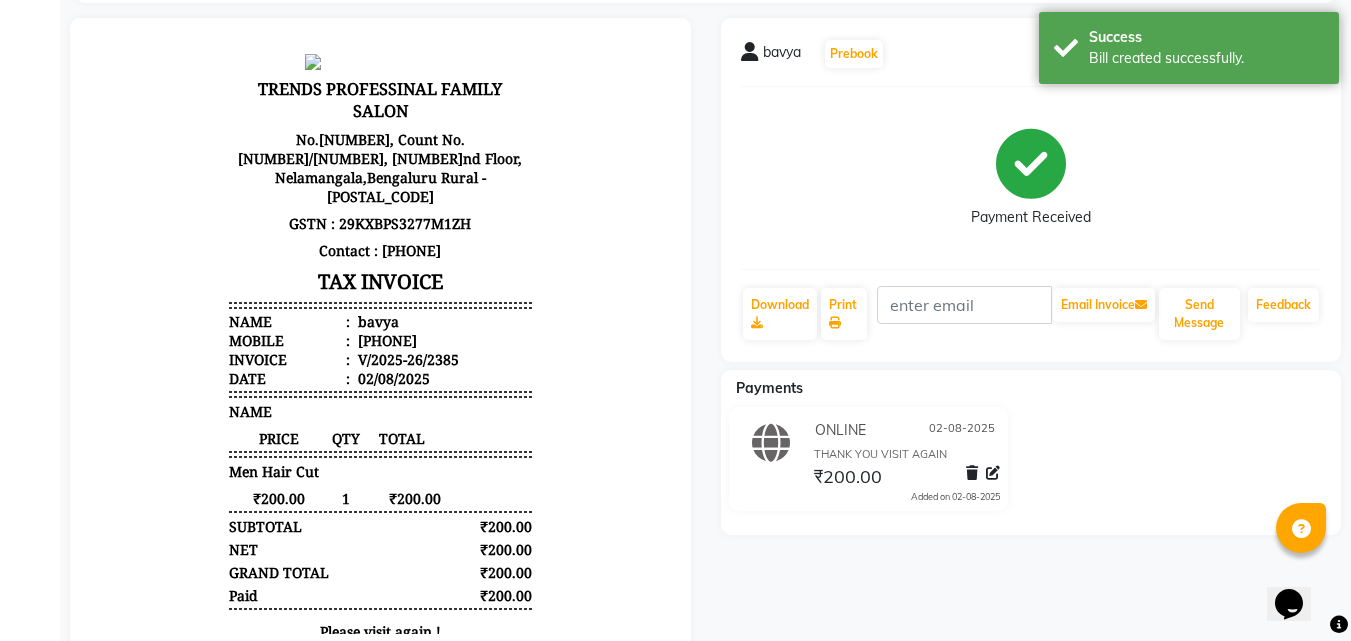 scroll, scrollTop: 194, scrollLeft: 0, axis: vertical 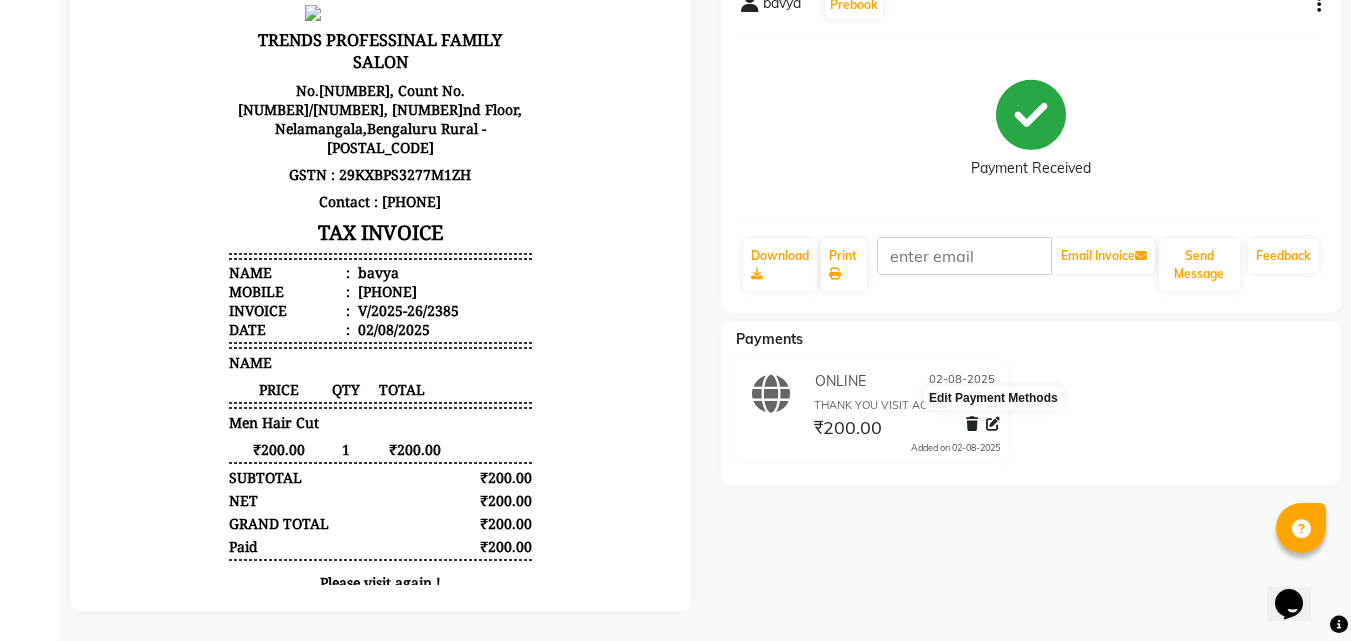 click 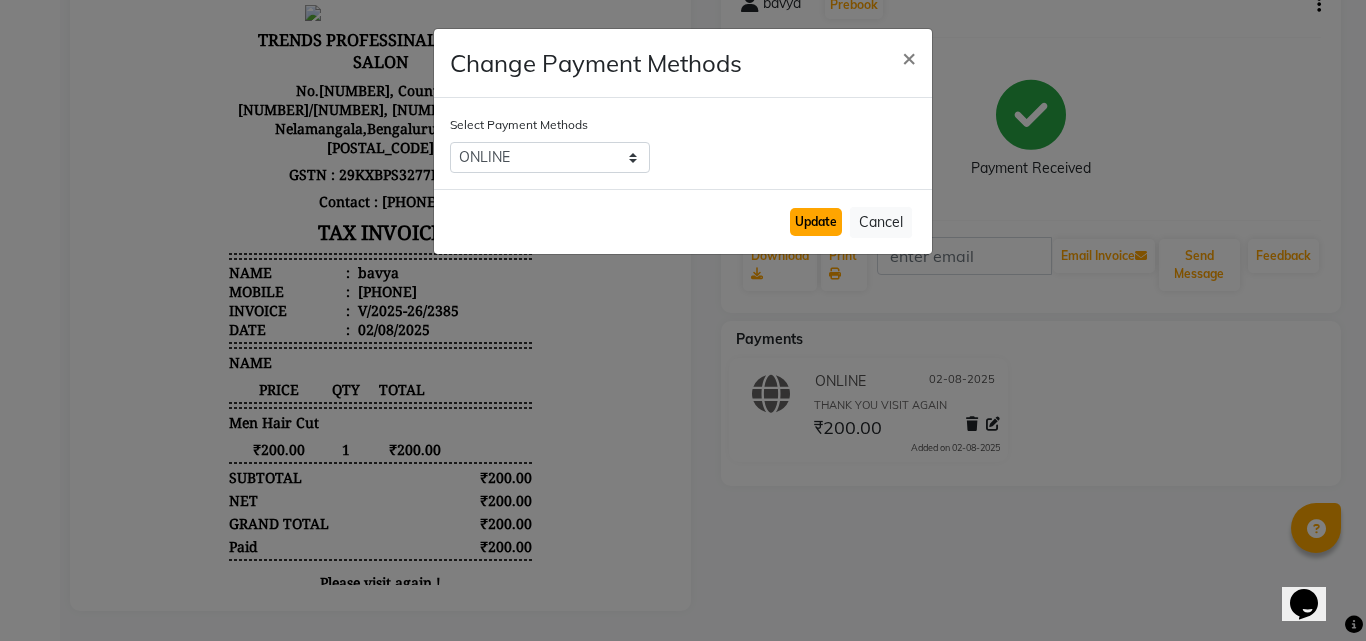 click on "Update" 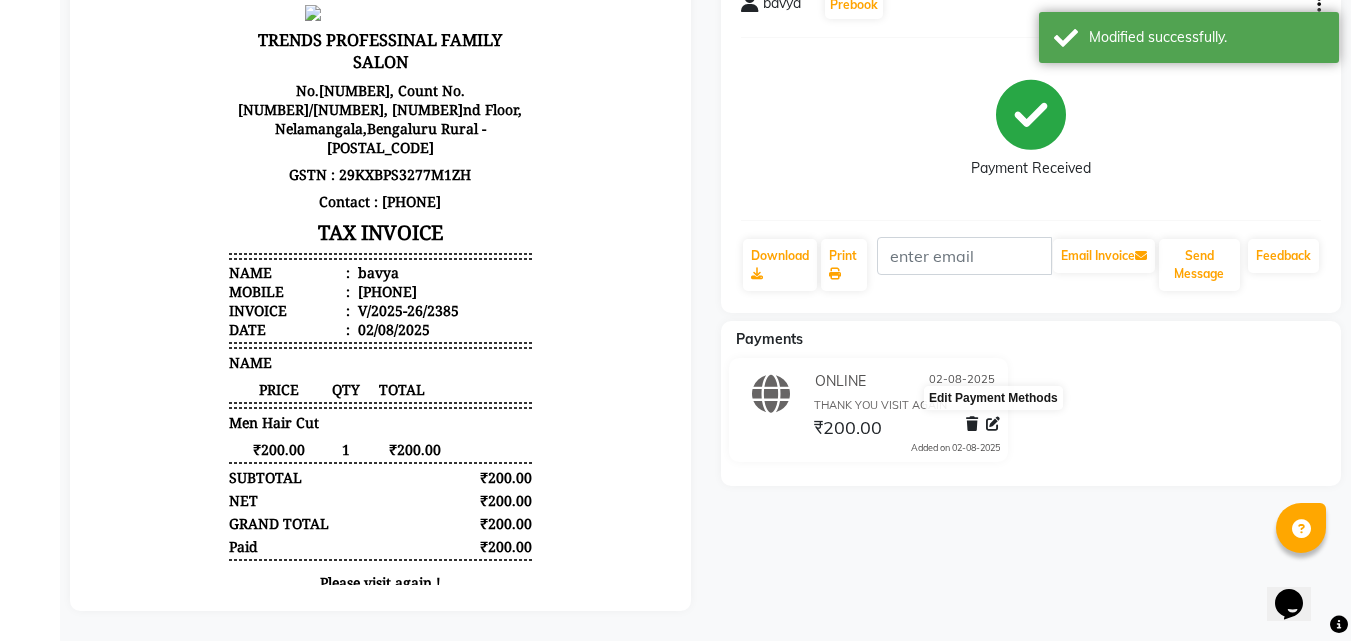 click 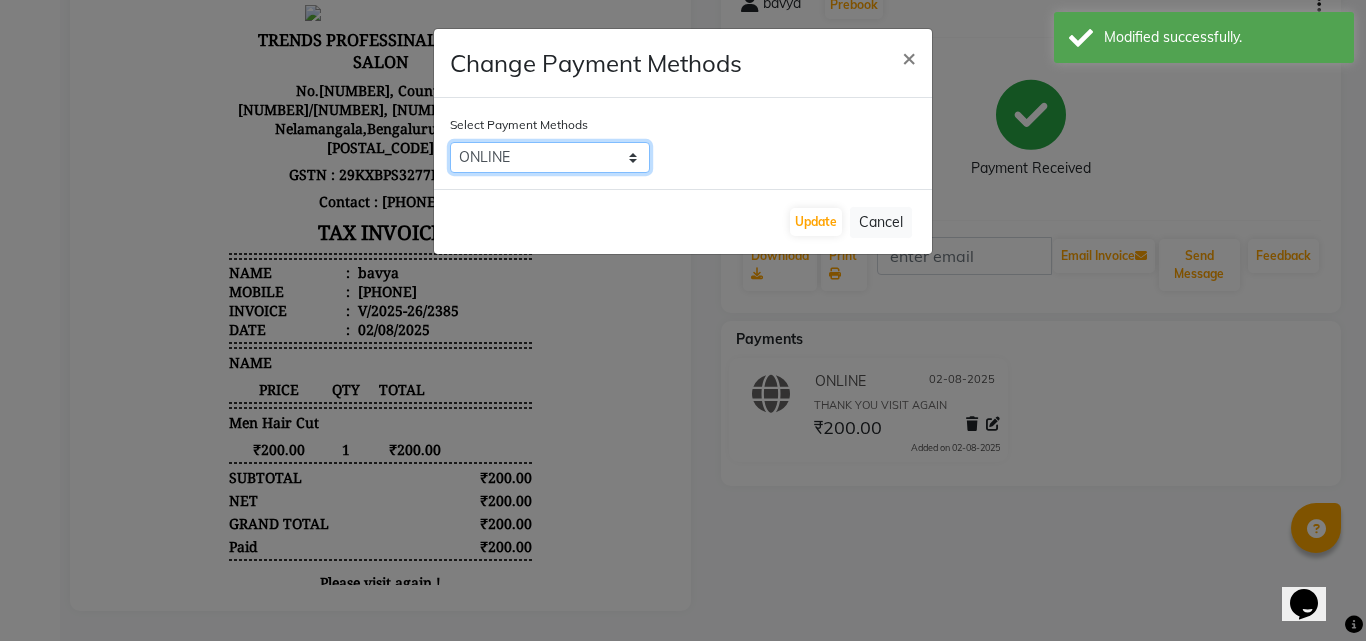 click on "CARD   CASH   ONLINE" 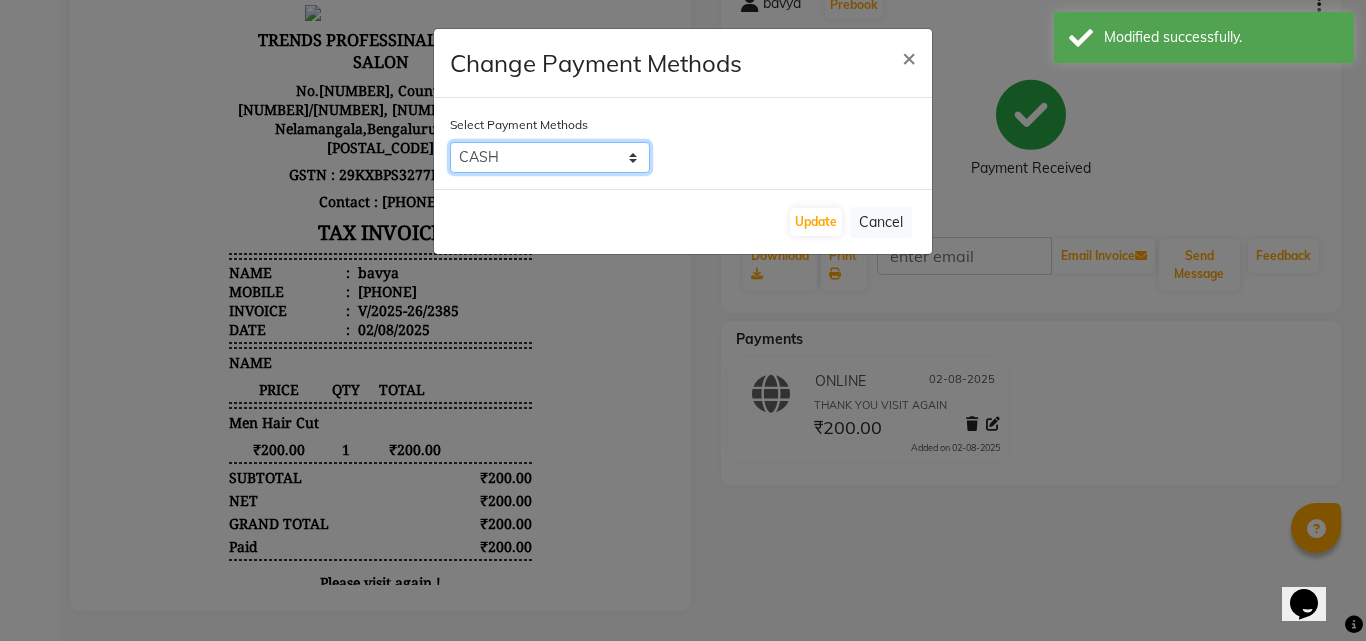click on "CARD   CASH   ONLINE" 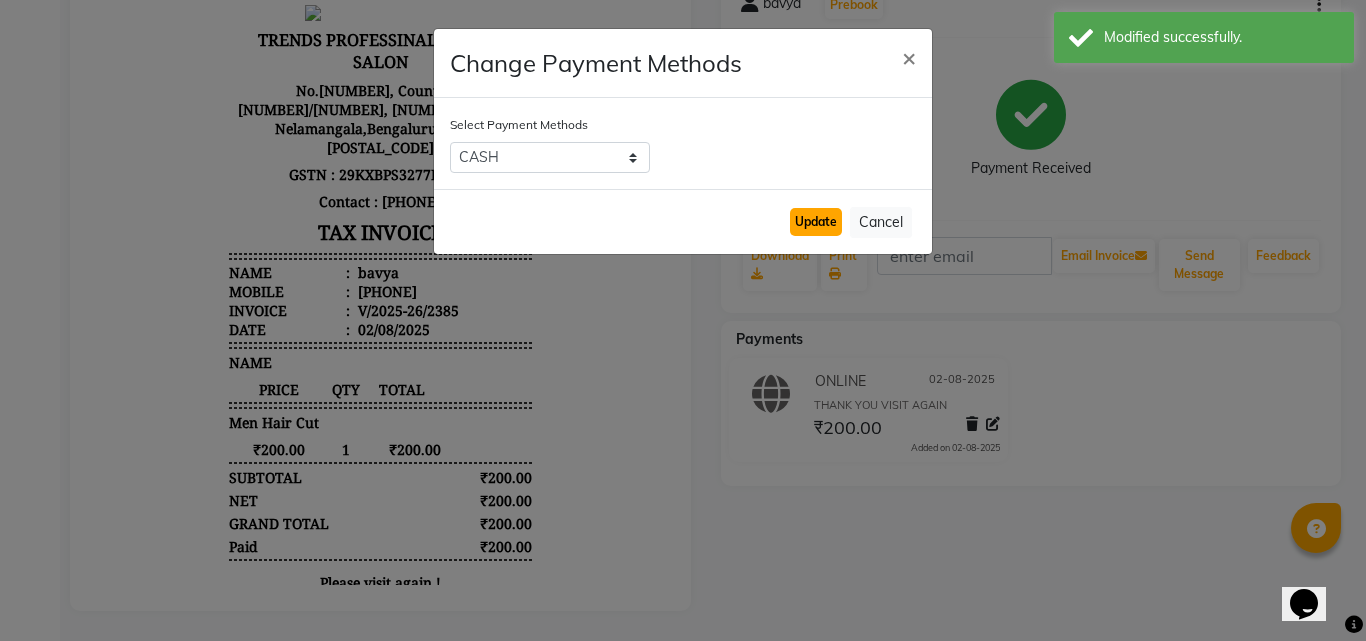 click on "Update" 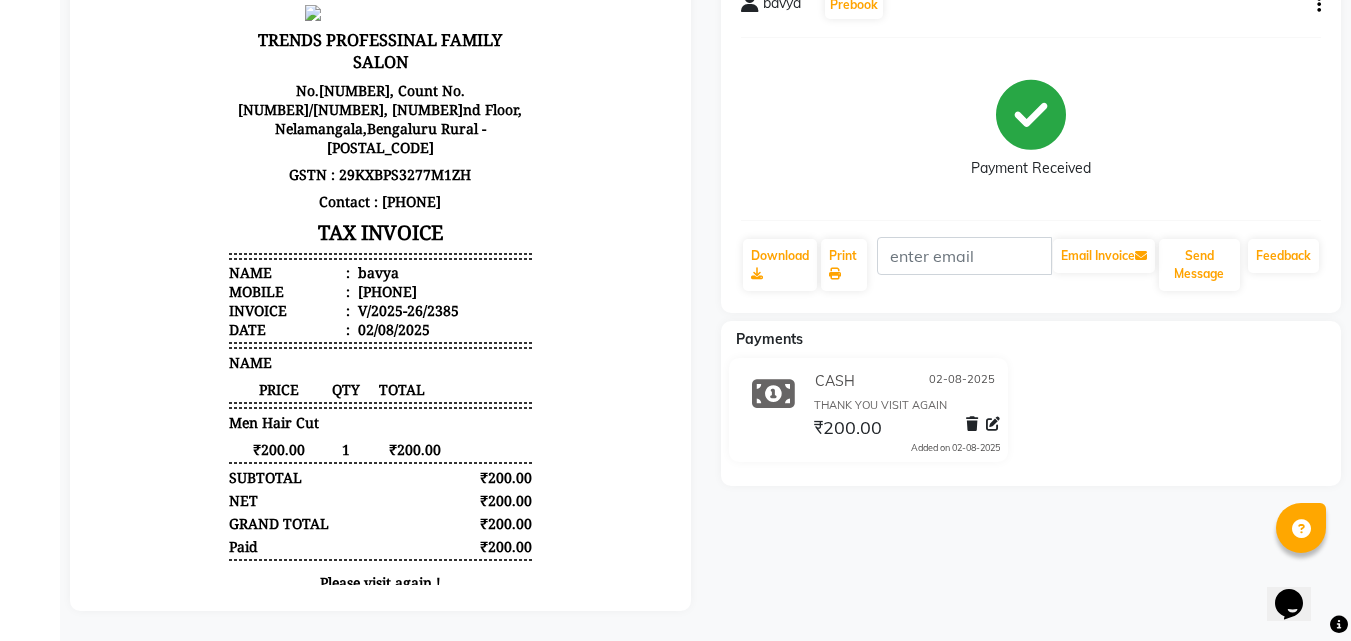 click 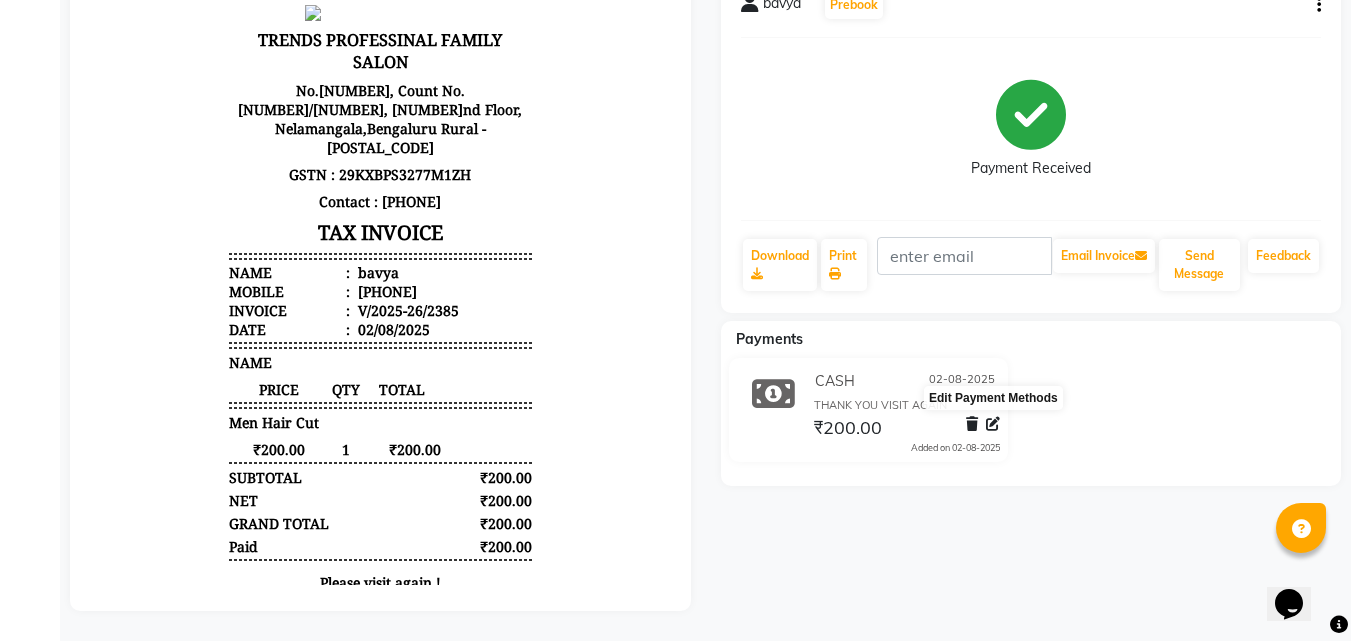 click 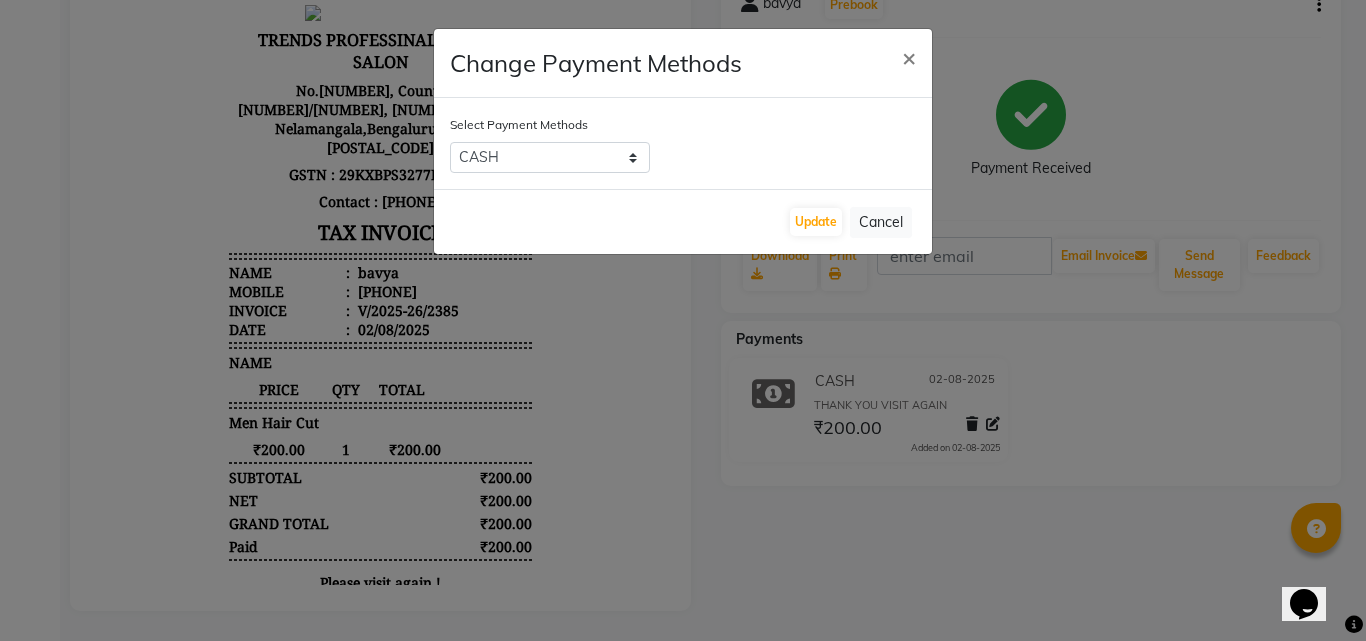 click on "Change Payment Methods × Select Payment Methods  CARD   CASH   ONLINE   Update   Cancel" 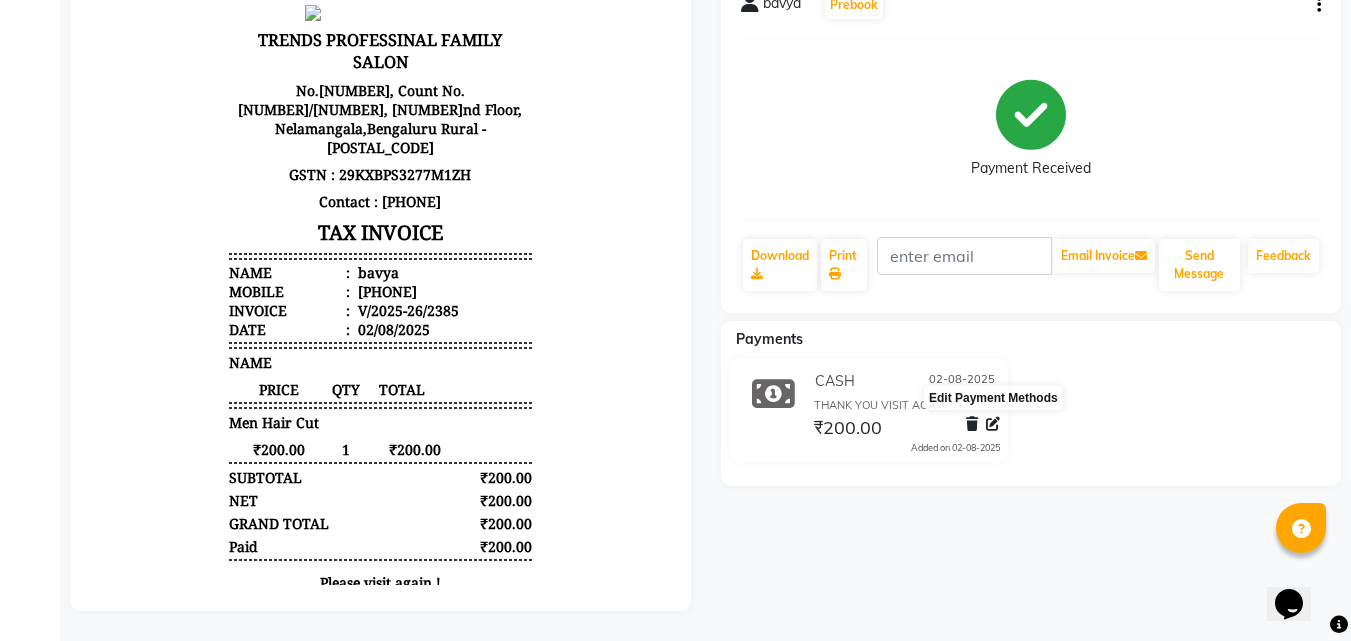 click 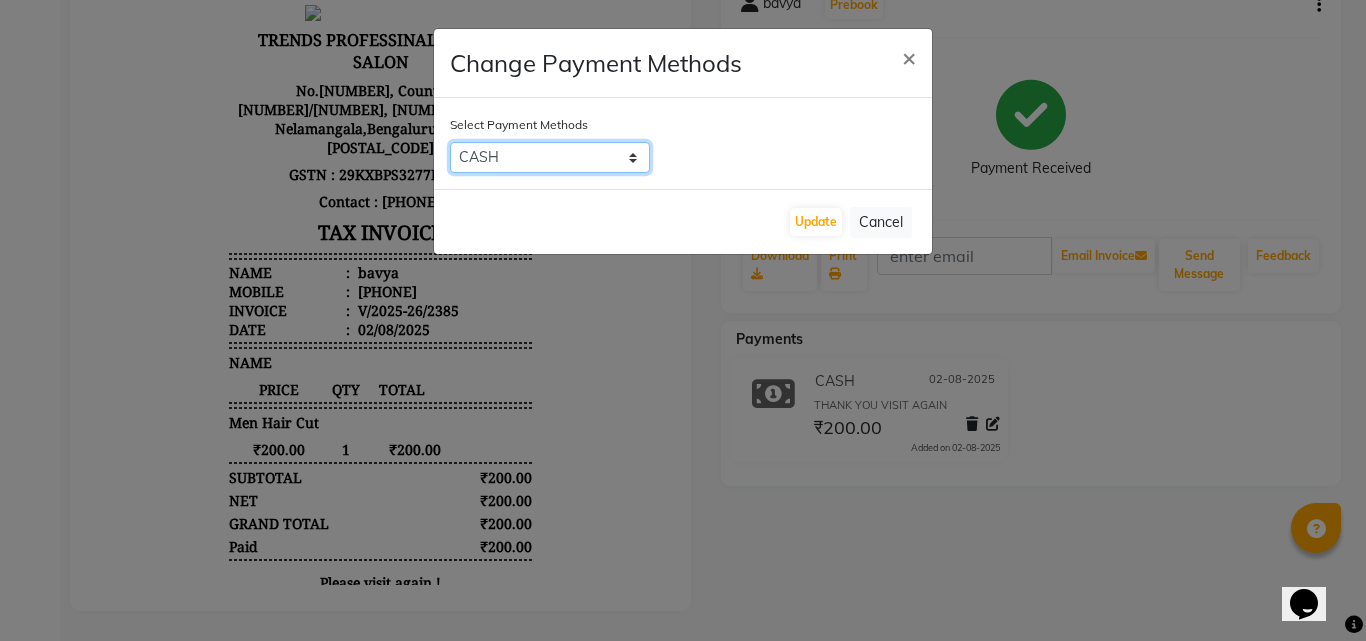 drag, startPoint x: 508, startPoint y: 162, endPoint x: 524, endPoint y: 171, distance: 18.35756 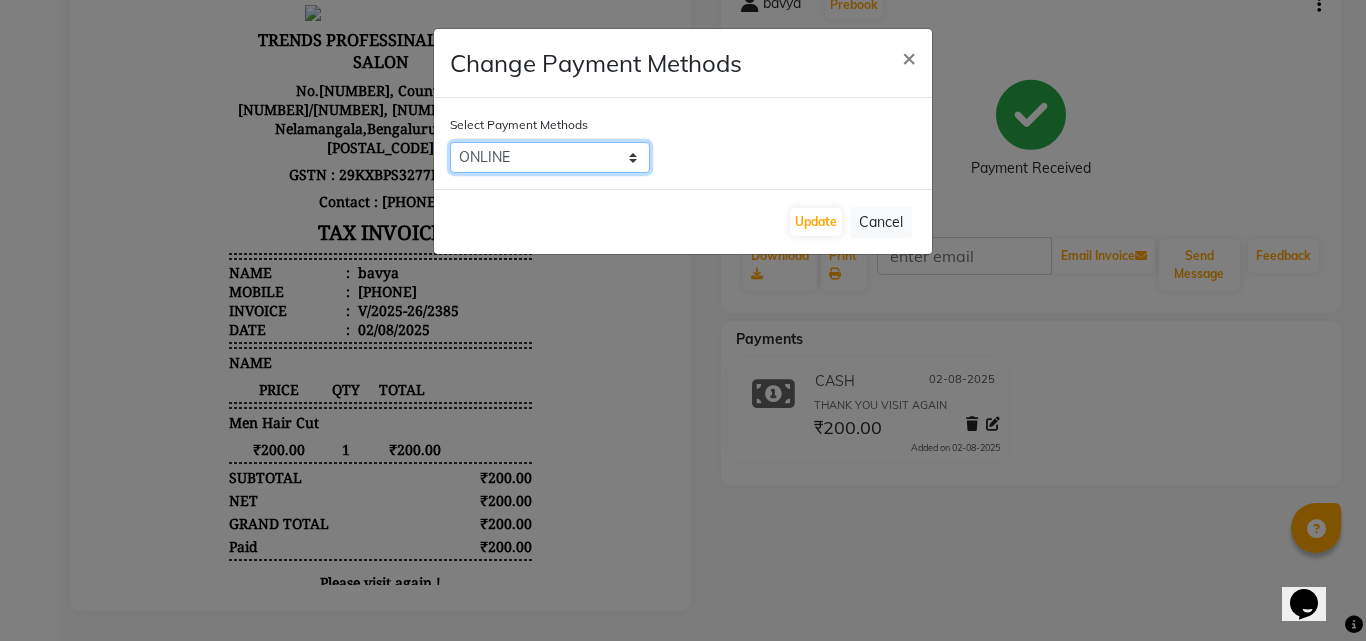 click on "CARD   CASH   ONLINE" 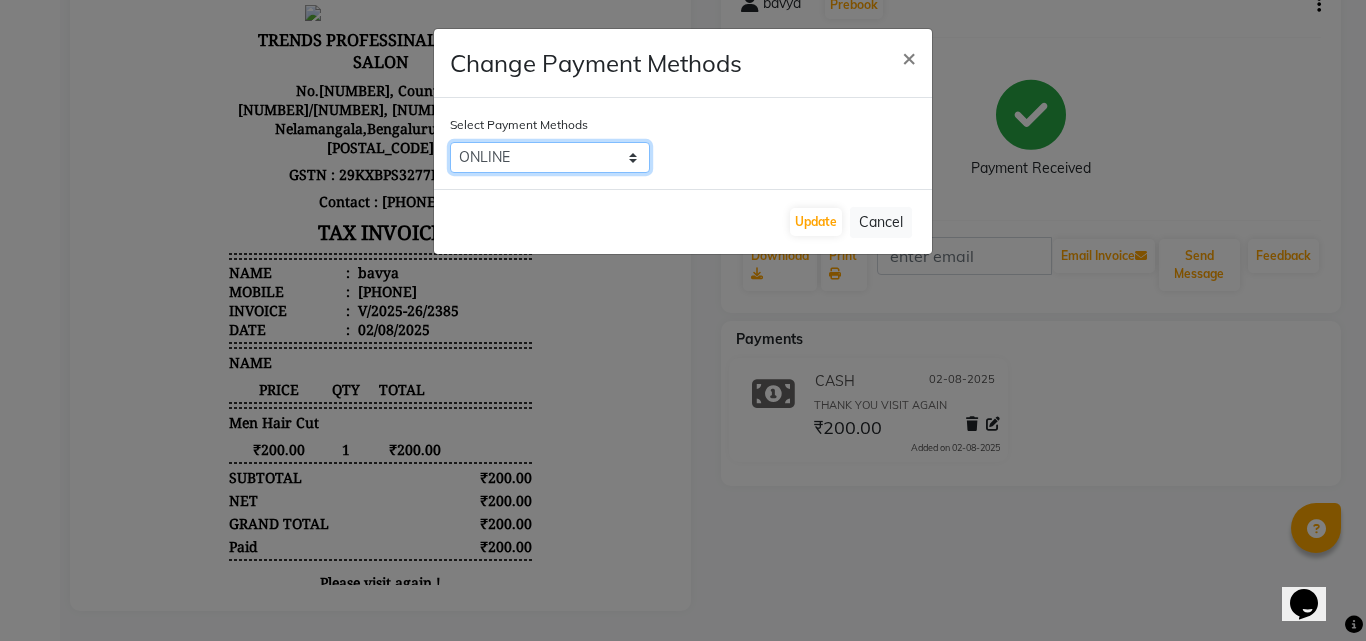 click on "CARD   CASH   ONLINE" 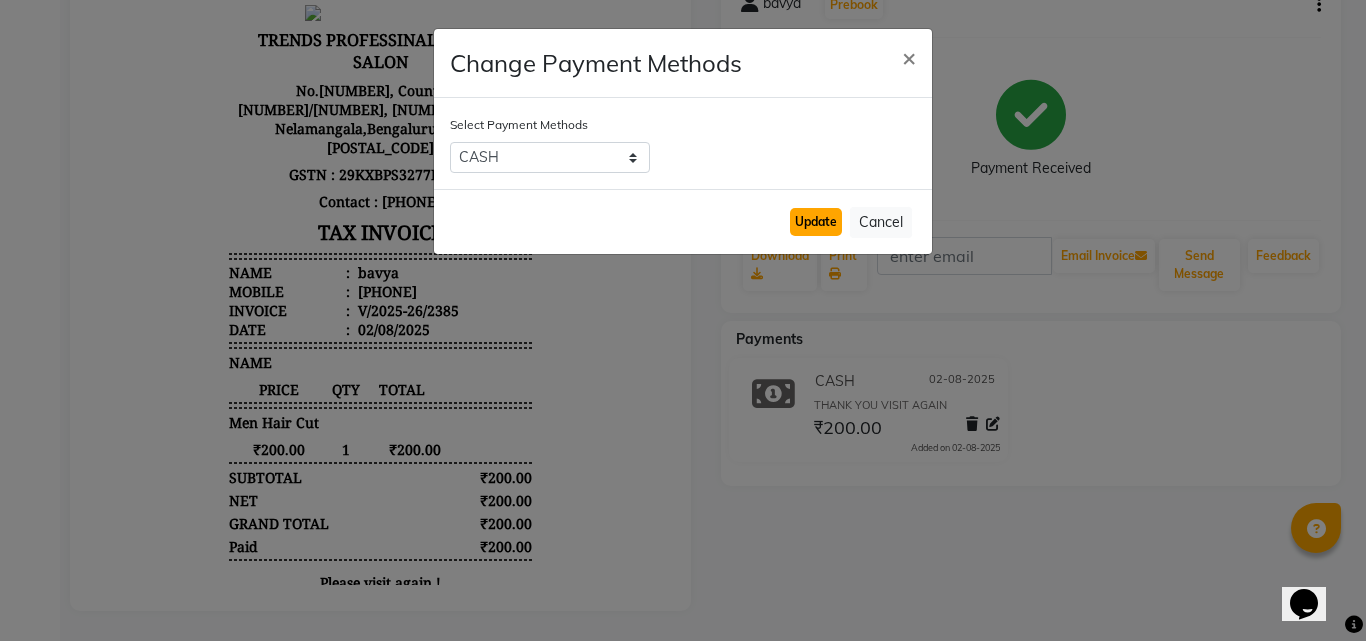 click on "Update" 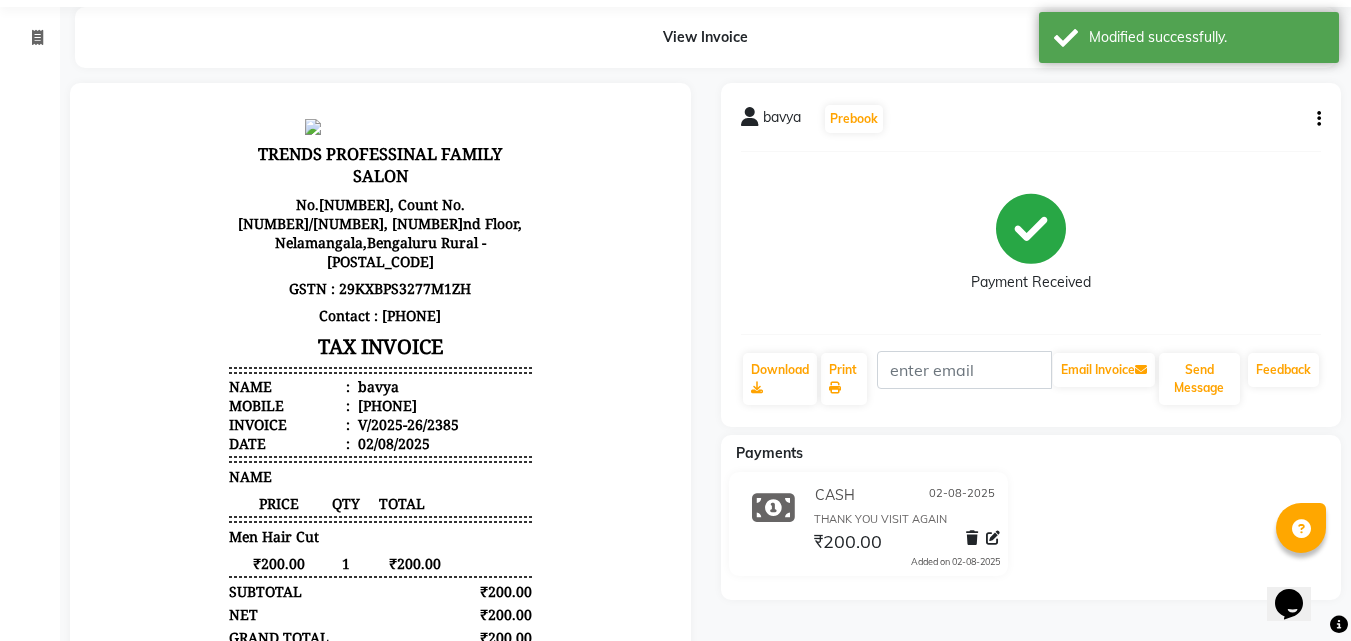 scroll, scrollTop: 0, scrollLeft: 0, axis: both 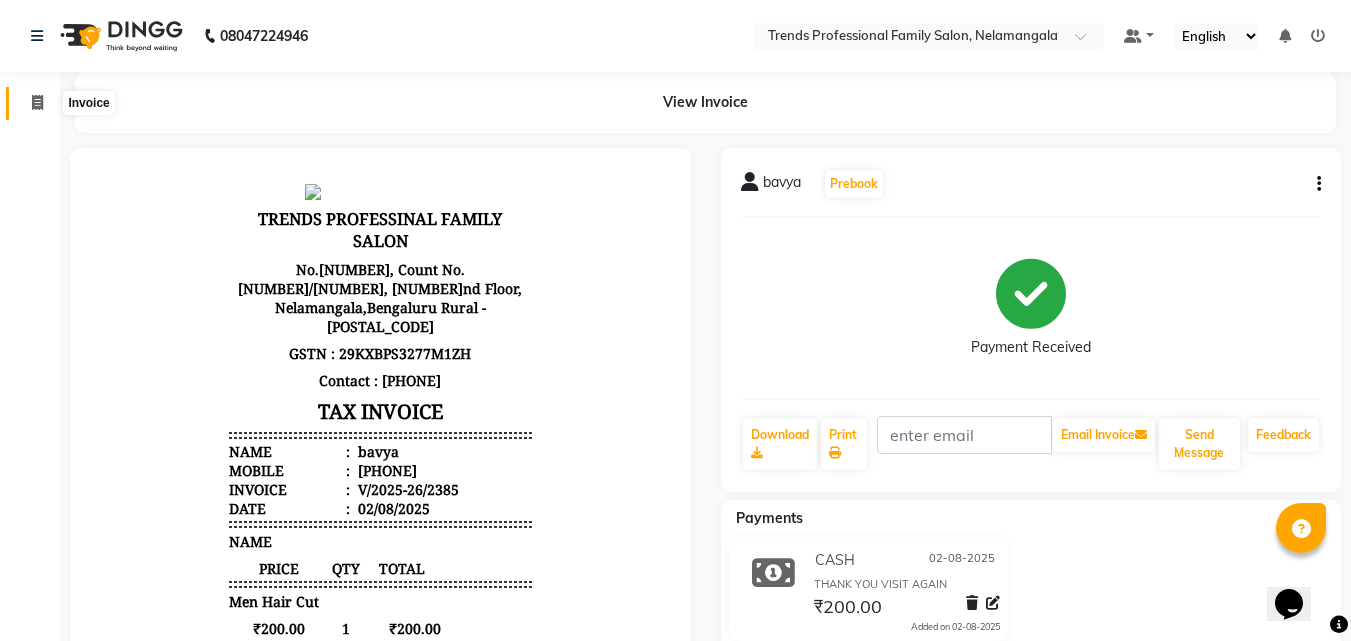 click 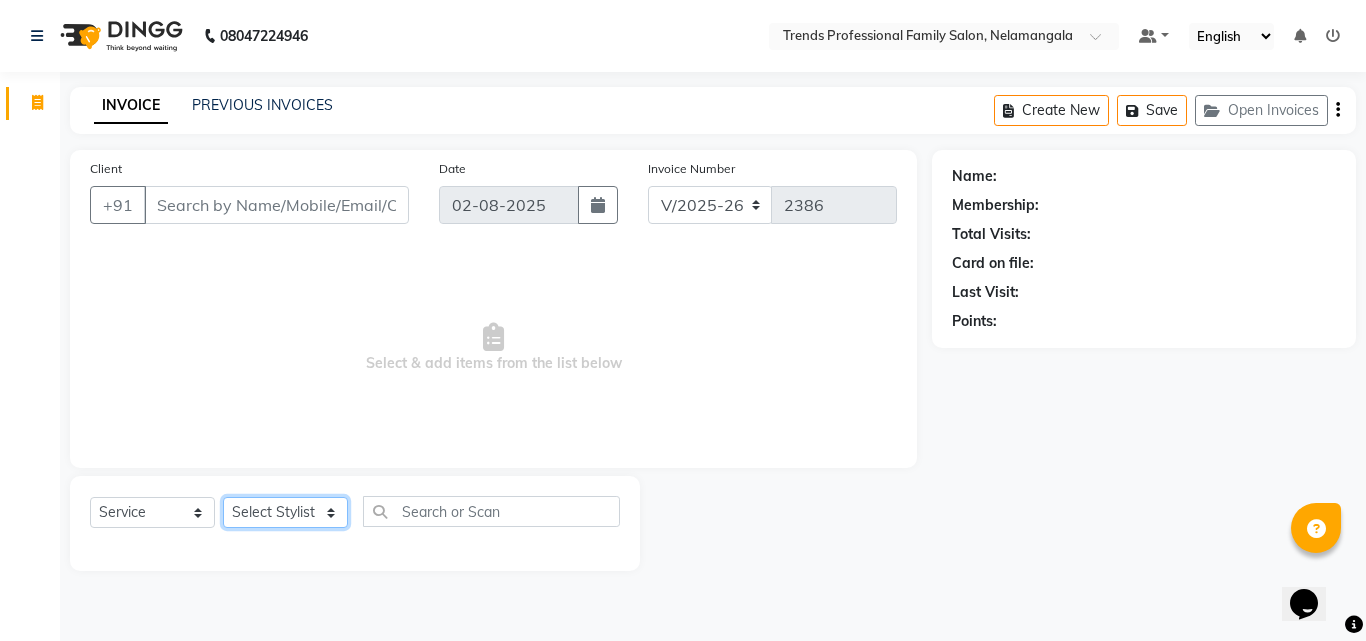 click on "Select Stylist ANITHA AVANTHIKA Hithaishi IMRAN KHAN KANCHAN MUSKHAN RUSTHAM SEEMA SHIVA SOURAV Sumika Trends" 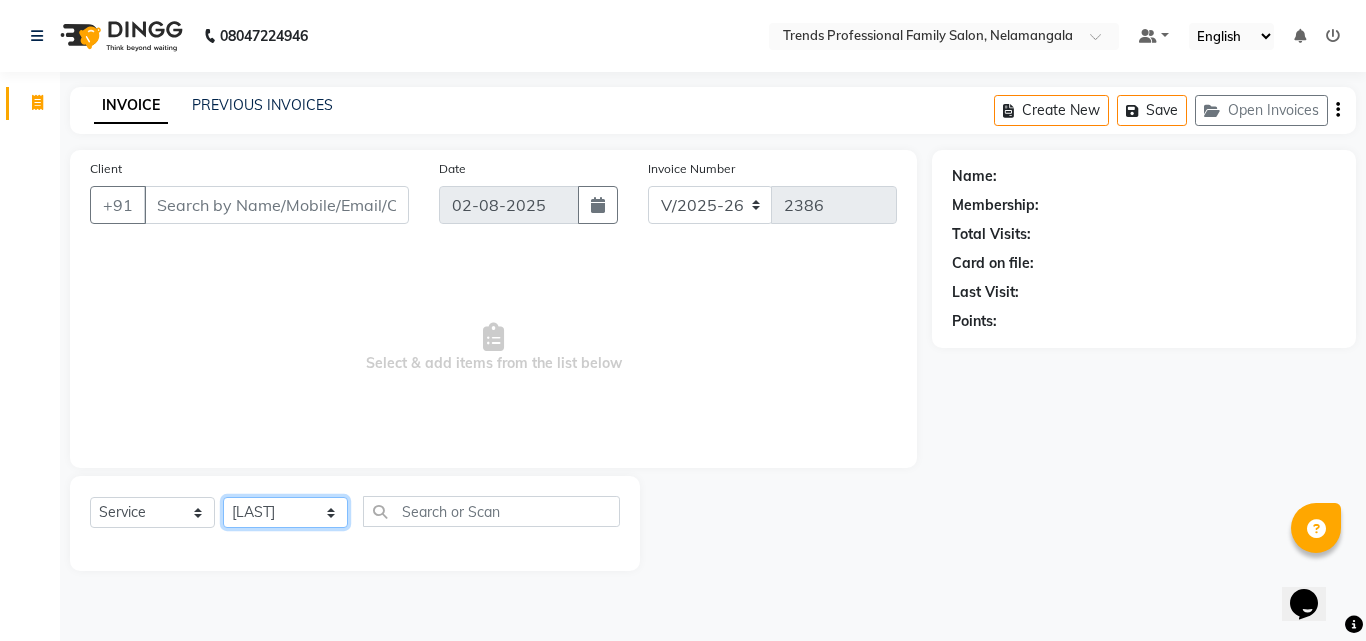 click on "Select Stylist ANITHA AVANTHIKA Hithaishi IMRAN KHAN KANCHAN MUSKHAN RUSTHAM SEEMA SHIVA SOURAV Sumika Trends" 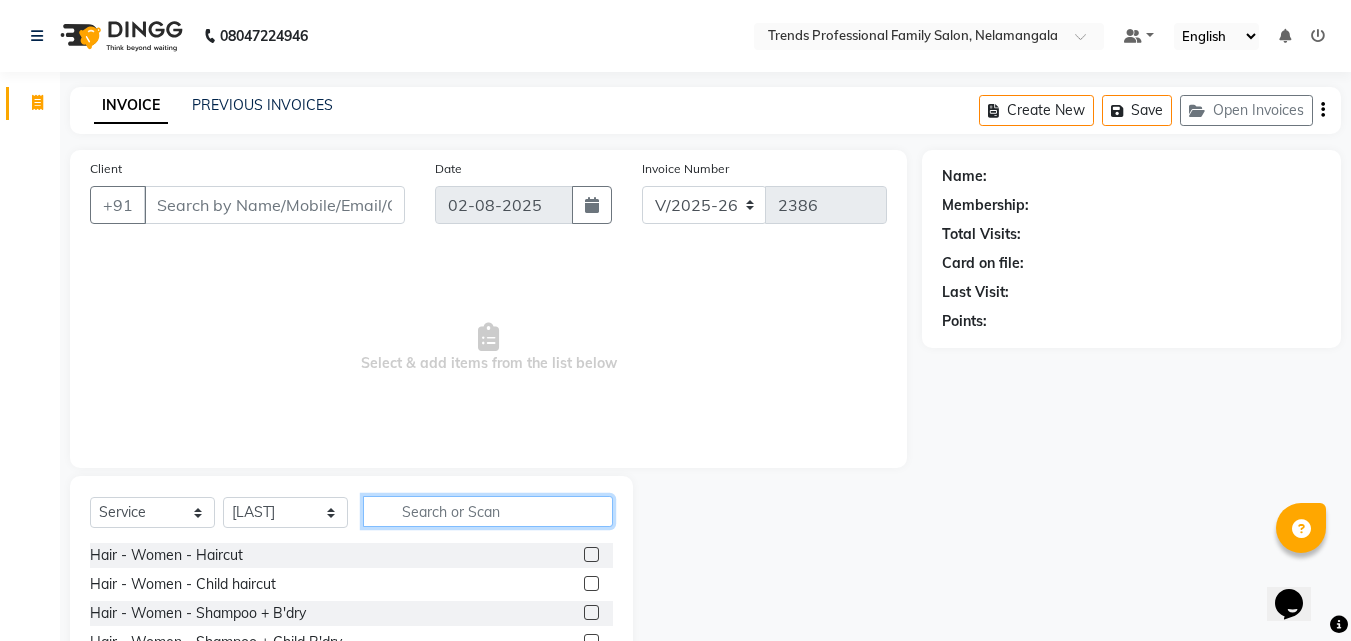 click 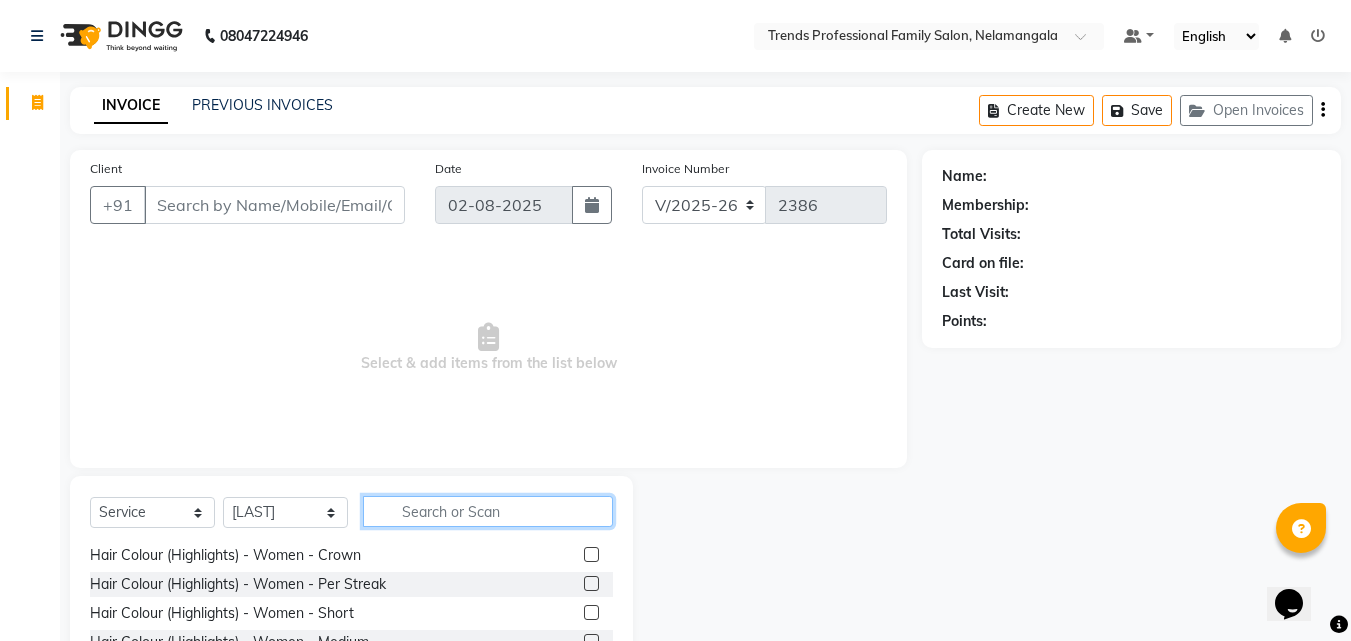 scroll, scrollTop: 25, scrollLeft: 0, axis: vertical 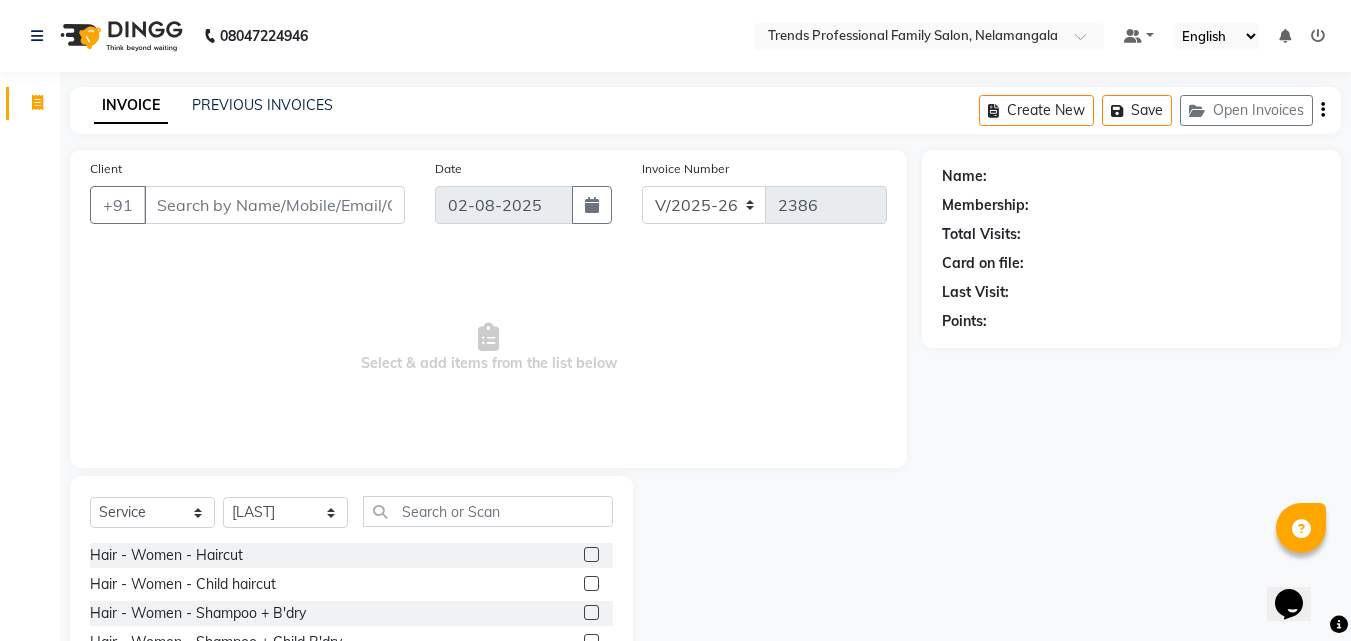 drag, startPoint x: 227, startPoint y: 624, endPoint x: 933, endPoint y: 496, distance: 717.5096 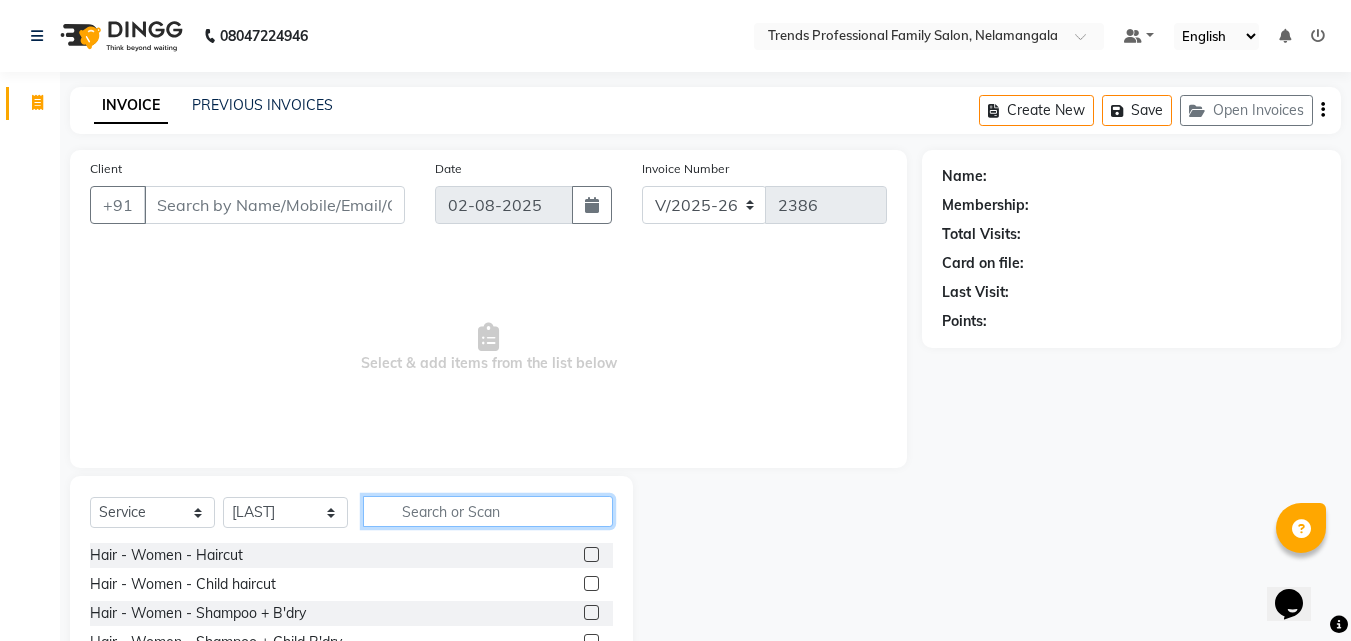 click 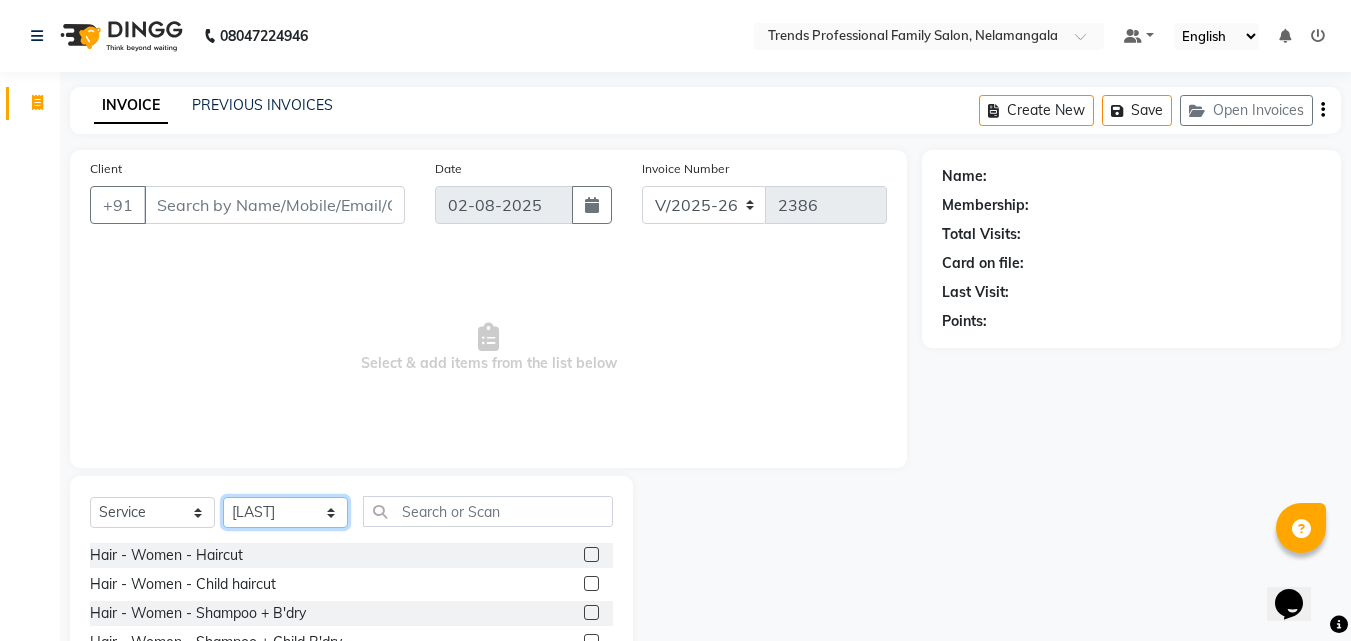 click on "Select Stylist ANITHA AVANTHIKA Hithaishi IMRAN KHAN KANCHAN MUSKHAN RUSTHAM SEEMA SHIVA SOURAV Sumika Trends" 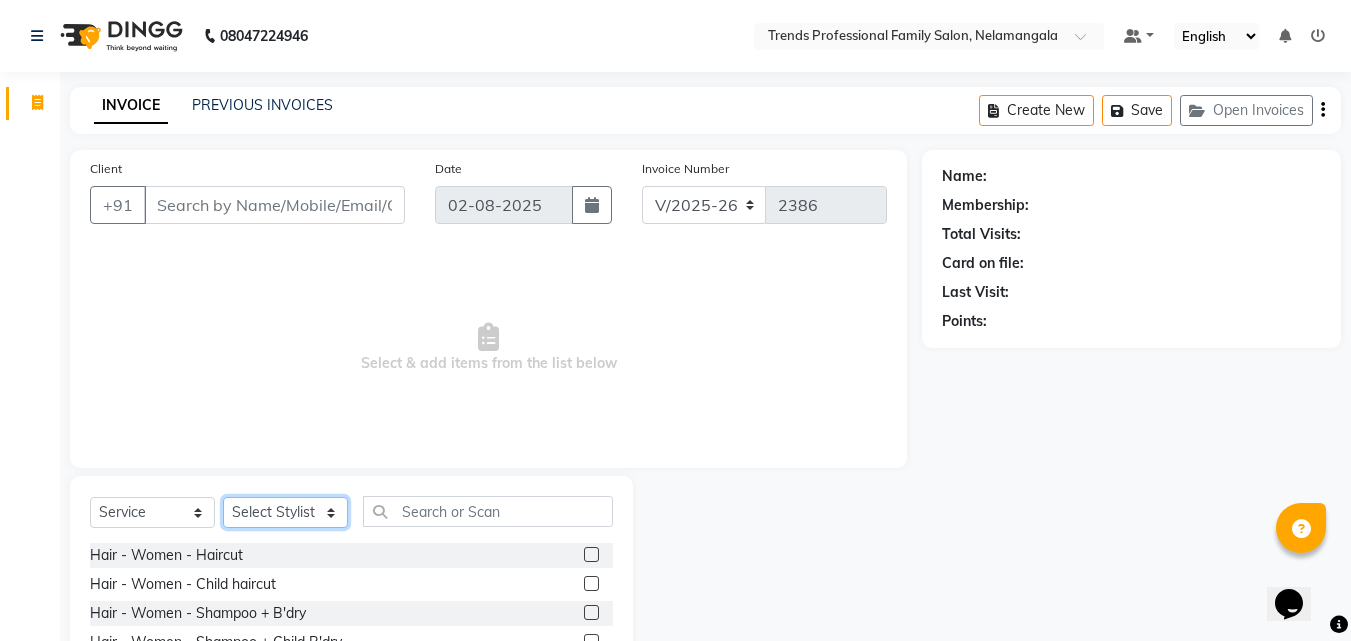 click on "Select Stylist ANITHA AVANTHIKA Hithaishi IMRAN KHAN KANCHAN MUSKHAN RUSTHAM SEEMA SHIVA SOURAV Sumika Trends" 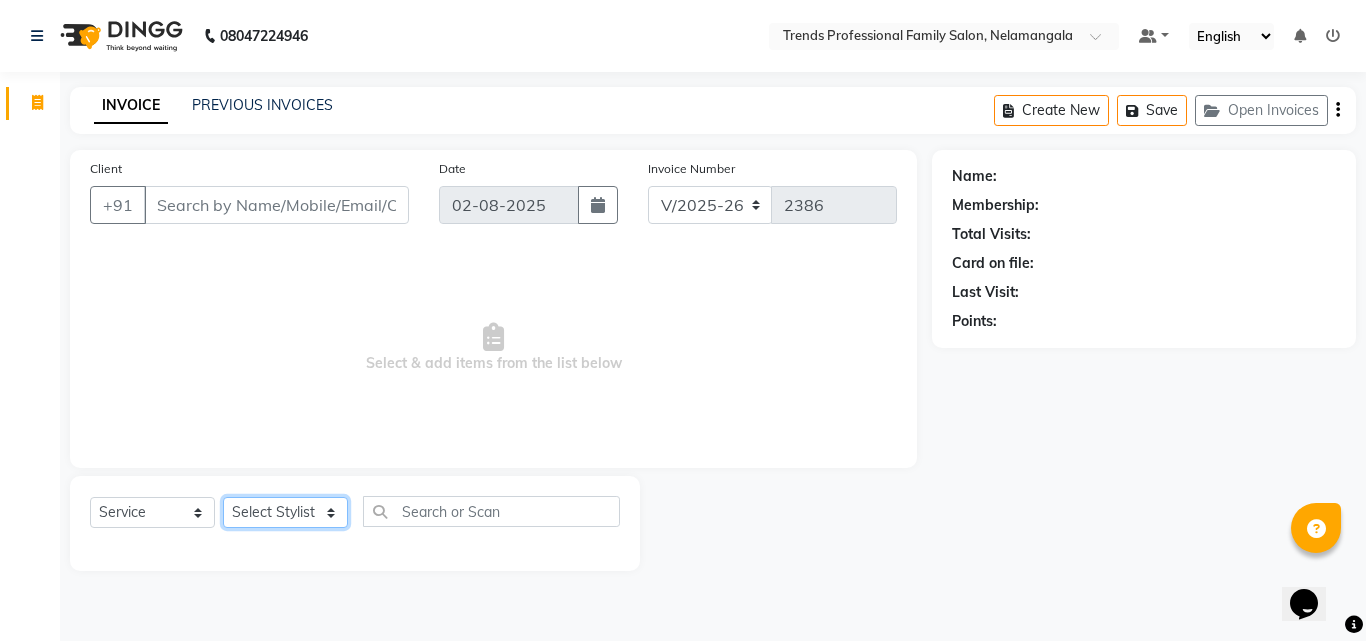 click on "Select Stylist ANITHA AVANTHIKA Hithaishi IMRAN KHAN KANCHAN MUSKHAN RUSTHAM SEEMA SHIVA SOURAV Sumika Trends" 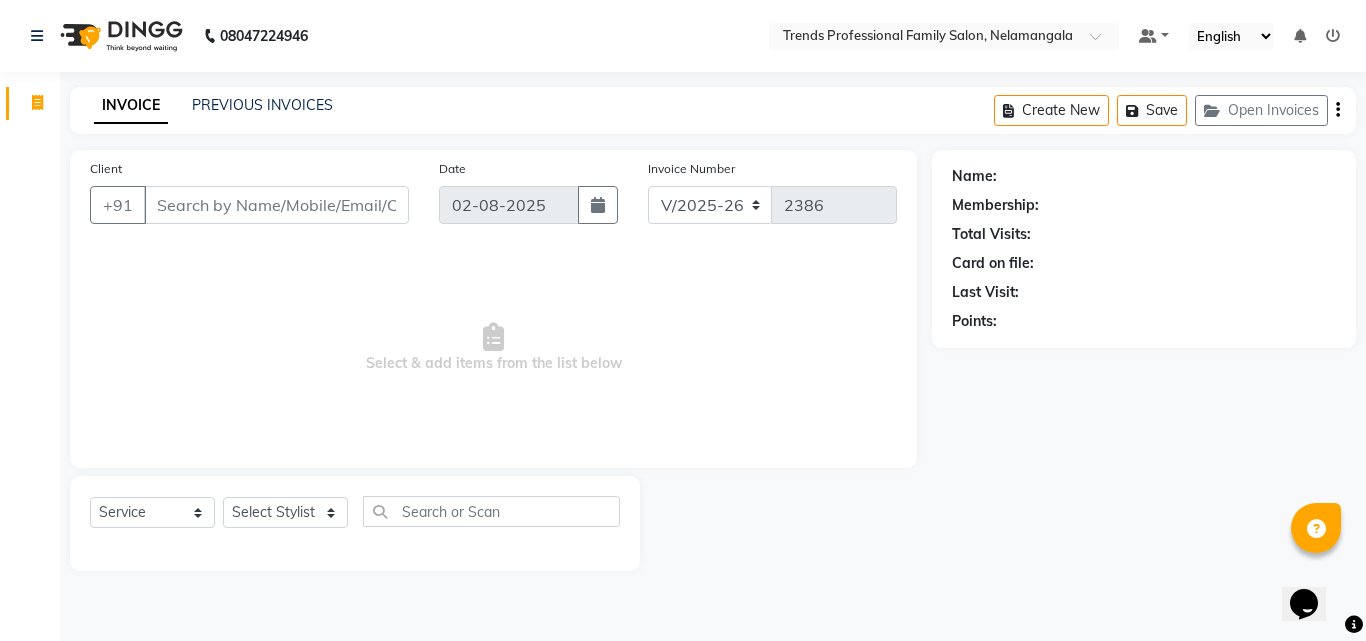 click on "Select  Service  Product  Membership  Package Voucher Prepaid Gift Card  Select Stylist ANITHA AVANTHIKA Hithaishi IMRAN KHAN KANCHAN MUSKHAN RUSTHAM SEEMA SHIVA SOURAV Sumika Trends" 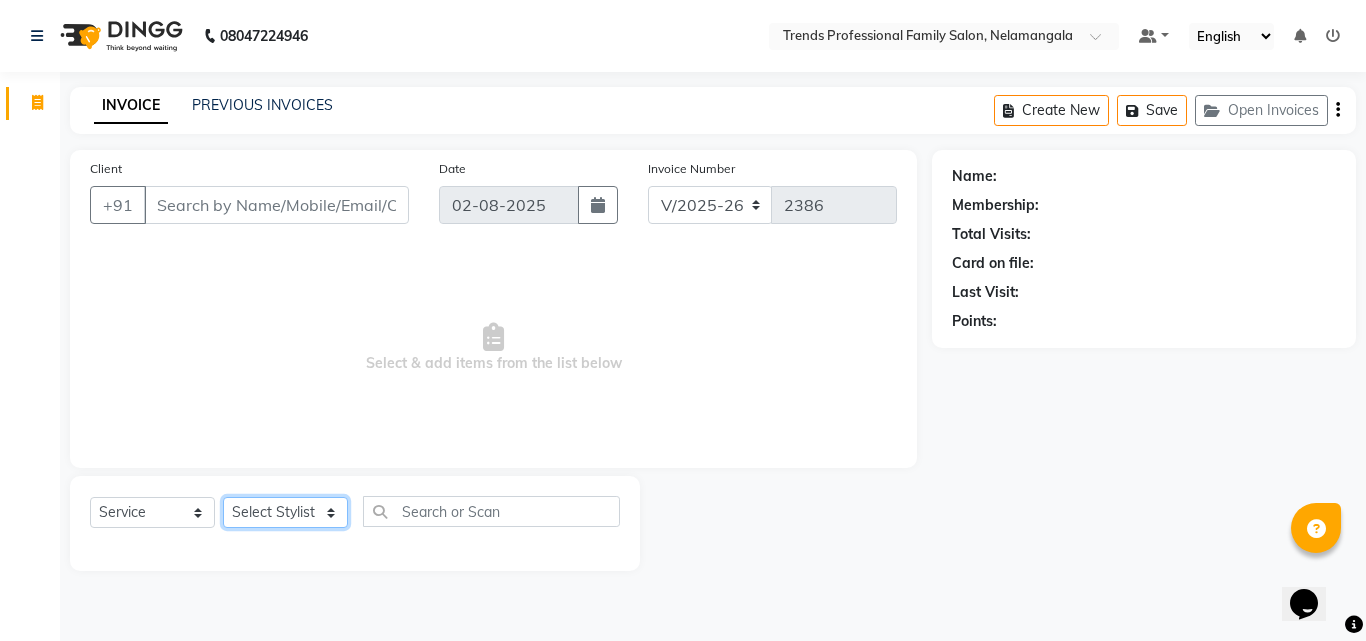 click on "Select Stylist ANITHA AVANTHIKA Hithaishi IMRAN KHAN KANCHAN MUSKHAN RUSTHAM SEEMA SHIVA SOURAV Sumika Trends" 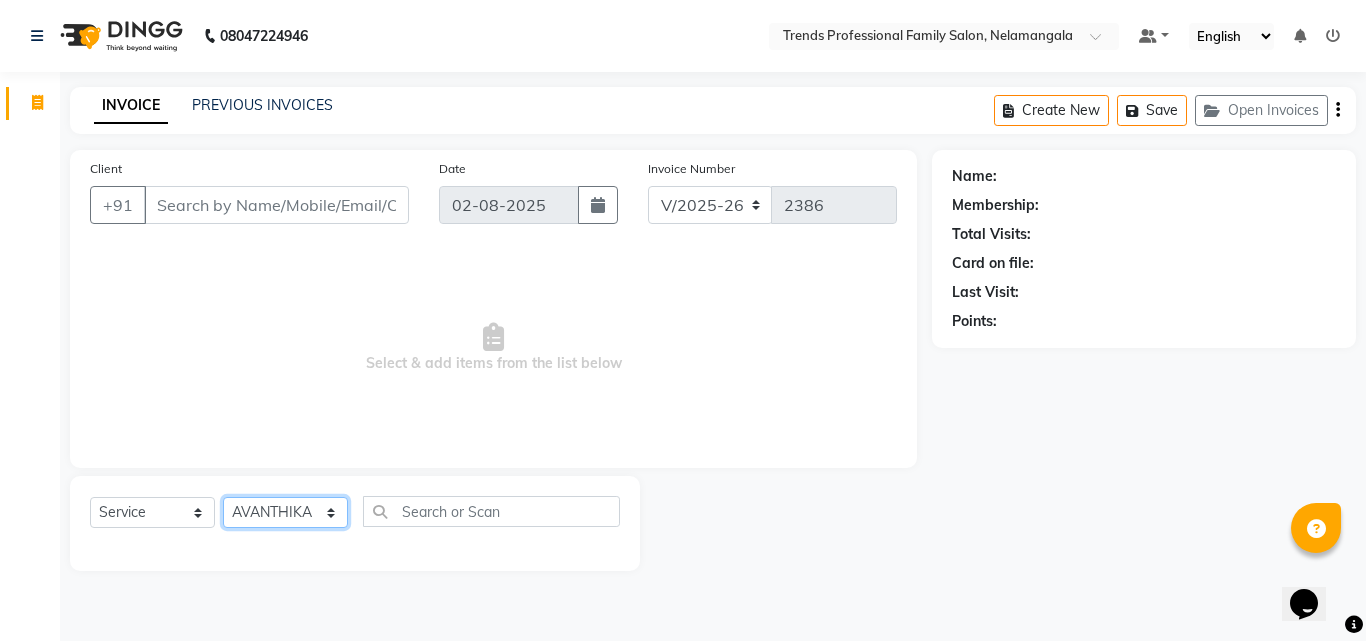 click on "Select Stylist ANITHA AVANTHIKA Hithaishi IMRAN KHAN KANCHAN MUSKHAN RUSTHAM SEEMA SHIVA SOURAV Sumika Trends" 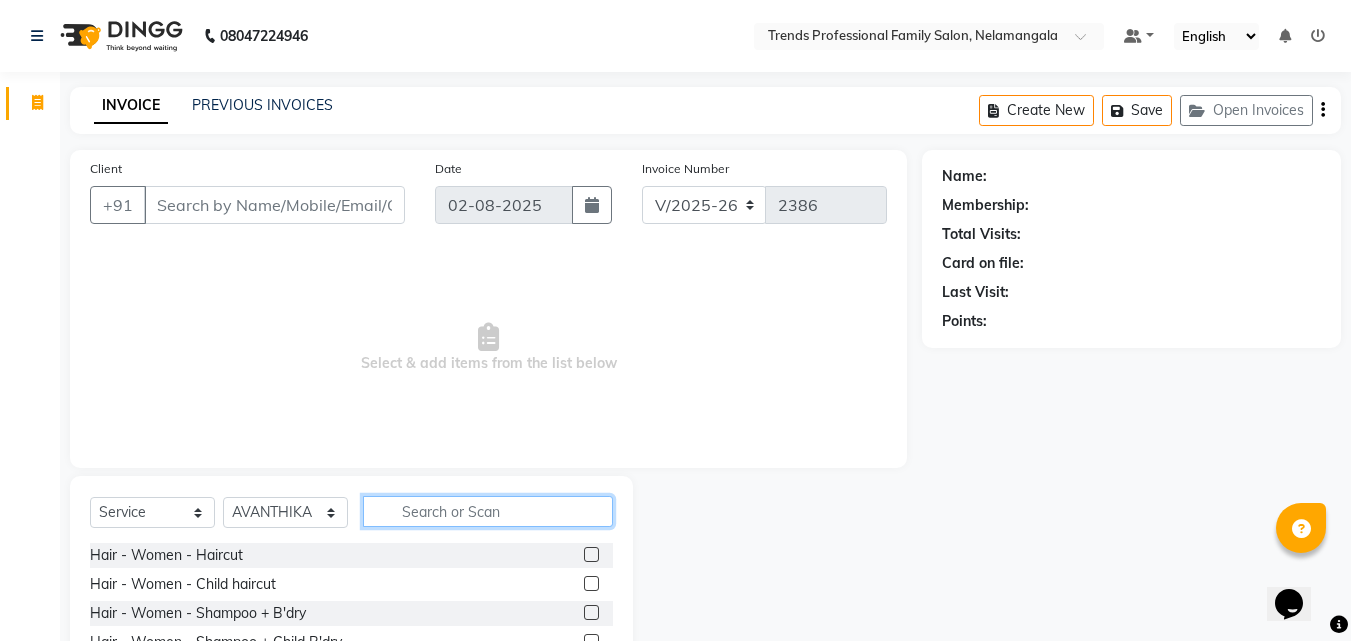 click 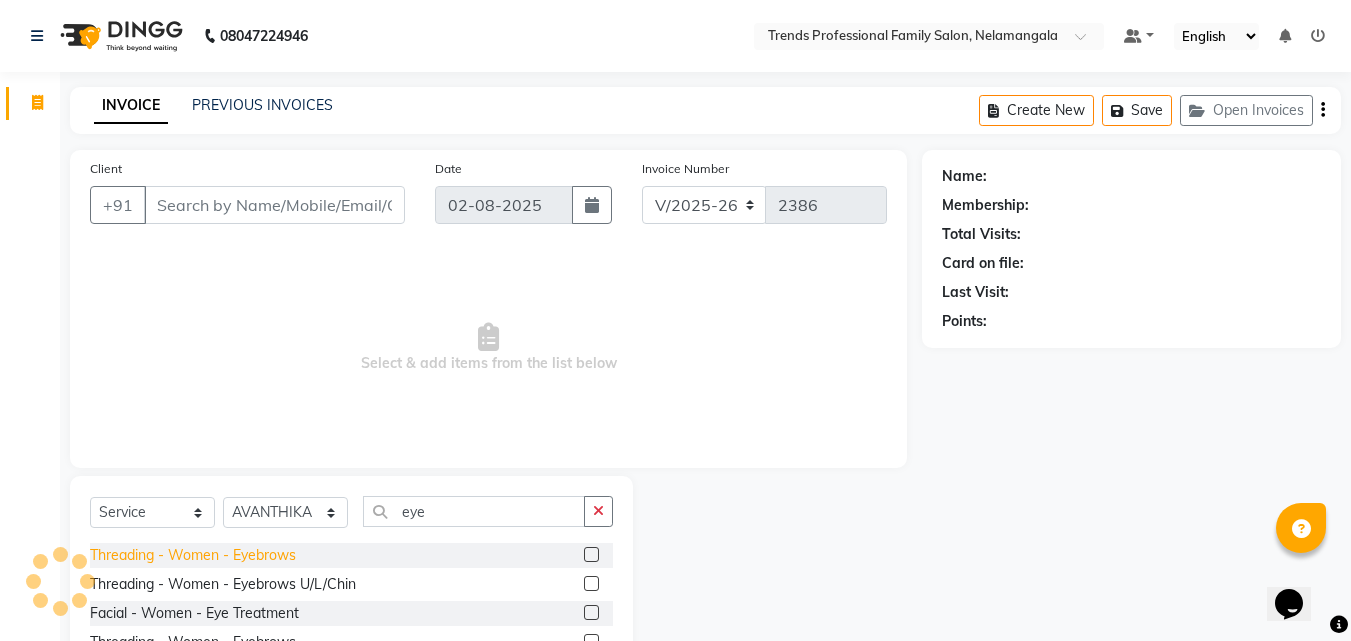 click on "Threading - Women - Eyebrows" 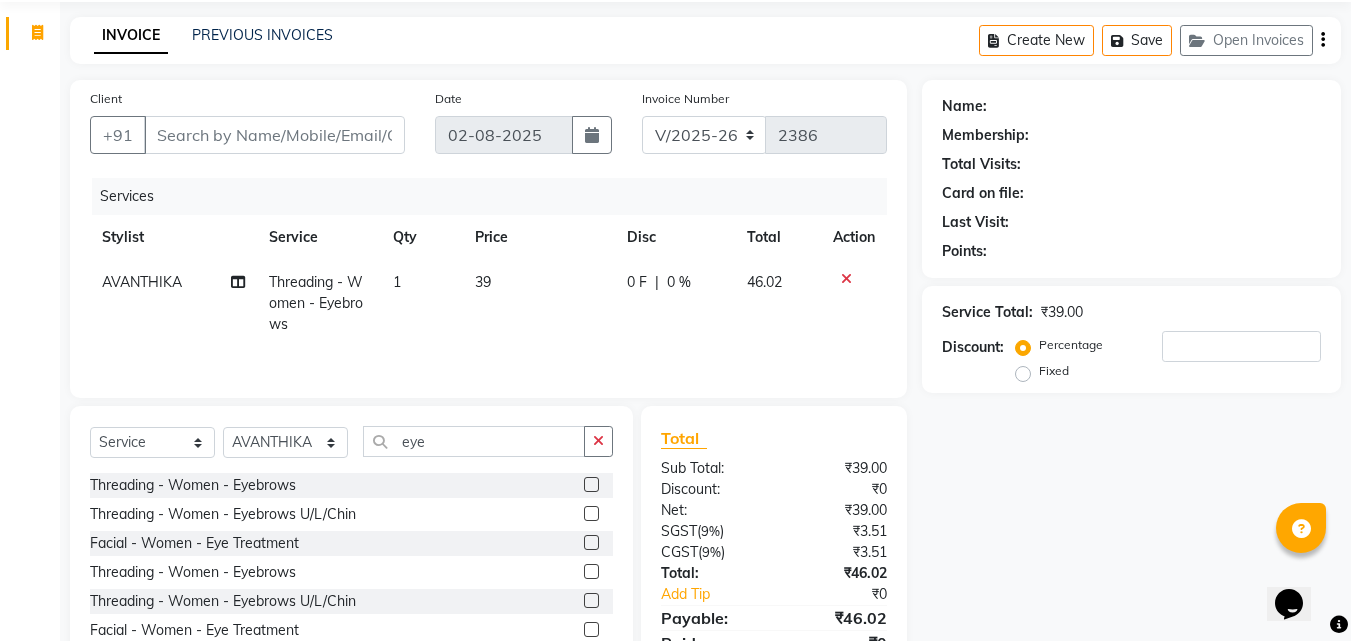 scroll, scrollTop: 0, scrollLeft: 0, axis: both 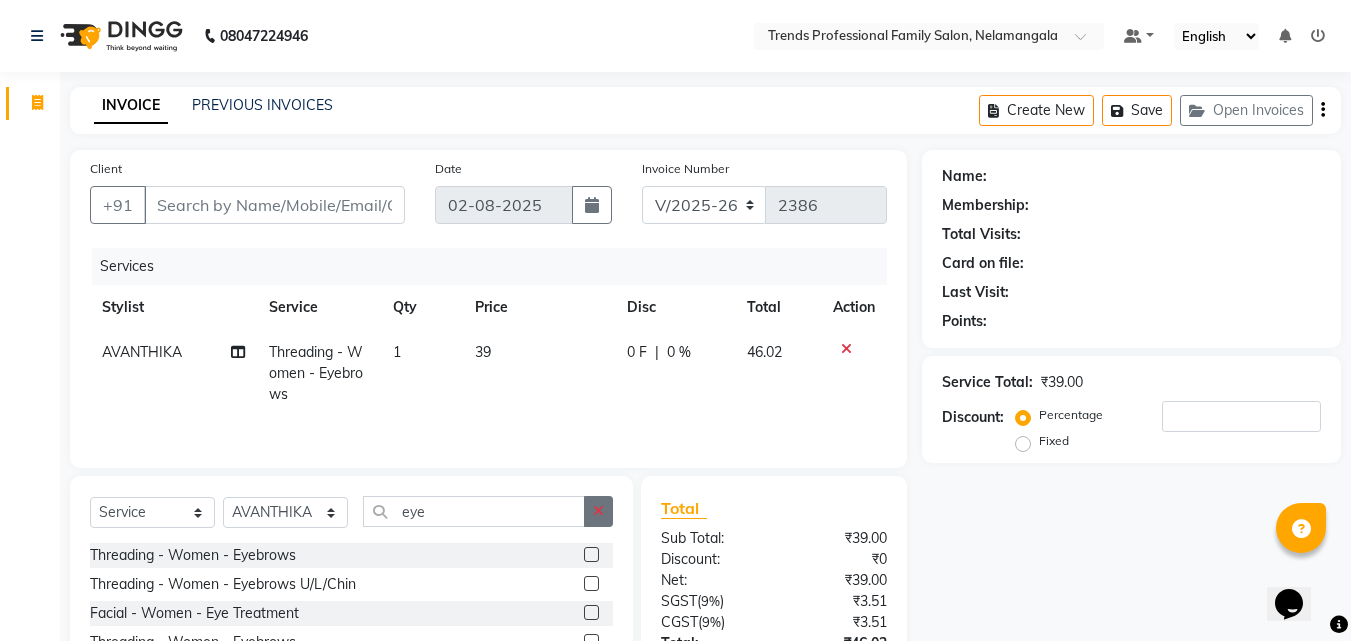 drag, startPoint x: 595, startPoint y: 511, endPoint x: 491, endPoint y: 521, distance: 104.47966 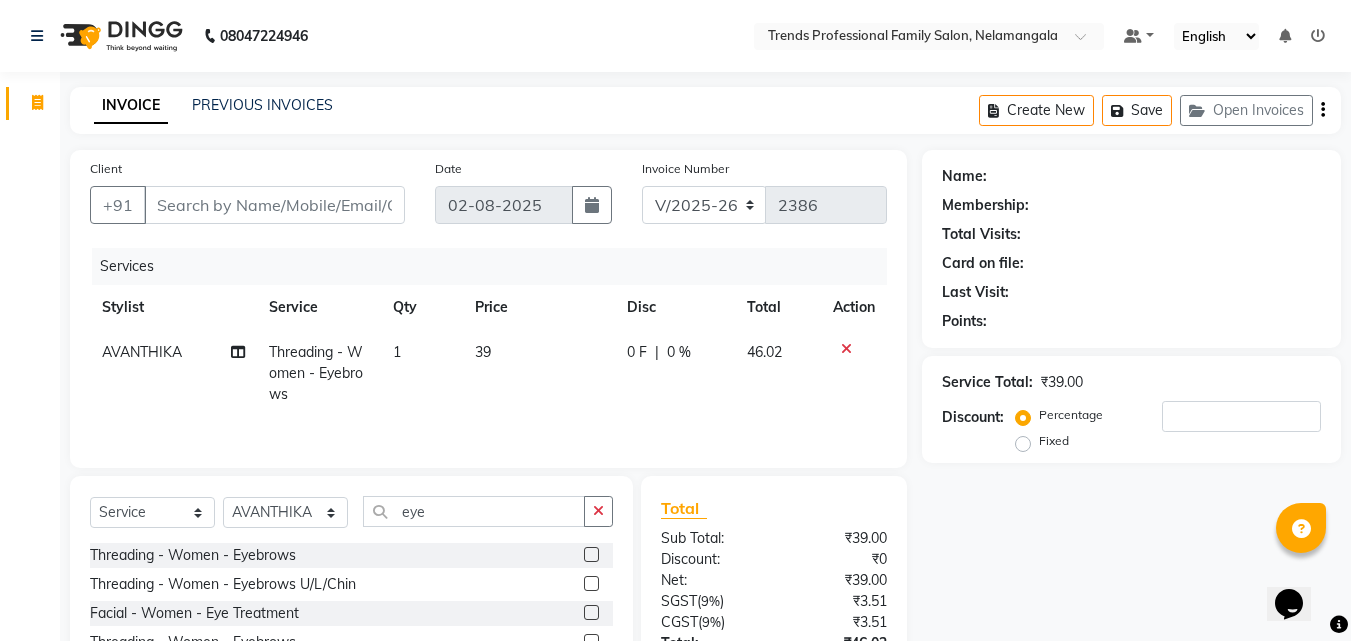 click 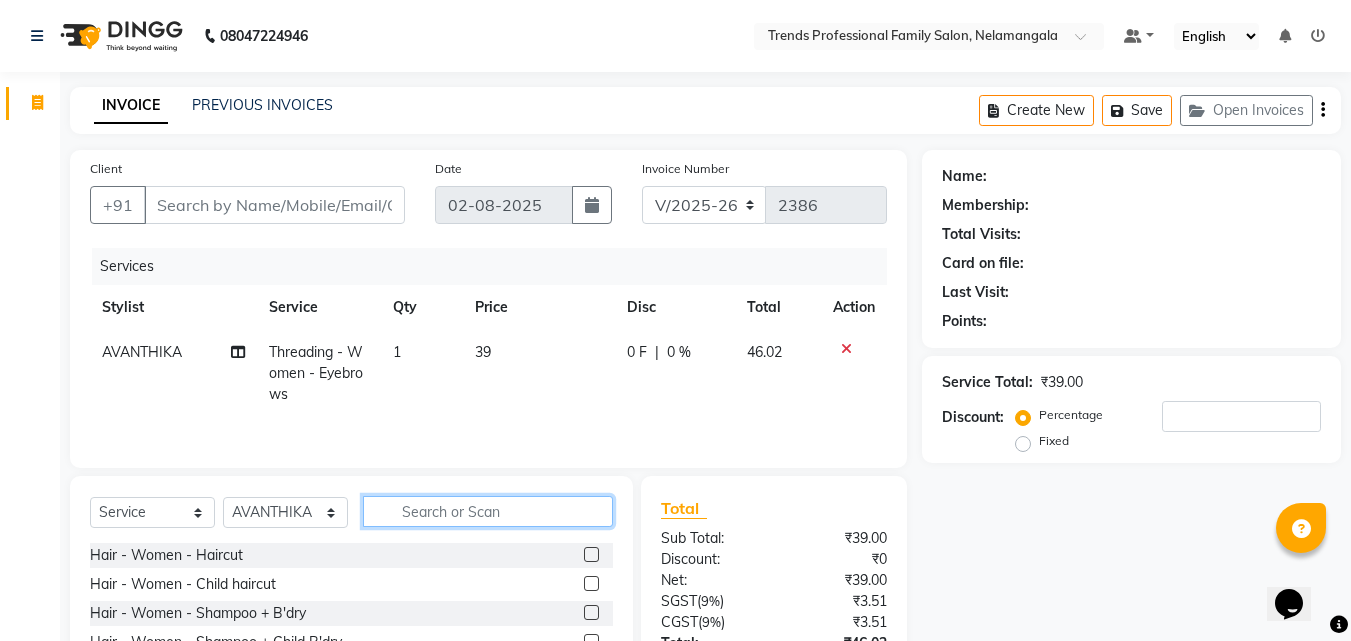 drag, startPoint x: 461, startPoint y: 517, endPoint x: 450, endPoint y: 511, distance: 12.529964 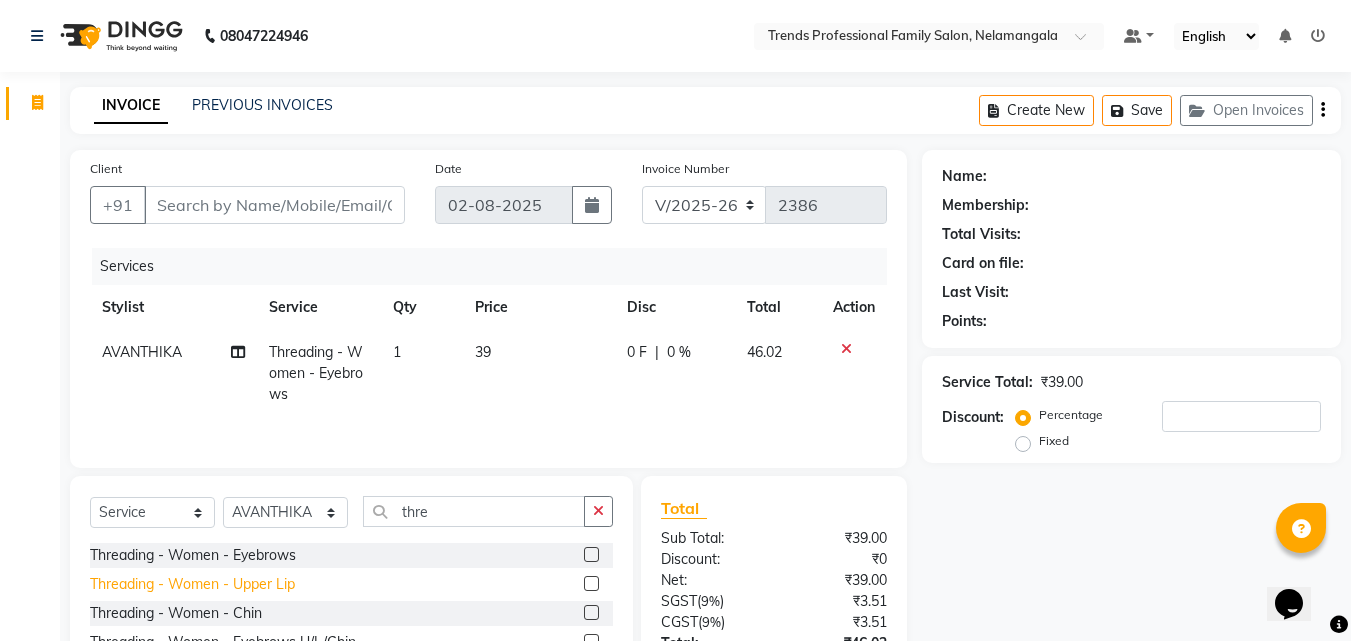 click on "Threading - Women - Upper Lip" 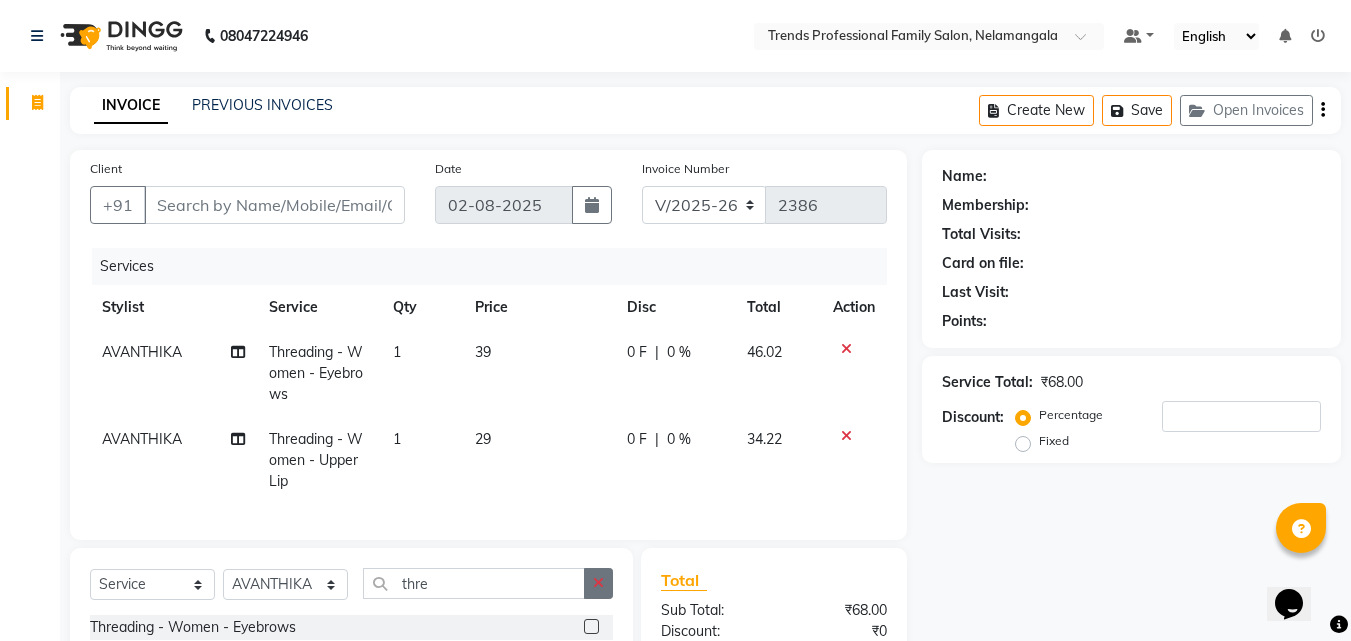 click 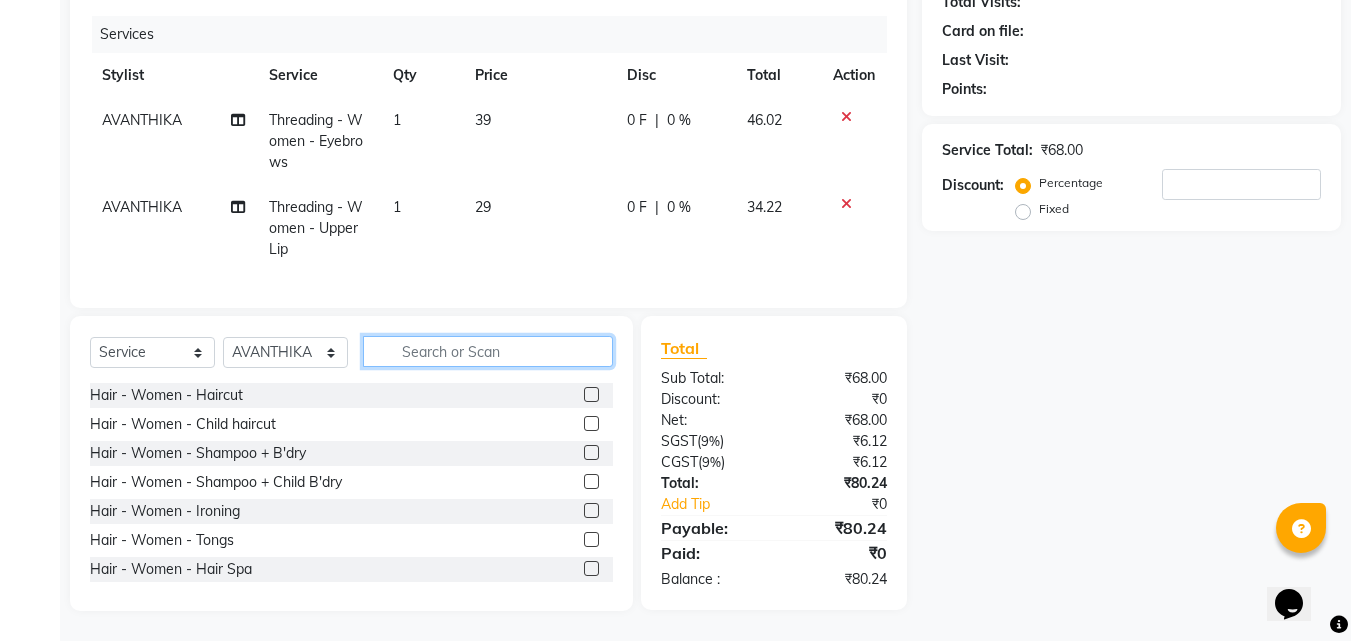 scroll, scrollTop: 0, scrollLeft: 0, axis: both 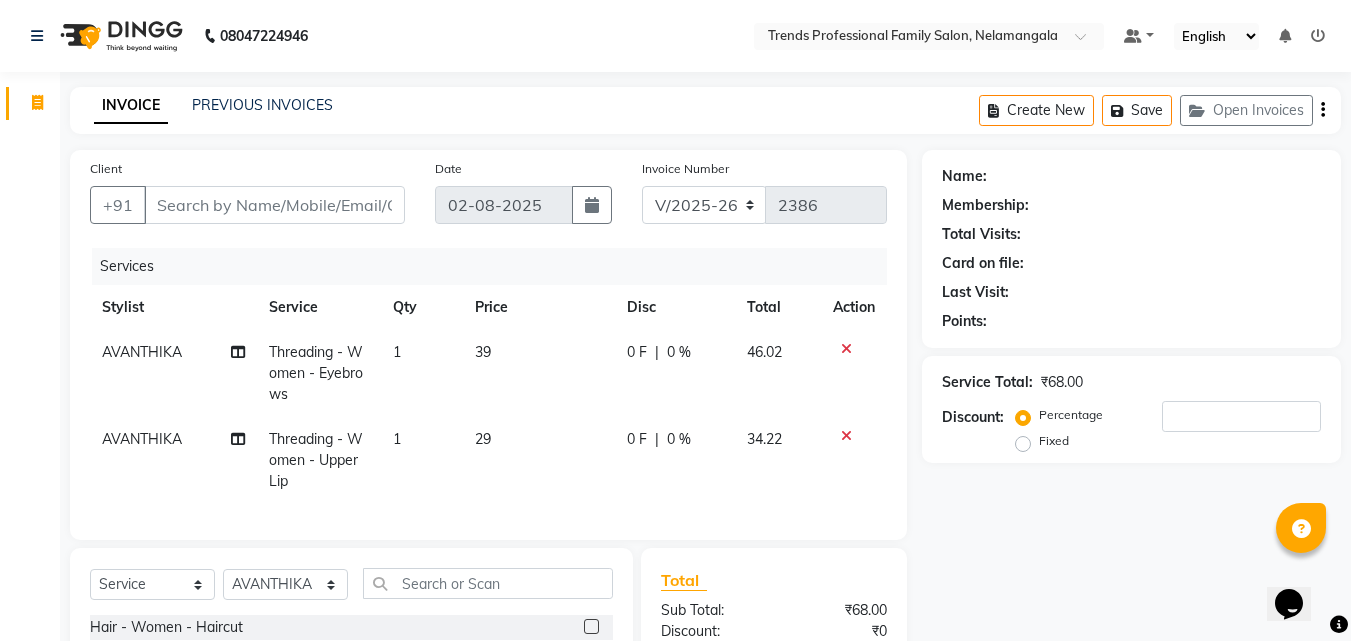 click 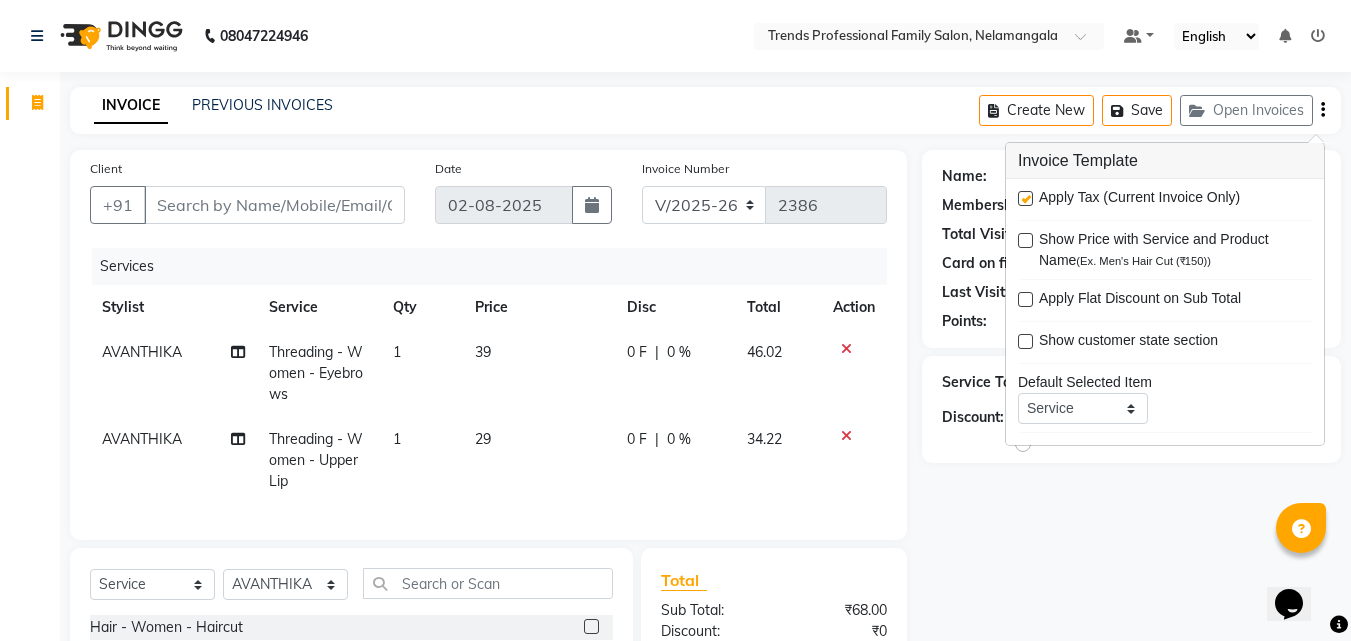 click at bounding box center (1025, 198) 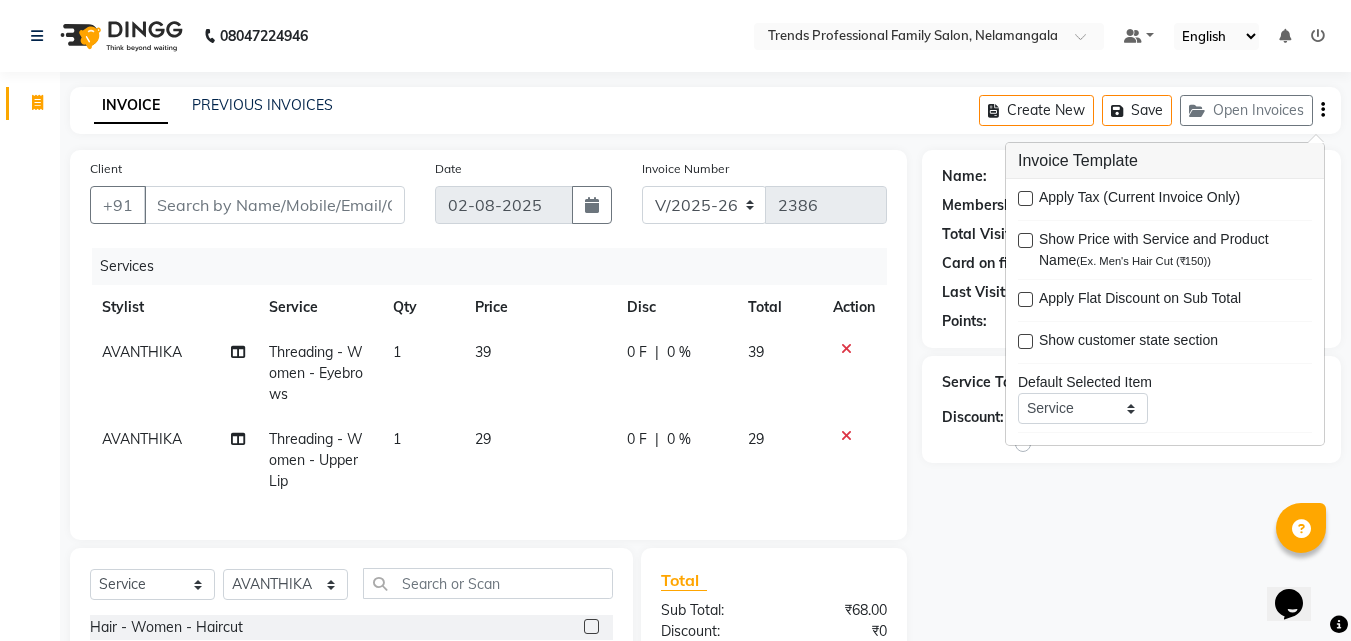 click on "Name: Membership: Total Visits: Card on file: Last Visit:  Points:  Service Total:  ₹68.00  Discount:  Percentage   Fixed" 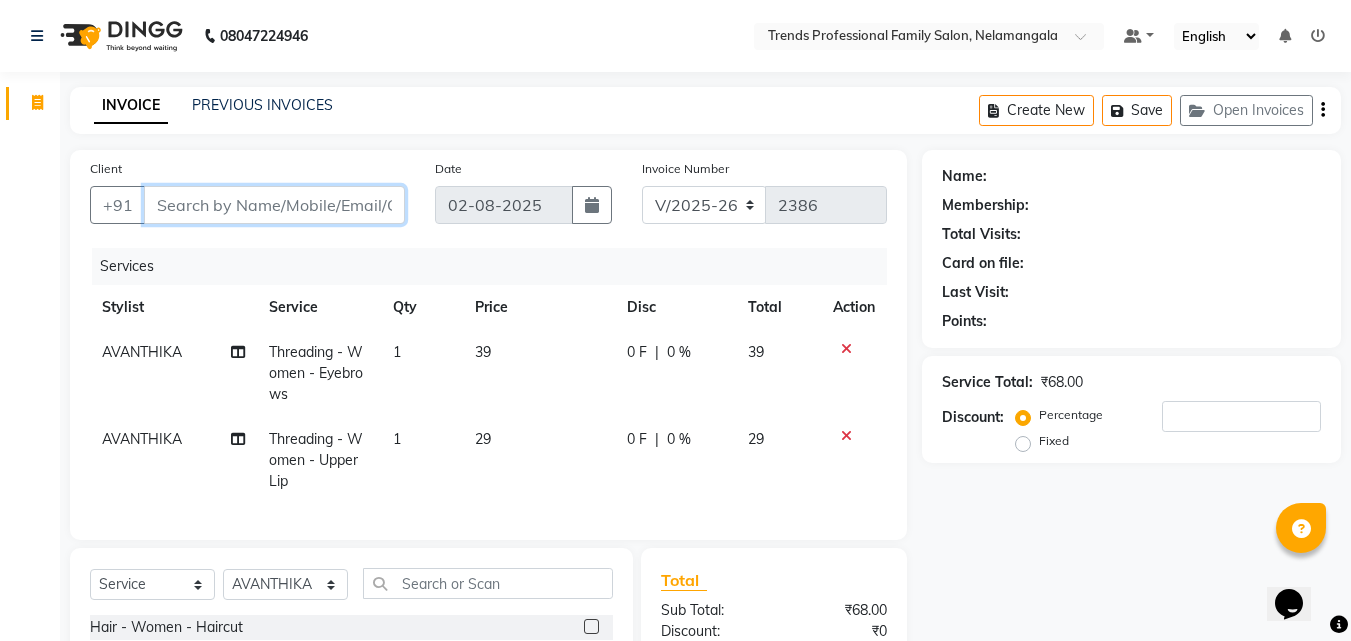 click on "Client" at bounding box center (274, 205) 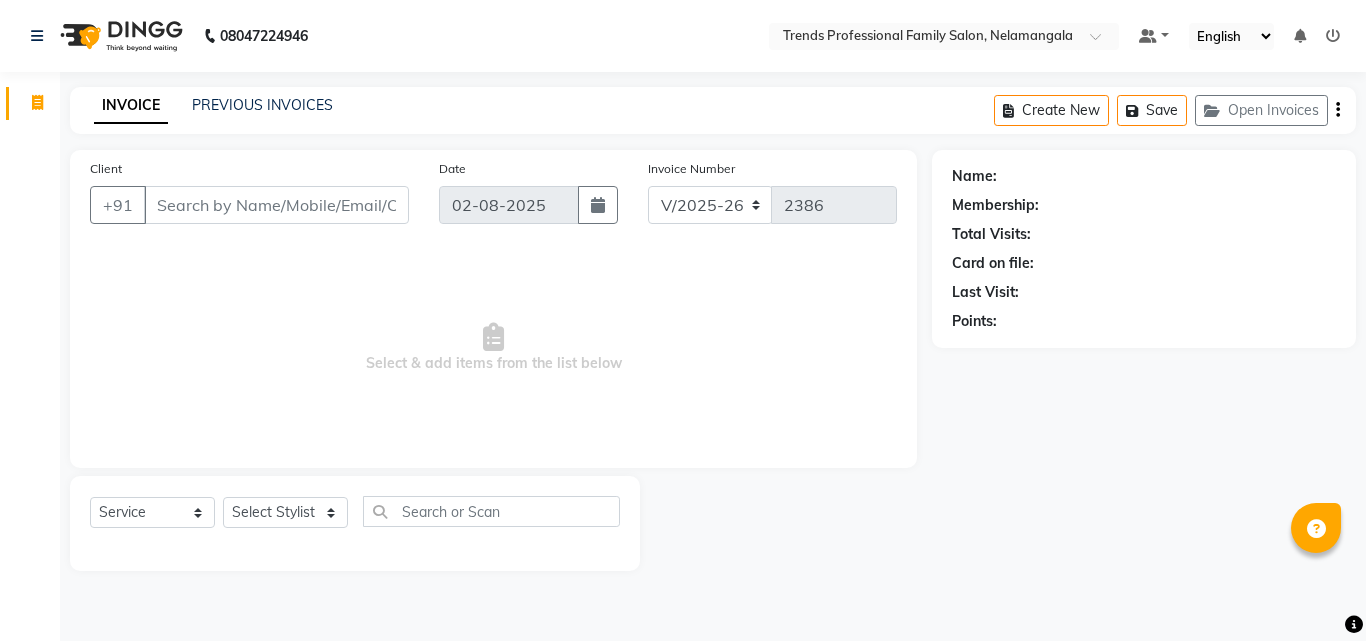 select on "7345" 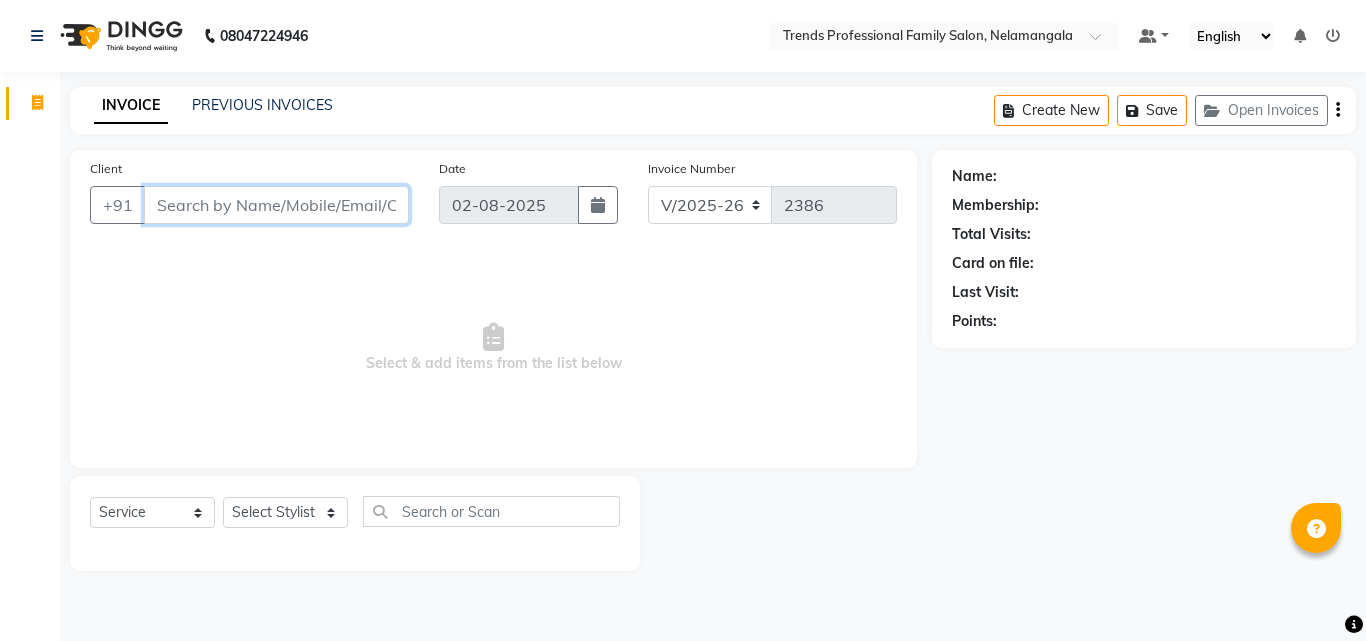 scroll, scrollTop: 0, scrollLeft: 0, axis: both 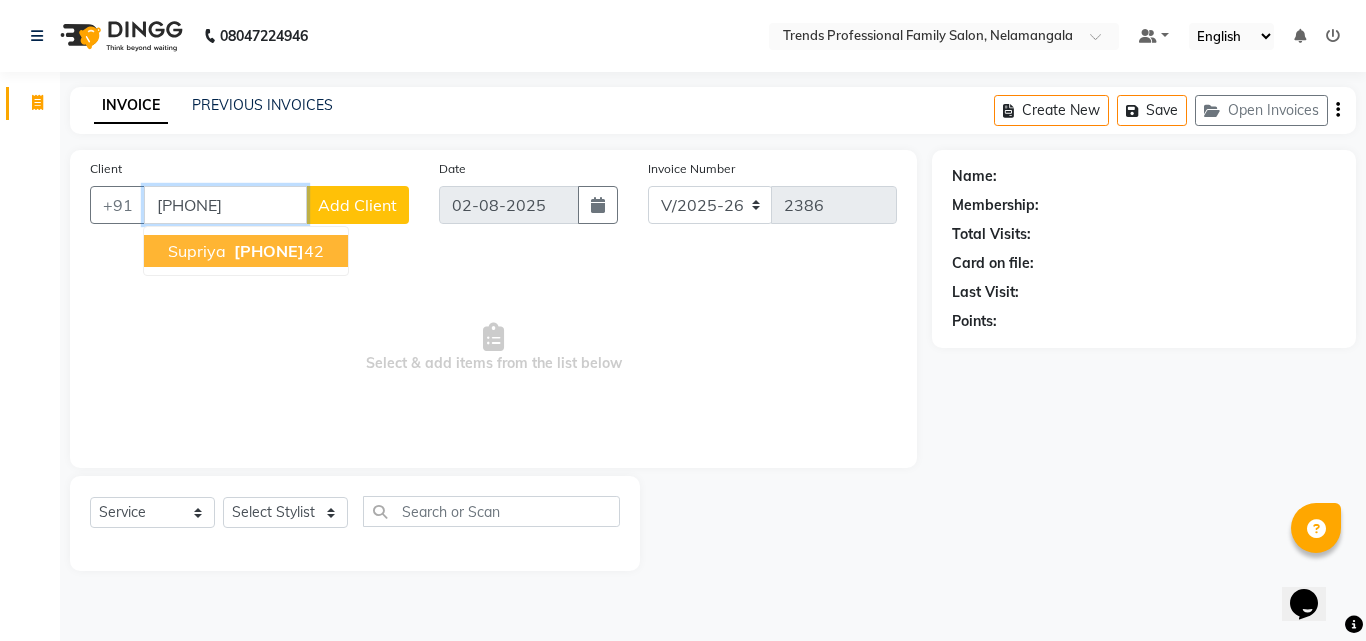 click on "[PHONE]" at bounding box center [269, 251] 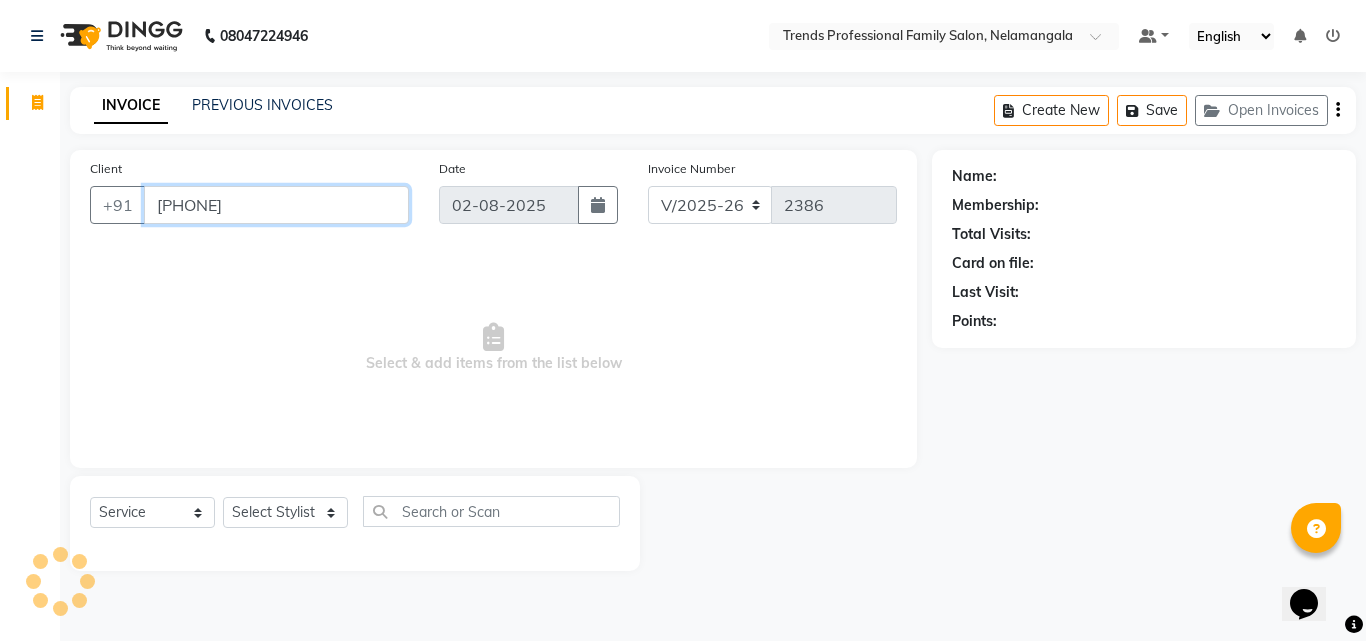 type on "7090341242" 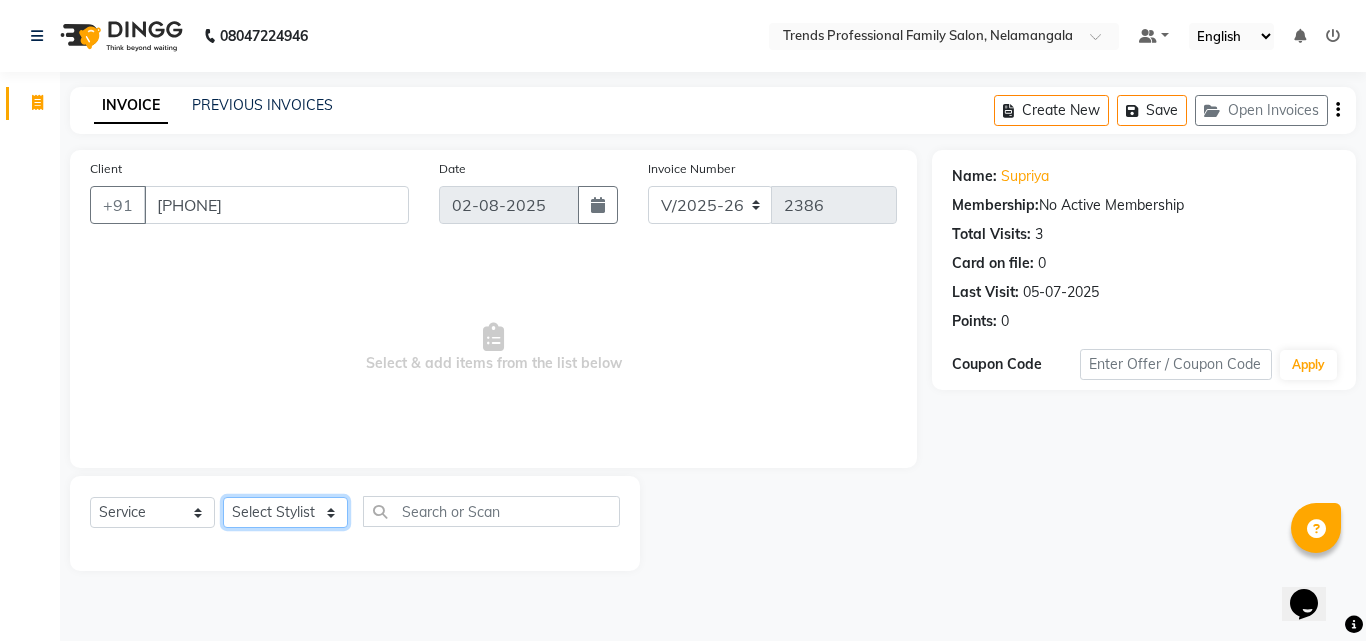 click on "Select Stylist ANITHA AVANTHIKA Hithaishi IMRAN KHAN KANCHAN MUSKHAN RUSTHAM SEEMA SHIVA SOURAV Sumika Trends" 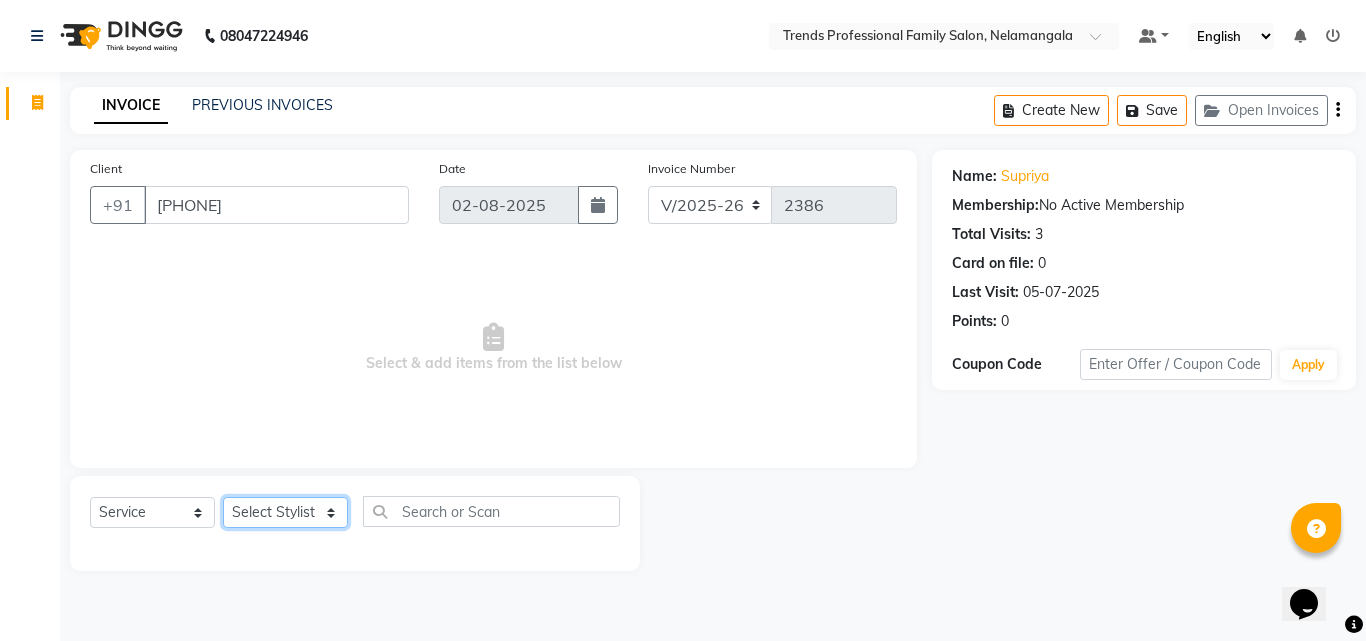 select on "63521" 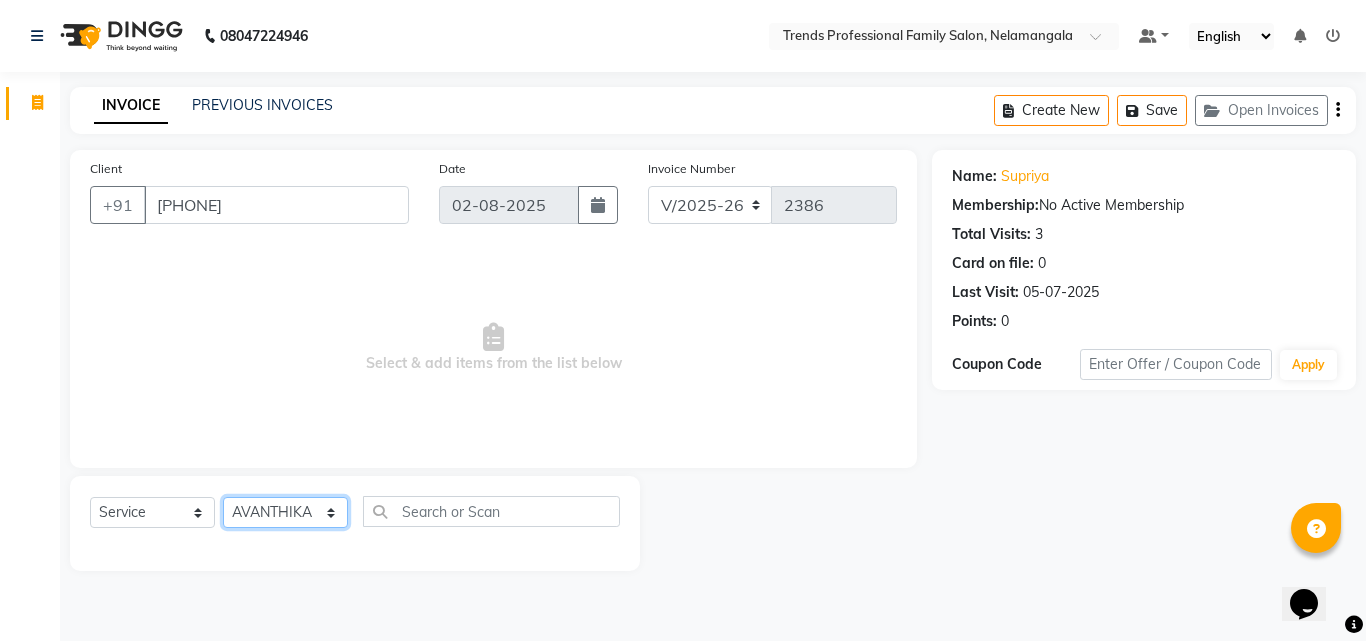 click on "Select Stylist ANITHA AVANTHIKA Hithaishi IMRAN KHAN KANCHAN MUSKHAN RUSTHAM SEEMA SHIVA SOURAV Sumika Trends" 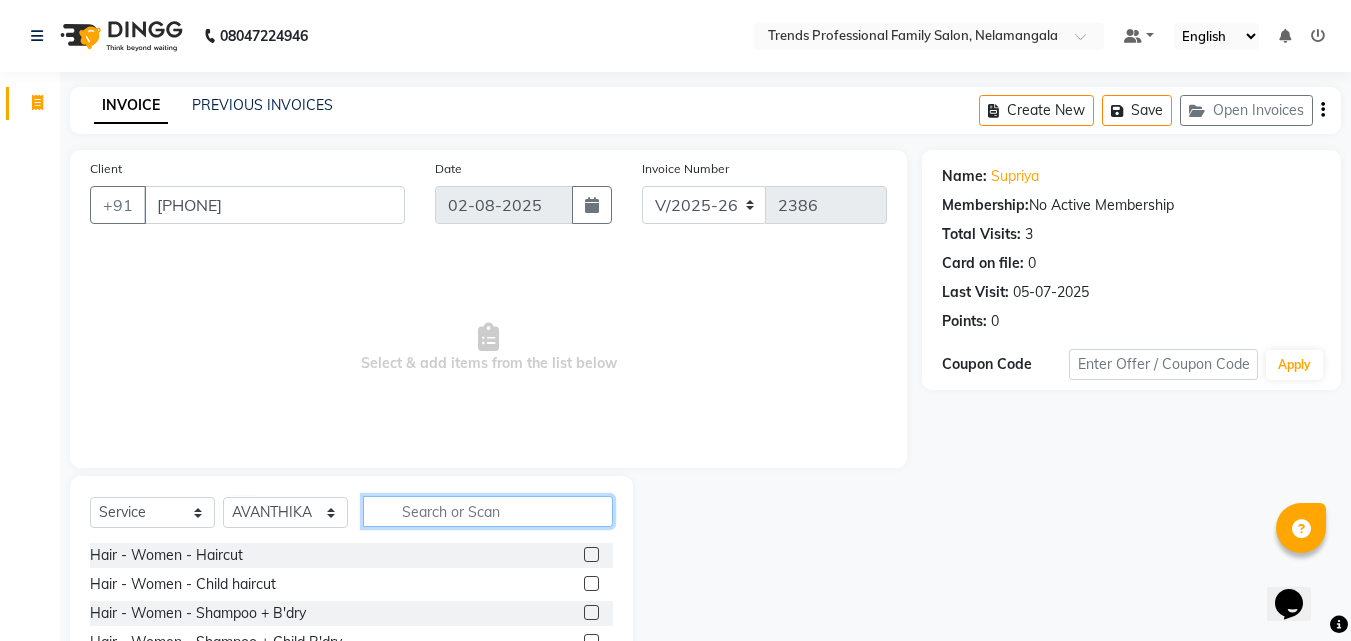 click 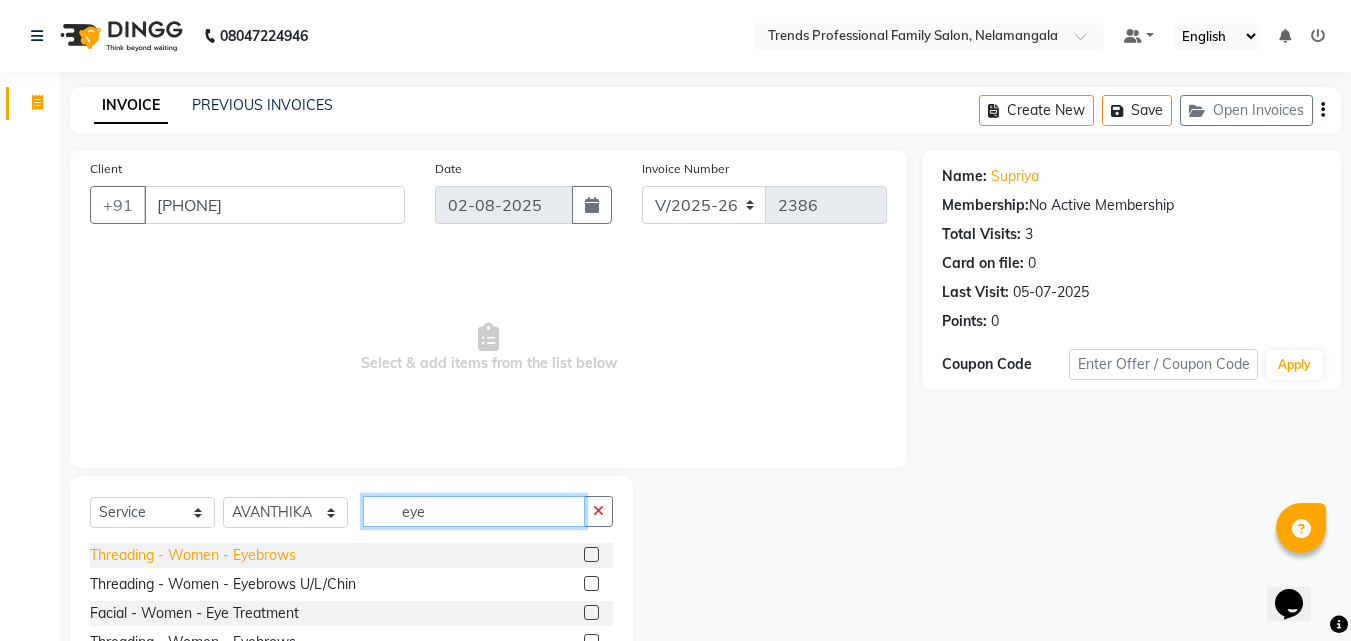 type on "eye" 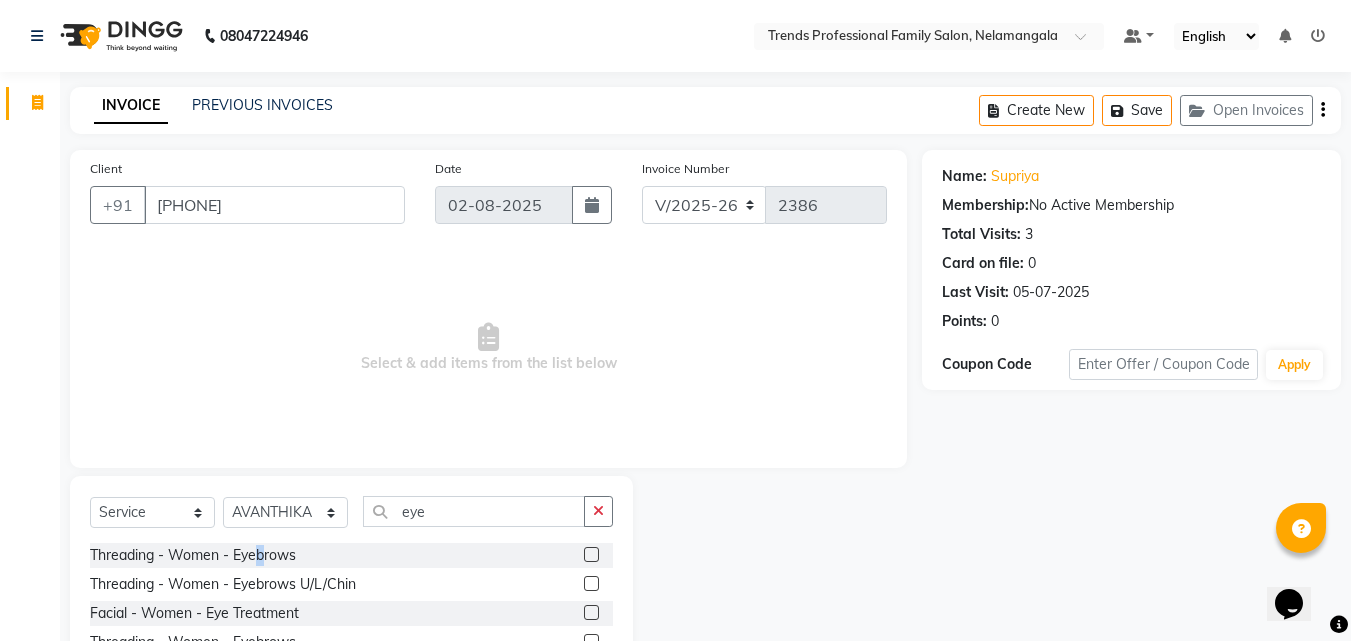 drag, startPoint x: 261, startPoint y: 558, endPoint x: 716, endPoint y: 586, distance: 455.86072 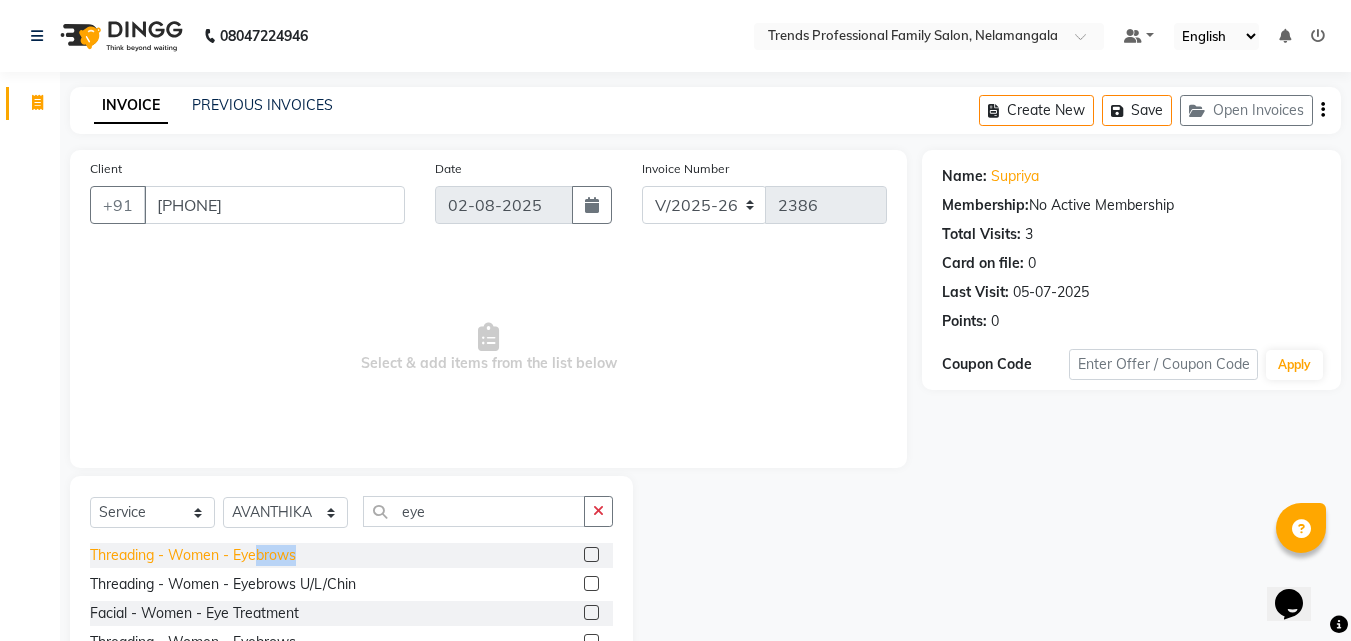 click on "Threading - Women - Eyebrows" 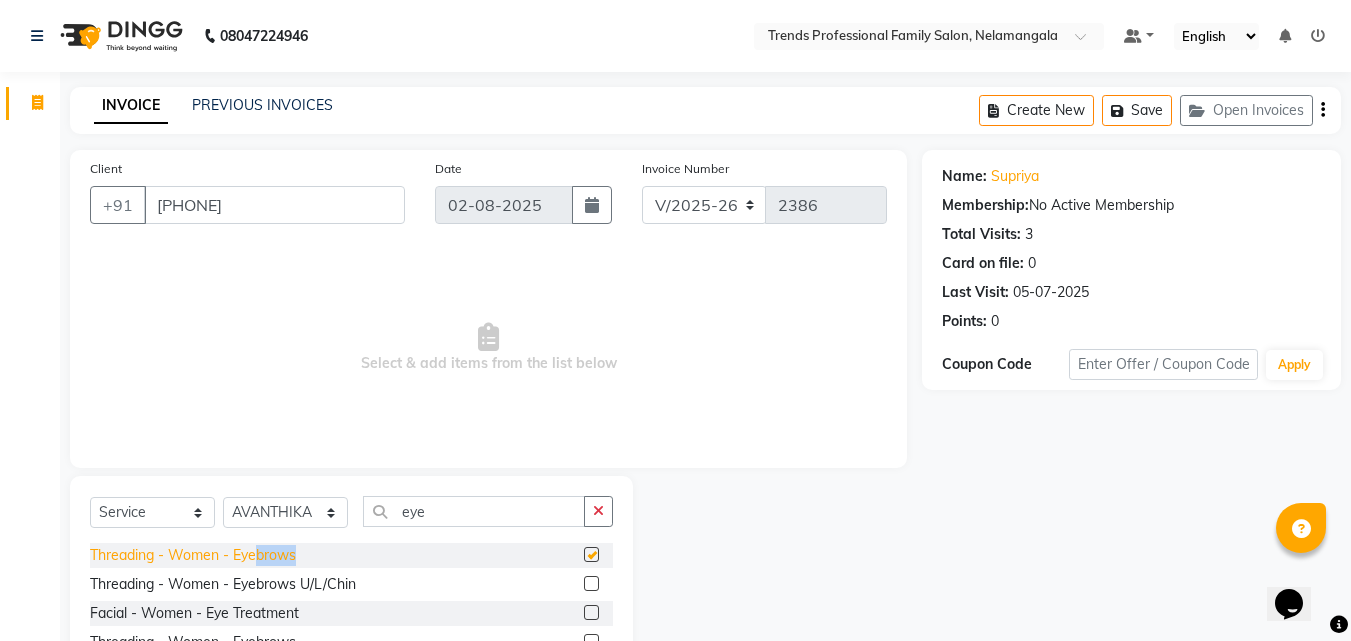 checkbox on "false" 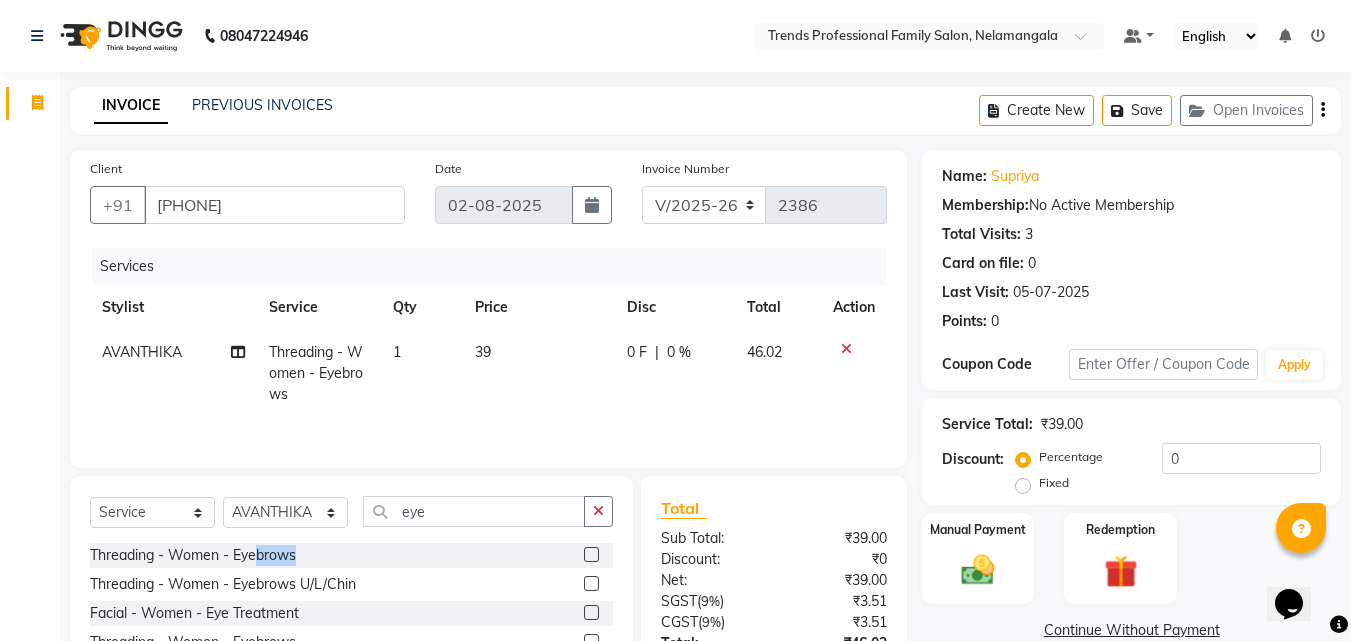 click 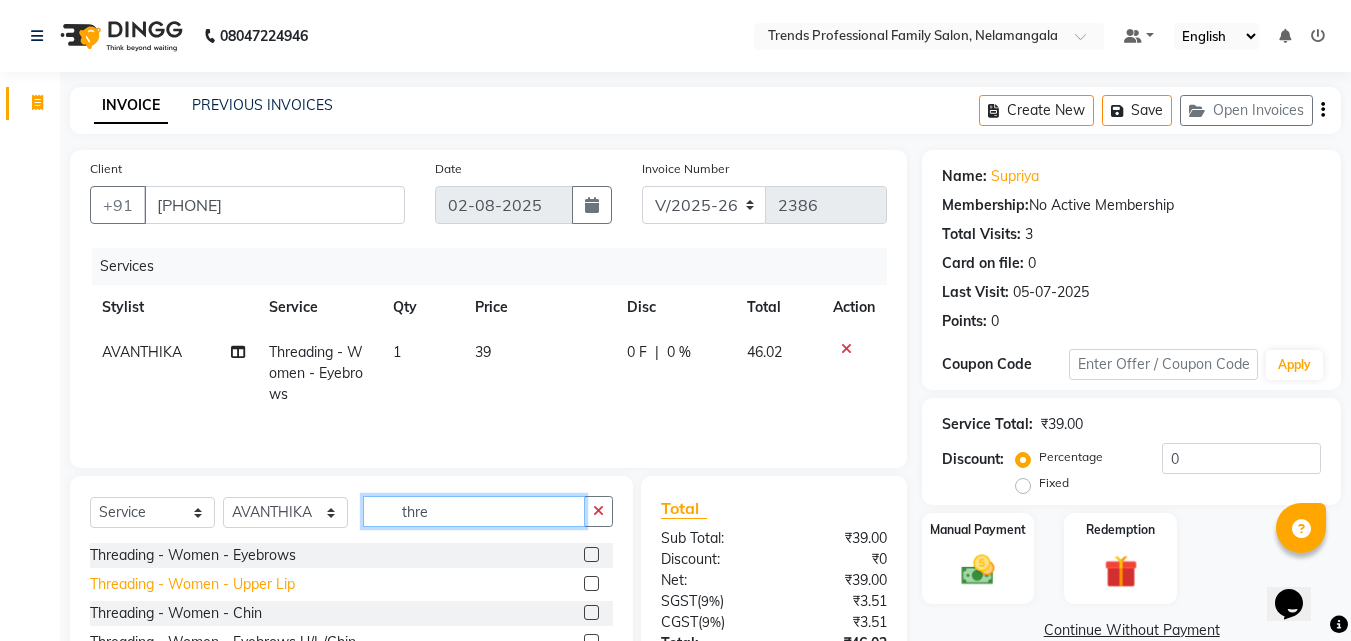 type on "thre" 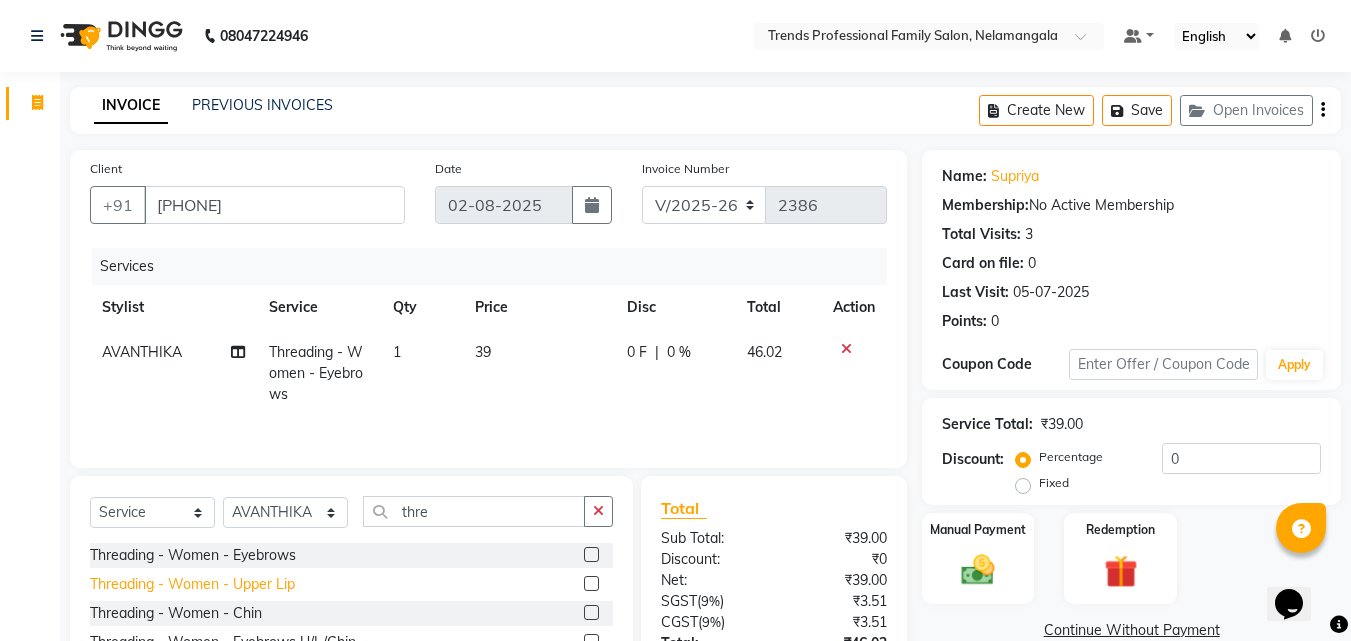 click on "Threading - Women - Upper Lip" 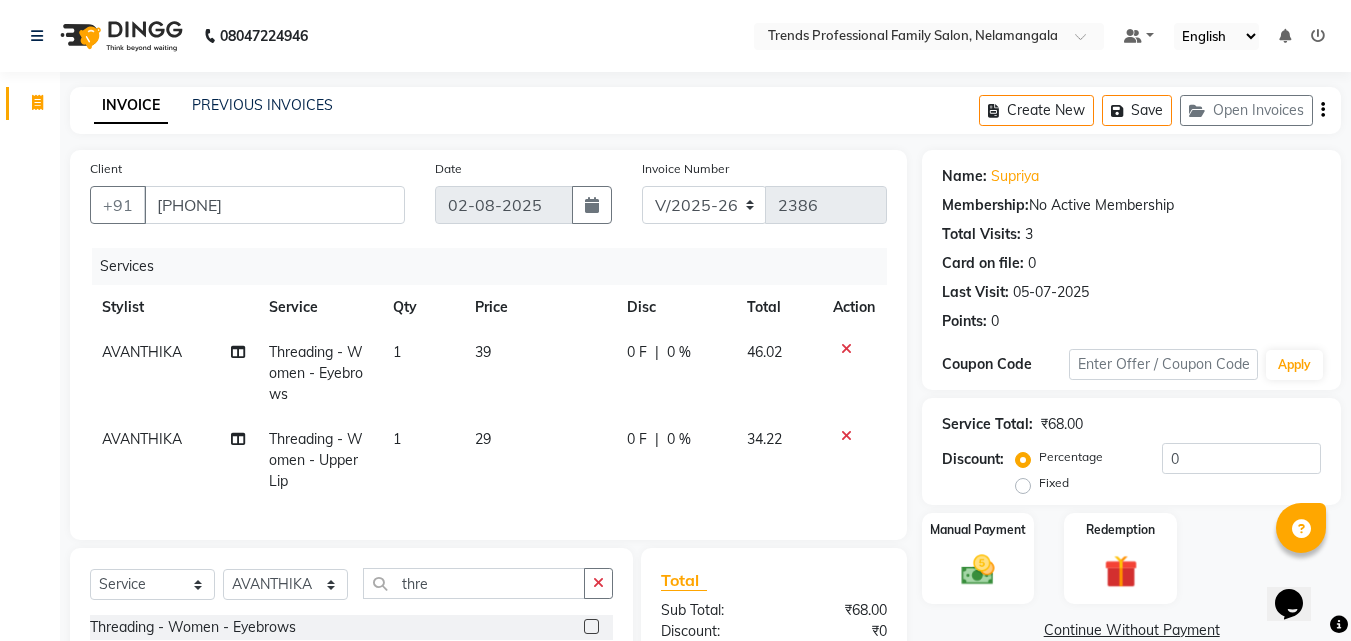 checkbox on "false" 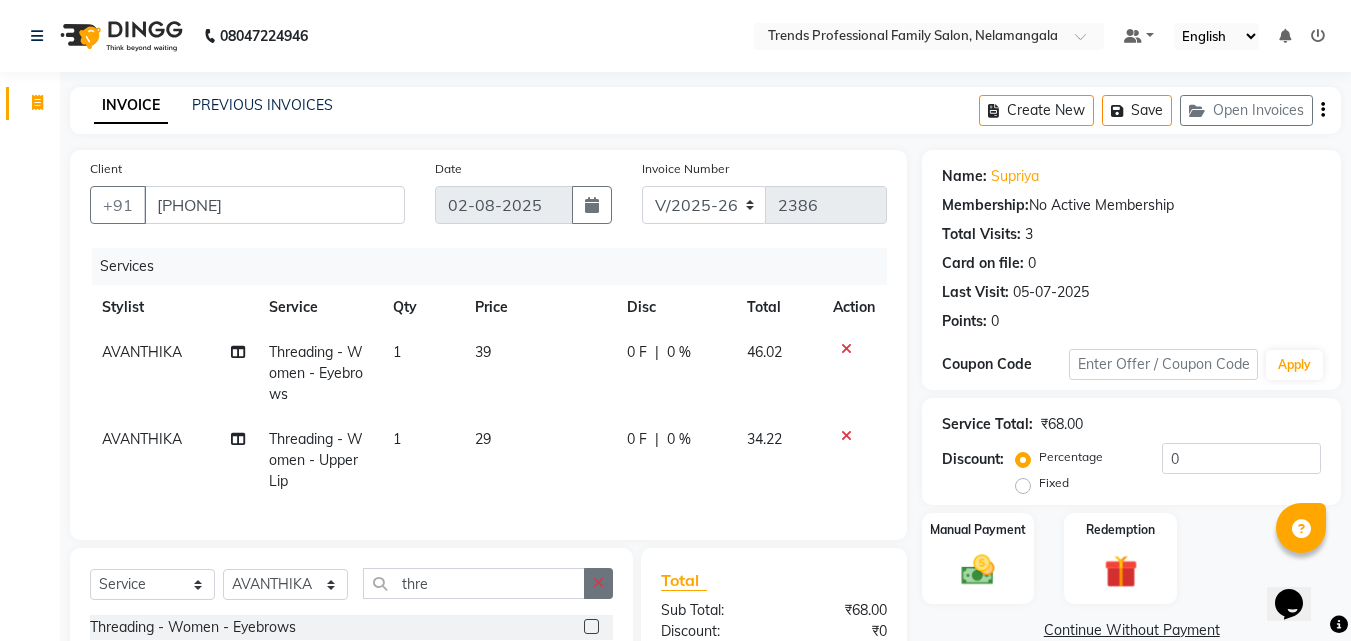 click 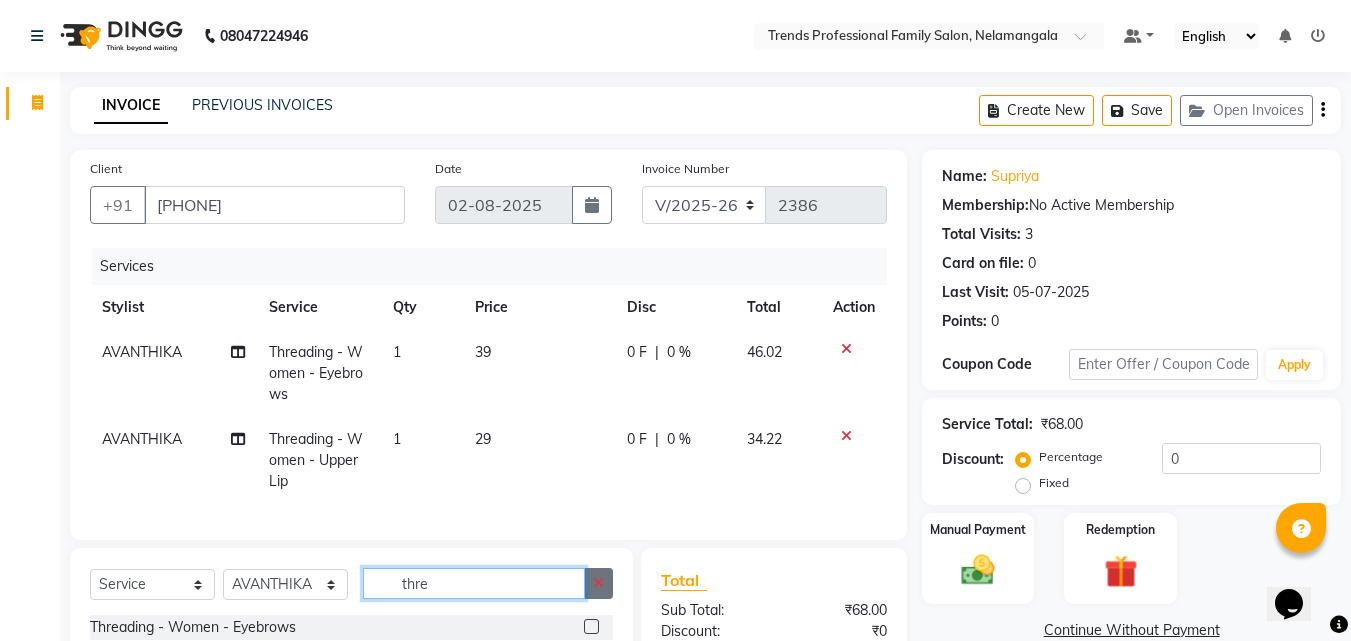 type 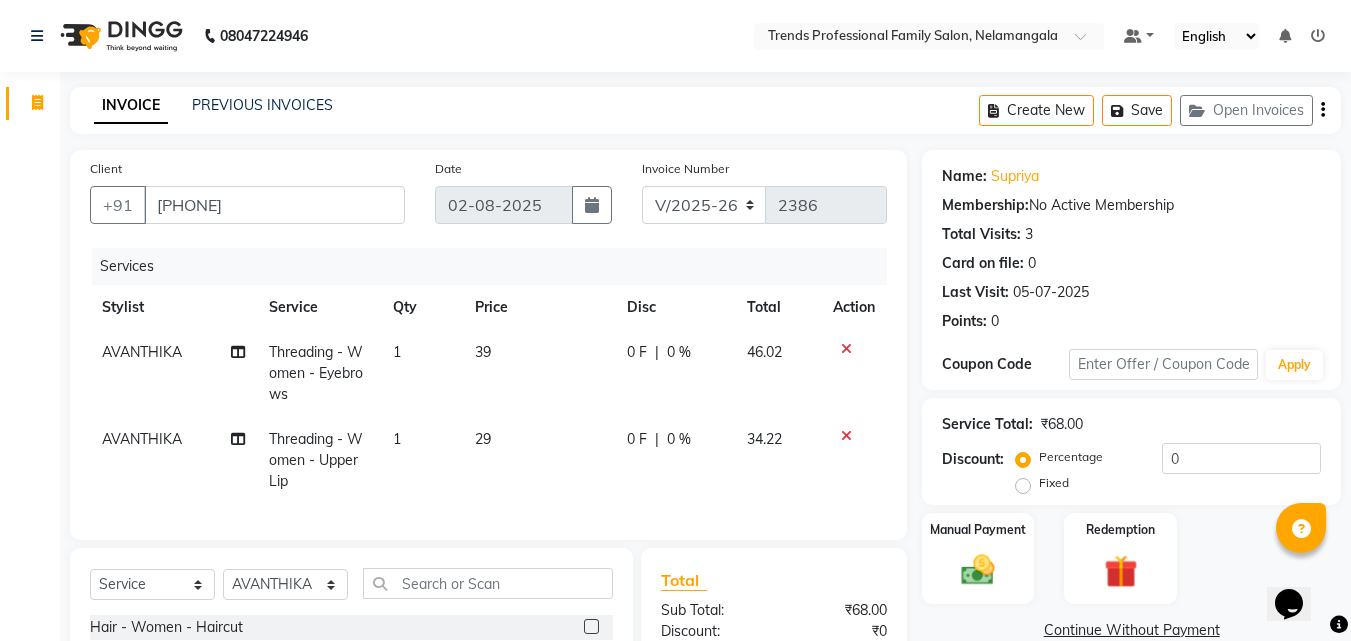 click 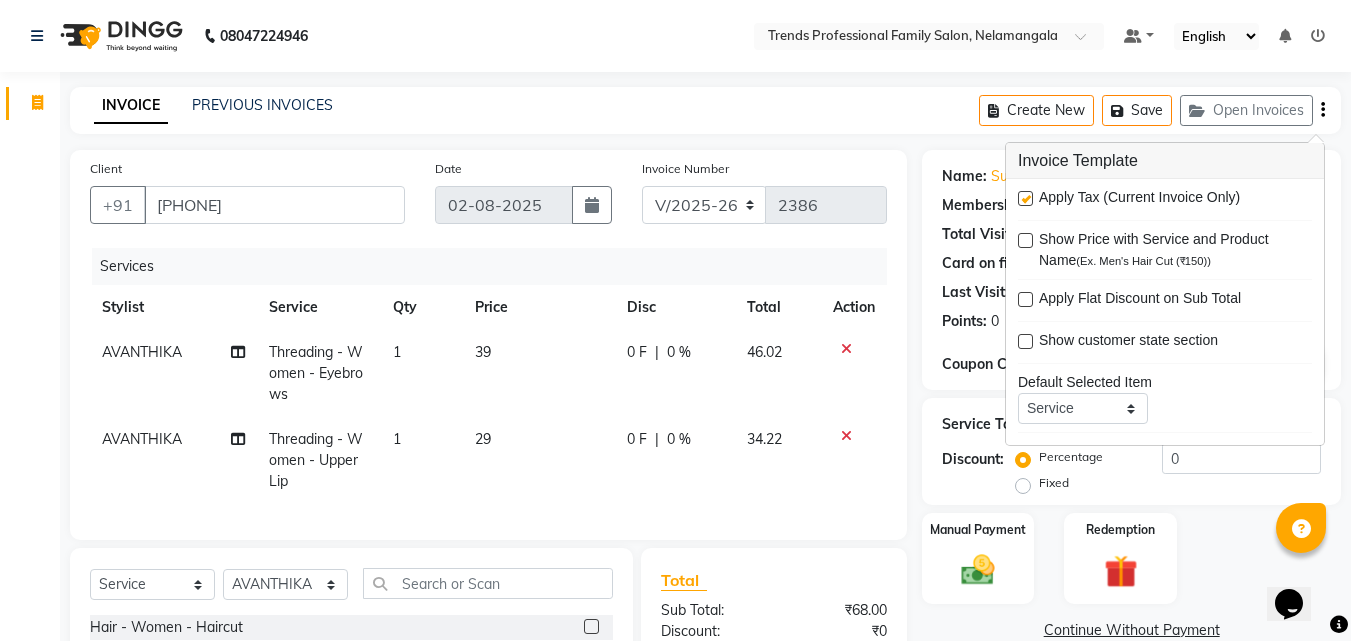 click on "Apply Tax (Current Invoice Only)" at bounding box center (1165, 199) 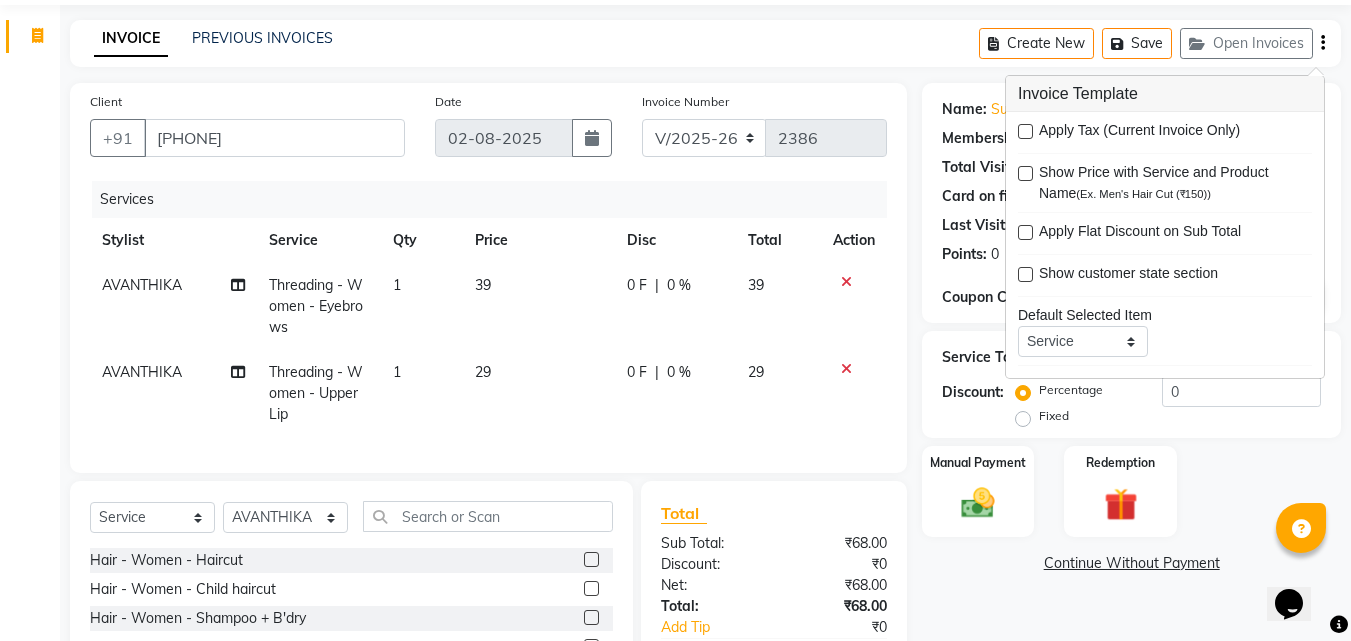 scroll, scrollTop: 0, scrollLeft: 0, axis: both 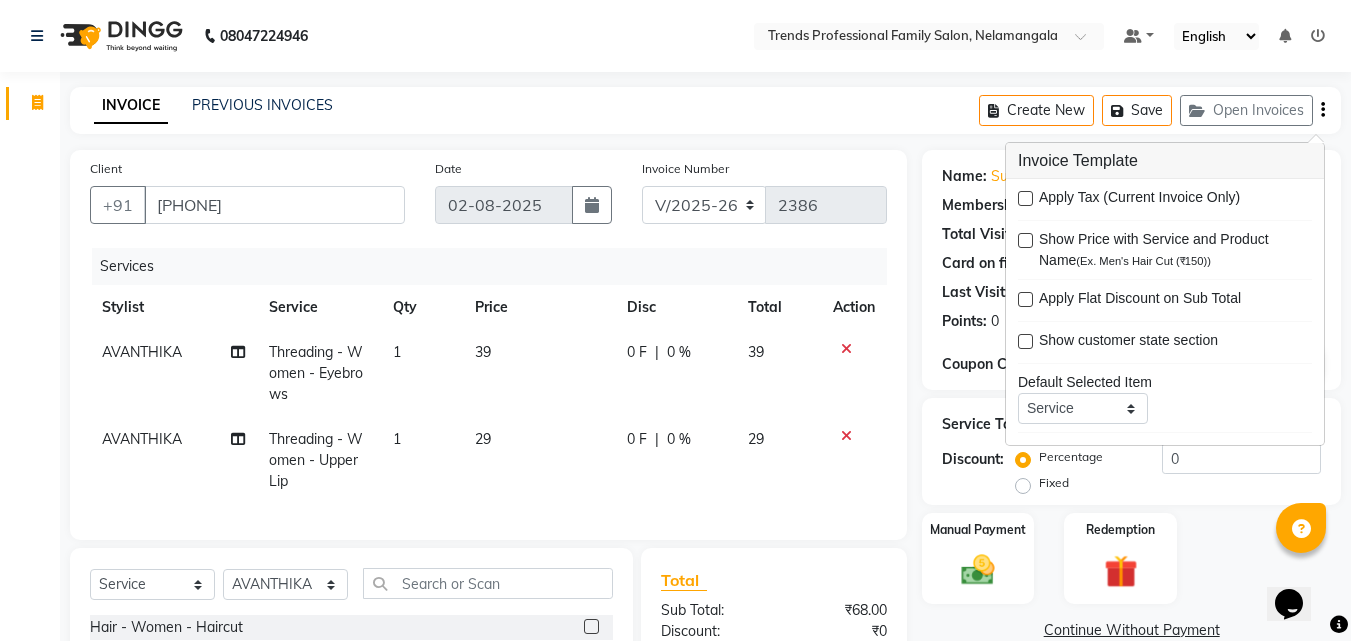 click on "08047224946 Select Location × Trends Professional Family Salon, Nelamangala Default Panel My Panel English ENGLISH Español العربية मराठी हिंदी ગુજરાતી தமிழ் 中文 Notifications nothing to show ☀ Trends Professional Family Salon, Nelamangala  Invoice Segments Page Builder INVOICE PREVIOUS INVOICES Create New   Save   Open Invoices  Client +91 7090341242 Date 02-08-2025 Invoice Number V/2025 V/2025-26 2386 Services Stylist Service Qty Price Disc Total Action AVANTHIKA Threading - Women - Eyebrows 1 39 0 F | 0 % 39 AVANTHIKA Threading - Women - Upper Lip 1 29 0 F | 0 % 29 Select  Service  Product  Membership  Package Voucher Prepaid Gift Card  Select Stylist ANITHA AVANTHIKA Hithaishi IMRAN KHAN KANCHAN MUSKHAN RUSTHAM SEEMA SHIVA SOURAV Sumika Trends Hair - Women - Haircut  Hair - Women - Child haircut  Hair - Women - Shampoo + B'dry  Hair - Women - Shampoo + Child B'dry  Hair - Women - Ironing  Hair - Women - Tongs  Hair - Women - Hair Spa  Total  :" at bounding box center [675, 436] 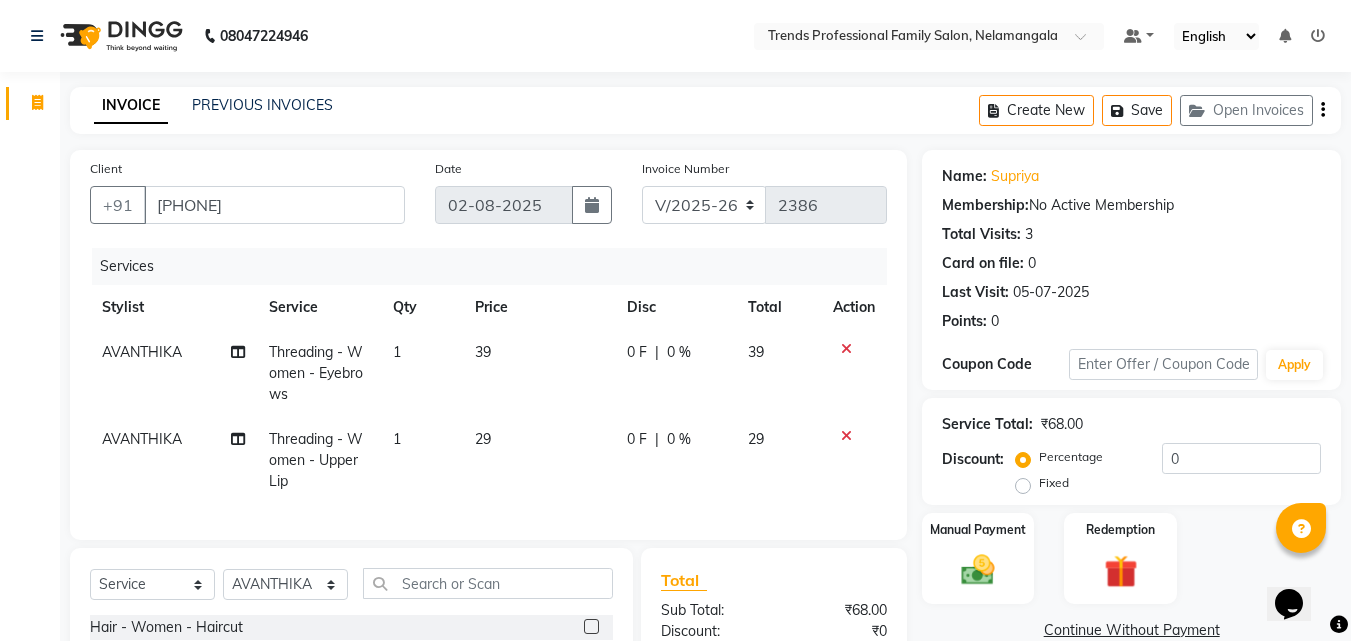 scroll, scrollTop: 247, scrollLeft: 0, axis: vertical 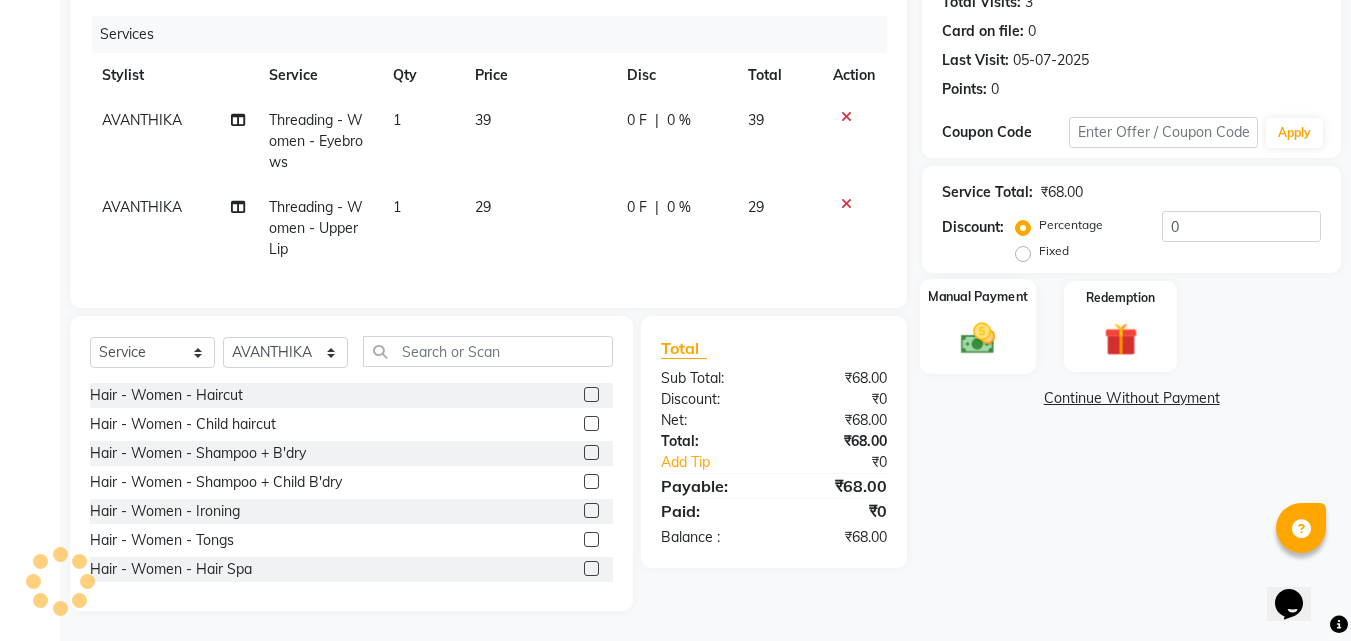 click 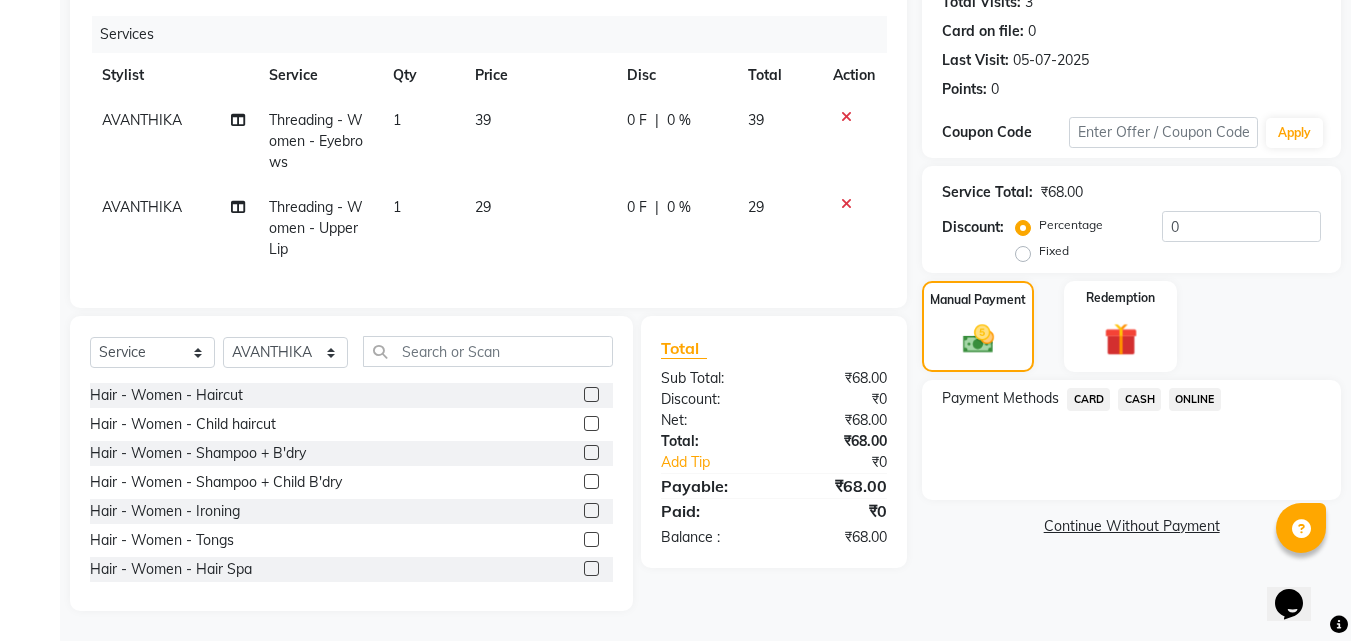 click on "CASH" 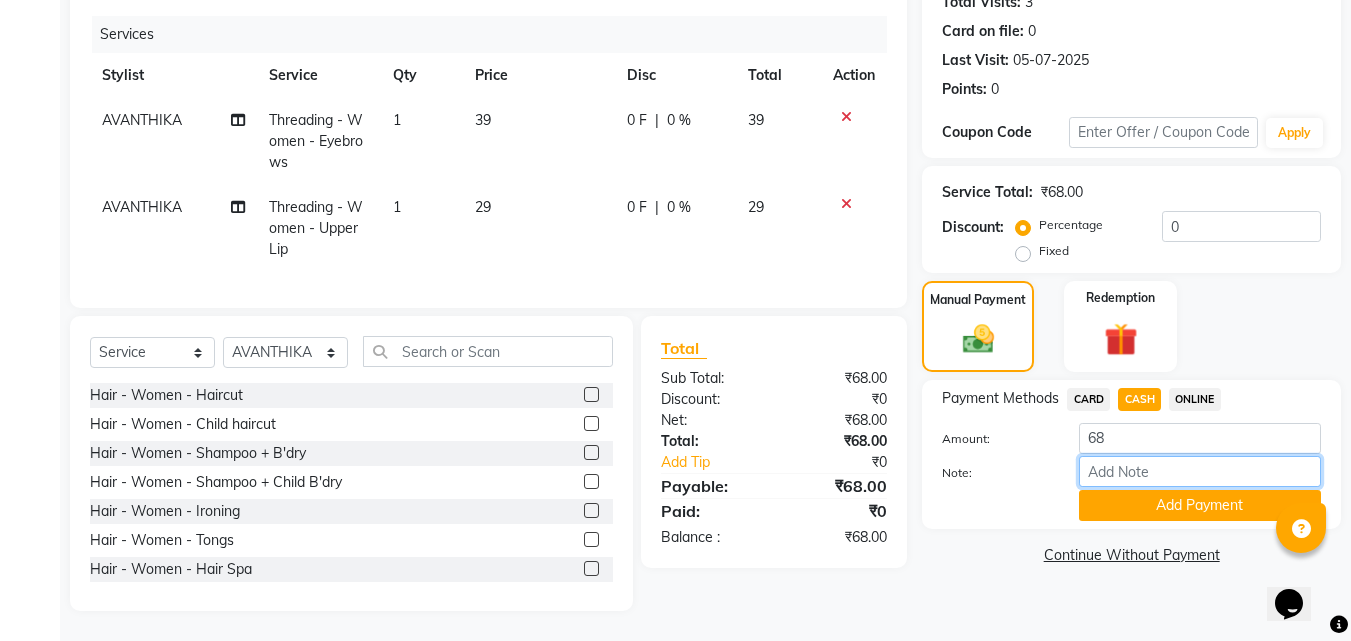 click on "Note:" at bounding box center [1200, 471] 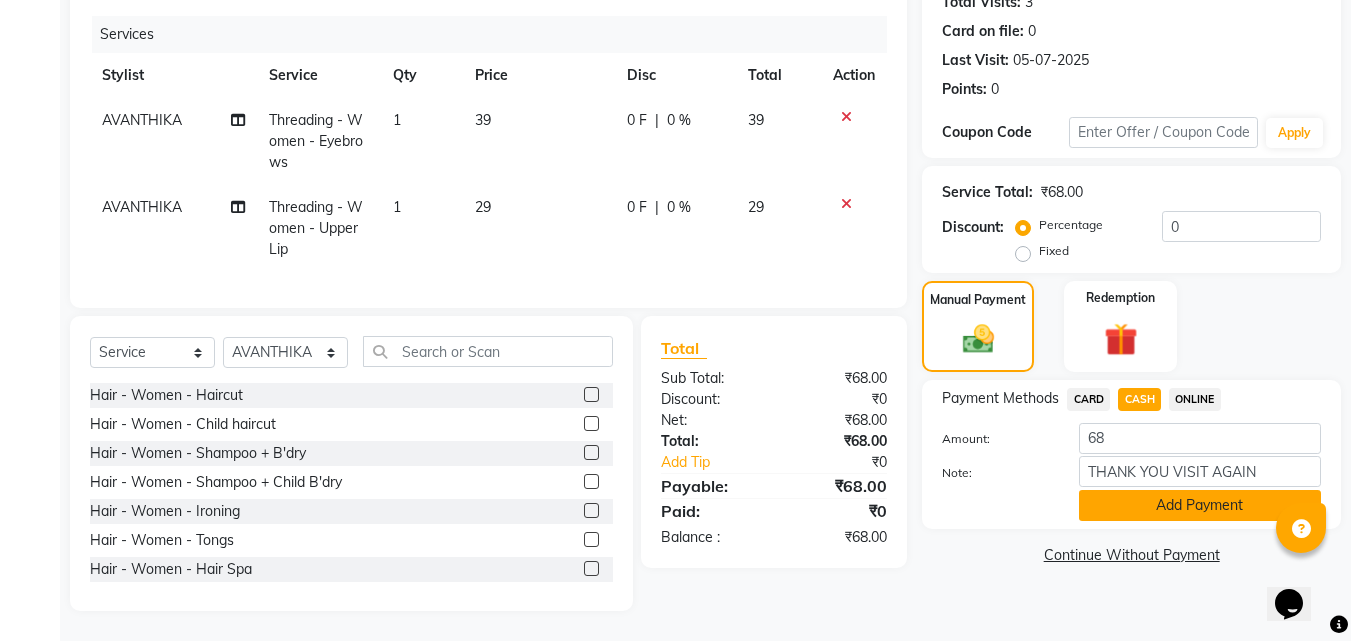 click on "Add Payment" 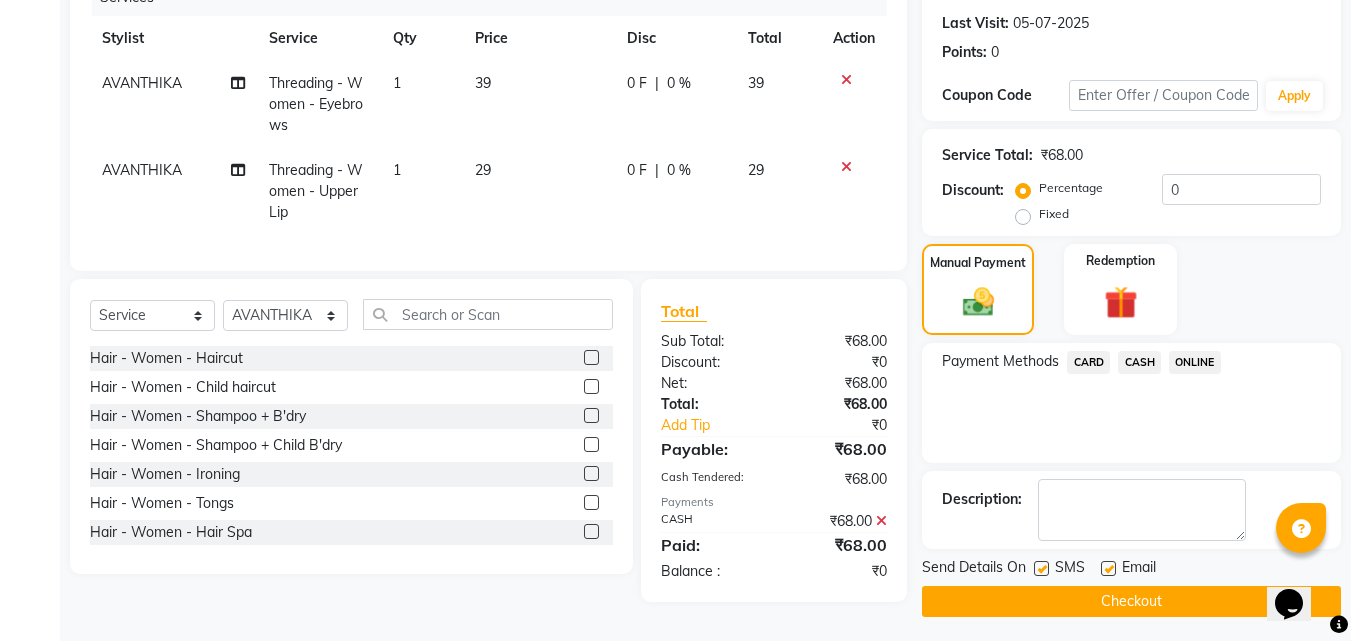 scroll, scrollTop: 275, scrollLeft: 0, axis: vertical 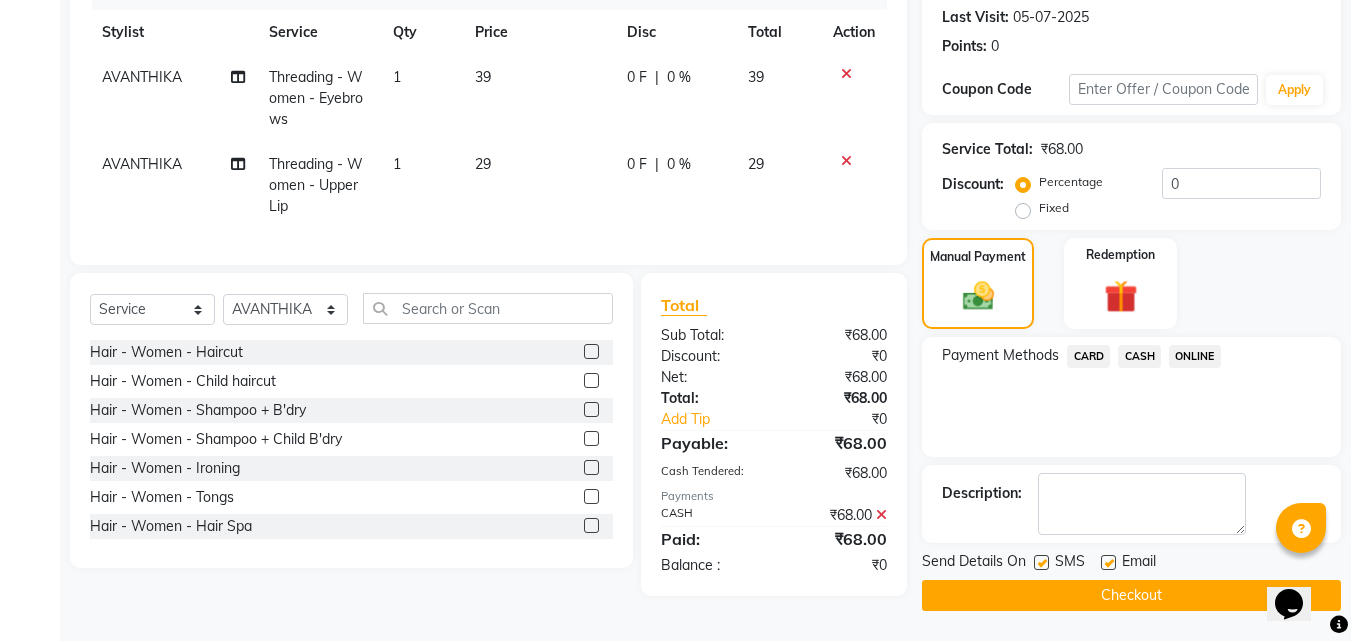 drag, startPoint x: 1121, startPoint y: 592, endPoint x: 1121, endPoint y: 576, distance: 16 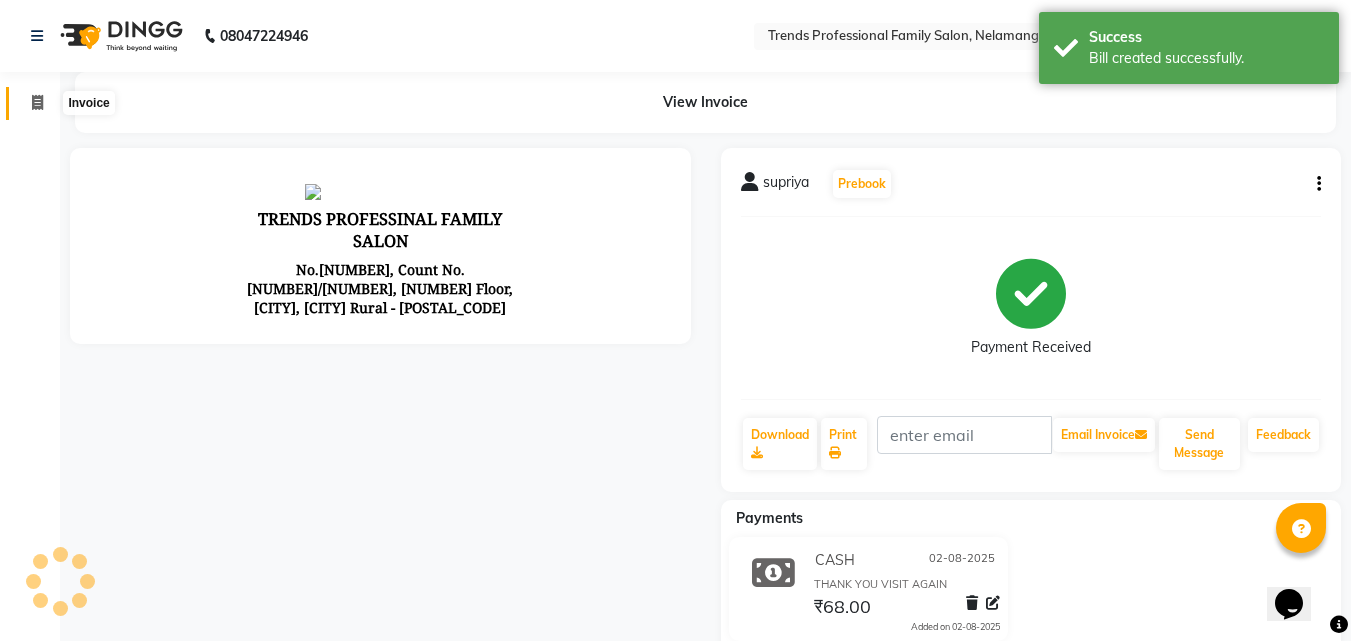 scroll, scrollTop: 0, scrollLeft: 0, axis: both 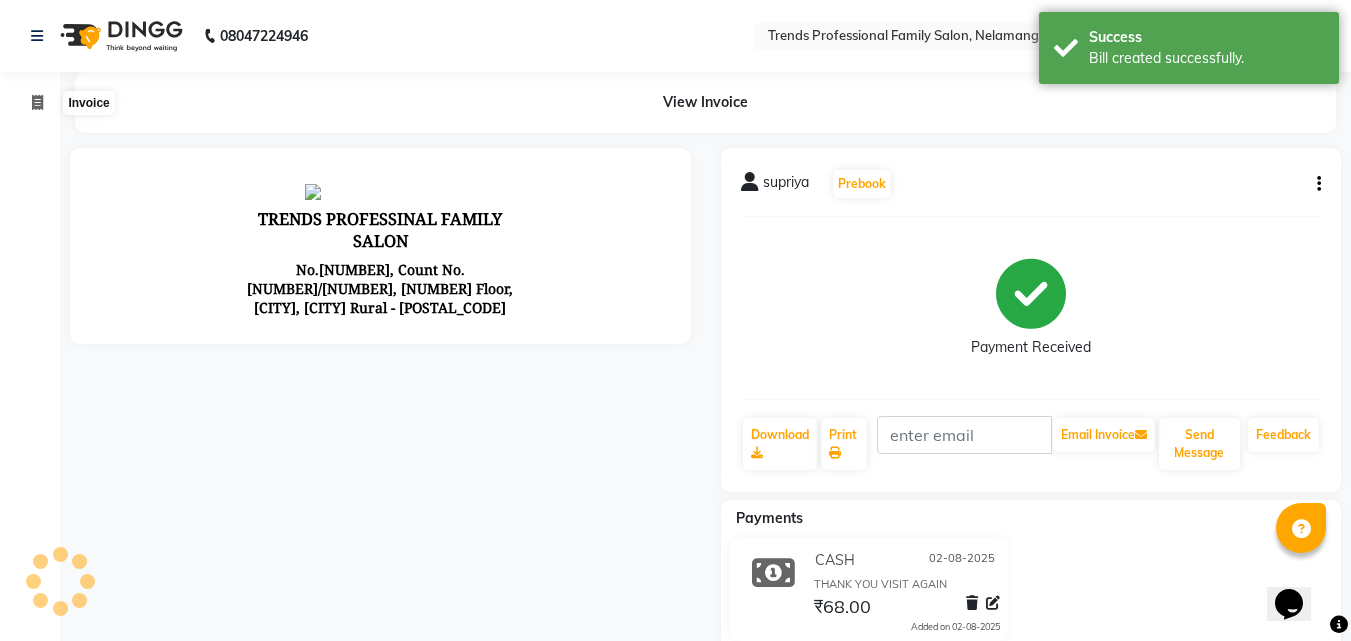 select on "service" 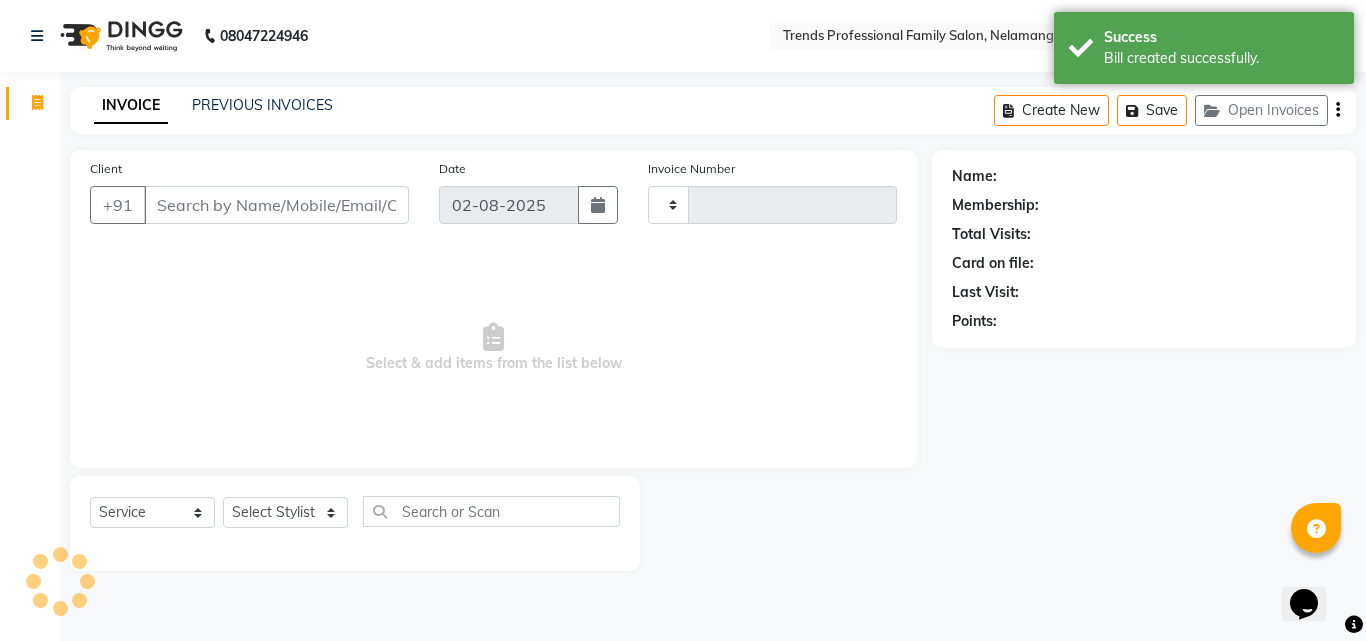 type on "2387" 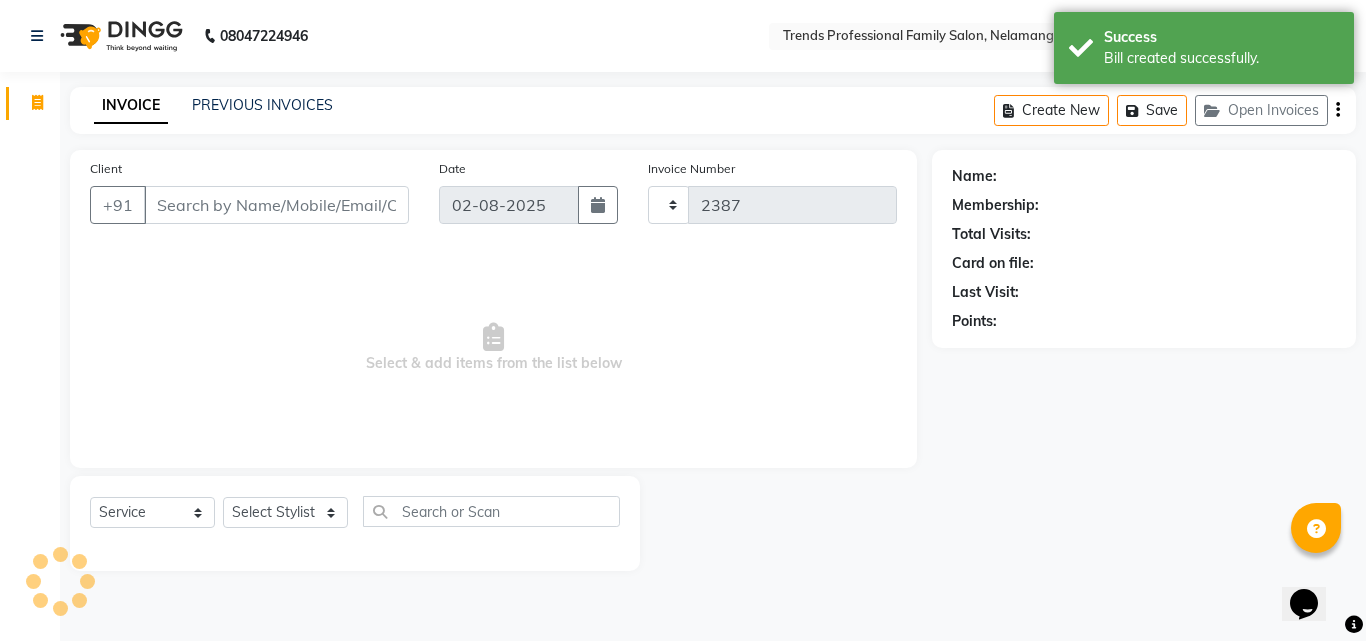 select on "7345" 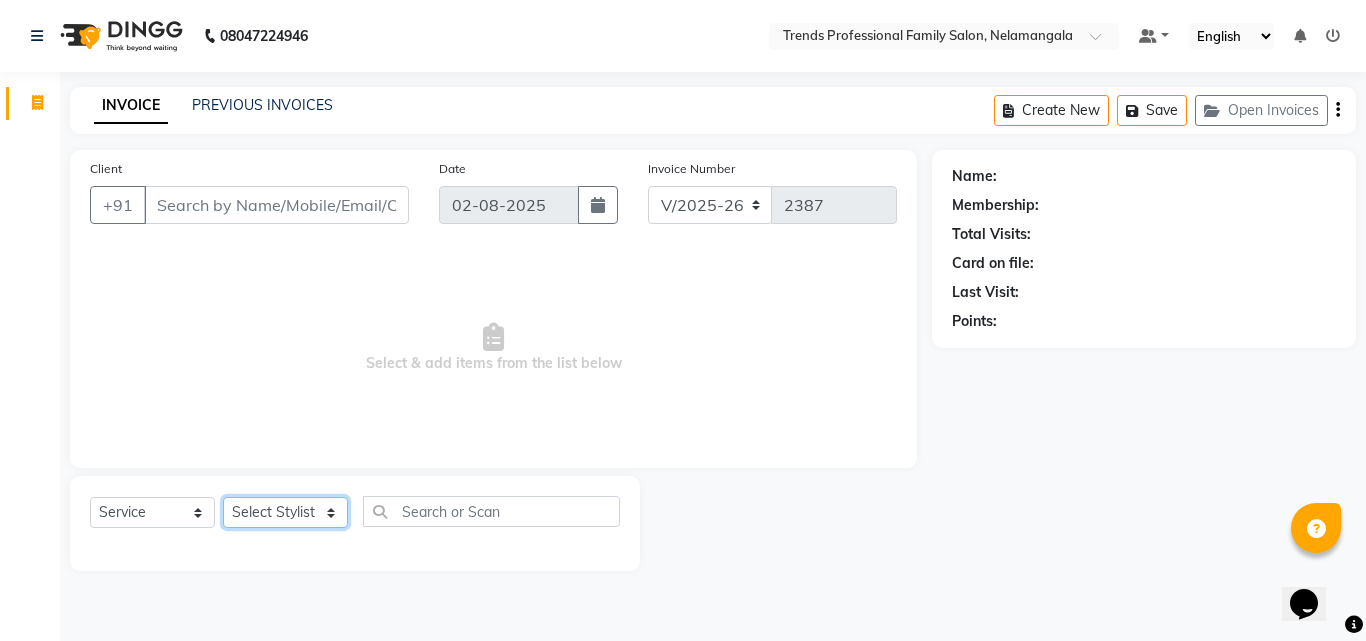 click on "Select Stylist ANITHA AVANTHIKA Hithaishi IMRAN KHAN KANCHAN MUSKHAN RUSTHAM SEEMA SHIVA SOURAV Sumika Trends" 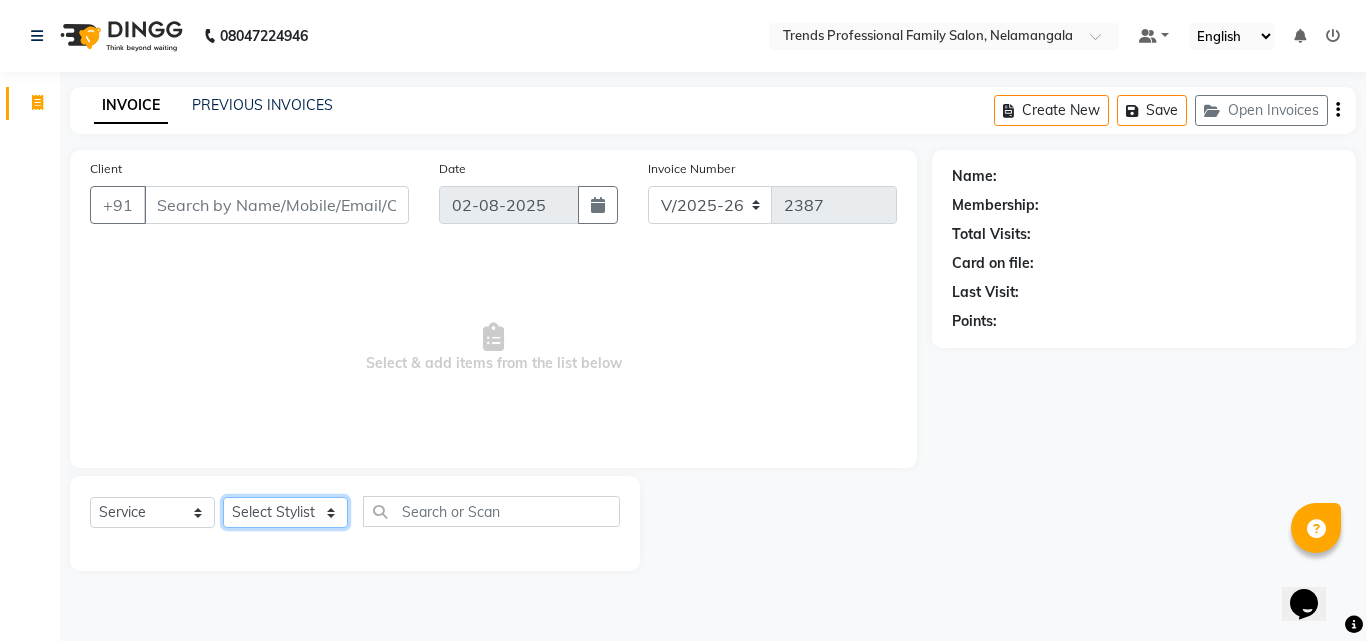 select on "64189" 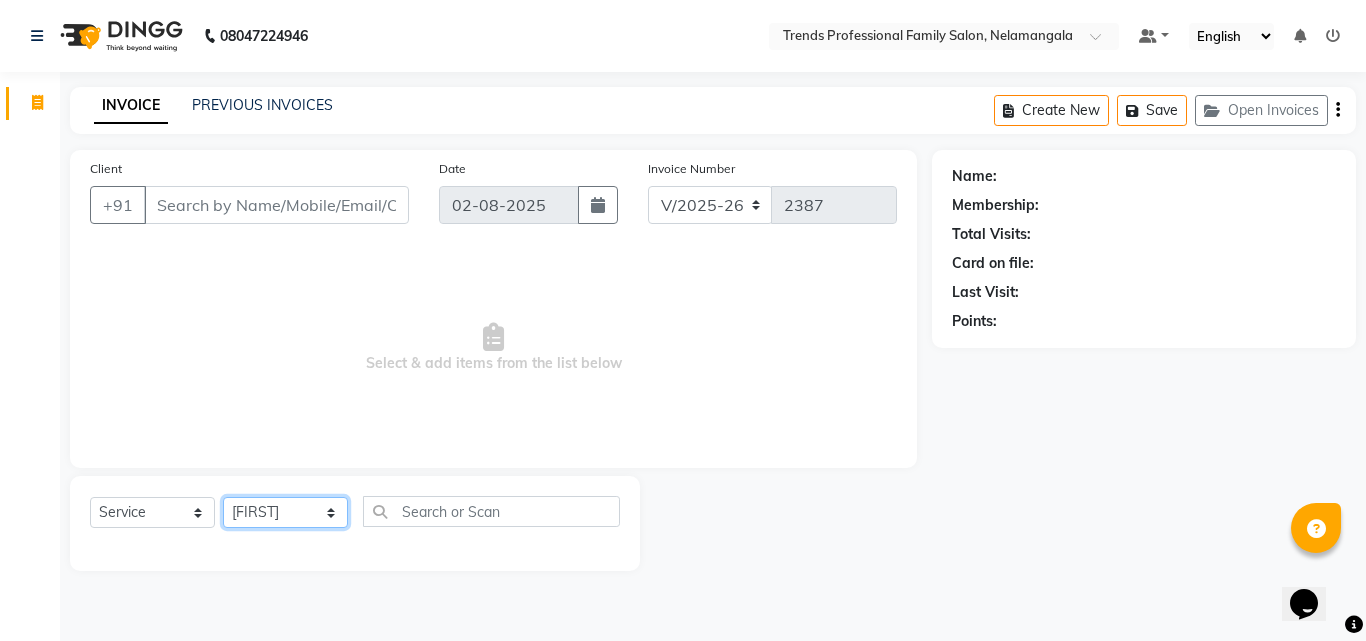 click on "Select Stylist ANITHA AVANTHIKA Hithaishi IMRAN KHAN KANCHAN MUSKHAN RUSTHAM SEEMA SHIVA SOURAV Sumika Trends" 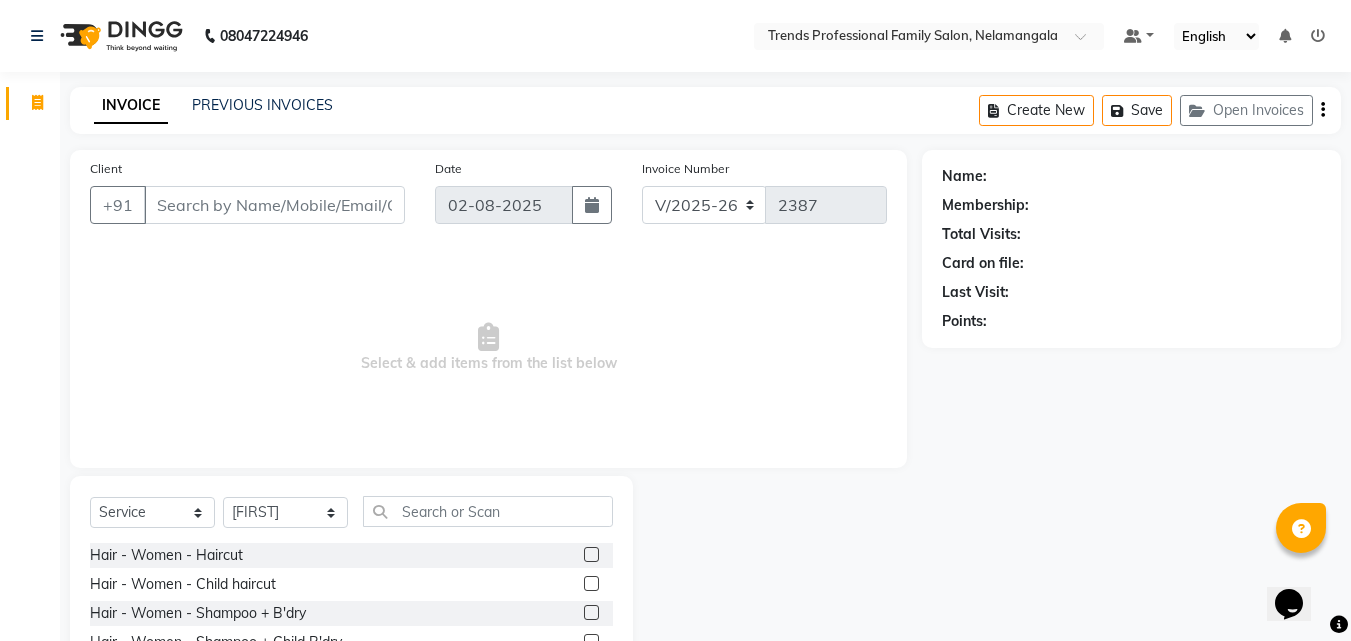 drag, startPoint x: 472, startPoint y: 494, endPoint x: 477, endPoint y: 510, distance: 16.763054 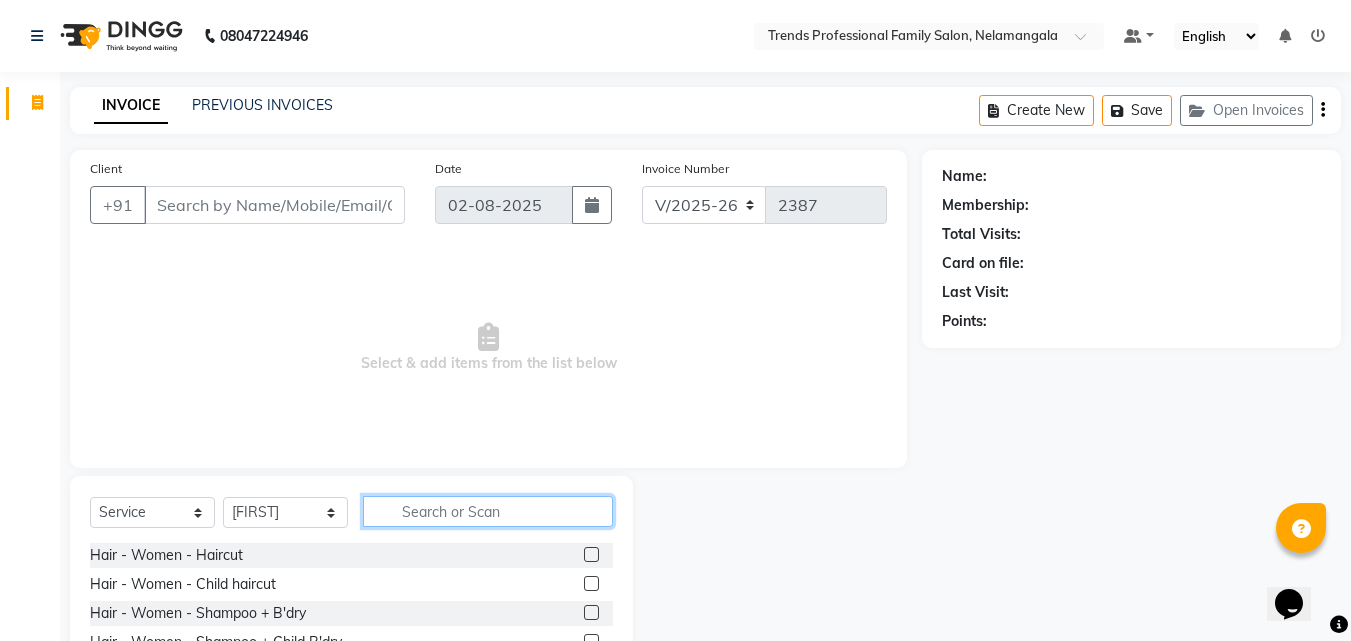 click 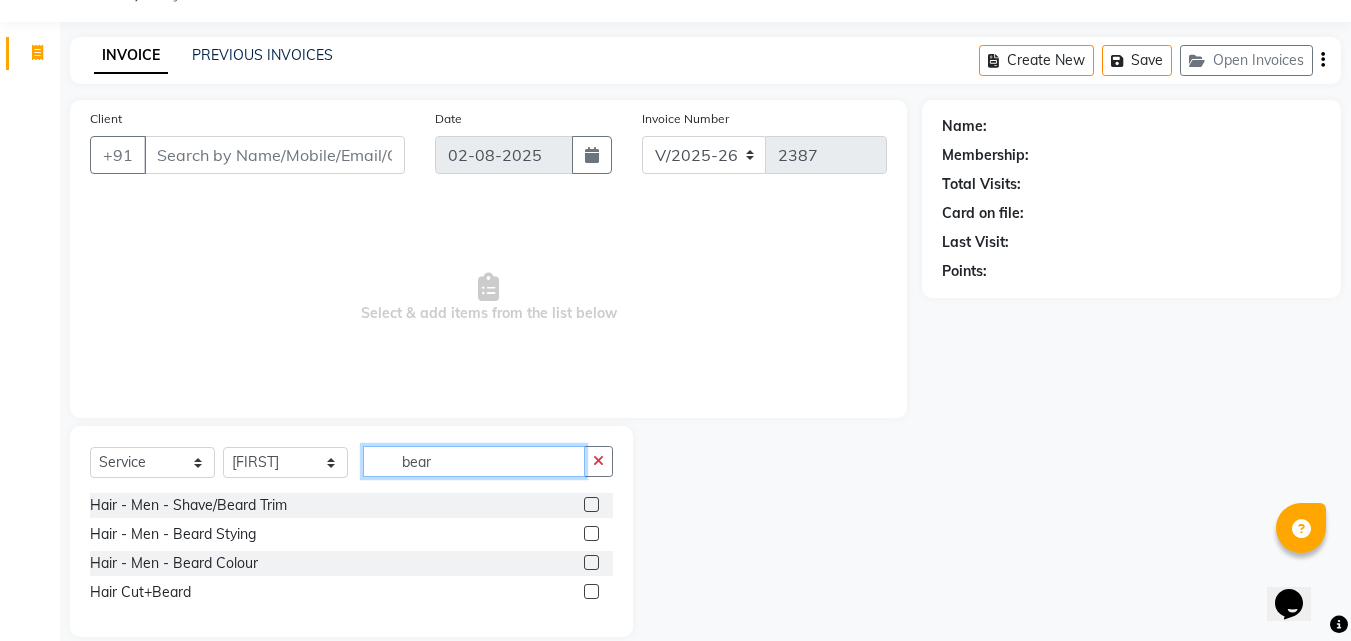 scroll, scrollTop: 76, scrollLeft: 0, axis: vertical 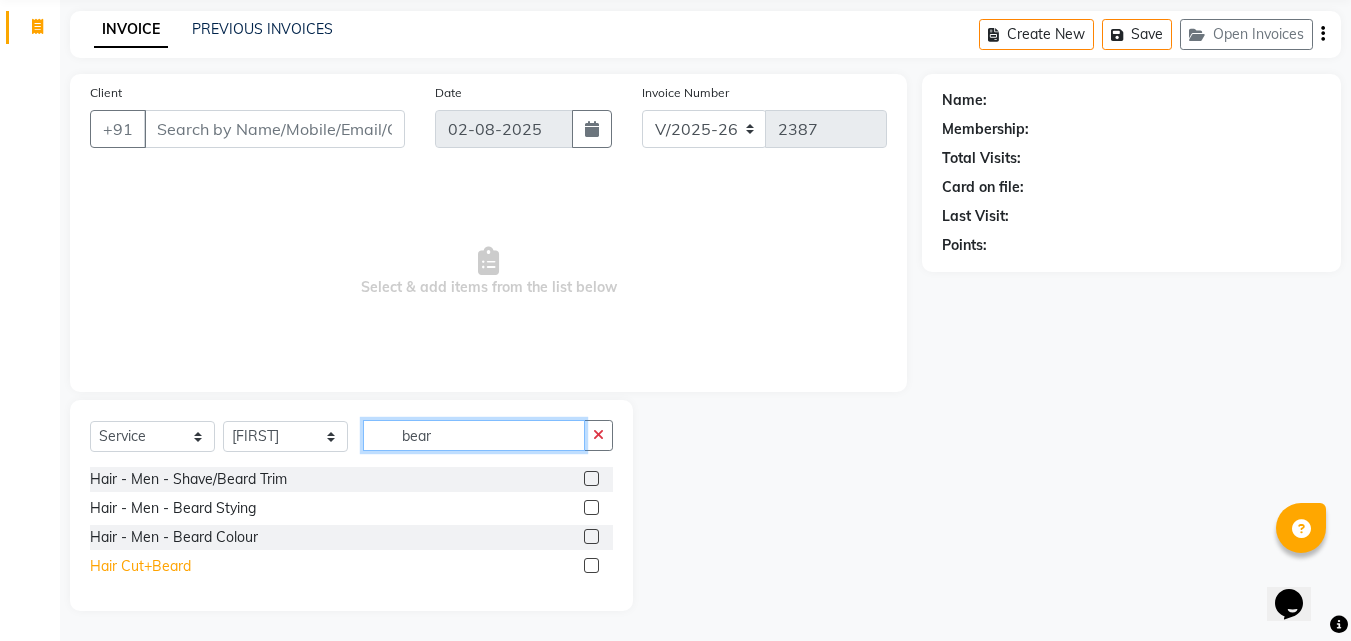type on "bear" 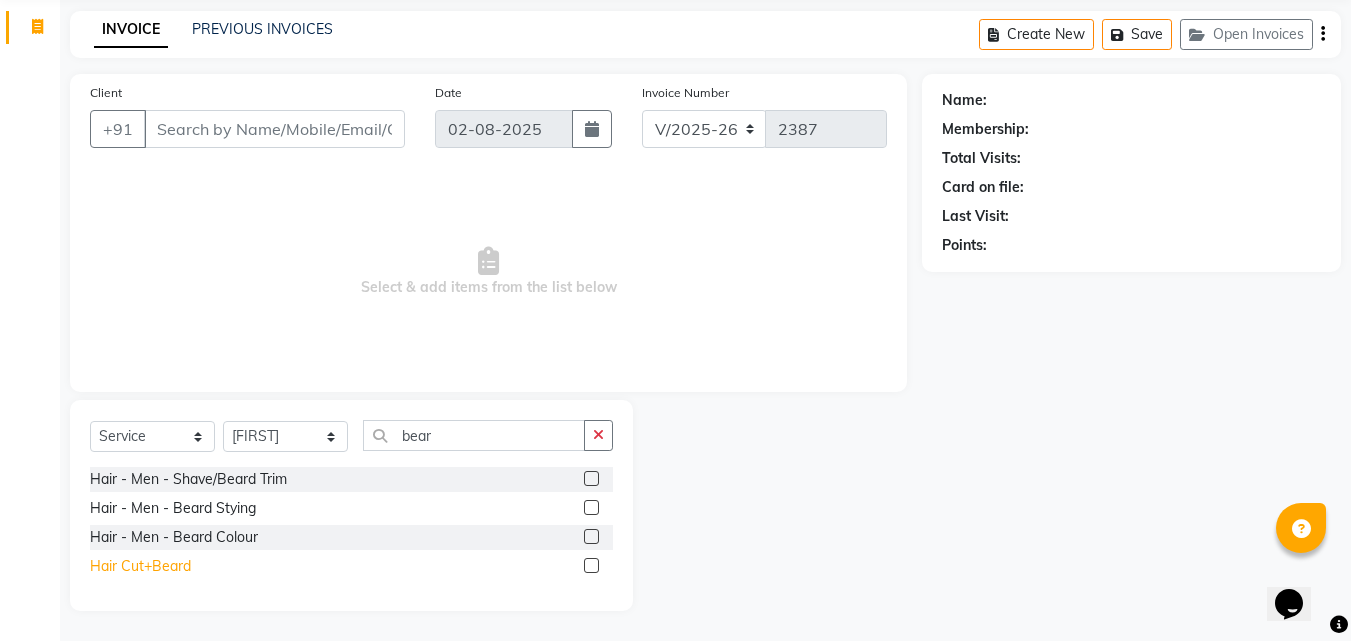 click on "Hair Cut+Beard" 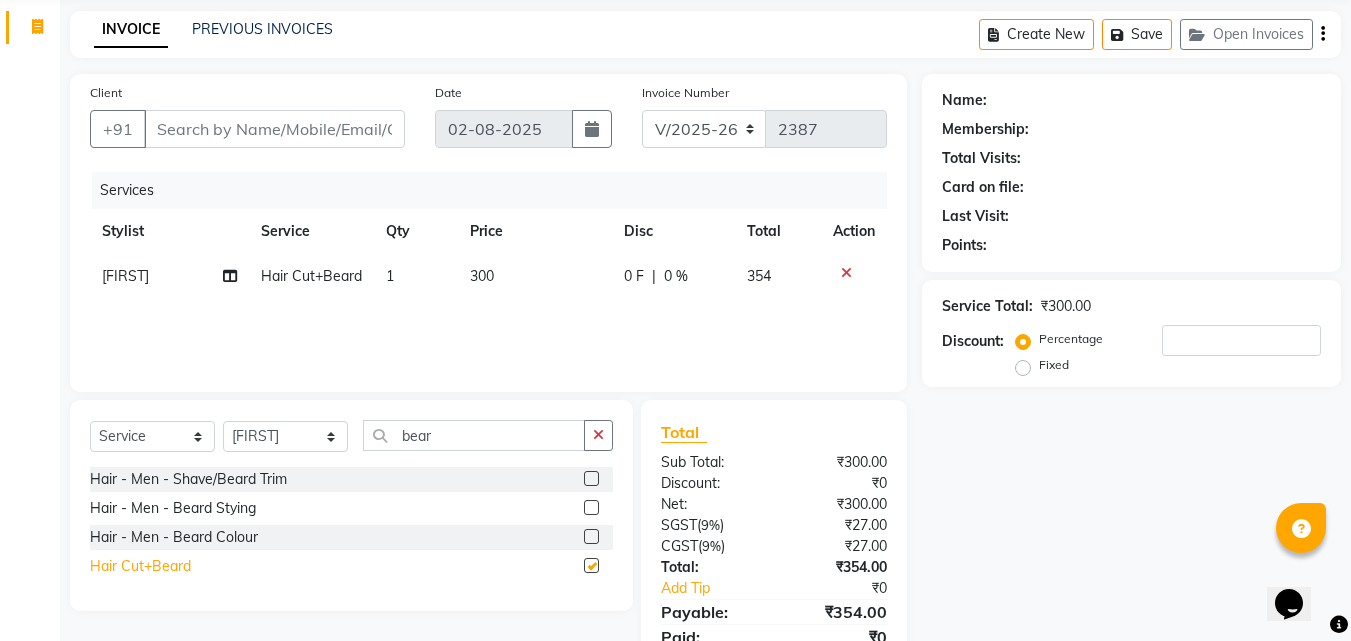 checkbox on "false" 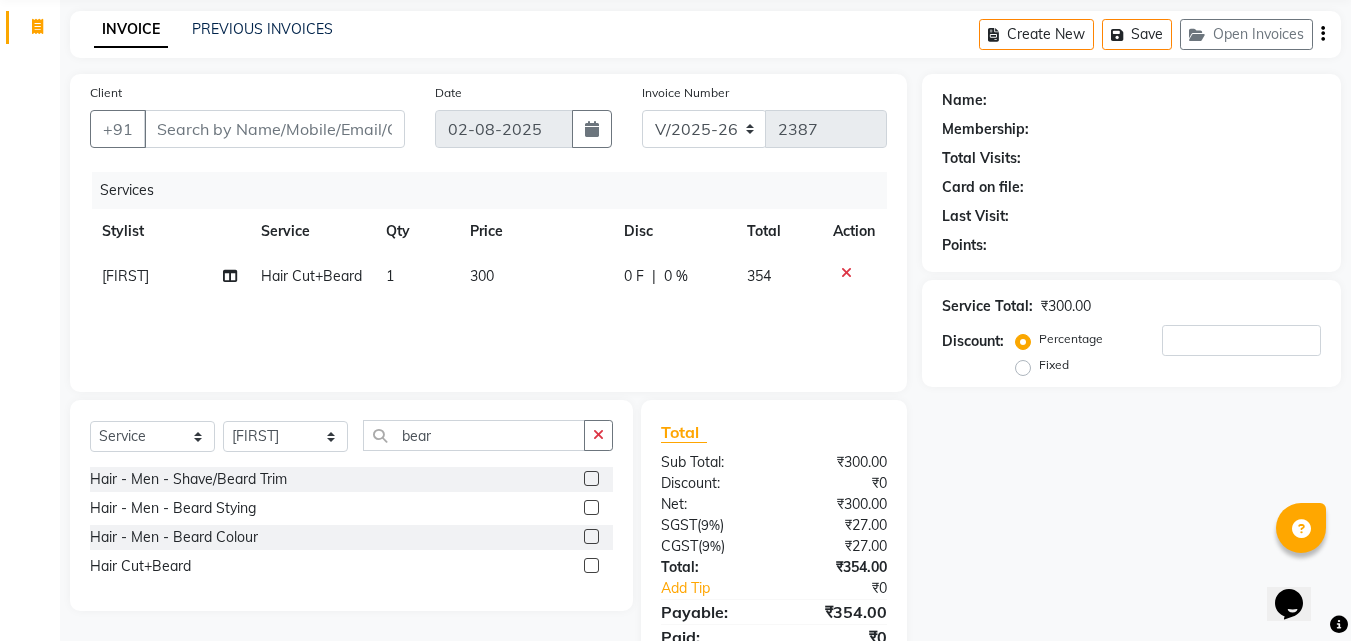 click 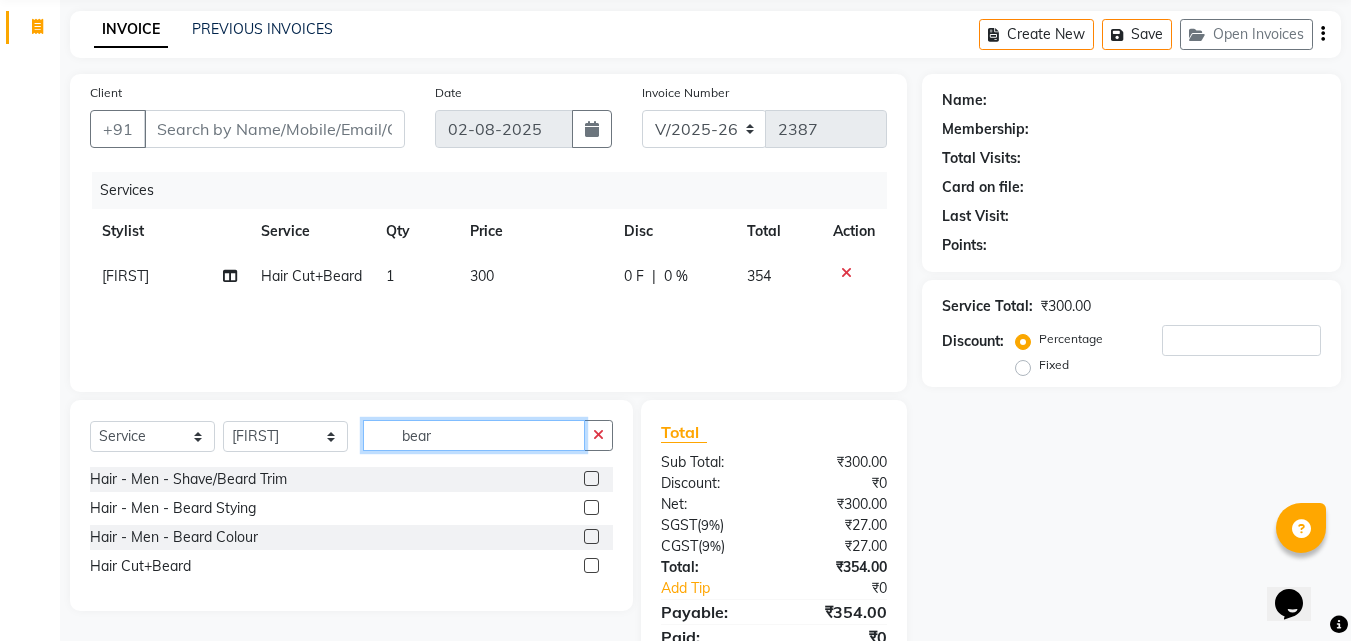 type 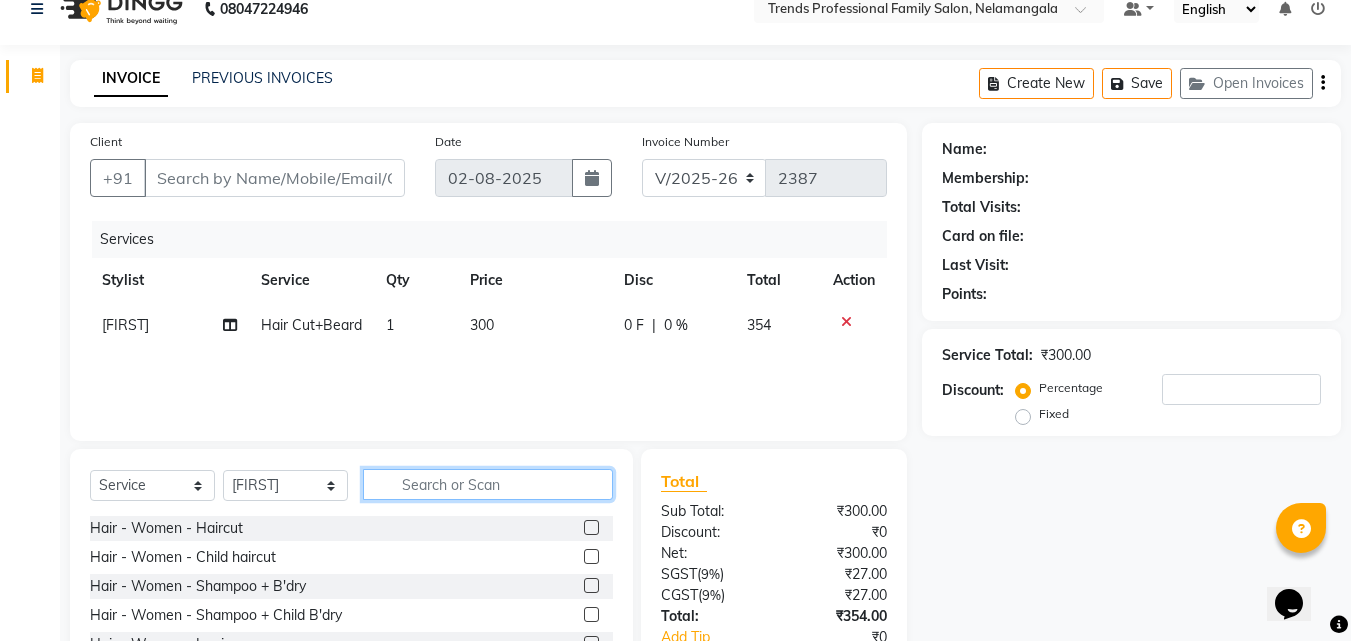 scroll, scrollTop: 0, scrollLeft: 0, axis: both 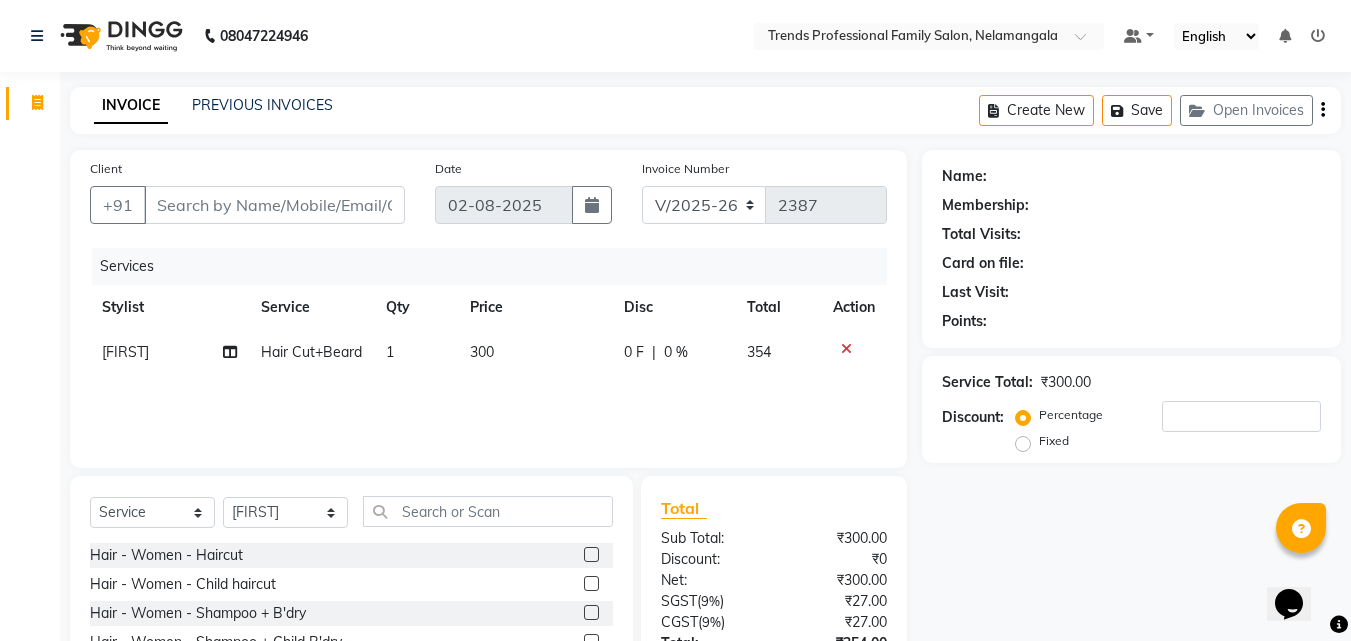 click 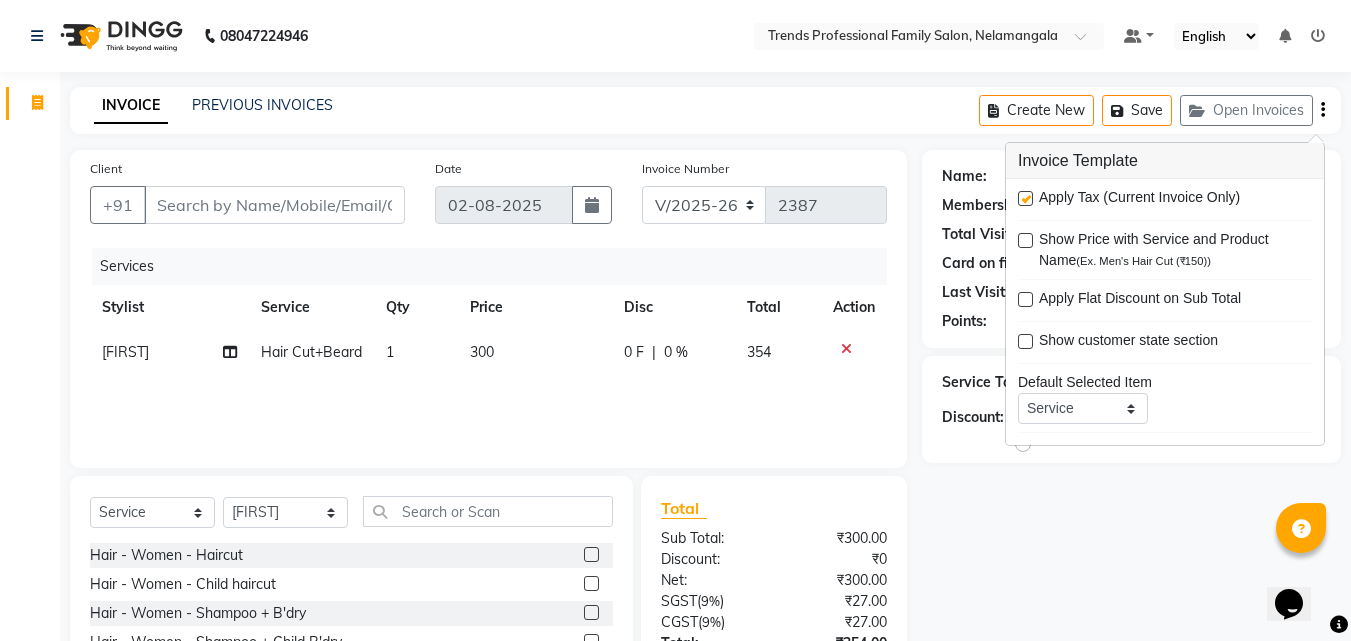 click at bounding box center [1025, 198] 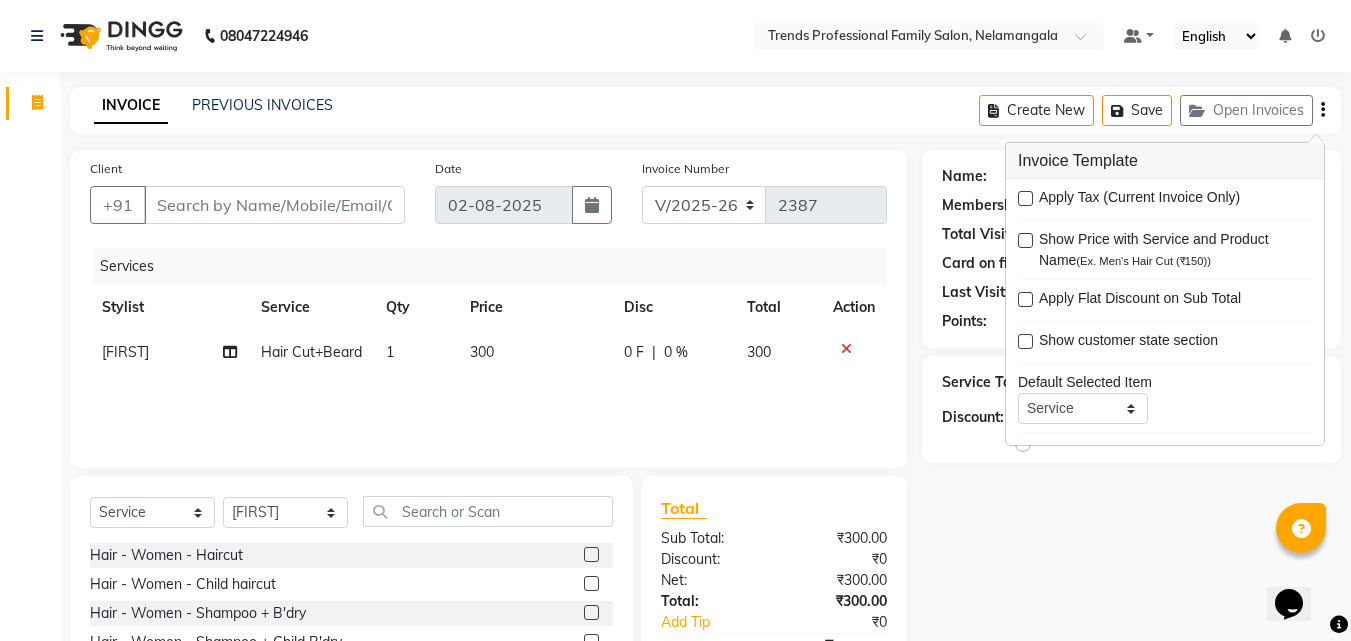 click on "Name: Membership: Total Visits: Card on file: Last Visit:  Points:  Service Total:  ₹300.00  Discount:  Percentage   Fixed" 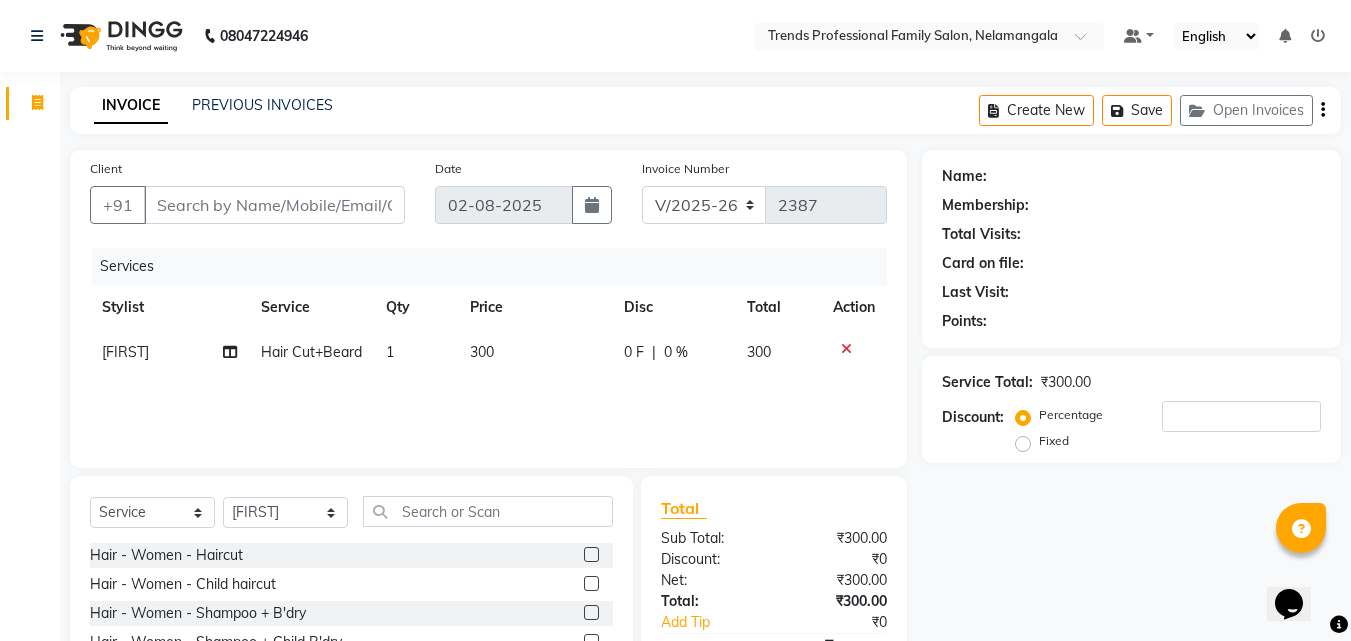 click 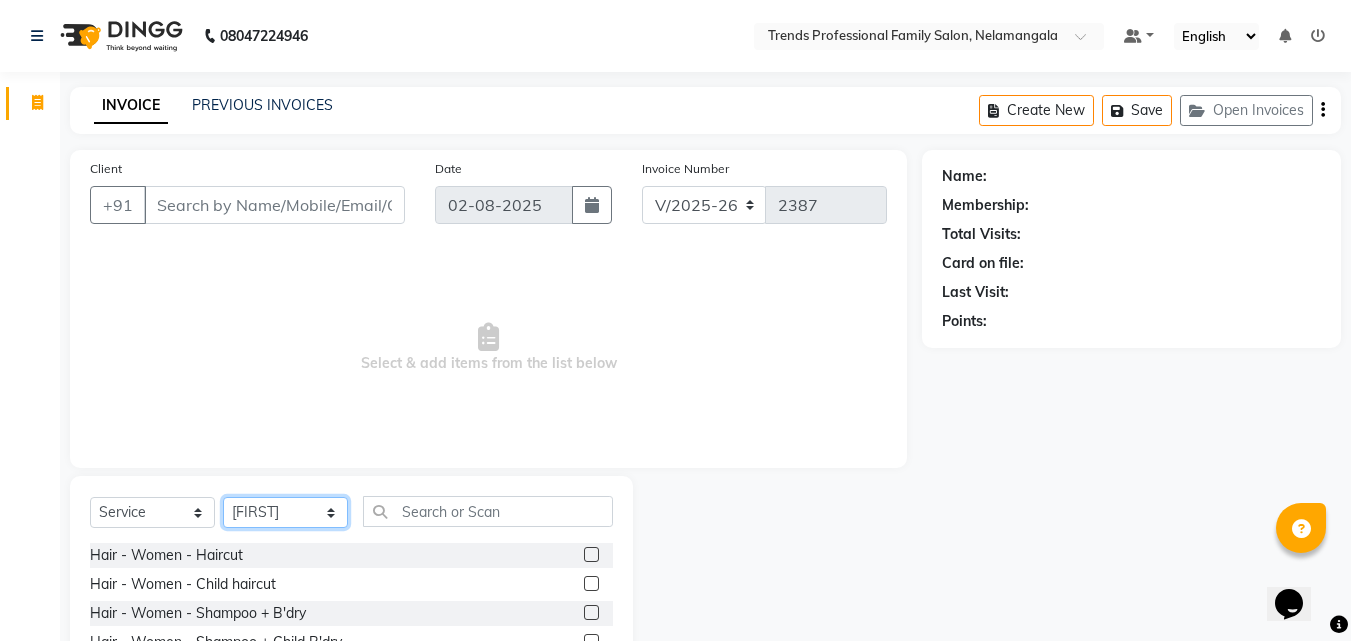 click on "Select Stylist ANITHA AVANTHIKA Hithaishi IMRAN KHAN KANCHAN MUSKHAN RUSTHAM SEEMA SHIVA SOURAV Sumika Trends" 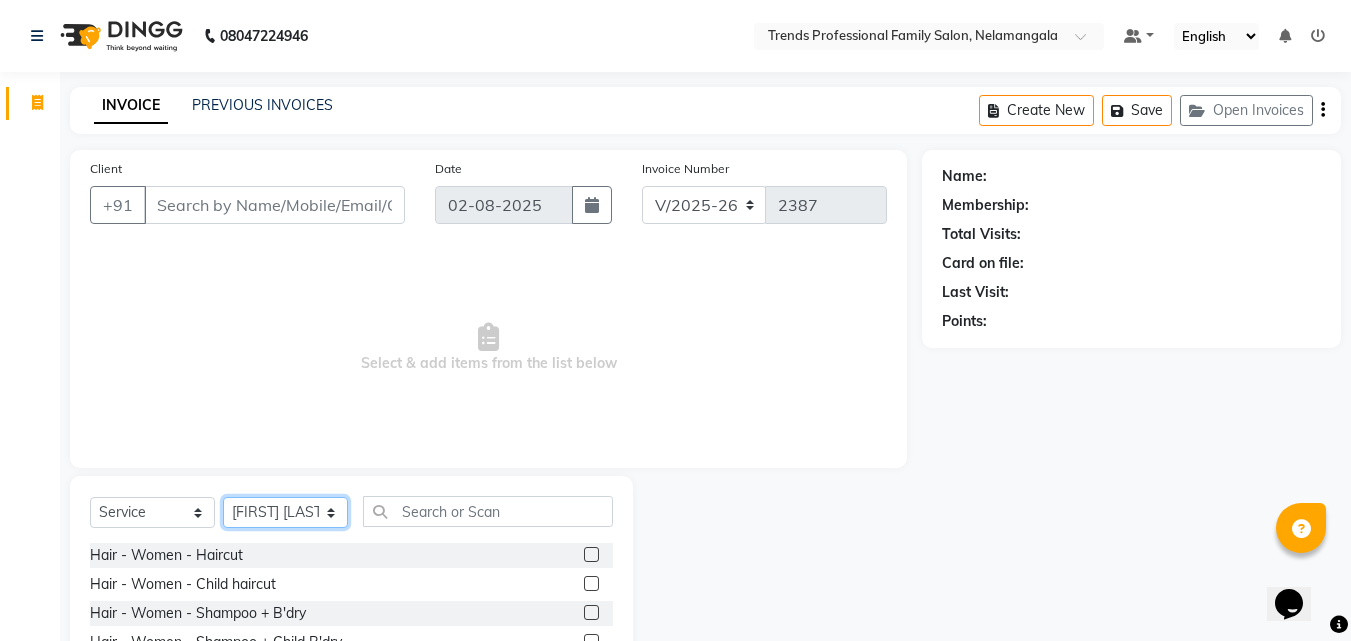 click on "Select Stylist ANITHA AVANTHIKA Hithaishi IMRAN KHAN KANCHAN MUSKHAN RUSTHAM SEEMA SHIVA SOURAV Sumika Trends" 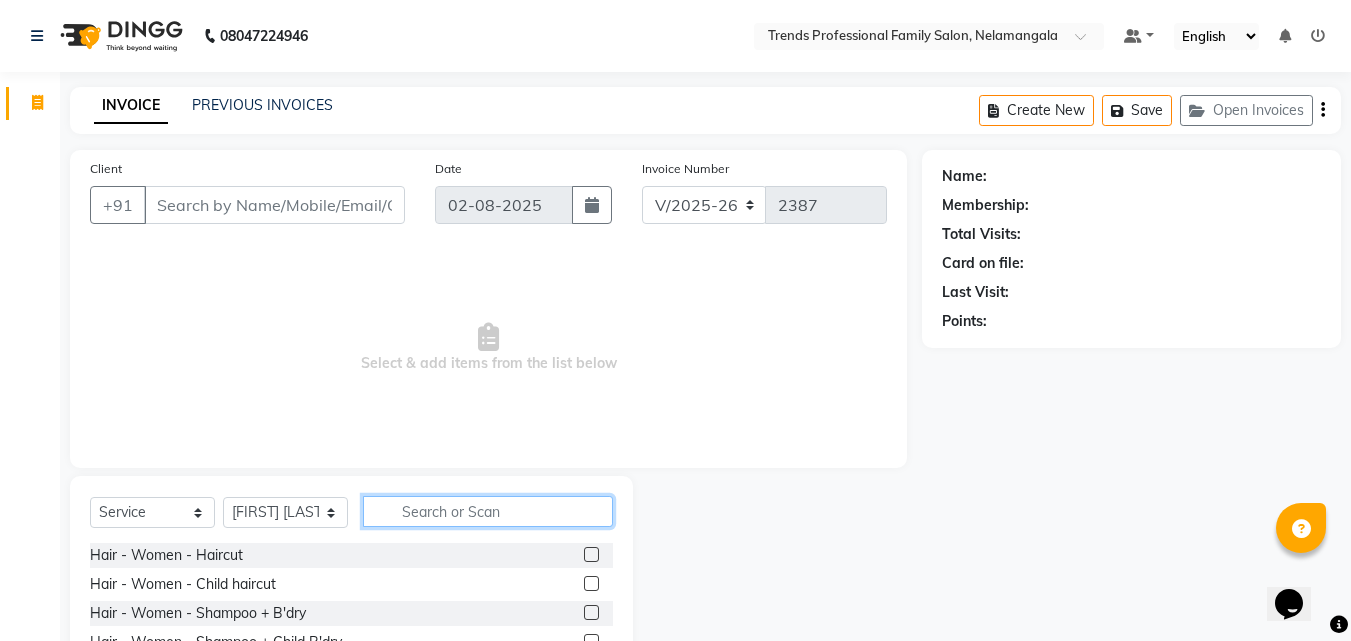 click 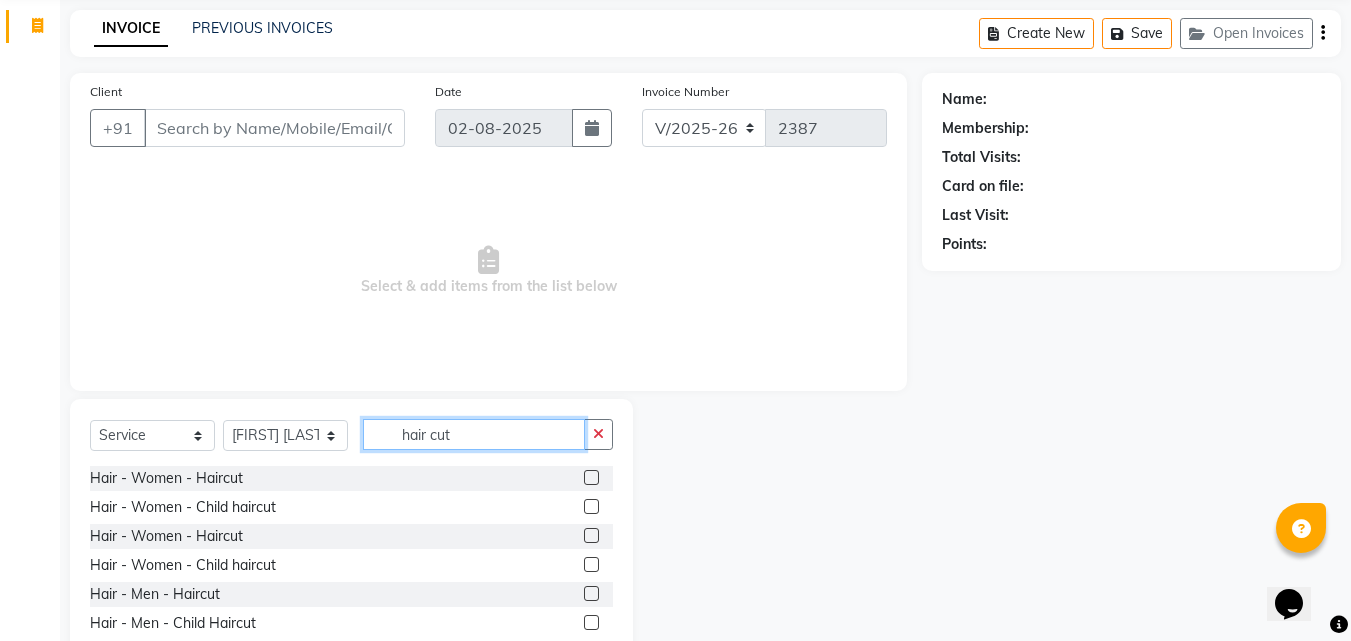 scroll, scrollTop: 134, scrollLeft: 0, axis: vertical 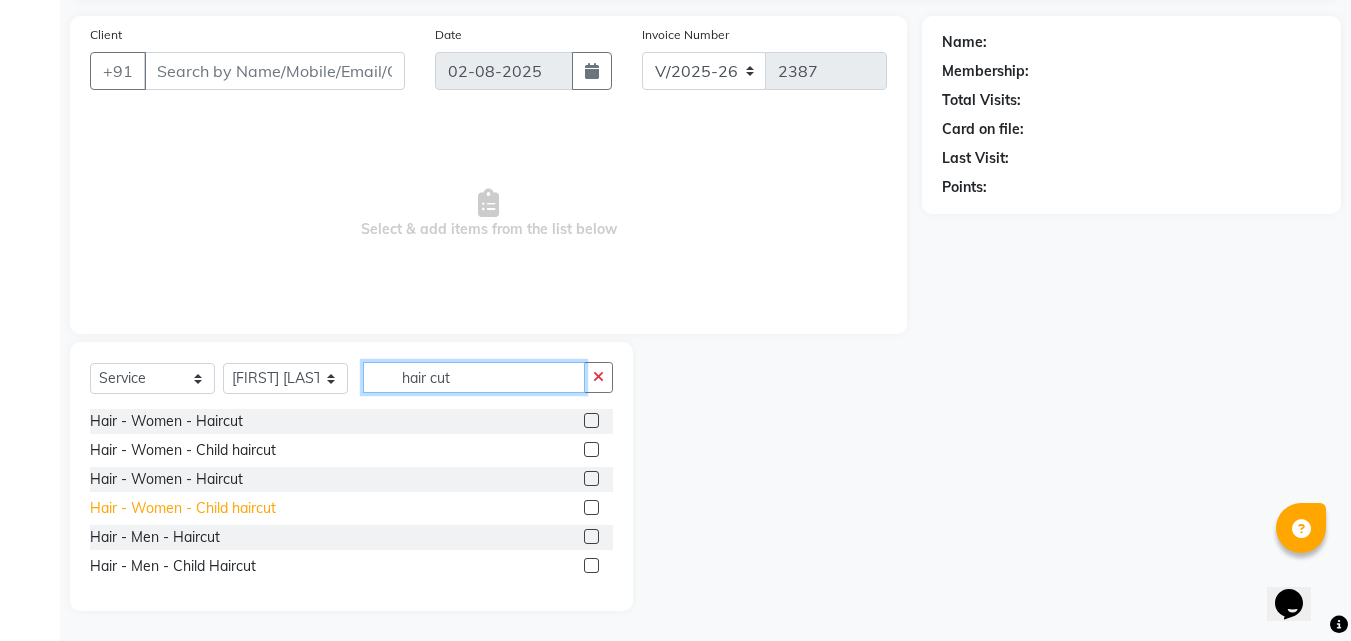 type on "hair cut" 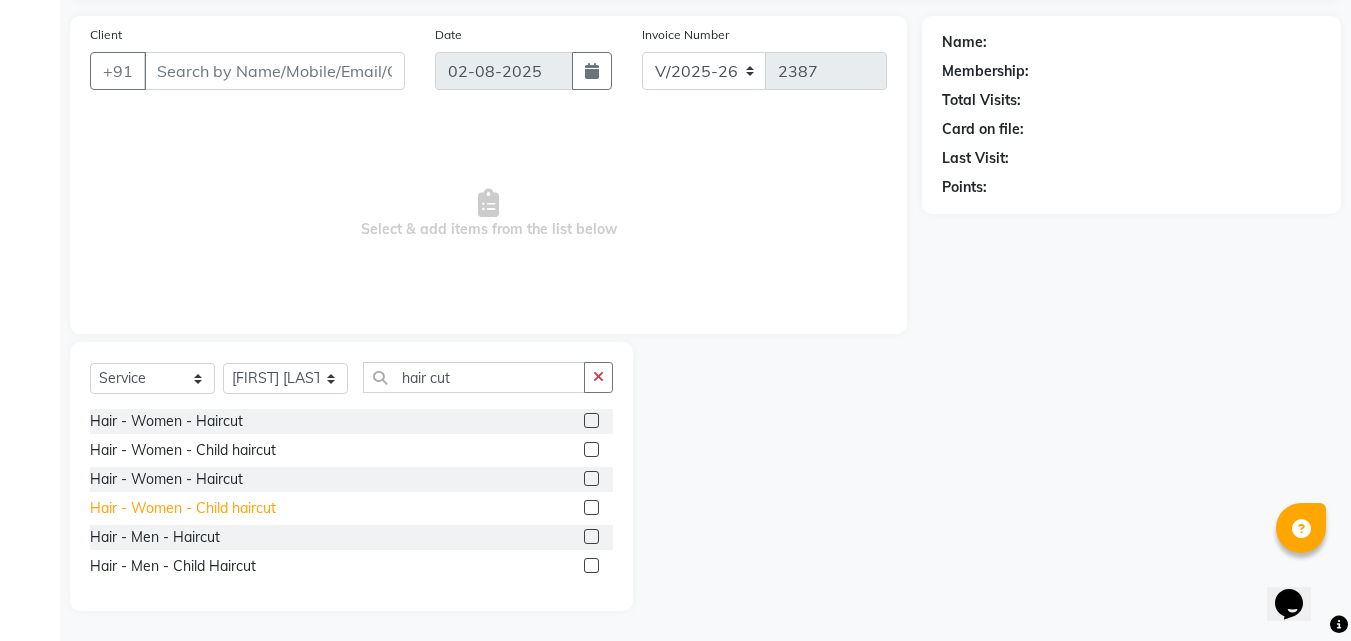 click on "Hair - Women - Child haircut" 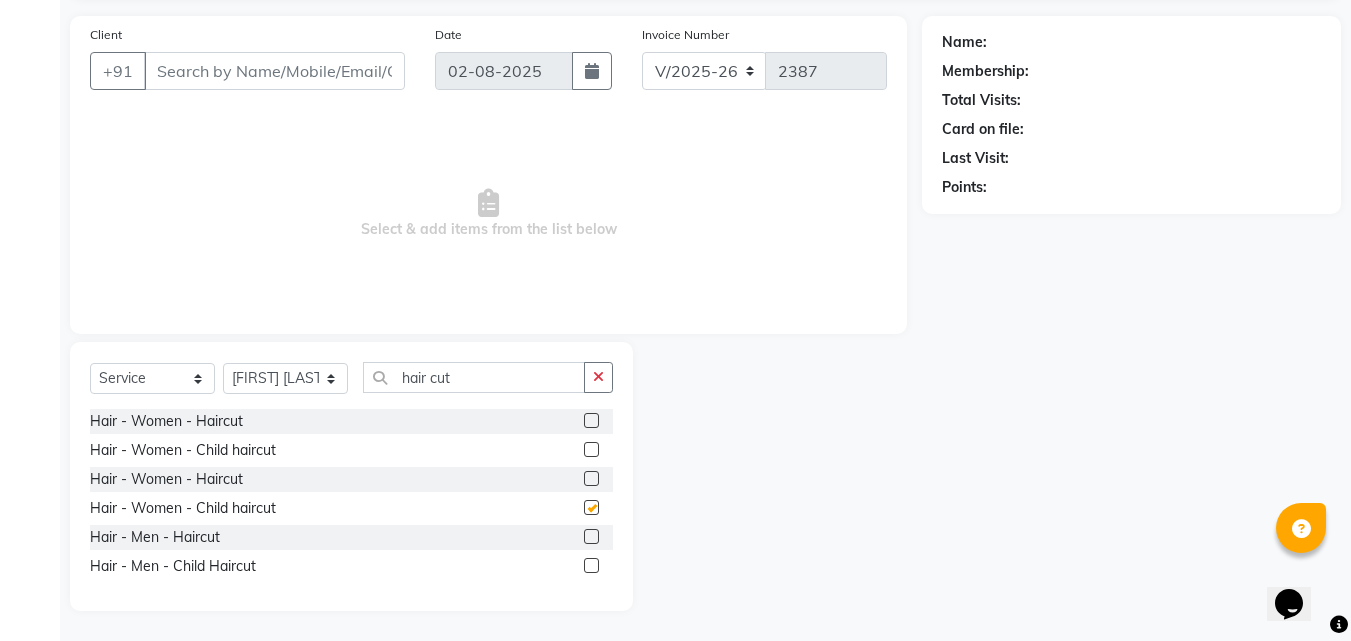 checkbox on "false" 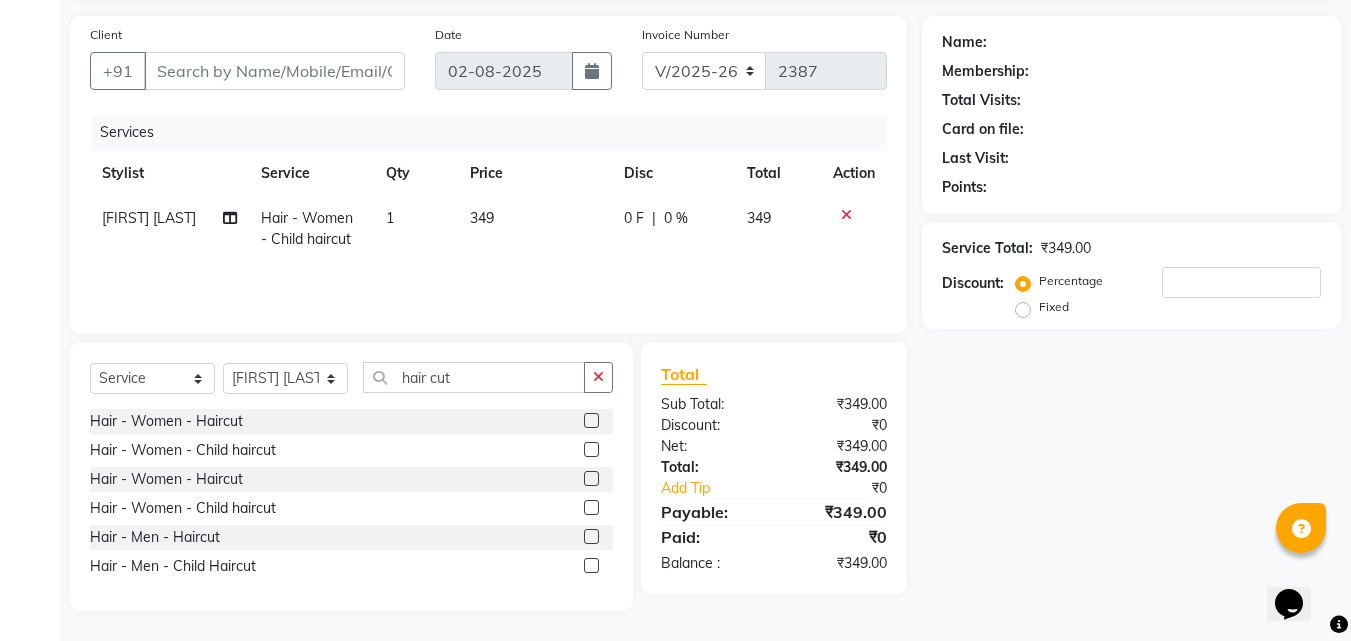 drag, startPoint x: 595, startPoint y: 381, endPoint x: 737, endPoint y: 422, distance: 147.80054 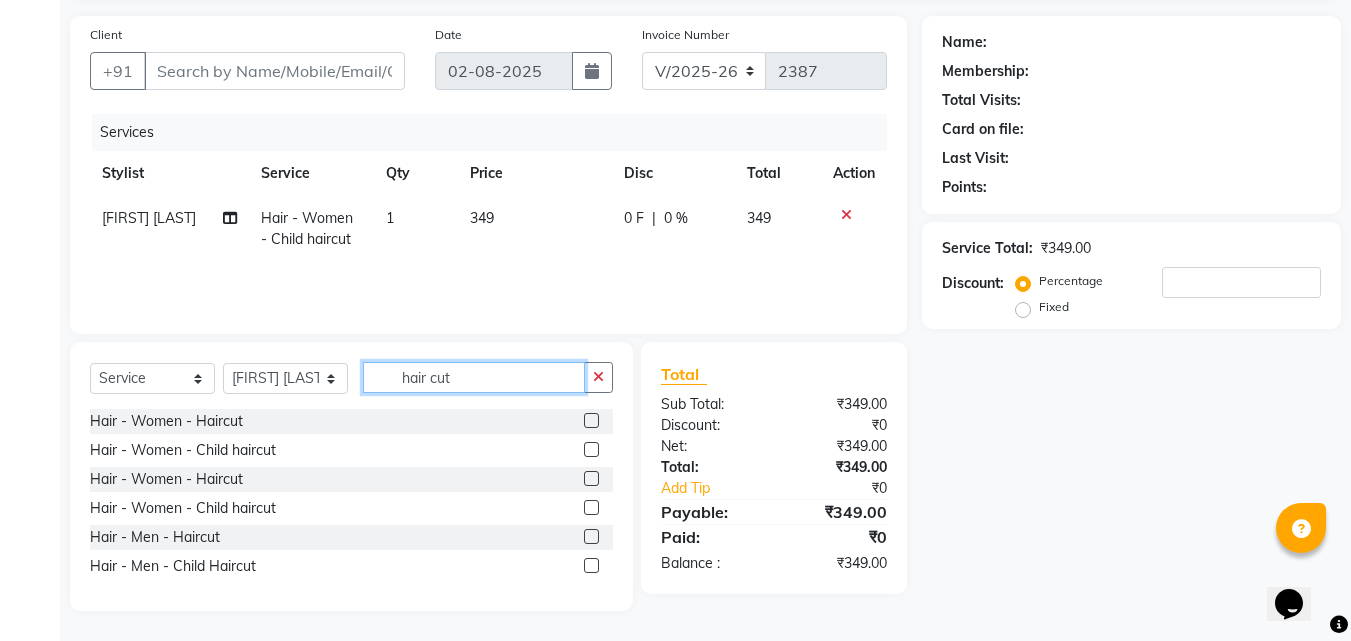 type 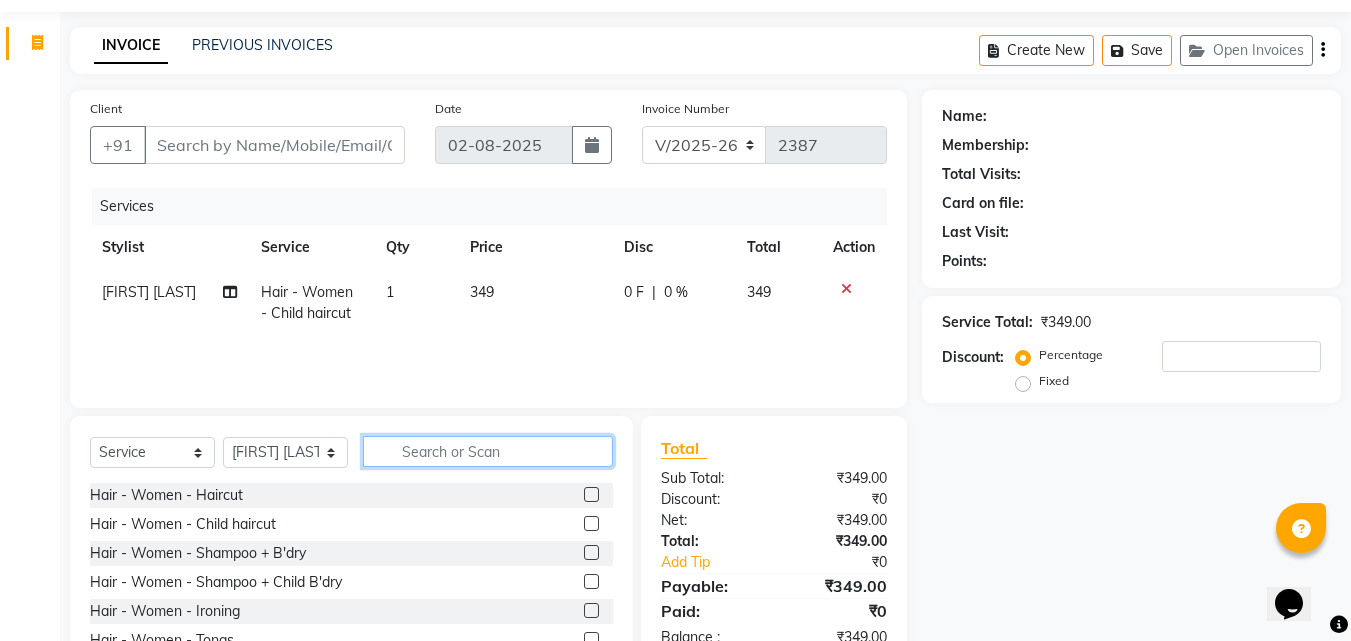 scroll, scrollTop: 0, scrollLeft: 0, axis: both 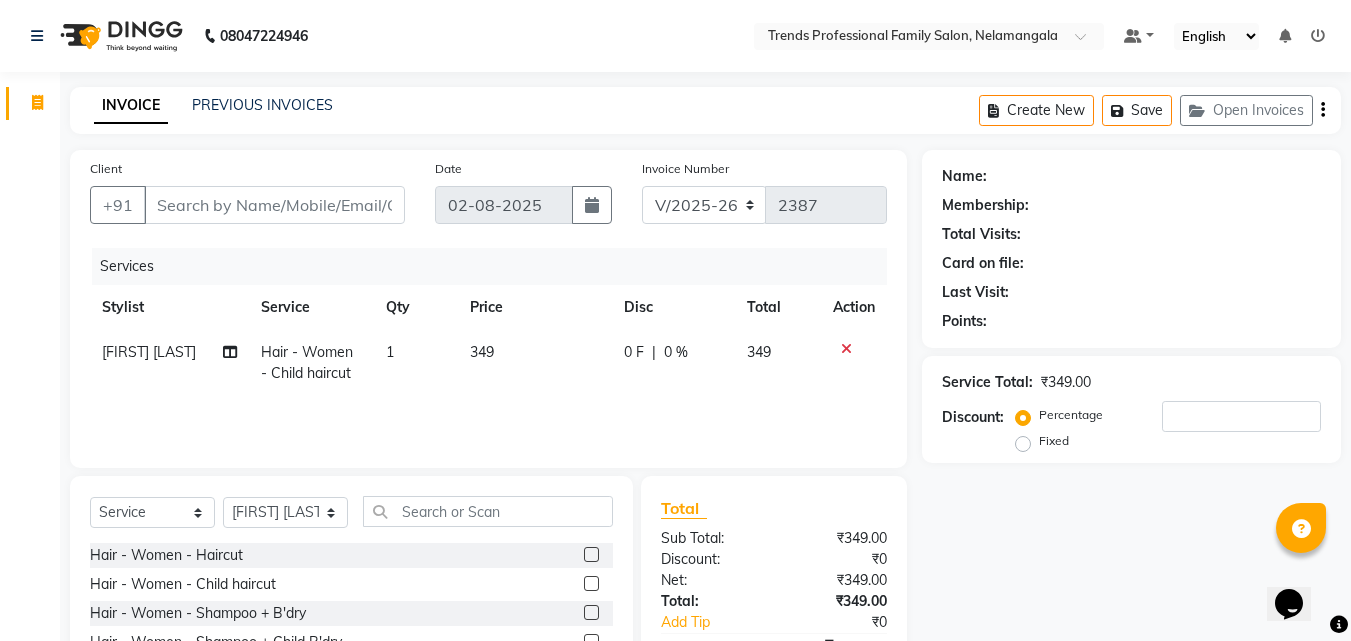 click on "Create New   Save   Open Invoices" 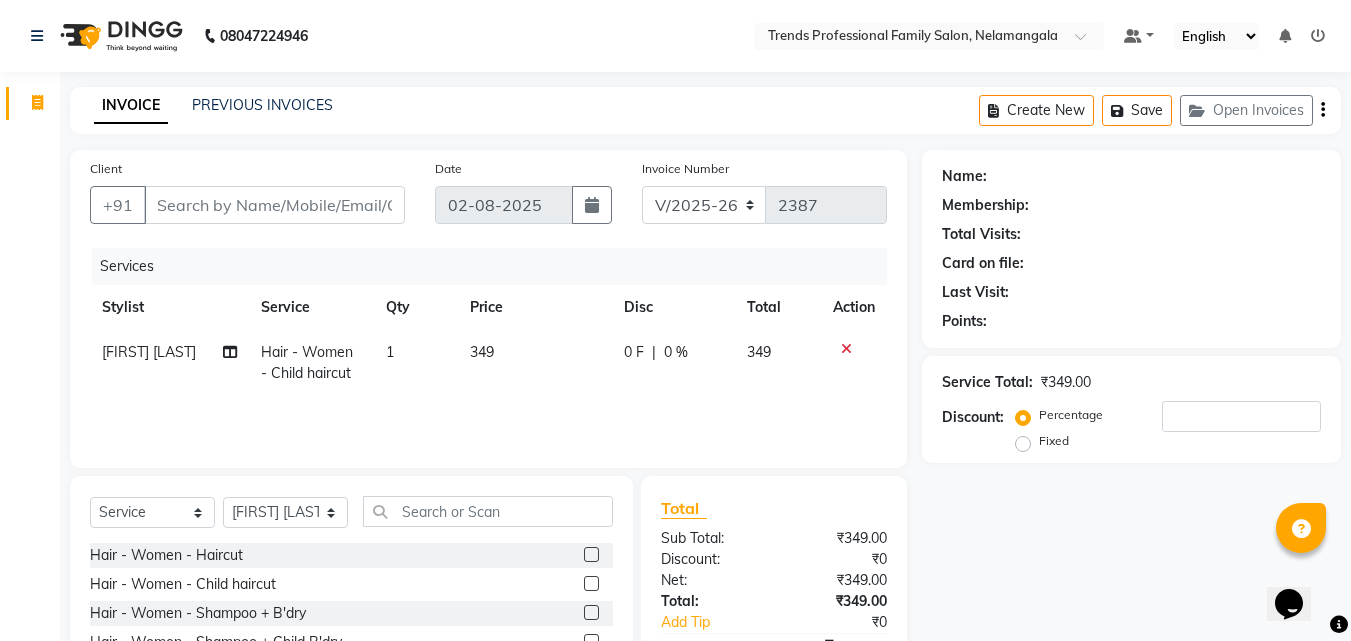 click on "Create New   Save   Open Invoices" 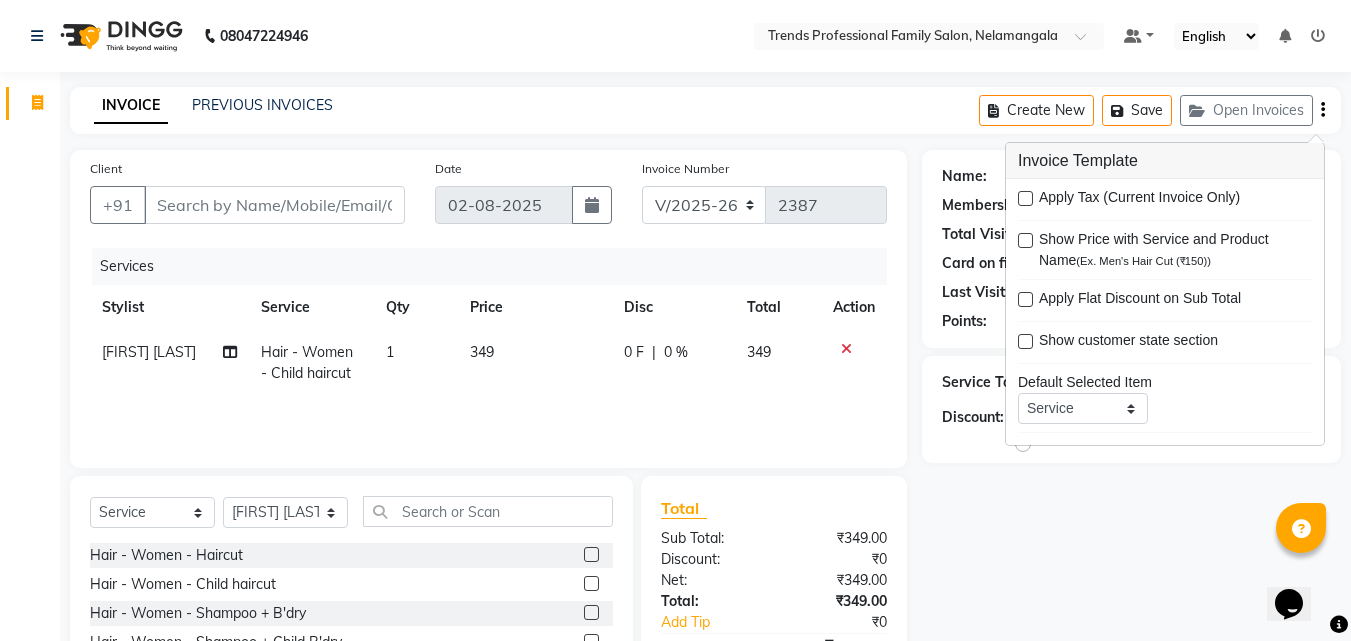click on "INVOICE PREVIOUS INVOICES Create New   Save   Open Invoices" 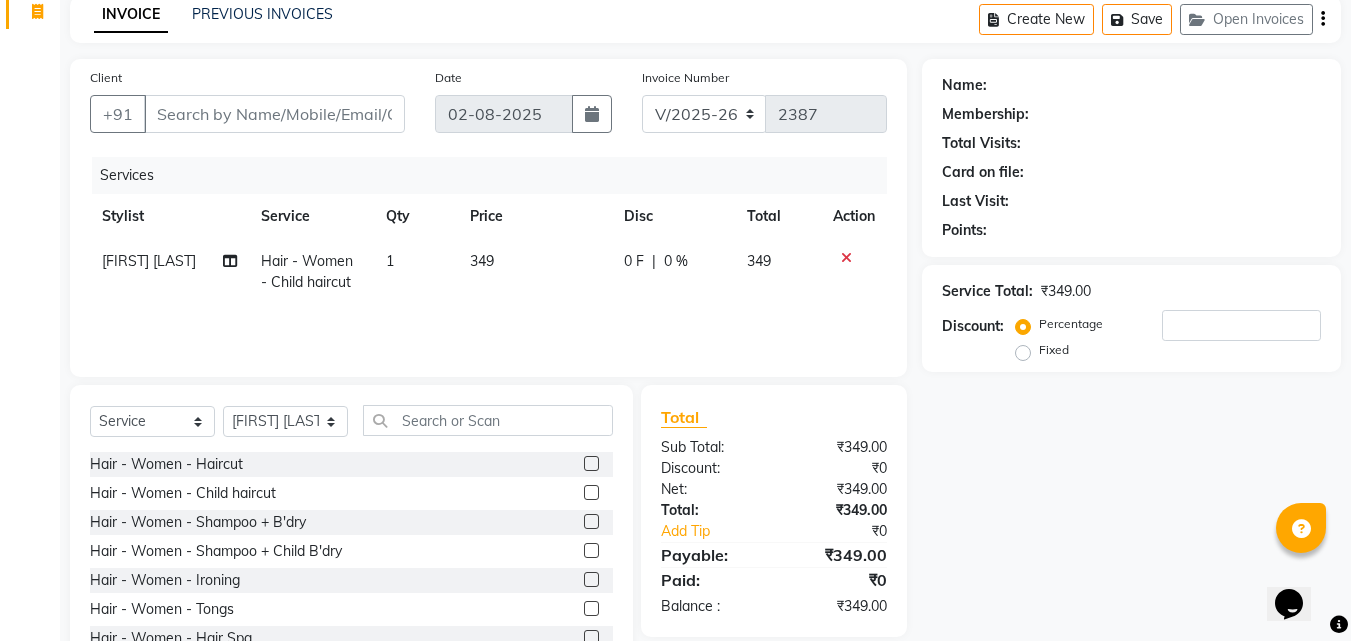 scroll, scrollTop: 0, scrollLeft: 0, axis: both 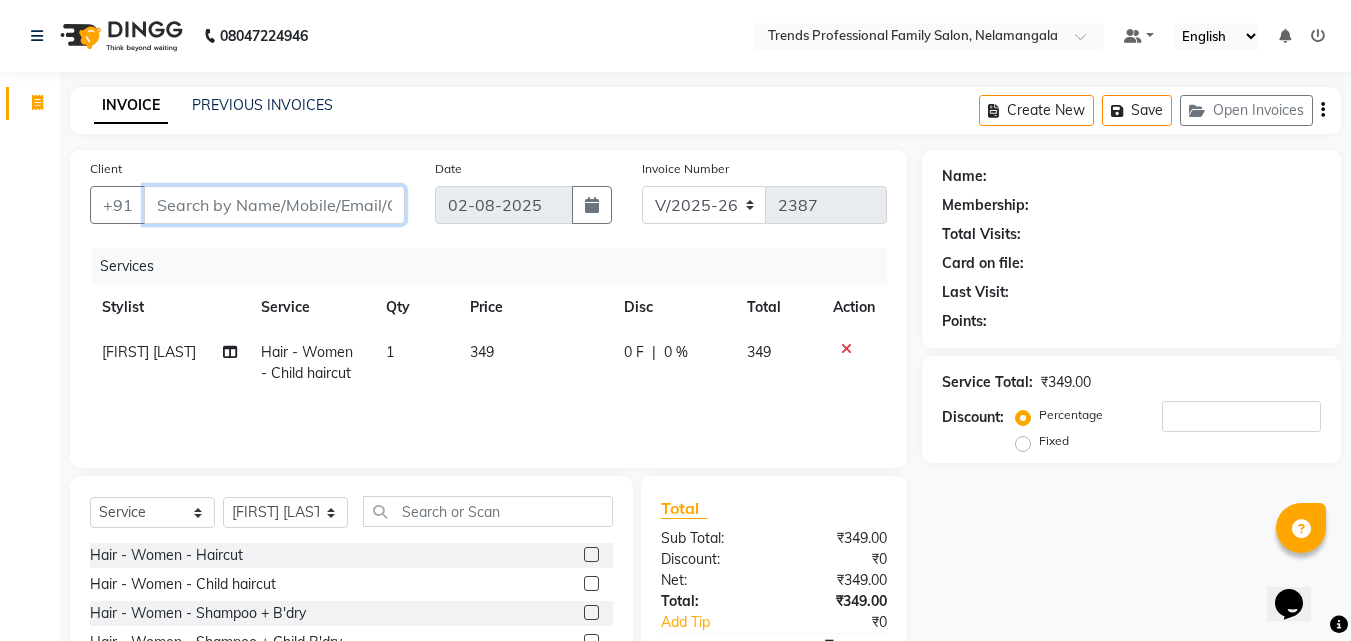 drag, startPoint x: 295, startPoint y: 206, endPoint x: 339, endPoint y: 193, distance: 45.88028 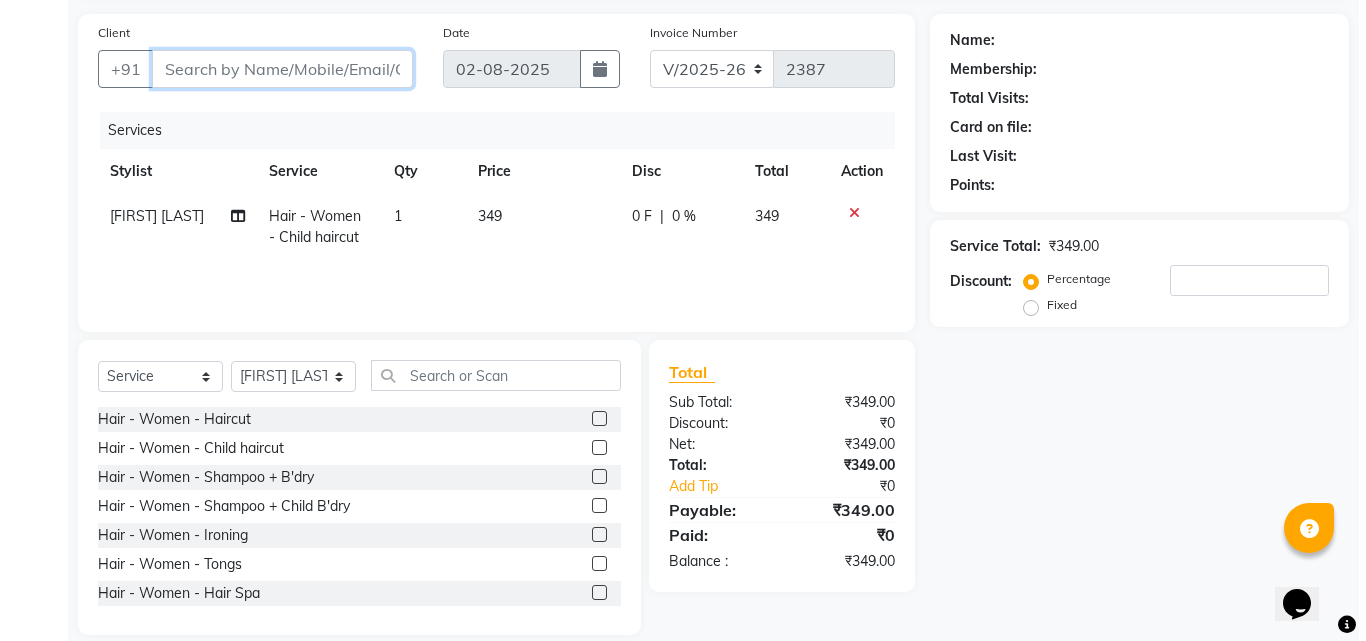 scroll, scrollTop: 0, scrollLeft: 0, axis: both 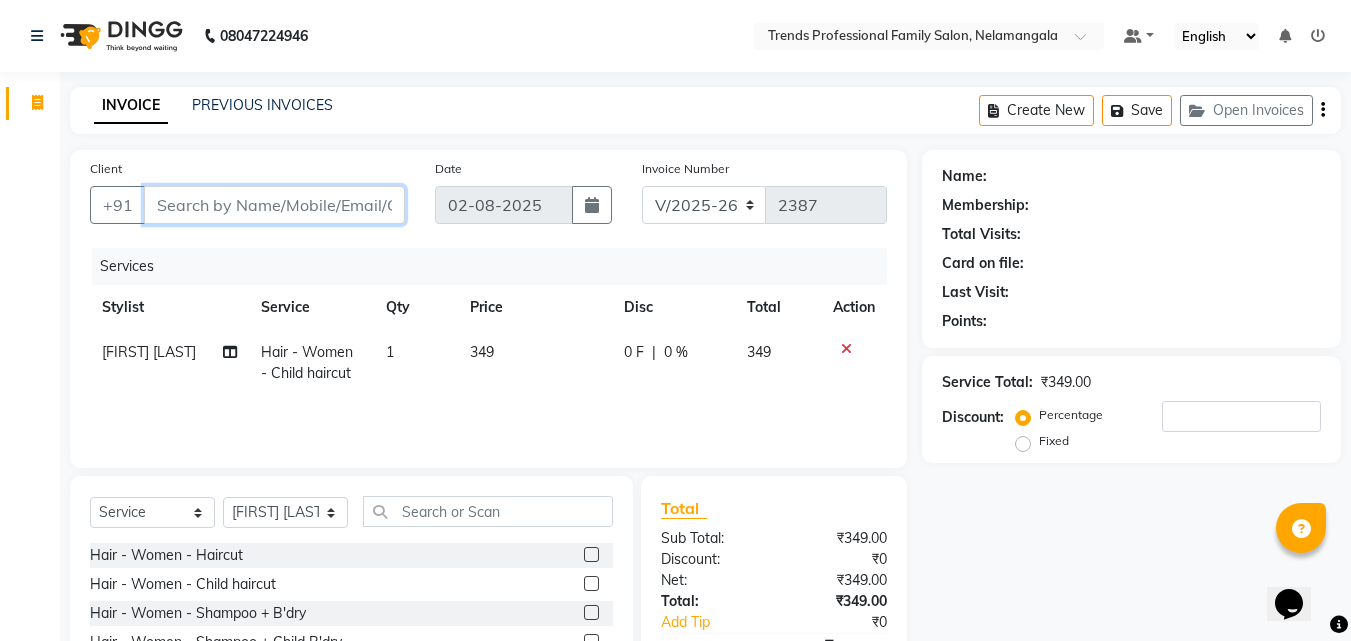 type on "9" 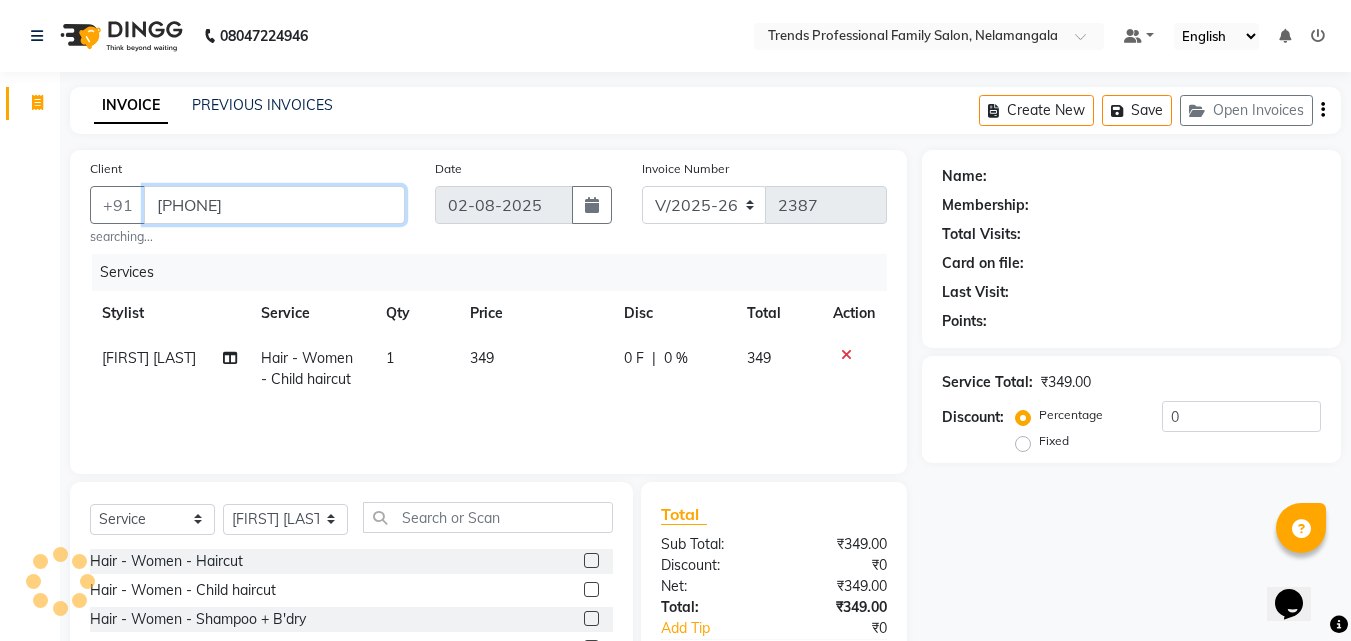 click on "9886917977" at bounding box center [274, 205] 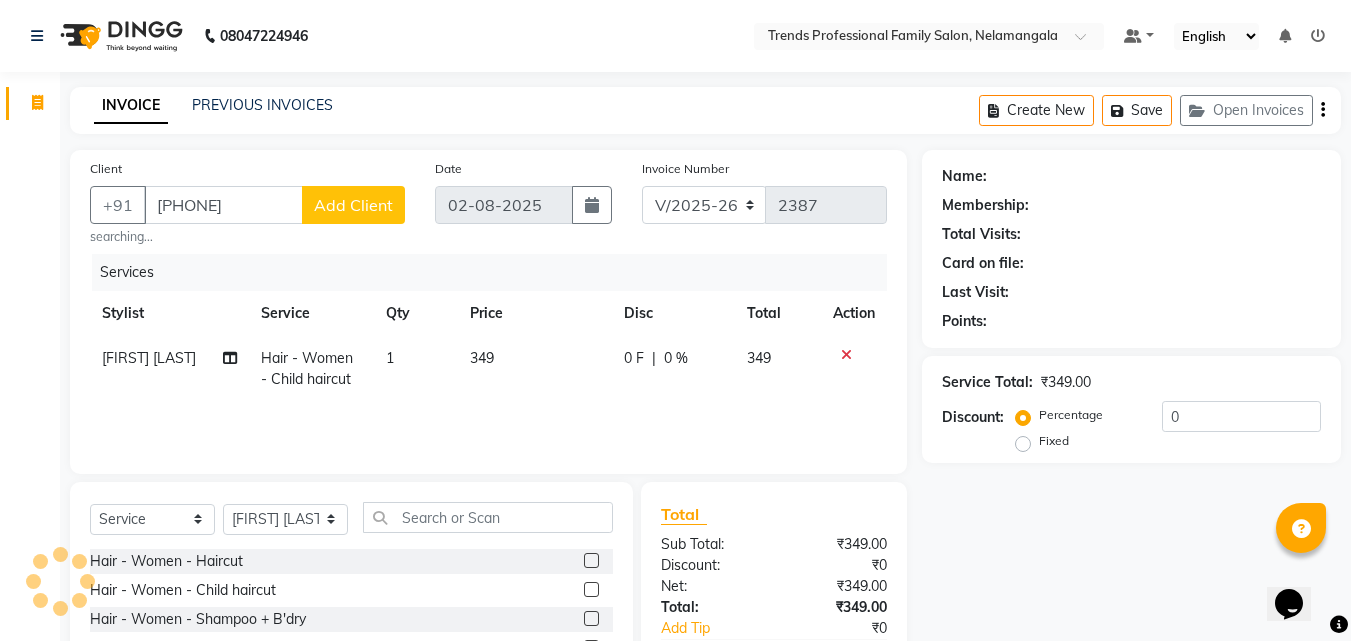 click on "Add Client" 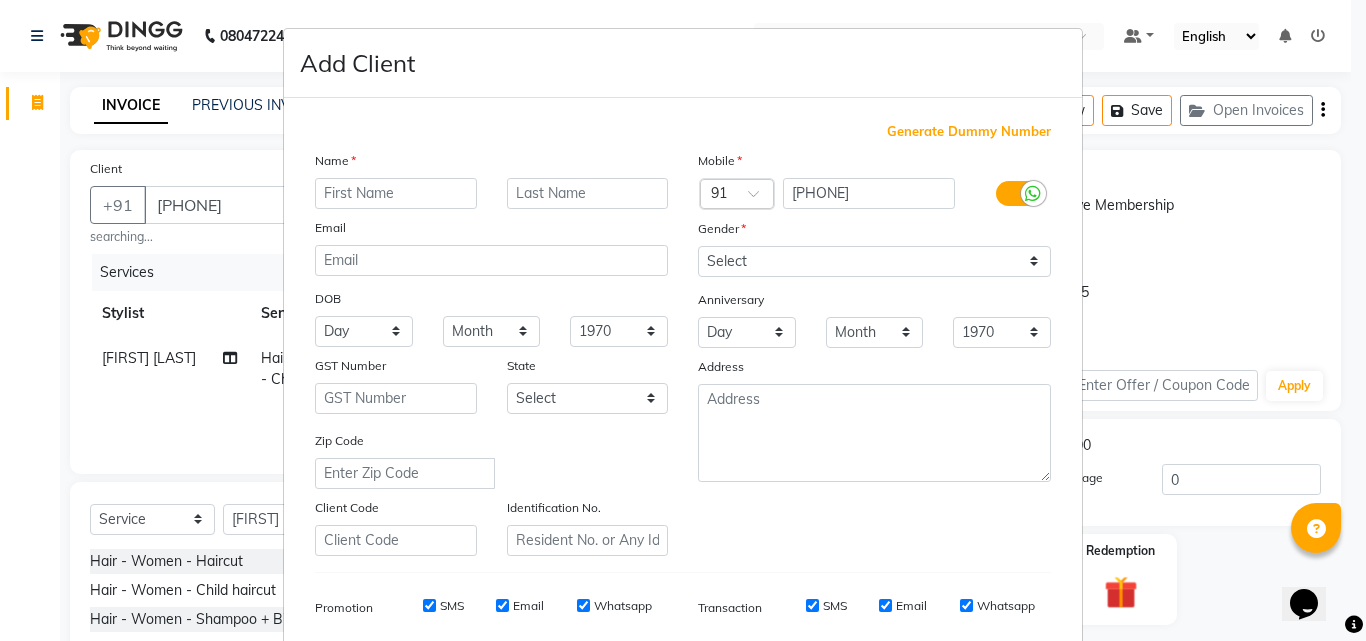 click on "Add Client Generate Dummy Number Name Email DOB Day 01 02 03 04 05 06 07 08 09 10 11 12 13 14 15 16 17 18 19 20 21 22 23 24 25 26 27 28 29 30 31 Month January February March April May June July August September October November December 1940 1941 1942 1943 1944 1945 1946 1947 1948 1949 1950 1951 1952 1953 1954 1955 1956 1957 1958 1959 1960 1961 1962 1963 1964 1965 1966 1967 1968 1969 1970 1971 1972 1973 1974 1975 1976 1977 1978 1979 1980 1981 1982 1983 1984 1985 1986 1987 1988 1989 1990 1991 1992 1993 1994 1995 1996 1997 1998 1999 2000 2001 2002 2003 2004 2005 2006 2007 2008 2009 2010 2011 2012 2013 2014 2015 2016 2017 2018 2019 2020 2021 2022 2023 2024 GST Number State Select Andaman and Nicobar Islands Andhra Pradesh Arunachal Pradesh Assam Bihar Chandigarh Chhattisgarh Dadra and Nagar Haveli Daman and Diu Delhi Goa Gujarat Haryana Himachal Pradesh Jammu and Kashmir Jharkhand Karnataka Kerala Lakshadweep Madhya Pradesh Maharashtra Manipur Meghalaya Mizoram Nagaland Odisha Pondicherry Punjab Rajasthan Sikkim" at bounding box center (683, 320) 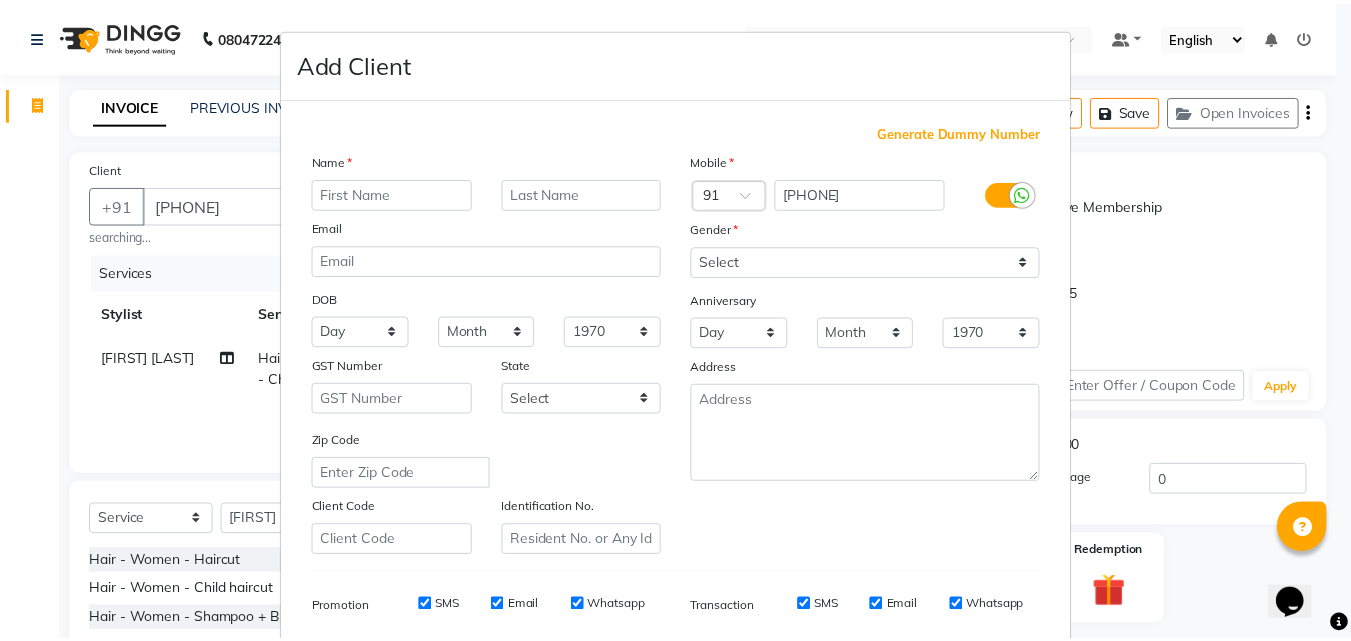 scroll, scrollTop: 282, scrollLeft: 0, axis: vertical 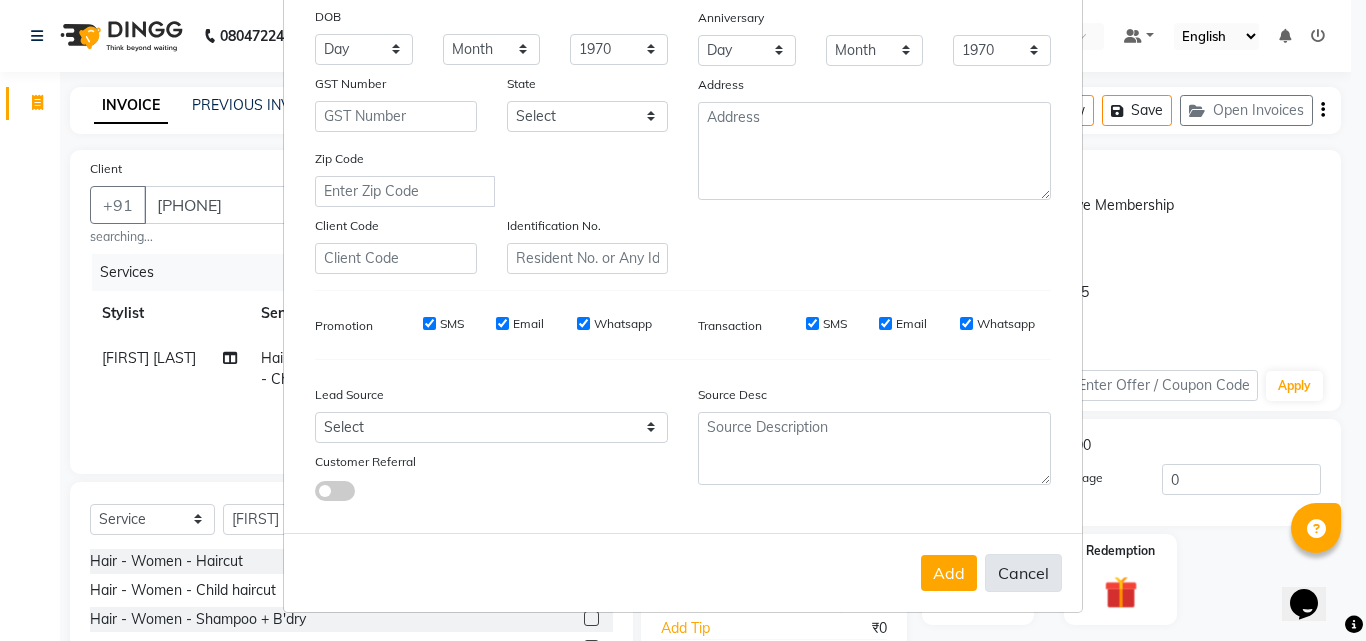 click on "Cancel" at bounding box center [1023, 573] 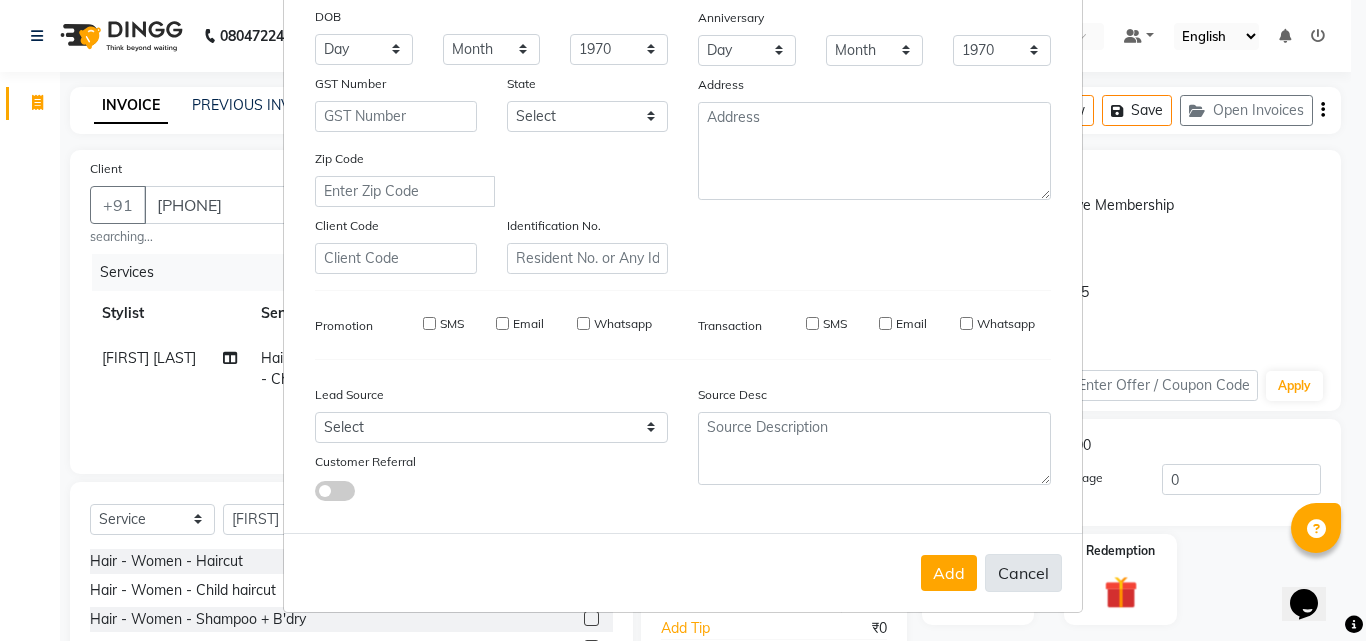 select 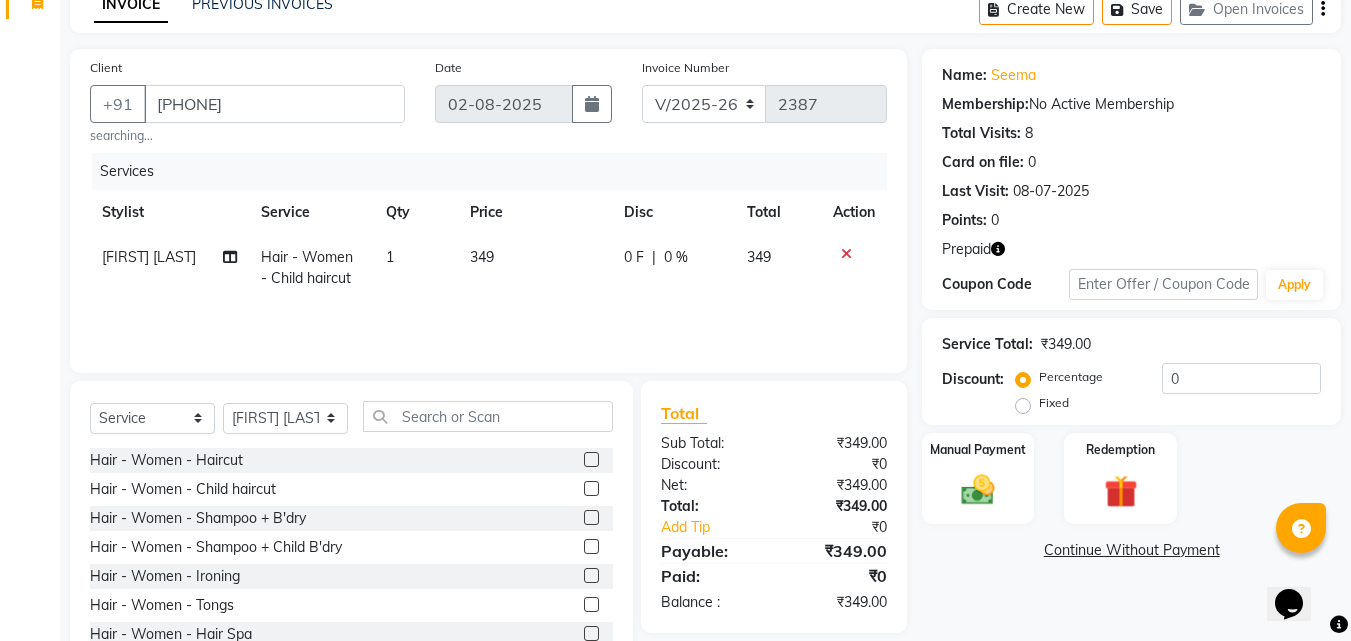 scroll, scrollTop: 166, scrollLeft: 0, axis: vertical 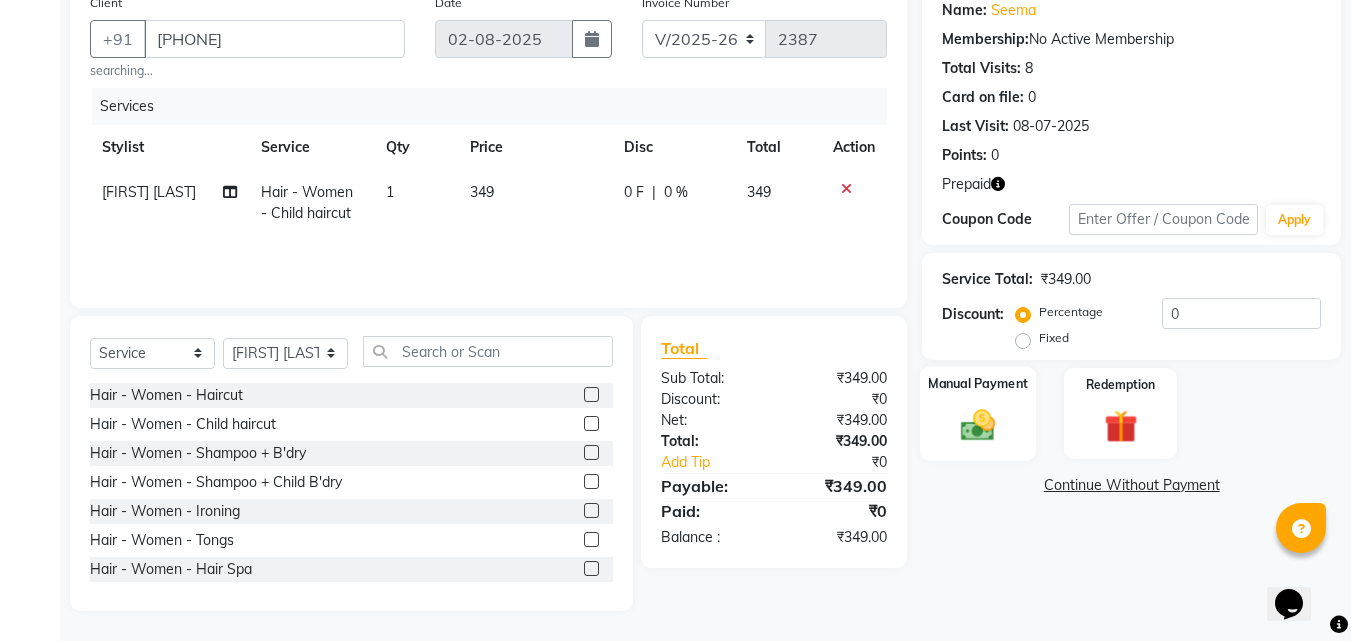 click 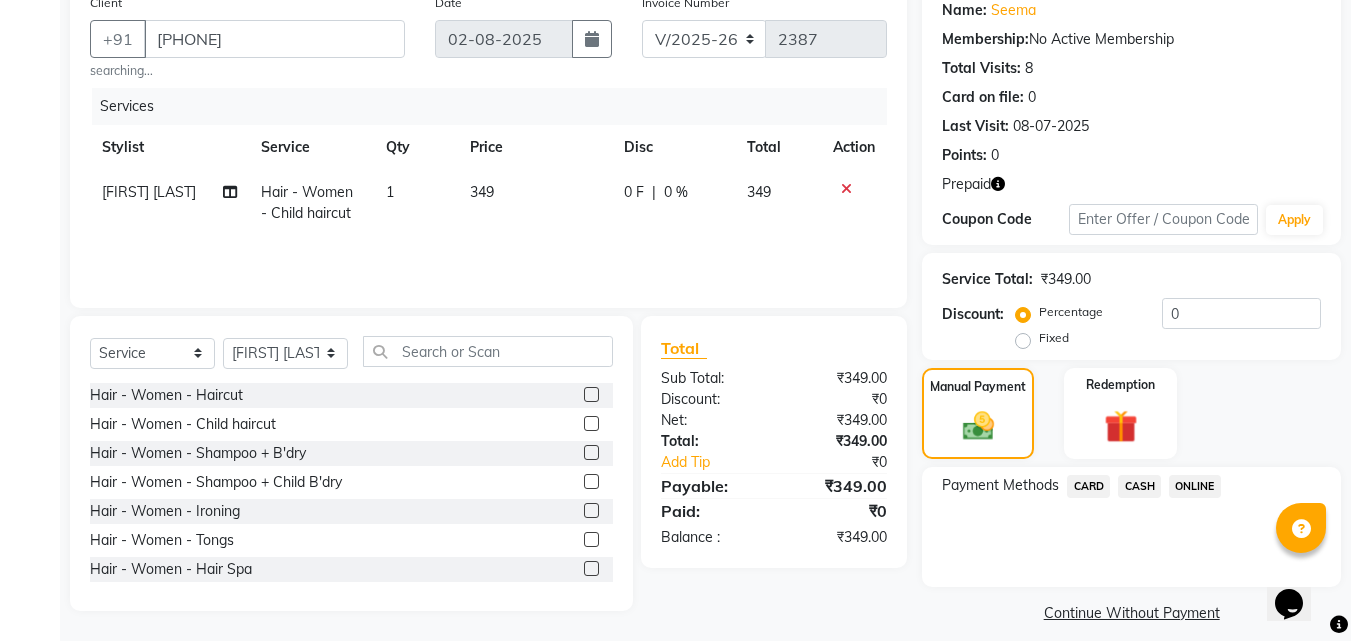 click on "ONLINE" 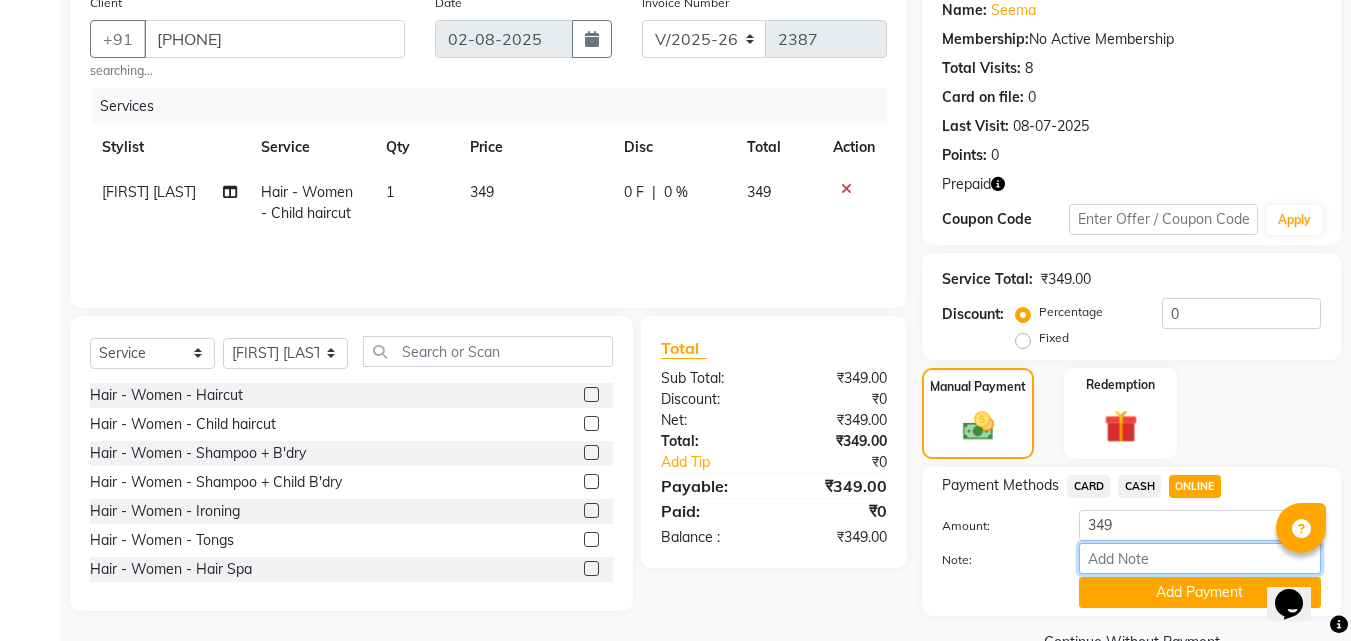 click on "Note:" at bounding box center [1200, 558] 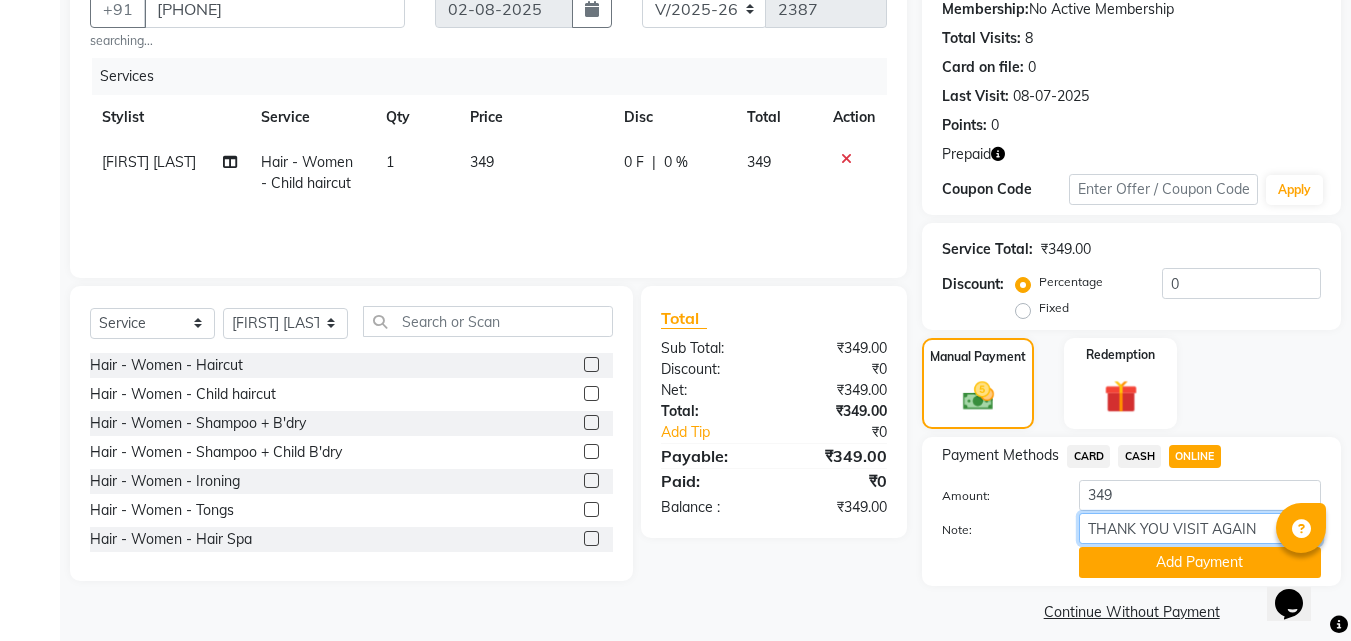 scroll, scrollTop: 212, scrollLeft: 0, axis: vertical 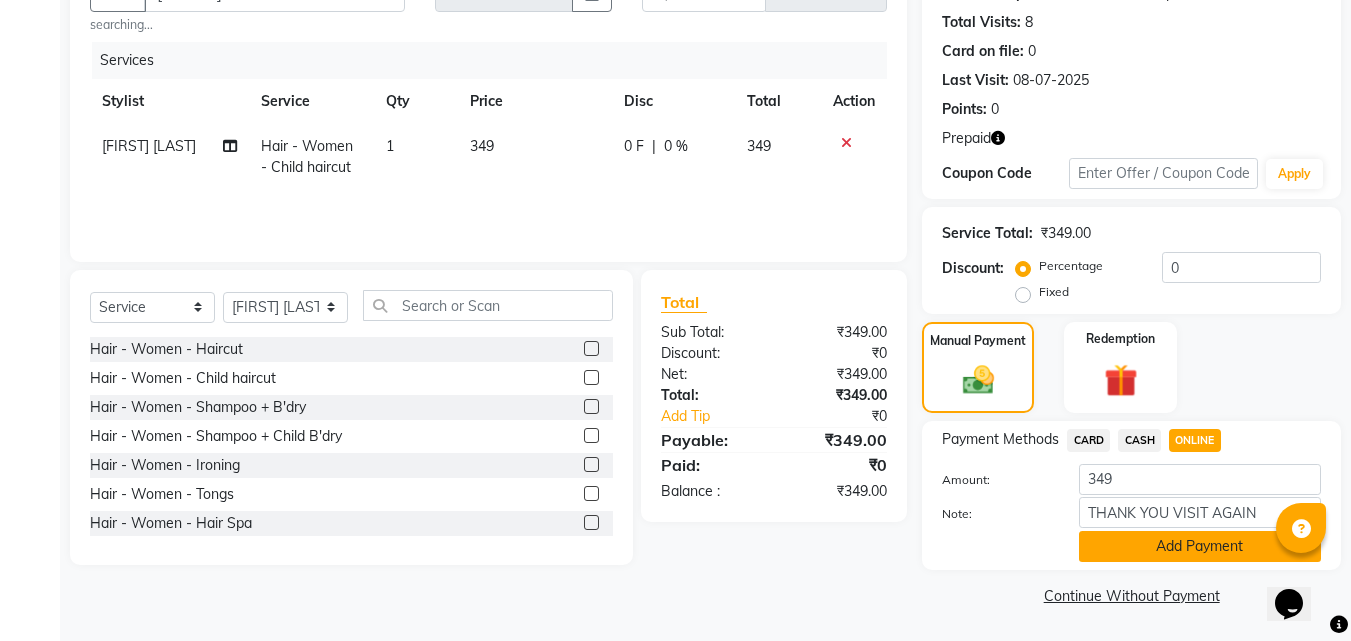 click on "Add Payment" 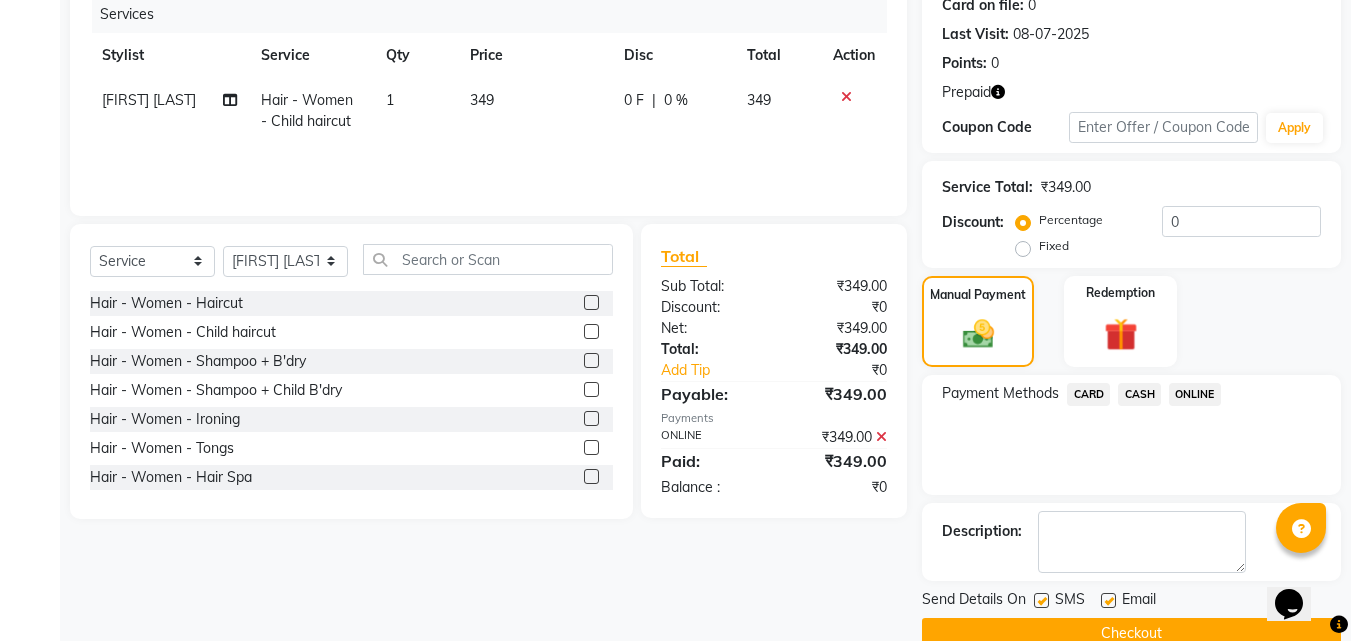 scroll, scrollTop: 296, scrollLeft: 0, axis: vertical 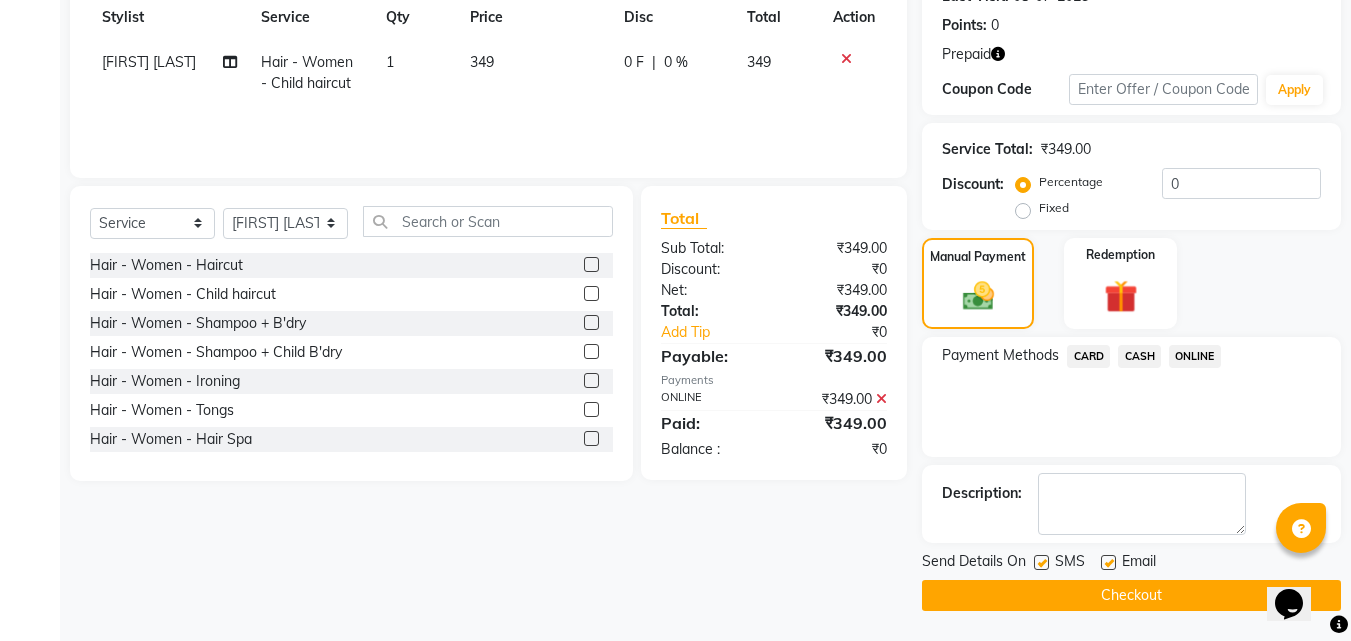 click on "Checkout" 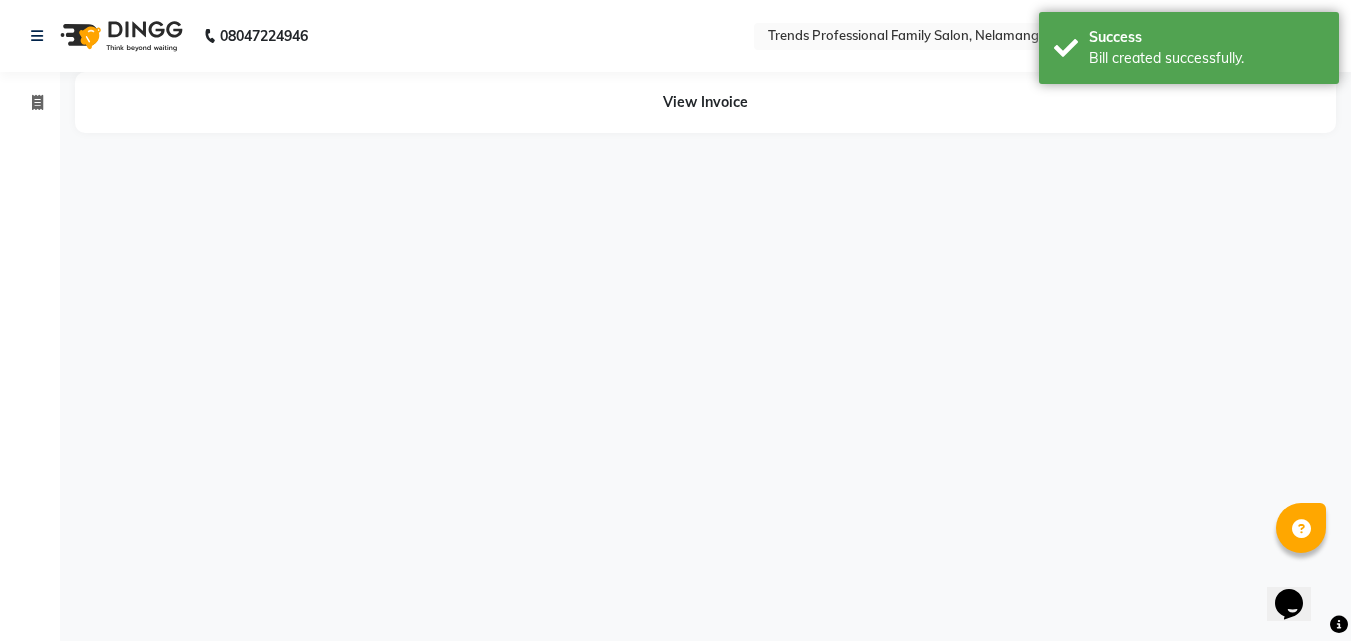 scroll, scrollTop: 0, scrollLeft: 0, axis: both 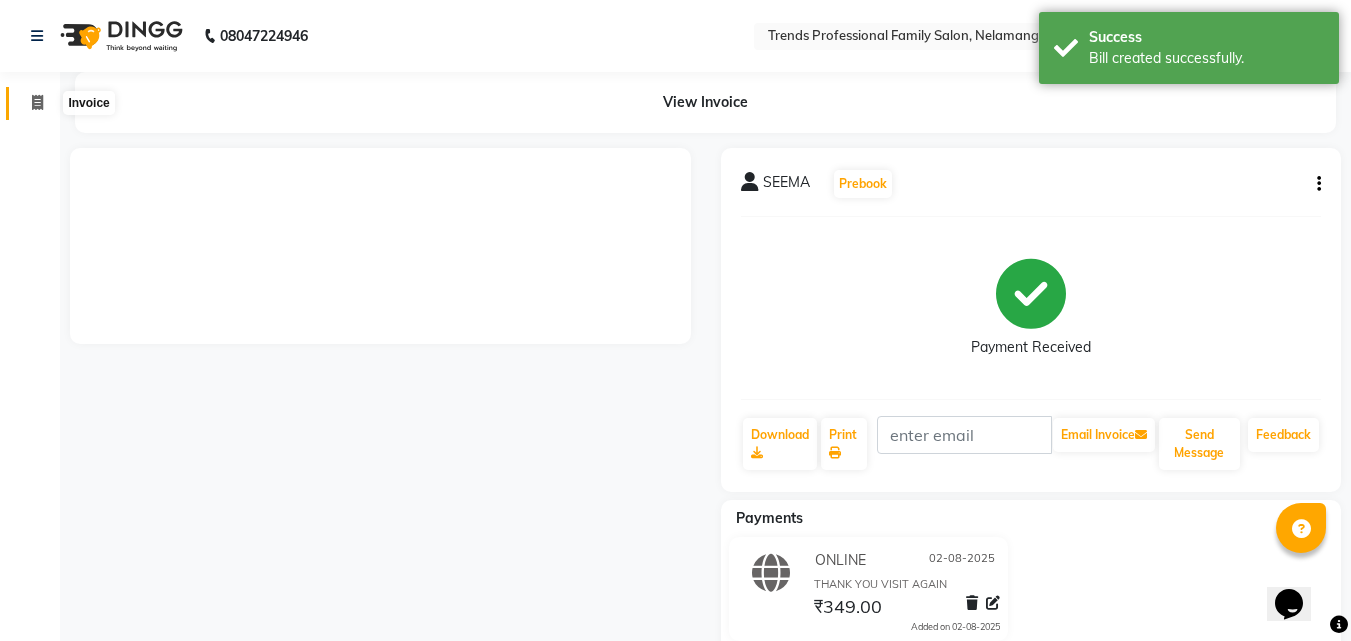 click 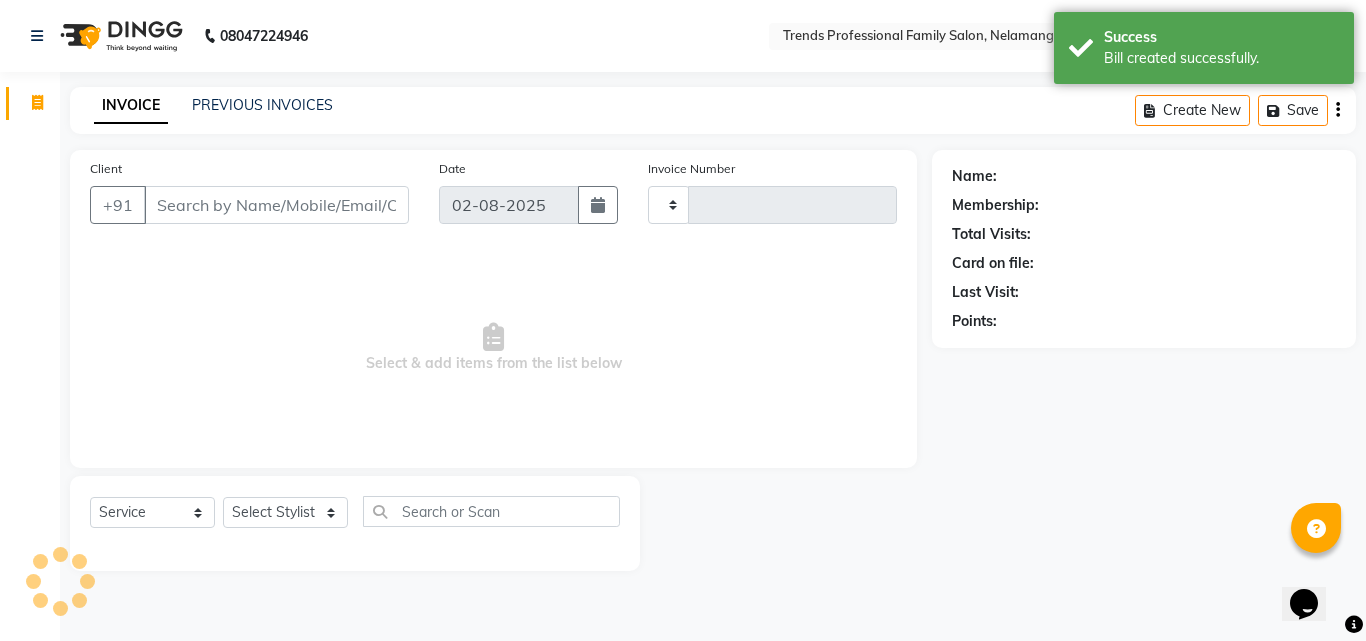 click on "Select & add items from the list below" at bounding box center [493, 348] 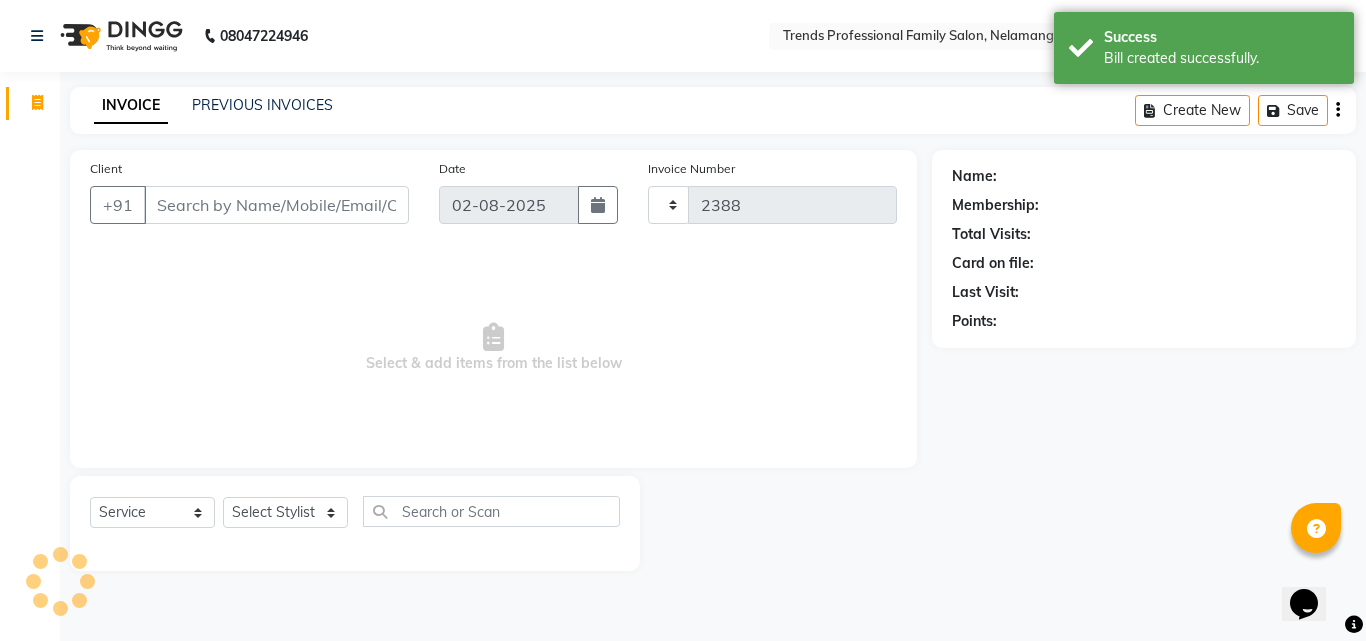 select on "7345" 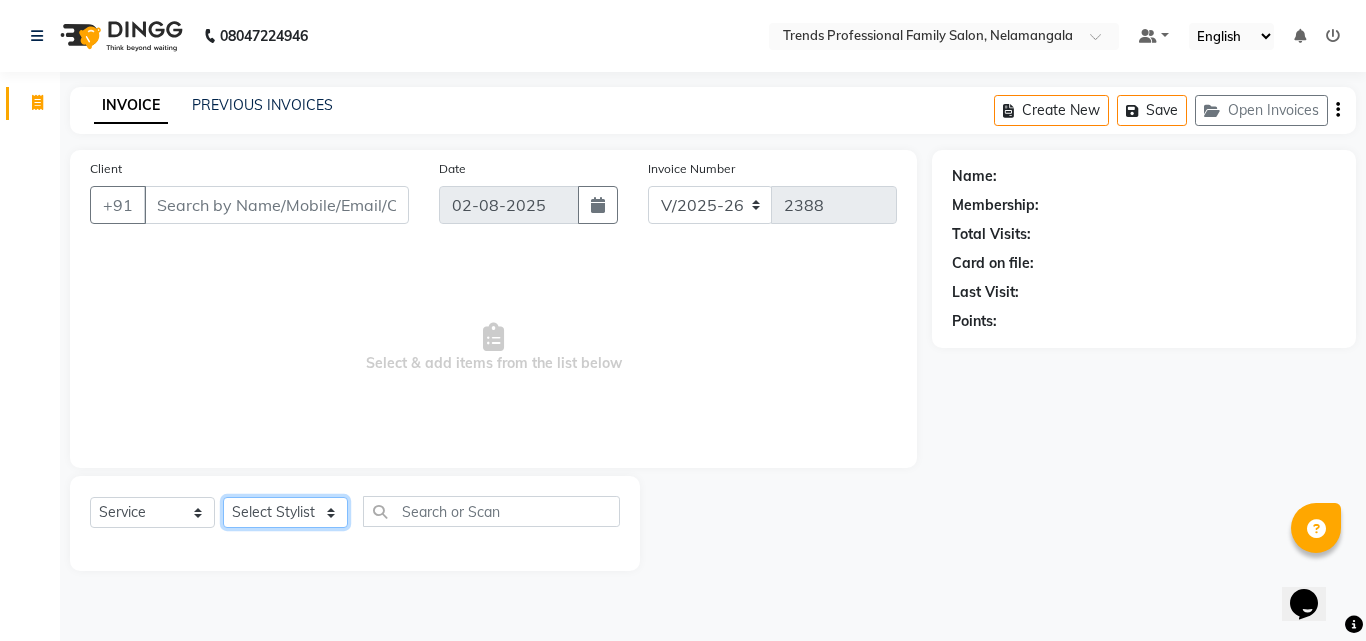 click on "Select Stylist ANITHA AVANTHIKA Hithaishi IMRAN KHAN KANCHAN MUSKHAN RUSTHAM SEEMA SHIVA SOURAV Sumika Trends" 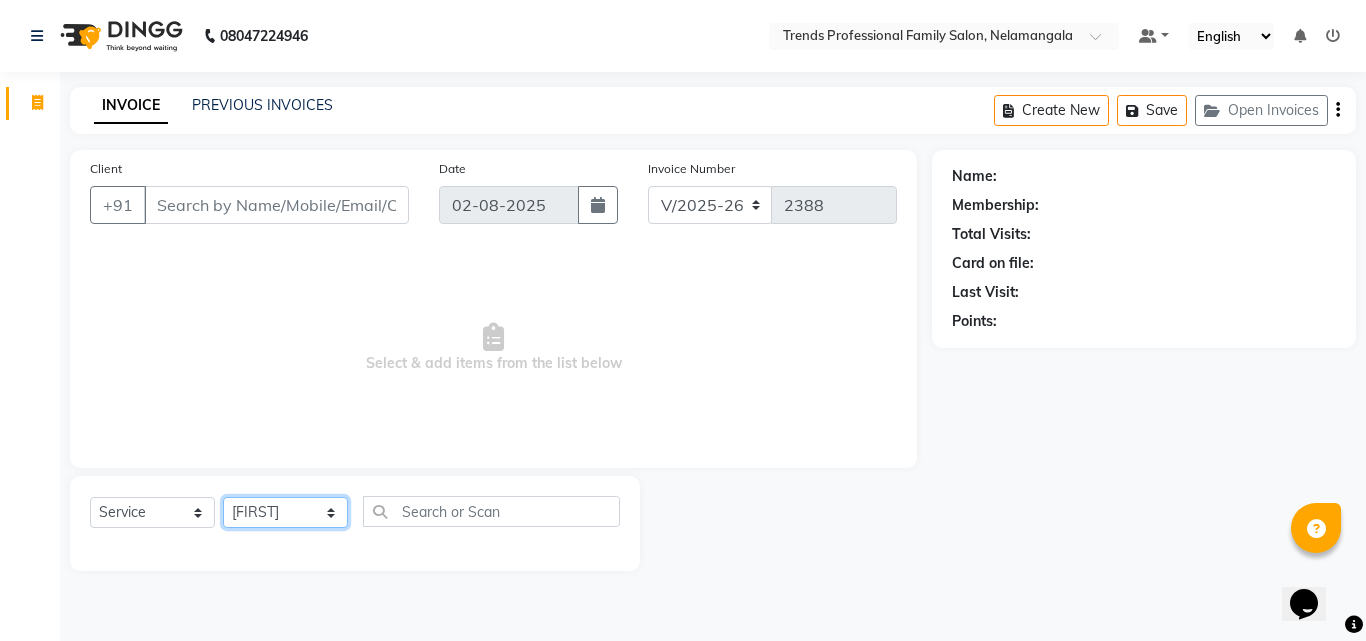click on "Select Stylist ANITHA AVANTHIKA Hithaishi IMRAN KHAN KANCHAN MUSKHAN RUSTHAM SEEMA SHIVA SOURAV Sumika Trends" 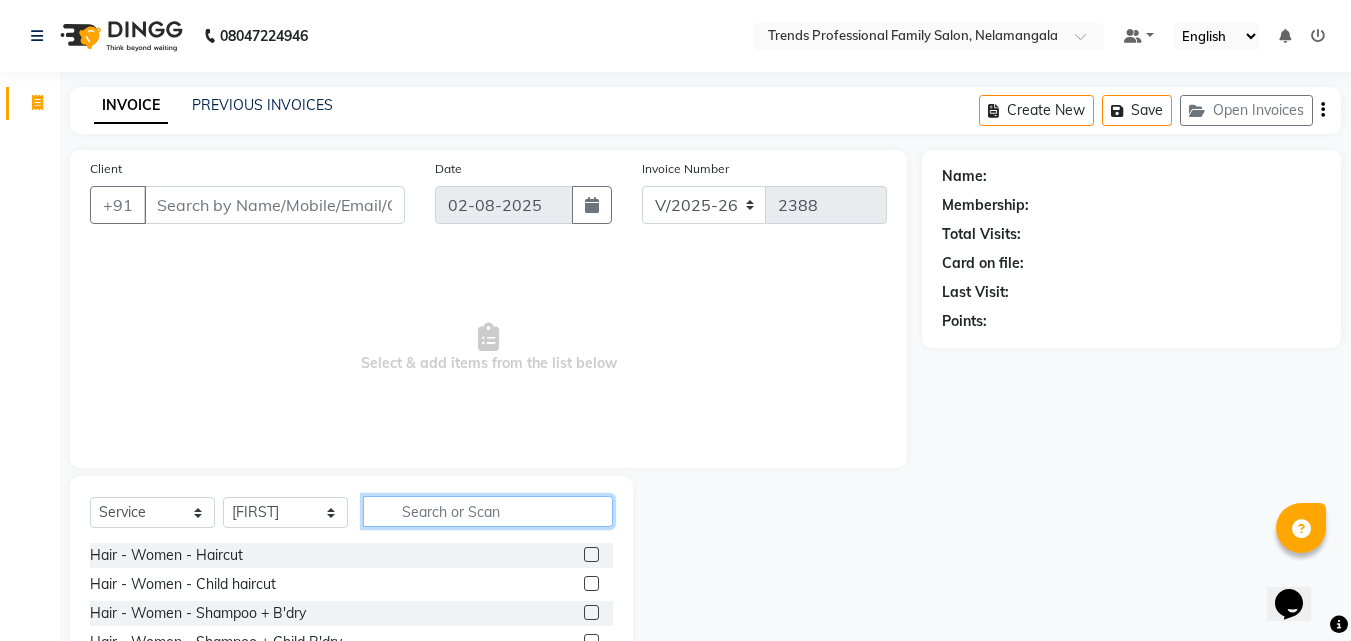 click 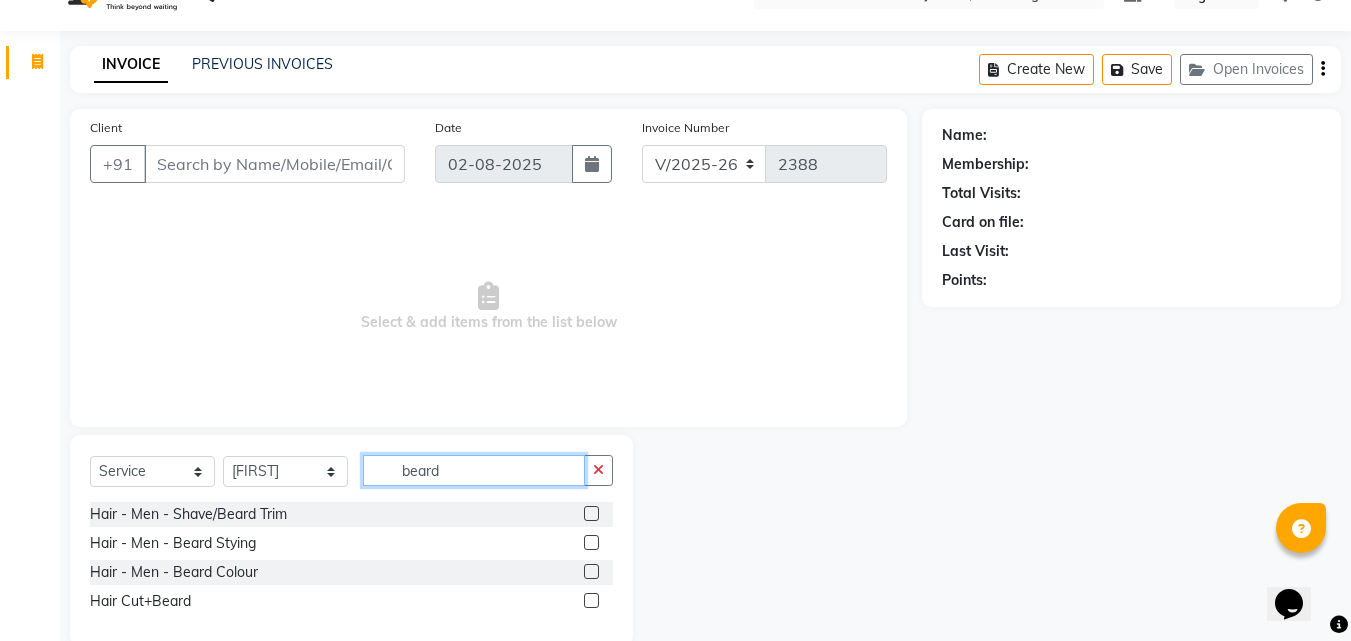 scroll, scrollTop: 76, scrollLeft: 0, axis: vertical 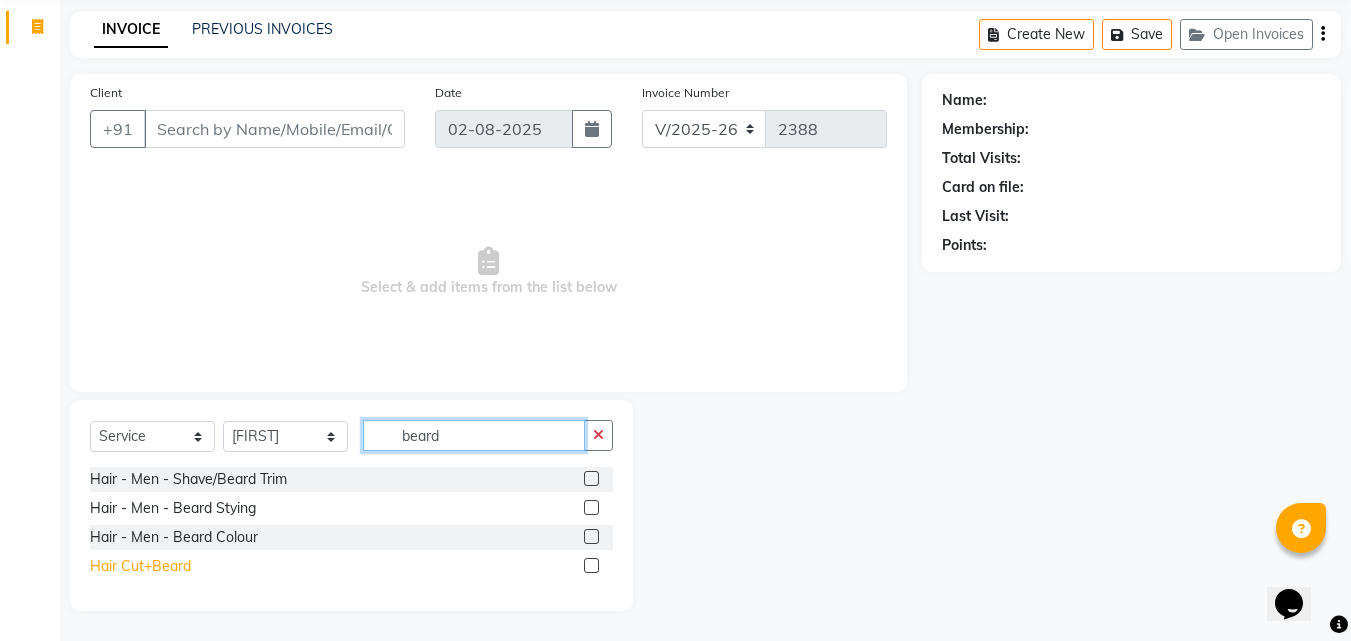 type on "beard" 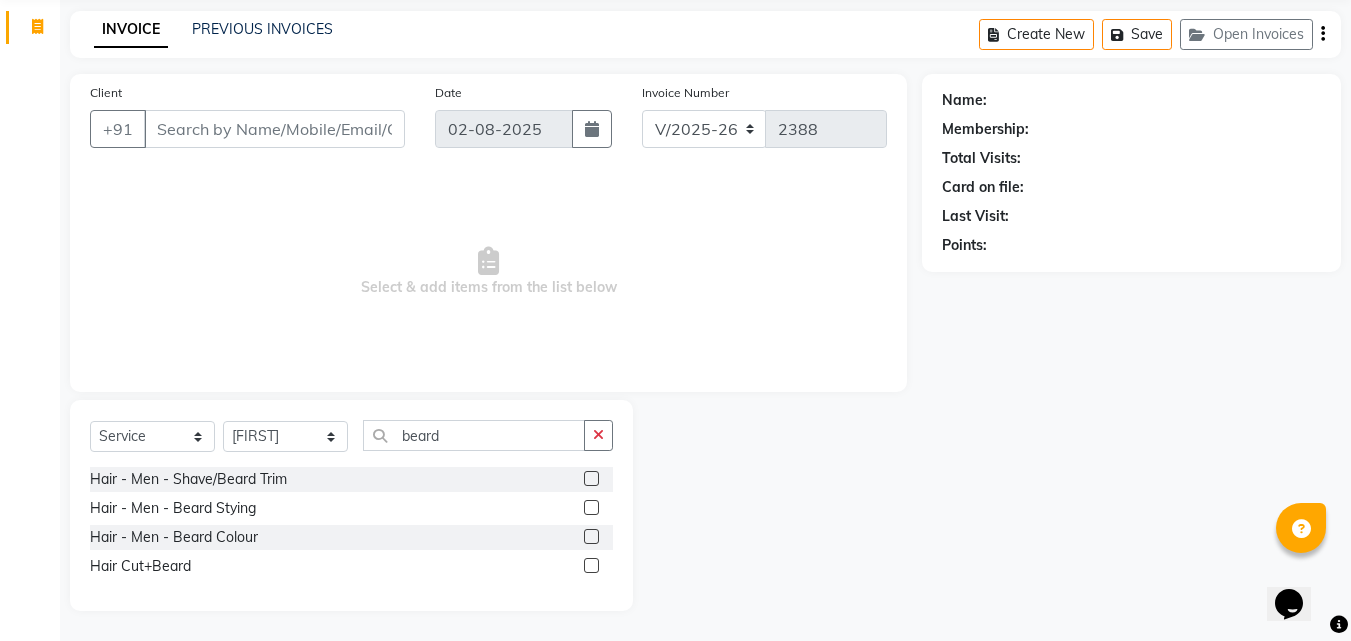drag, startPoint x: 160, startPoint y: 560, endPoint x: 250, endPoint y: 561, distance: 90.005554 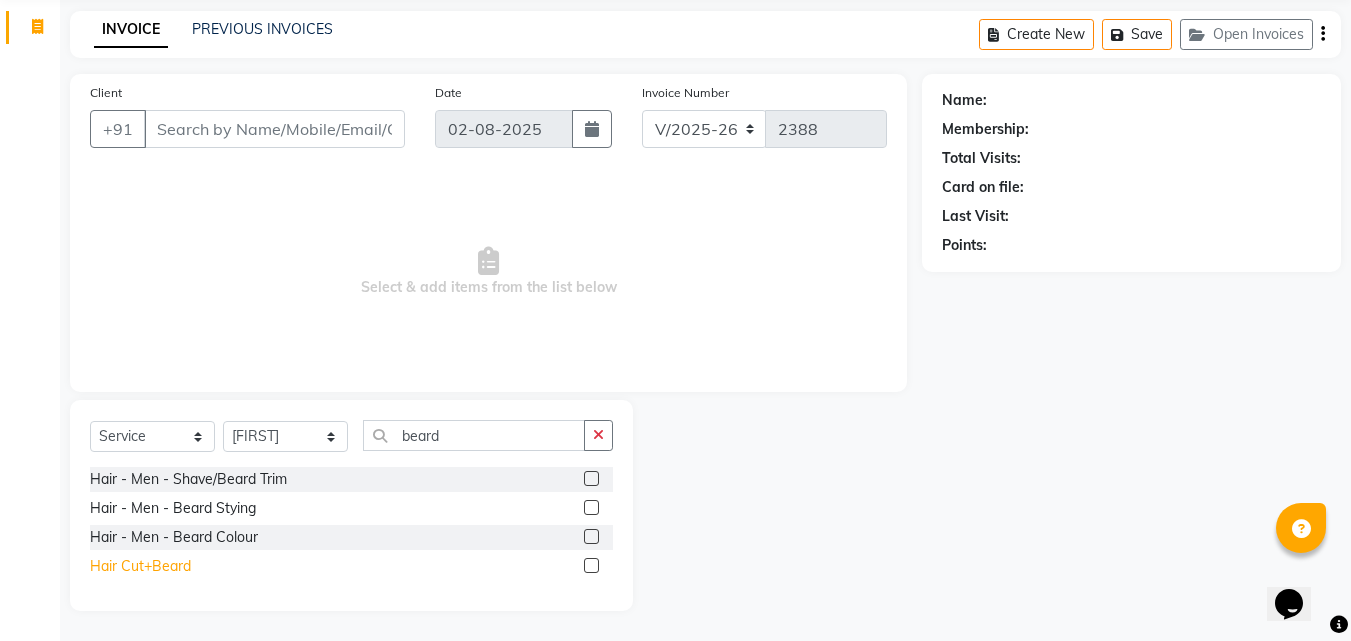 click on "Hair Cut+Beard" 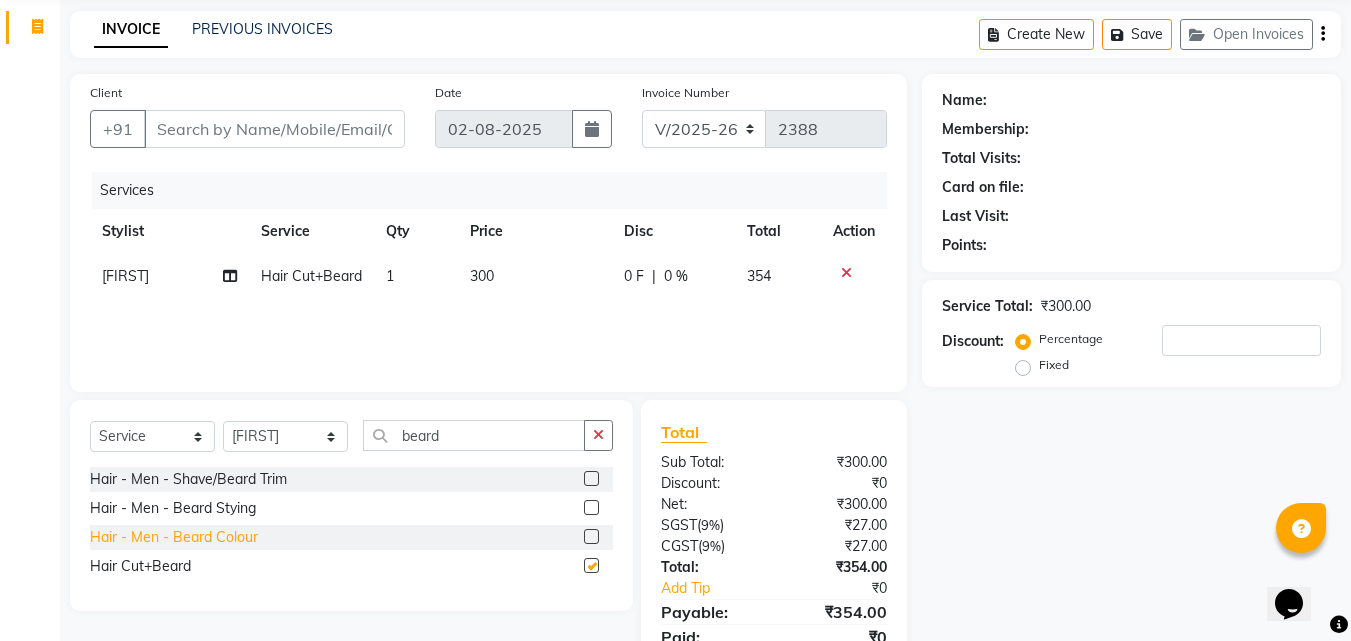 checkbox on "false" 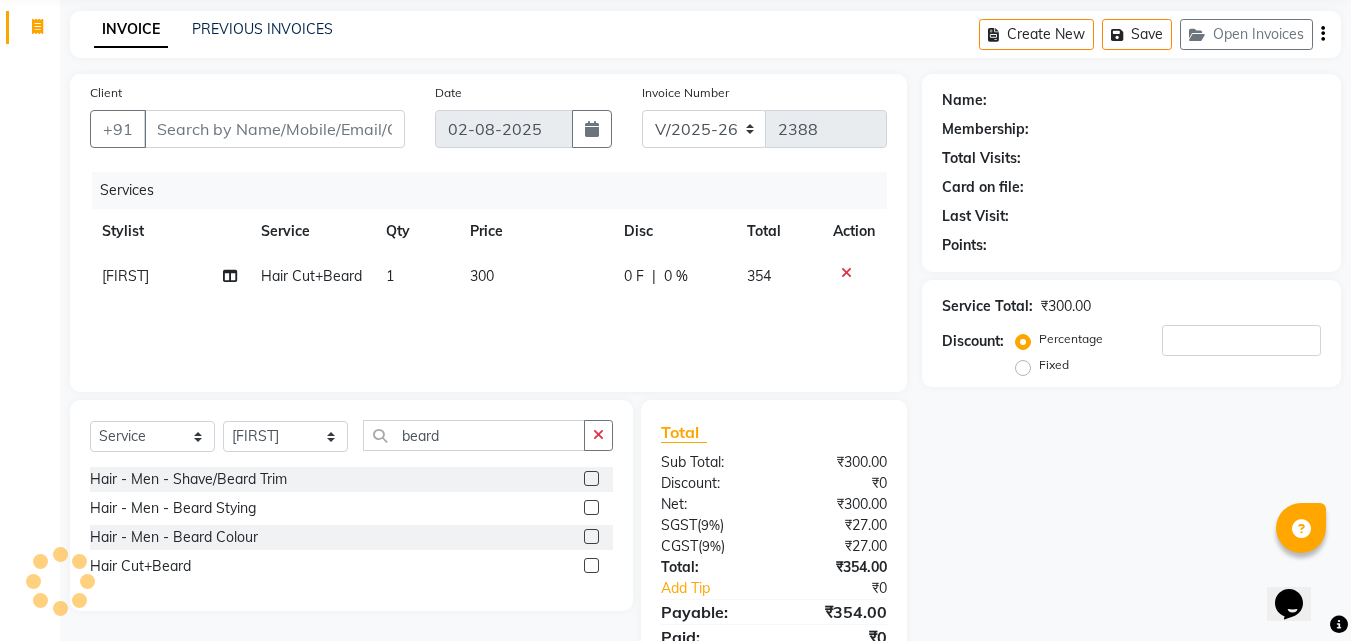 drag, startPoint x: 587, startPoint y: 434, endPoint x: 579, endPoint y: 442, distance: 11.313708 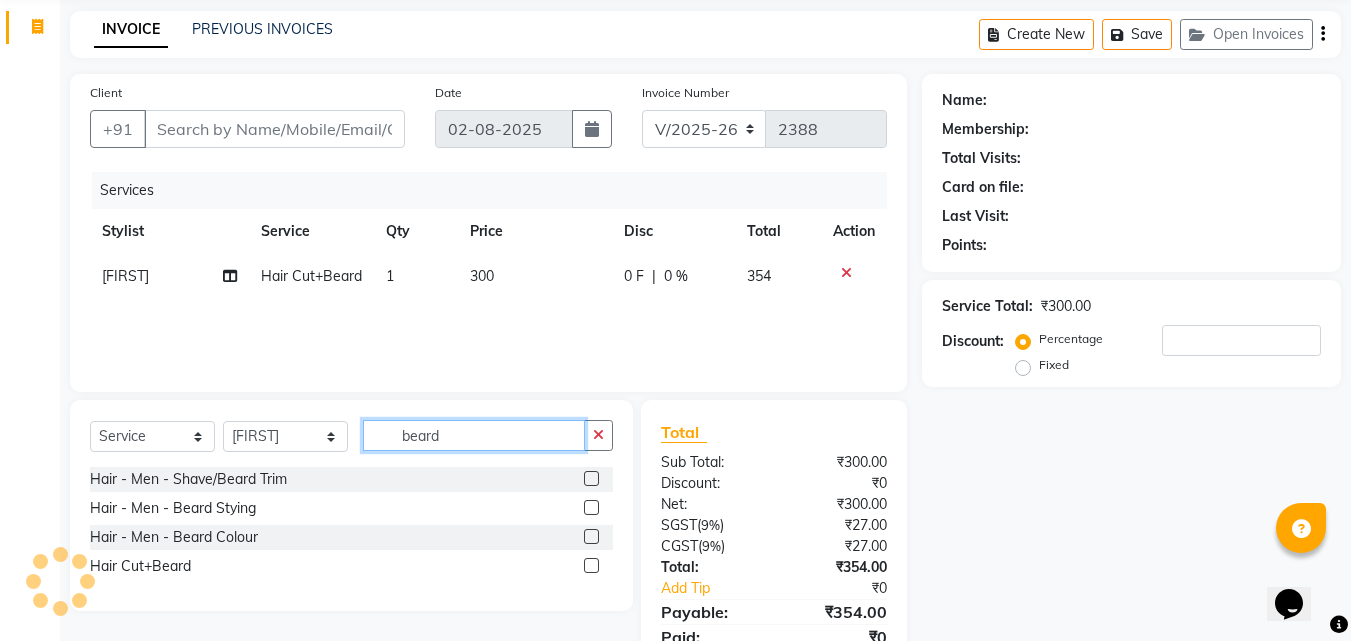 type 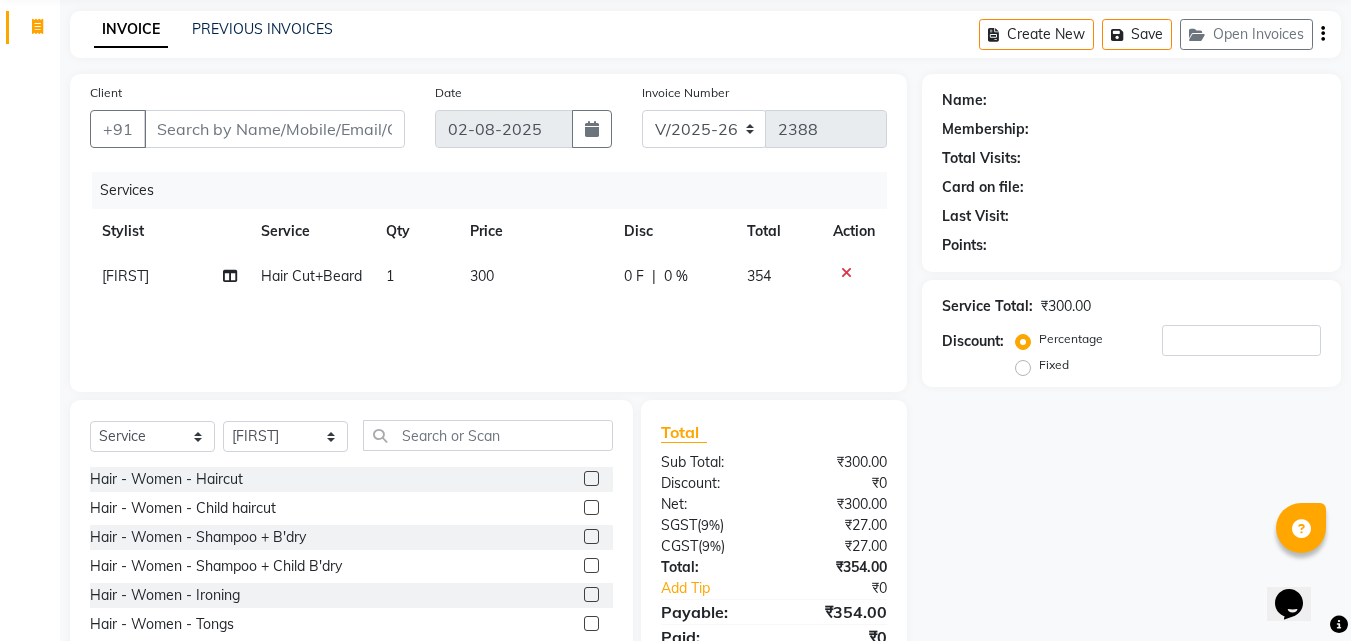 click on "Create New   Save   Open Invoices" 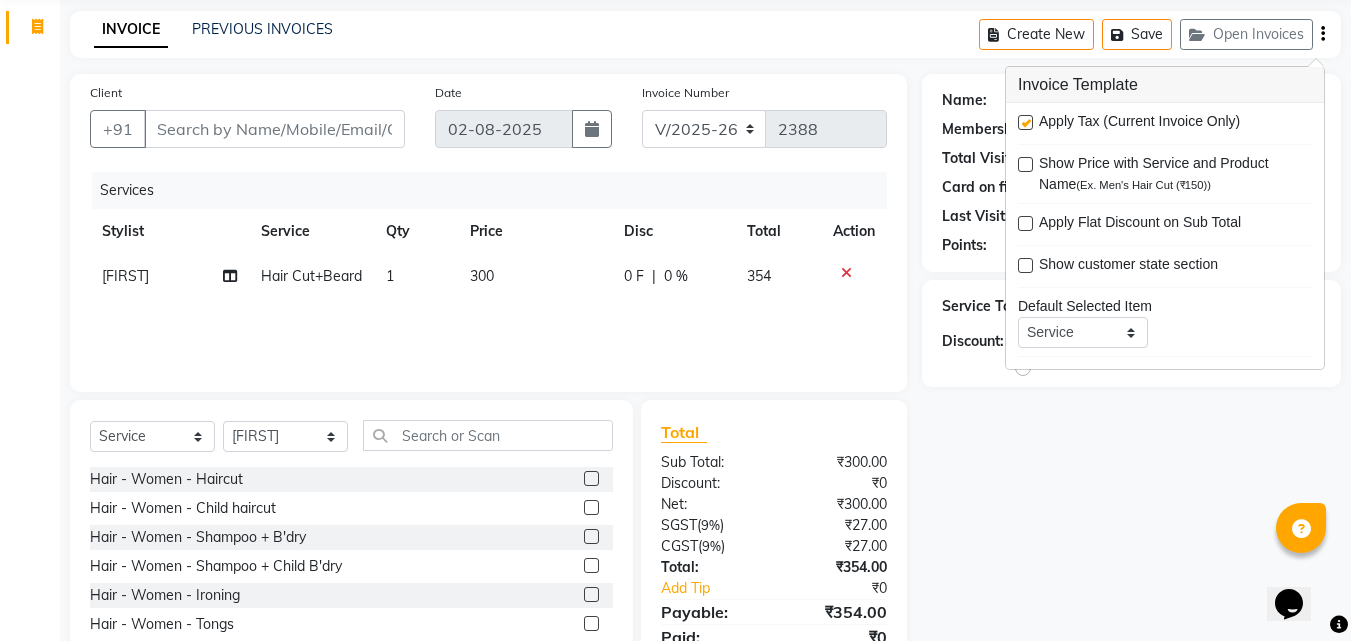 click at bounding box center [1025, 122] 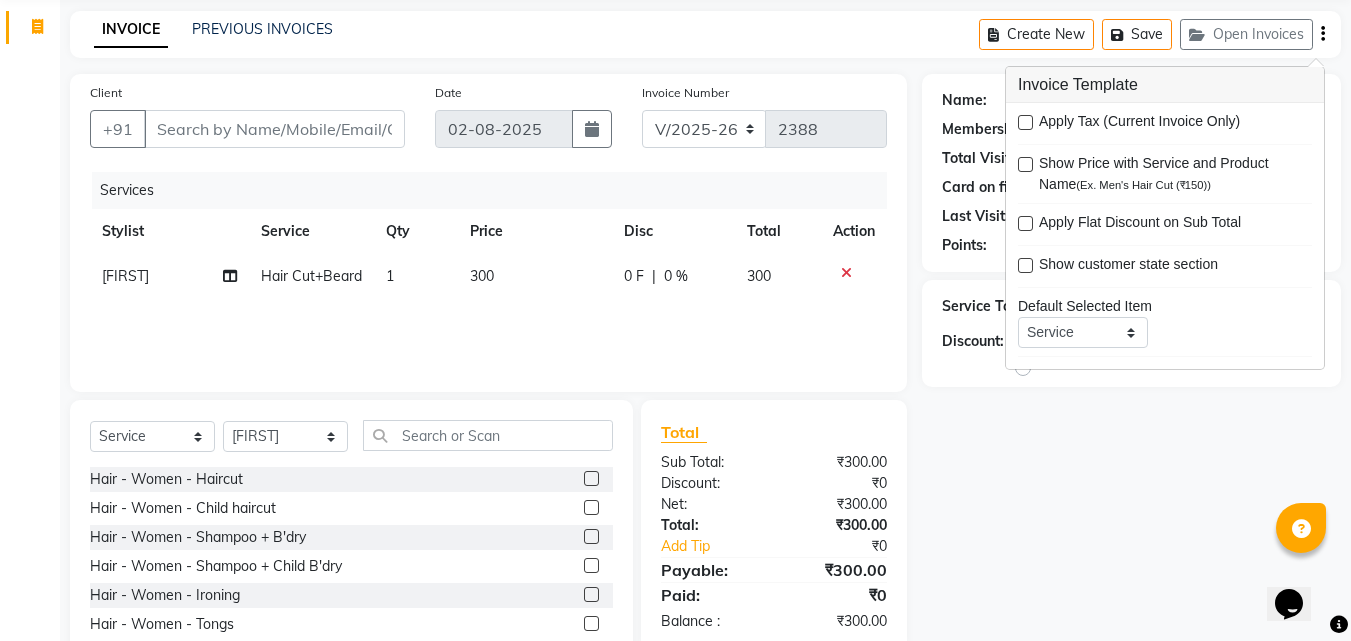click on "Name: Membership: Total Visits: Card on file: Last Visit:  Points:" 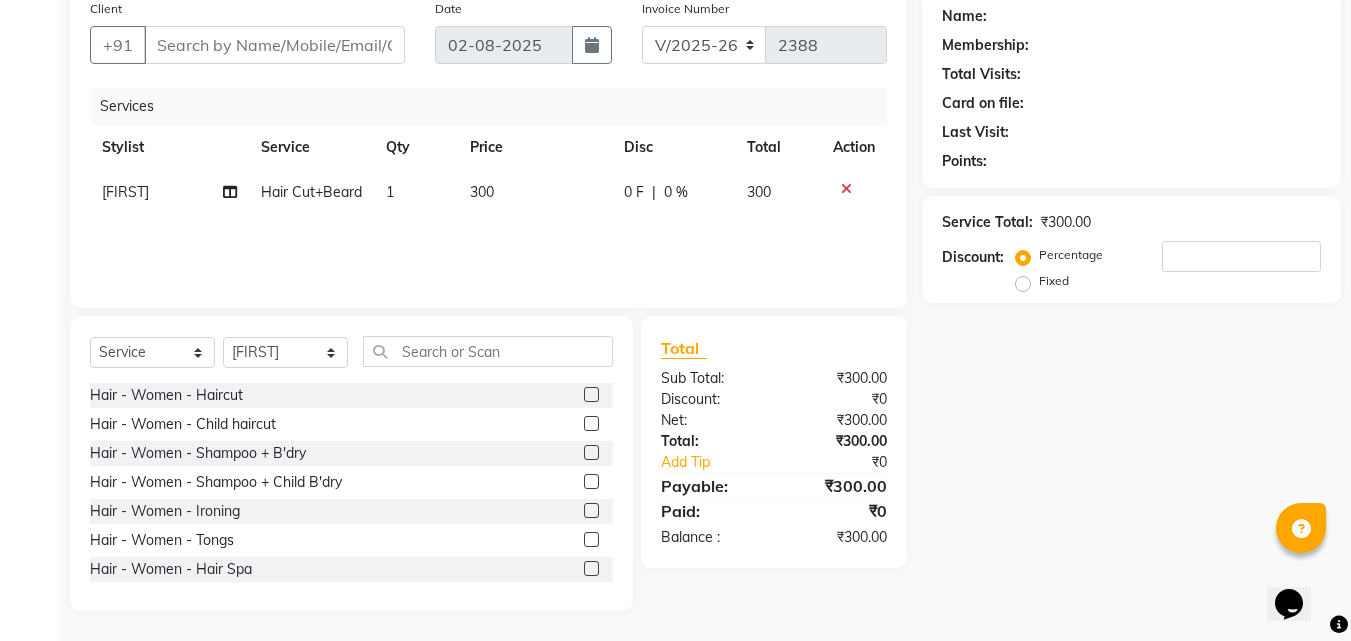 scroll, scrollTop: 0, scrollLeft: 0, axis: both 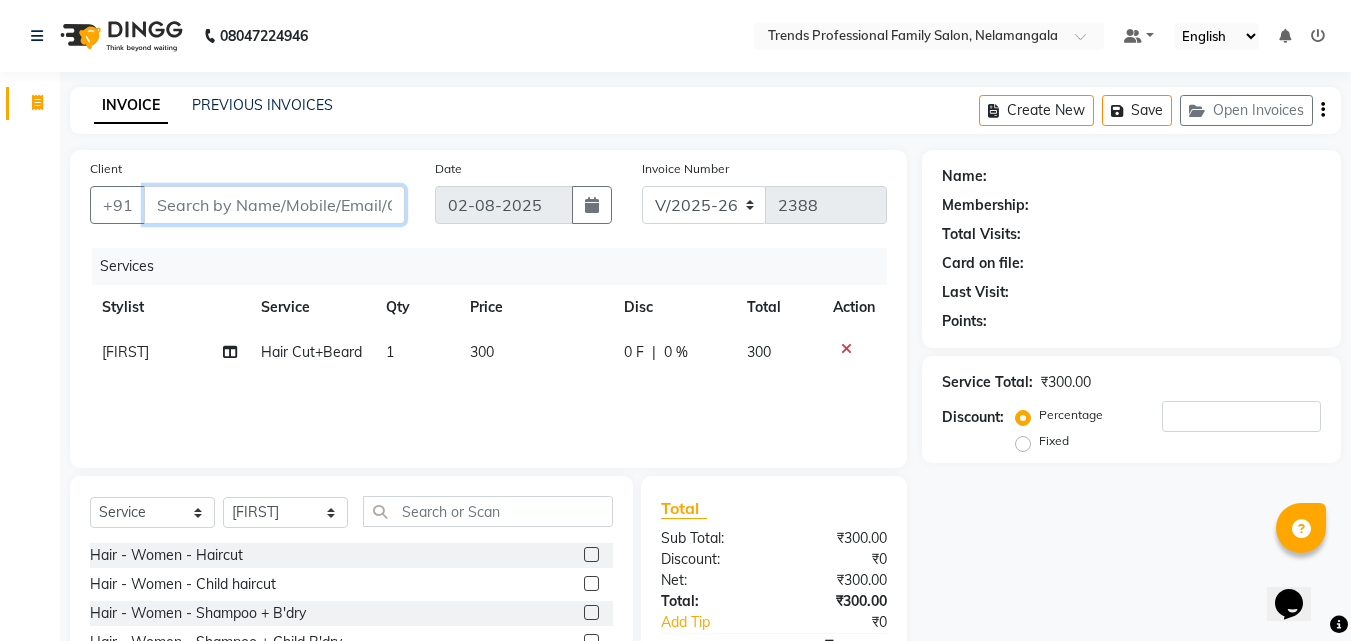 click on "Client" at bounding box center (274, 205) 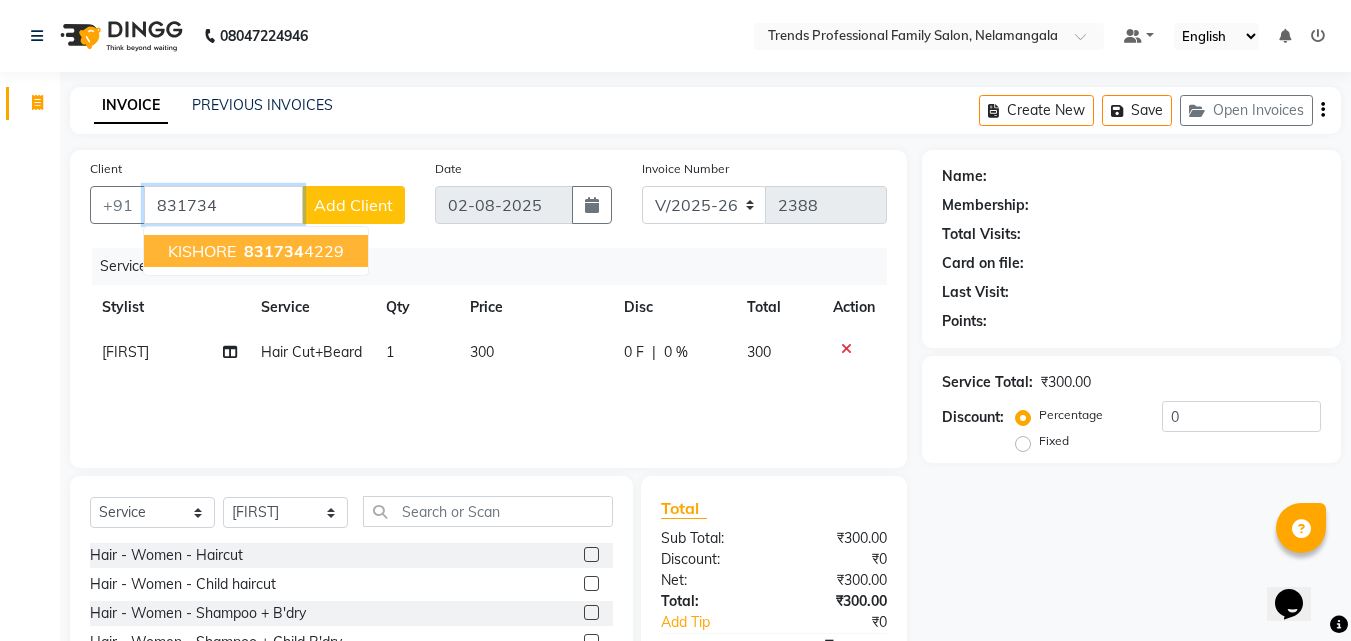 click on "831734" at bounding box center (274, 251) 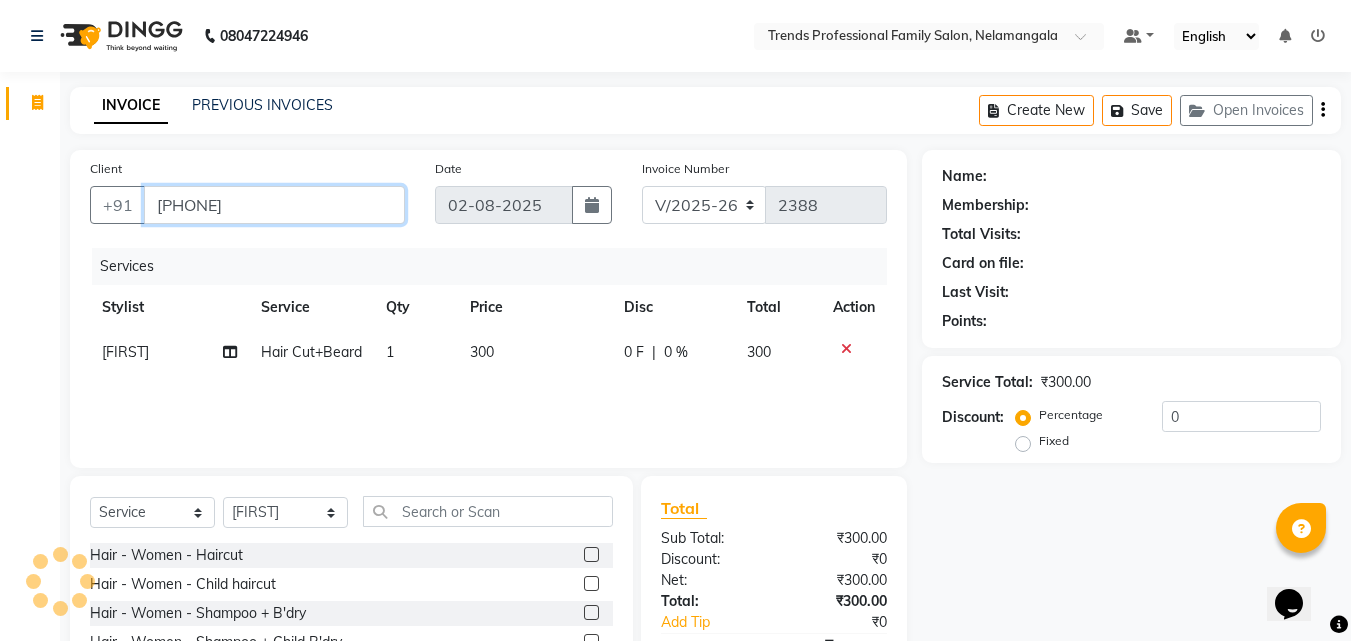 type on "8317344229" 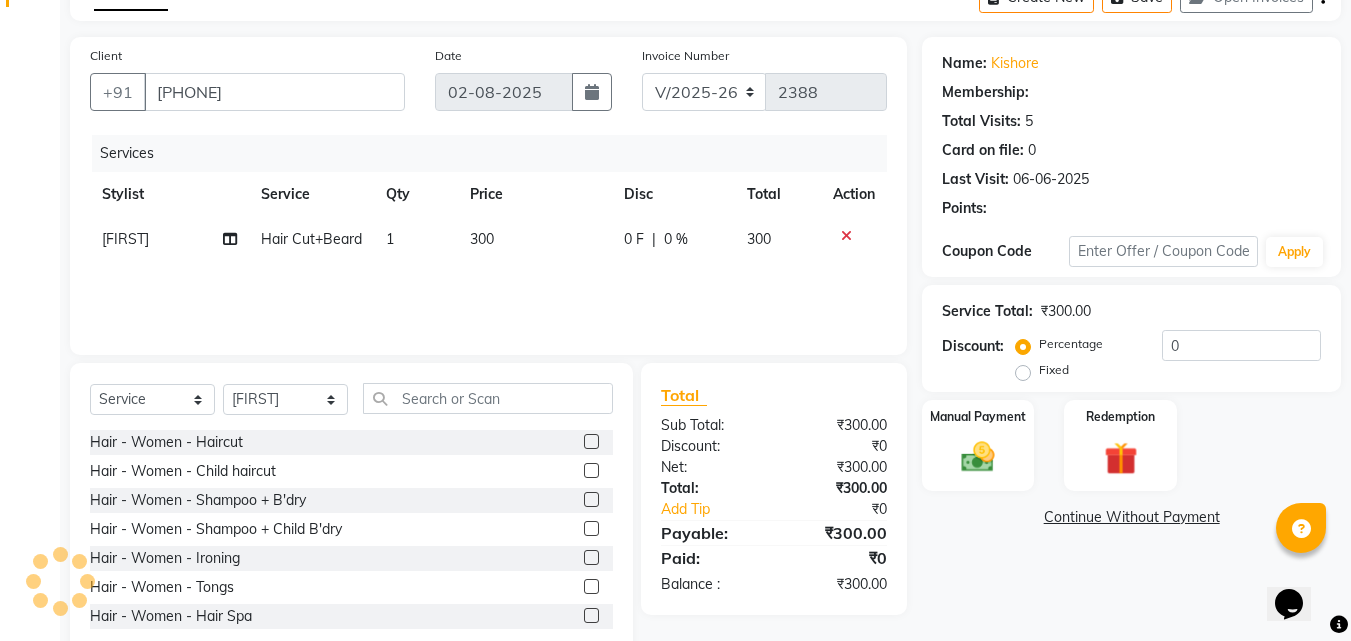 scroll, scrollTop: 160, scrollLeft: 0, axis: vertical 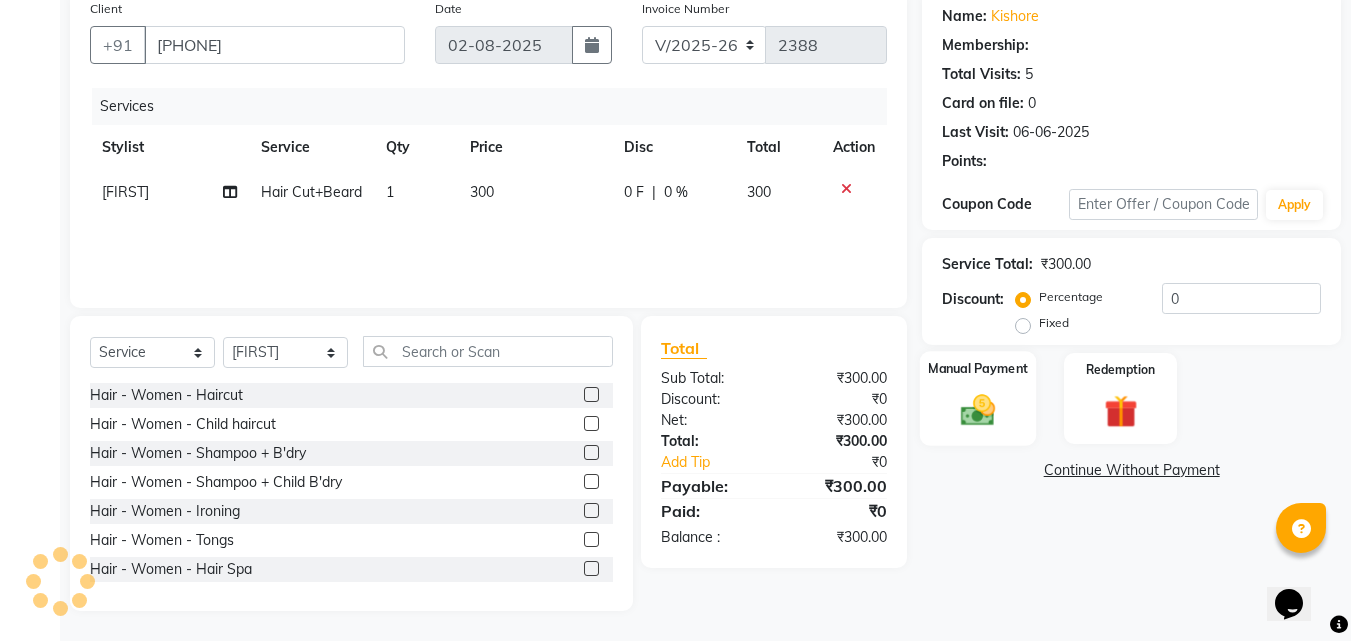 click 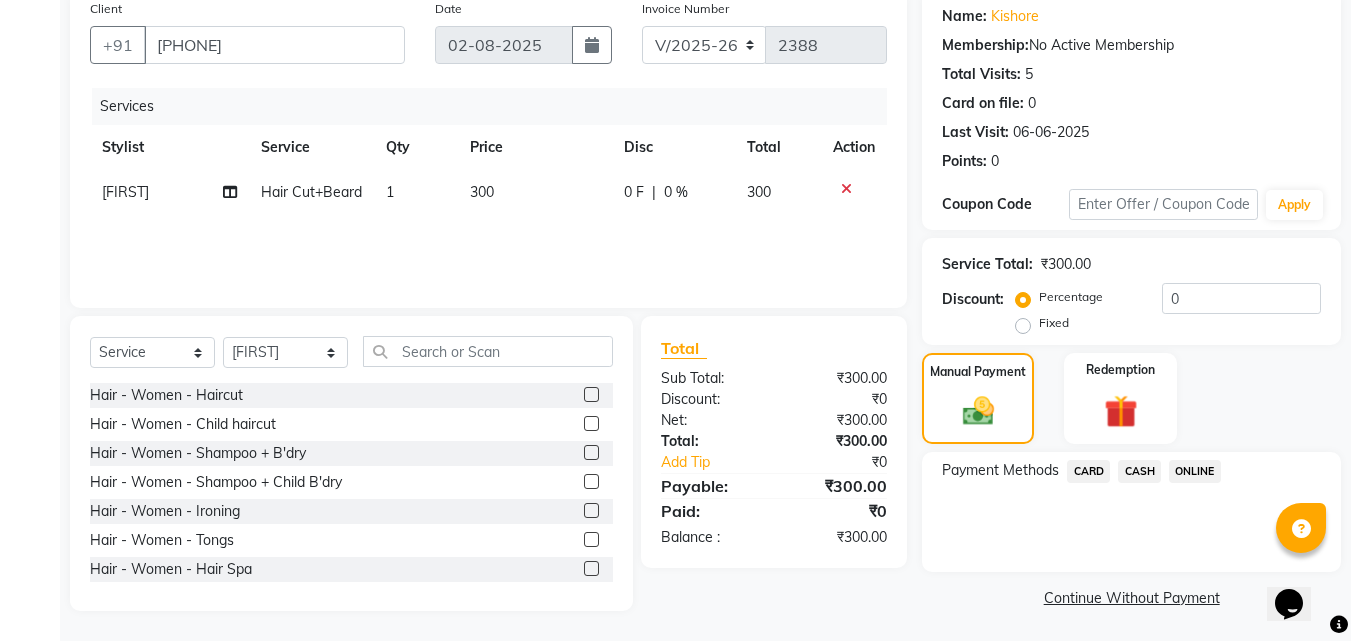 click on "CASH" 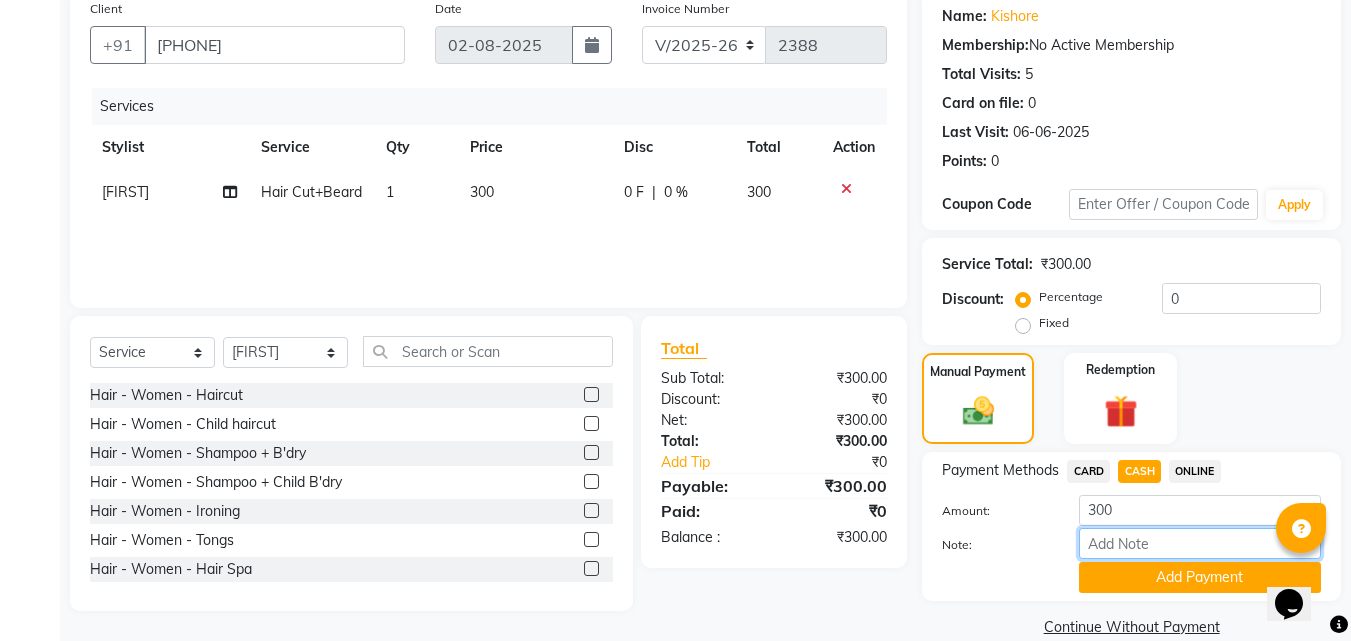 drag, startPoint x: 1150, startPoint y: 541, endPoint x: 1161, endPoint y: 557, distance: 19.416489 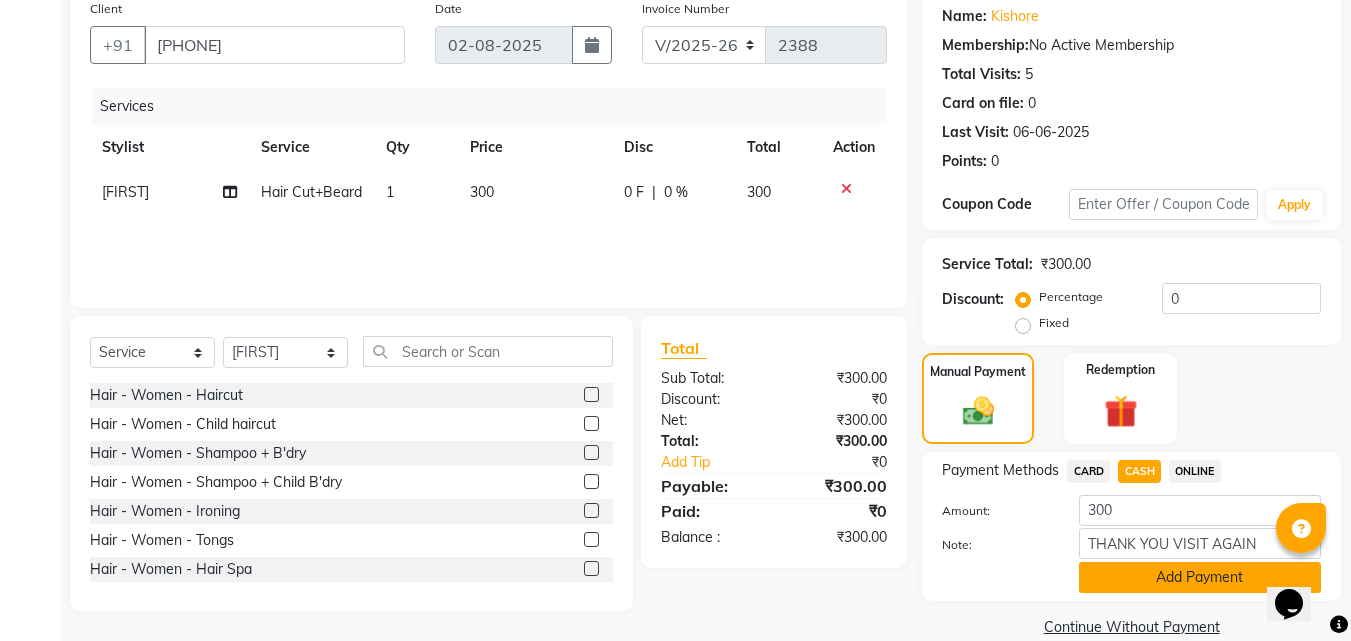 click on "Add Payment" 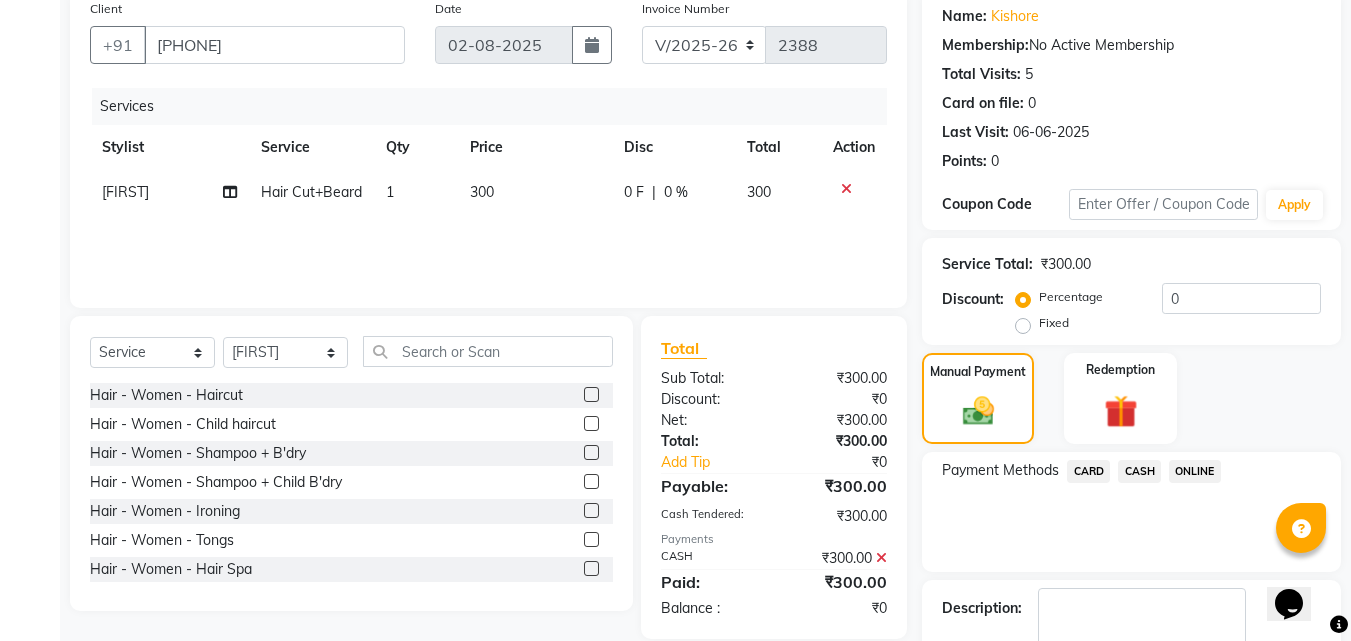 scroll, scrollTop: 275, scrollLeft: 0, axis: vertical 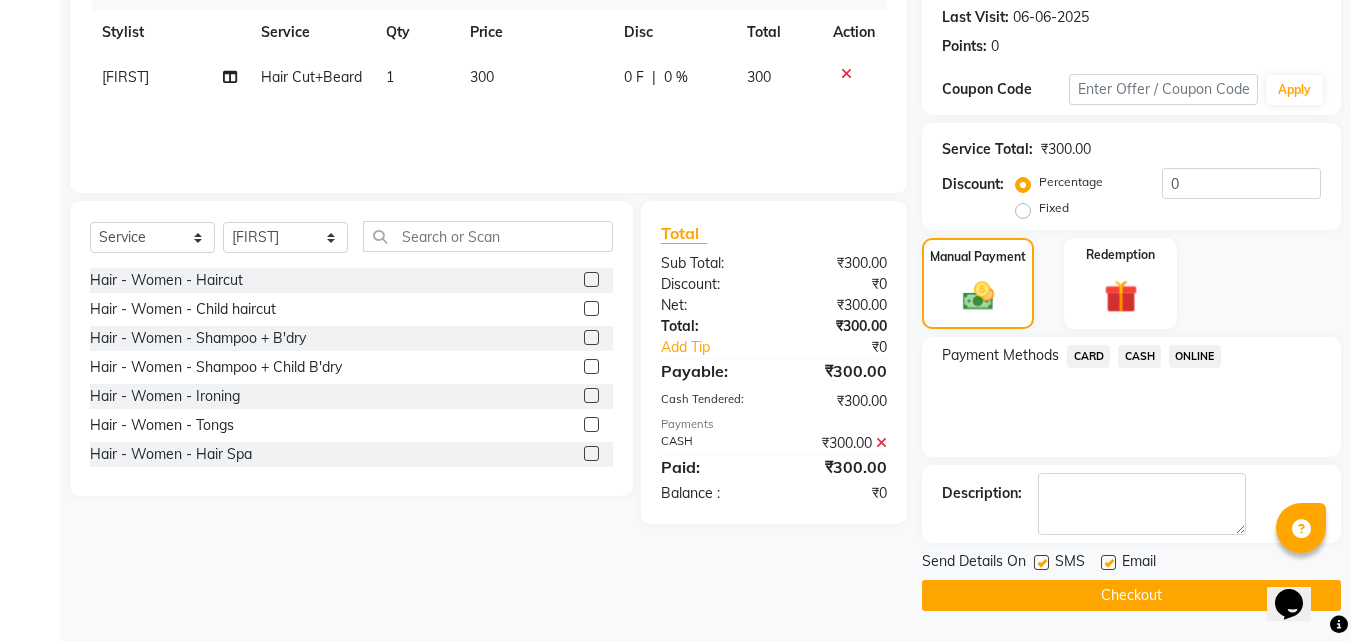 click on "Checkout" 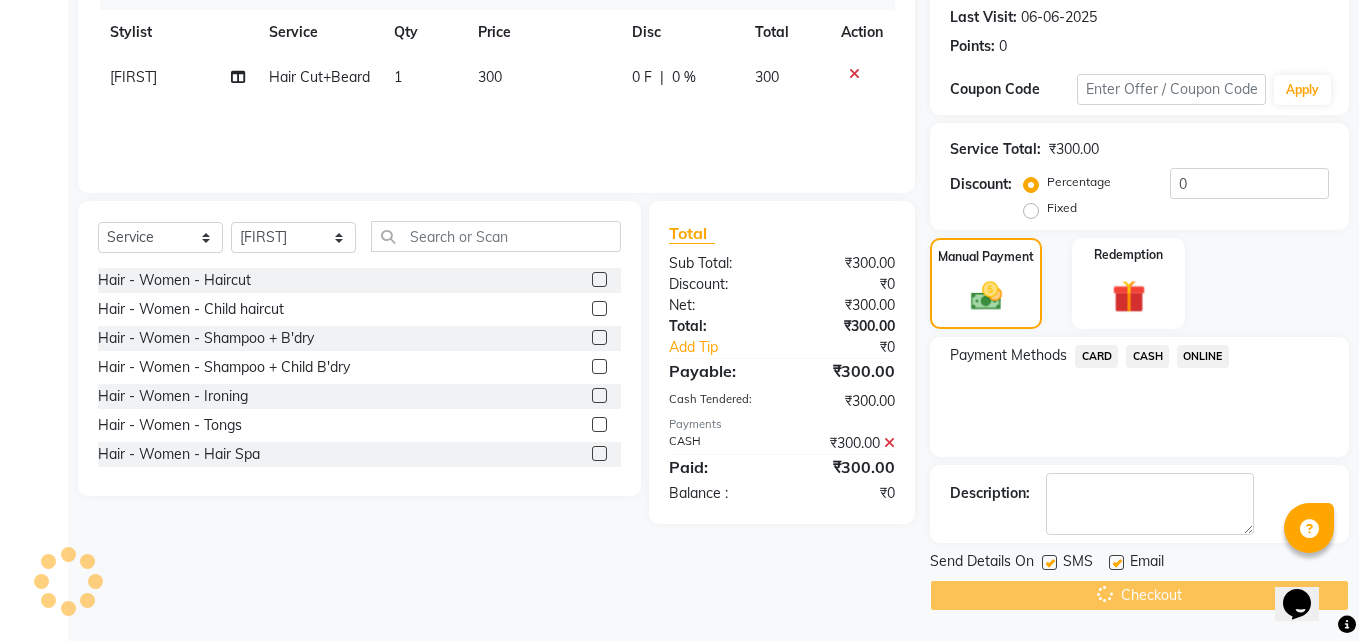 scroll, scrollTop: 0, scrollLeft: 0, axis: both 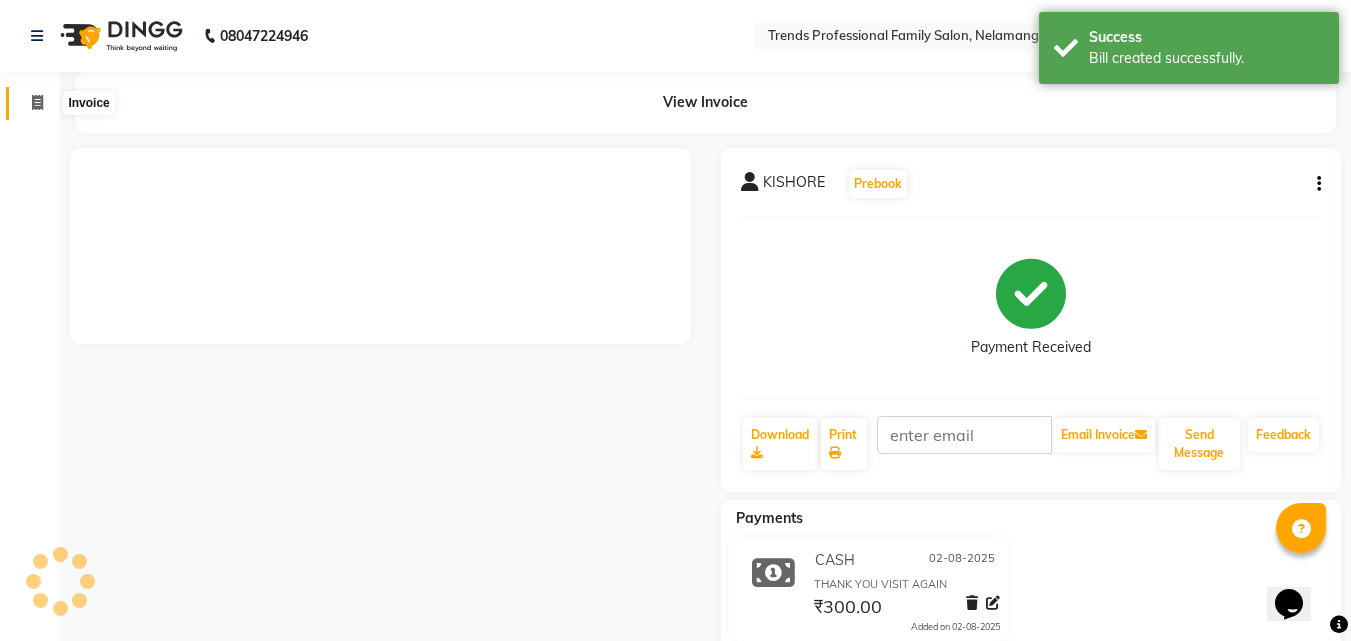click 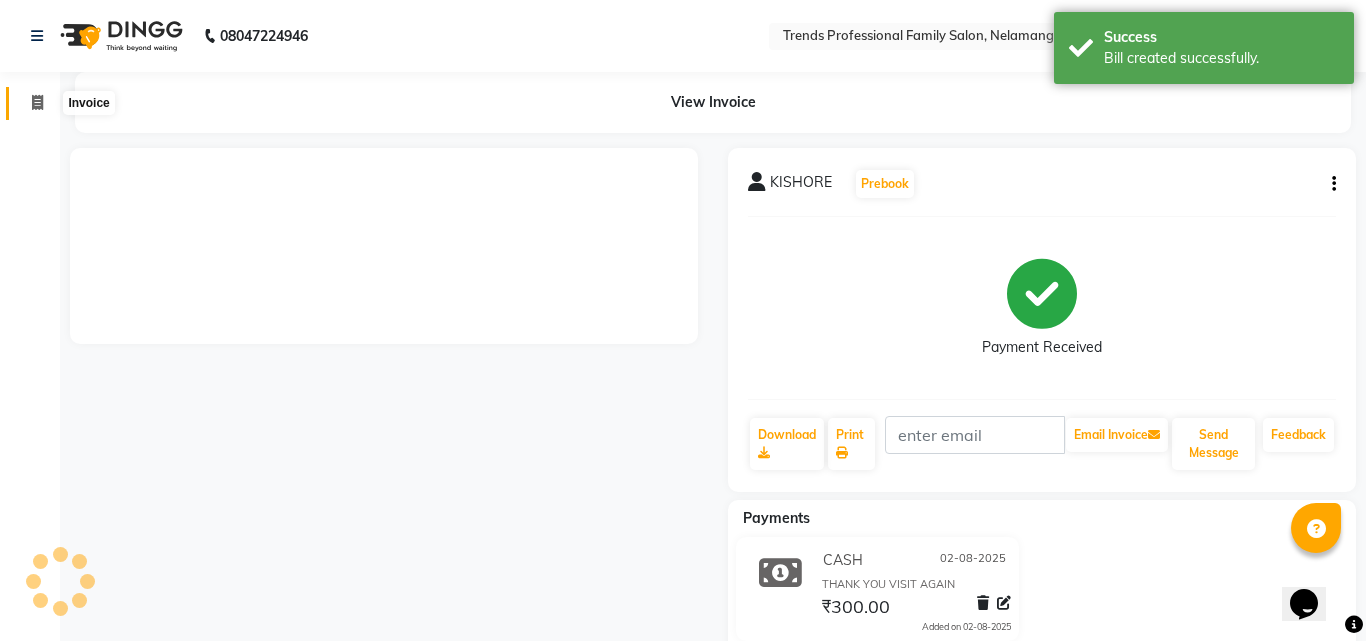 select on "service" 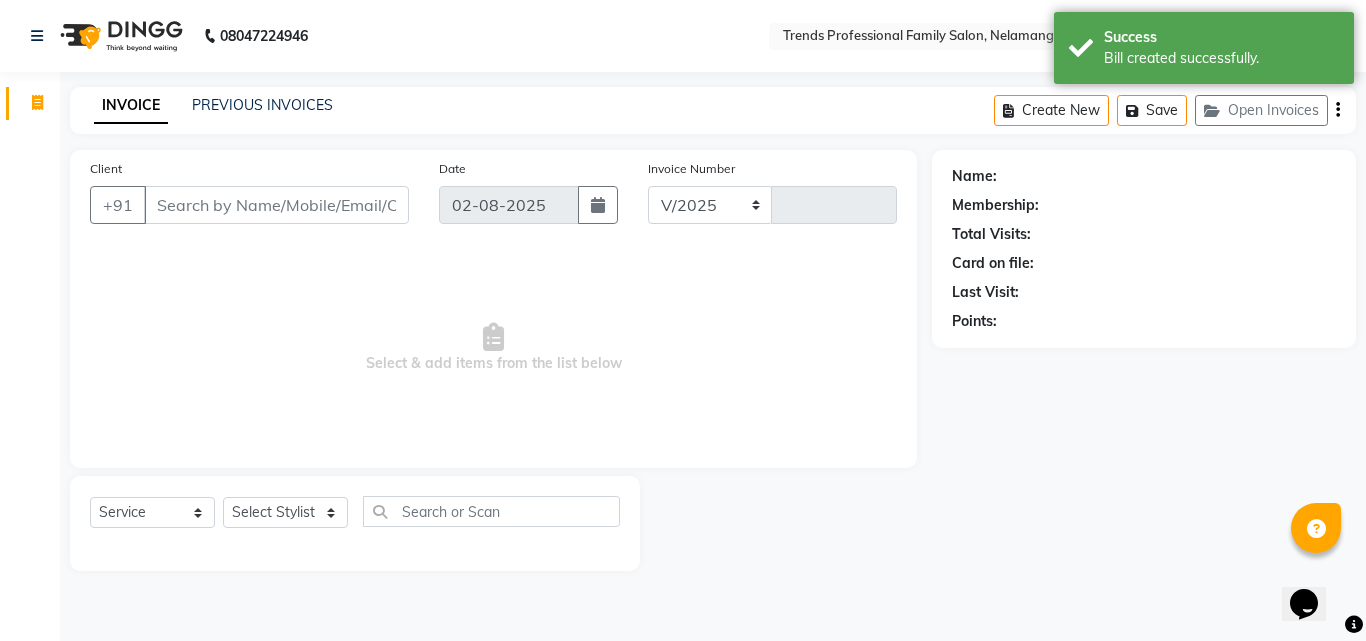 select on "7345" 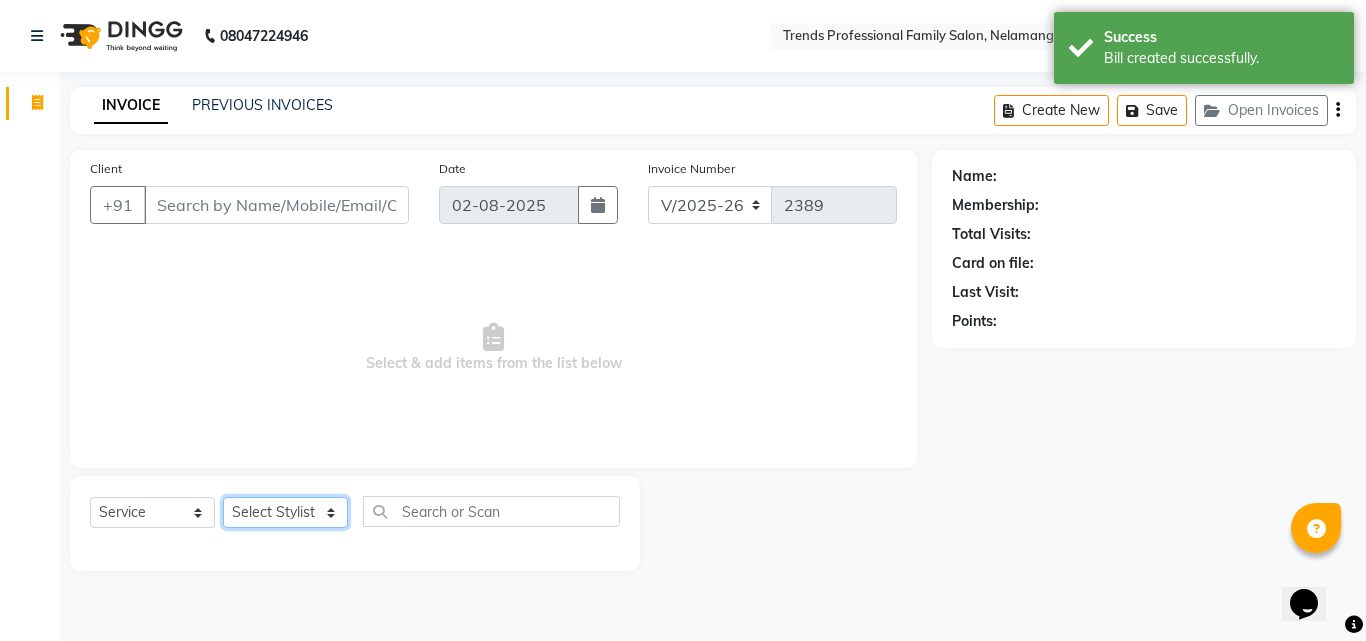 click on "Select Stylist ANITHA AVANTHIKA Hithaishi IMRAN KHAN KANCHAN MUSKHAN RUSTHAM SEEMA SHIVA SOURAV Sumika Trends" 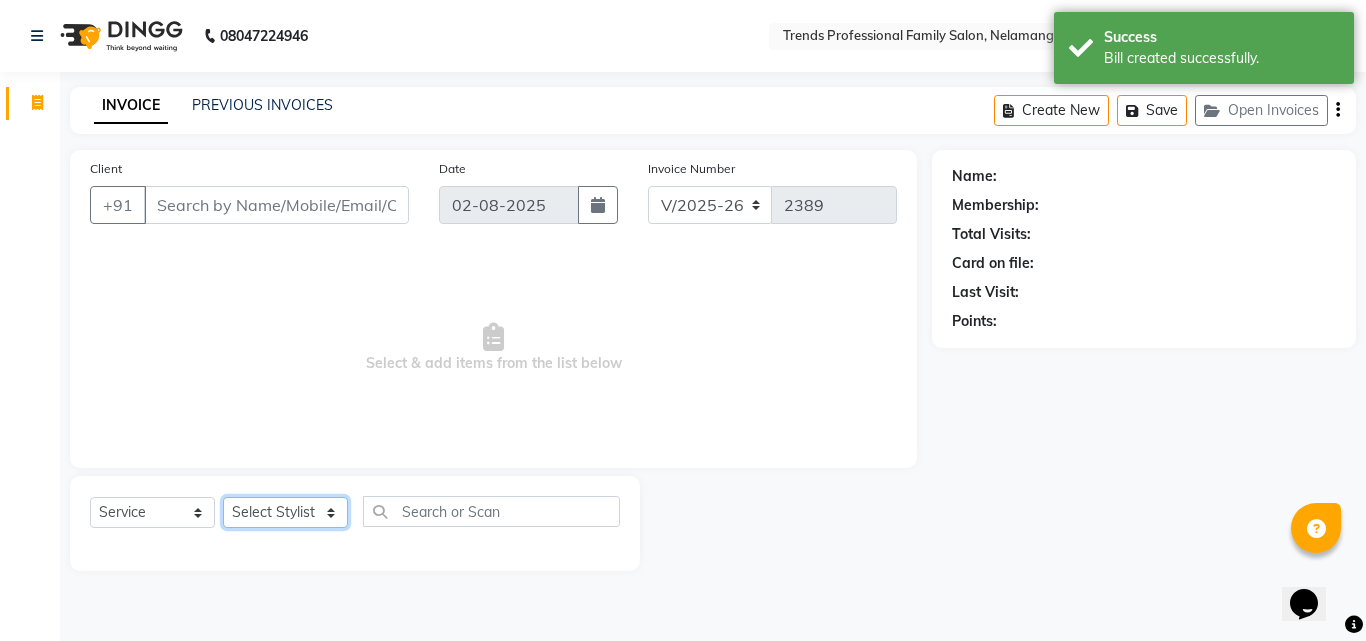 select on "63524" 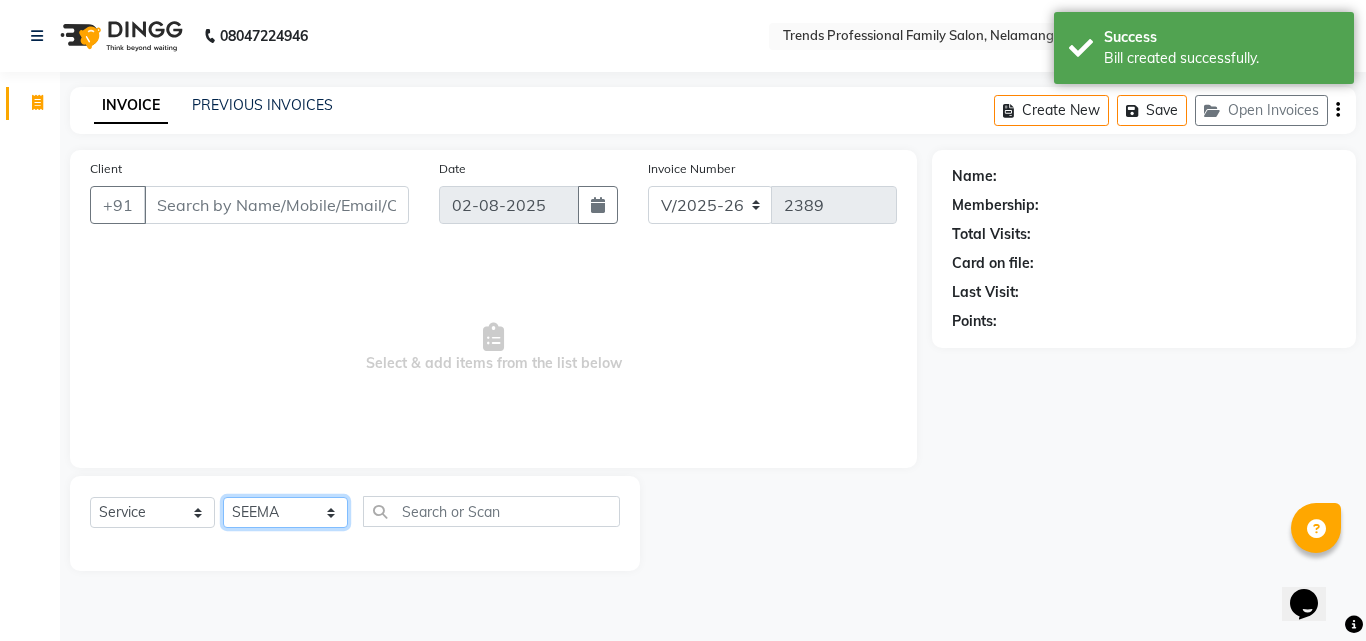 click on "Select Stylist ANITHA AVANTHIKA Hithaishi IMRAN KHAN KANCHAN MUSKHAN RUSTHAM SEEMA SHIVA SOURAV Sumika Trends" 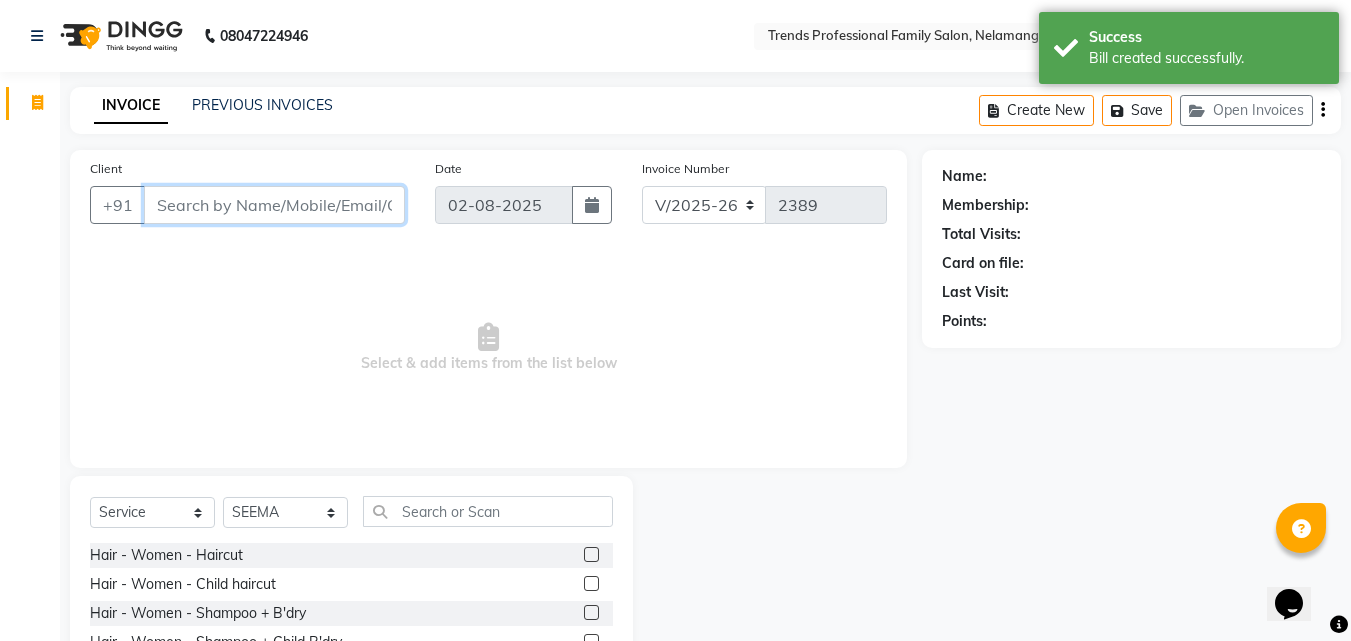 click on "Client" at bounding box center (274, 205) 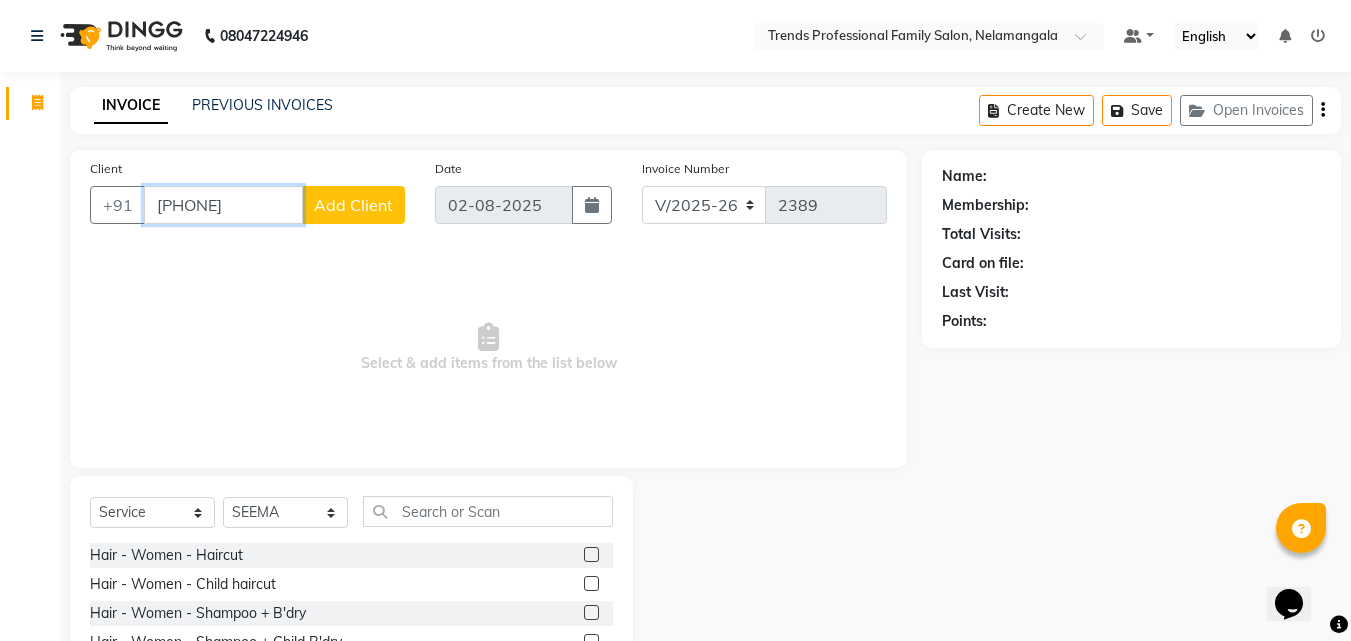 type on "97429742926404" 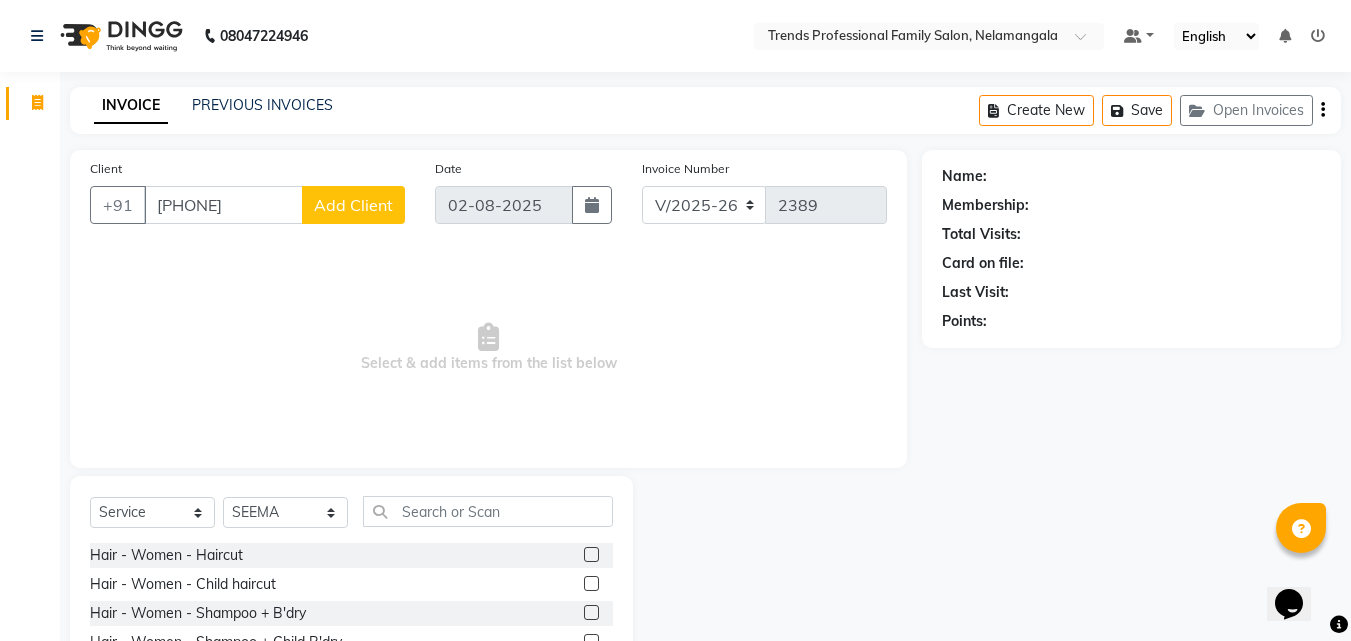click on "Add Client" 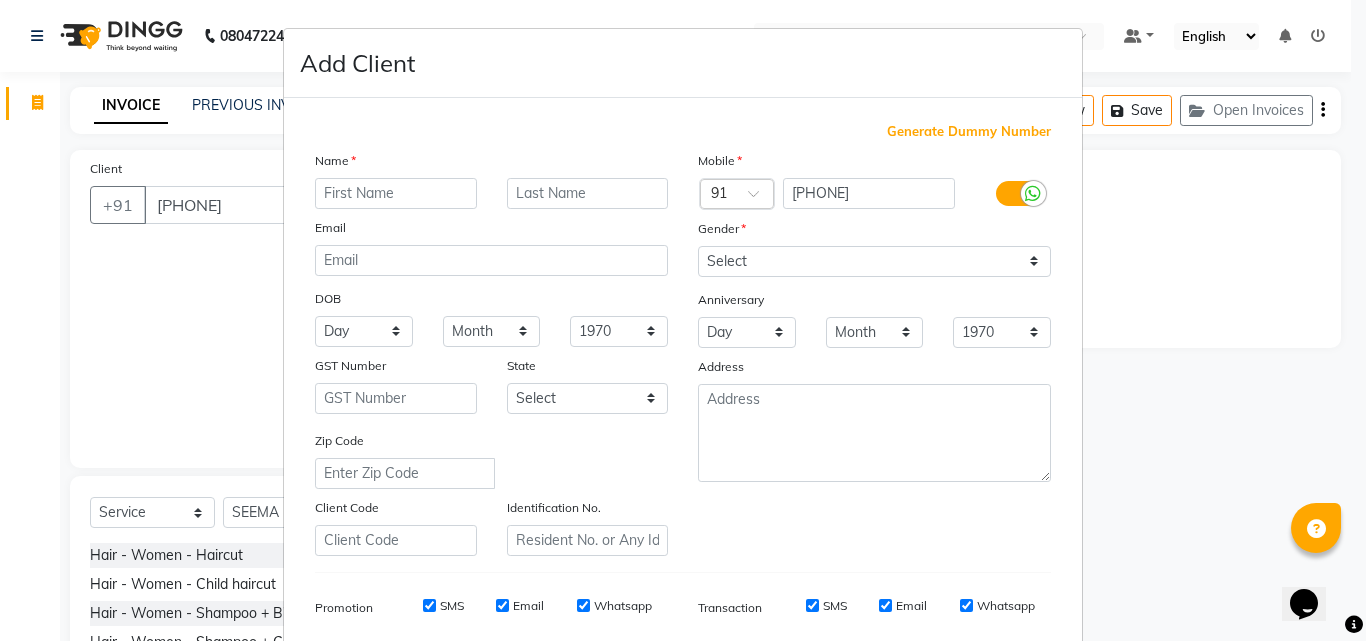 type on "s" 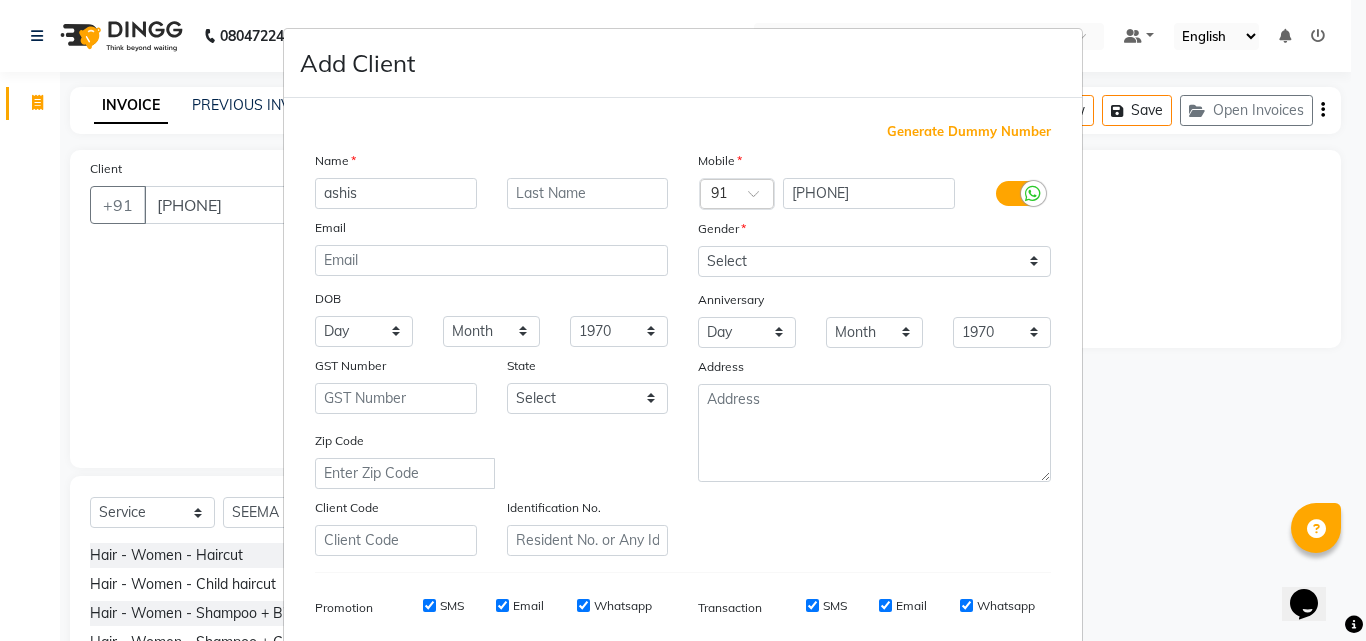 type on "ashis" 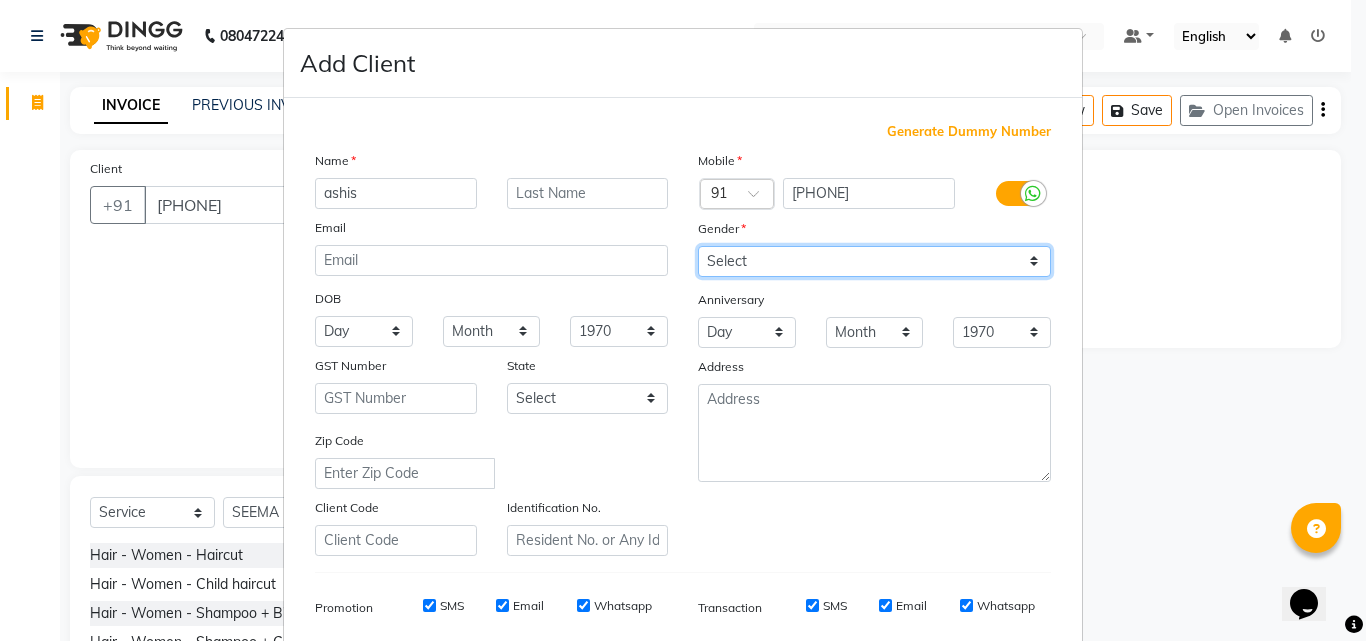 click on "Select Male Female Other Prefer Not To Say" at bounding box center (874, 261) 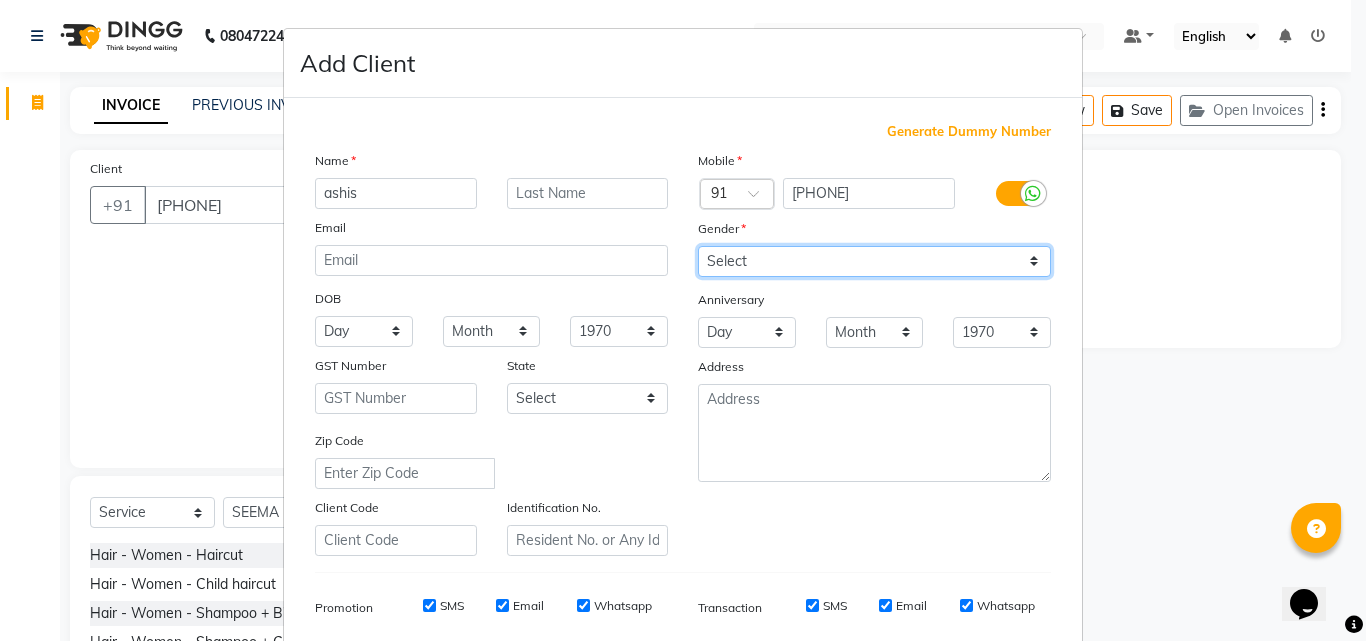 select on "male" 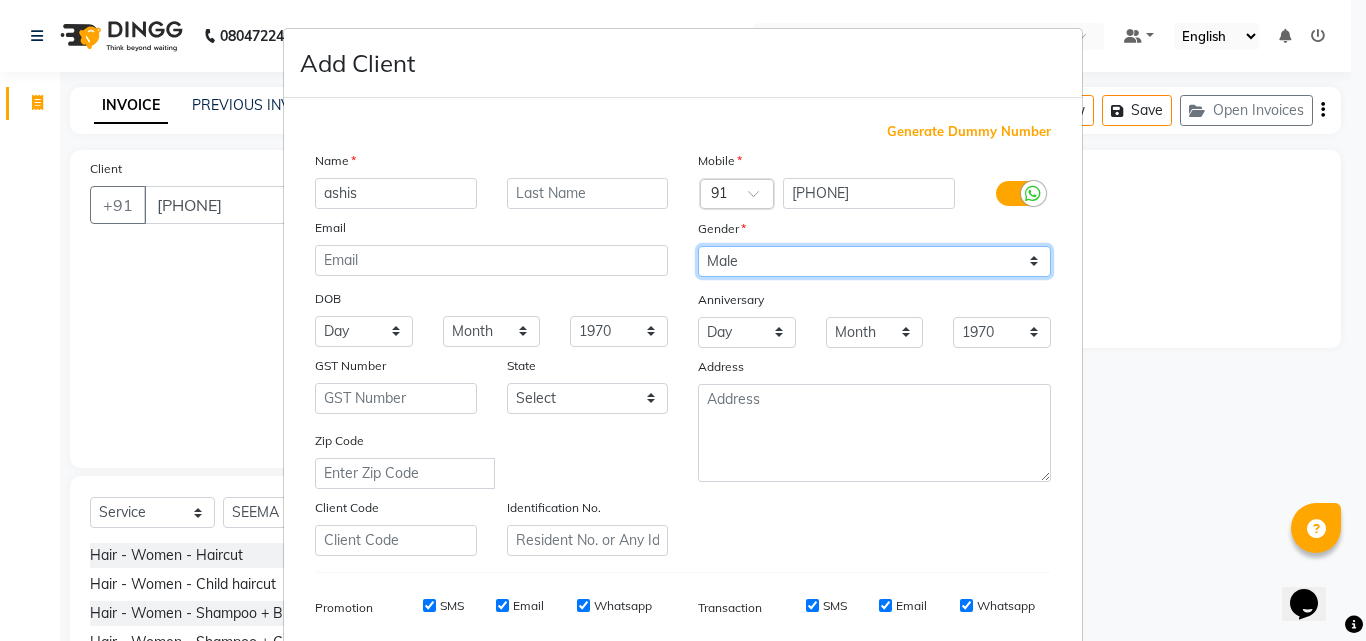 click on "Select Male Female Other Prefer Not To Say" at bounding box center (874, 261) 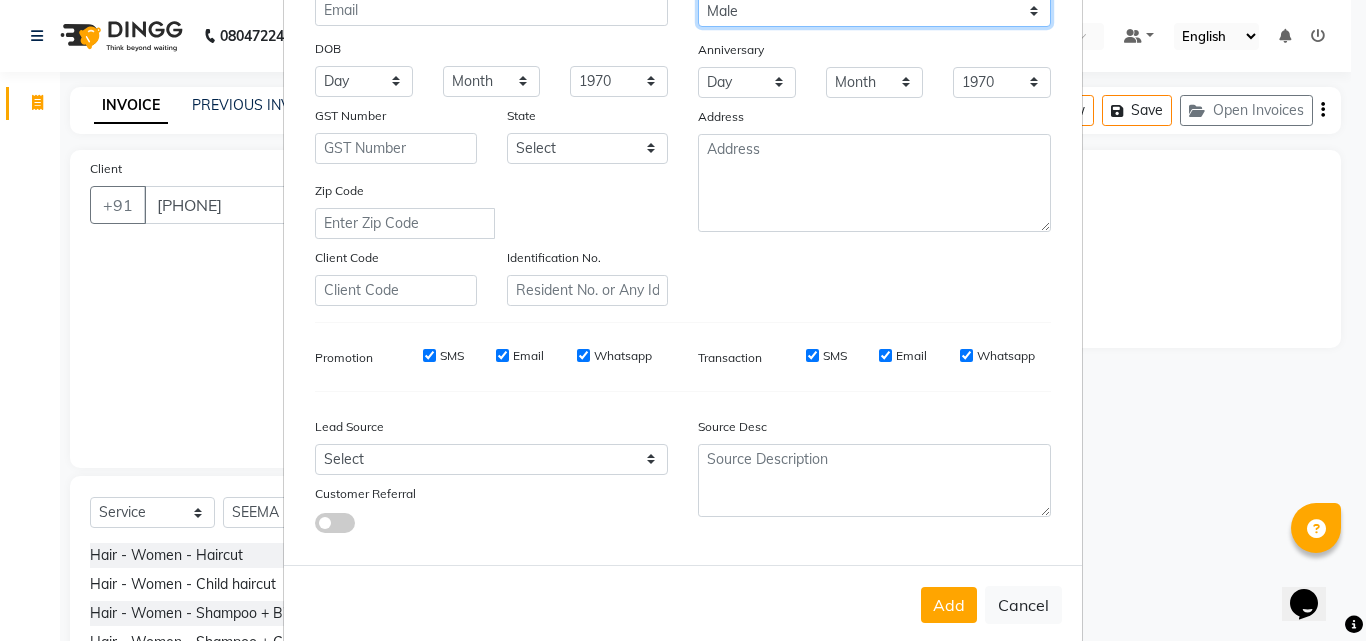 scroll, scrollTop: 282, scrollLeft: 0, axis: vertical 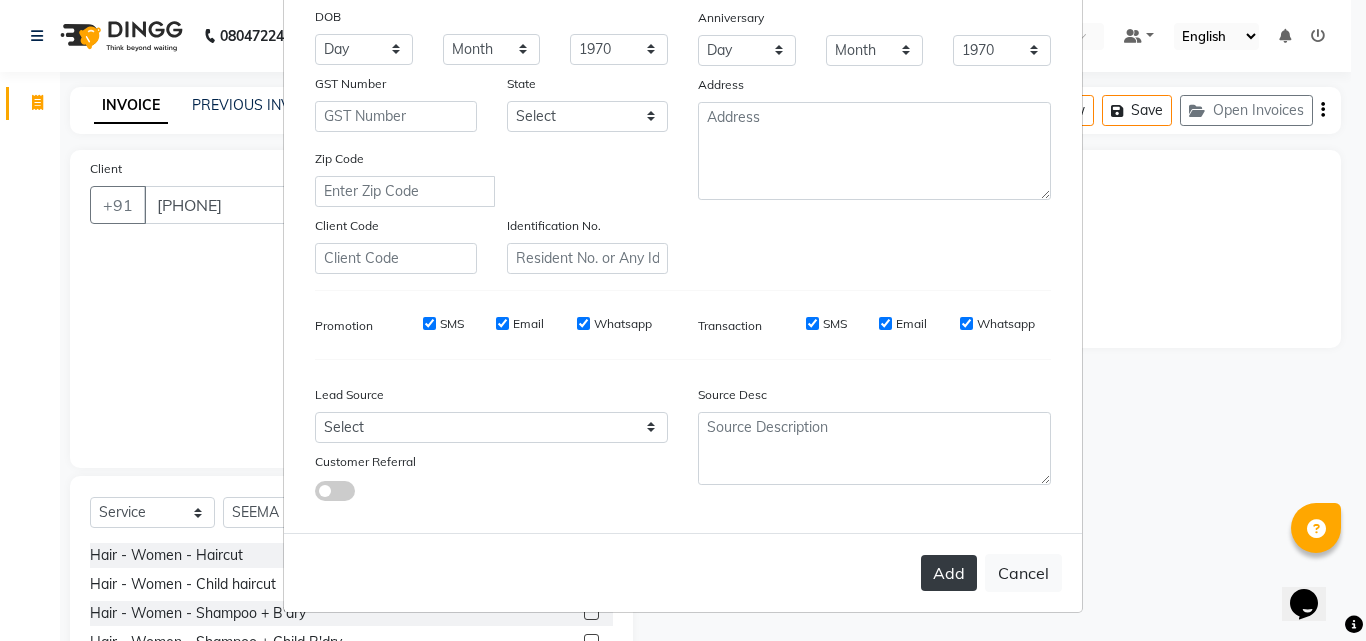 click on "Add" at bounding box center [949, 573] 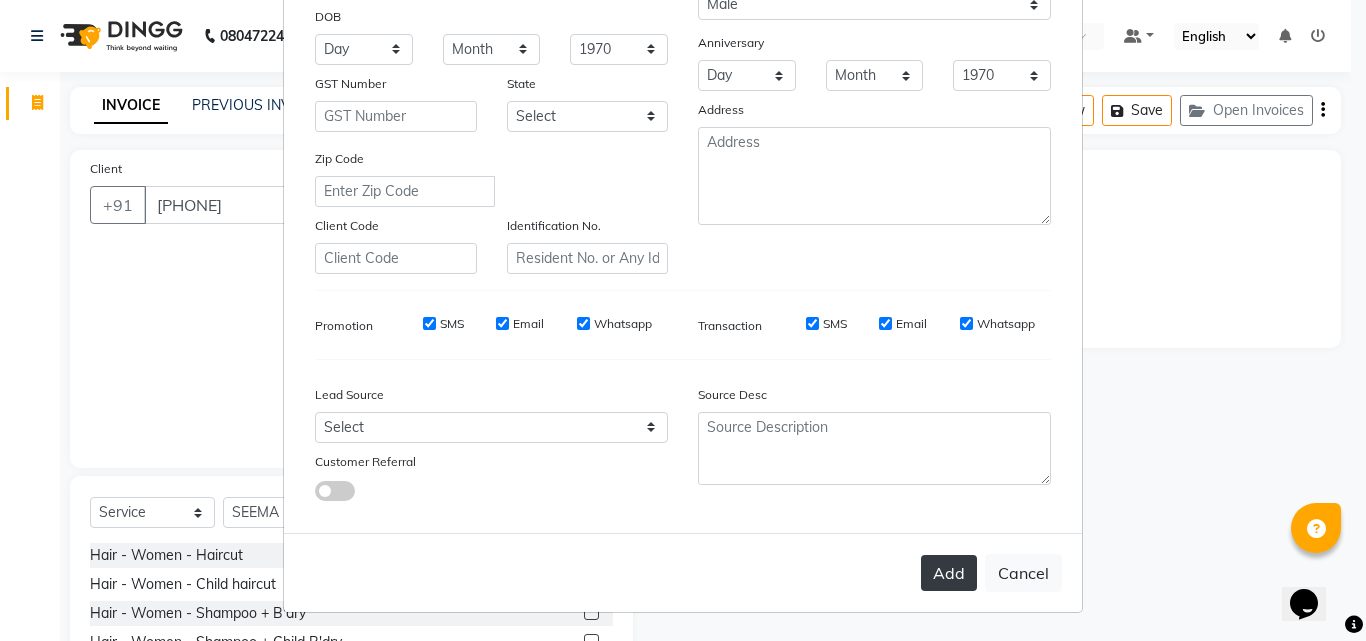 click on "Add" at bounding box center (949, 573) 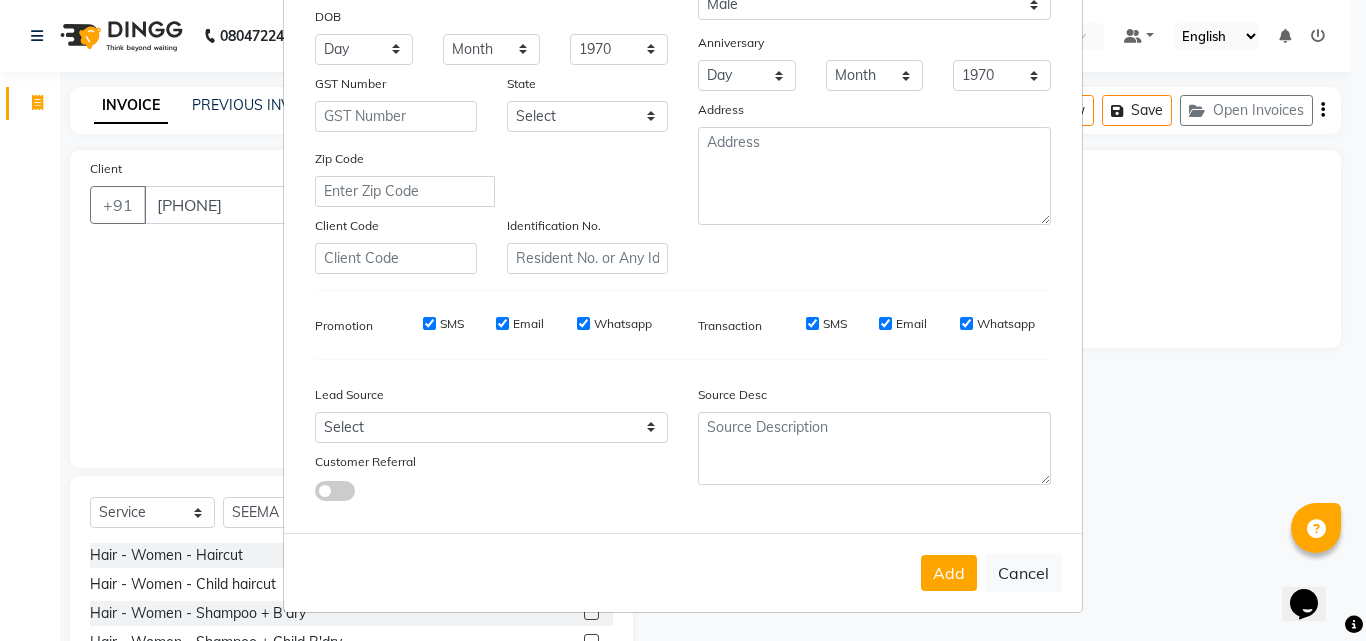scroll, scrollTop: 0, scrollLeft: 0, axis: both 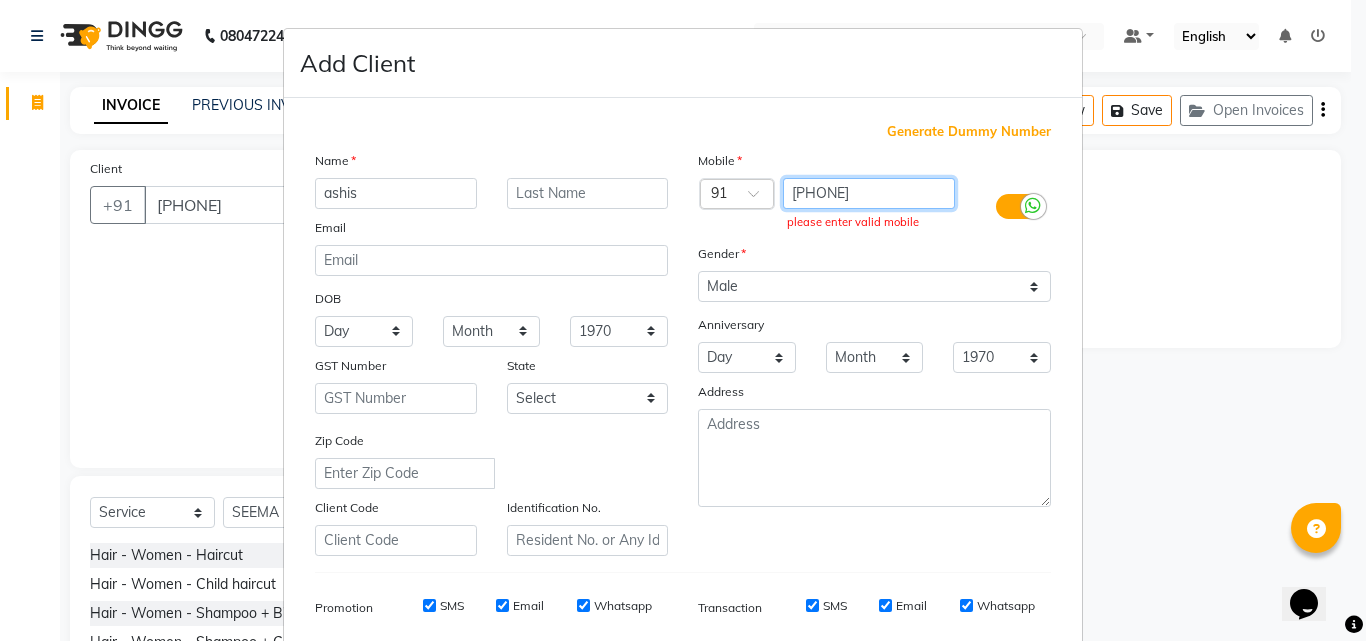 click on "97429742926404" at bounding box center [869, 193] 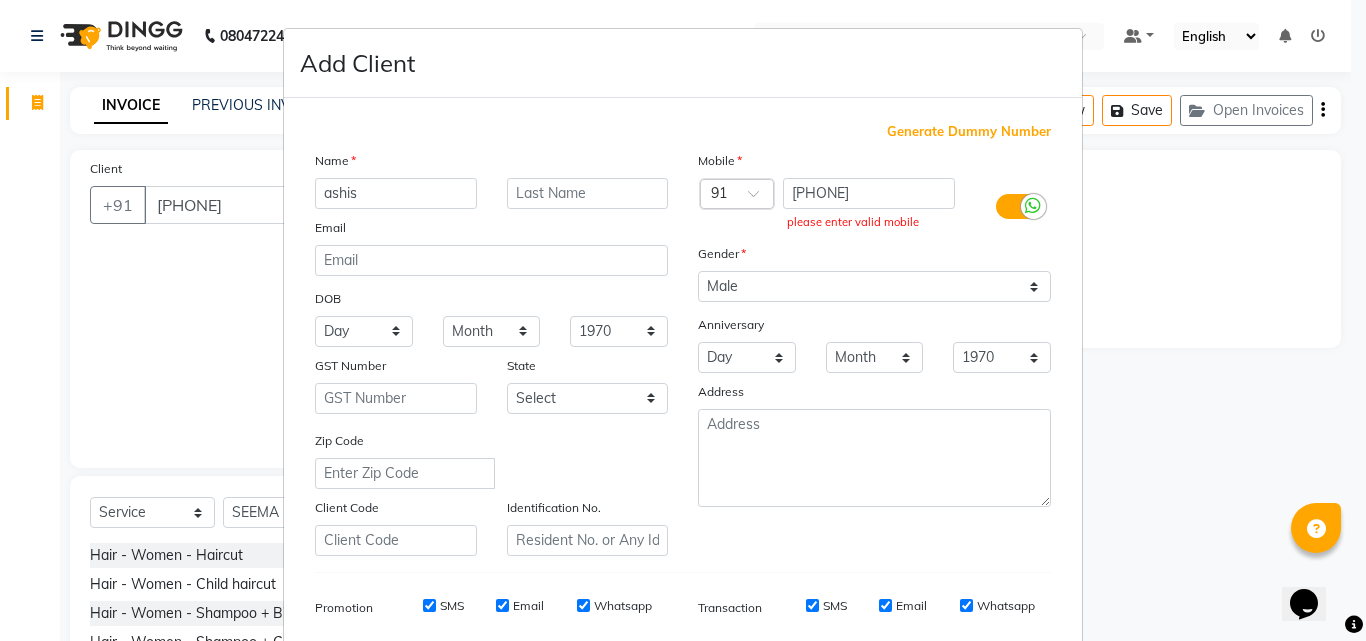 click on "Add Client Generate Dummy Number Name ashis Email DOB Day 01 02 03 04 05 06 07 08 09 10 11 12 13 14 15 16 17 18 19 20 21 22 23 24 25 26 27 28 29 30 31 Month January February March April May June July August September October November December 1940 1941 1942 1943 1944 1945 1946 1947 1948 1949 1950 1951 1952 1953 1954 1955 1956 1957 1958 1959 1960 1961 1962 1963 1964 1965 1966 1967 1968 1969 1970 1971 1972 1973 1974 1975 1976 1977 1978 1979 1980 1981 1982 1983 1984 1985 1986 1987 1988 1989 1990 1991 1992 1993 1994 1995 1996 1997 1998 1999 2000 2001 2002 2003 2004 2005 2006 2007 2008 2009 2010 2011 2012 2013 2014 2015 2016 2017 2018 2019 2020 2021 2022 2023 2024 GST Number State Select Andaman and Nicobar Islands Andhra Pradesh Arunachal Pradesh Assam Bihar Chandigarh Chhattisgarh Dadra and Nagar Haveli Daman and Diu Delhi Goa Gujarat Haryana Himachal Pradesh Jammu and Kashmir Jharkhand Karnataka Kerala Lakshadweep Madhya Pradesh Maharashtra Manipur Meghalaya Mizoram Nagaland Odisha Pondicherry Punjab Rajasthan" at bounding box center [683, 320] 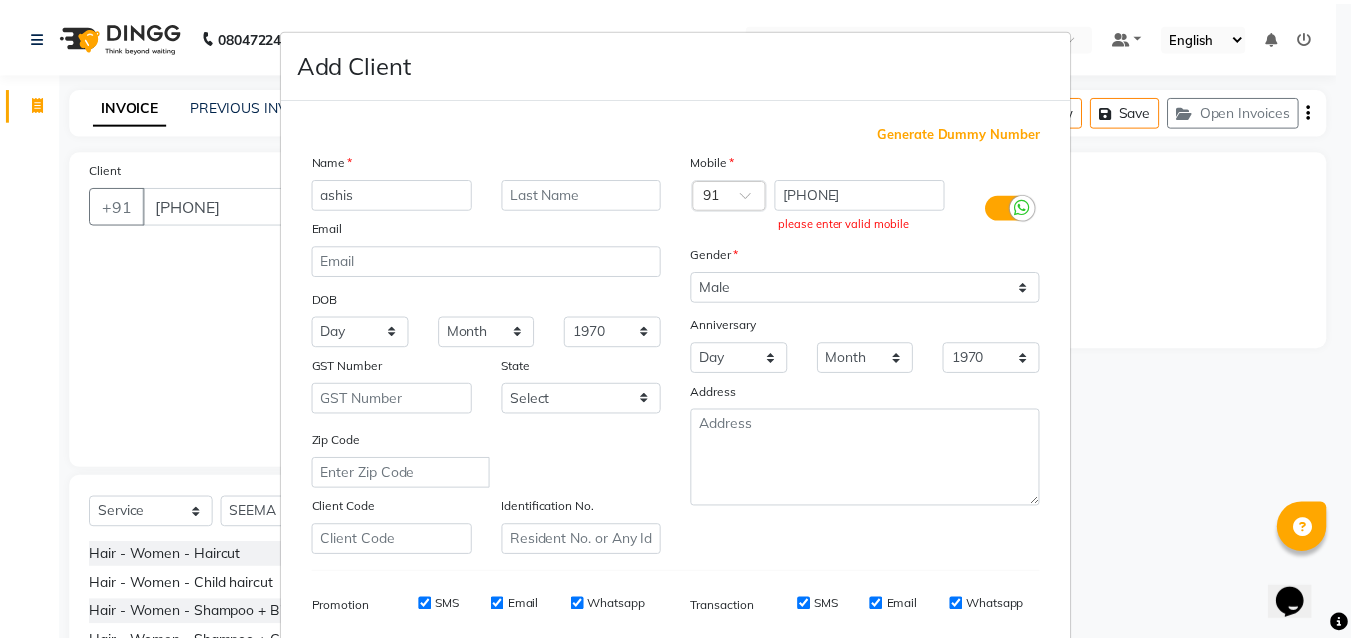 scroll, scrollTop: 282, scrollLeft: 0, axis: vertical 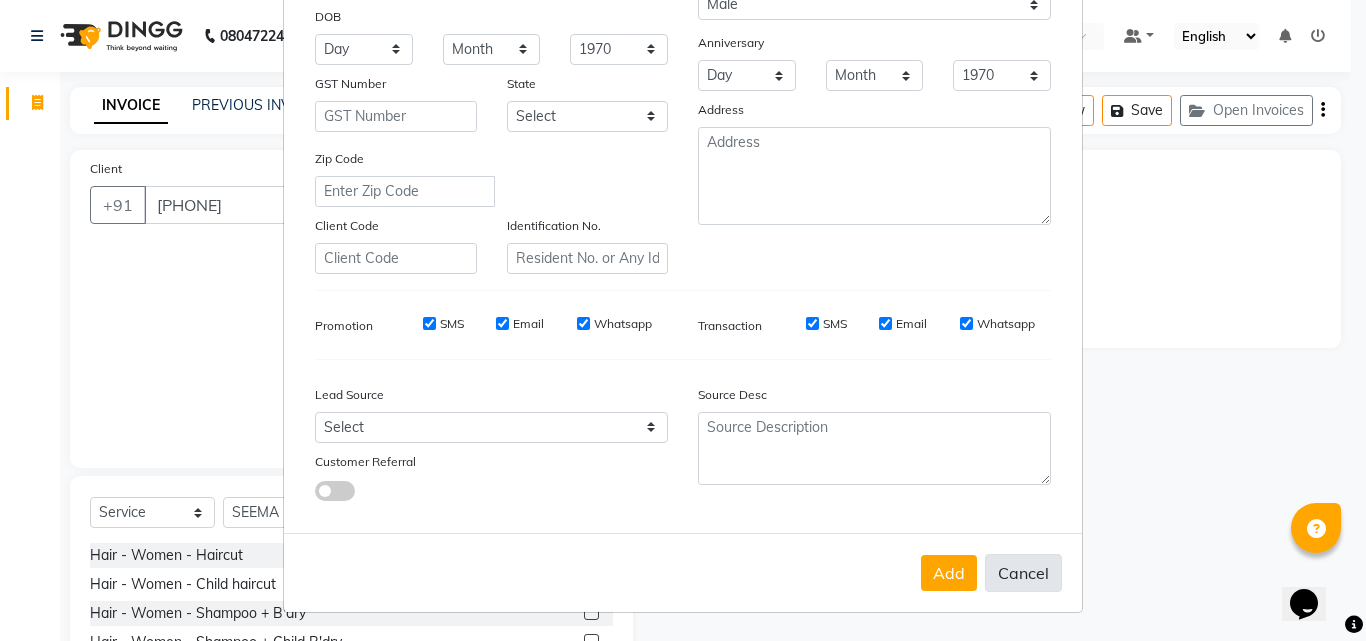 click on "Cancel" at bounding box center [1023, 573] 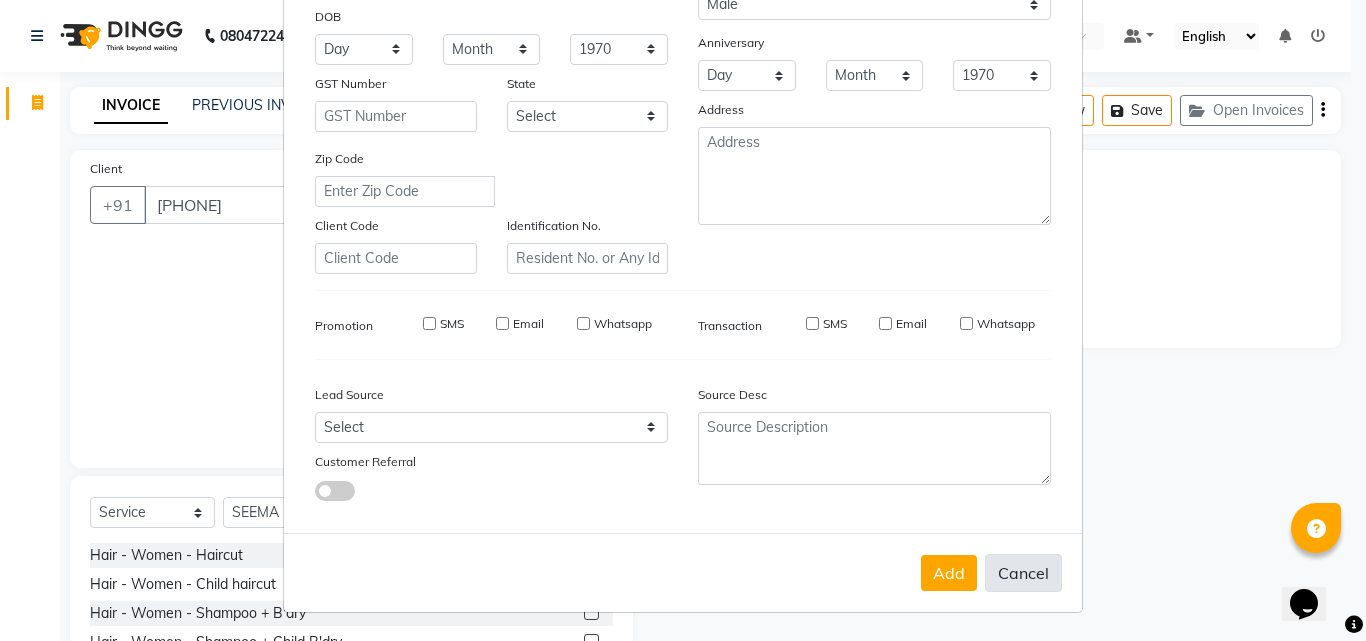 type 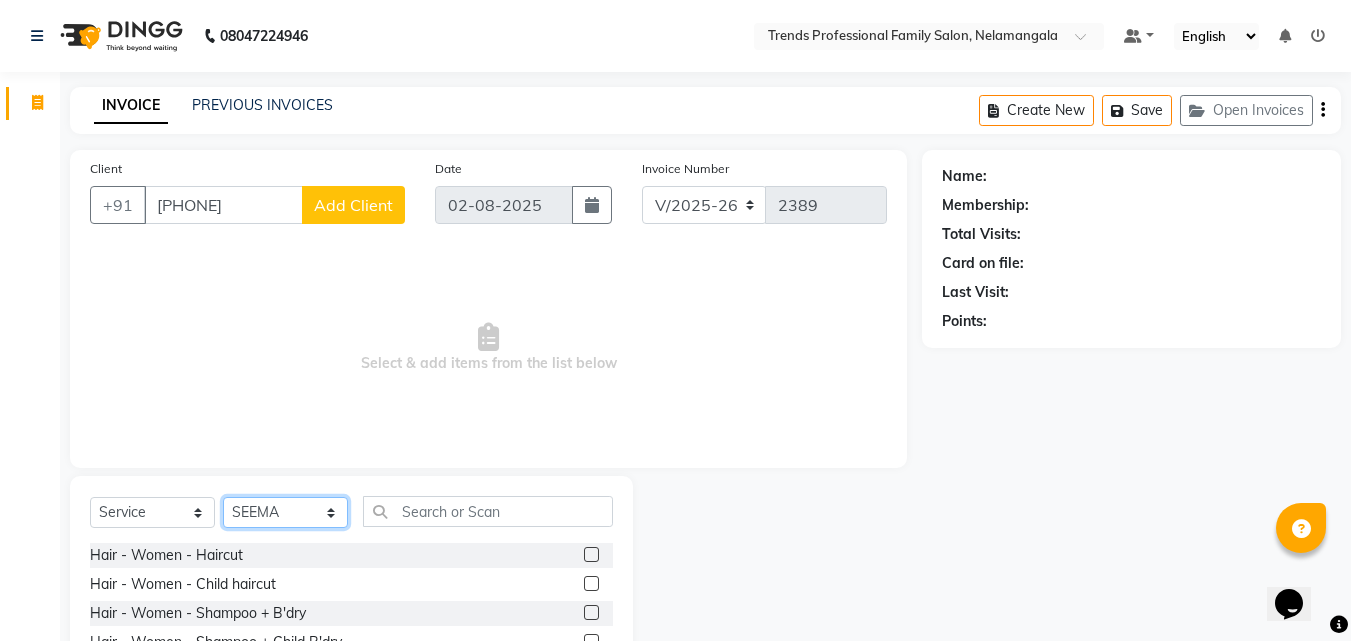 click on "Select Stylist ANITHA AVANTHIKA Hithaishi IMRAN KHAN KANCHAN MUSKHAN RUSTHAM SEEMA SHIVA SOURAV Sumika Trends" 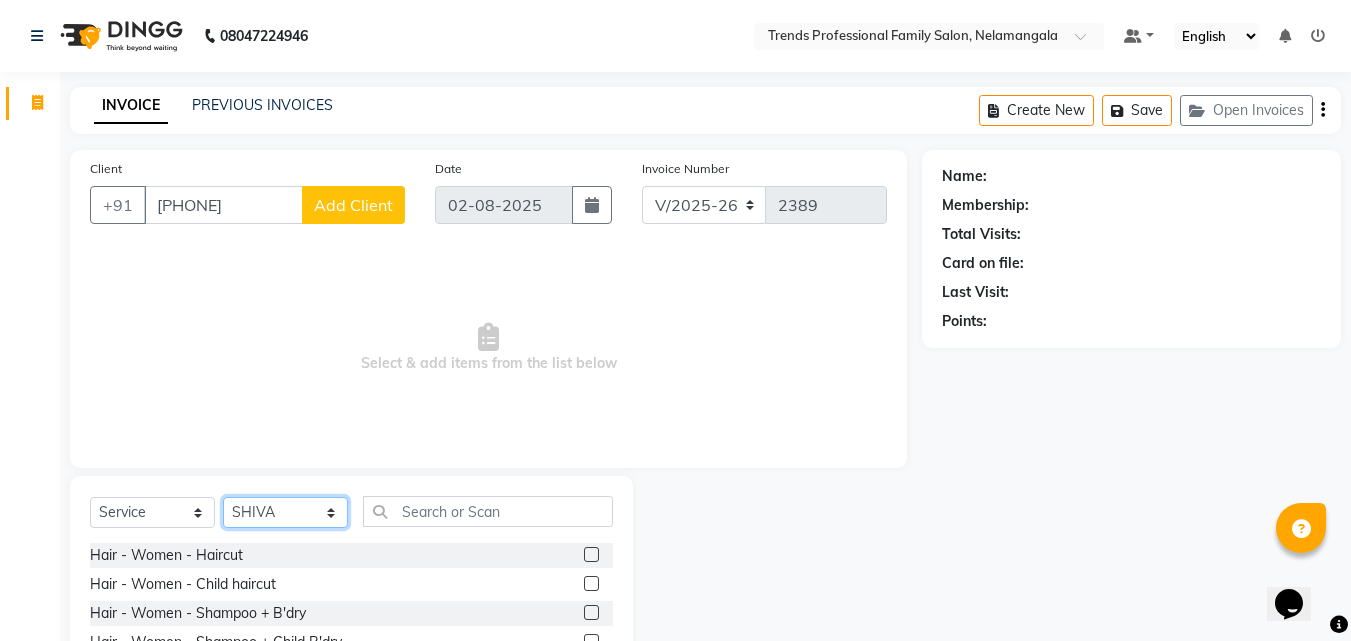 click on "Select Stylist ANITHA AVANTHIKA Hithaishi IMRAN KHAN KANCHAN MUSKHAN RUSTHAM SEEMA SHIVA SOURAV Sumika Trends" 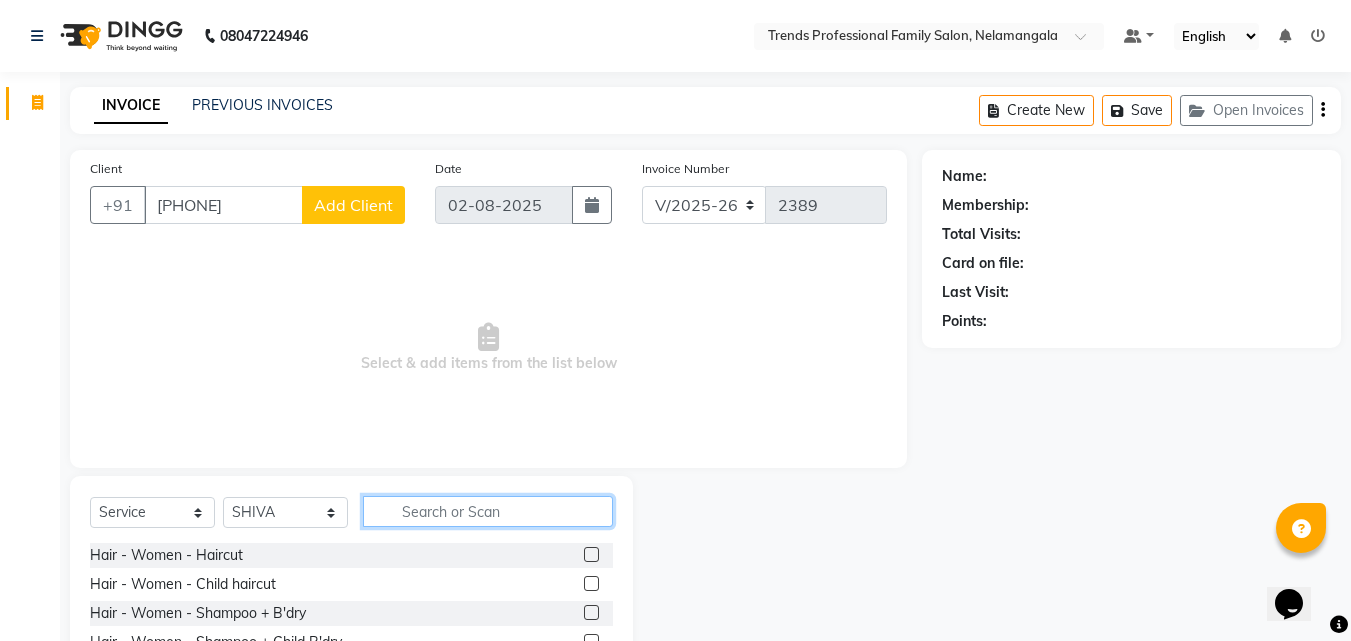 click 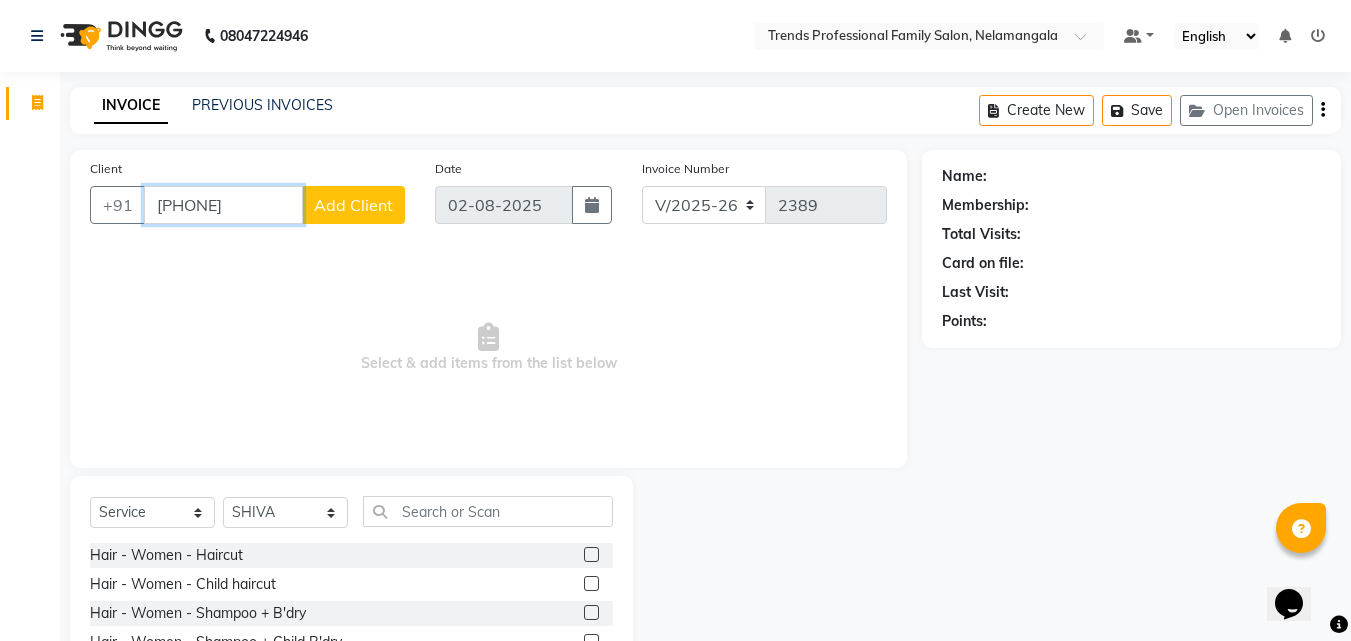 click on "97429742926404" at bounding box center [223, 205] 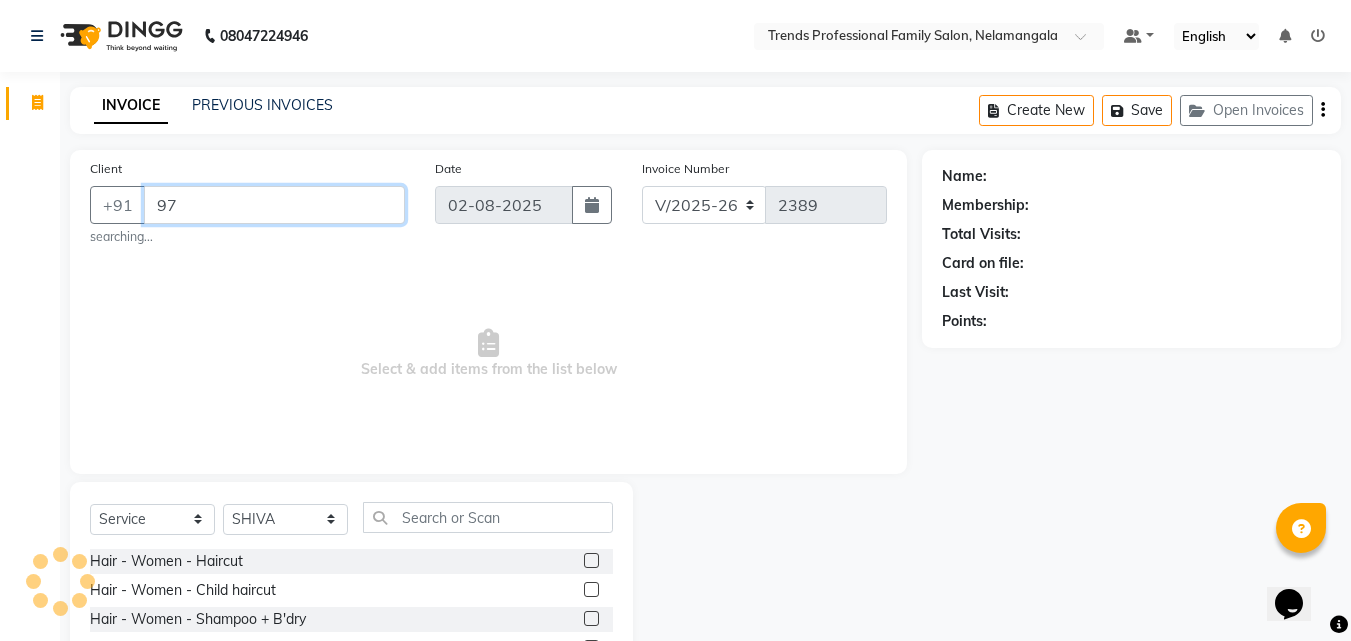 type on "9" 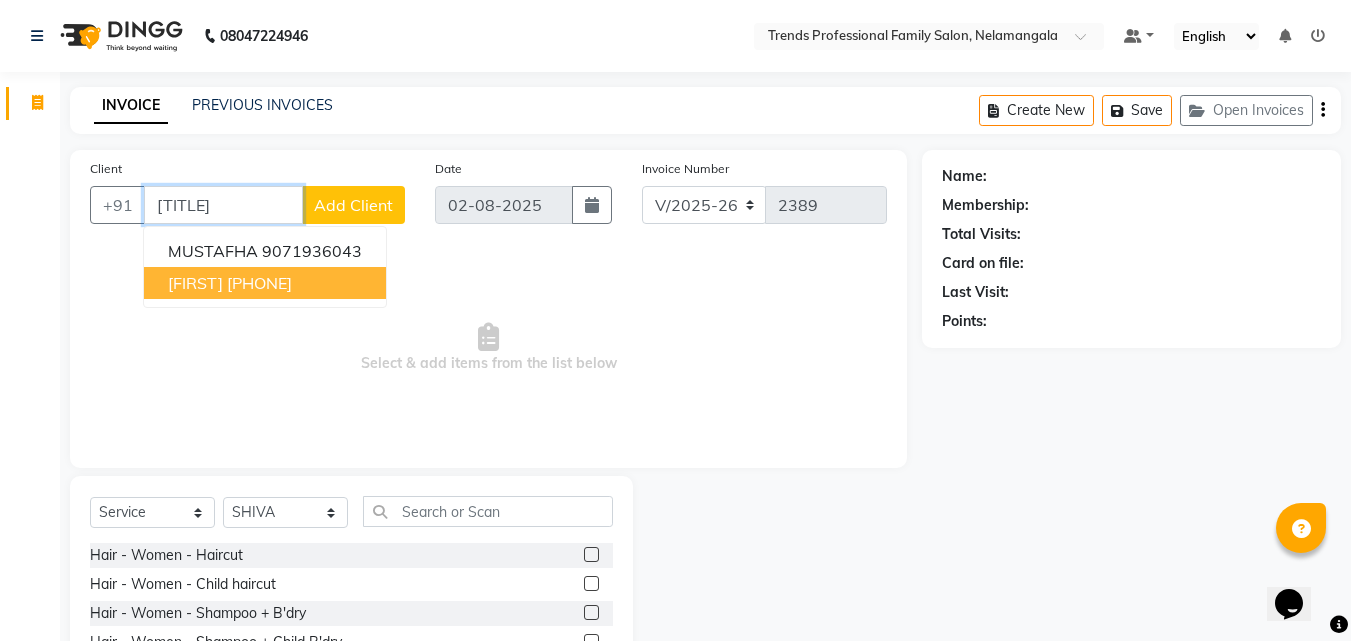 click on "rustam" at bounding box center (195, 283) 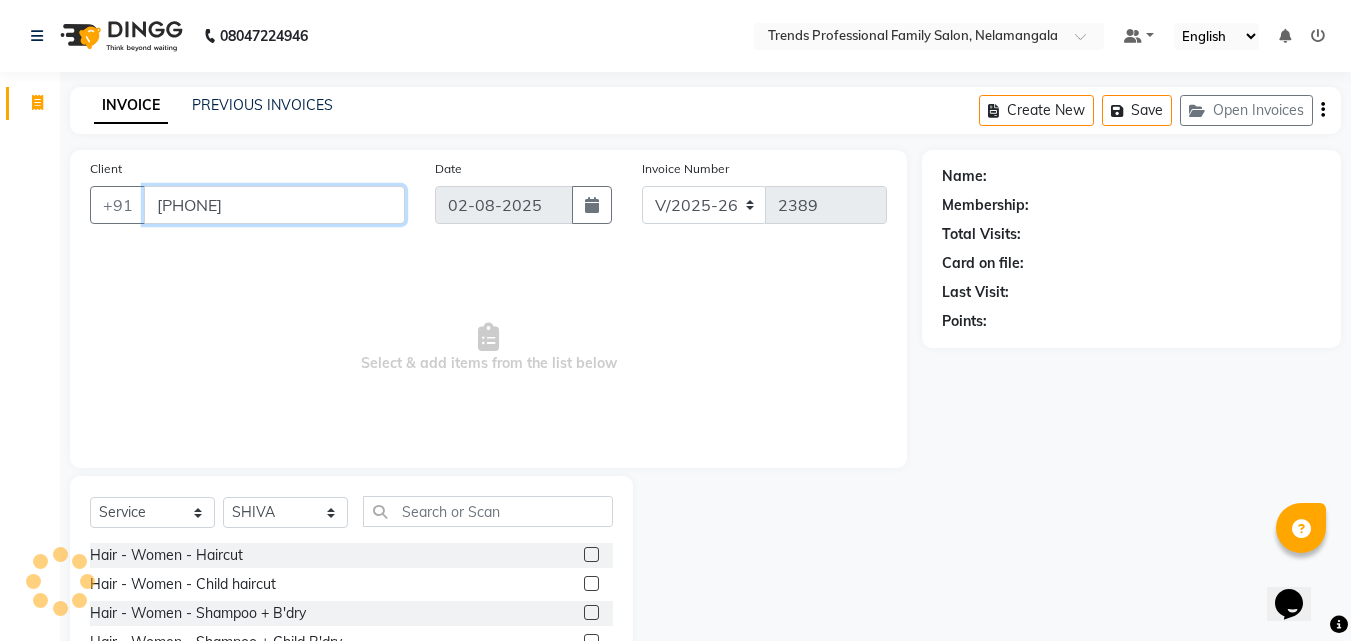 type on "79073881949" 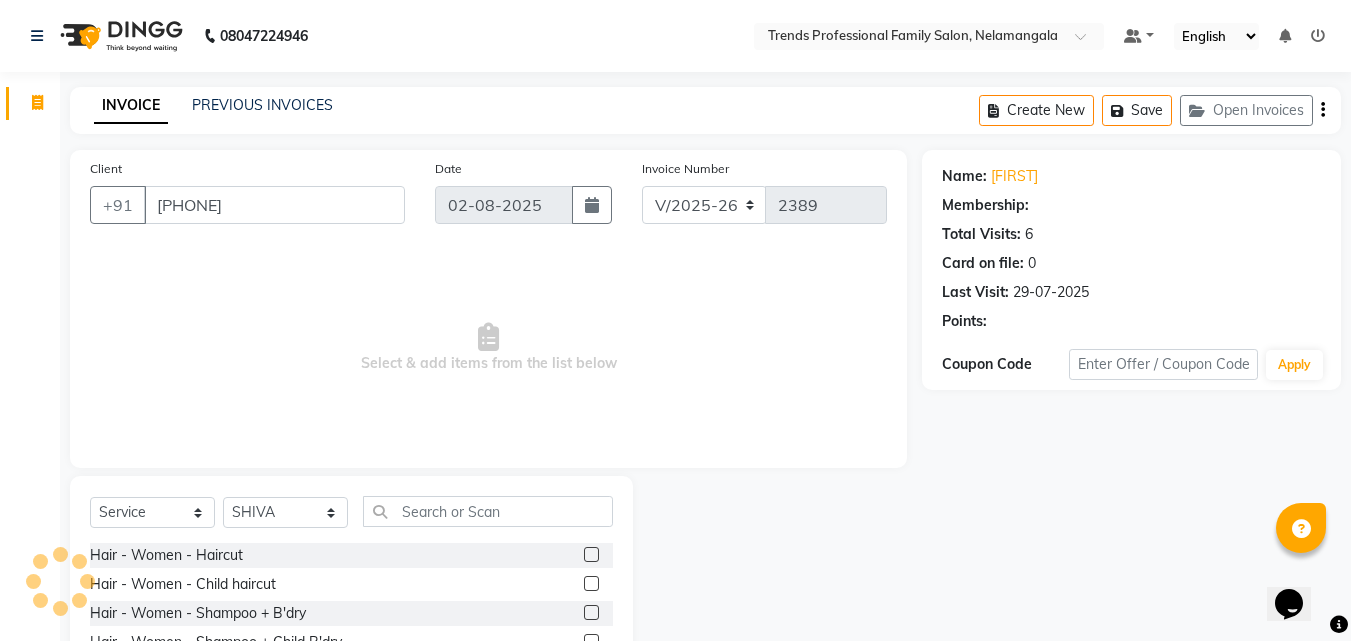 scroll, scrollTop: 160, scrollLeft: 0, axis: vertical 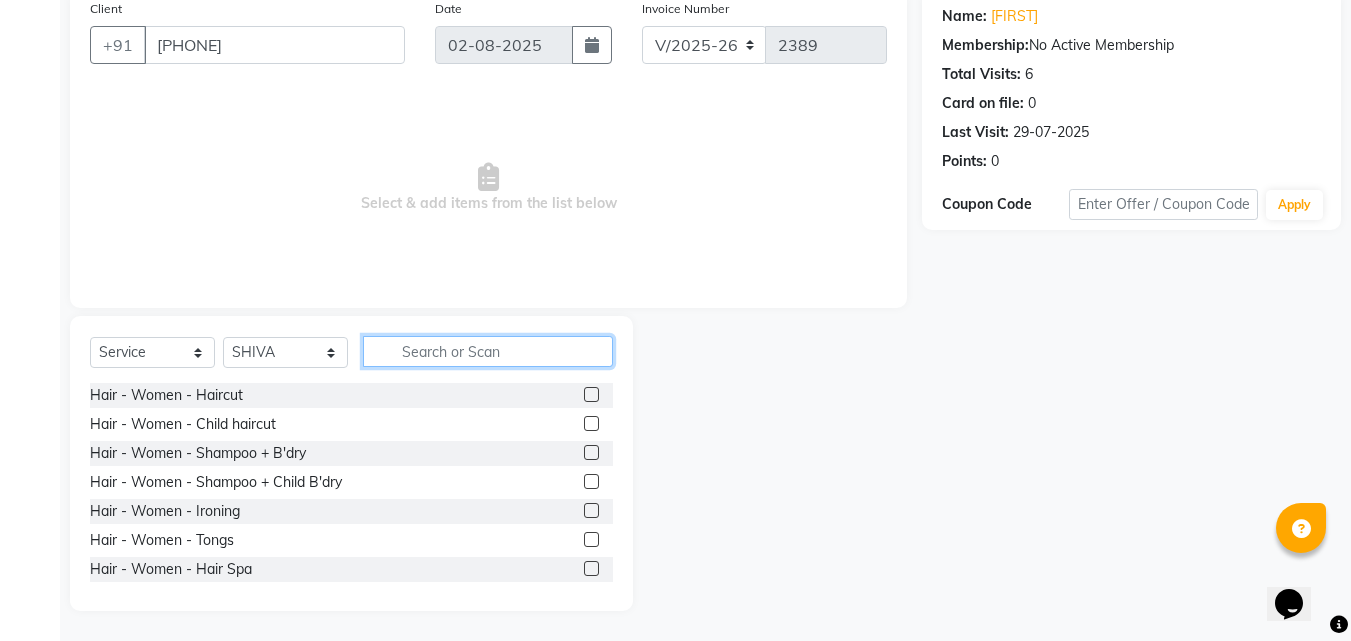 click 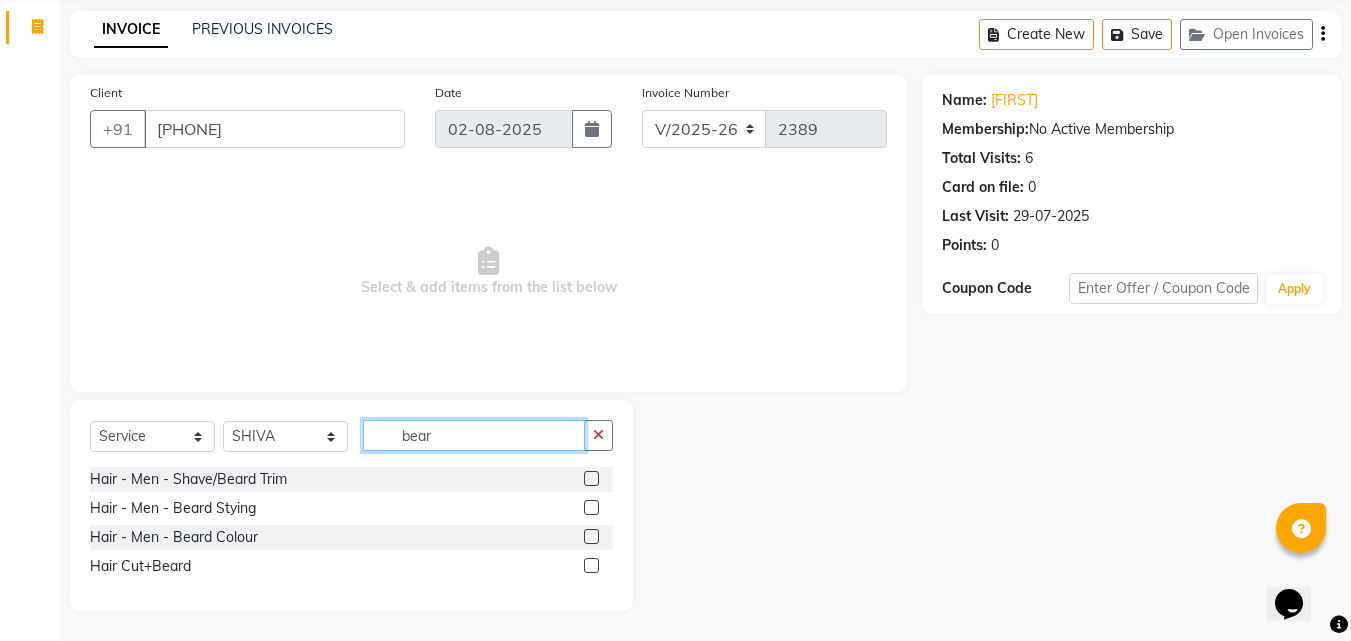scroll, scrollTop: 76, scrollLeft: 0, axis: vertical 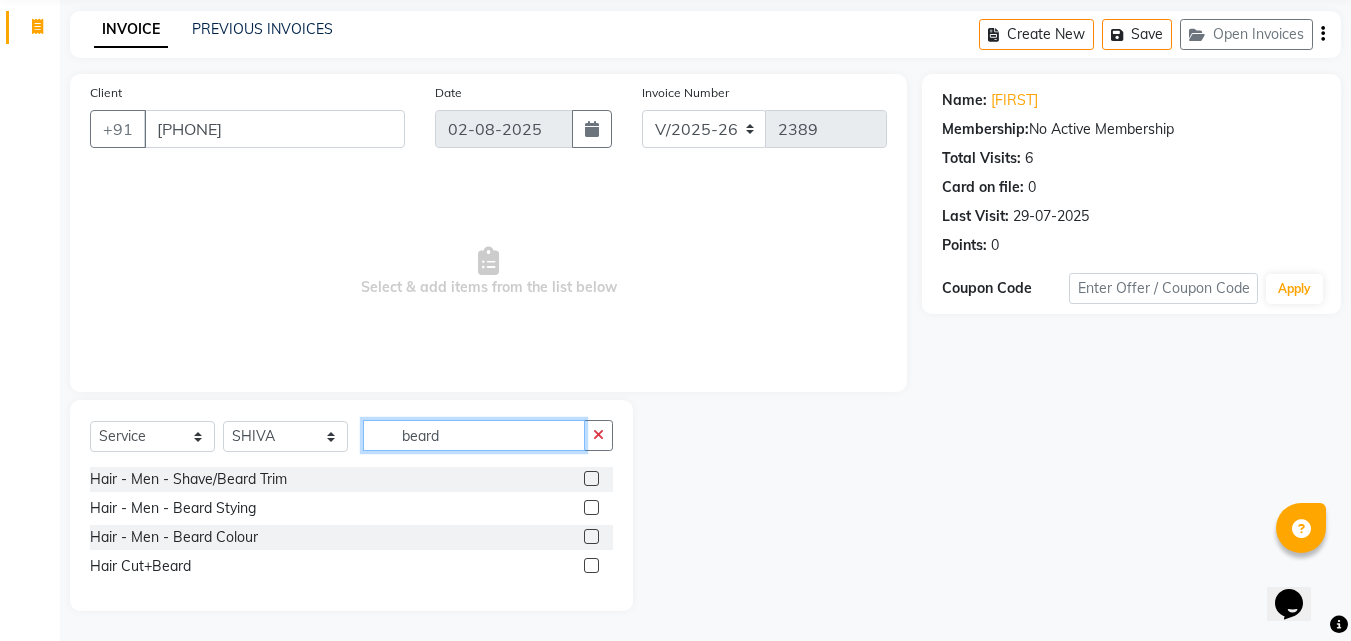 type on "beard" 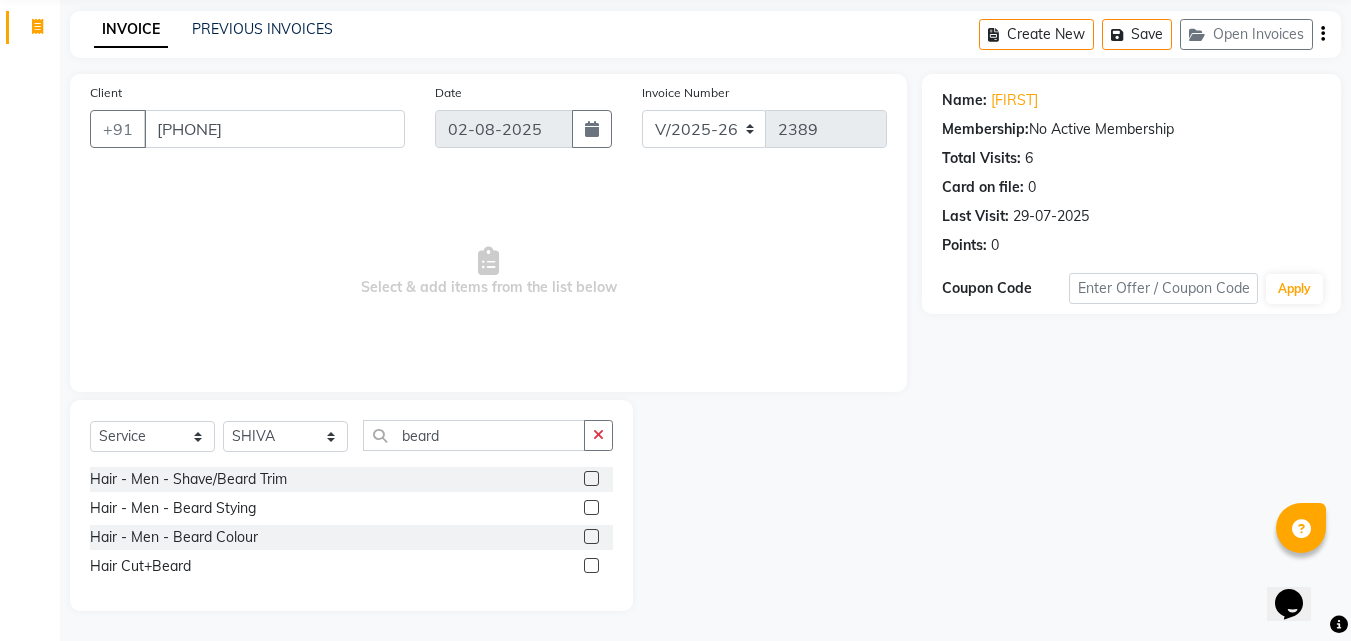 click on "Hair - Men - Beard Stying" 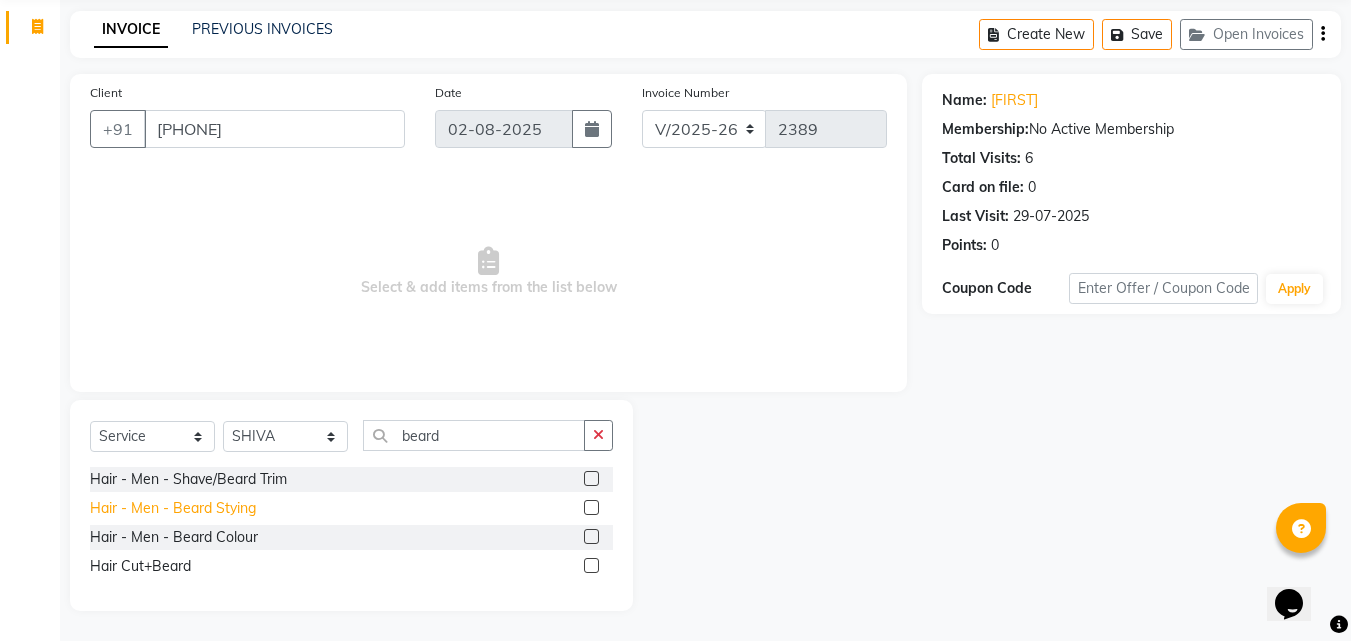 click on "Hair - Men - Beard Stying" 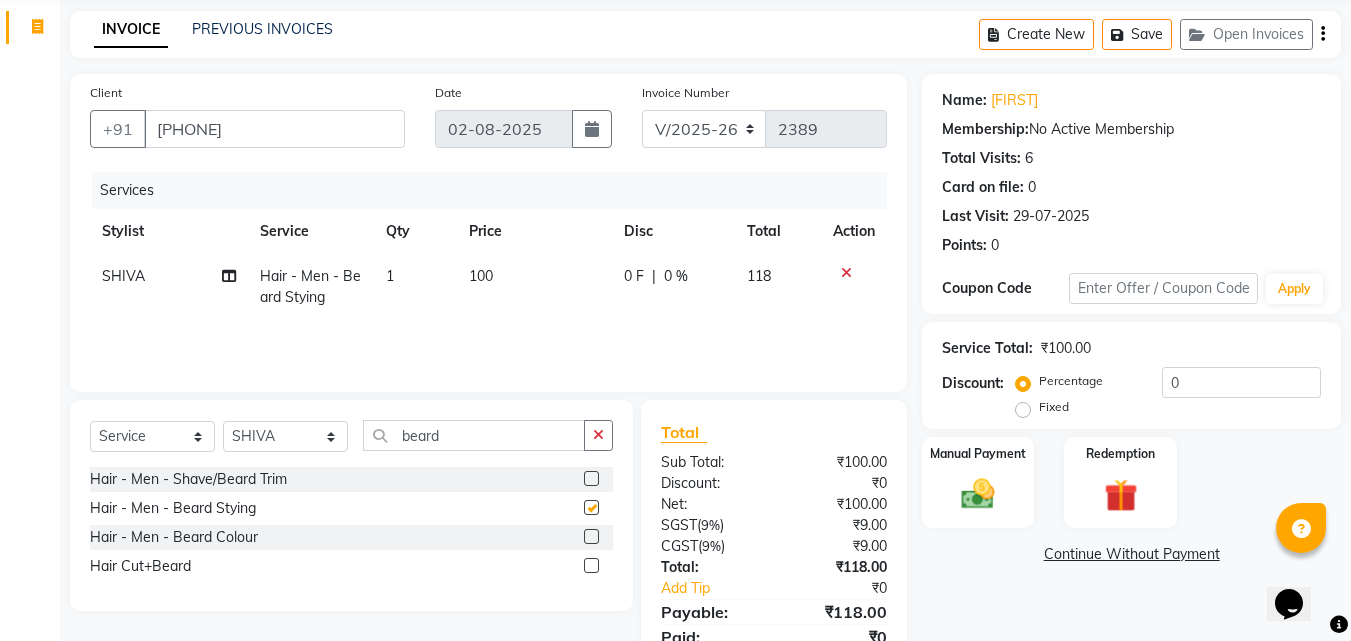 checkbox on "false" 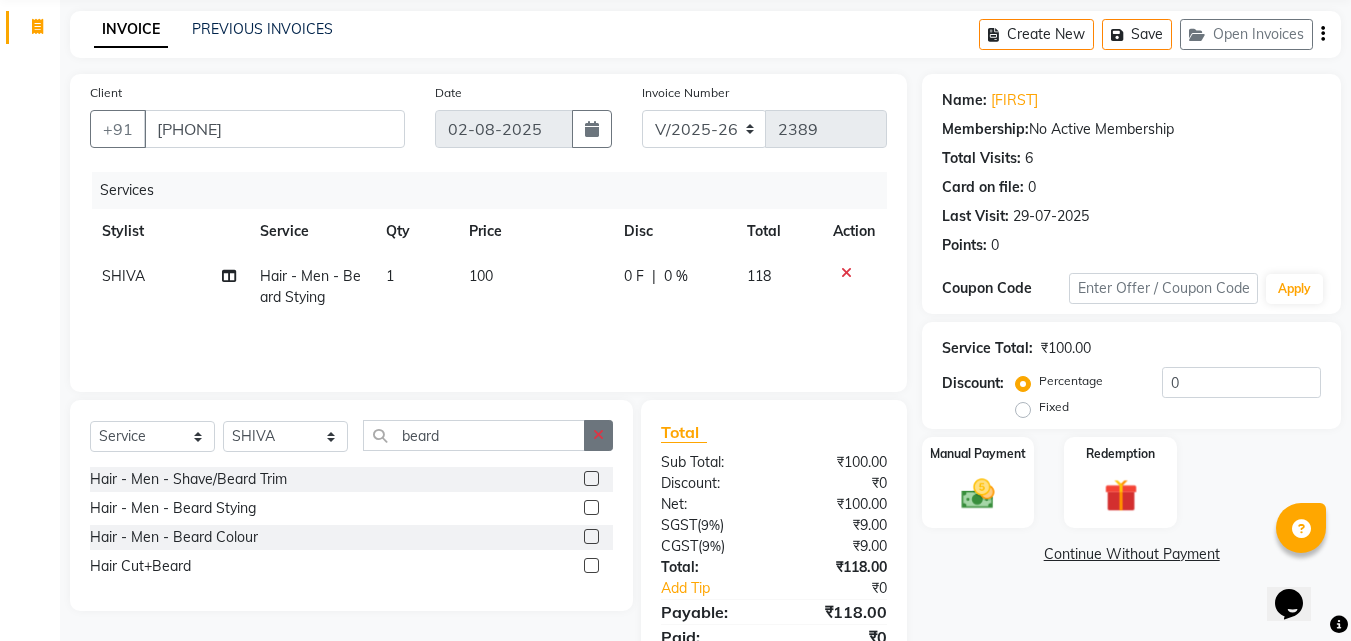 click 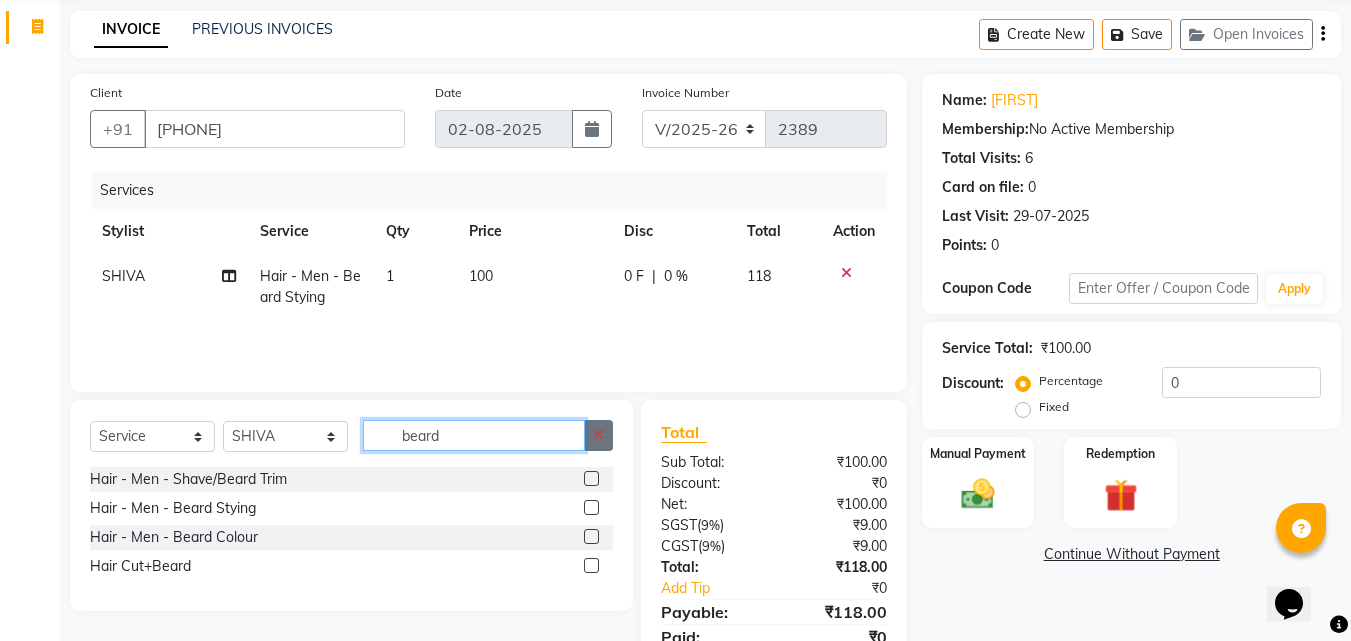 type 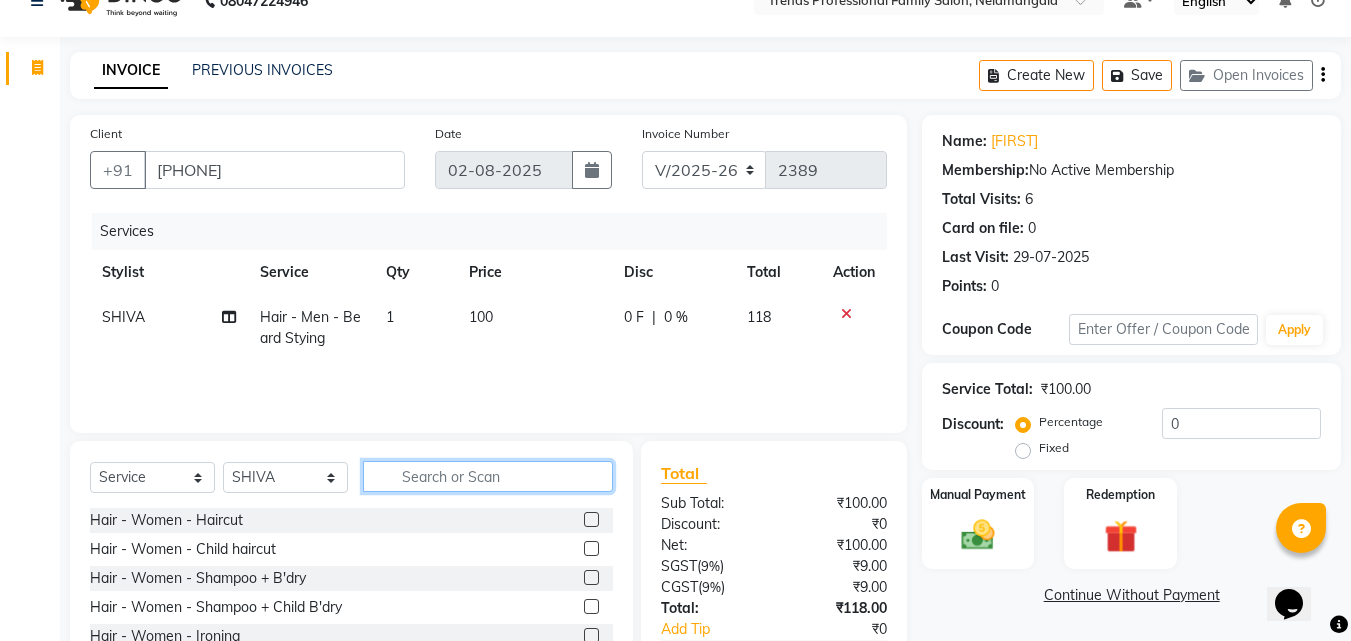 scroll, scrollTop: 0, scrollLeft: 0, axis: both 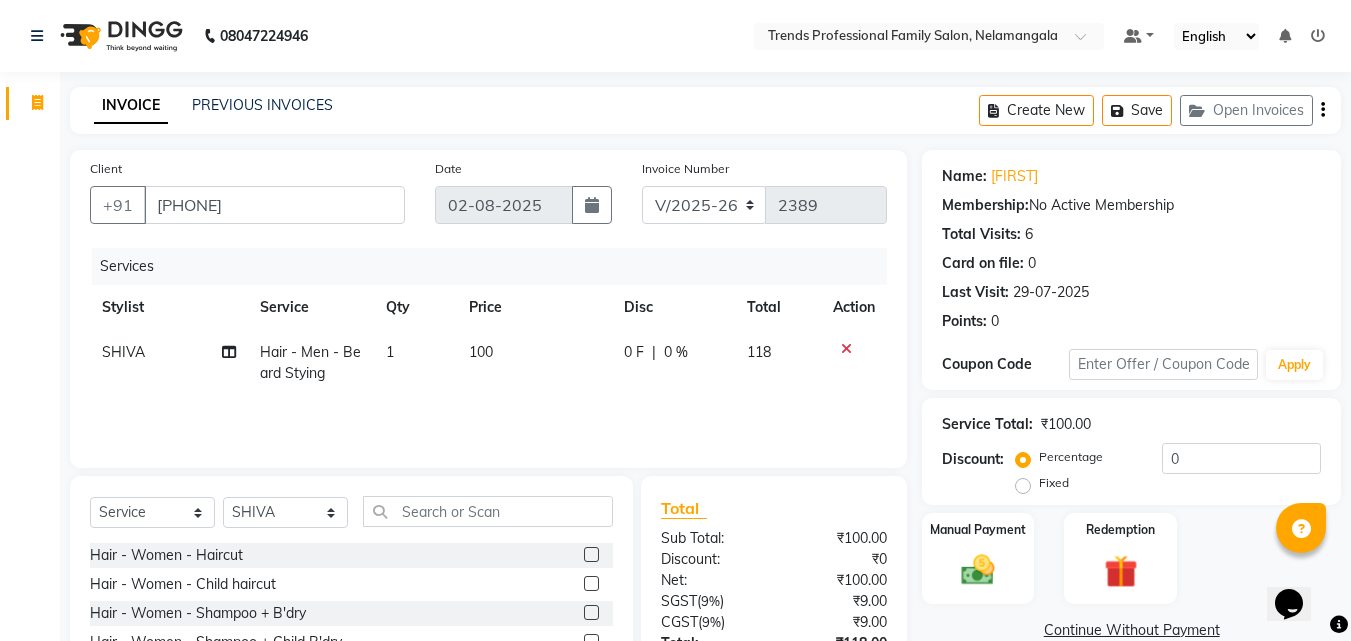 click on "Create New   Save   Open Invoices" 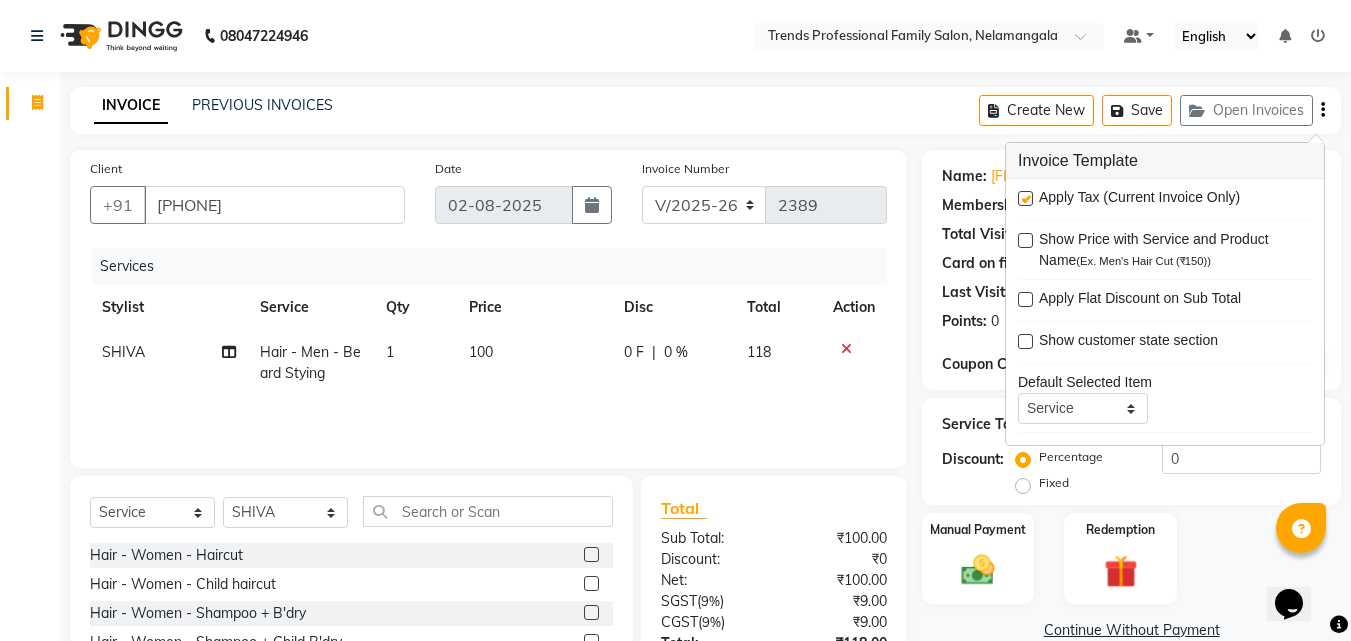click at bounding box center [1025, 198] 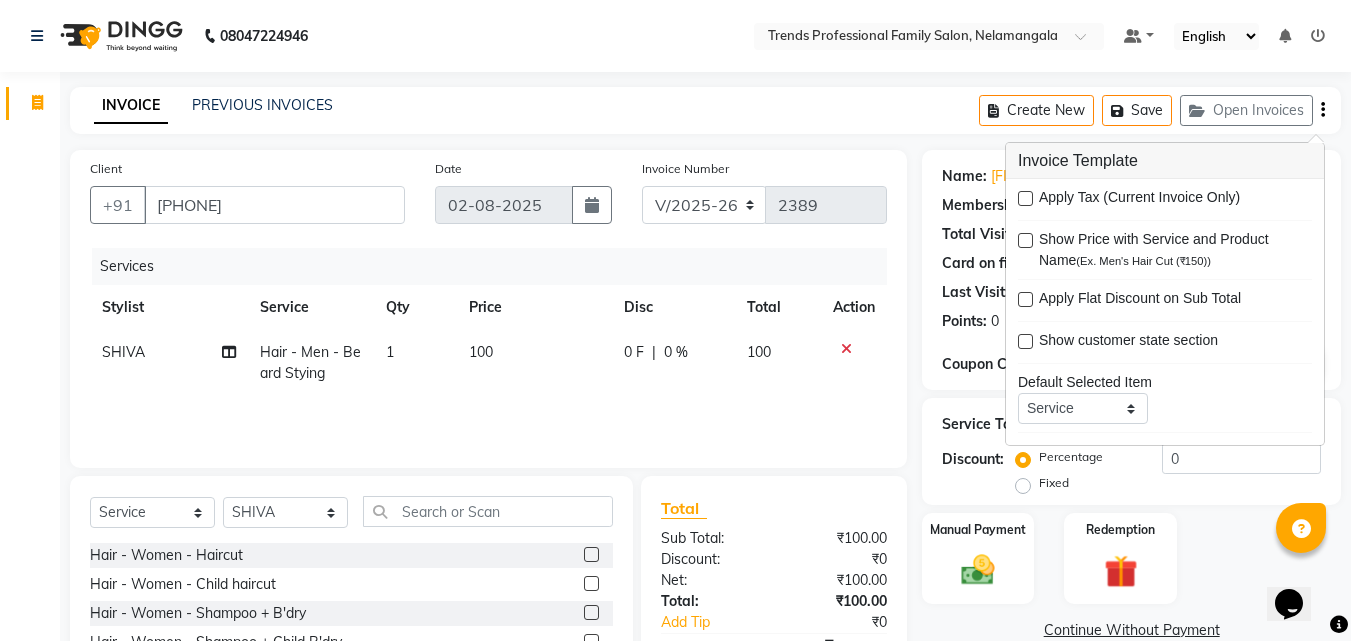 click on "Client +91 79073881949 Date 02-08-2025 Invoice Number V/2025 V/2025-26 2389 Services Stylist Service Qty Price Disc Total Action SHIVA Hair - Men - Beard Stying 1 100 0 F | 0 % 100" 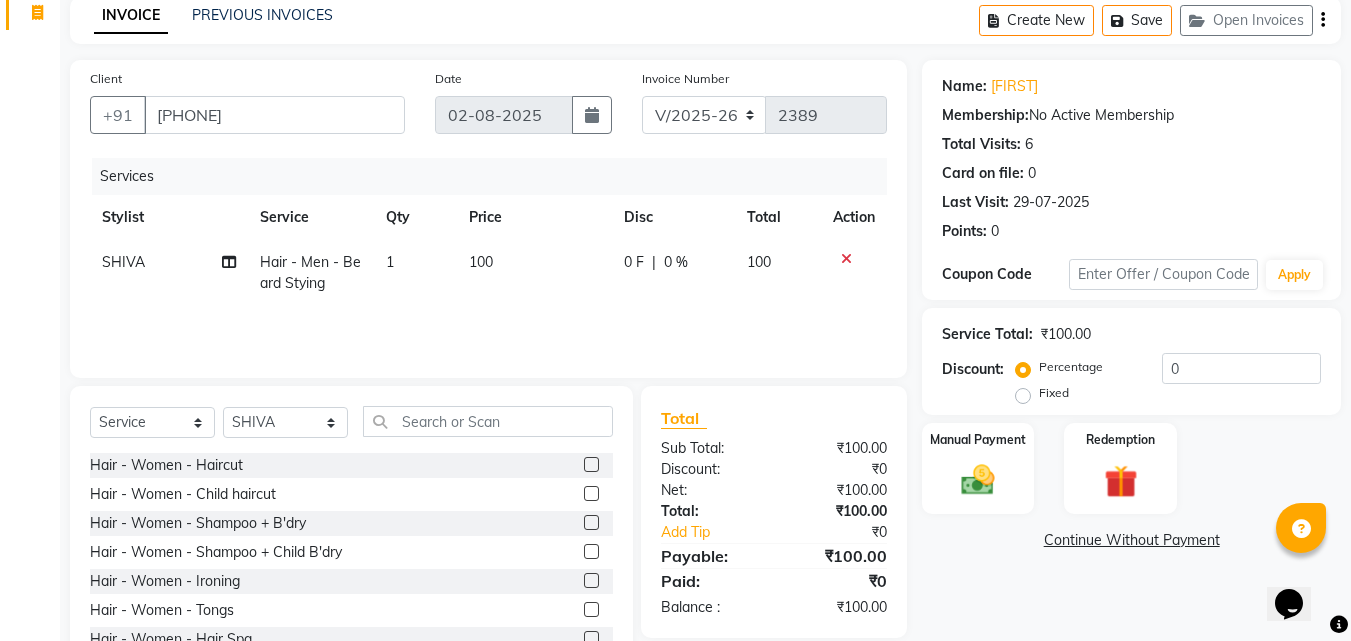 scroll, scrollTop: 160, scrollLeft: 0, axis: vertical 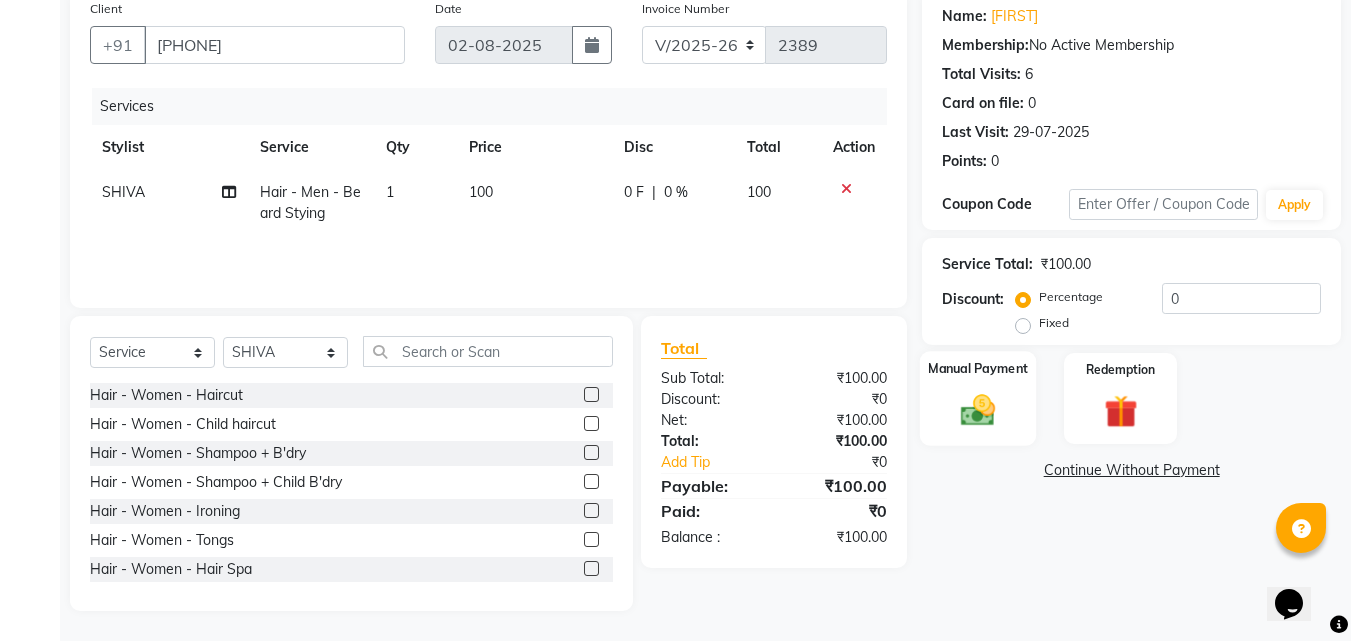 click 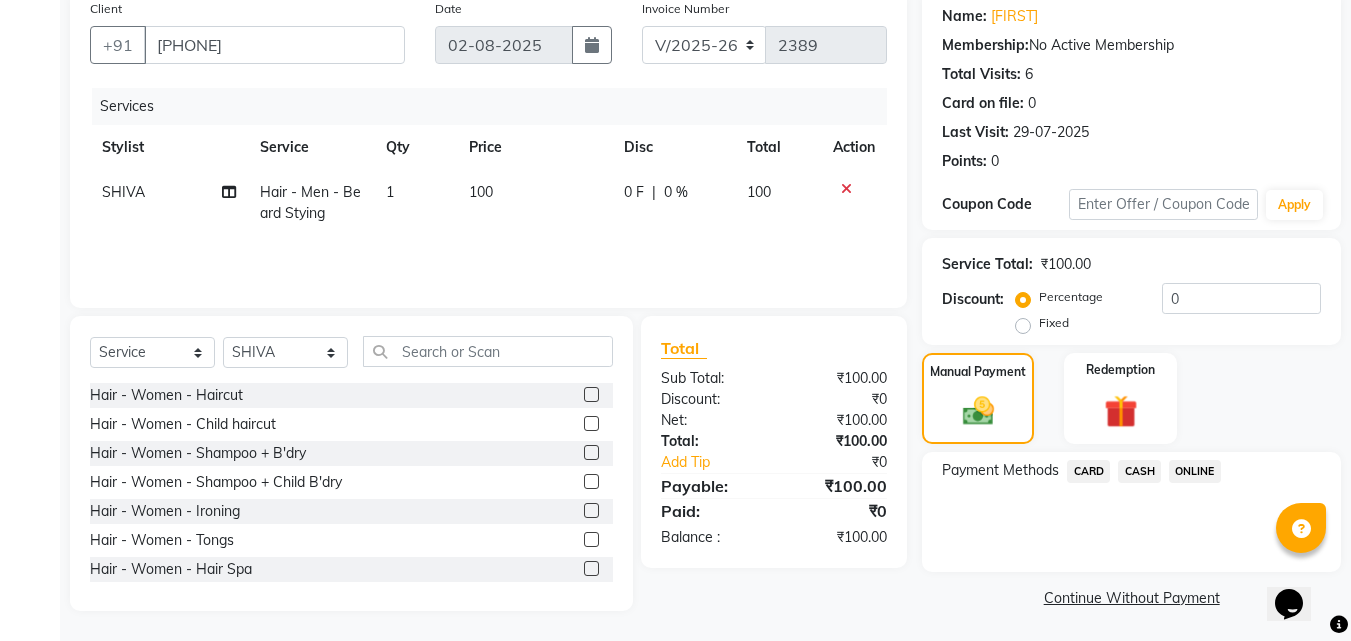 click on "CASH" 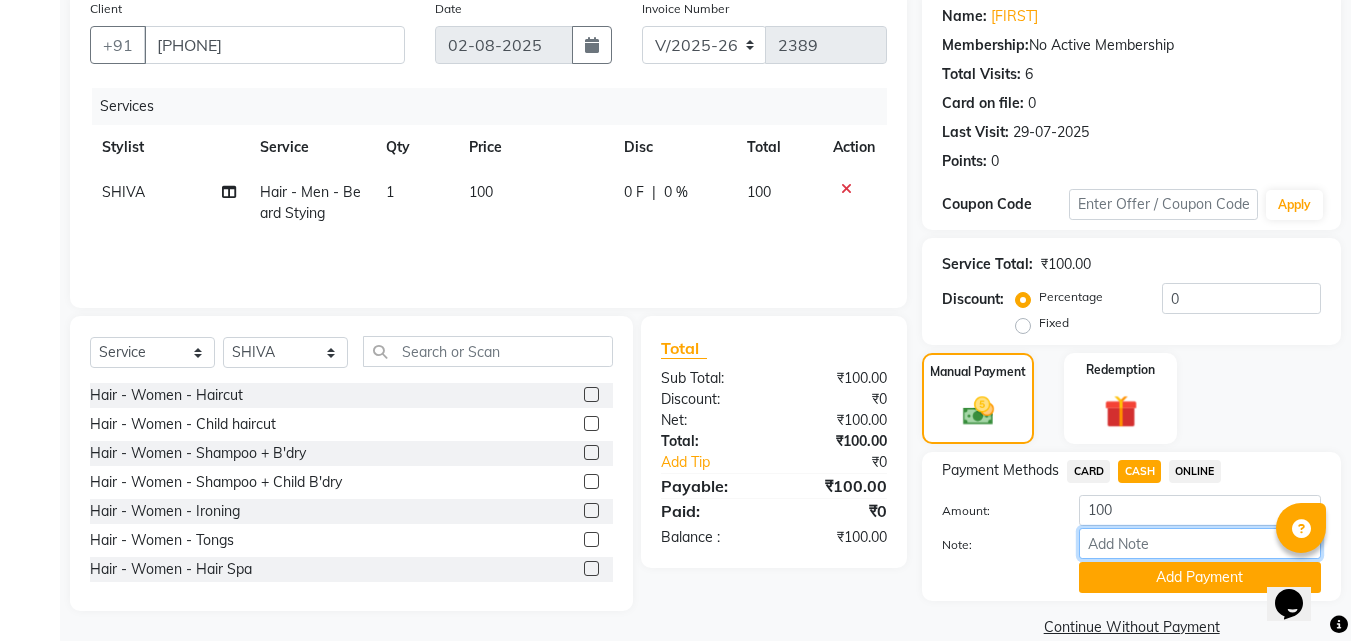 drag, startPoint x: 1149, startPoint y: 543, endPoint x: 1156, endPoint y: 551, distance: 10.630146 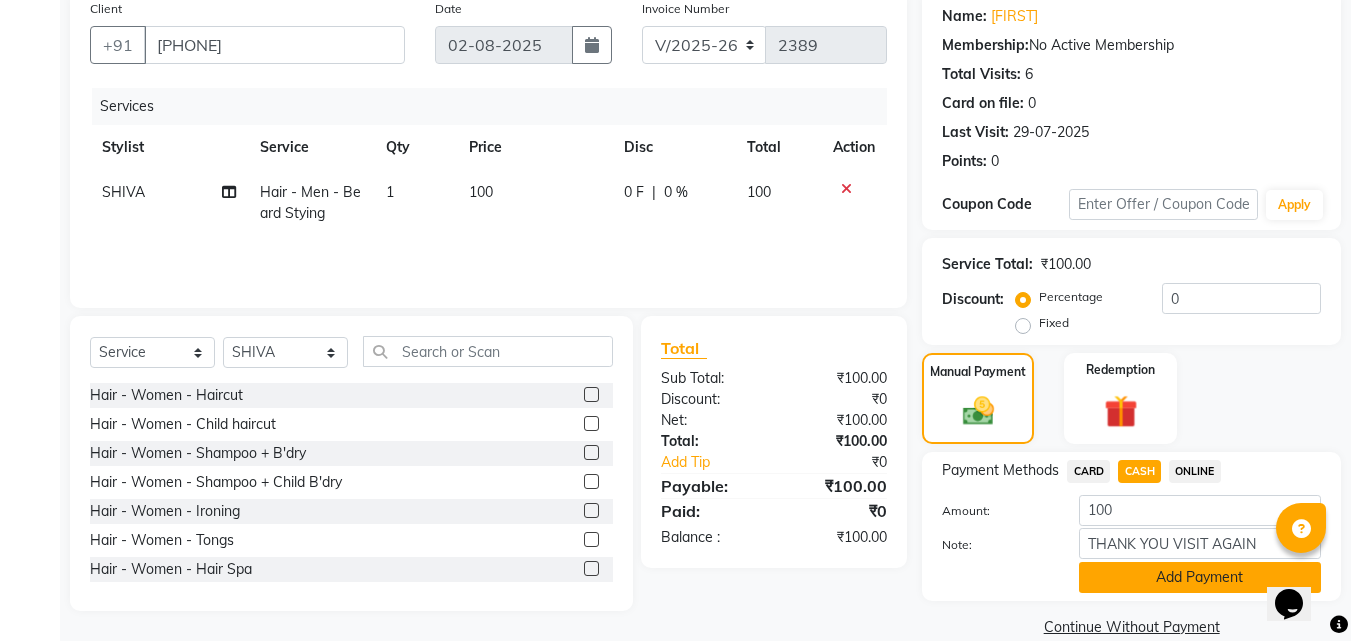 click on "Add Payment" 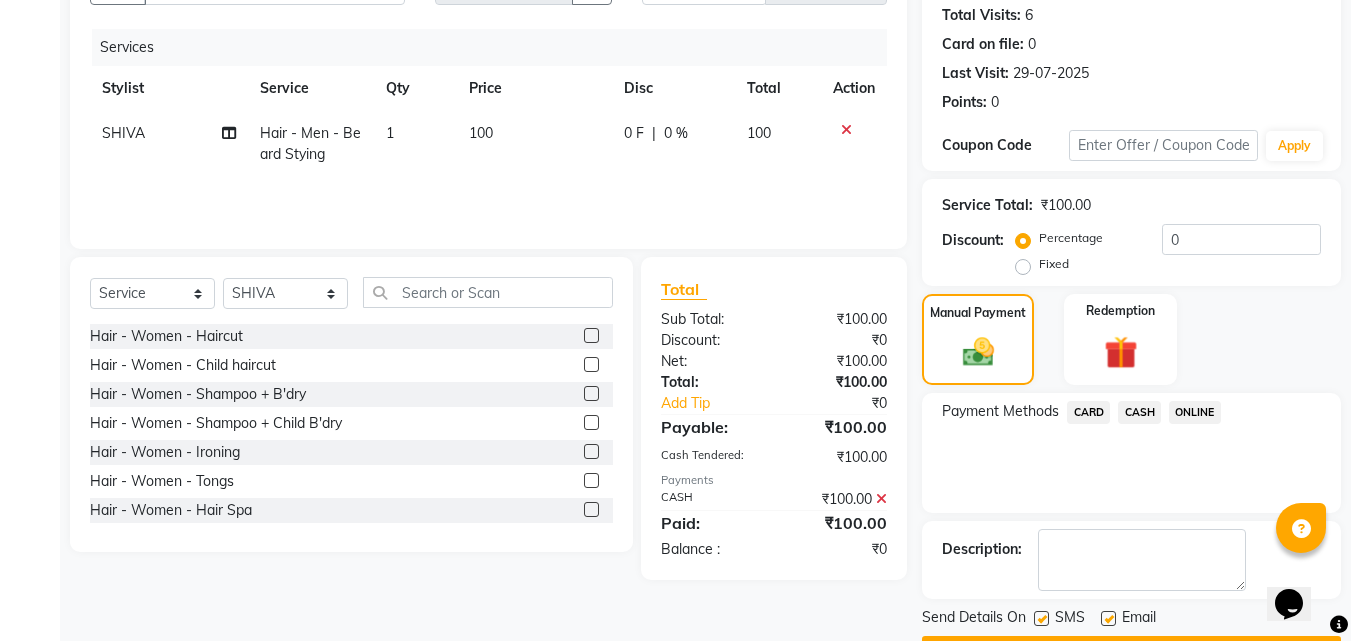 scroll, scrollTop: 275, scrollLeft: 0, axis: vertical 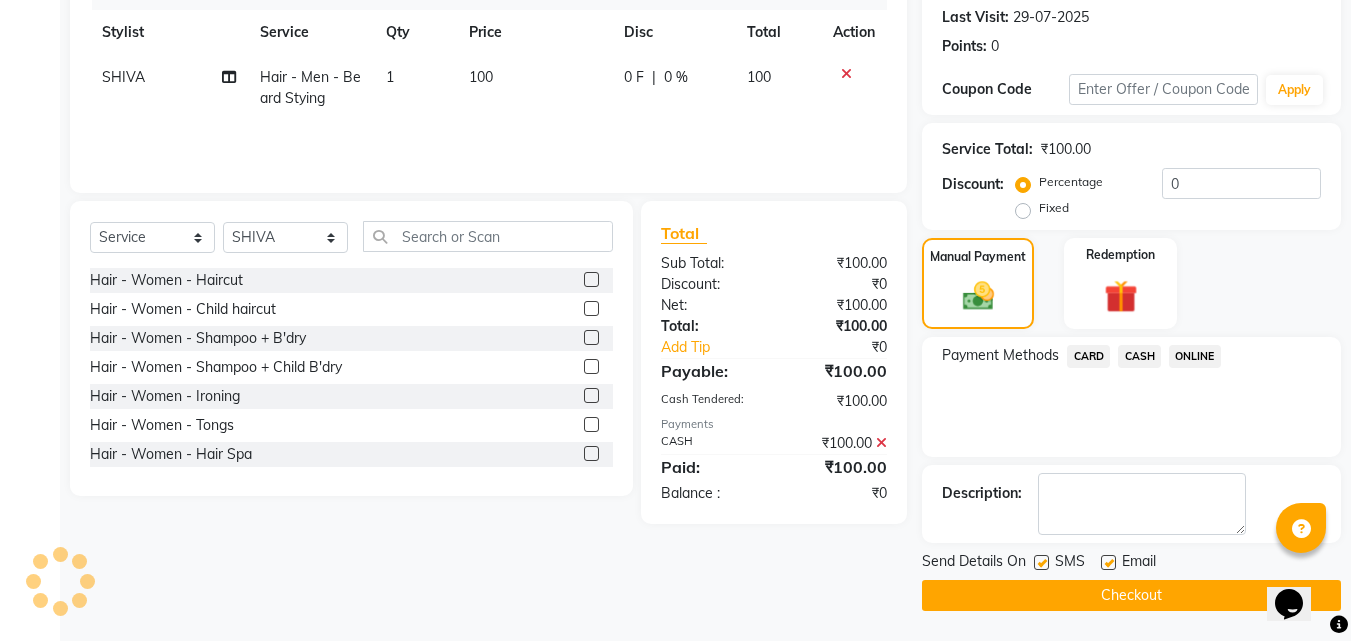 drag, startPoint x: 1108, startPoint y: 561, endPoint x: 1098, endPoint y: 613, distance: 52.95281 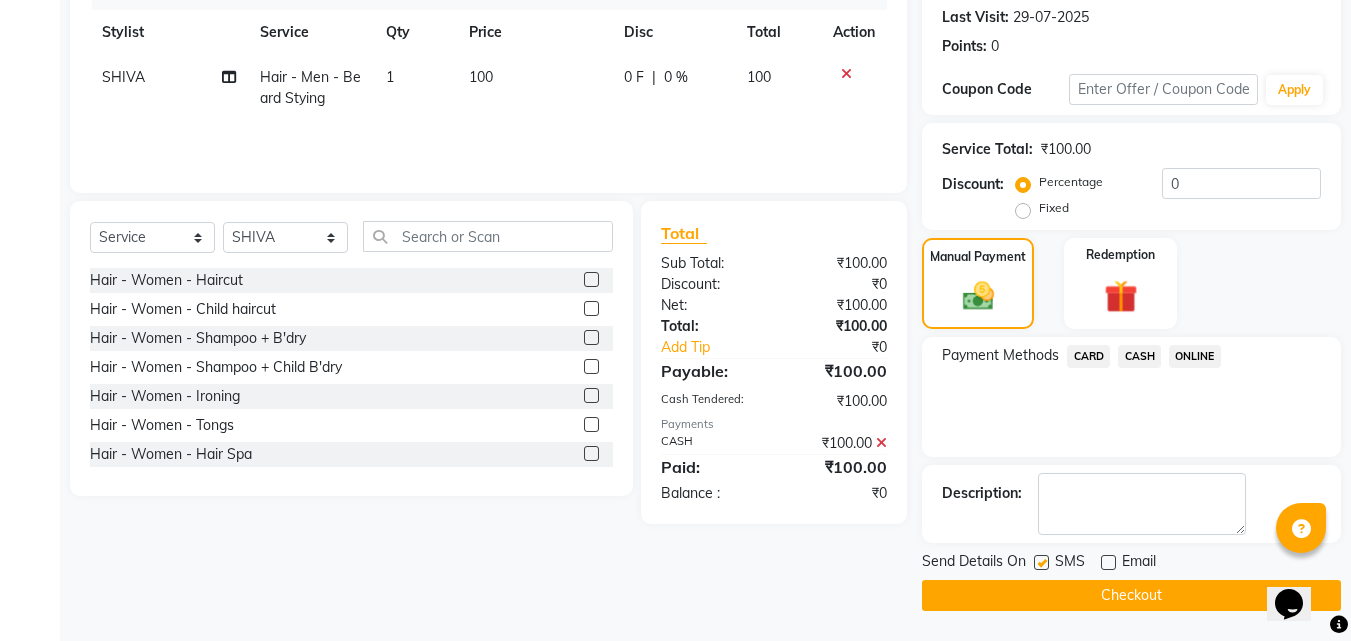 click on "Checkout" 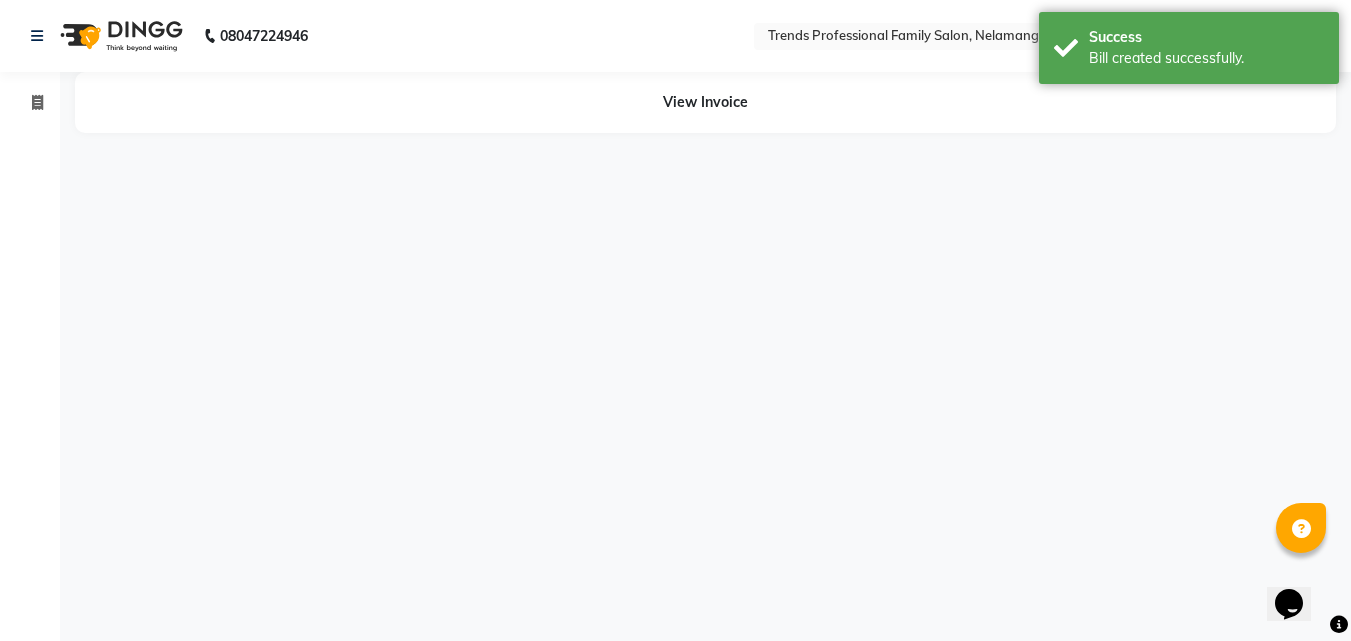 scroll, scrollTop: 0, scrollLeft: 0, axis: both 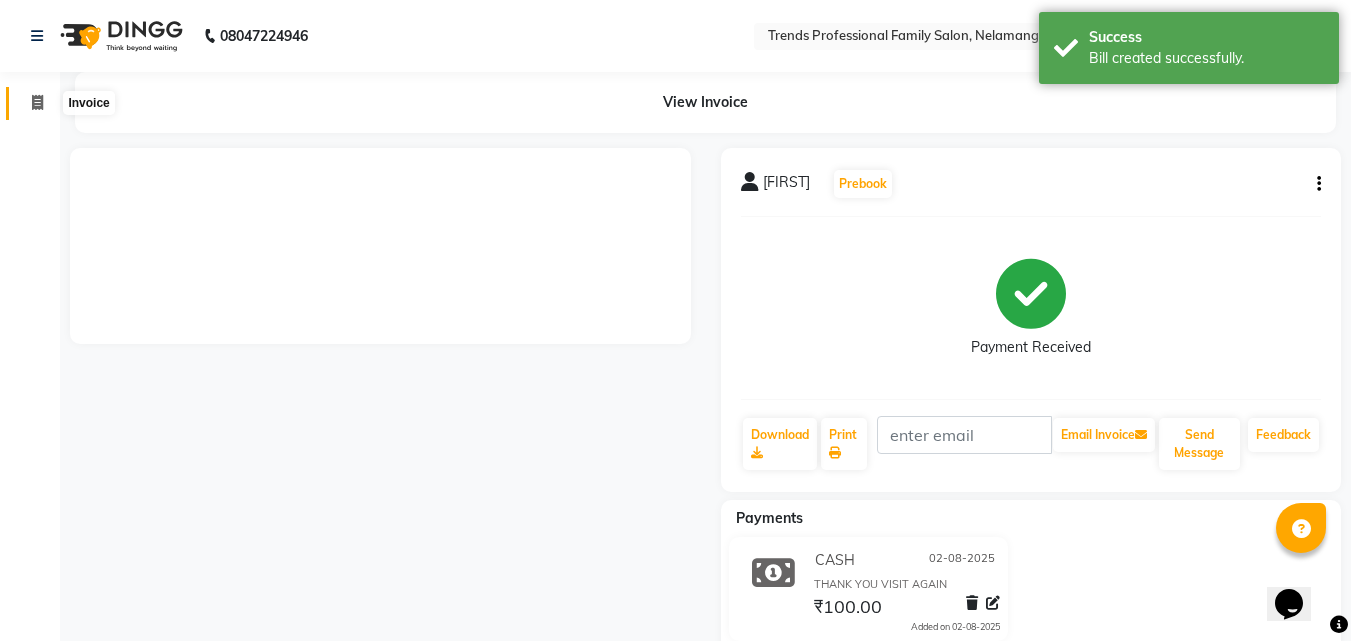 click 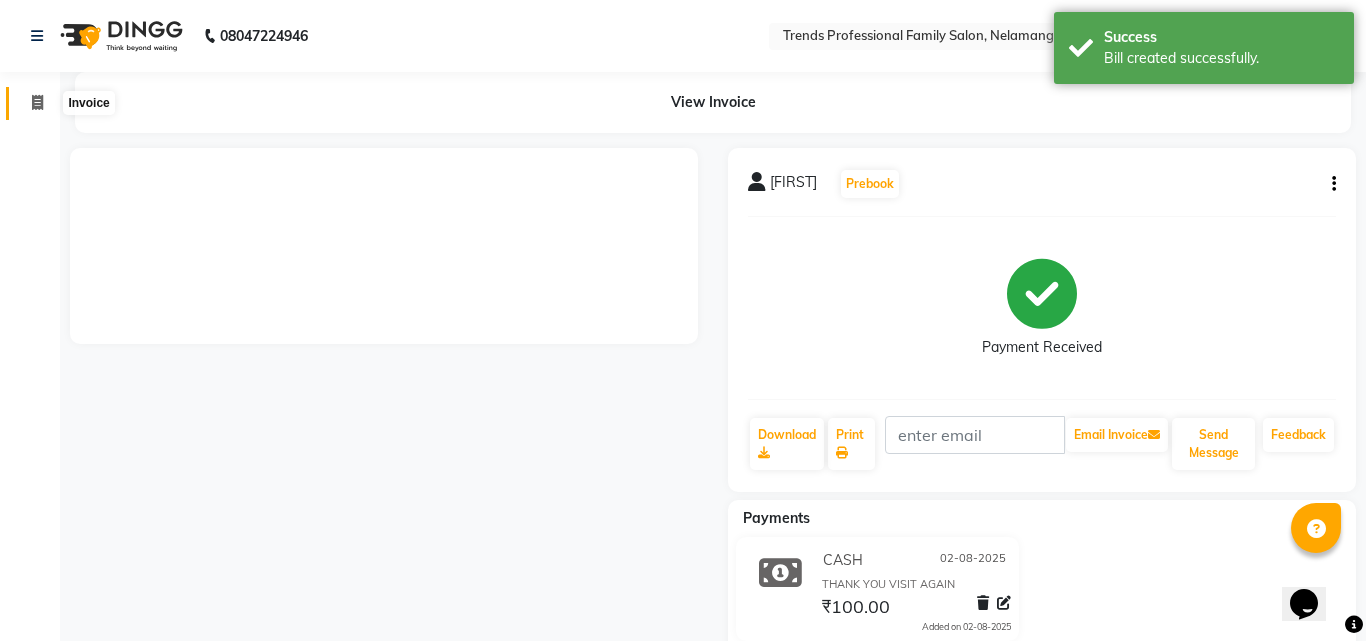 select on "service" 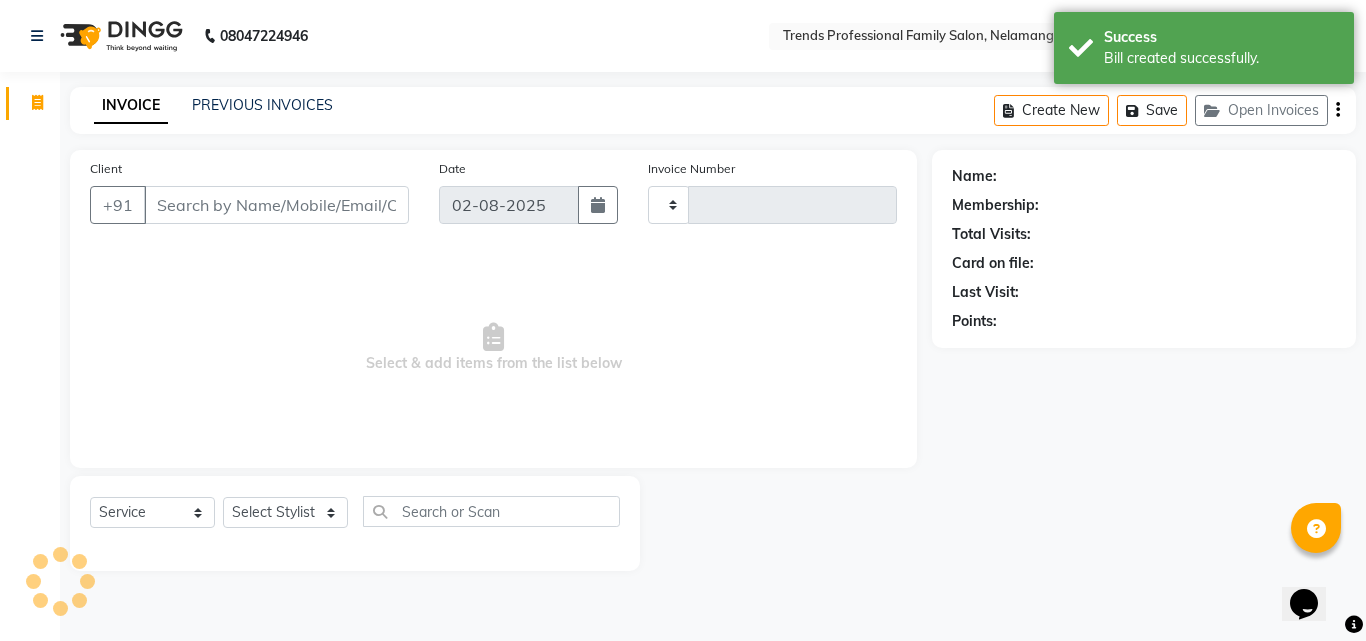type on "2390" 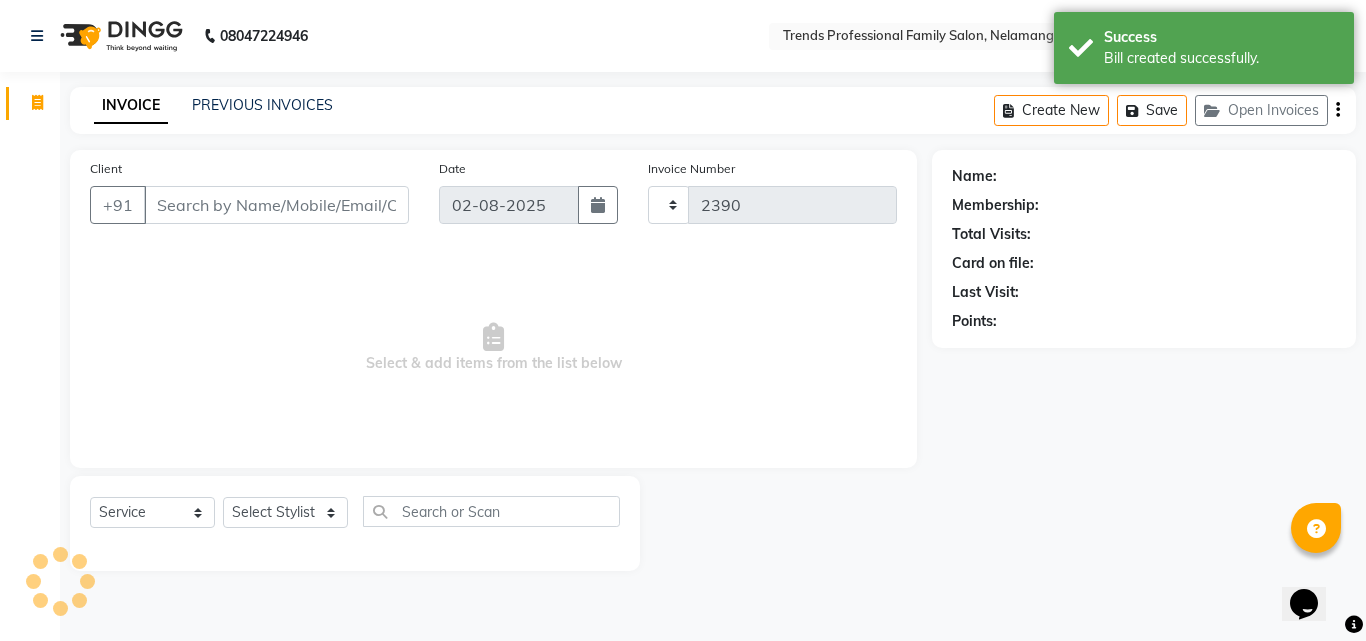 select on "7345" 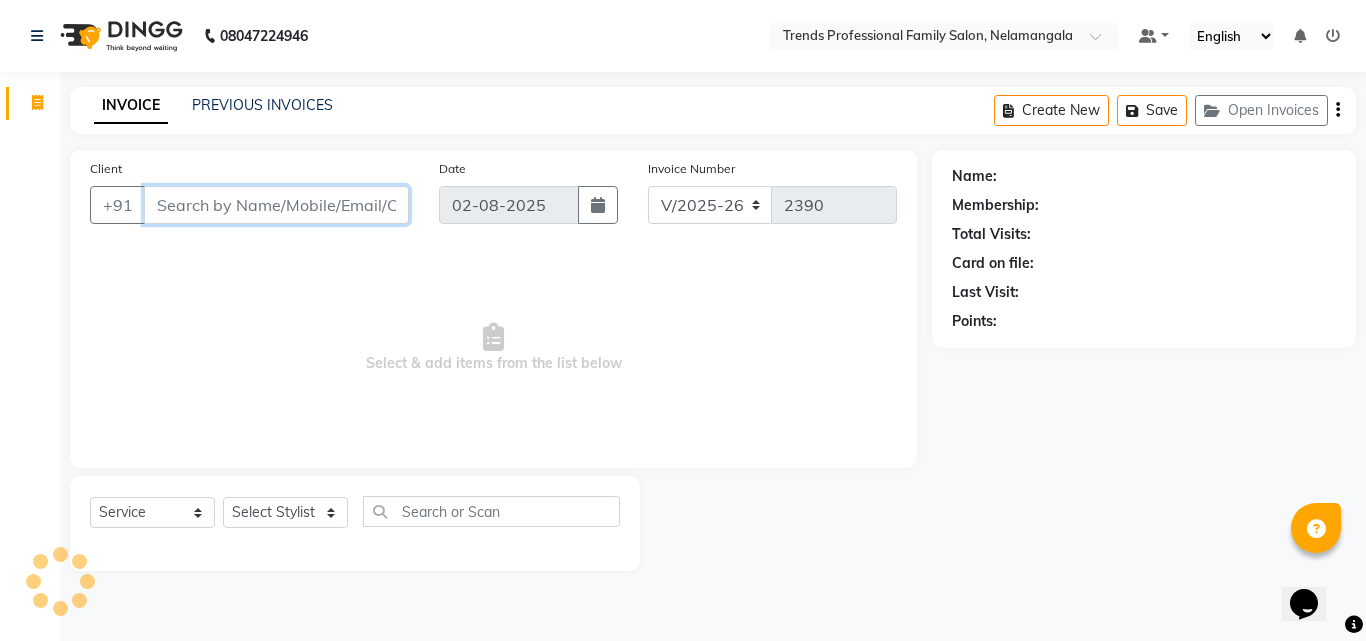 click on "Client" at bounding box center [276, 205] 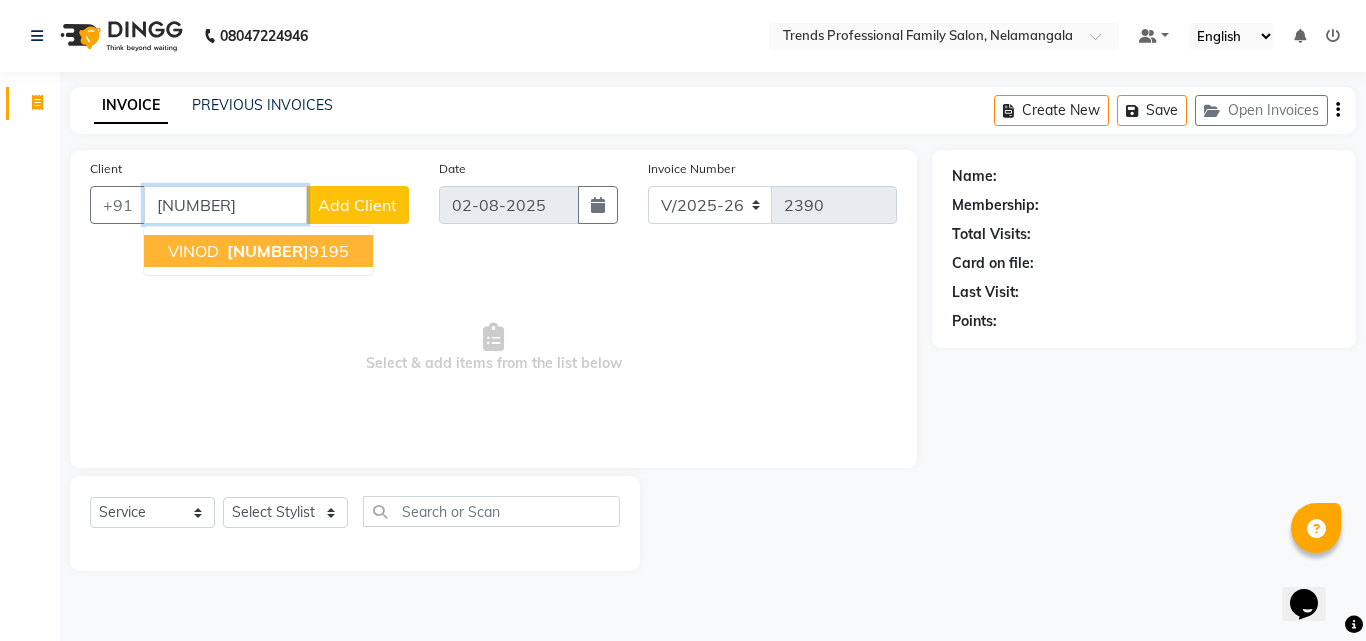 click on "VINOD" at bounding box center (193, 251) 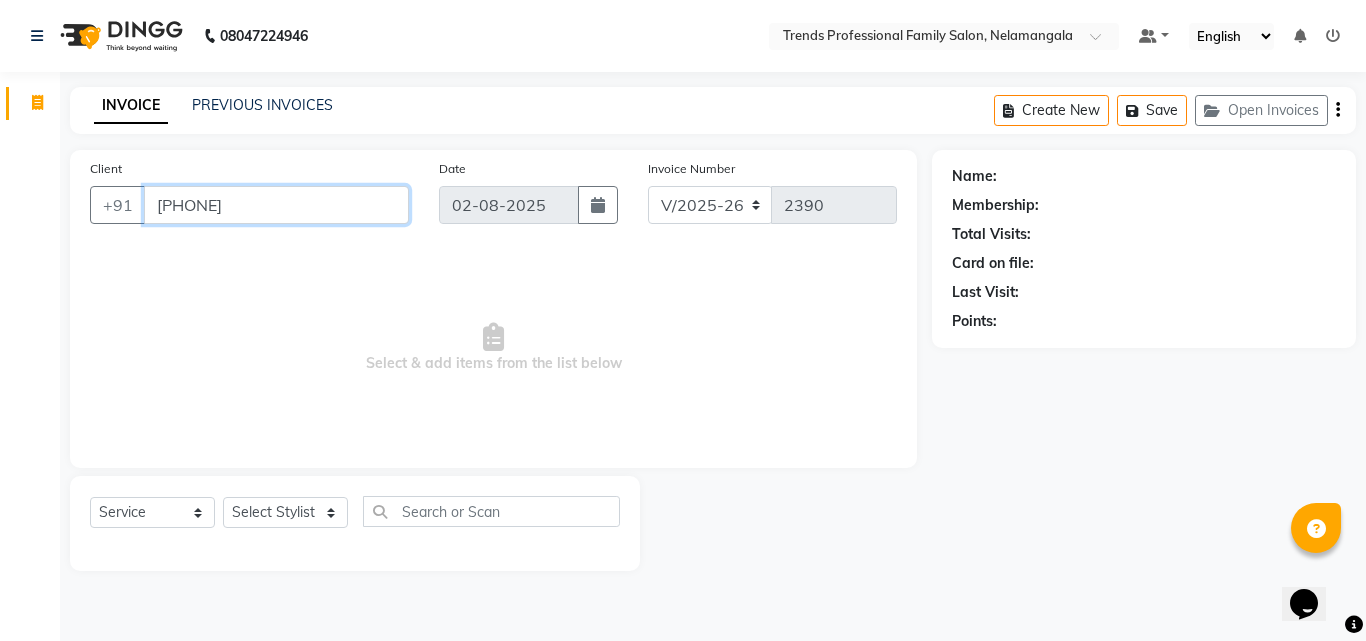type on "8747889195" 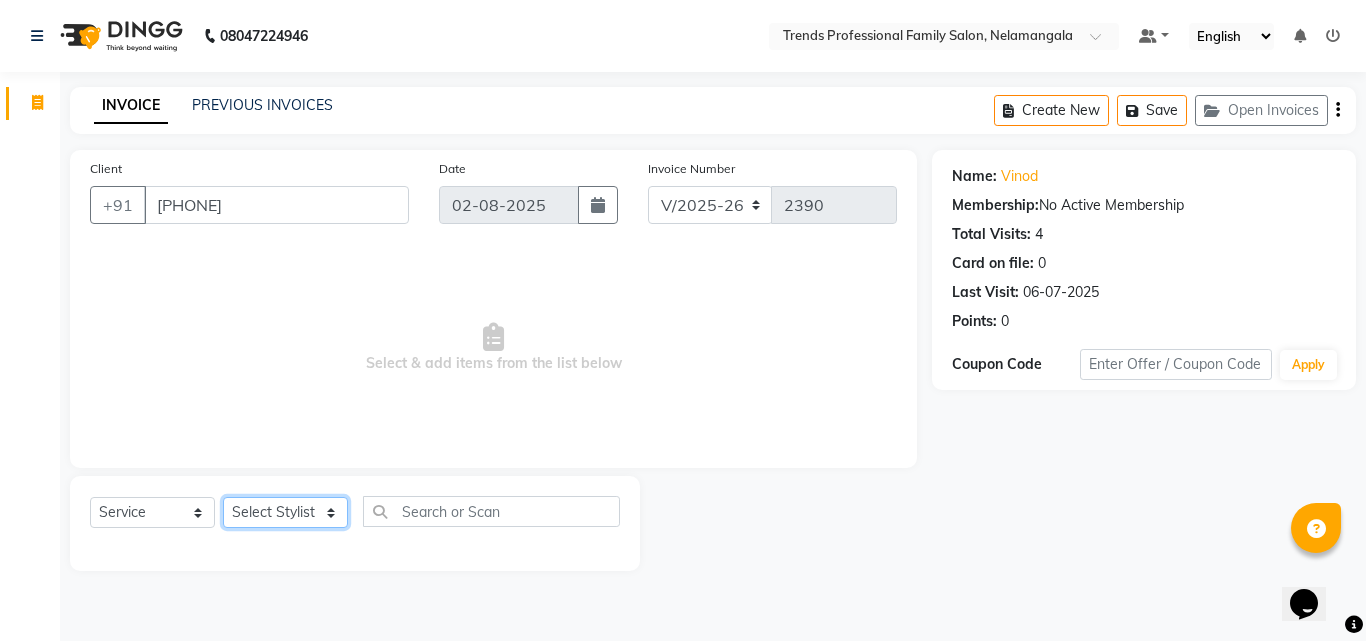click on "Select Stylist ANITHA AVANTHIKA Hithaishi IMRAN KHAN KANCHAN MUSKHAN RUSTHAM SEEMA SHIVA SOURAV Sumika Trends" 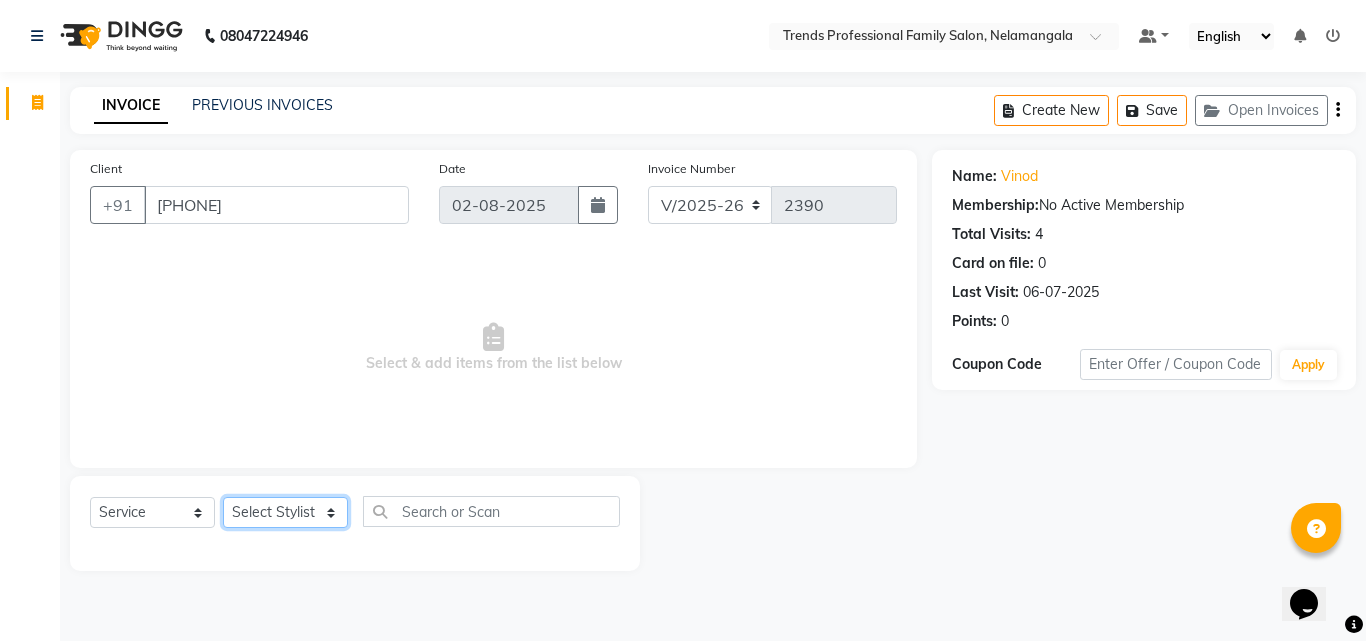 select on "63519" 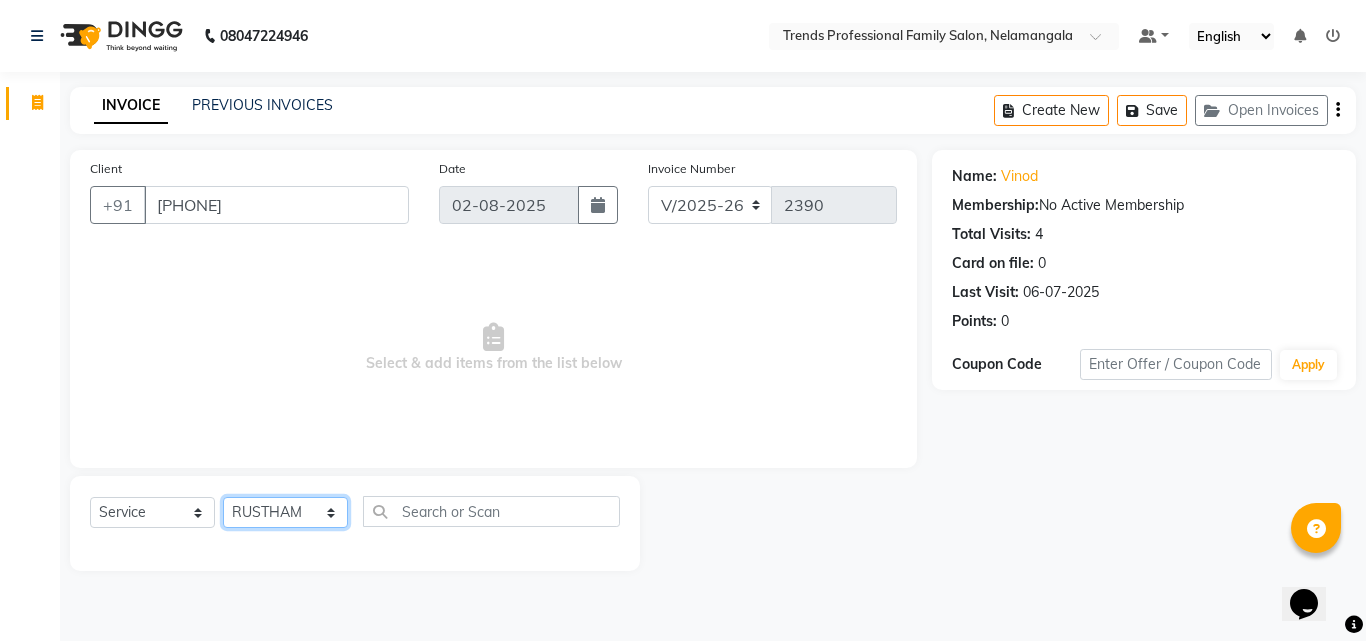 click on "Select Stylist ANITHA AVANTHIKA Hithaishi IMRAN KHAN KANCHAN MUSKHAN RUSTHAM SEEMA SHIVA SOURAV Sumika Trends" 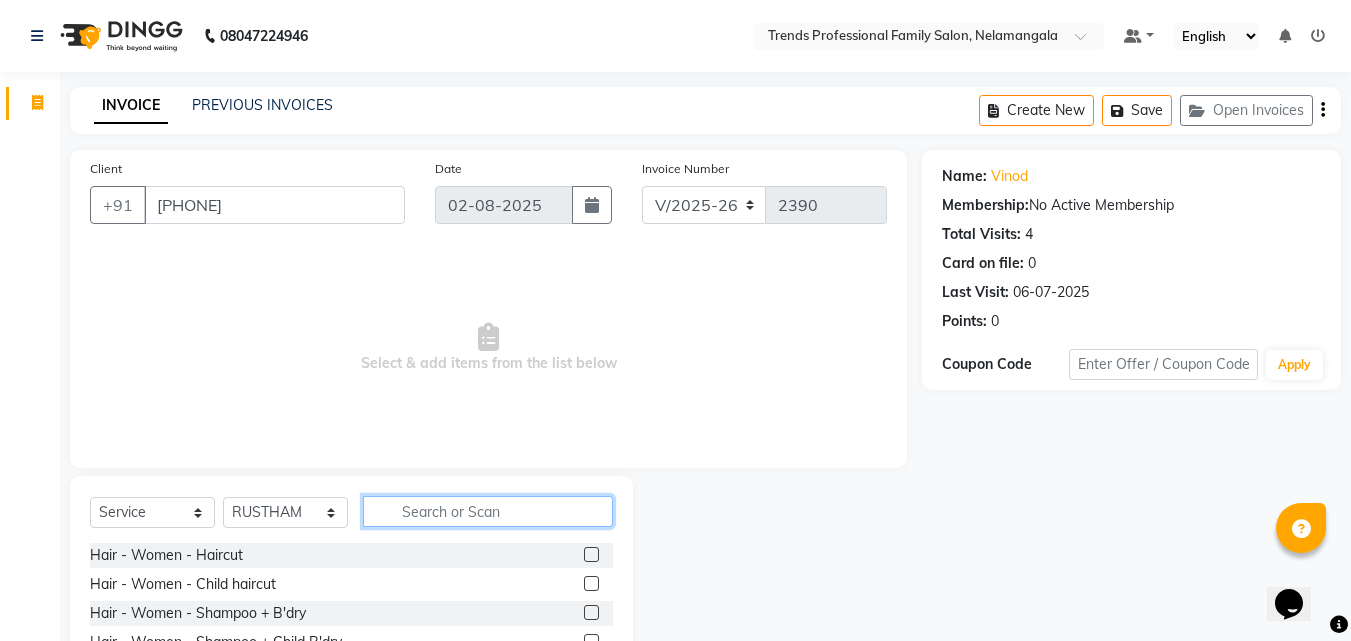 click 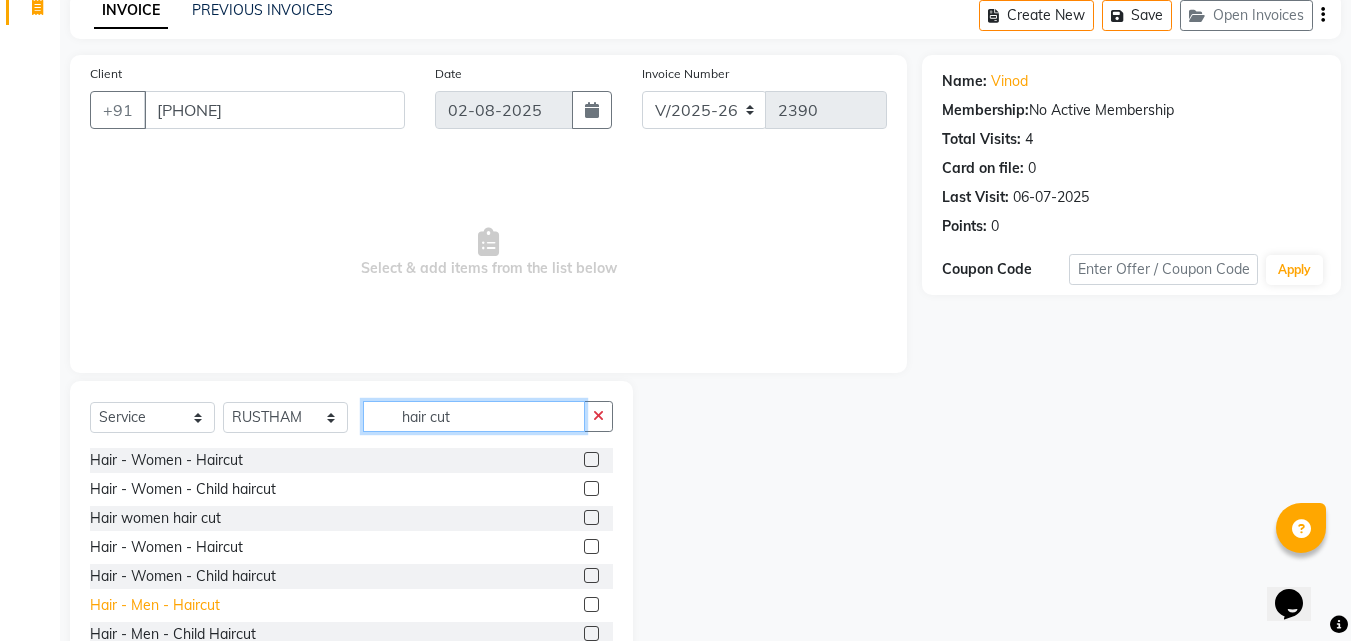 scroll, scrollTop: 160, scrollLeft: 0, axis: vertical 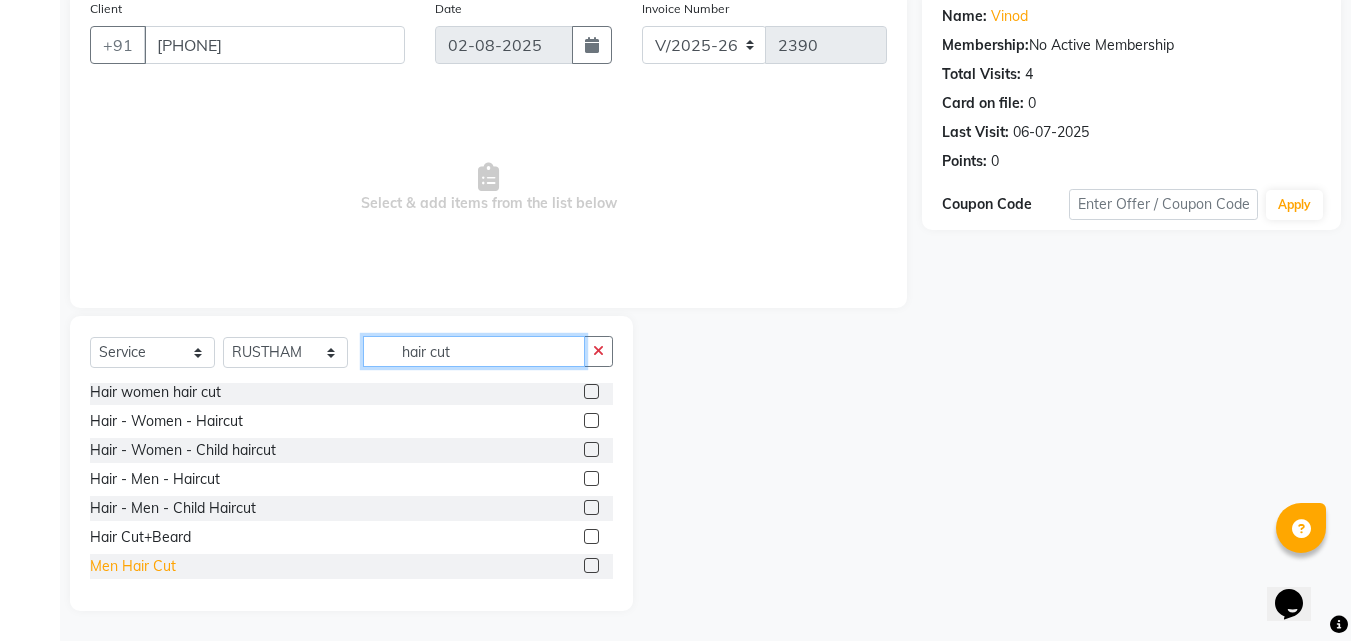 type on "hair cut" 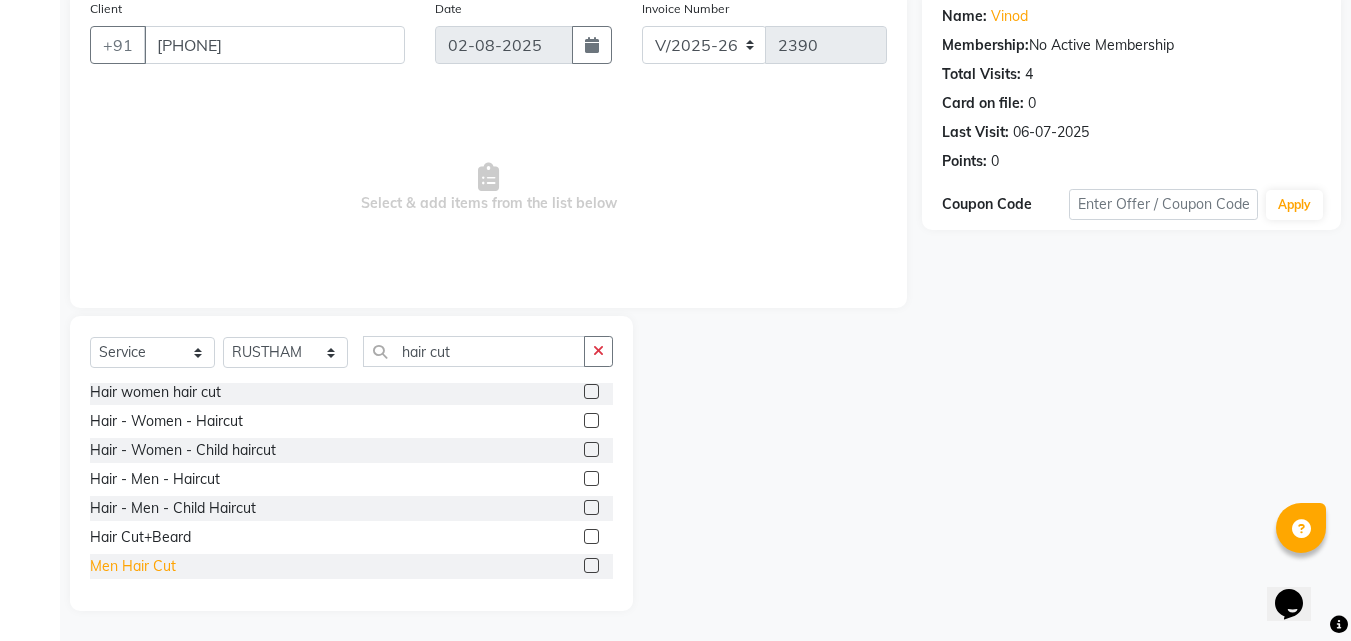 click on "Men Hair Cut" 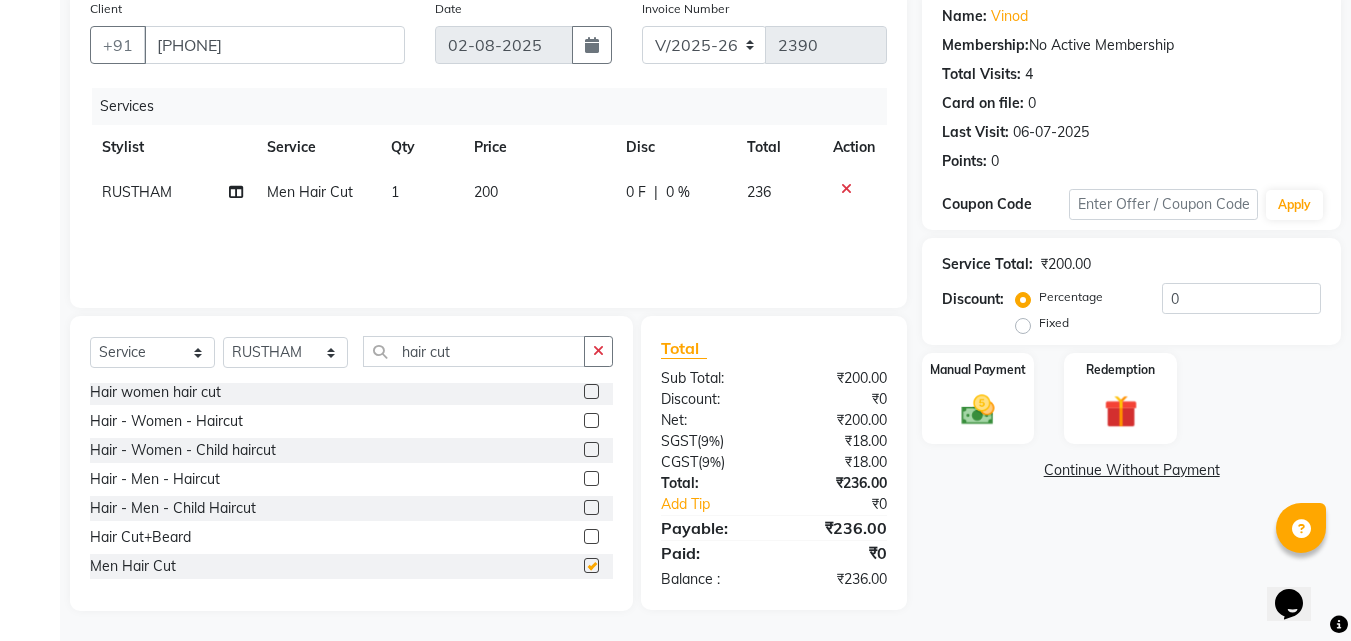 checkbox on "false" 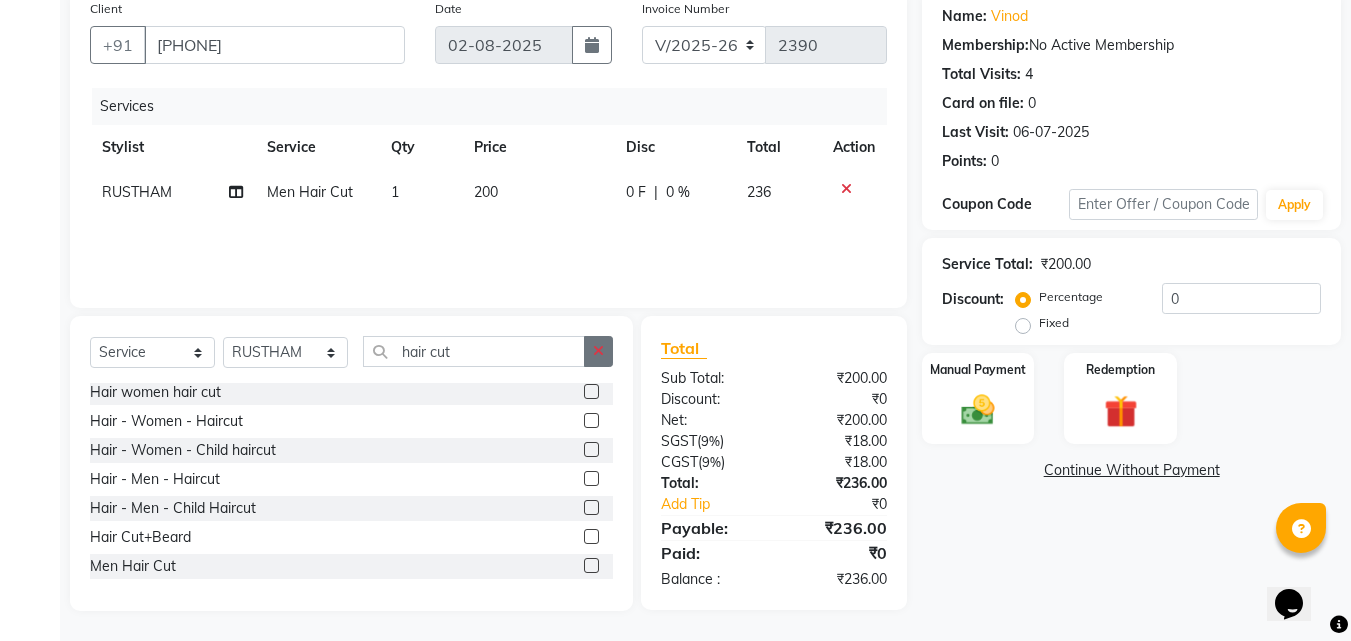 click 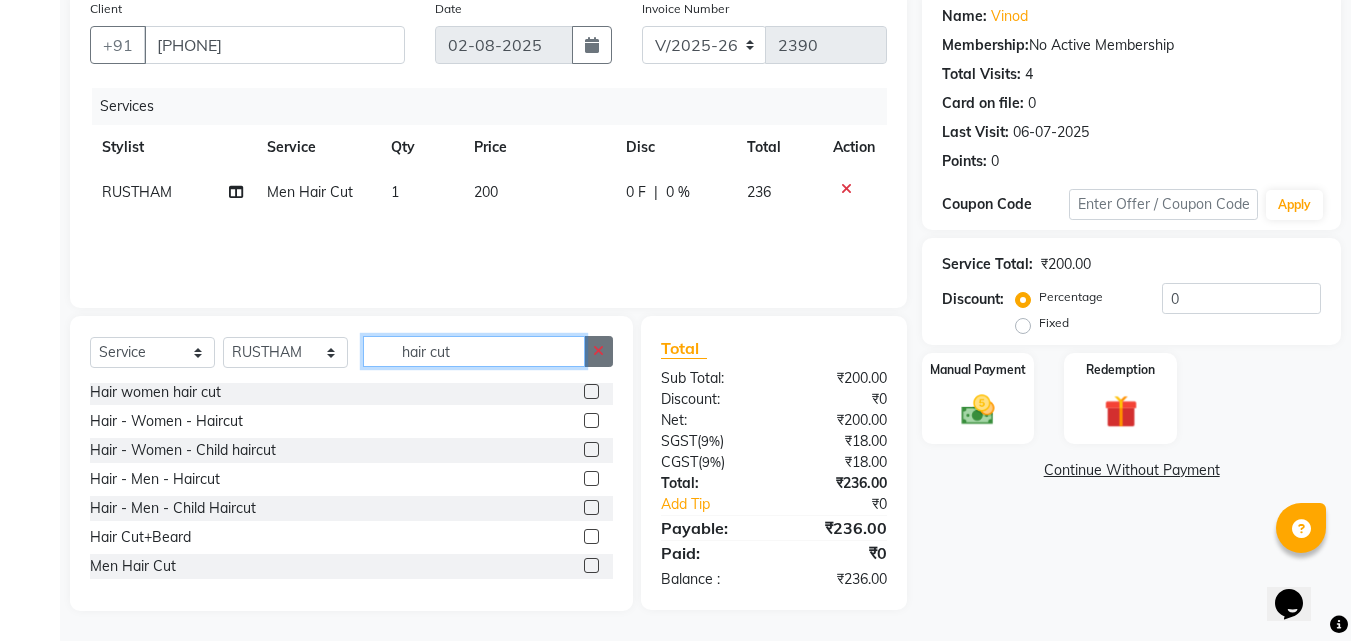 type 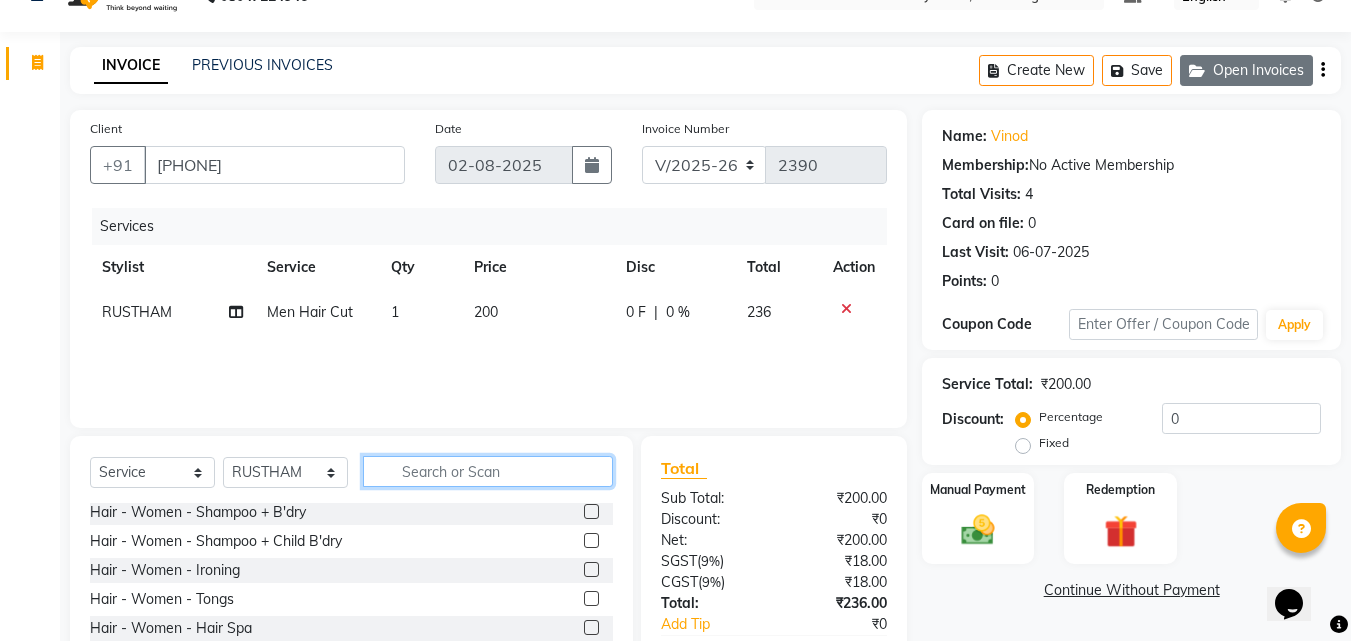 scroll, scrollTop: 0, scrollLeft: 0, axis: both 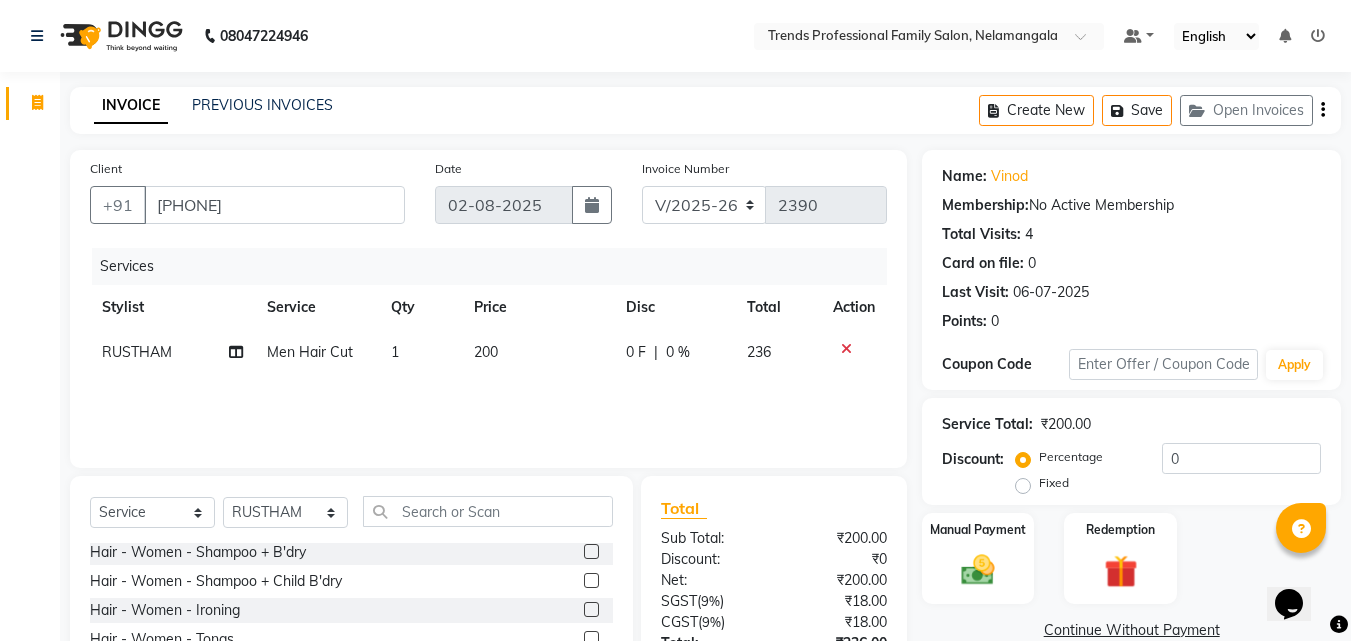 click on "Create New   Save   Open Invoices" 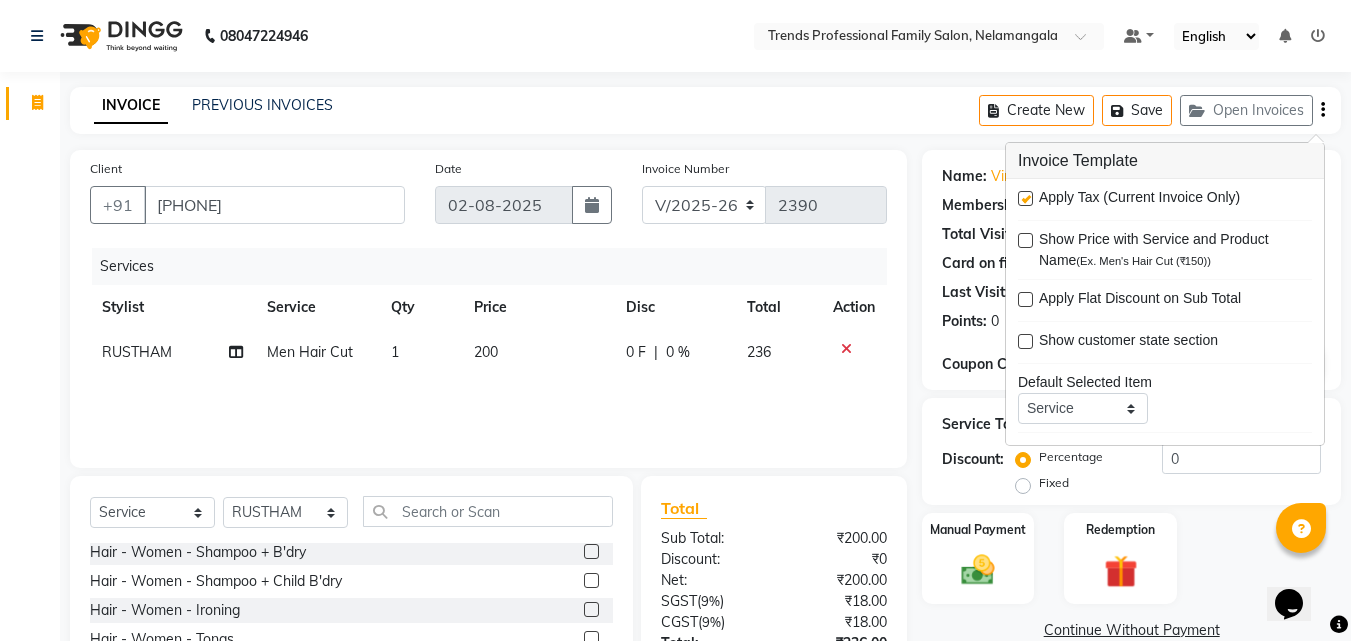 click at bounding box center (1025, 198) 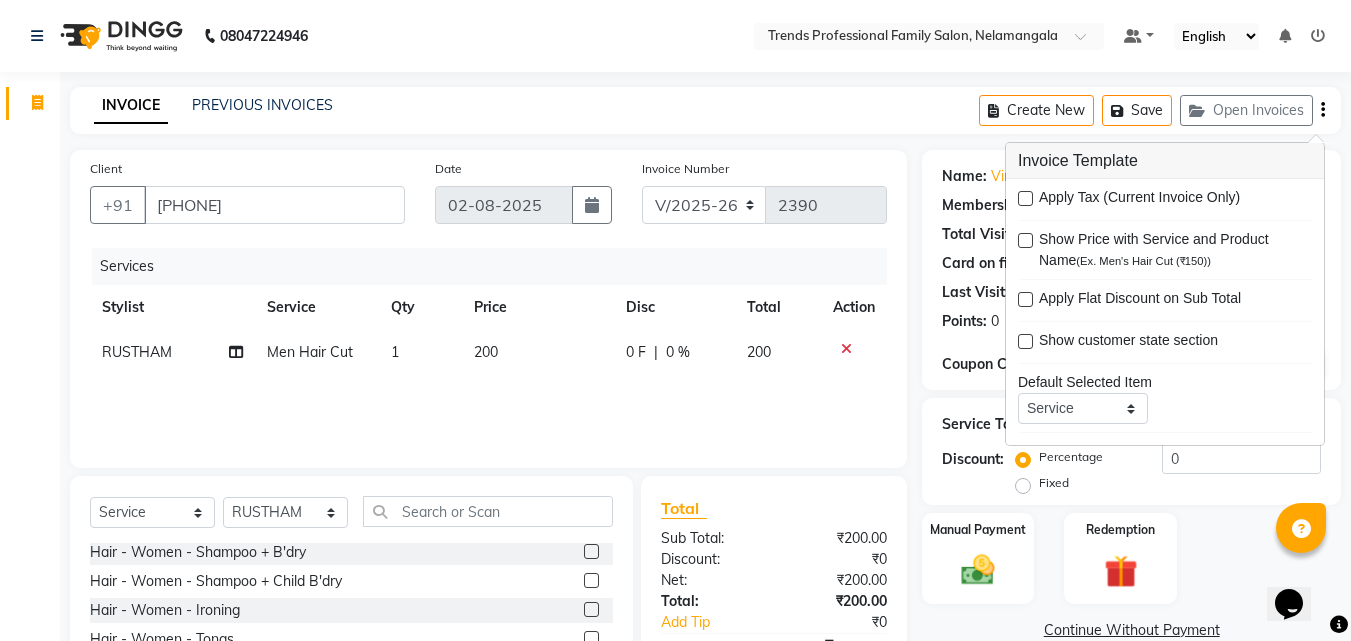 click on "INVOICE PREVIOUS INVOICES Create New   Save   Open Invoices" 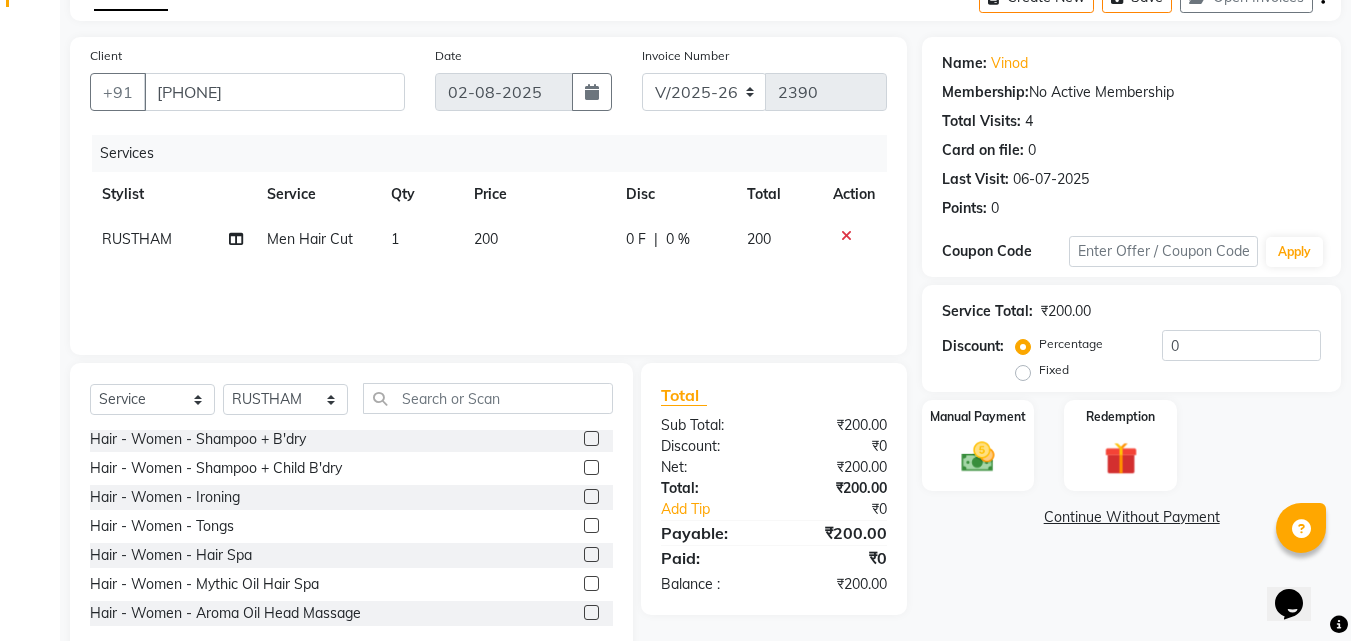 scroll, scrollTop: 160, scrollLeft: 0, axis: vertical 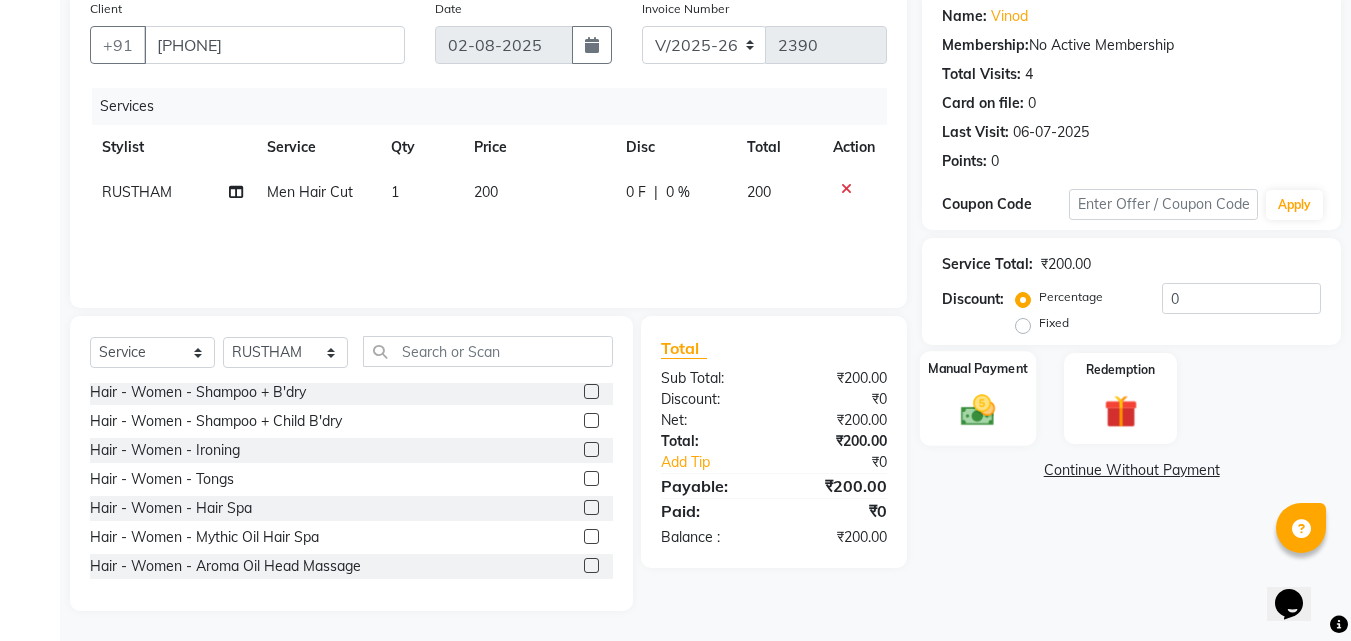 click 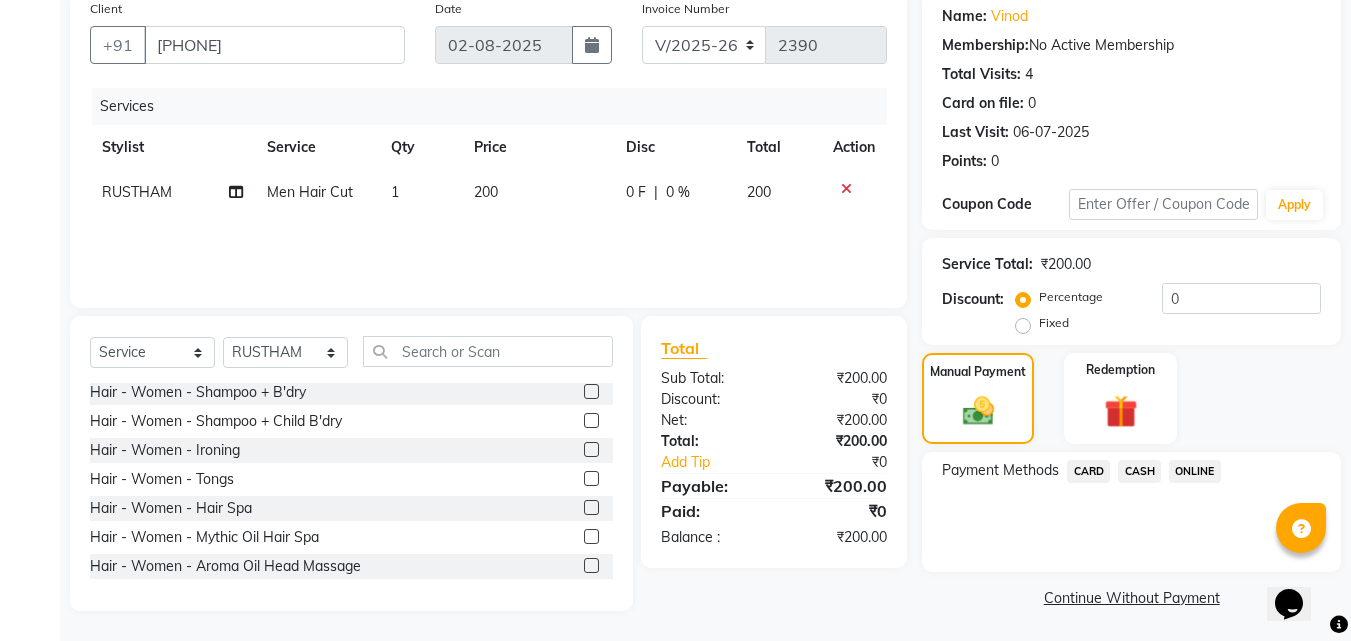 scroll, scrollTop: 162, scrollLeft: 0, axis: vertical 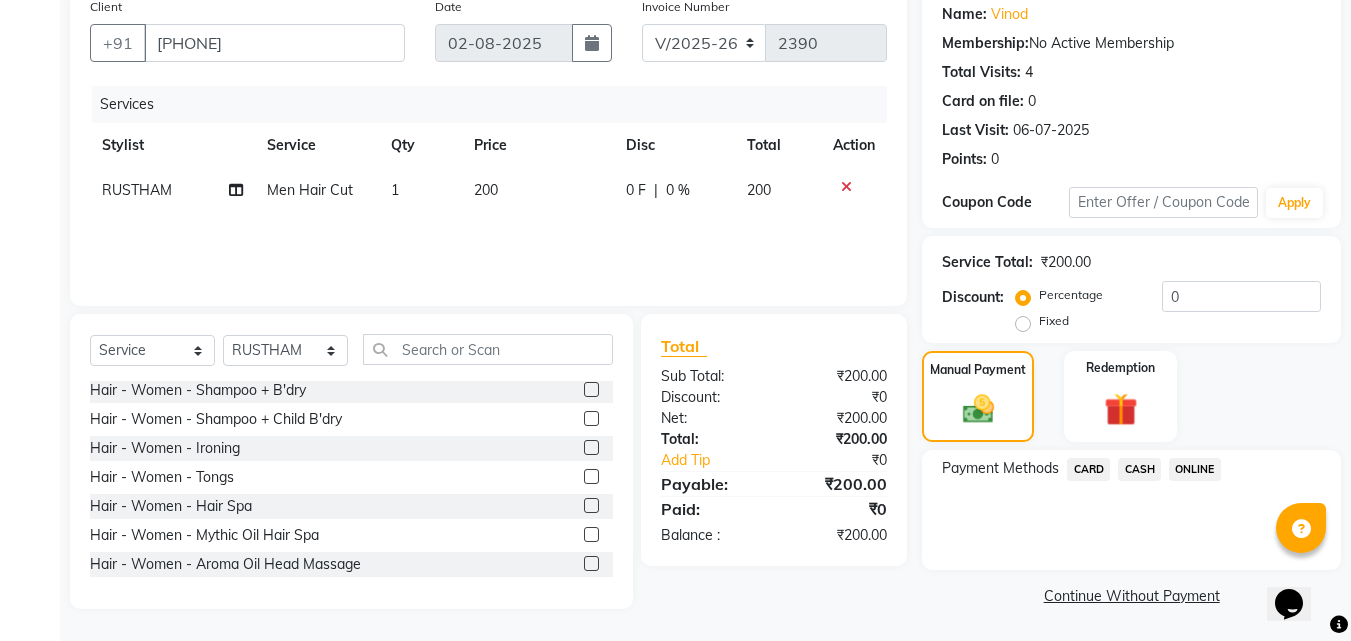 click on "ONLINE" 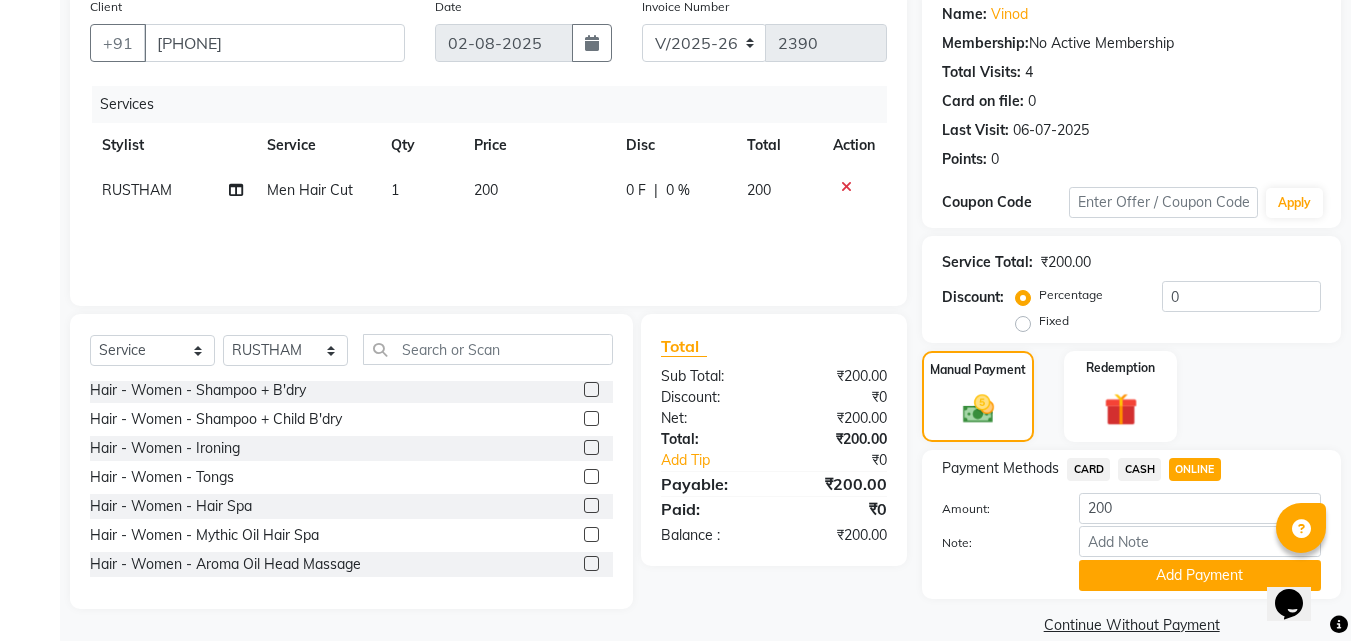 click on "Add Payment" 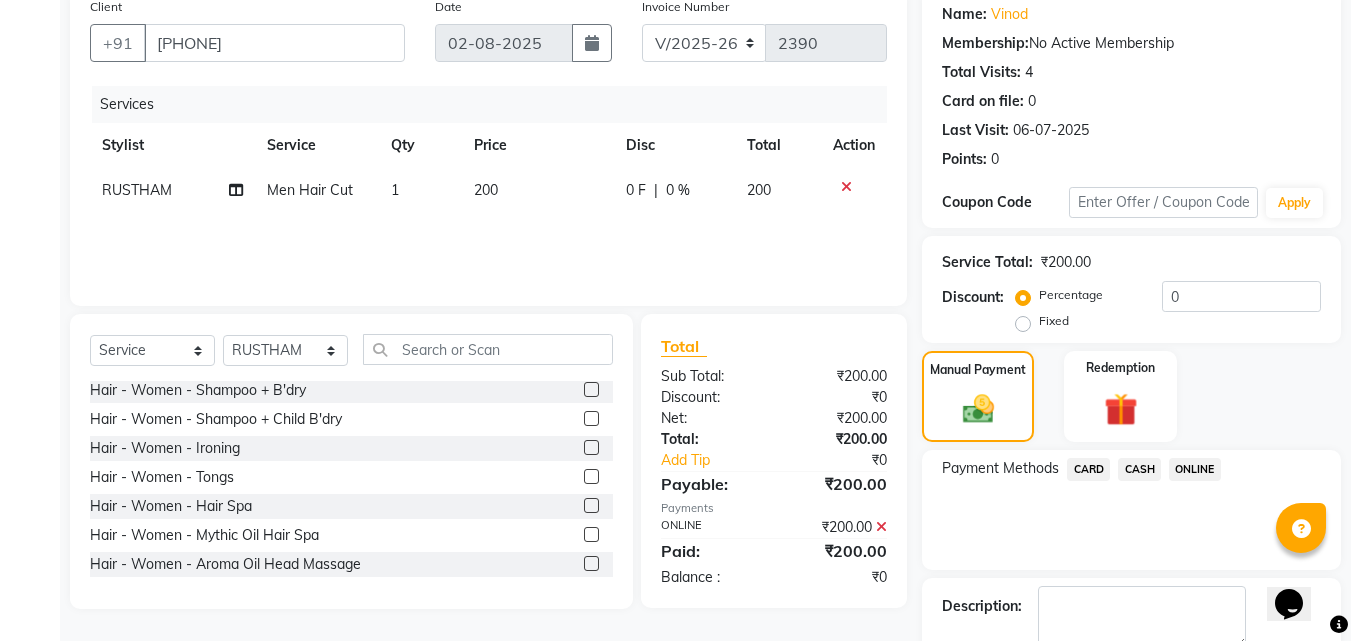 click on "ONLINE" 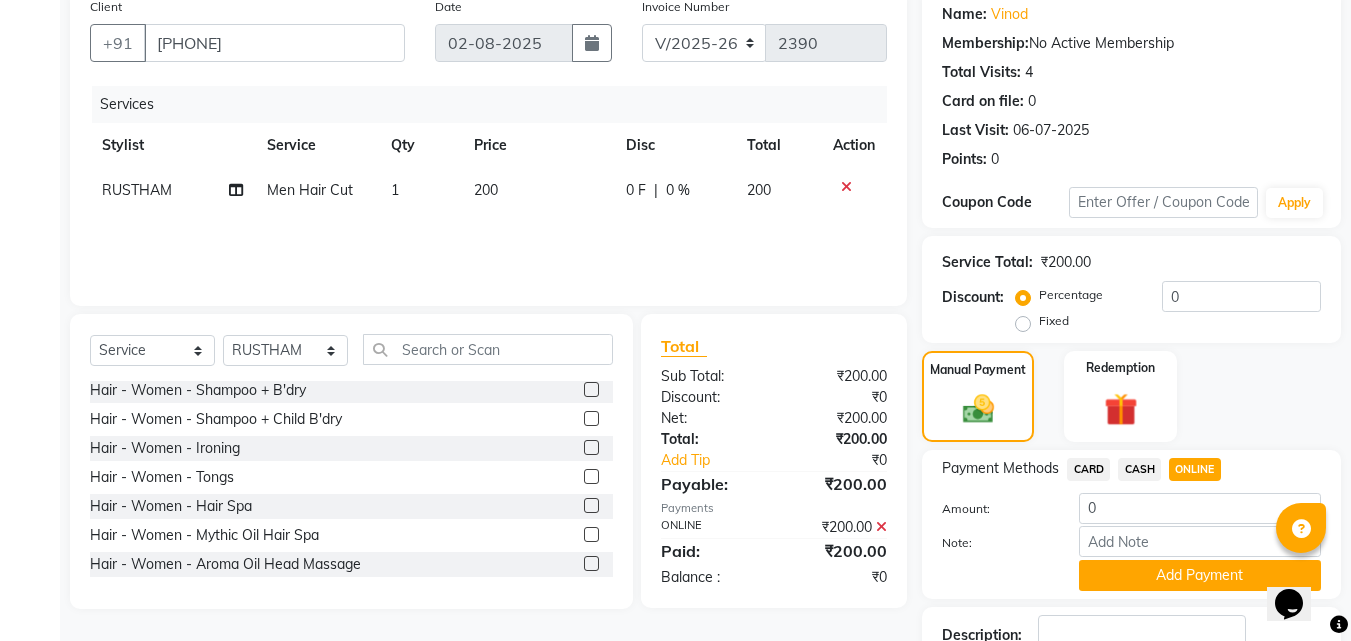click 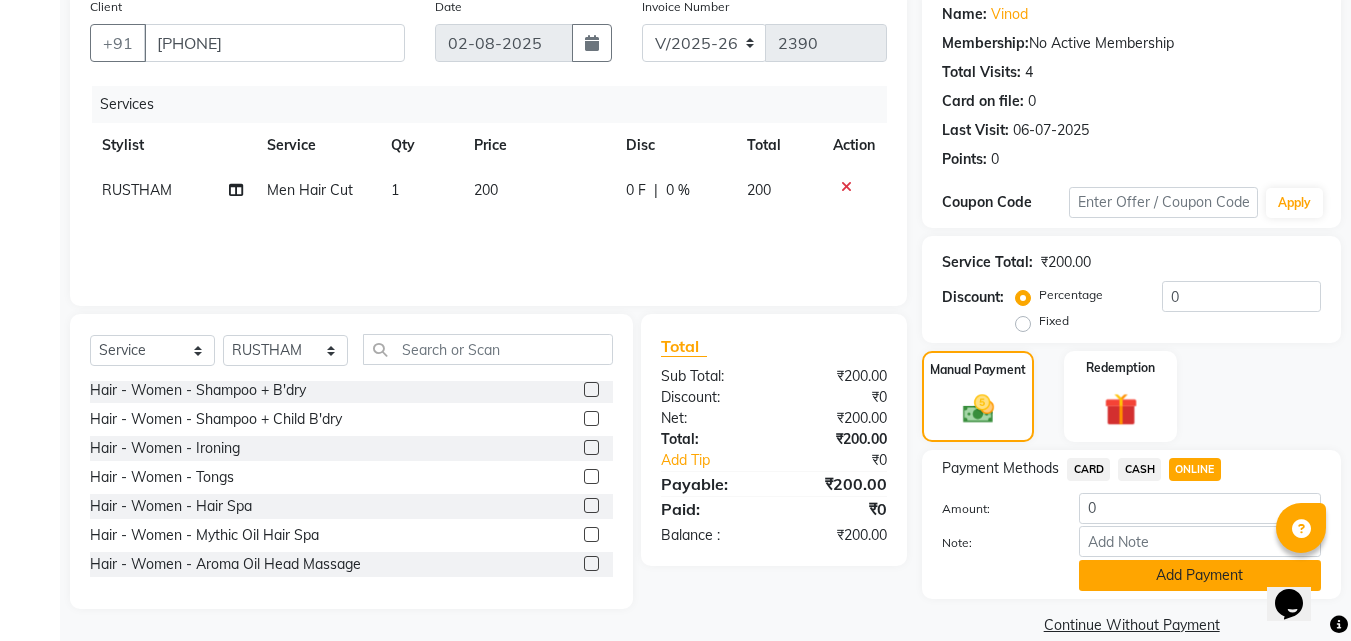 click on "Add Payment" 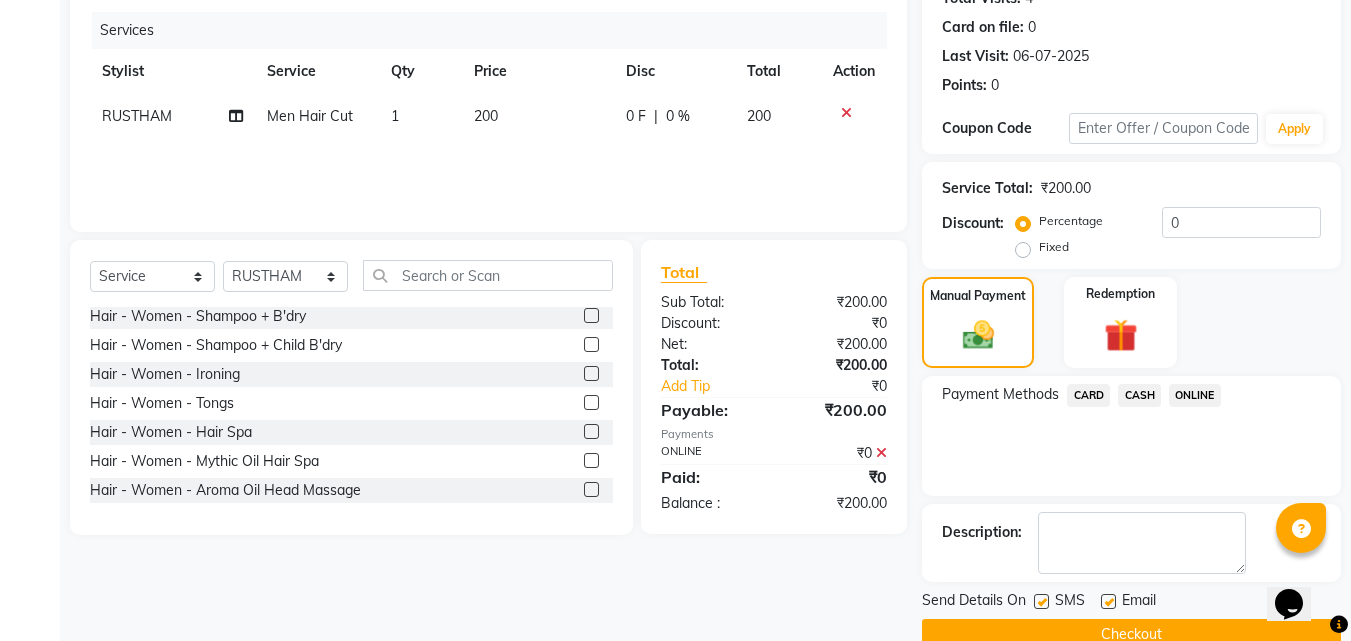 scroll, scrollTop: 275, scrollLeft: 0, axis: vertical 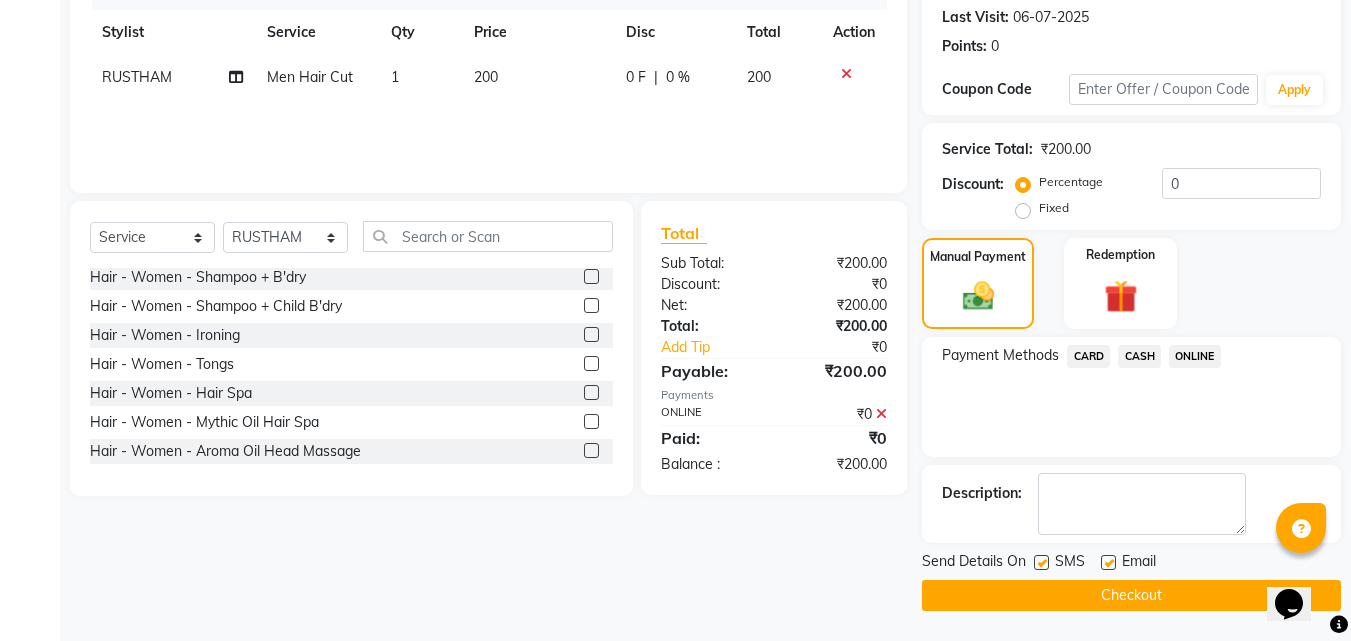click on "CASH" 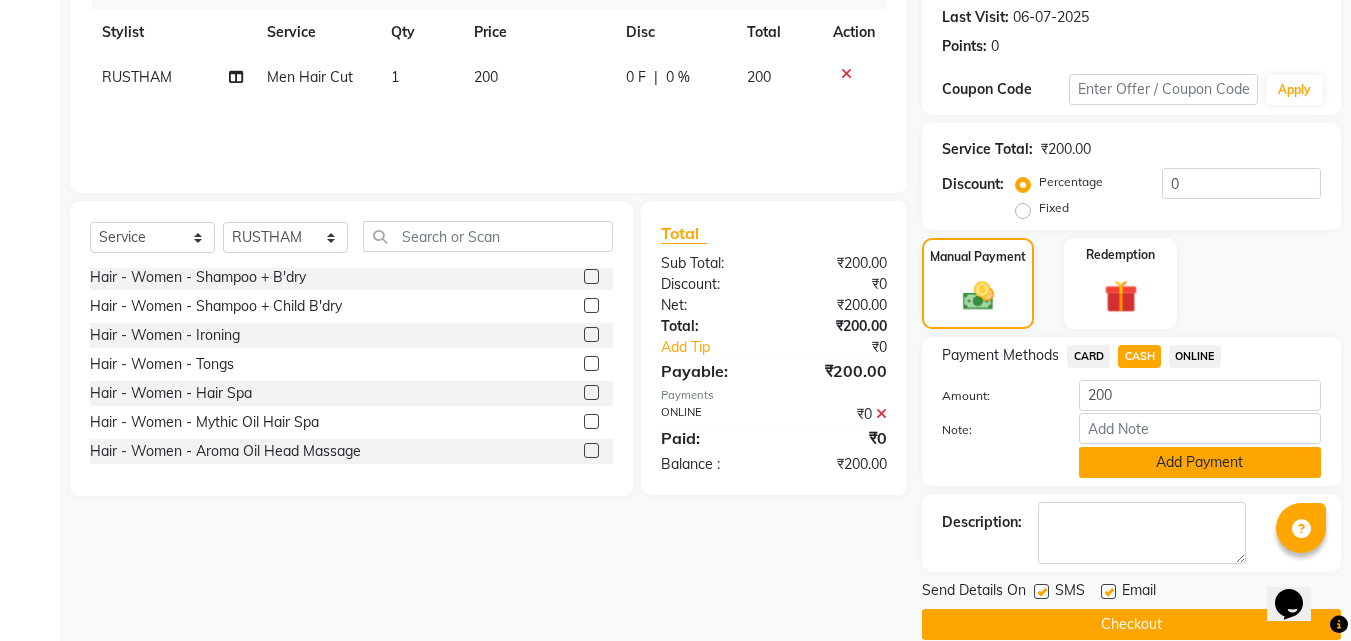click on "Add Payment" 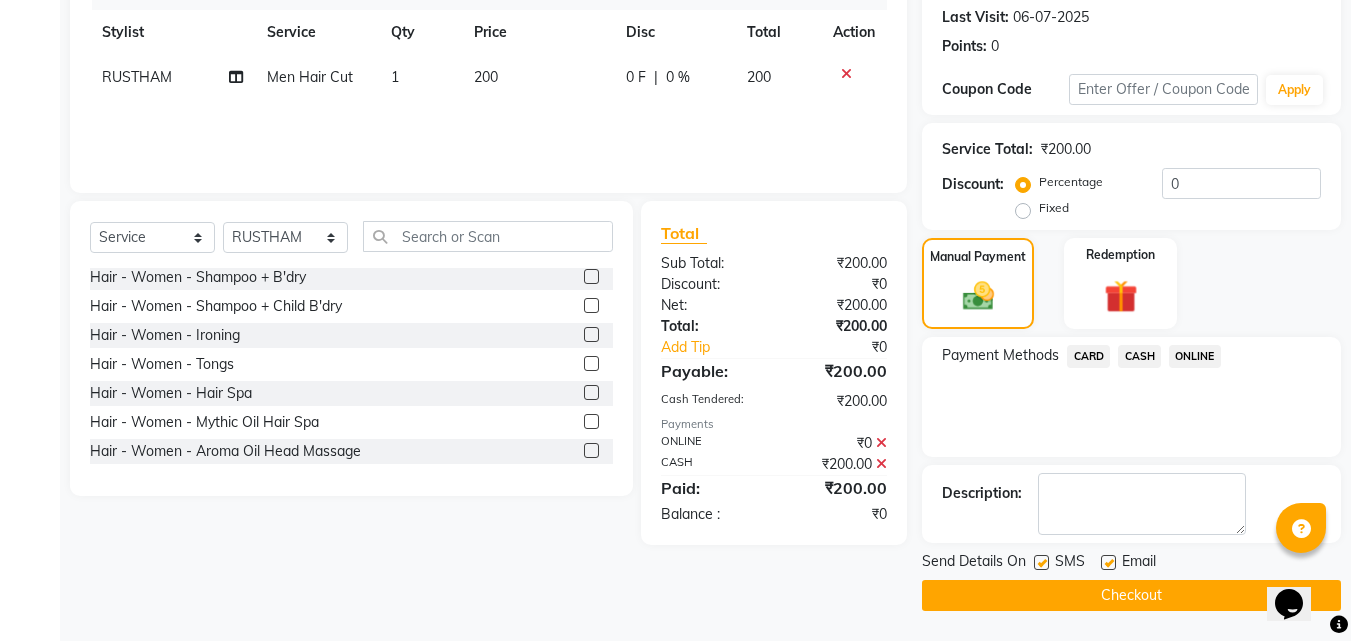 click 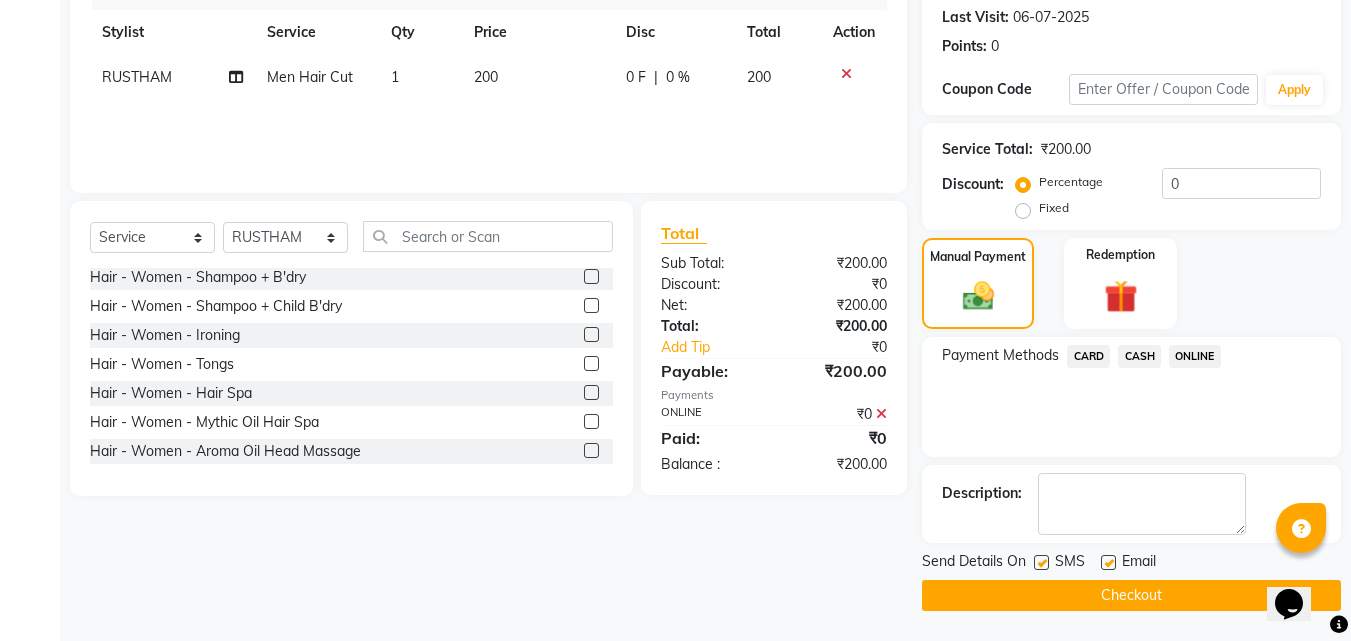 click 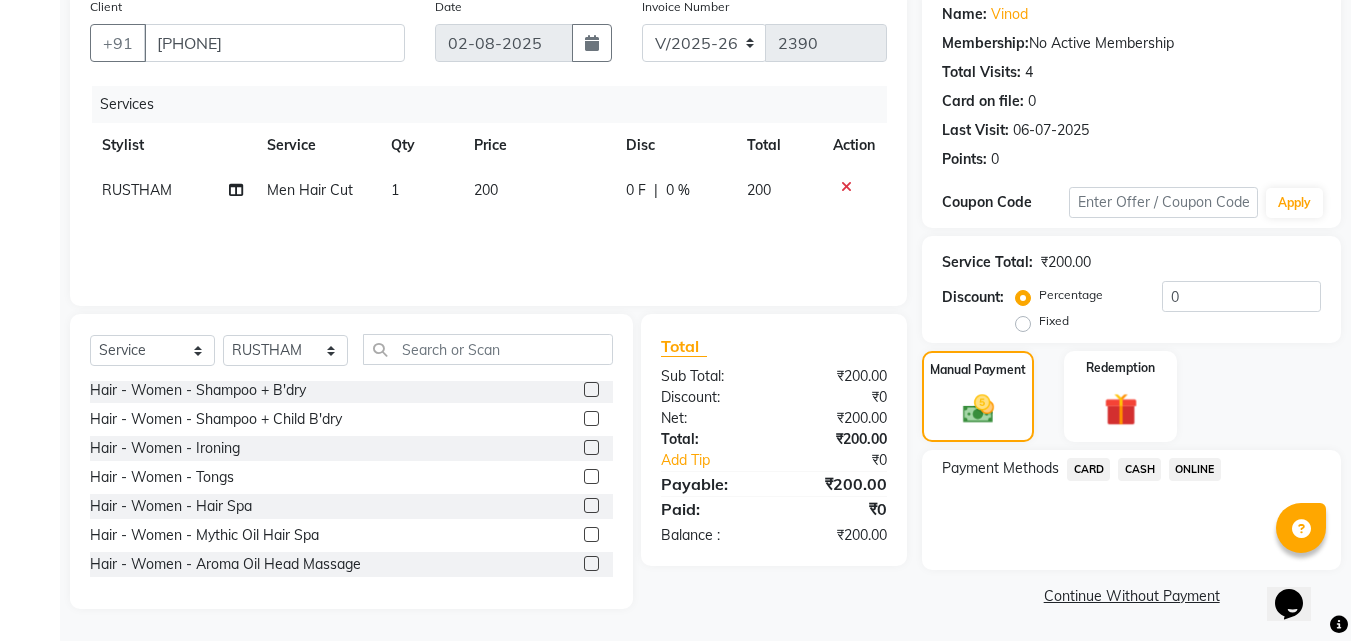 click on "ONLINE" 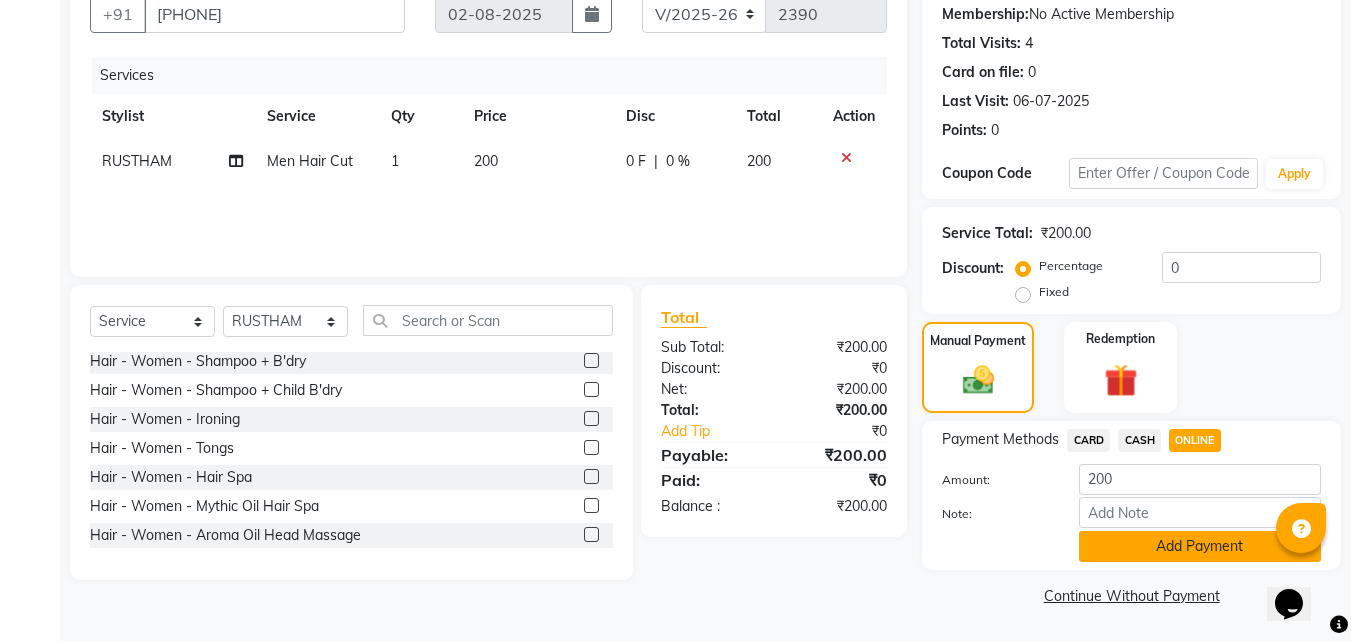 click on "Add Payment" 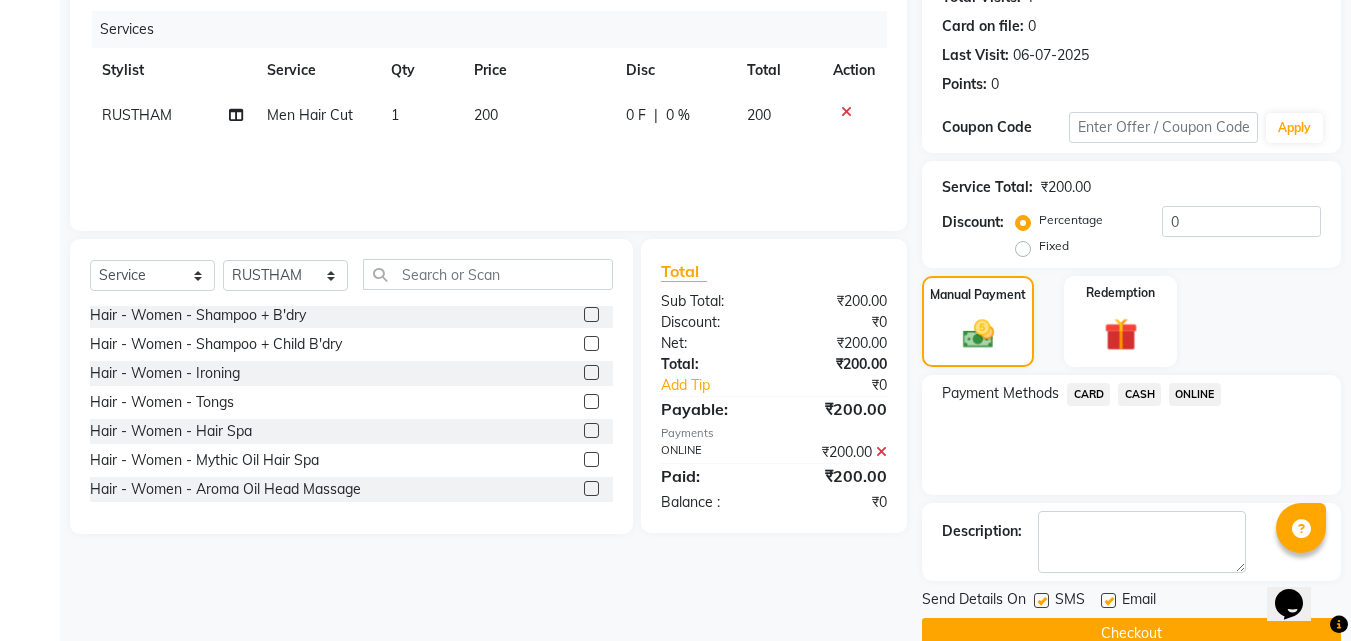 scroll, scrollTop: 275, scrollLeft: 0, axis: vertical 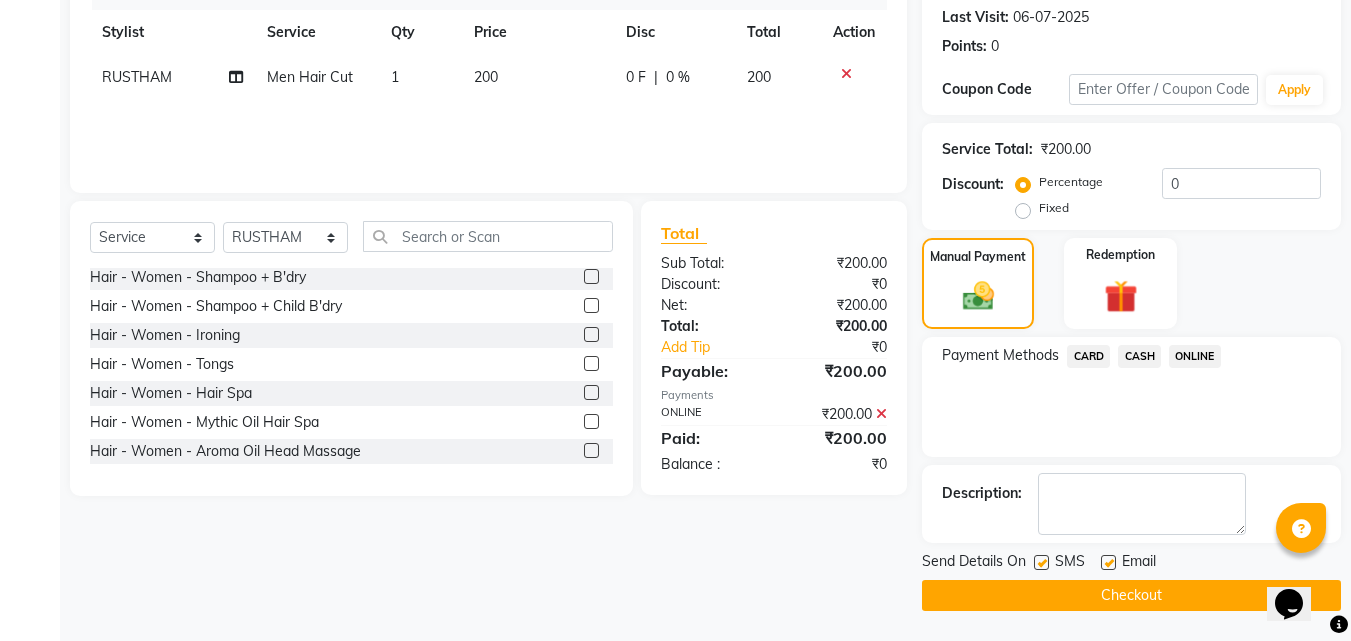 click on "Checkout" 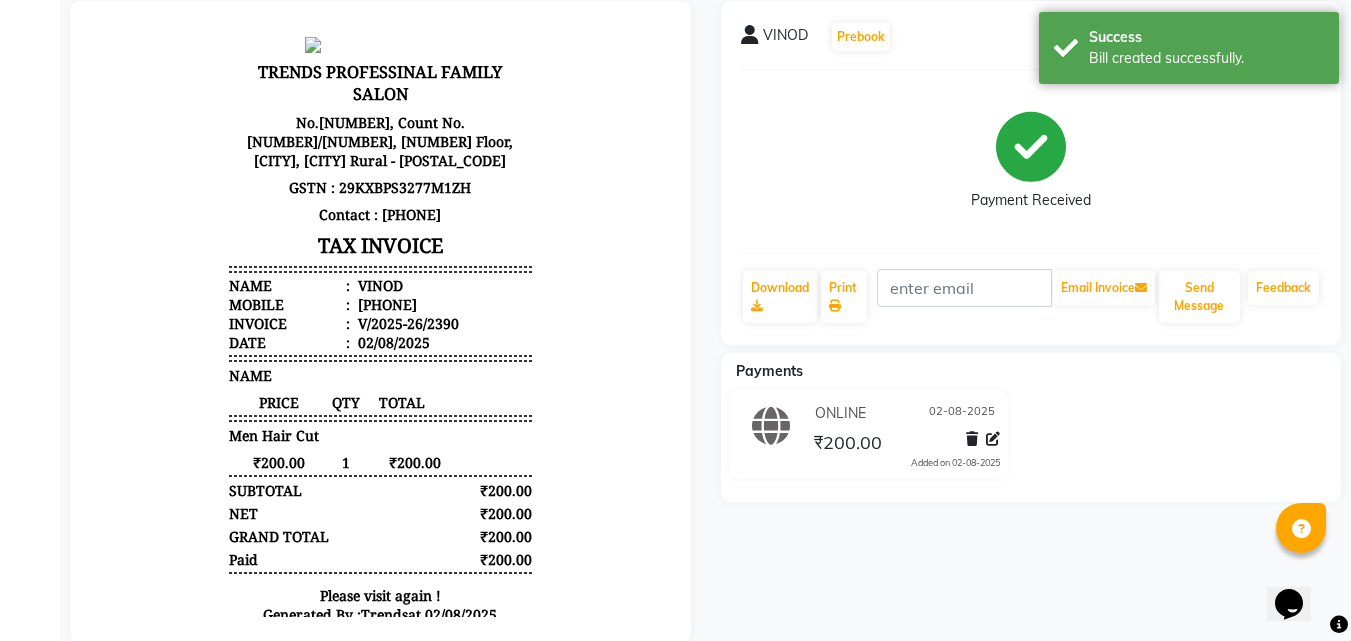 scroll, scrollTop: 194, scrollLeft: 0, axis: vertical 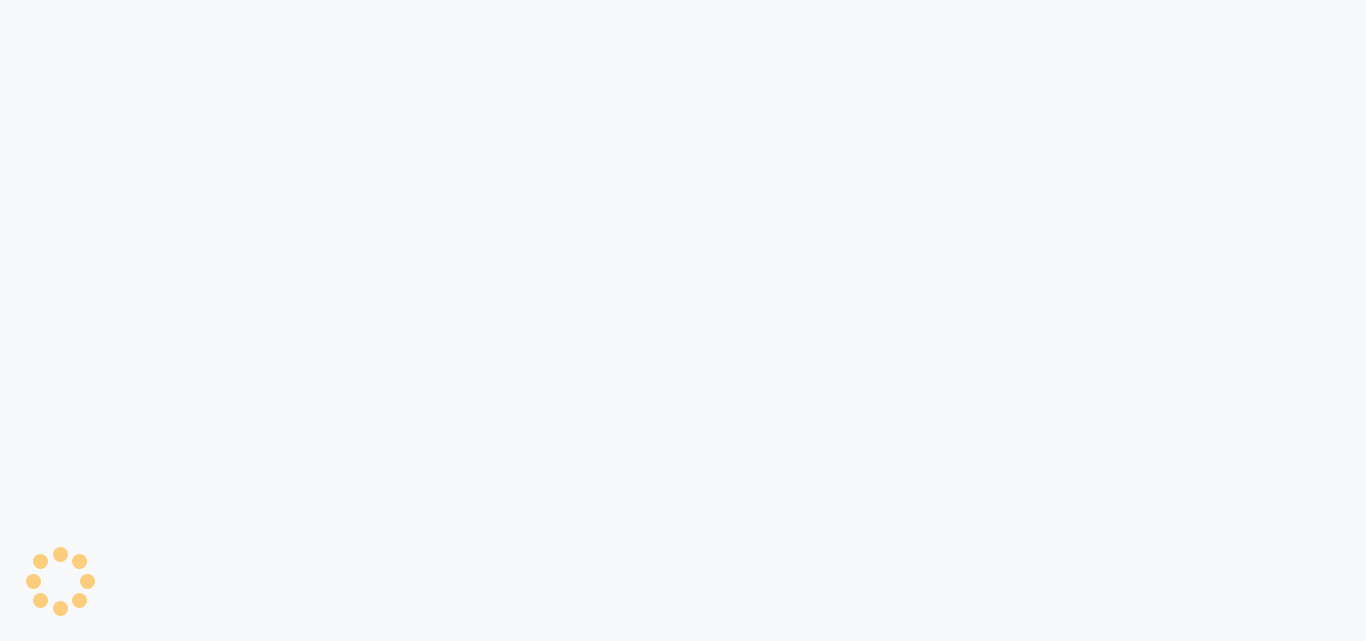 select on "service" 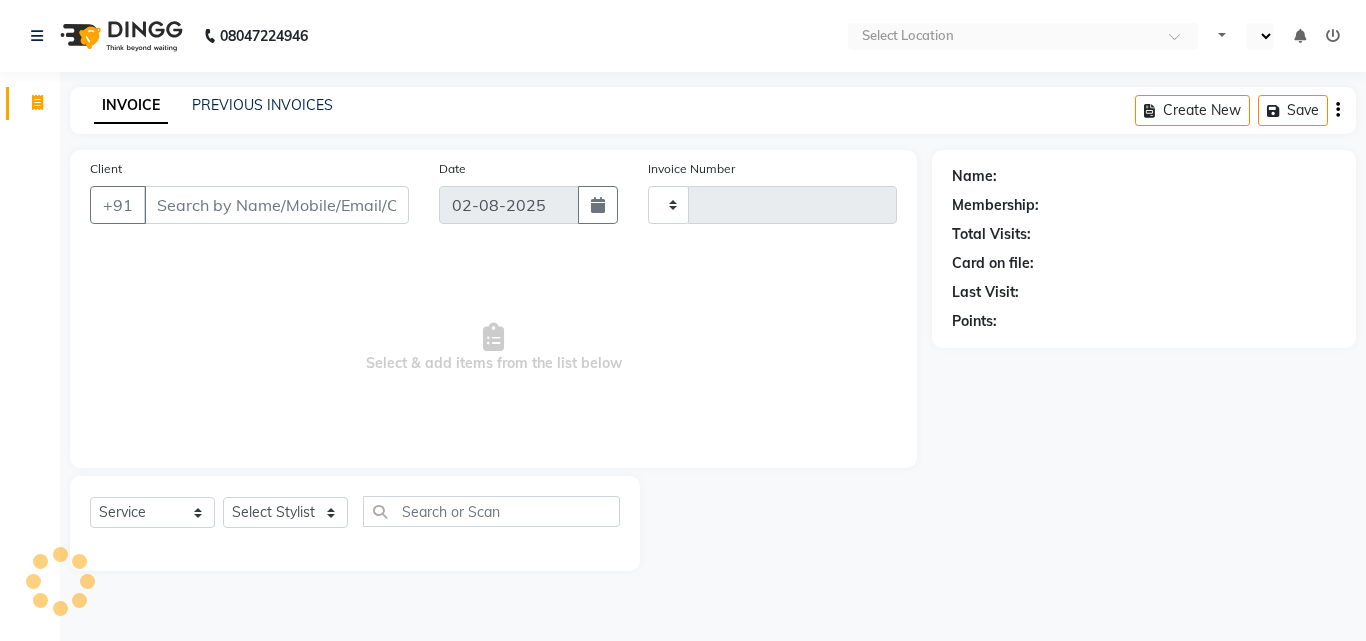 select on "en" 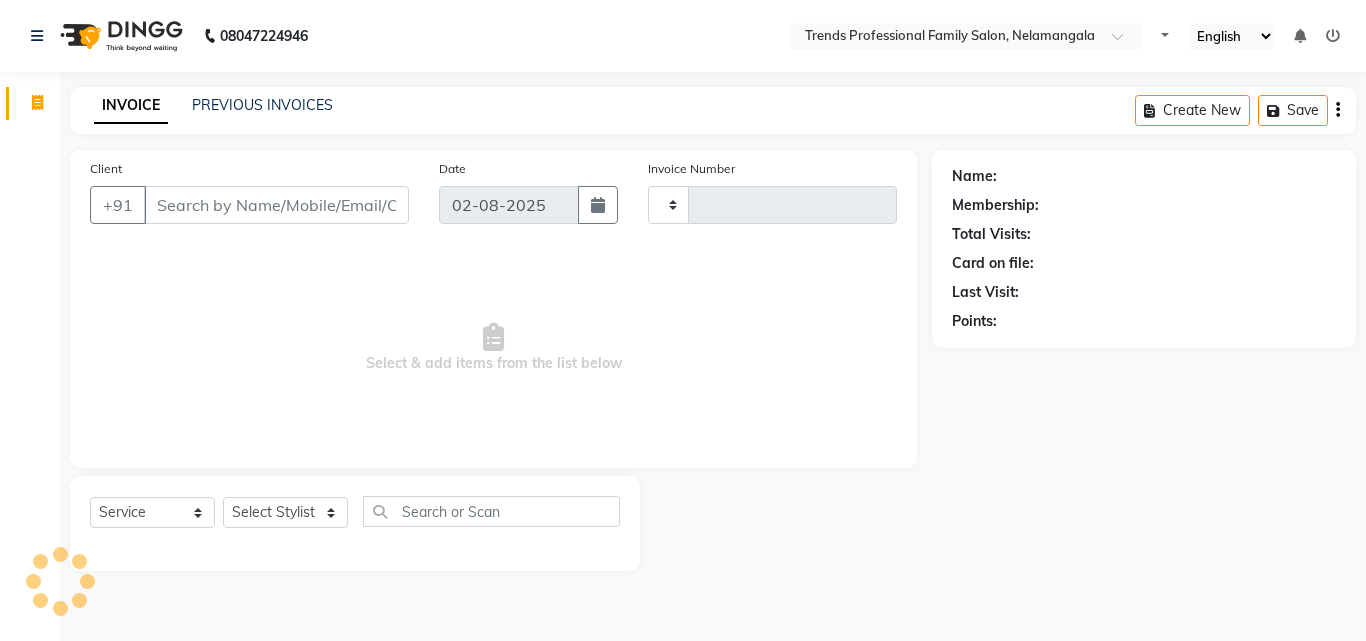 type on "2391" 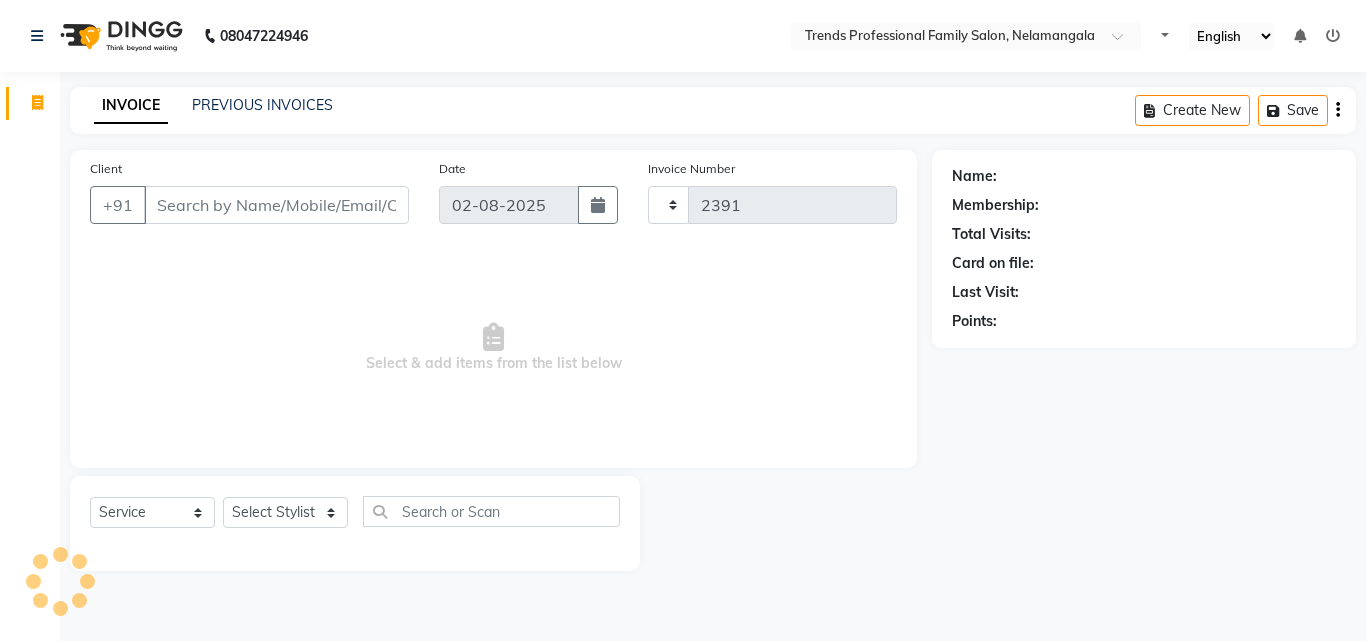 select on "7345" 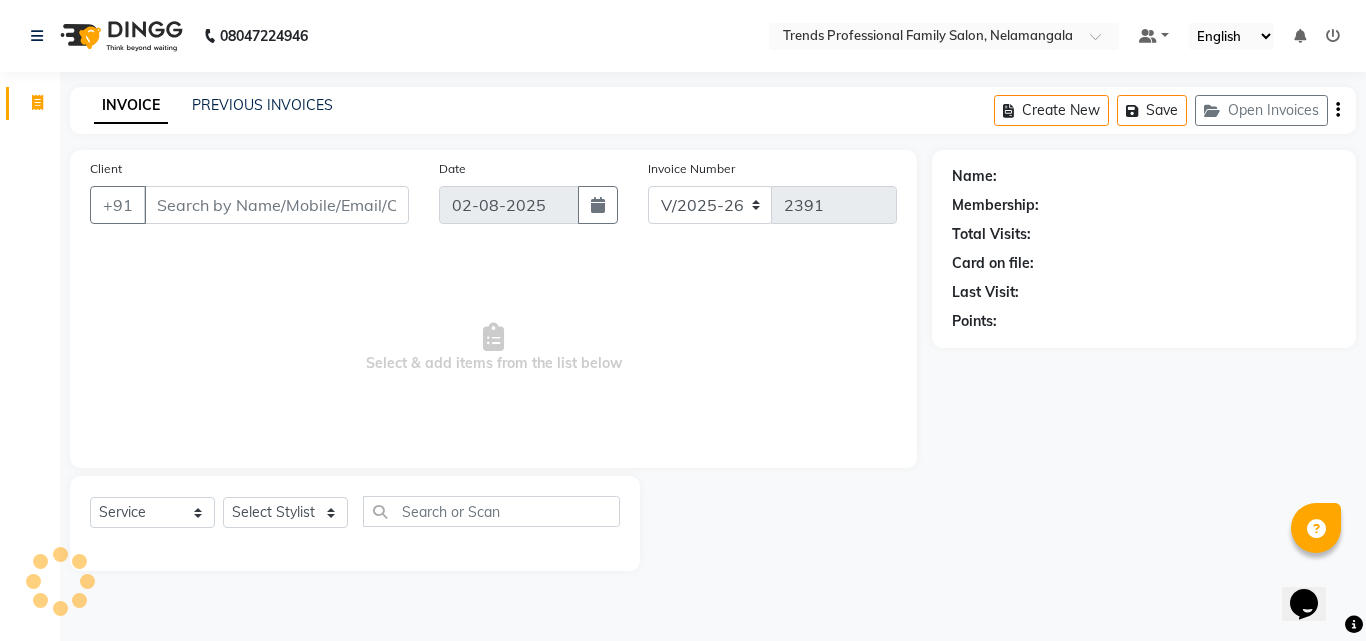 scroll, scrollTop: 0, scrollLeft: 0, axis: both 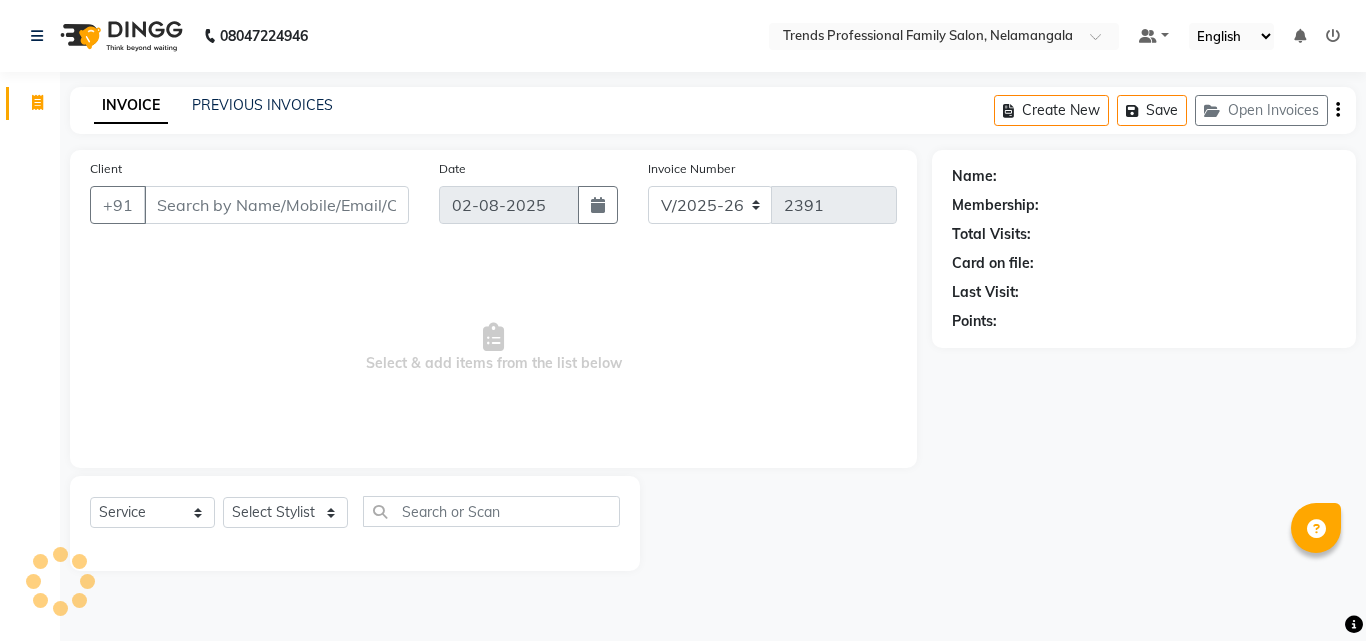 select on "7345" 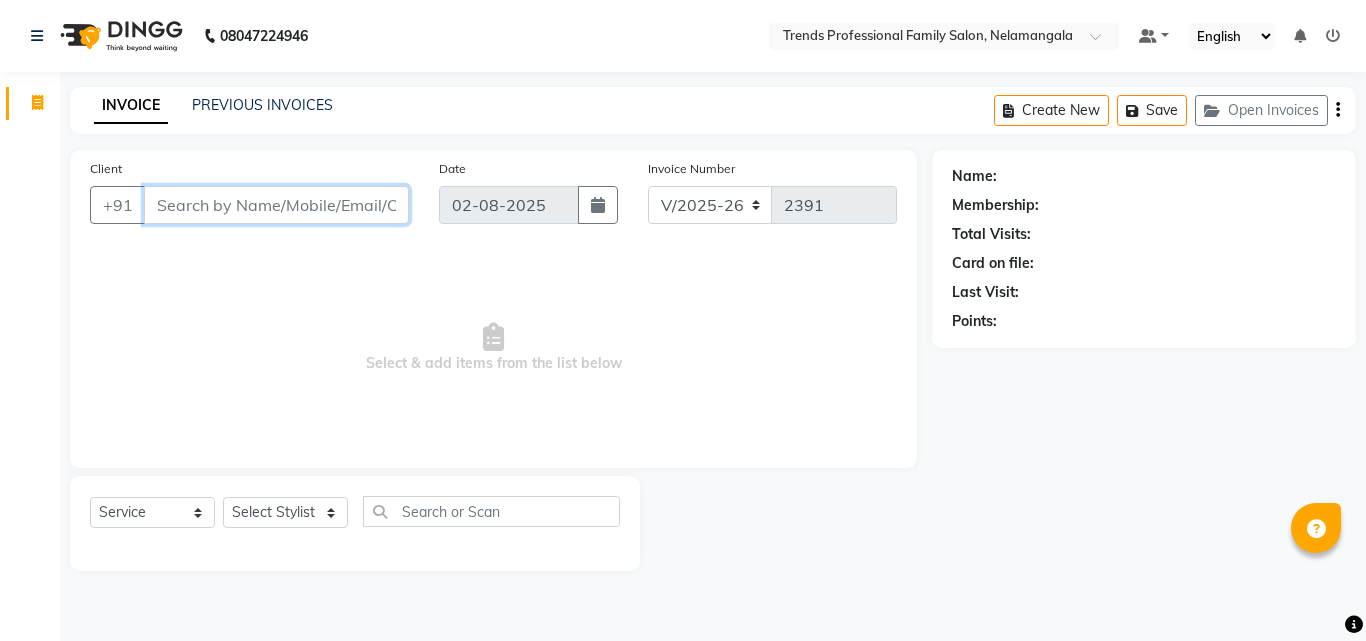 scroll, scrollTop: 0, scrollLeft: 0, axis: both 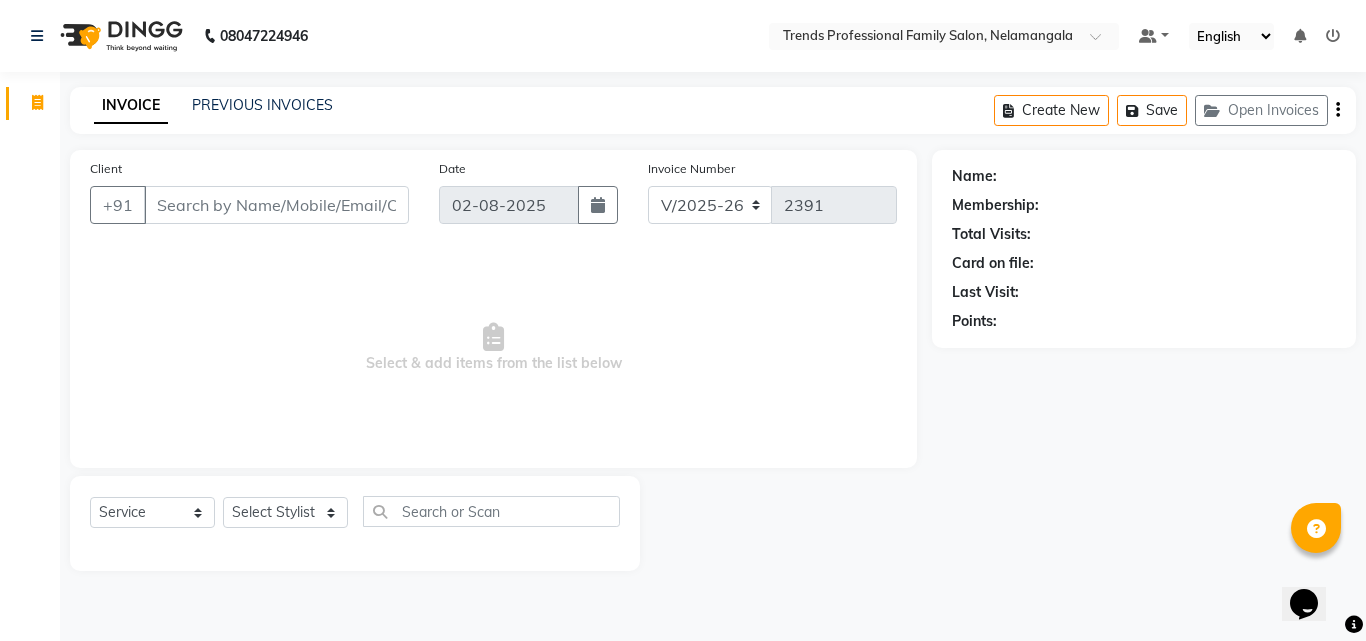 click on "Select & add items from the list below" at bounding box center (493, 348) 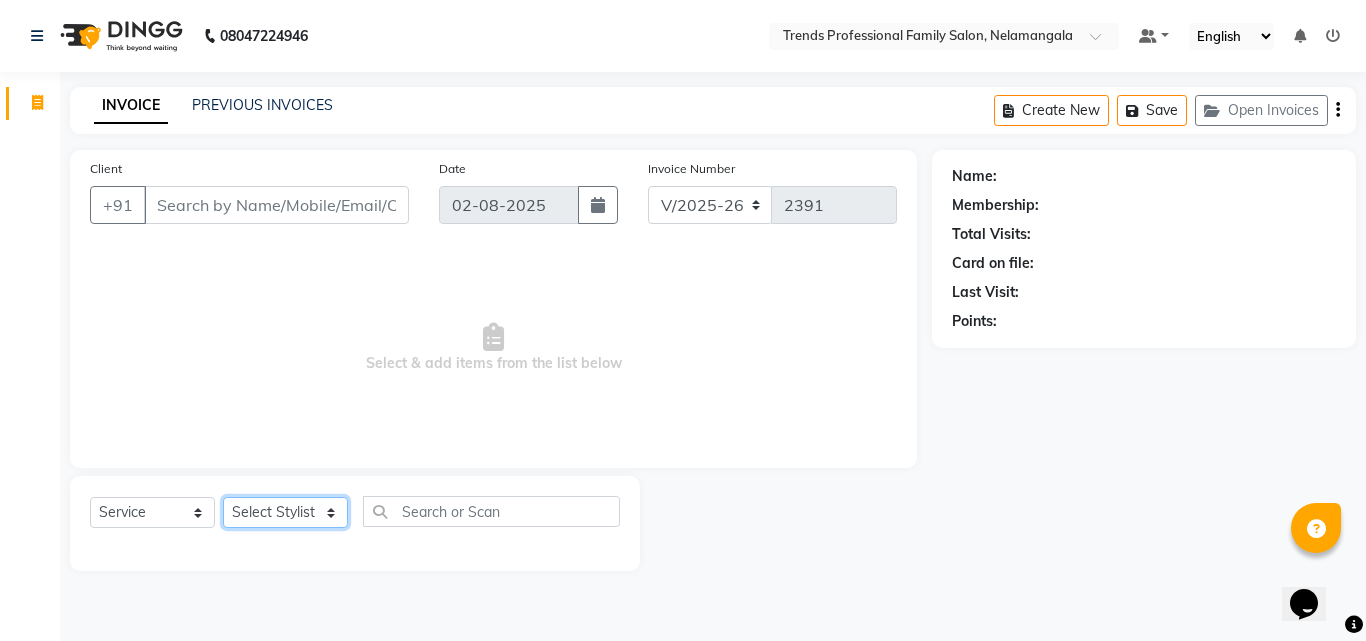 click on "Select Stylist ANITHA AVANTHIKA Hithaishi IMRAN KHAN KANCHAN MUSKHAN RUSTHAM SEEMA SHIVA SOURAV Sumika Trends" 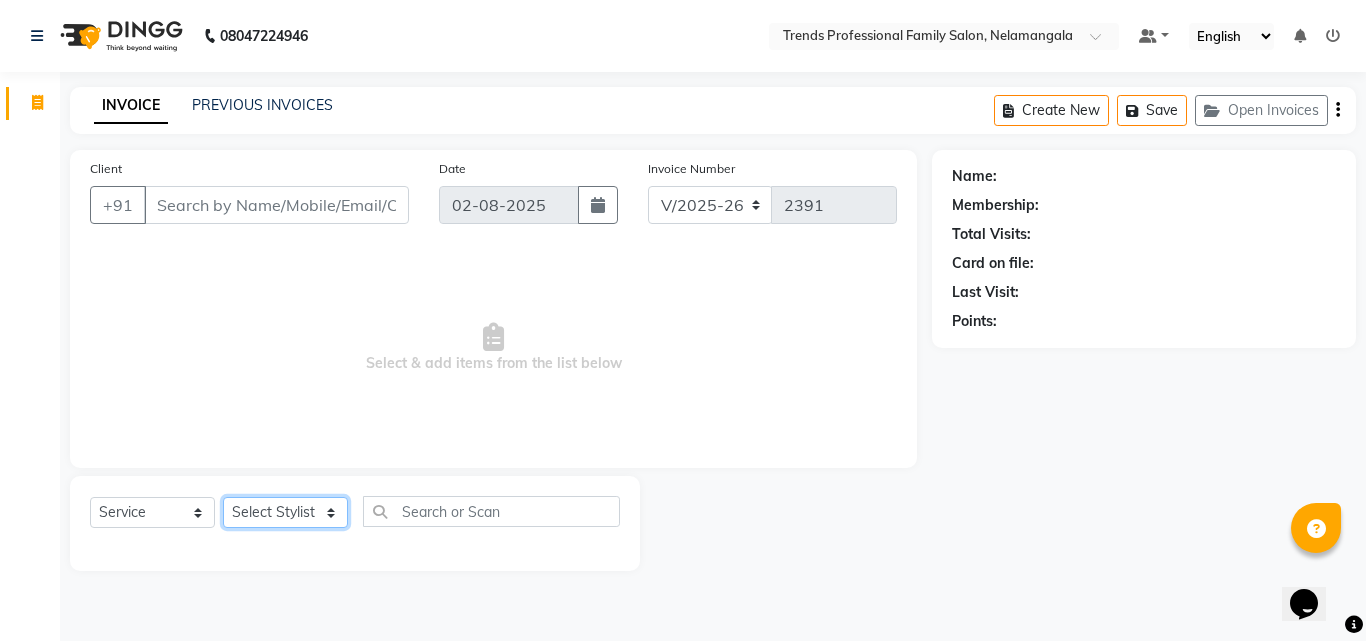 select on "64189" 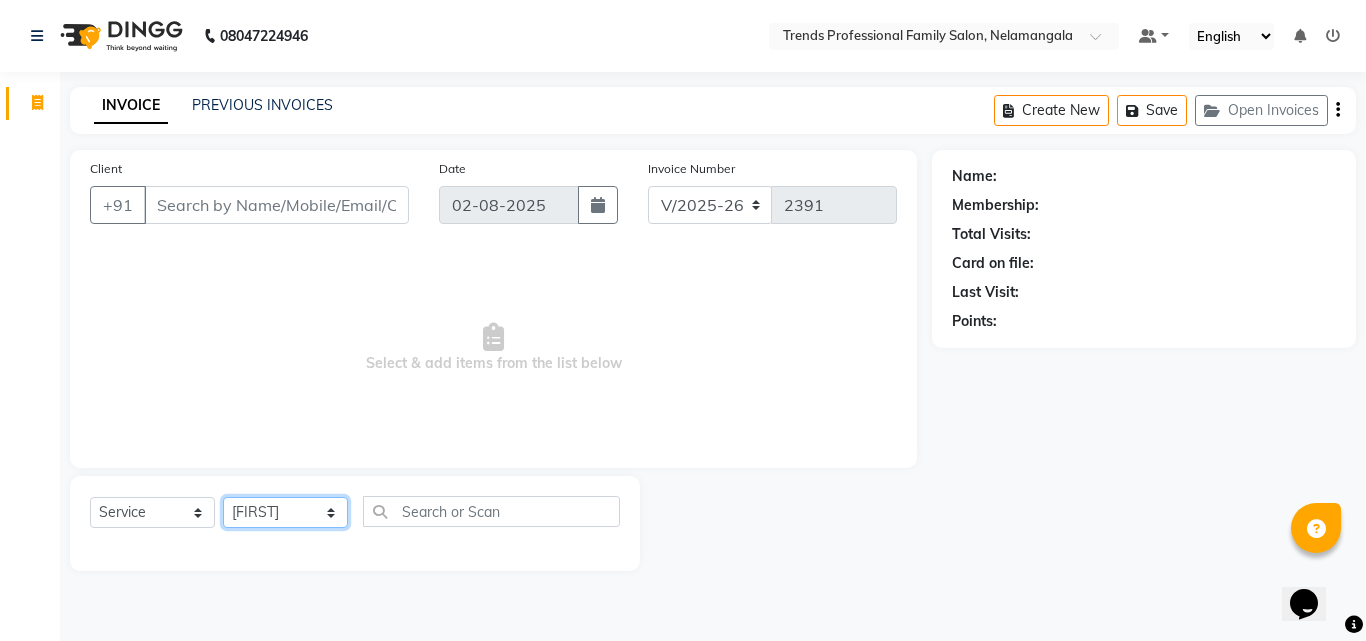 click on "Select Stylist ANITHA AVANTHIKA Hithaishi IMRAN KHAN KANCHAN MUSKHAN RUSTHAM SEEMA SHIVA SOURAV Sumika Trends" 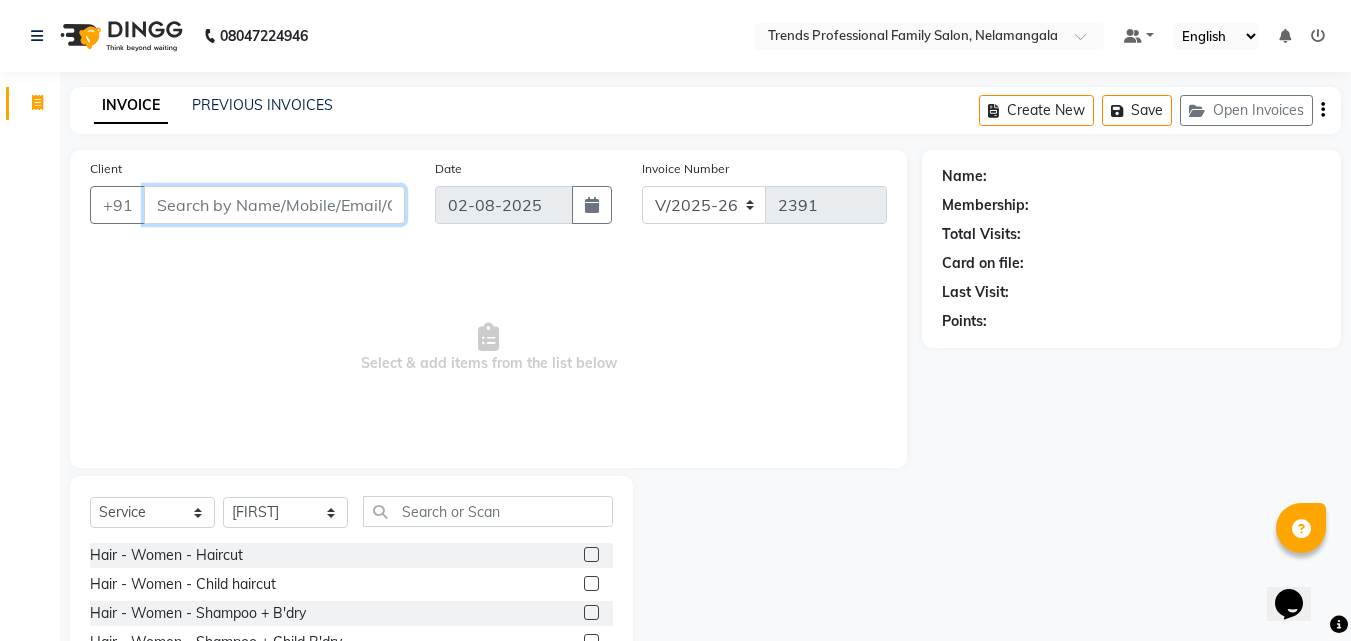 click on "Client" at bounding box center [274, 205] 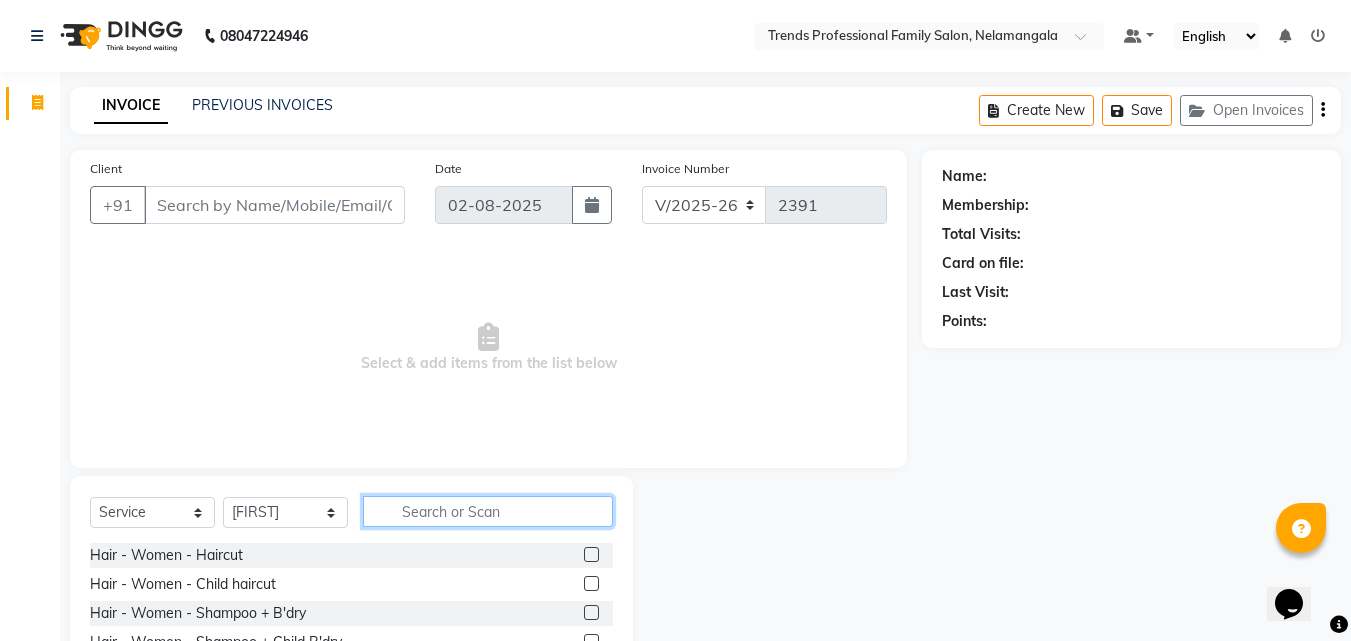 click 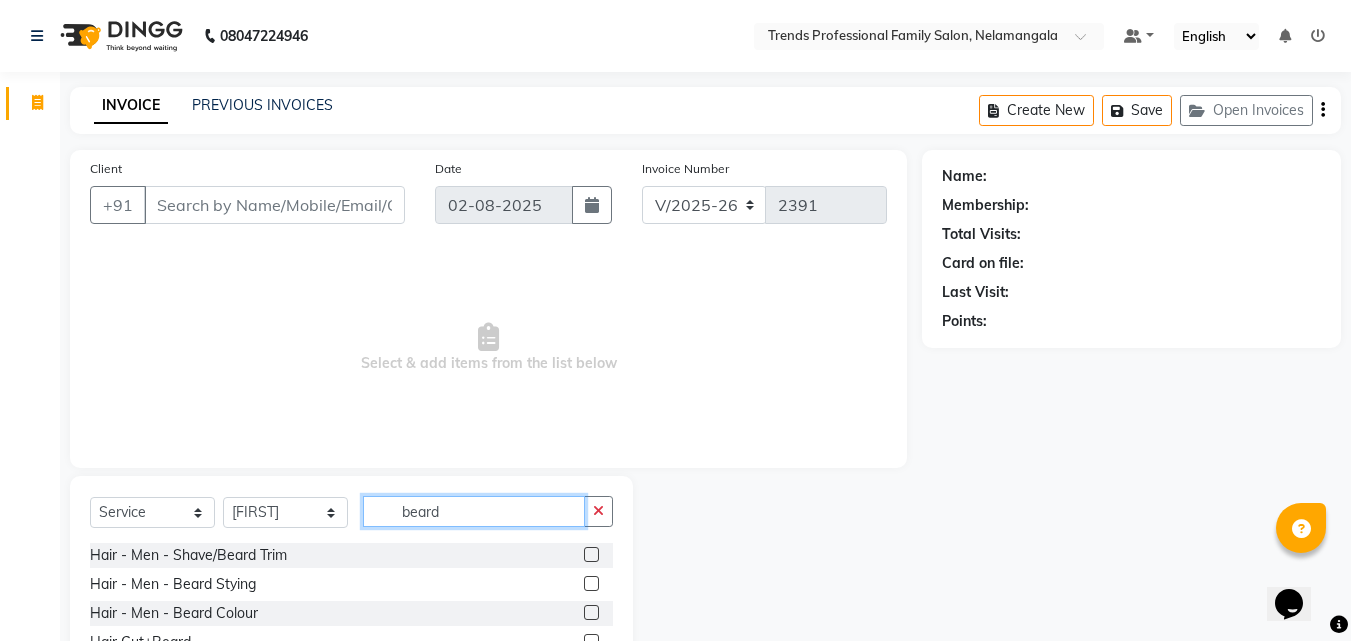 type on "beard" 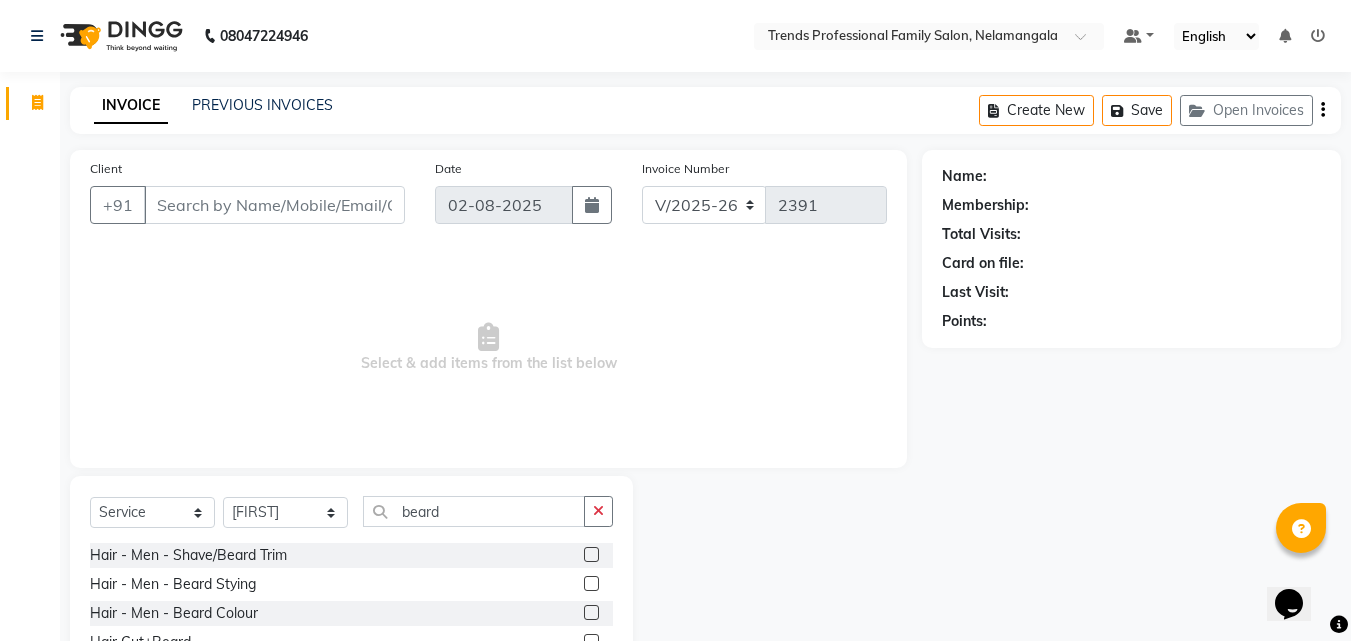 scroll, scrollTop: 76, scrollLeft: 0, axis: vertical 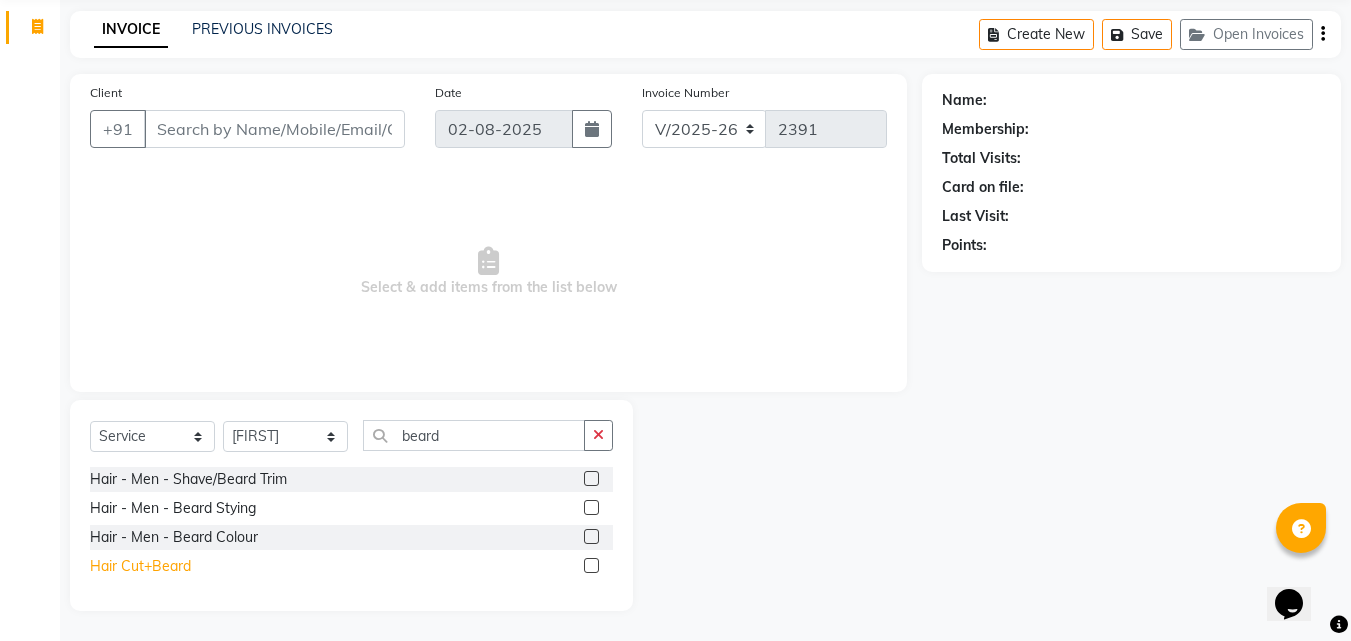 drag, startPoint x: 447, startPoint y: 560, endPoint x: 150, endPoint y: 560, distance: 297 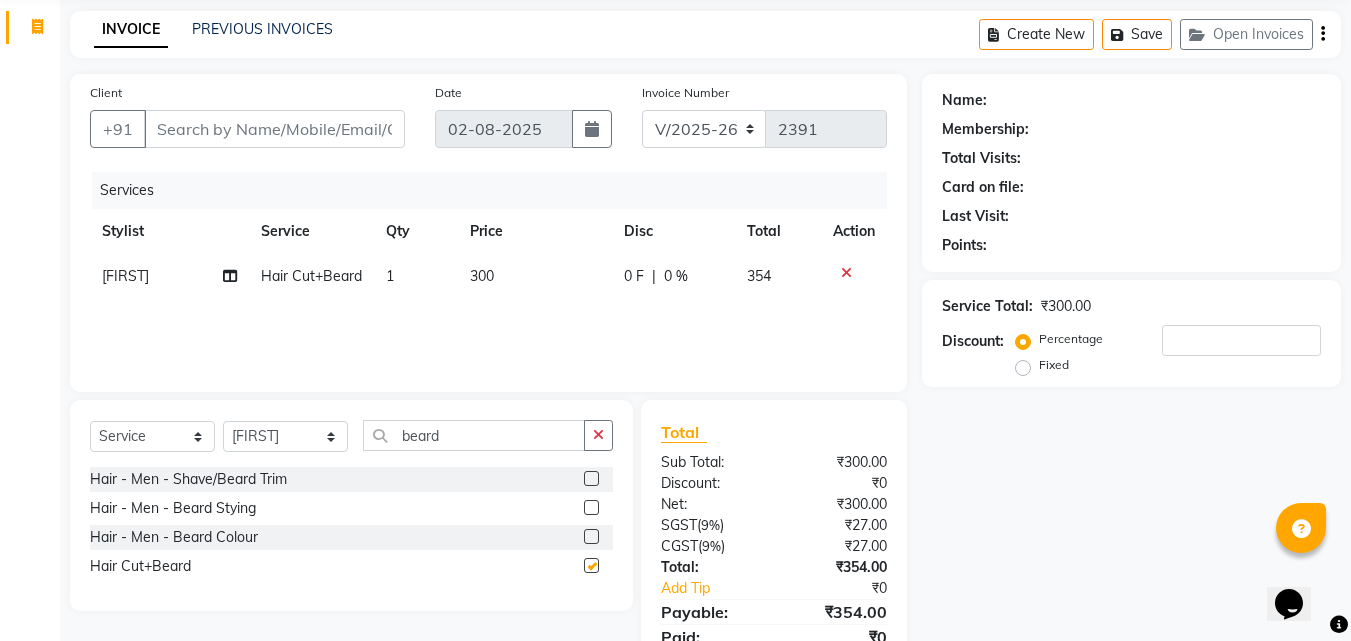 checkbox on "false" 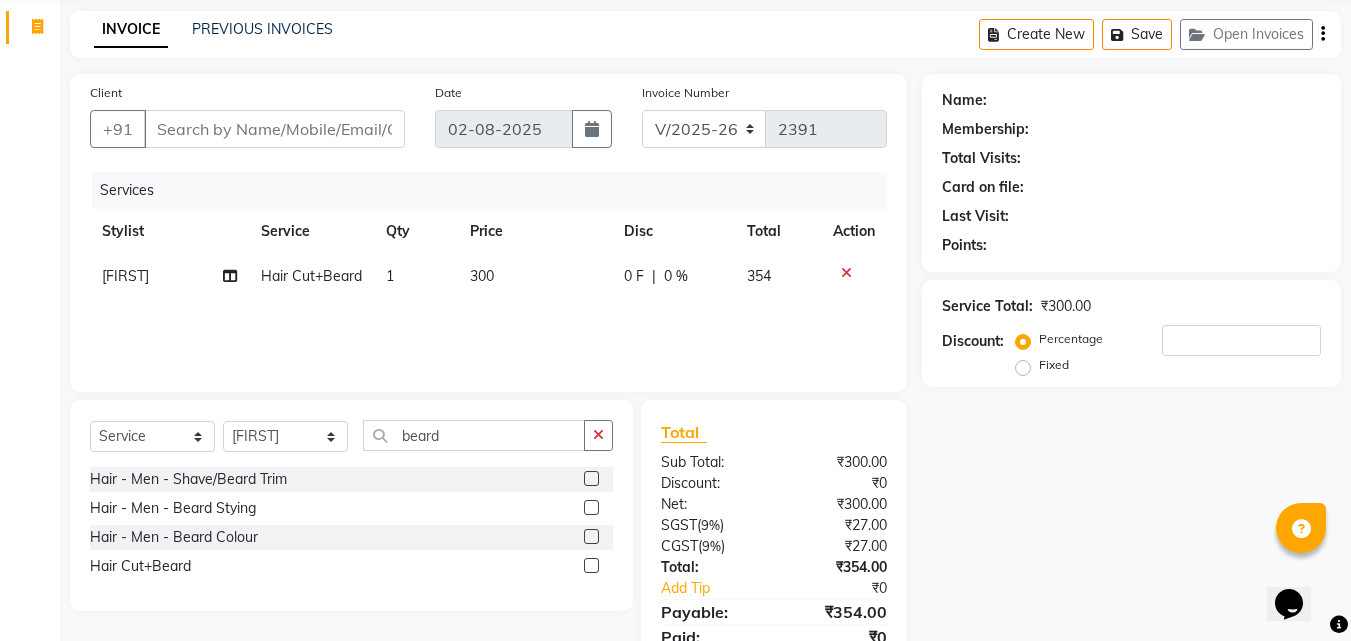 drag, startPoint x: 604, startPoint y: 439, endPoint x: 643, endPoint y: 455, distance: 42.154476 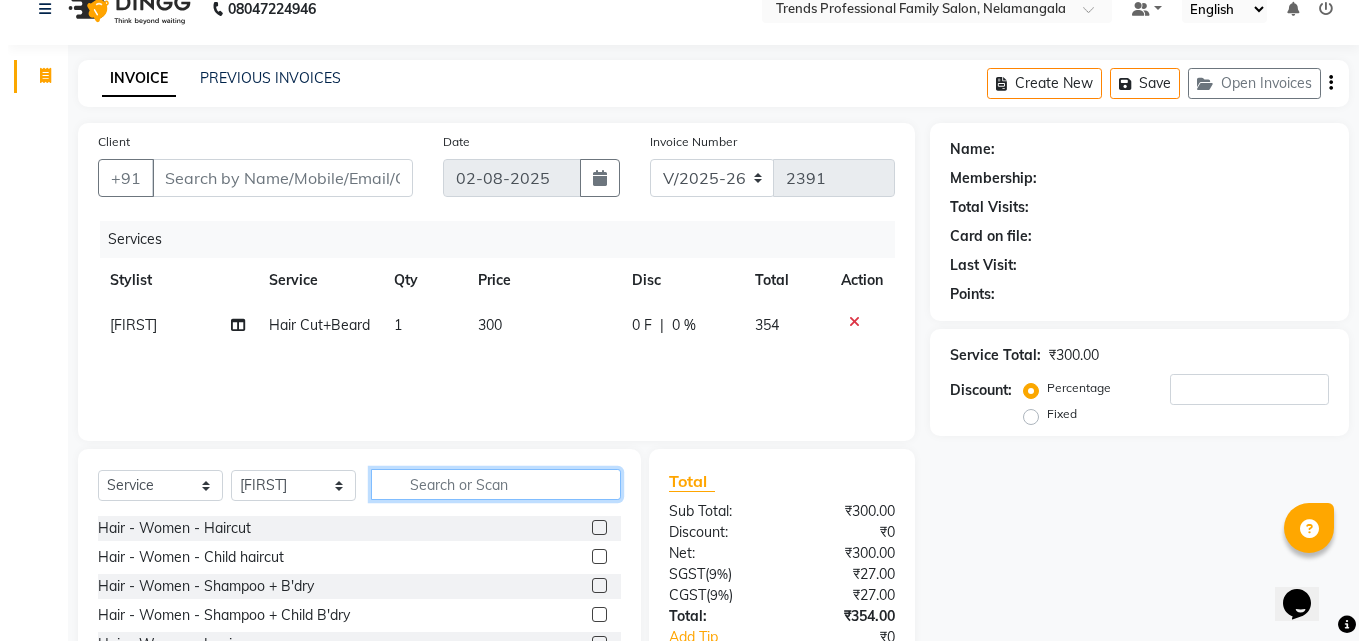 scroll, scrollTop: 0, scrollLeft: 0, axis: both 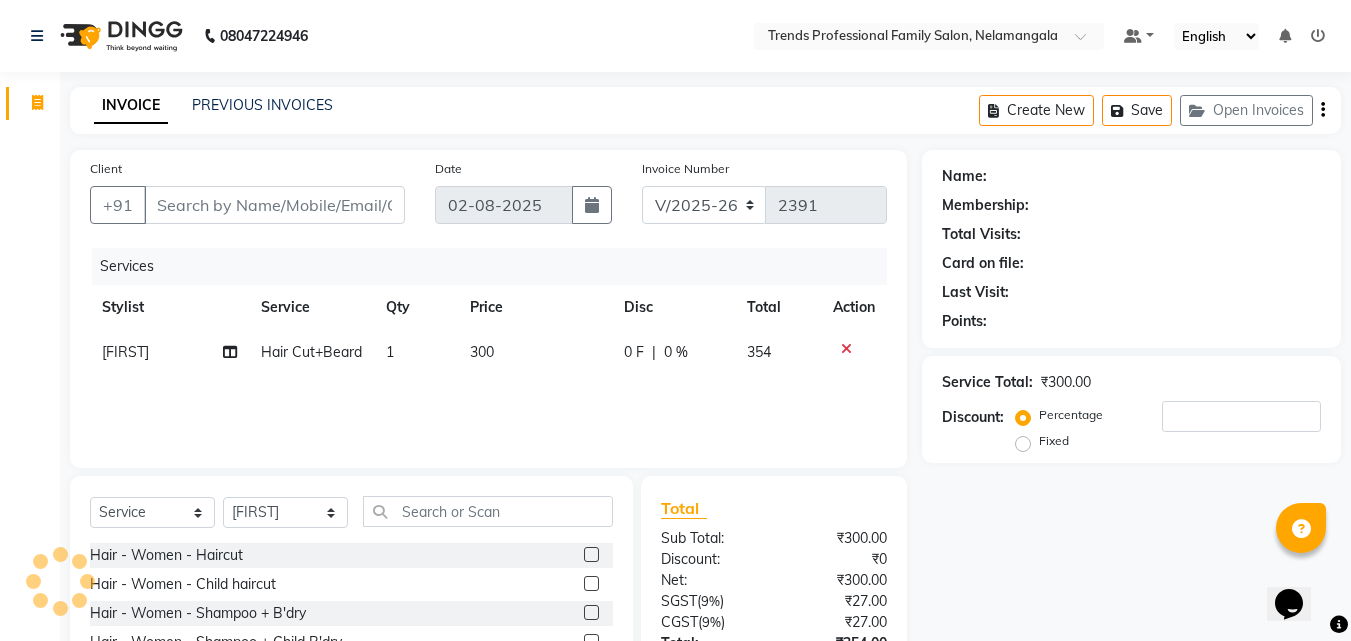 click 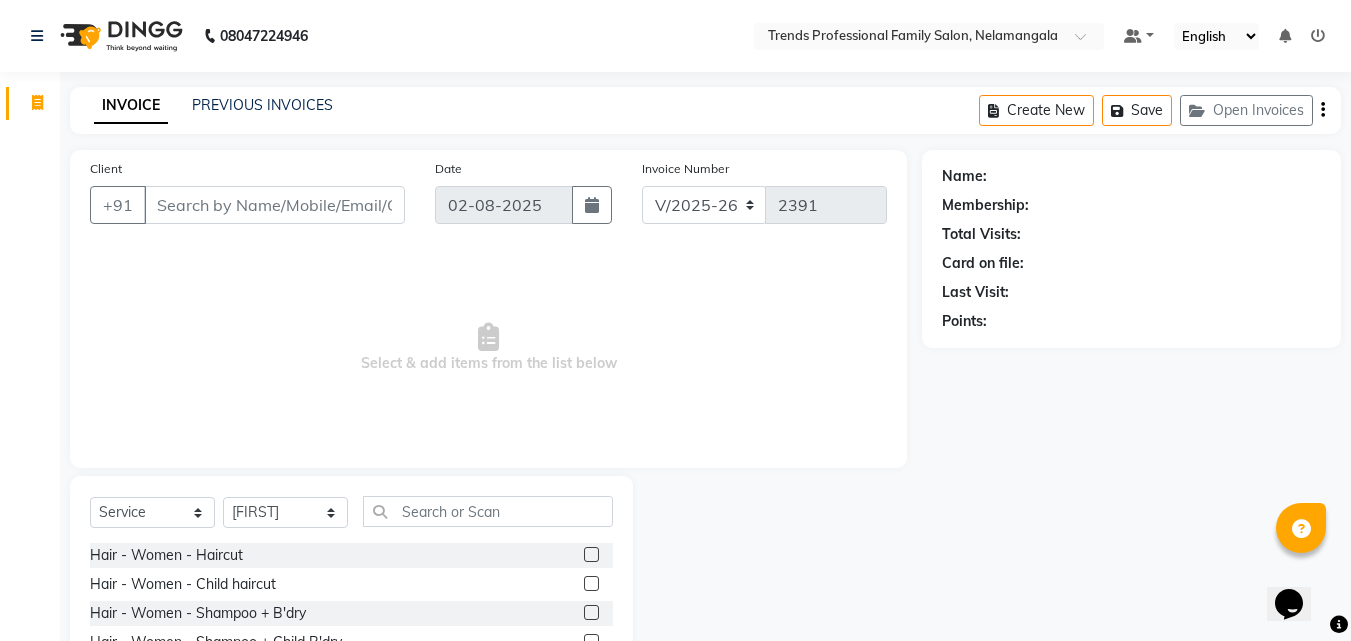 click on "Select  Service  Product  Membership  Package Voucher Prepaid Gift Card  Select Stylist [FIRST] [FIRST] [FIRST] [FIRST] [FIRST] [FIRST] [FIRST] [FIRST] [FIRST] [FIRST] Trends Hair - Women - Haircut  Hair - Women - Child haircut  Hair - Women - Shampoo + B'dry  Hair - Women - Shampoo + Child B'dry  Hair - Women - Ironing  Hair - Women - Tongs  Hair - Women - Hair Spa  Hair - Women - Mythic Oil Hair Spa  Hair - Women - Aroma Oil Head Massage  Hair - Women - Almond Oil Head Massage  Hair - Women - Olive Oil Head Massage  Hair - Women - Coconut Oil Head Massage  Hair - Women - Dandruff / Hair Loss Treatment  Hair Colour (Global Colour) - Women - Root Touch Up  Hair Colour (Global Colour) - Women - Inoa Roots  Hair Colour (Global Colour) - Women - Short  Hair Colour (Global Colour) - Women - Medium  Hair Colour (Global Colour) - Women - Long  Hair Colour (Global Colour) - Women - Extra Long  Hair Colour (Balayage) - Women - Short  Hair Colour (Balayage) - Women - Medium  Keratin - Women - Short" 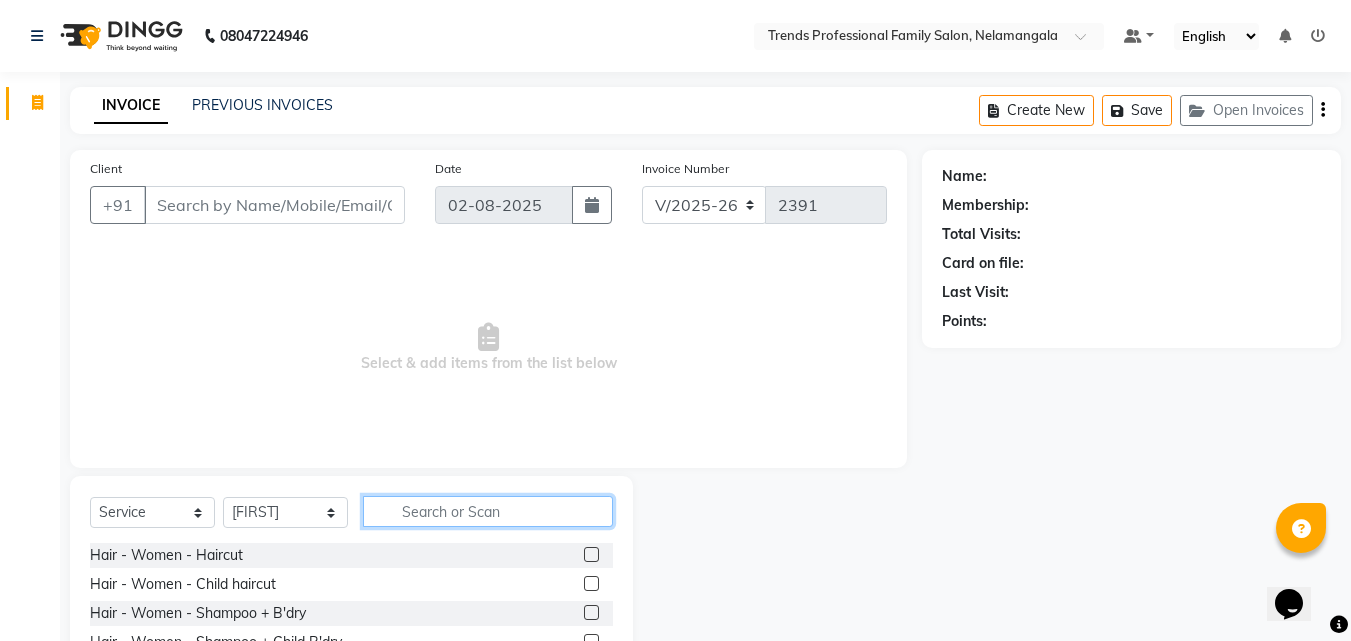 click 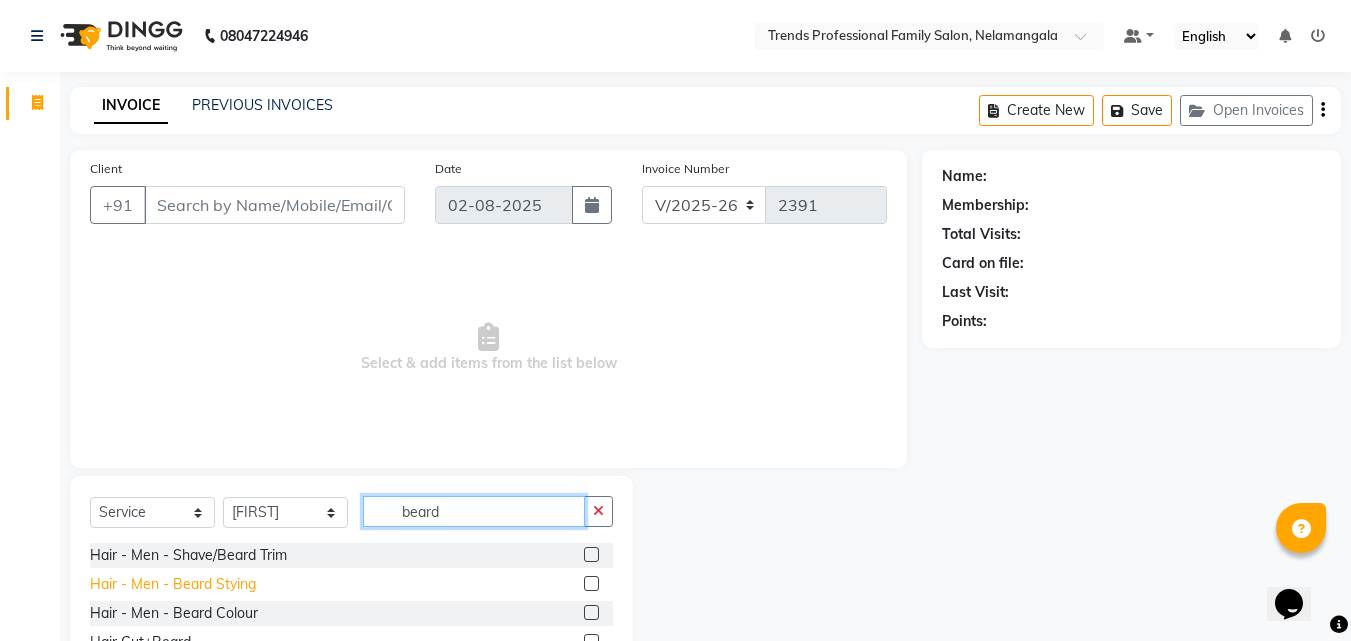 type on "beard" 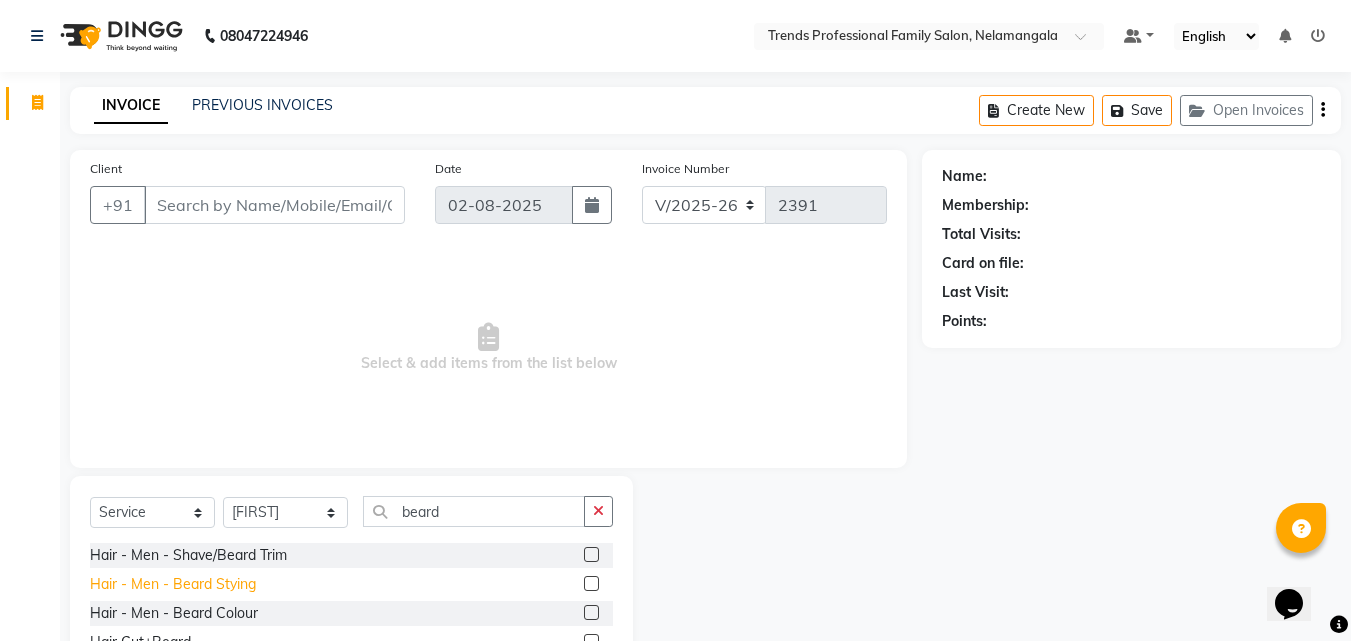 drag, startPoint x: 223, startPoint y: 587, endPoint x: 359, endPoint y: 585, distance: 136.01471 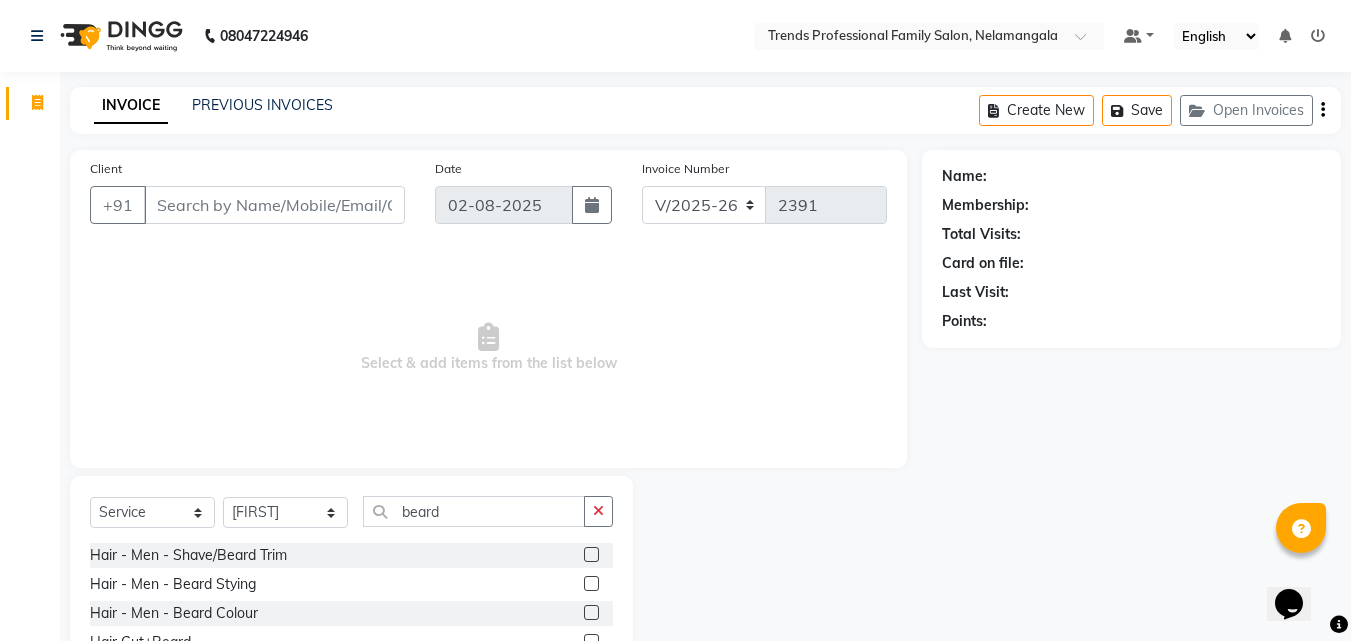 click on "Hair - Men - Beard Stying" 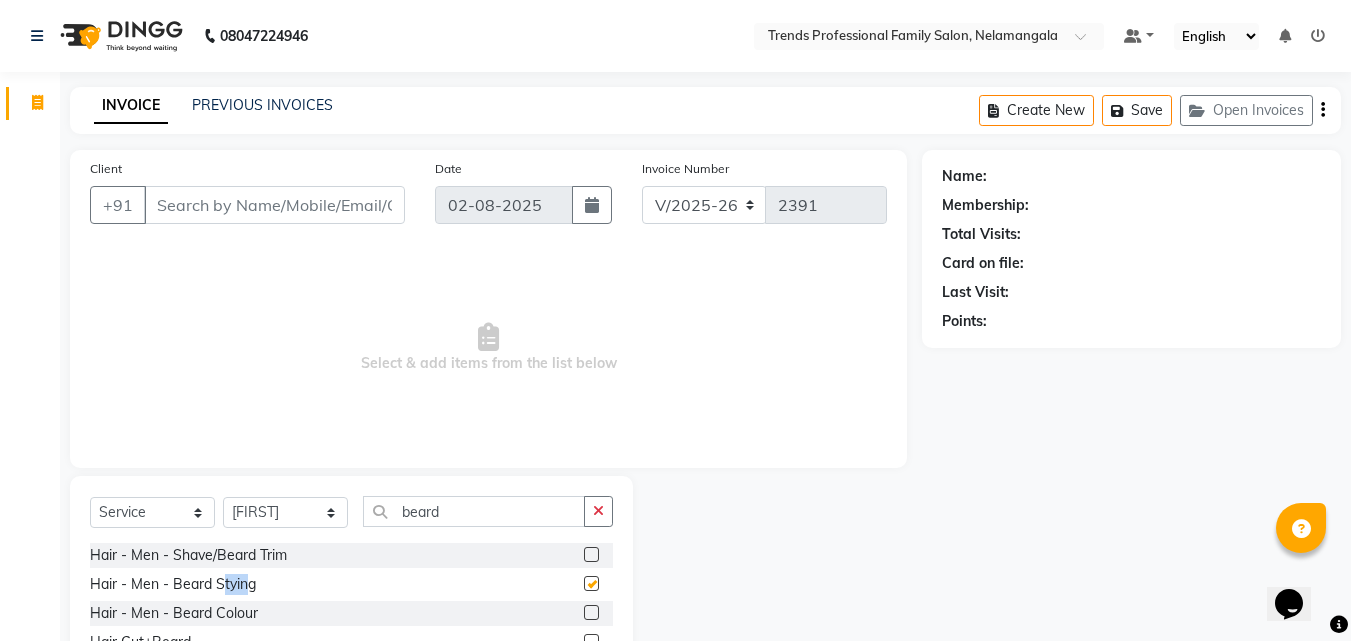 checkbox on "false" 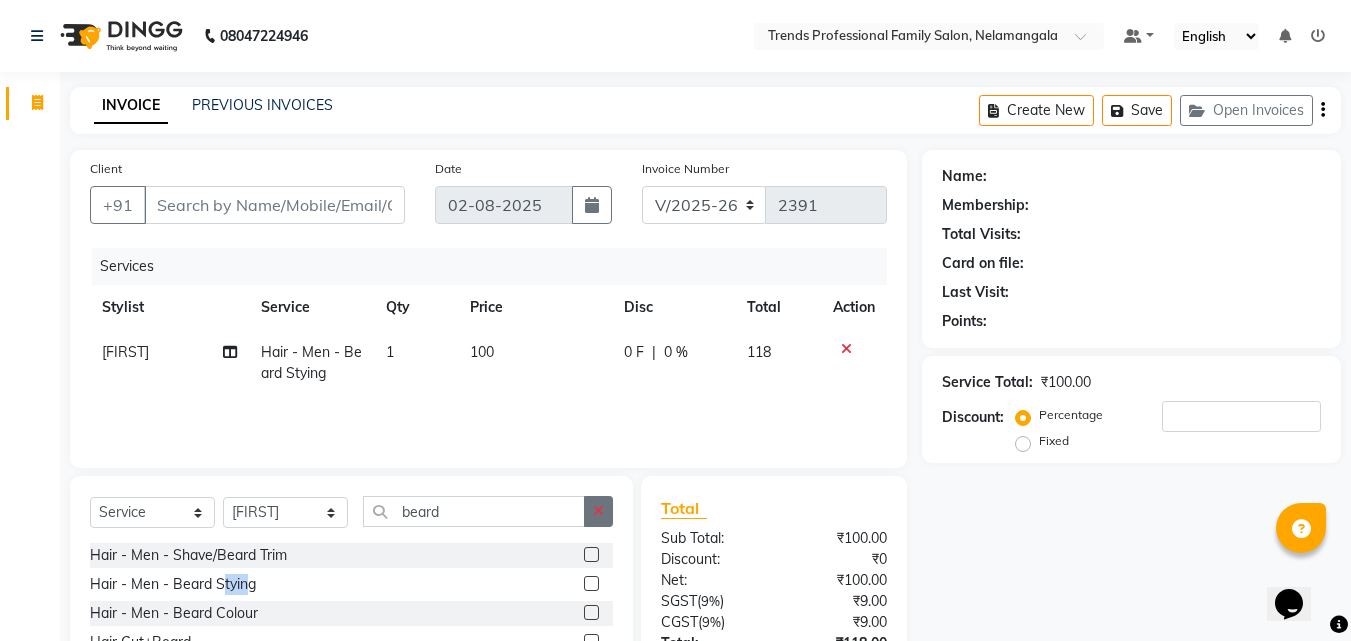 click 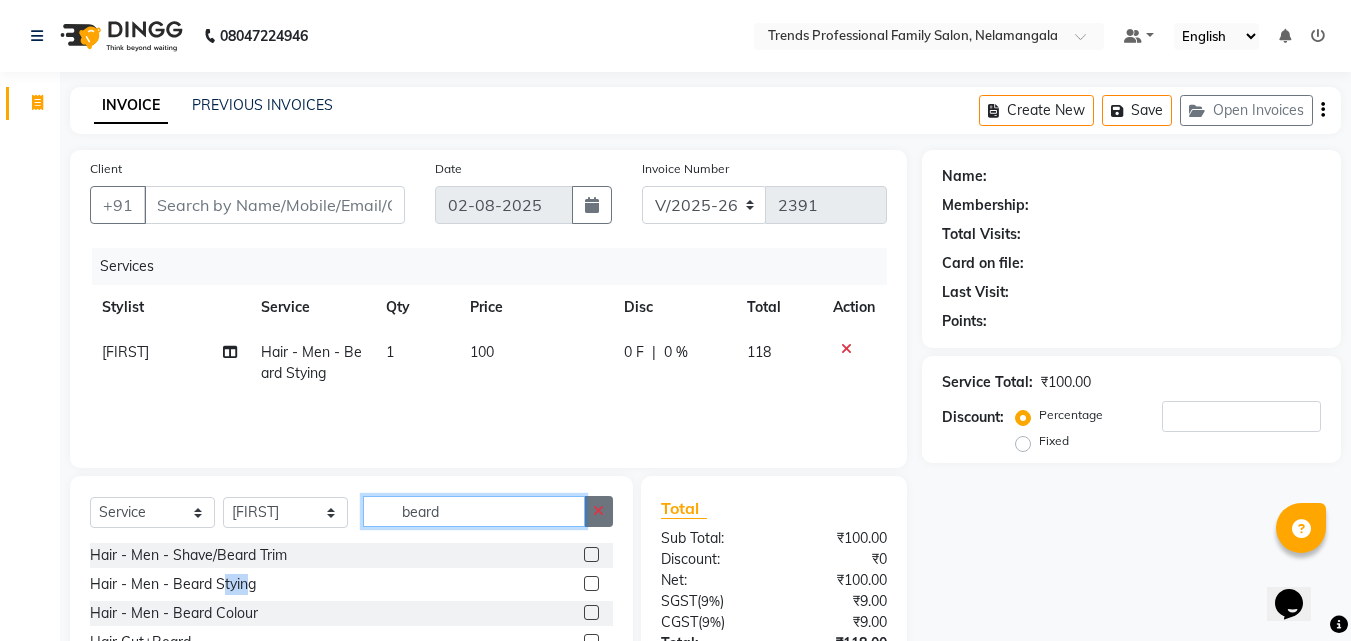 type 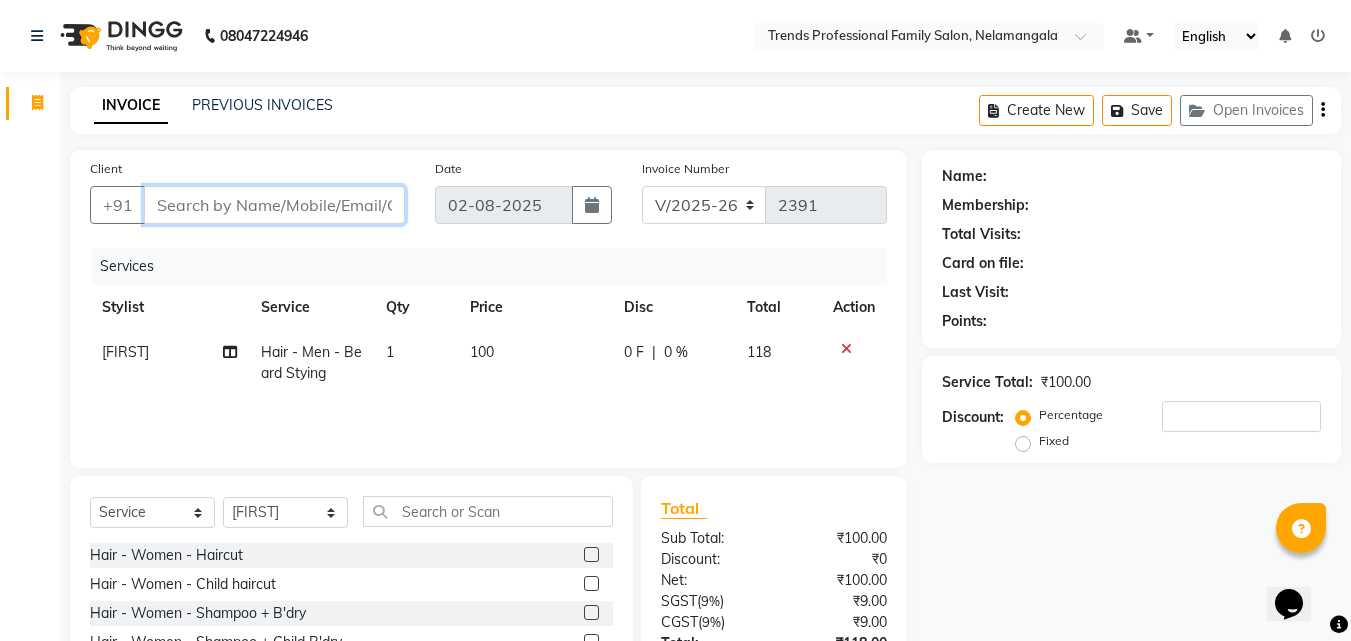 click on "Client" at bounding box center (274, 205) 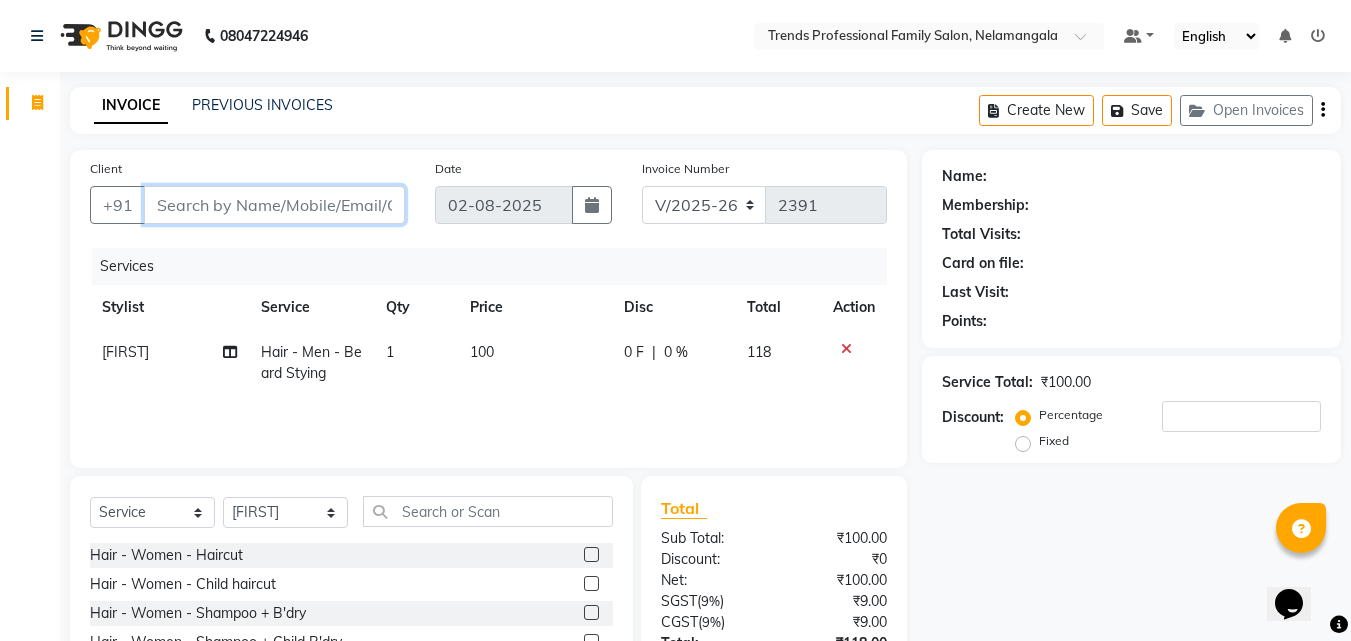 type on "9" 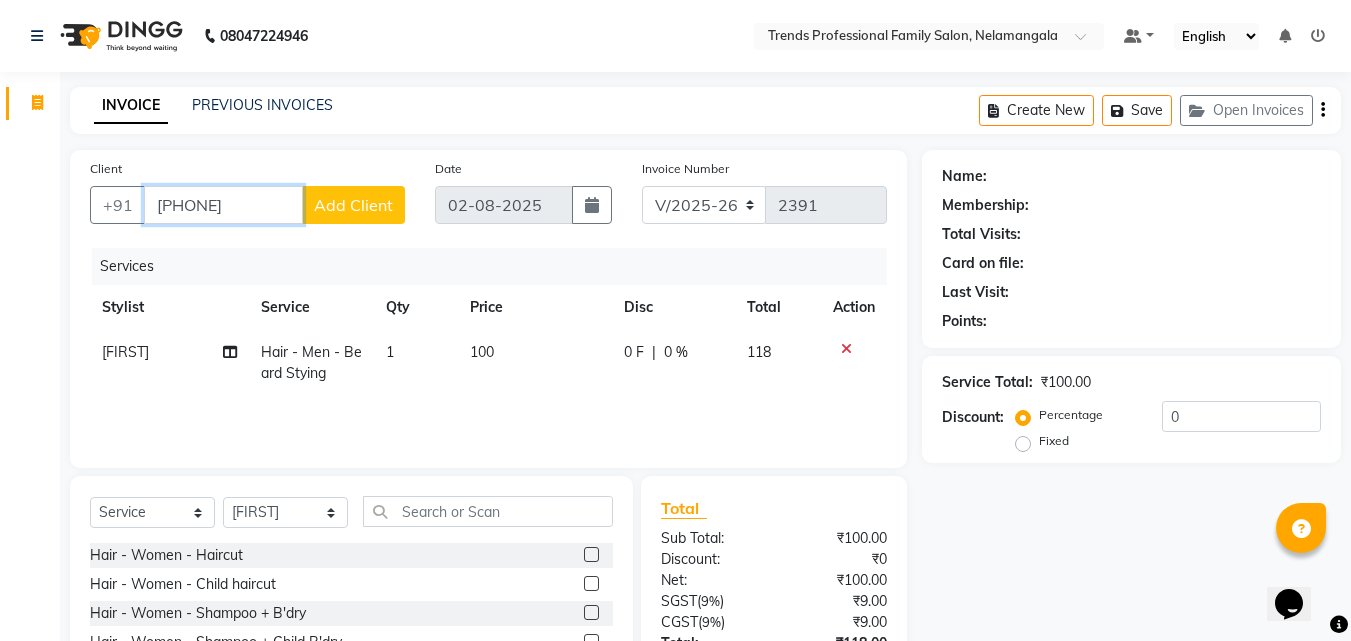 type on "[PHONE]" 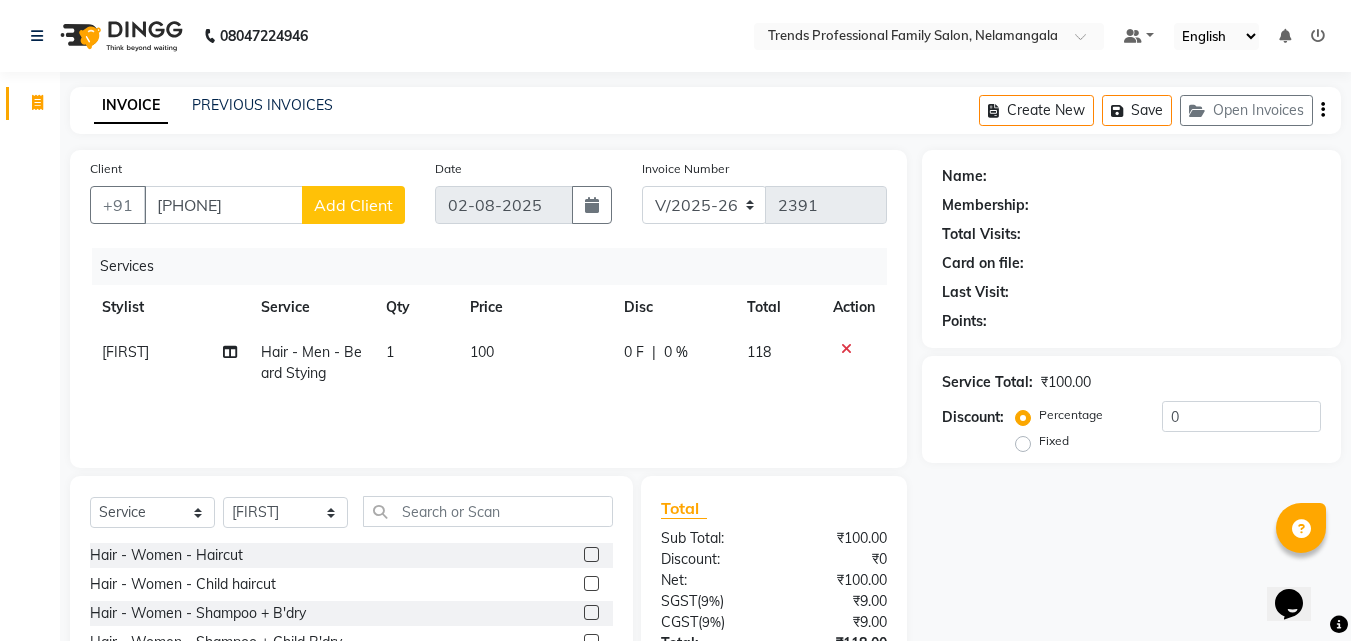 click on "Add Client" 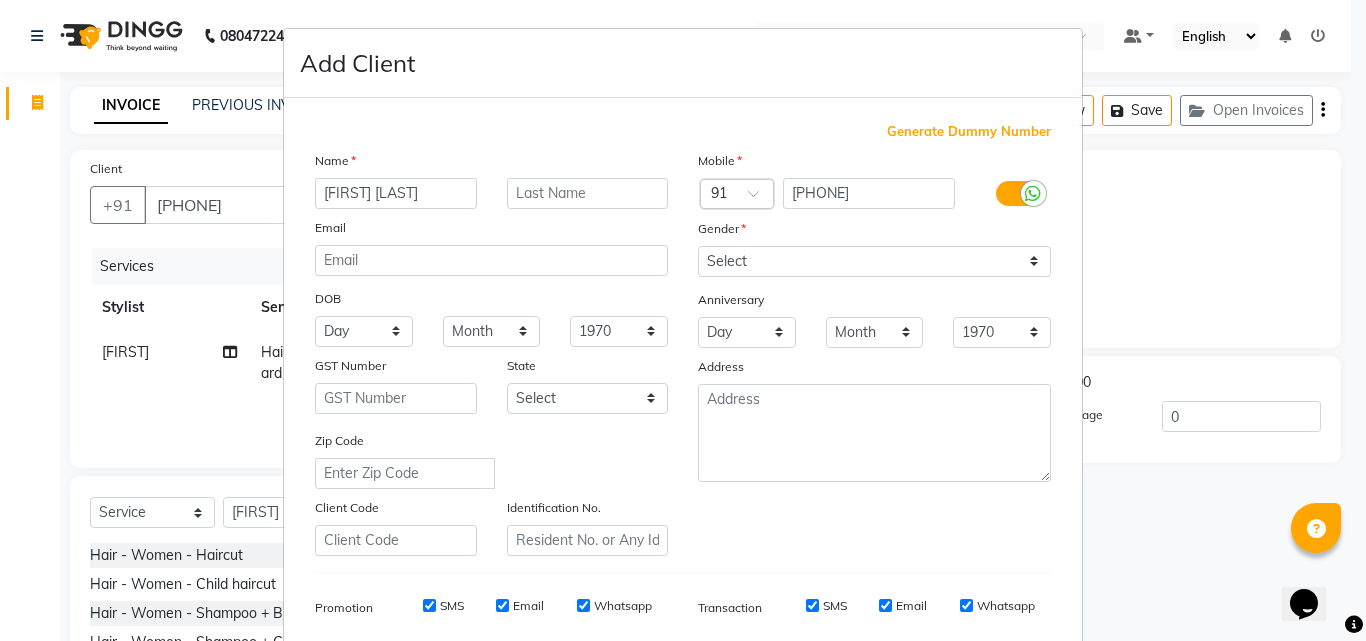 type on "[FIRST] [LAST]" 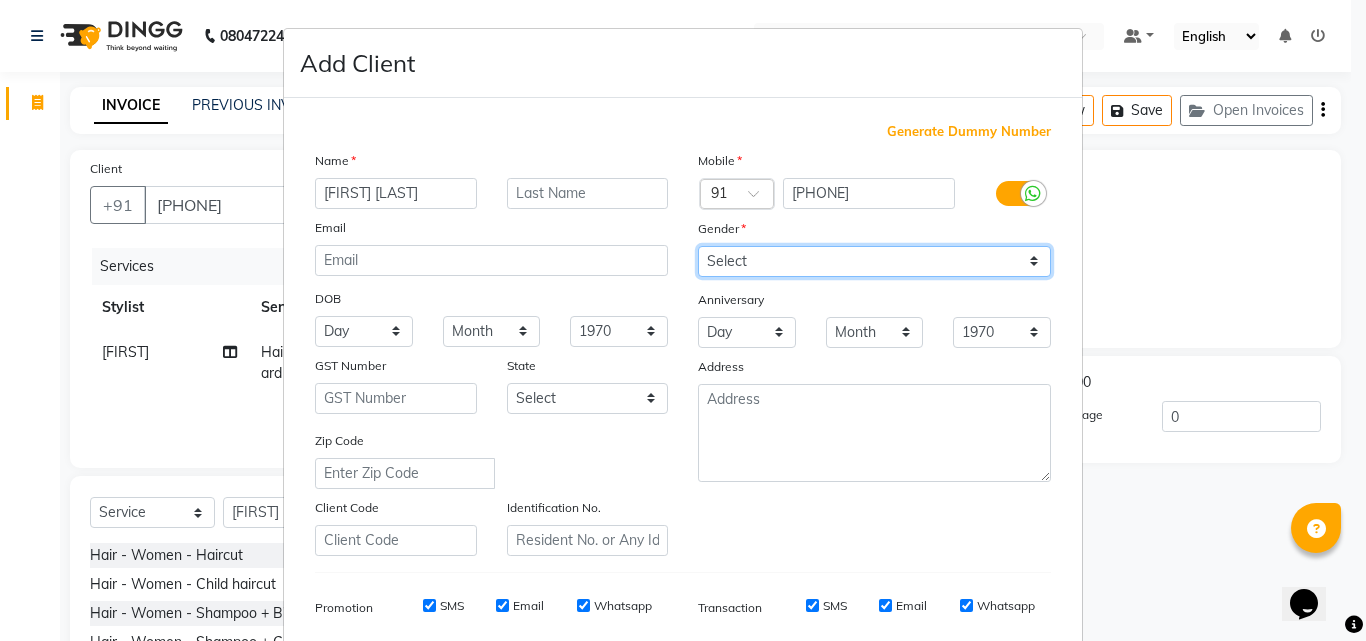 drag, startPoint x: 732, startPoint y: 249, endPoint x: 739, endPoint y: 257, distance: 10.630146 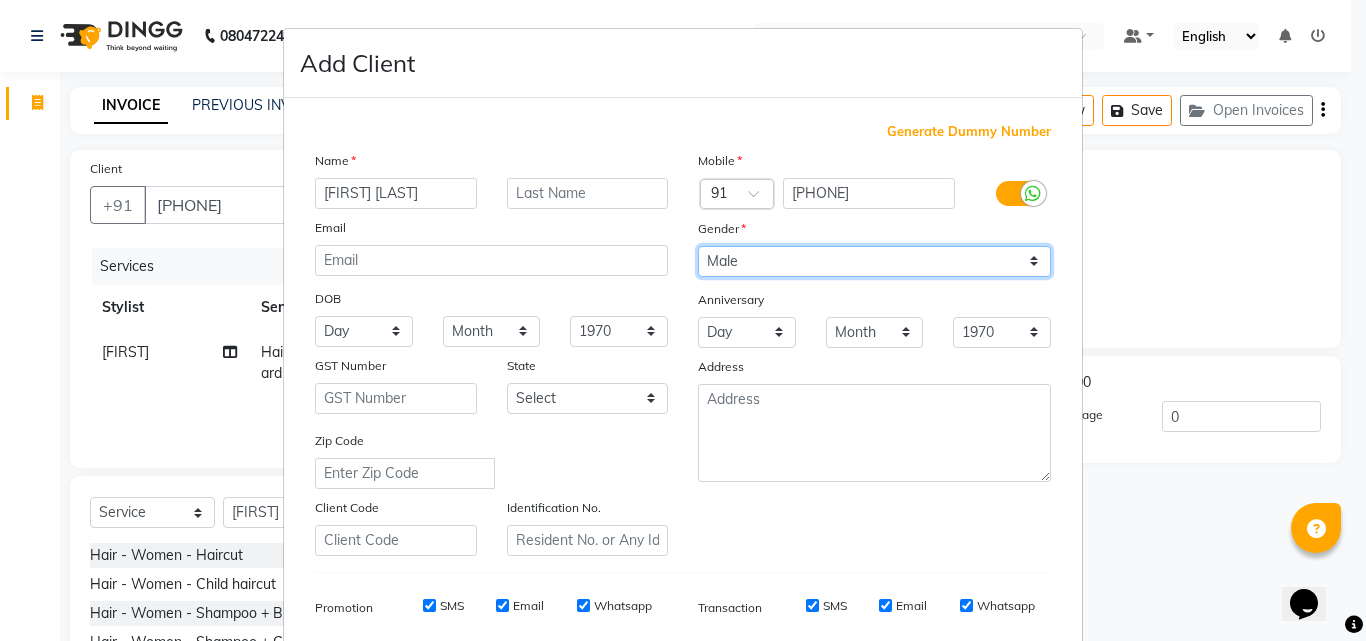 click on "Select Male Female Other Prefer Not To Say" at bounding box center [874, 261] 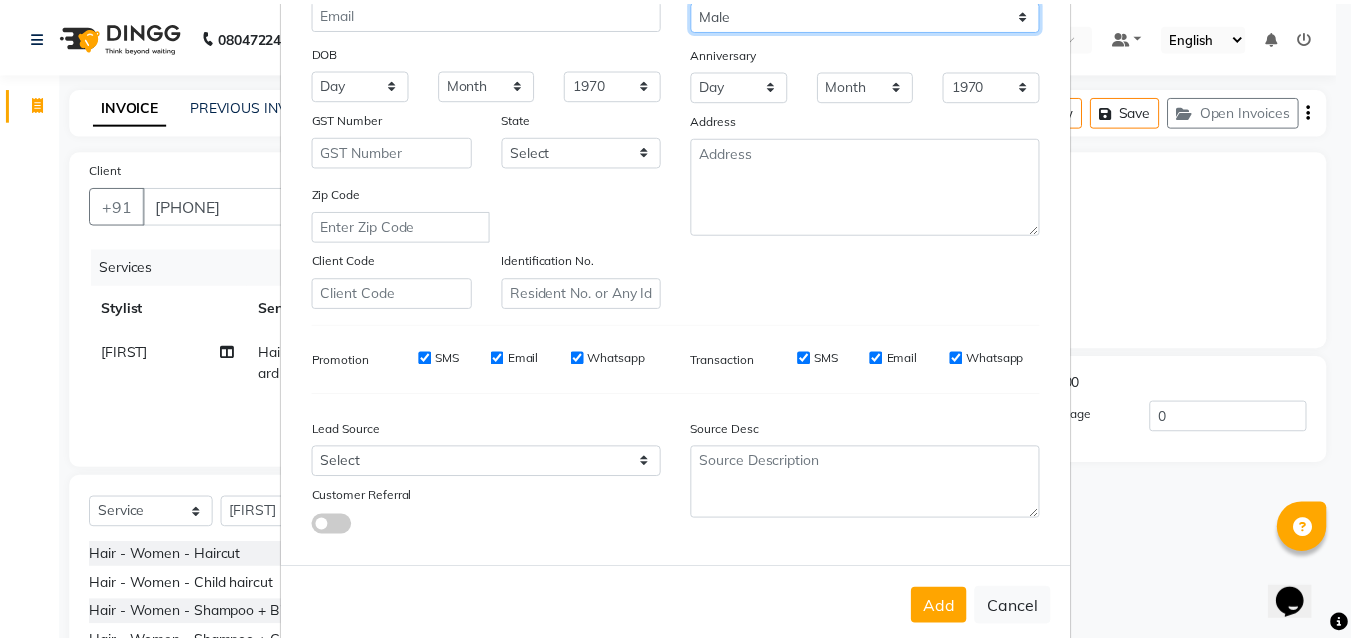 scroll, scrollTop: 282, scrollLeft: 0, axis: vertical 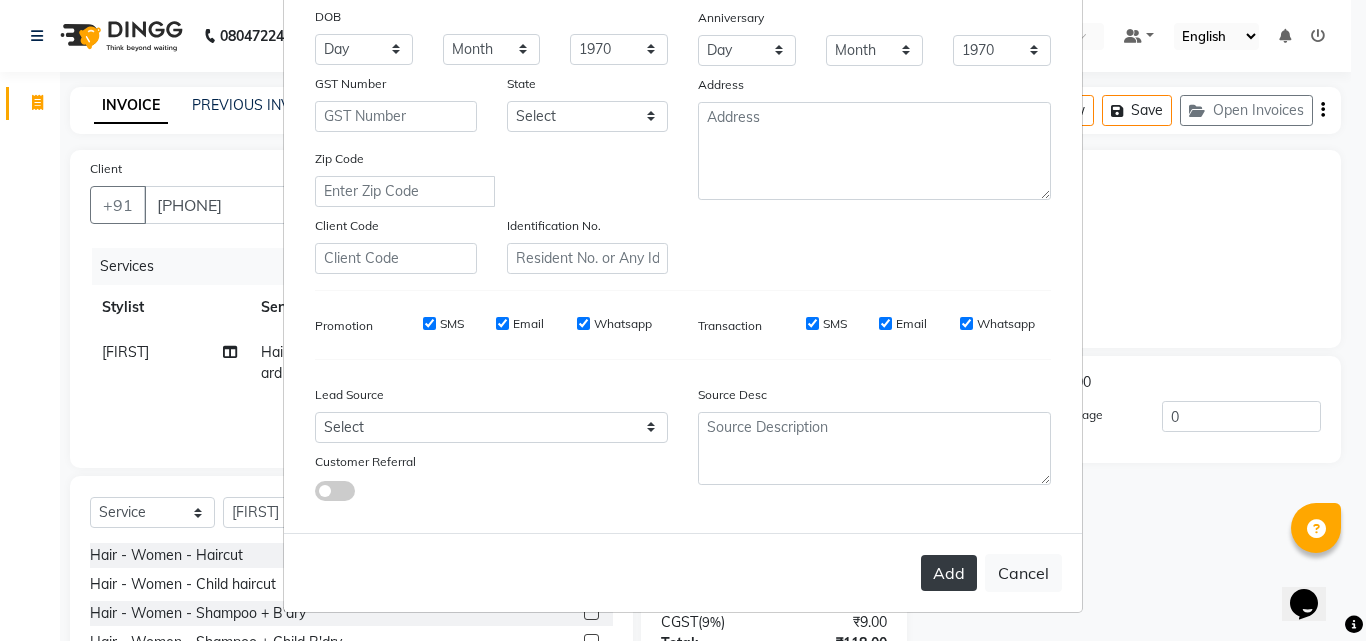 click on "Add" at bounding box center (949, 573) 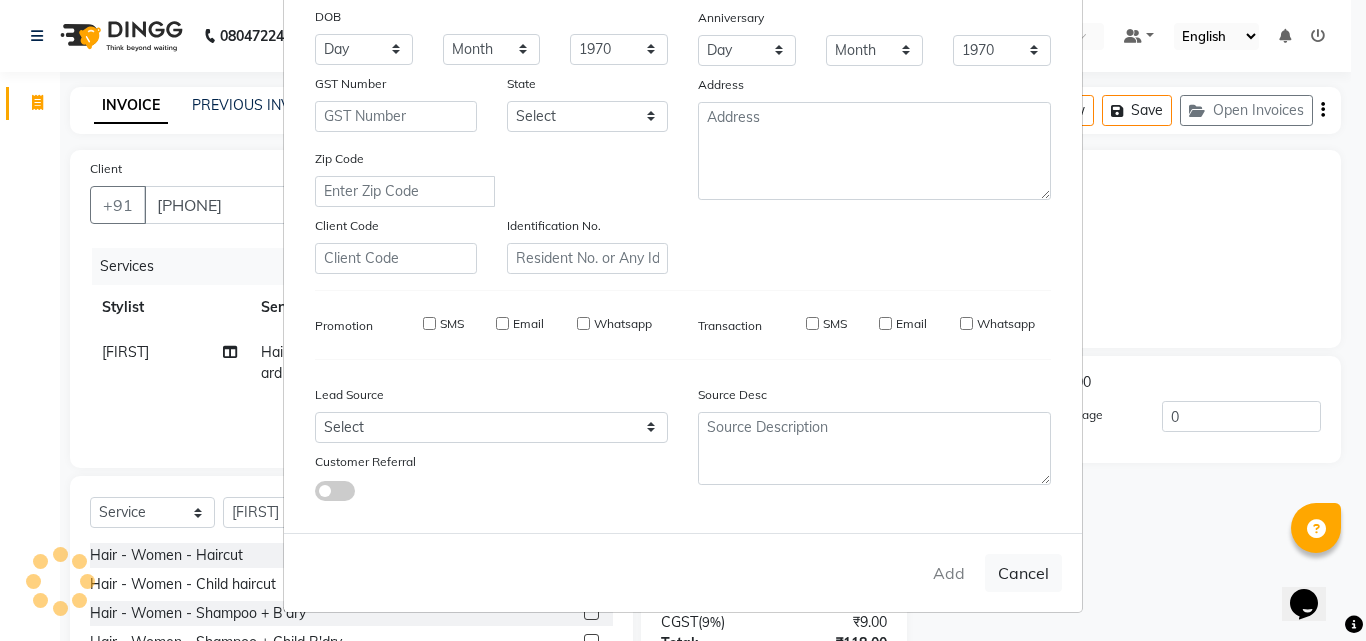 type 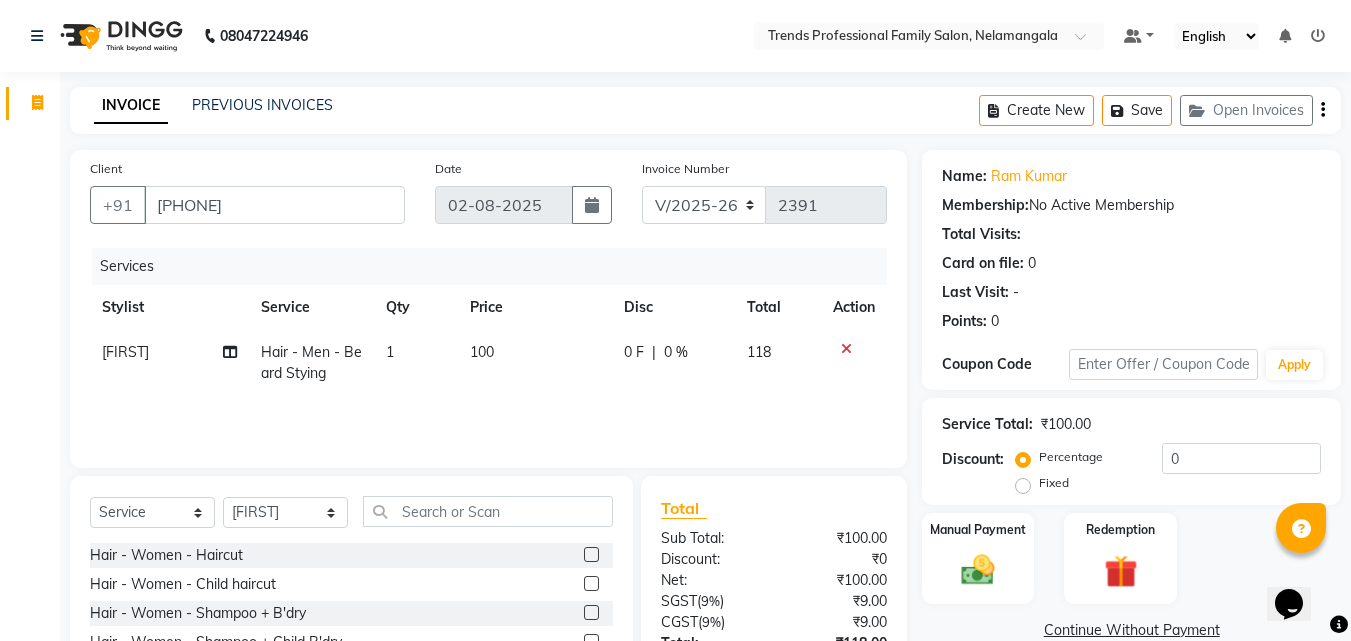click 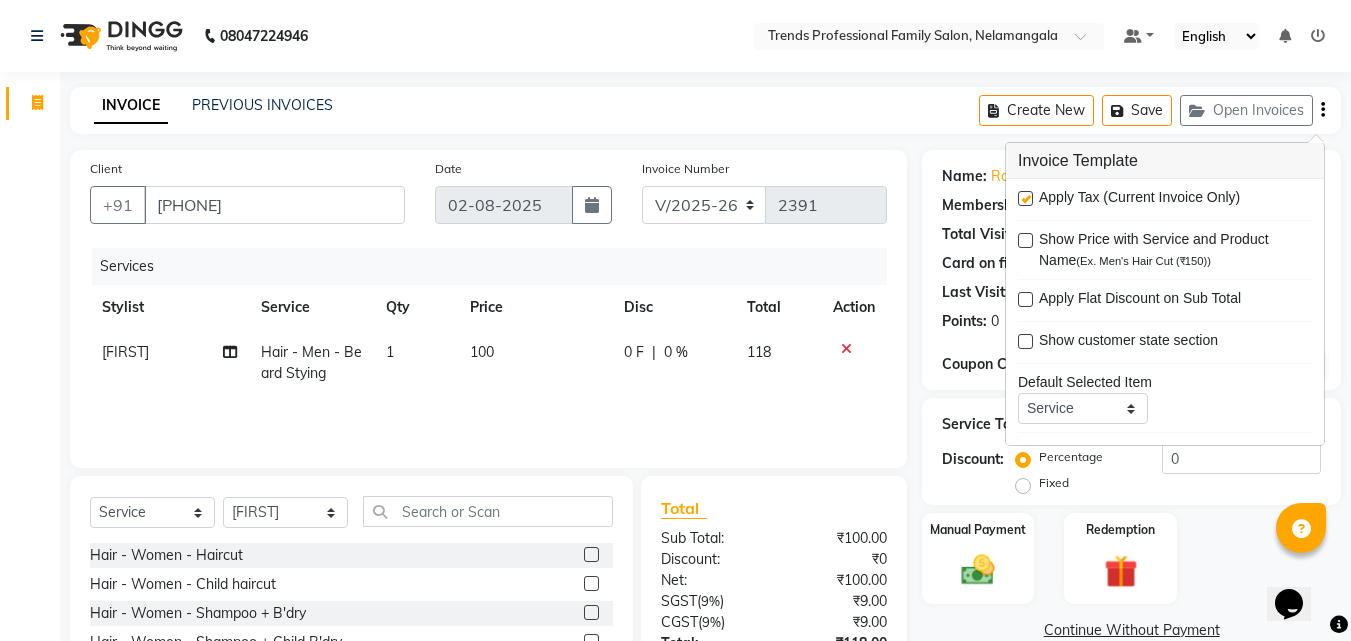 click at bounding box center [1025, 198] 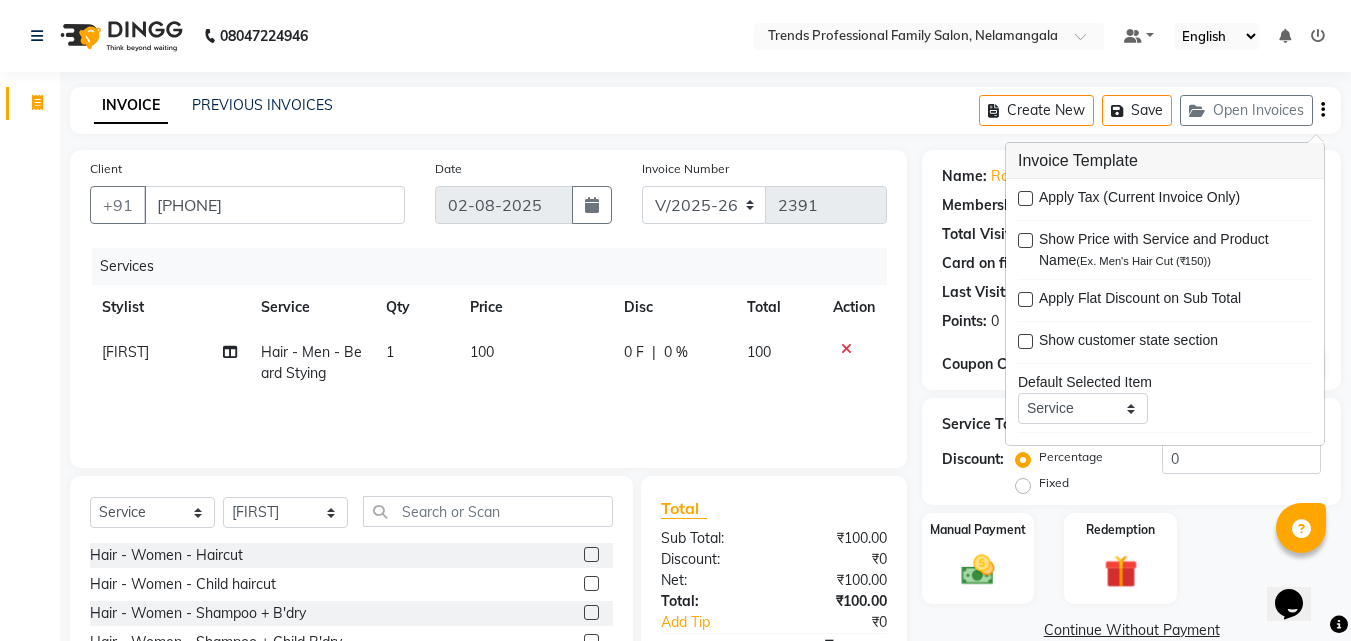 click on "INVOICE PREVIOUS INVOICES Create New   Save   Open Invoices  Client +91 9964294204 Date 02-08-2025 Invoice Number V/2025 V/2025-26 2391 Services Stylist Service Qty Price Disc Total Action SOURAV Hair - Men - Beard Stying 1 100 0 F | 0 % 100 Select  Service  Product  Membership  Package Voucher Prepaid Gift Card  Select Stylist ANITHA AVANTHIKA Hithaishi IMRAN KHAN KANCHAN MUSKHAN RUSTHAM SEEMA SHIVA SOURAV Sumika Trends Hair - Women - Haircut  Hair - Women - Child haircut  Hair - Women - Shampoo + B'dry  Hair - Women - Shampoo + Child B'dry  Hair - Women - Ironing  Hair - Women - Tongs  Hair - Women - Hair Spa  Hair - Women - Mythic Oil Hair Spa  Hair - Women - Aroma Oil Head Massage  Hair - Women - Almond Oil Head Massage  Hair - Women - Olive Oil Head Massage  Hair - Women - Coconut Oil Head Massage  Hair - Women - Dandruff / Hair Loss Treatment  Hair Colour (Global Colour) - Women - Root Touch Up  Hair Colour (Global Colour) - Women - Inoa Roots  Hair Colour (Global Colour) - Women - Short  Total ₹0  :" 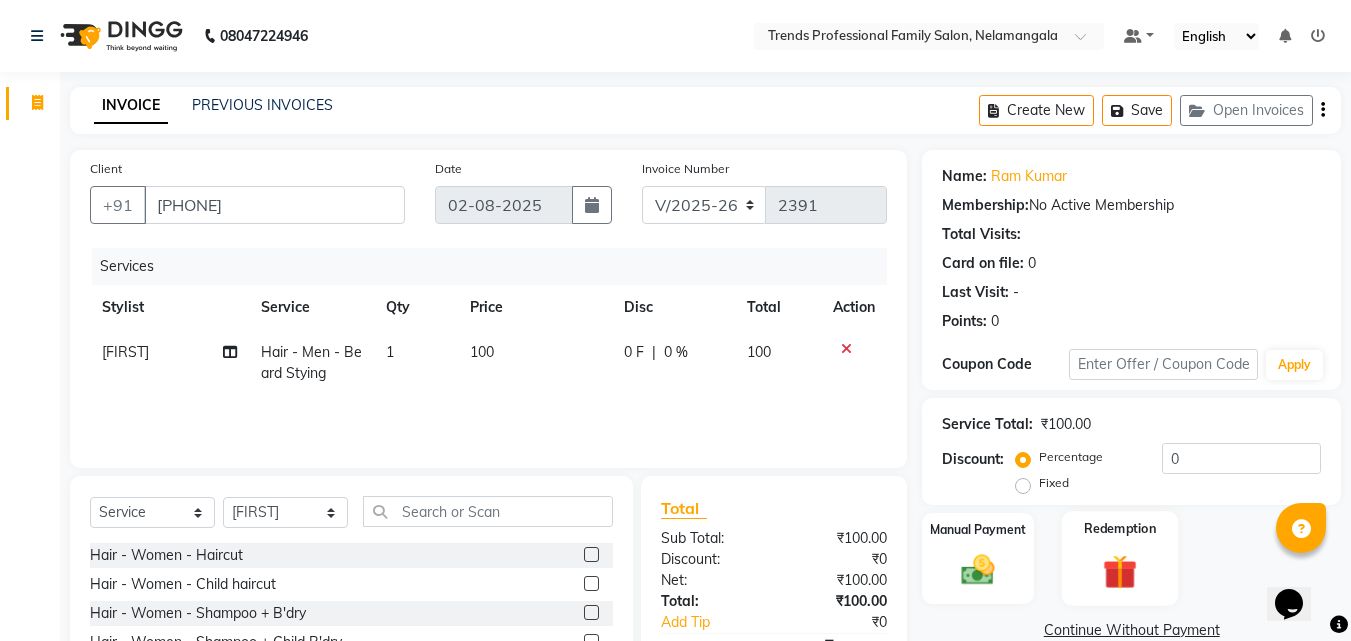 scroll, scrollTop: 160, scrollLeft: 0, axis: vertical 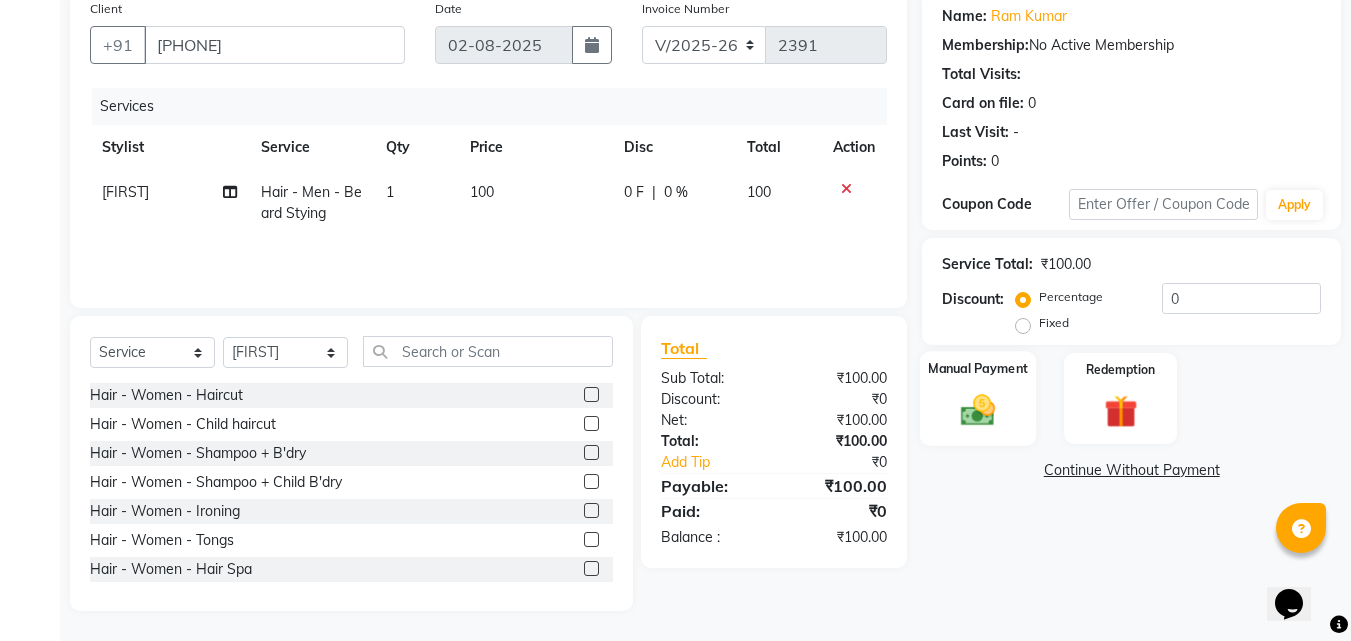click 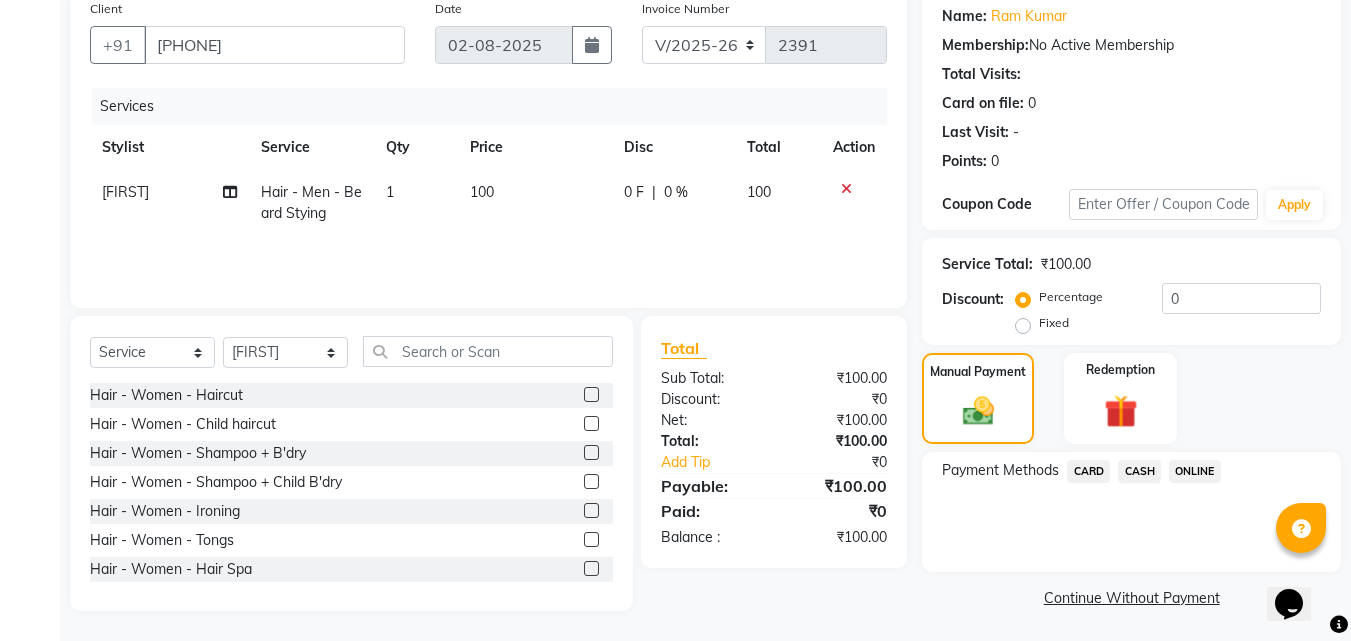 click on "ONLINE" 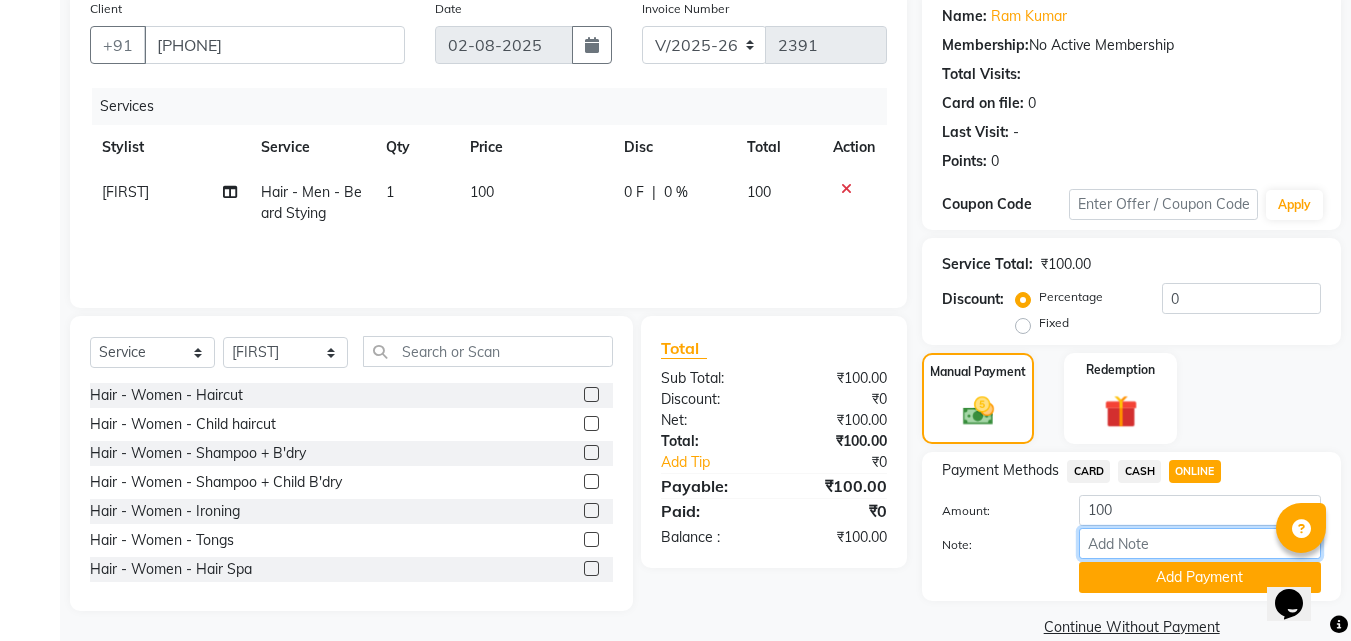click on "Note:" at bounding box center [1200, 543] 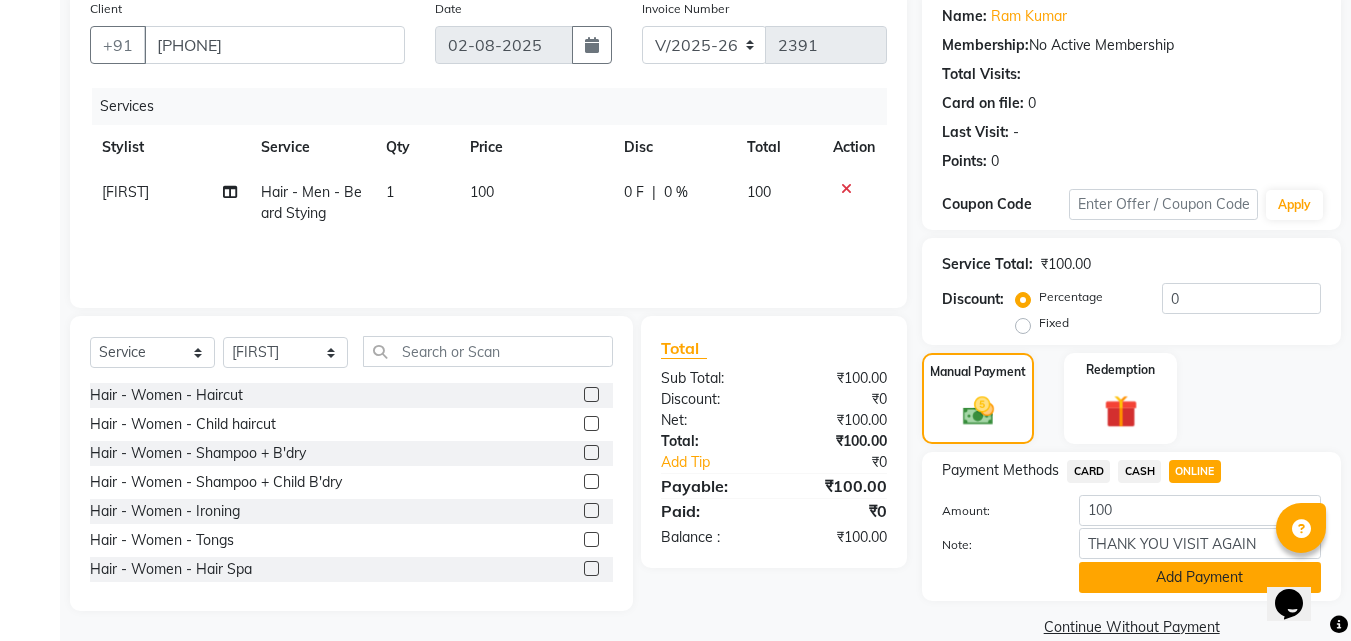 click on "Add Payment" 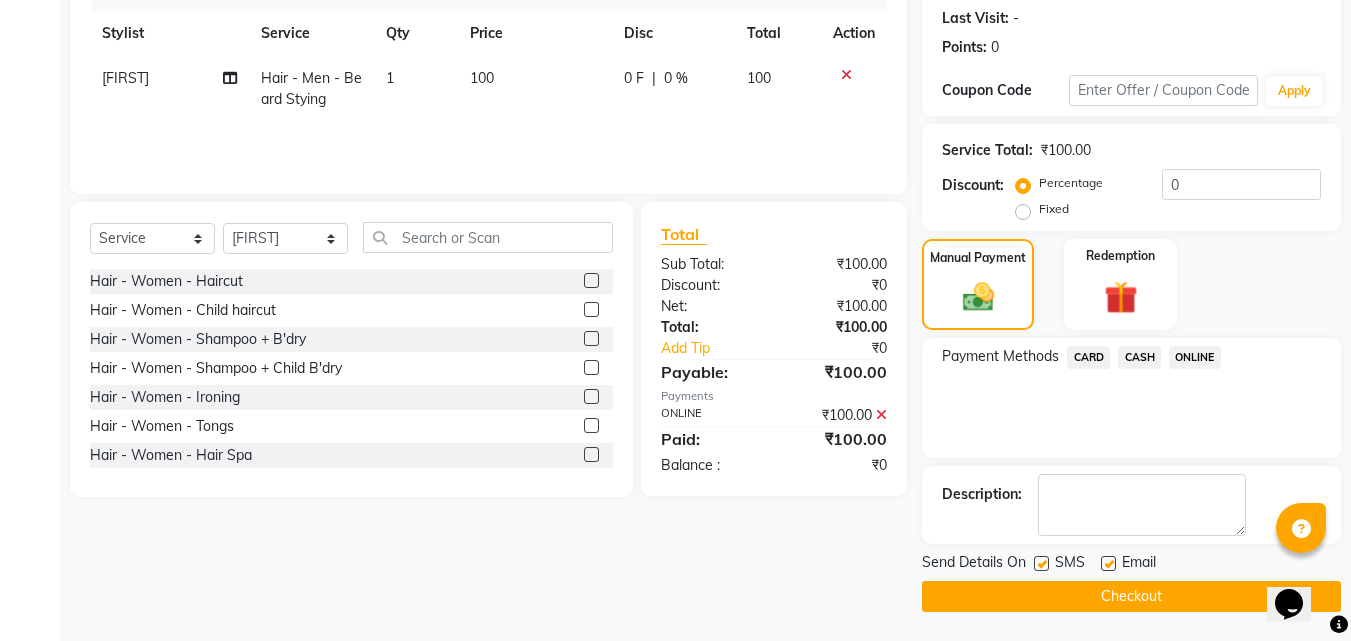 scroll, scrollTop: 275, scrollLeft: 0, axis: vertical 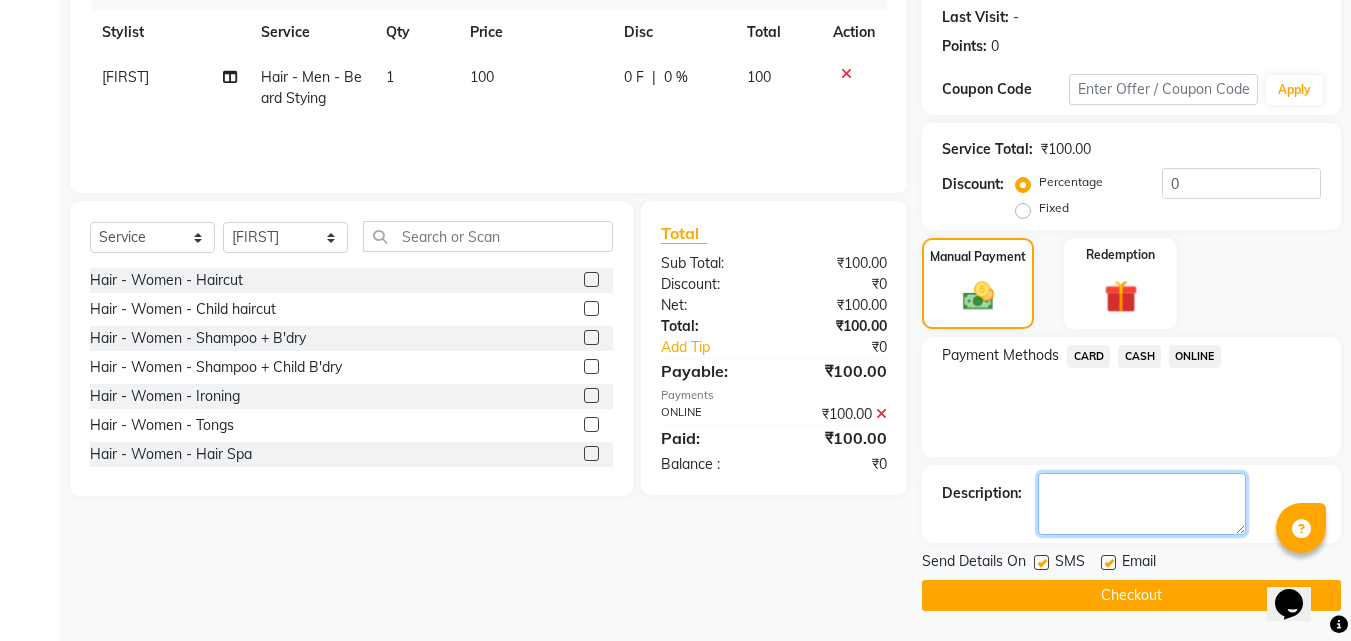 click 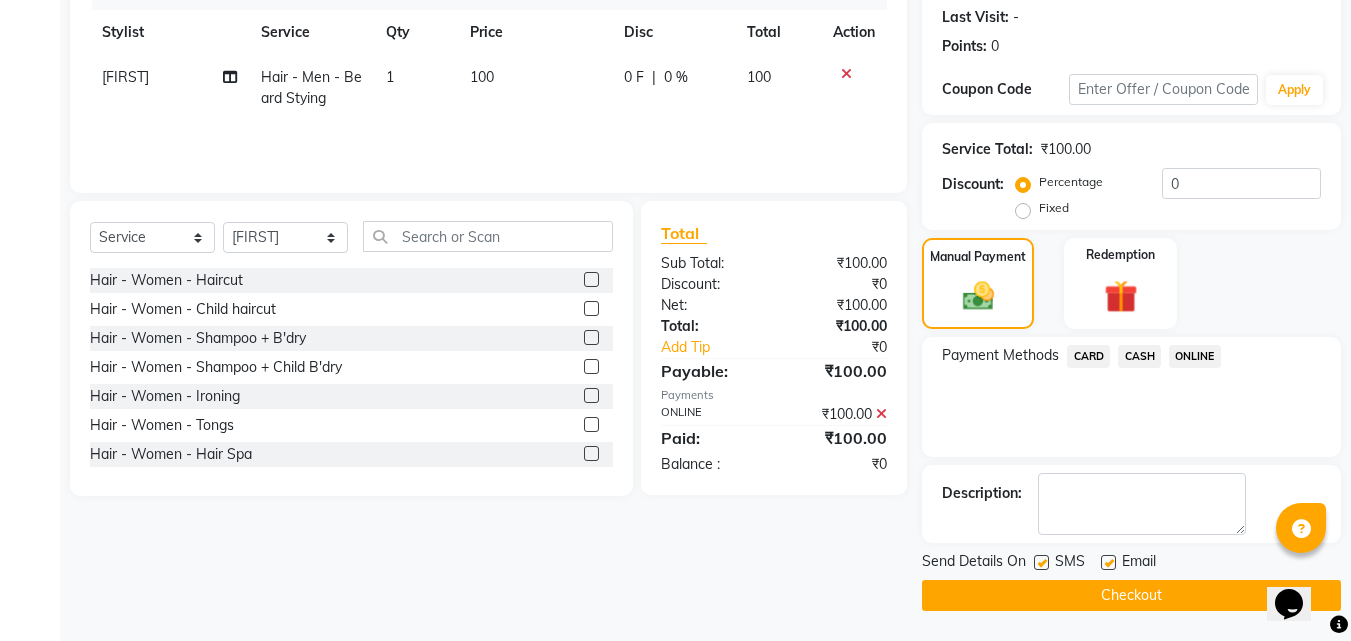 click on "Checkout" 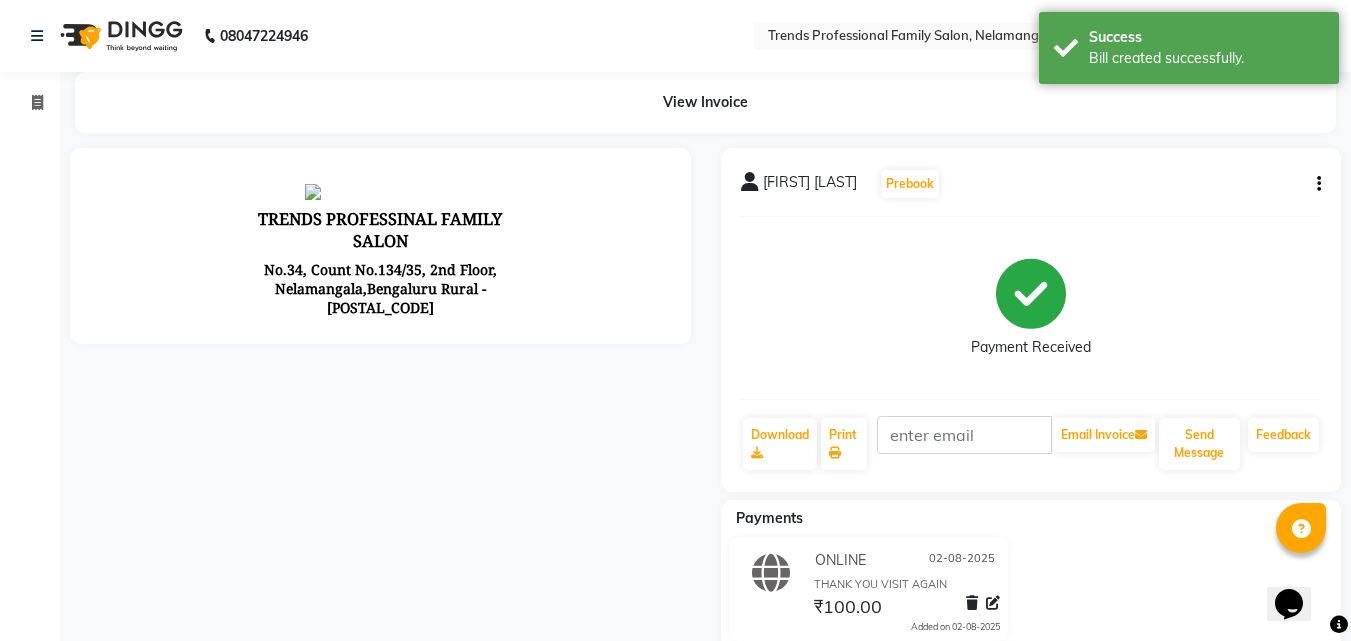 scroll, scrollTop: 0, scrollLeft: 0, axis: both 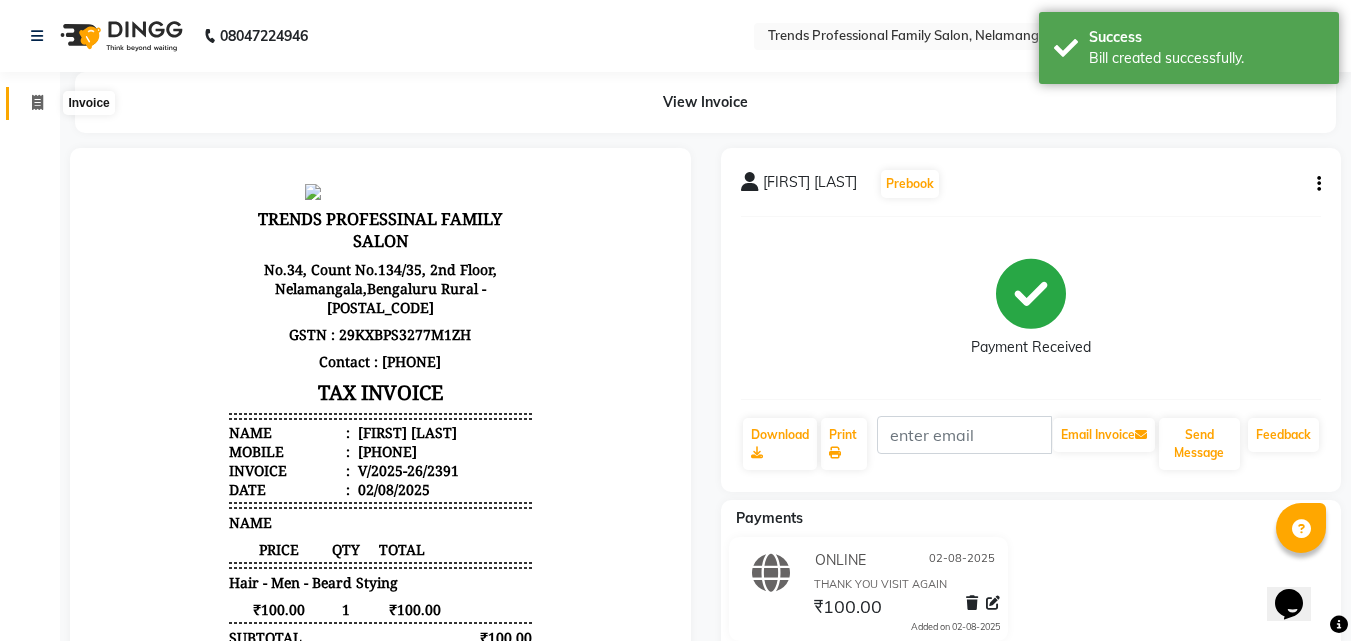click 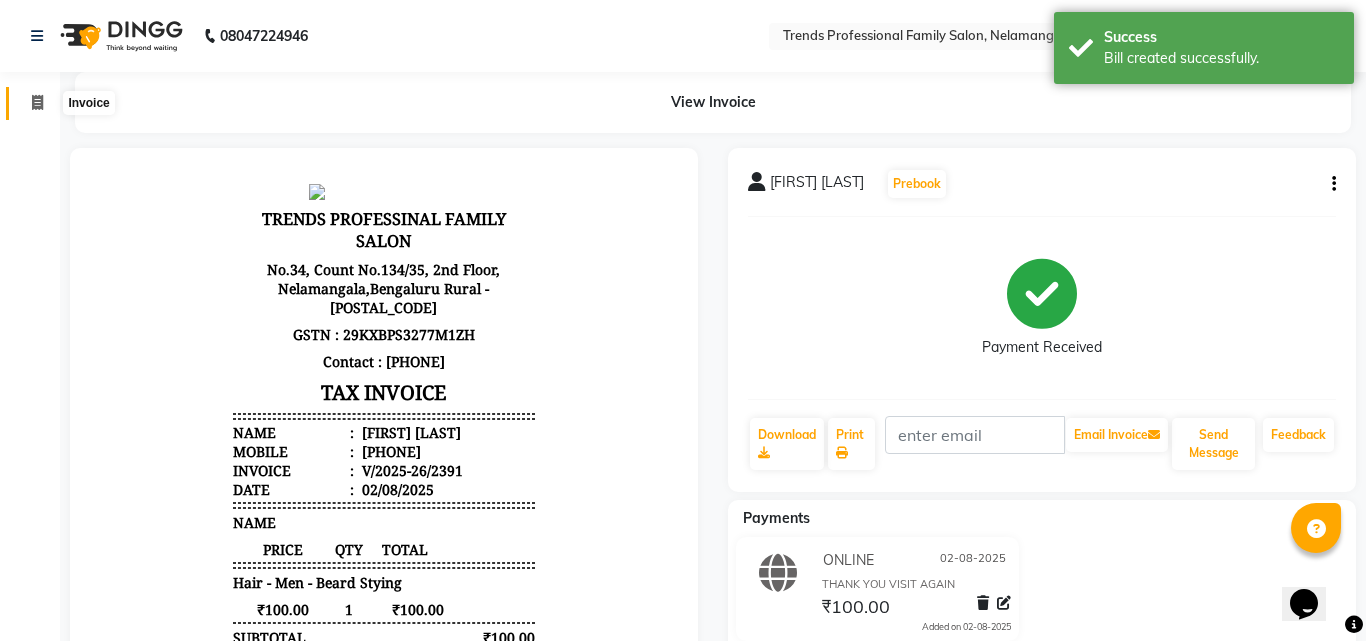 select on "service" 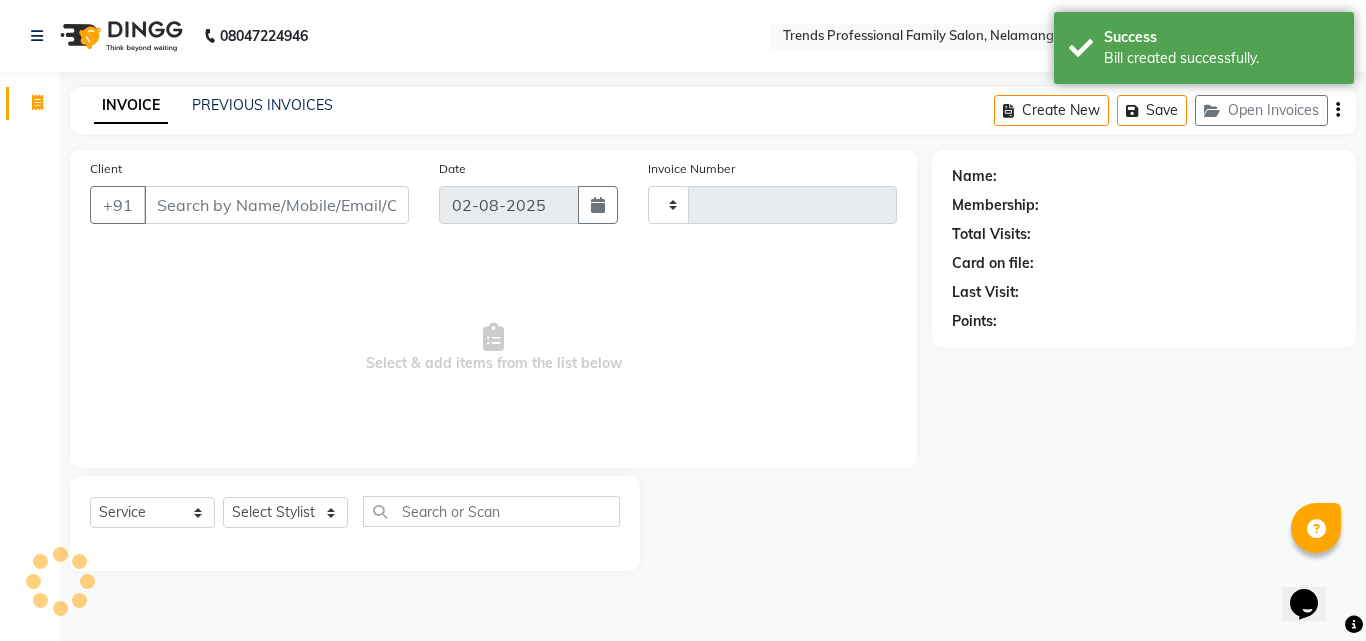 type on "2392" 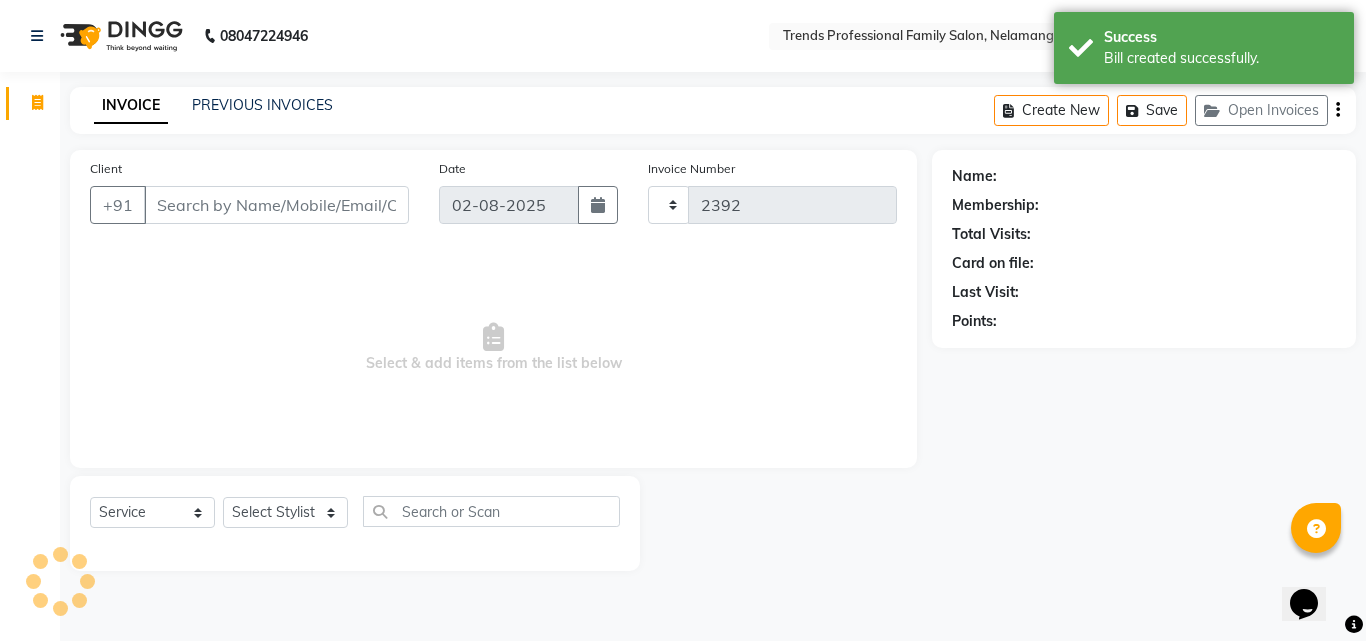 select on "7345" 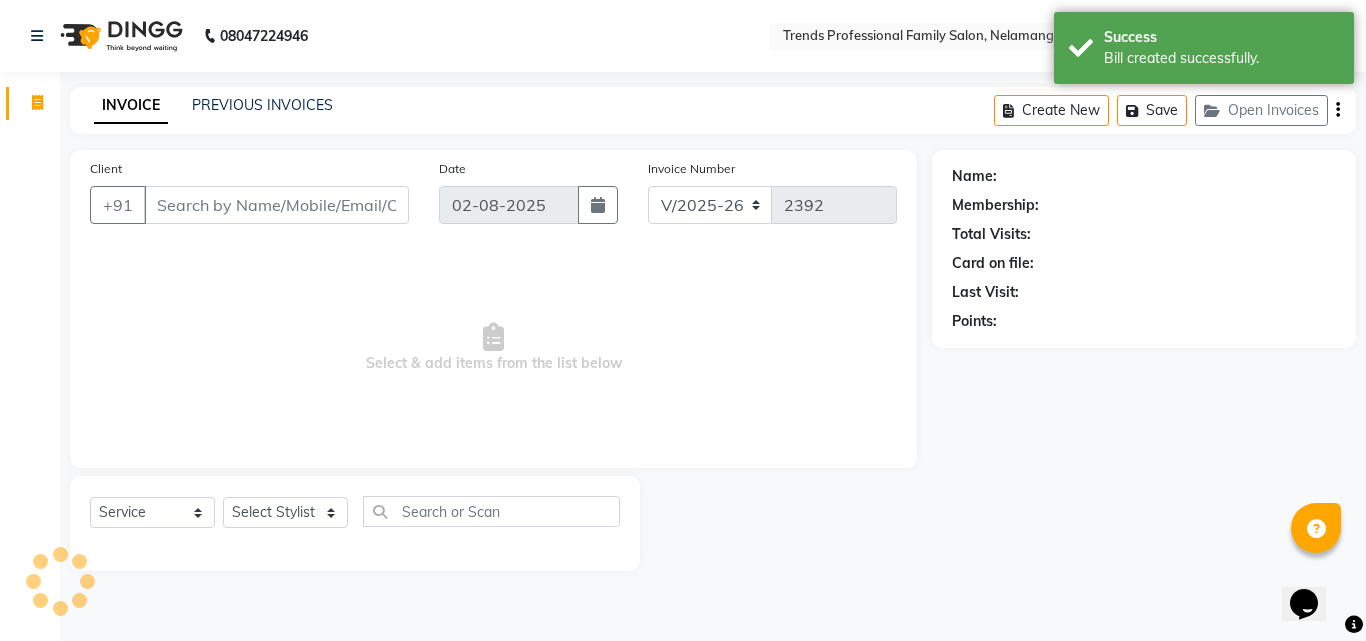 click on "Select & add items from the list below" at bounding box center (493, 348) 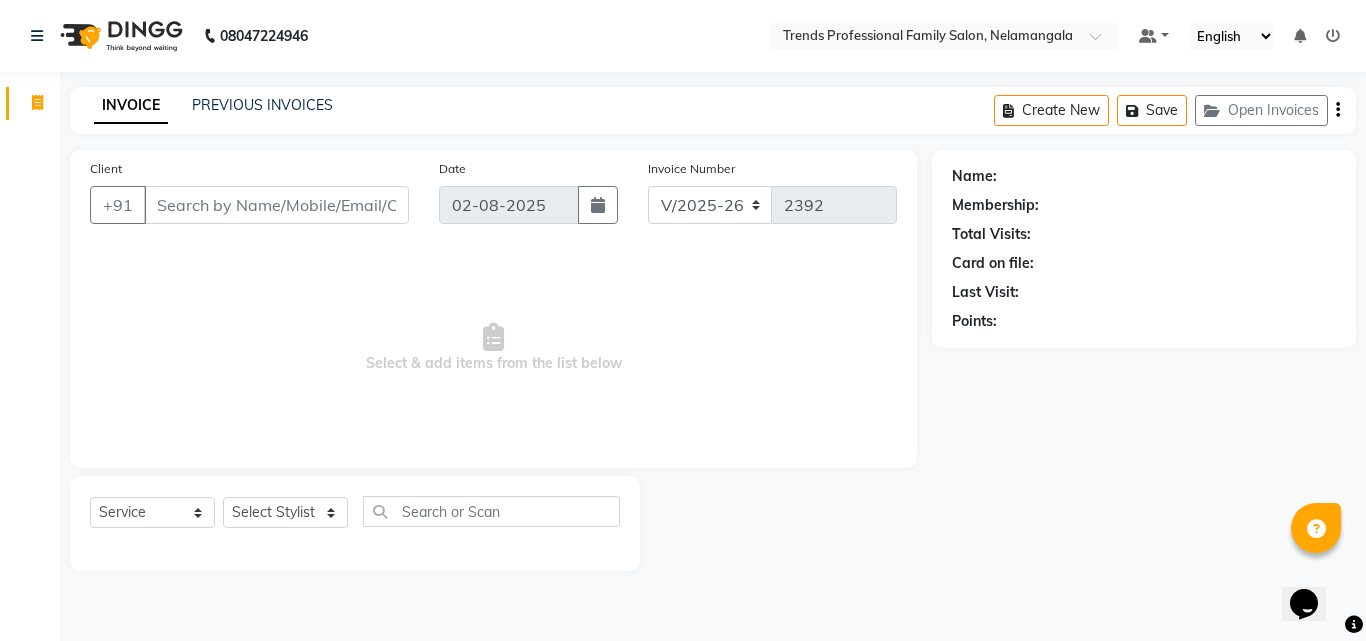 click on "Client +91" 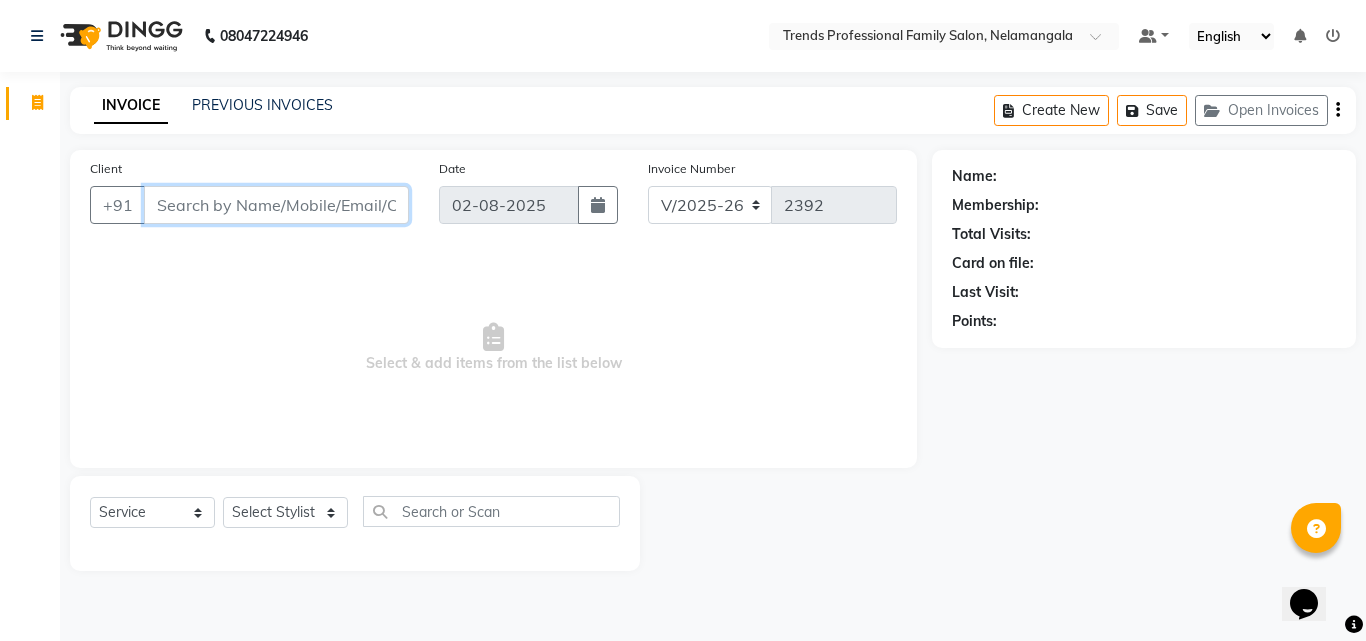 click on "Client" at bounding box center [276, 205] 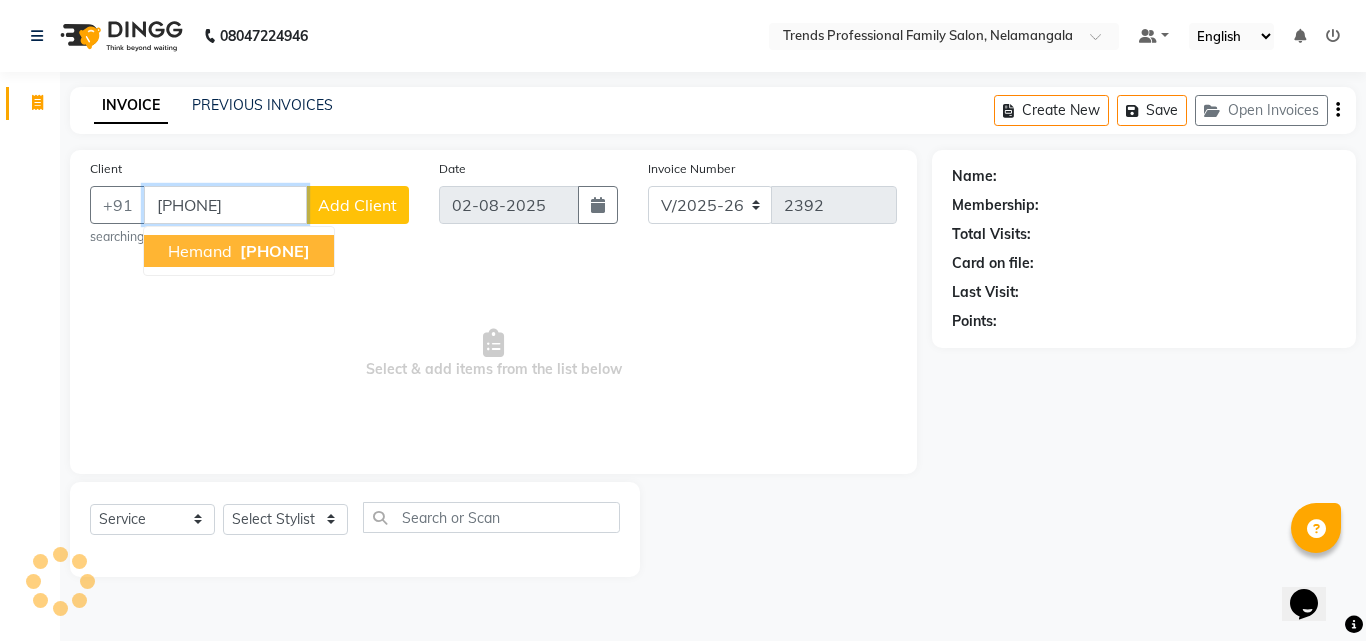 type on "9035139690" 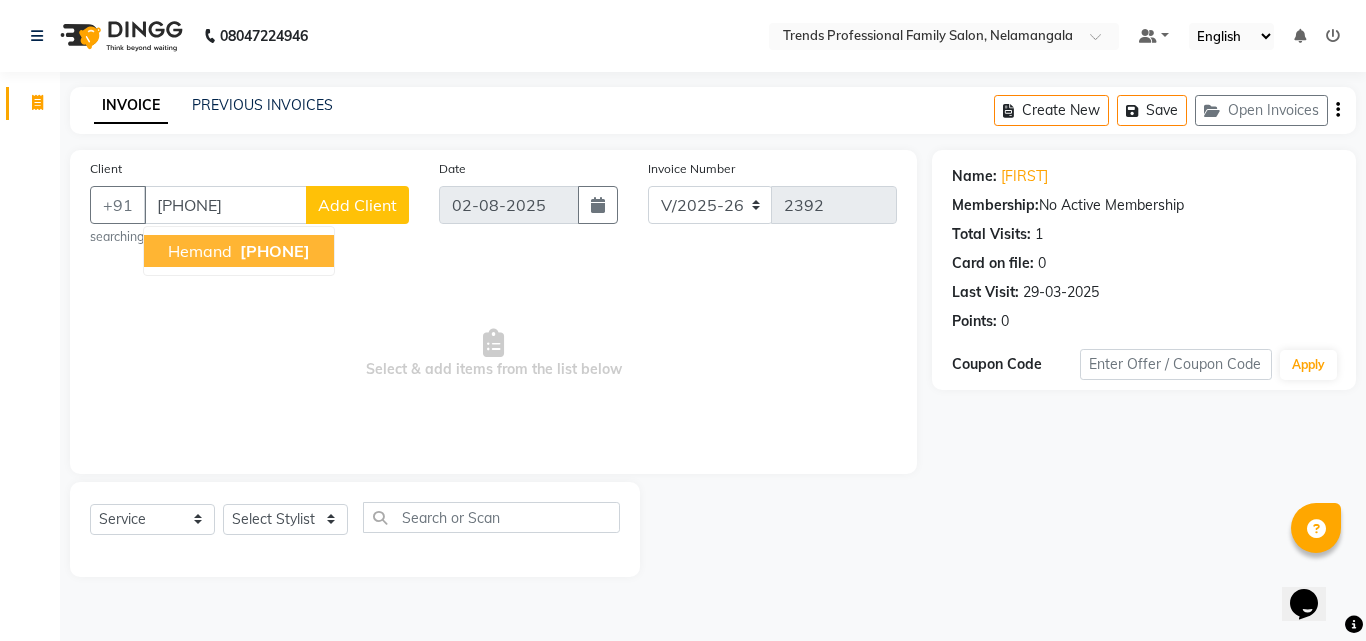 click on "9035139690" at bounding box center (275, 251) 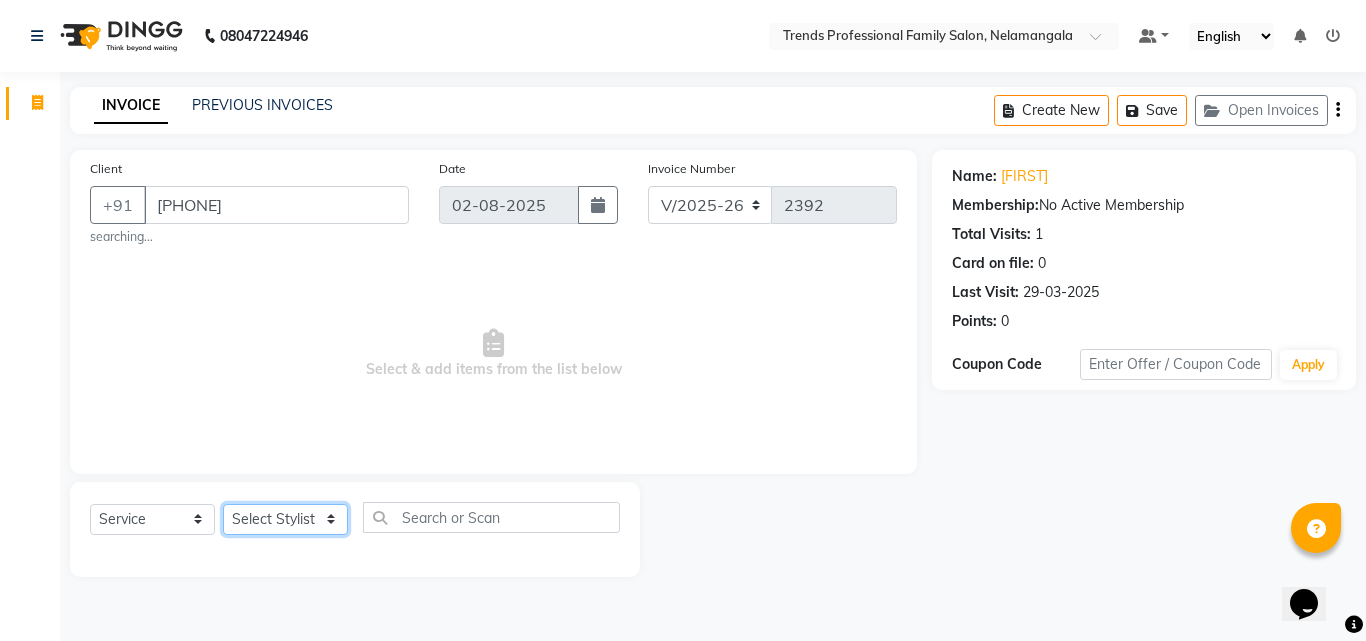 click on "Select Stylist ANITHA AVANTHIKA Hithaishi IMRAN KHAN KANCHAN MUSKHAN RUSTHAM SEEMA SHIVA SOURAV Sumika Trends" 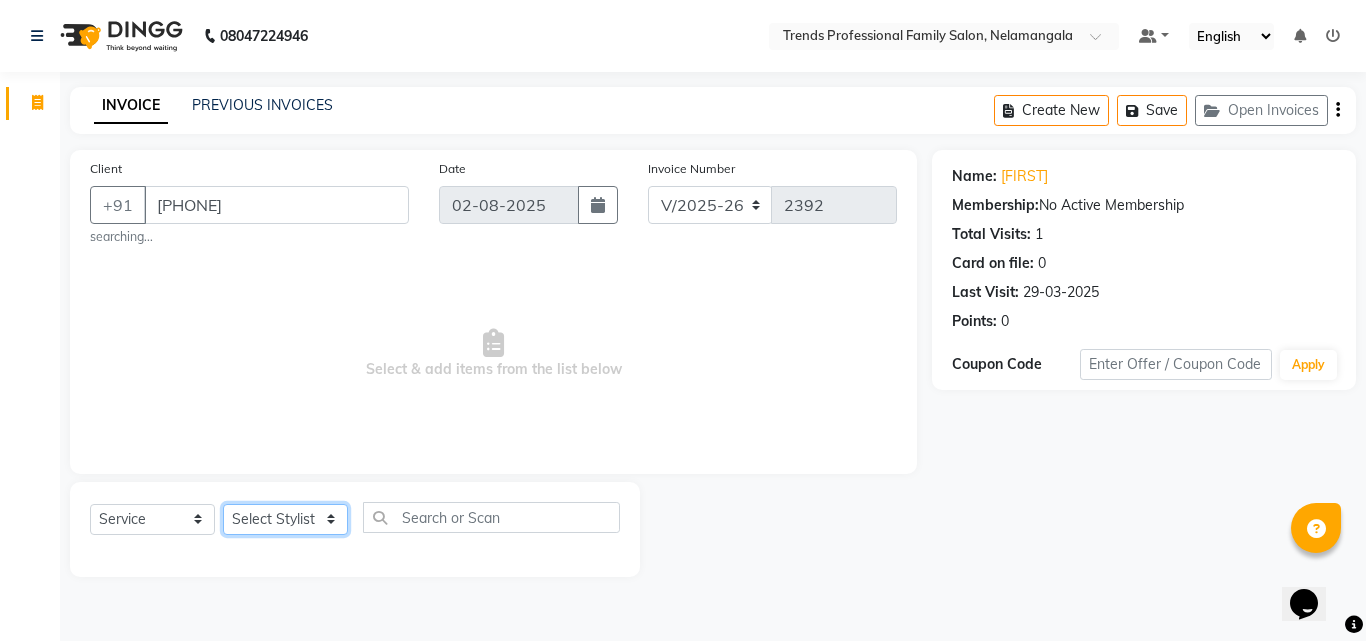 select on "68140" 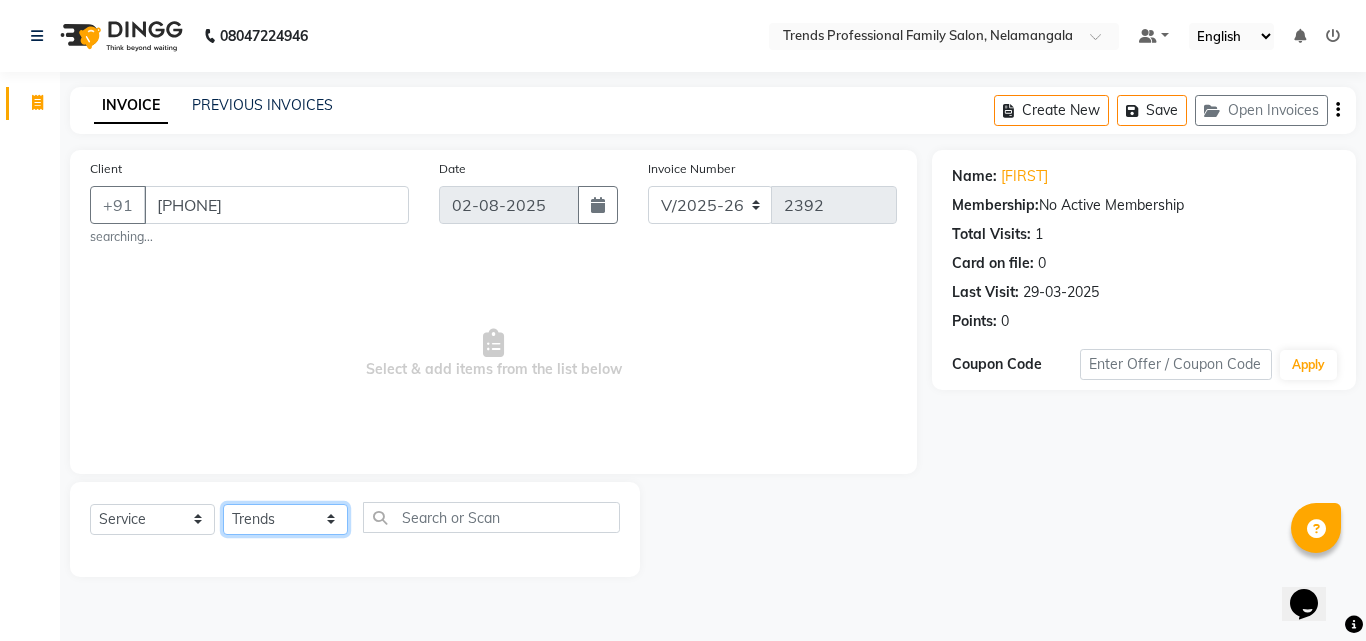 click on "Select Stylist ANITHA AVANTHIKA Hithaishi IMRAN KHAN KANCHAN MUSKHAN RUSTHAM SEEMA SHIVA SOURAV Sumika Trends" 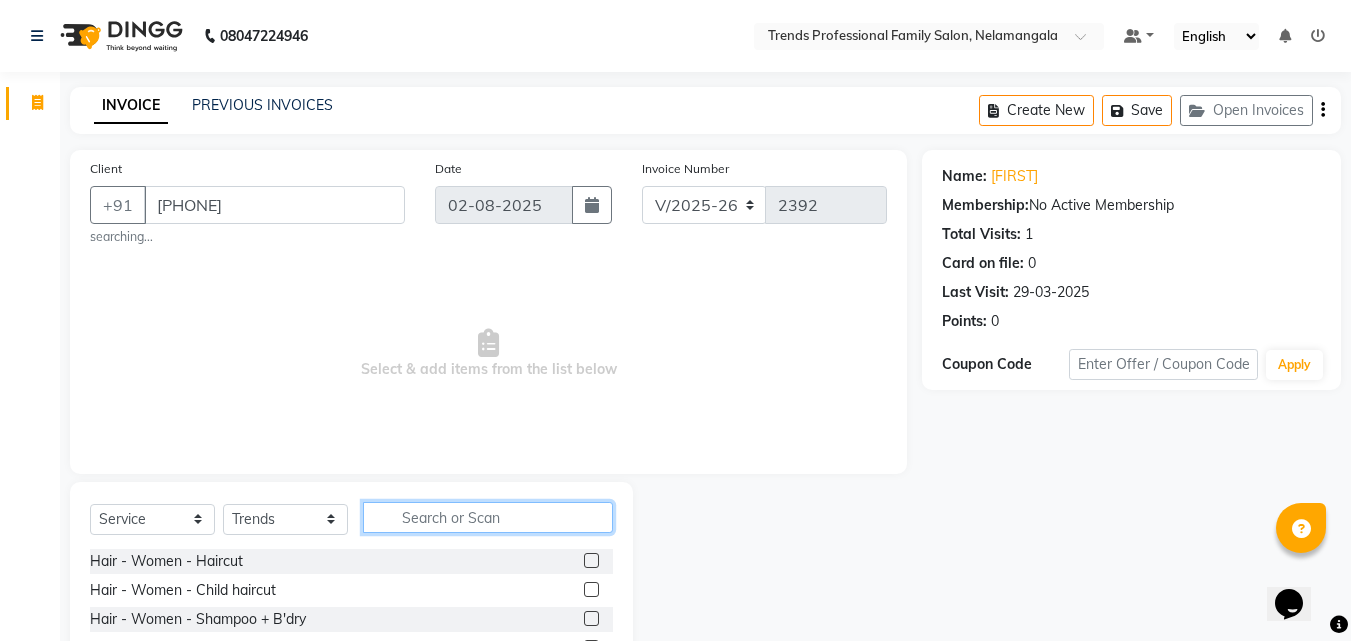 click 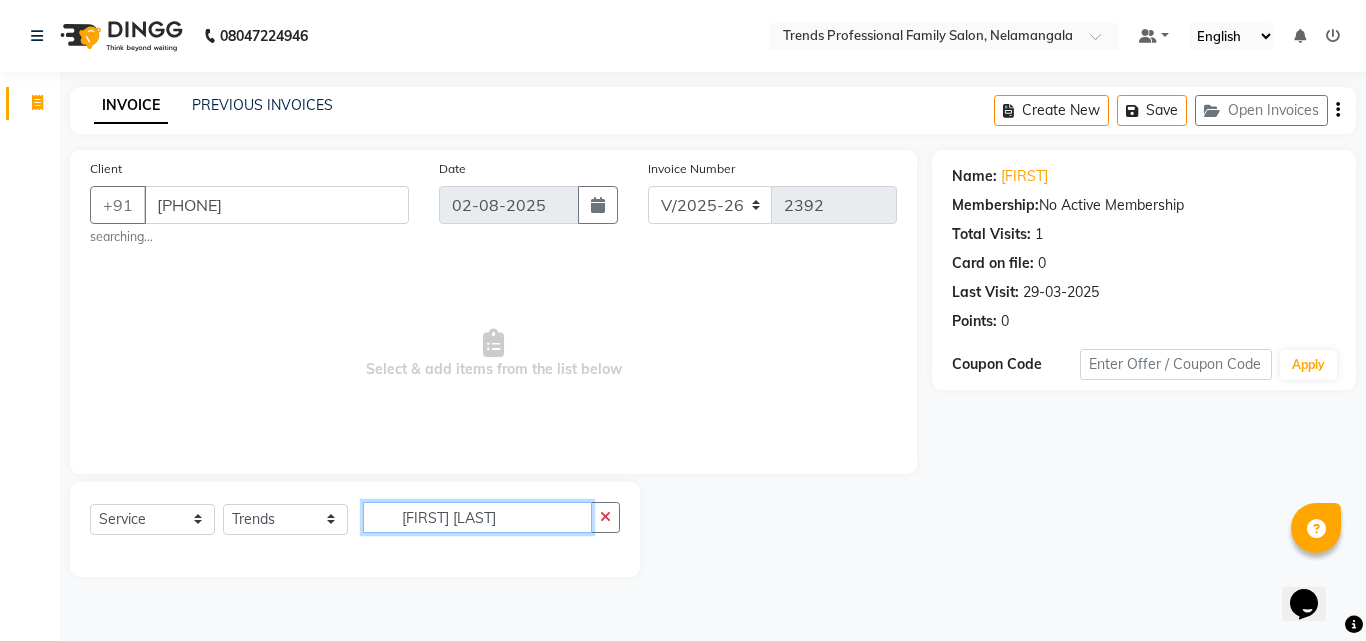 type on "hari cut" 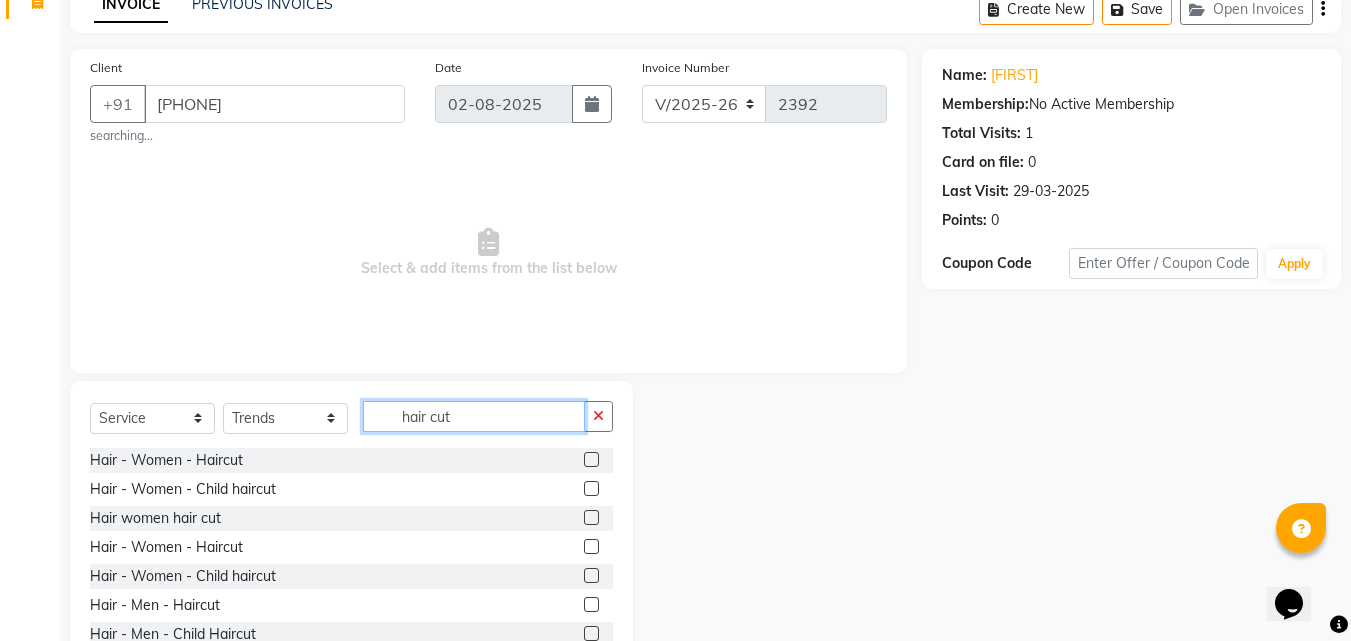 scroll, scrollTop: 166, scrollLeft: 0, axis: vertical 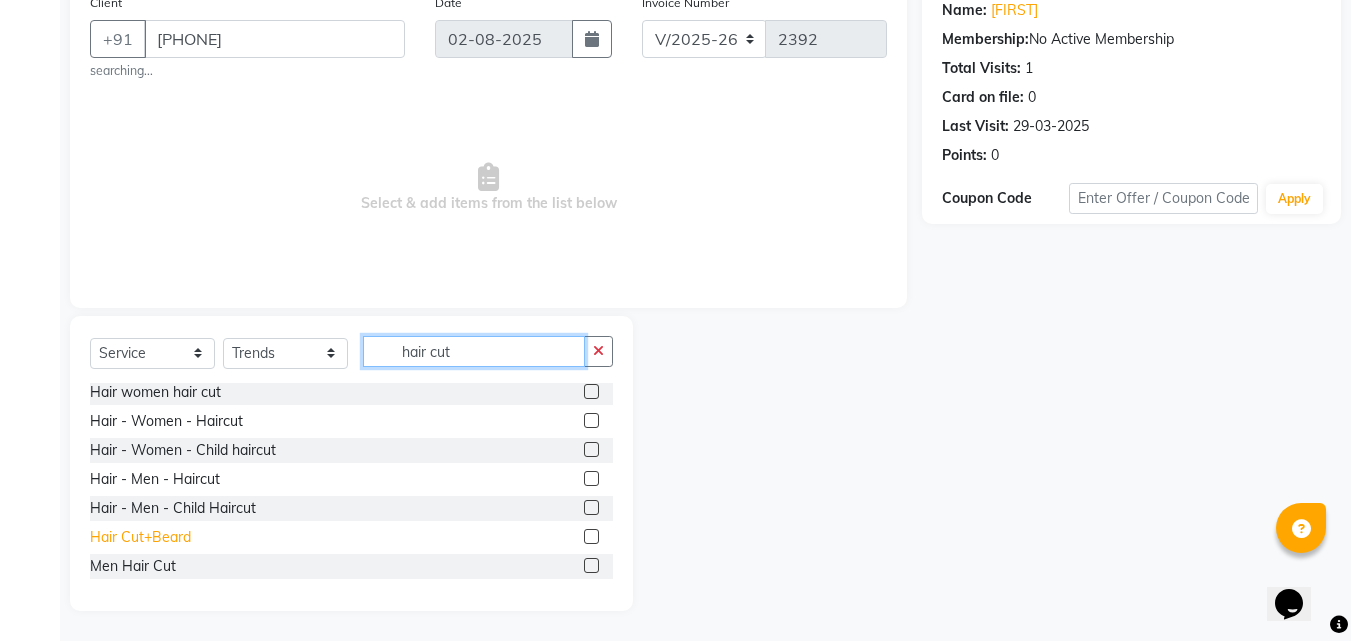 type on "hair cut" 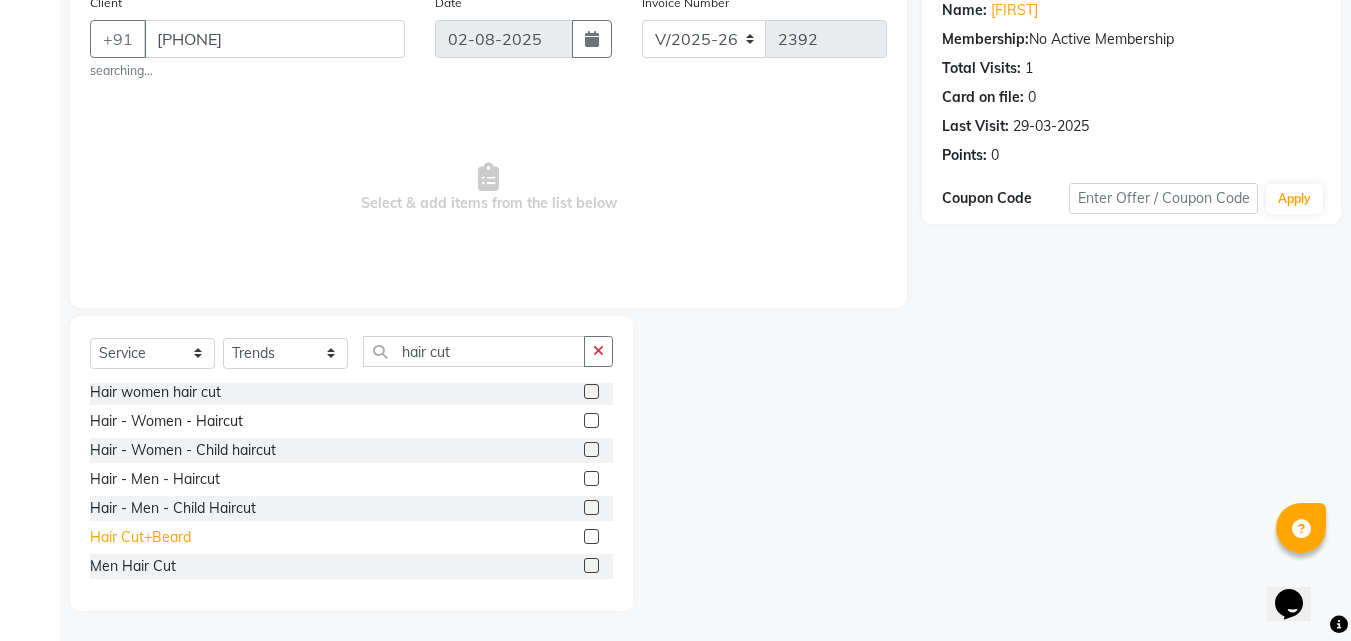 click on "Hair Cut+Beard" 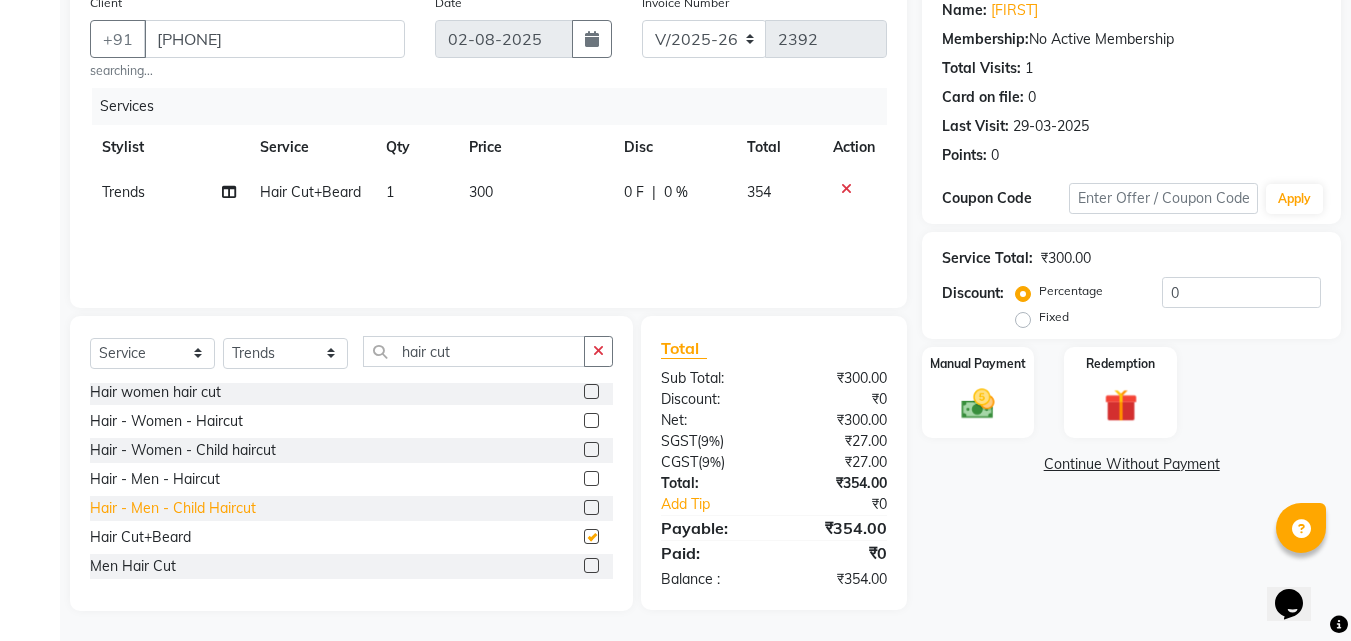 checkbox on "false" 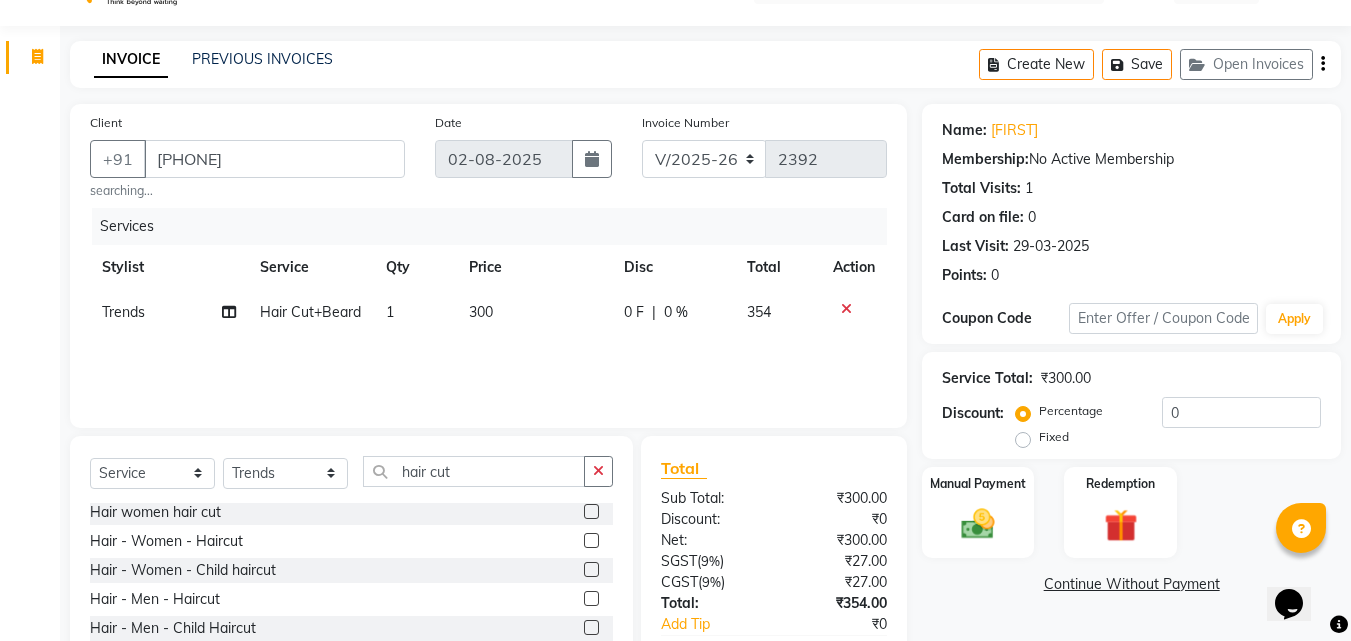 scroll, scrollTop: 0, scrollLeft: 0, axis: both 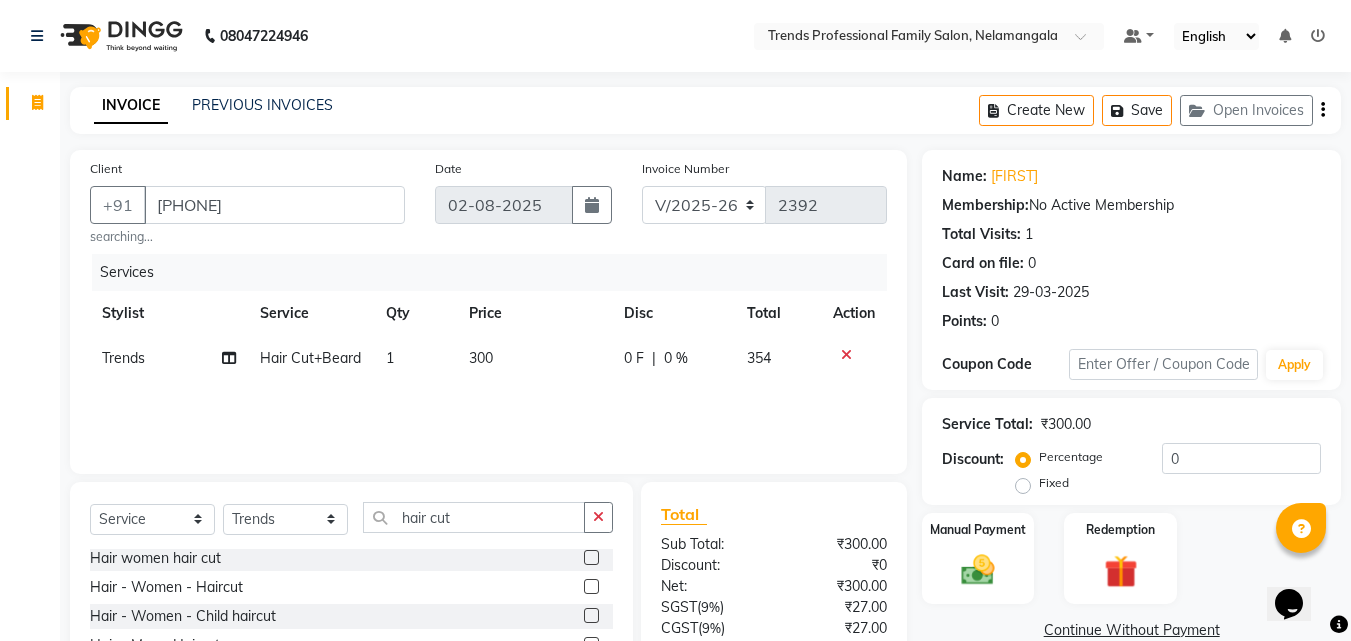 click 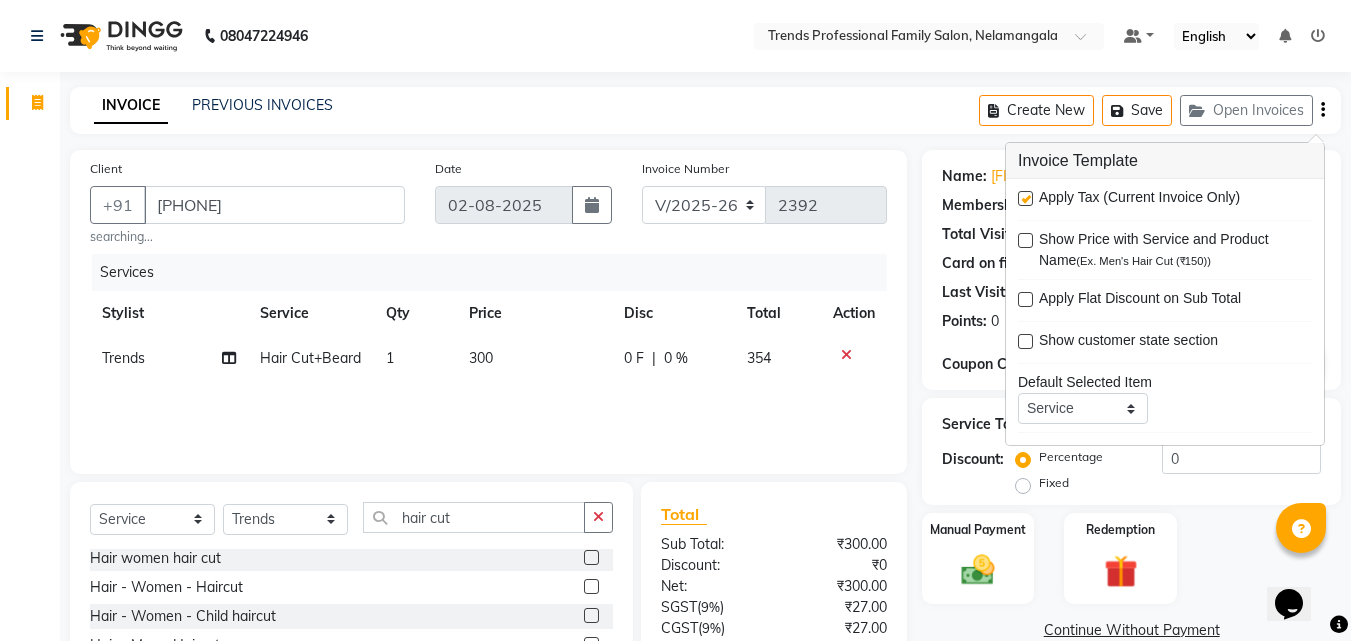 click on "Apply Tax (Current Invoice Only) Show Price with Service and Product Name  (Ex. Men's Hair Cut (₹150)) Apply Flat Discount on Sub Total Show customer state section Default Selected Item Service Product Membership Package Voucher Prepaid Gift Card Default Selected Stylist Select Not Set ANITHA AVANTHIKA Hithaishi IMRAN KHAN KANCHAN MUSKHAN RUSTHAM SEEMA SHIVA SOURAV Sumika Trends Scan Items" at bounding box center [1165, 312] 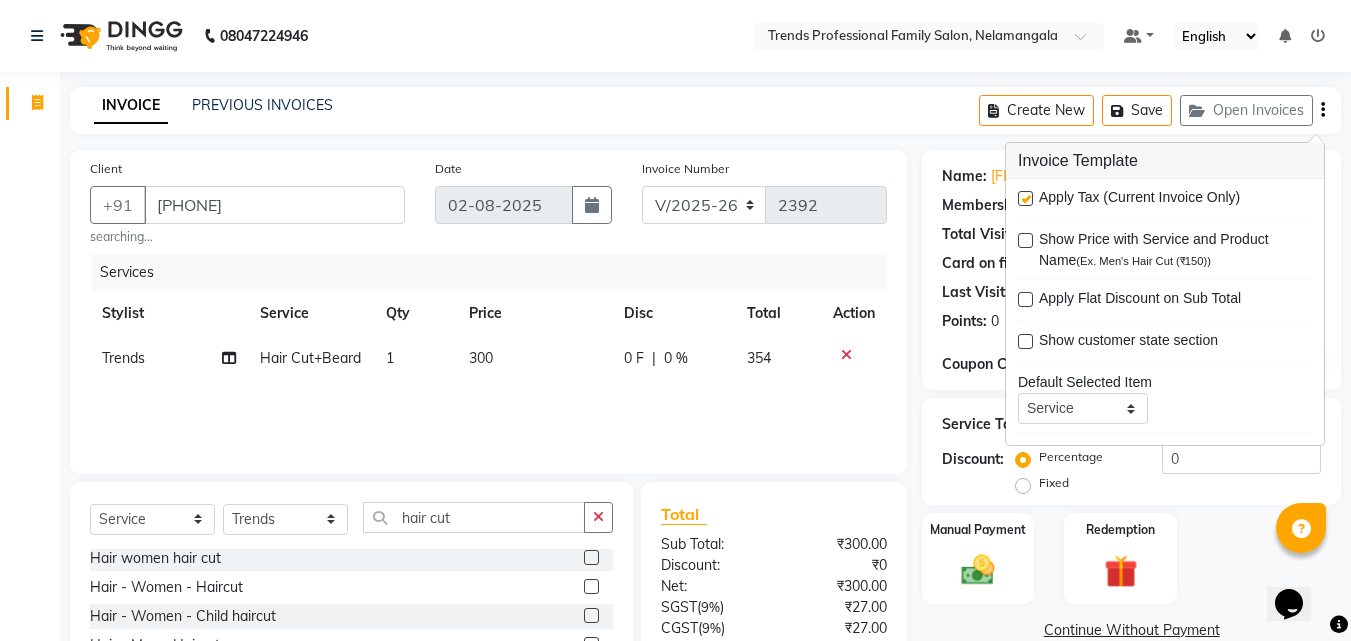 click at bounding box center [1024, 199] 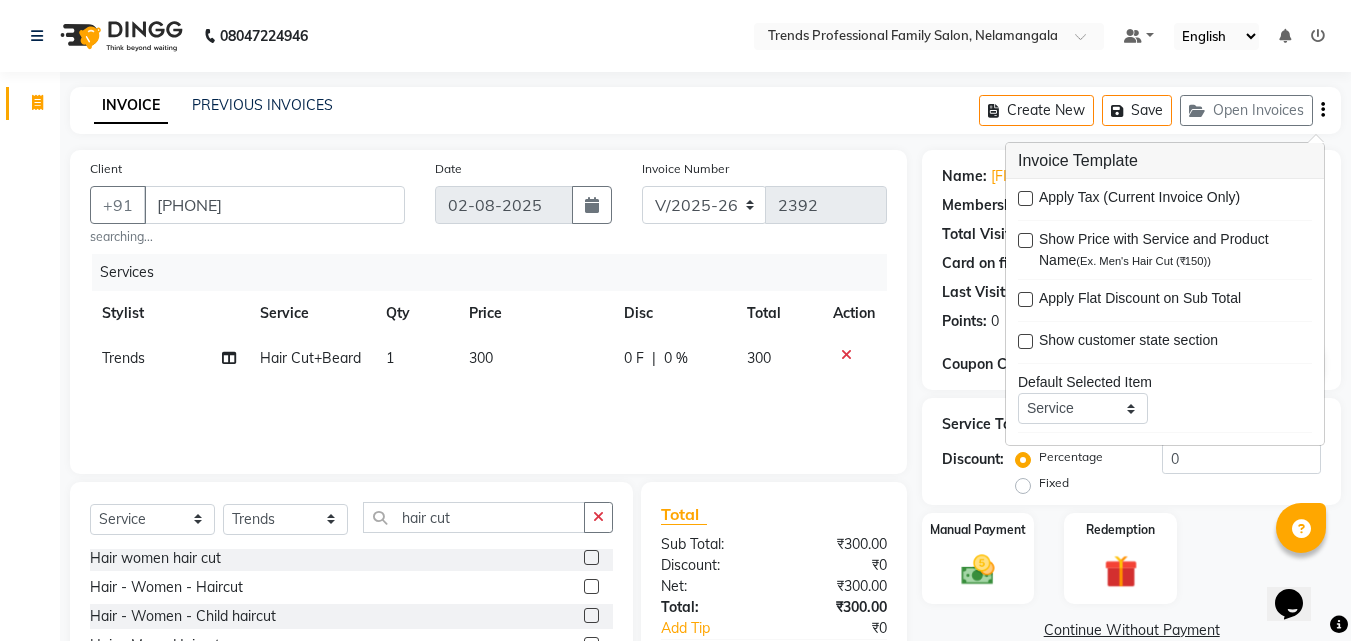 click on "INVOICE PREVIOUS INVOICES Create New   Save   Open Invoices" 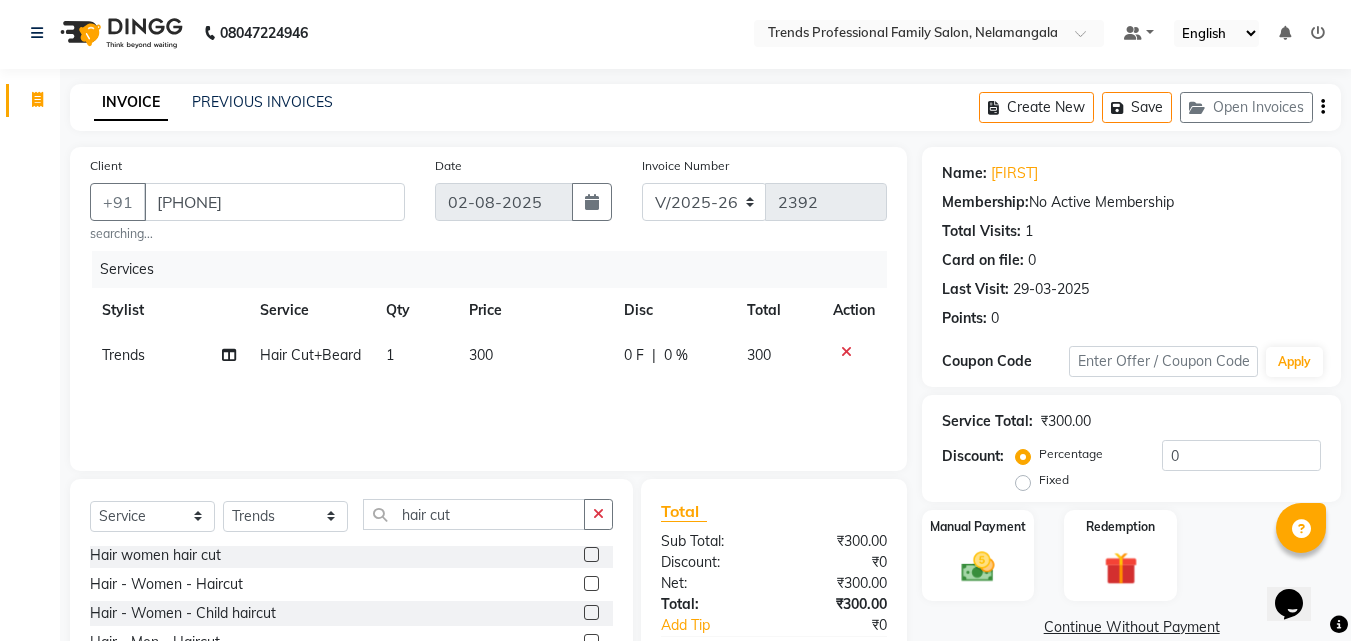 scroll, scrollTop: 166, scrollLeft: 0, axis: vertical 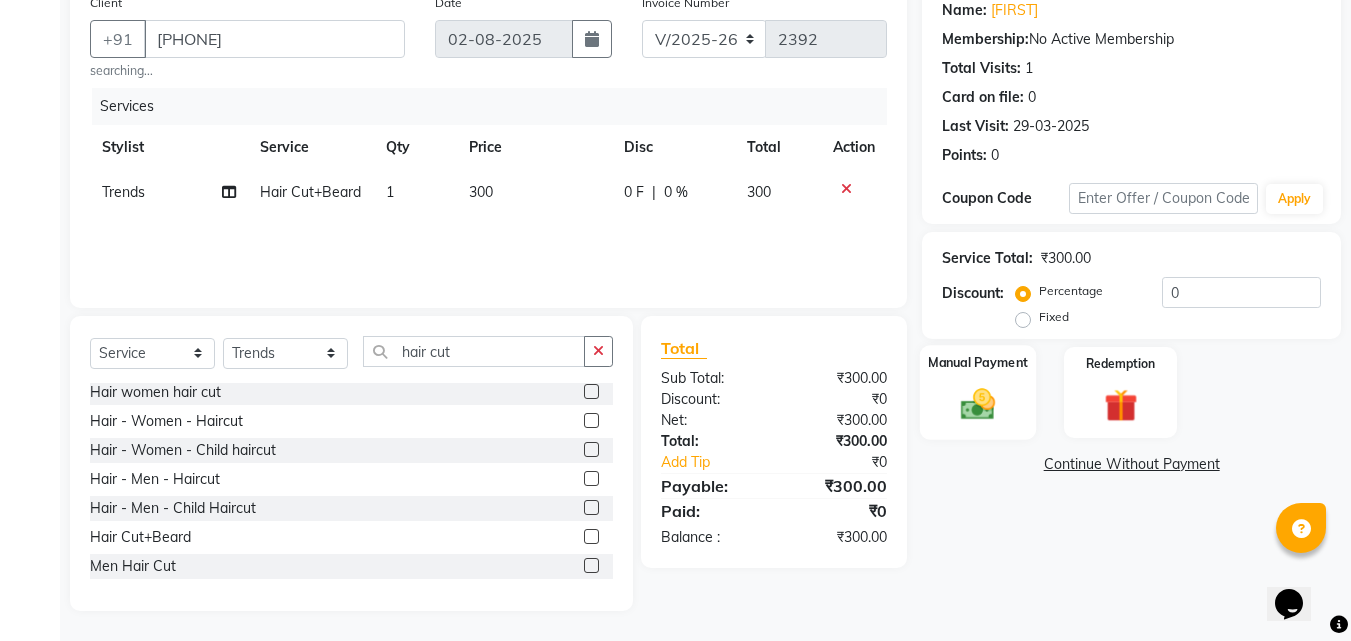 click 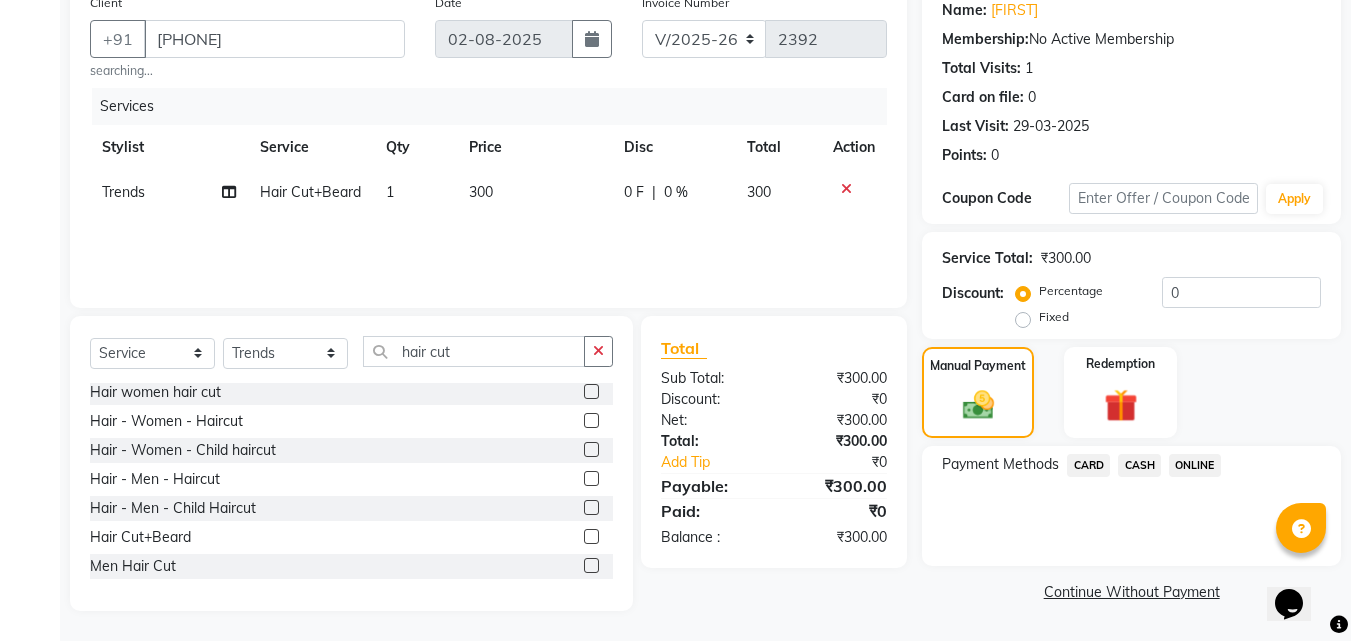 click on "ONLINE" 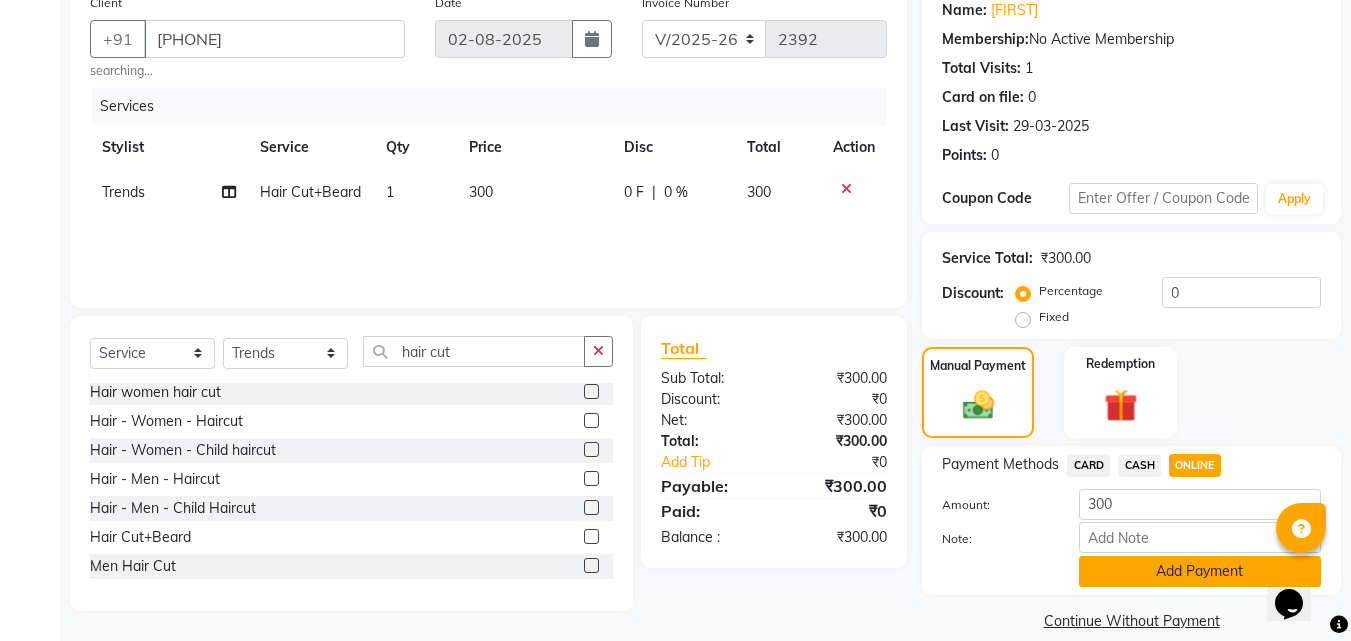 click on "Add Payment" 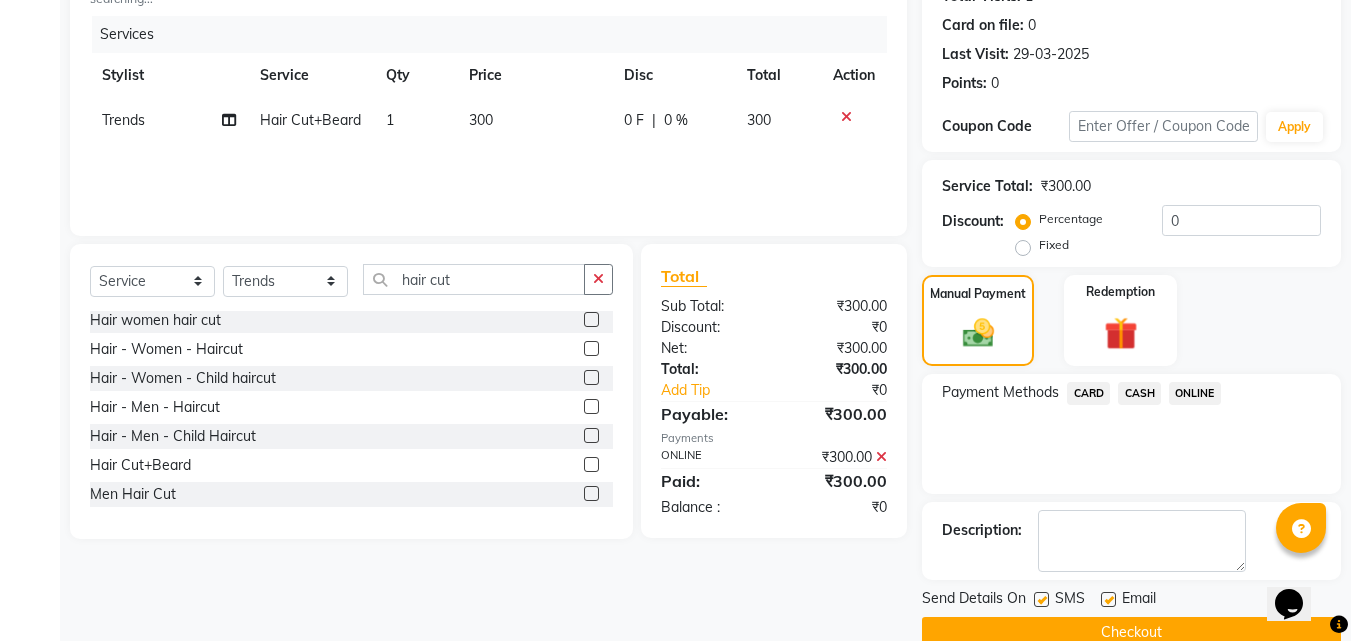 scroll, scrollTop: 275, scrollLeft: 0, axis: vertical 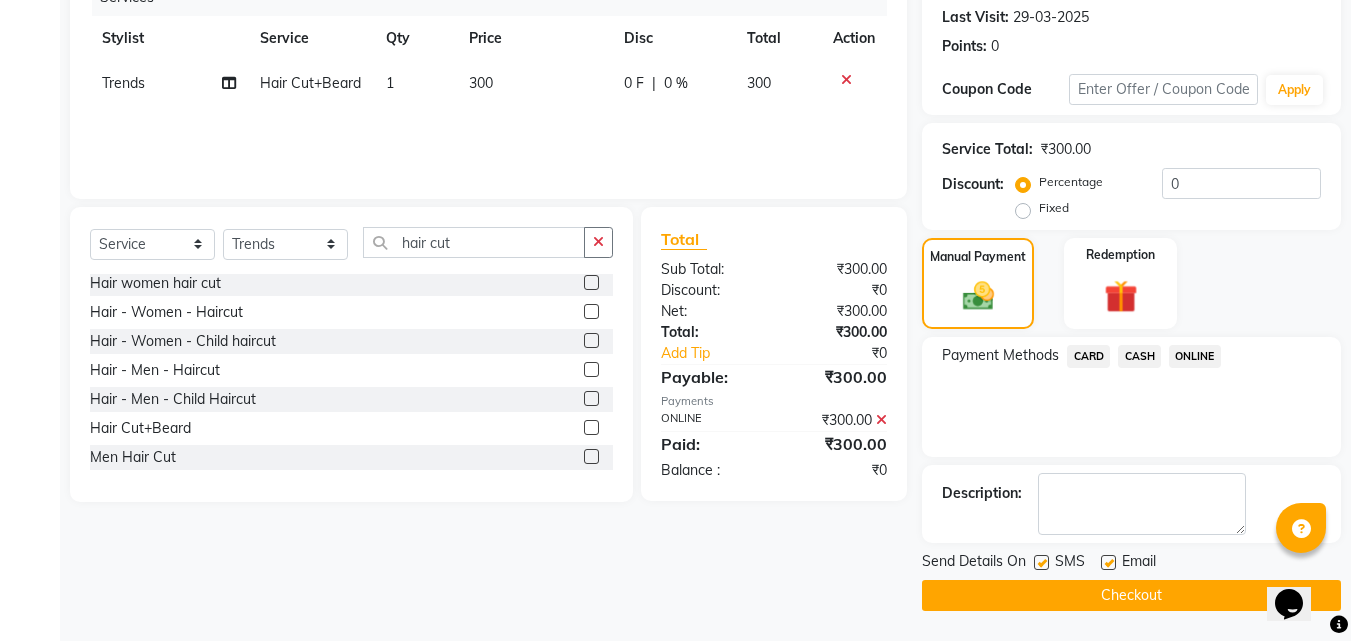 click 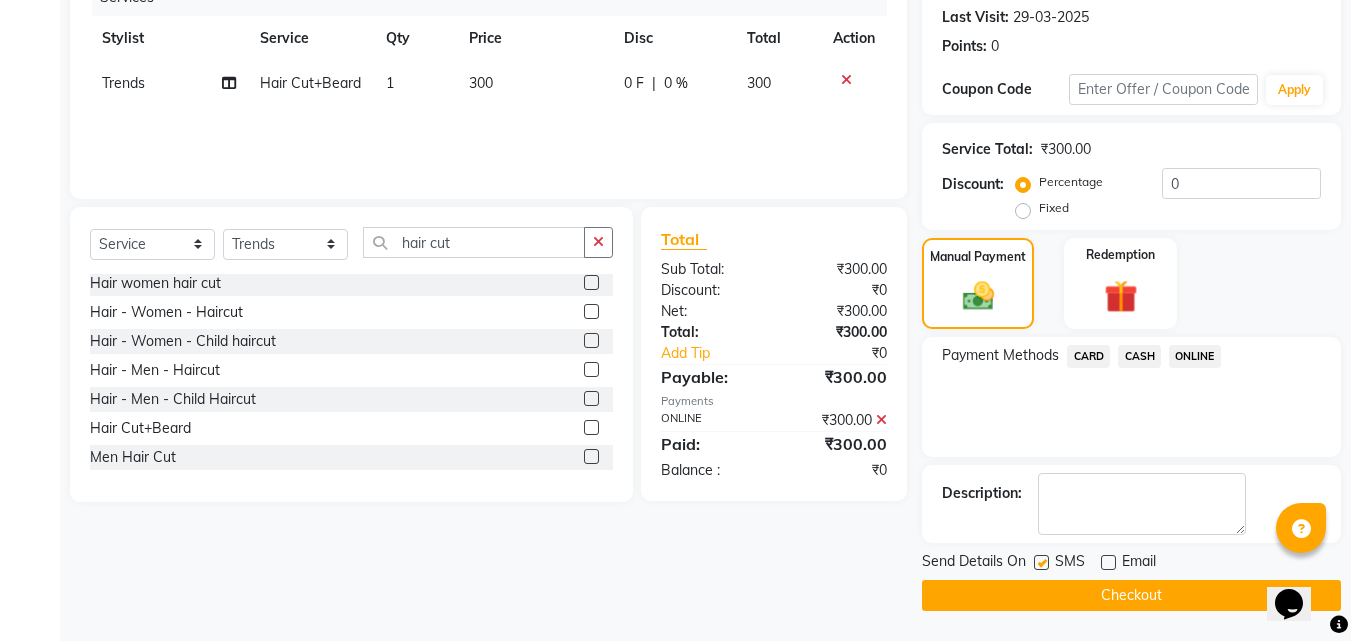 click on "Checkout" 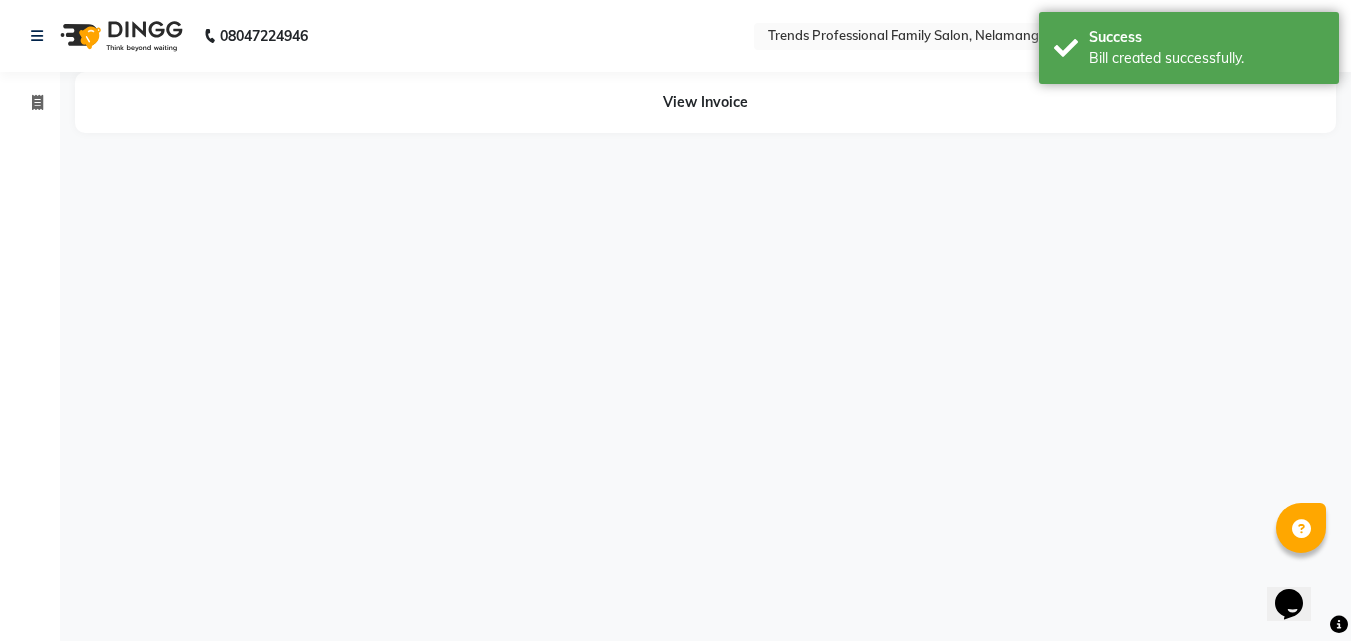 scroll, scrollTop: 0, scrollLeft: 0, axis: both 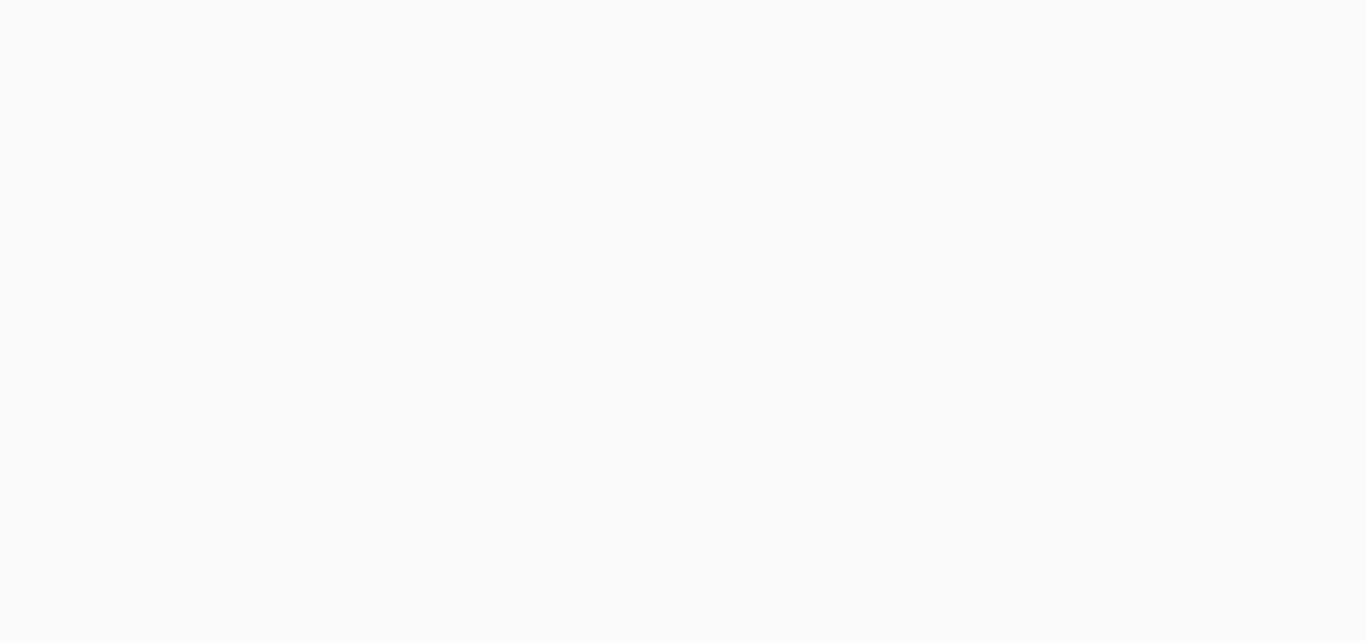 select on "service" 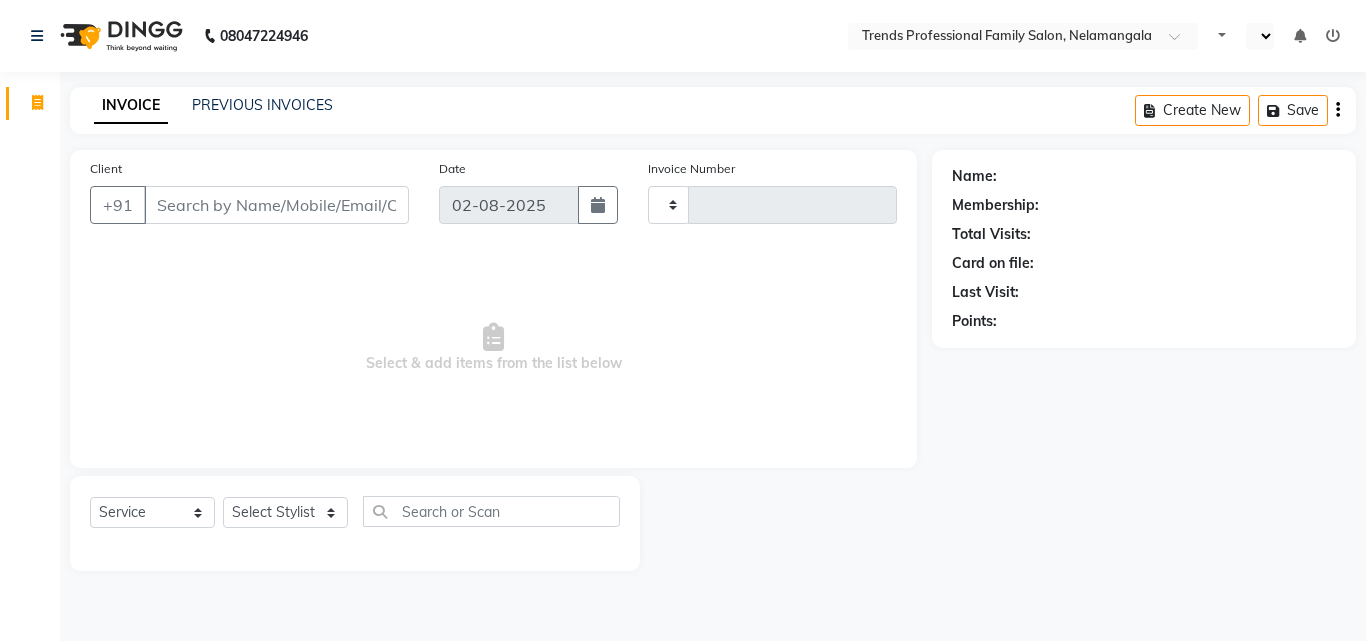 type on "2393" 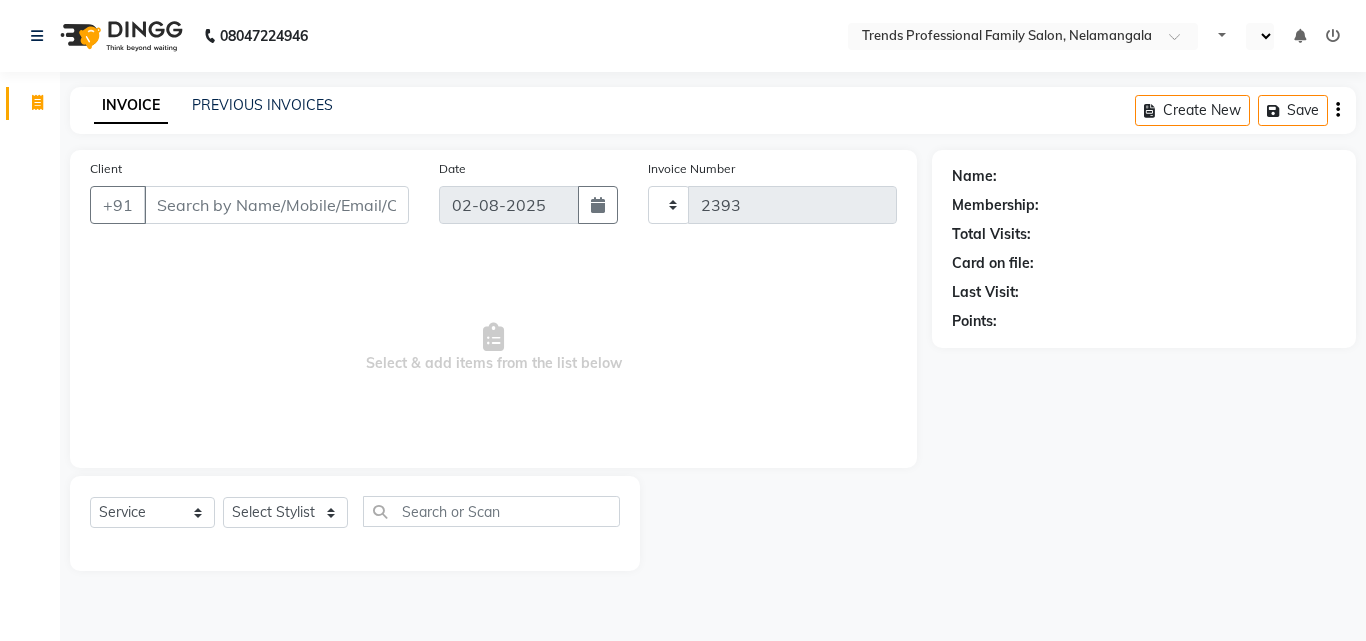 select on "en" 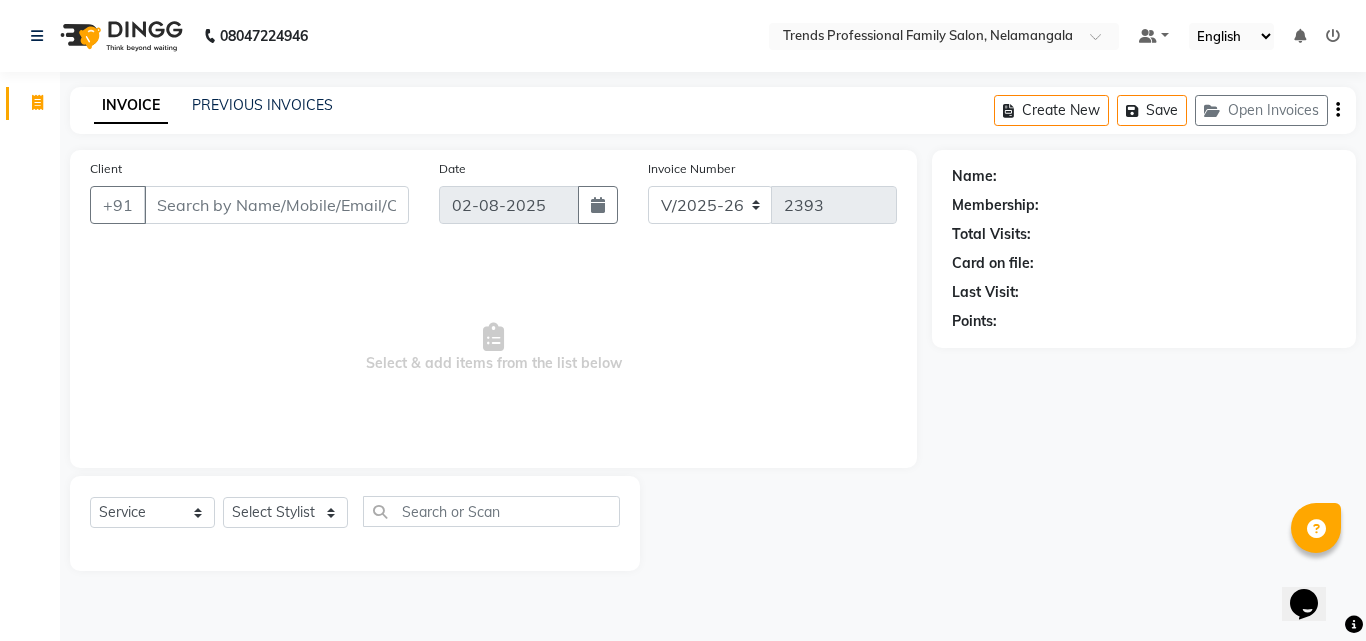 scroll, scrollTop: 0, scrollLeft: 0, axis: both 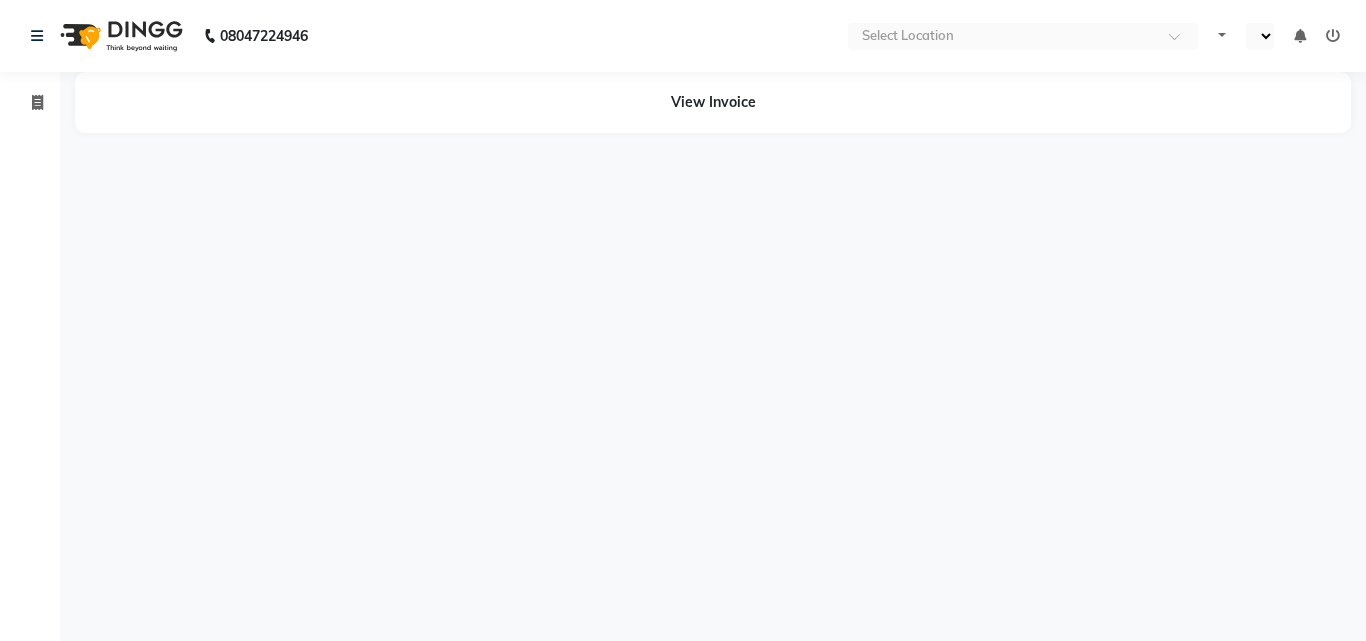 select on "en" 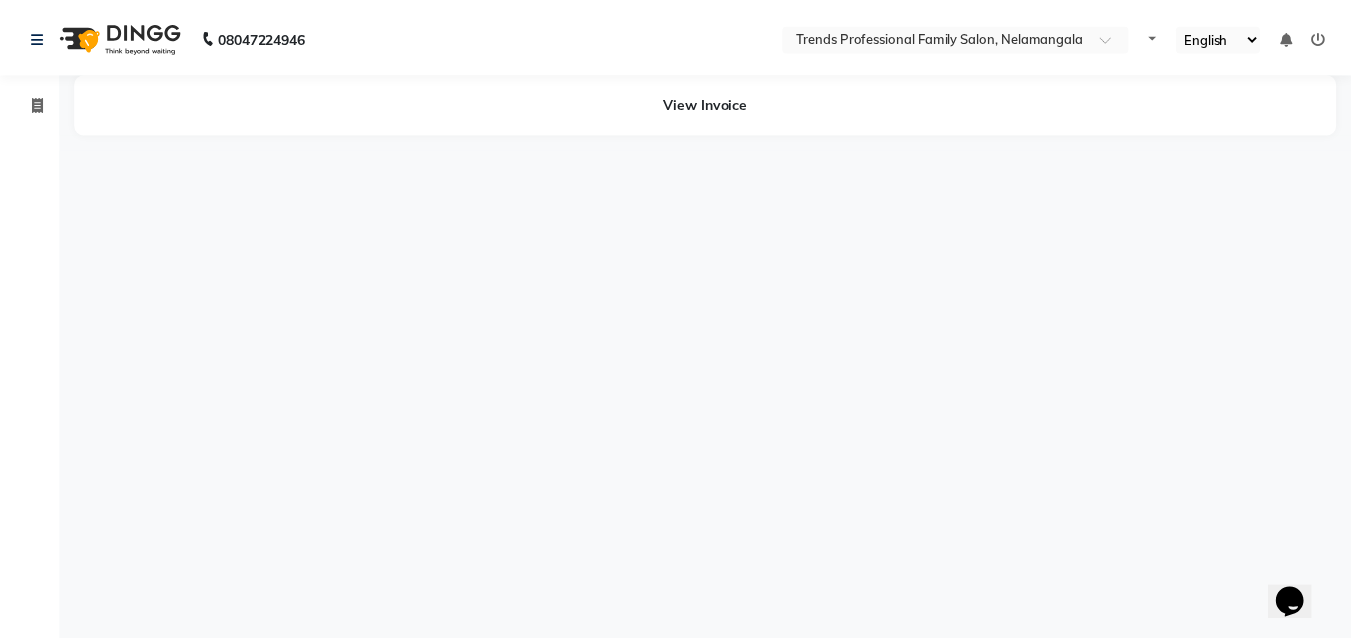 scroll, scrollTop: 0, scrollLeft: 0, axis: both 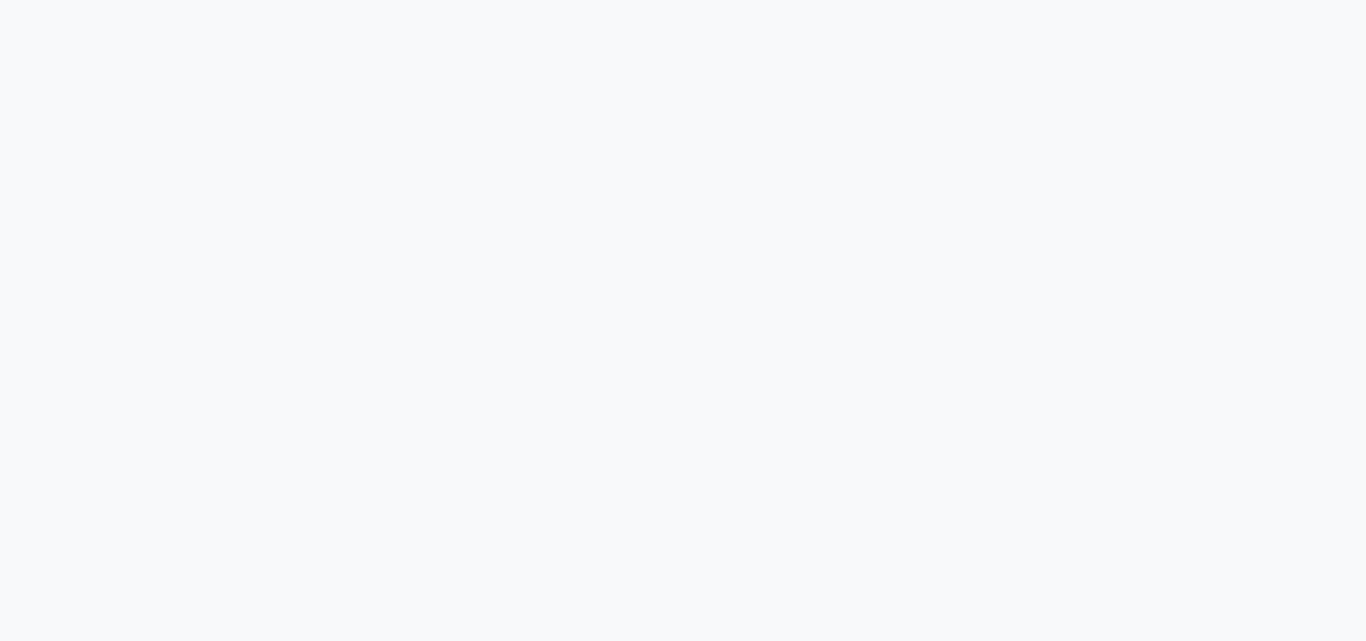select on "service" 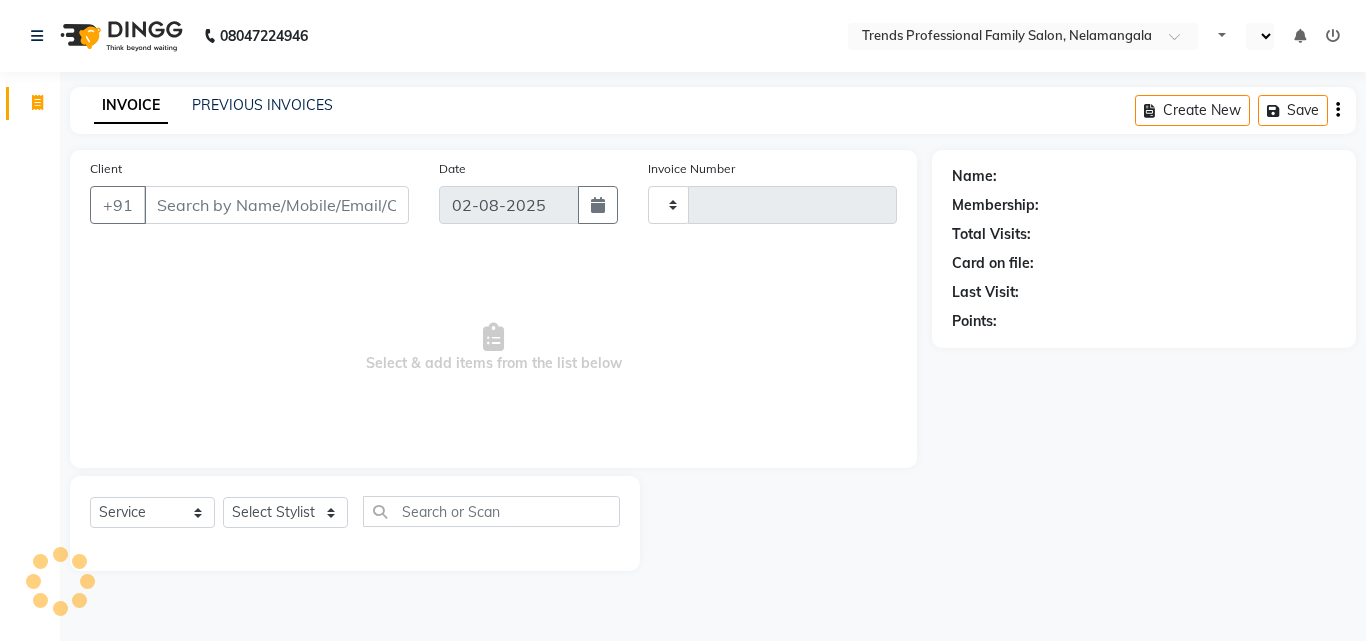 type on "2393" 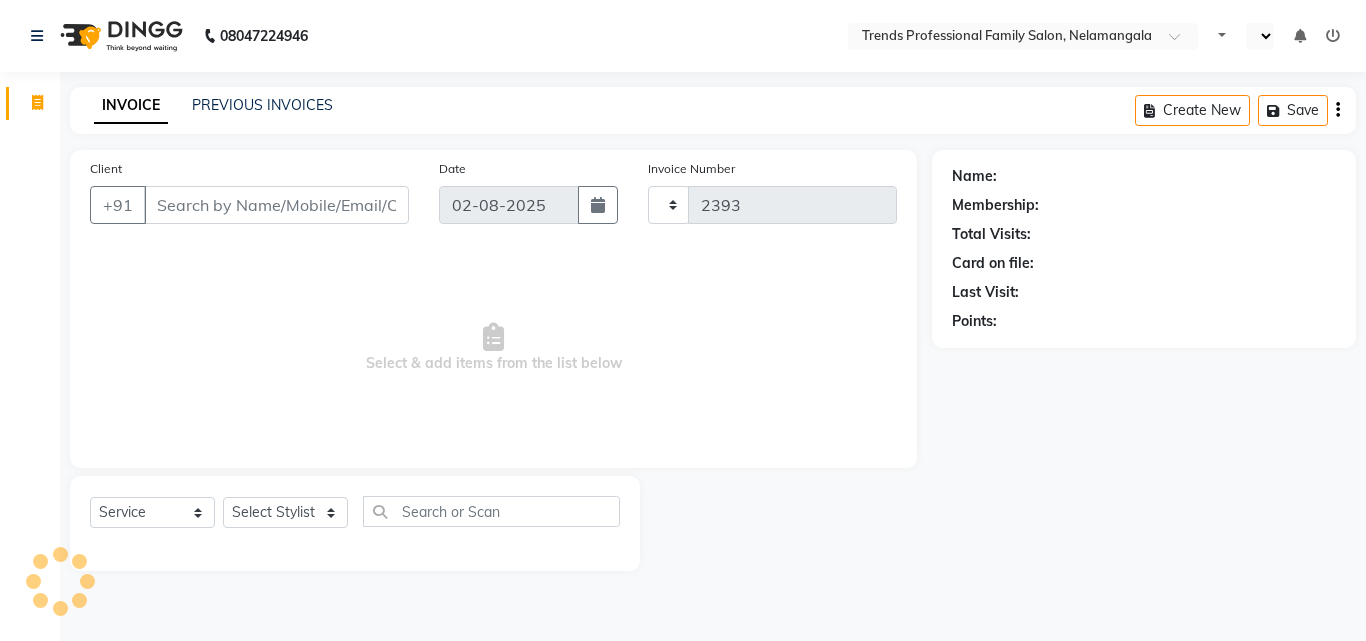 select on "en" 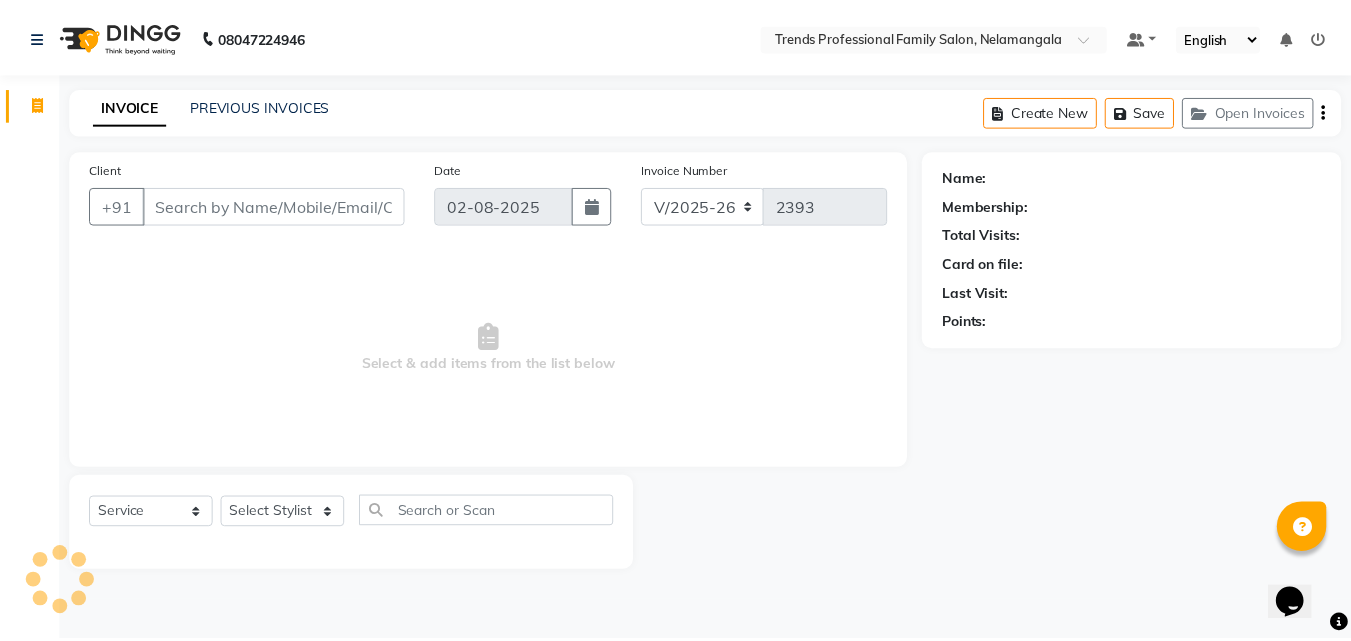 scroll, scrollTop: 0, scrollLeft: 0, axis: both 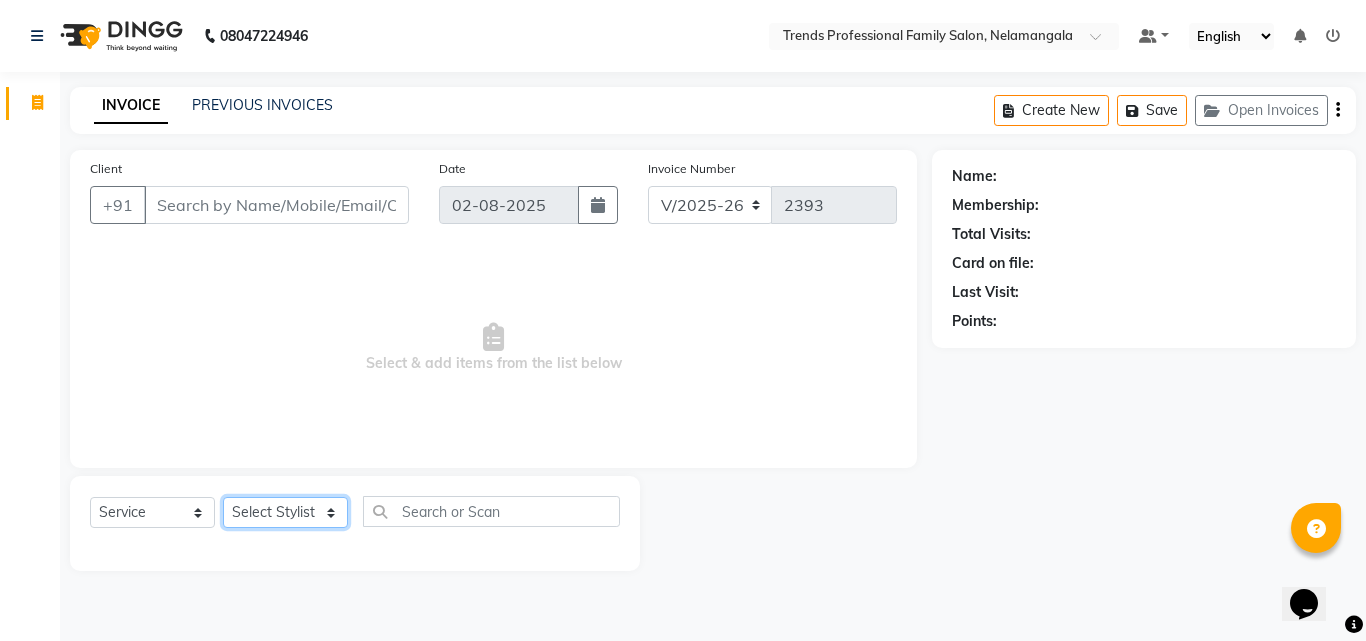 click on "Select Stylist ANITHA AVANTHIKA Hithaishi IMRAN KHAN KANCHAN MUSKHAN RUSTHAM SEEMA SHIVA SOURAV Sumika Trends" 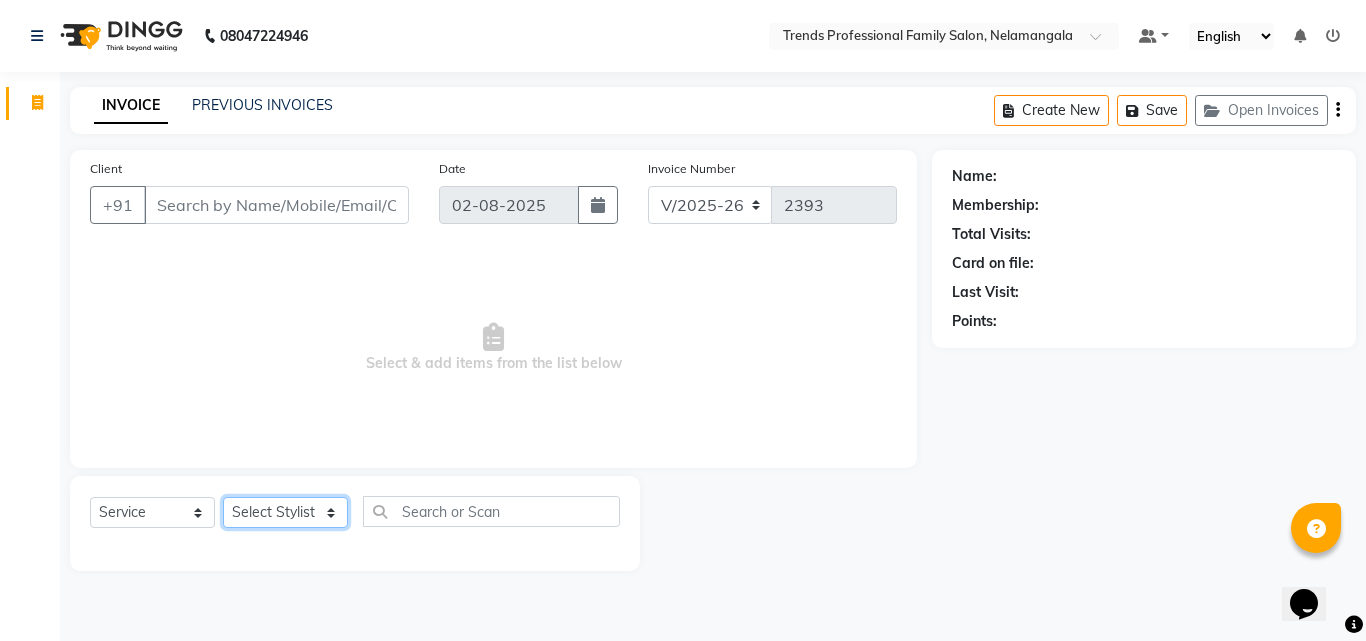 select on "84239" 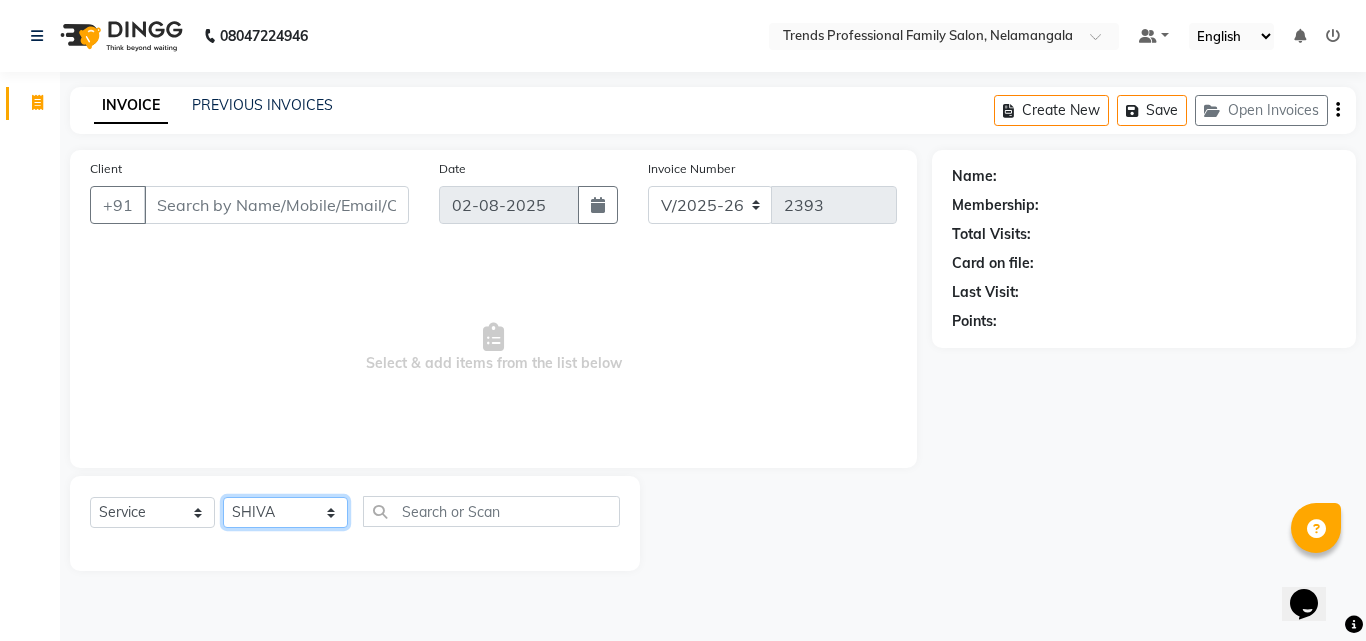 click on "Select Stylist ANITHA AVANTHIKA Hithaishi IMRAN KHAN KANCHAN MUSKHAN RUSTHAM SEEMA SHIVA SOURAV Sumika Trends" 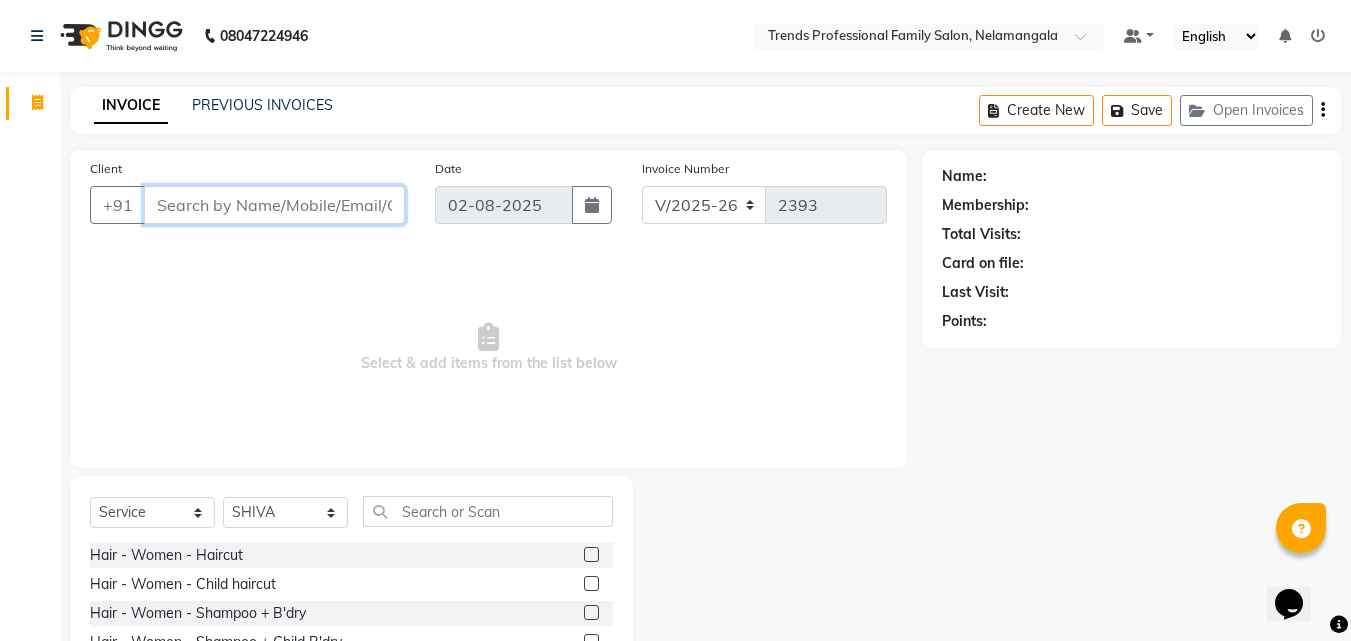 click on "Client" at bounding box center [274, 205] 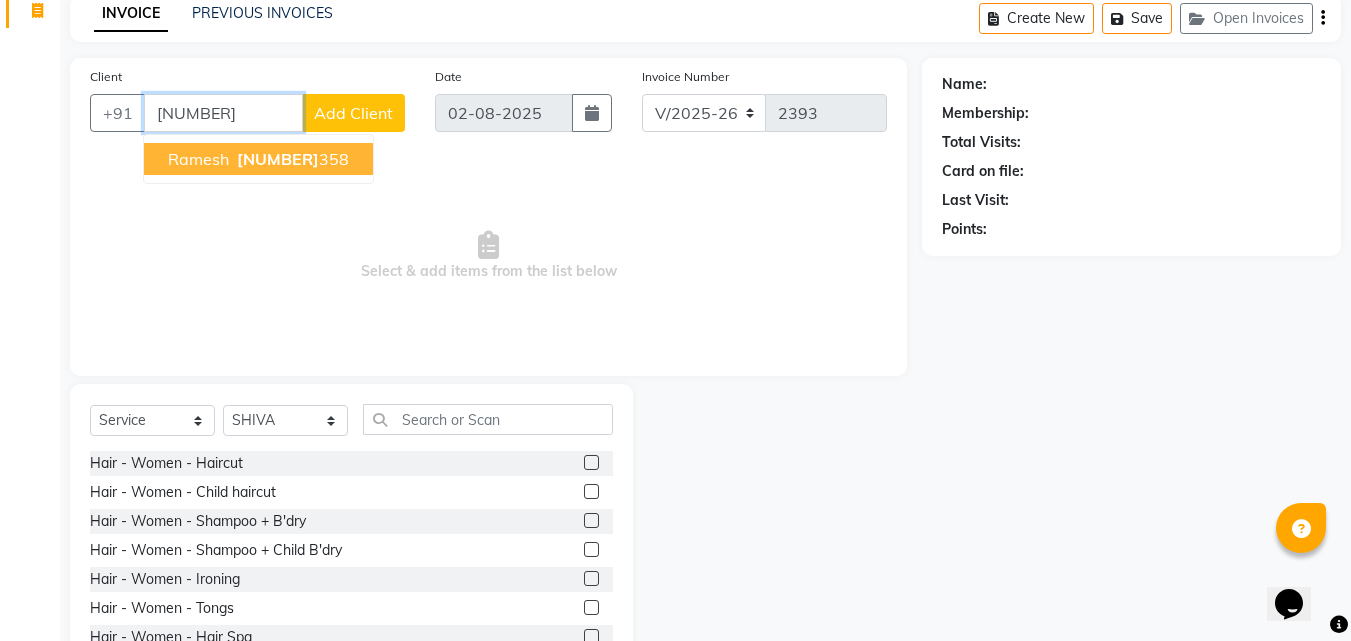 scroll, scrollTop: 160, scrollLeft: 0, axis: vertical 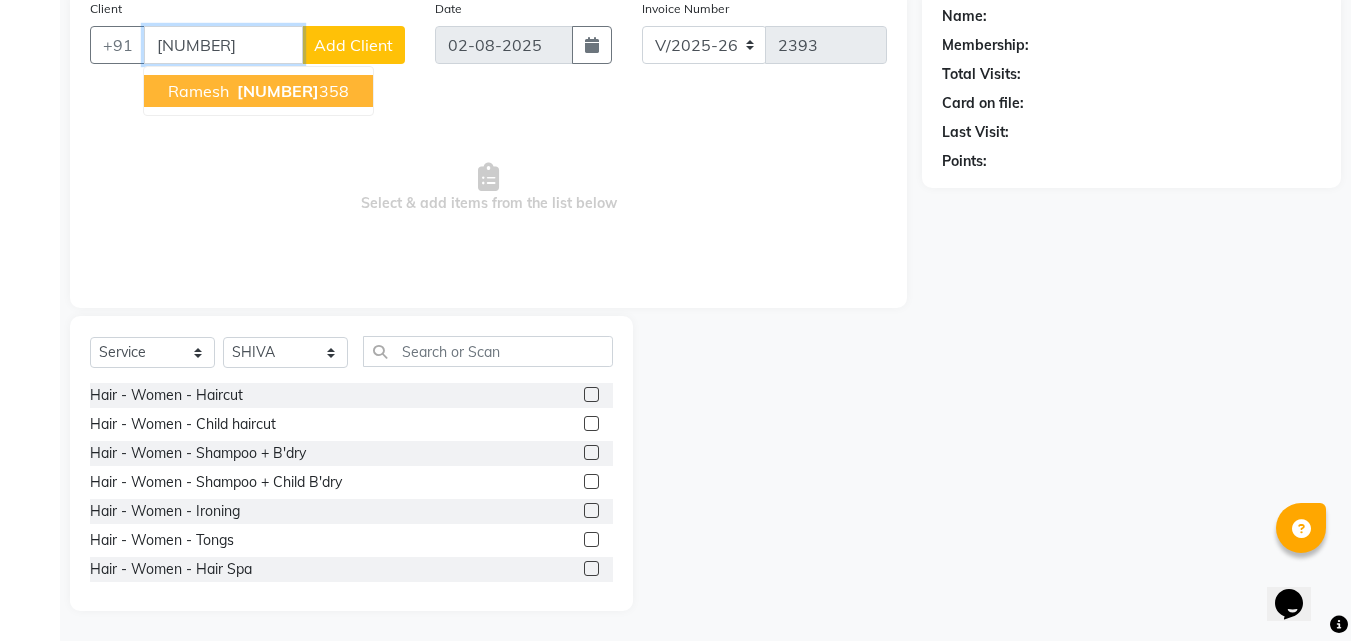 click on "ramesh" at bounding box center [198, 91] 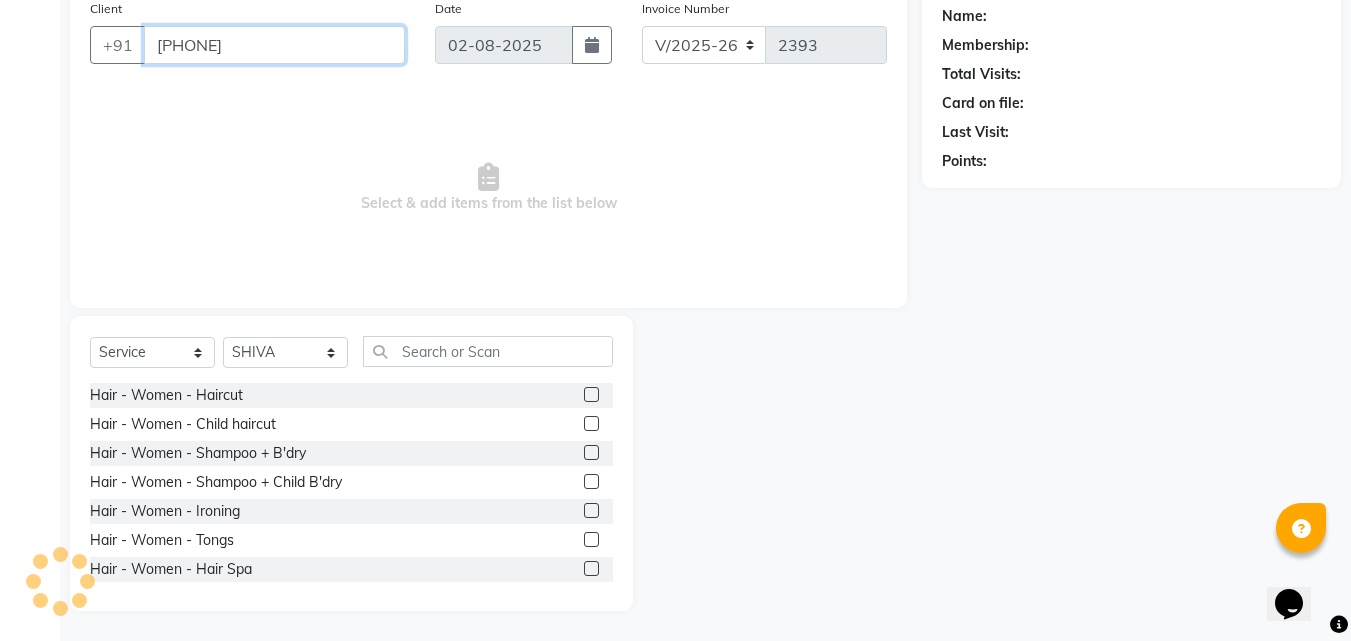 type on "[PHONE]" 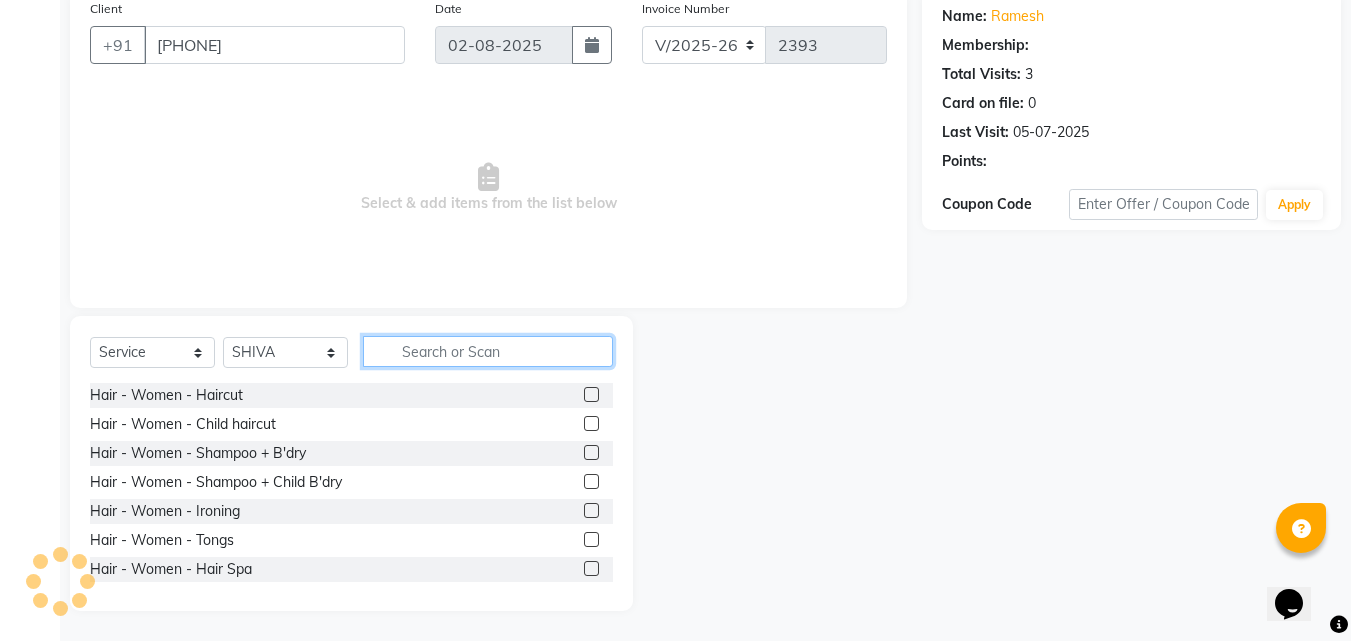 click 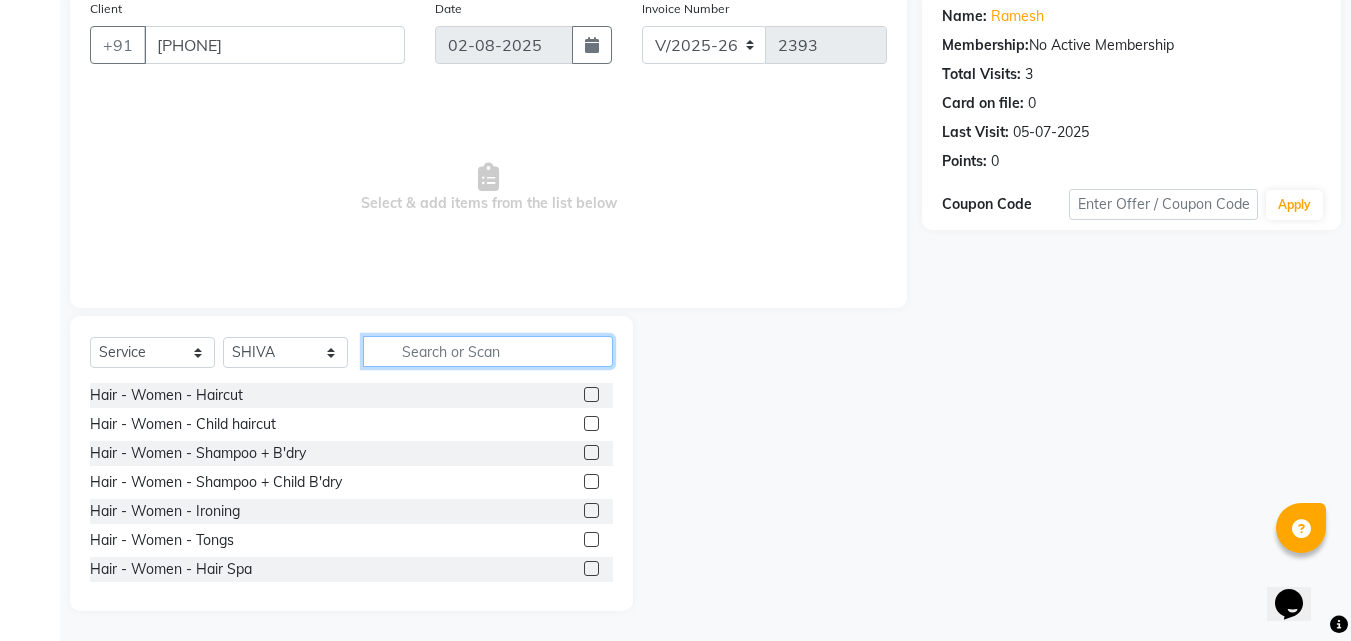 click 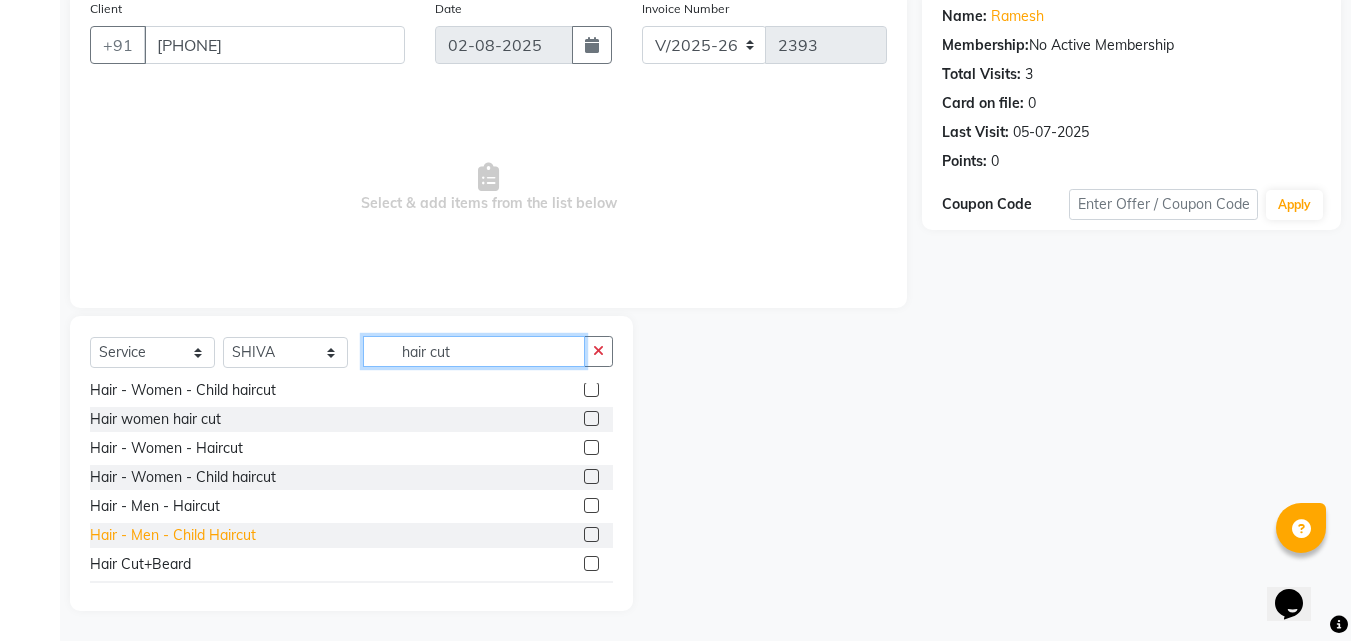 scroll, scrollTop: 61, scrollLeft: 0, axis: vertical 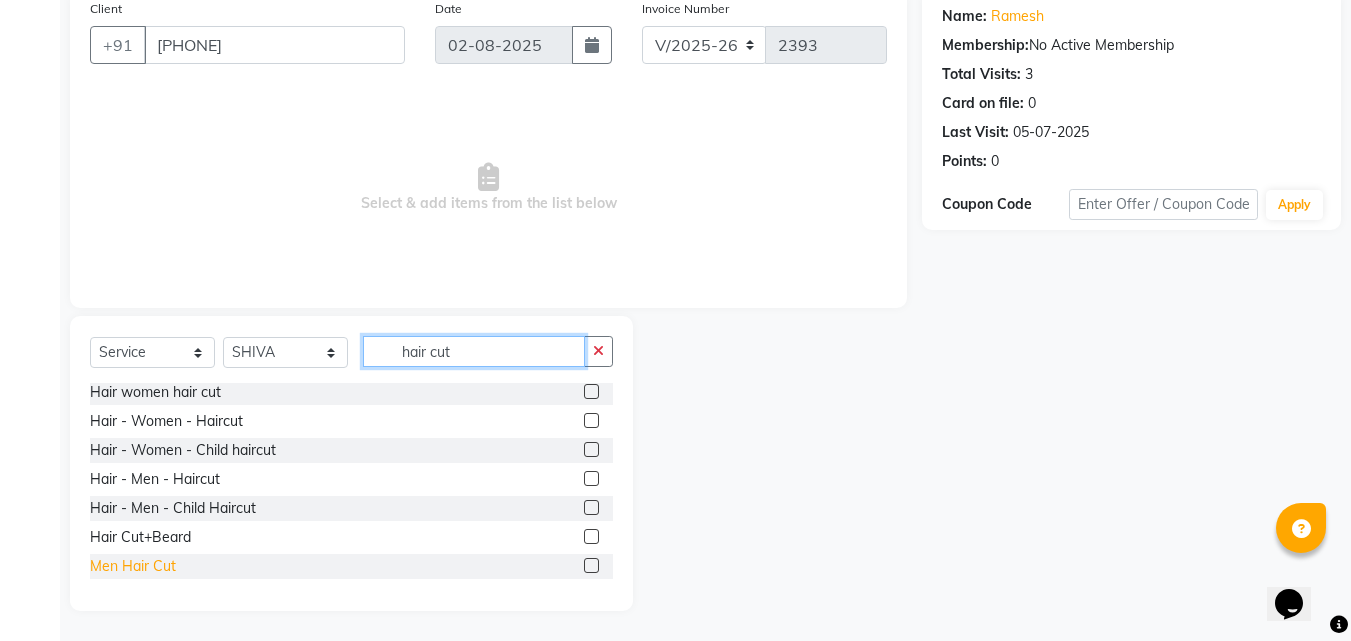 type on "hair cut" 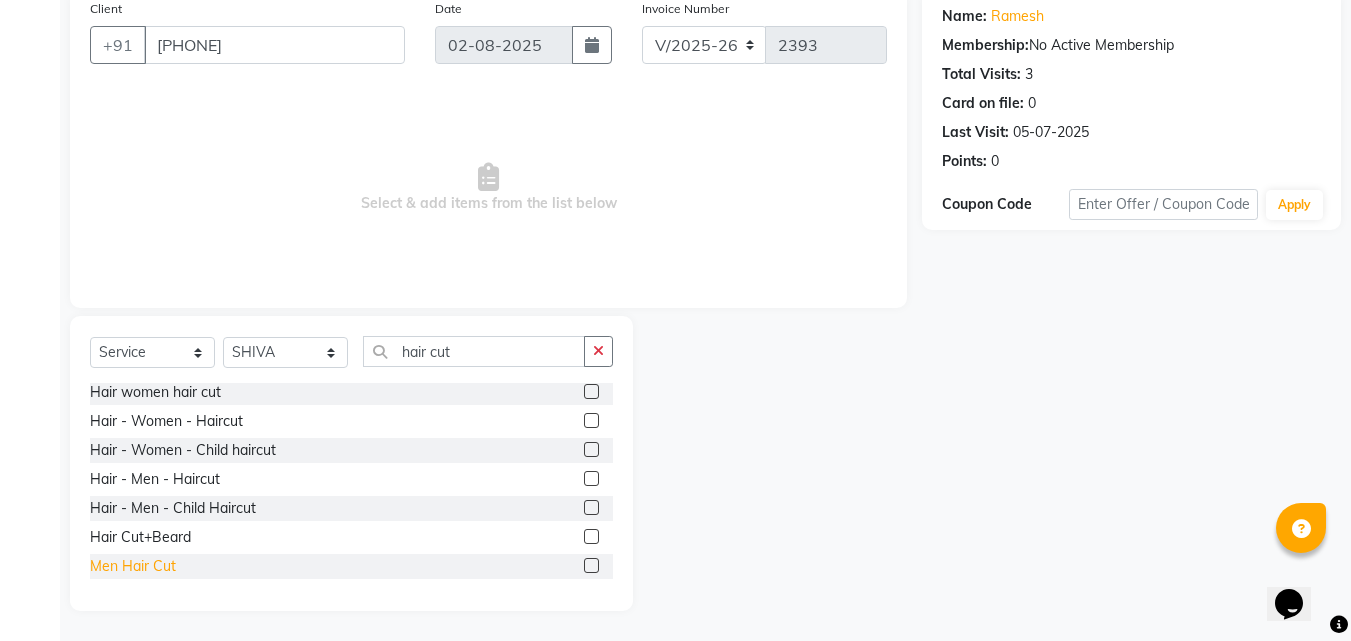 click on "Men Hair Cut" 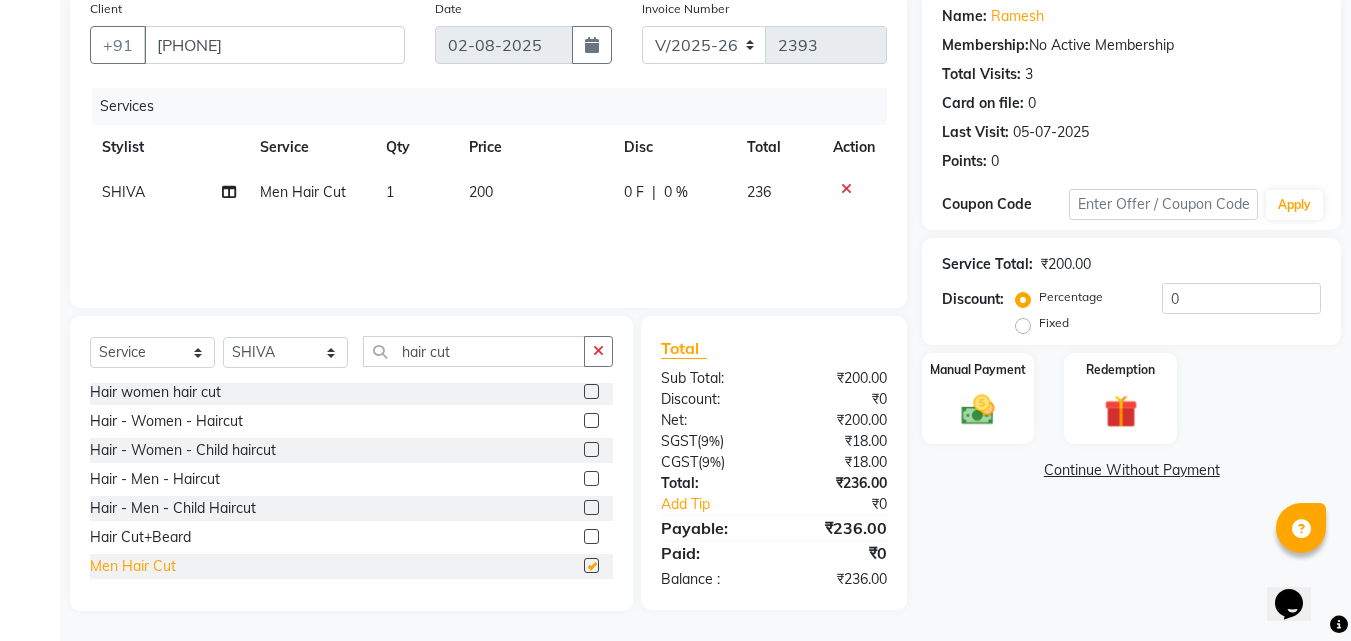 checkbox on "false" 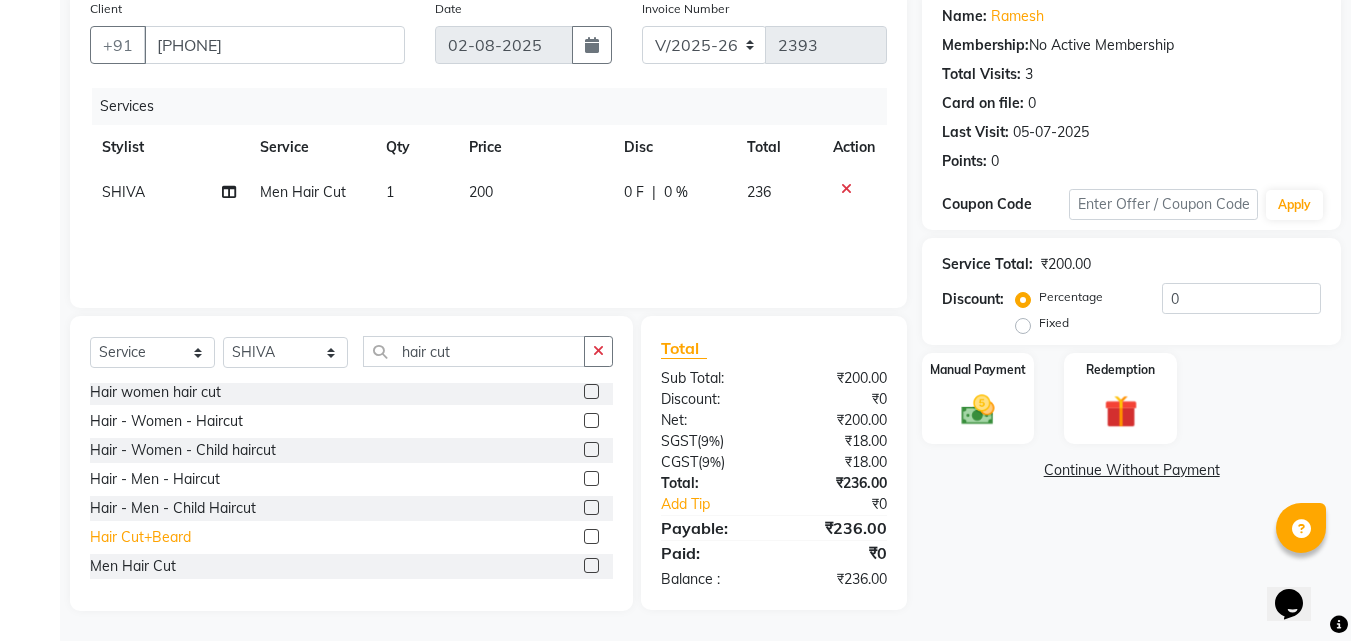 click on "Hair Cut+Beard" 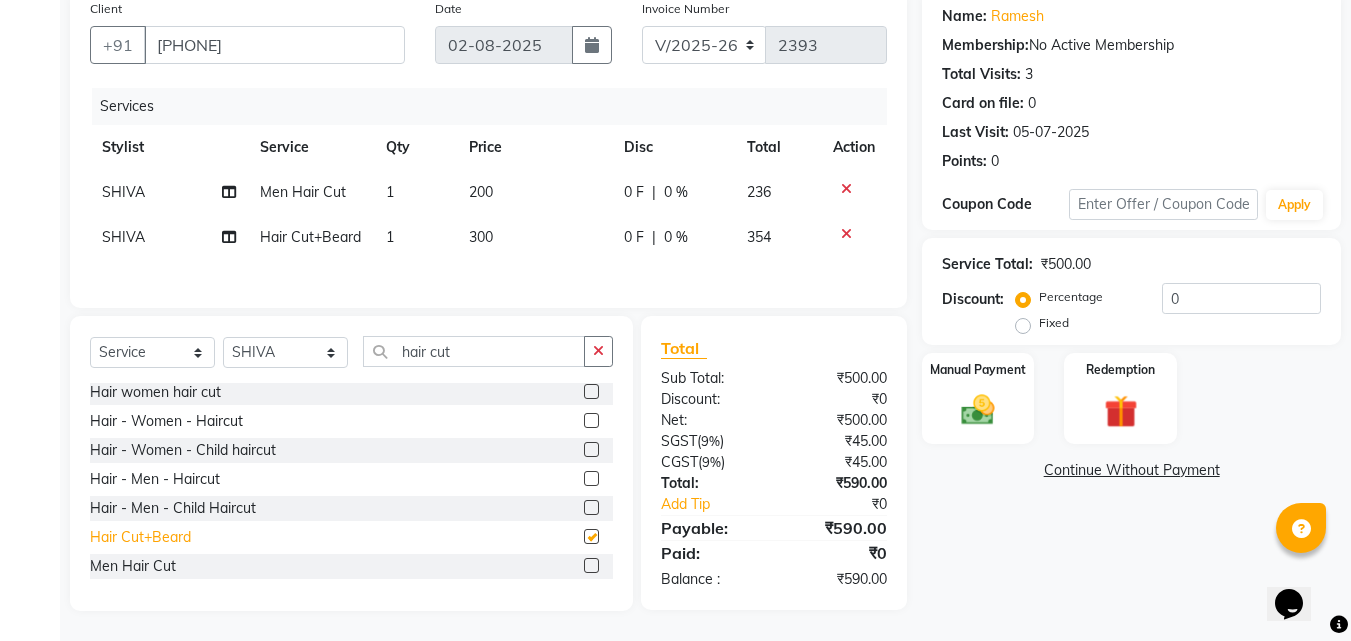 checkbox on "false" 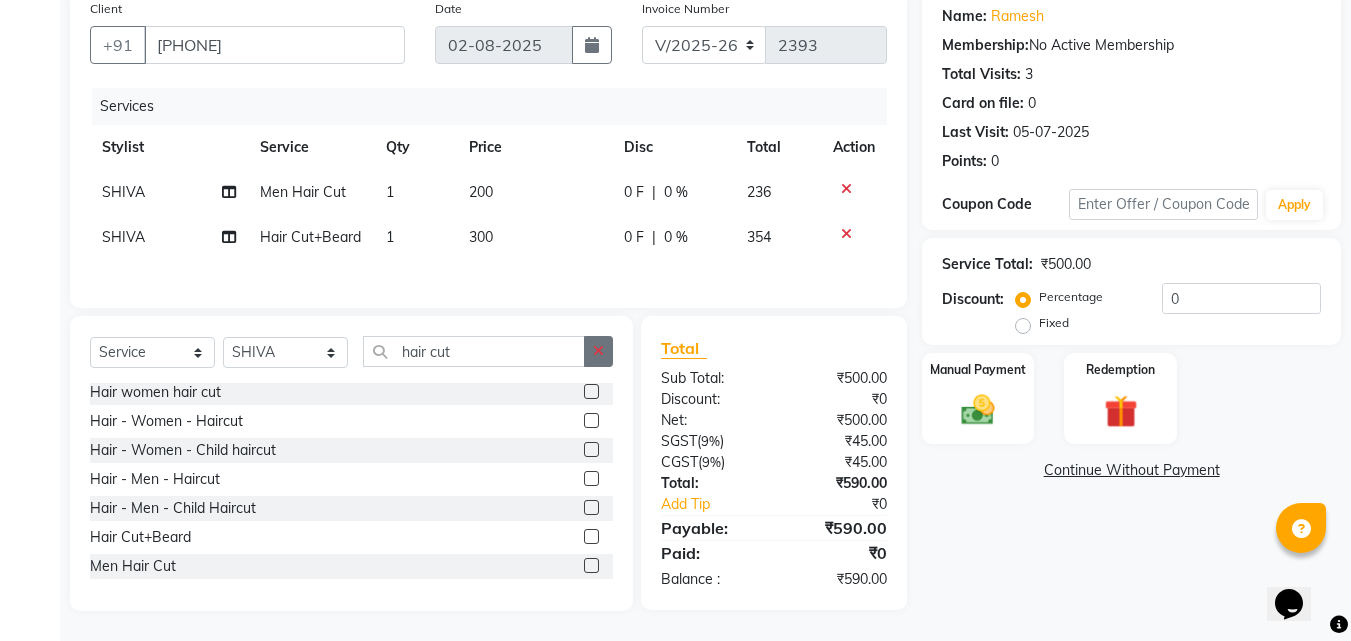 click 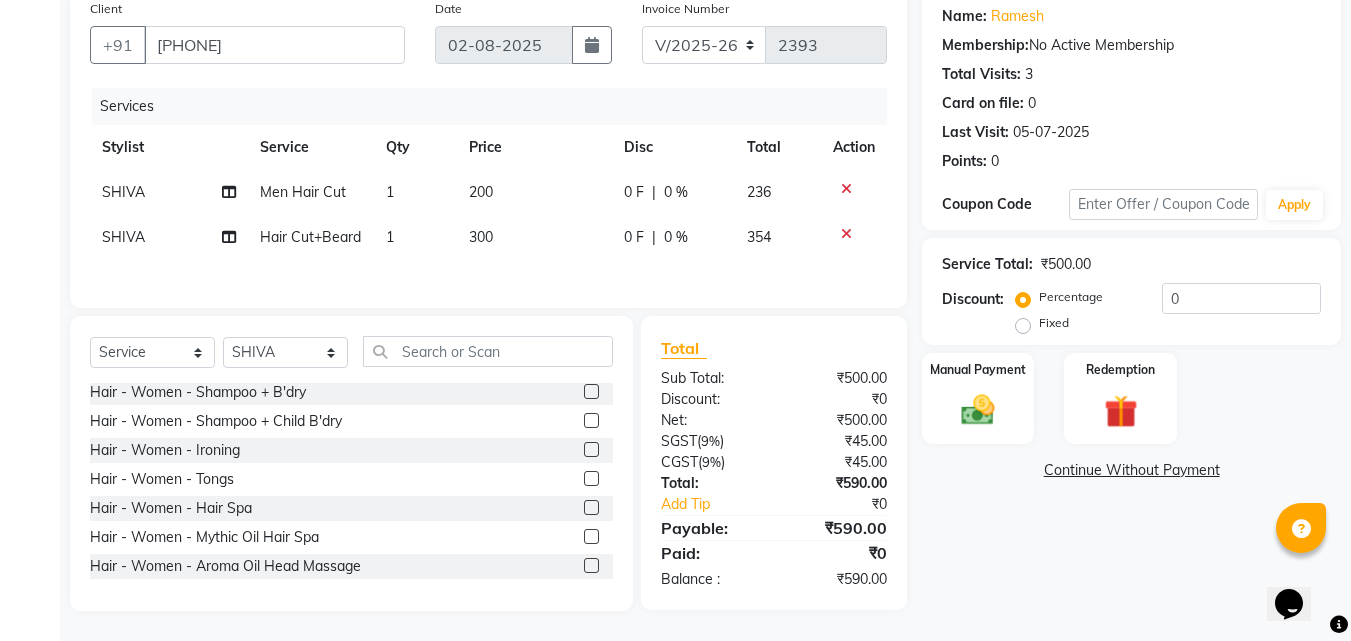 click 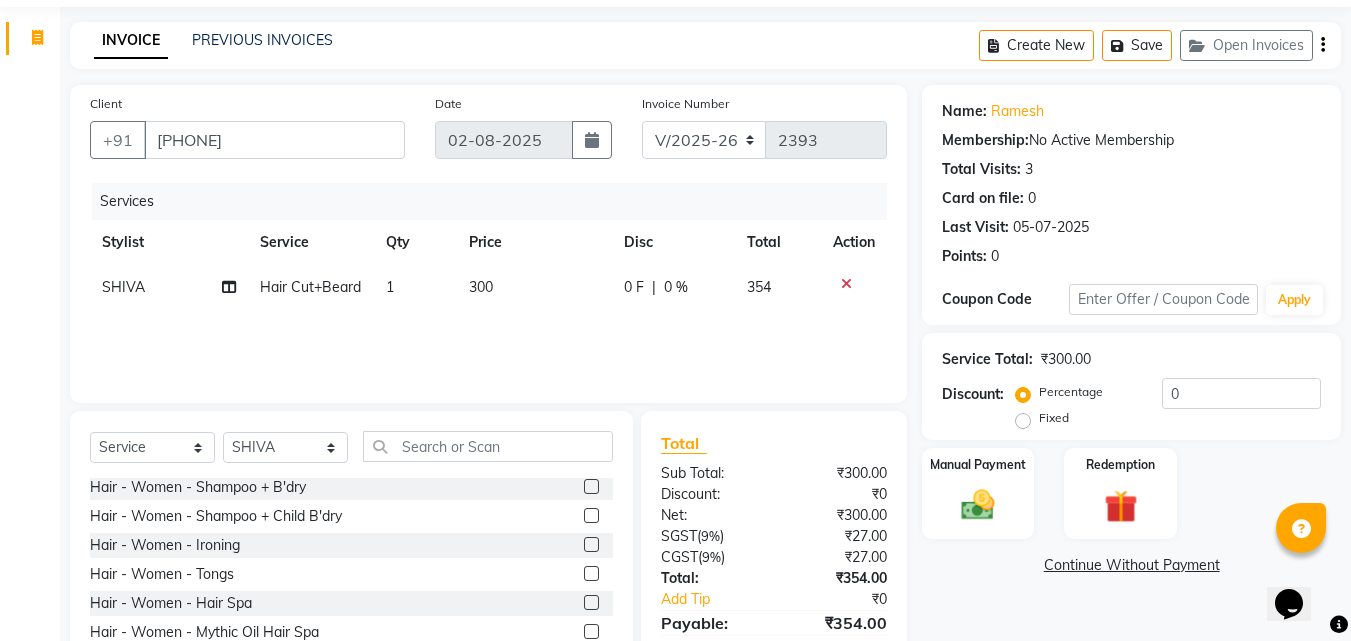 scroll, scrollTop: 0, scrollLeft: 0, axis: both 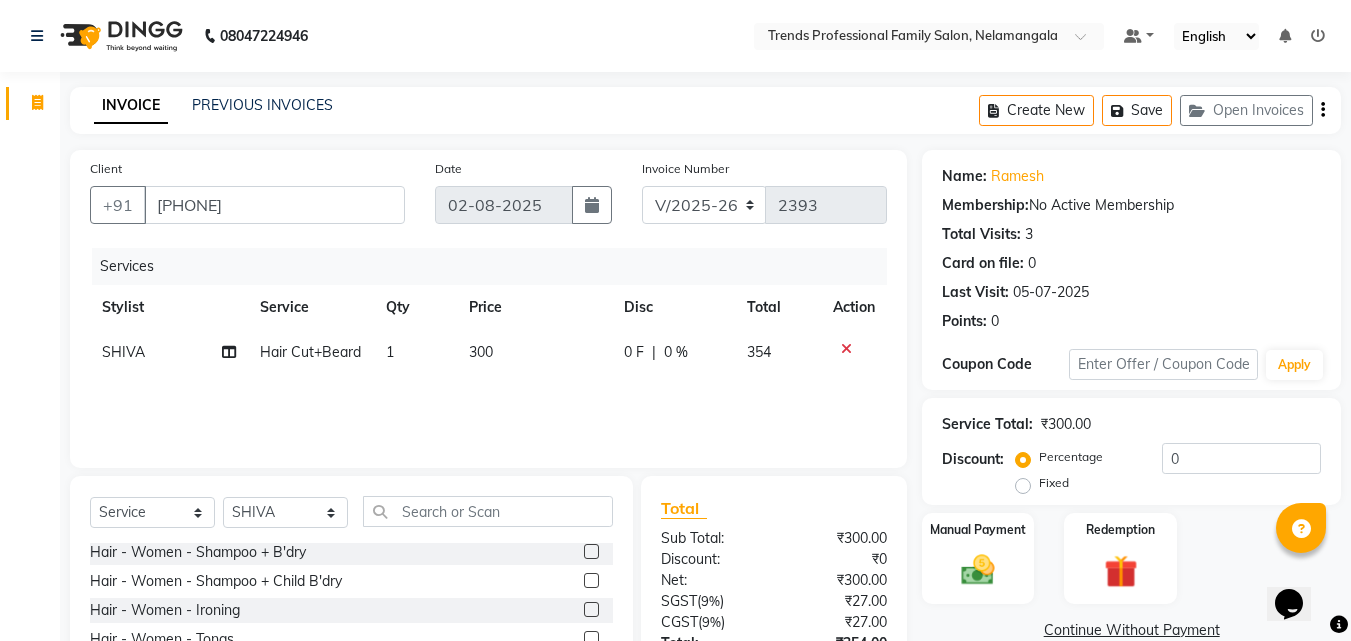 click 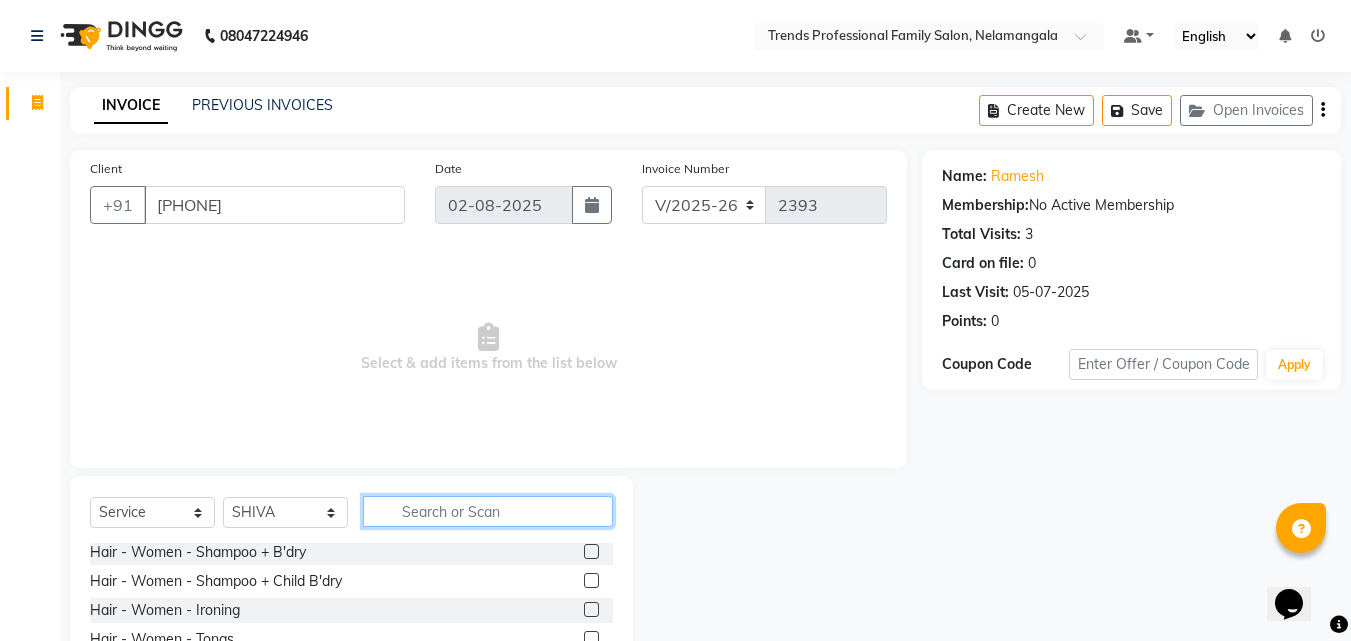click 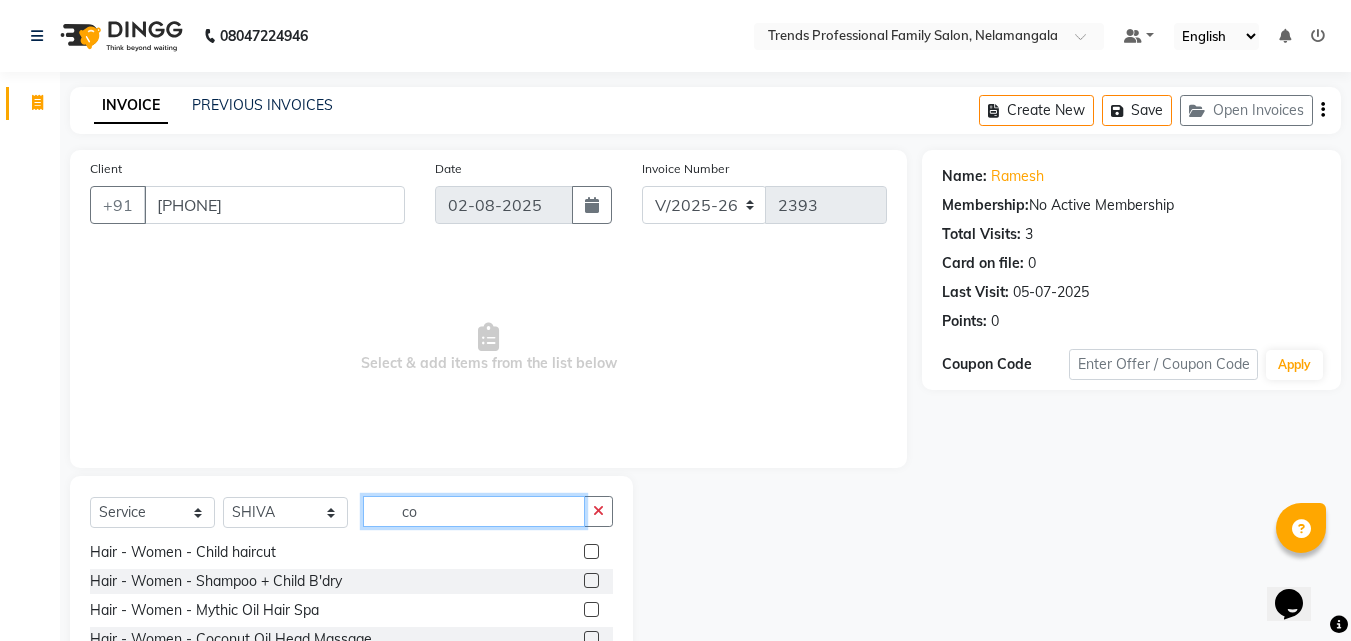 scroll, scrollTop: 0, scrollLeft: 0, axis: both 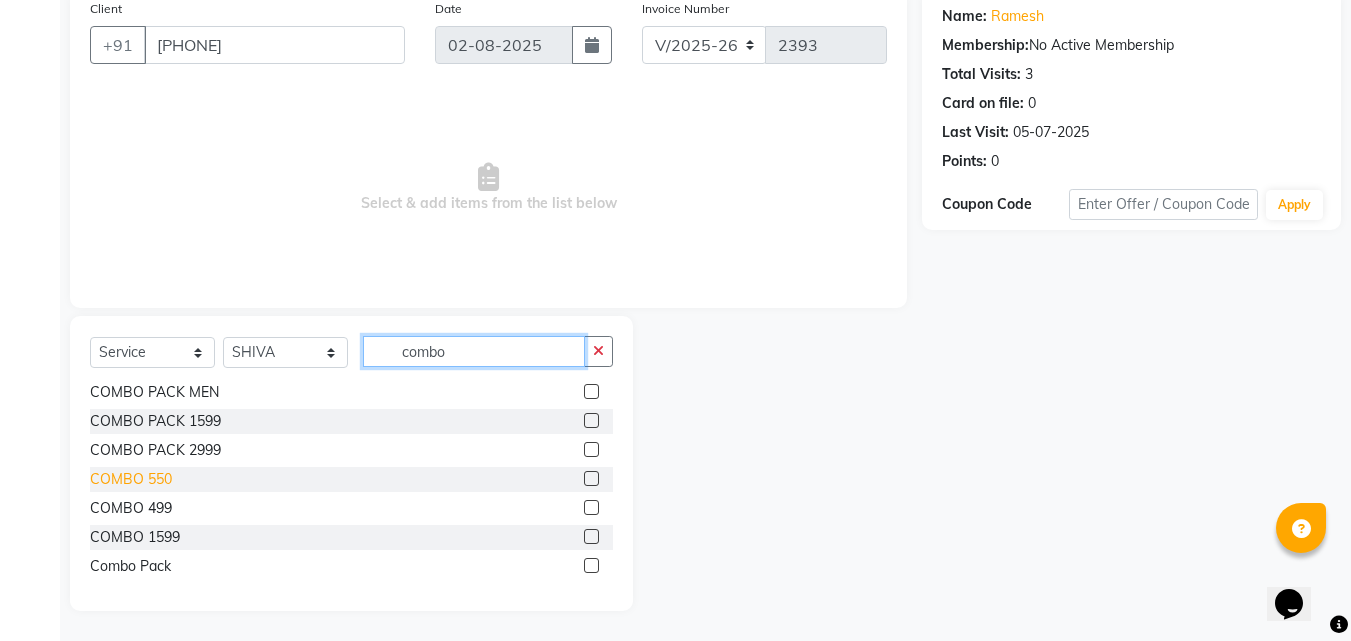 type on "combo" 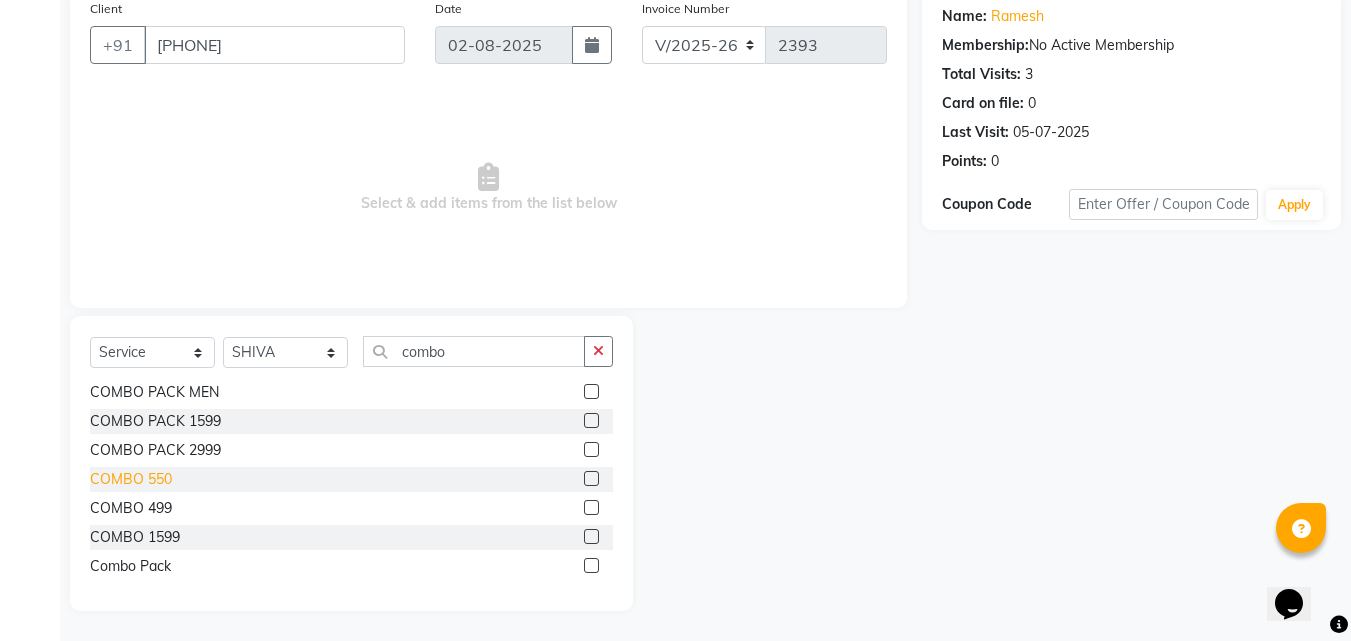 click on "COMBO 550" 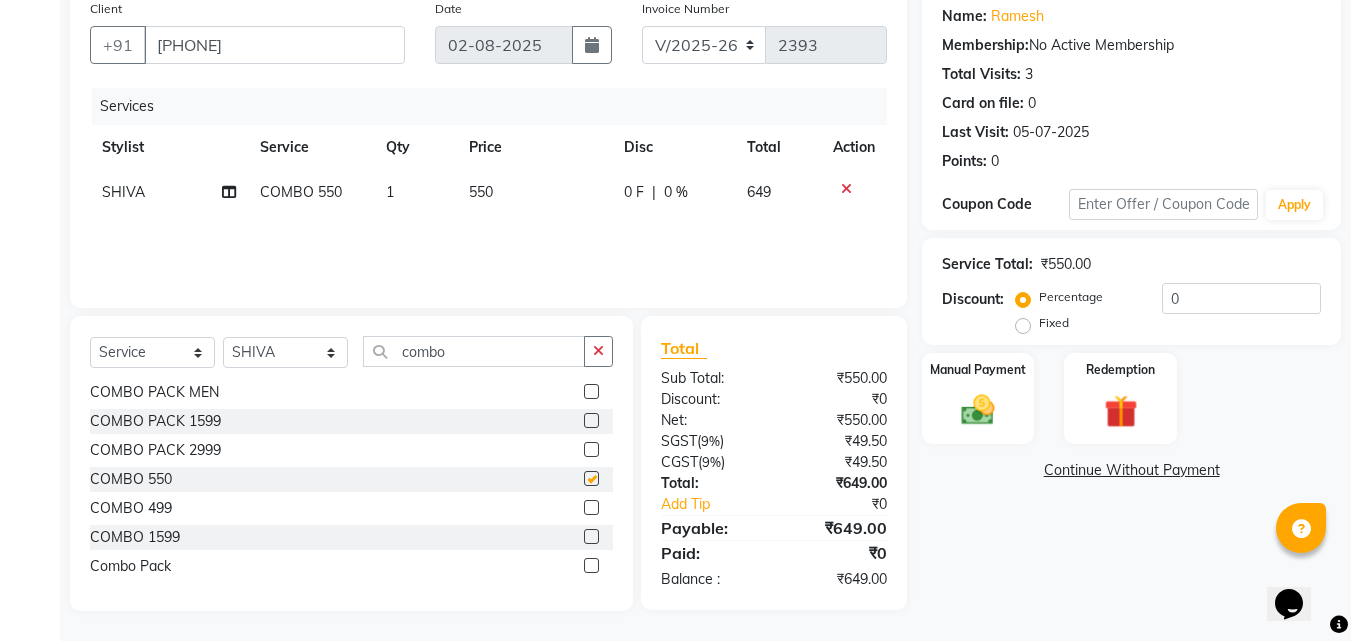 checkbox on "false" 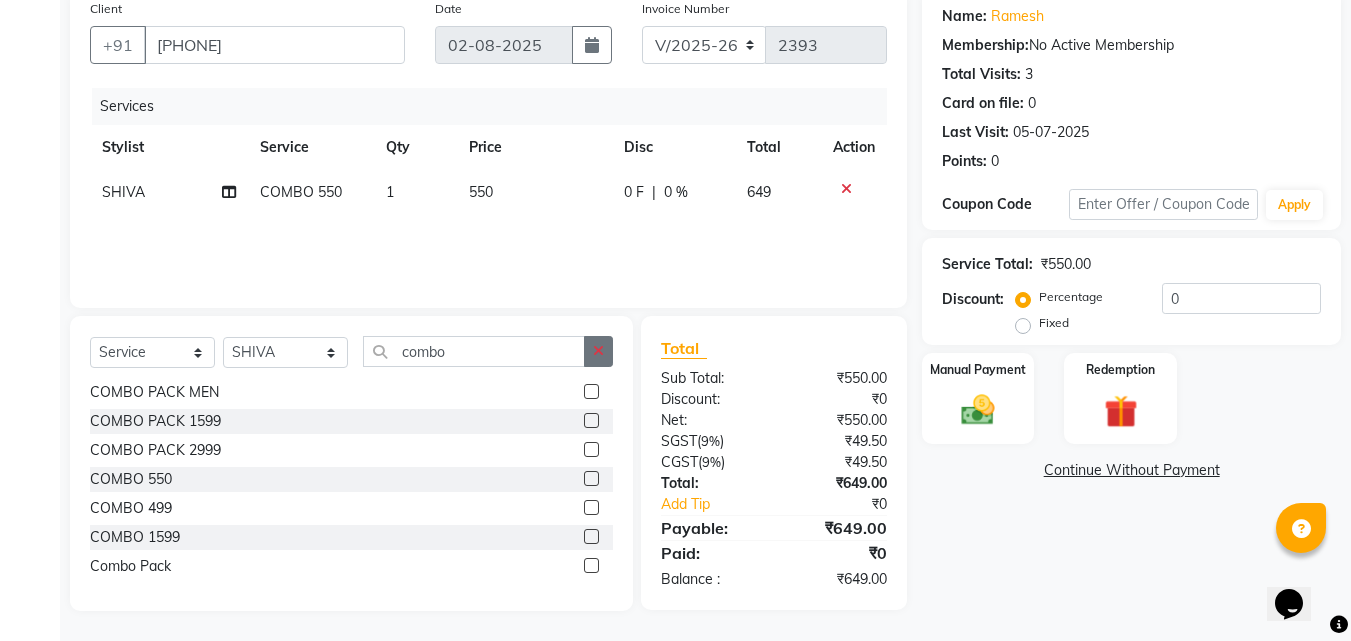 click 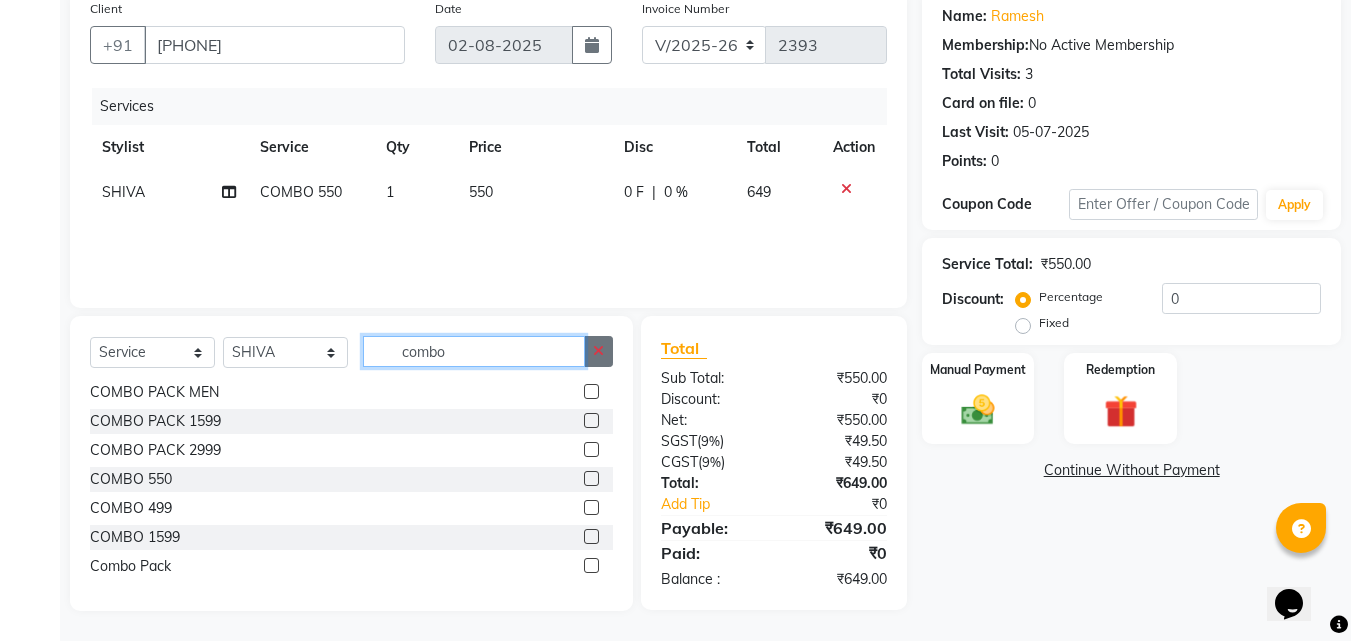 type 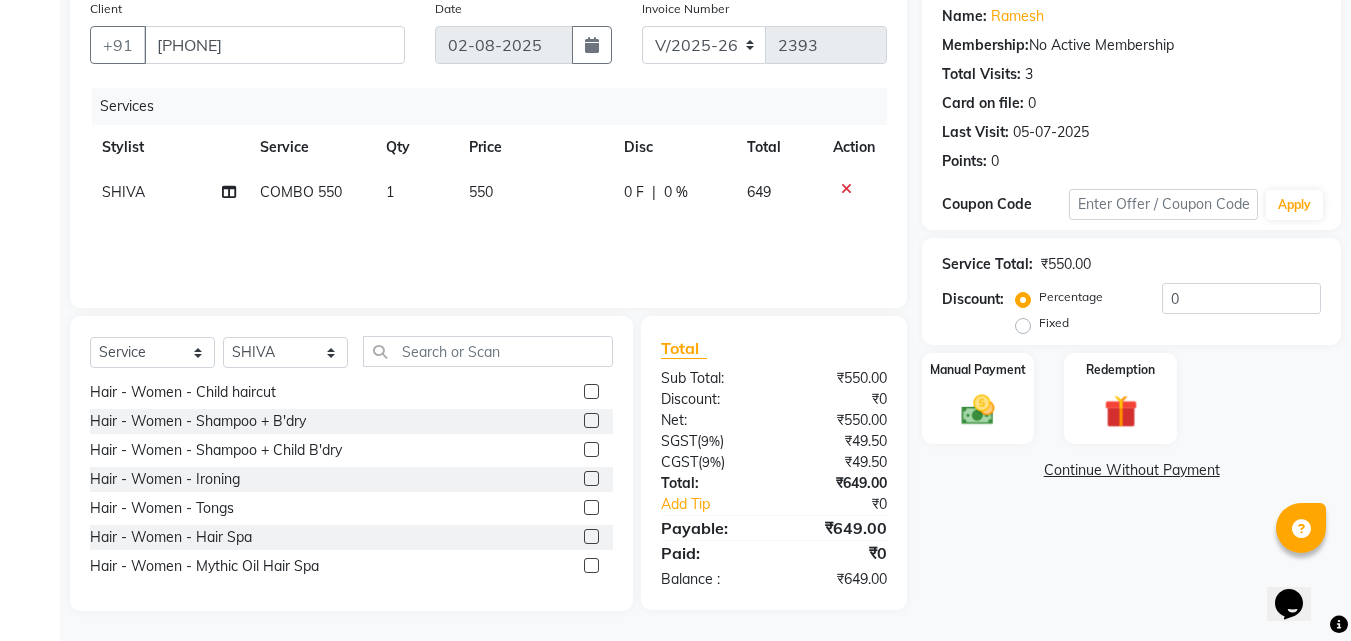 click on "SHIVA" 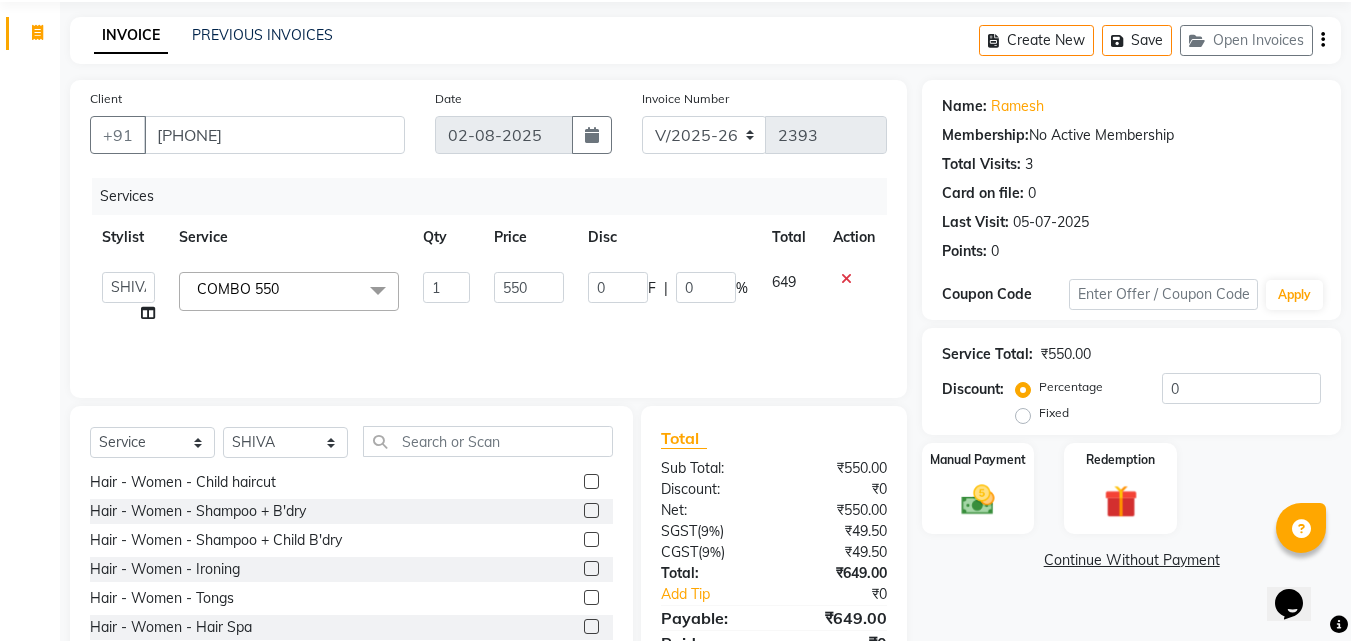 scroll, scrollTop: 0, scrollLeft: 0, axis: both 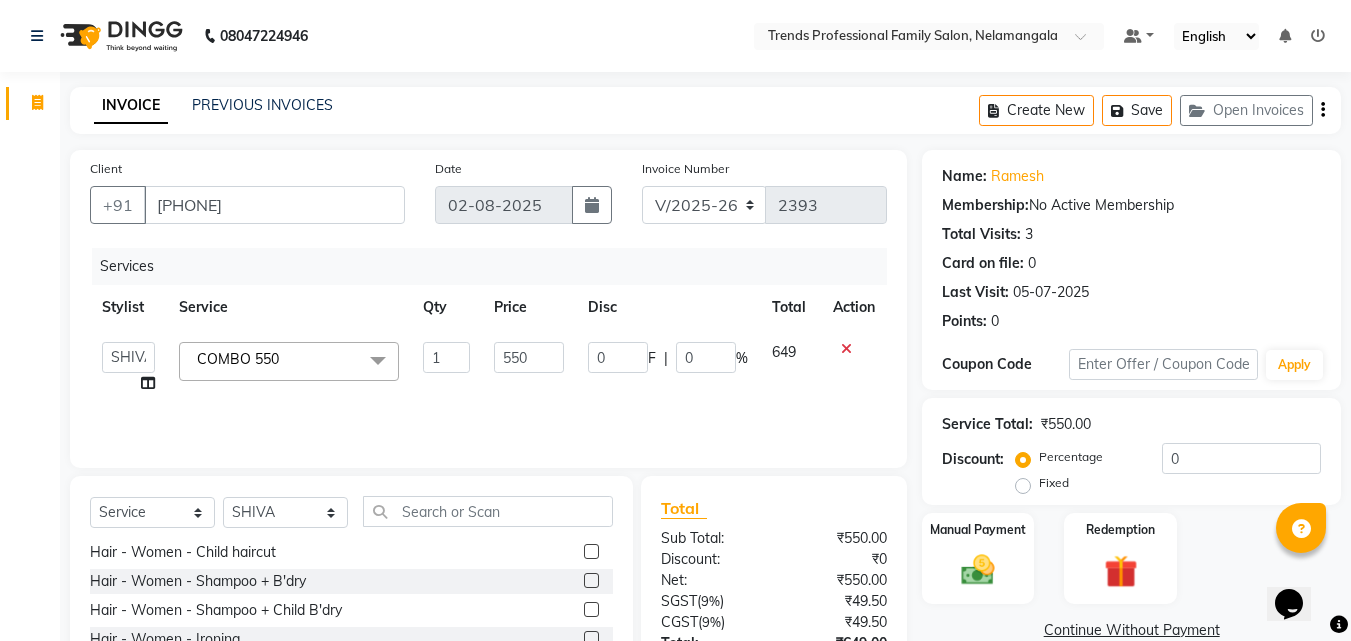 click 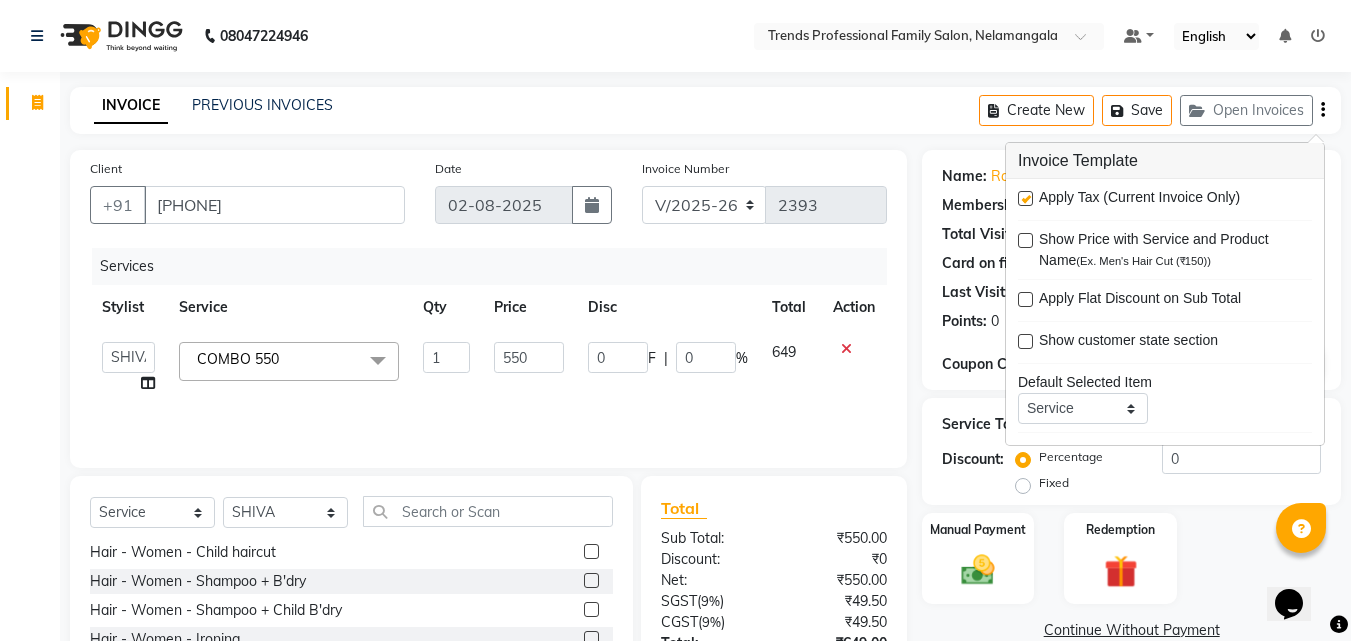 click at bounding box center (1025, 198) 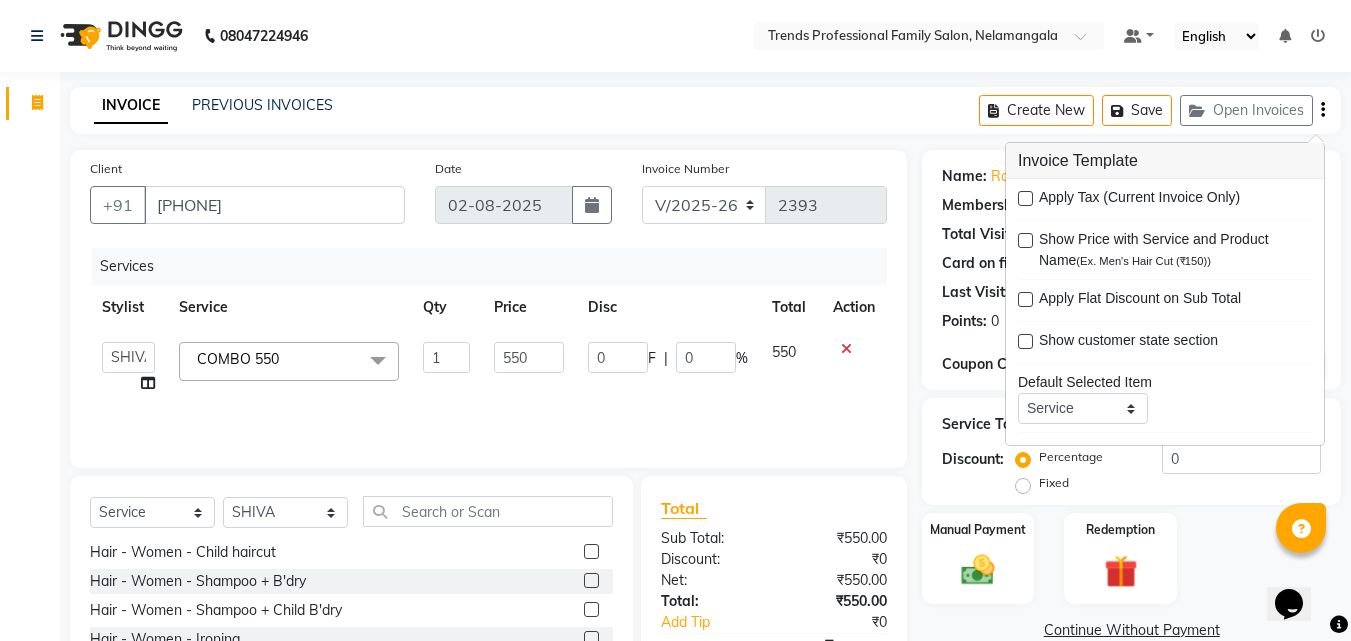 click on "08047224946 Select Location × Trends Professional Family Salon, Nelamangala Default Panel My Panel English ENGLISH Español العربية मराठी हिंदी ગુજરાતી தமிழ் 中文 Notifications nothing to show" 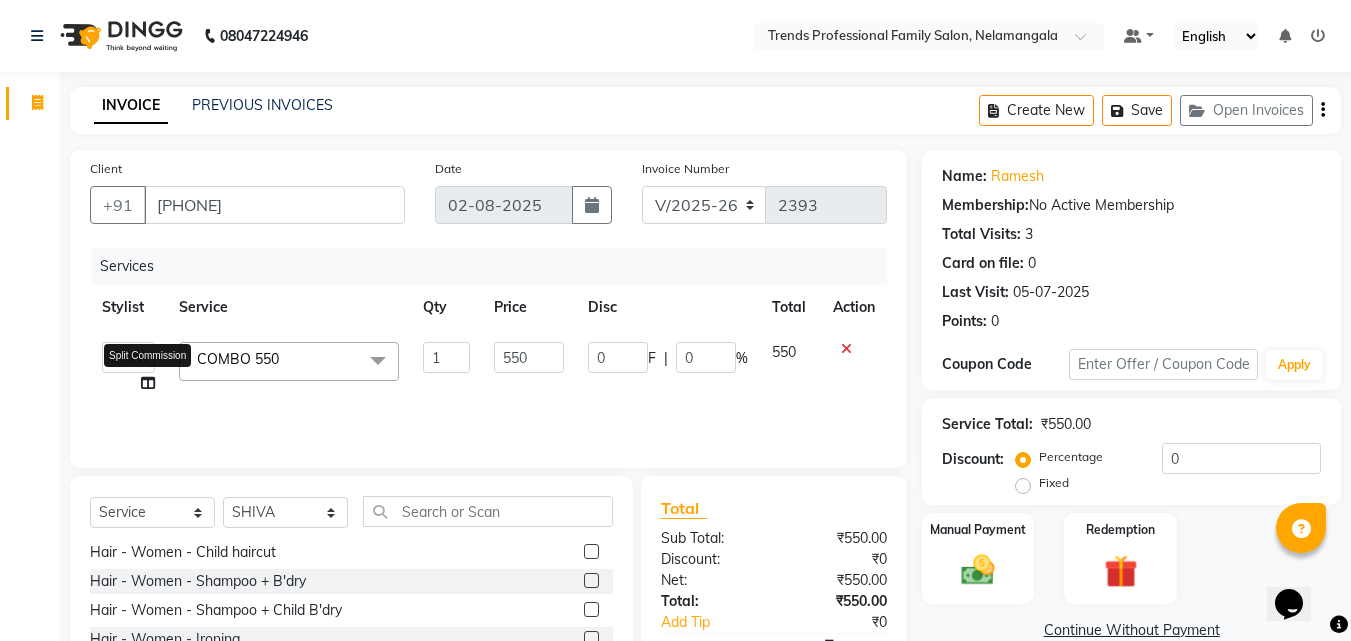 click 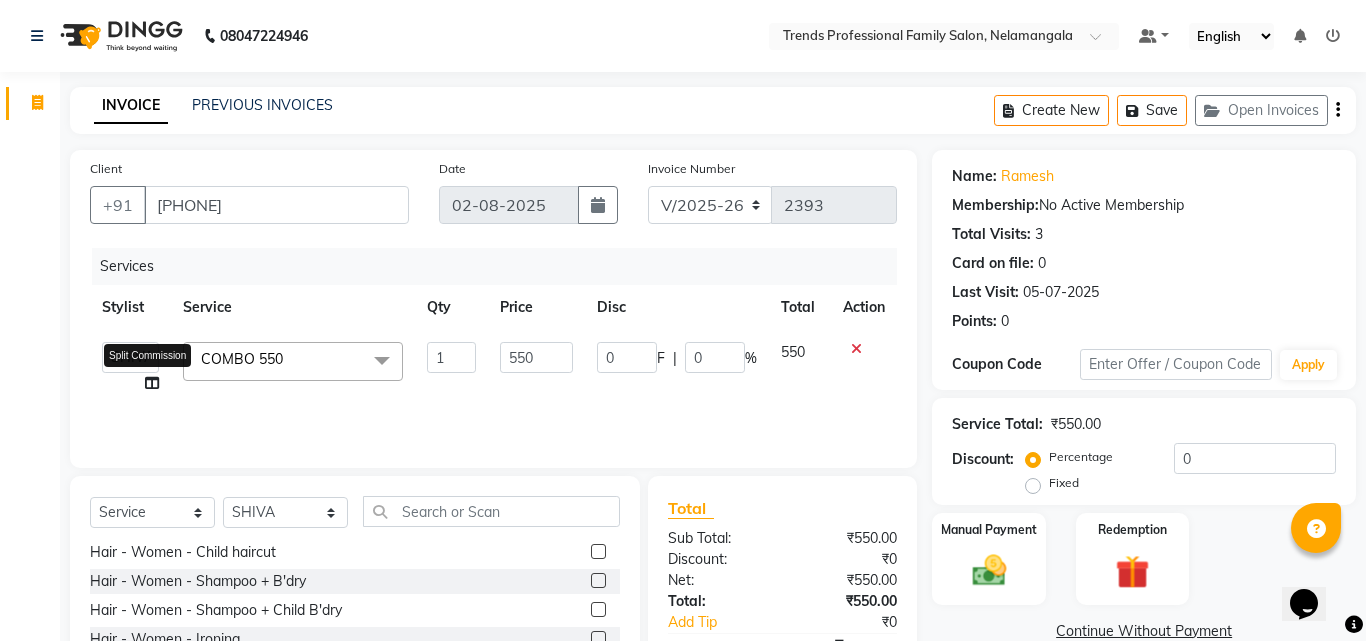 select on "84239" 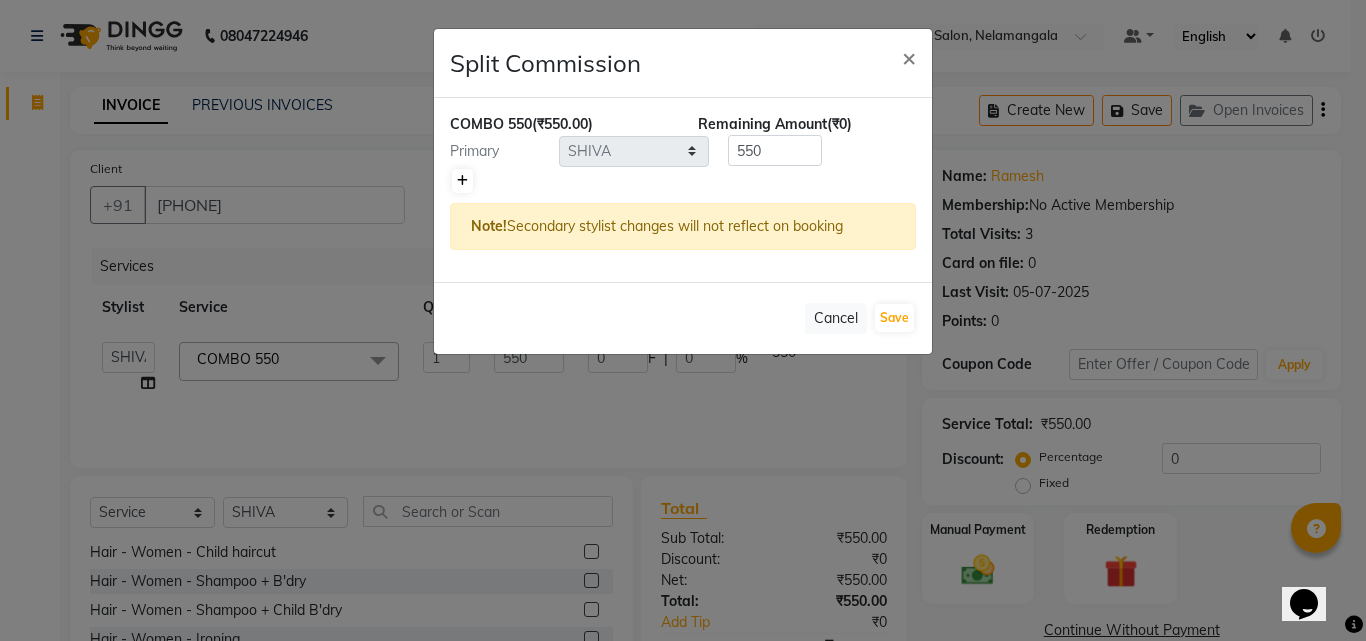 click 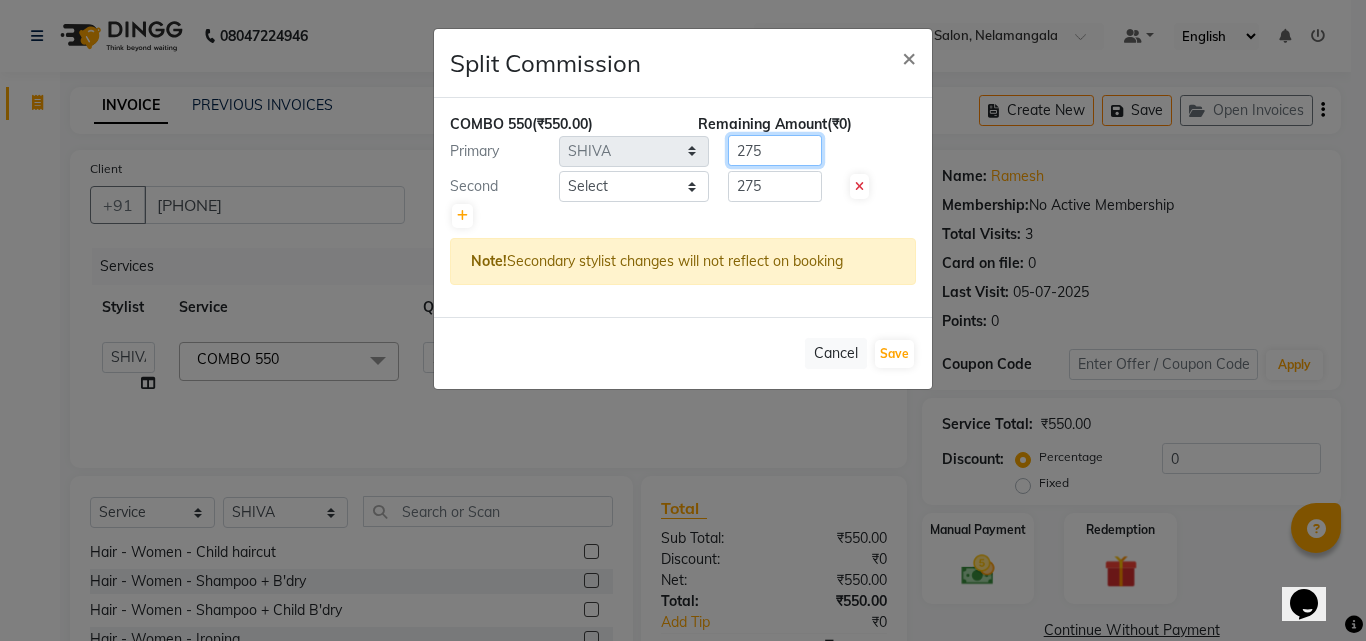 click on "275" 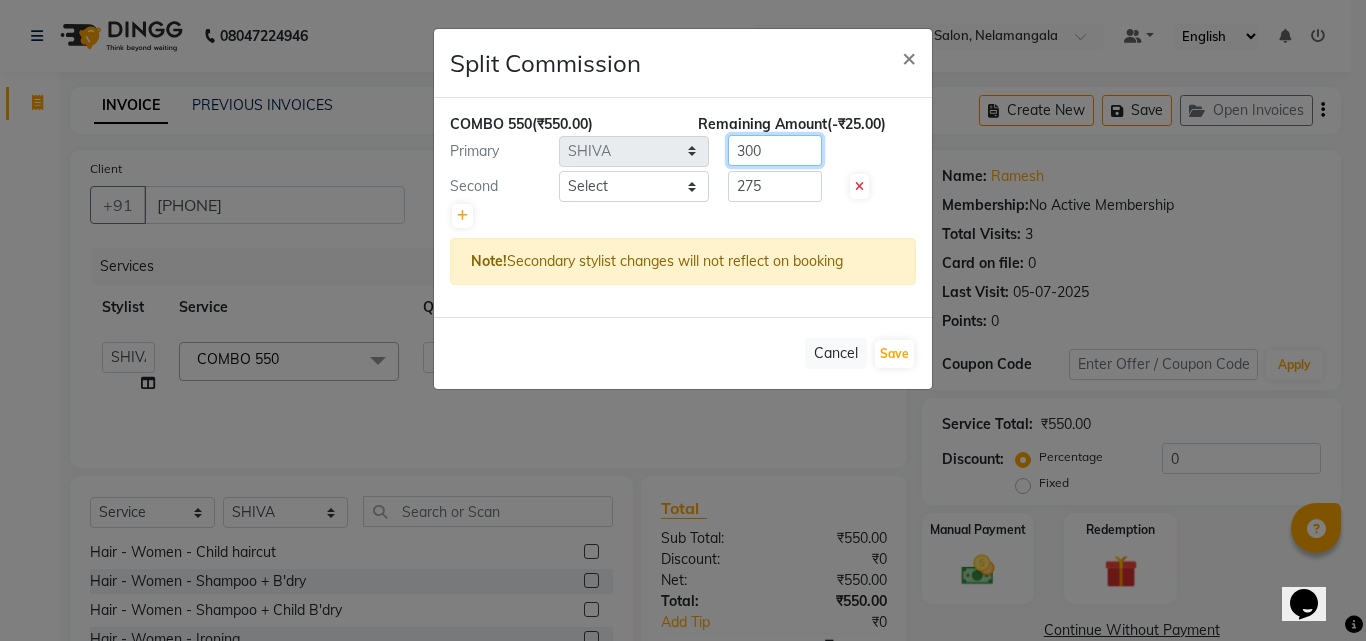 type on "300" 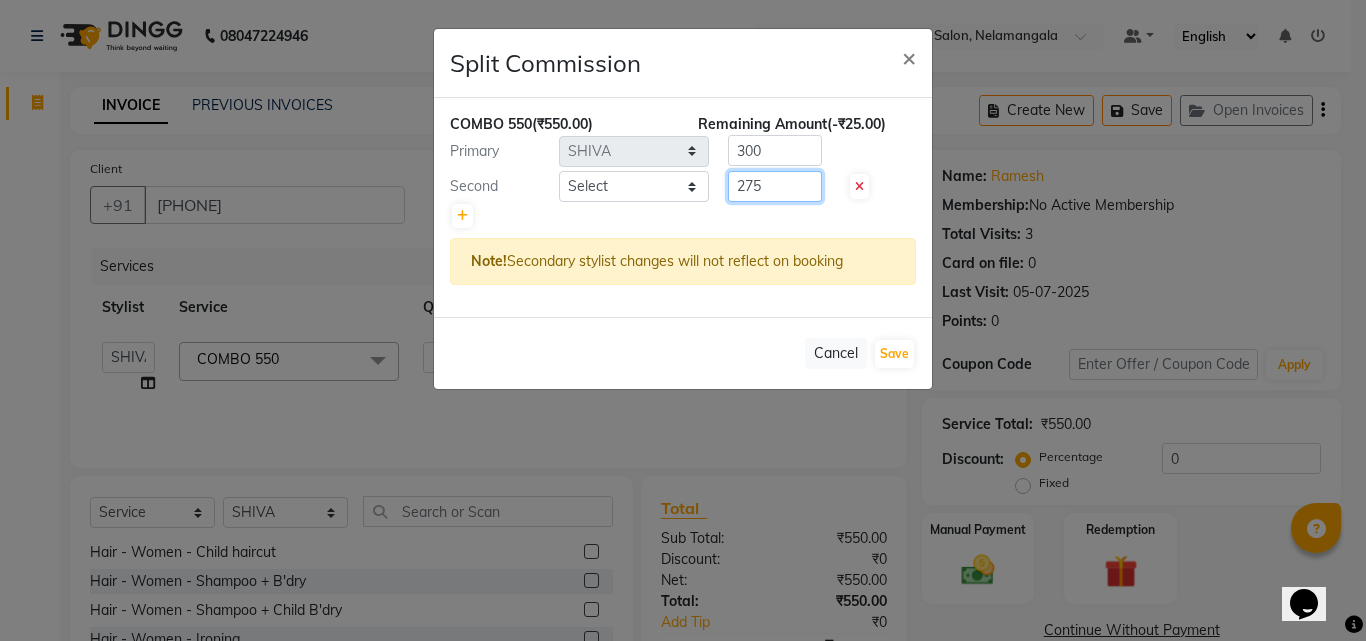 click on "275" 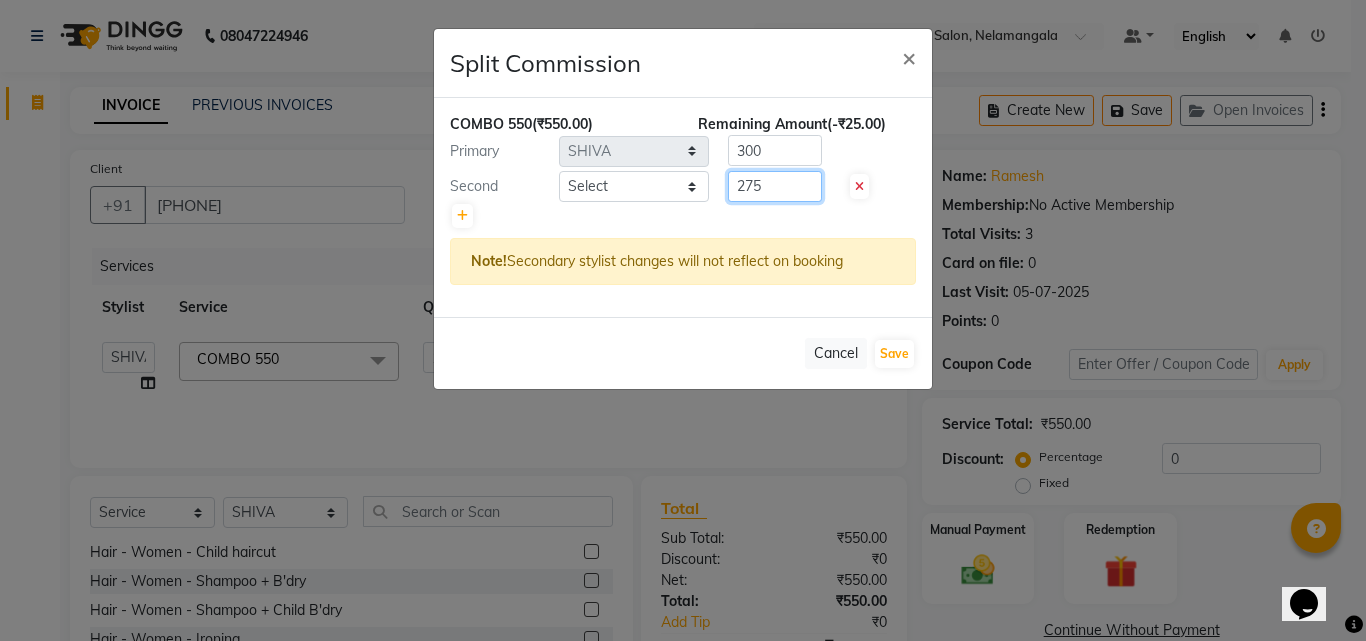 drag, startPoint x: 787, startPoint y: 186, endPoint x: 578, endPoint y: 182, distance: 209.03827 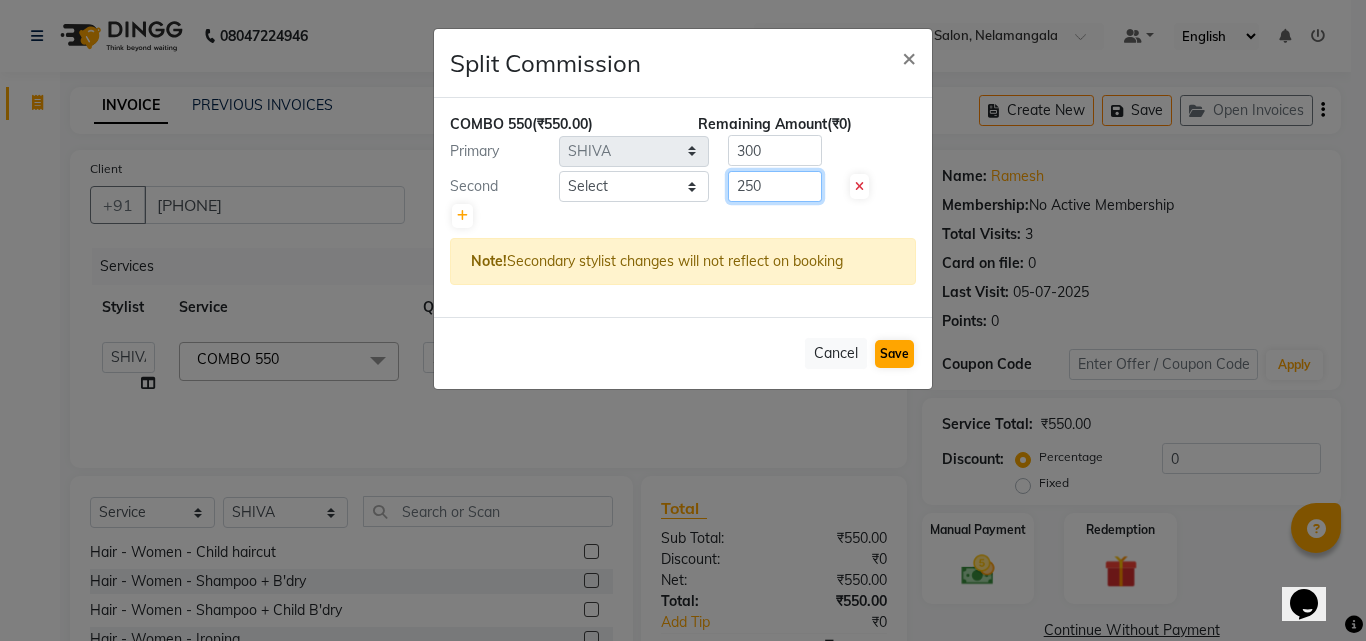 type on "250" 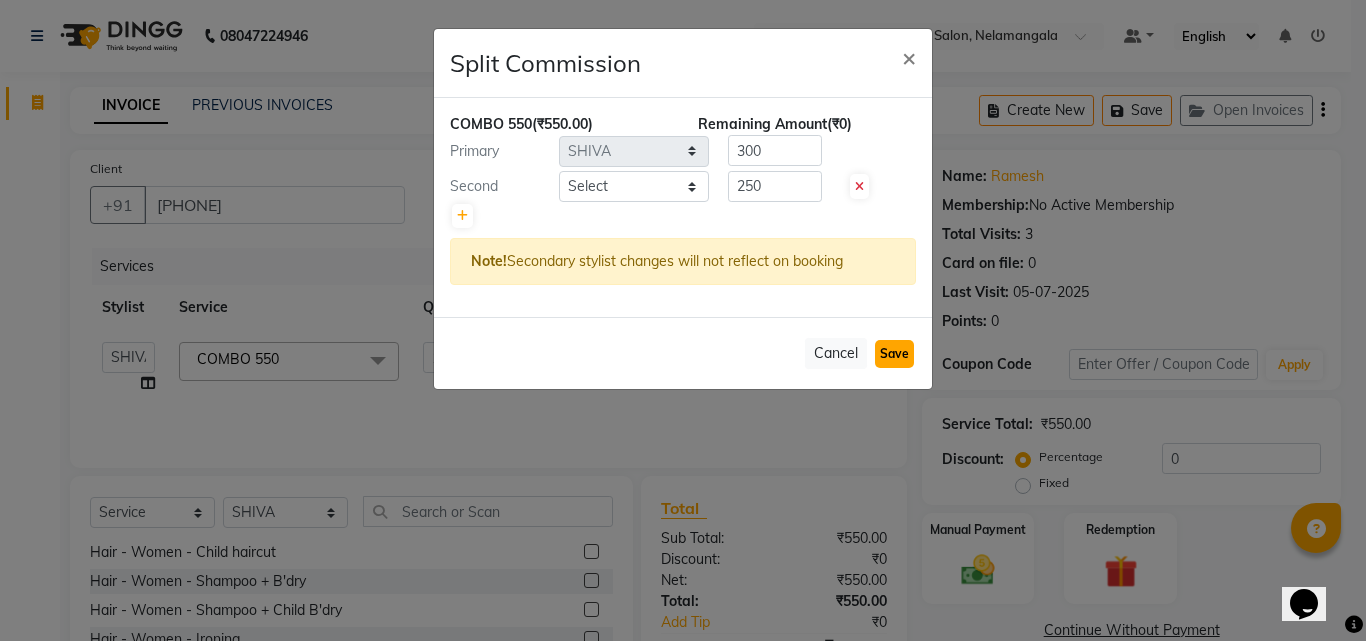 click on "Save" 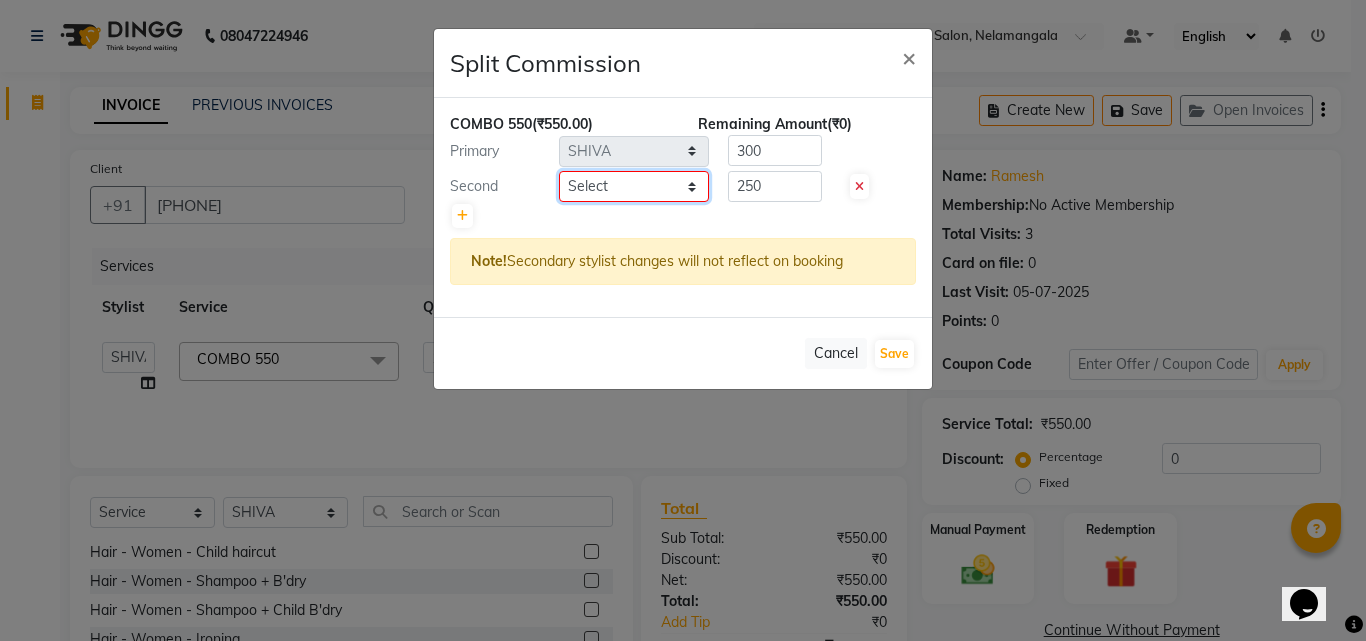 click on "Select [FIRST] [FIRST] [FIRST] [FIRST] [LAST] [FIRST] [FIRST] [FIRST] [FIRST] [FIRST] [FIRST] [FIRST]" 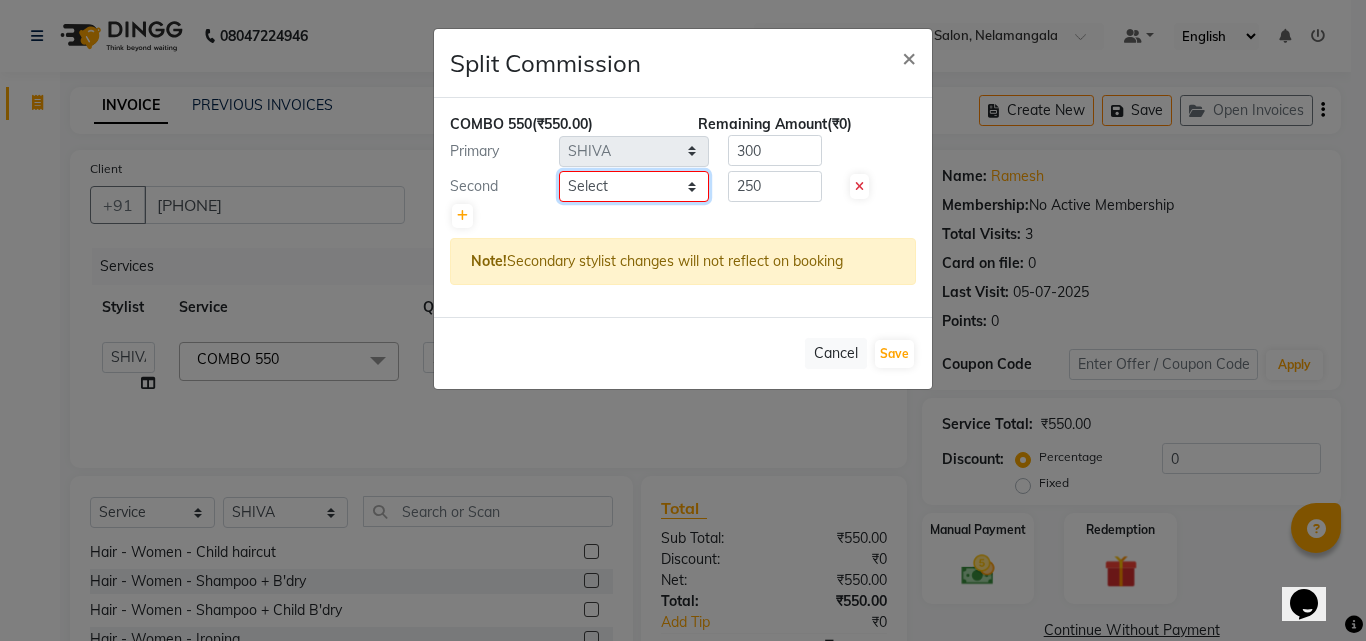 select on "87936" 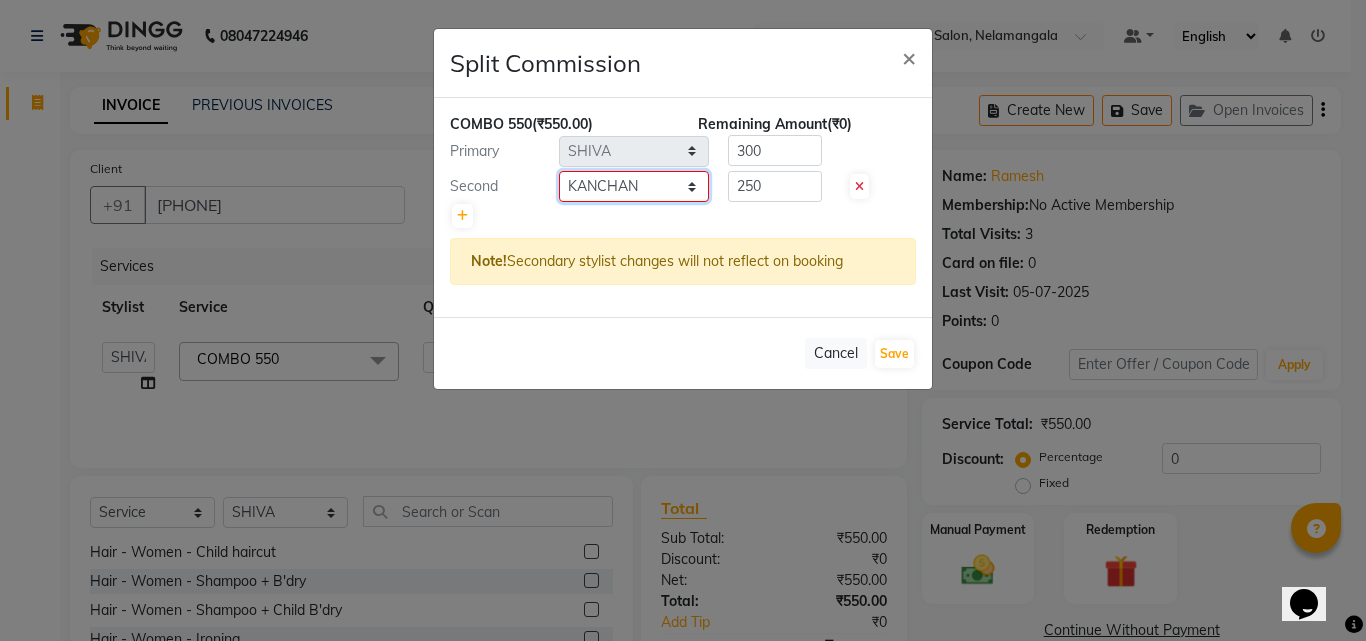 click on "Select [FIRST] [FIRST] [FIRST] [FIRST] [LAST] [FIRST] [FIRST] [FIRST] [FIRST] [FIRST] [FIRST] [FIRST]" 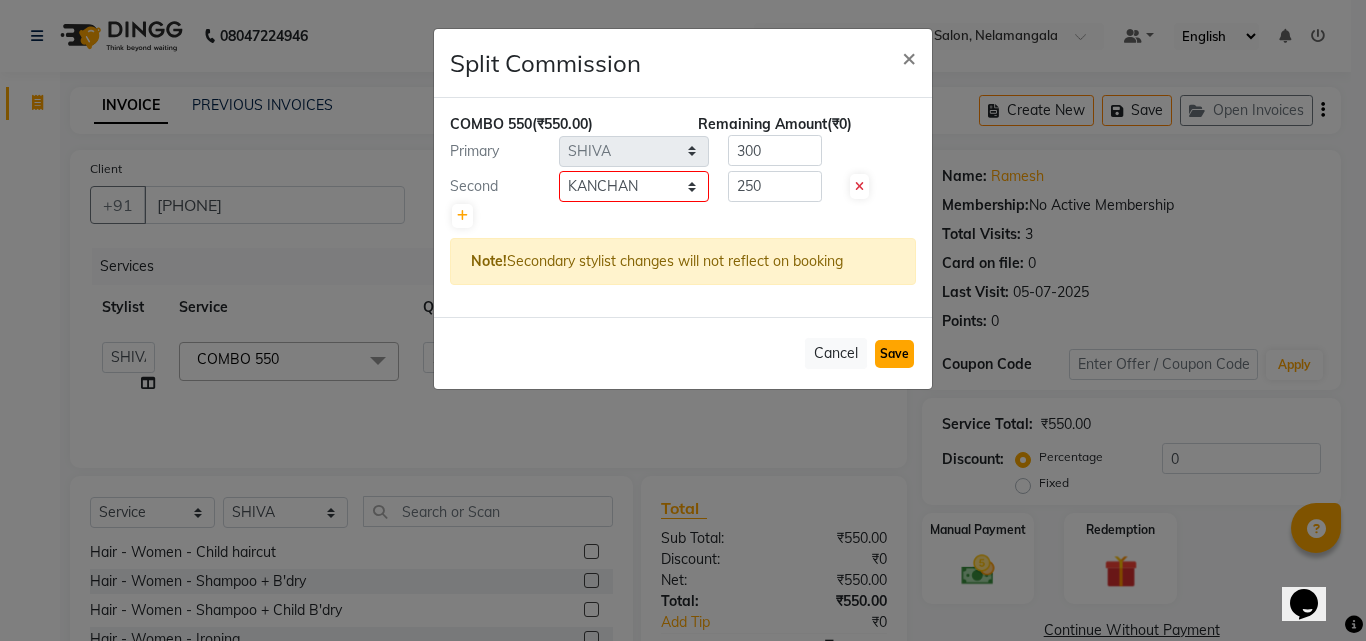 click on "Save" 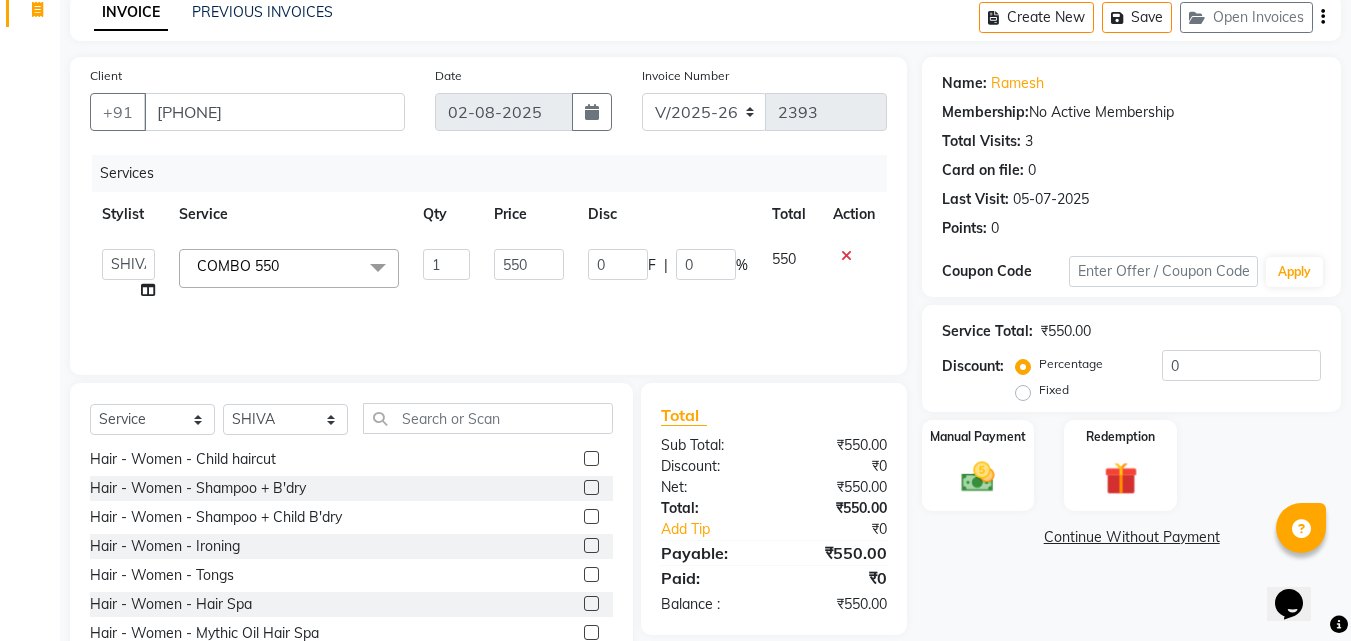 scroll, scrollTop: 160, scrollLeft: 0, axis: vertical 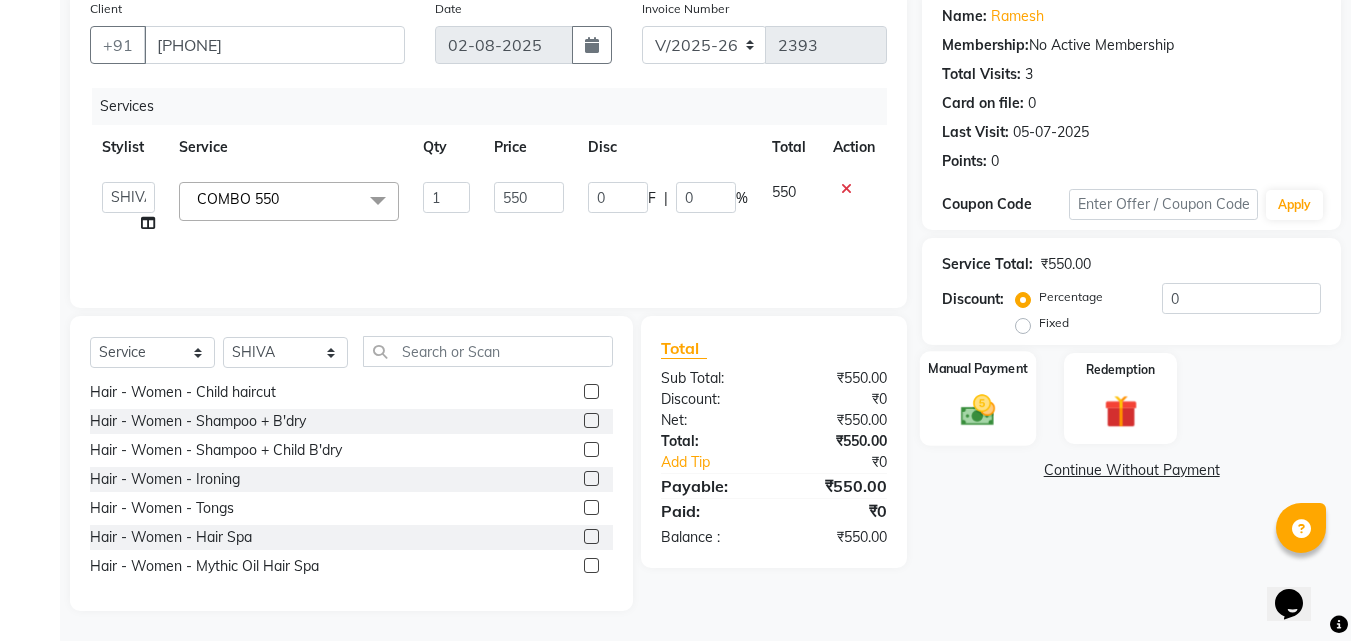 click 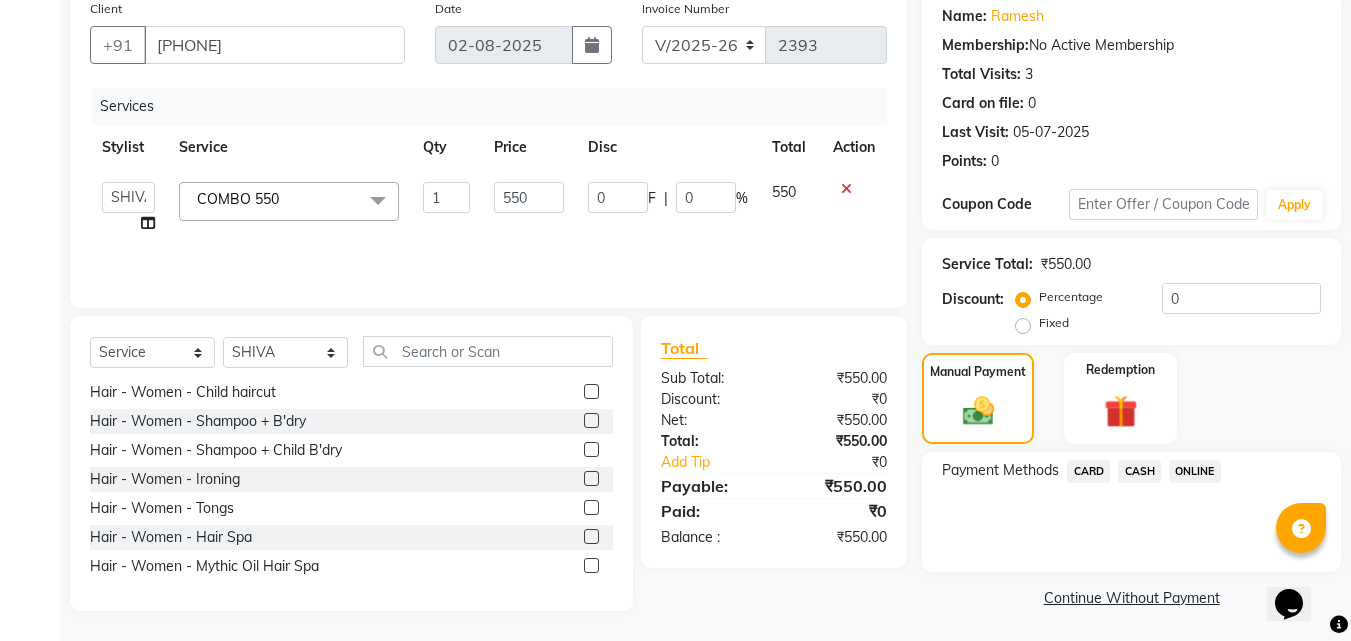 click on "CASH" 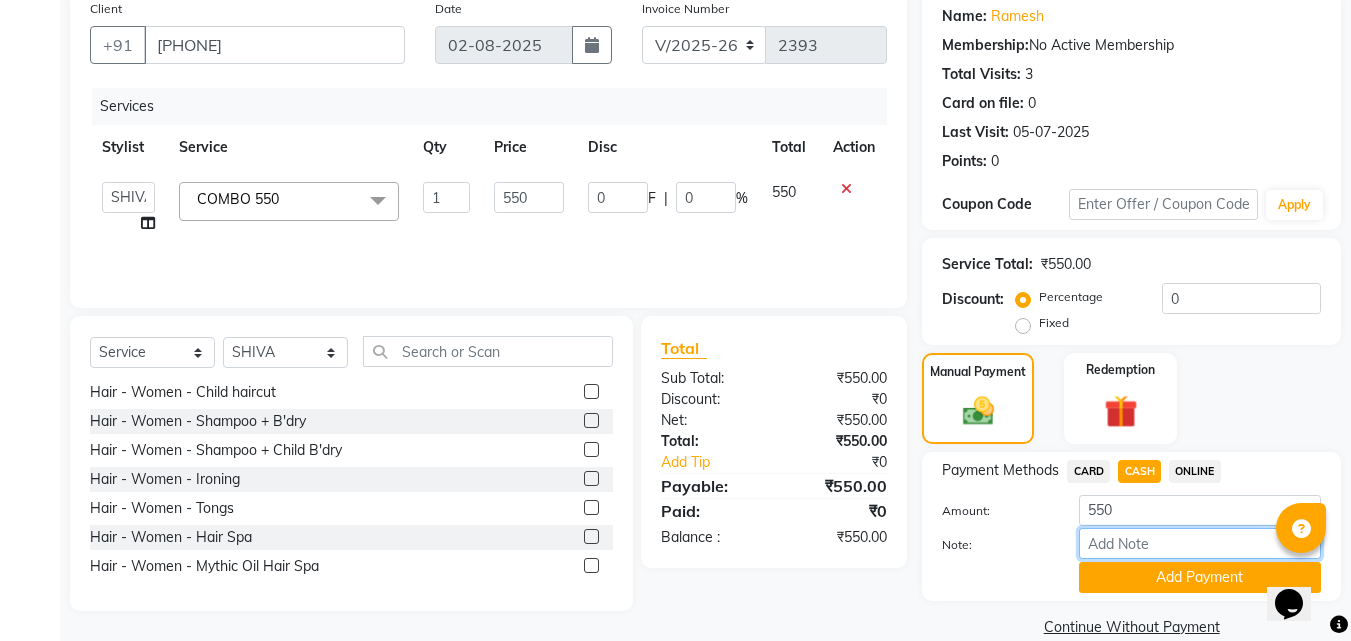 click on "Note:" at bounding box center [1200, 543] 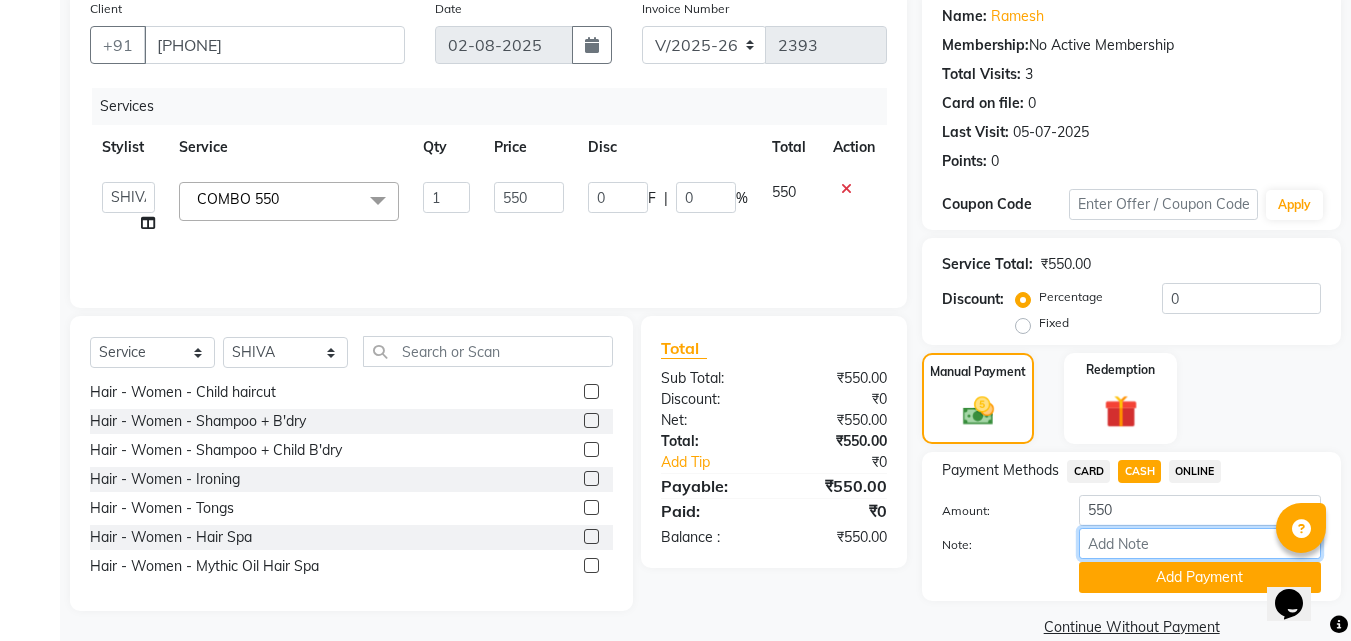 type on "THANK YOU VISIT AGAIN" 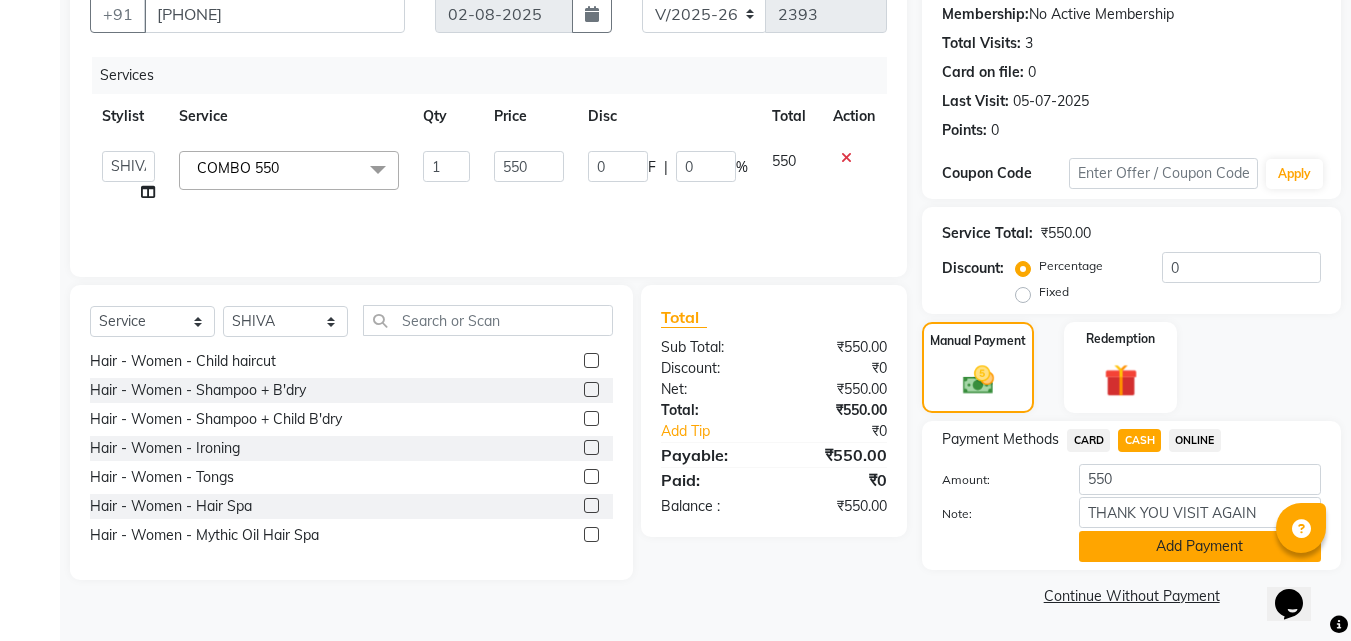 click on "Add Payment" 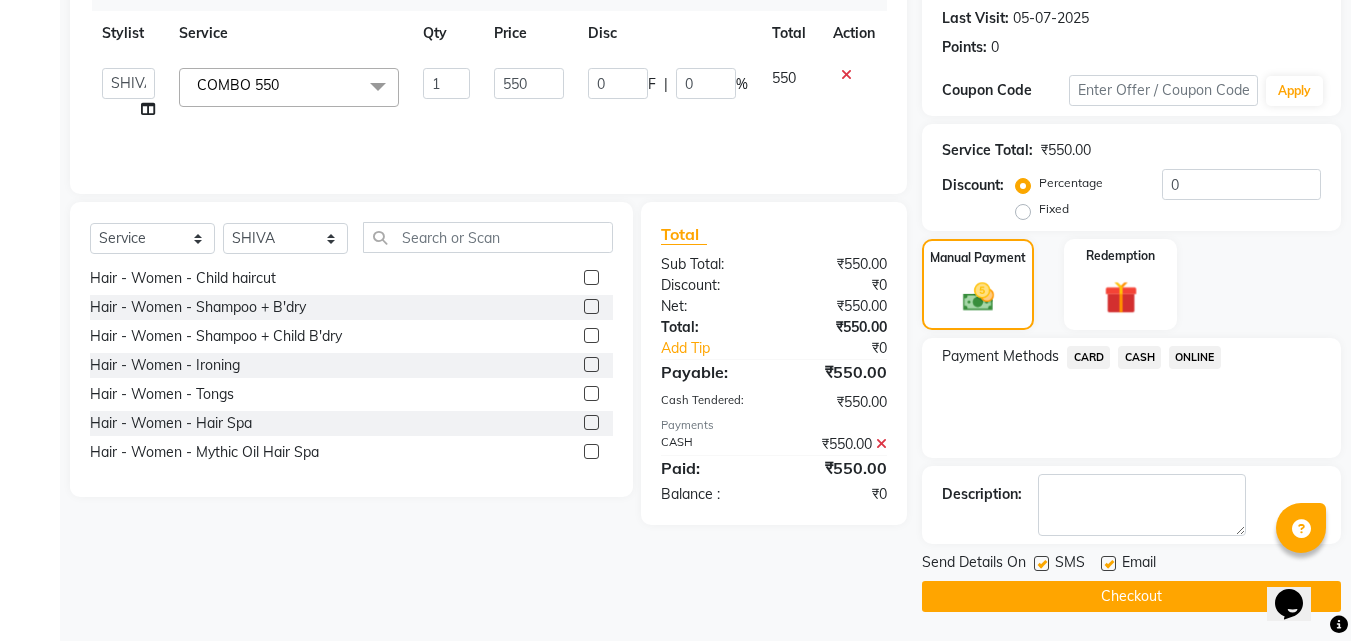 scroll, scrollTop: 275, scrollLeft: 0, axis: vertical 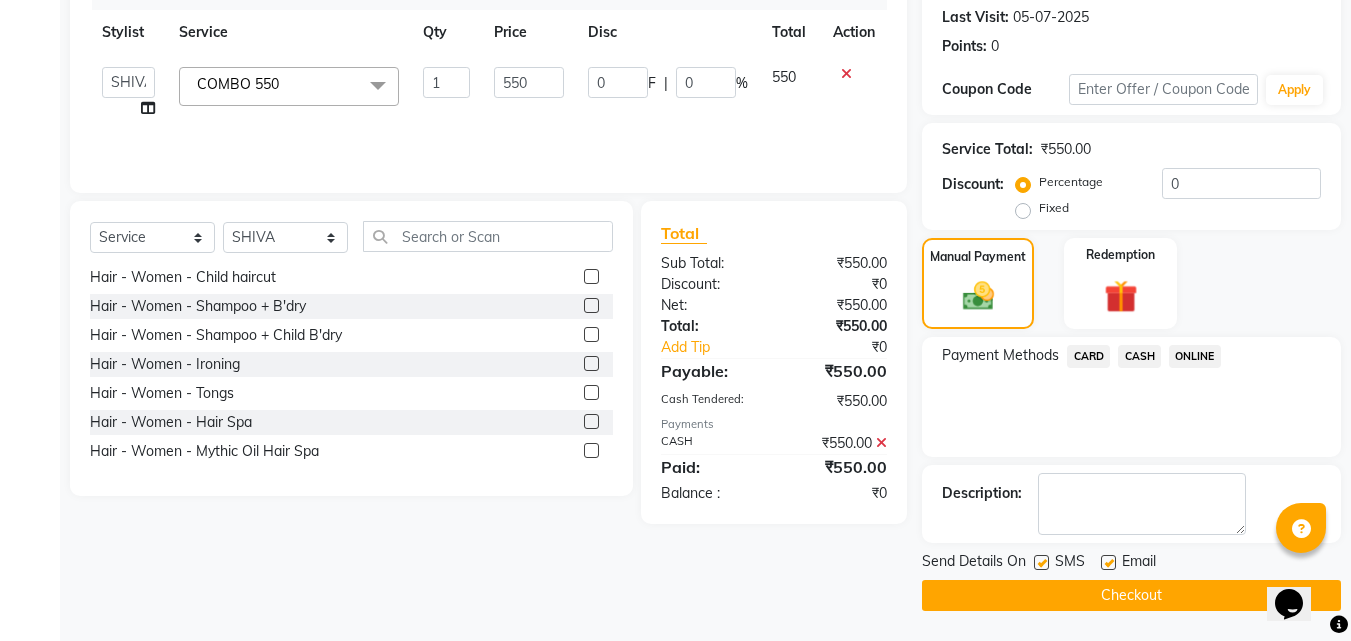click 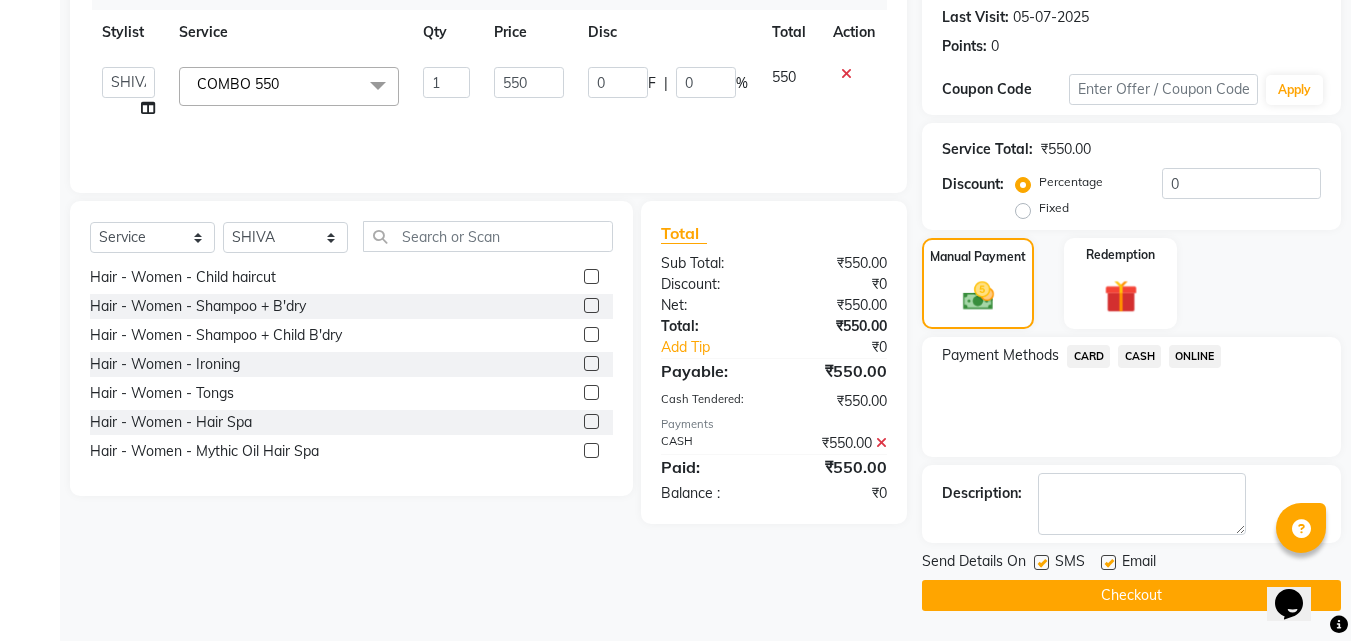 click at bounding box center (1107, 563) 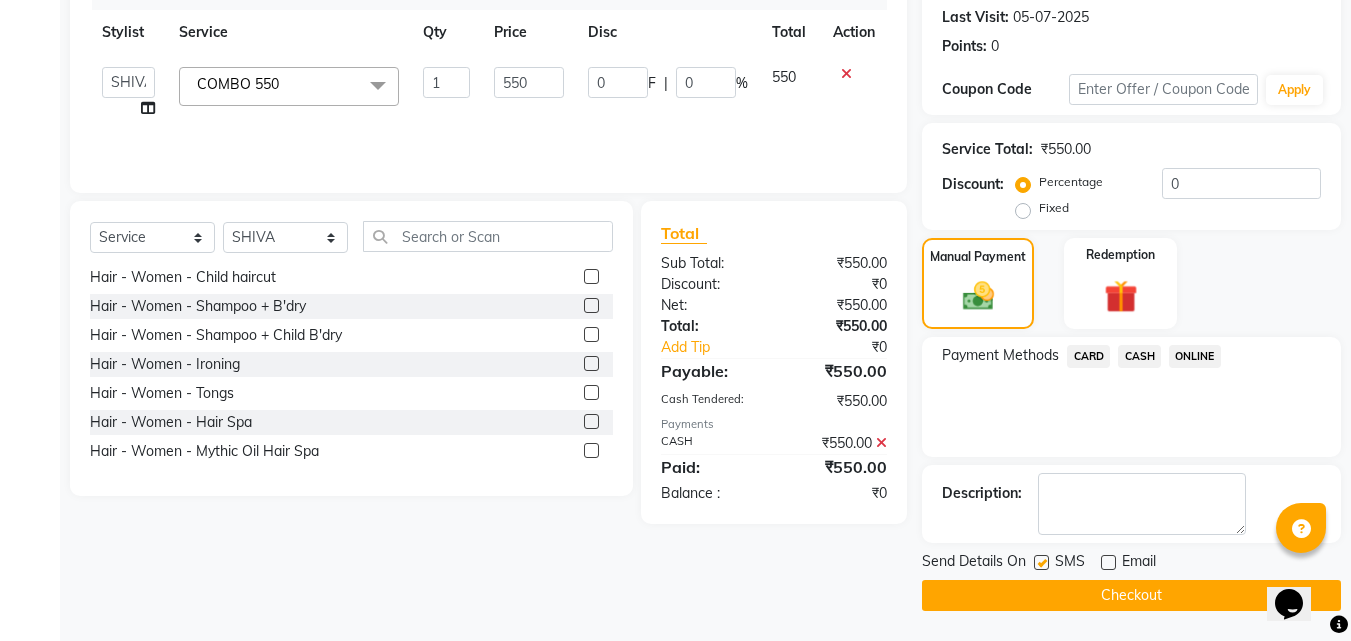 click on "Checkout" 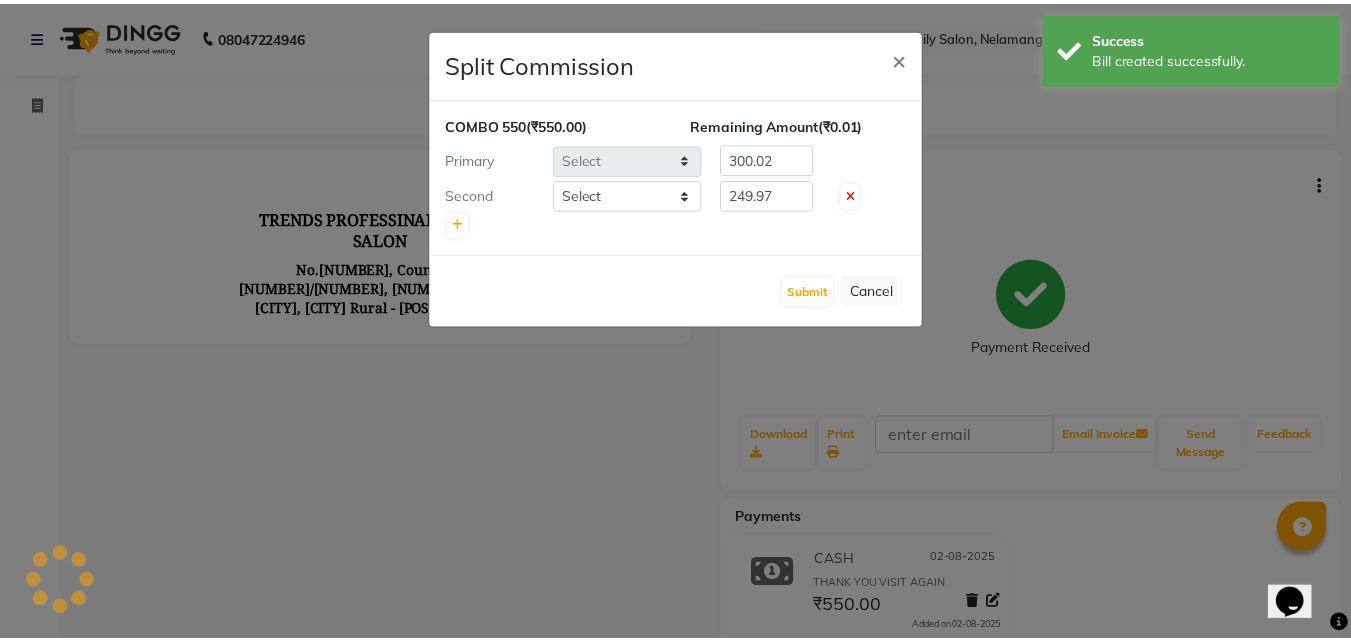 scroll, scrollTop: 0, scrollLeft: 0, axis: both 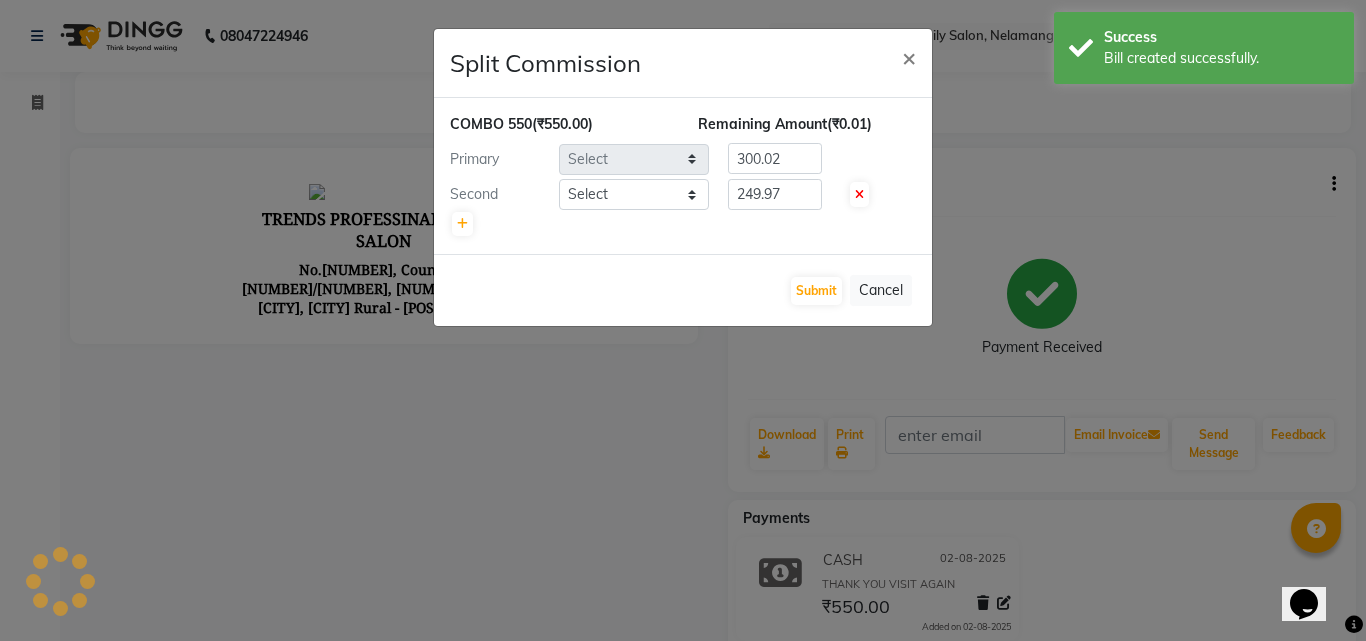 select on "84239" 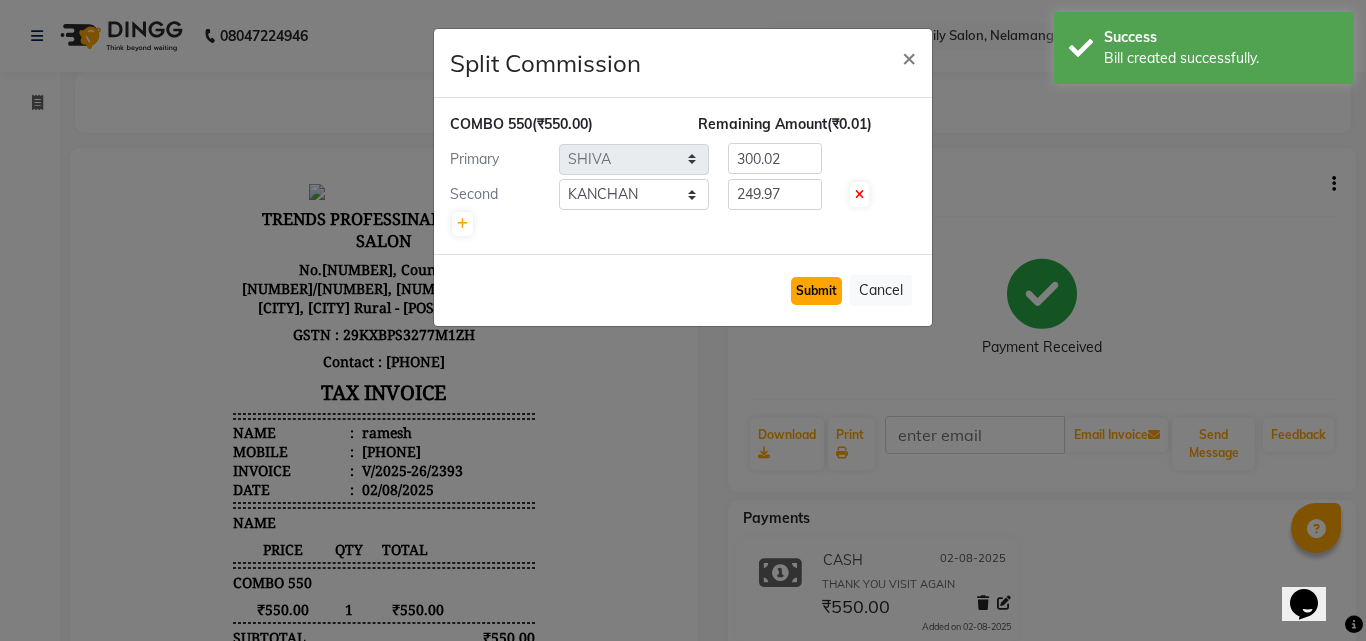 click on "Submit" 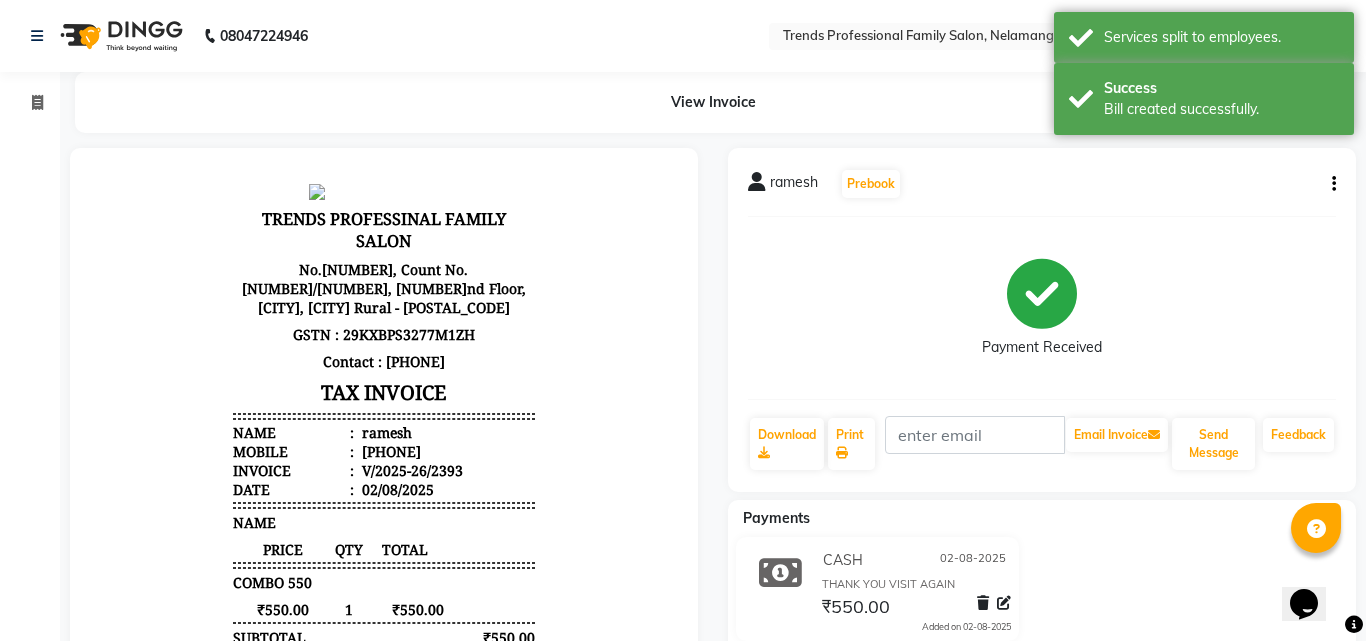 select on "service" 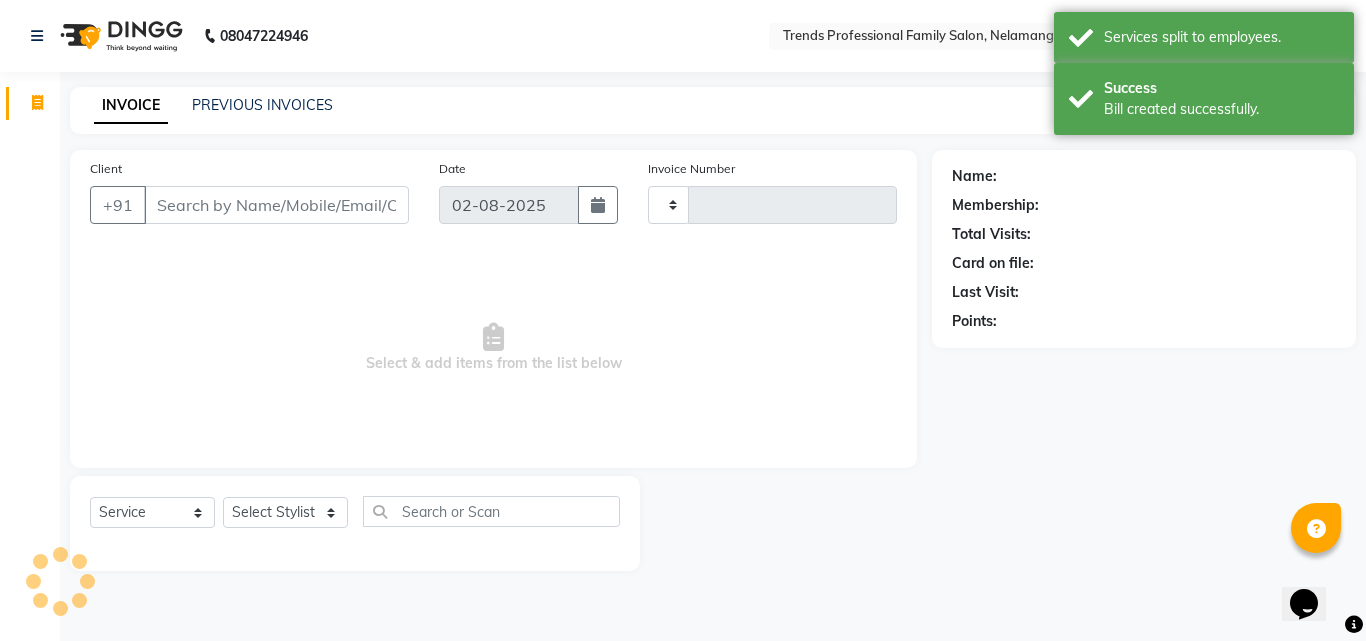 type on "2394" 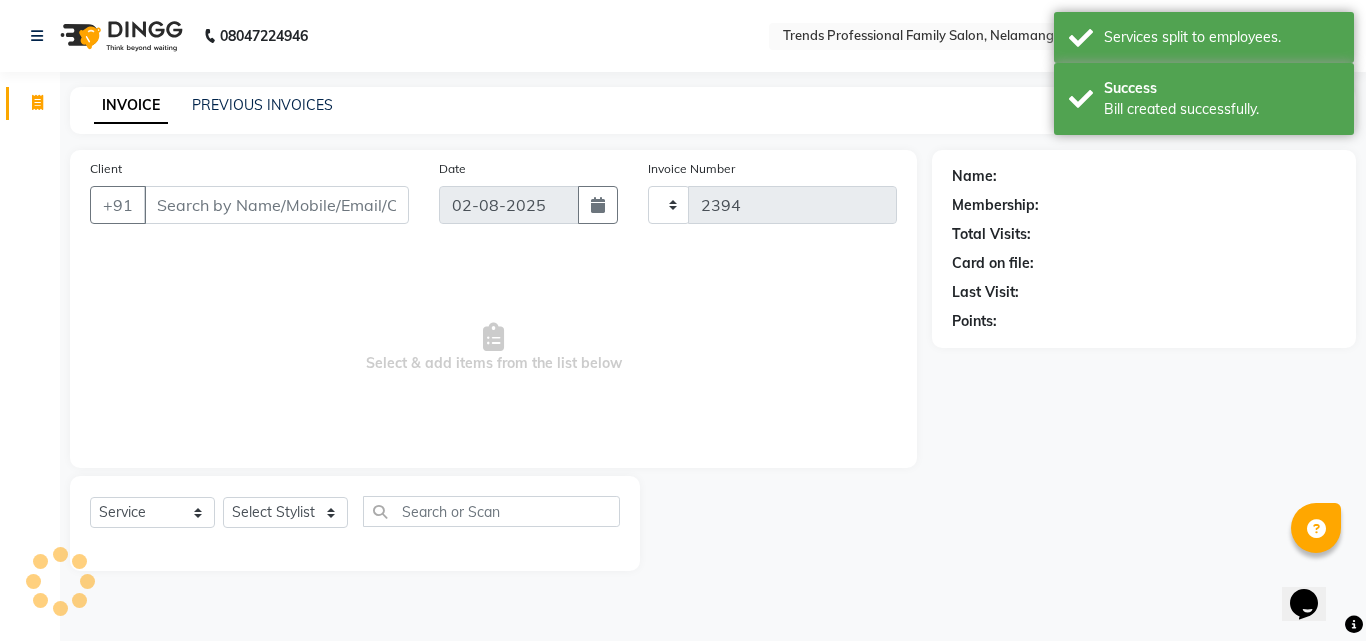 select on "7345" 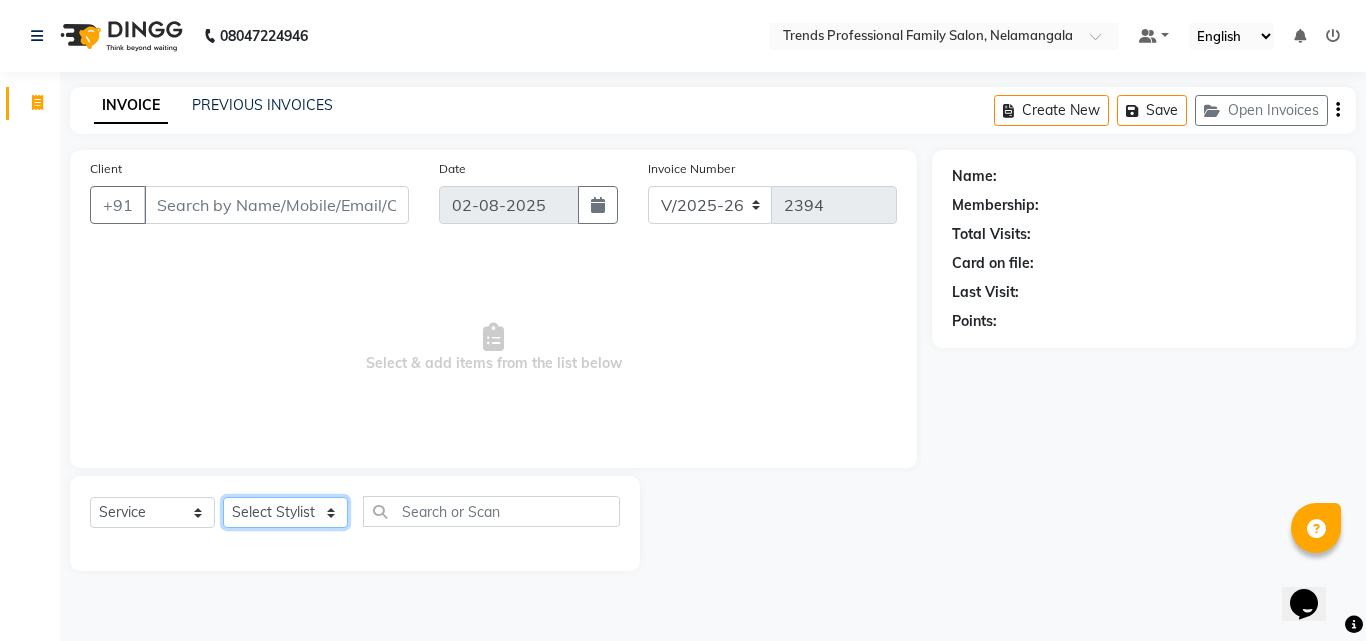 click on "Select Stylist ANITHA AVANTHIKA Hithaishi IMRAN KHAN KANCHAN MUSKHAN RUSTHAM SEEMA SHIVA SOURAV Sumika Trends" 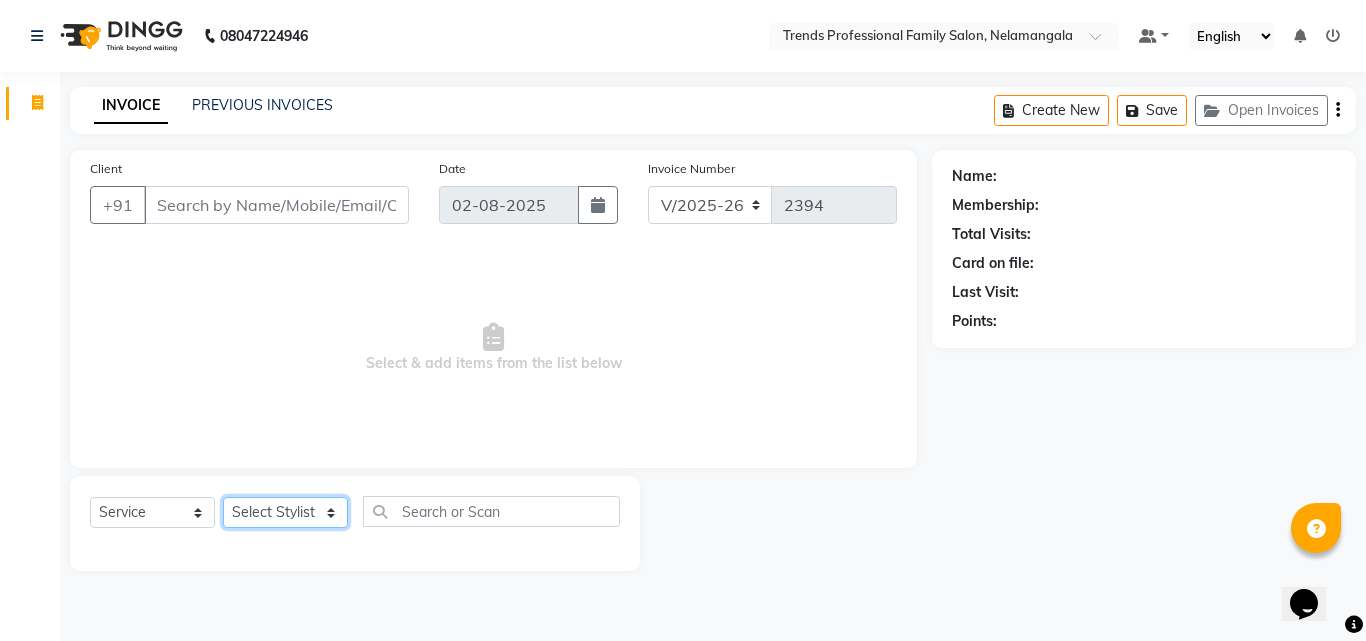 select on "72180" 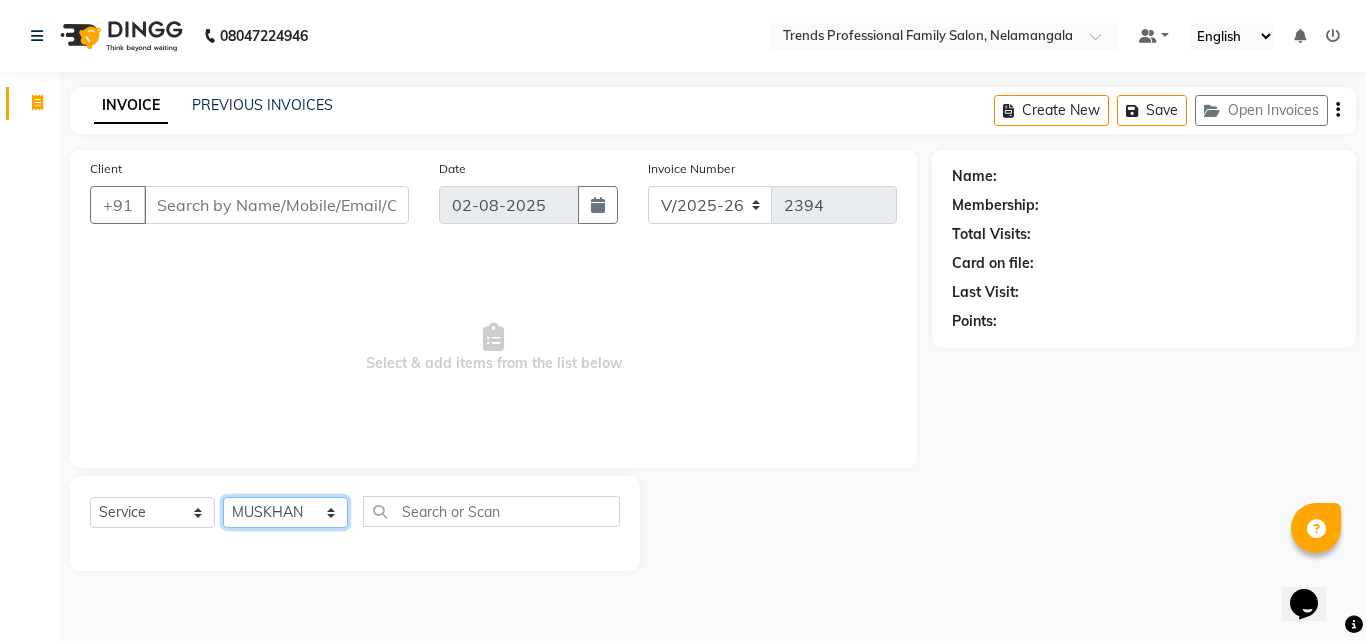 click on "Select Stylist ANITHA AVANTHIKA Hithaishi IMRAN KHAN KANCHAN MUSKHAN RUSTHAM SEEMA SHIVA SOURAV Sumika Trends" 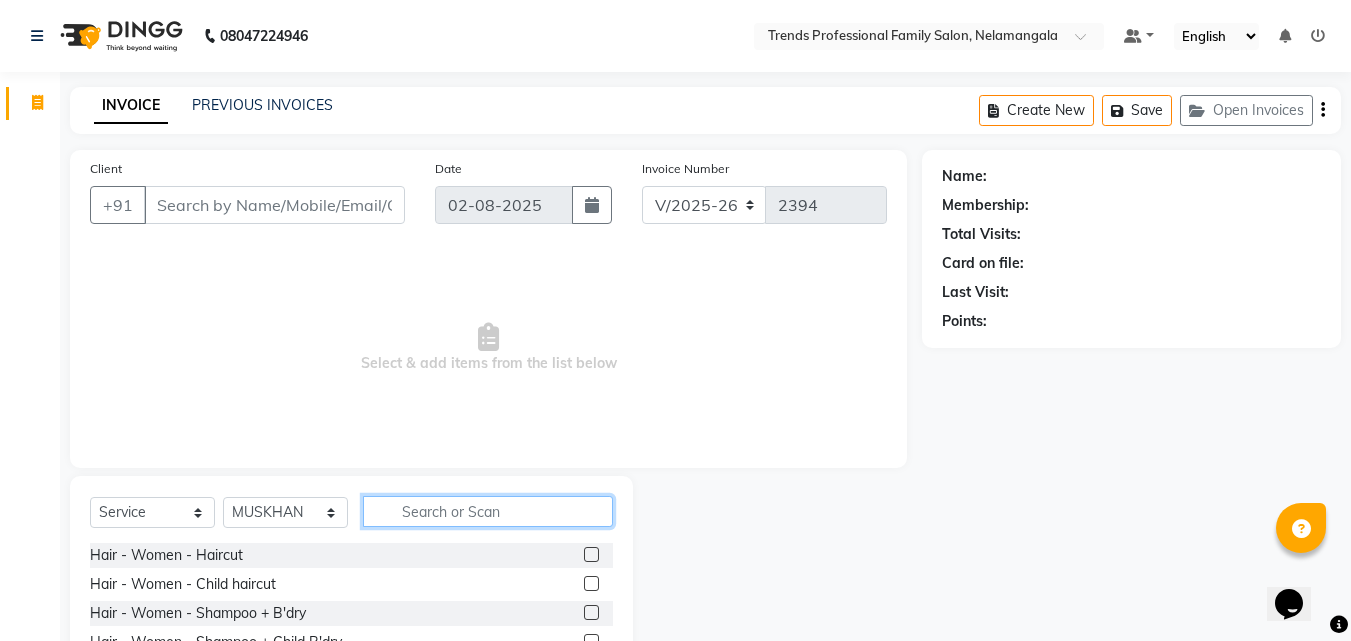 click 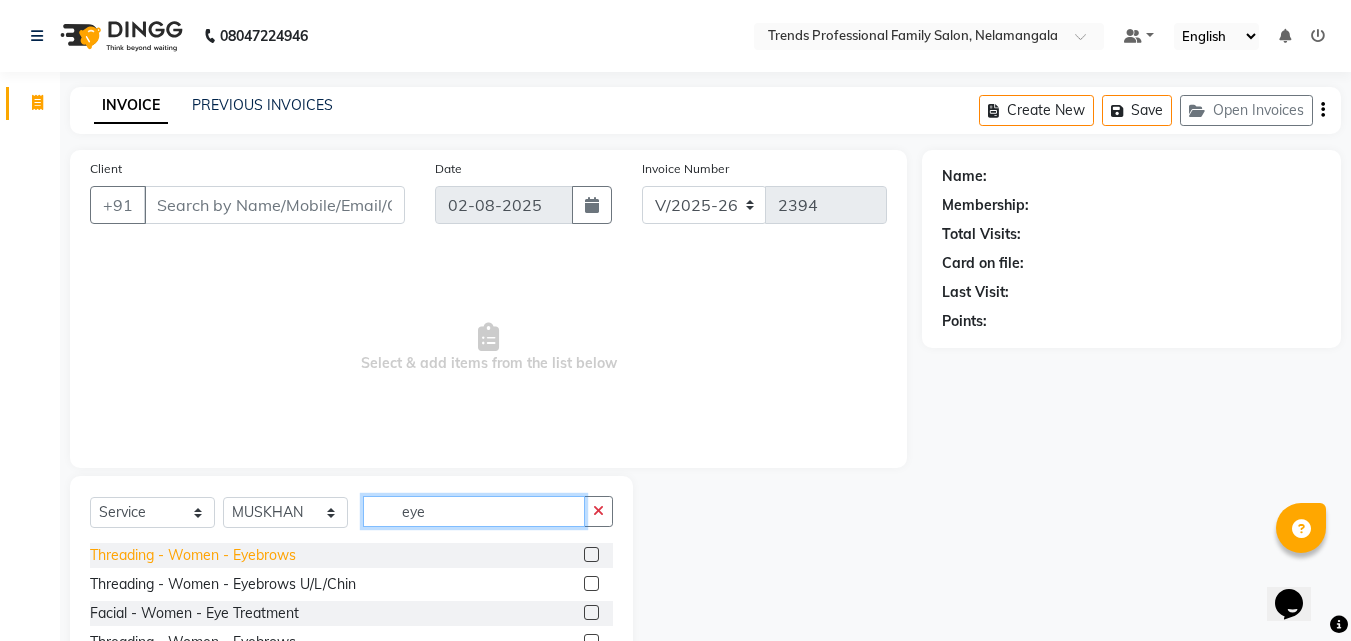type on "eye" 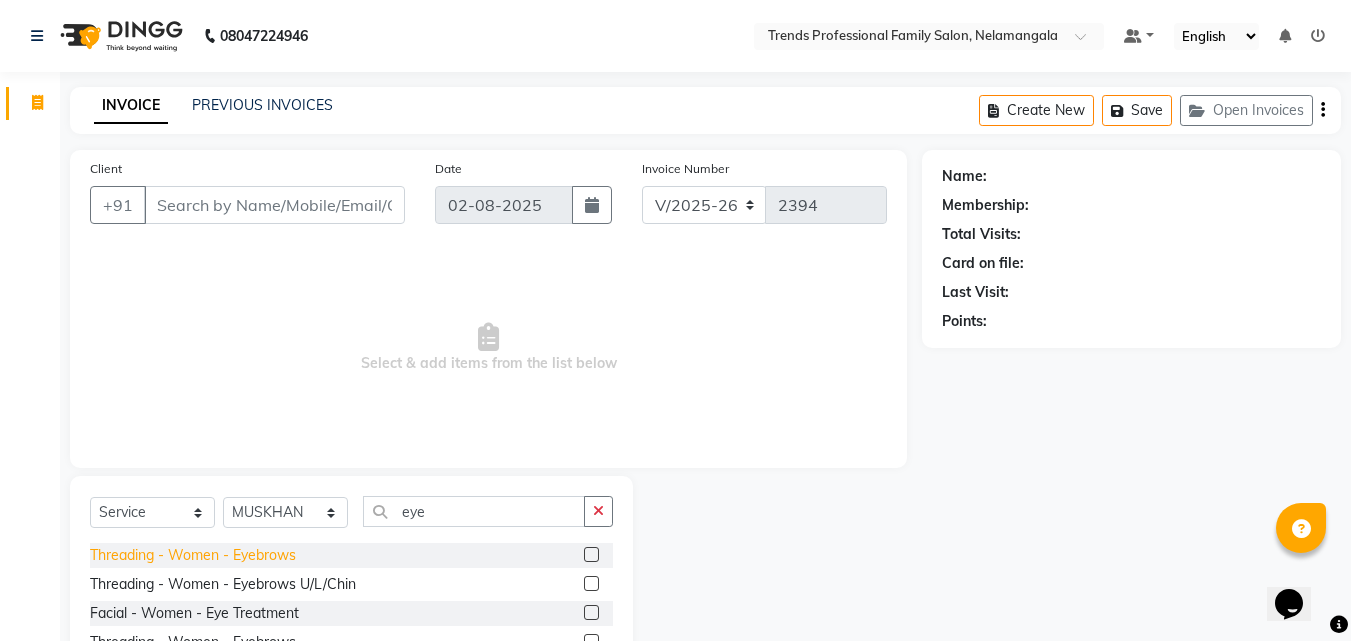drag, startPoint x: 280, startPoint y: 556, endPoint x: 478, endPoint y: 511, distance: 203.04926 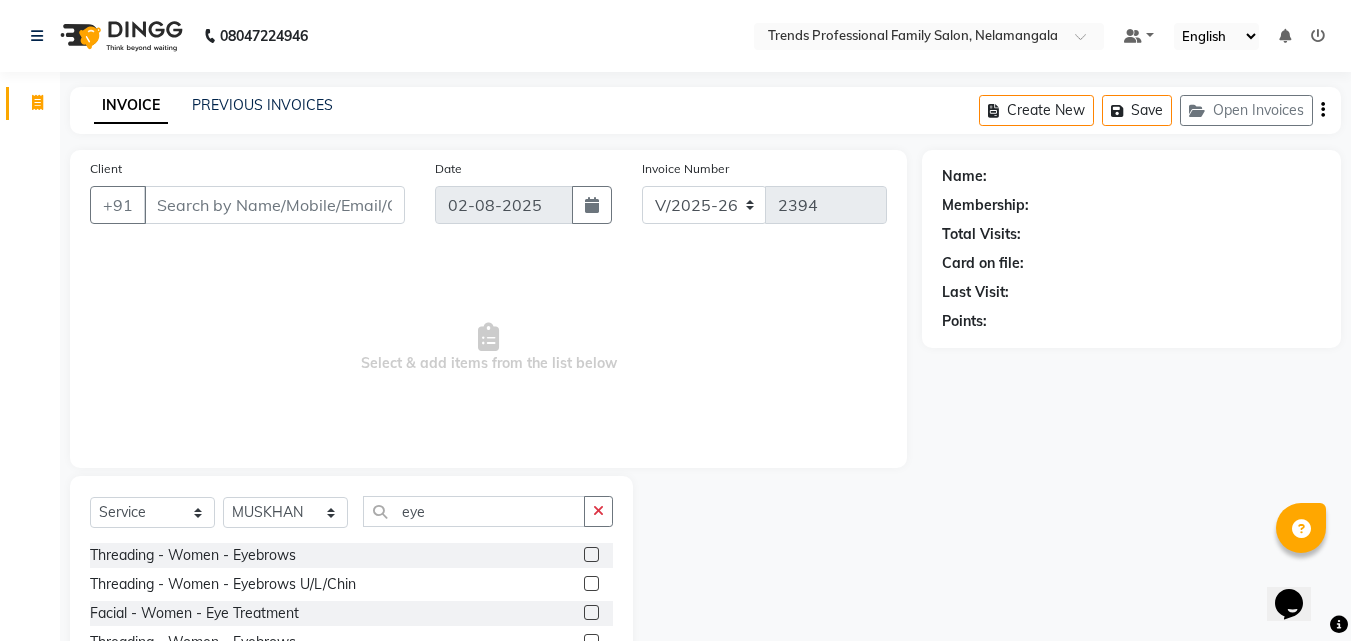 click on "Threading - Women - Eyebrows" 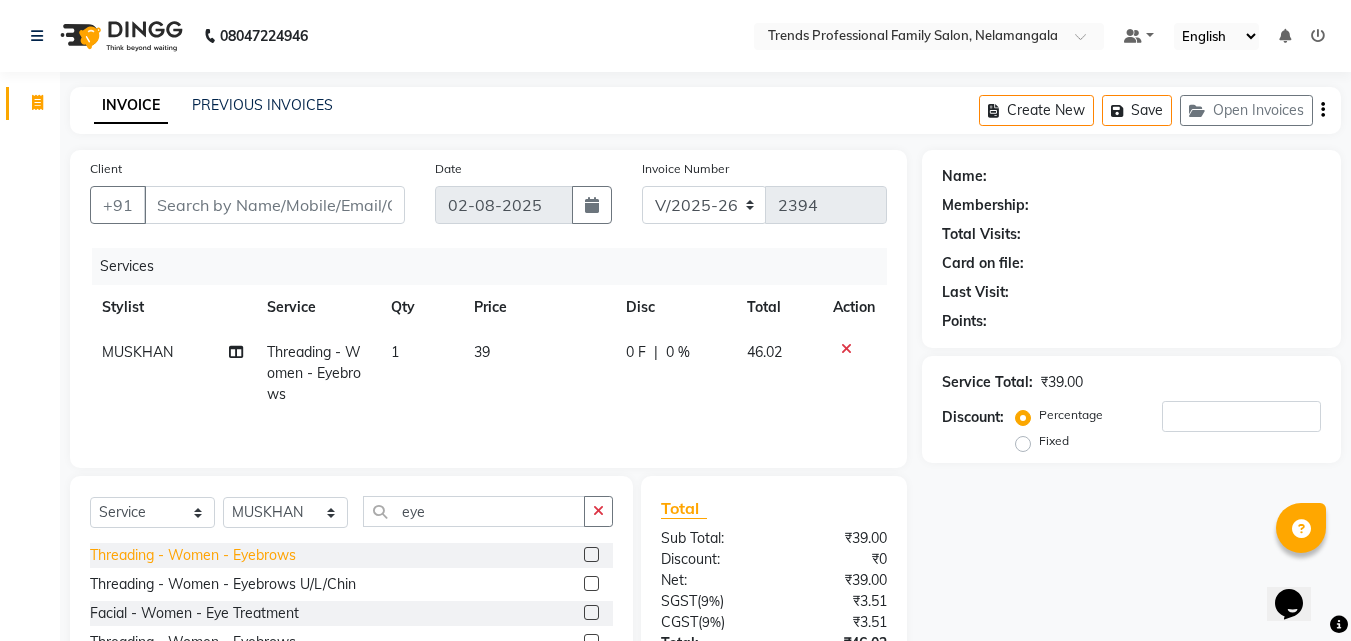 click on "Threading - Women - Eyebrows" 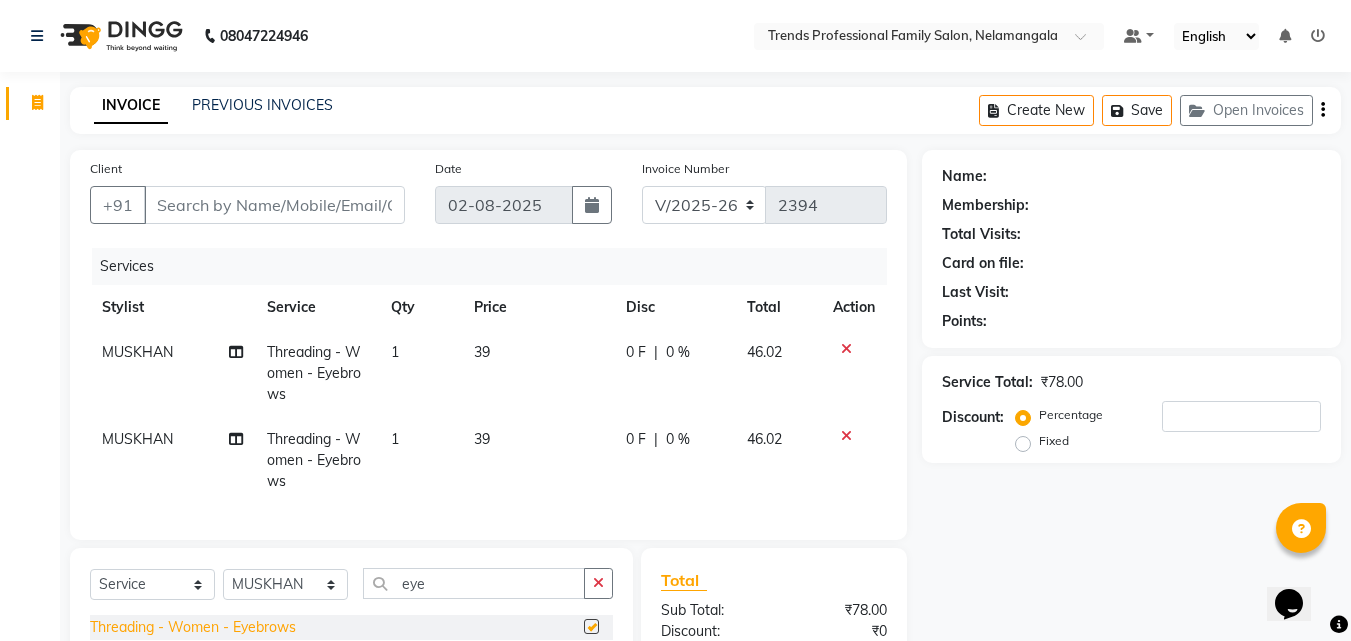 checkbox on "false" 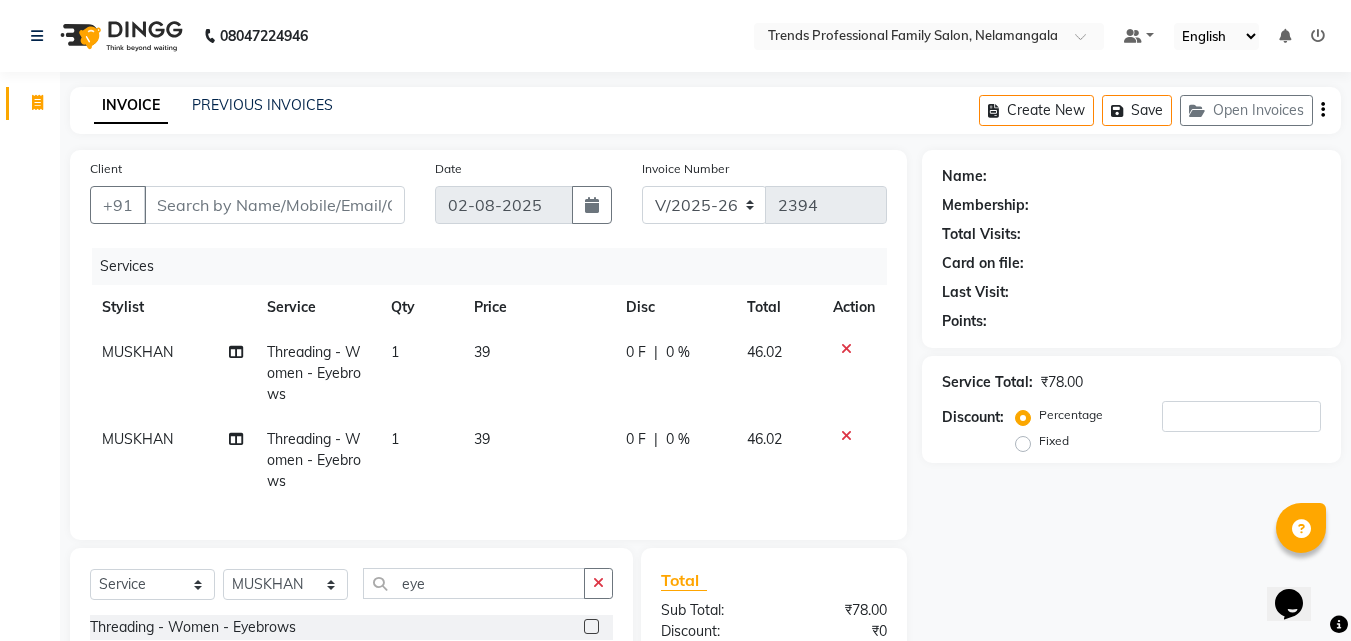 click 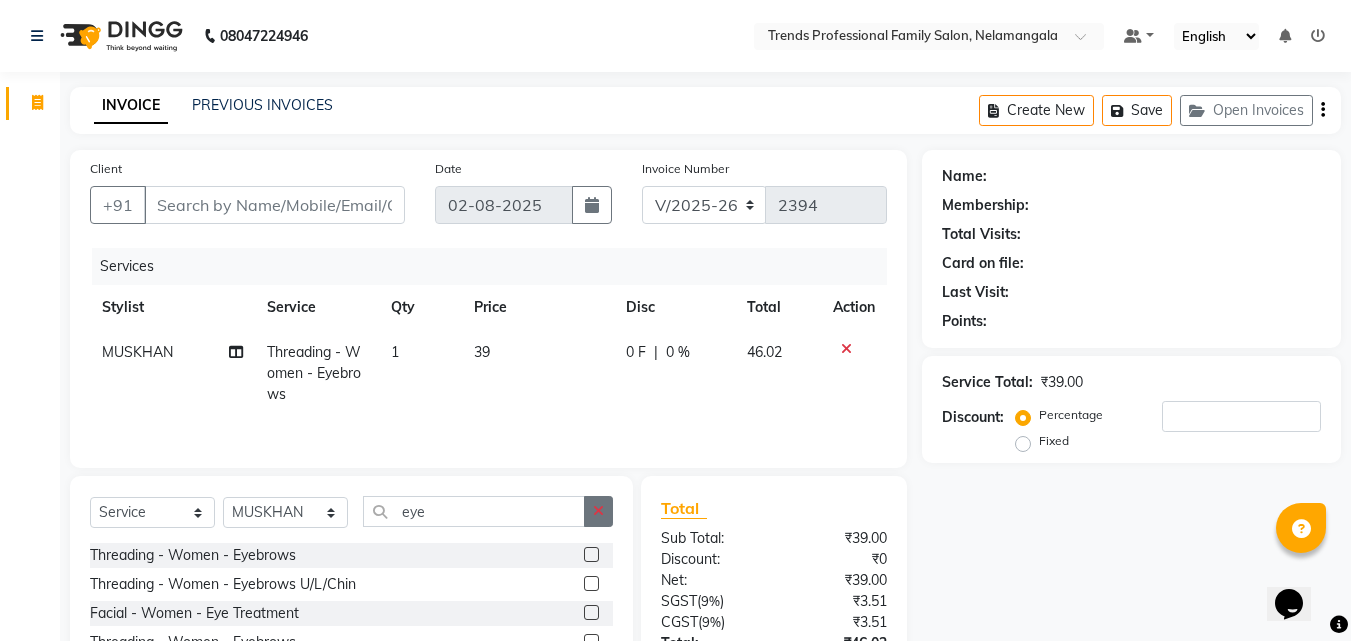 click 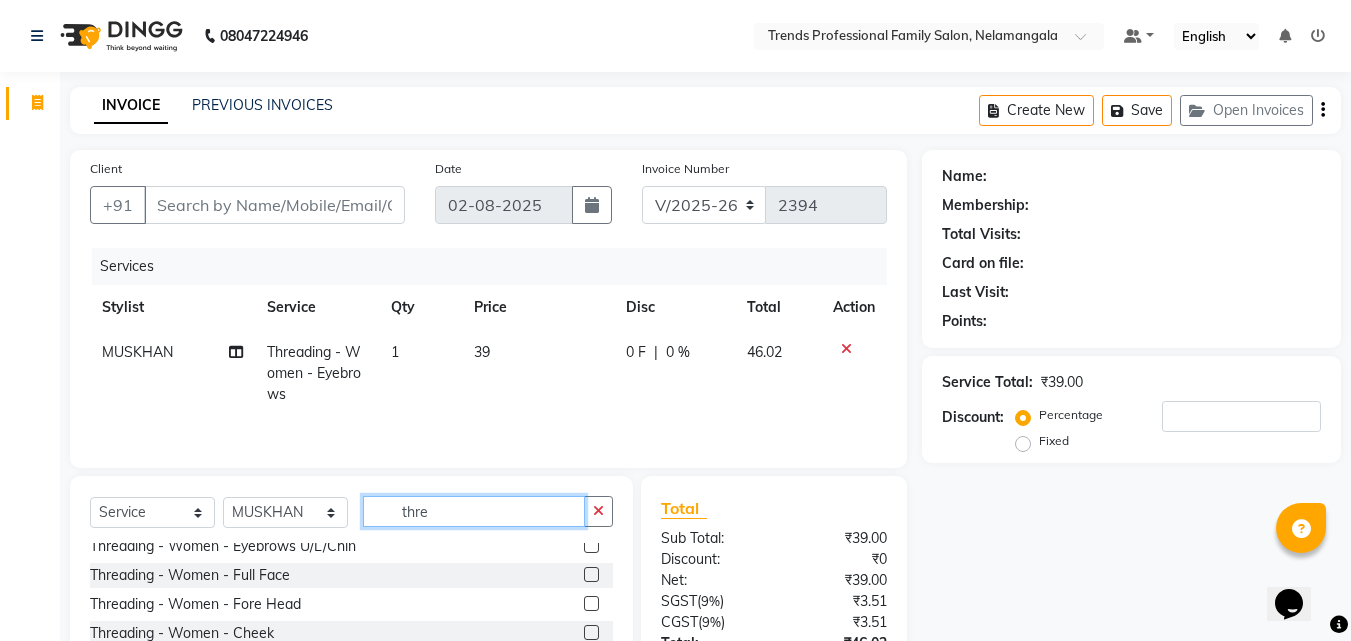 scroll, scrollTop: 206, scrollLeft: 0, axis: vertical 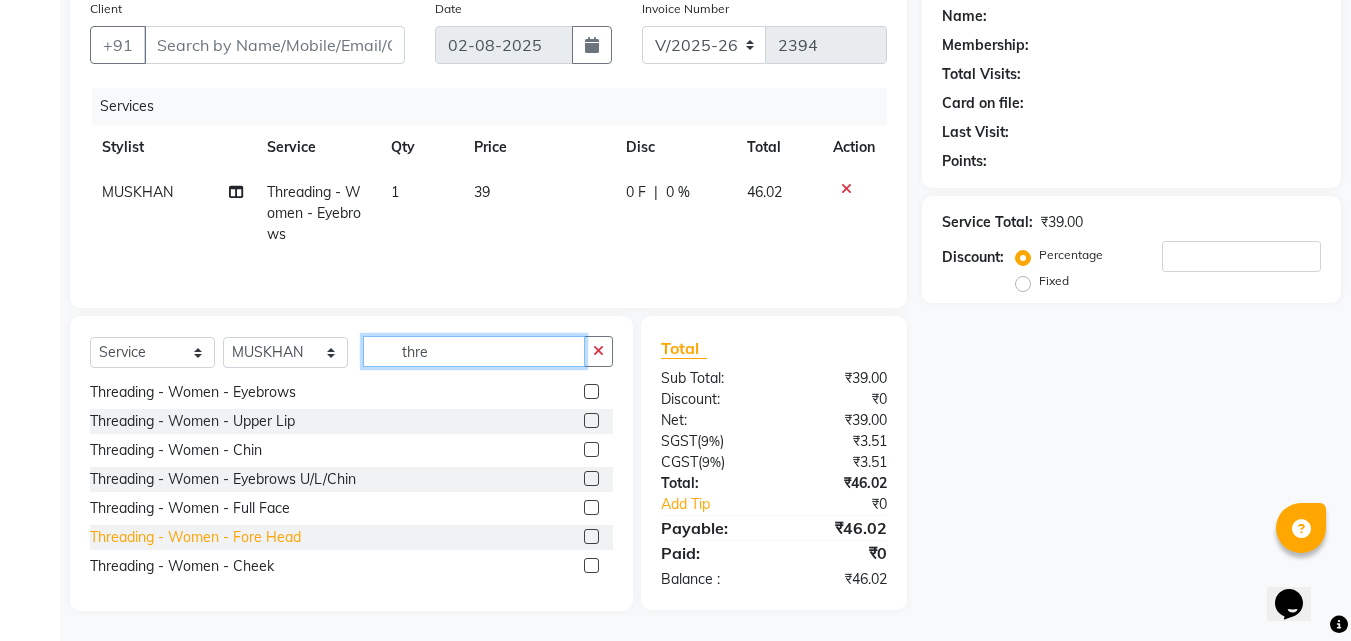 type on "thre" 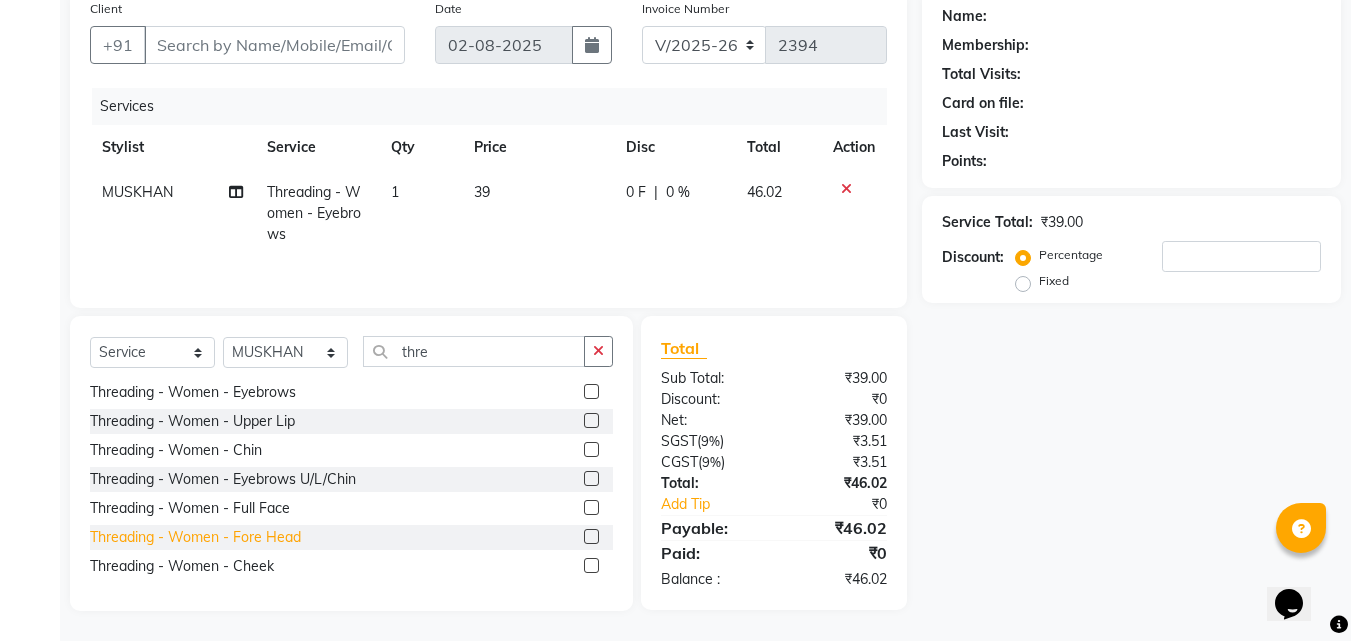 click on "Threading - Women - Fore Head" 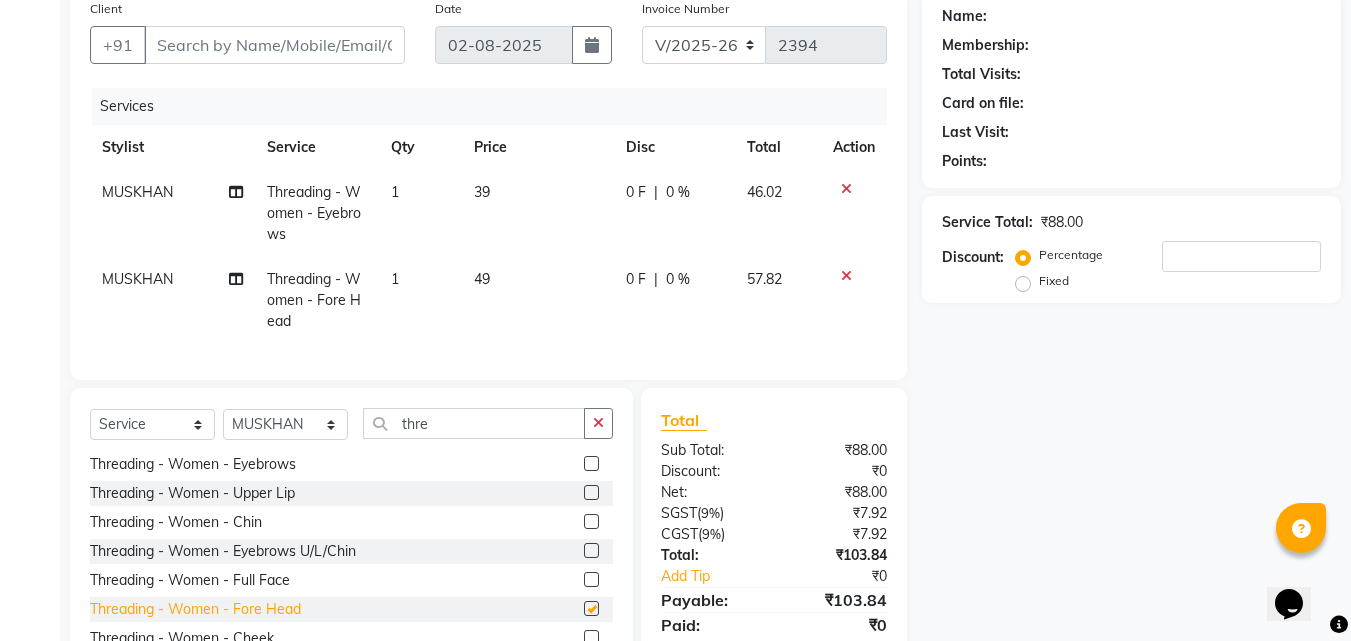 checkbox on "false" 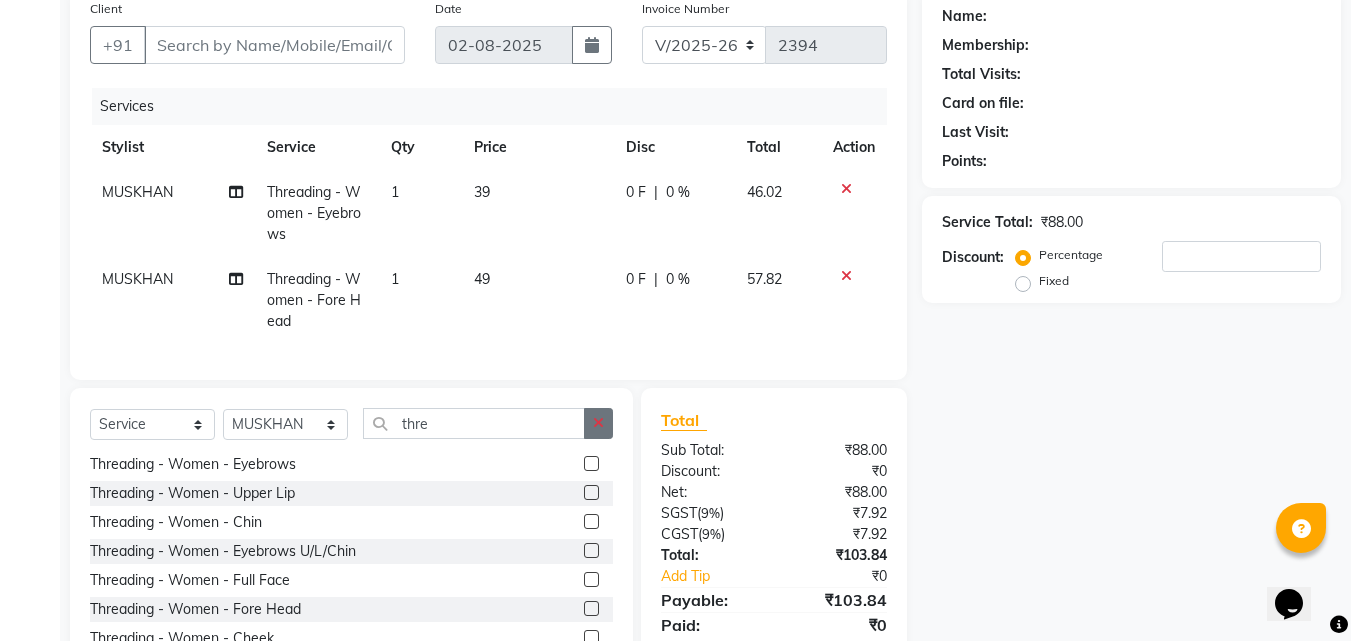 click 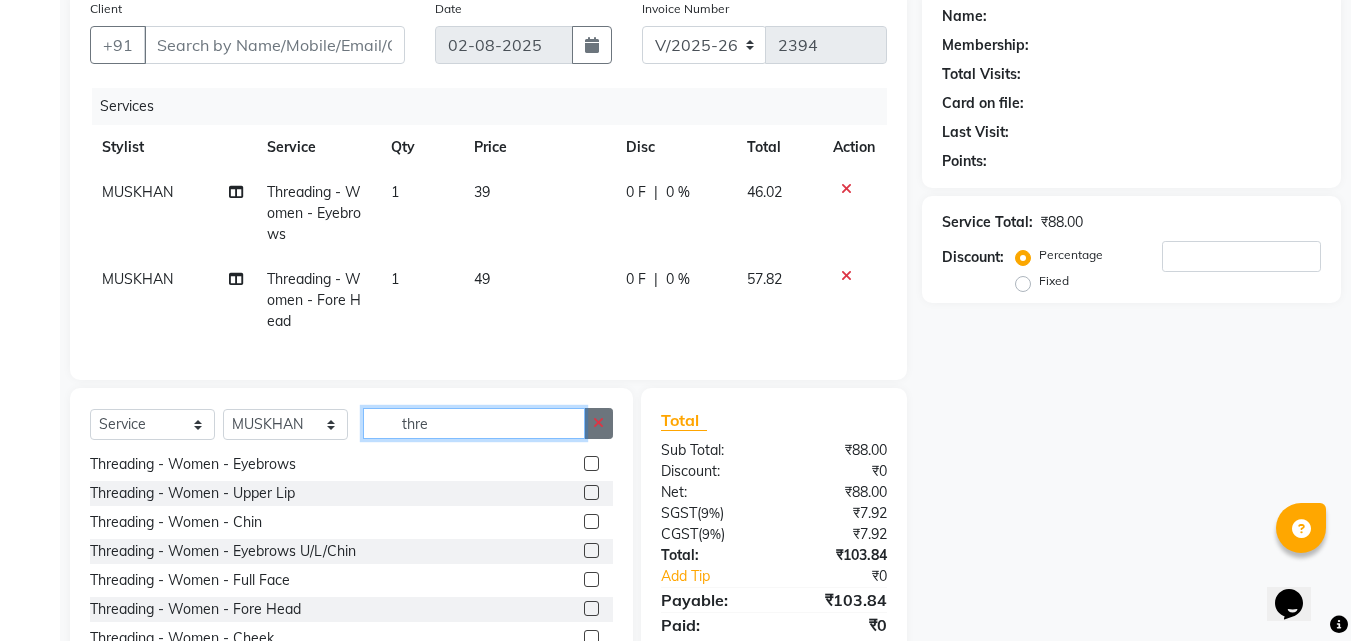type 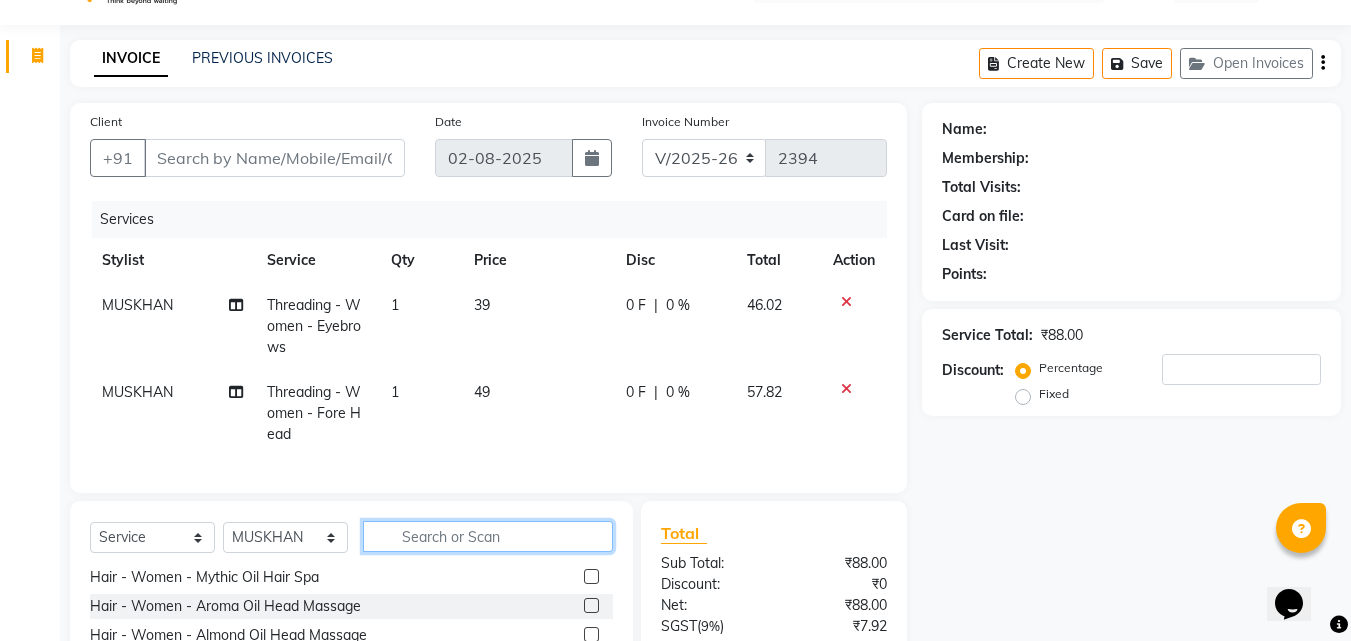scroll, scrollTop: 0, scrollLeft: 0, axis: both 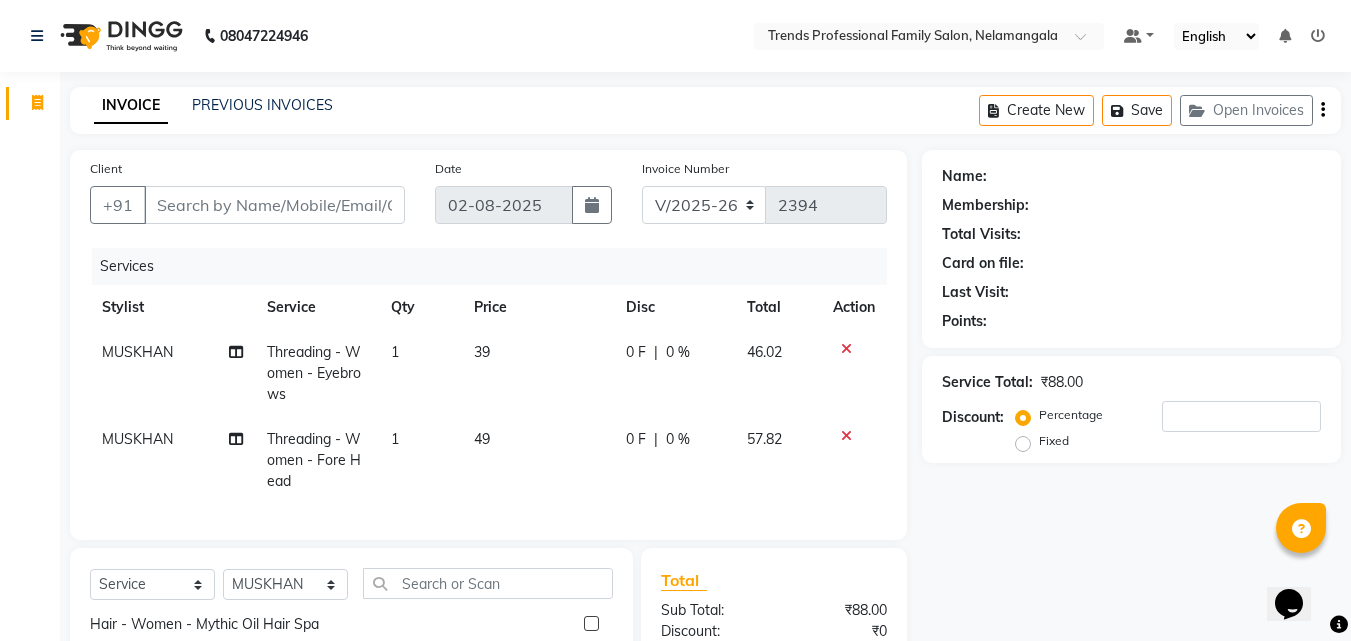 click 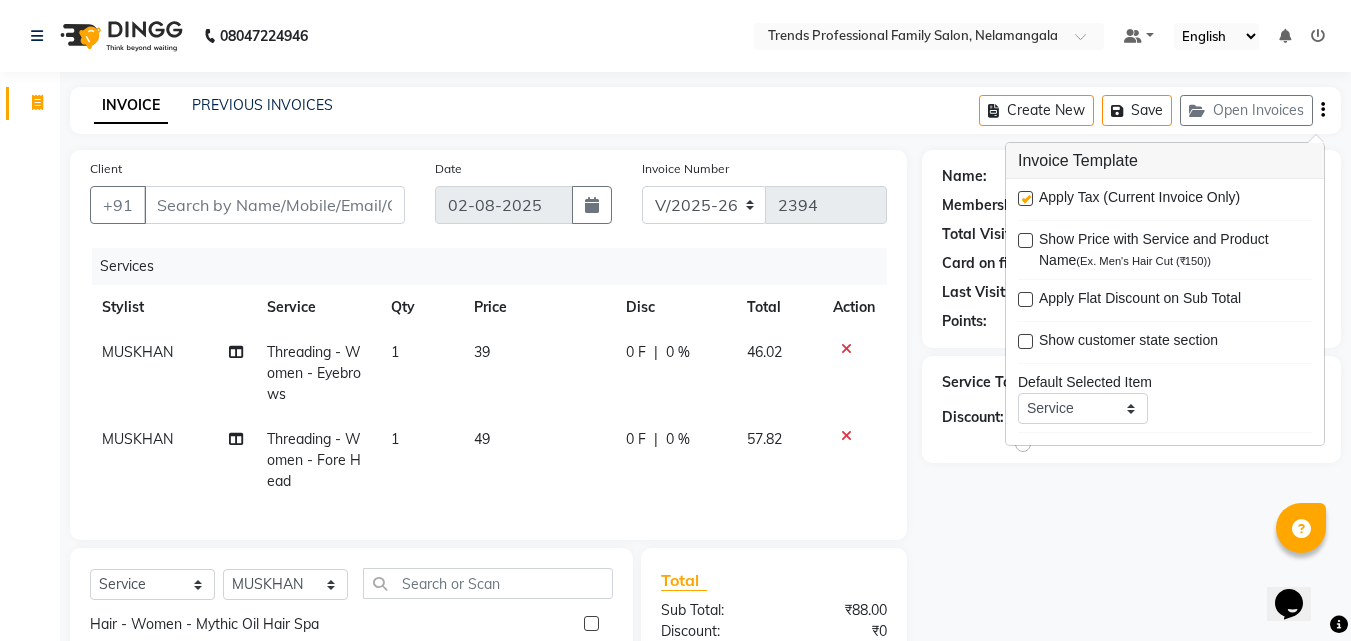 click at bounding box center [1025, 198] 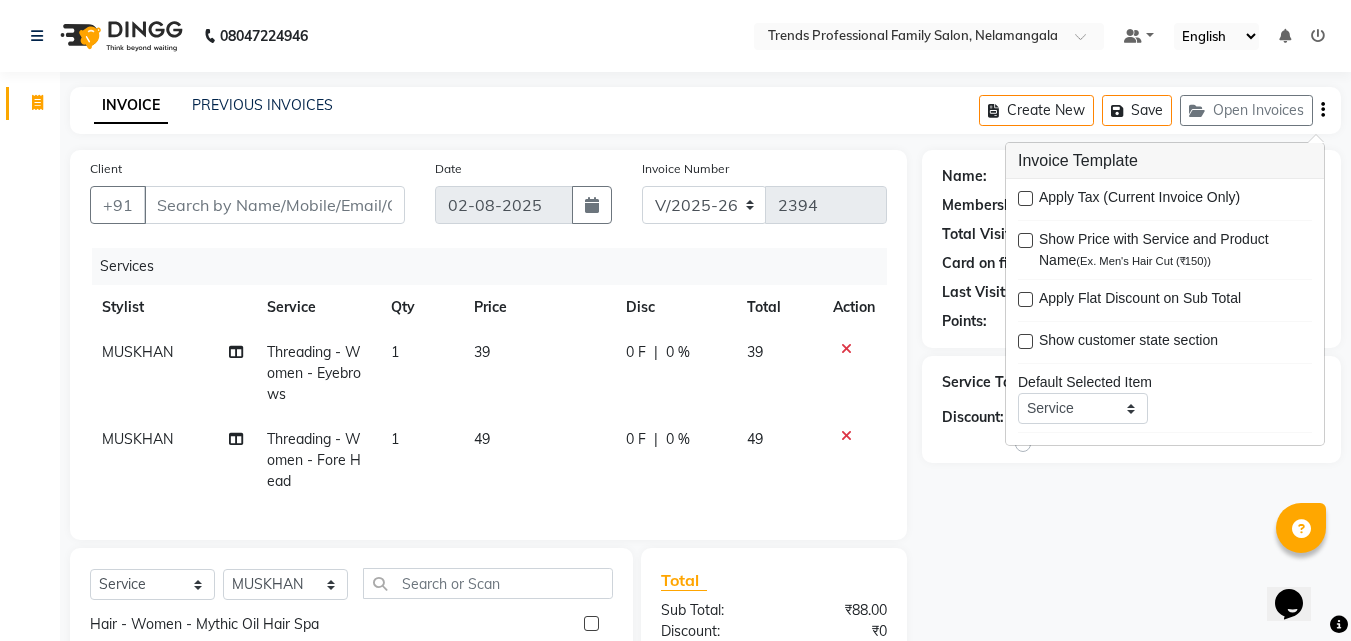 drag, startPoint x: 718, startPoint y: 62, endPoint x: 725, endPoint y: 52, distance: 12.206555 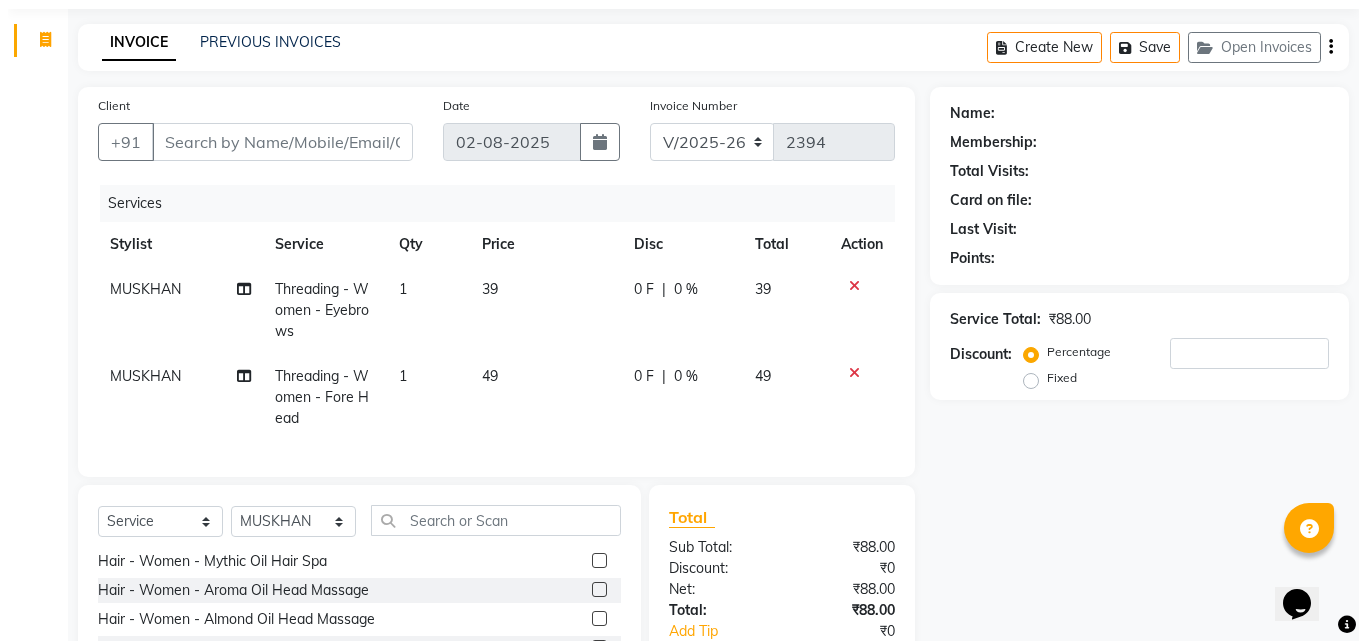 scroll, scrollTop: 0, scrollLeft: 0, axis: both 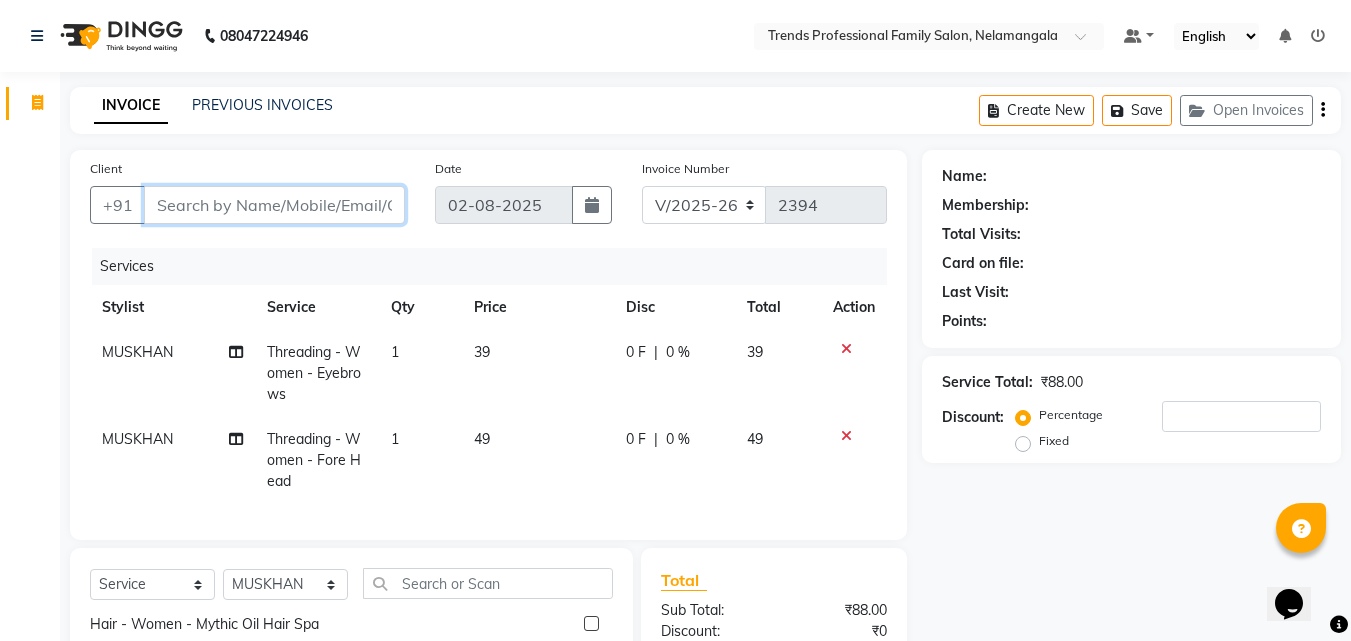 click on "Client" at bounding box center [274, 205] 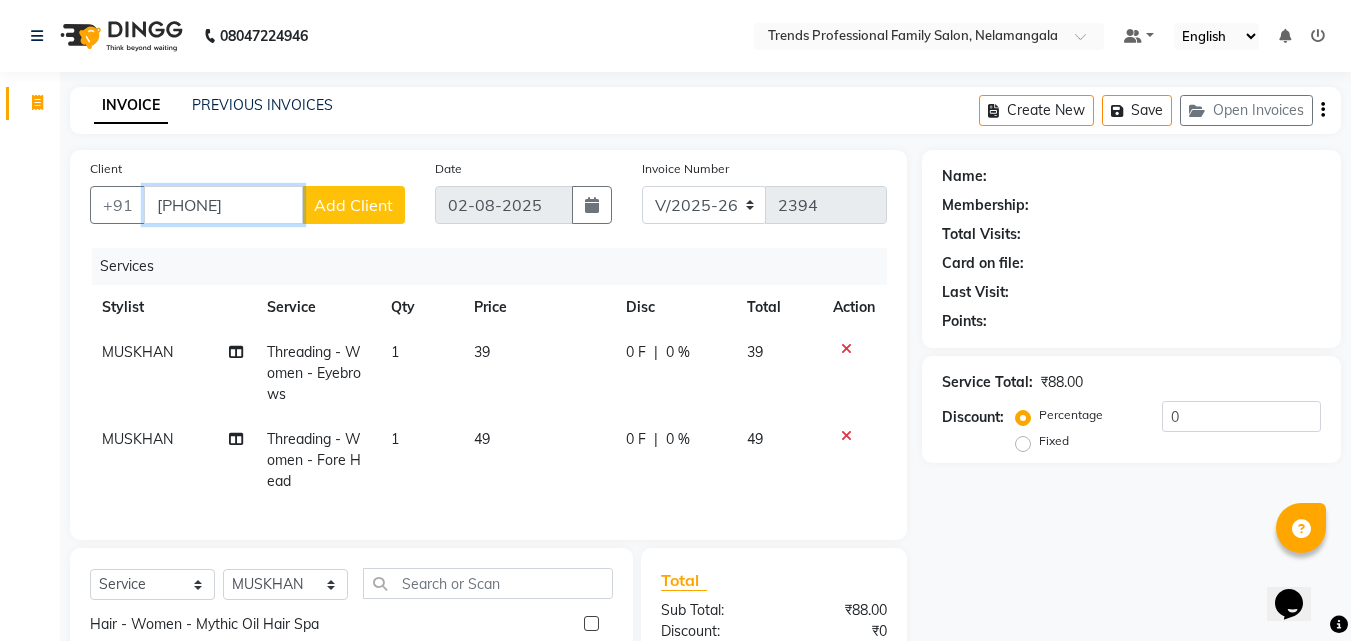 type on "[PHONE]" 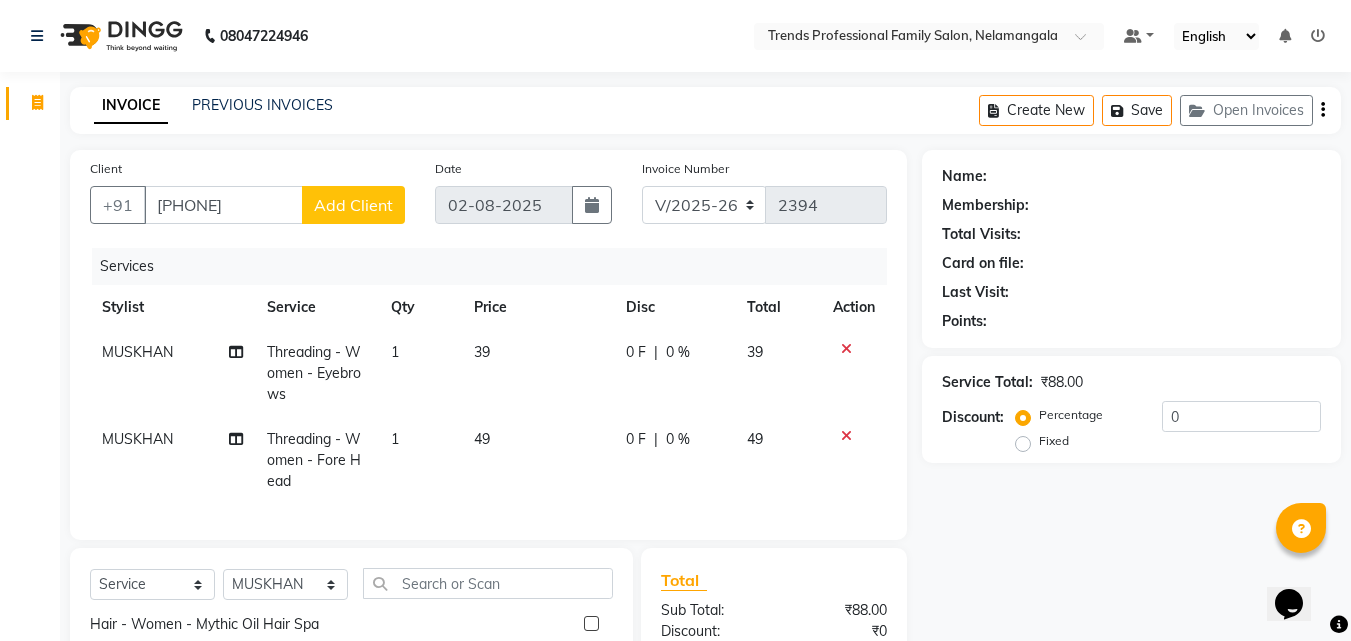 click on "Add Client" 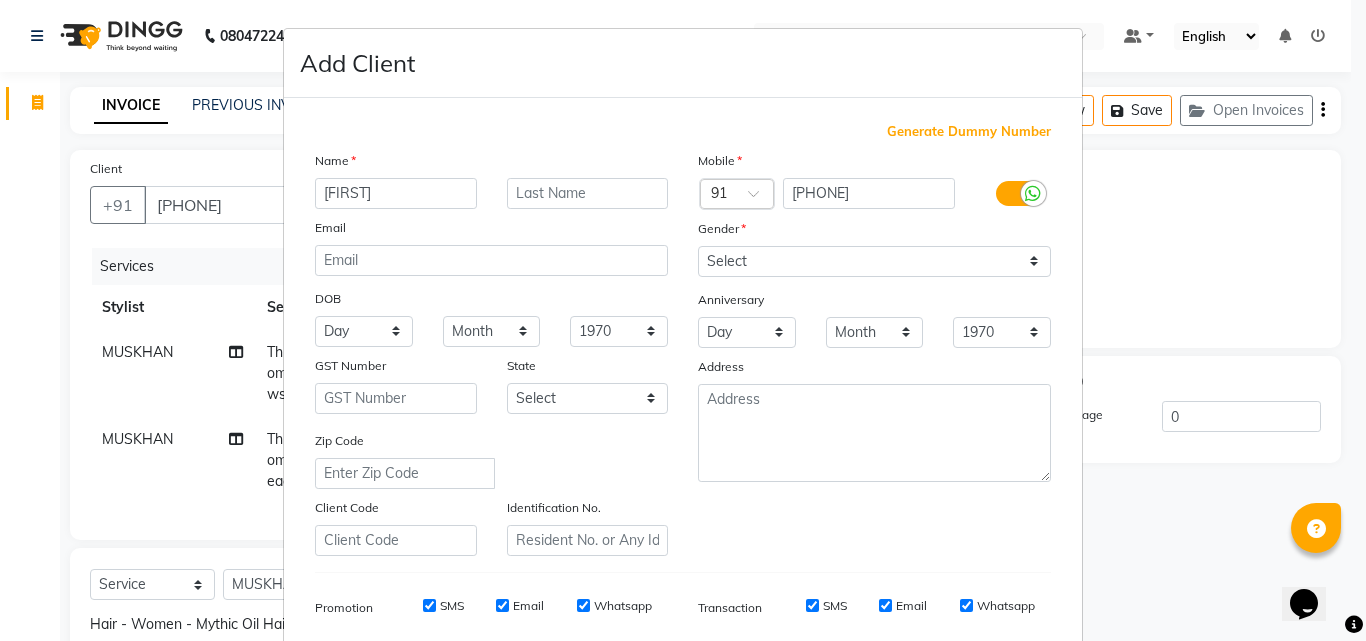 type on "[FIRST]" 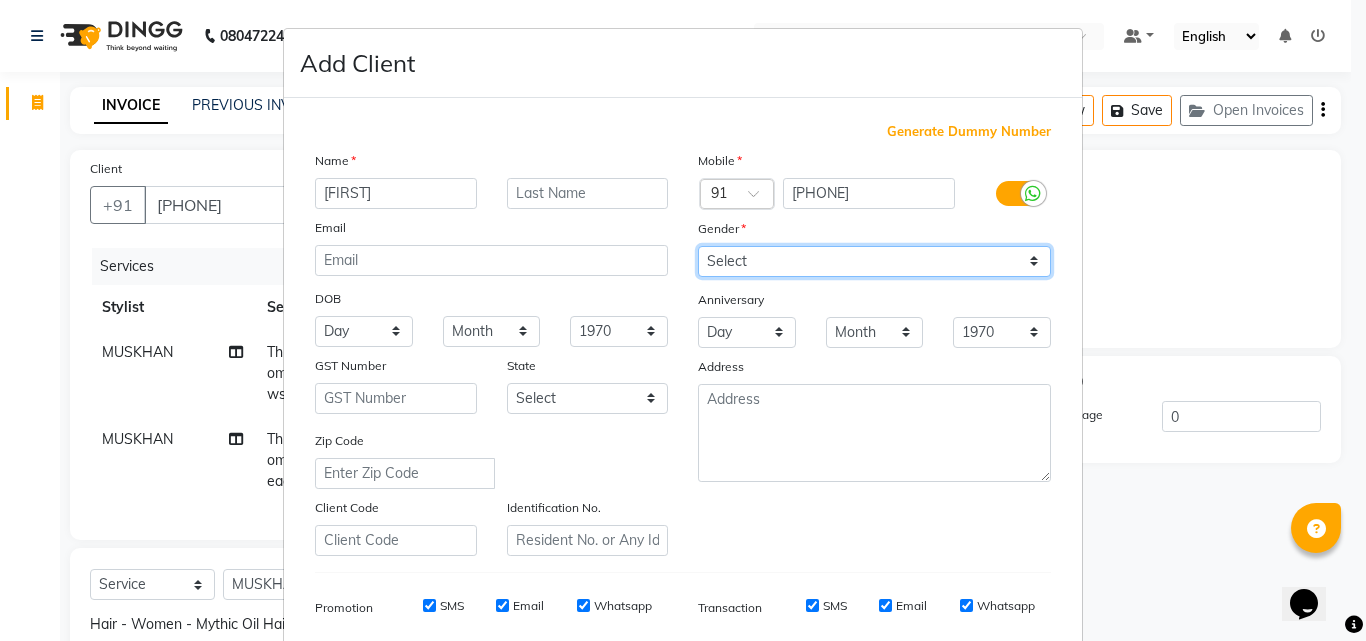 click on "Select Male Female Other Prefer Not To Say" at bounding box center (874, 261) 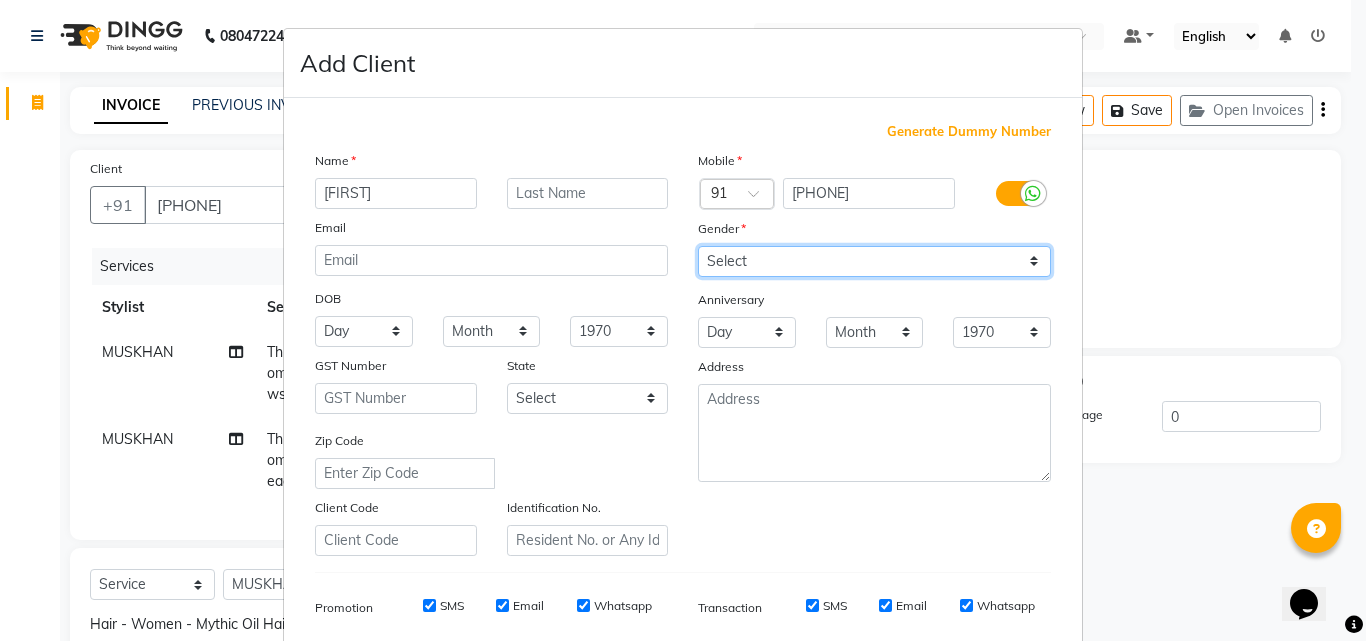 select on "female" 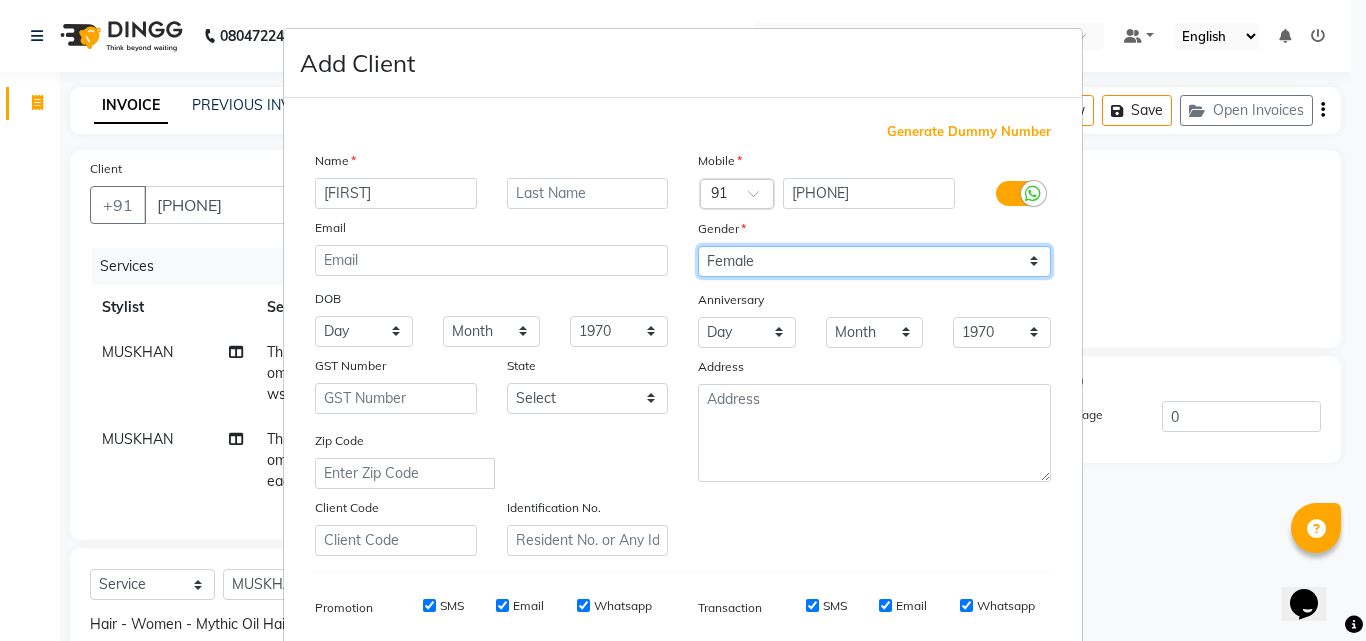 click on "Select Male Female Other Prefer Not To Say" at bounding box center [874, 261] 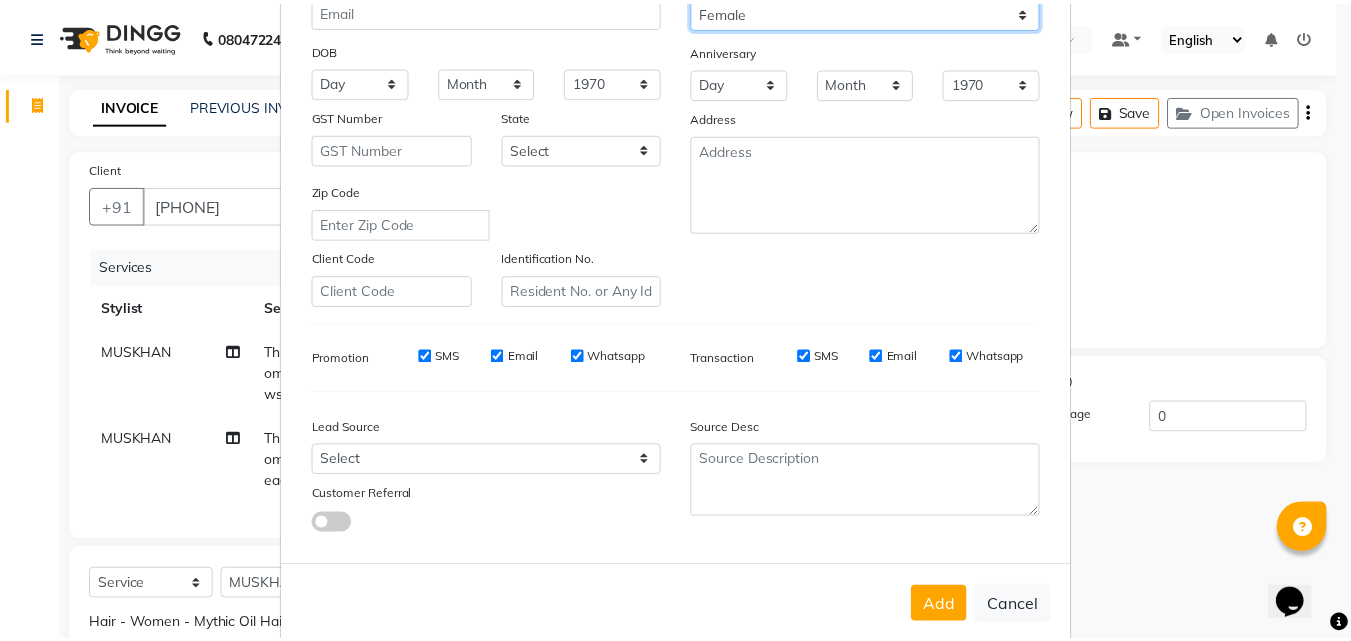 scroll, scrollTop: 282, scrollLeft: 0, axis: vertical 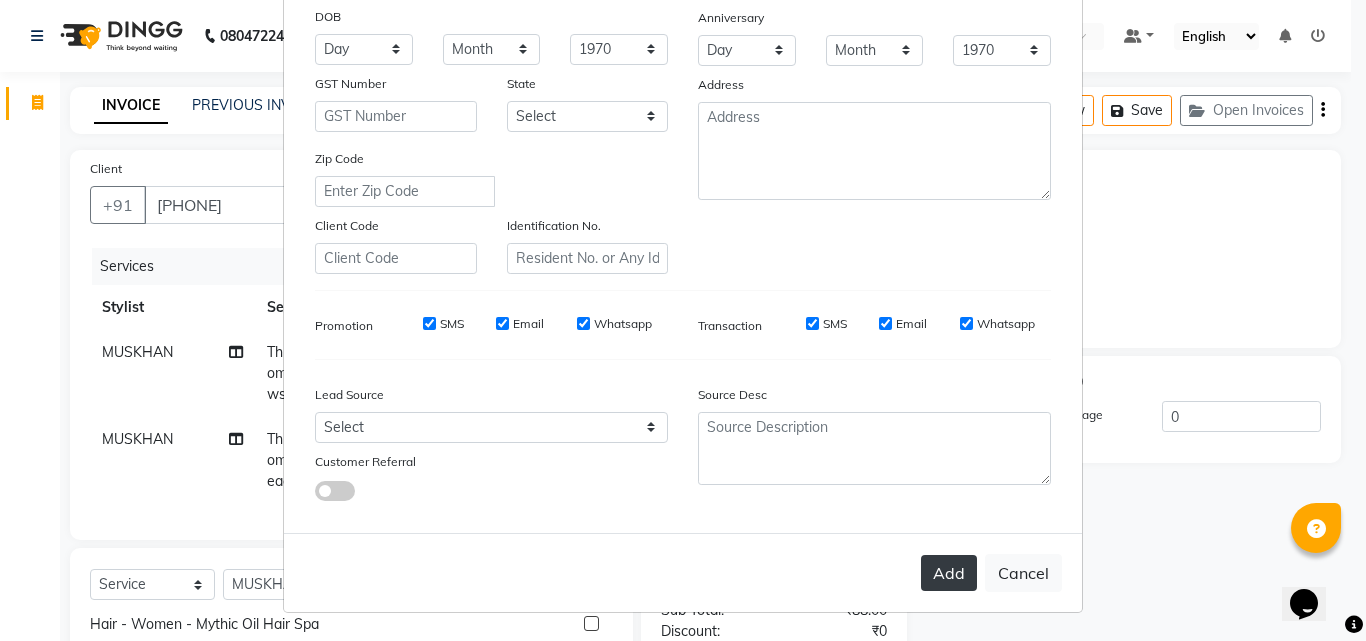 click on "Add" at bounding box center [949, 573] 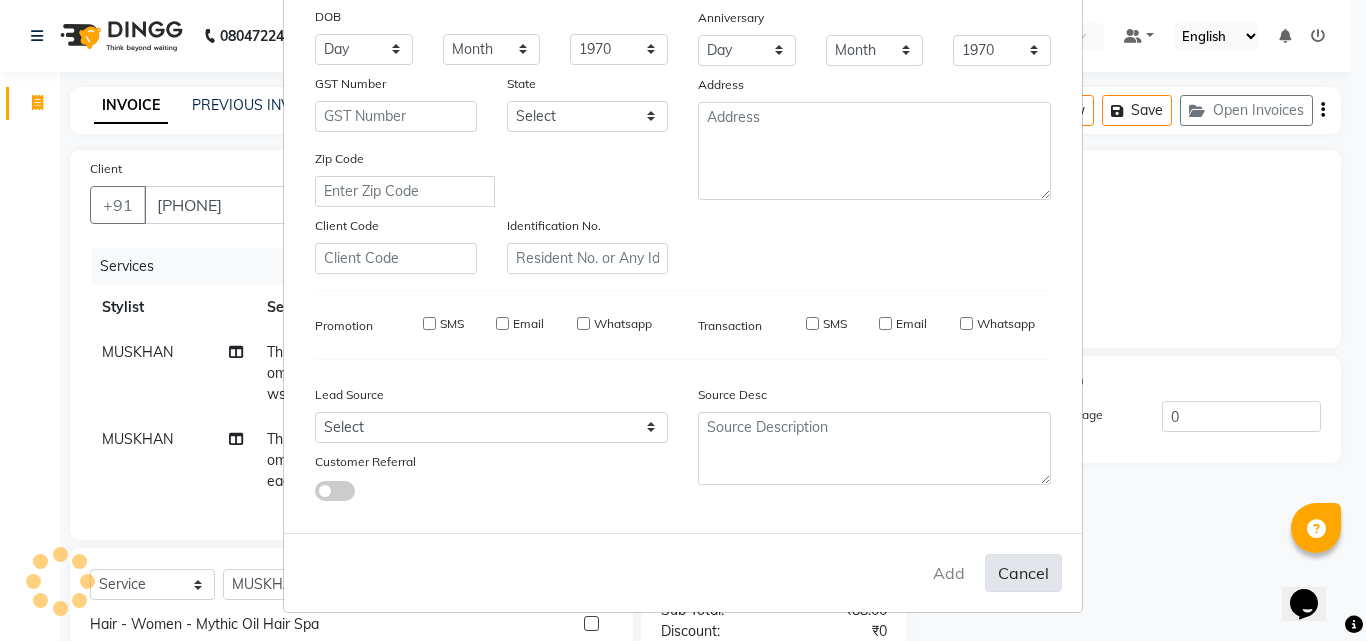 type 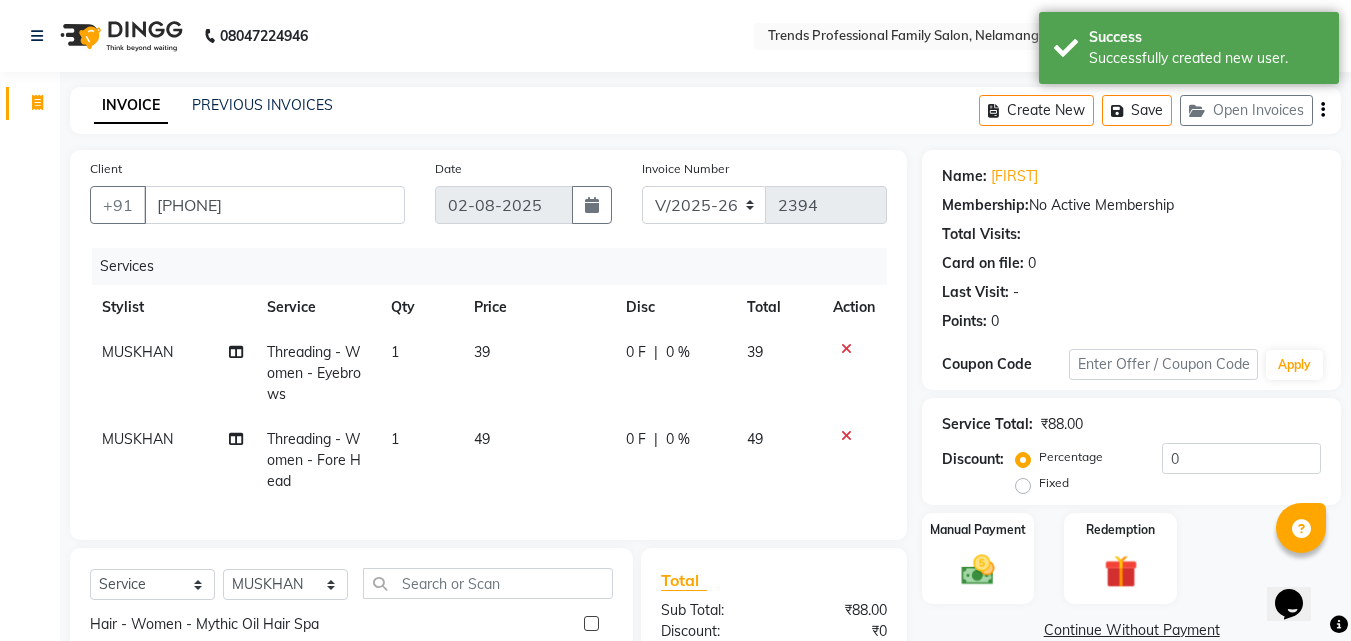 scroll, scrollTop: 247, scrollLeft: 0, axis: vertical 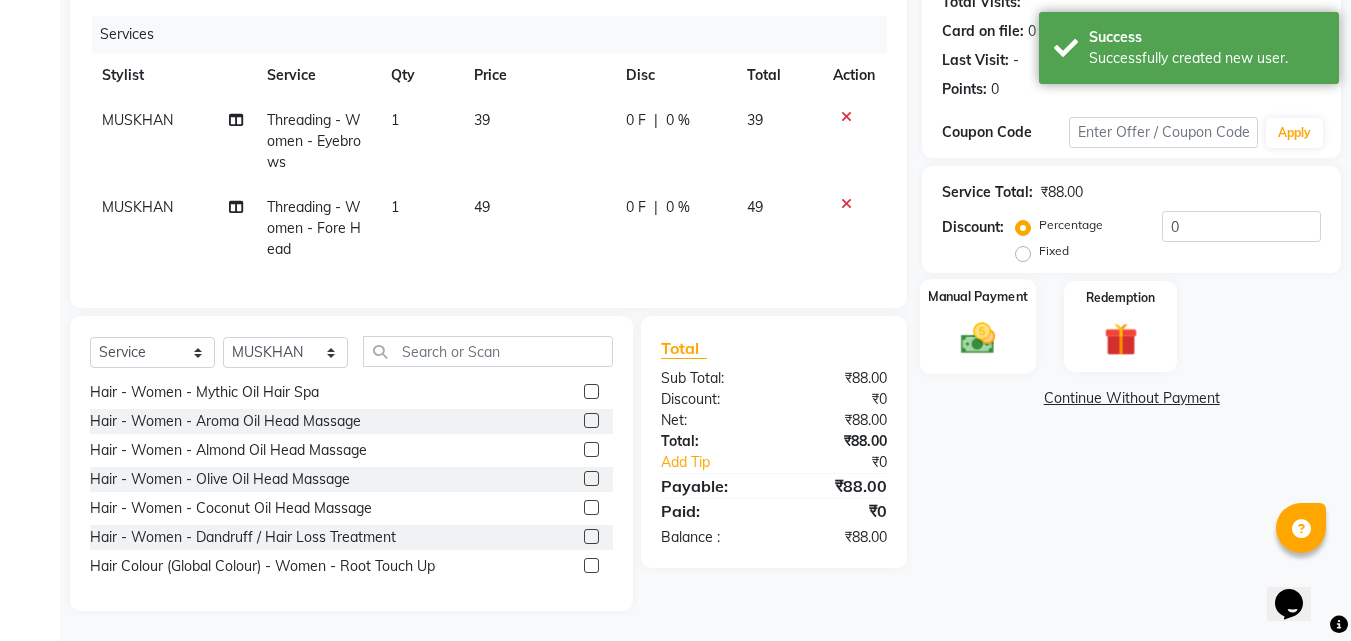 click 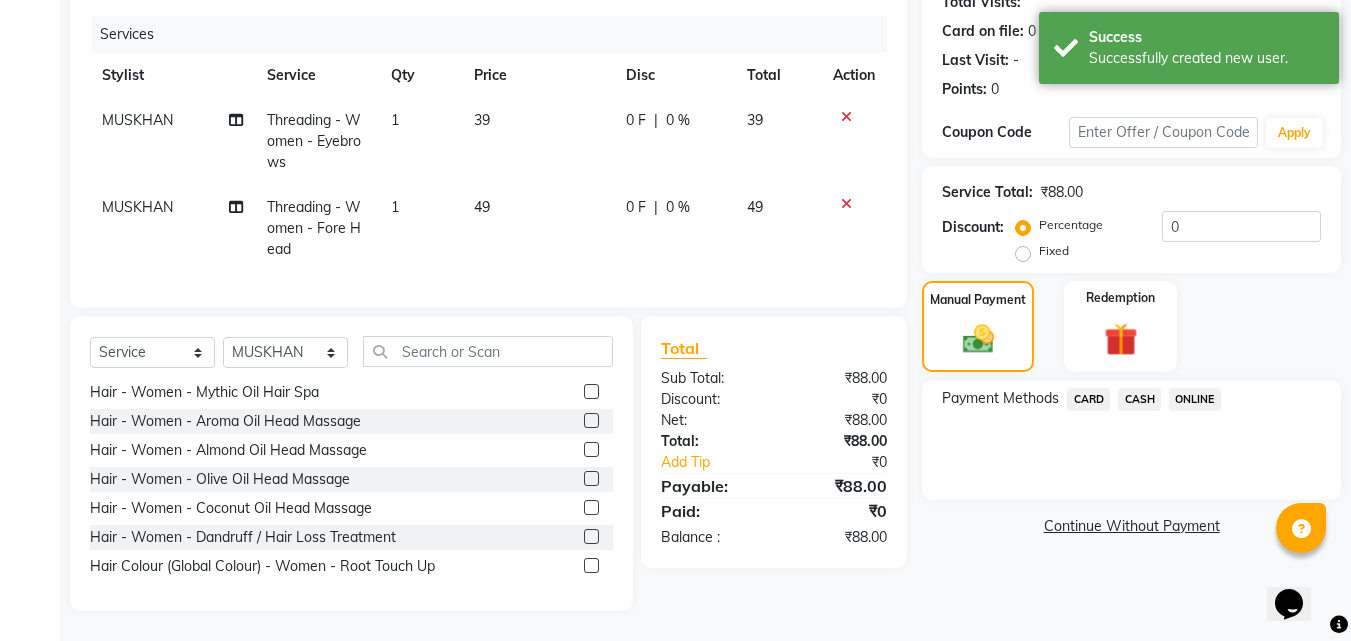 click on "ONLINE" 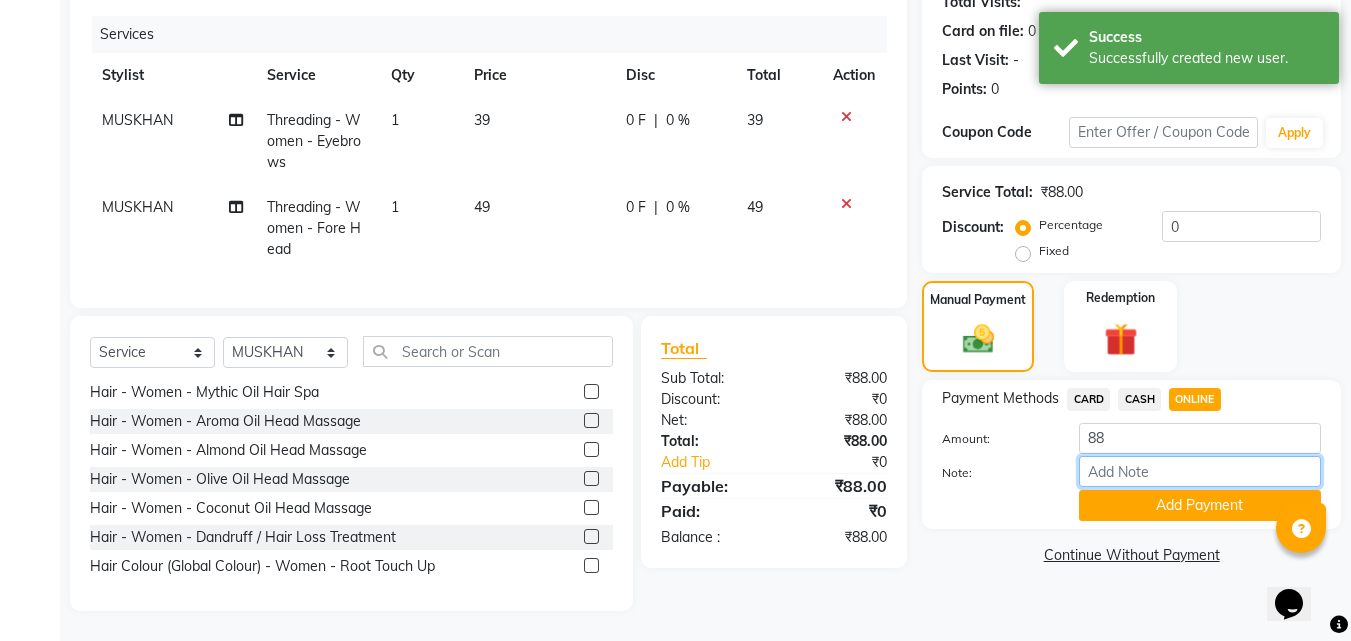 click on "Note:" at bounding box center (1200, 471) 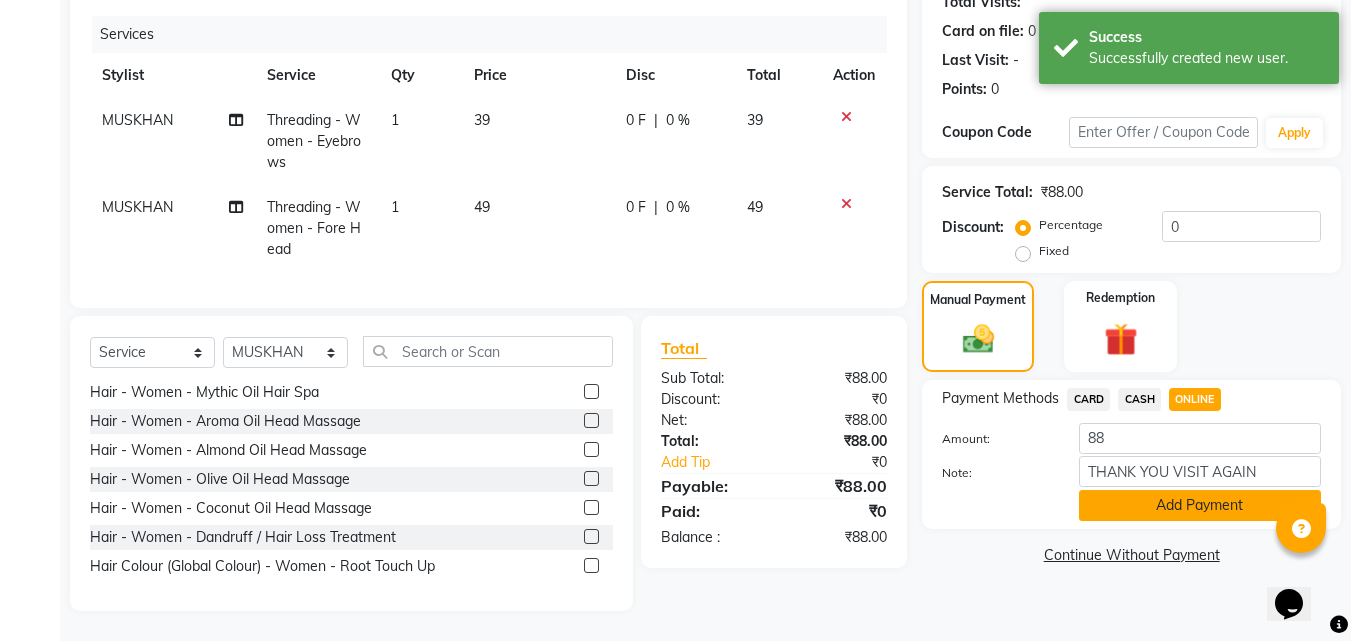 click on "Add Payment" 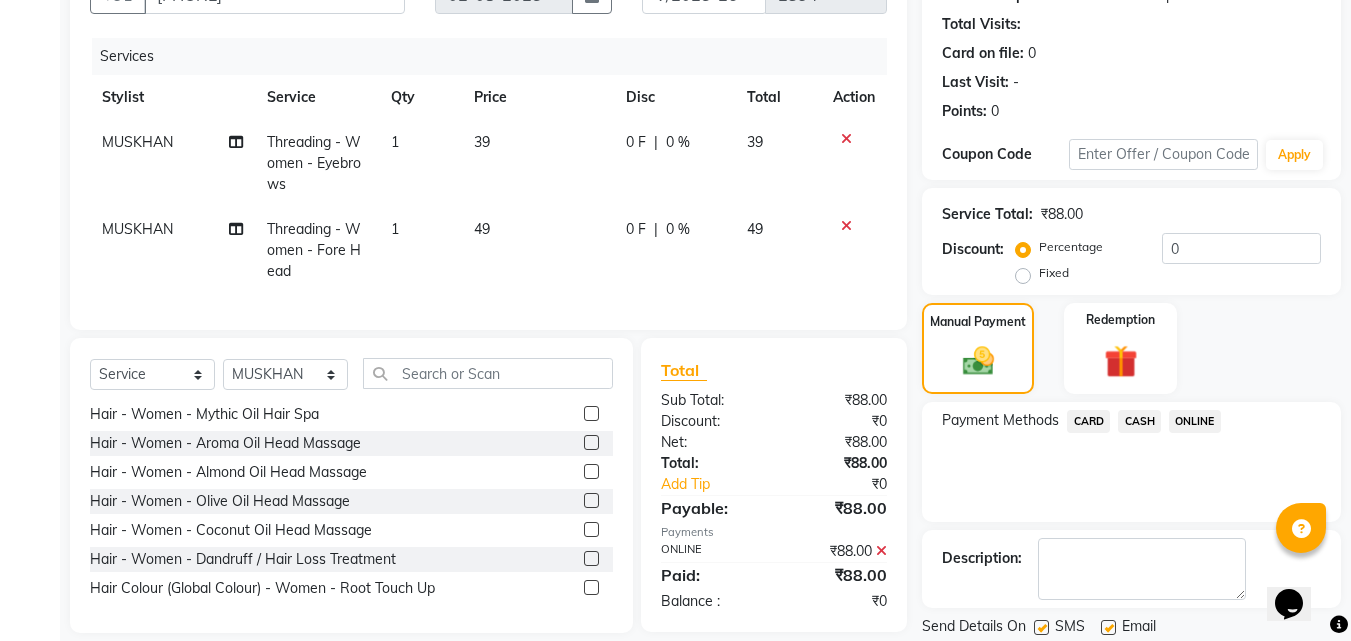 scroll, scrollTop: 275, scrollLeft: 0, axis: vertical 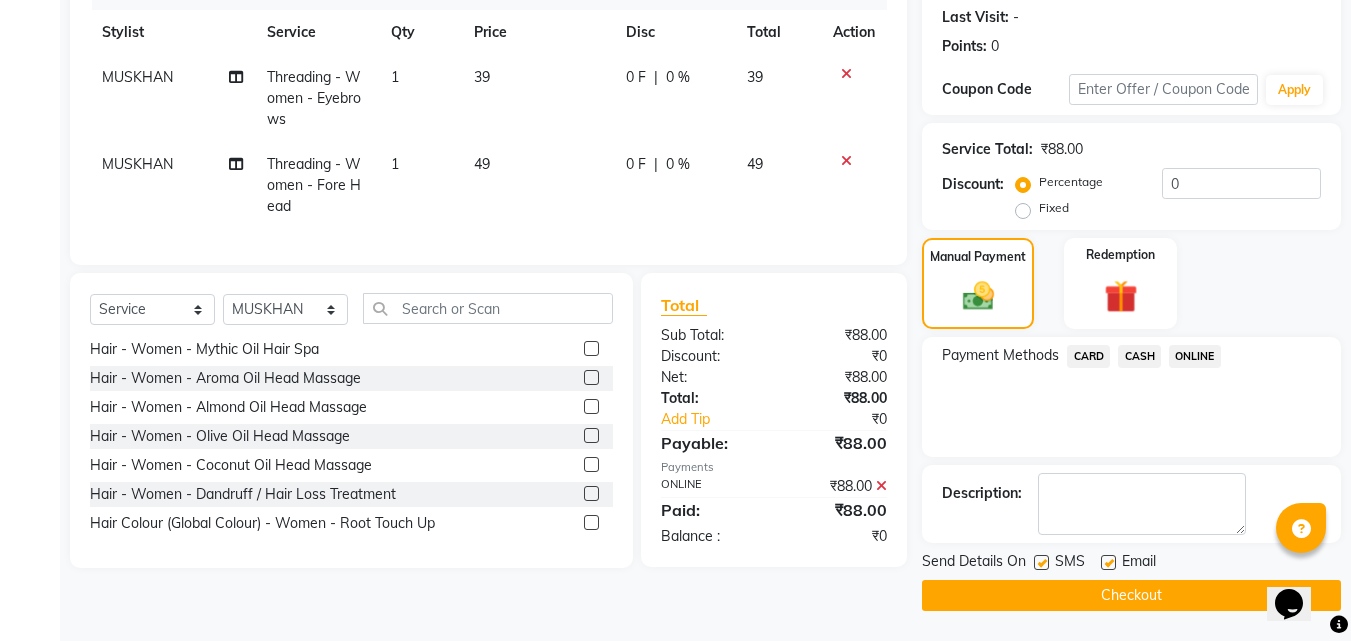 click on "Checkout" 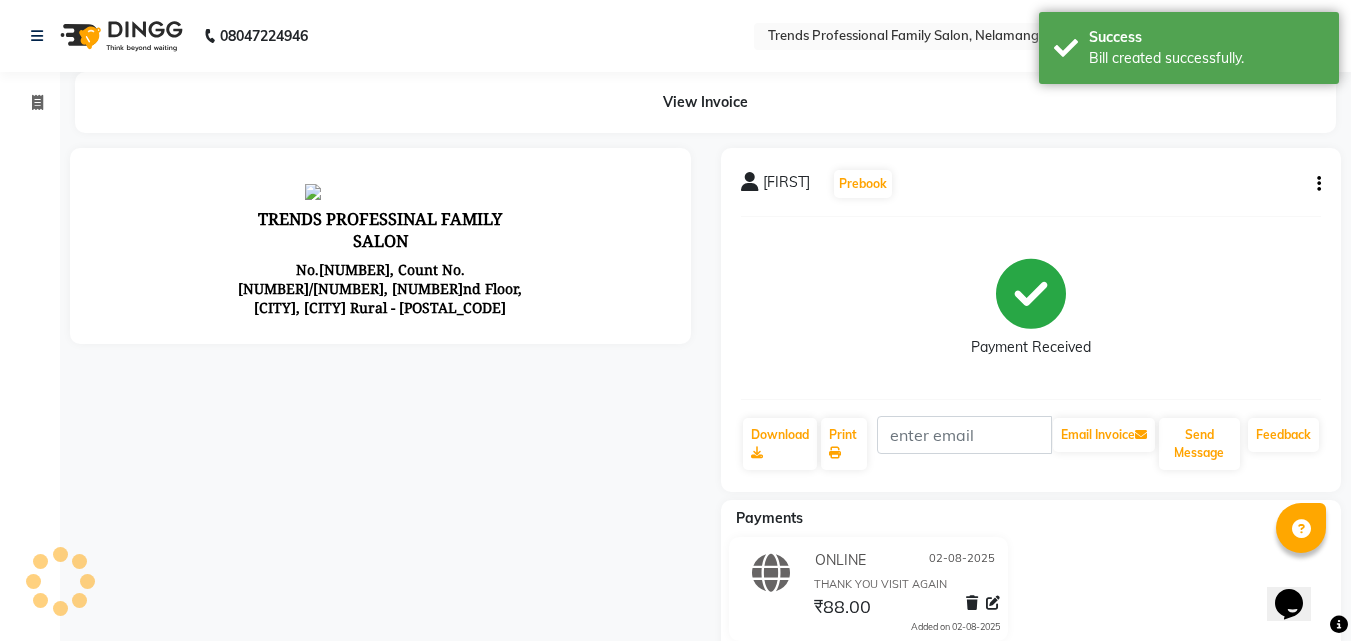 scroll, scrollTop: 0, scrollLeft: 0, axis: both 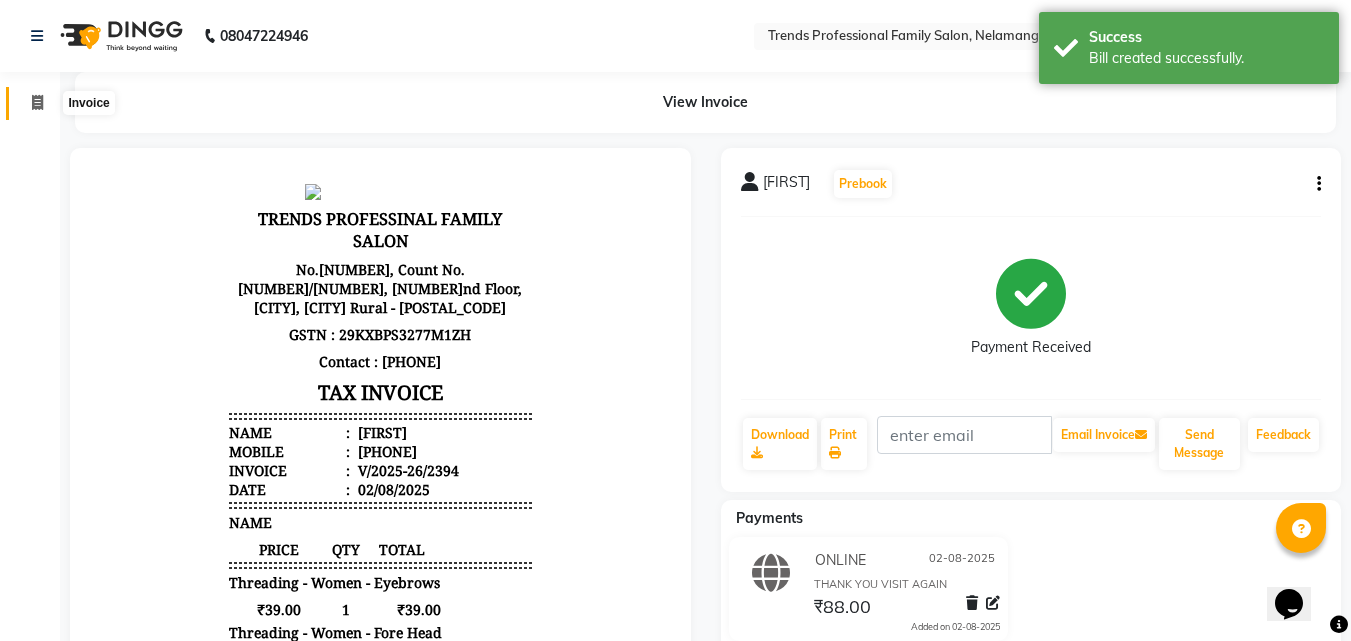 drag, startPoint x: 41, startPoint y: 101, endPoint x: 52, endPoint y: 106, distance: 12.083046 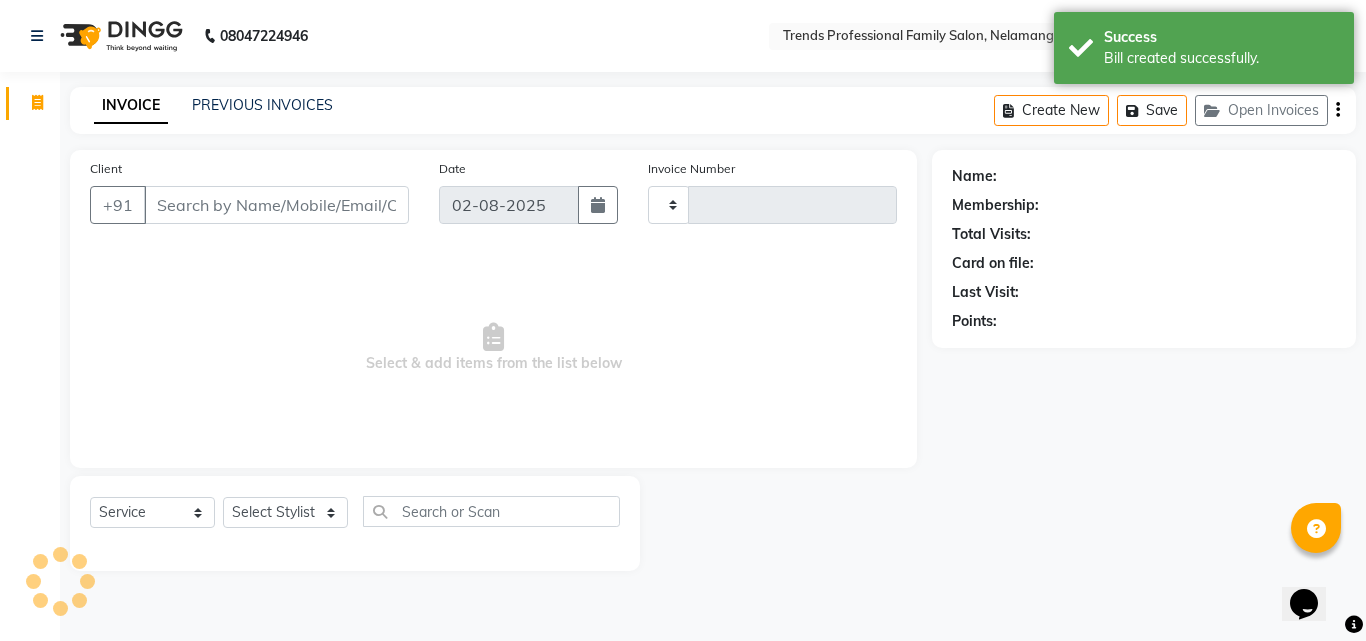 type on "2395" 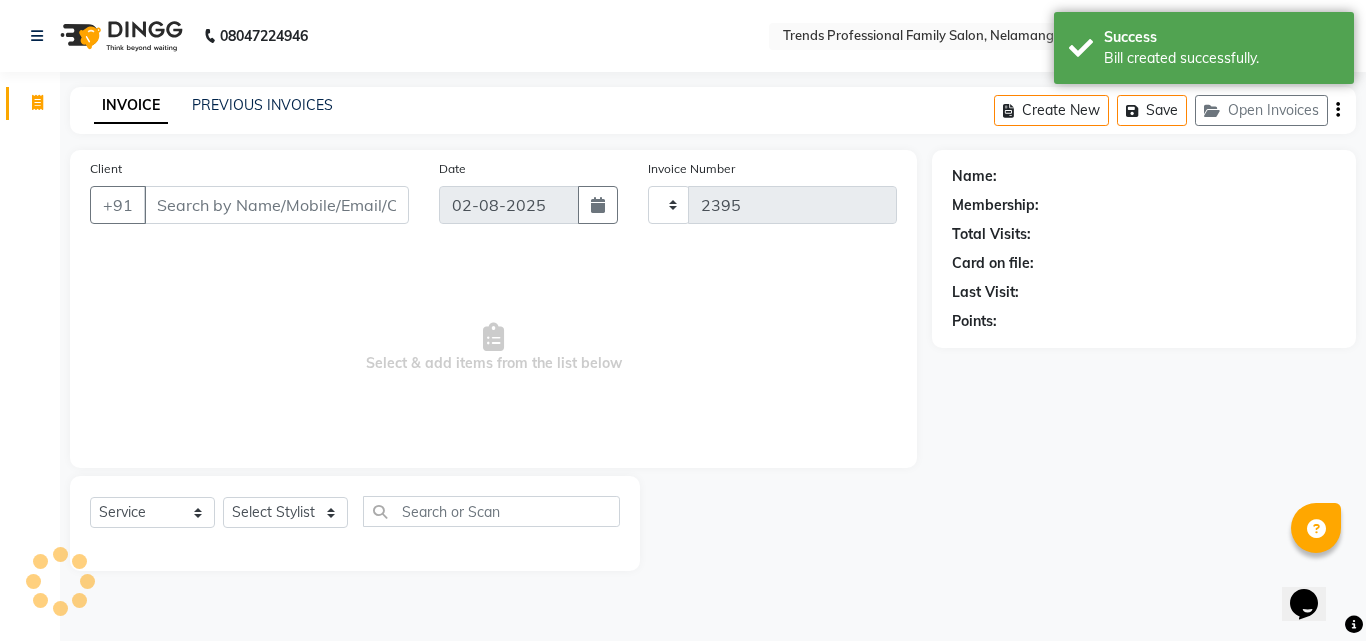 select on "7345" 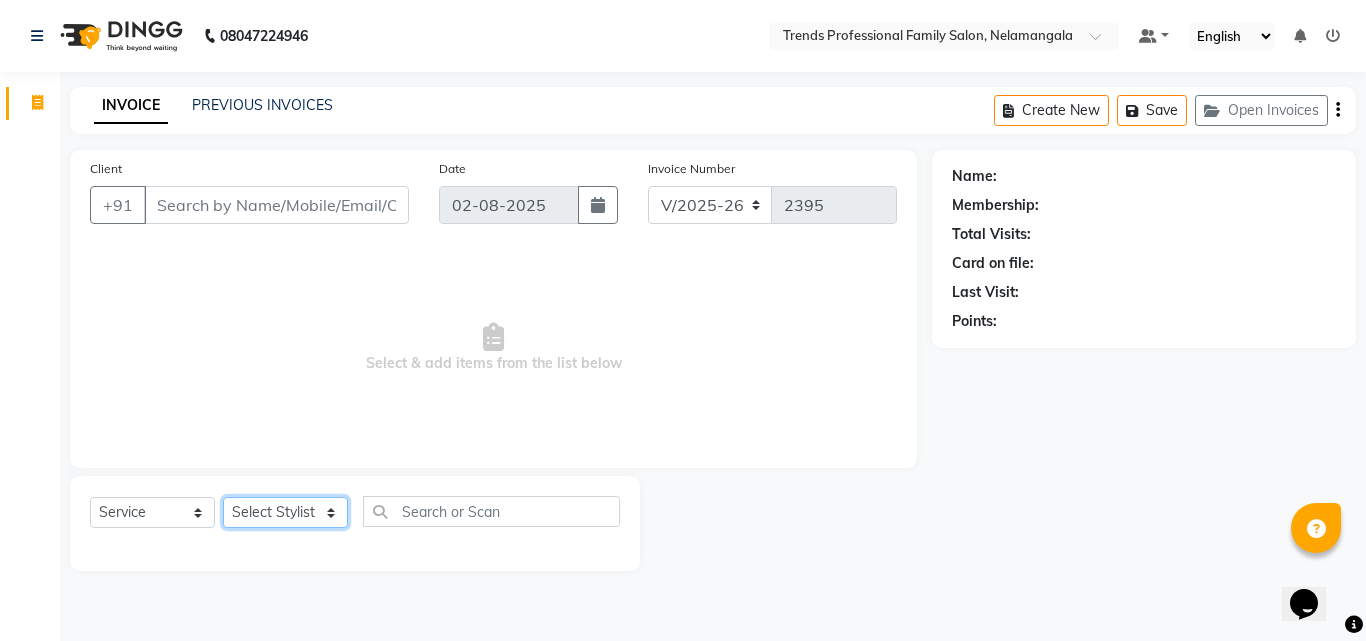 click on "Select Stylist ANITHA AVANTHIKA Hithaishi IMRAN KHAN KANCHAN MUSKHAN RUSTHAM SEEMA SHIVA SOURAV Sumika Trends" 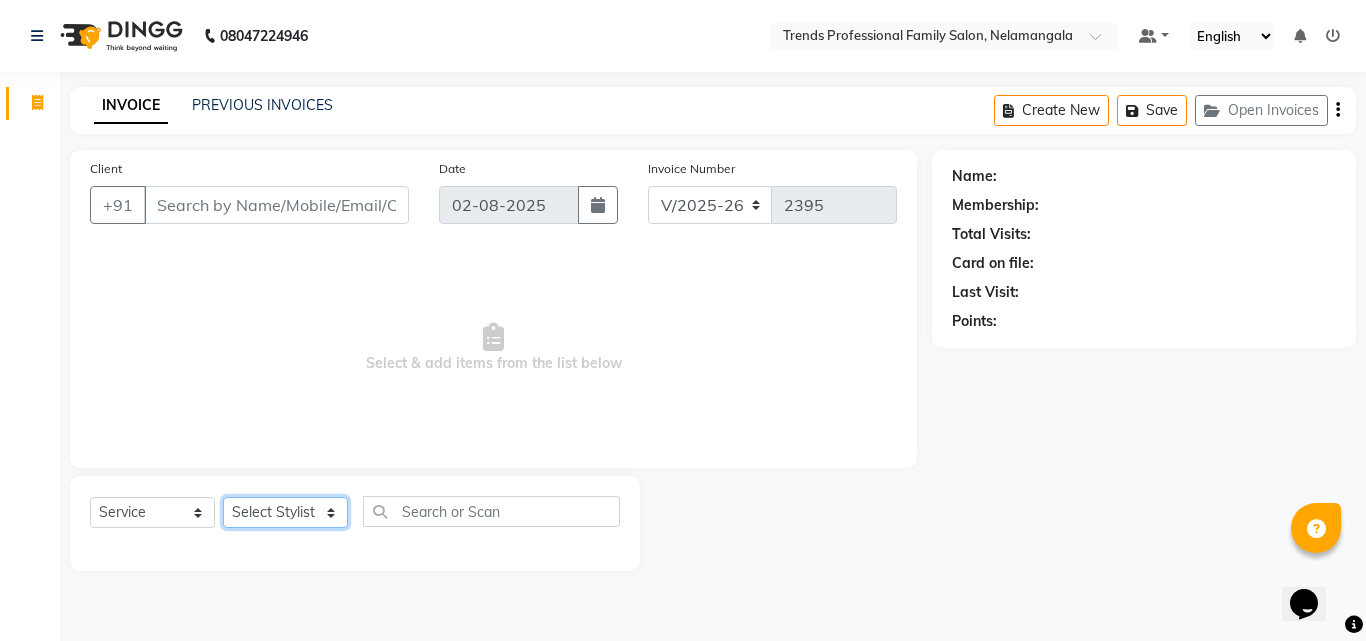 select on "63519" 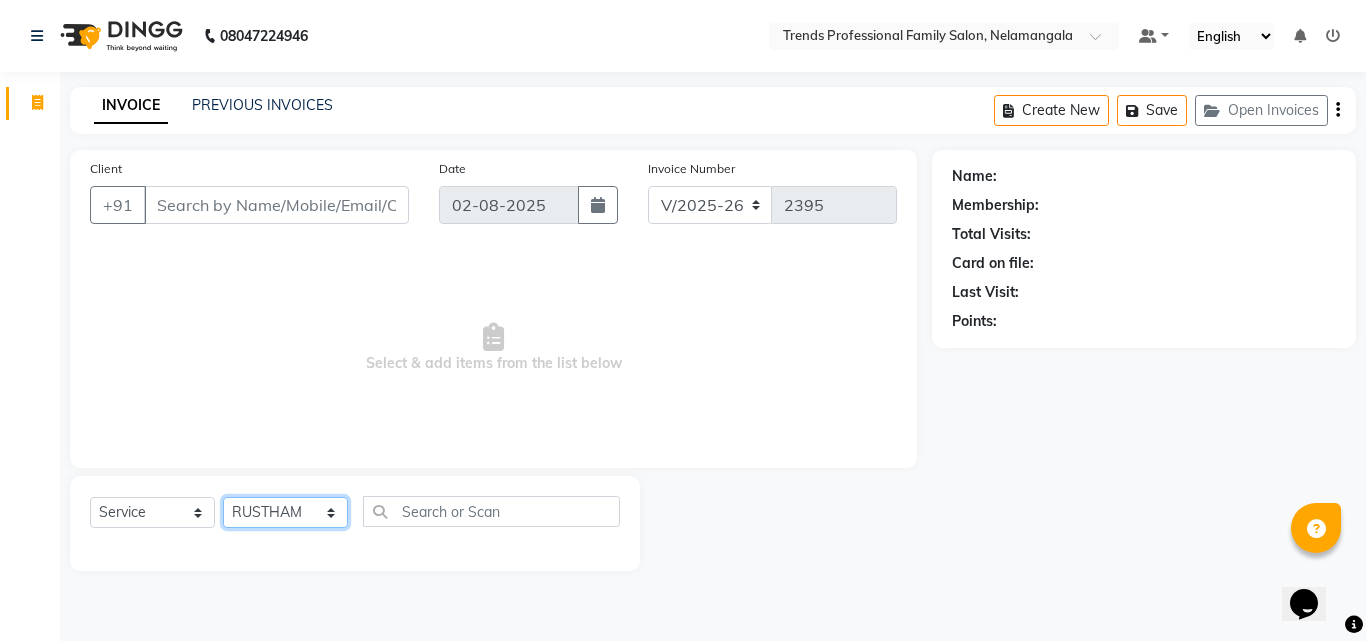 click on "Select Stylist ANITHA AVANTHIKA Hithaishi IMRAN KHAN KANCHAN MUSKHAN RUSTHAM SEEMA SHIVA SOURAV Sumika Trends" 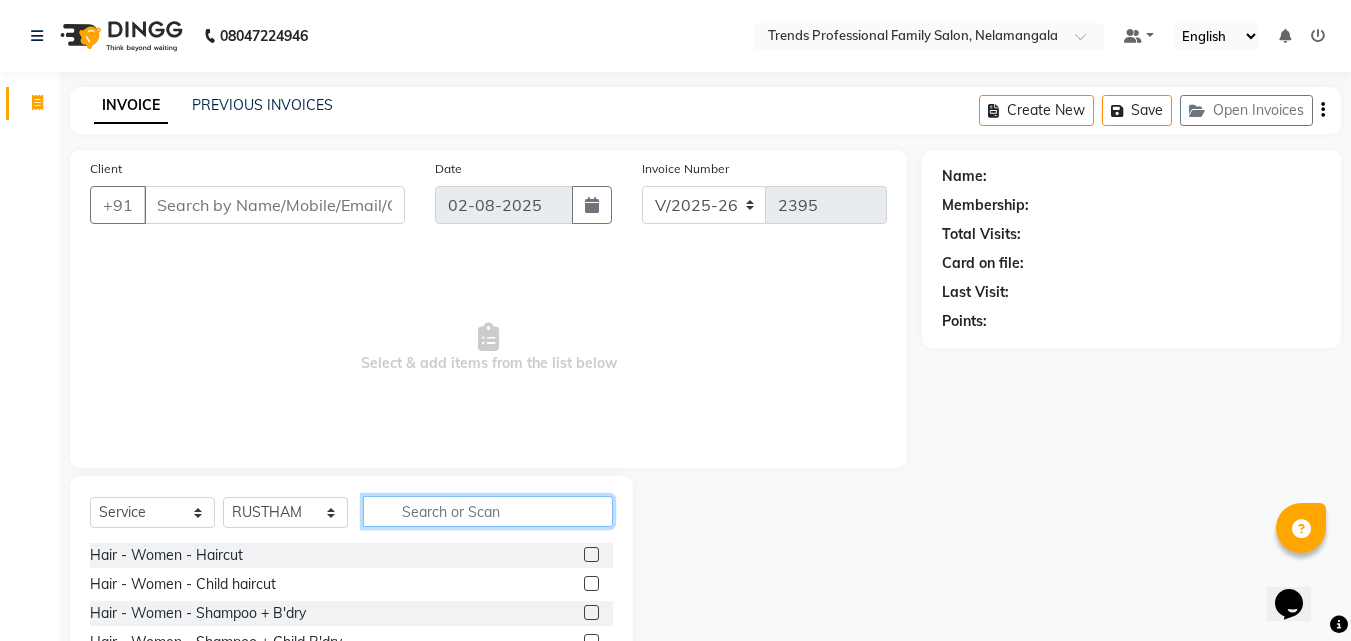 click 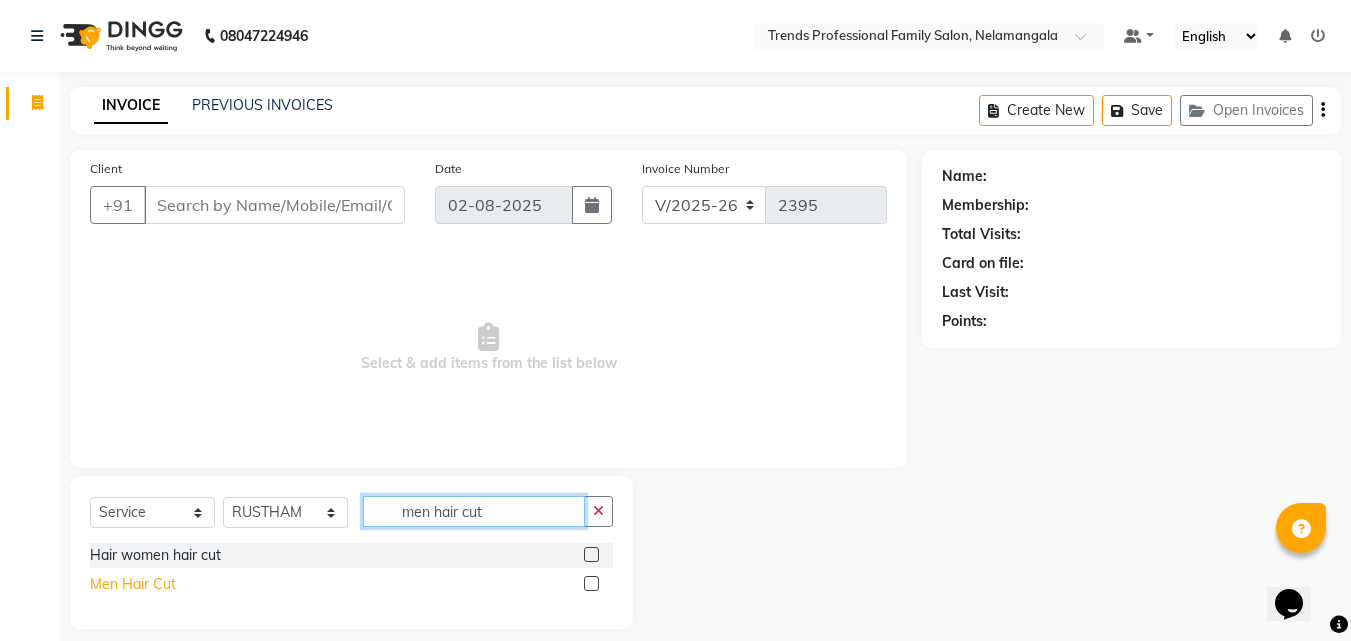 type on "men hair cut" 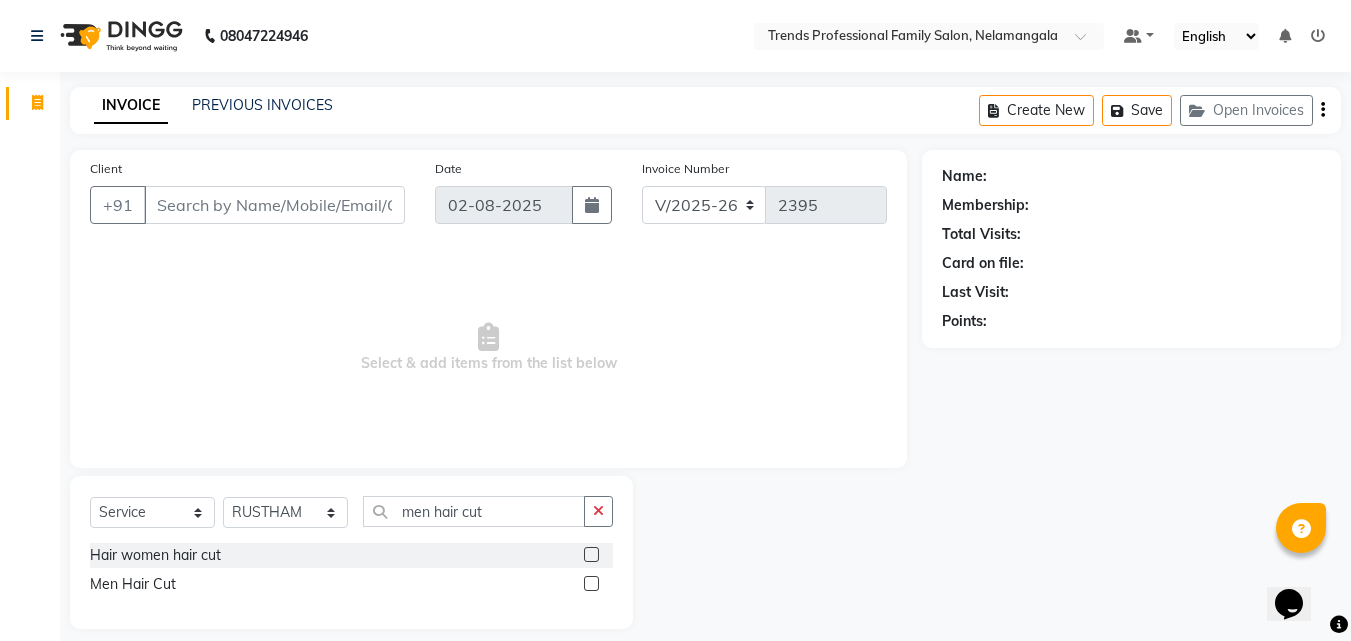 click on "Men Hair Cut" 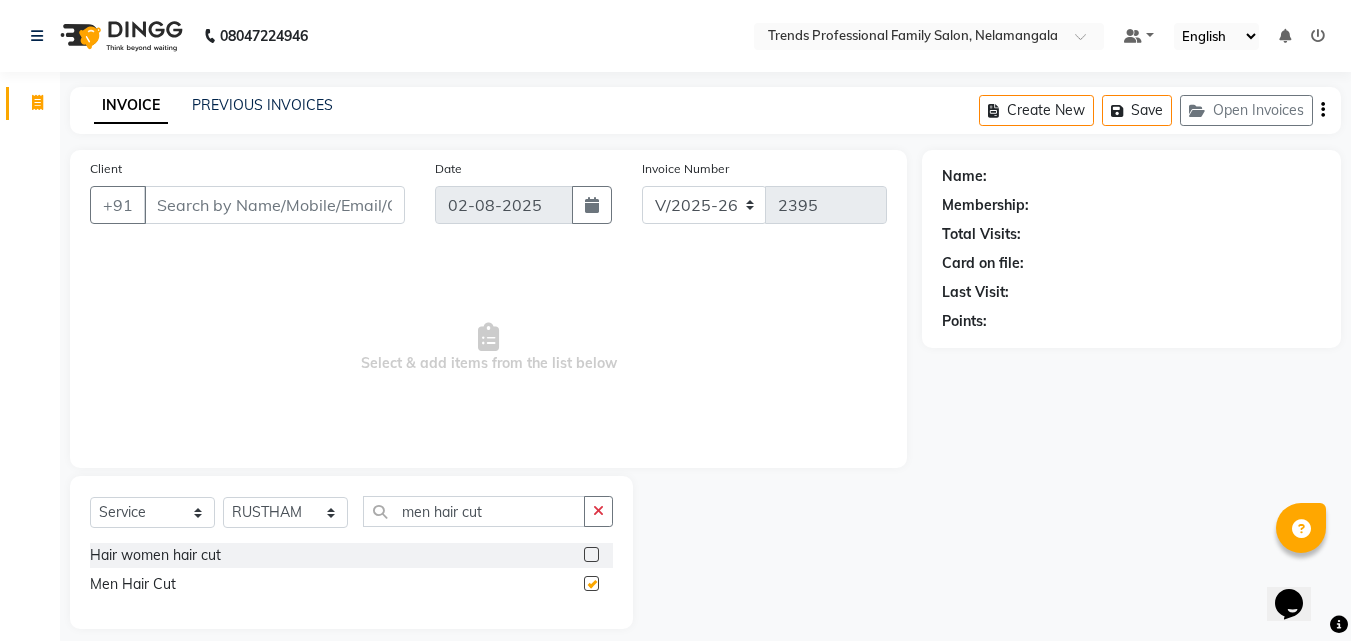 checkbox on "false" 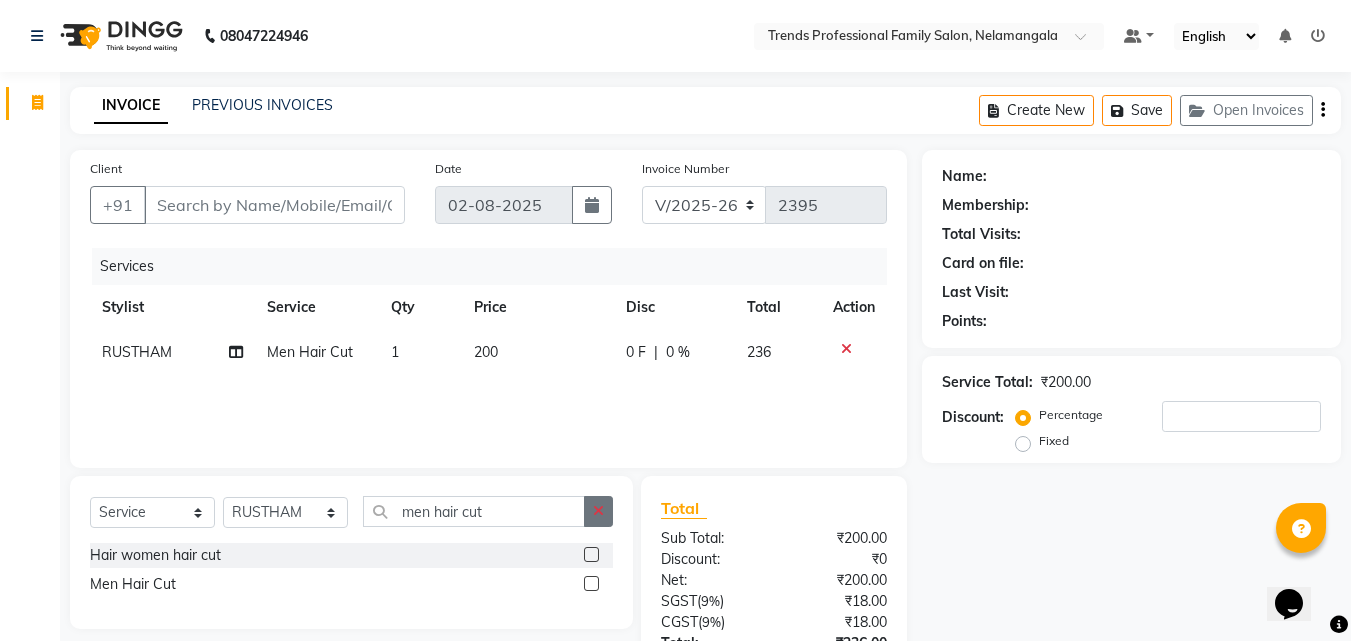 drag, startPoint x: 602, startPoint y: 503, endPoint x: 517, endPoint y: 510, distance: 85.28775 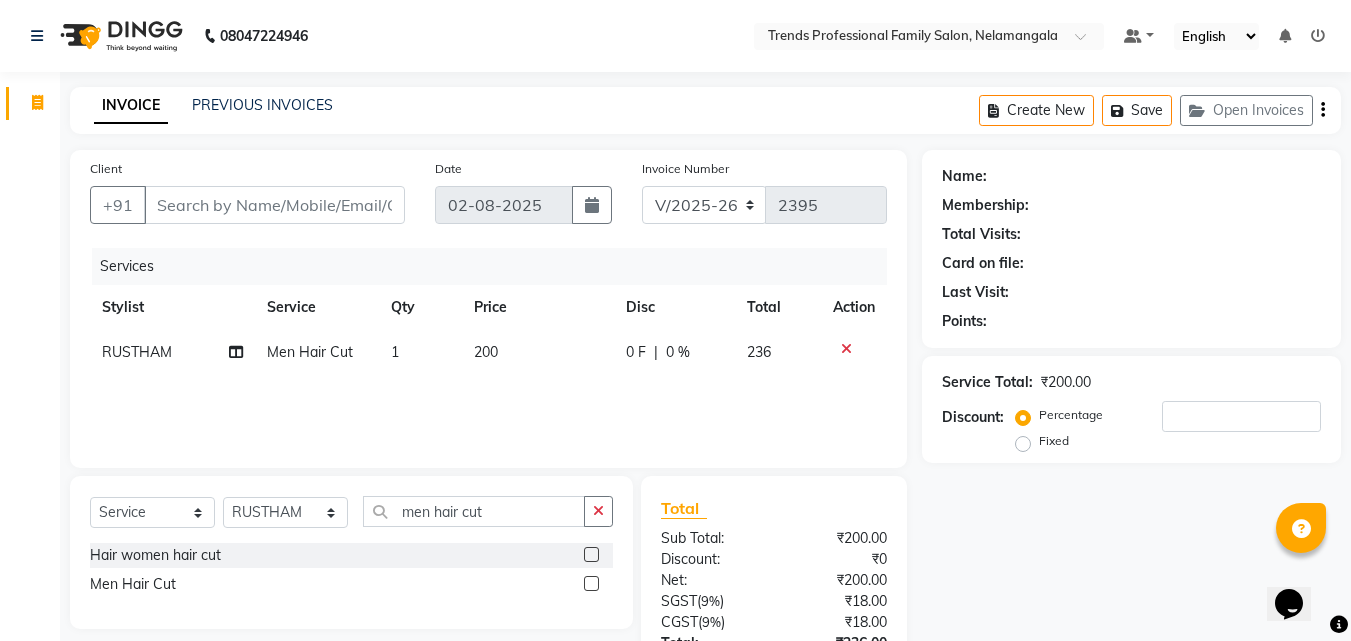 click 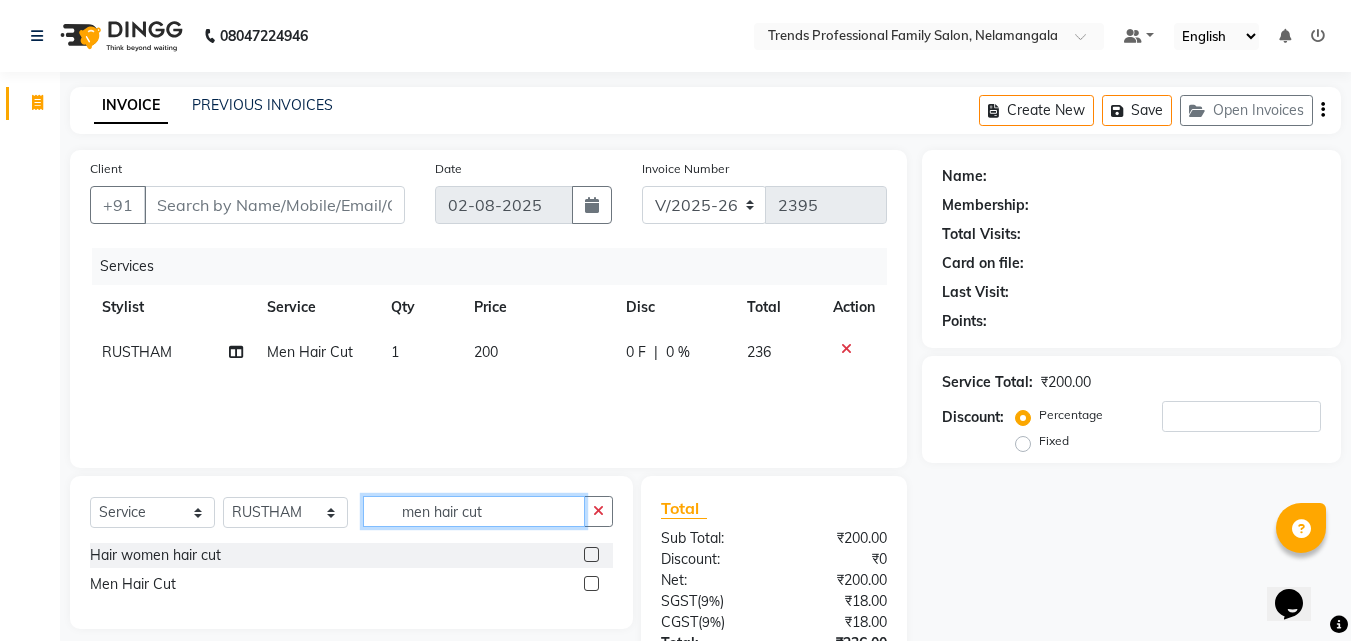 type 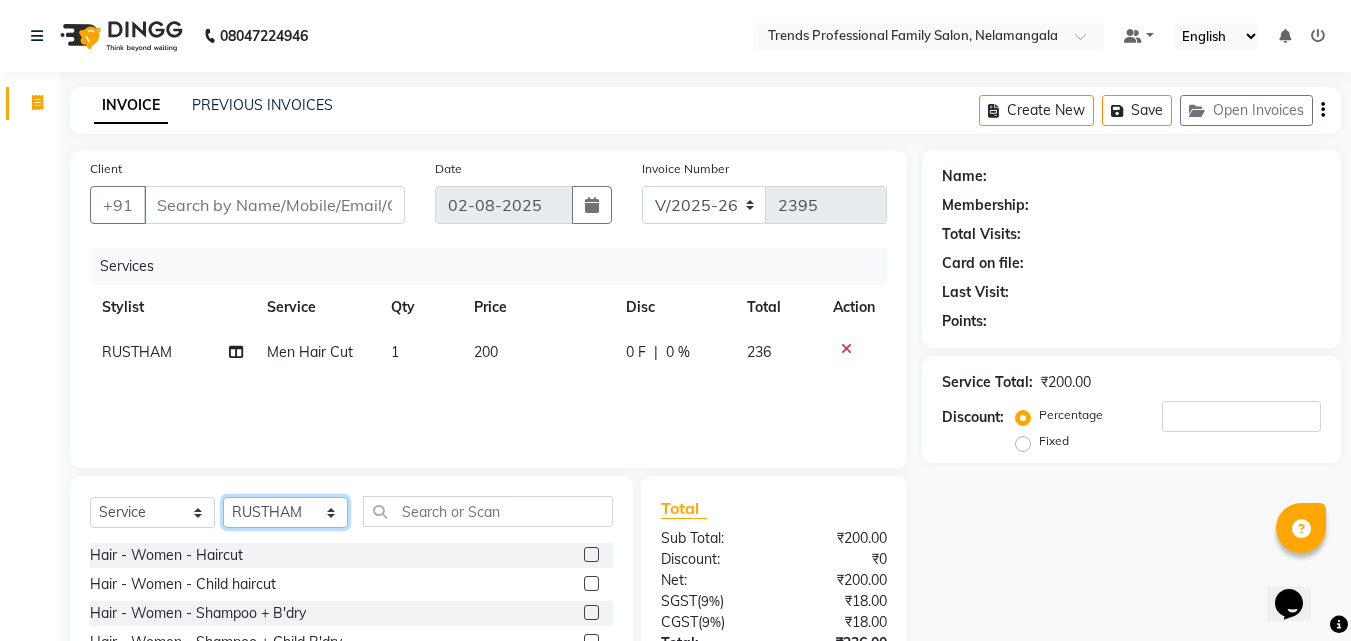click on "Select Stylist ANITHA AVANTHIKA Hithaishi IMRAN KHAN KANCHAN MUSKHAN RUSTHAM SEEMA SHIVA SOURAV Sumika Trends" 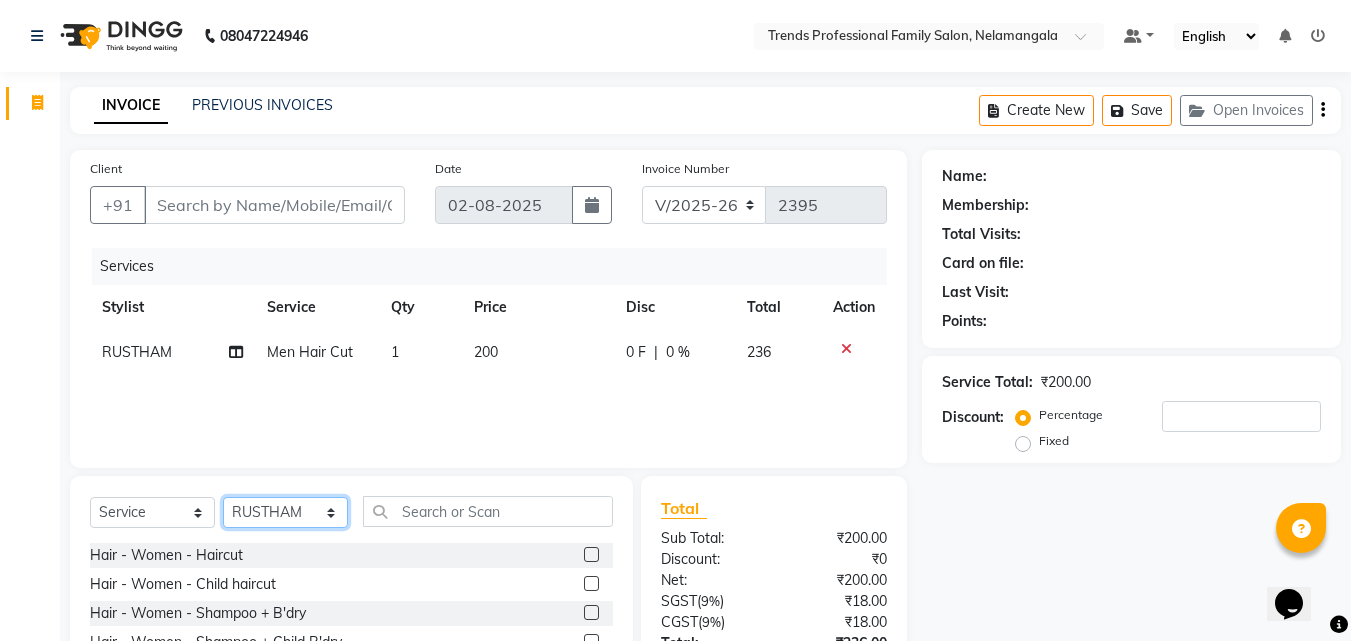 select on "64189" 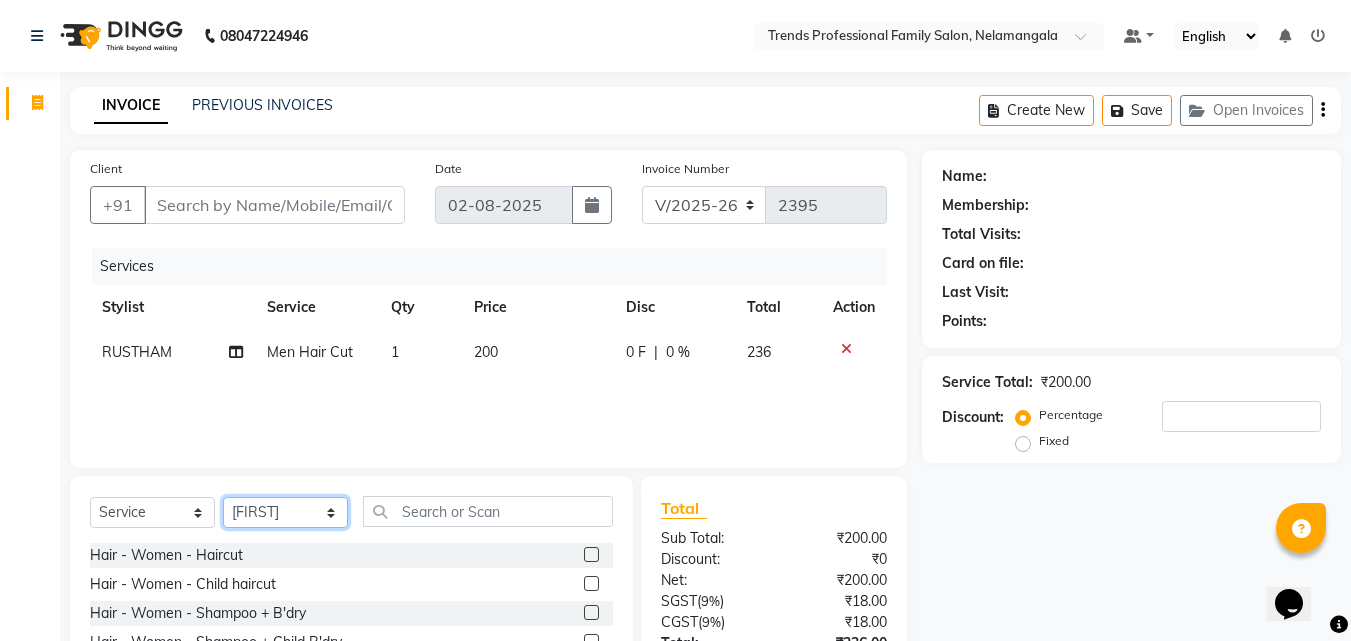 click on "Select Stylist ANITHA AVANTHIKA Hithaishi IMRAN KHAN KANCHAN MUSKHAN RUSTHAM SEEMA SHIVA SOURAV Sumika Trends" 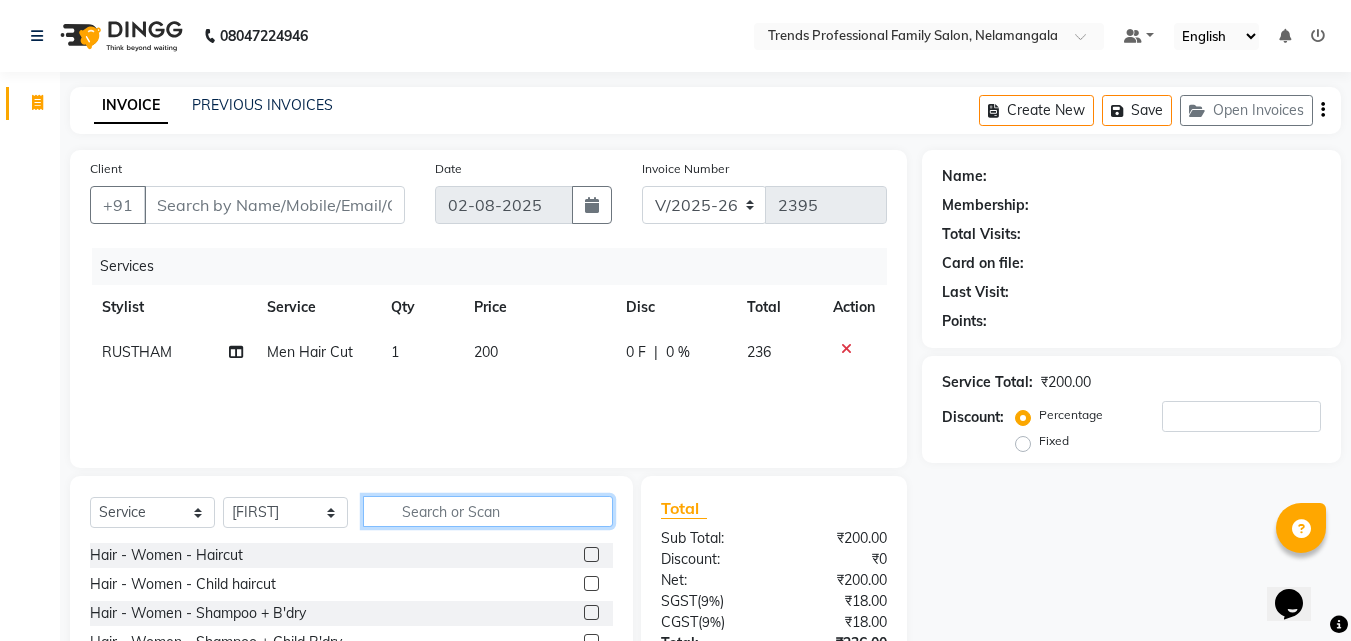 click 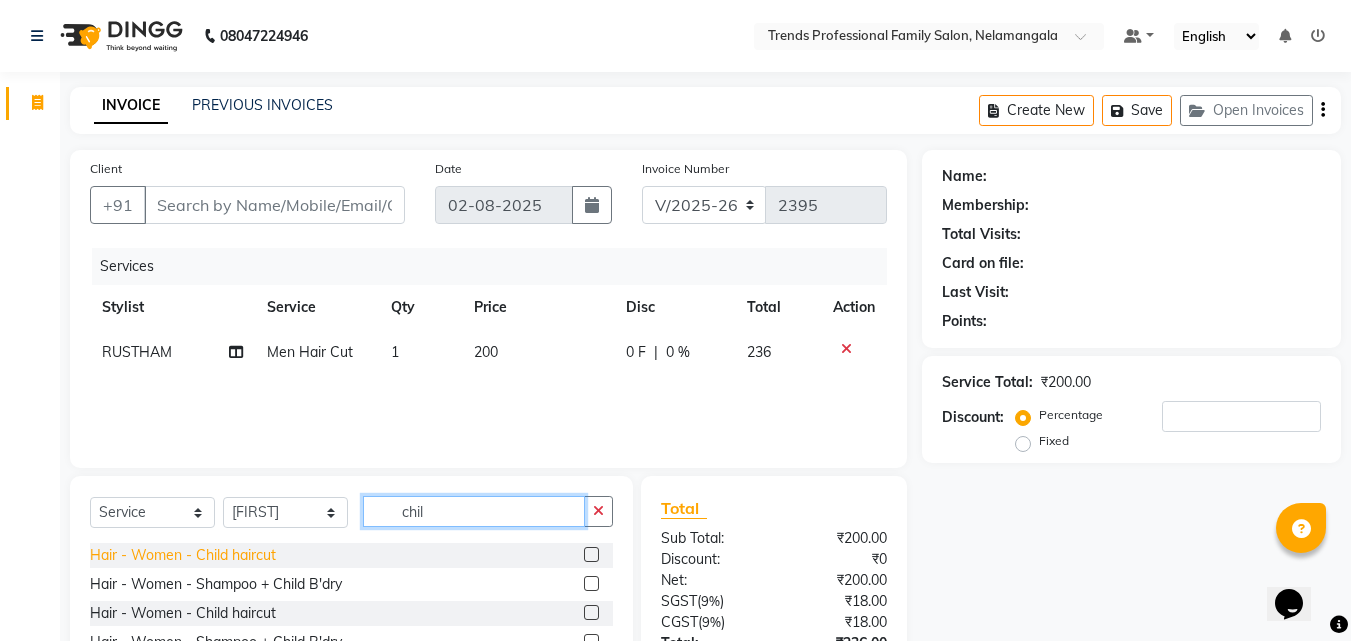 type on "chil" 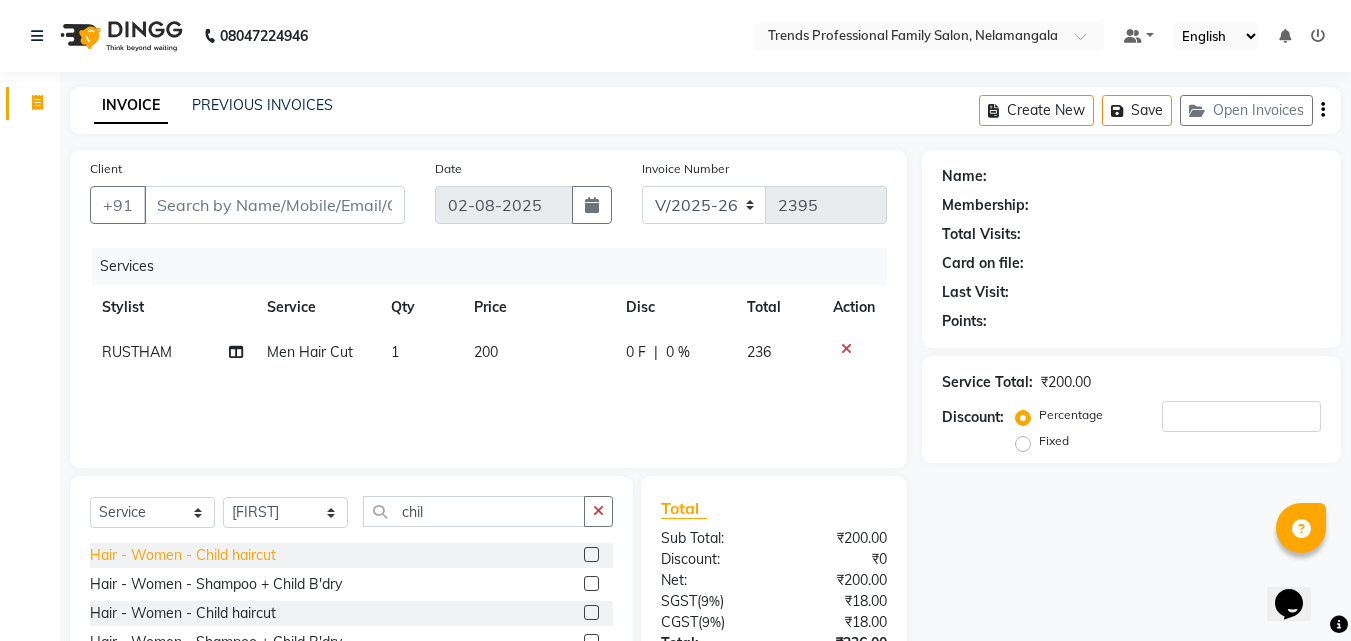 click on "Hair - Women - Child haircut" 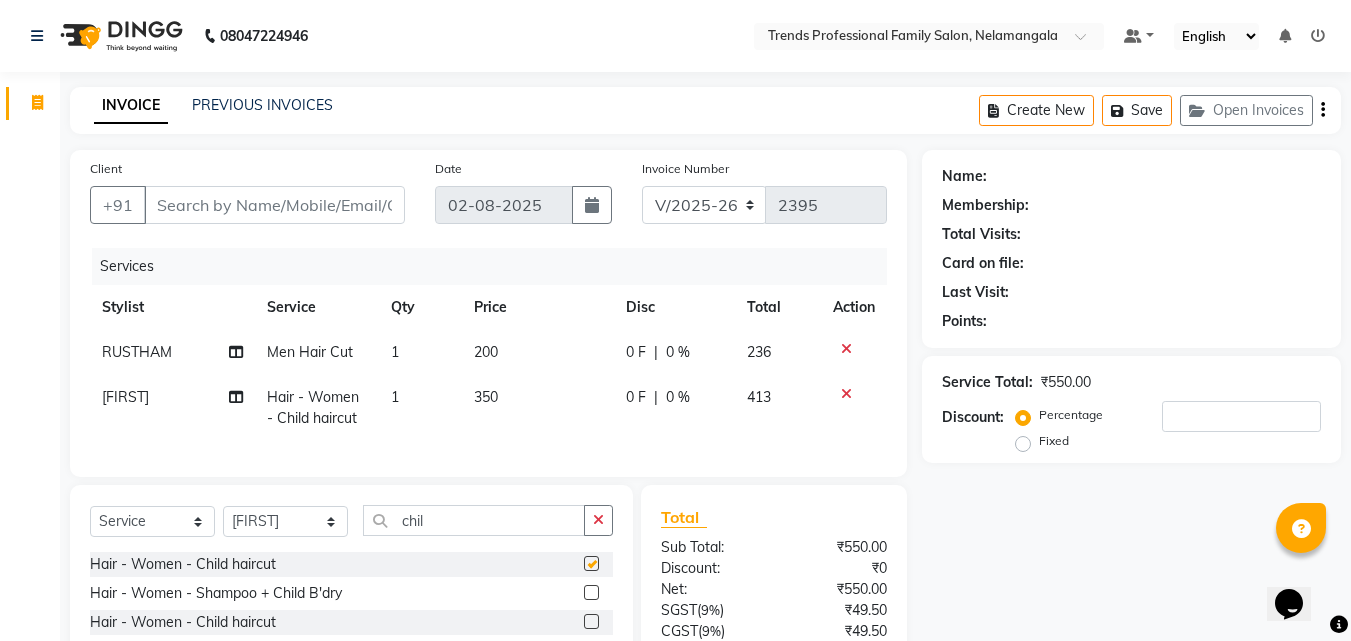 checkbox on "false" 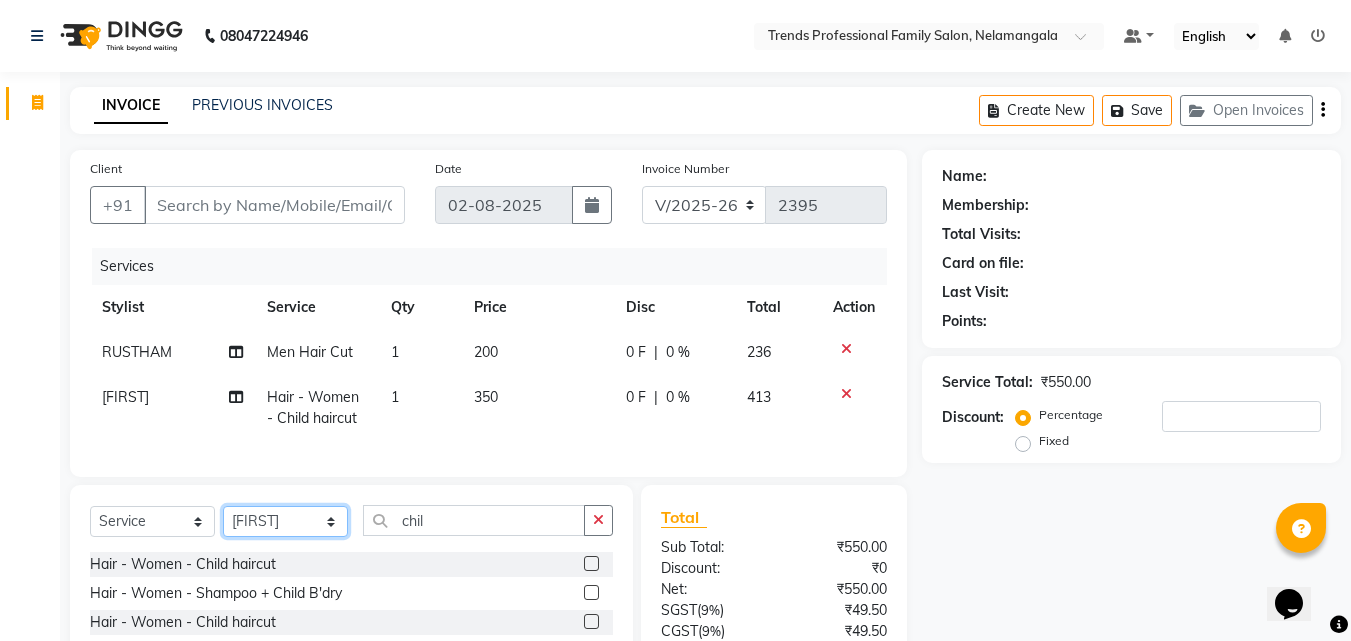 click on "Select Stylist ANITHA AVANTHIKA Hithaishi IMRAN KHAN KANCHAN MUSKHAN RUSTHAM SEEMA SHIVA SOURAV Sumika Trends" 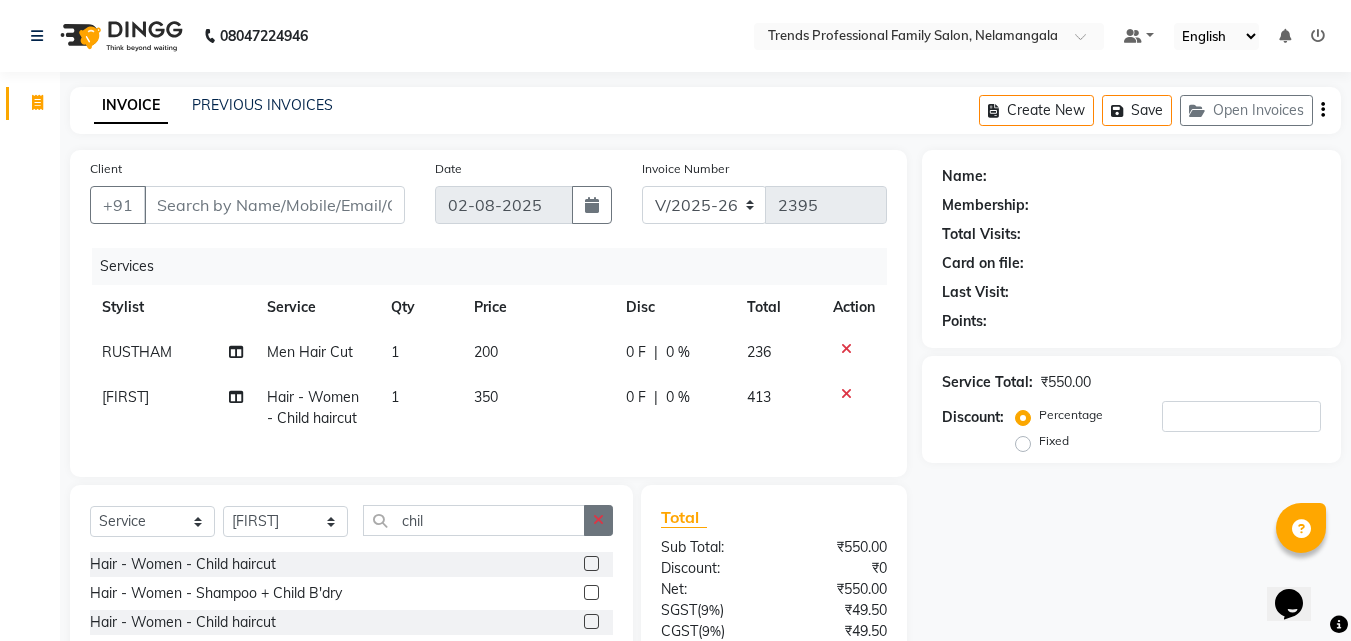 click 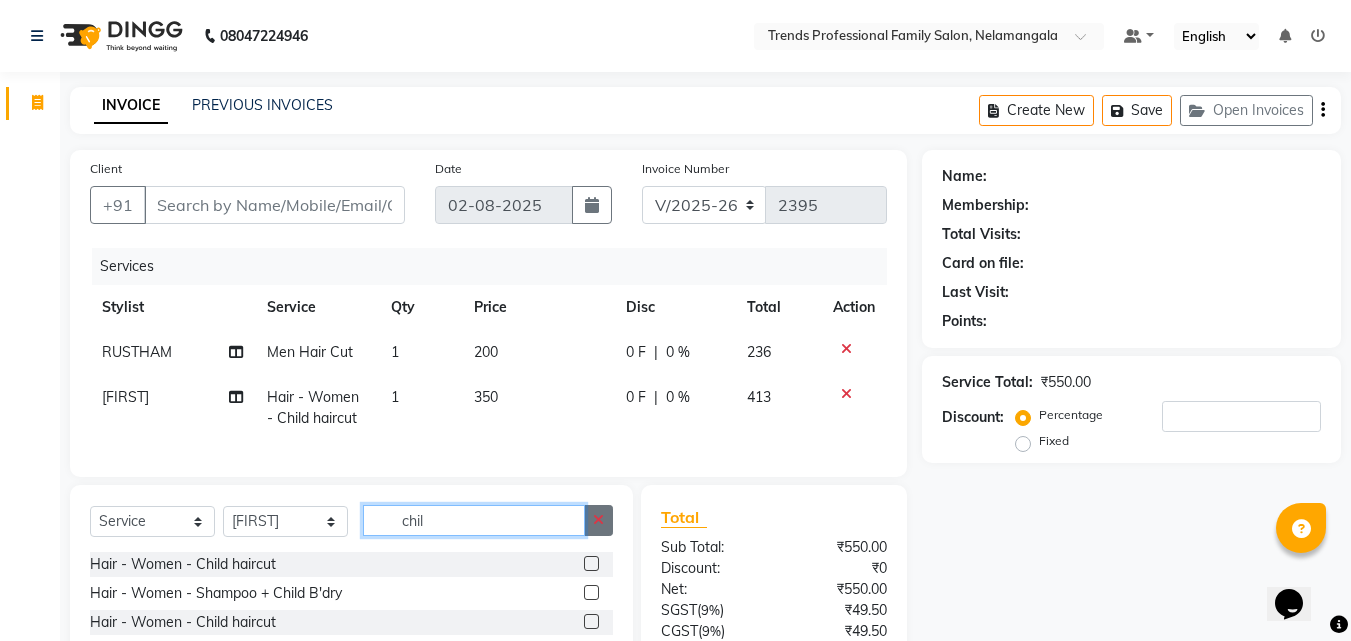 type 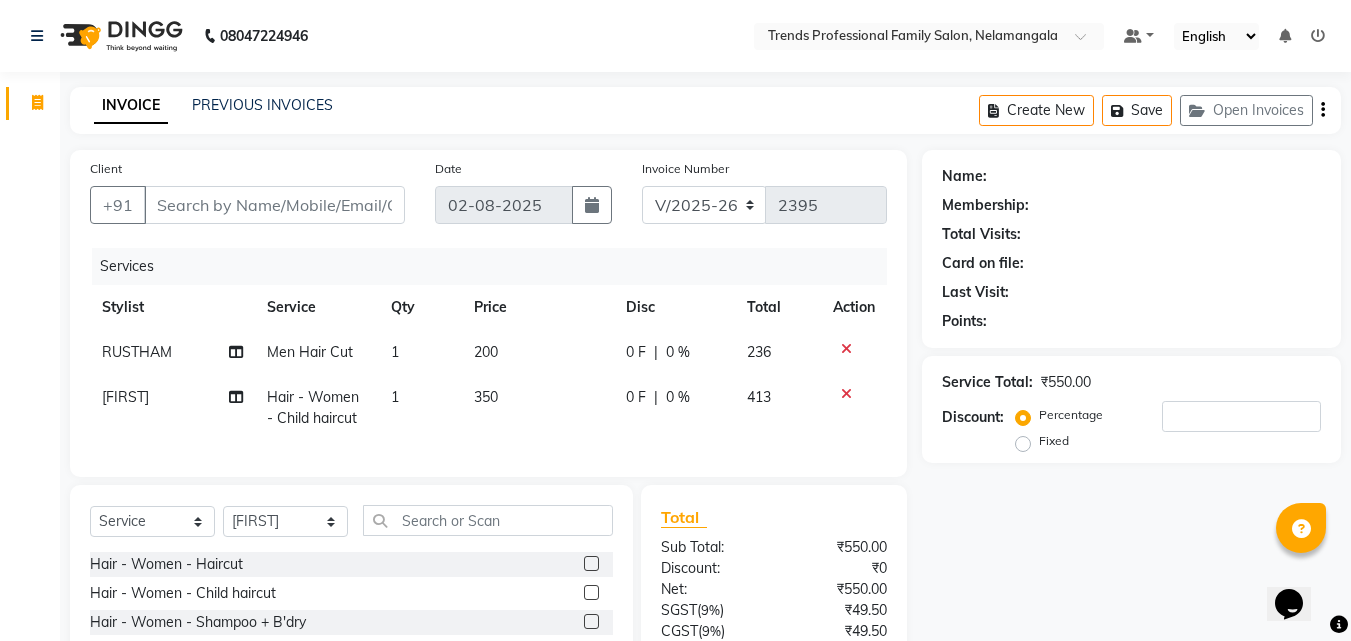 click on "[FIRST]" 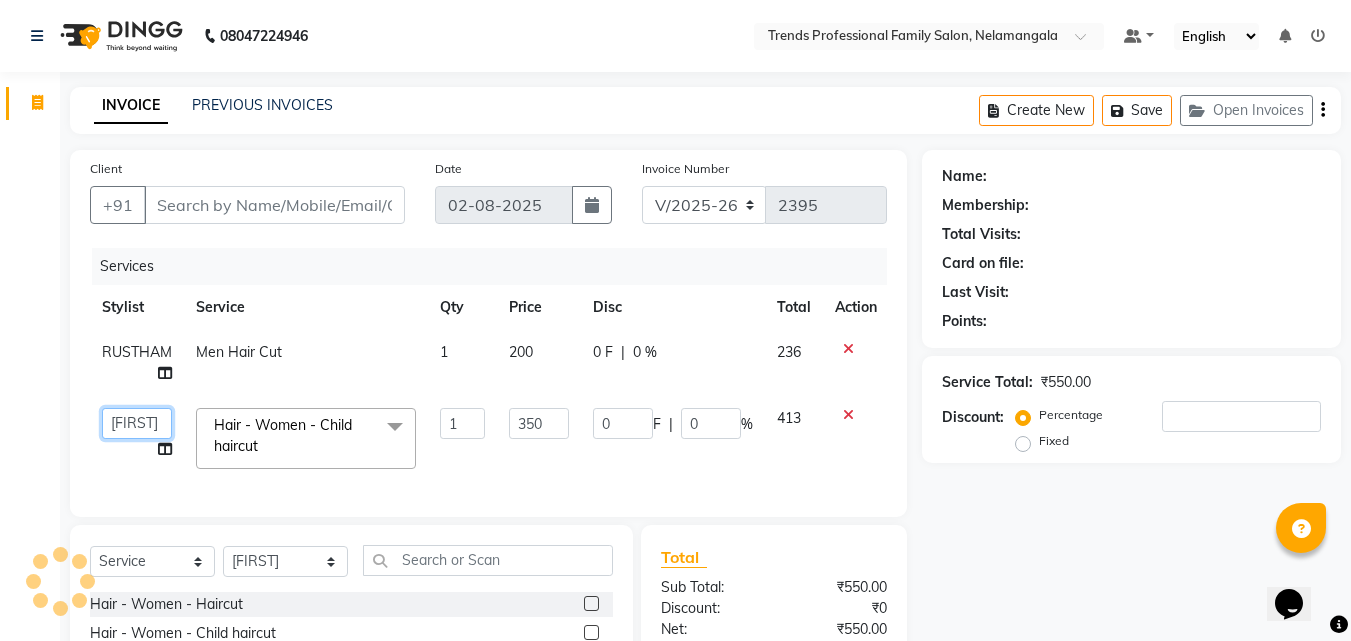 drag, startPoint x: 132, startPoint y: 431, endPoint x: 135, endPoint y: 408, distance: 23.194826 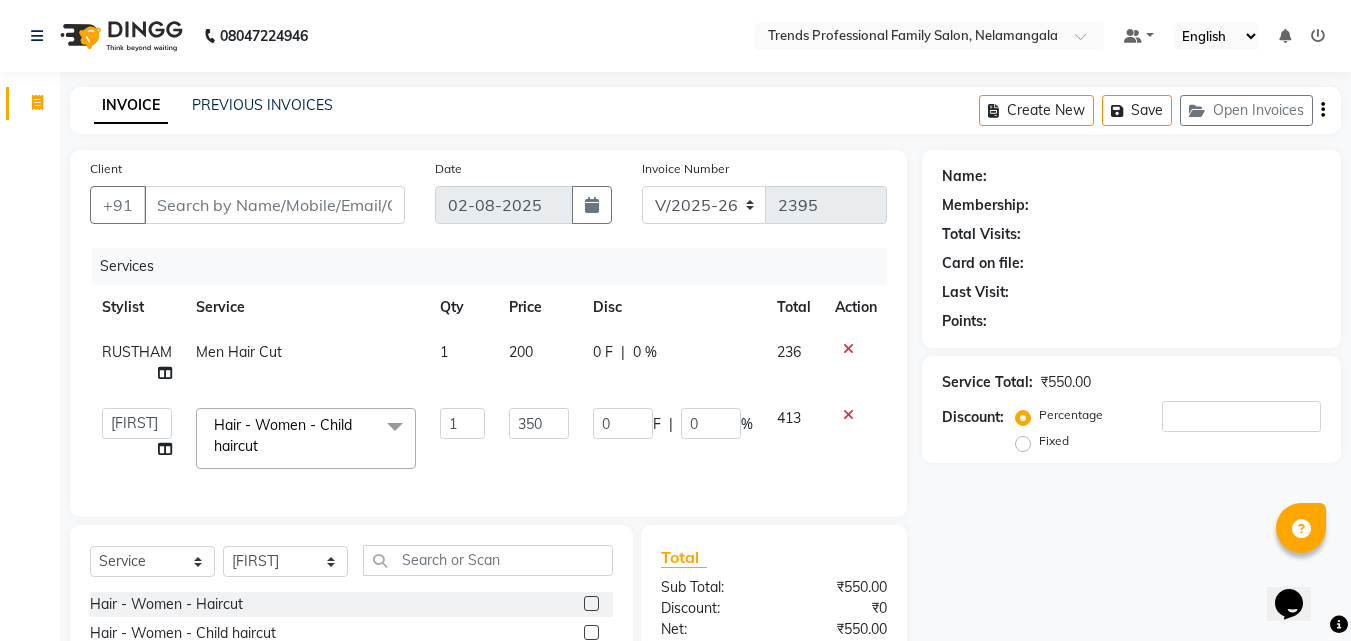 select on "86395" 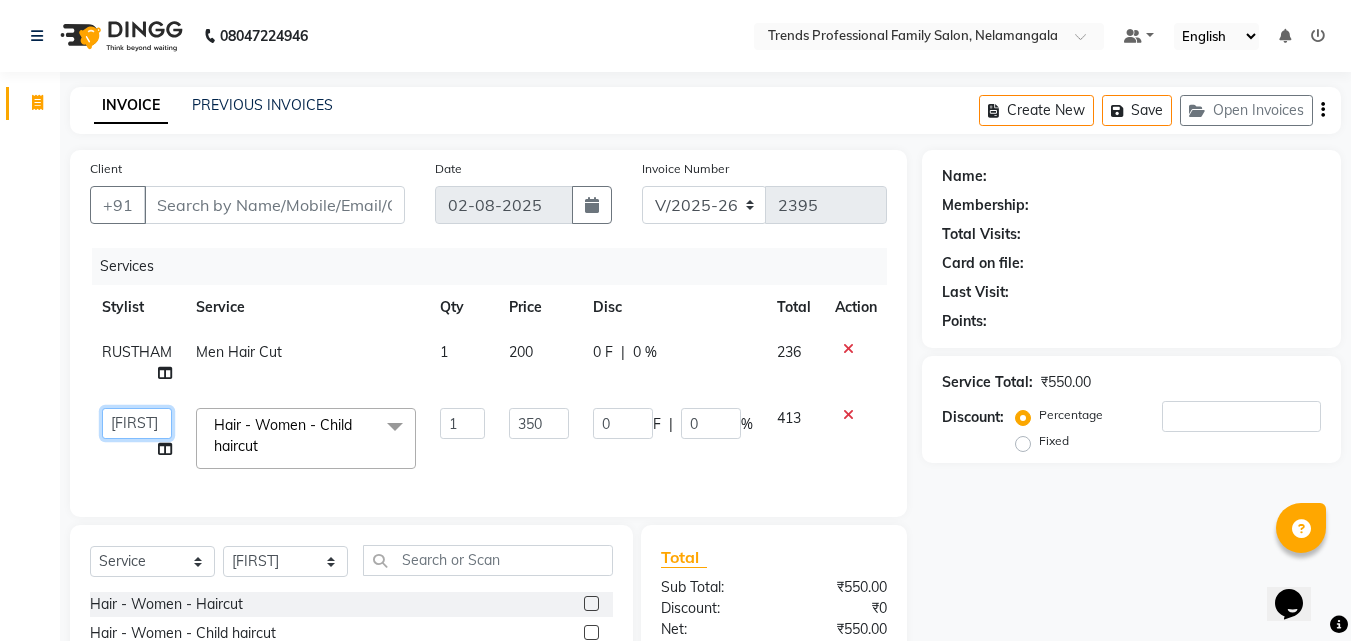 click on "[FIRST] [FIRST] [FIRST] [FIRST] [LAST] [FIRST] [FIRST] [FIRST] [FIRST] [FIRST] [FIRST] [FIRST]" 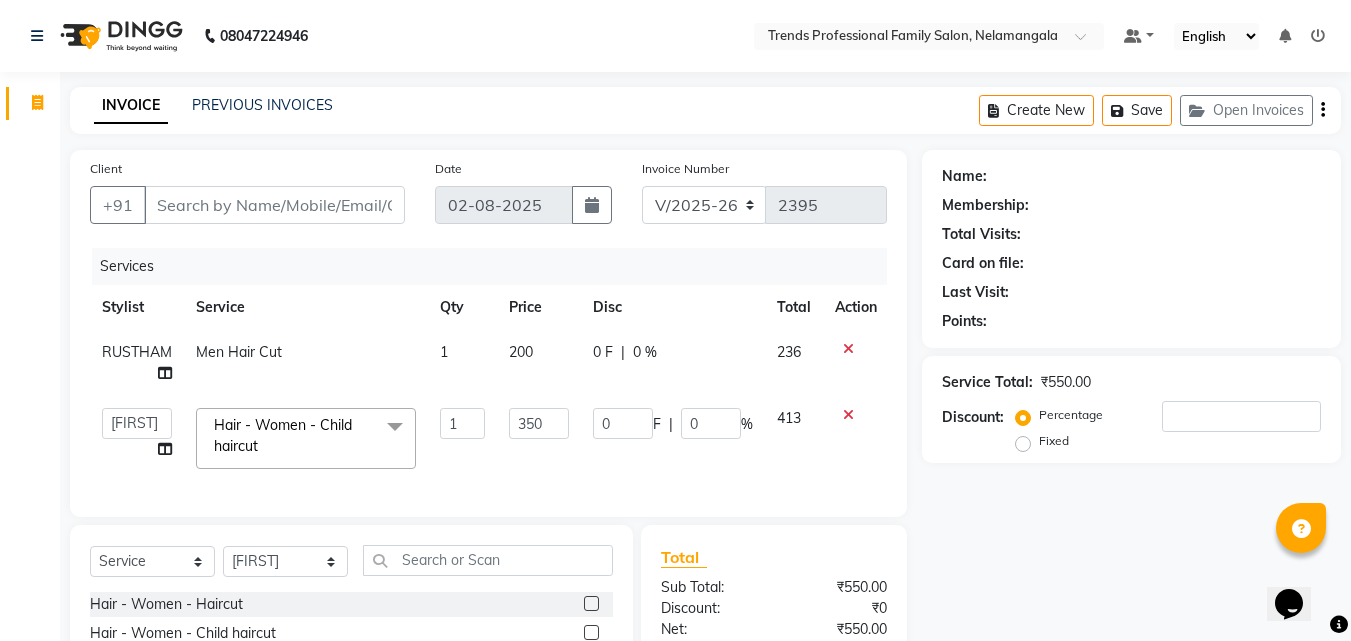 select on "63551" 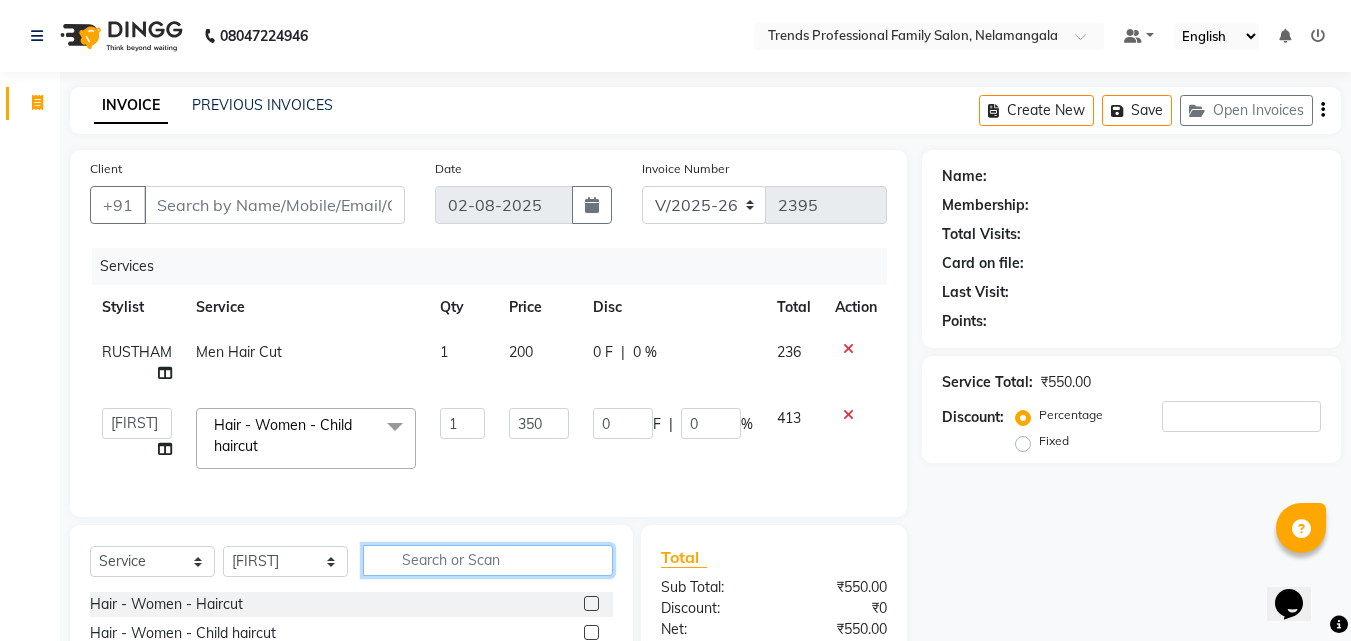 click 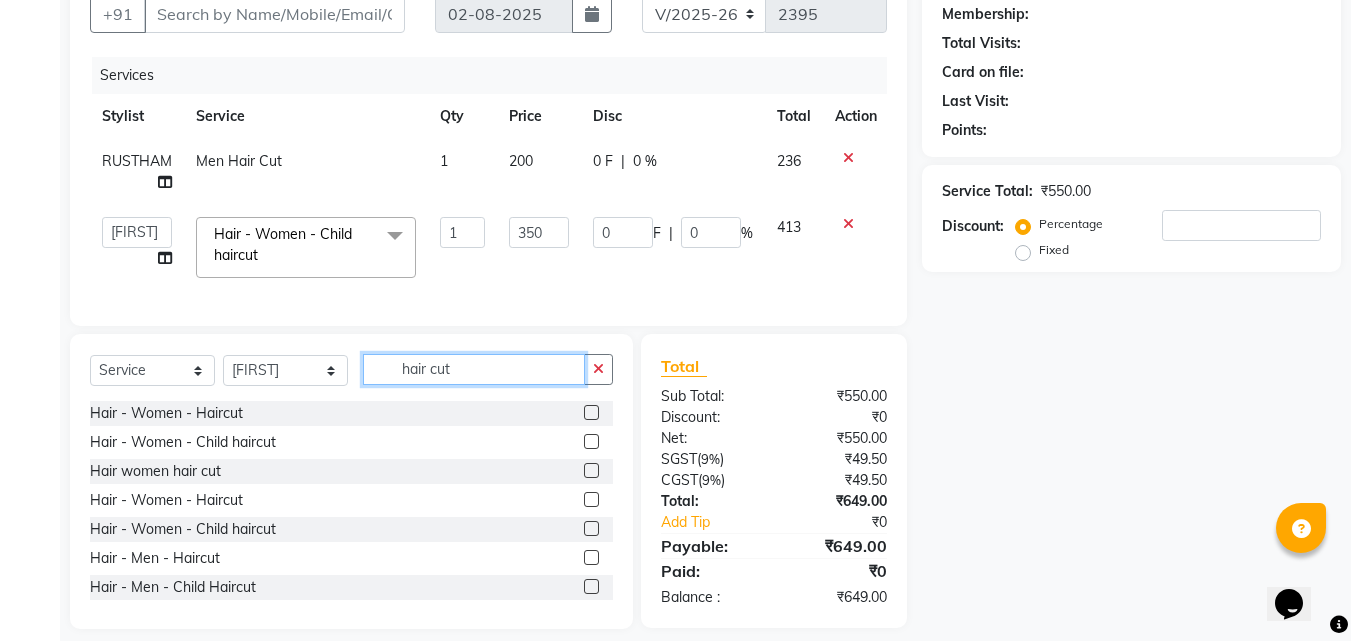 scroll, scrollTop: 224, scrollLeft: 0, axis: vertical 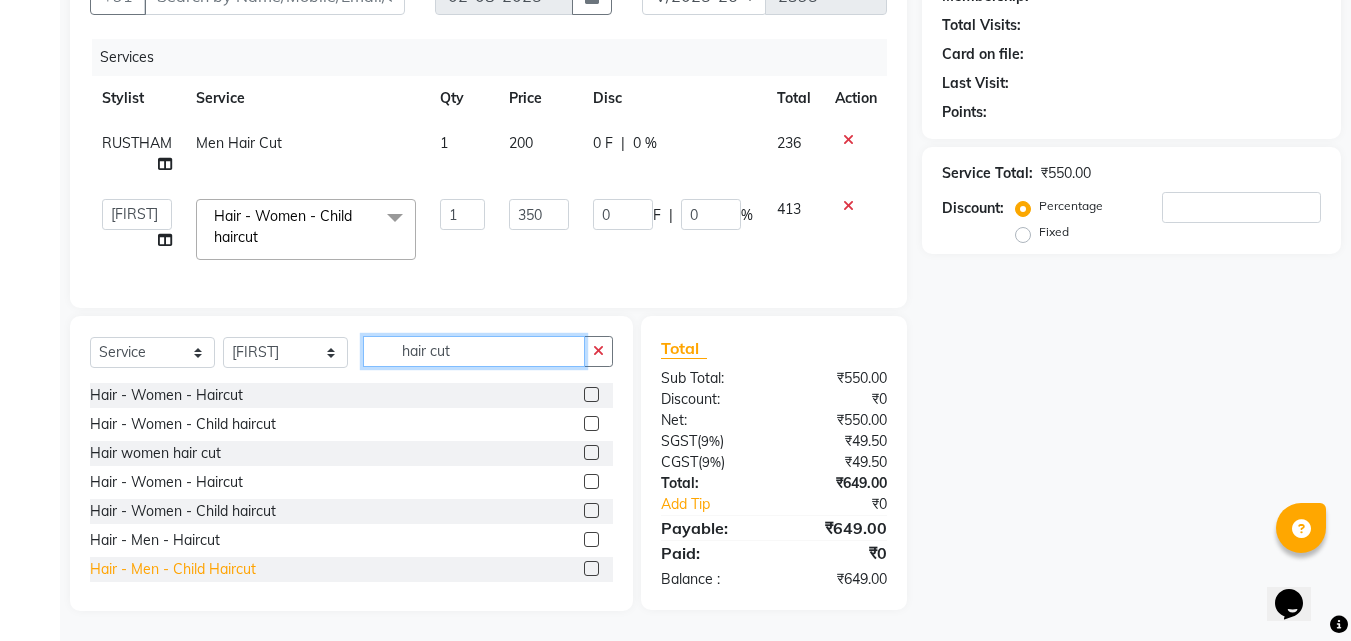 type on "hair cut" 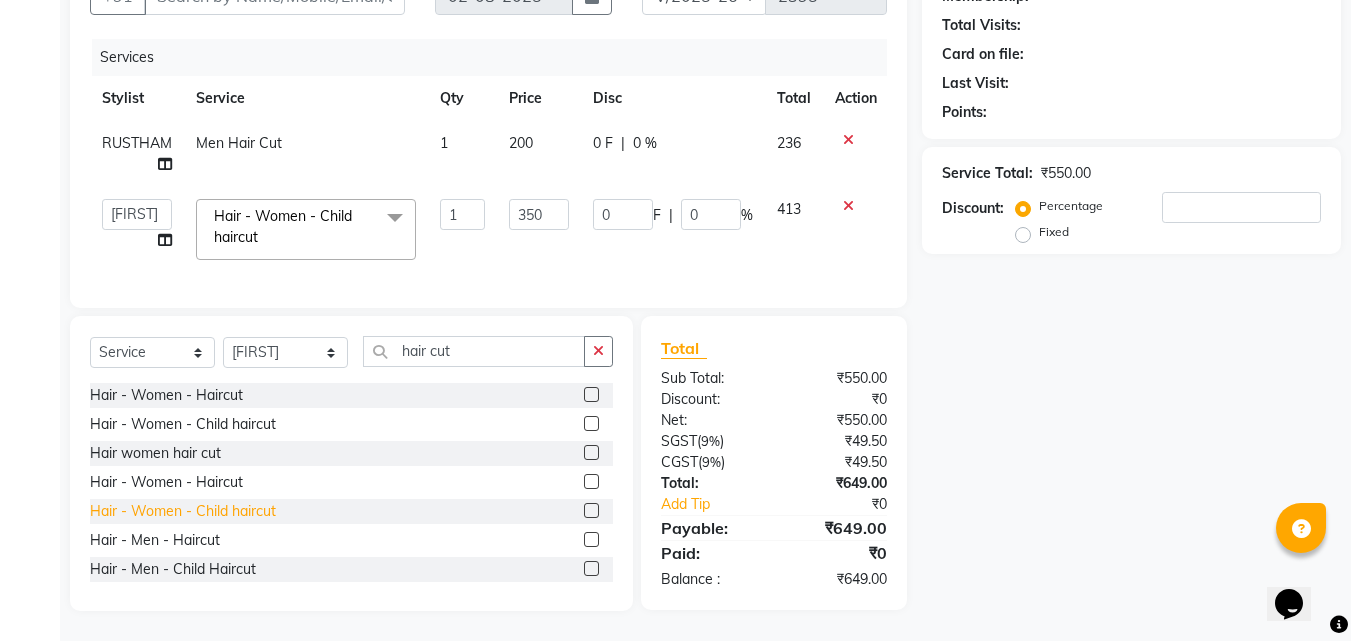 click on "Hair - Men - Child Haircut" 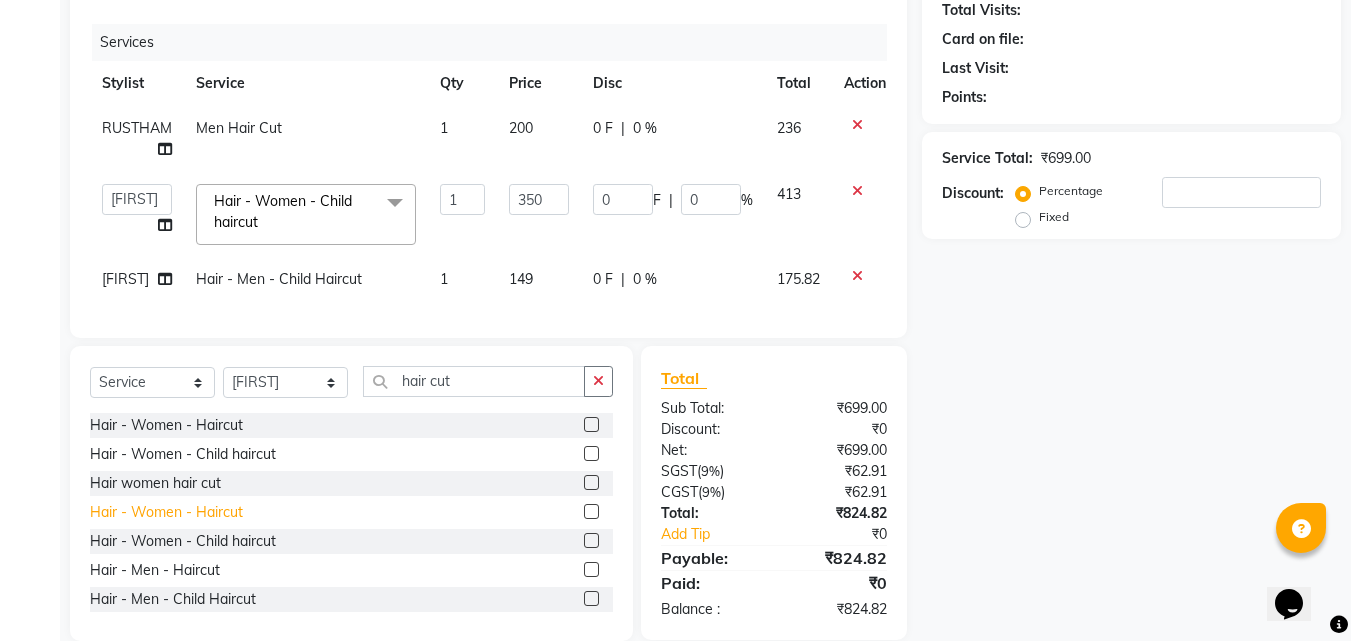 scroll, scrollTop: 61, scrollLeft: 0, axis: vertical 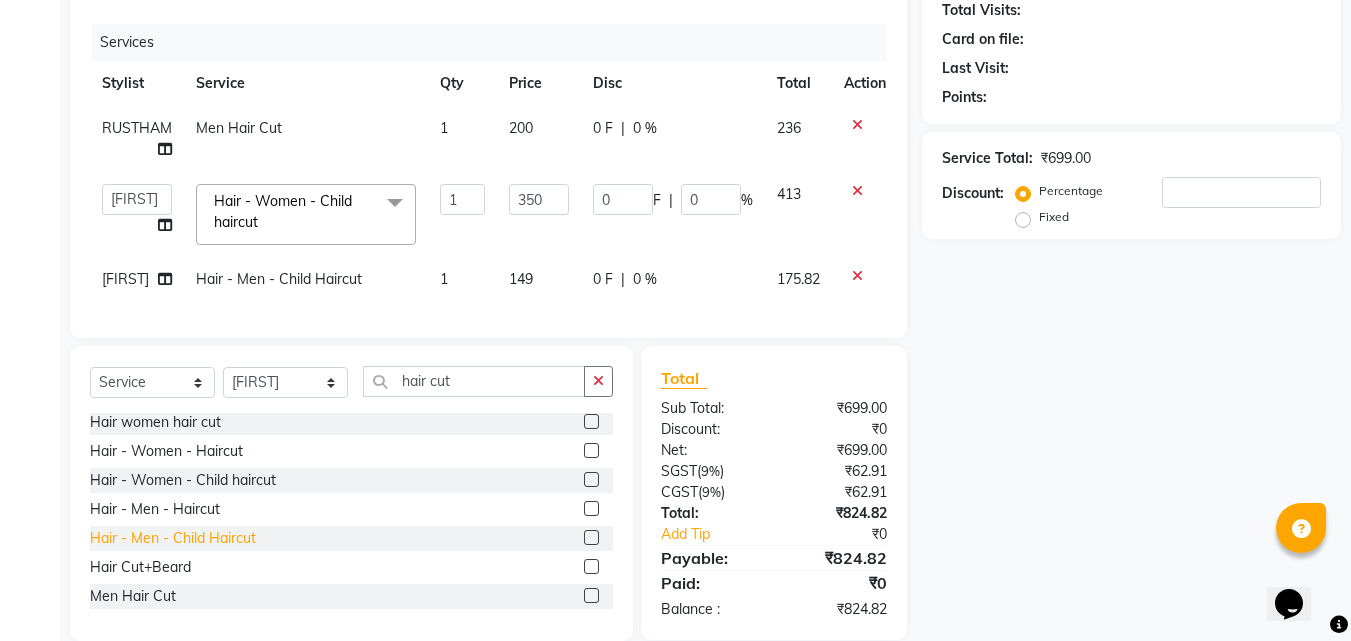 click on "Hair - Men - Child Haircut" 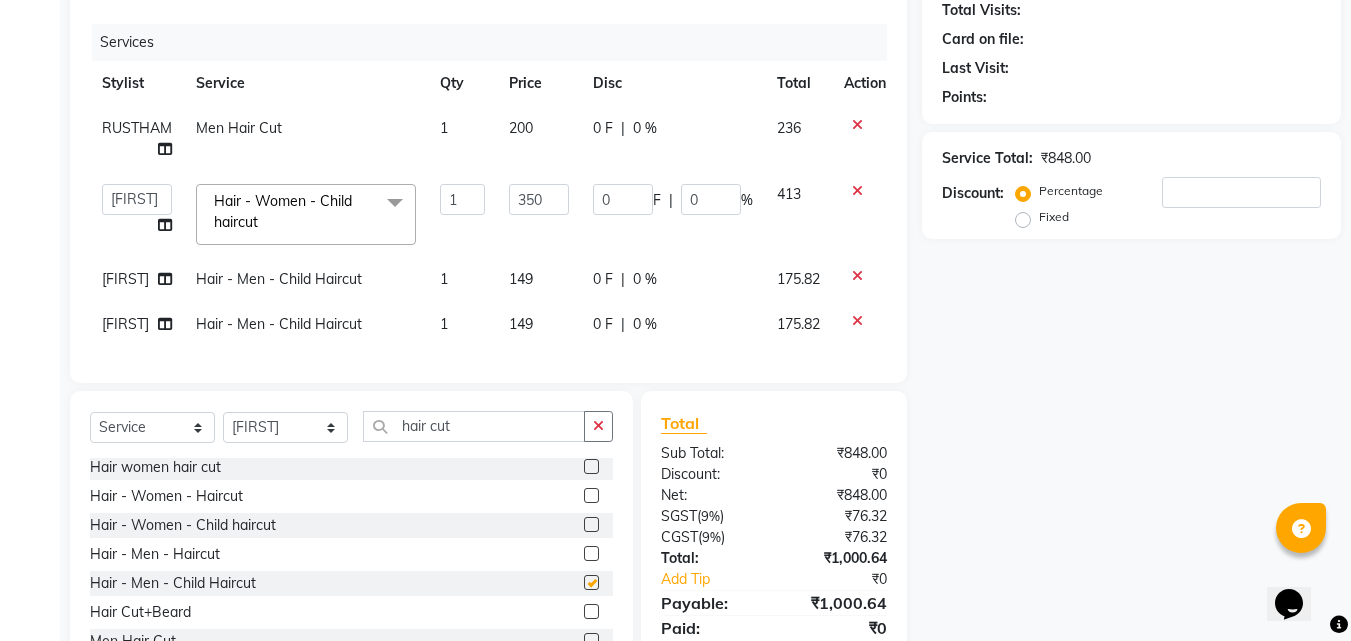 checkbox on "false" 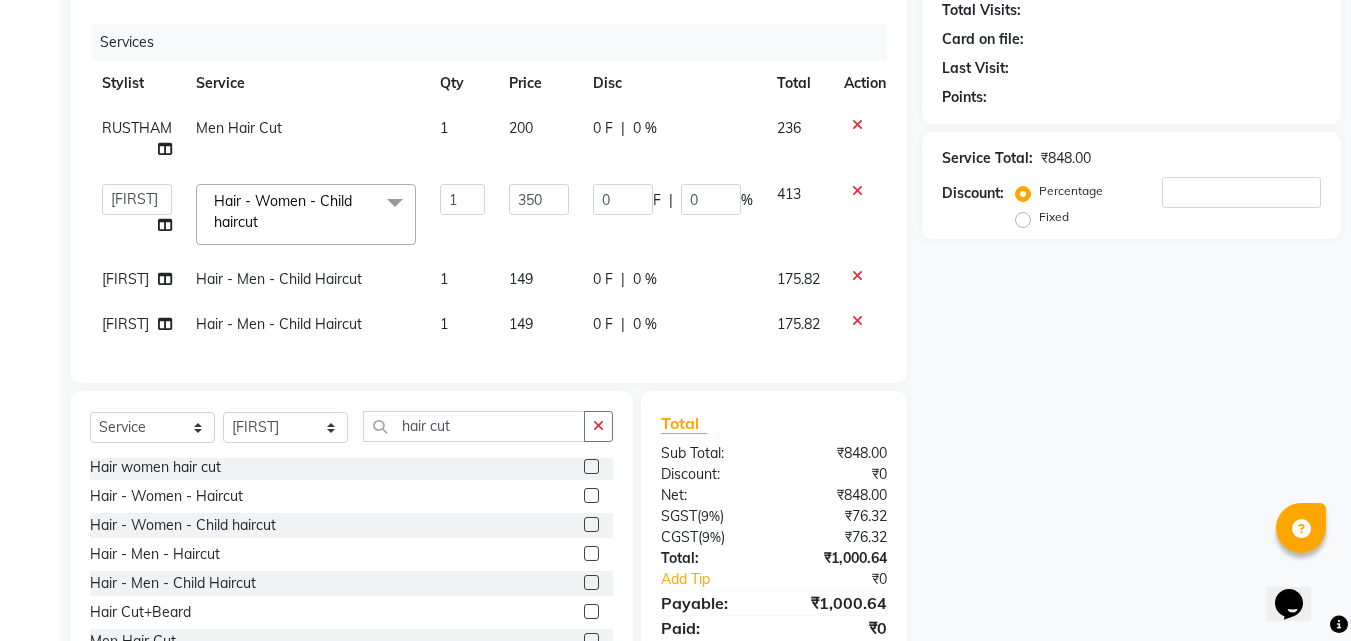 click on "[FIRST]" 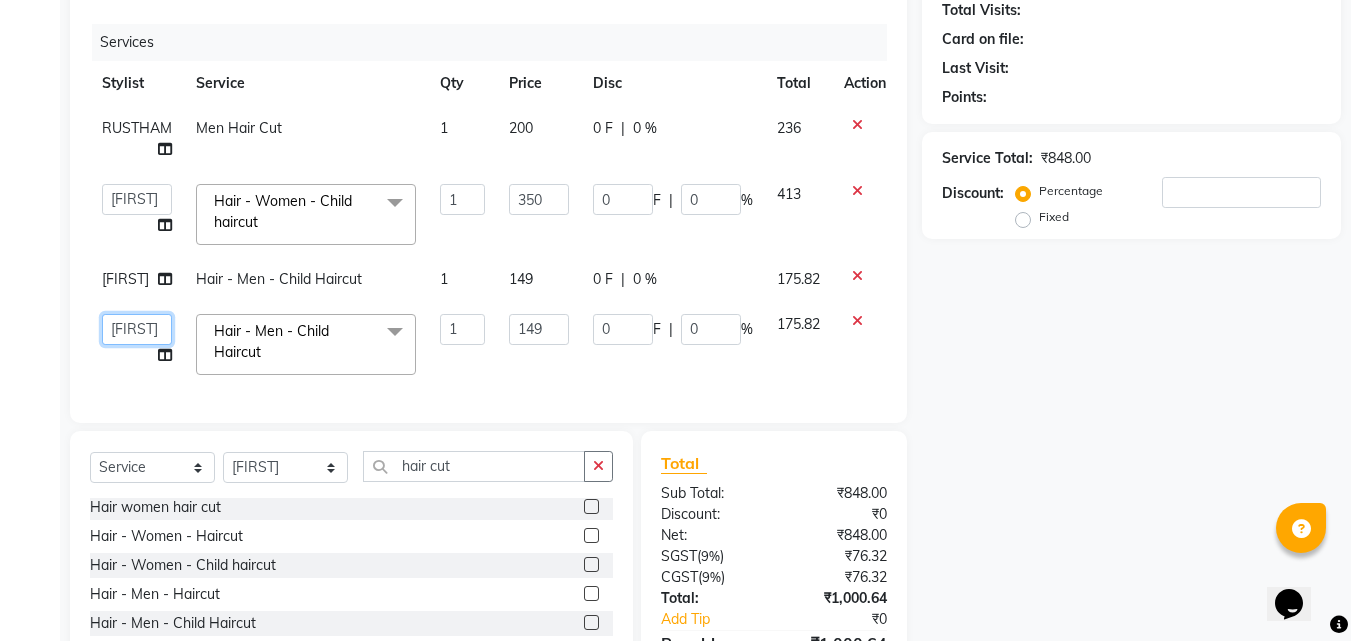 click on "[FIRST] [FIRST] [FIRST] [FIRST] [LAST] [FIRST] [FIRST] [FIRST] [FIRST] [FIRST] [FIRST] [FIRST]" 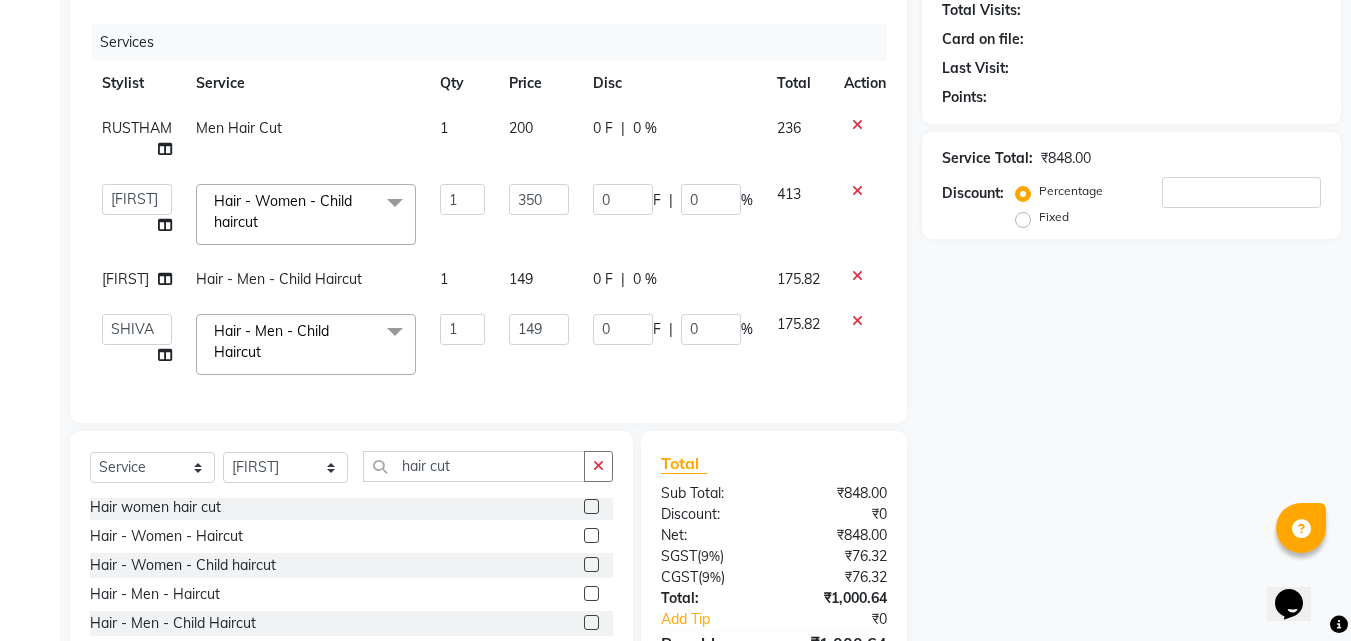 select on "84239" 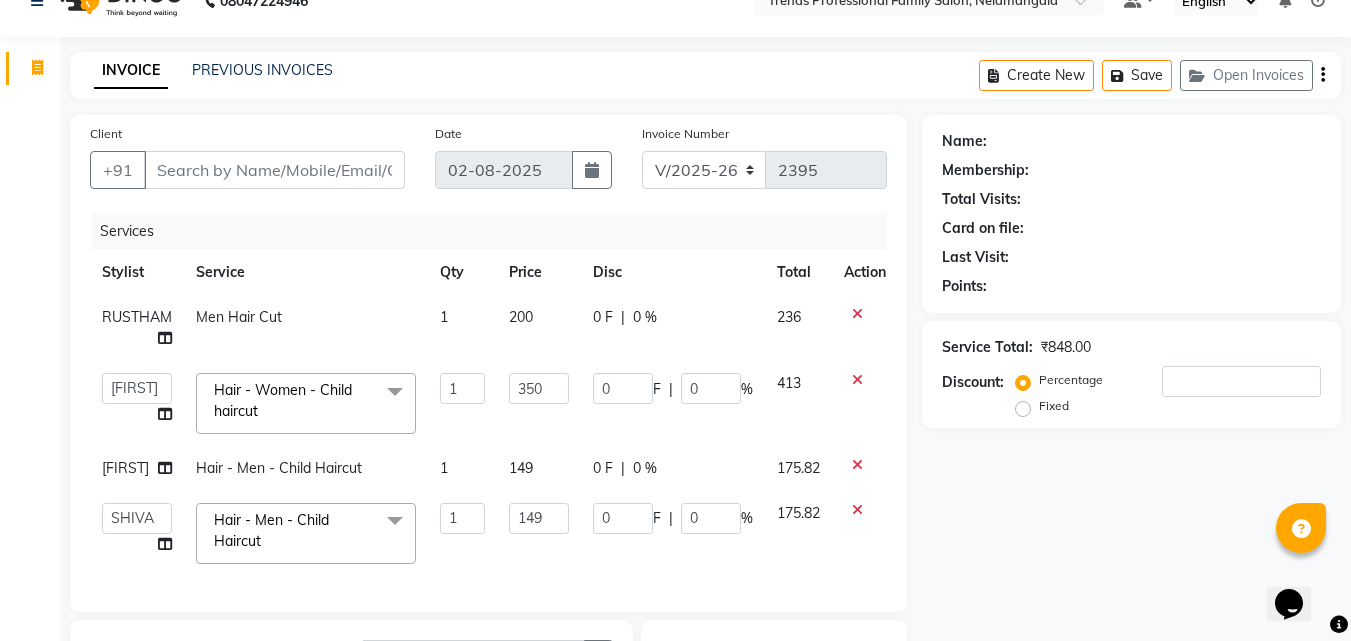 scroll, scrollTop: 0, scrollLeft: 0, axis: both 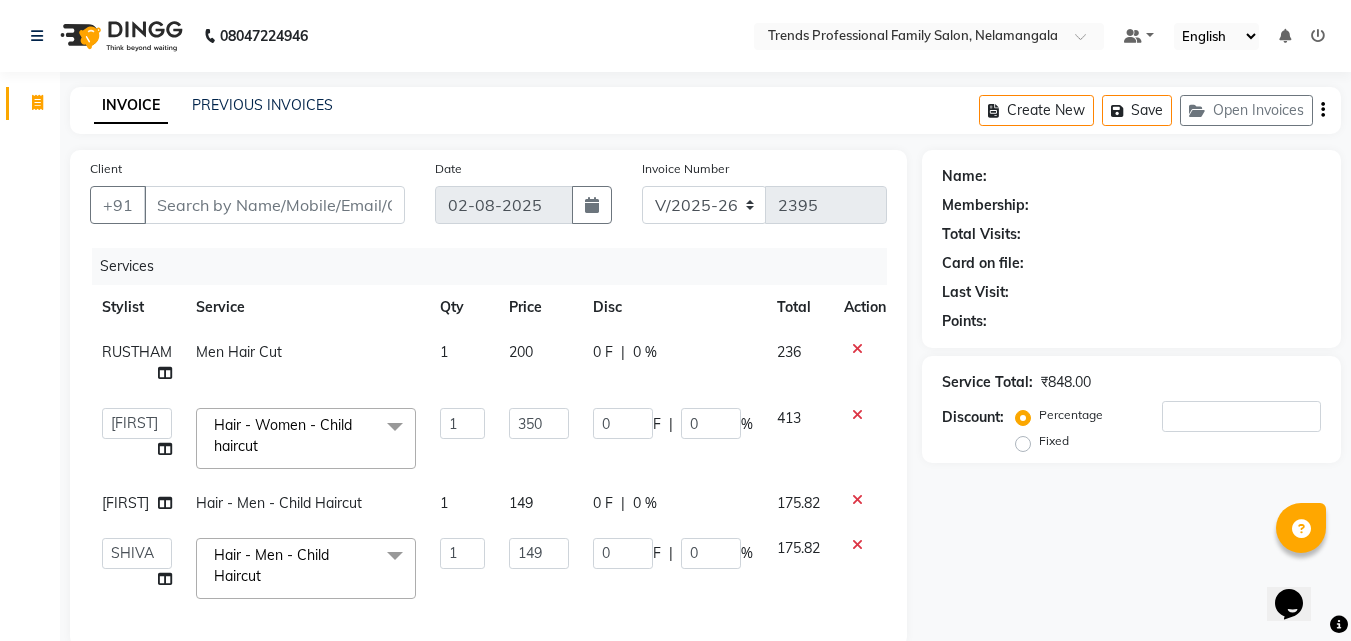click 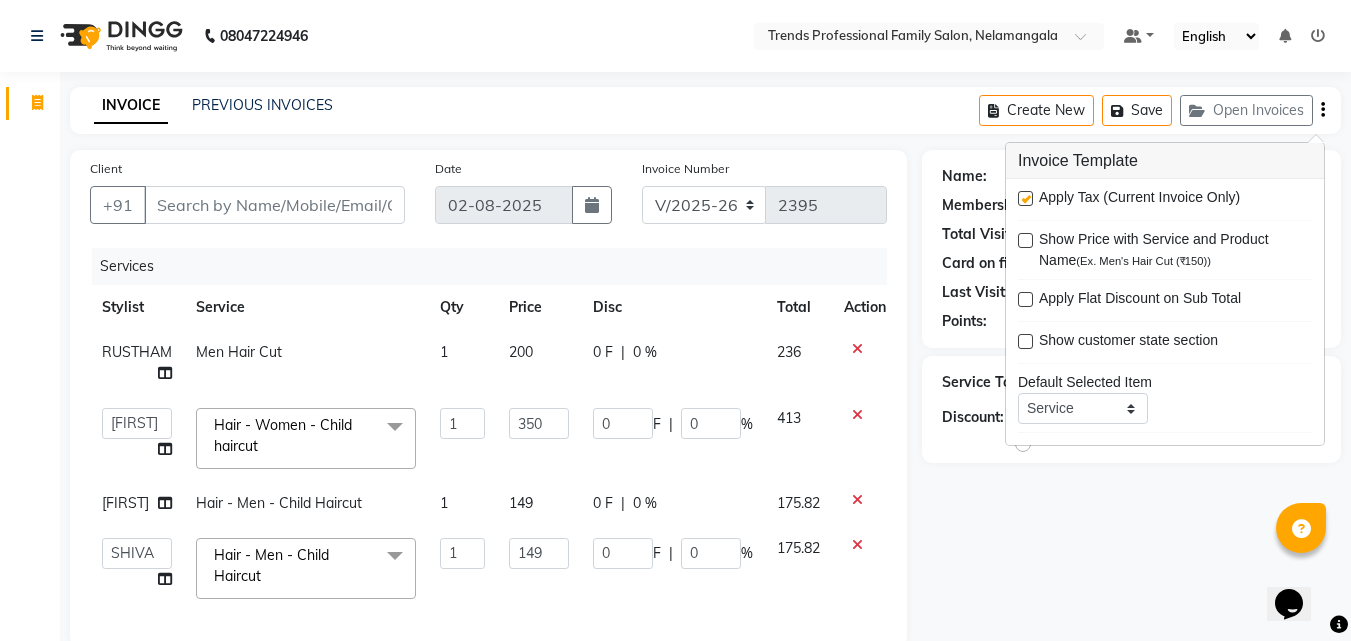click at bounding box center [1025, 198] 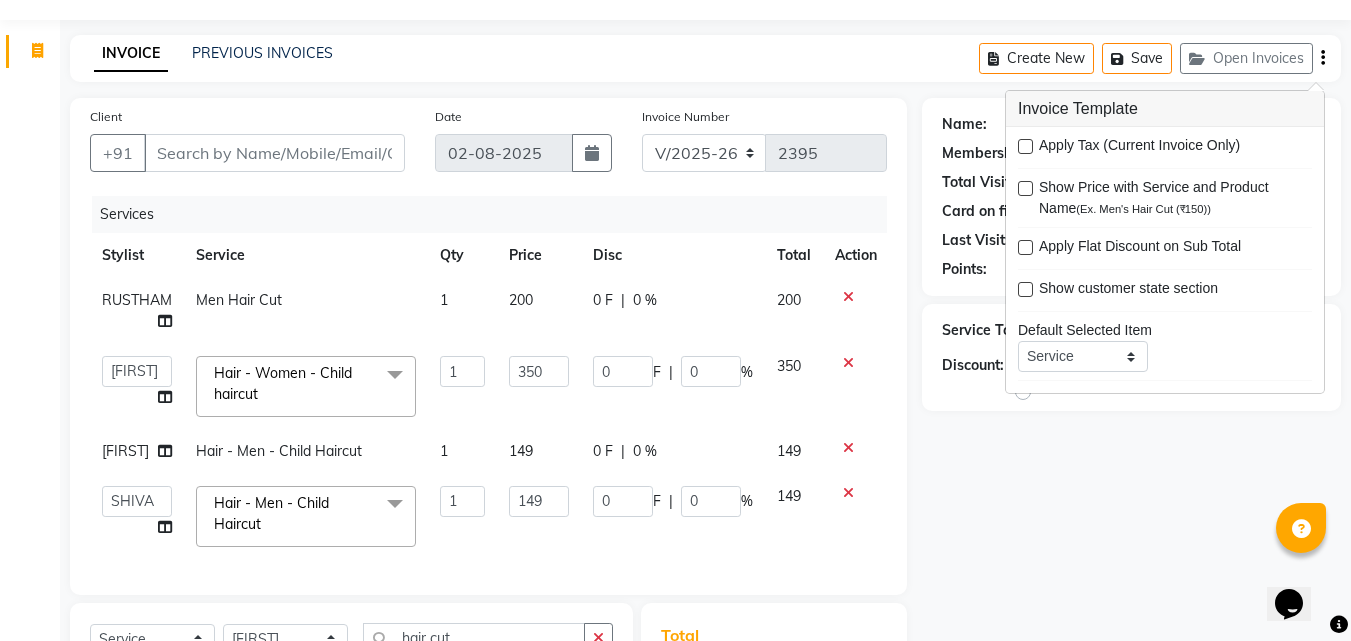 scroll, scrollTop: 0, scrollLeft: 0, axis: both 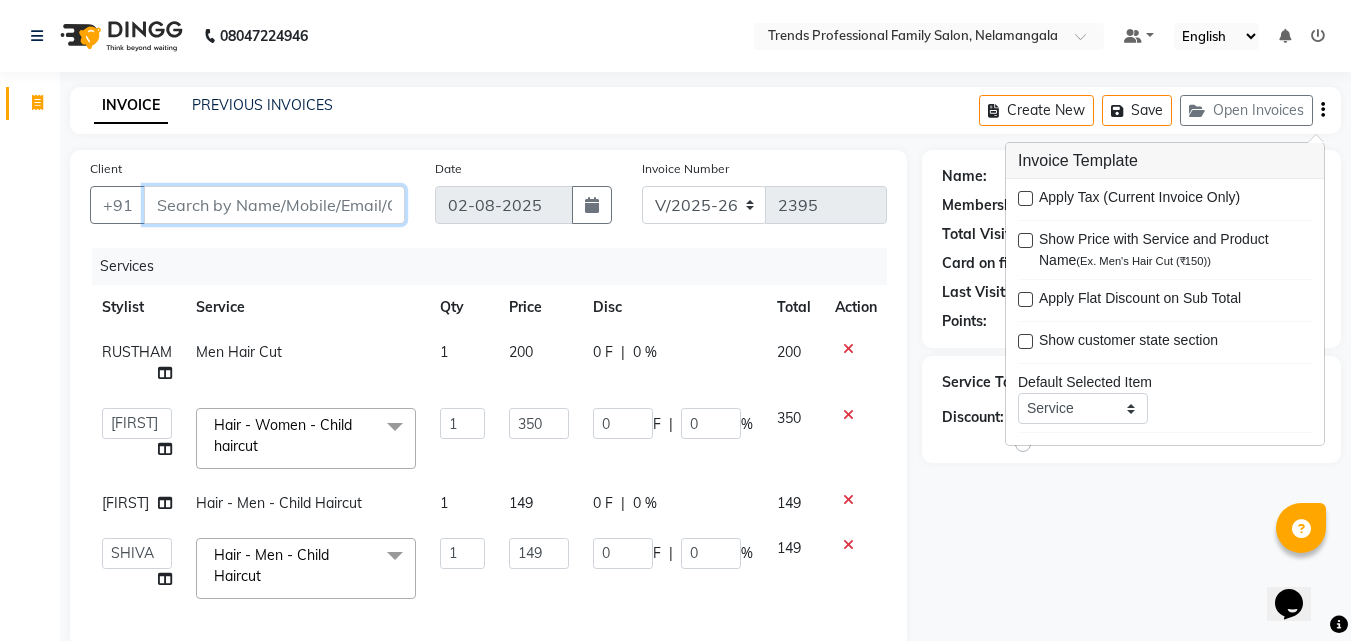 click on "Client" at bounding box center [274, 205] 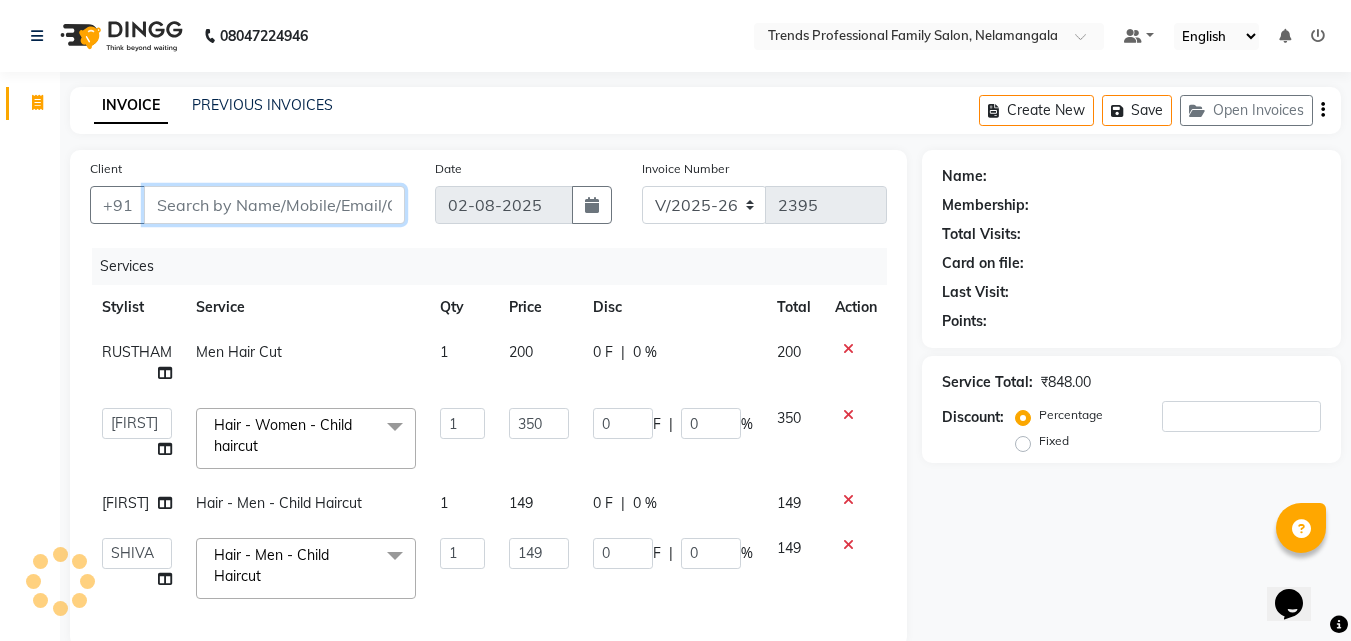 type on "9" 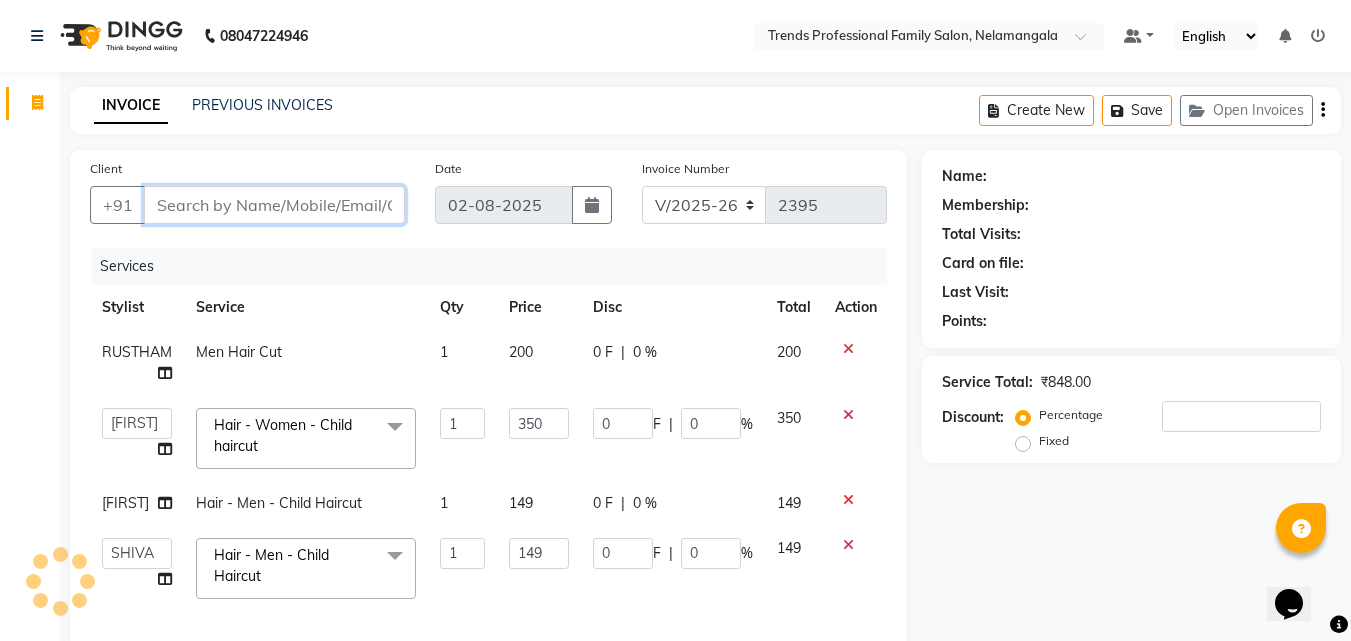 type on "0" 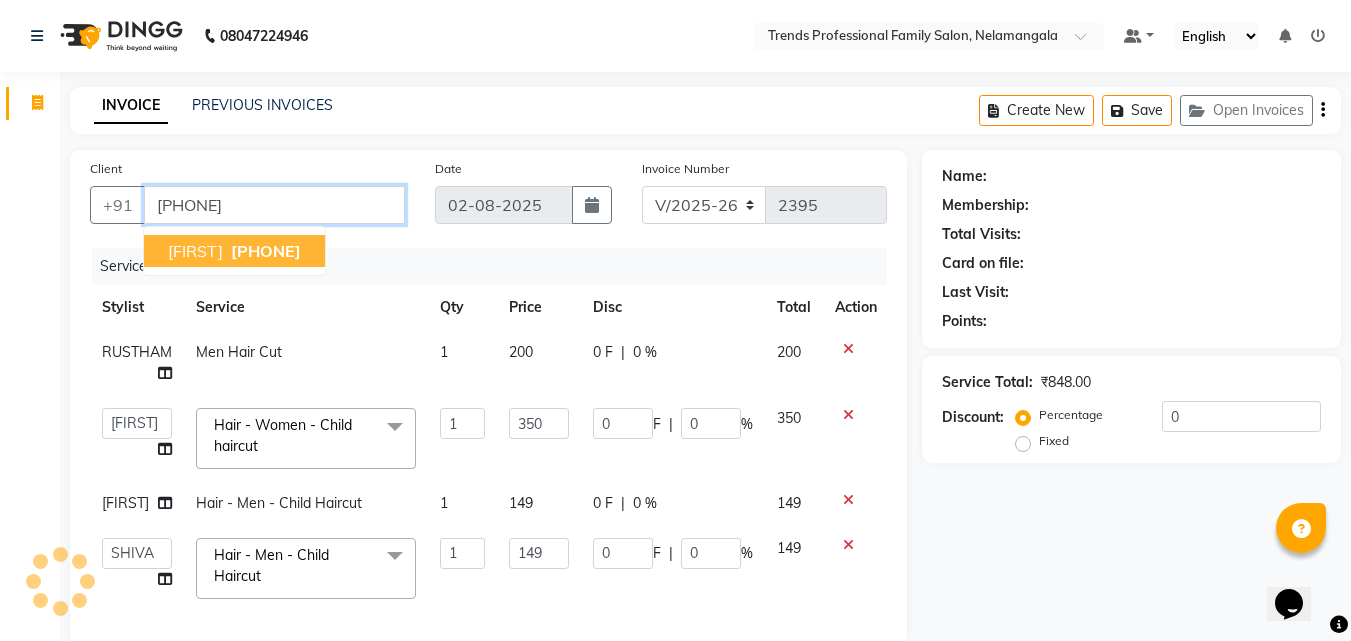 type on "[PHONE]" 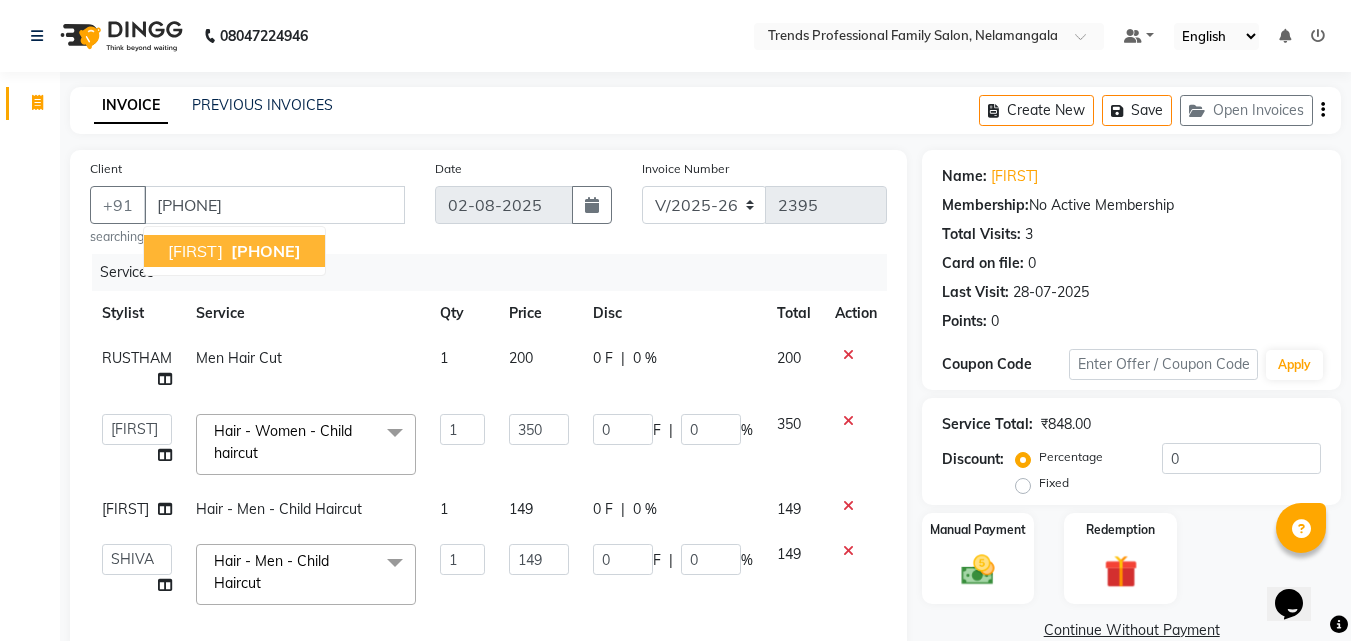 click on "[FIRST]" at bounding box center (195, 251) 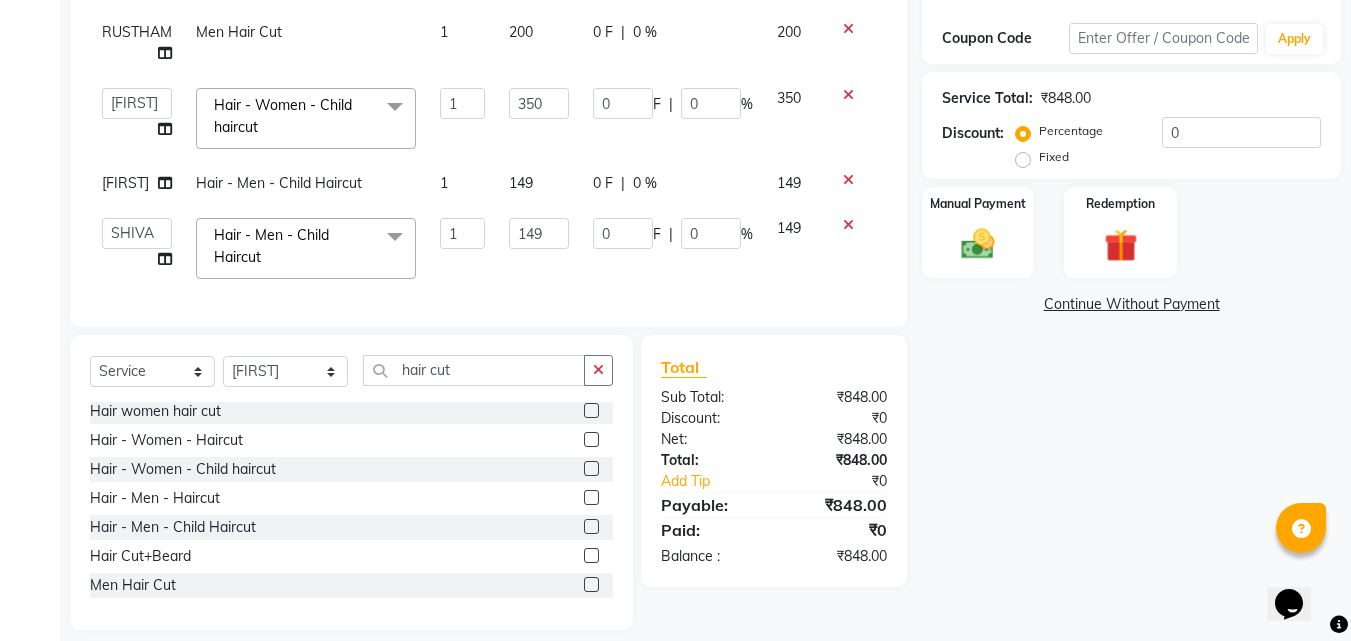scroll, scrollTop: 381, scrollLeft: 0, axis: vertical 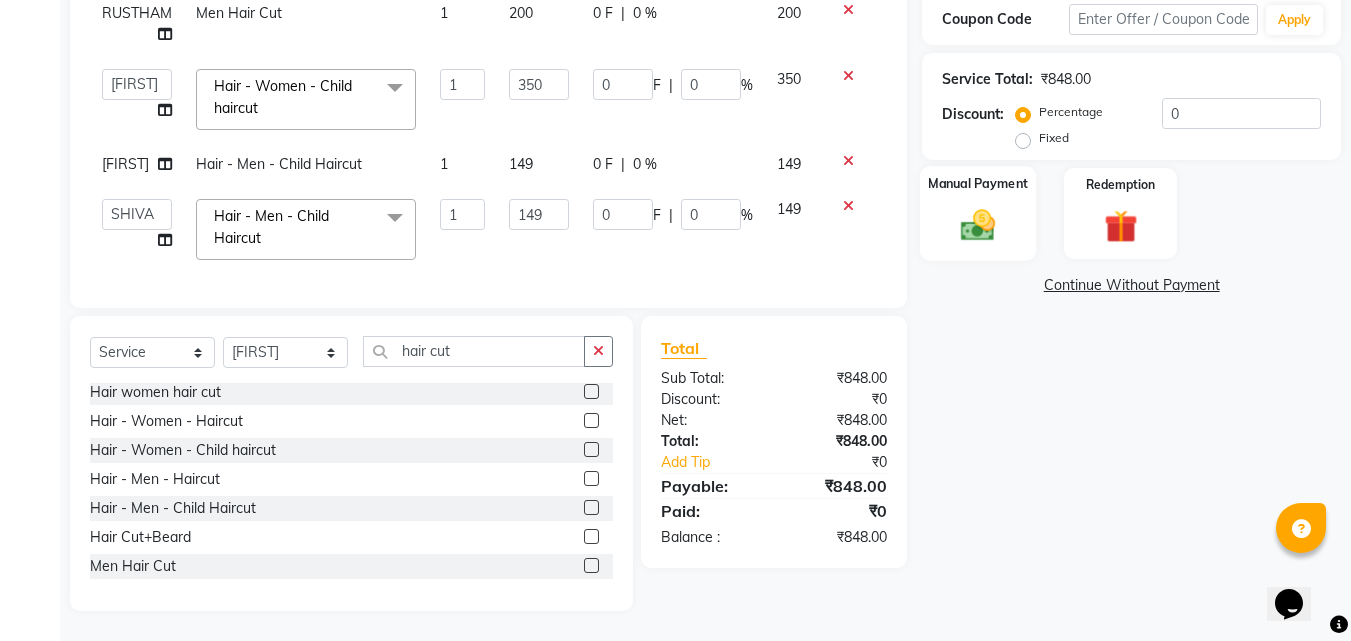 click 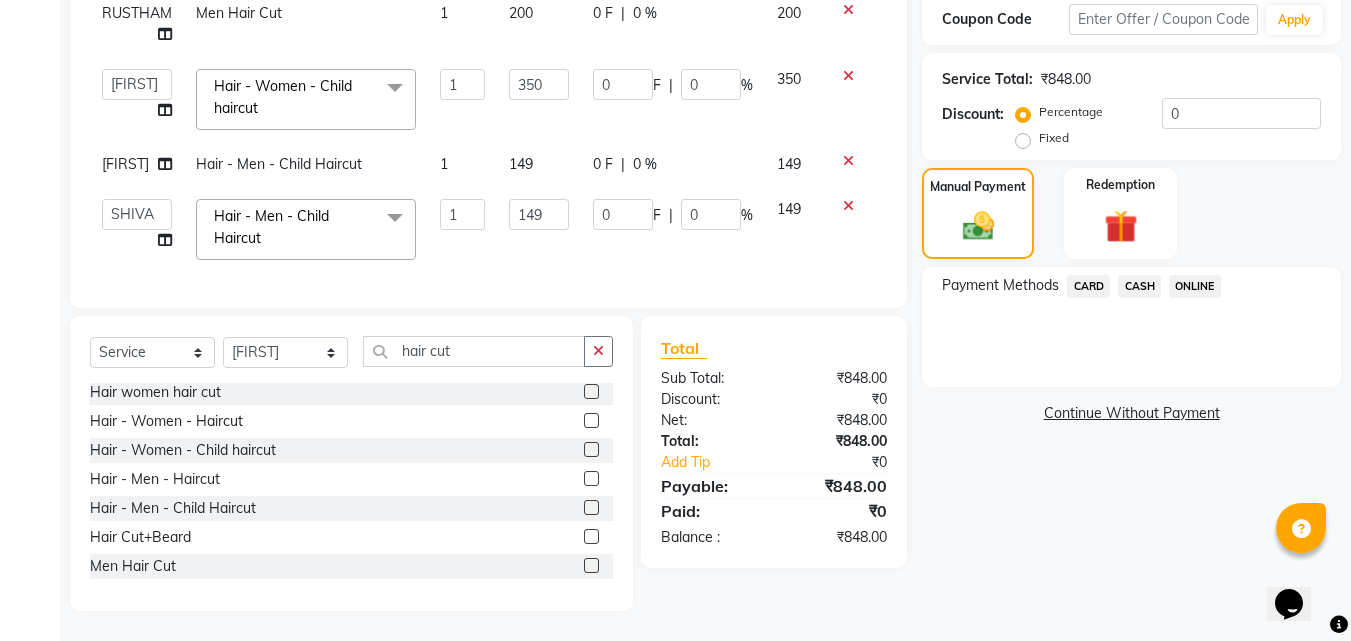 click on "CASH" 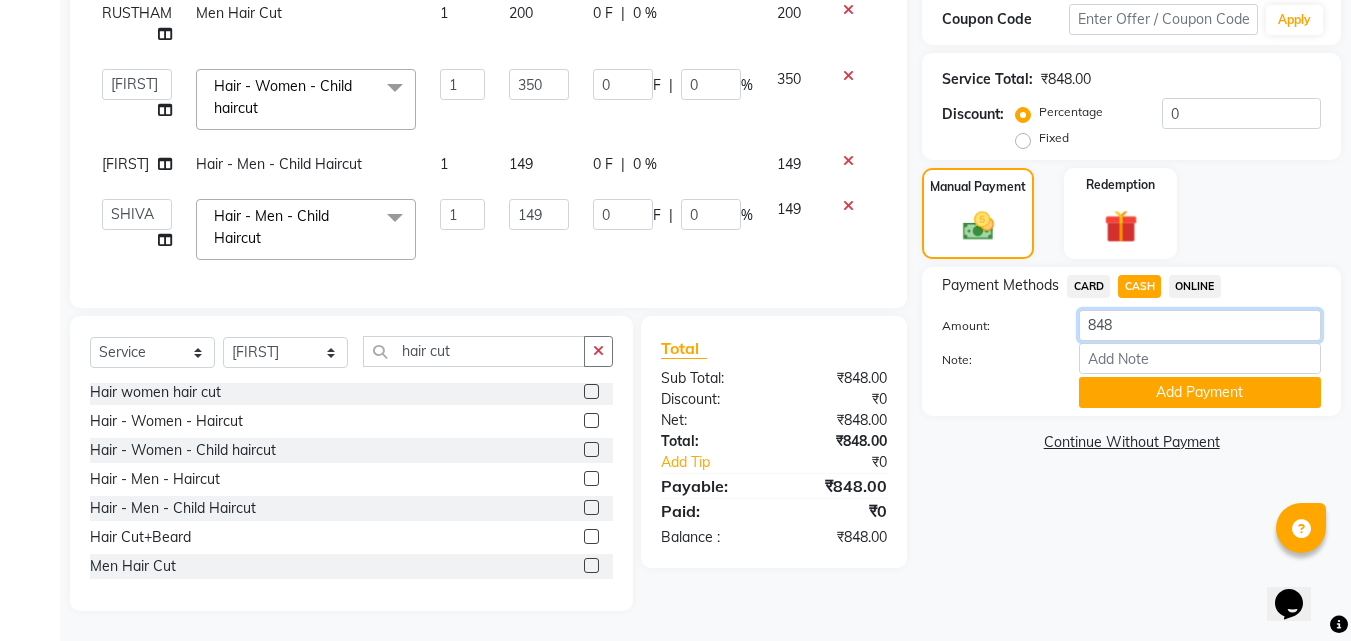 click on "848" 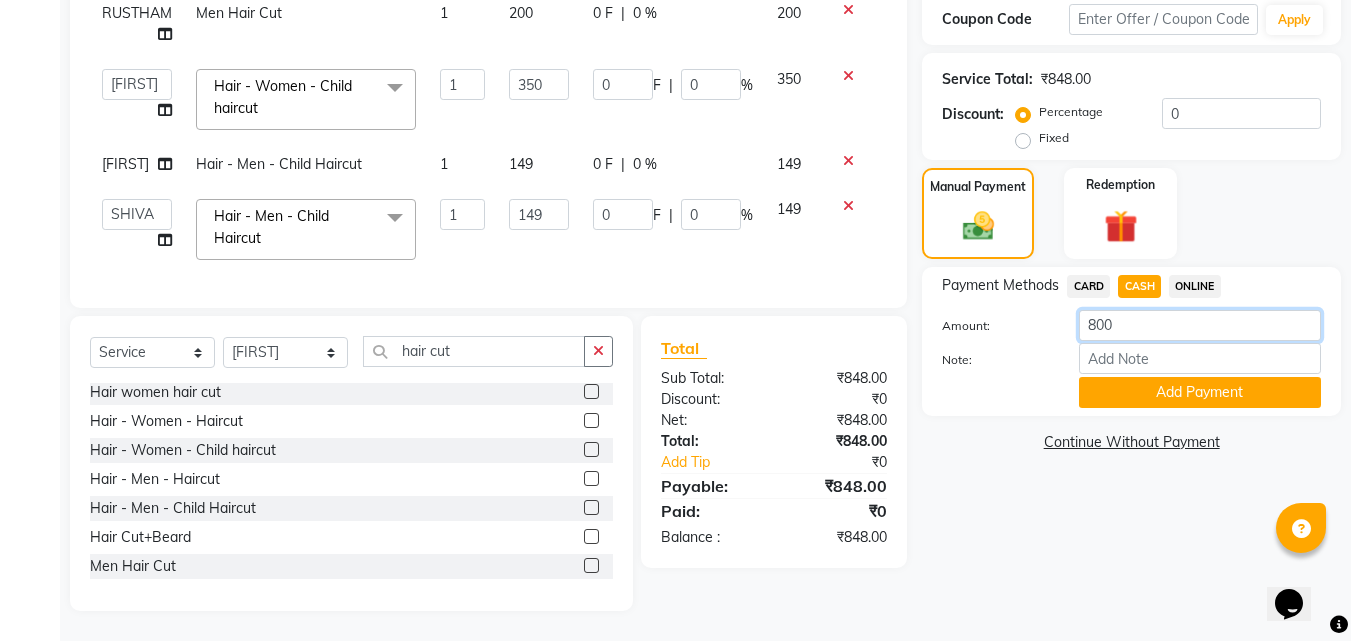 type on "800" 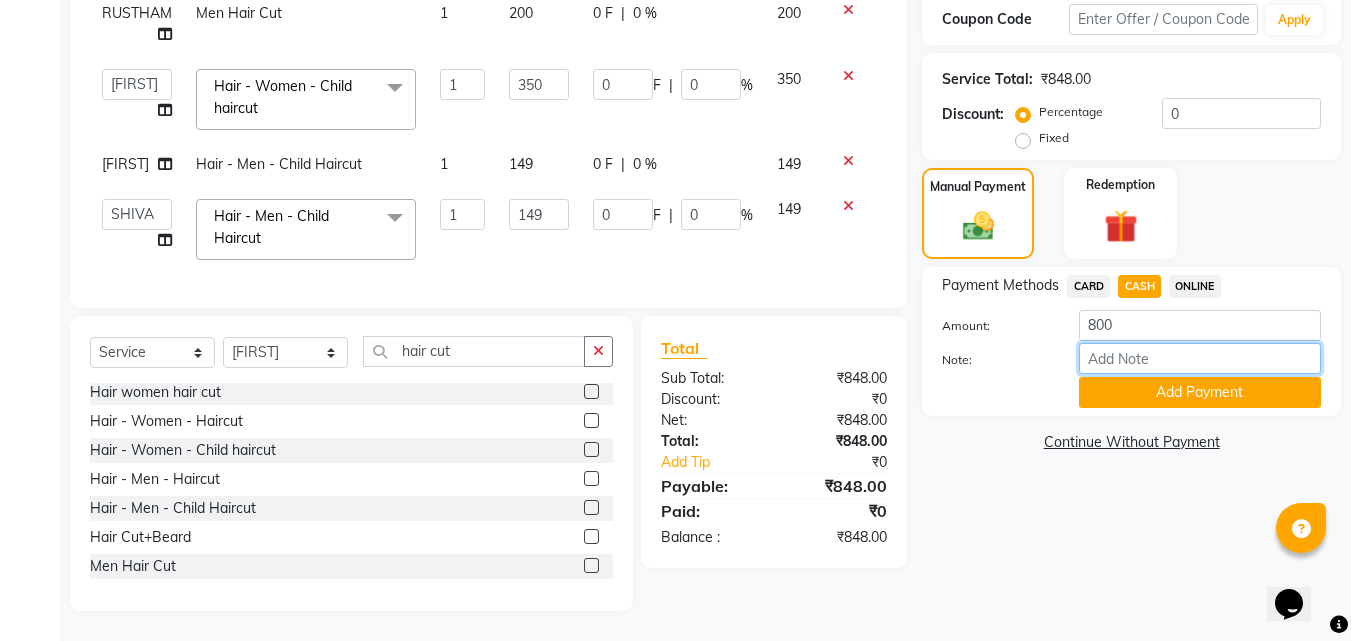 click on "Note:" at bounding box center [1200, 358] 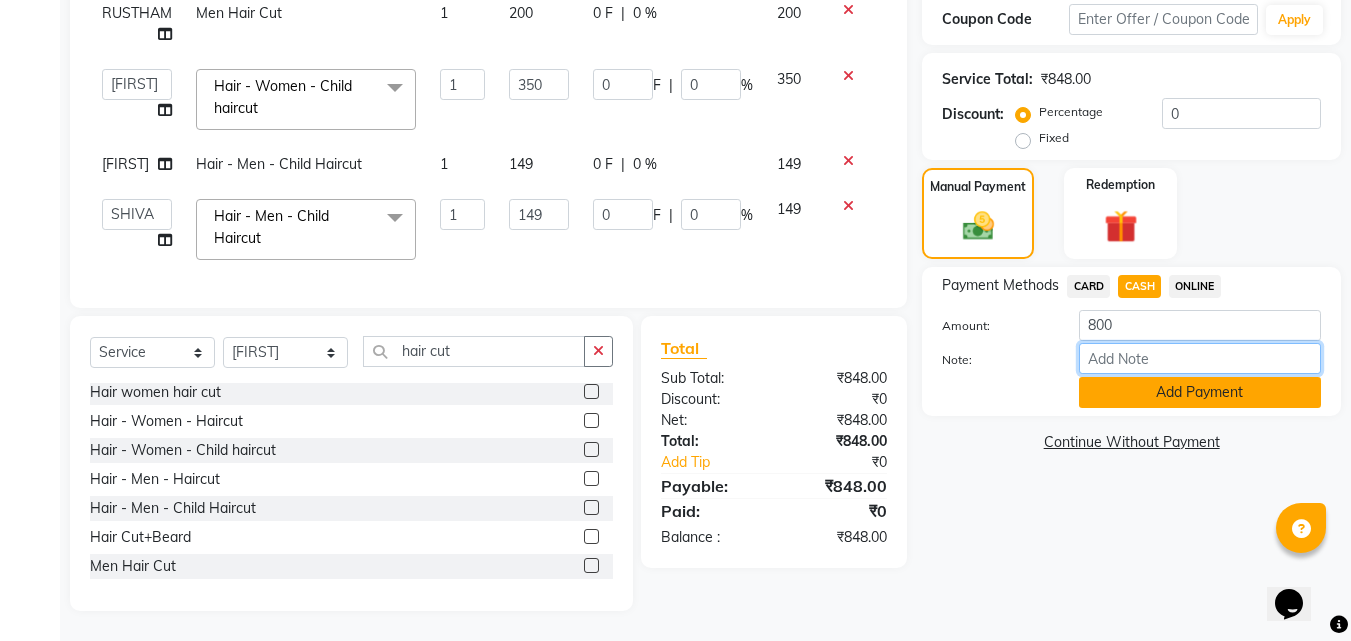type on "THANK YOU VISIT AGAIN" 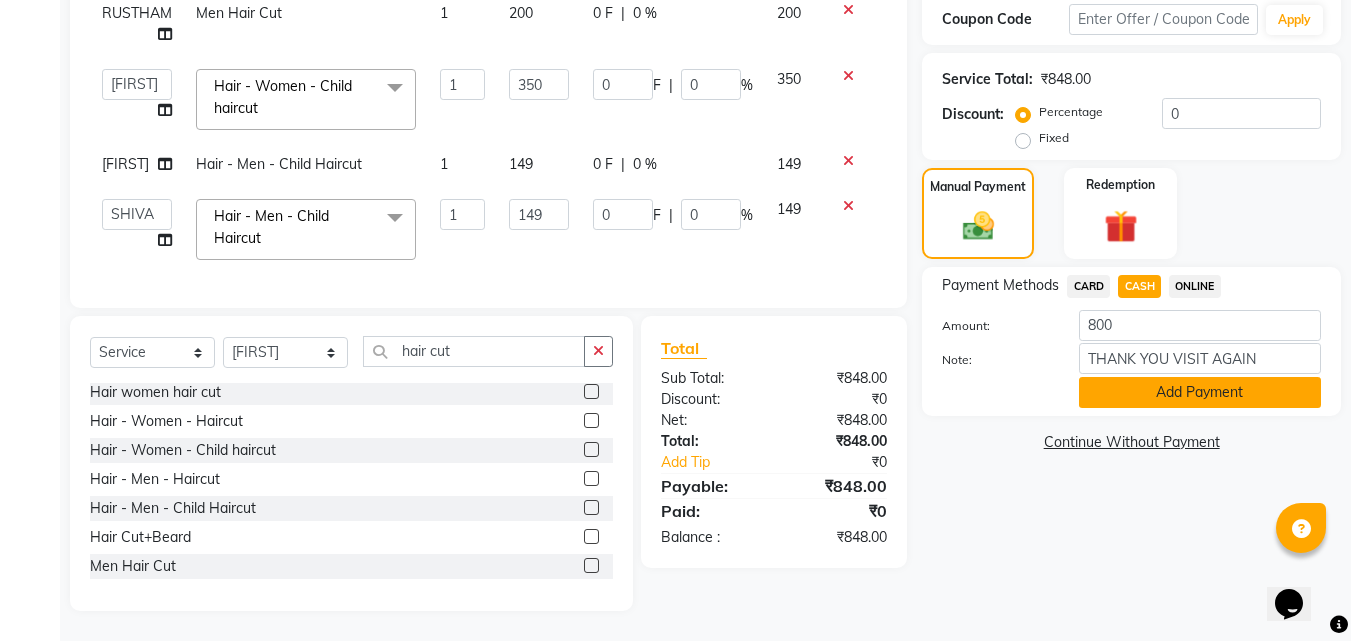 click on "Add Payment" 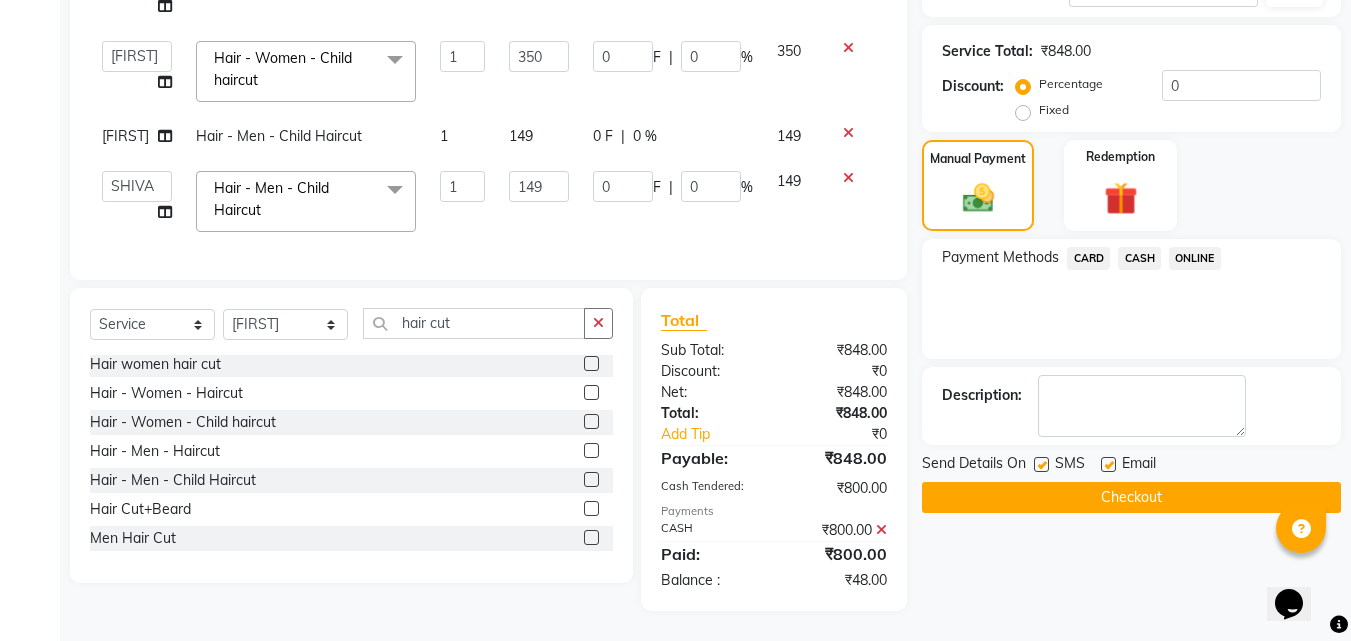 click on "ONLINE" 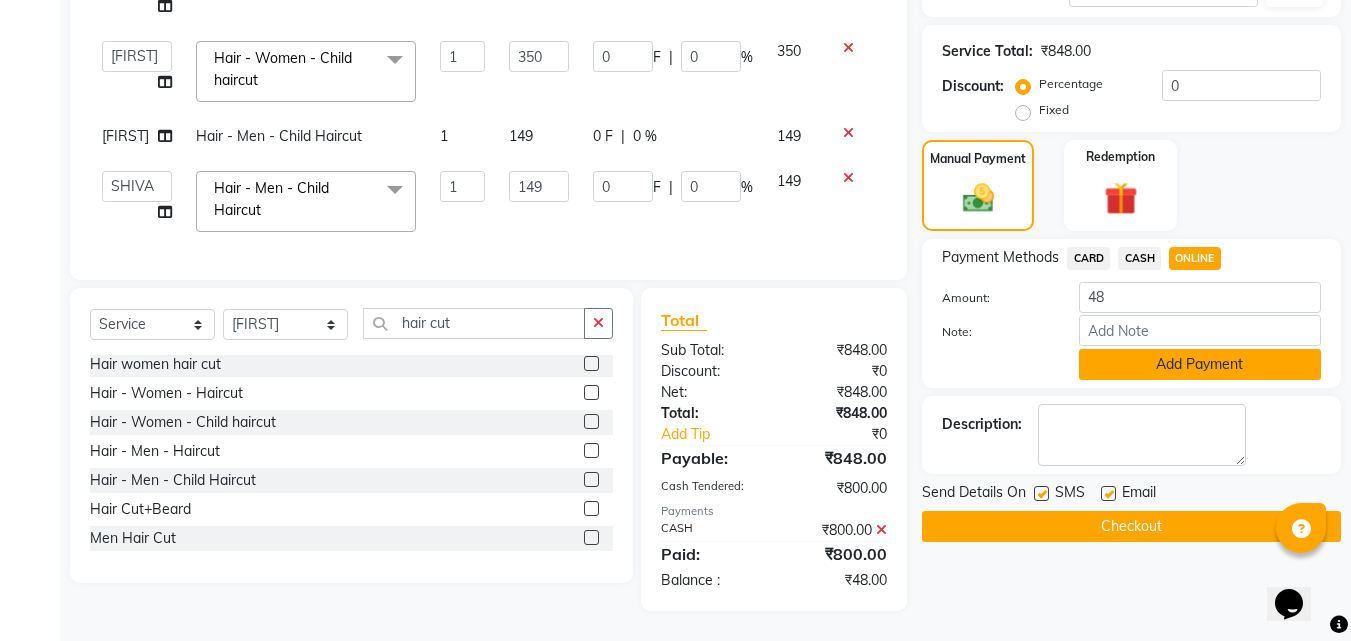 click on "Add Payment" 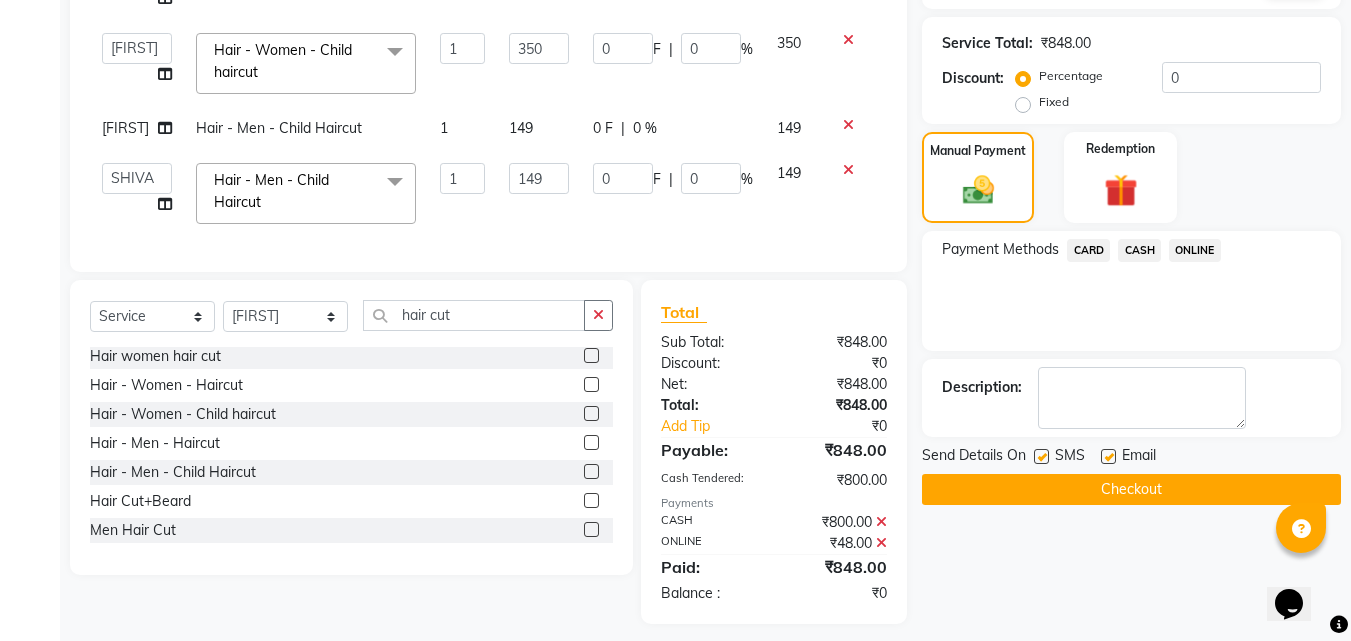 click on "Checkout" 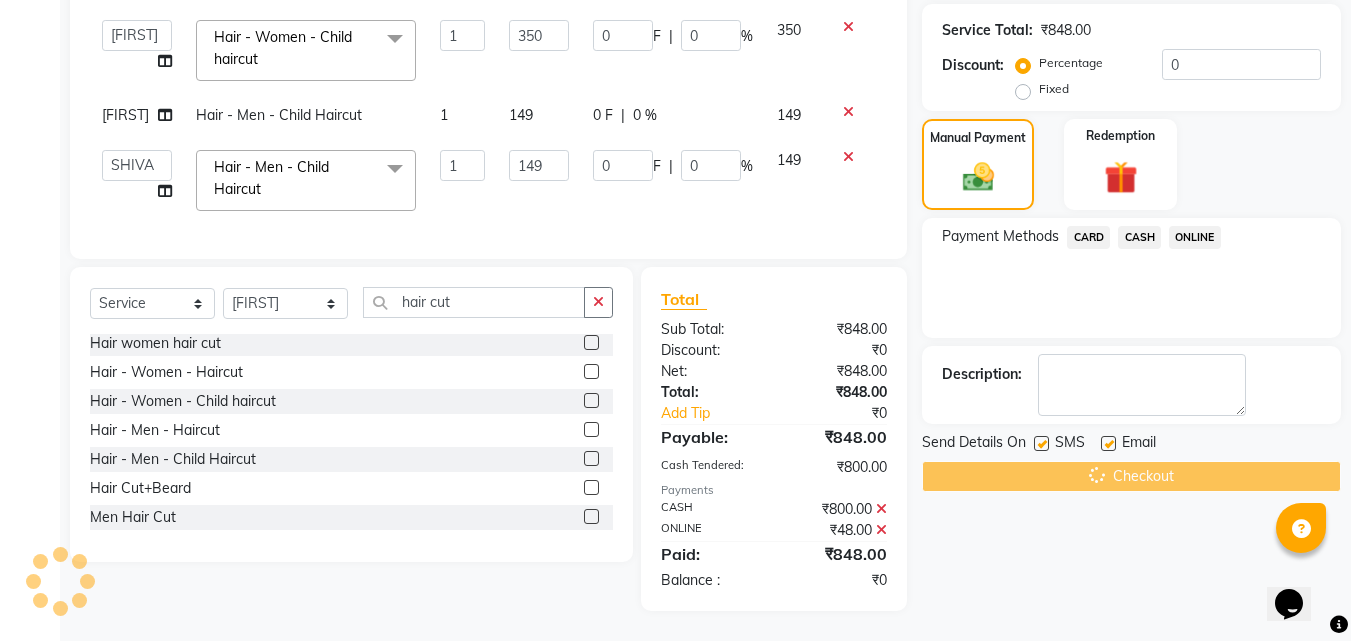 scroll, scrollTop: 430, scrollLeft: 0, axis: vertical 